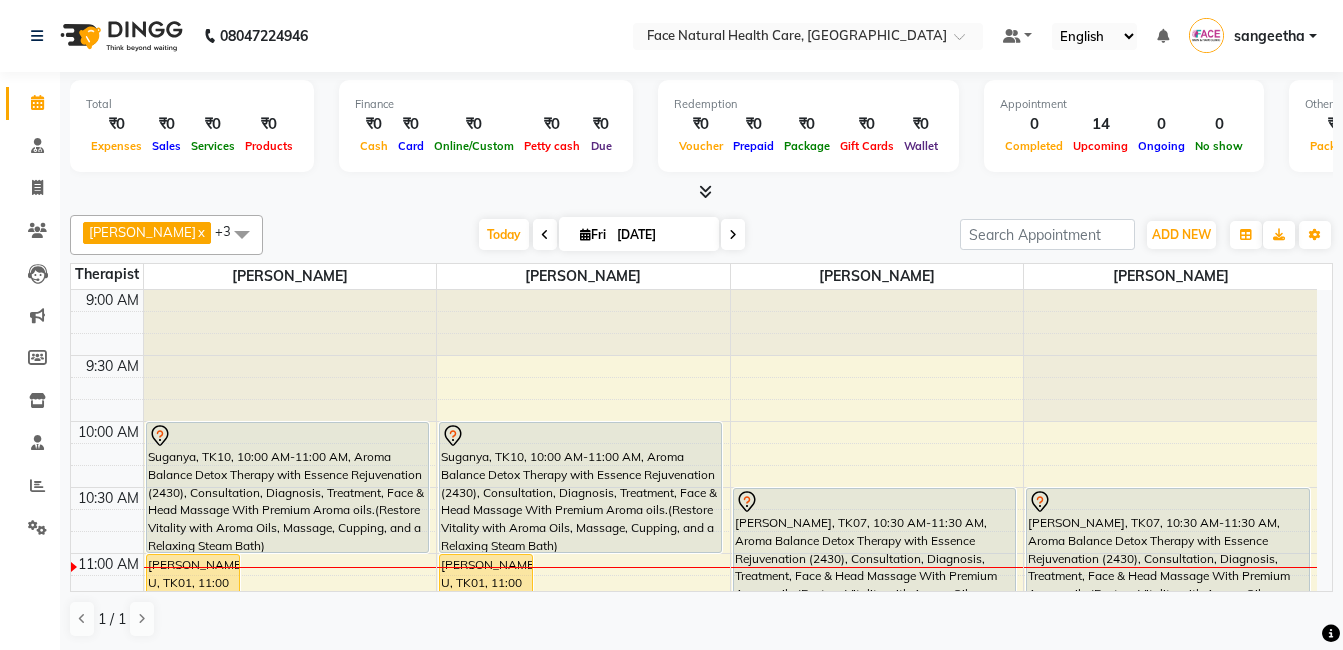 scroll, scrollTop: 0, scrollLeft: 0, axis: both 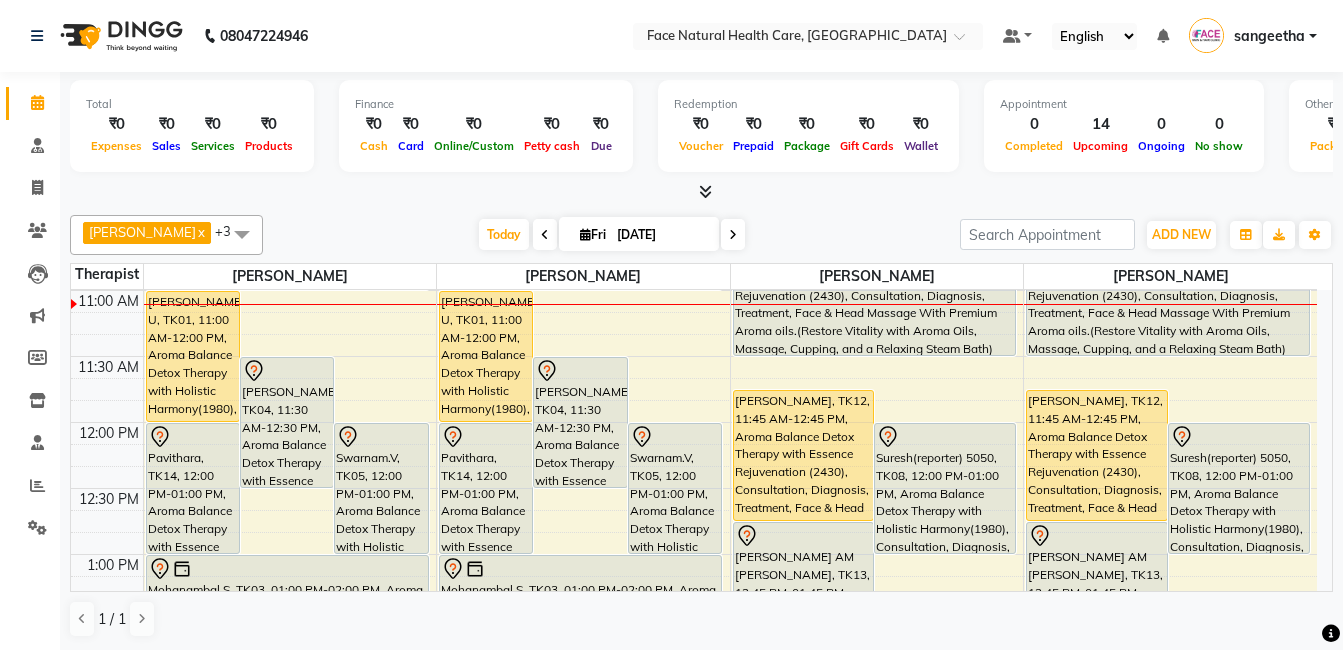 click at bounding box center [733, 234] 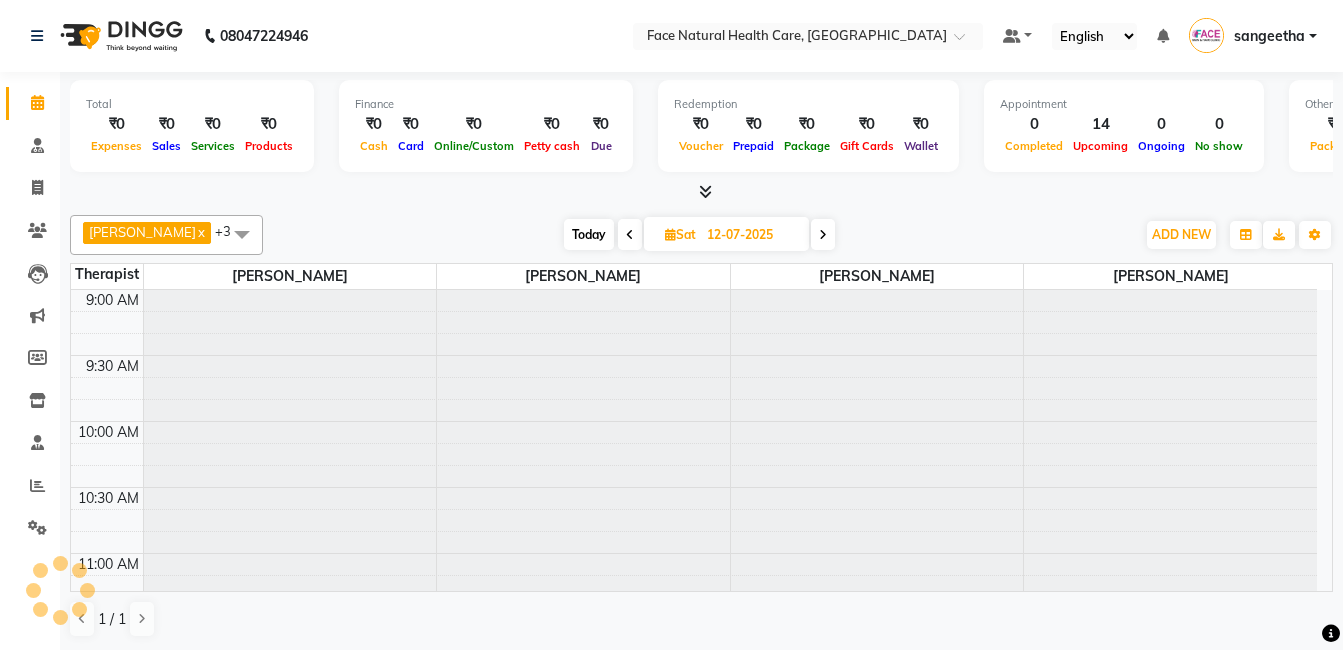 scroll, scrollTop: 265, scrollLeft: 0, axis: vertical 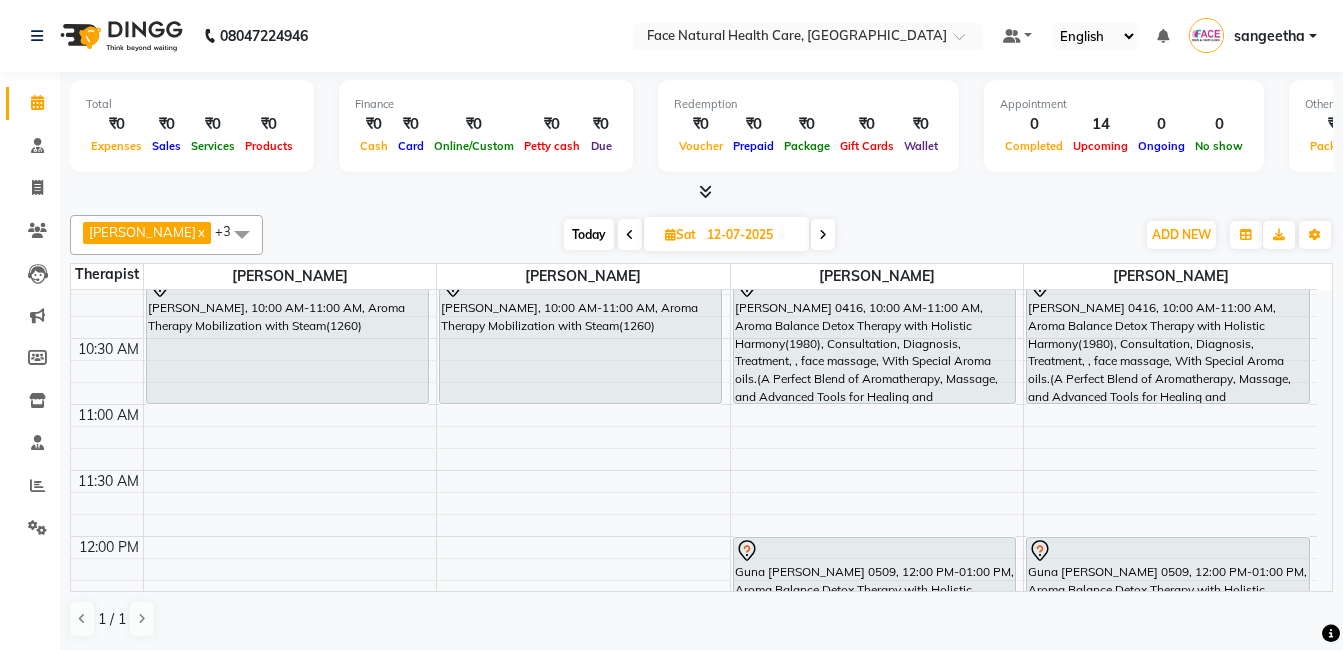click on "9:00 AM 9:30 AM 10:00 AM 10:30 AM 11:00 AM 11:30 AM 12:00 PM 12:30 PM 1:00 PM 1:30 PM 2:00 PM 2:30 PM 3:00 PM 3:30 PM 4:00 PM 4:30 PM 5:00 PM 5:30 PM 6:00 PM 6:30 PM             [PERSON_NAME] 1377, 04:00 PM-05:00 PM, Aroma Balance Detox Therapy with Essence Rejuvenation  (2430), Consultation, Diagnosis, Treatment,  Face & Head Massage With Premium Aroma oils.(Restore Vitality with Aroma Oils, Massage, Cupping, and a Relaxing Steam Bath)             Loganayagi FGA 1166, 04:00 PM-05:00 PM, Aroma Balance Detox Therapy(1530), Consultations, Diagnoses, Treatment, Aroma oils.(Personalized Aromatherapy and Therapeutic Tools to Rejuvenate and Restore Balance)             [PERSON_NAME], 10:00 AM-11:00 AM, Aroma Therapy Mobilization with Steam(1260)             [PERSON_NAME], 03:00 PM-04:00 PM, Aroma Balance Detox Therapy with Essence Rejuvenation  (2430), Consultation, Diagnosis, Treatment,  Face & Head Massage With Premium Aroma oils.(Restore Vitality with Aroma Oils, Massage, Cupping, and a Relaxing Steam Bath)" at bounding box center (694, 800) 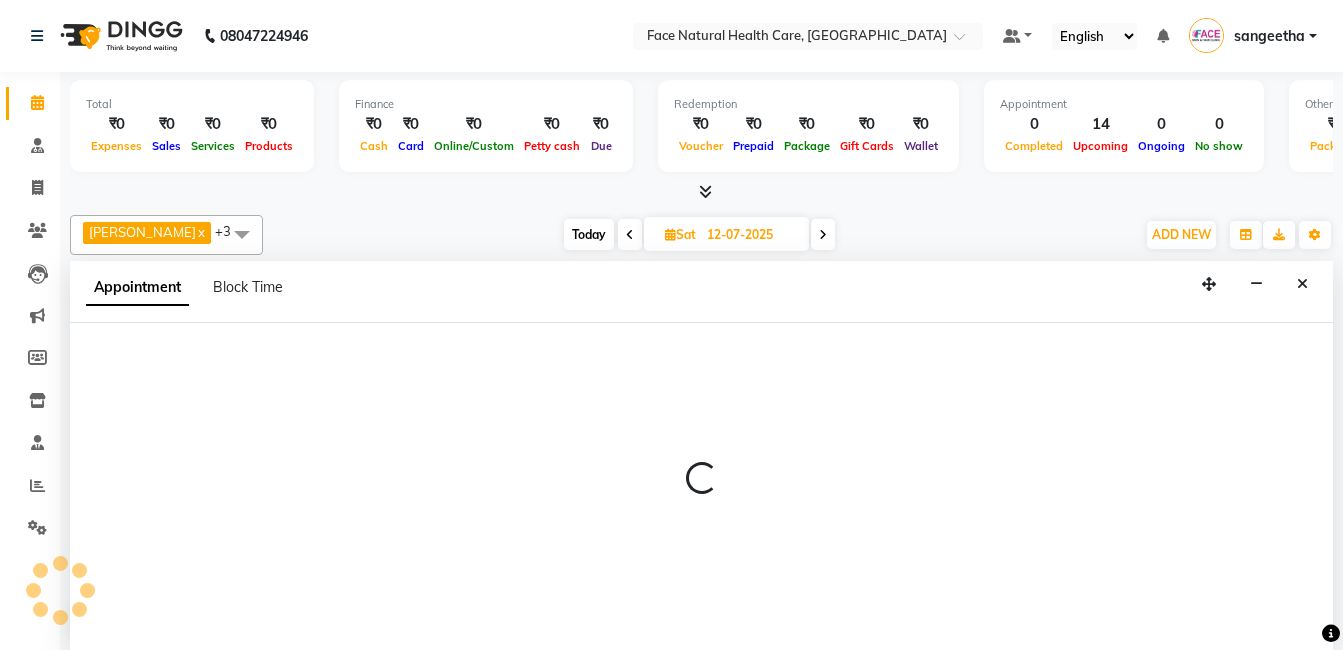 select on "47694" 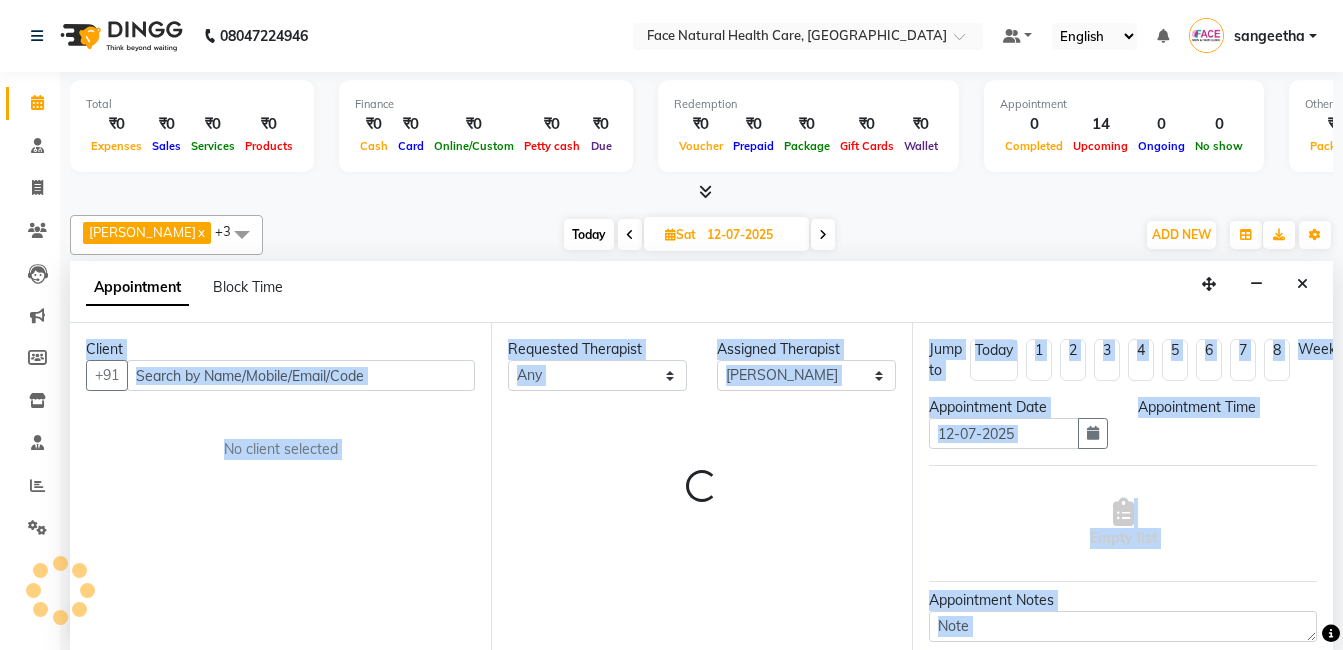 scroll, scrollTop: 1, scrollLeft: 0, axis: vertical 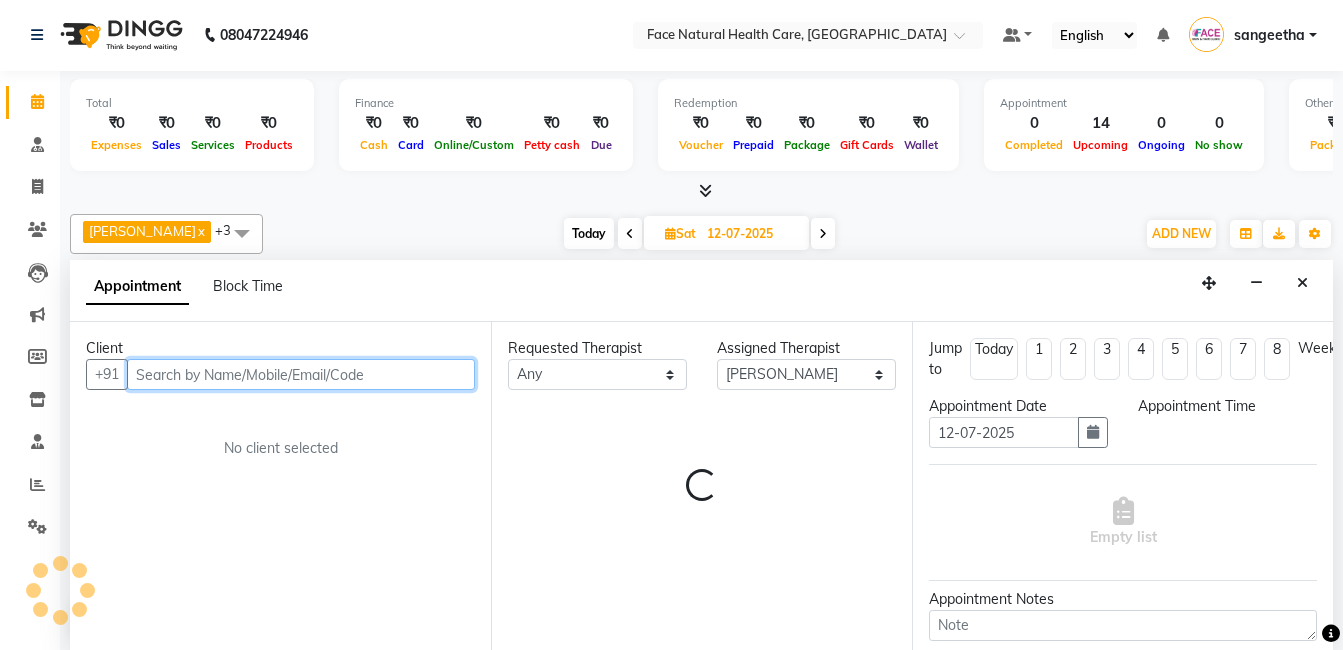 select on "660" 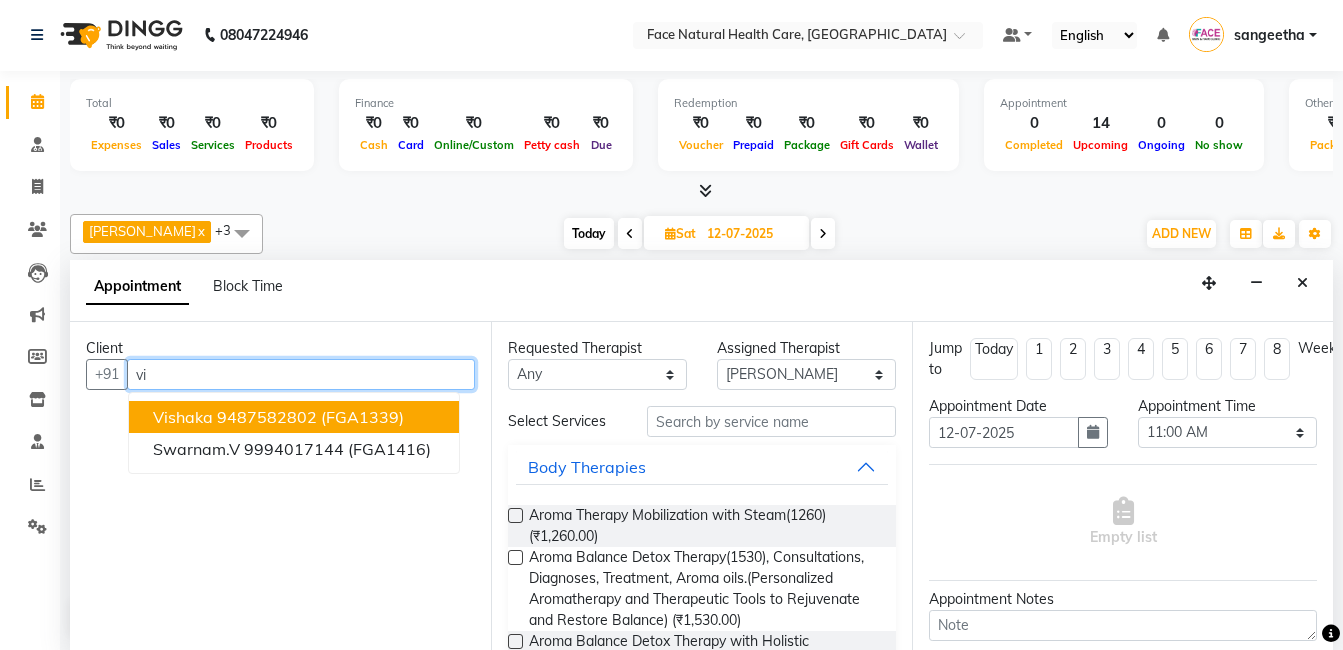 type on "v" 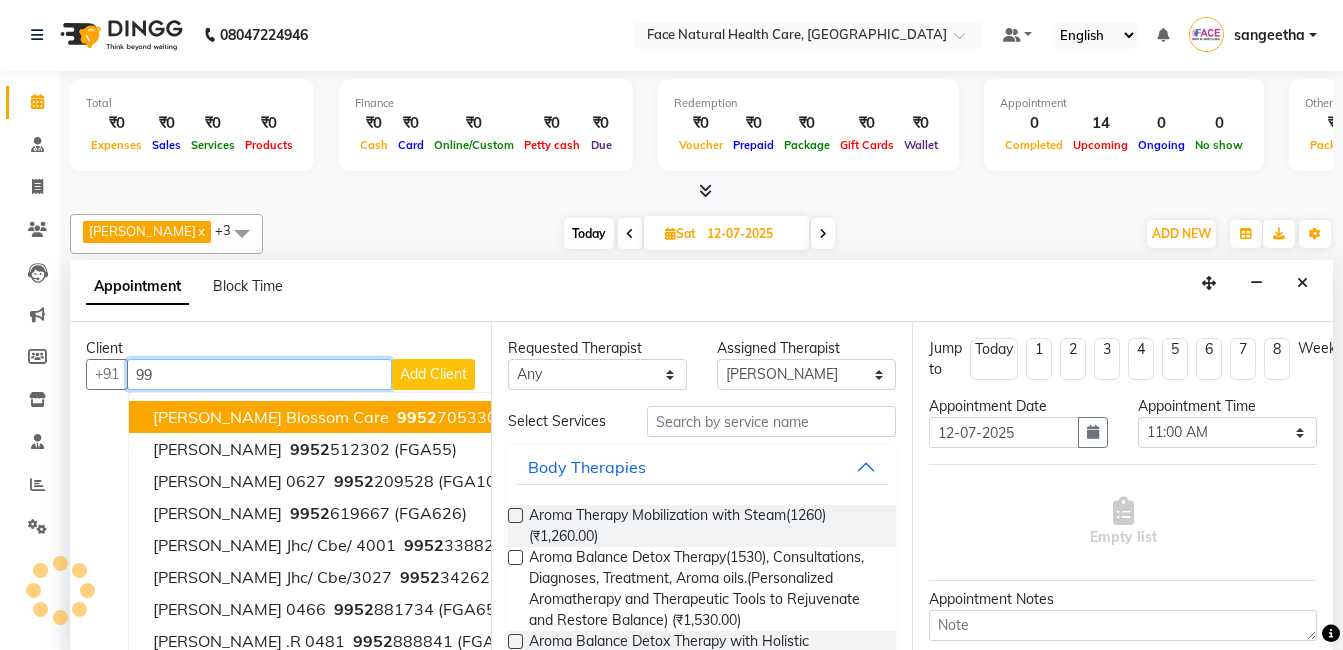 type on "9" 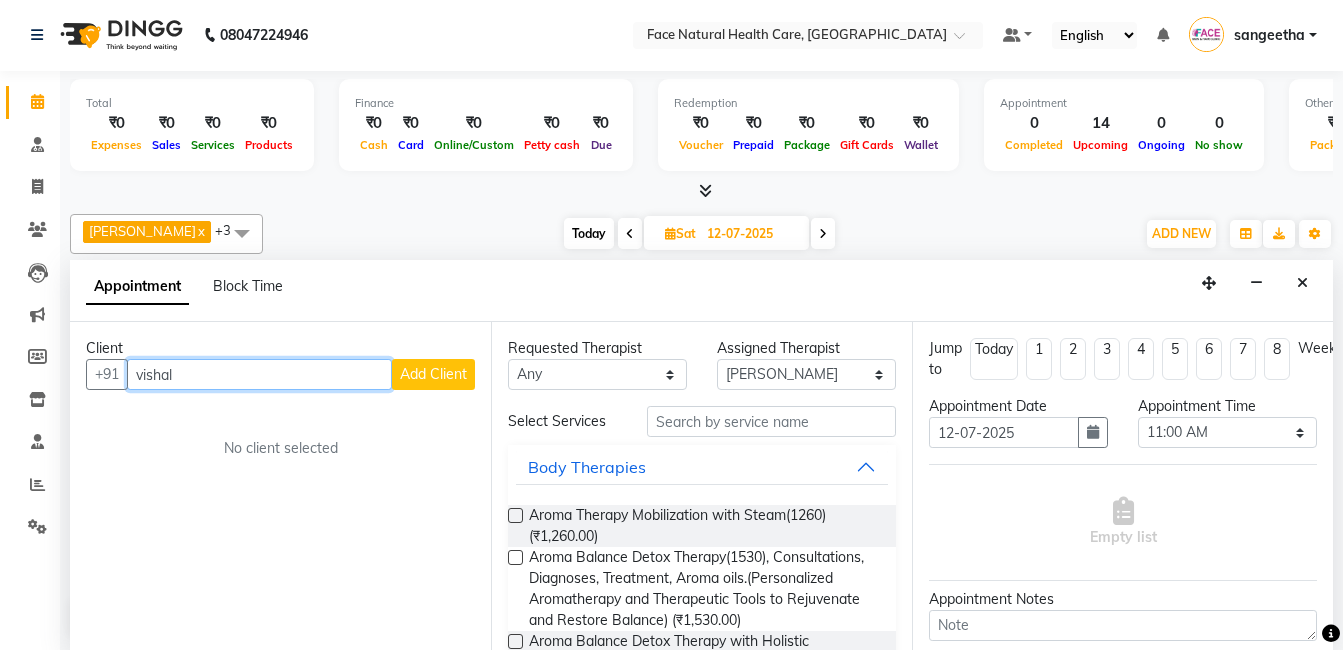 type on "visha" 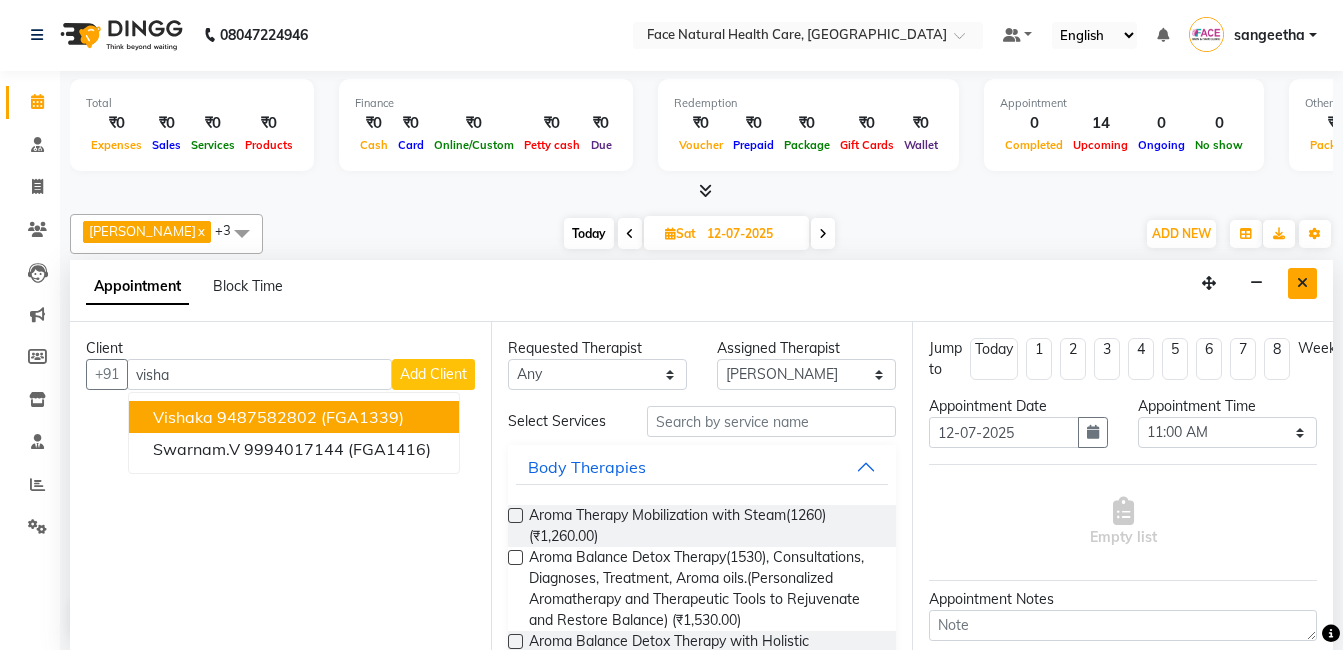 click at bounding box center (1302, 283) 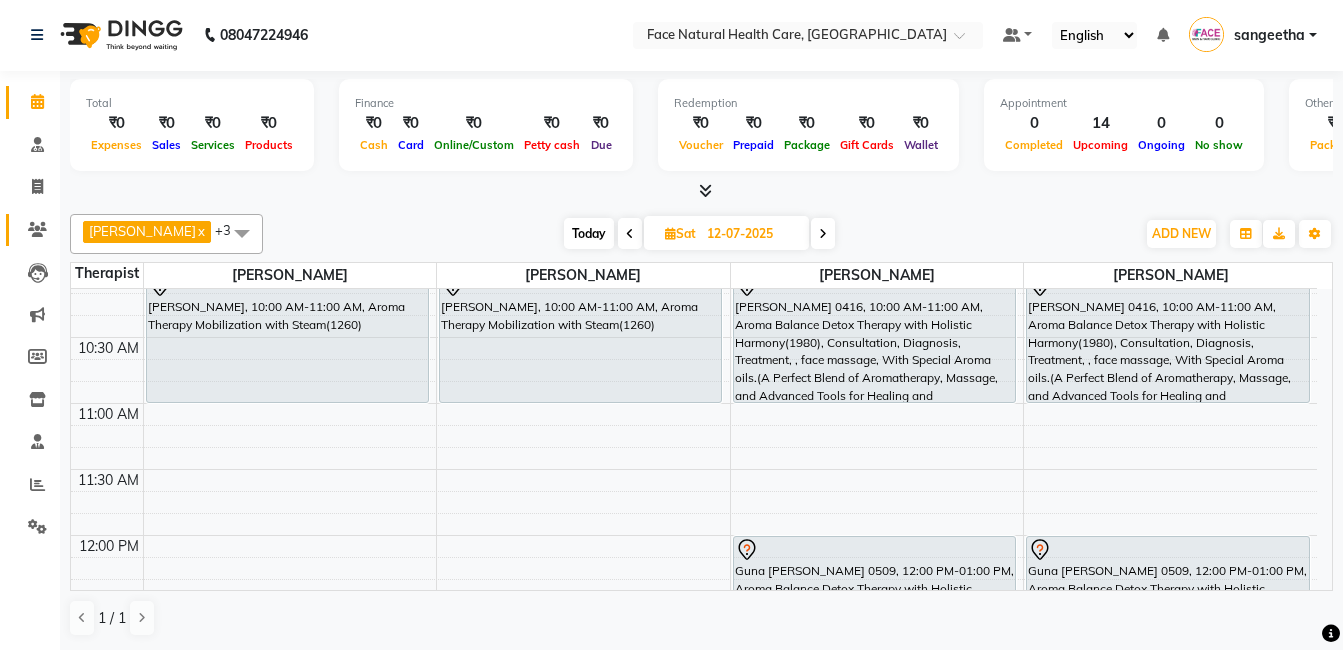 click 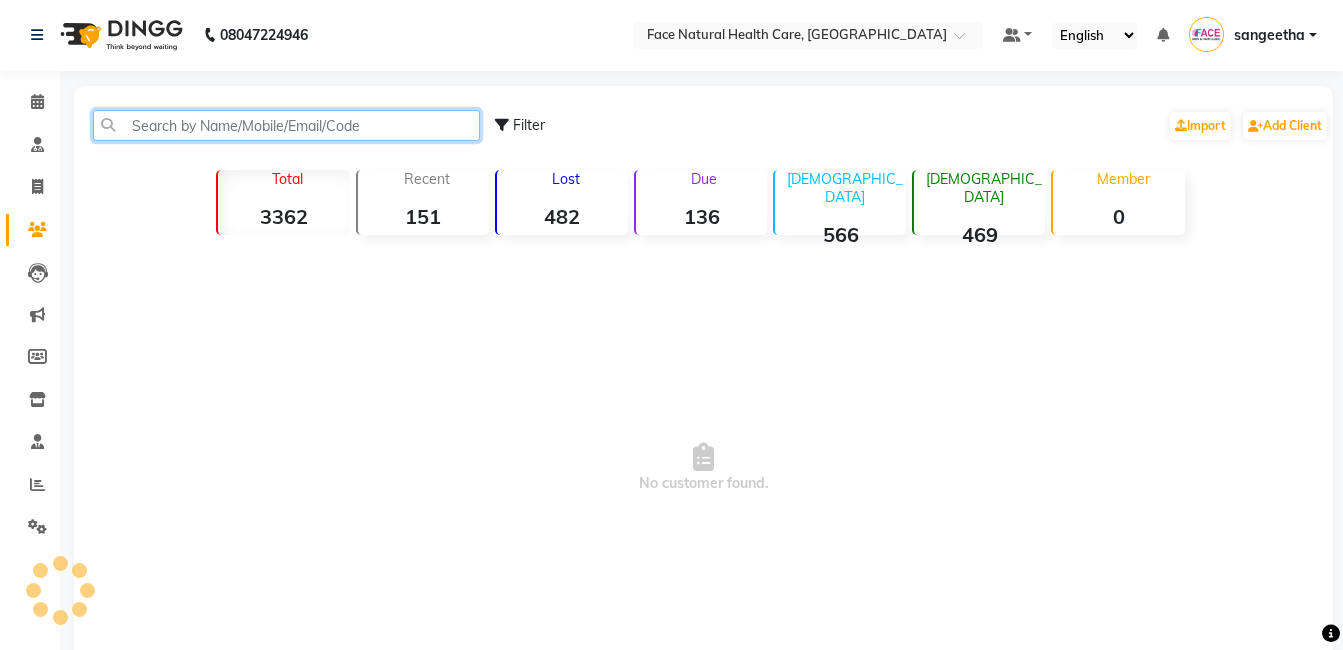 click 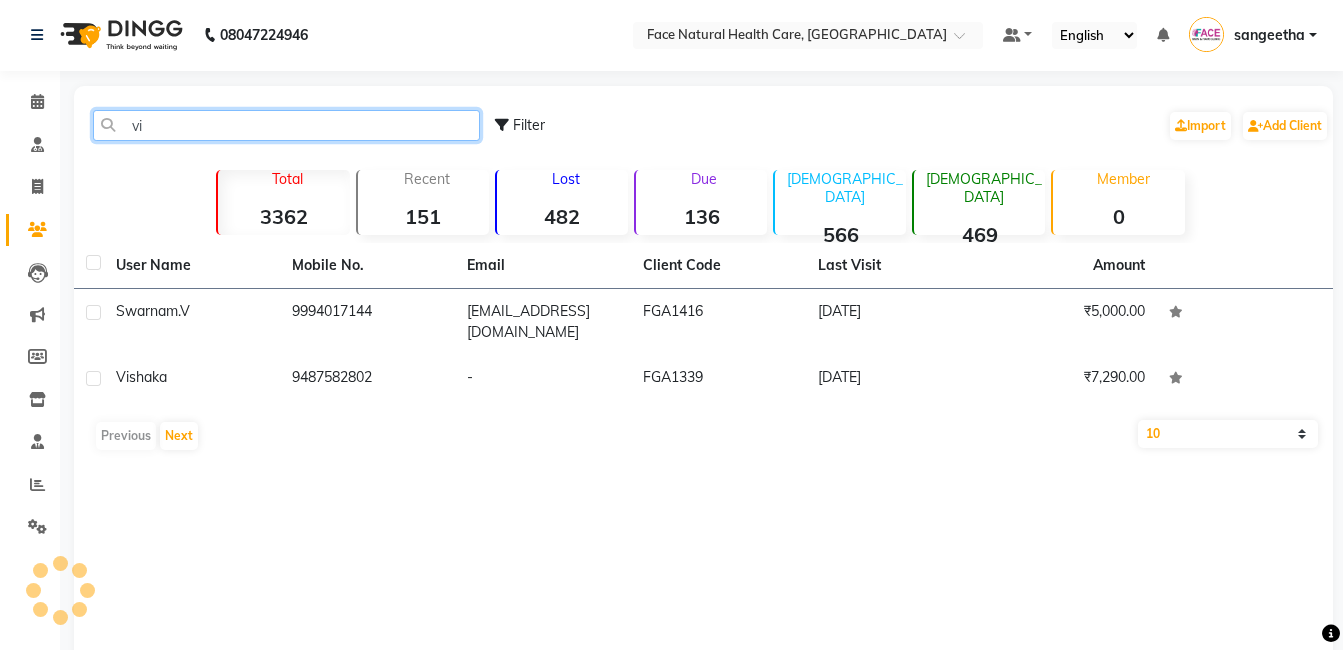 type on "v" 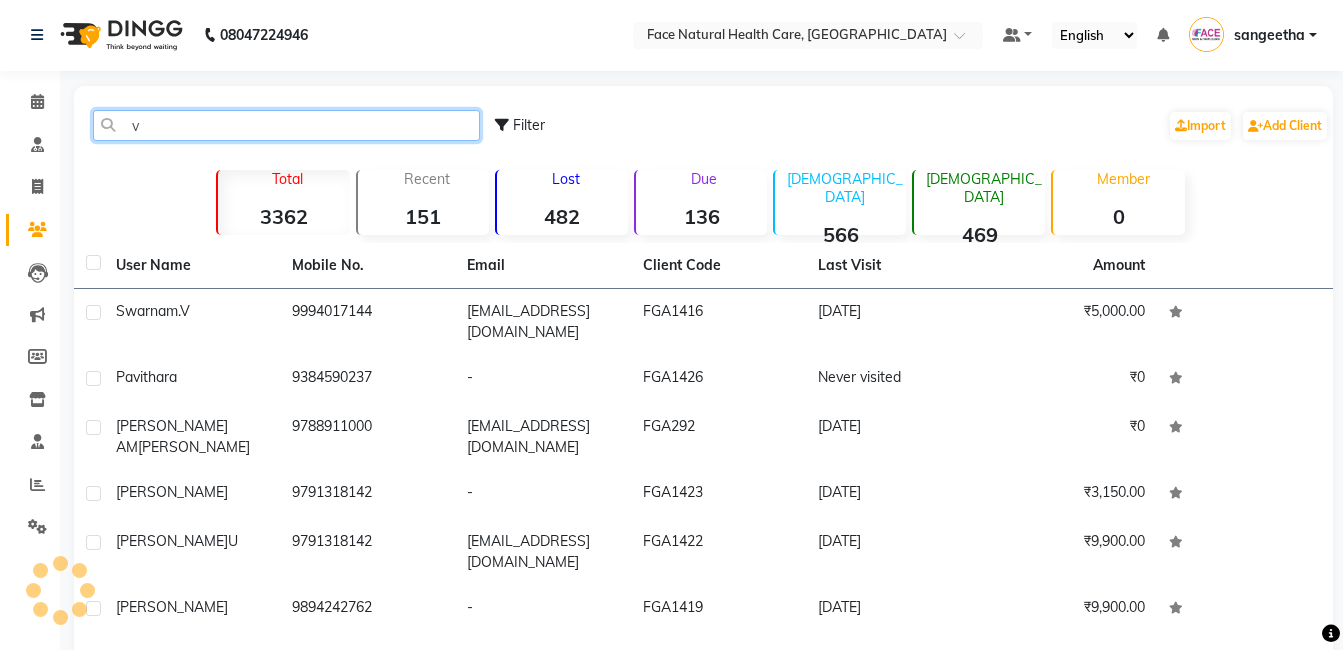 type 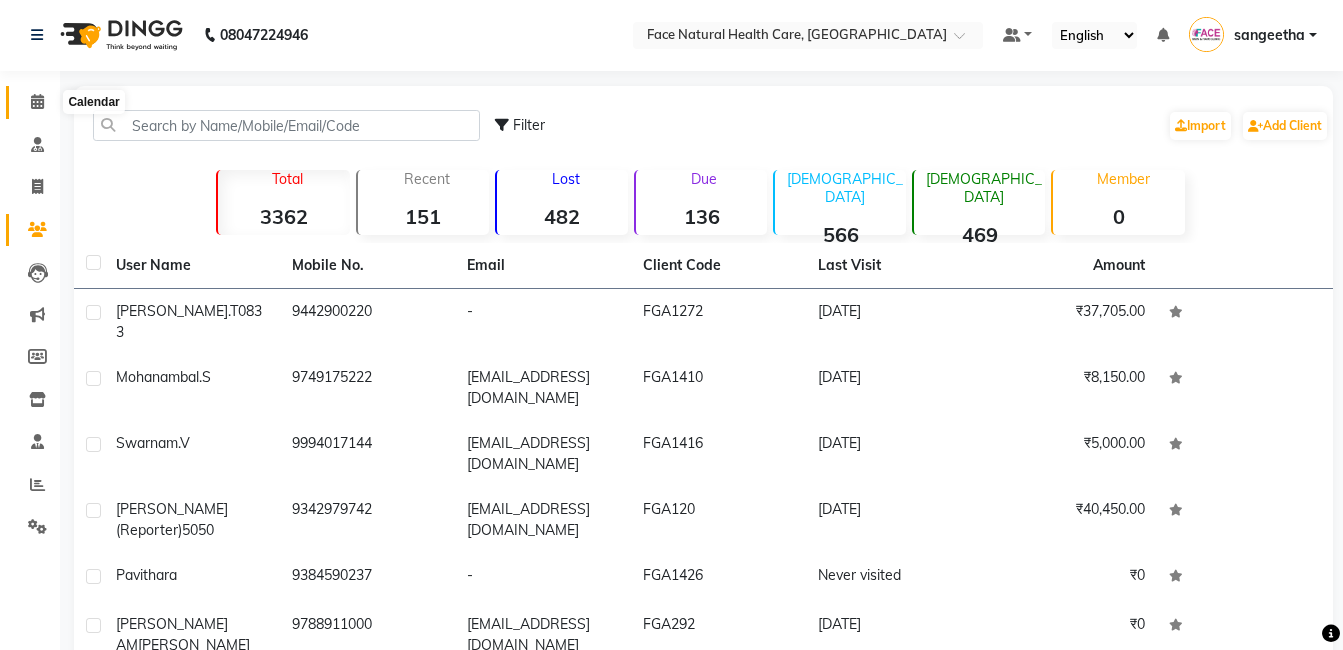 click 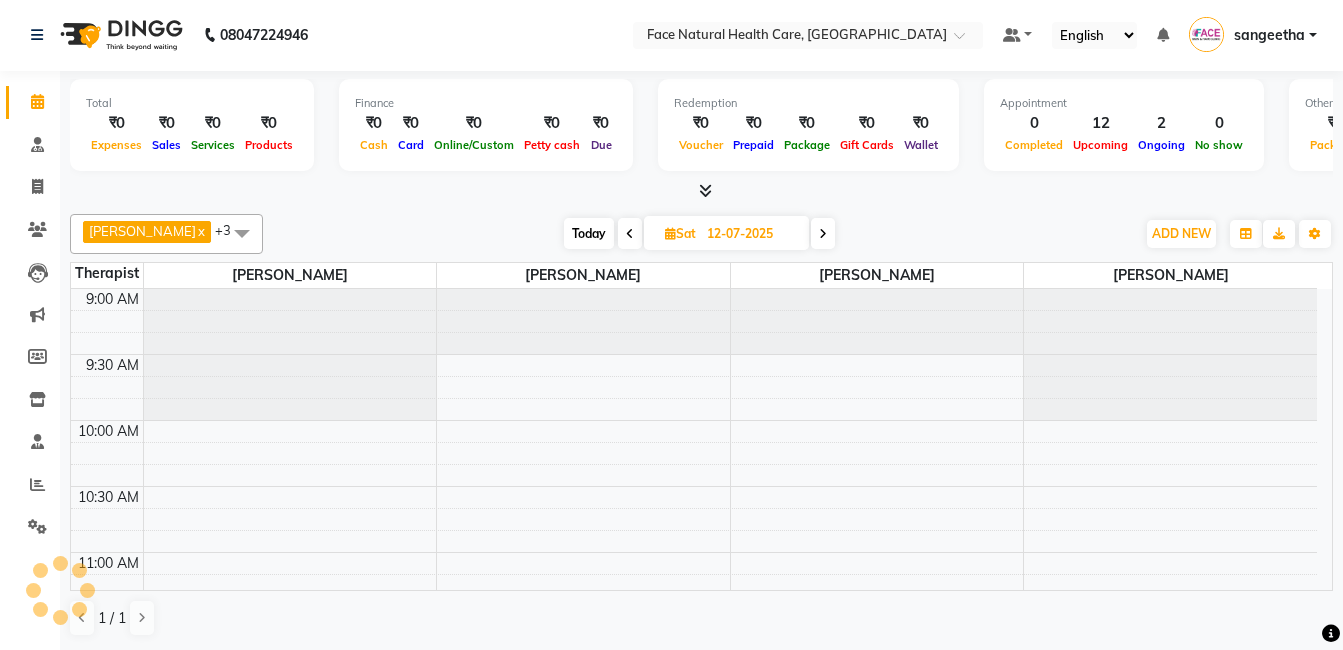 scroll, scrollTop: 0, scrollLeft: 0, axis: both 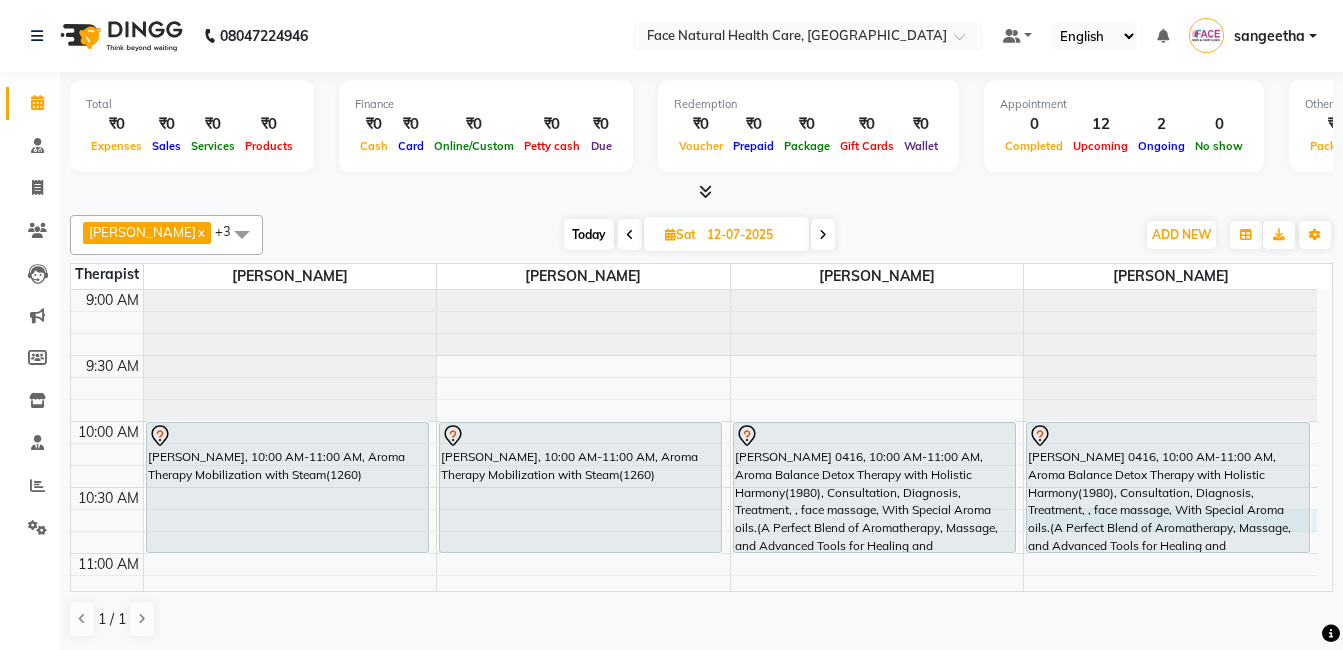 click on "9:00 AM 9:30 AM 10:00 AM 10:30 AM 11:00 AM 11:30 AM 12:00 PM 12:30 PM 1:00 PM 1:30 PM 2:00 PM 2:30 PM 3:00 PM 3:30 PM 4:00 PM 4:30 PM 5:00 PM 5:30 PM 6:00 PM 6:30 PM             [PERSON_NAME] 1377, 04:00 PM-05:00 PM, Aroma Balance Detox Therapy with Essence Rejuvenation  (2430), Consultation, Diagnosis, Treatment,  Face & Head Massage With Premium Aroma oils.(Restore Vitality with Aroma Oils, Massage, Cupping, and a Relaxing Steam Bath)             Loganayagi FGA 1166, 04:00 PM-05:00 PM, Aroma Balance Detox Therapy(1530), Consultations, Diagnoses, Treatment, Aroma oils.(Personalized Aromatherapy and Therapeutic Tools to Rejuvenate and Restore Balance)             [PERSON_NAME], 10:00 AM-11:00 AM, Aroma Therapy Mobilization with Steam(1260)             [PERSON_NAME], 03:00 PM-04:00 PM, Aroma Balance Detox Therapy with Essence Rejuvenation  (2430), Consultation, Diagnosis, Treatment,  Face & Head Massage With Premium Aroma oils.(Restore Vitality with Aroma Oils, Massage, Cupping, and a Relaxing Steam Bath)" at bounding box center [694, 949] 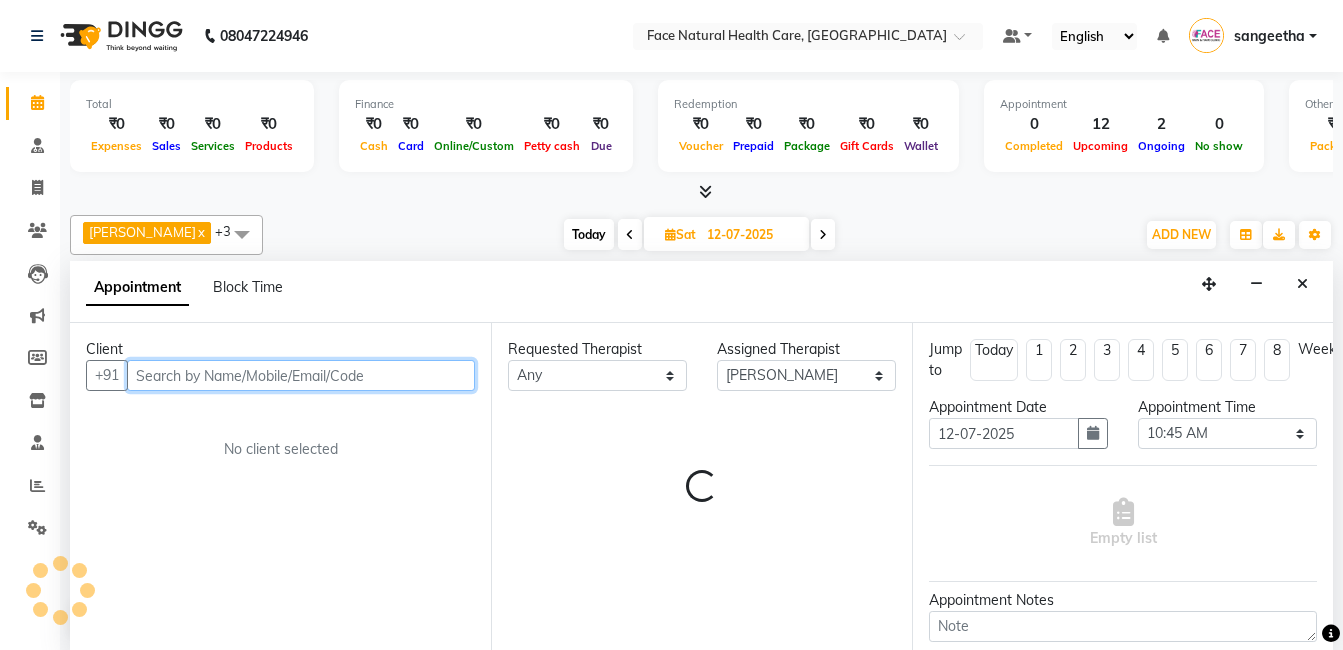 scroll, scrollTop: 1, scrollLeft: 0, axis: vertical 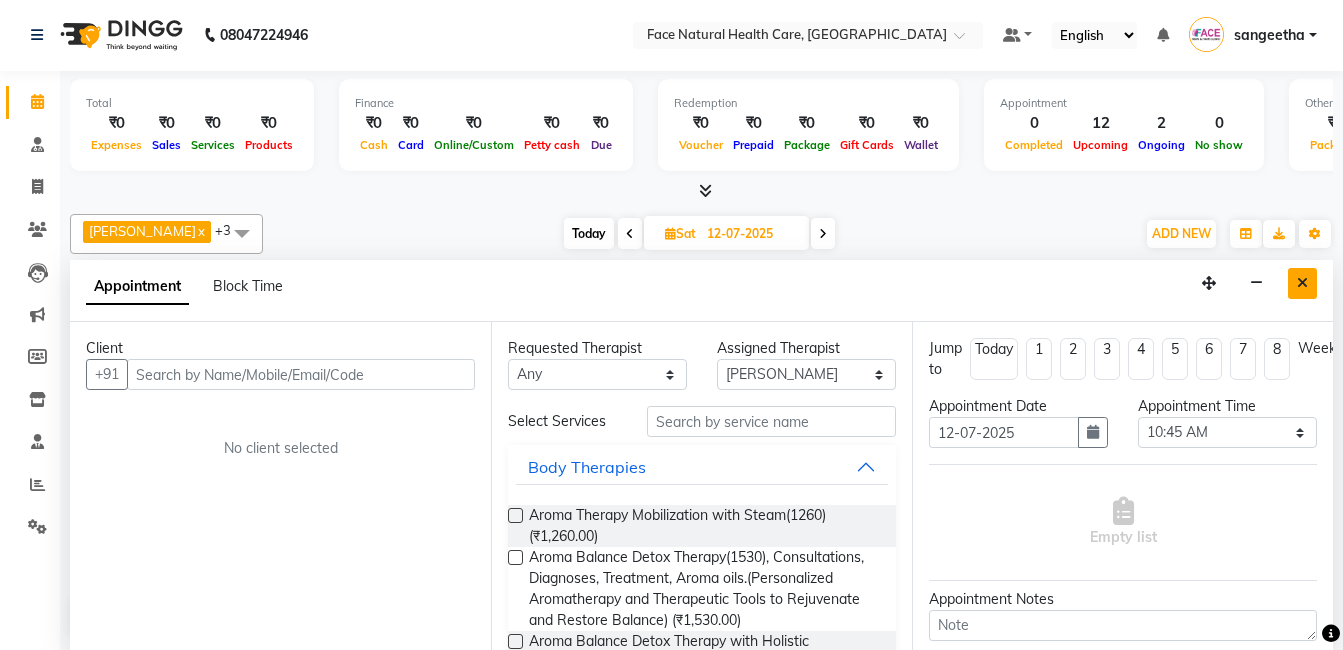 click at bounding box center (1302, 283) 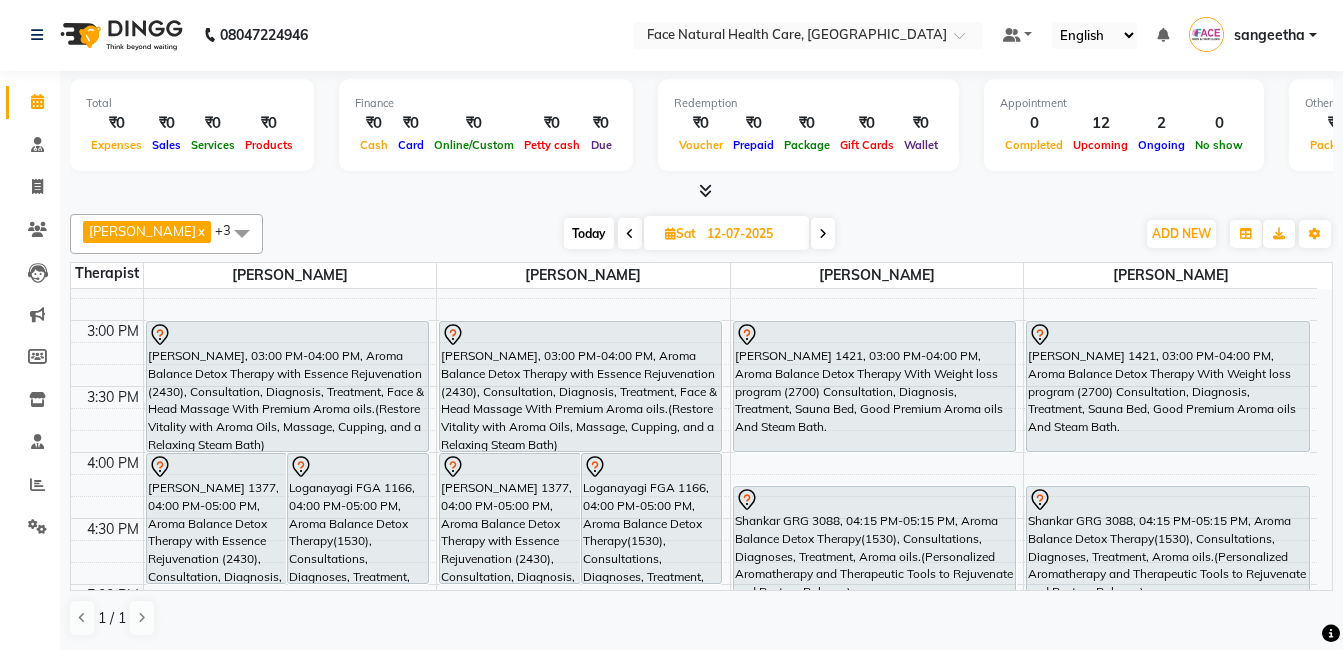 scroll, scrollTop: 754, scrollLeft: 0, axis: vertical 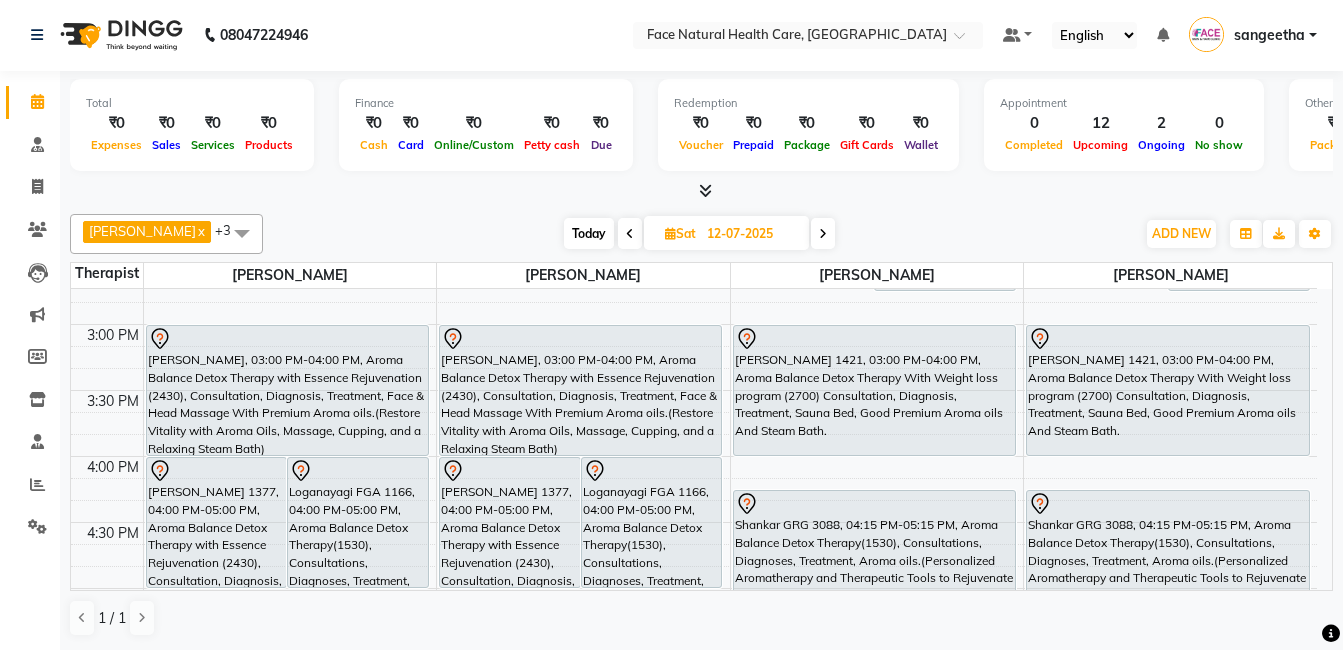 click on "[PERSON_NAME] 1377, 04:00 PM-05:00 PM, Aroma Balance Detox Therapy with Essence Rejuvenation  (2430), Consultation, Diagnosis, Treatment,  Face & Head Massage With Premium Aroma oils.(Restore Vitality with Aroma Oils, Massage, Cupping, and a Relaxing Steam Bath)" at bounding box center (217, 522) 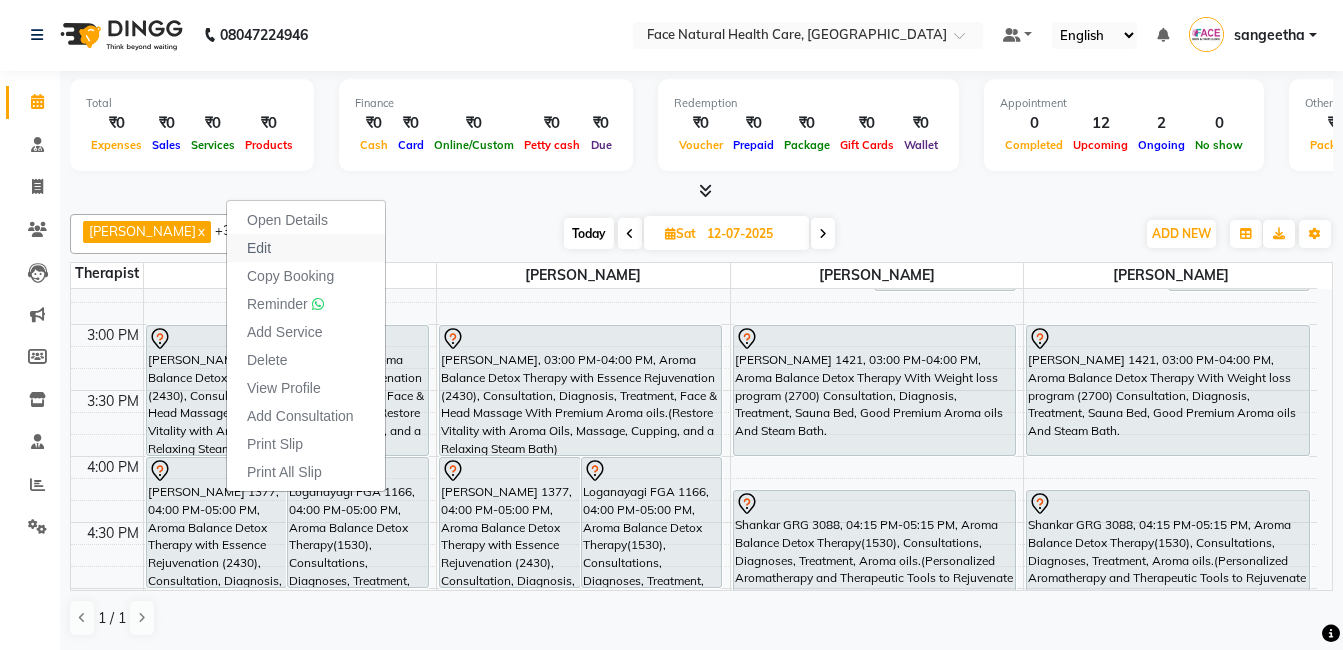 click on "Edit" at bounding box center [259, 248] 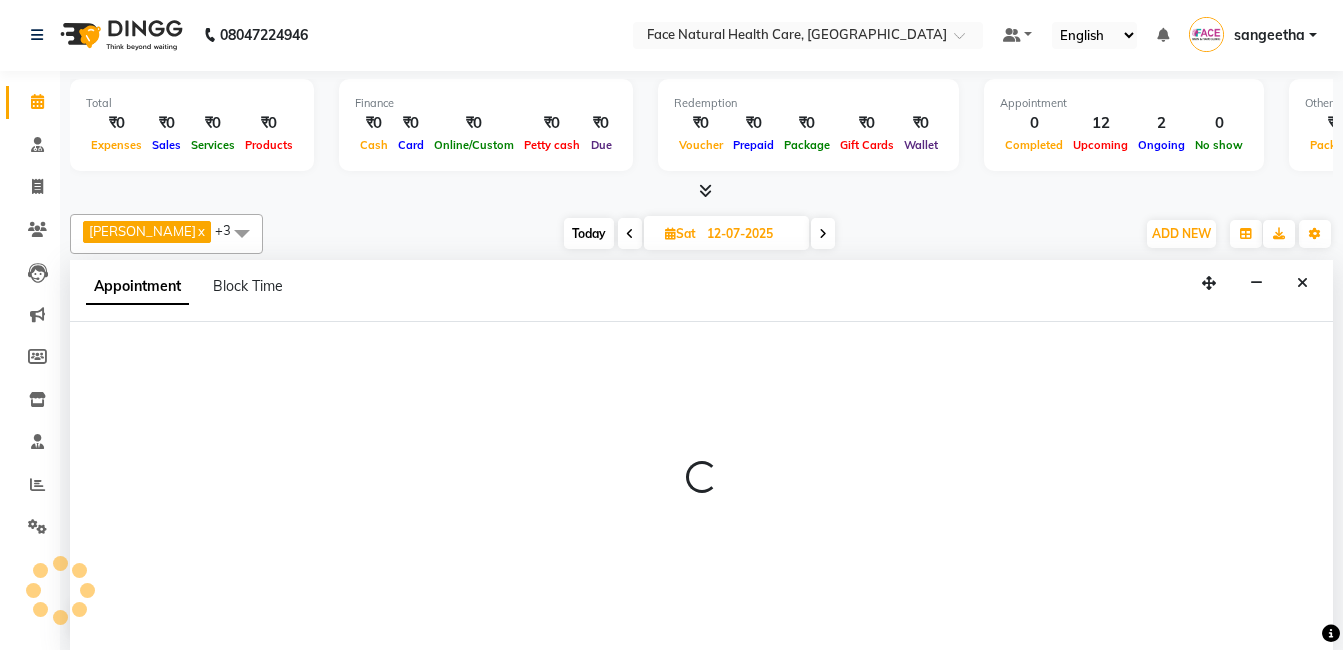 select on "tentative" 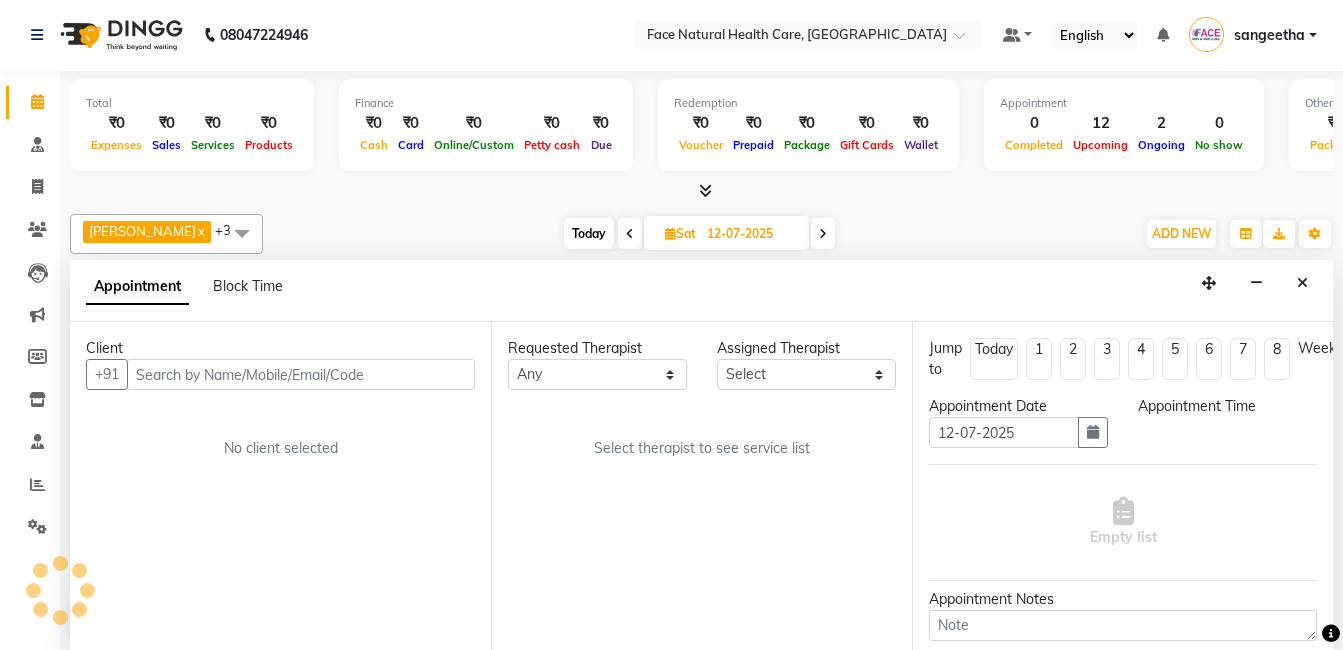 select on "40492" 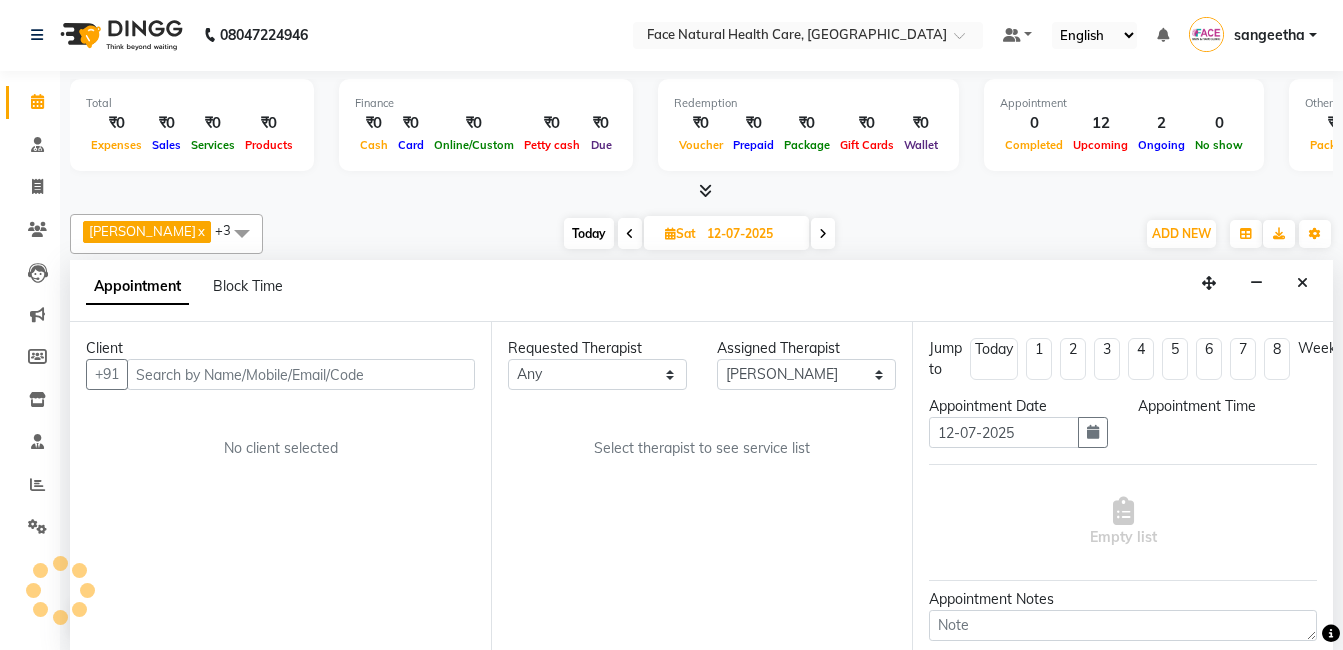 select on "960" 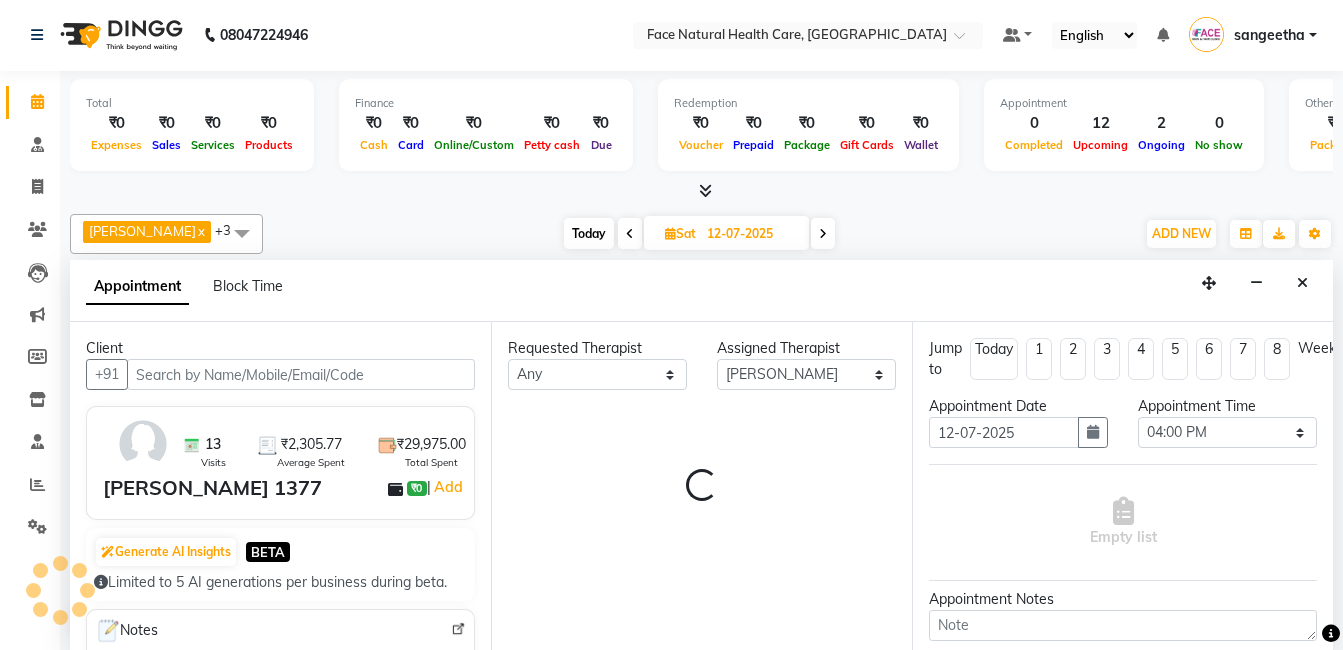 scroll, scrollTop: 265, scrollLeft: 0, axis: vertical 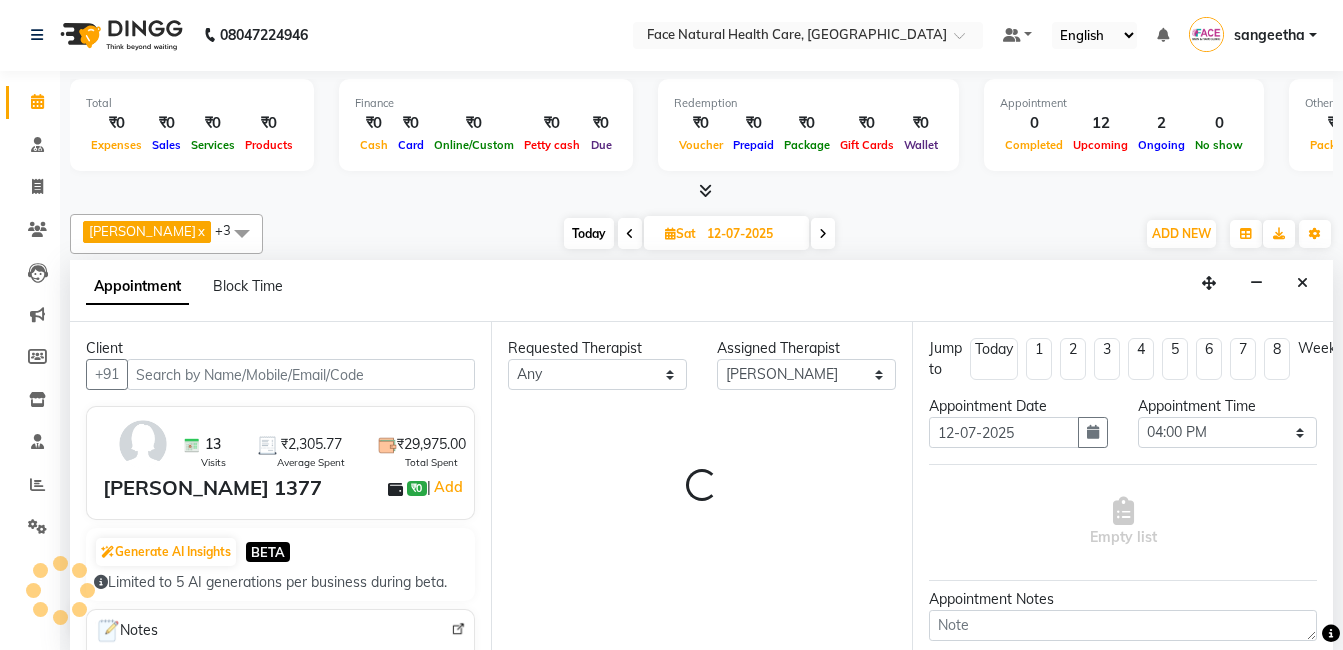 select on "2632" 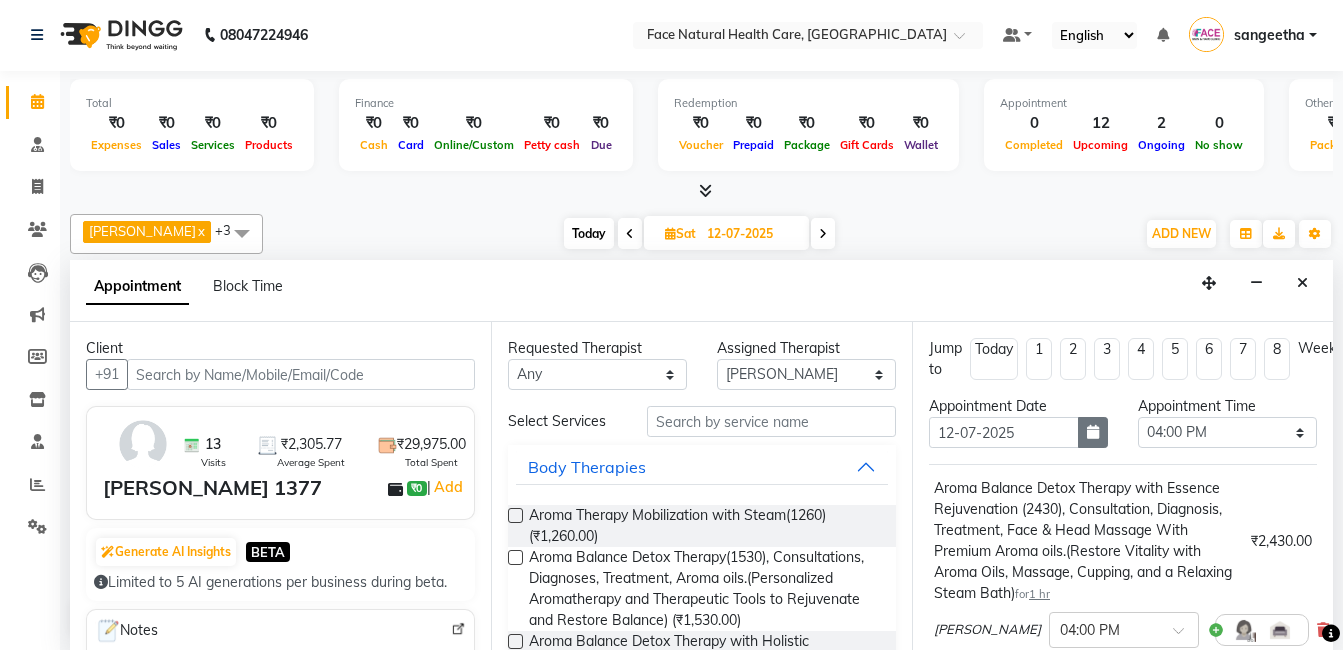 click at bounding box center (1093, 432) 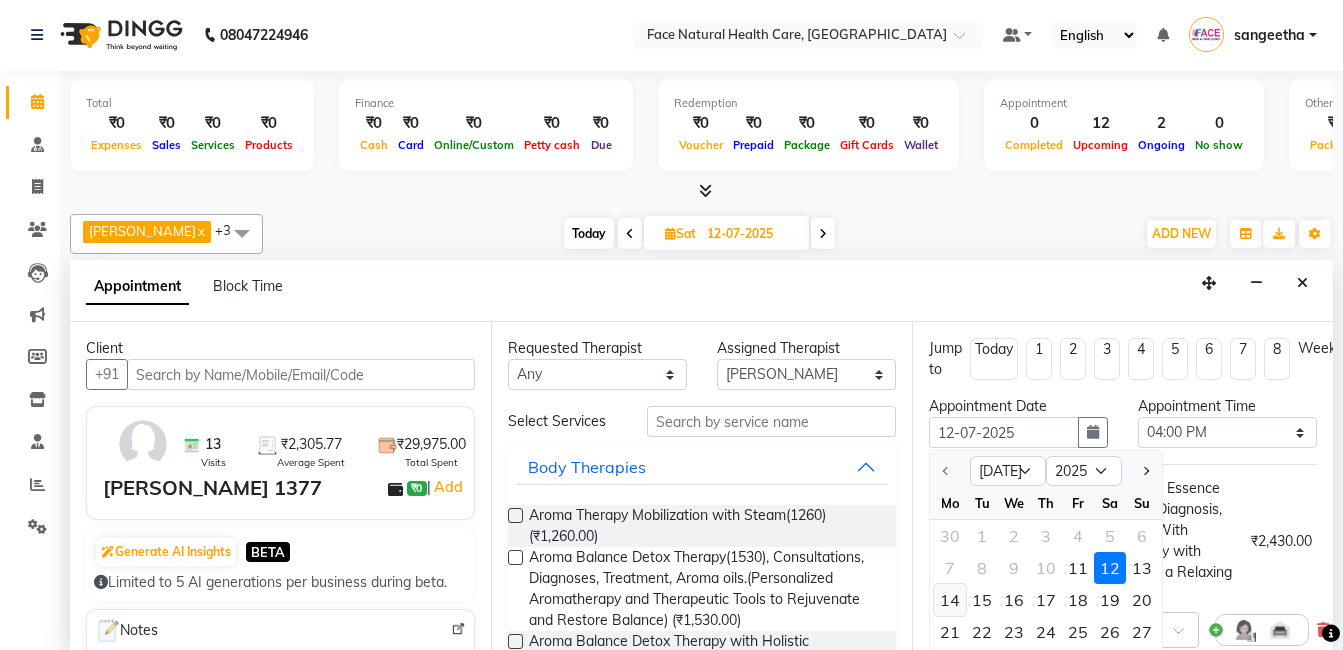 click on "14" at bounding box center [950, 600] 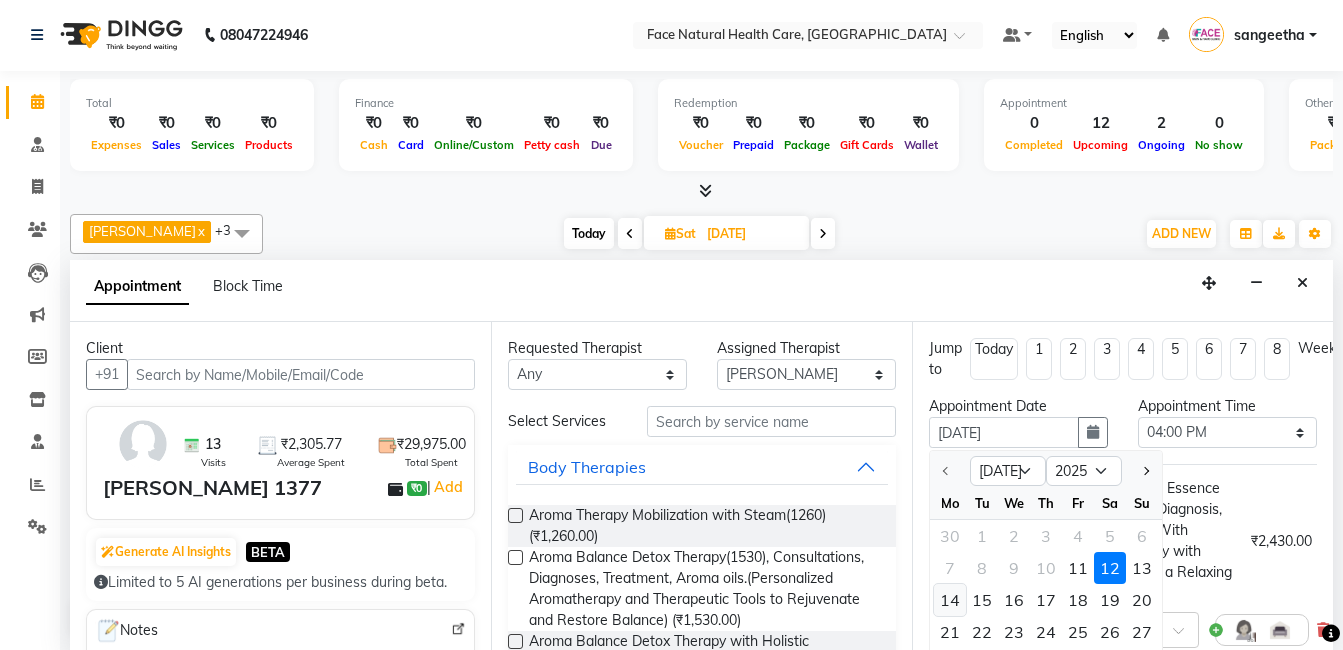 select on "960" 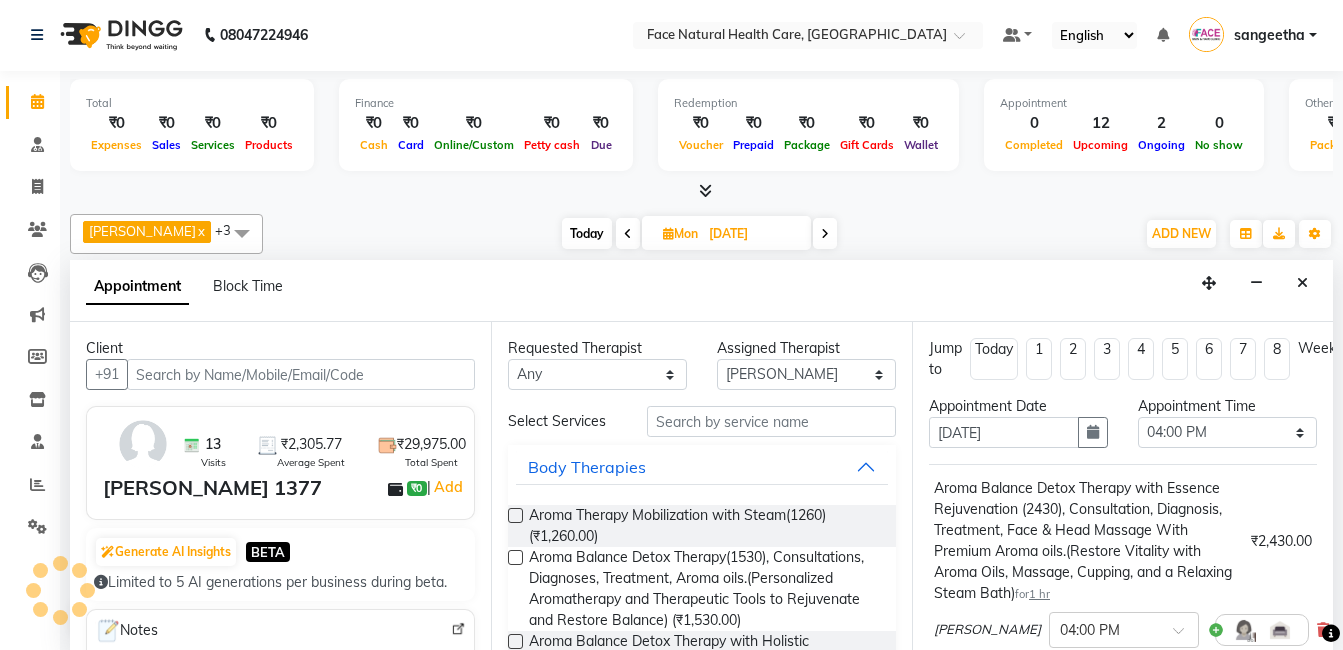 scroll, scrollTop: 265, scrollLeft: 0, axis: vertical 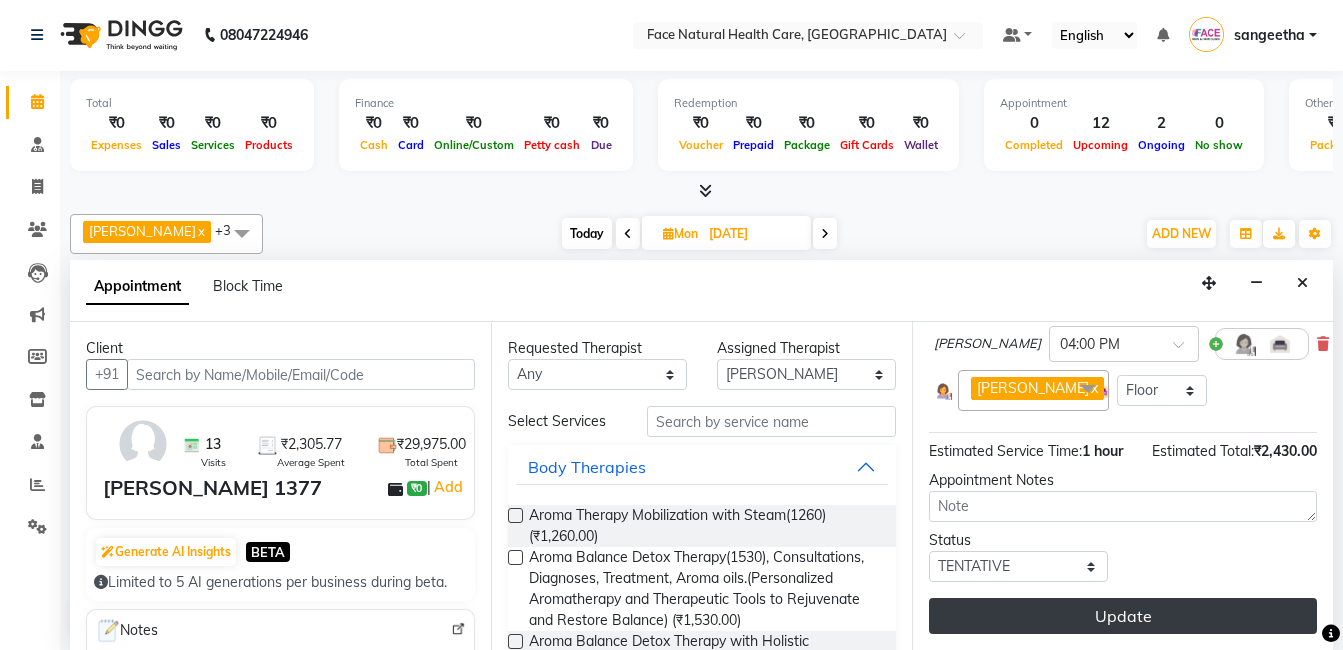 click on "Update" at bounding box center [1123, 616] 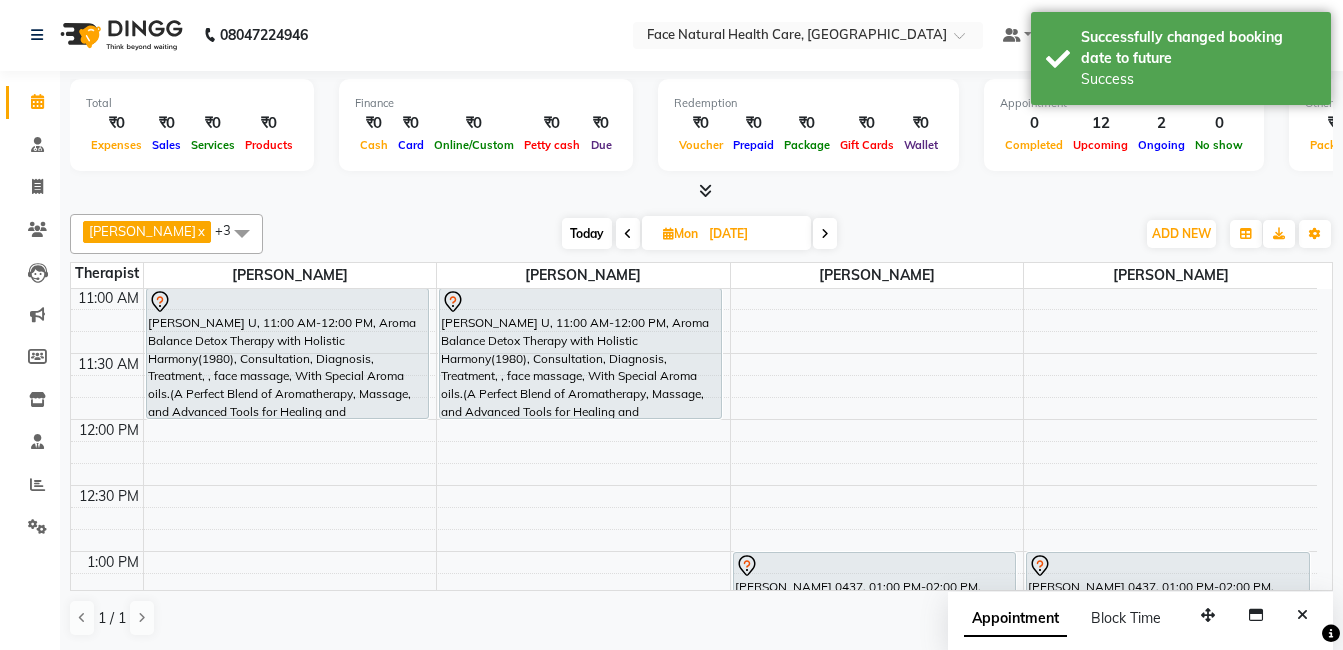 scroll, scrollTop: 0, scrollLeft: 0, axis: both 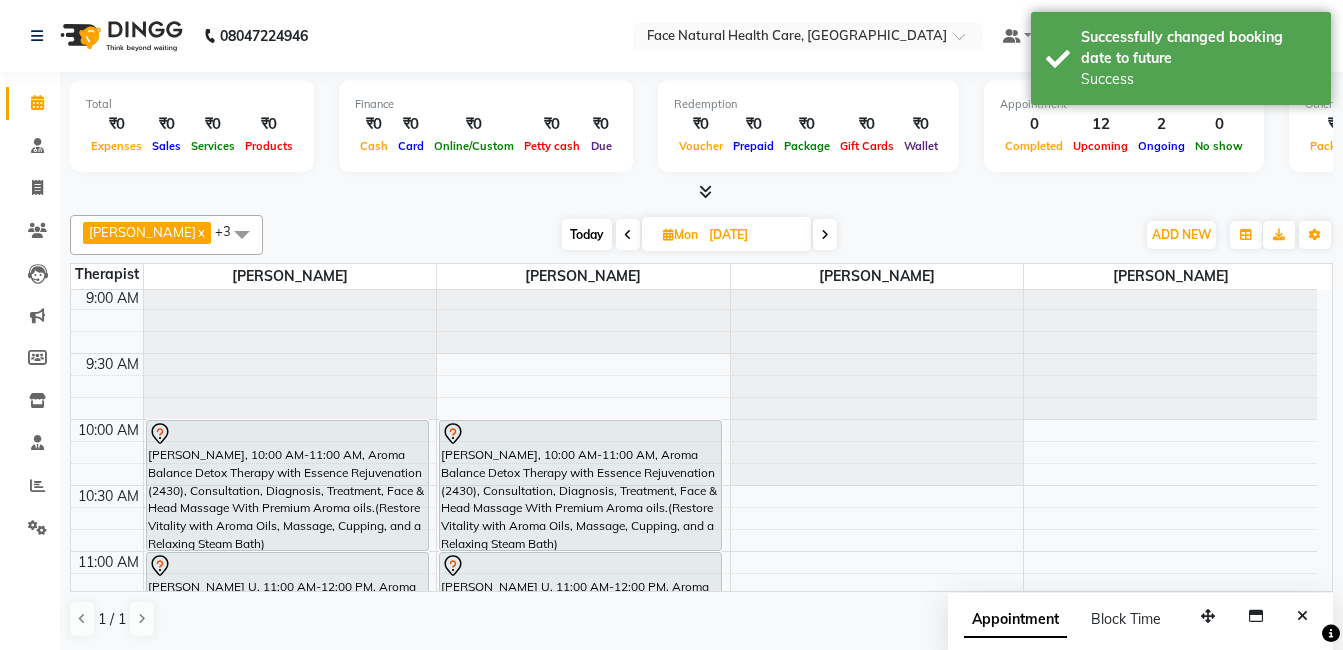 click on "Today" at bounding box center [587, 234] 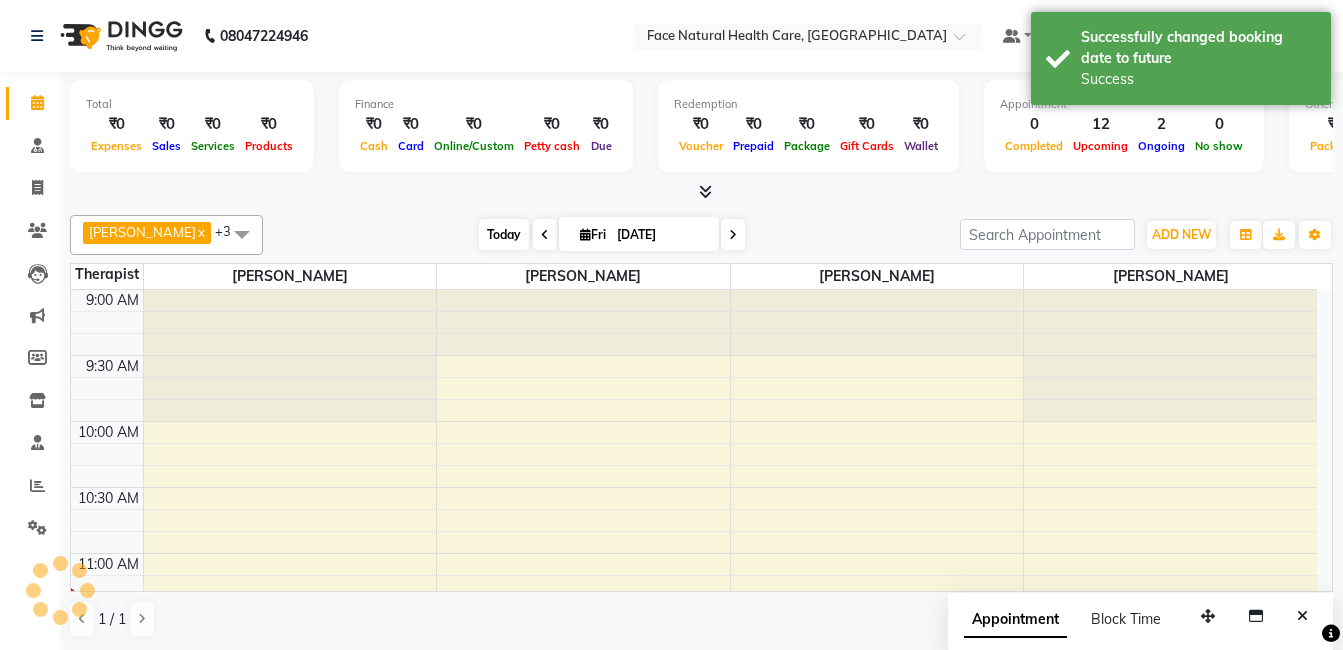 scroll, scrollTop: 265, scrollLeft: 0, axis: vertical 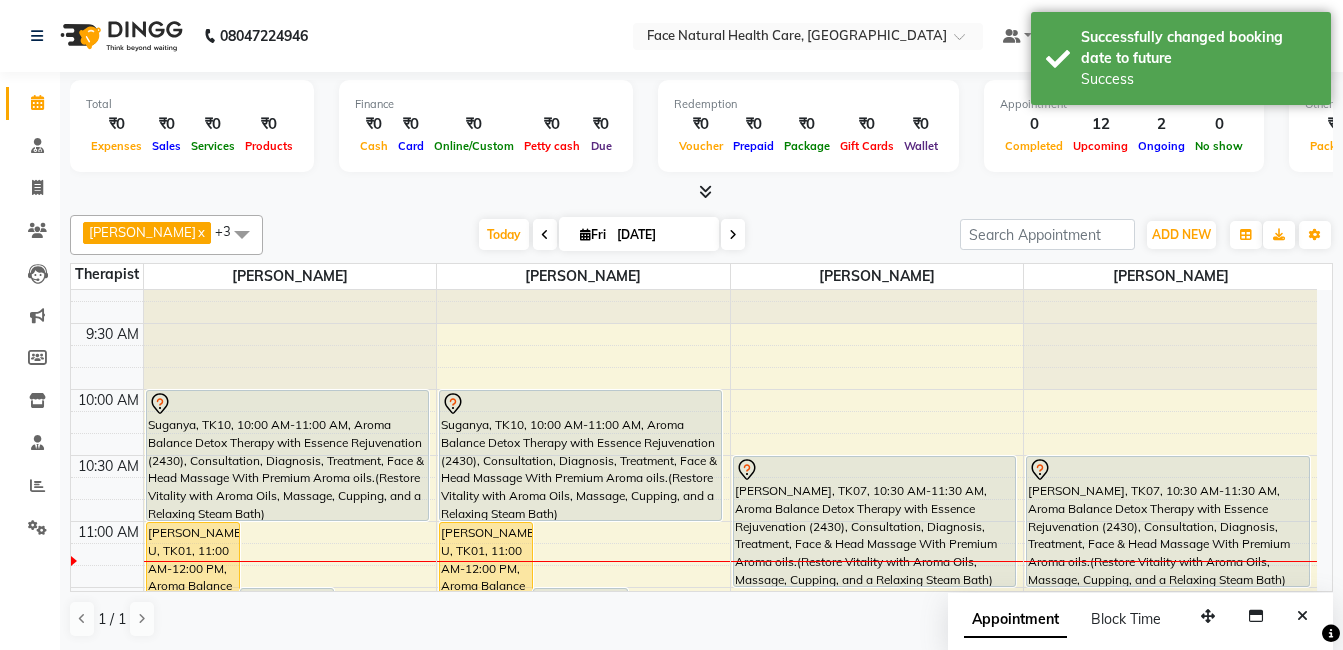 click at bounding box center (733, 234) 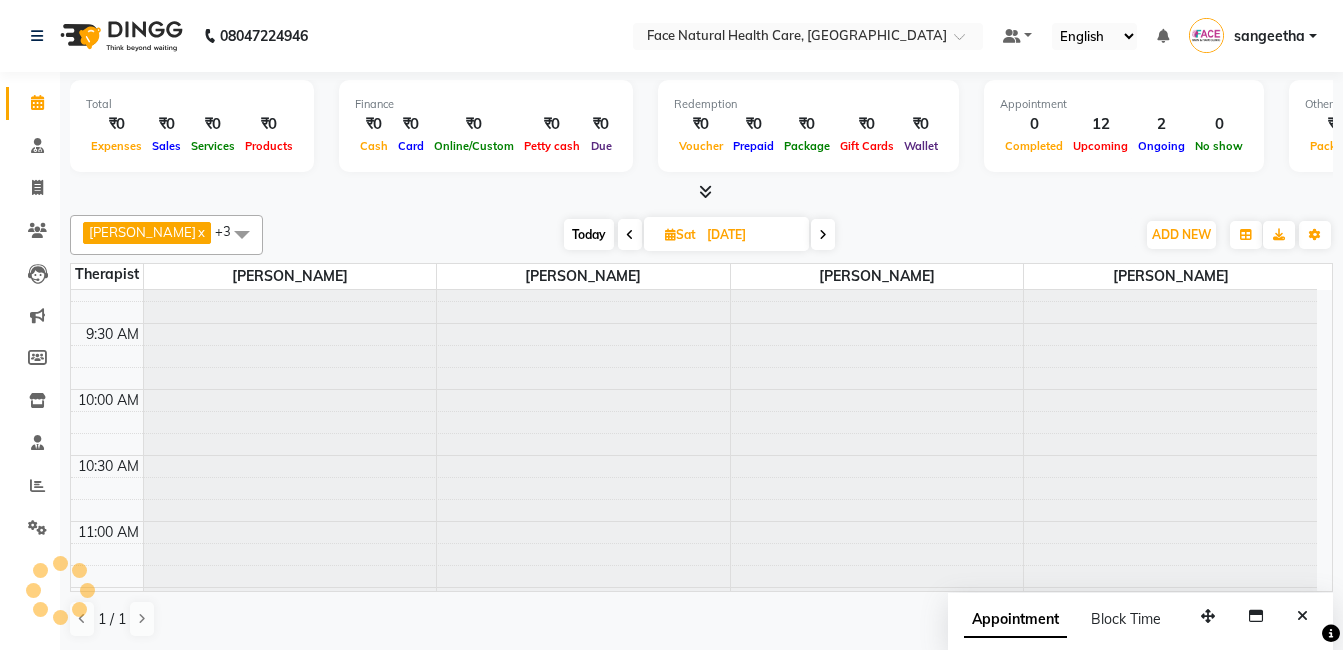 type on "12-07-2025" 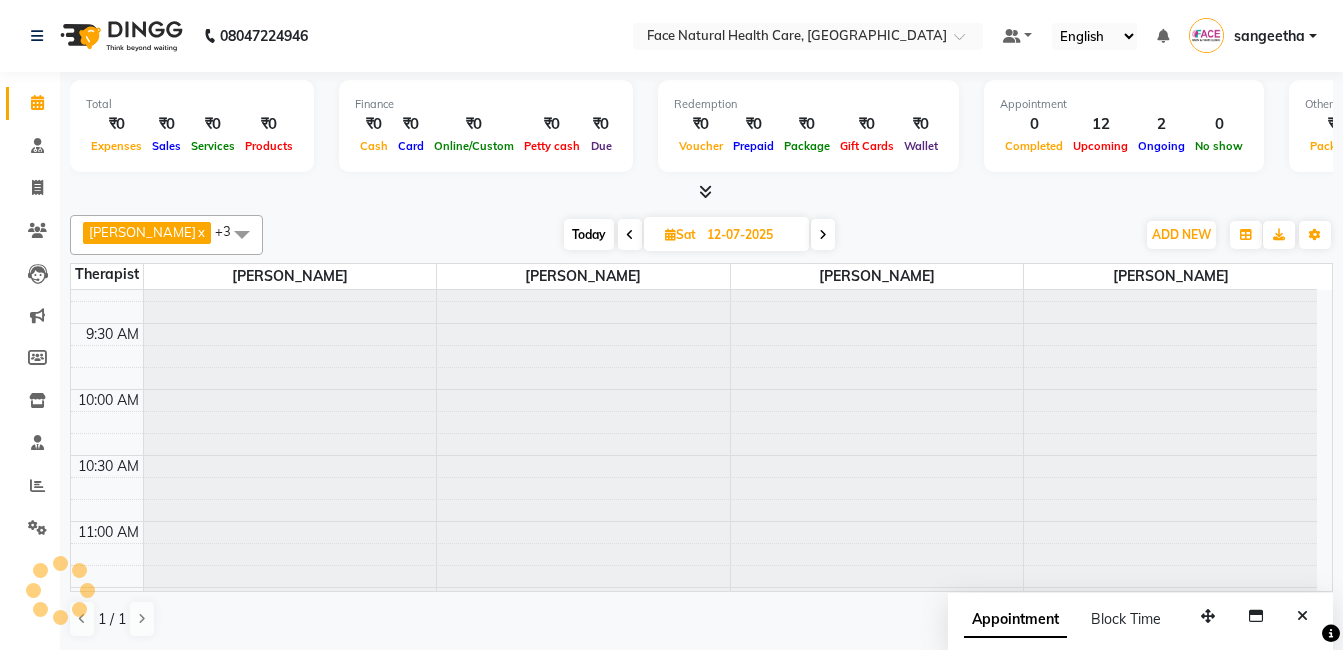 scroll, scrollTop: 265, scrollLeft: 0, axis: vertical 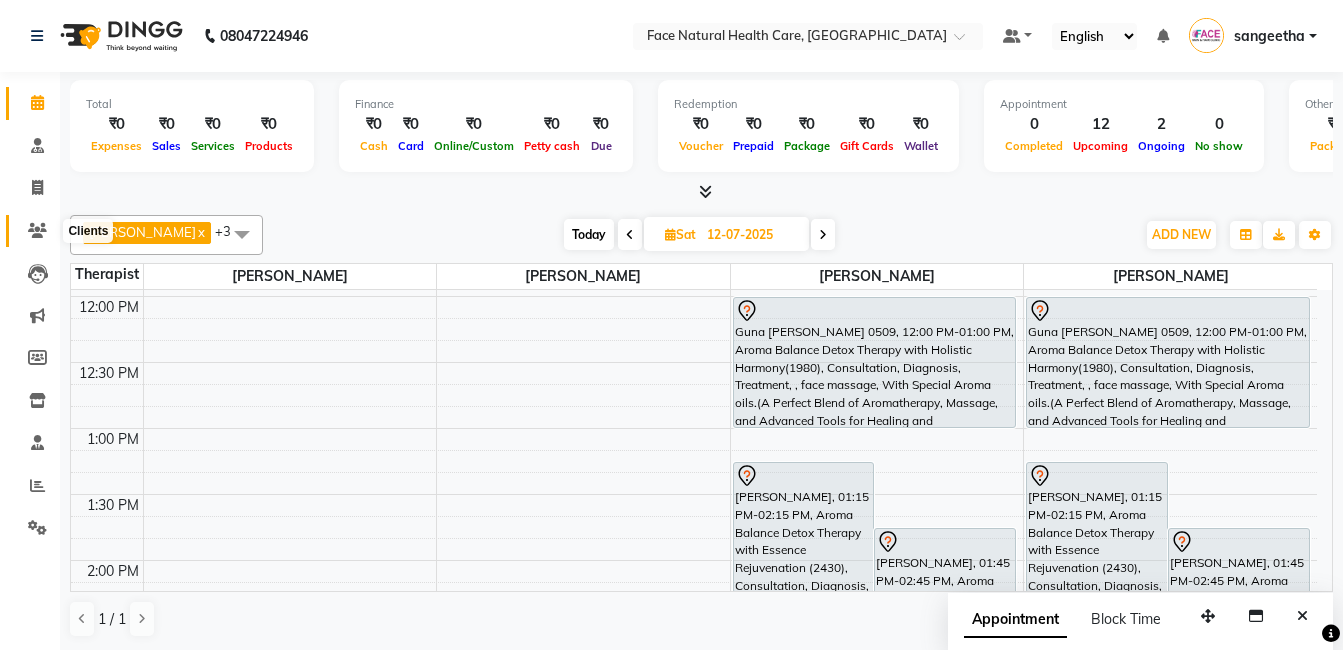 click 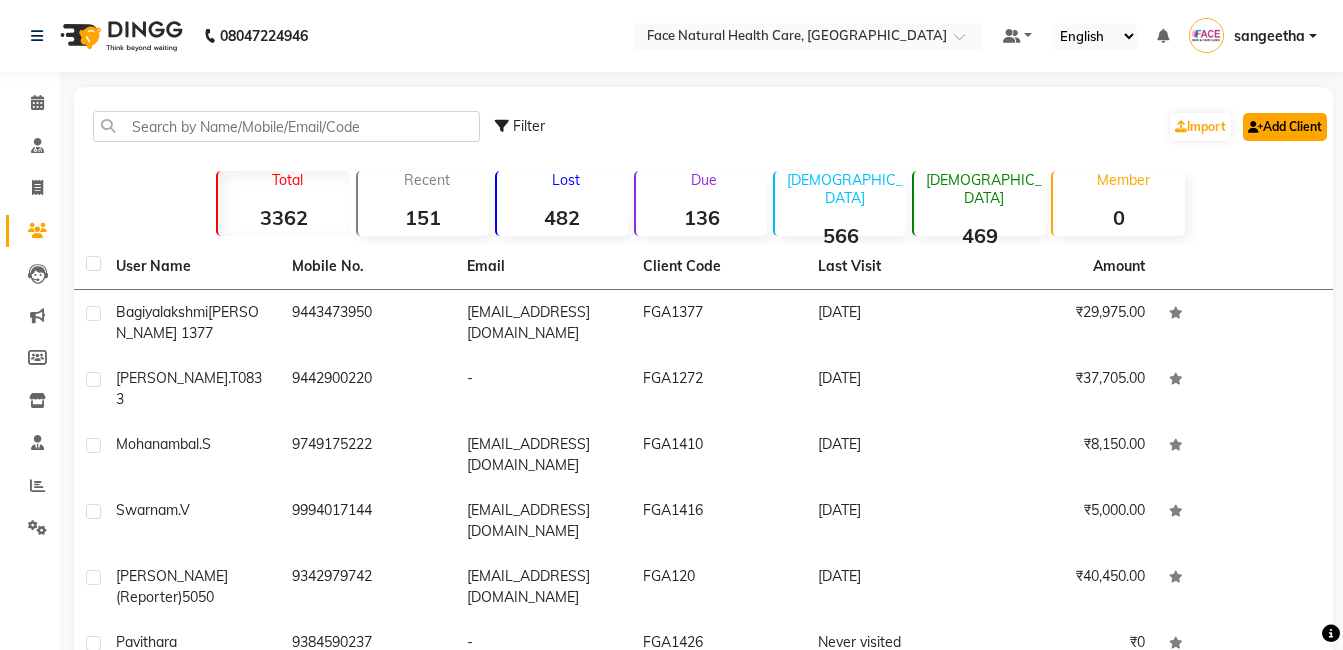 click on "Add Client" 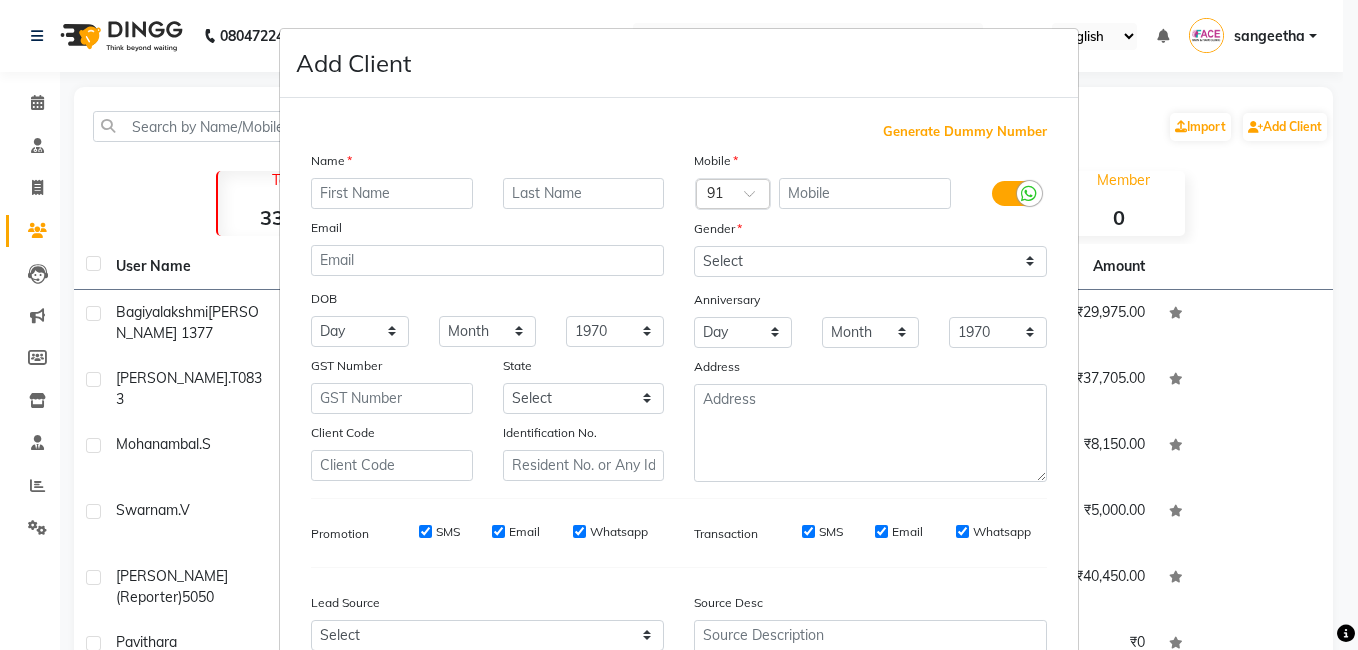 type on "v" 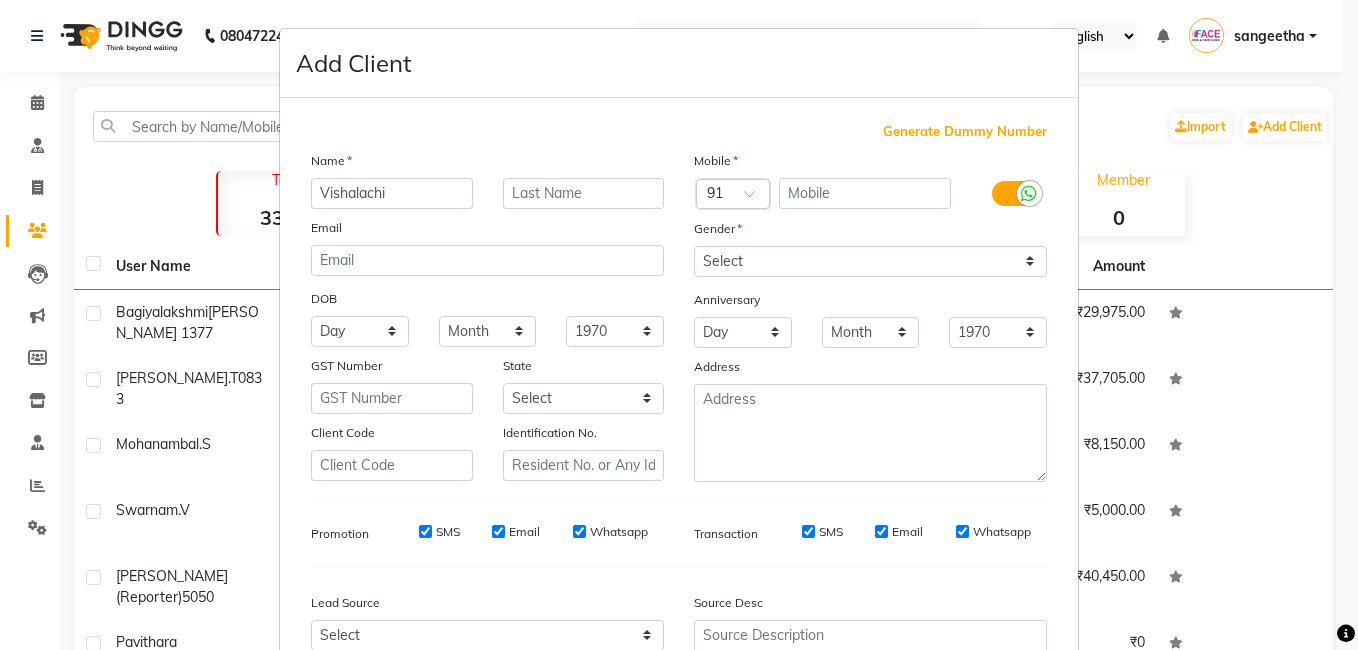 type on "Vishalachi" 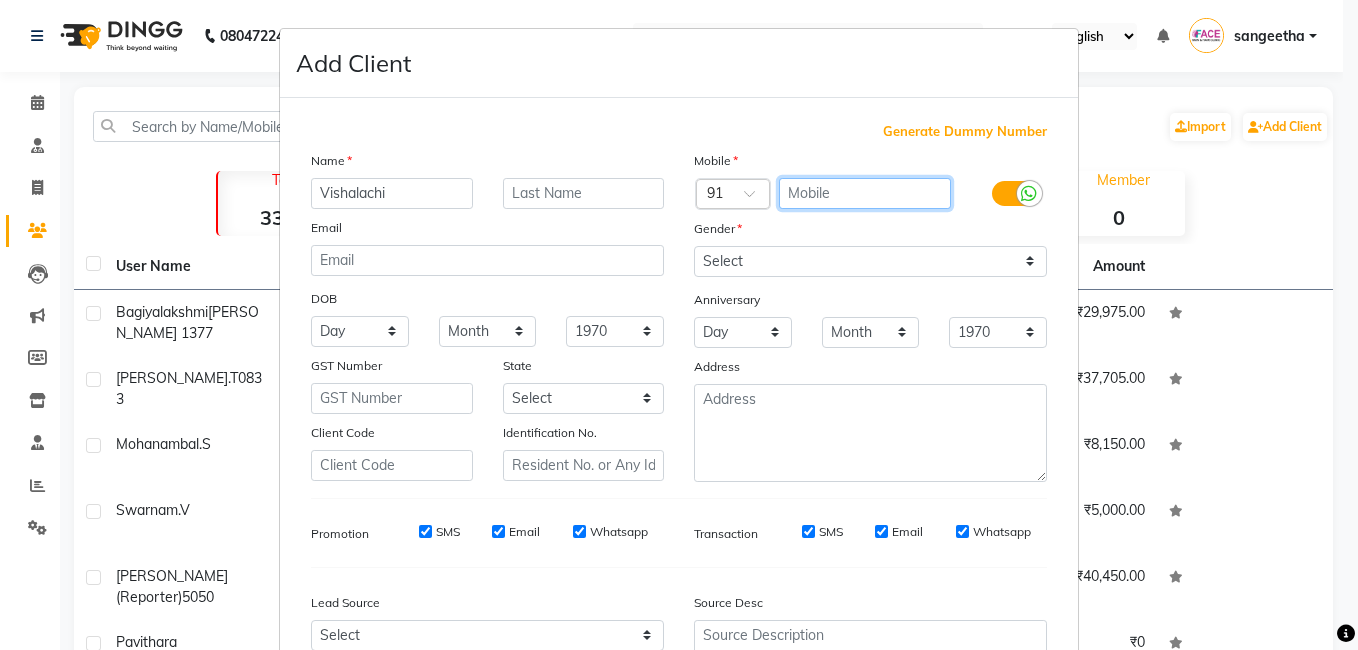click at bounding box center (865, 193) 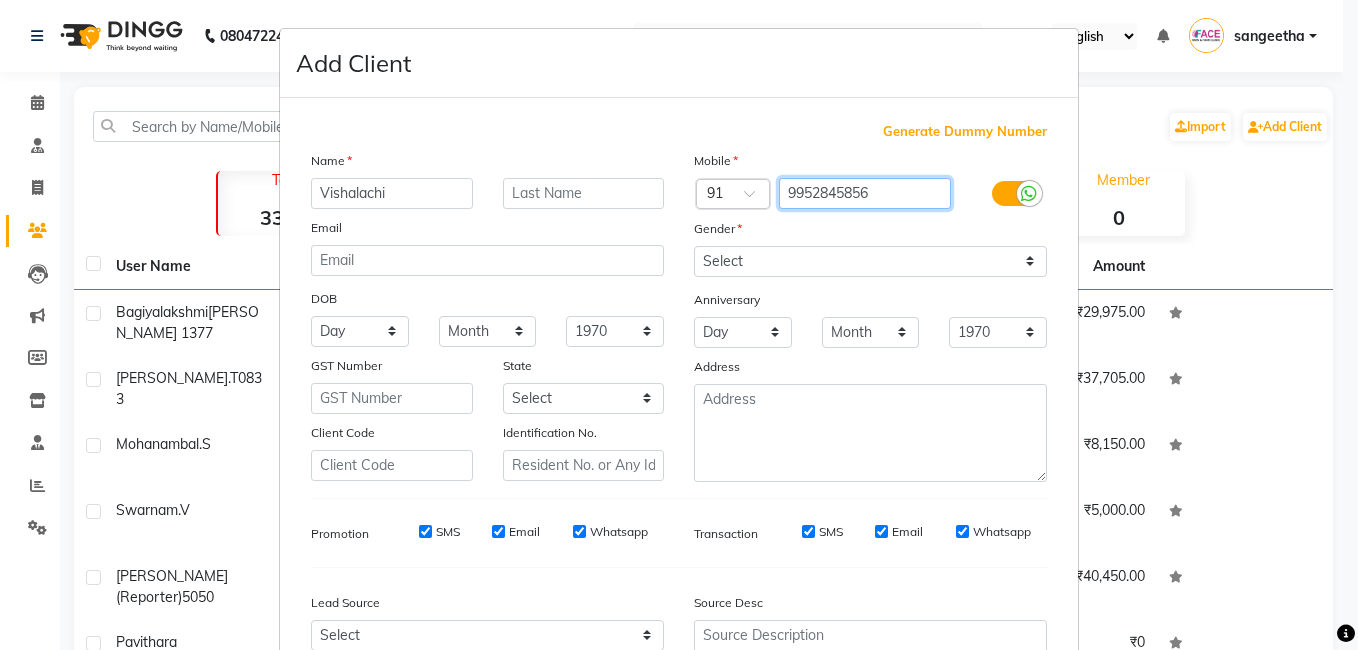 type on "9952845856" 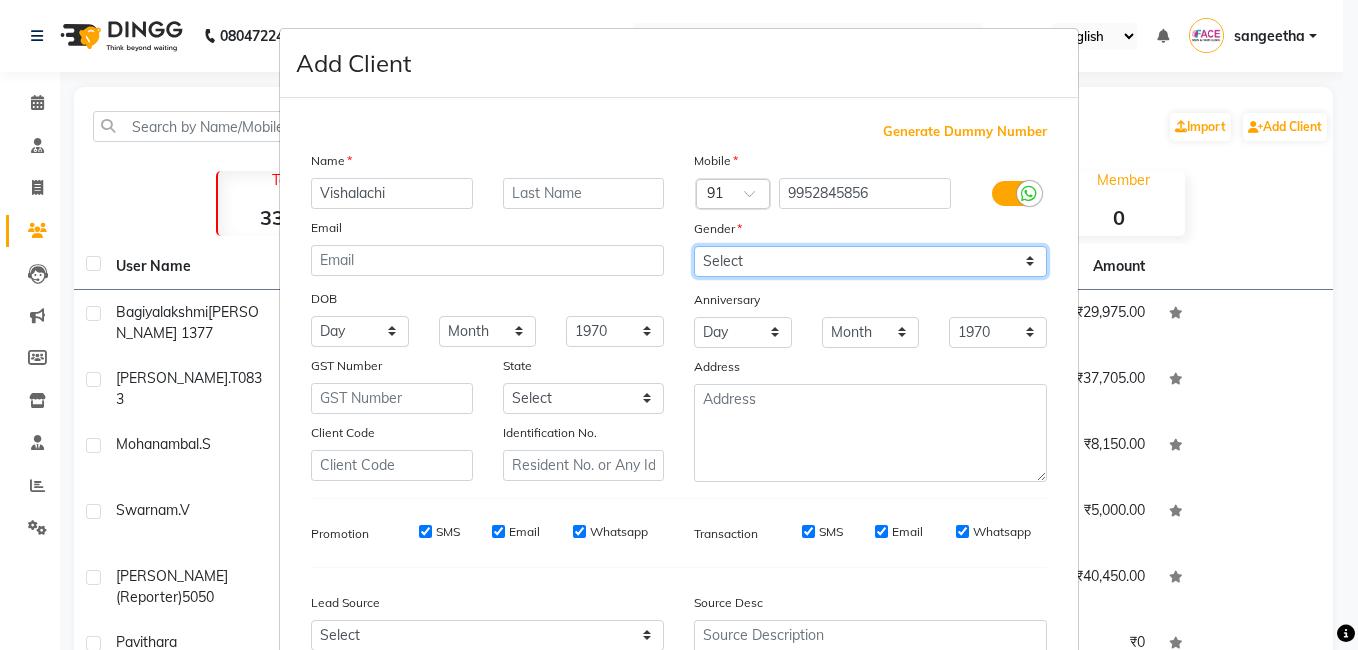 click on "Select [DEMOGRAPHIC_DATA] [DEMOGRAPHIC_DATA] Other Prefer Not To Say" at bounding box center (870, 261) 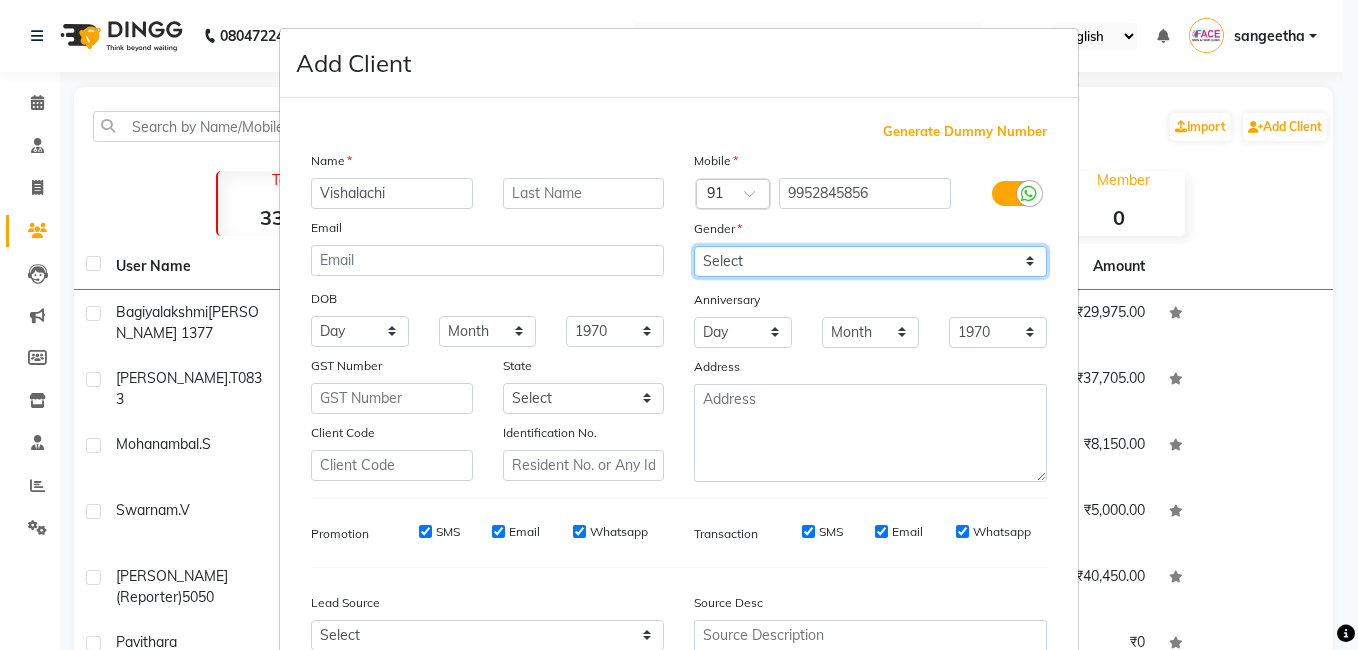 click on "Select [DEMOGRAPHIC_DATA] [DEMOGRAPHIC_DATA] Other Prefer Not To Say" at bounding box center (870, 261) 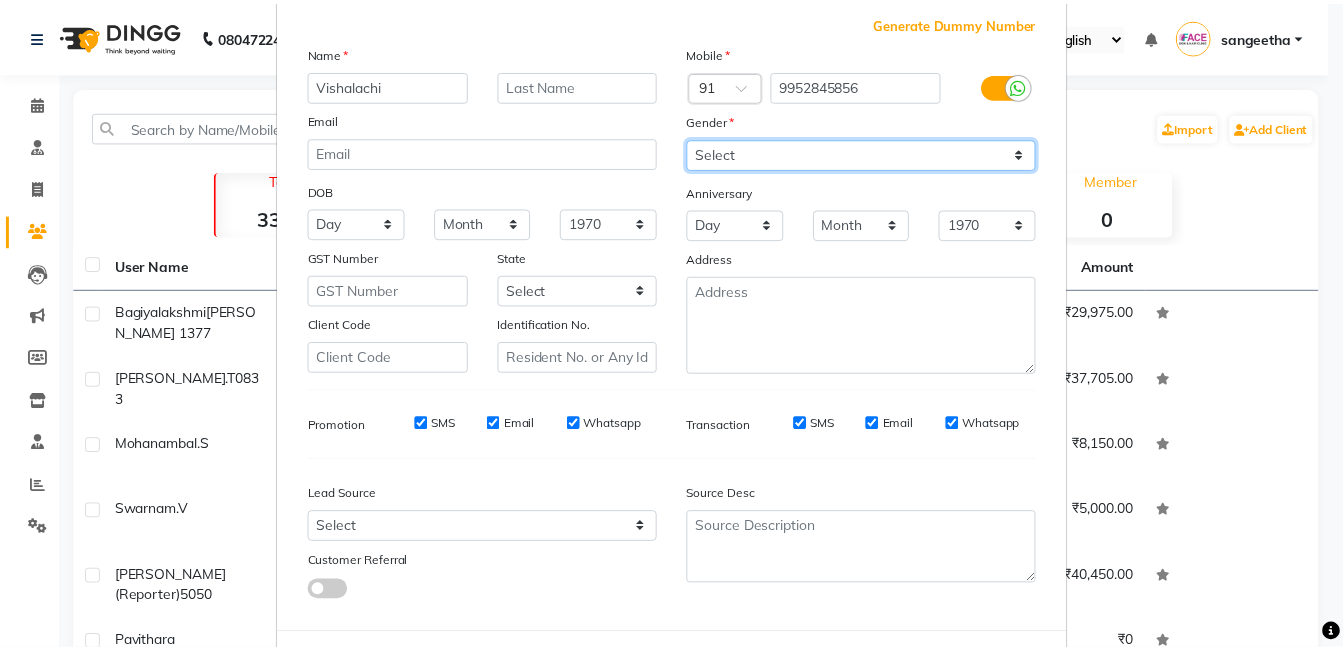 scroll, scrollTop: 199, scrollLeft: 0, axis: vertical 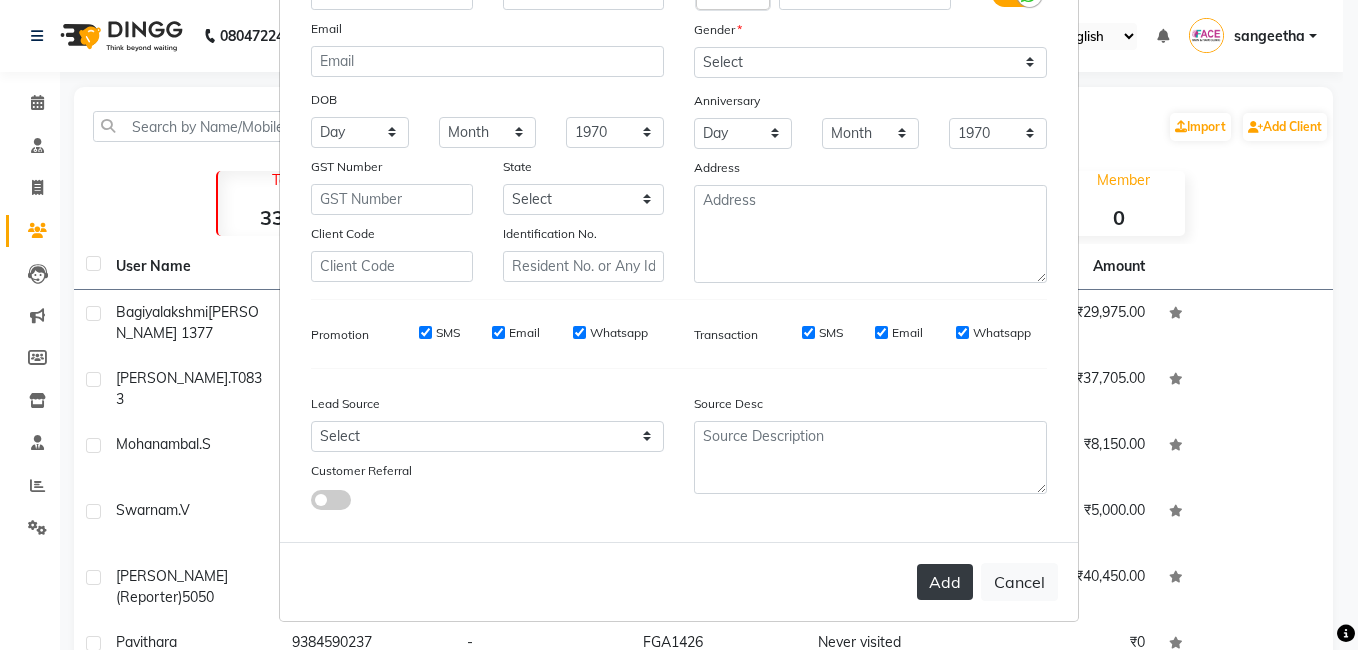 click on "Add" at bounding box center [945, 582] 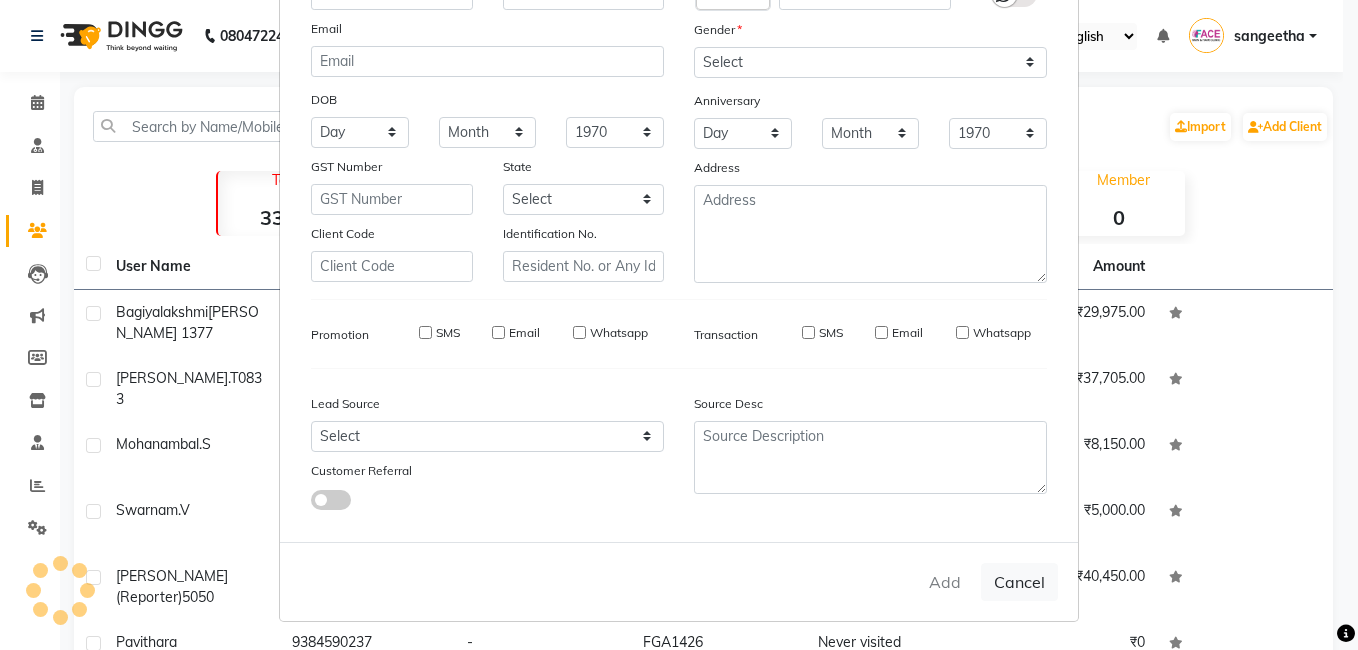 type 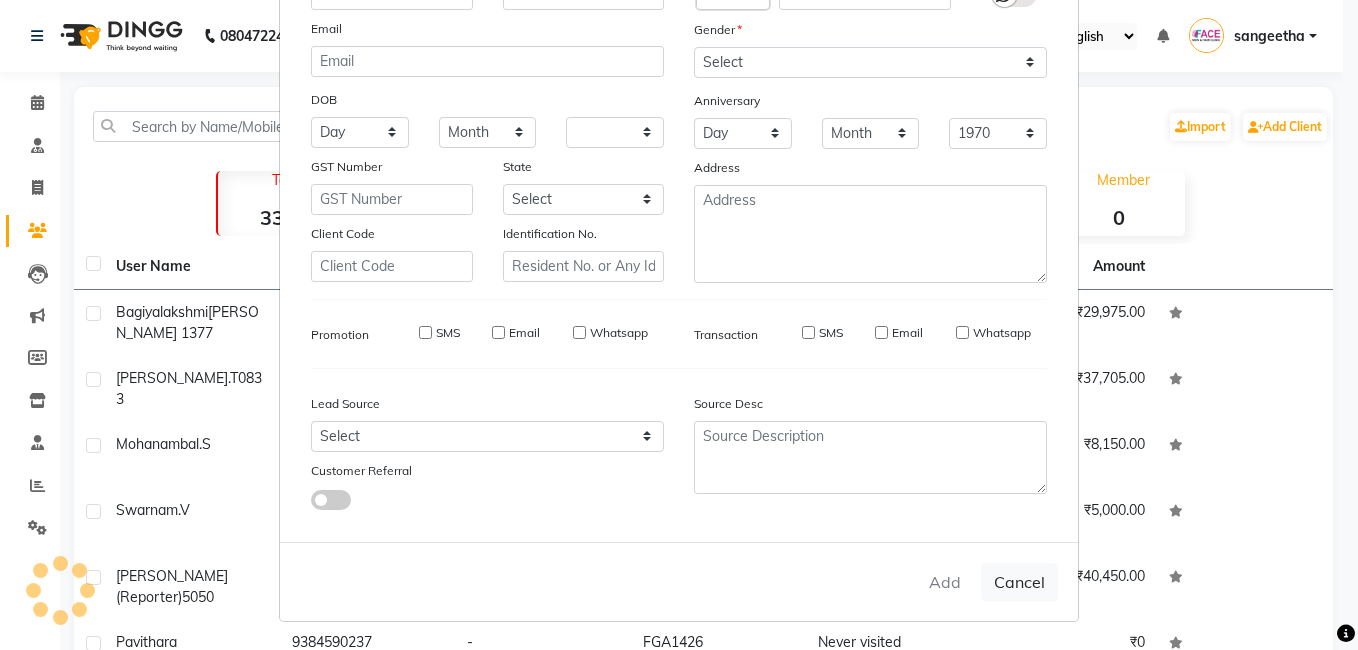 select 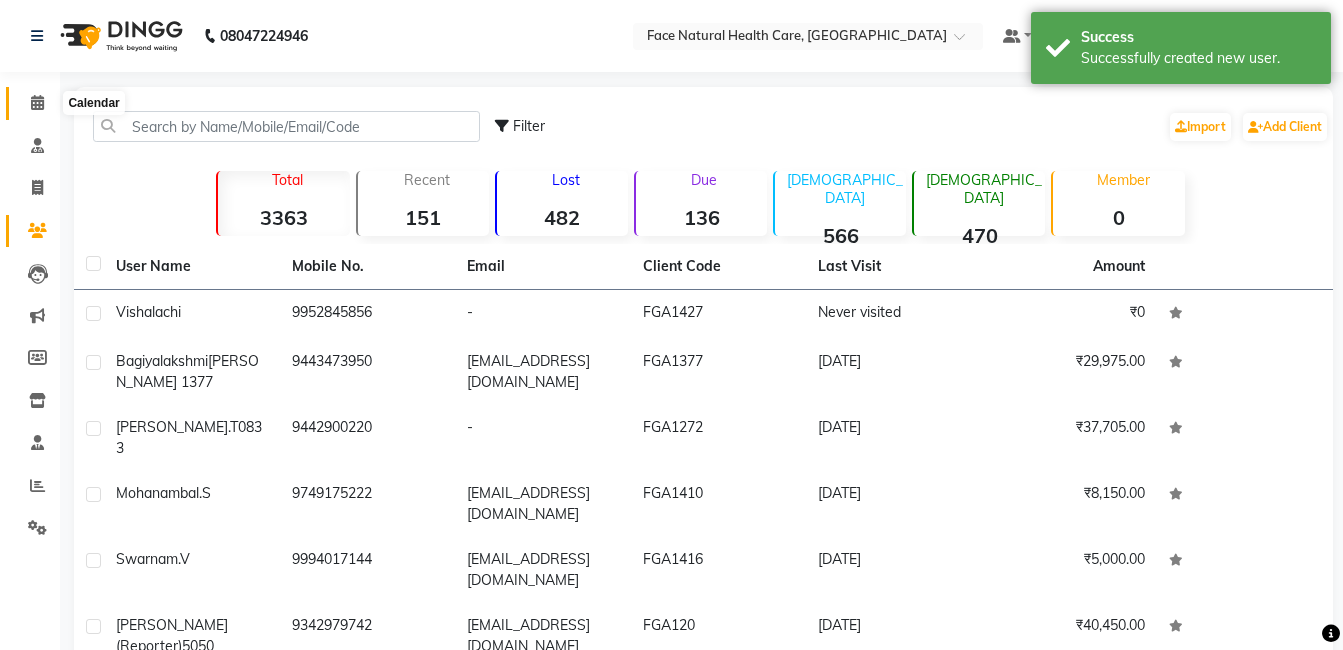 click 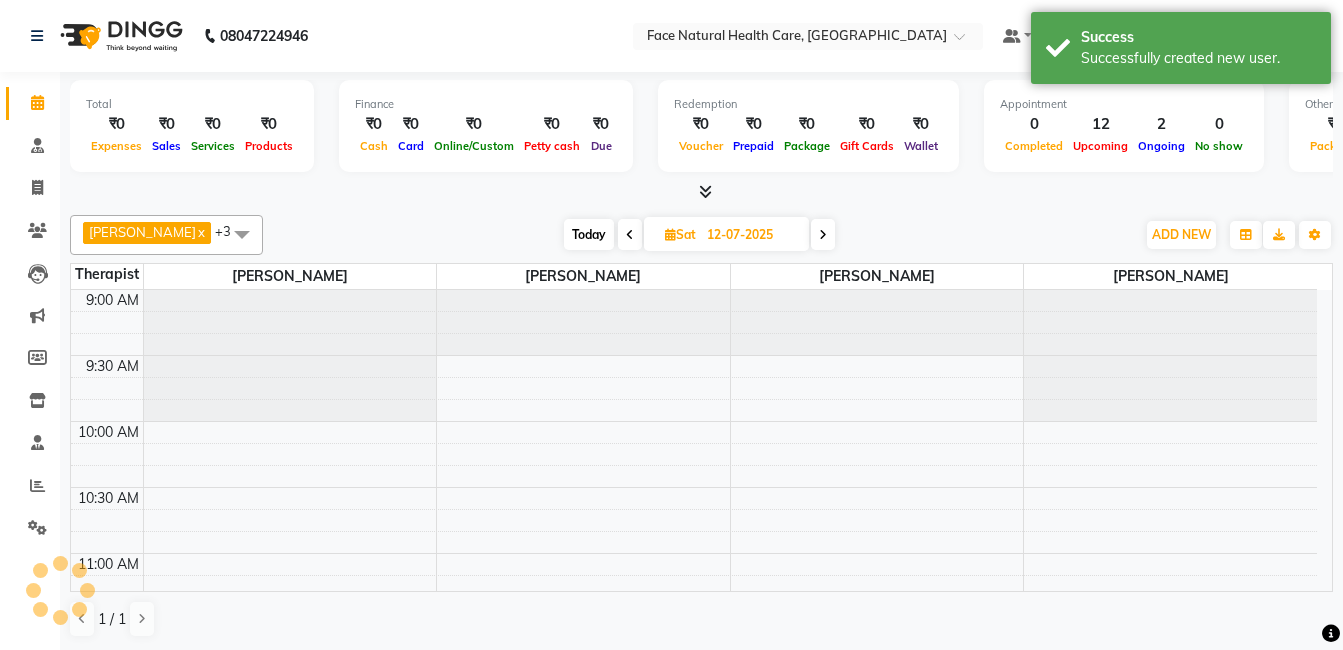 scroll, scrollTop: 265, scrollLeft: 0, axis: vertical 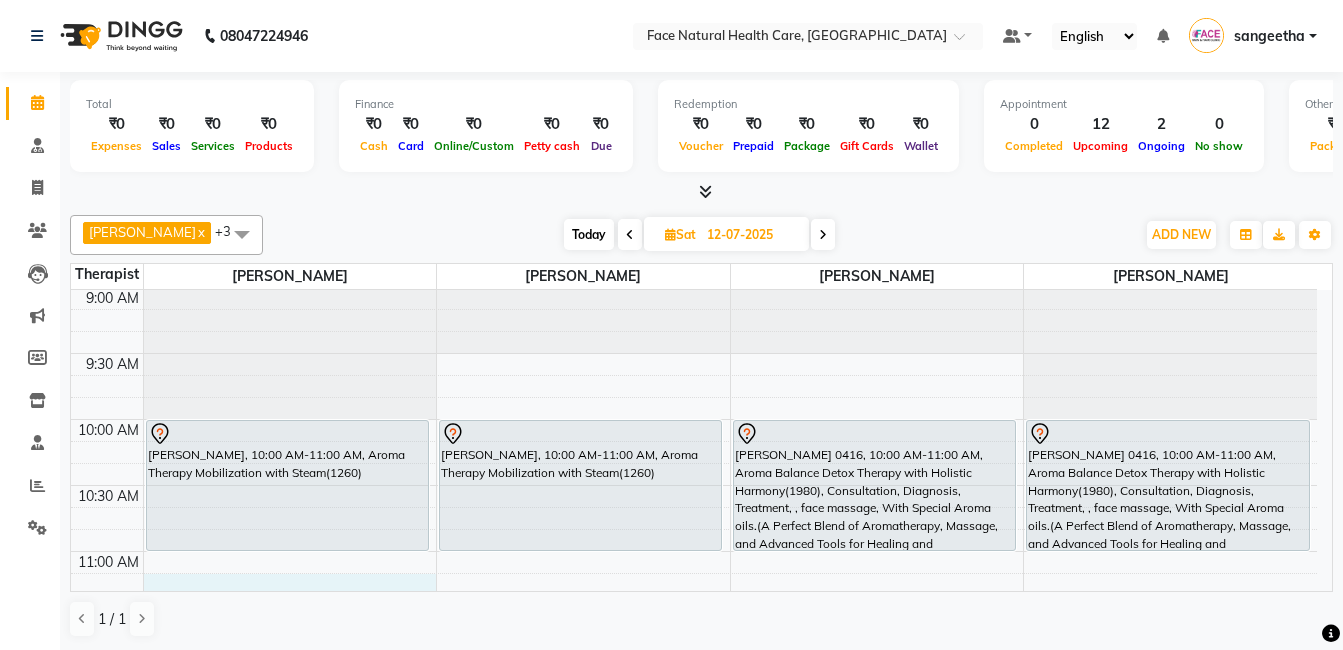 click on "9:00 AM 9:30 AM 10:00 AM 10:30 AM 11:00 AM 11:30 AM 12:00 PM 12:30 PM 1:00 PM 1:30 PM 2:00 PM 2:30 PM 3:00 PM 3:30 PM 4:00 PM 4:30 PM 5:00 PM 5:30 PM 6:00 PM 6:30 PM             [PERSON_NAME], 10:00 AM-11:00 AM, Aroma Therapy Mobilization with Steam(1260)             [PERSON_NAME], 03:00 PM-04:00 PM, Aroma Balance Detox Therapy with Essence Rejuvenation  (2430), Consultation, Diagnosis, Treatment,  Face & Head Massage With Premium Aroma oils.(Restore Vitality with Aroma Oils, Massage, Cupping, and a Relaxing Steam Bath)             Loganayagi FGA 1166, 04:00 PM-05:00 PM, Aroma Balance Detox Therapy(1530), Consultations, Diagnoses, Treatment, Aroma oils.(Personalized Aromatherapy and Therapeutic Tools to Rejuvenate and Restore Balance)             [PERSON_NAME], 10:00 AM-11:00 AM, Aroma Therapy Mobilization with Steam(1260)                                                 [PERSON_NAME], 01:45 PM-02:45 PM, Aroma Therapy Mobilization with Steam(1260)" at bounding box center (694, 947) 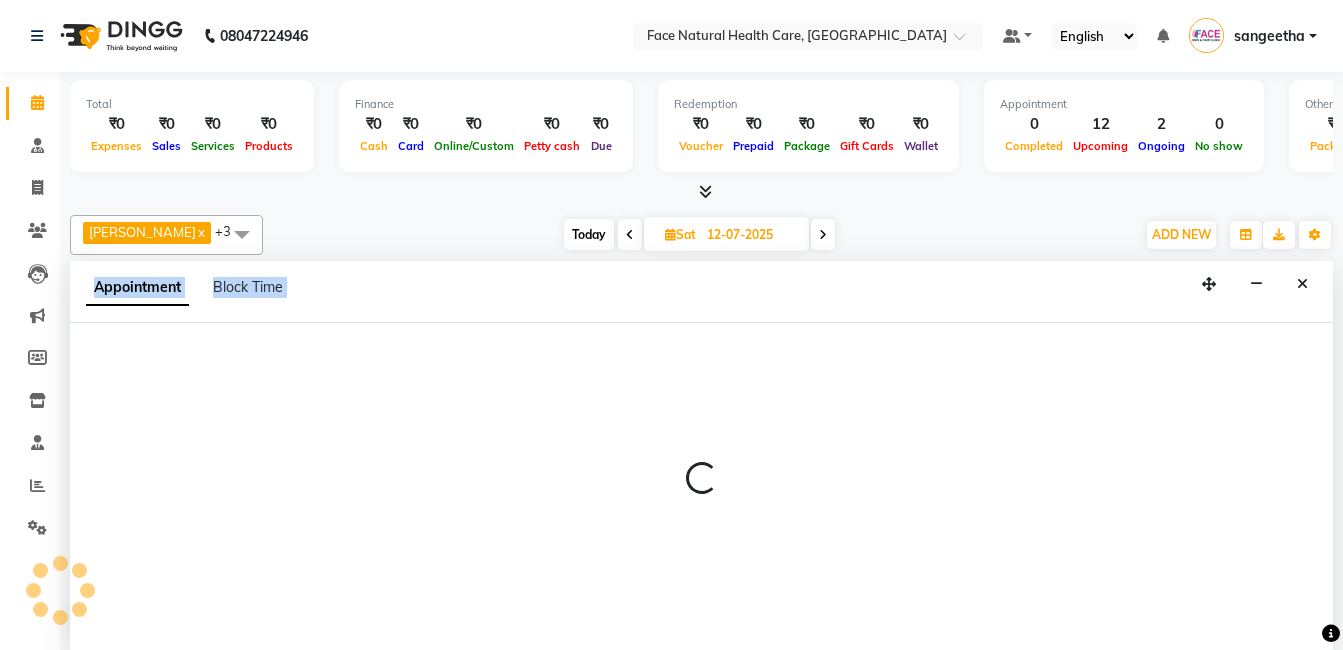 scroll, scrollTop: 1, scrollLeft: 0, axis: vertical 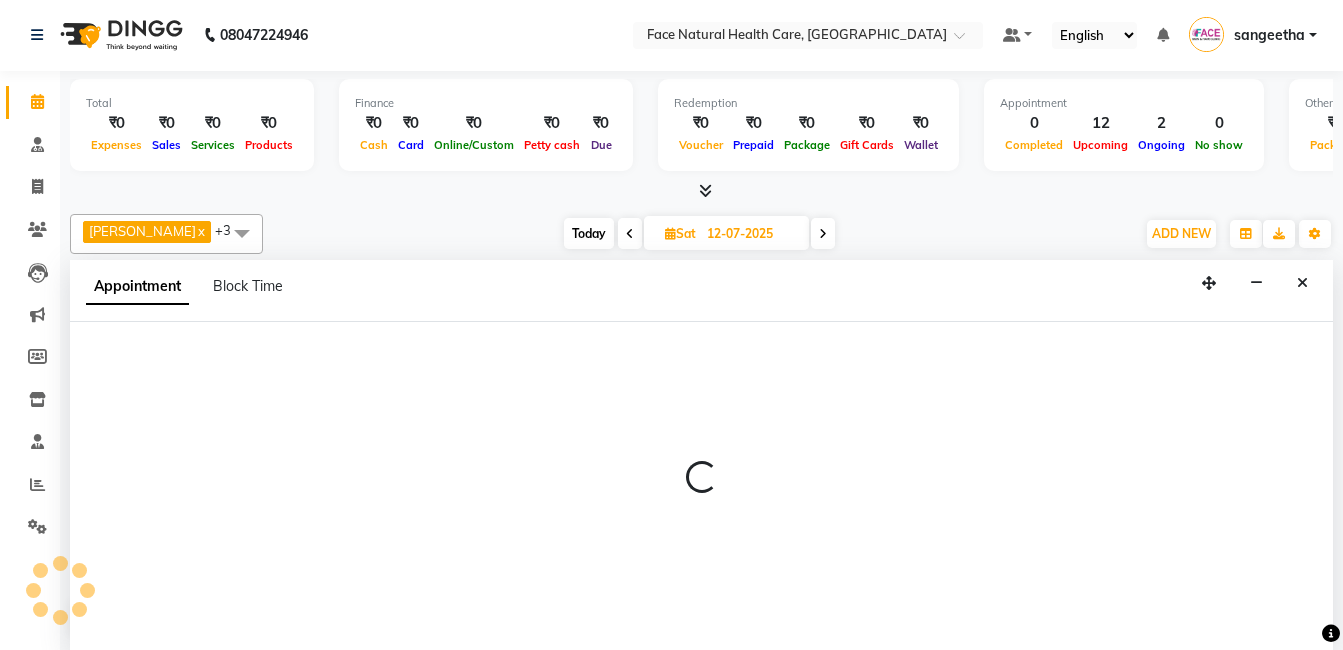 select on "47694" 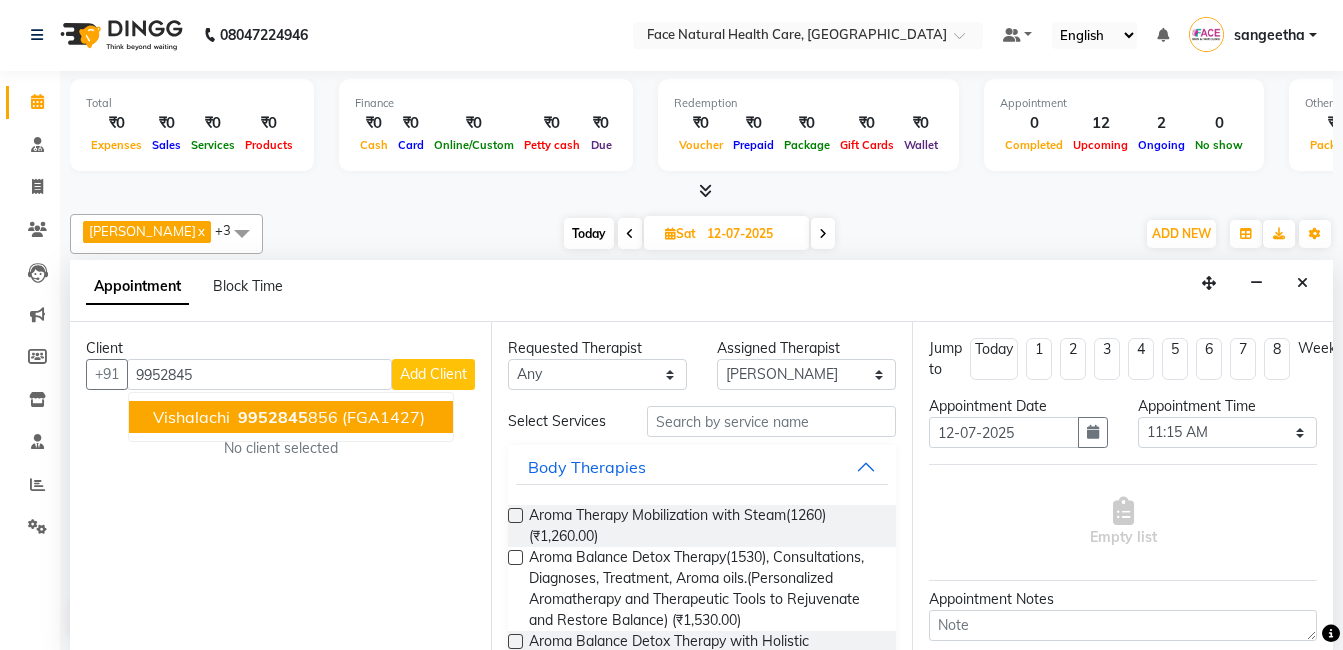 click on "9952845" at bounding box center (273, 417) 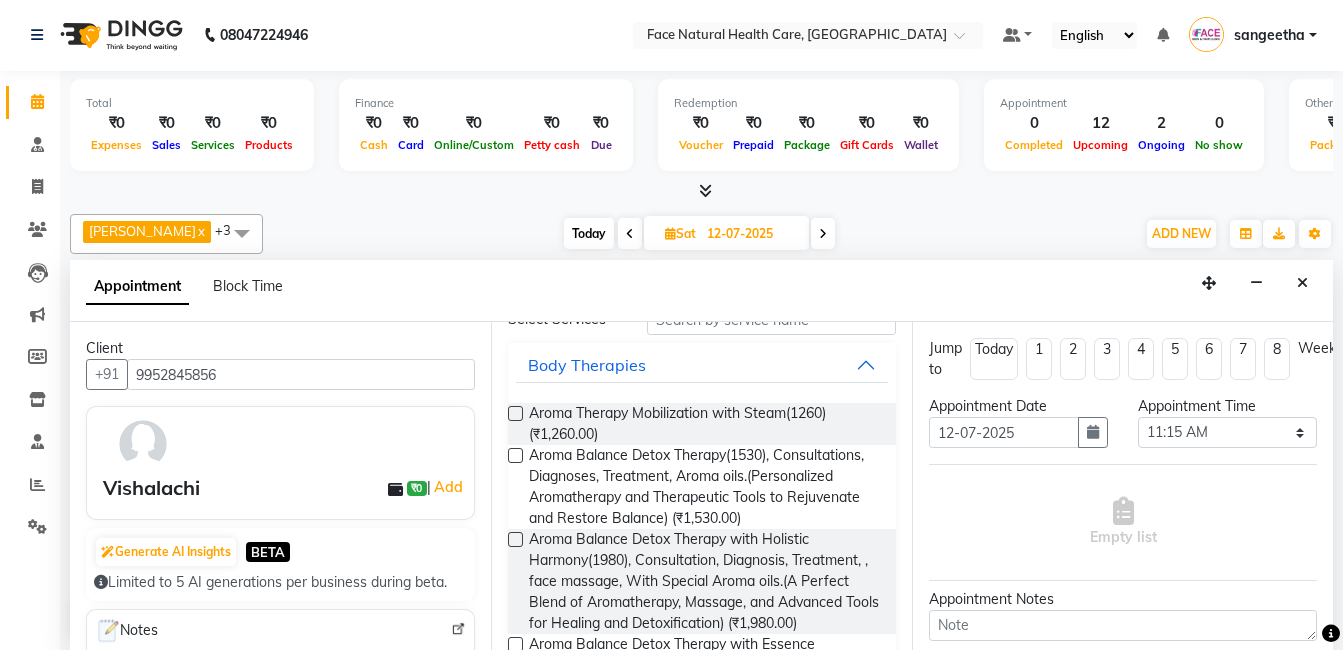 scroll, scrollTop: 92, scrollLeft: 0, axis: vertical 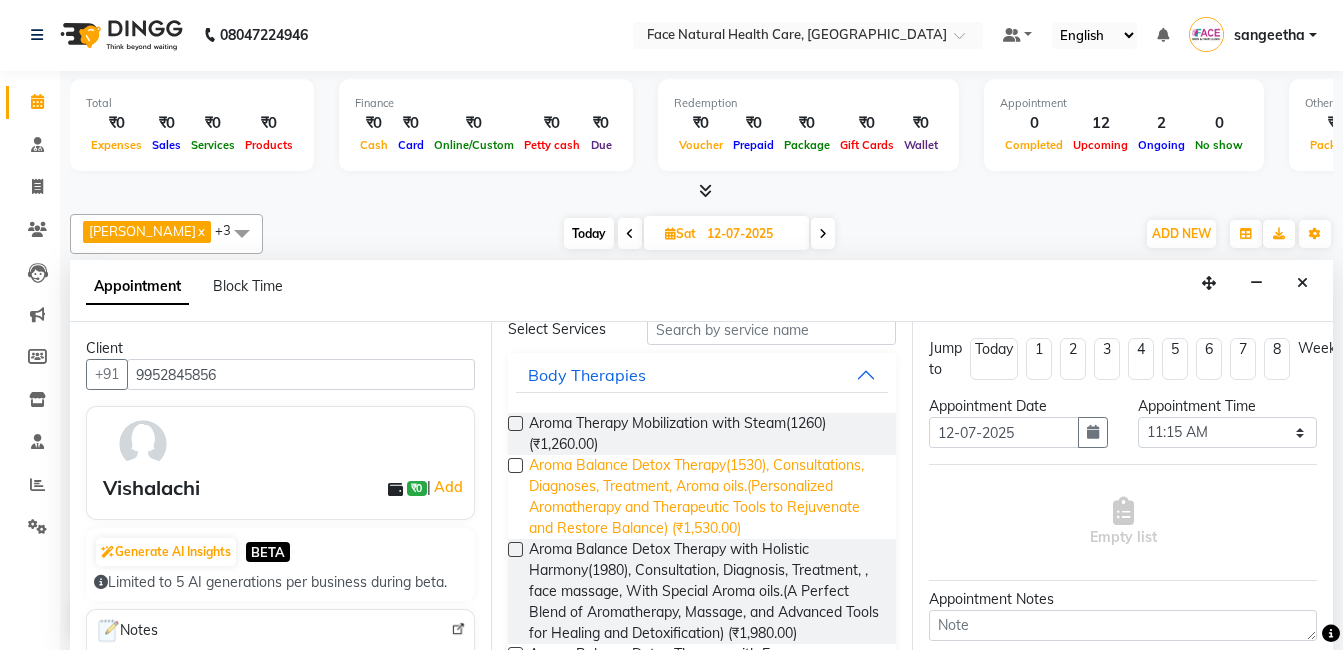 type on "9952845856" 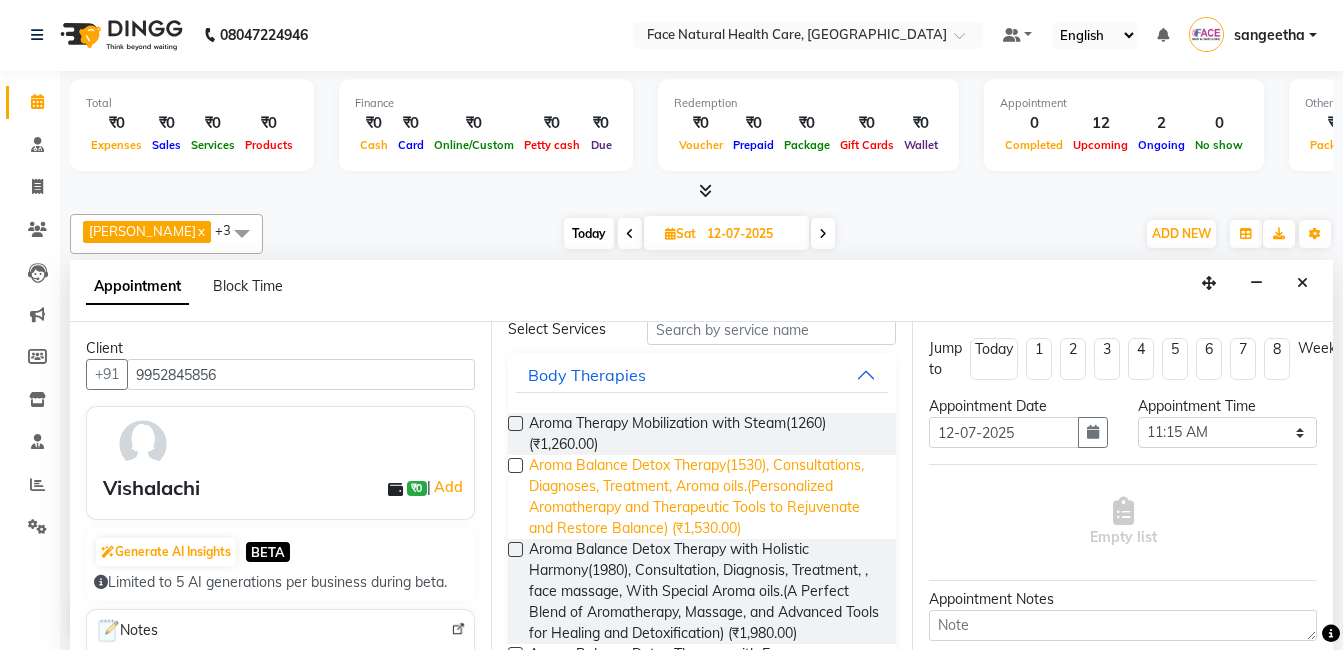 click on "Aroma Balance Detox Therapy(1530), Consultations, Diagnoses, Treatment, Aroma oils.(Personalized Aromatherapy and Therapeutic Tools to Rejuvenate and Restore Balance) (₹1,530.00)" at bounding box center (704, 497) 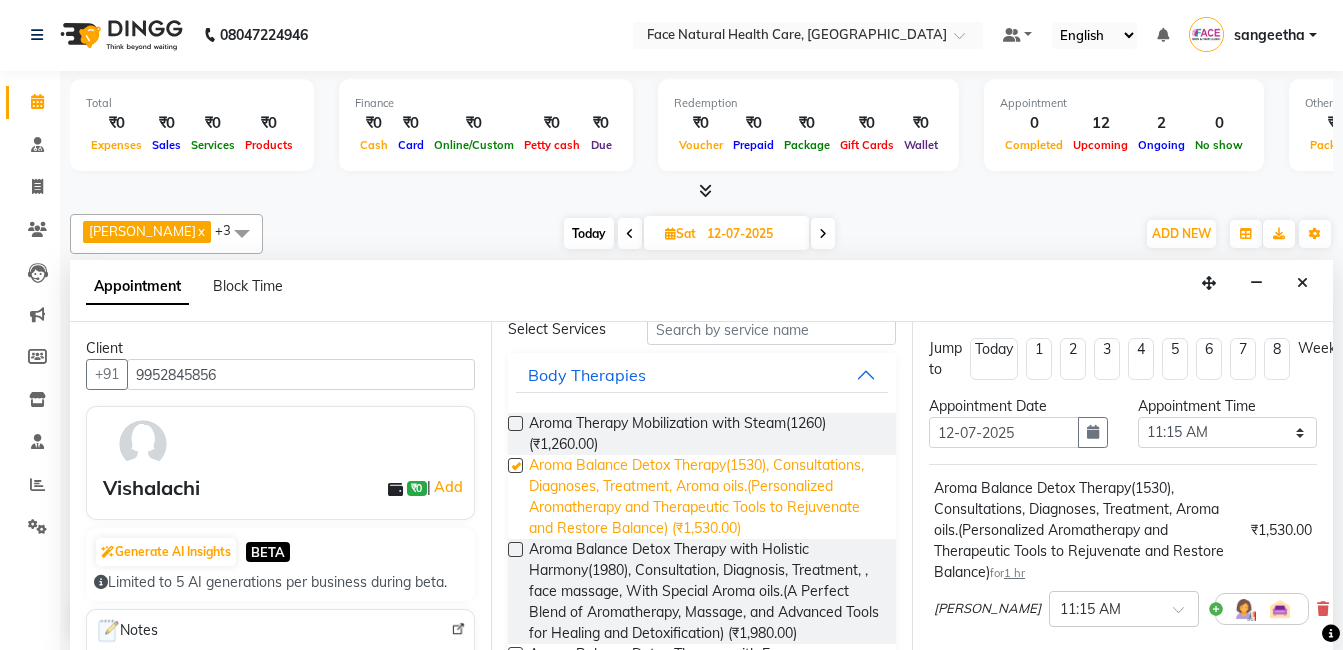 checkbox on "false" 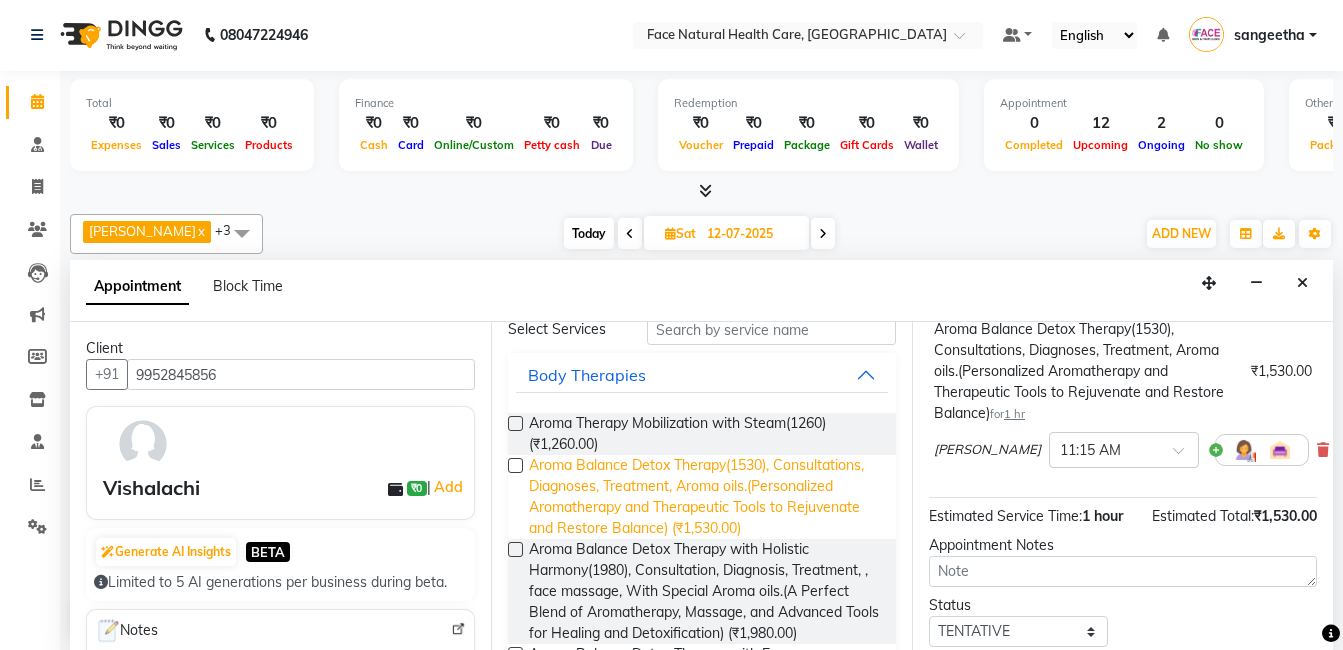 scroll, scrollTop: 164, scrollLeft: 0, axis: vertical 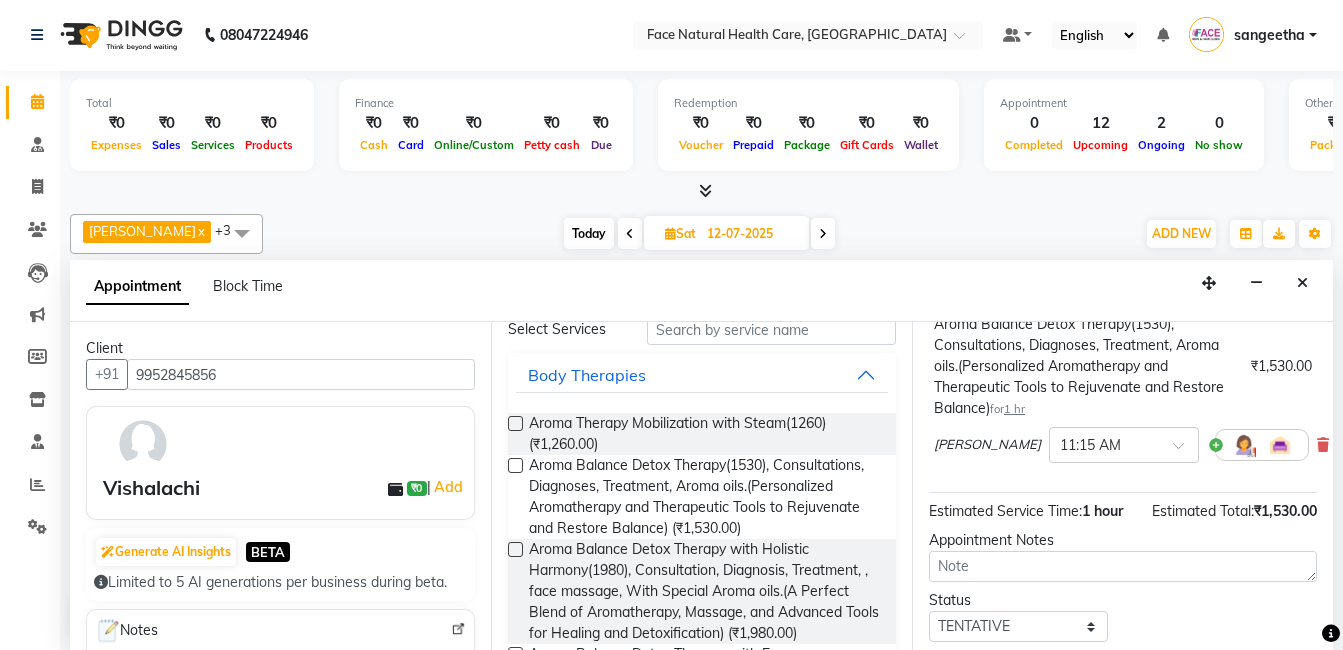 click at bounding box center [1244, 445] 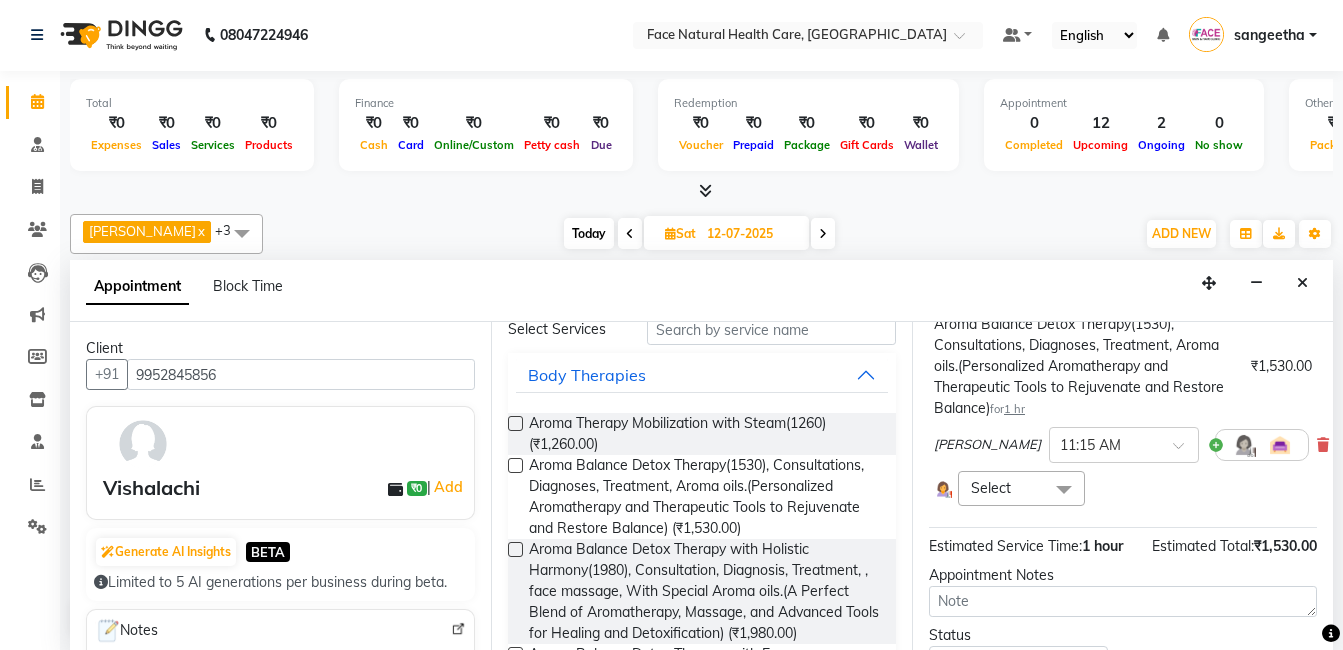click at bounding box center (1064, 490) 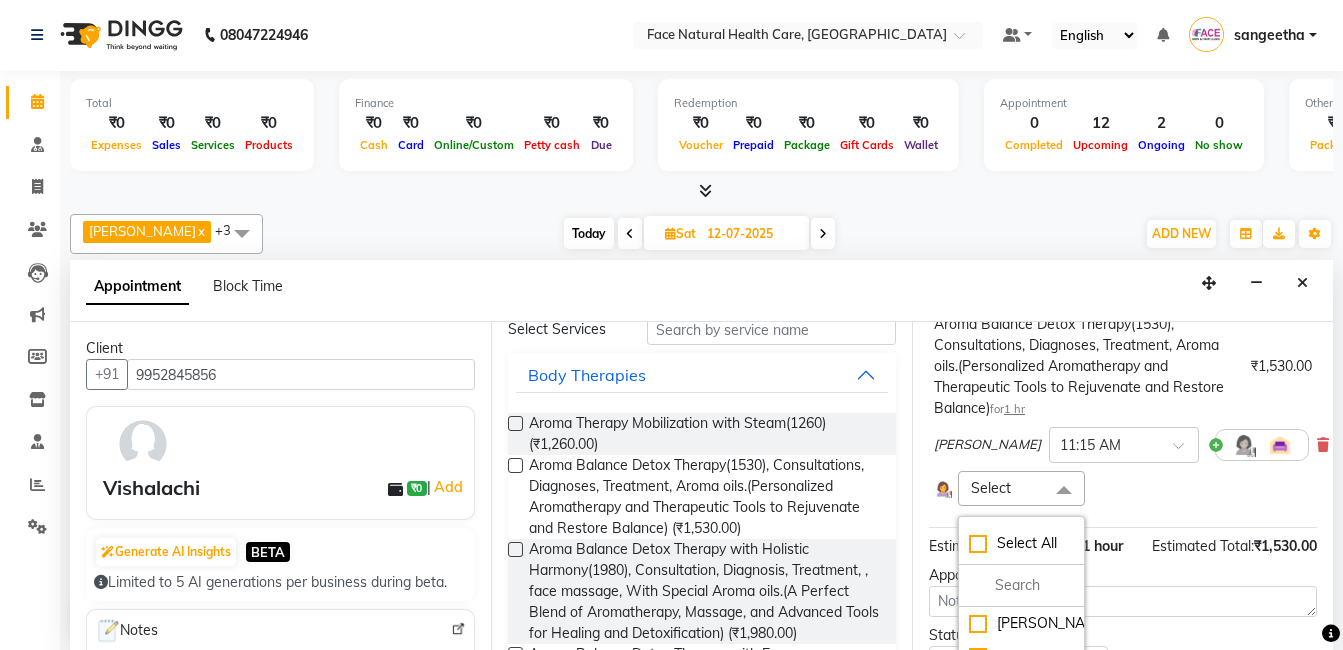 scroll, scrollTop: 241, scrollLeft: 0, axis: vertical 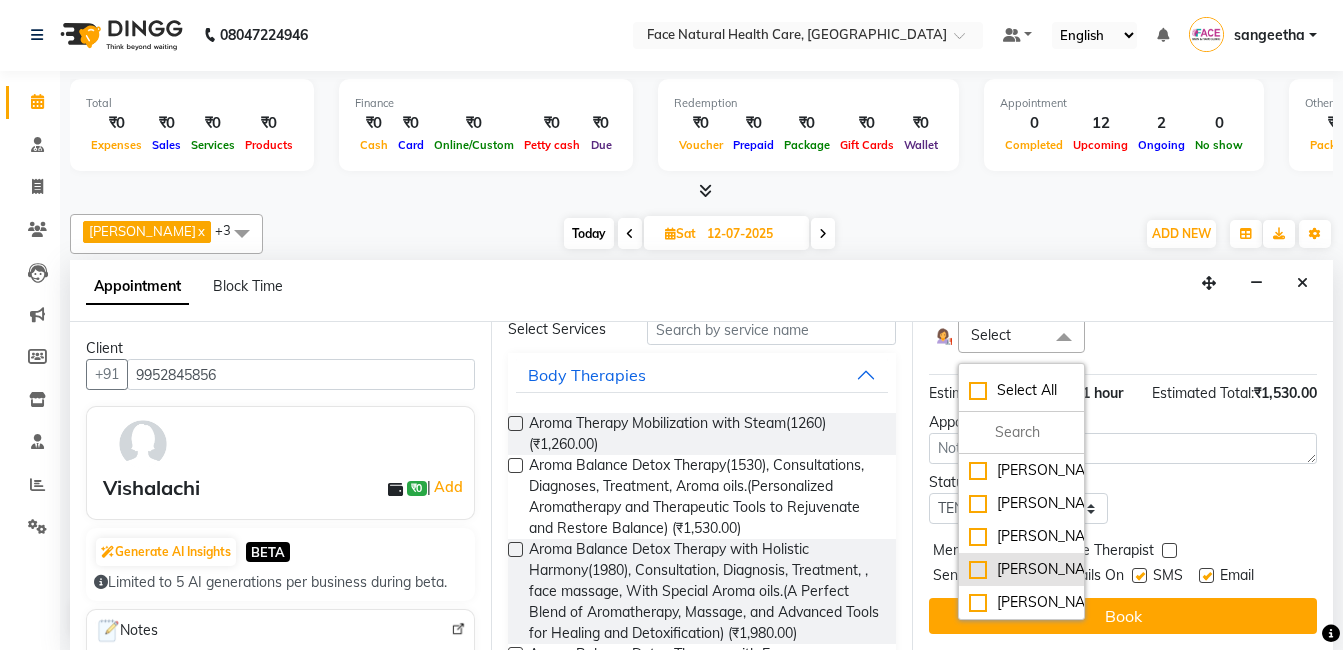 click on "[PERSON_NAME]" at bounding box center [1021, 569] 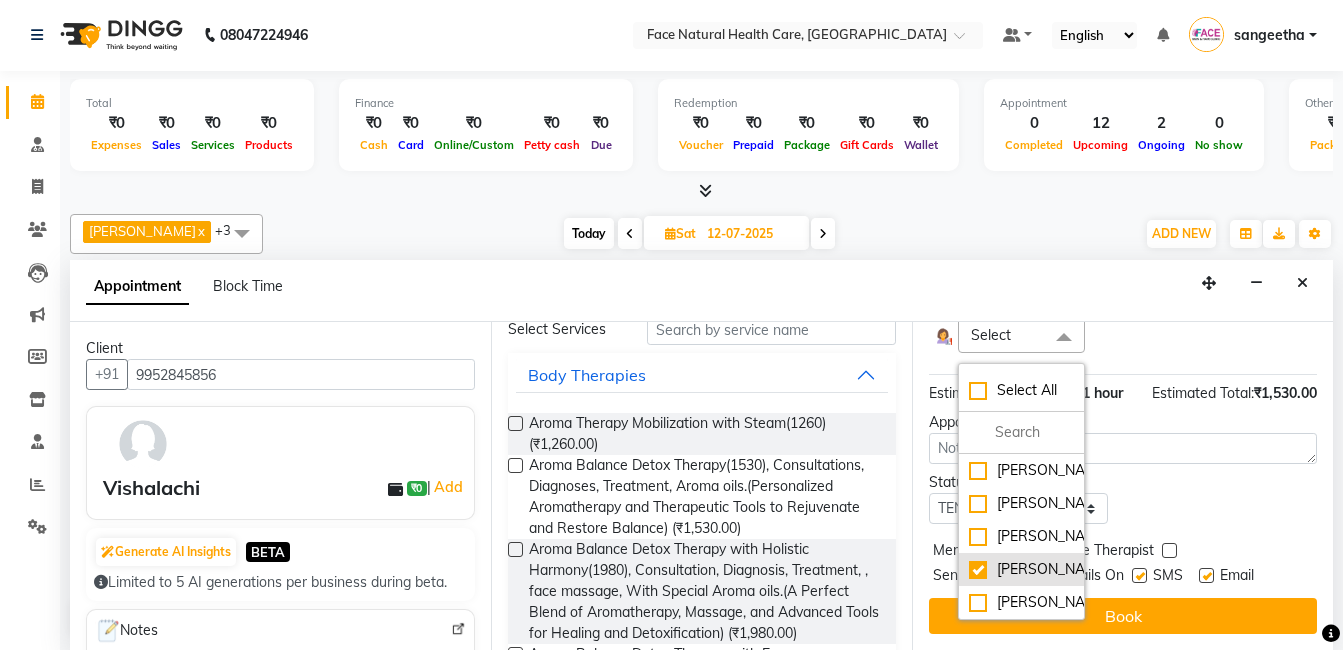 checkbox on "true" 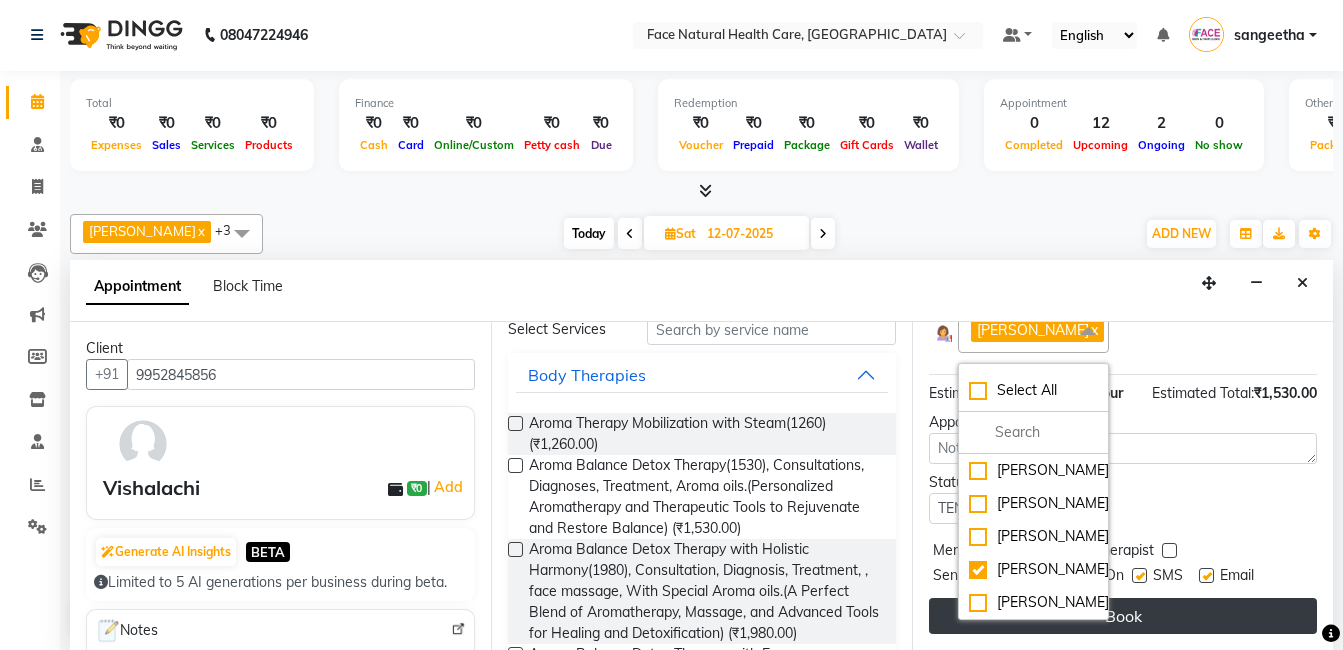 click on "Book" at bounding box center (1123, 616) 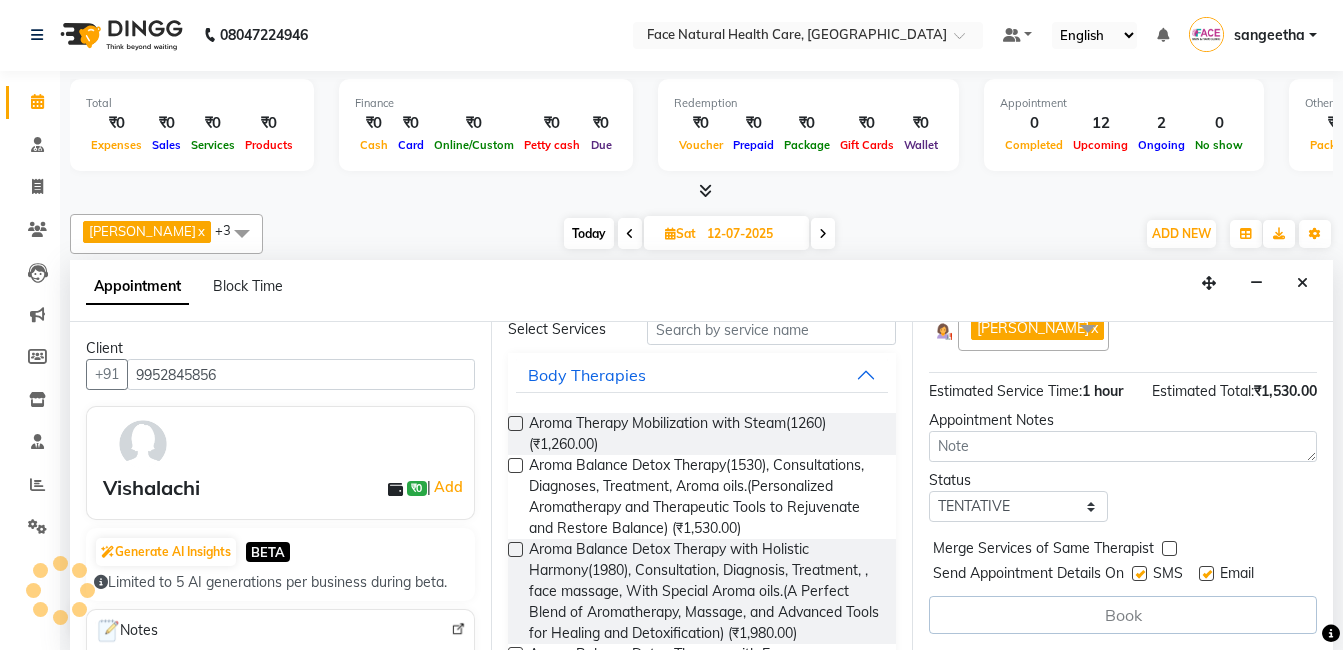 scroll, scrollTop: 0, scrollLeft: 0, axis: both 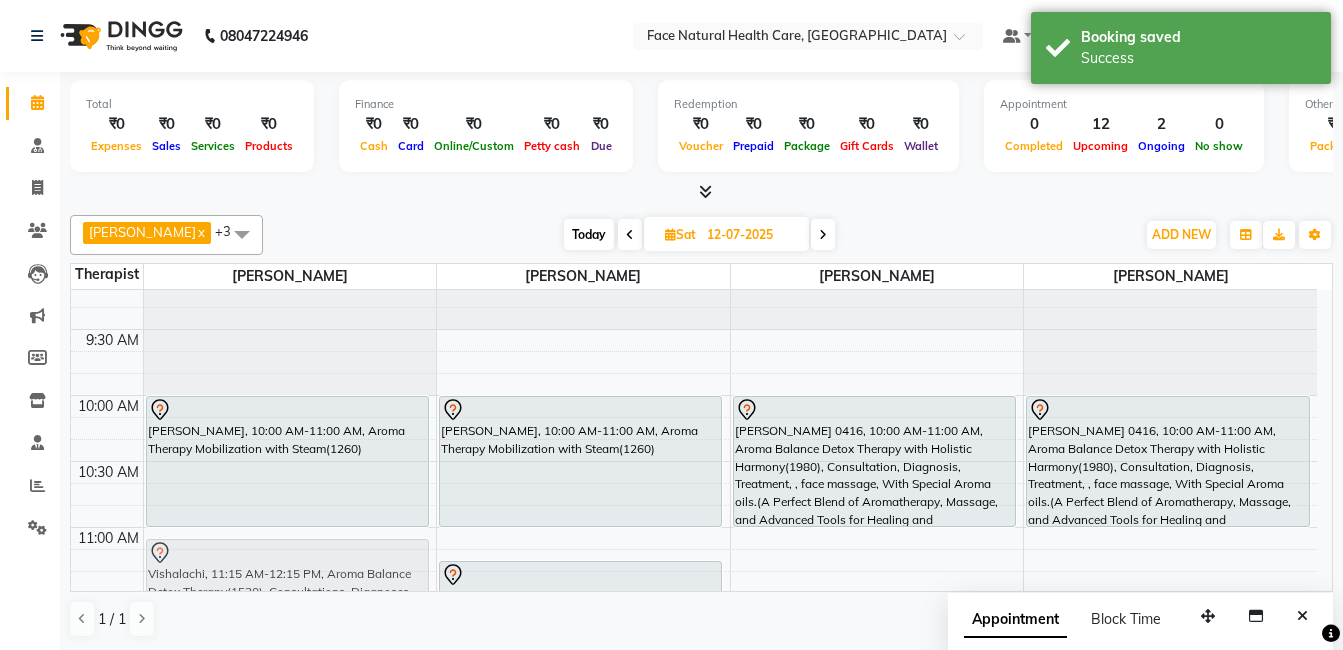 drag, startPoint x: 340, startPoint y: 590, endPoint x: 333, endPoint y: 536, distance: 54.451813 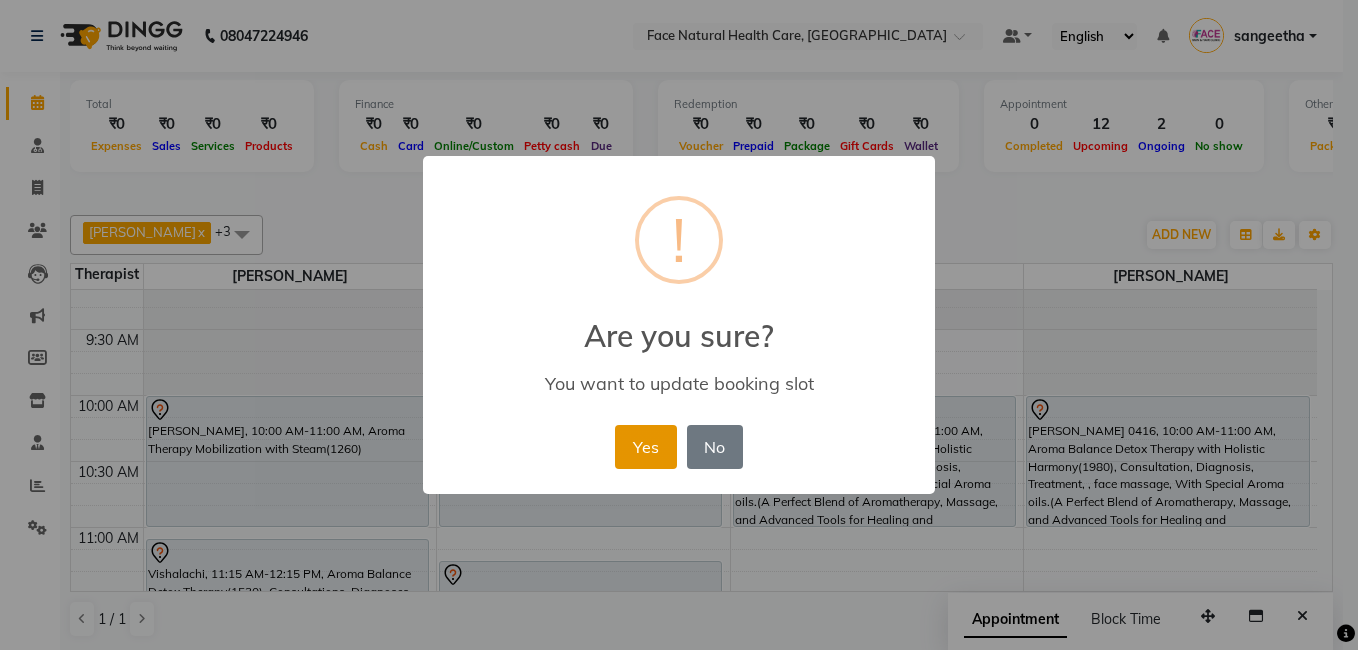 click on "Yes" at bounding box center (645, 447) 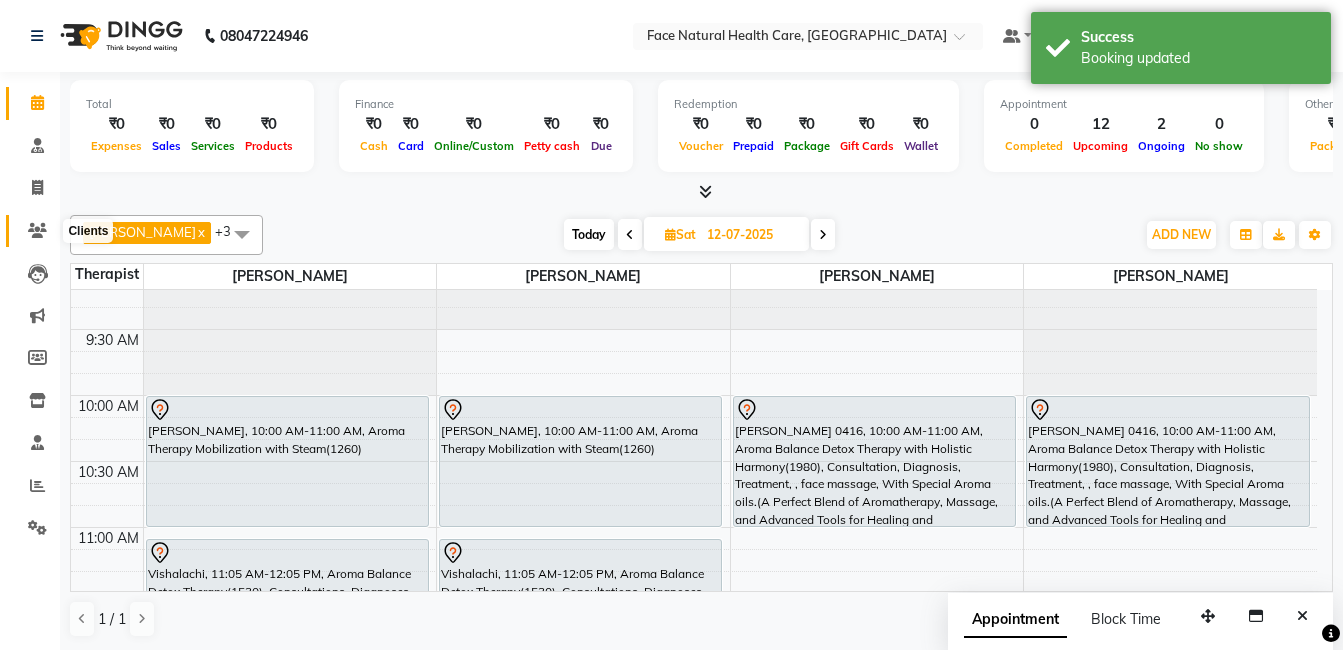 click 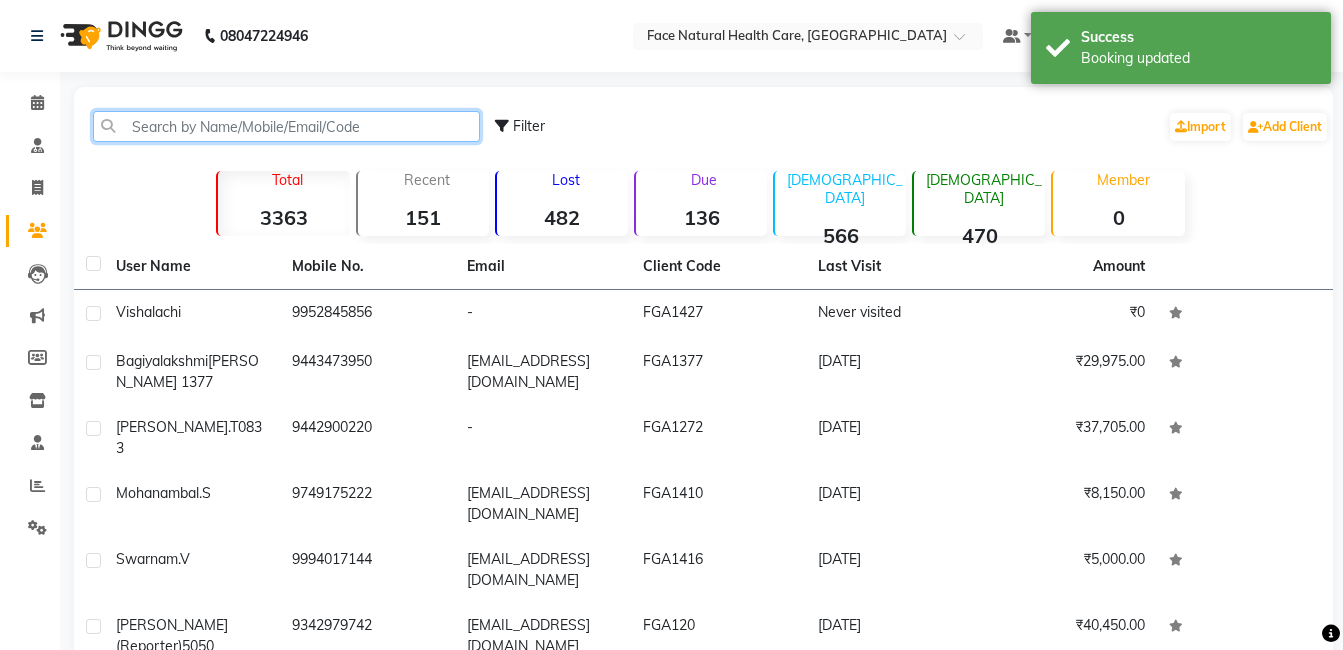 click 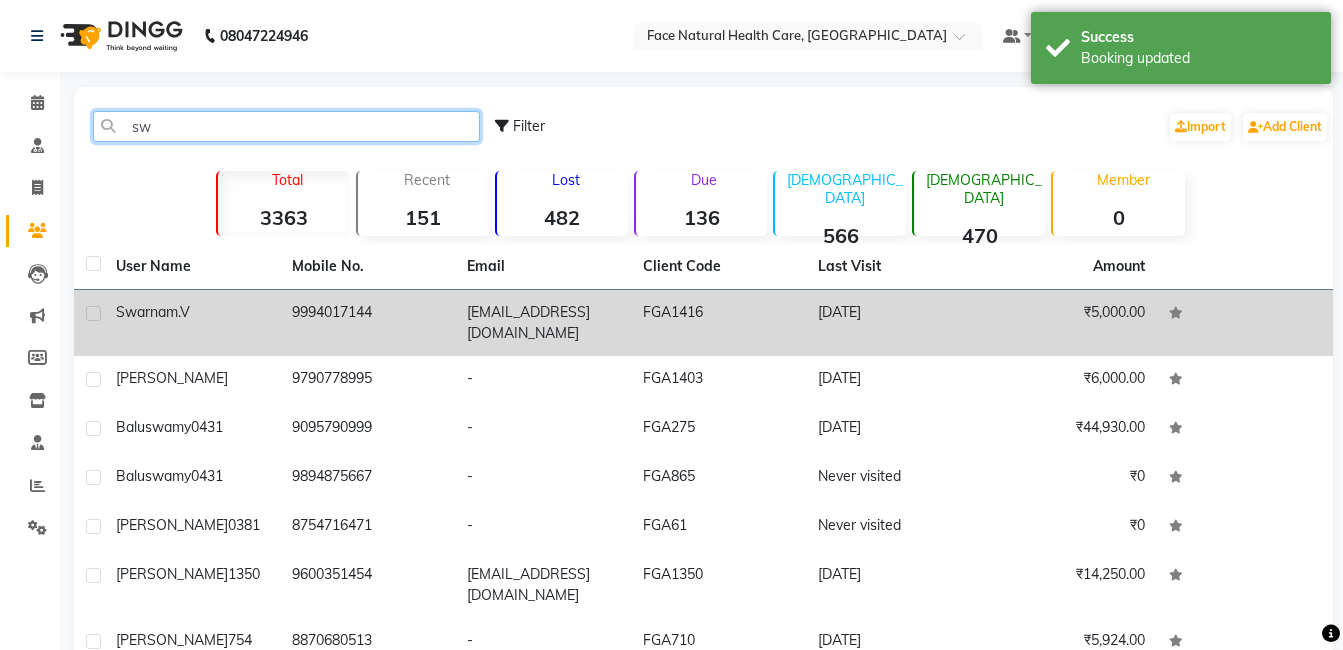 type on "sw" 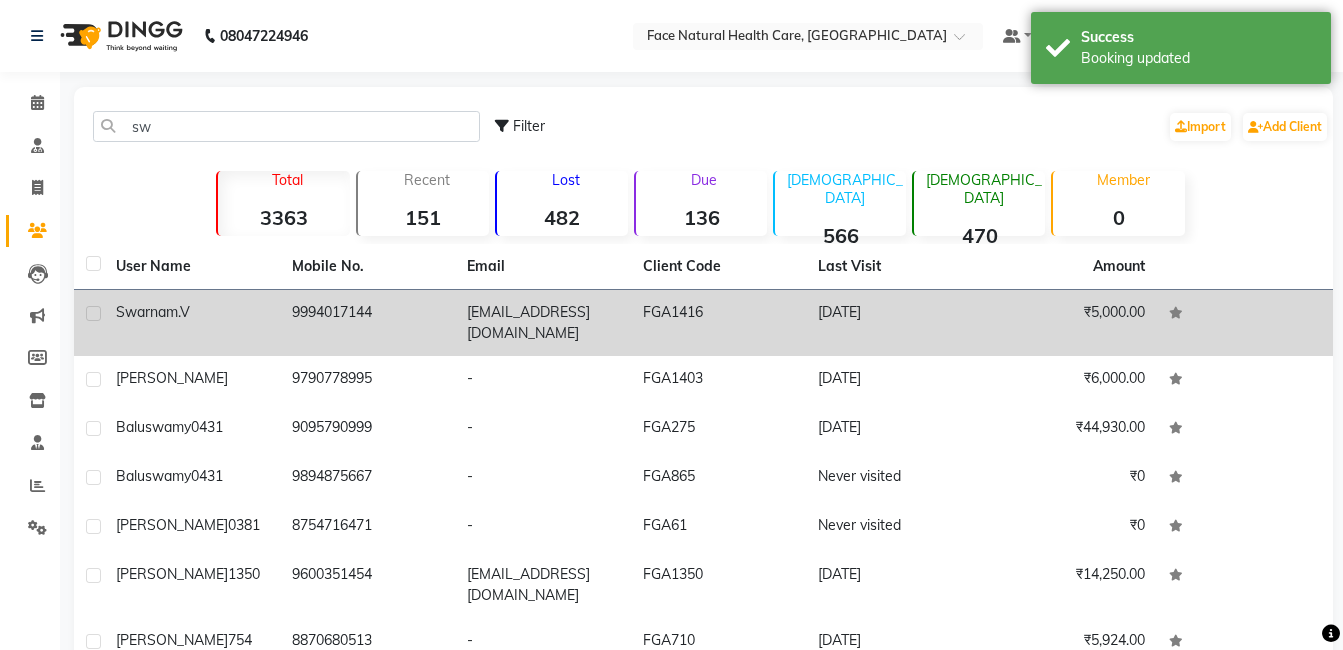 click on "Swarnam.V" 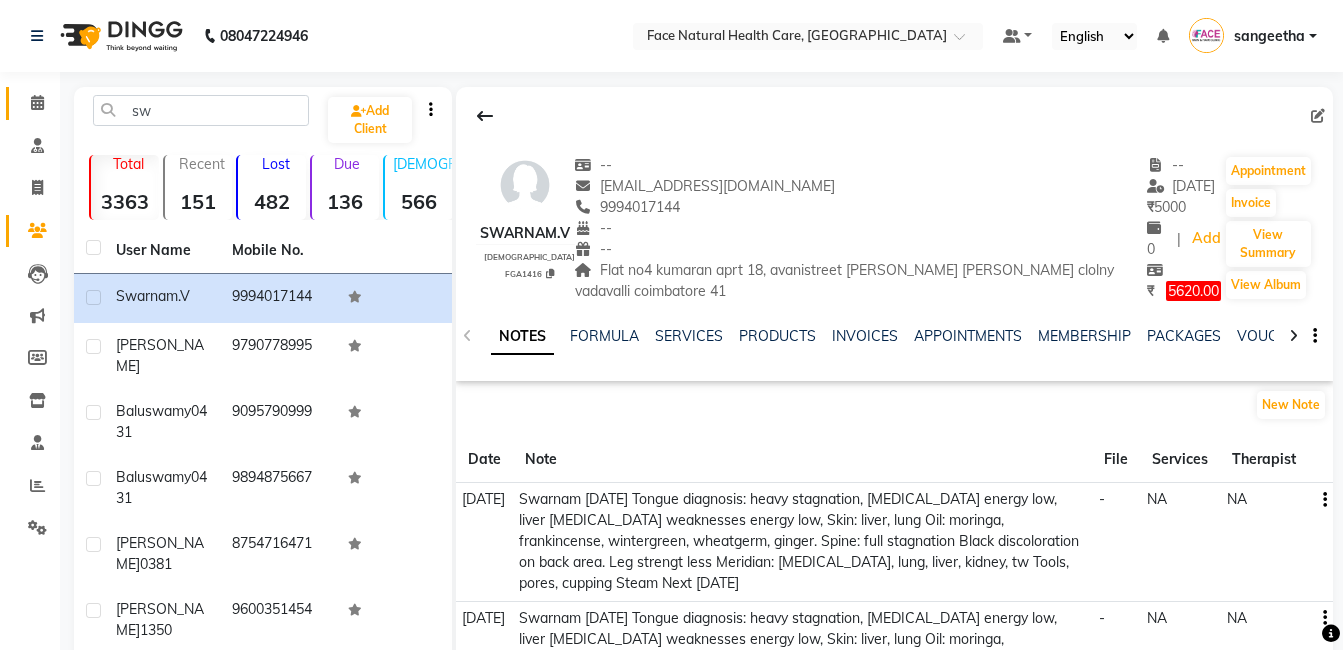 click 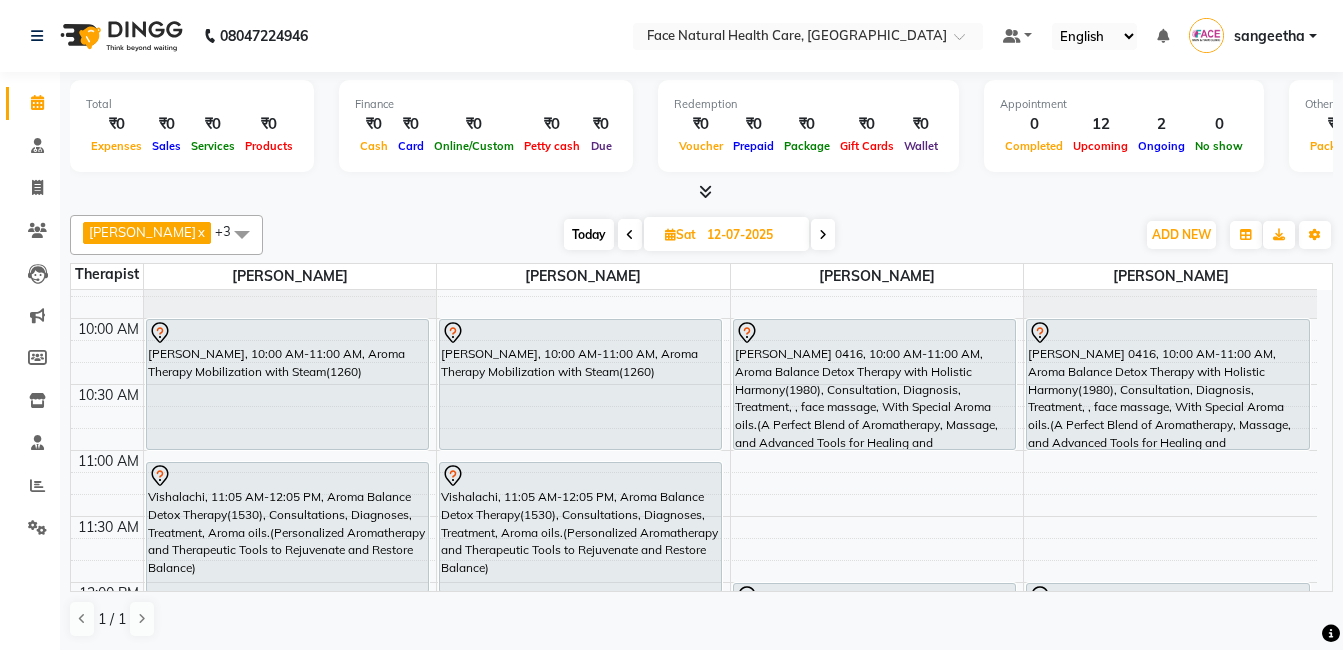scroll, scrollTop: 78, scrollLeft: 0, axis: vertical 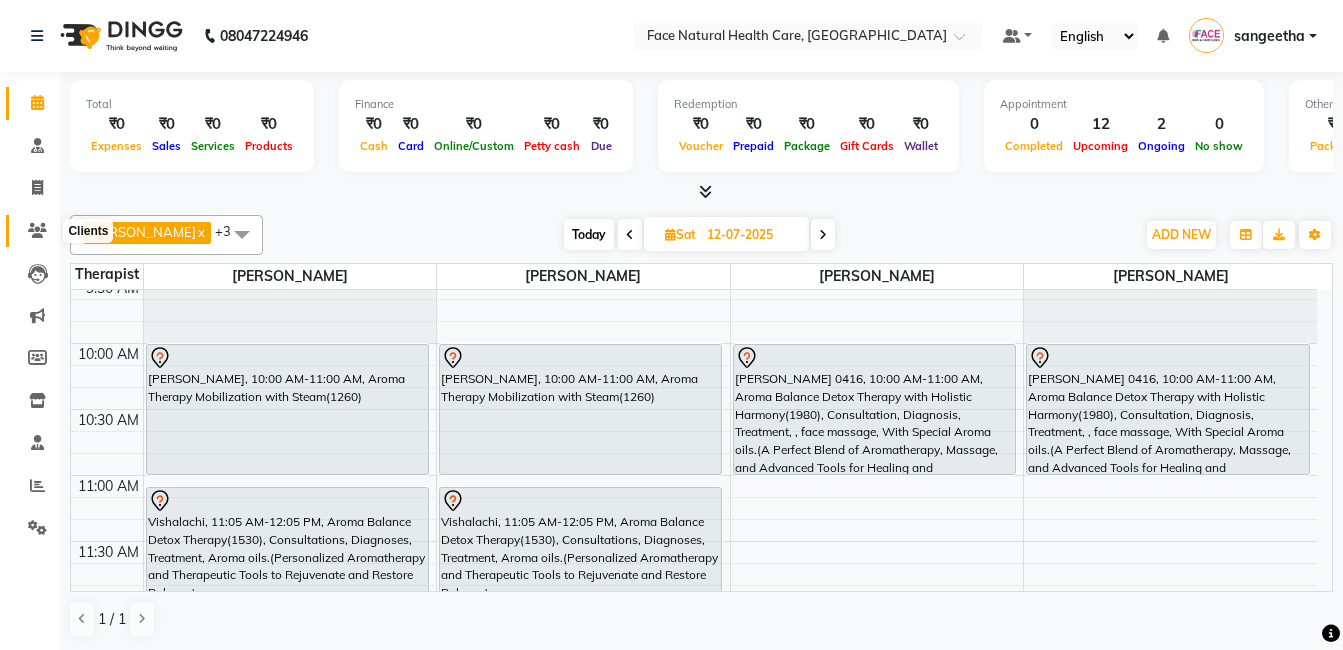 click 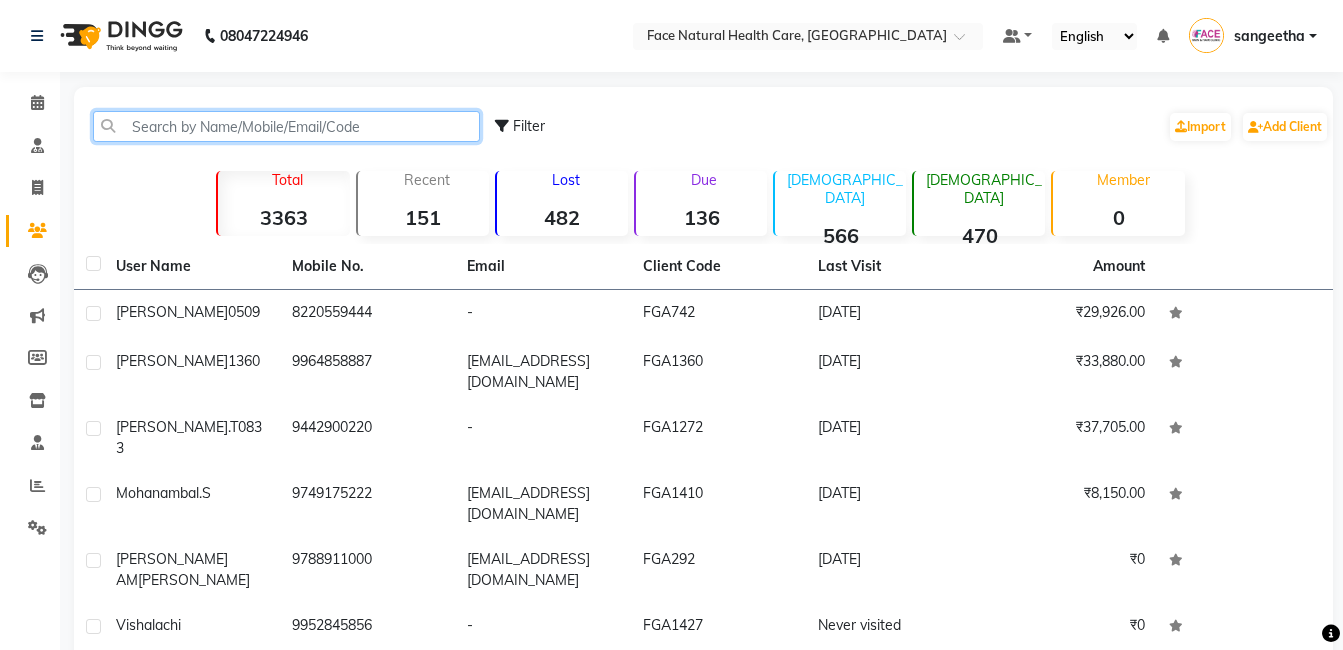 click 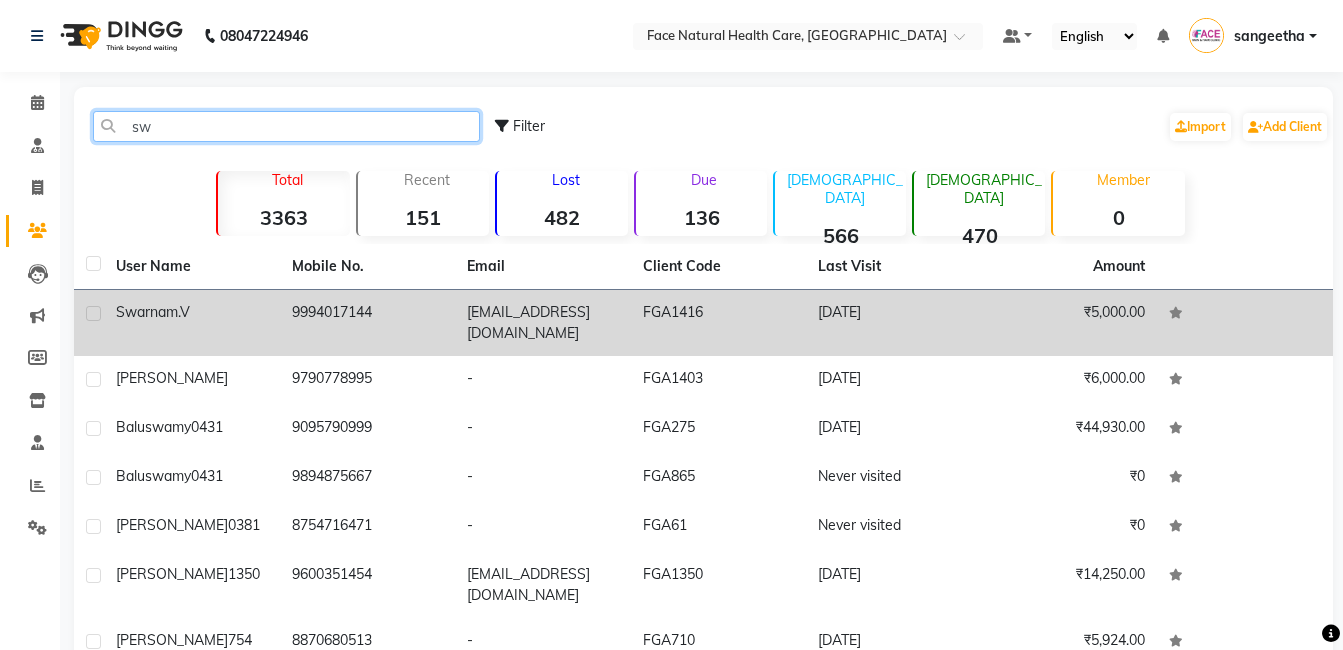 type on "sw" 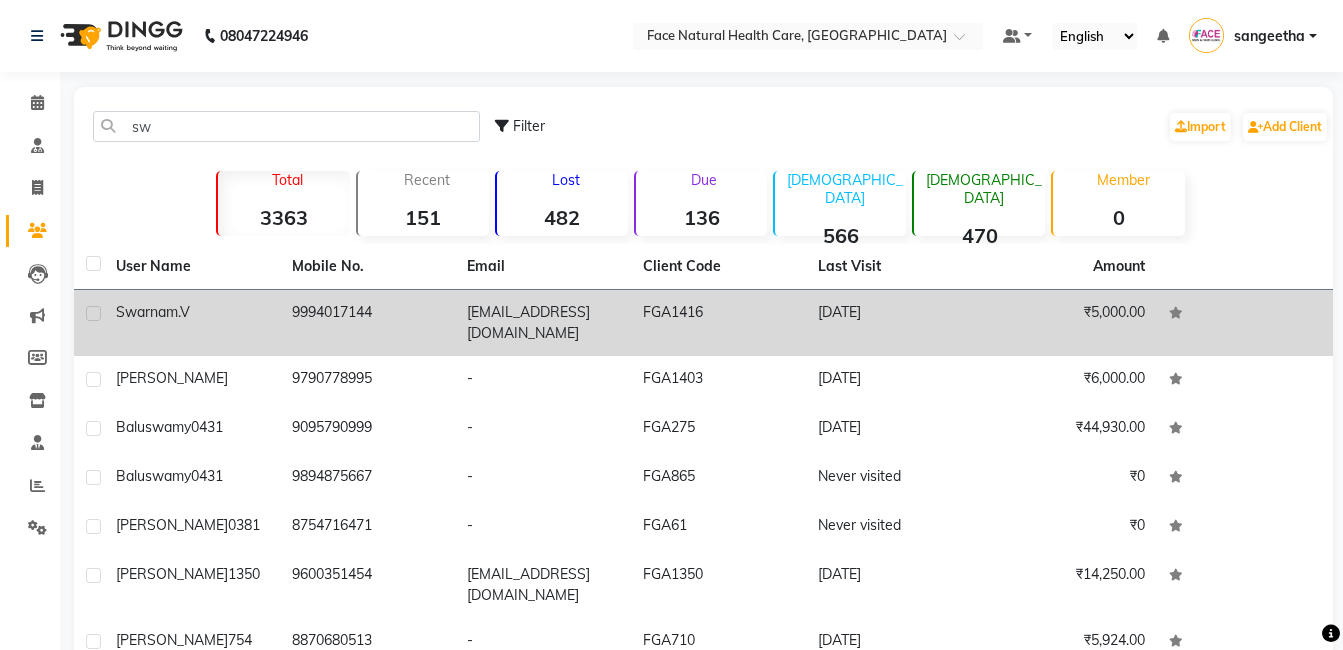 click on "9994017144" 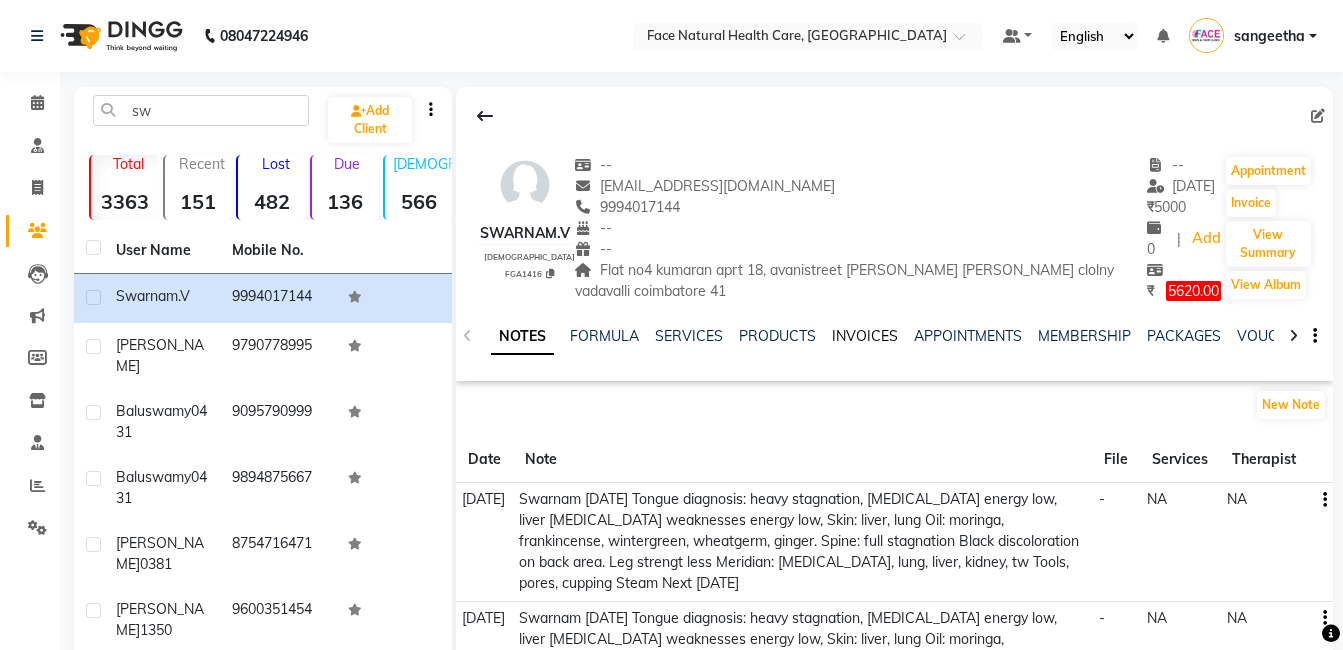 click on "INVOICES" 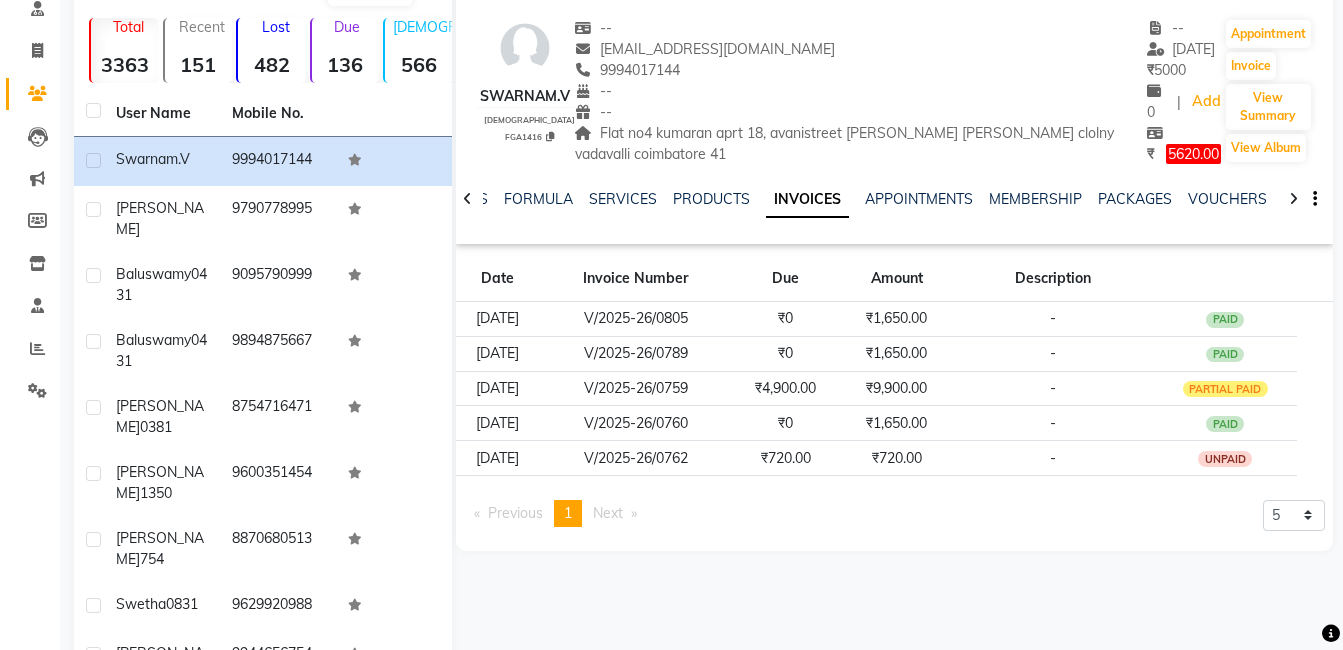 scroll, scrollTop: 360, scrollLeft: 0, axis: vertical 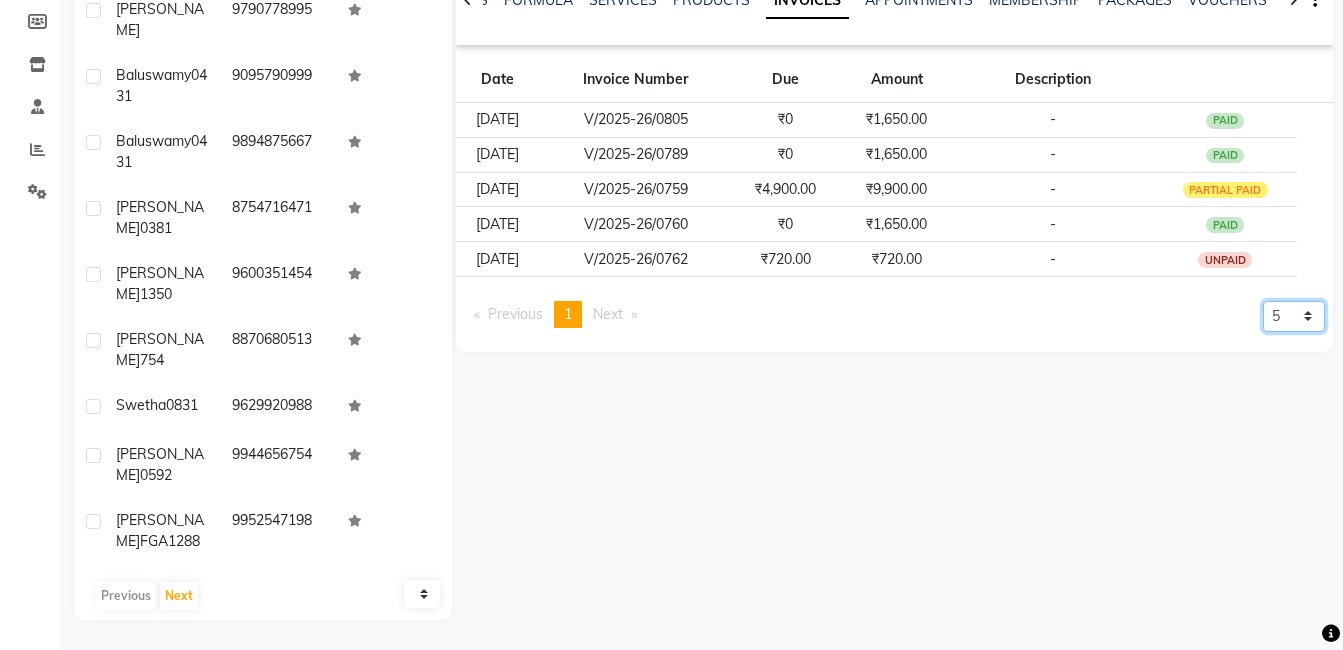 click on "5 10 50 100 500" 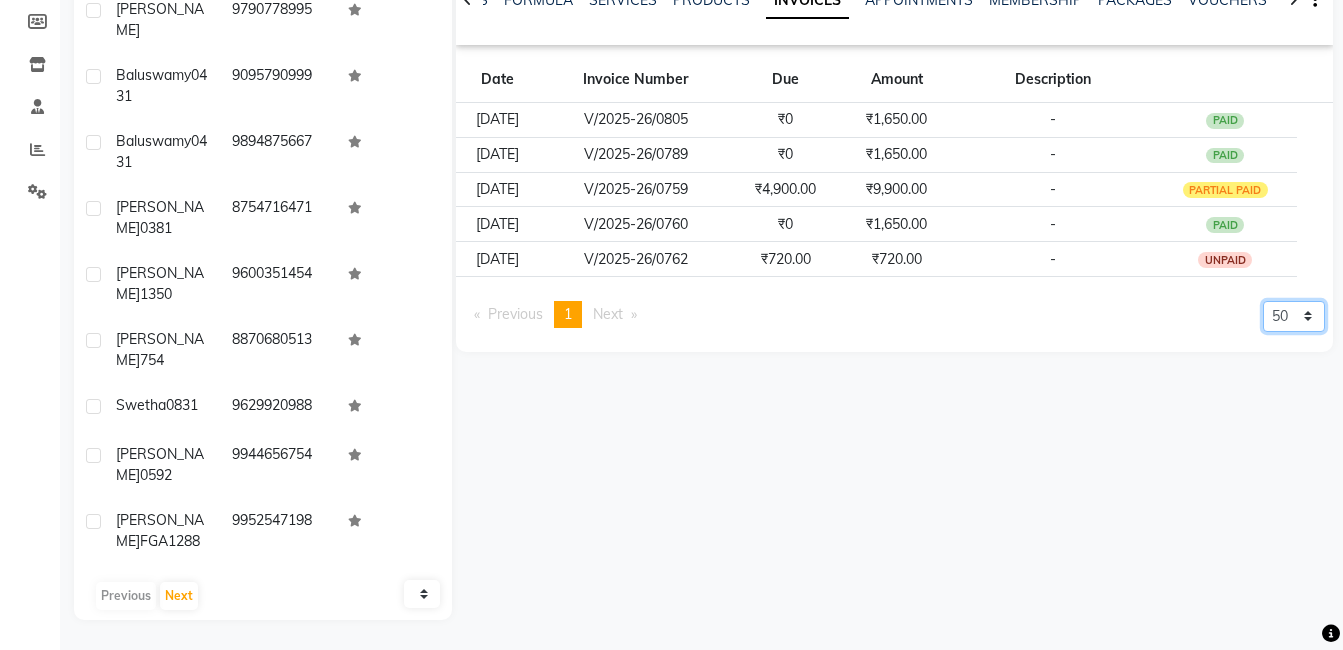click on "5 10 50 100 500" 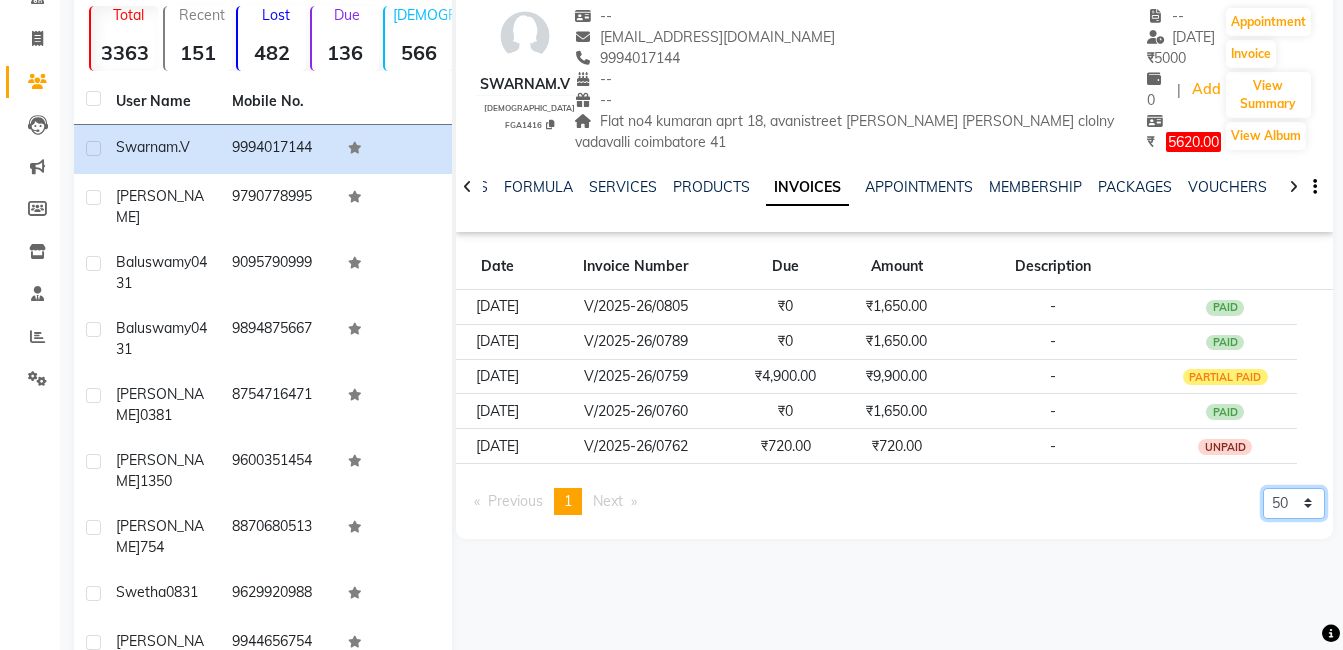 scroll, scrollTop: 0, scrollLeft: 0, axis: both 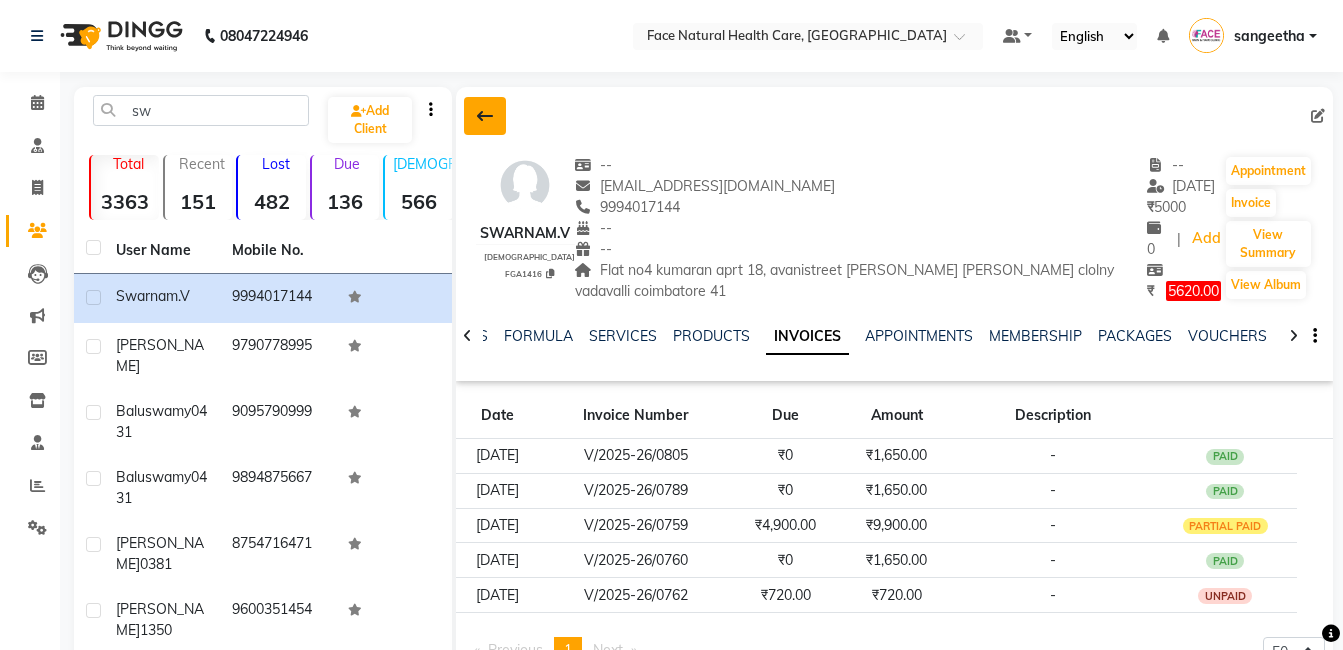 click 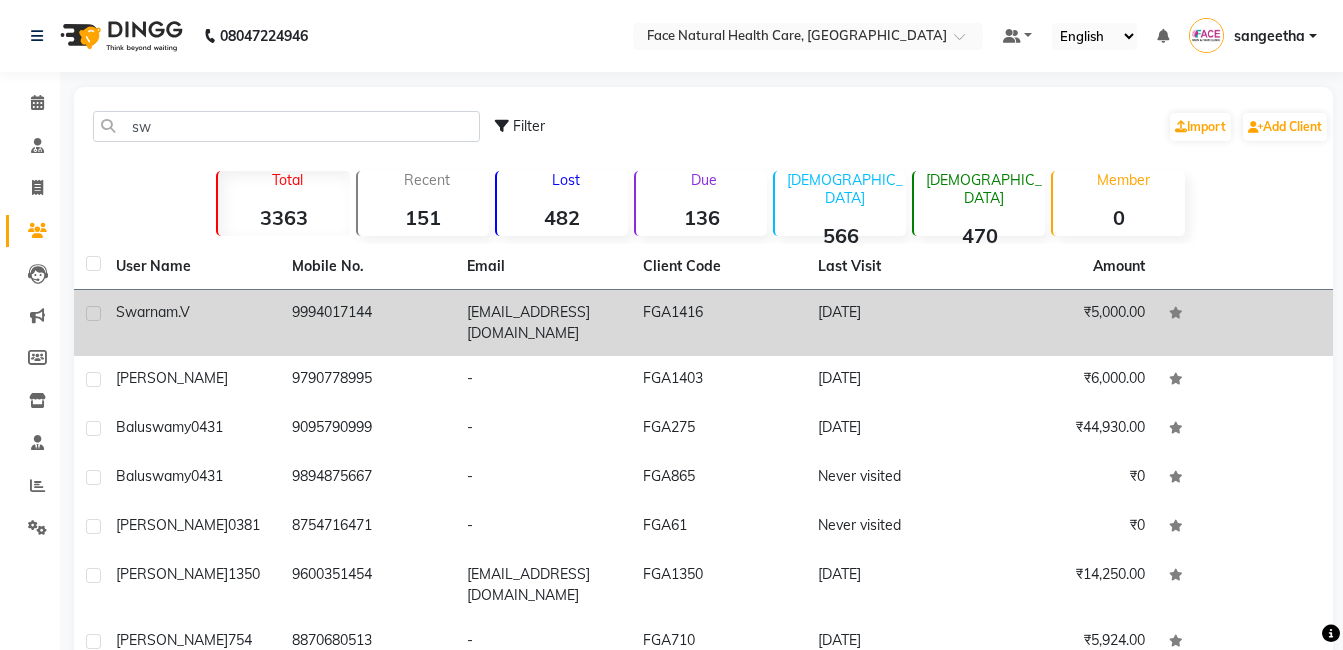 click on "₹5,000.00" 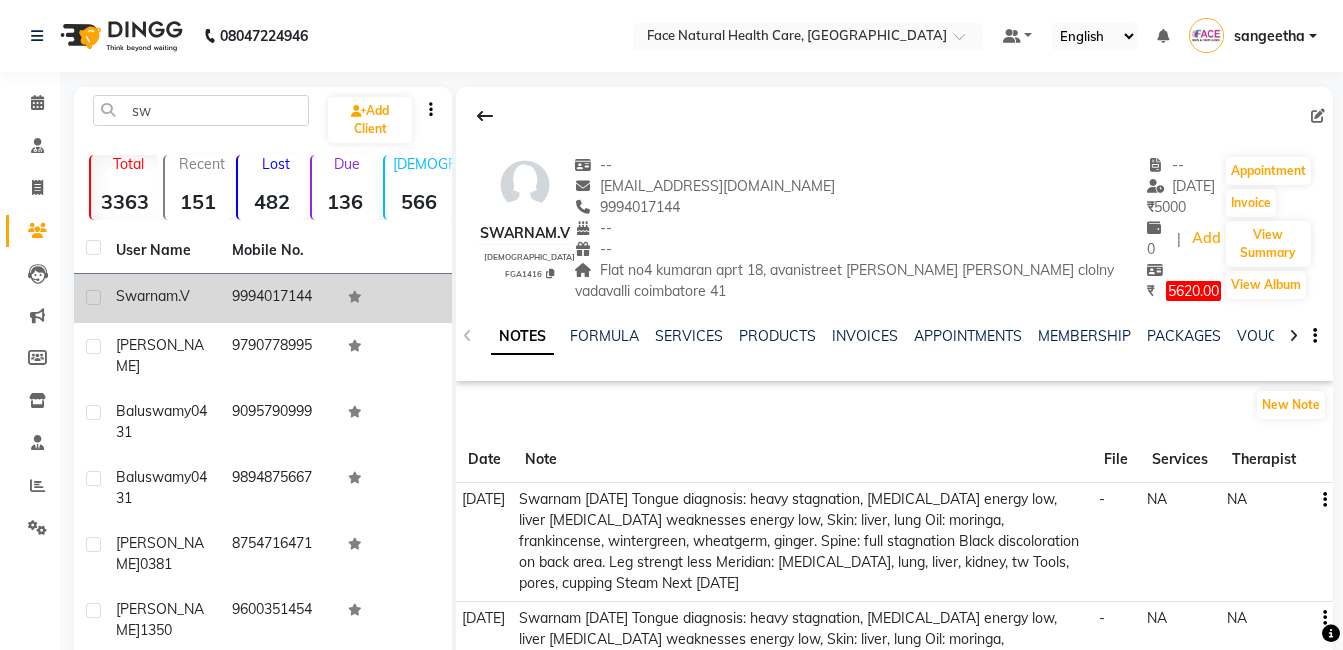 click on "INVOICES" 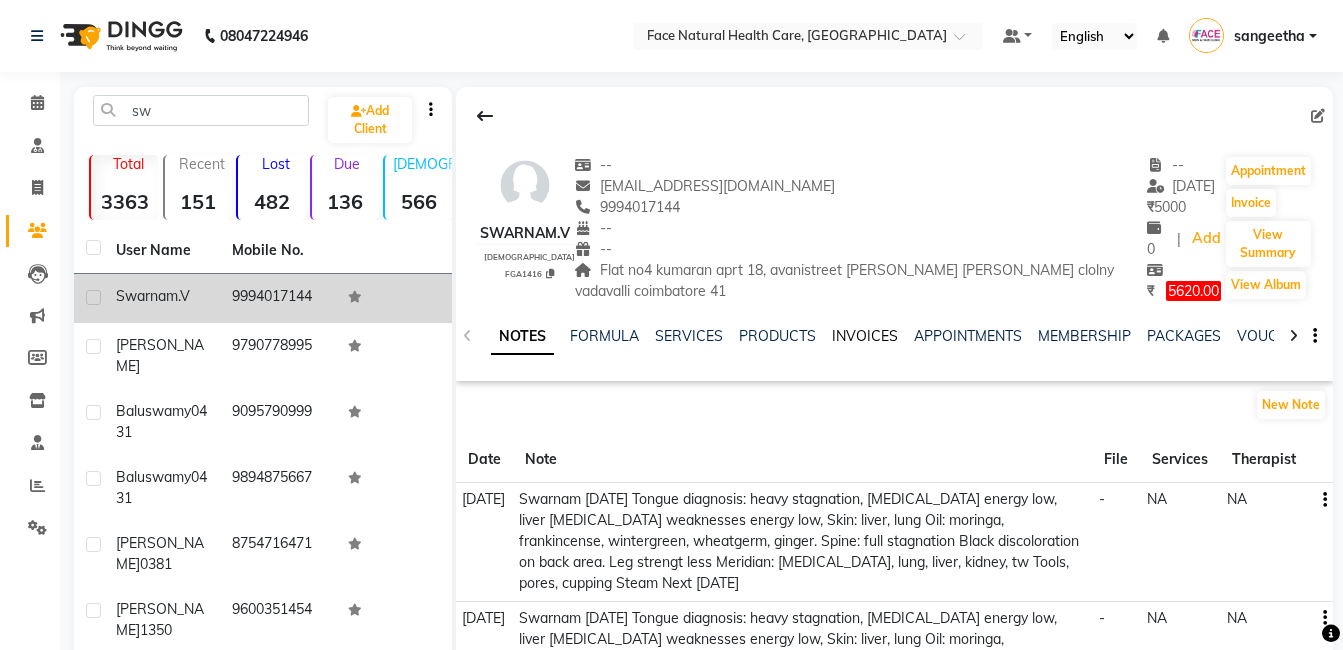 click on "INVOICES" 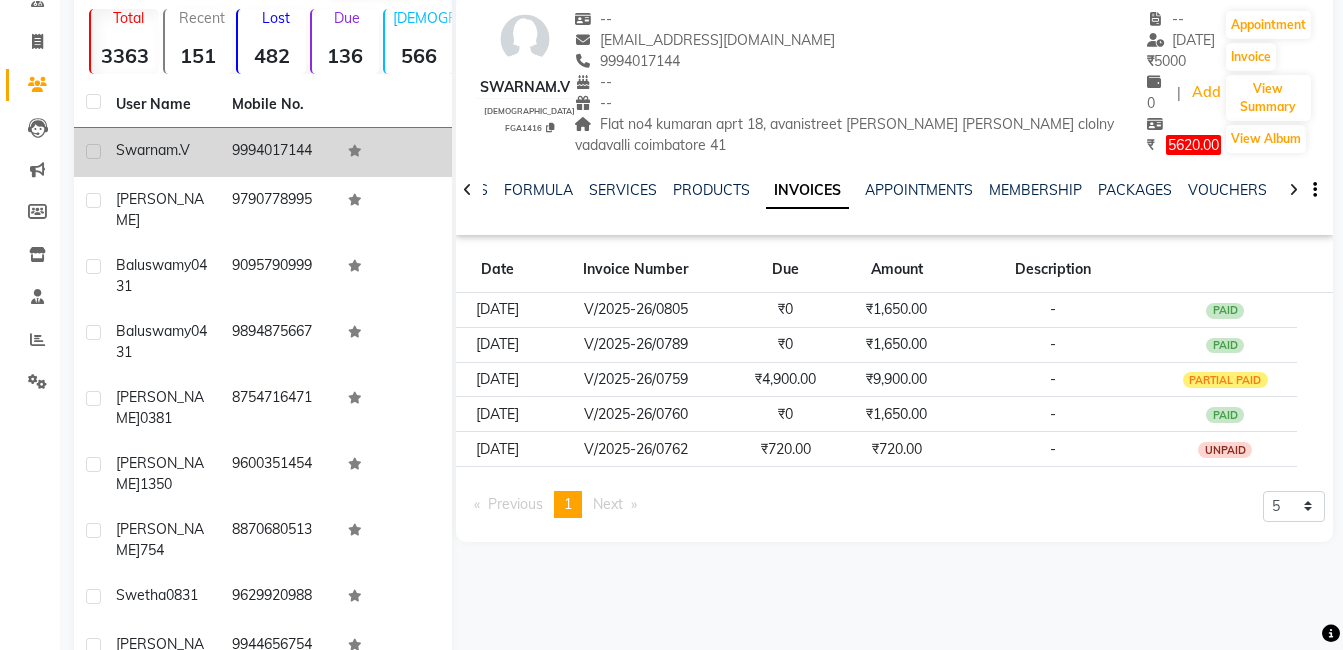 scroll, scrollTop: 157, scrollLeft: 0, axis: vertical 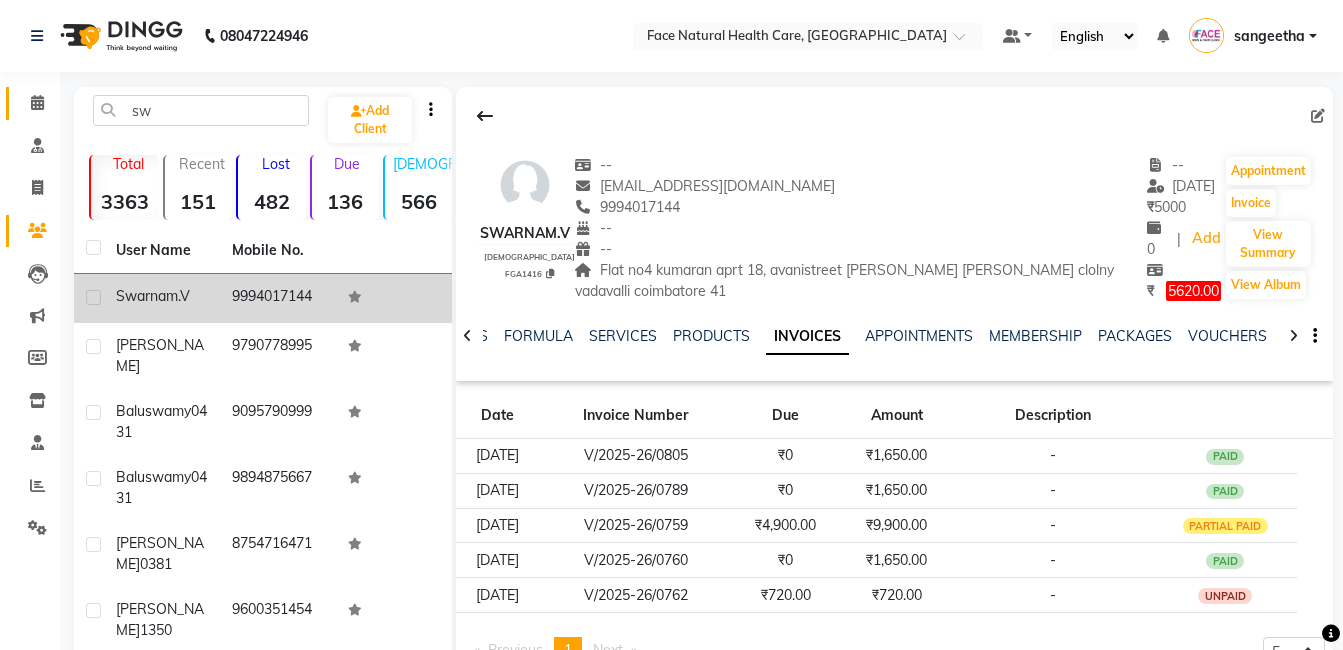 click on "Calendar" 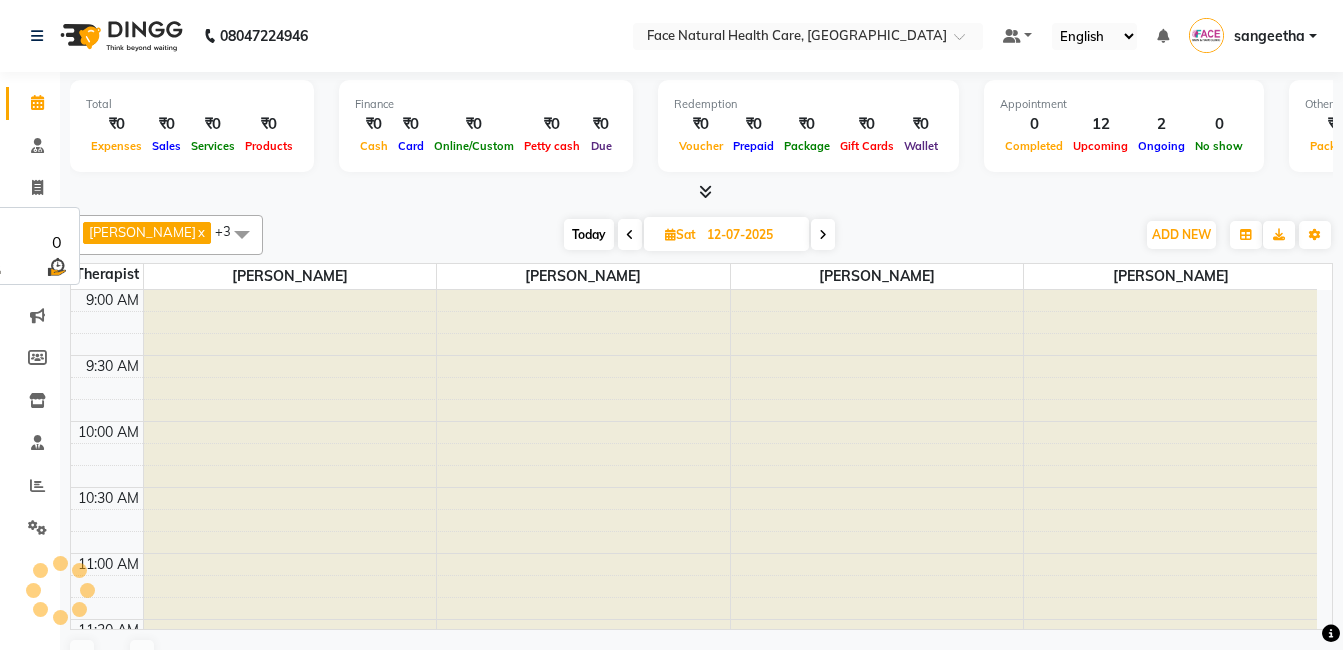 scroll, scrollTop: 0, scrollLeft: 0, axis: both 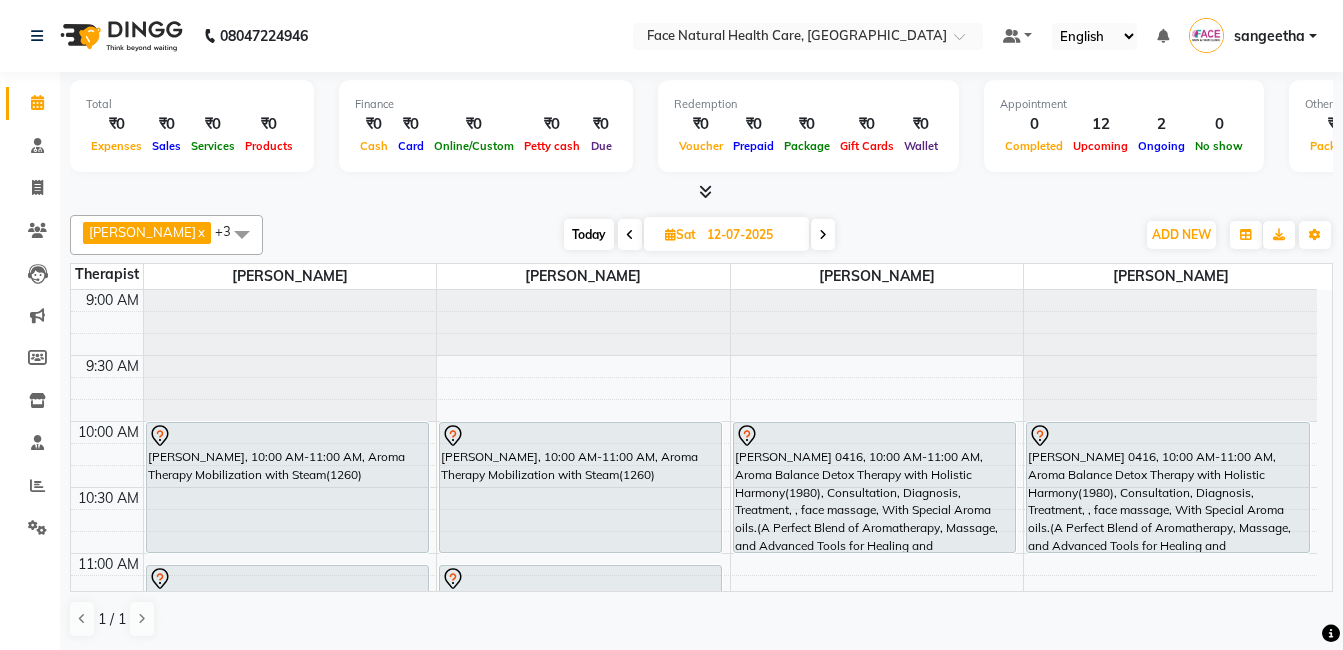 click on "Today" at bounding box center (589, 234) 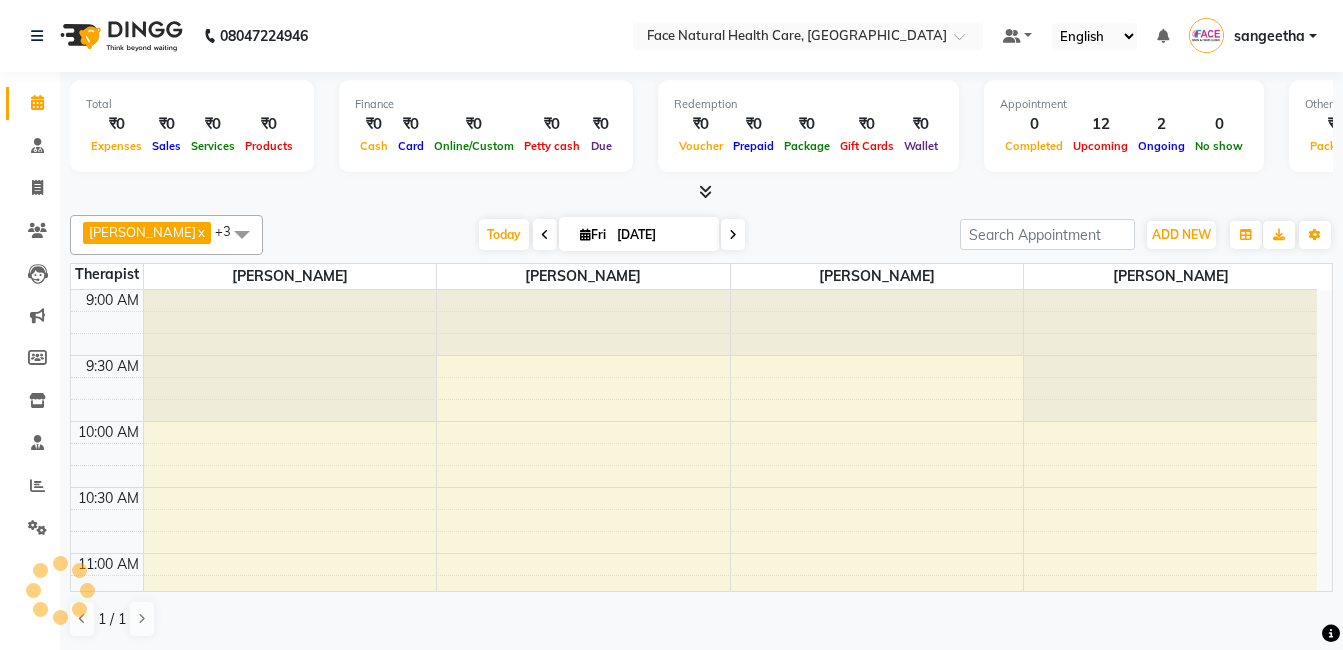 scroll, scrollTop: 265, scrollLeft: 0, axis: vertical 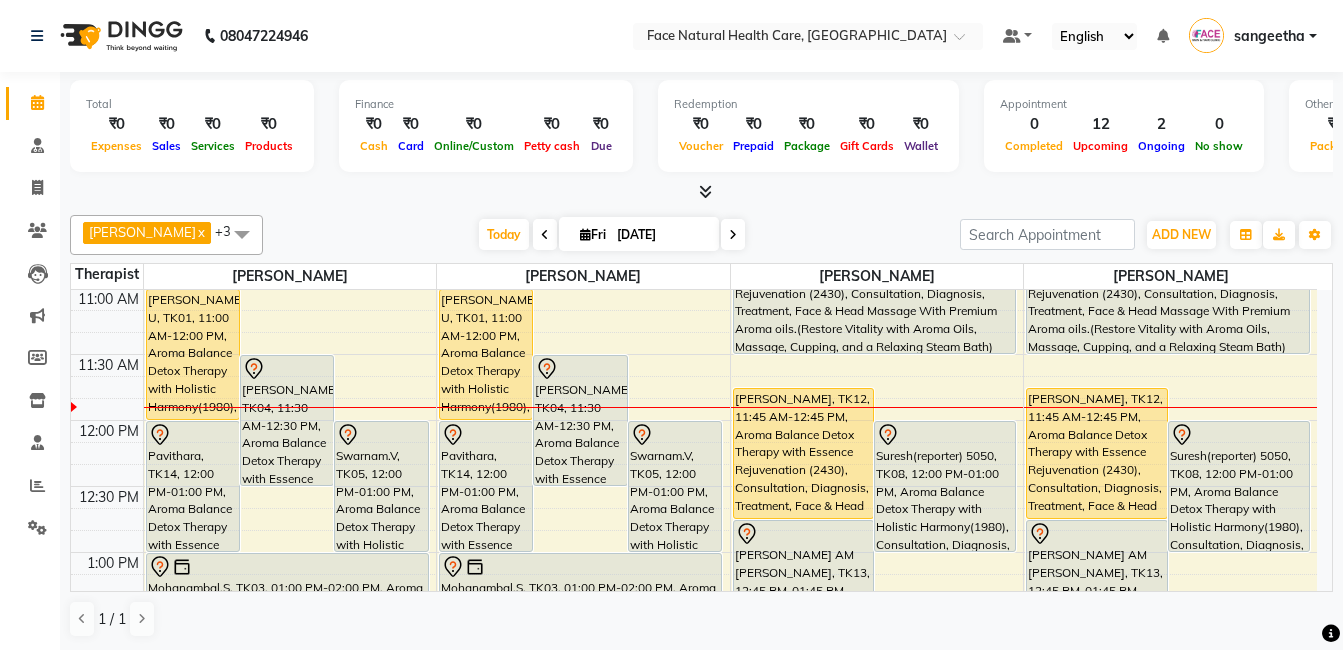click on "Swarnam.V, TK05, 12:00 PM-01:00 PM, Aroma Balance Detox Therapy with Holistic Harmony(1980), Consultation, Diagnosis, Treatment, , face massage, With Special  Aroma oils.(A Perfect Blend of Aromatherapy, Massage, and Advanced Tools for Healing and Detoxification)" at bounding box center (675, 486) 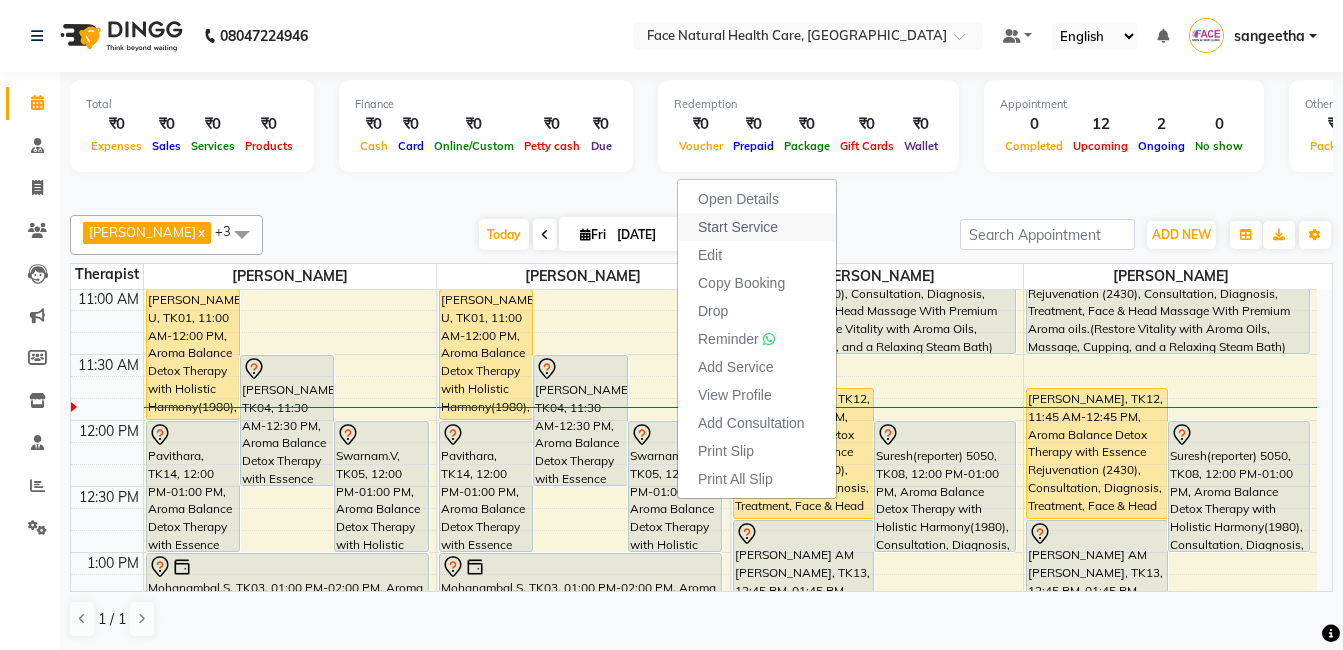 click on "Start Service" at bounding box center [738, 227] 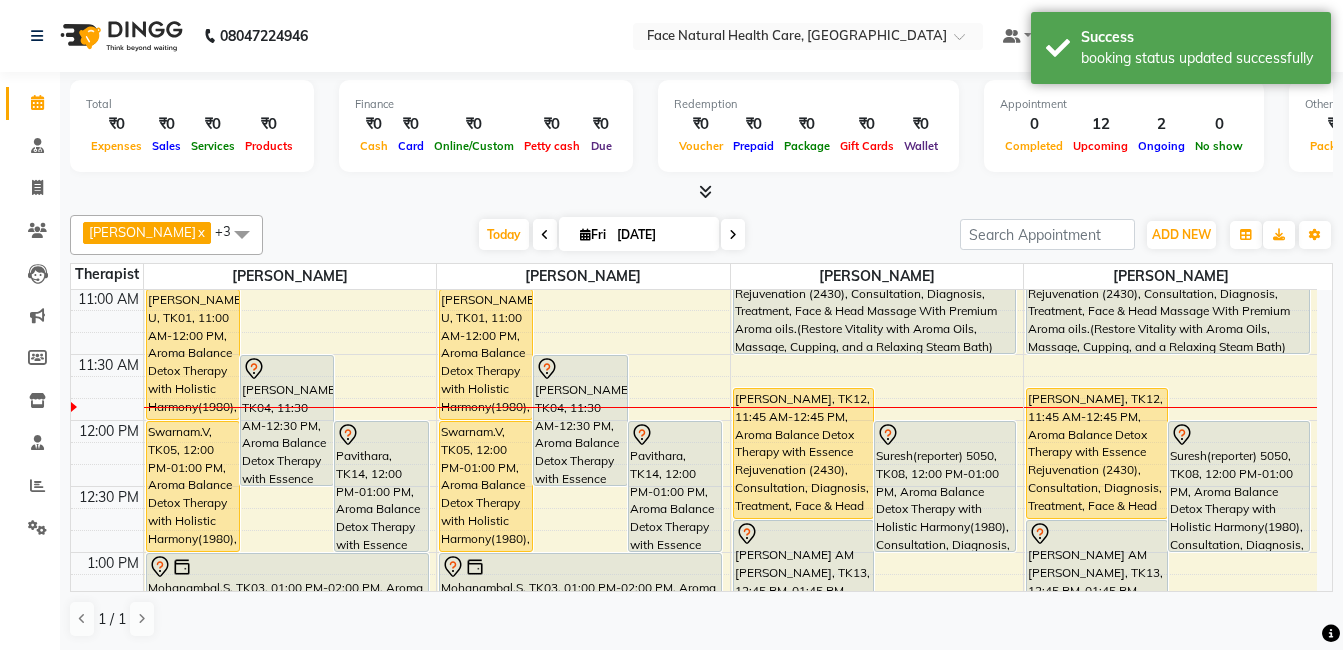 click on "[PERSON_NAME], TK07, 10:30 AM-11:30 AM, Aroma Balance Detox Therapy with Essence Rejuvenation  (2430), Consultation, Diagnosis, Treatment,  Face & Head Massage With Premium Aroma oils.(Restore Vitality with Aroma Oils, Massage, Cupping, and a Relaxing Steam Bath)" at bounding box center [1168, 288] 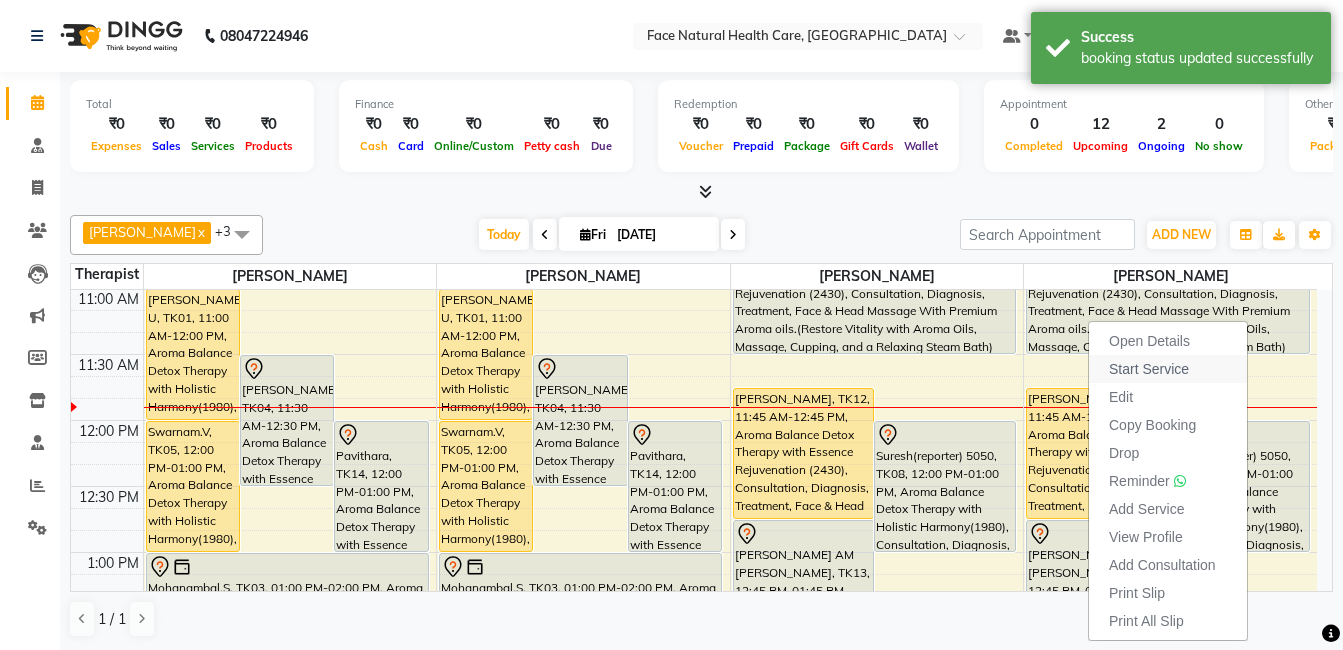 drag, startPoint x: 1088, startPoint y: 319, endPoint x: 1177, endPoint y: 369, distance: 102.0833 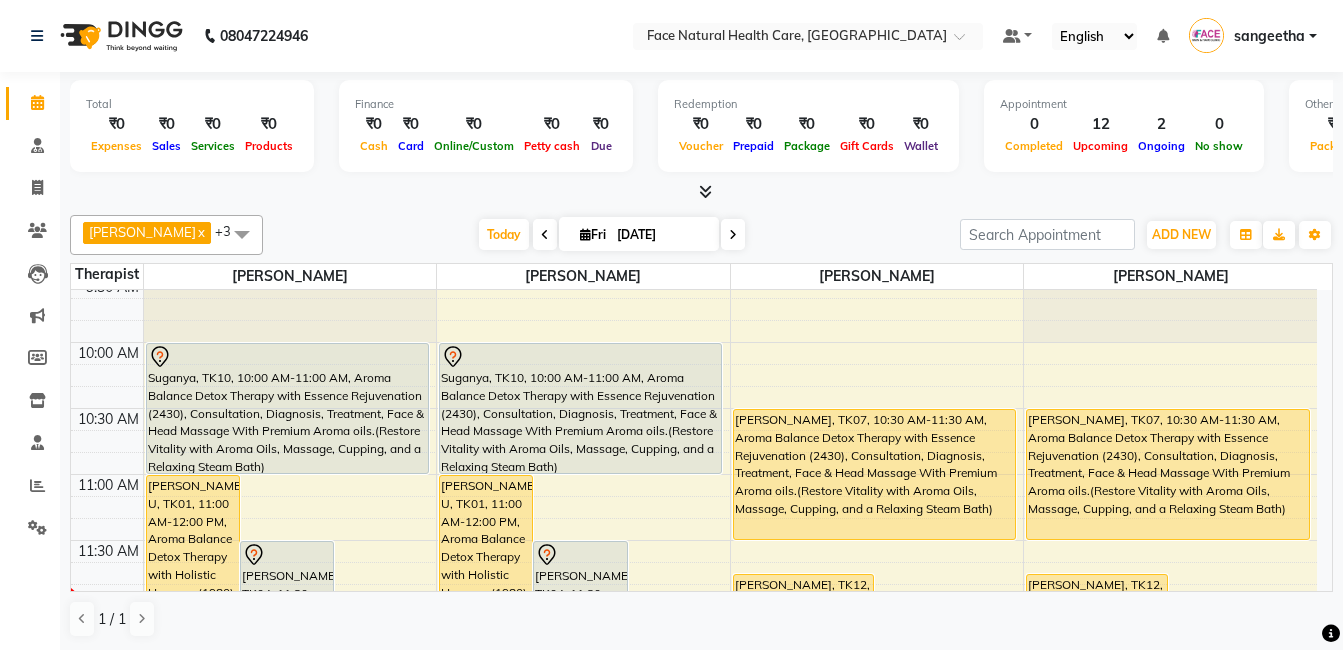 scroll, scrollTop: 115, scrollLeft: 0, axis: vertical 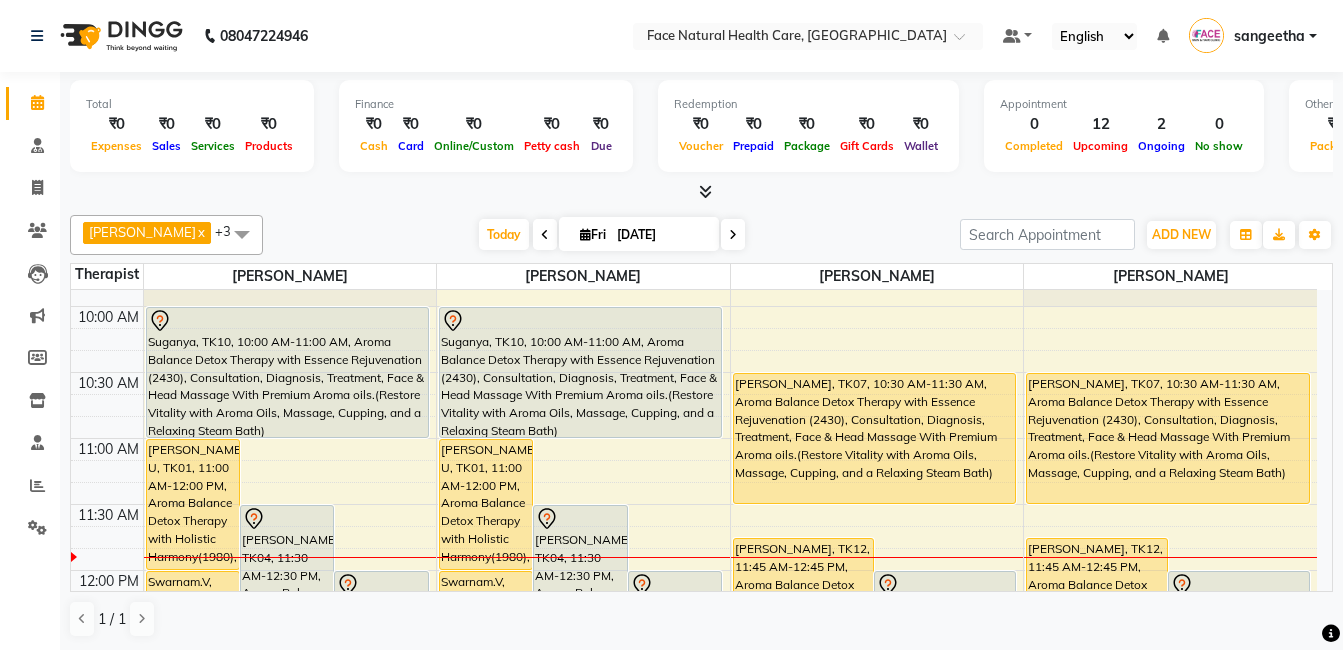 click on "Suganya, TK10, 10:00 AM-11:00 AM, Aroma Balance Detox Therapy with Essence Rejuvenation  (2430), Consultation, Diagnosis, Treatment,  Face & Head Massage With Premium Aroma oils.(Restore Vitality with Aroma Oils, Massage, Cupping, and a Relaxing Steam Bath)" at bounding box center (580, 372) 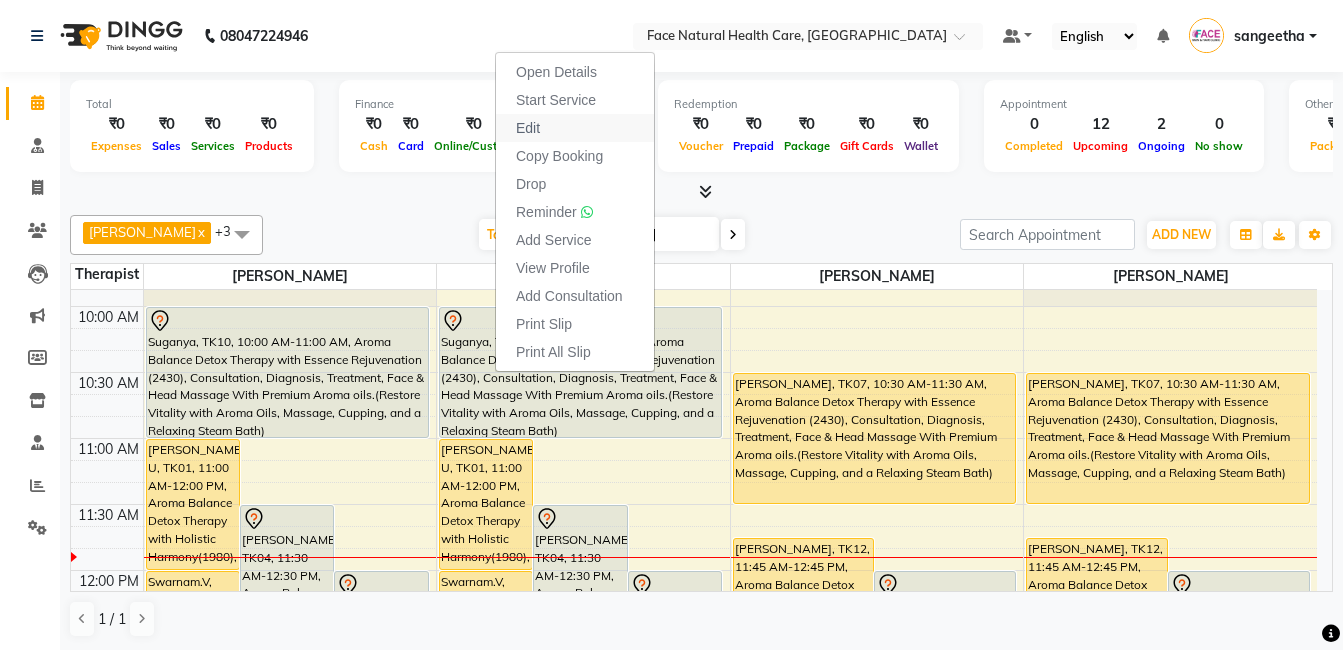 click on "Edit" at bounding box center [575, 128] 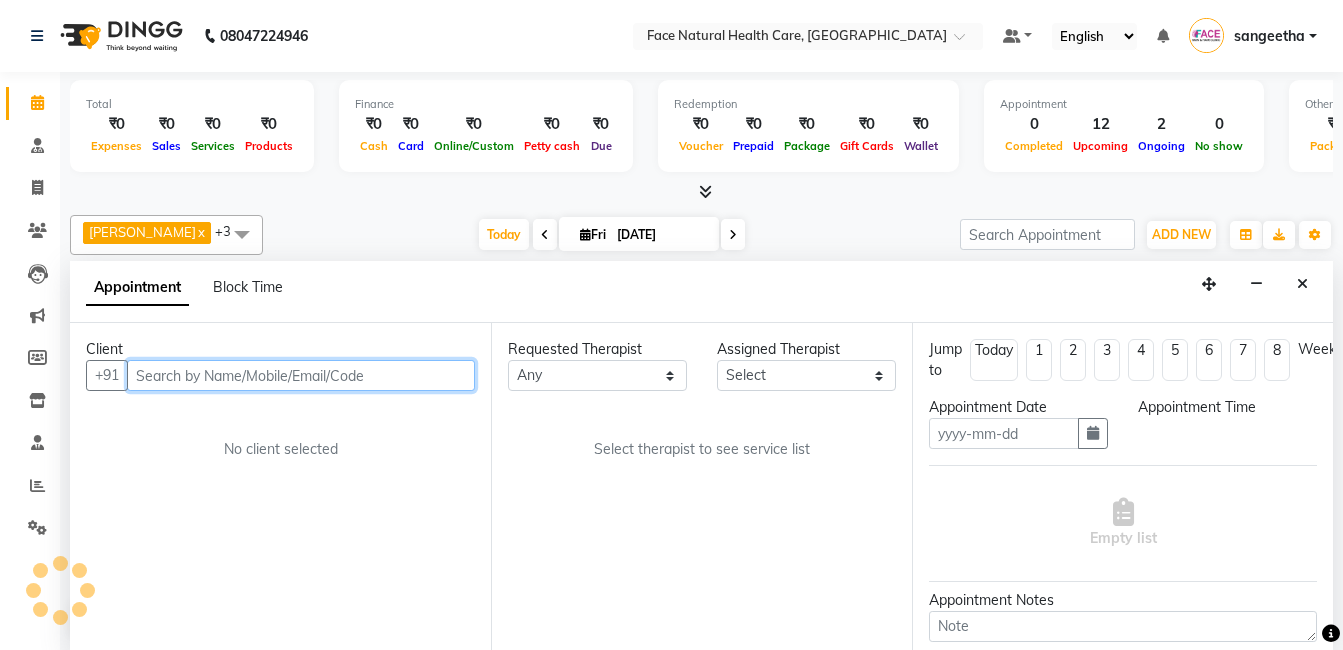 type on "[DATE]" 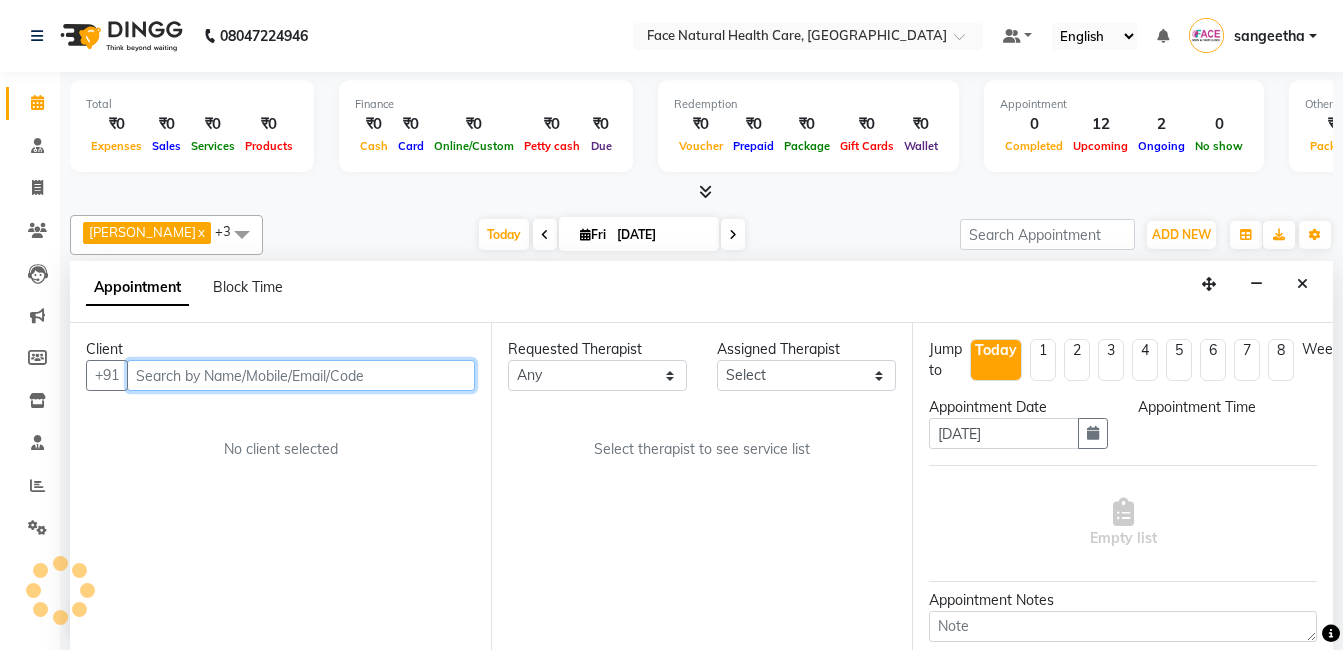 scroll, scrollTop: 1, scrollLeft: 0, axis: vertical 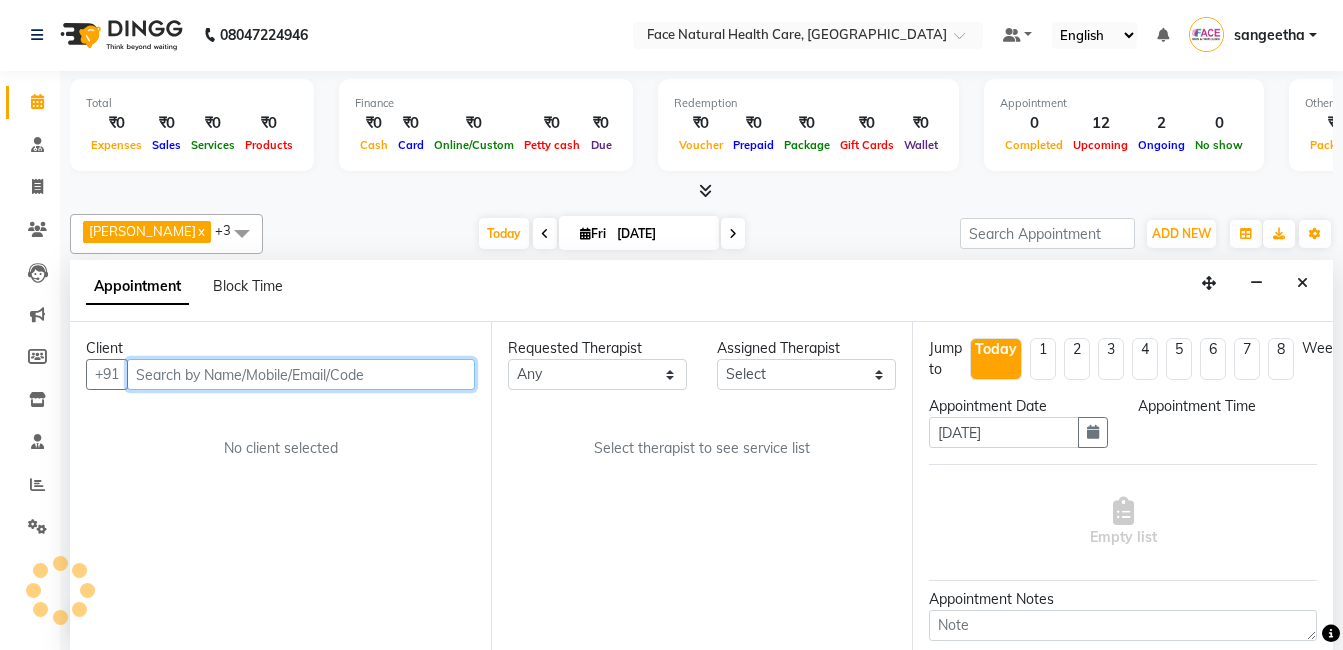select on "47694" 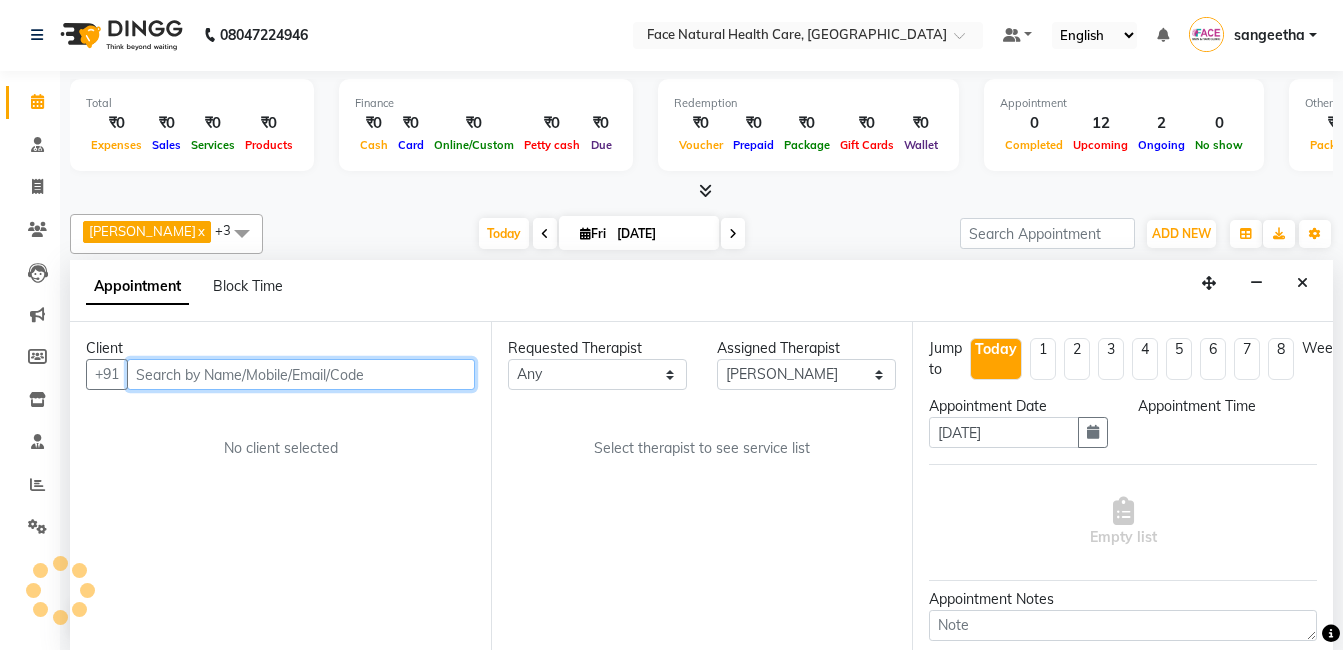 select on "600" 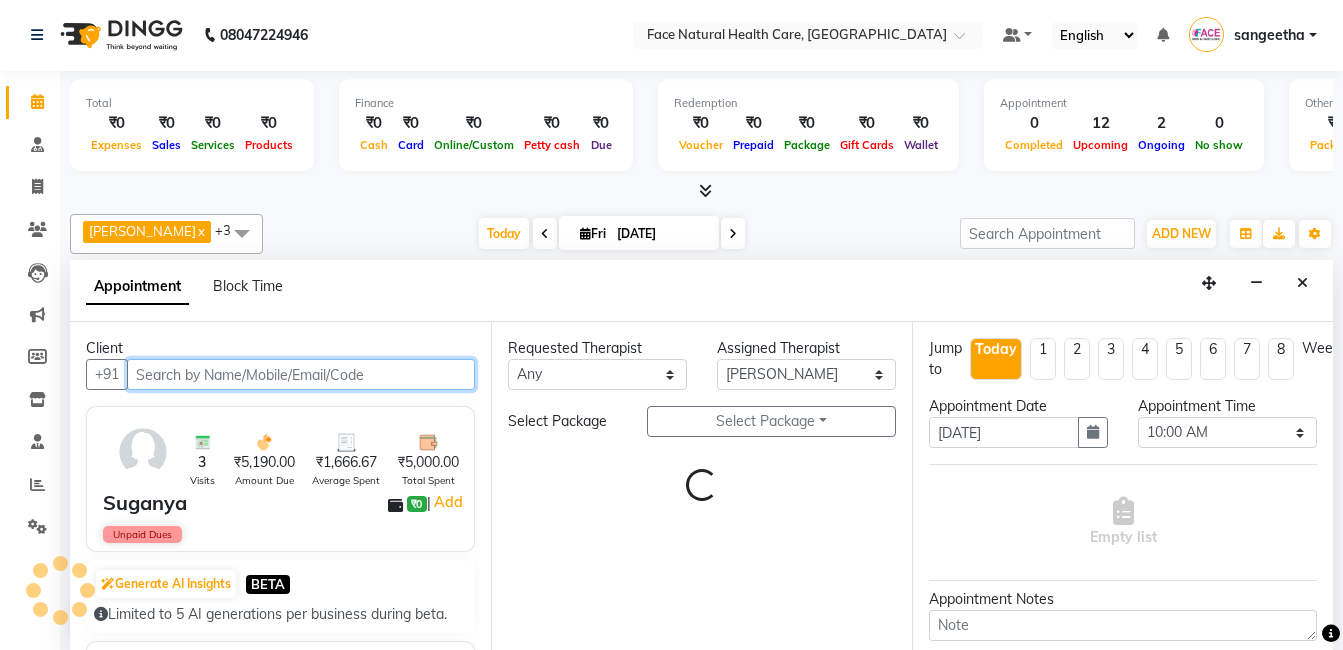 scroll, scrollTop: 265, scrollLeft: 0, axis: vertical 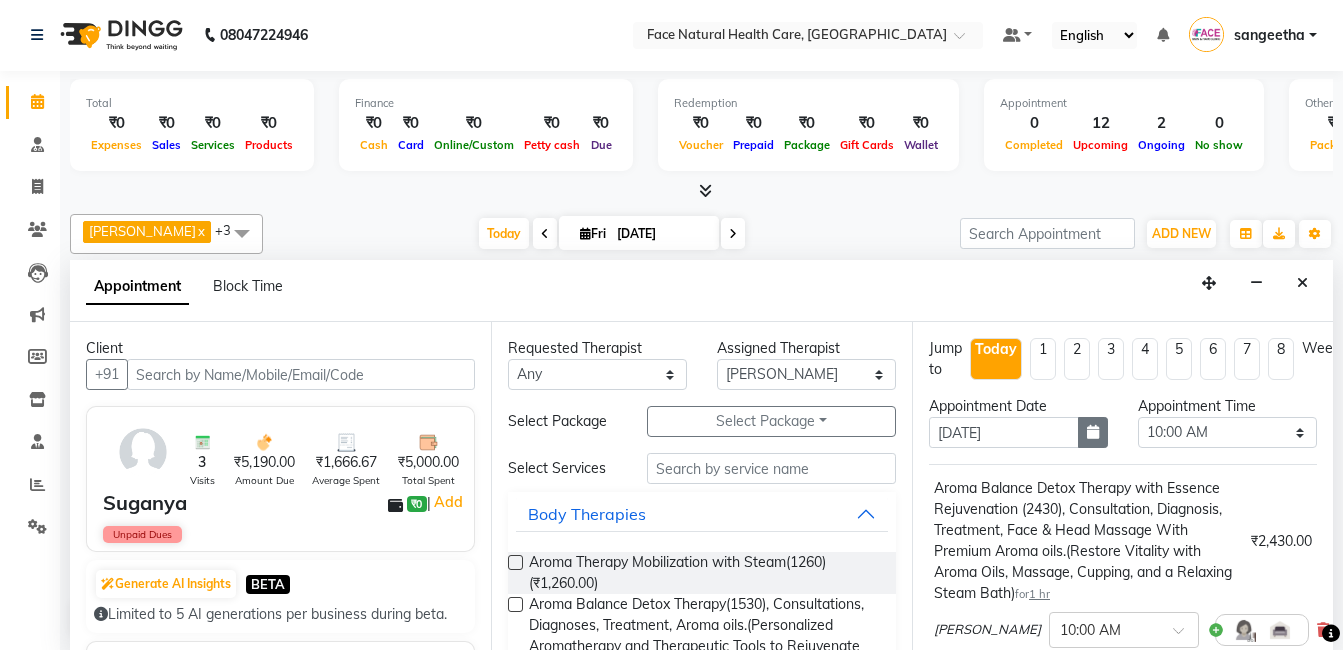 click at bounding box center (1093, 432) 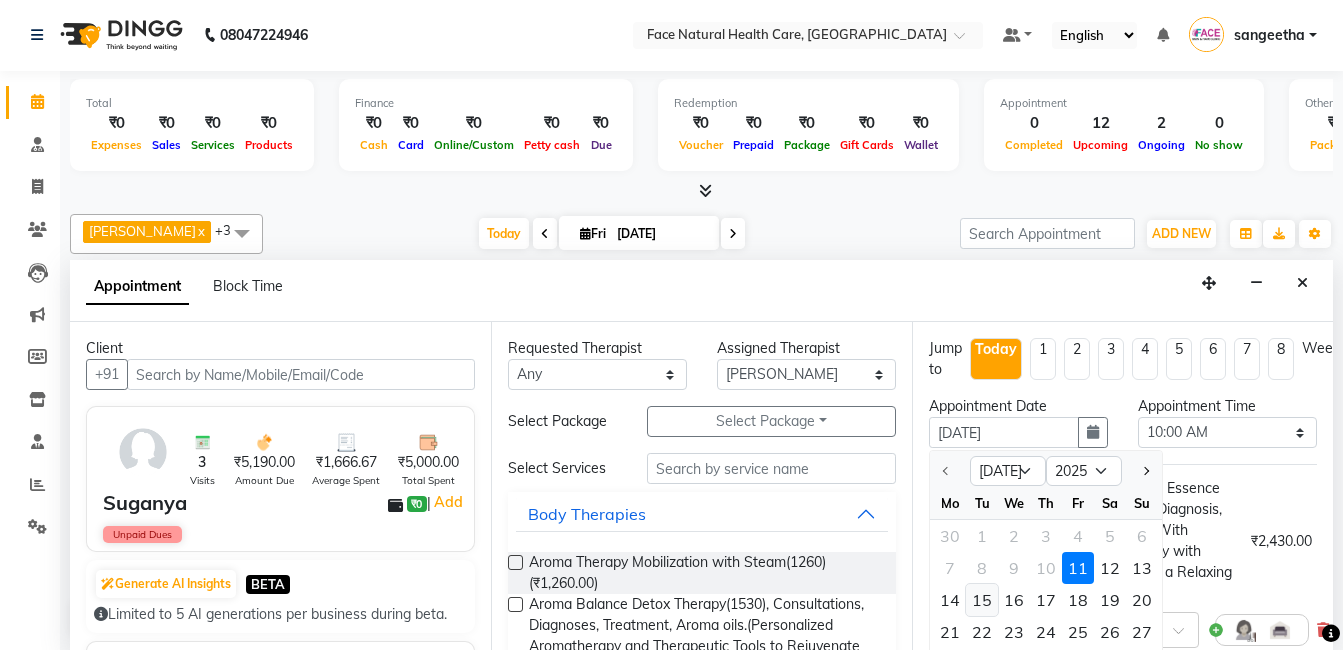 click on "15" at bounding box center [982, 600] 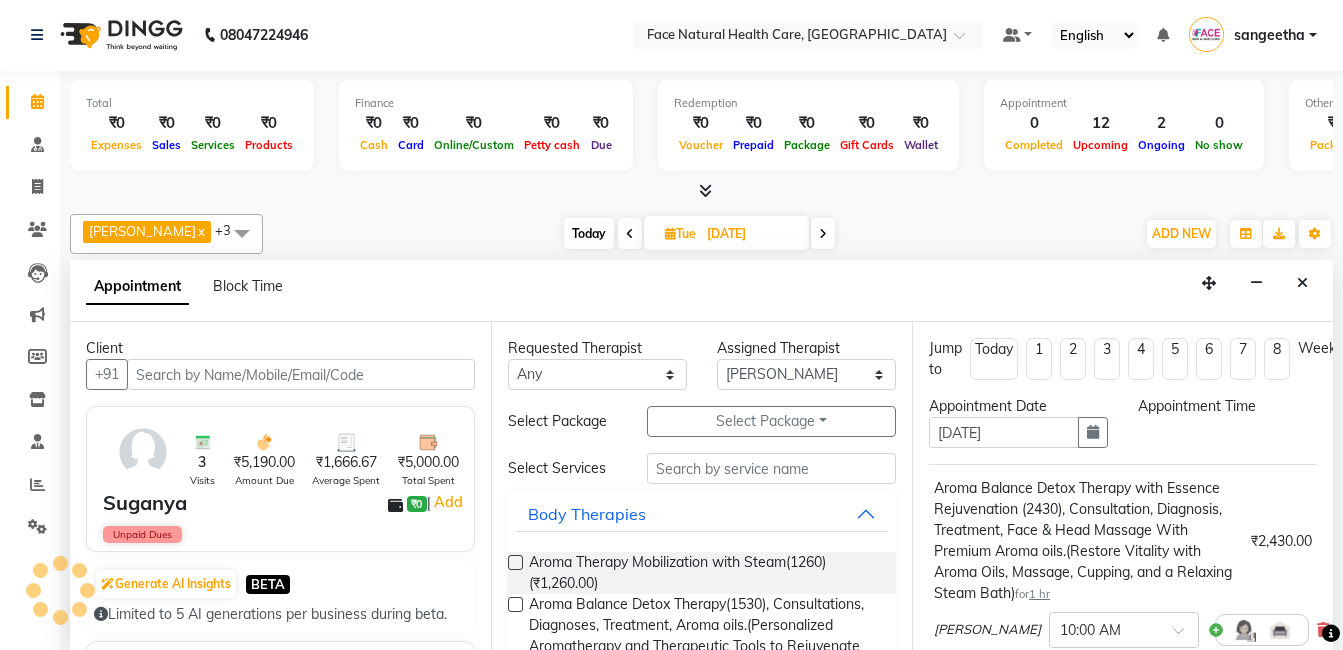 scroll, scrollTop: 0, scrollLeft: 0, axis: both 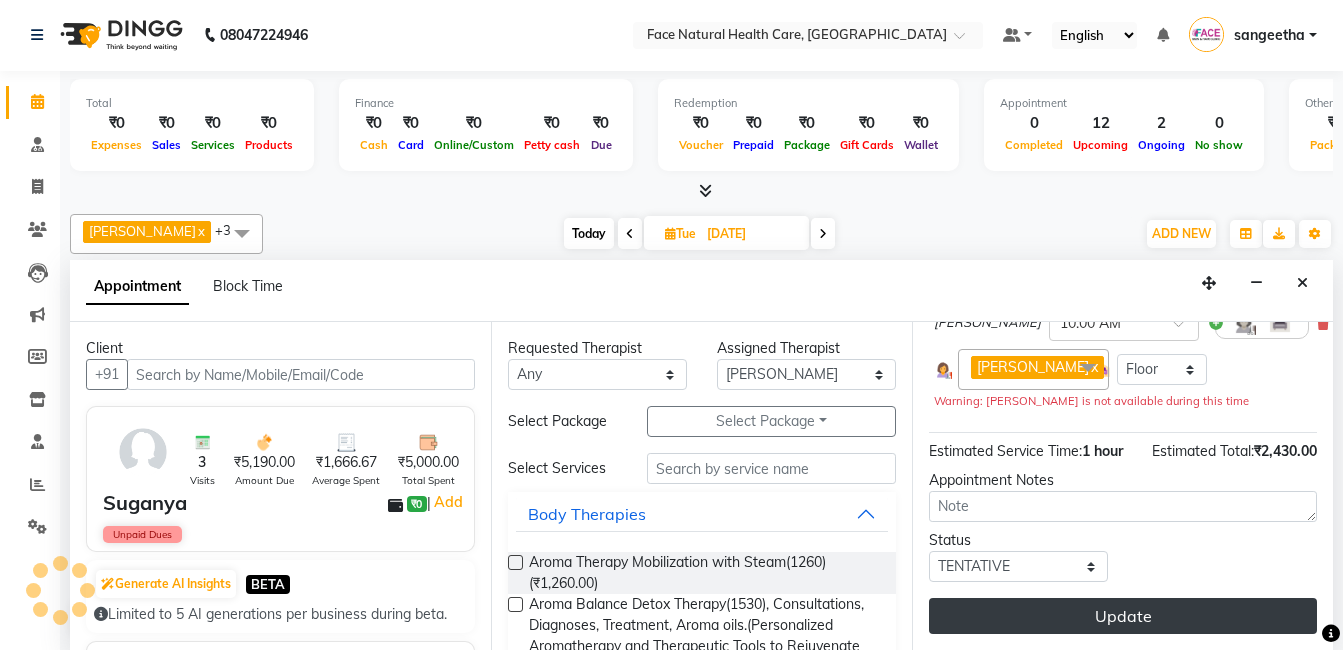 click on "Update" at bounding box center [1123, 616] 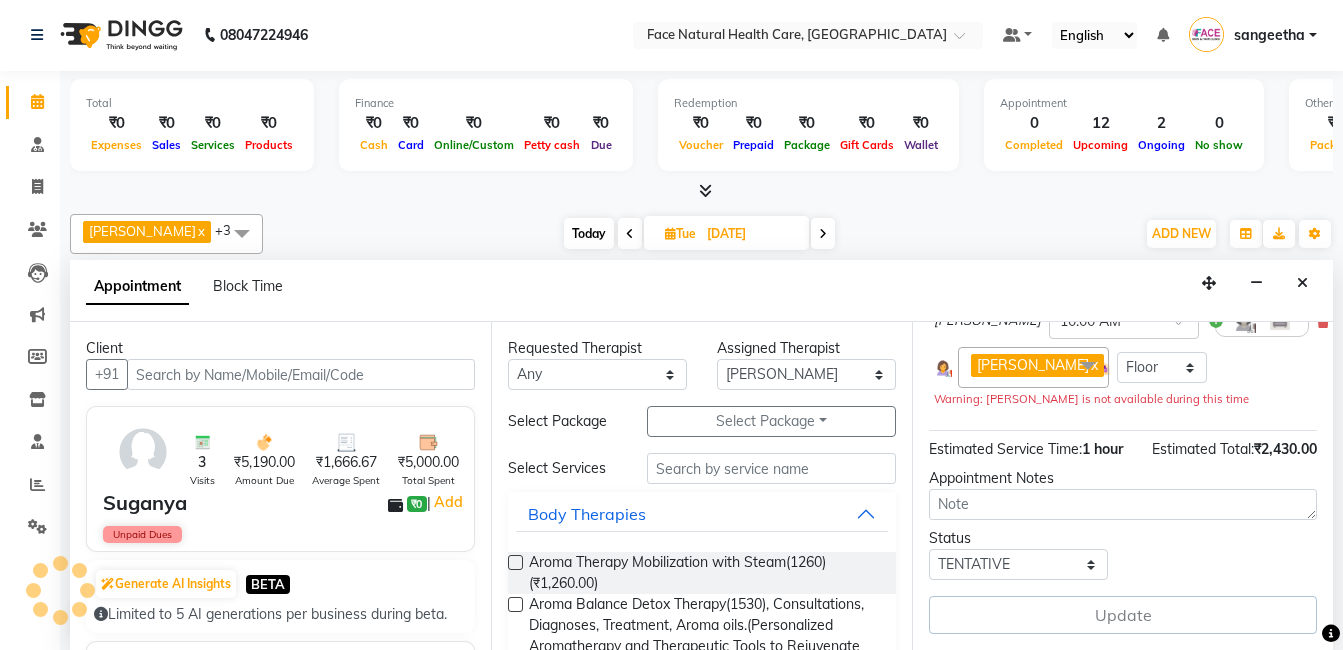 scroll, scrollTop: 265, scrollLeft: 0, axis: vertical 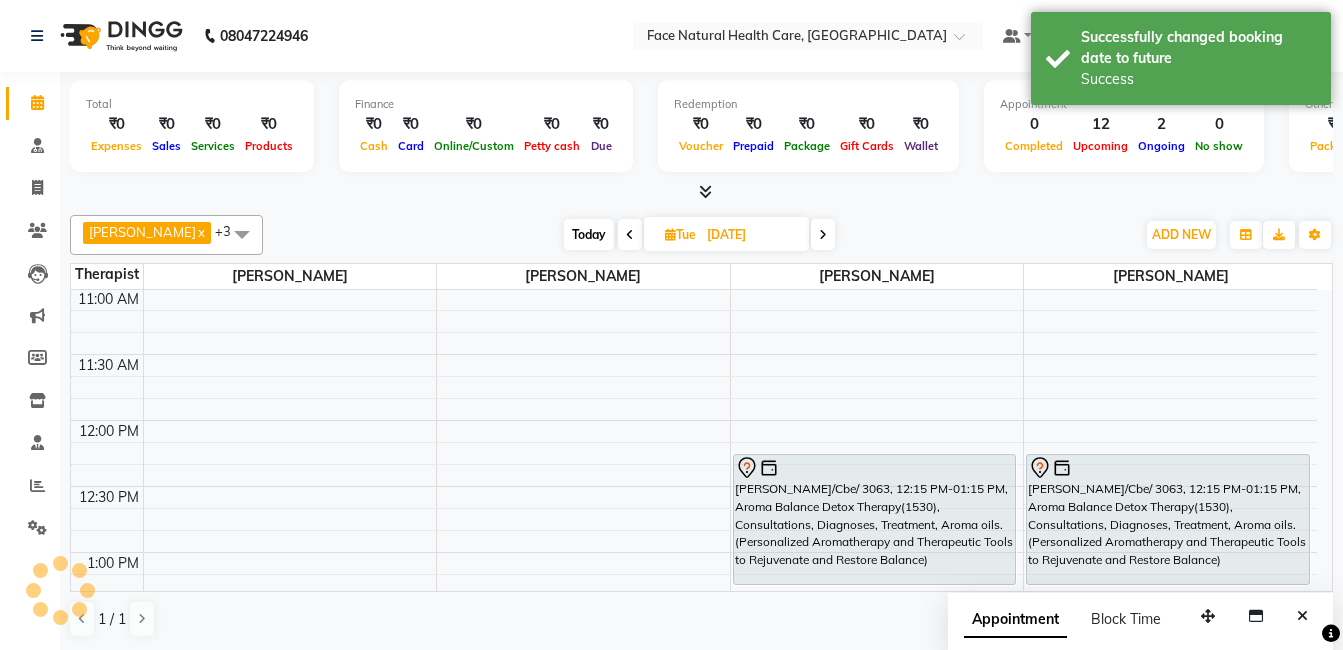 click on "Today" at bounding box center [589, 234] 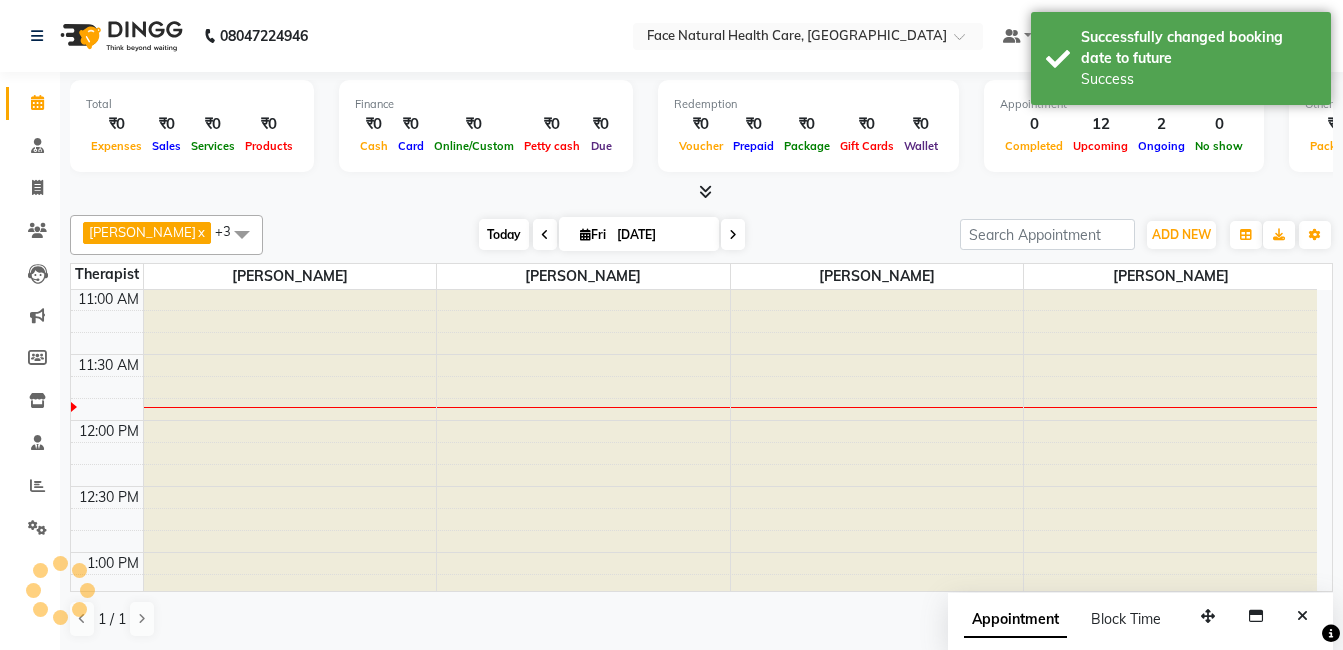 scroll, scrollTop: 265, scrollLeft: 0, axis: vertical 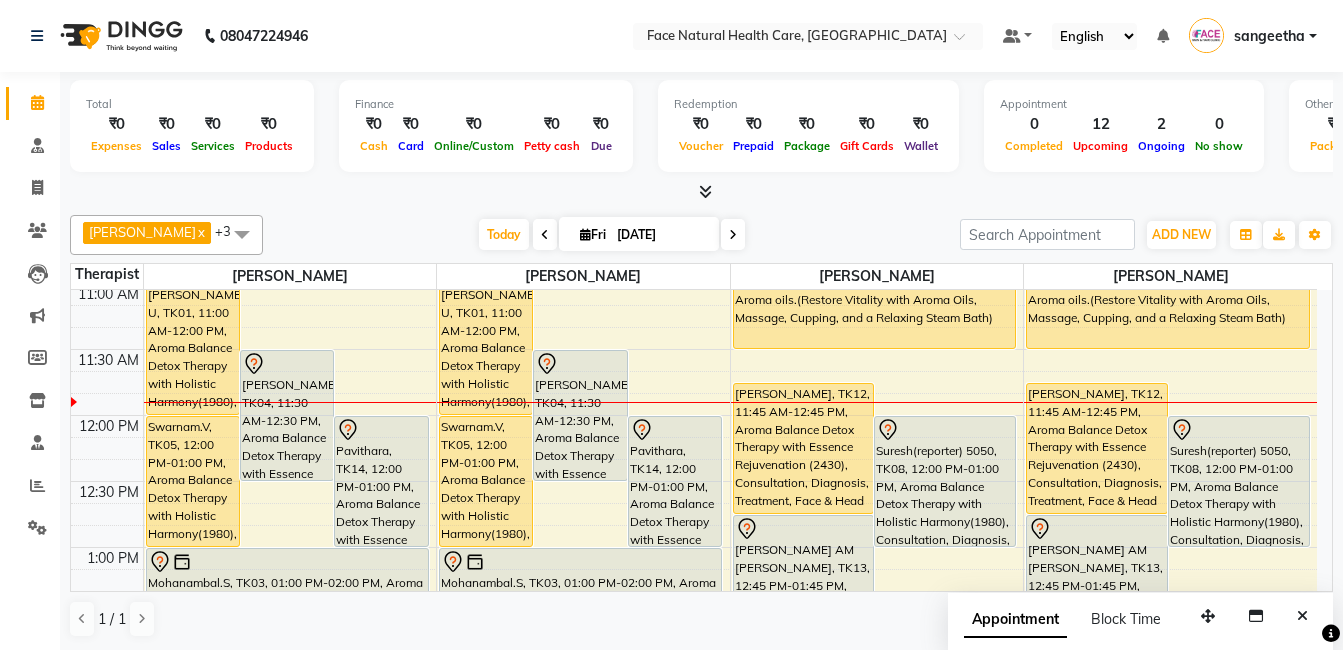 click on "[PERSON_NAME], TK12, 11:45 AM-12:45 PM, Aroma Balance Detox Therapy with Essence Rejuvenation  (2430), Consultation, Diagnosis, Treatment,  Face & Head Massage With Premium Aroma oils.(Restore Vitality with Aroma Oils, Massage, Cupping, and a Relaxing Steam Bath)" at bounding box center (804, 448) 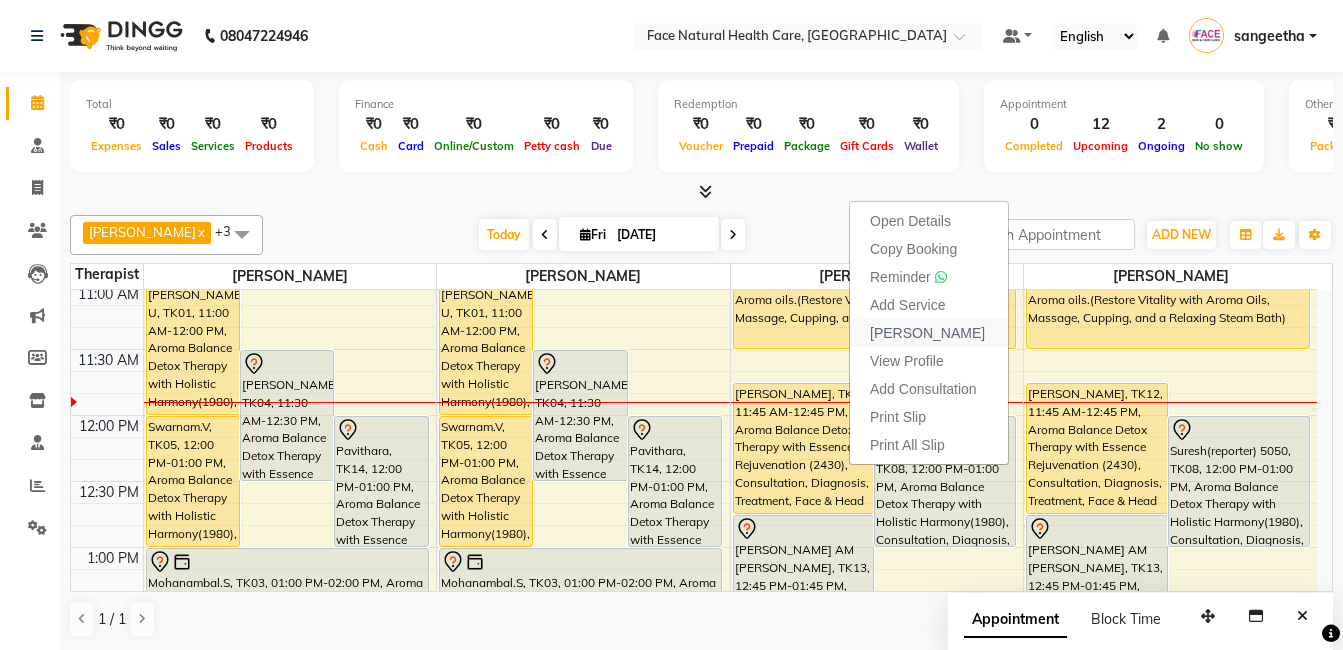 drag, startPoint x: 913, startPoint y: 316, endPoint x: 911, endPoint y: 327, distance: 11.18034 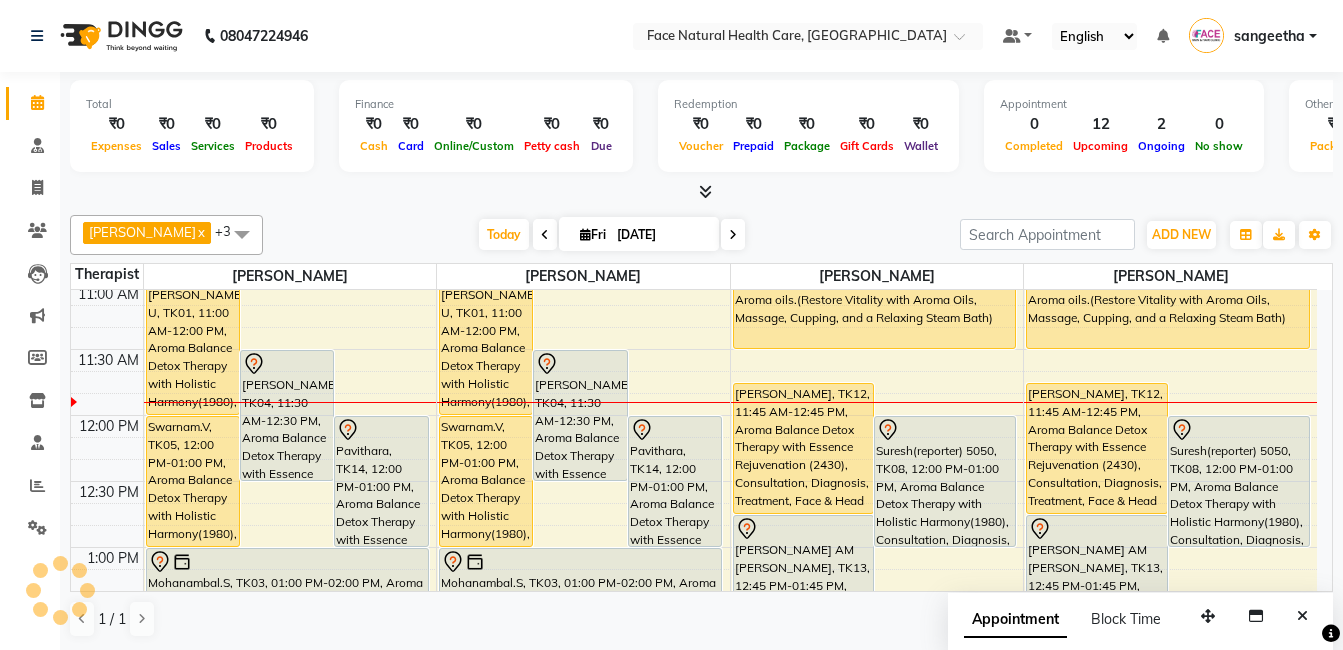 select on "service" 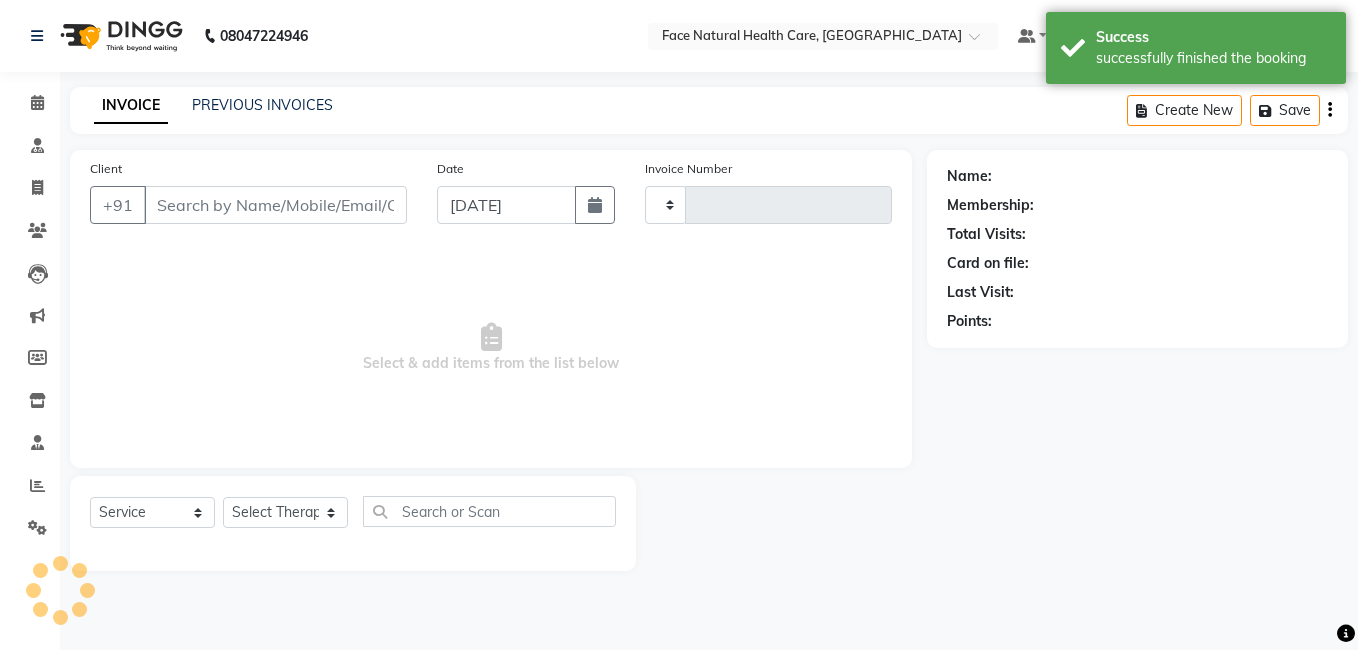 type on "0820" 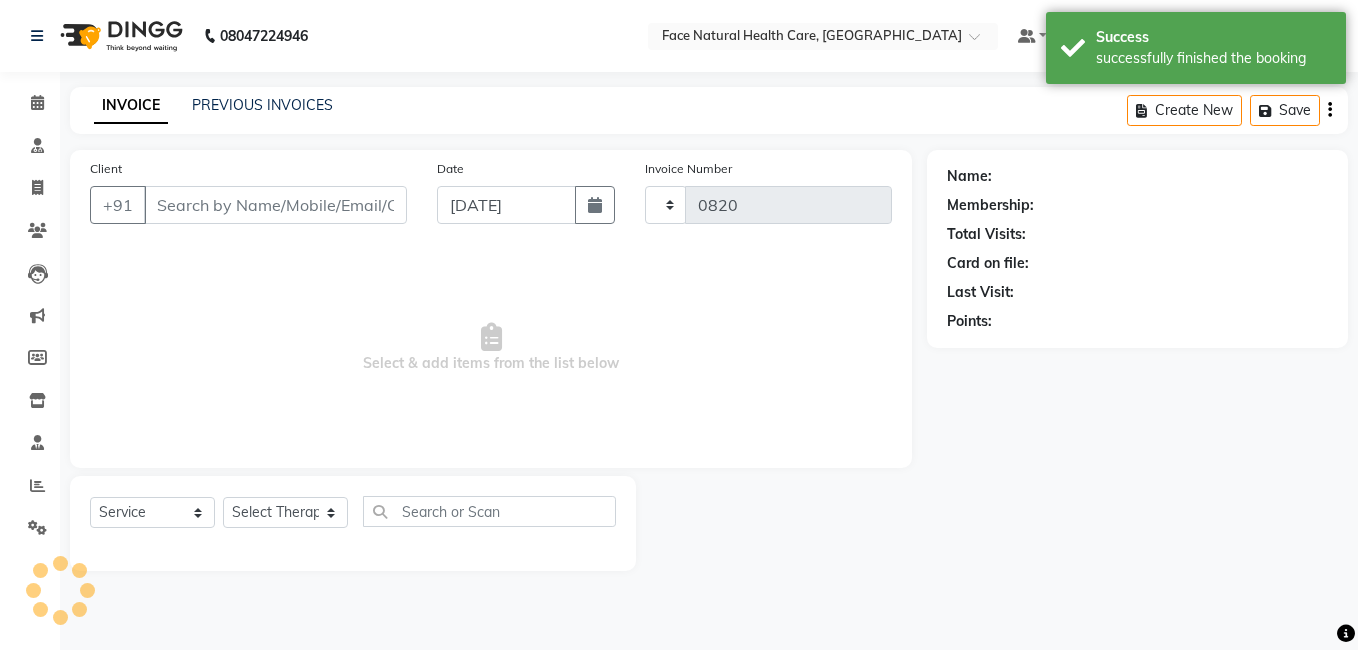 select on "5675" 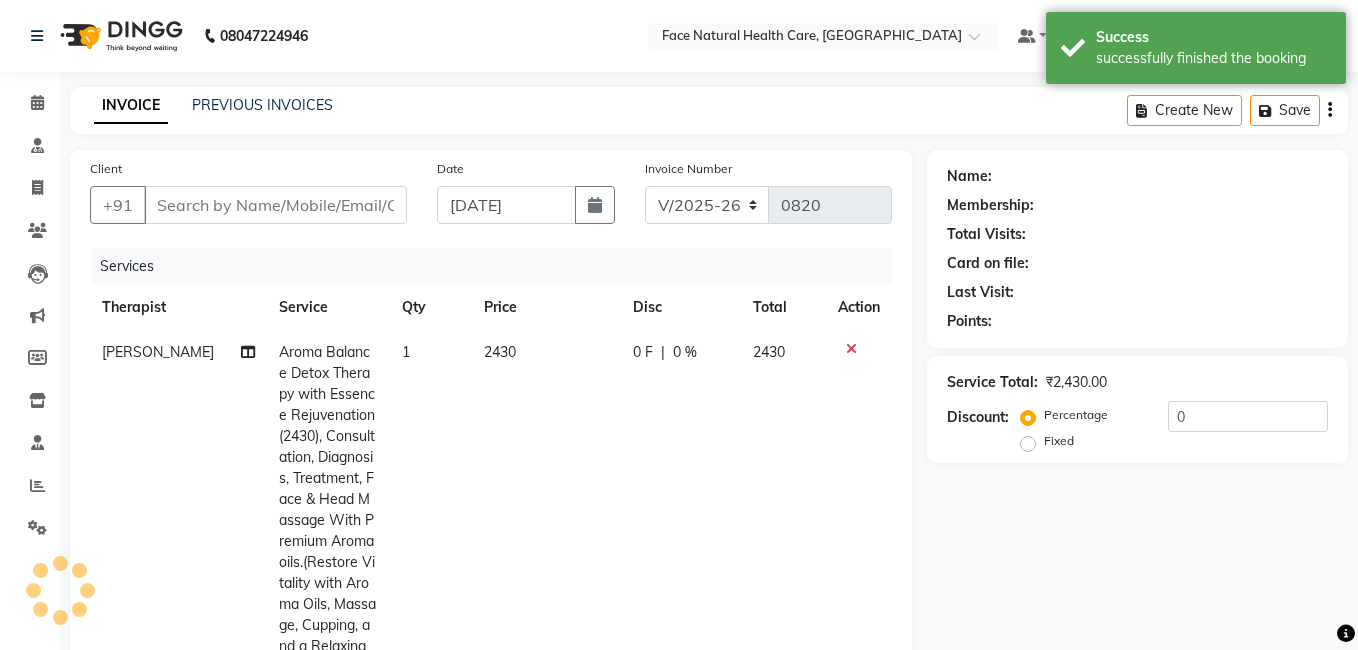 type on "9791318142" 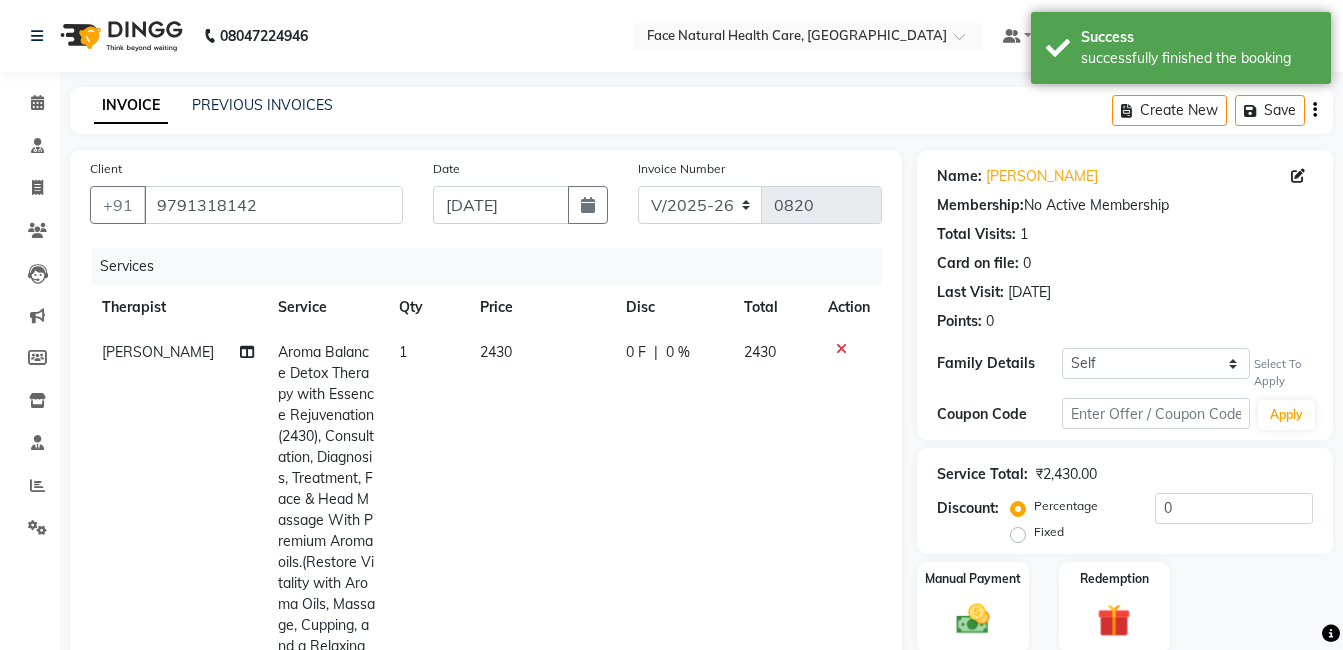 scroll, scrollTop: 187, scrollLeft: 0, axis: vertical 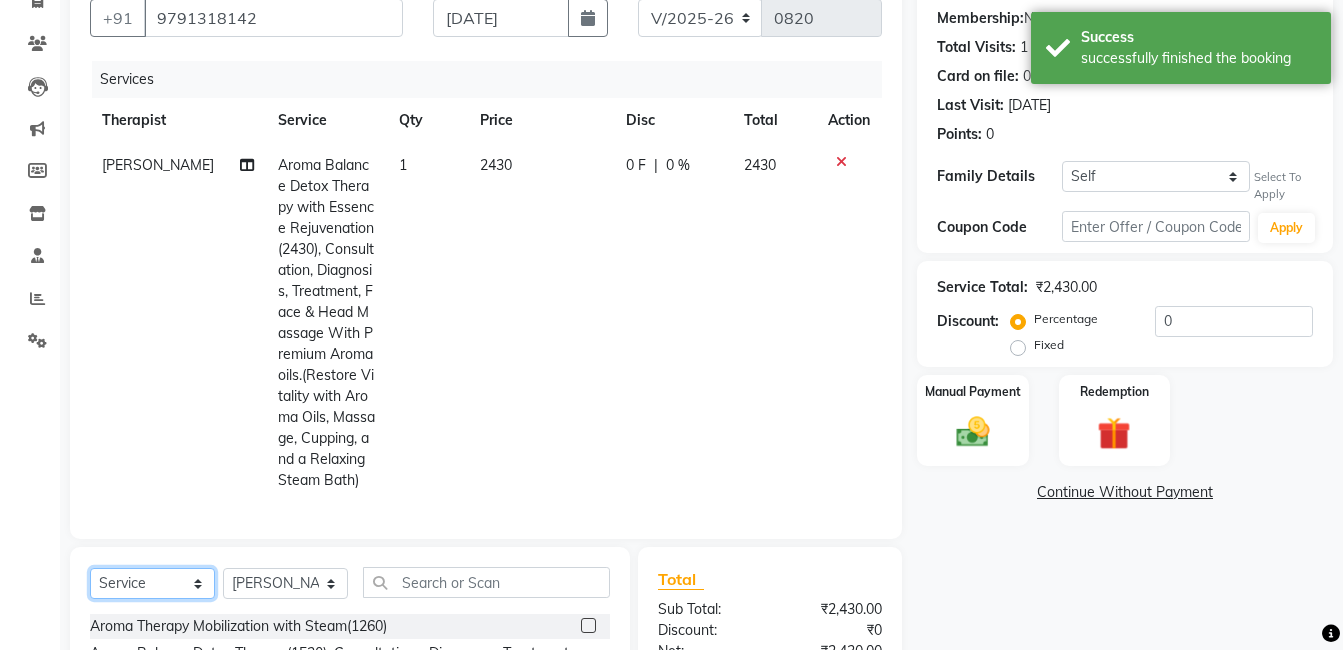 click on "Select  Service  Product  Membership  Package Voucher Prepaid Gift Card" 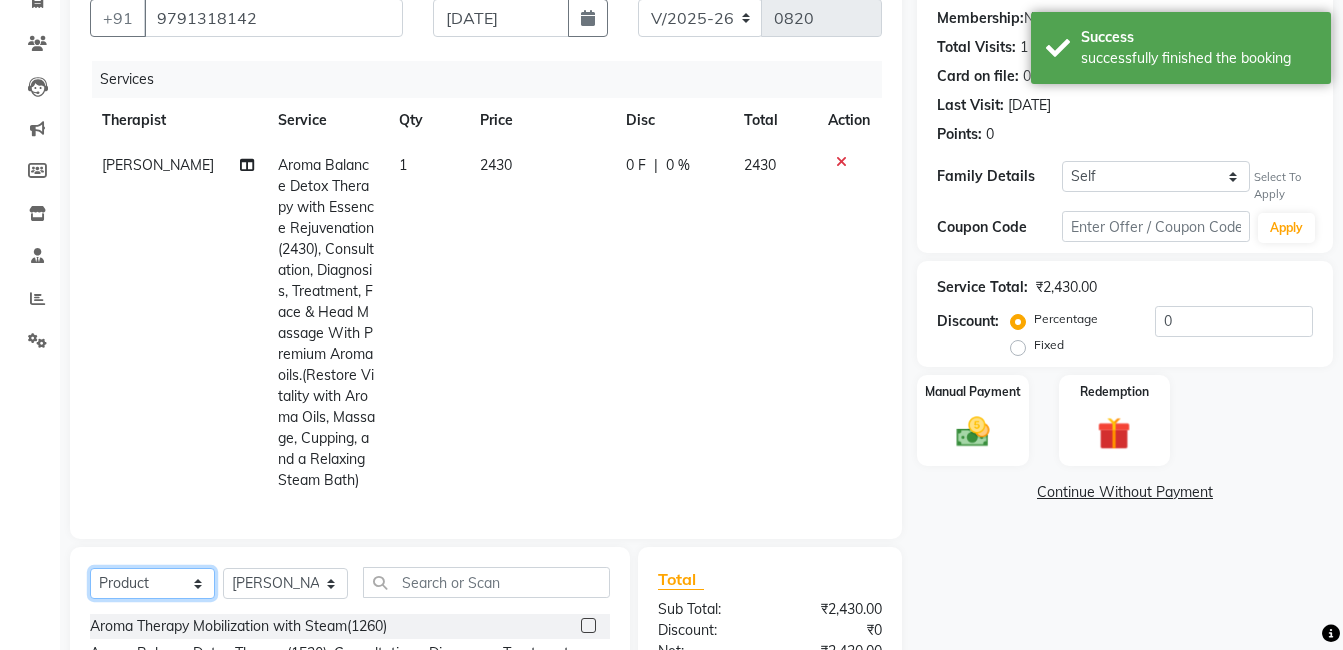 click on "Select  Service  Product  Membership  Package Voucher Prepaid Gift Card" 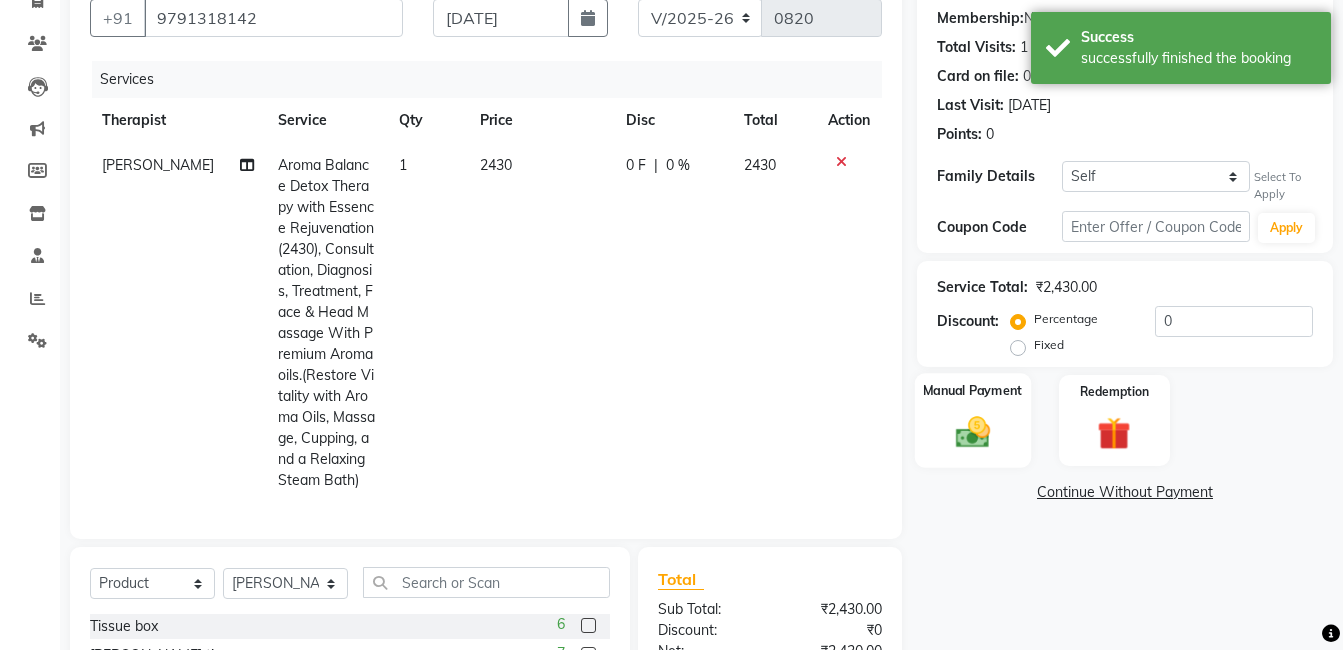 click 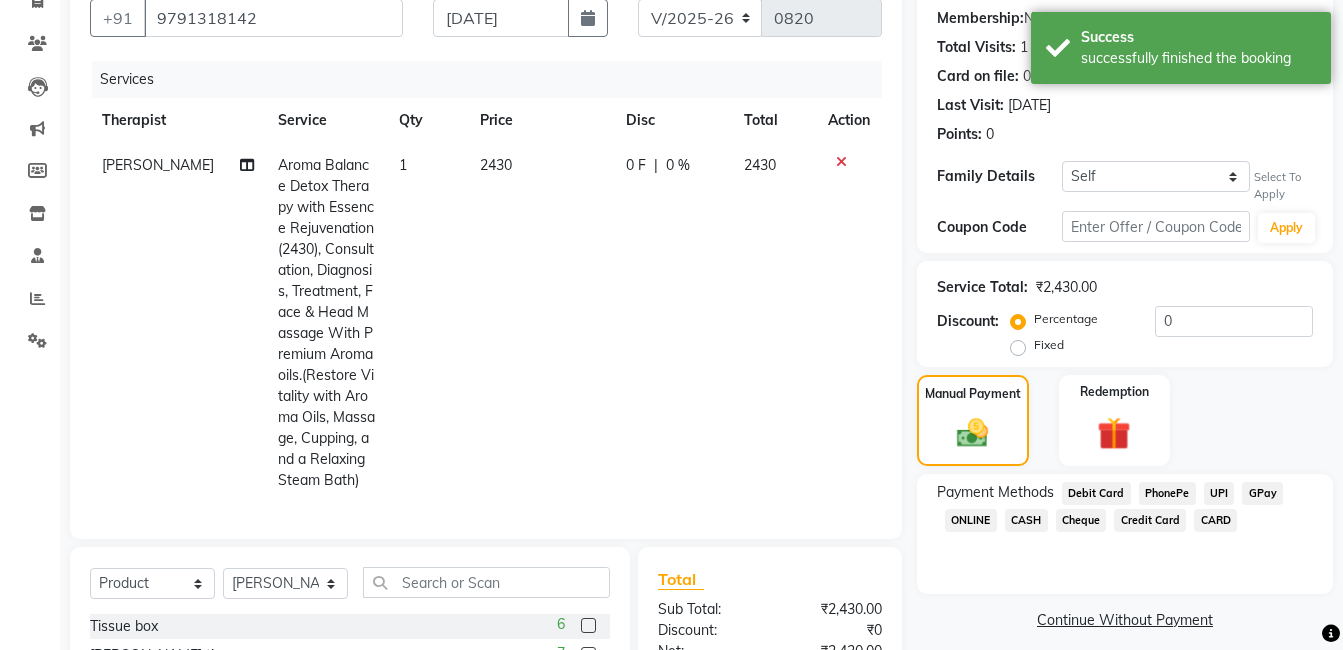 click on "GPay" 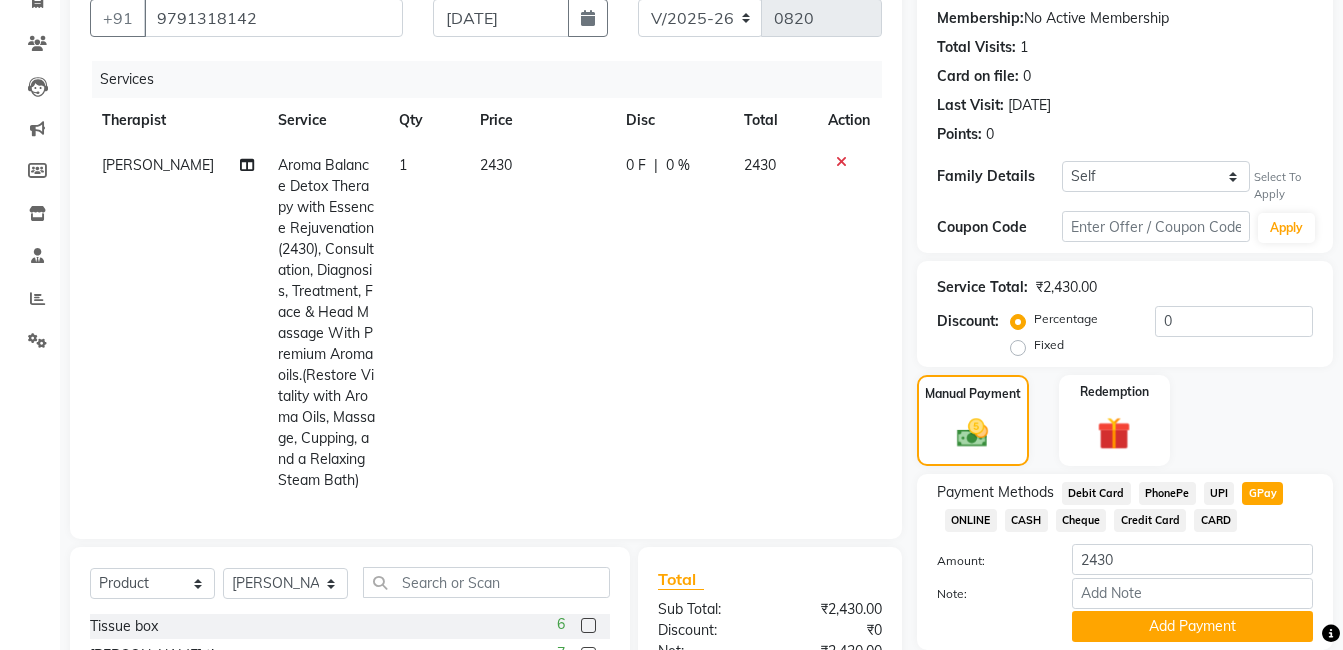 click on "CARD" 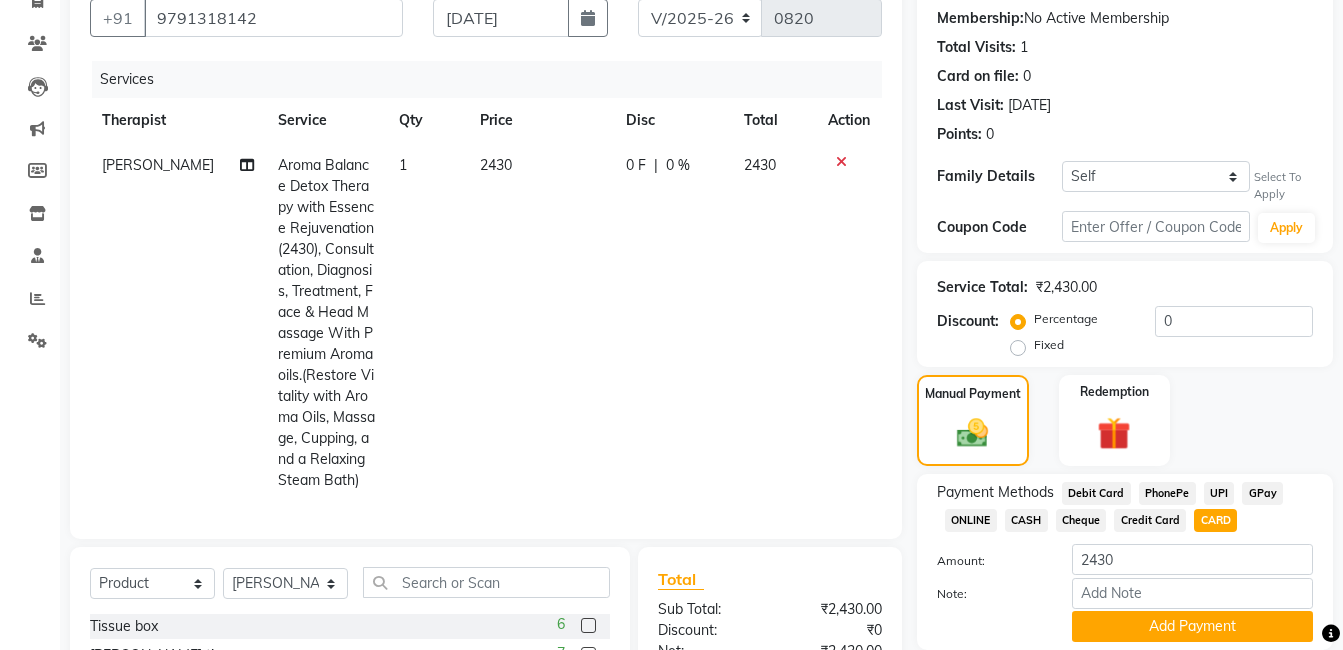 scroll, scrollTop: 424, scrollLeft: 0, axis: vertical 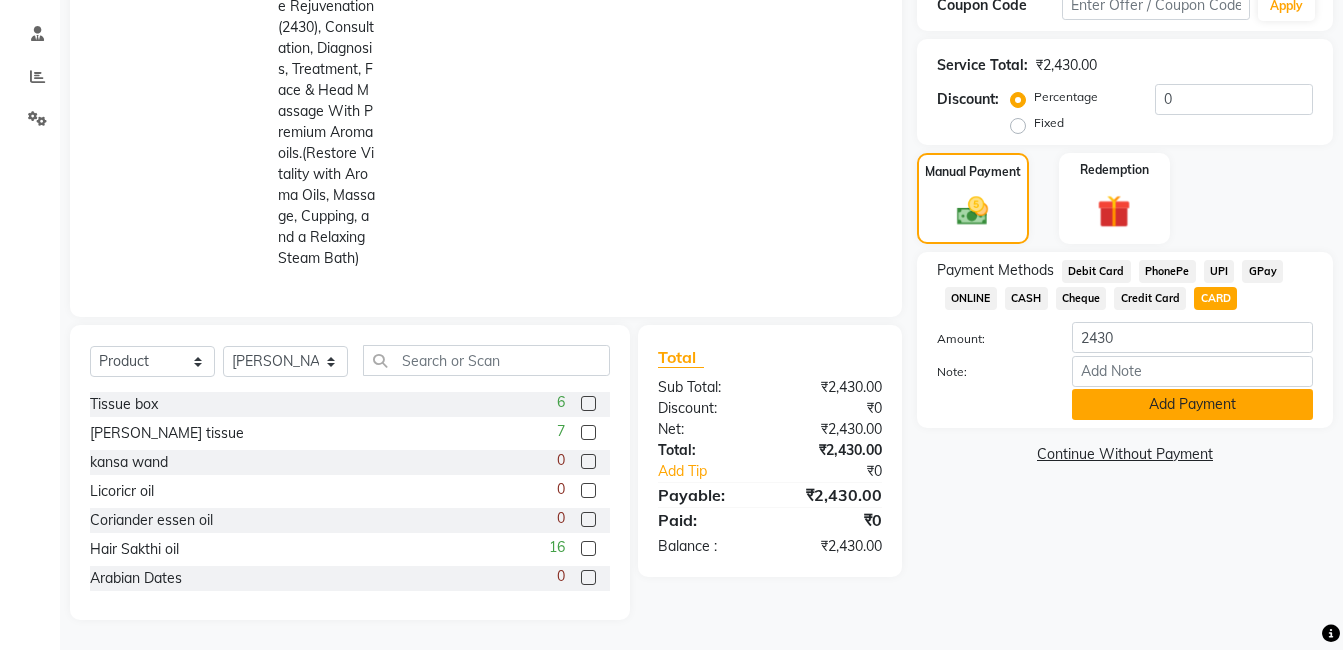 click on "Add Payment" 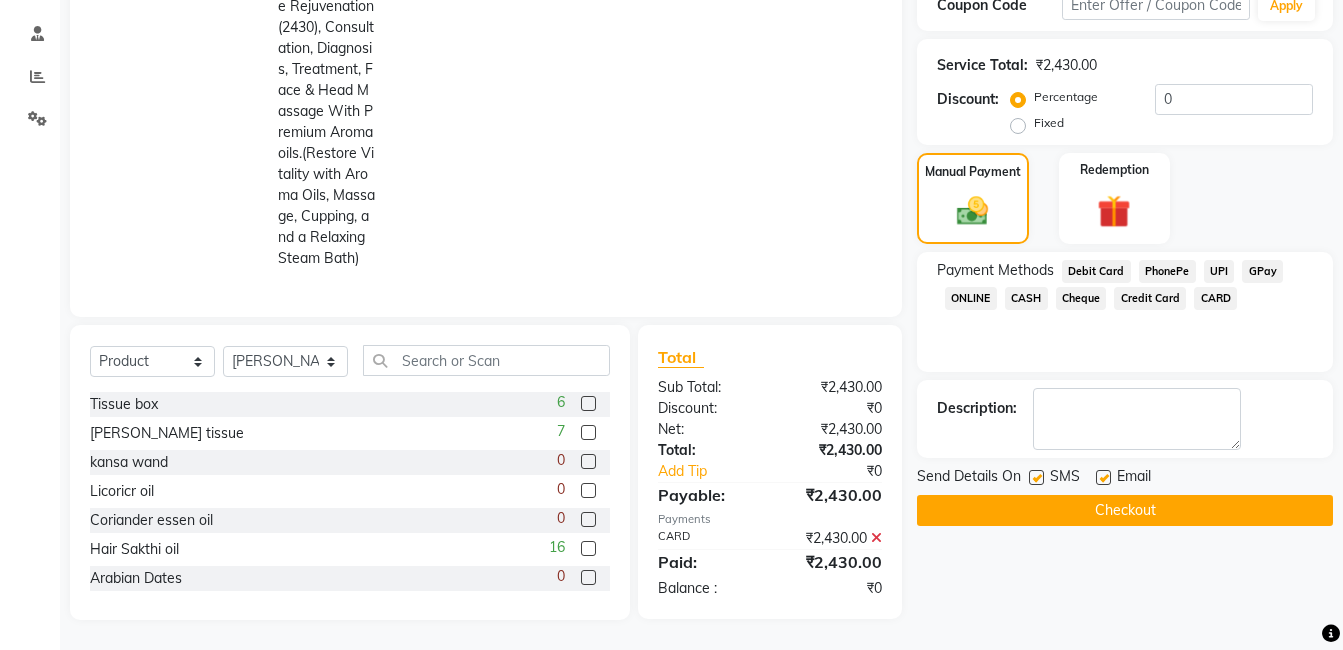 click 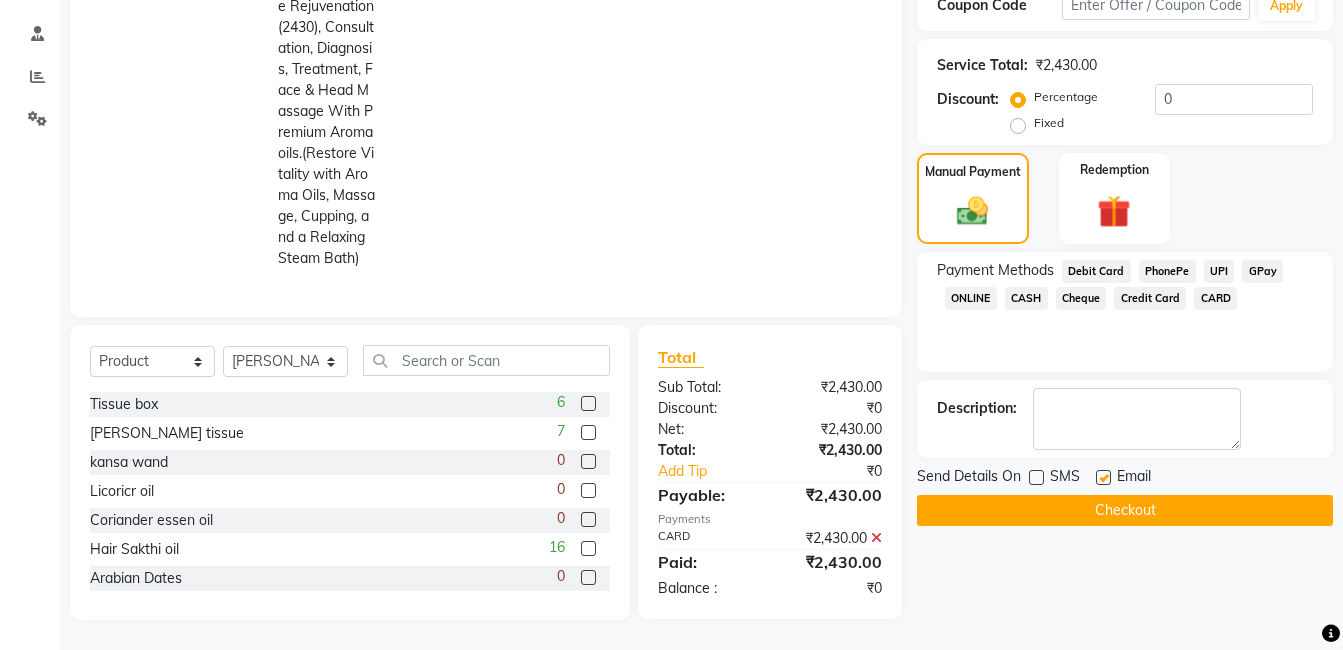 click 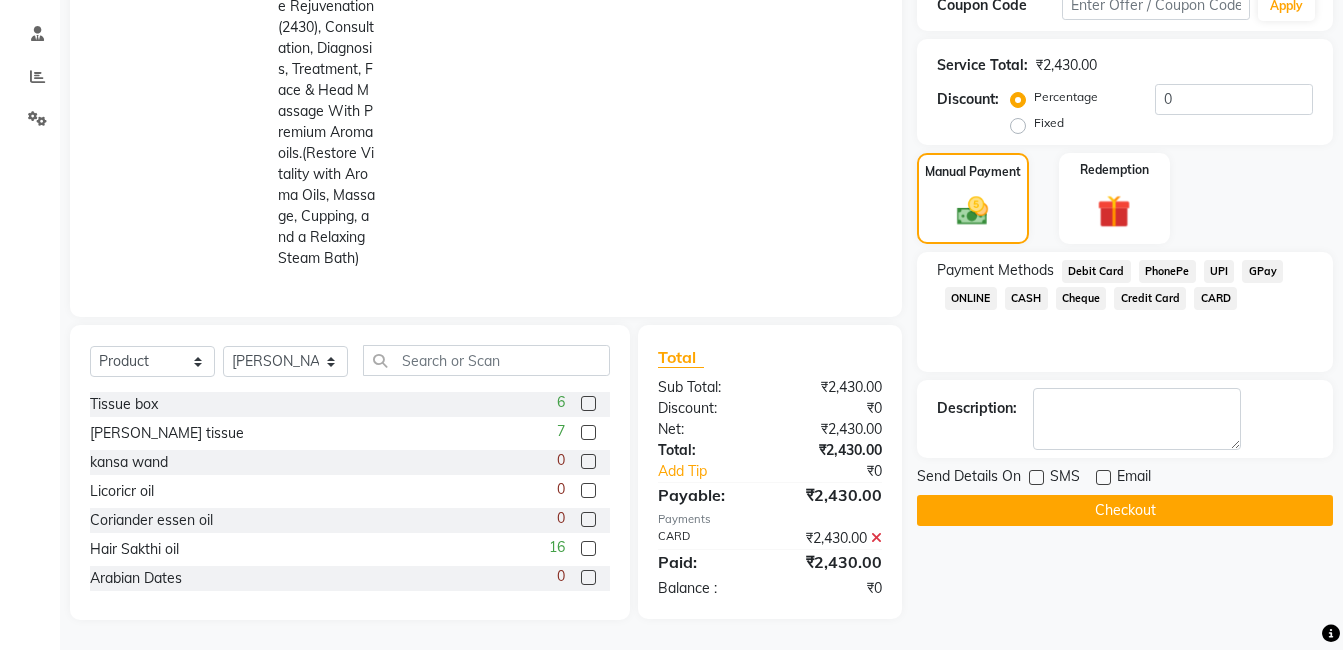 click on "Checkout" 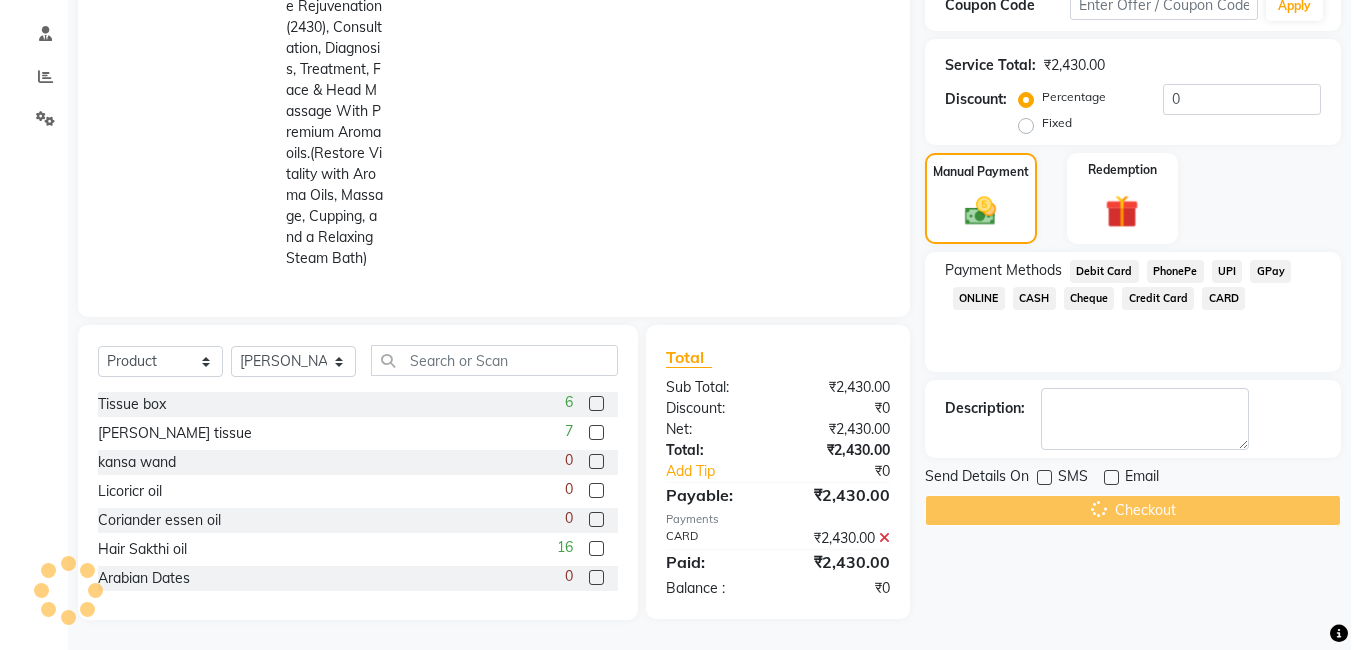 scroll, scrollTop: 0, scrollLeft: 0, axis: both 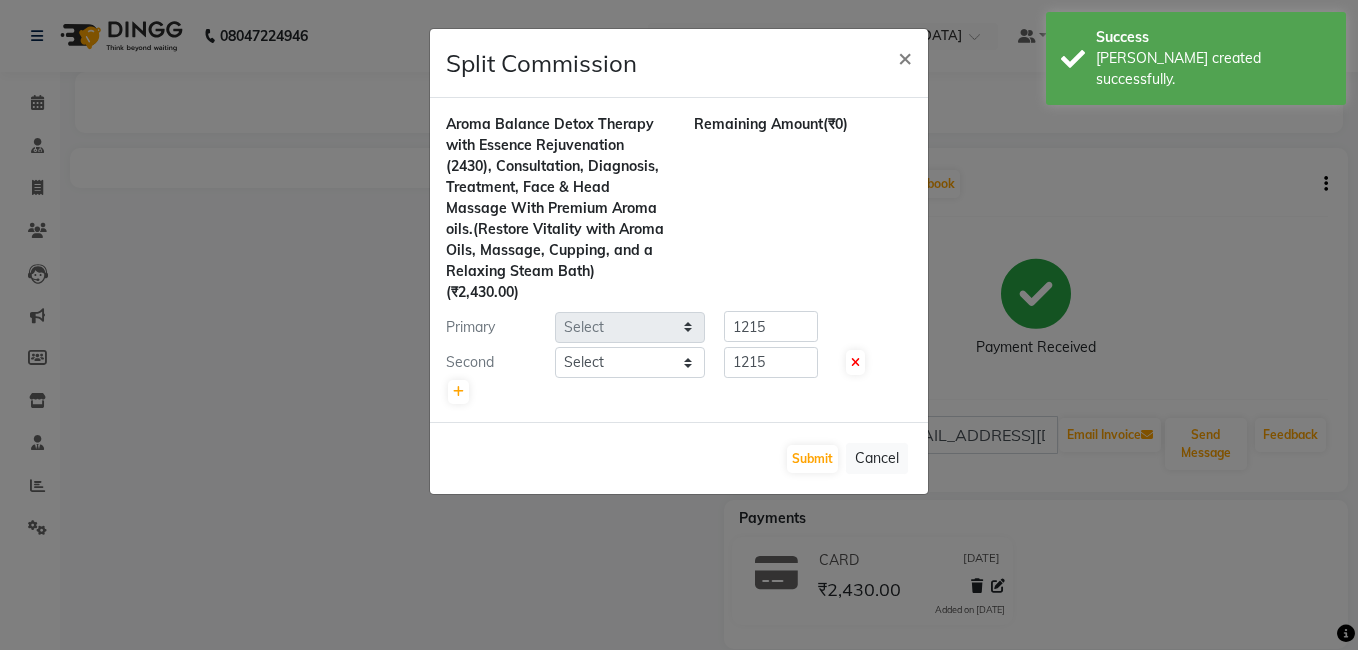 select on "38864" 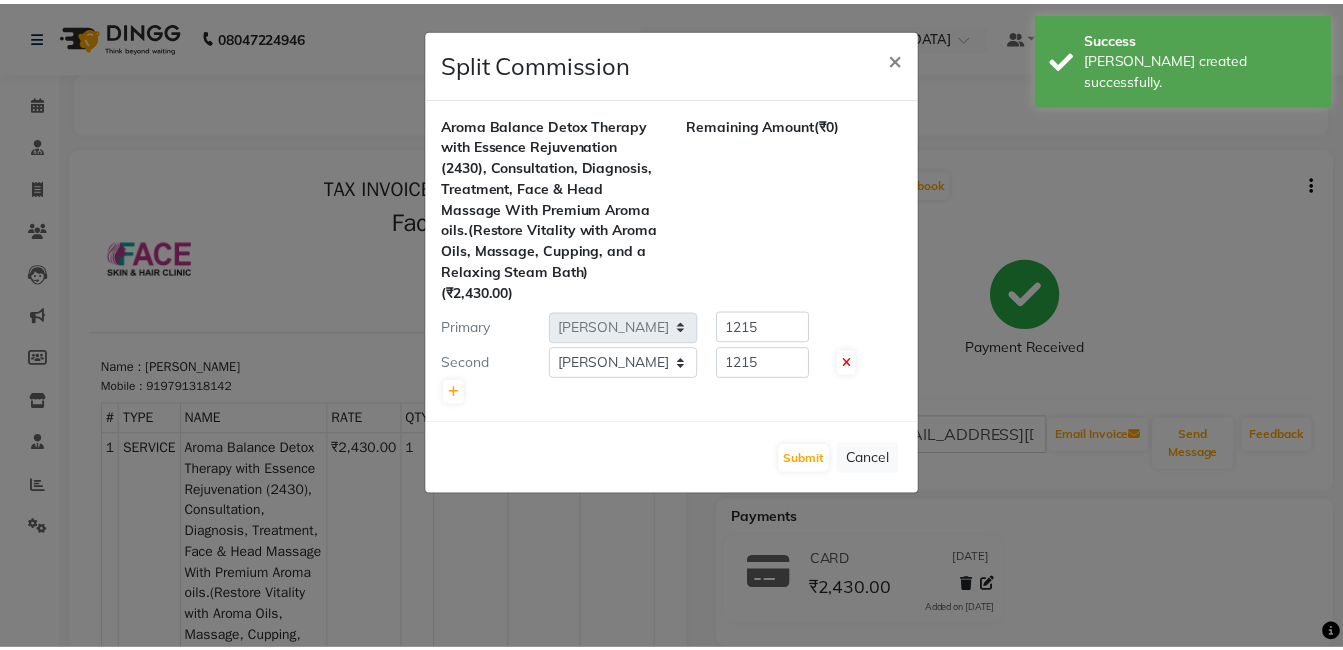 scroll, scrollTop: 0, scrollLeft: 0, axis: both 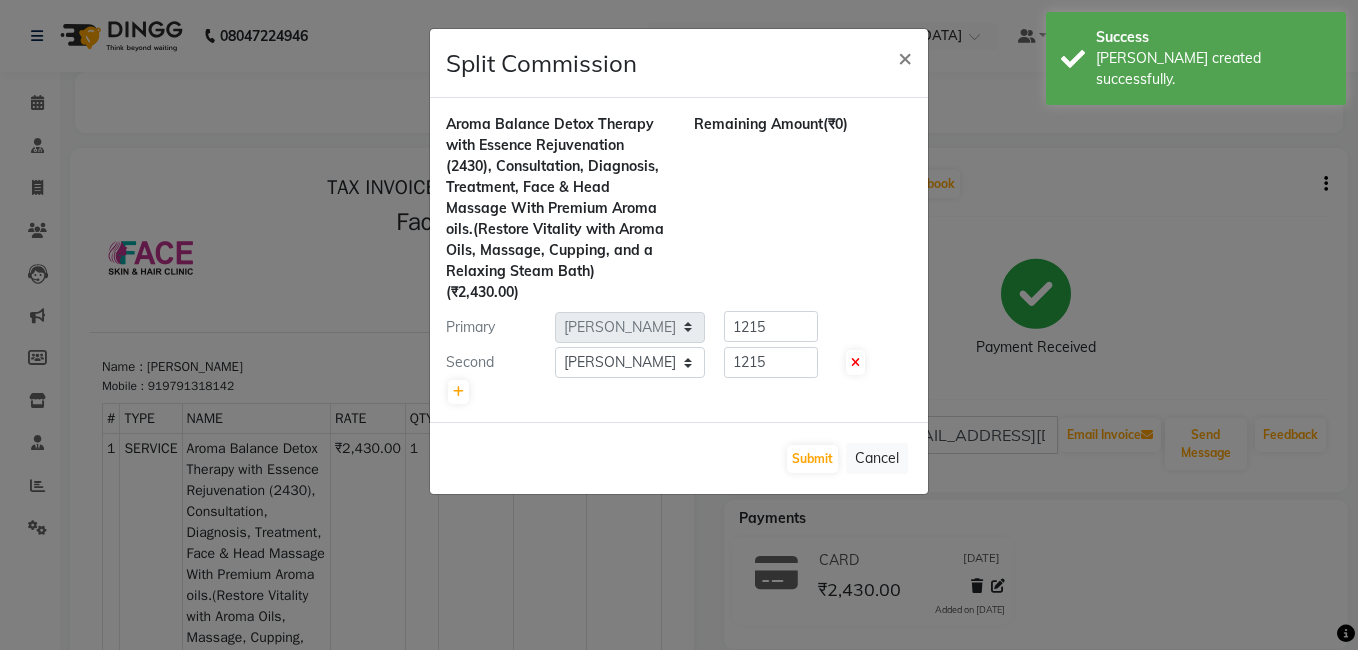 click on "Split Commission × Aroma Balance Detox Therapy with Essence Rejuvenation  (2430), Consultation, Diagnosis, Treatment,  Face & Head Massage With Premium Aroma oils.(Restore Vitality with Aroma Oils, Massage, Cupping, and a Relaxing Steam Bath)  (₹2,430.00) Remaining Amount  (₹0) Primary Select  [PERSON_NAME]   [PERSON_NAME] [PERSON_NAME] M   [PERSON_NAME] [PERSON_NAME]   [PERSON_NAME]   [PERSON_NAME]  1215 Second Select  [PERSON_NAME]   [PERSON_NAME] [PERSON_NAME] M   [PERSON_NAME] [PERSON_NAME]   [PERSON_NAME]   [PERSON_NAME]  1215  Submit   Cancel" 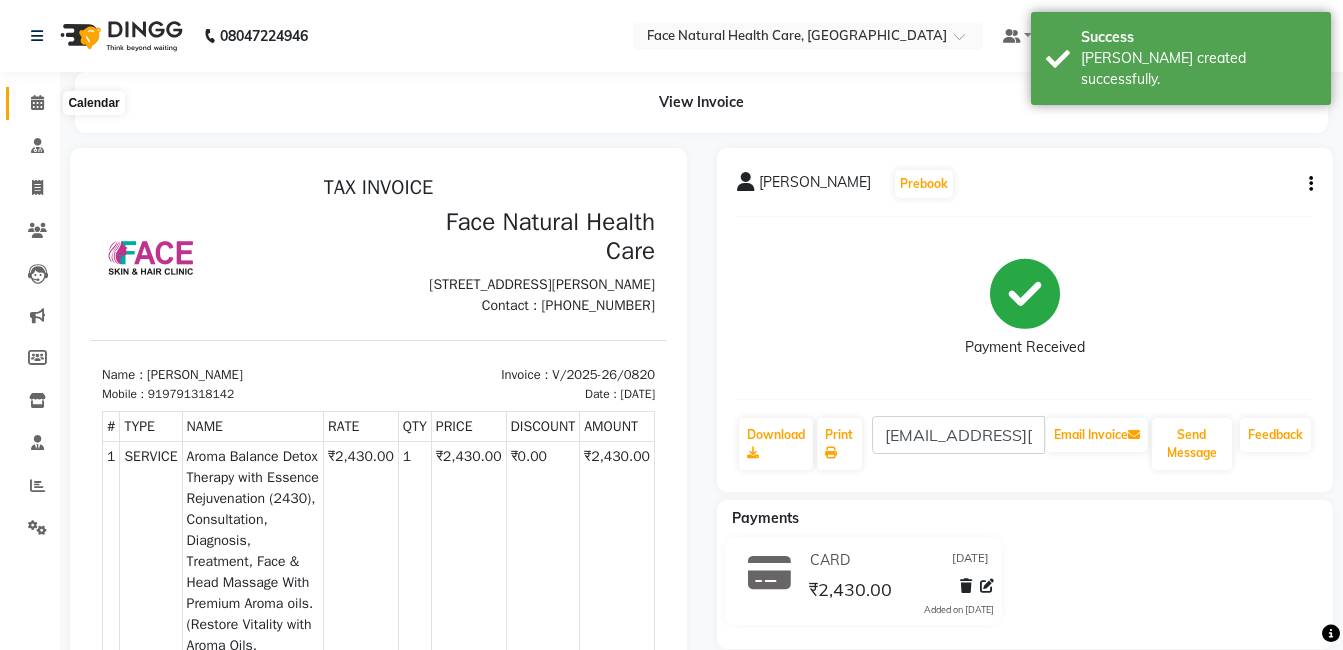 click 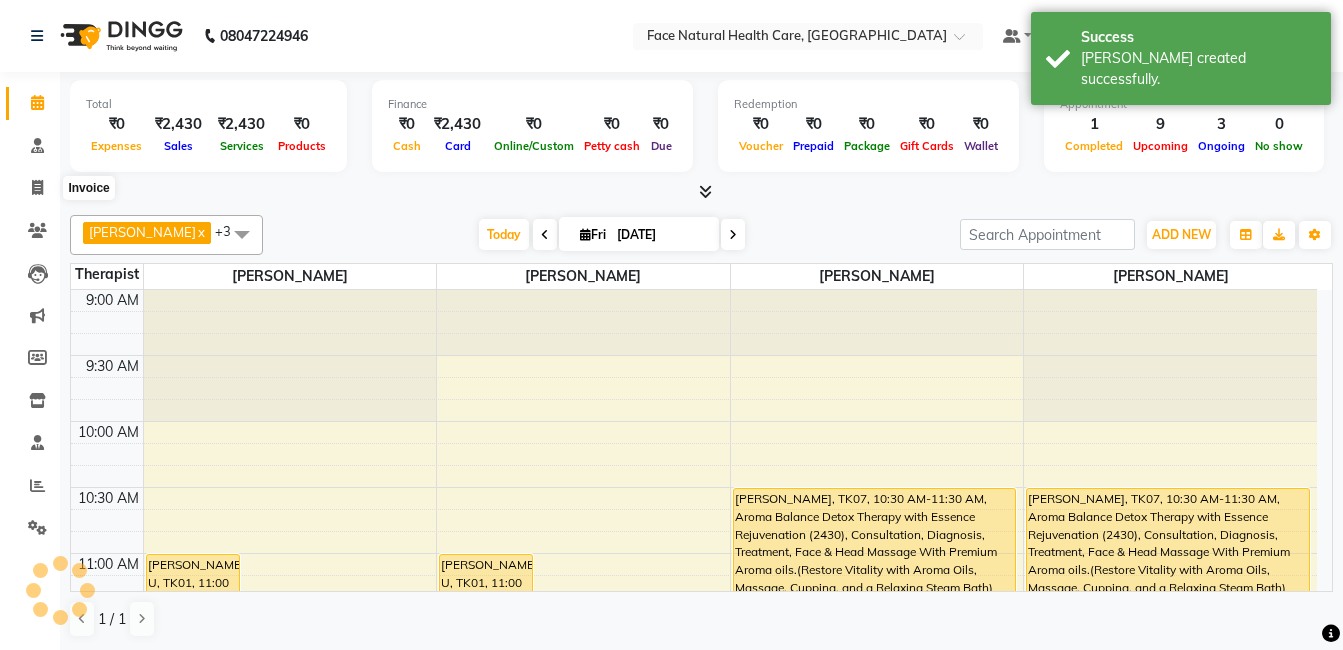 scroll, scrollTop: 0, scrollLeft: 0, axis: both 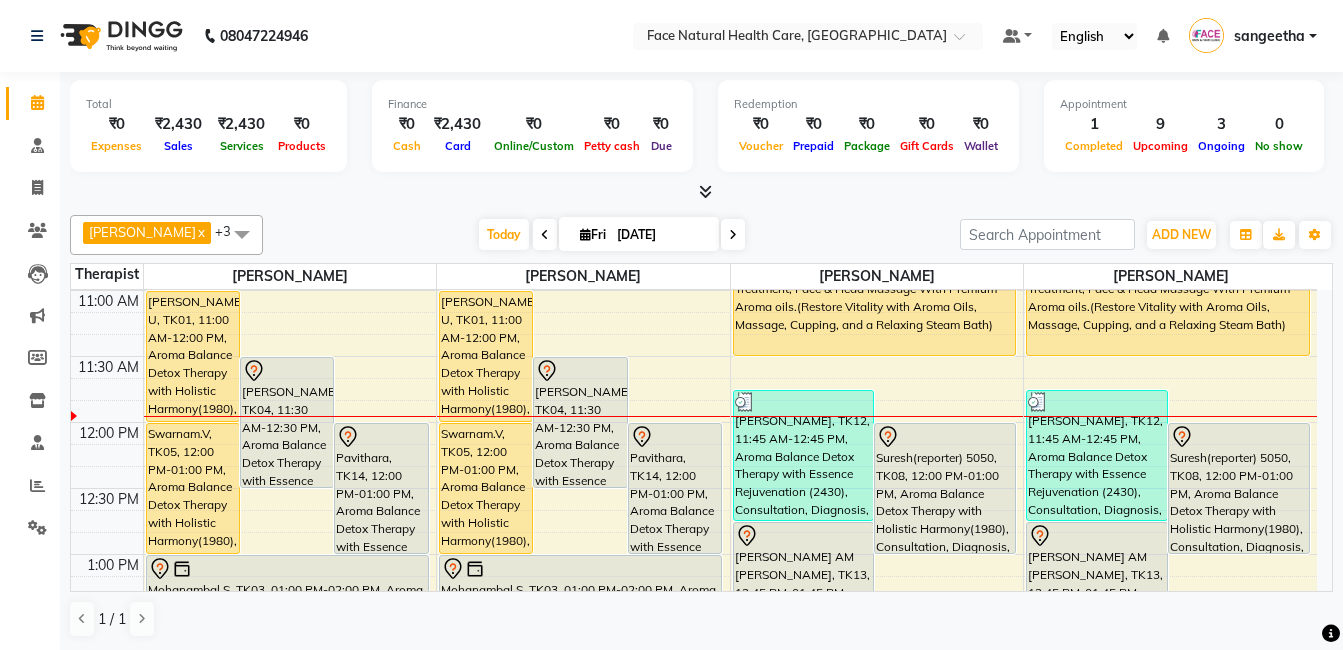 click on "[PERSON_NAME] U, TK01, 11:00 AM-12:00 PM, Aroma Balance Detox Therapy with Holistic Harmony(1980), Consultation, Diagnosis, Treatment, , face massage, With Special  Aroma oils.(A Perfect Blend of Aromatherapy, Massage, and Advanced Tools for Healing and Detoxification)" at bounding box center (486, 356) 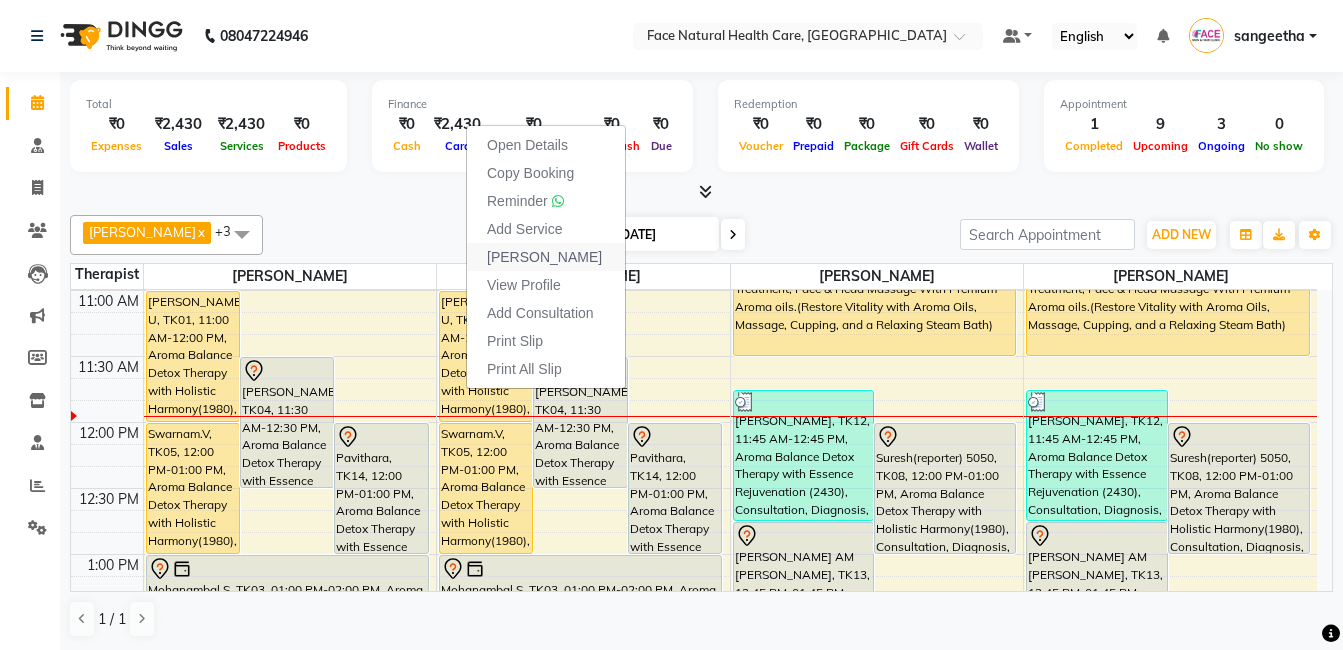 click on "[PERSON_NAME]" at bounding box center (544, 257) 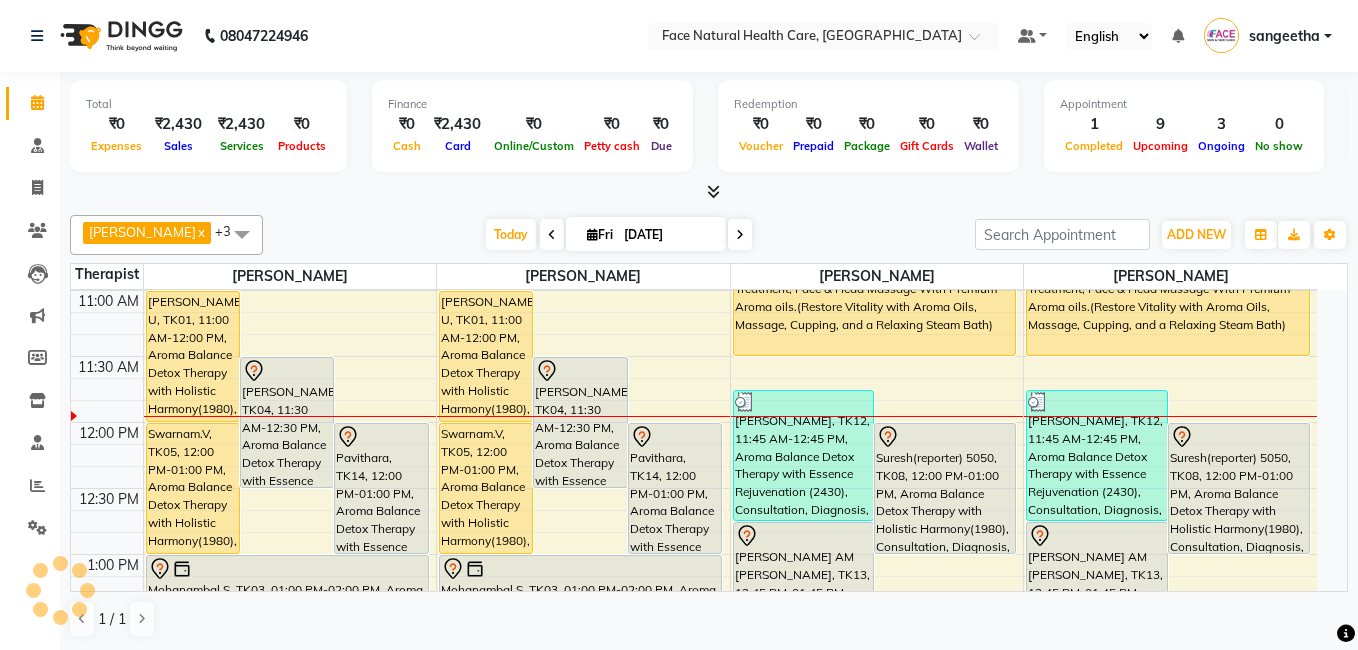 select on "5675" 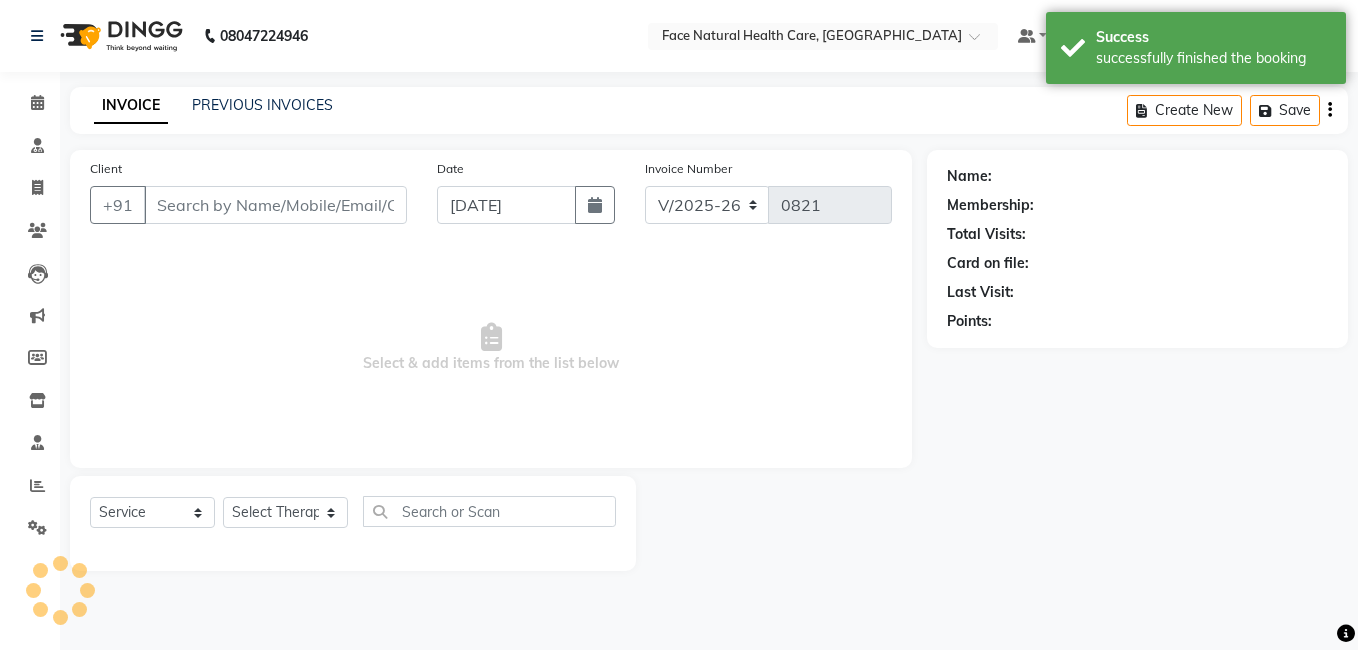 type on "9791318142" 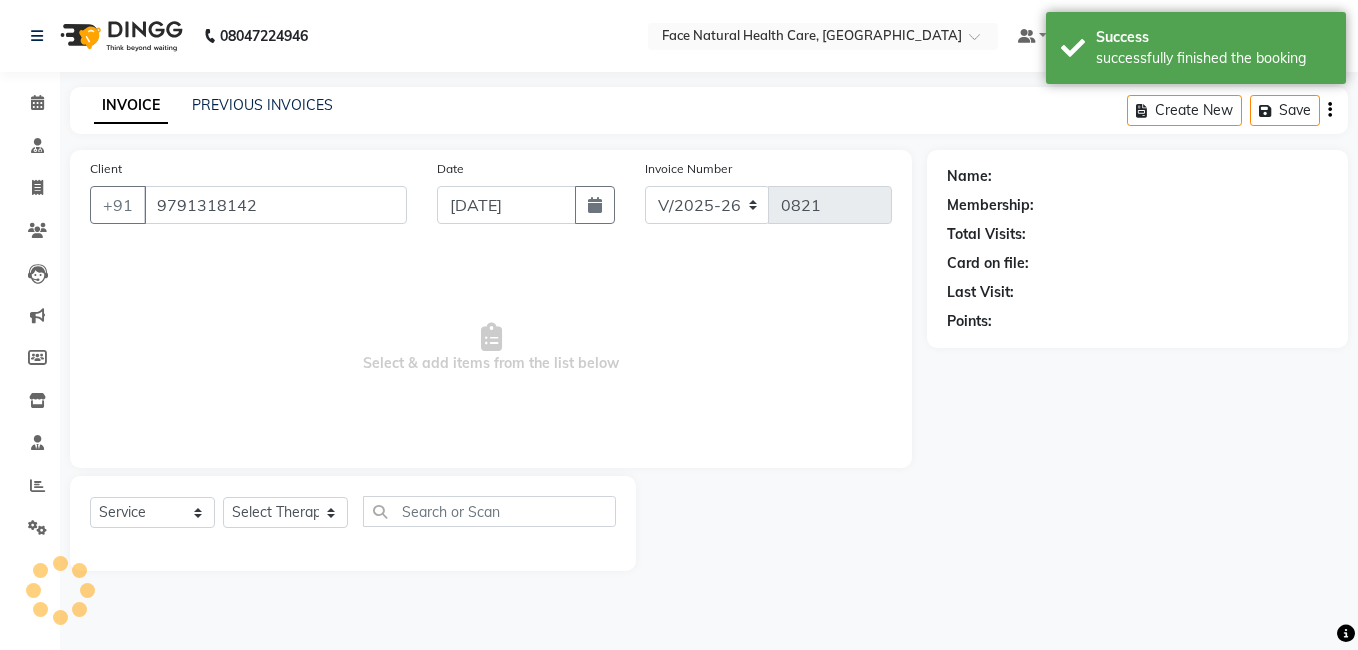 select on "47694" 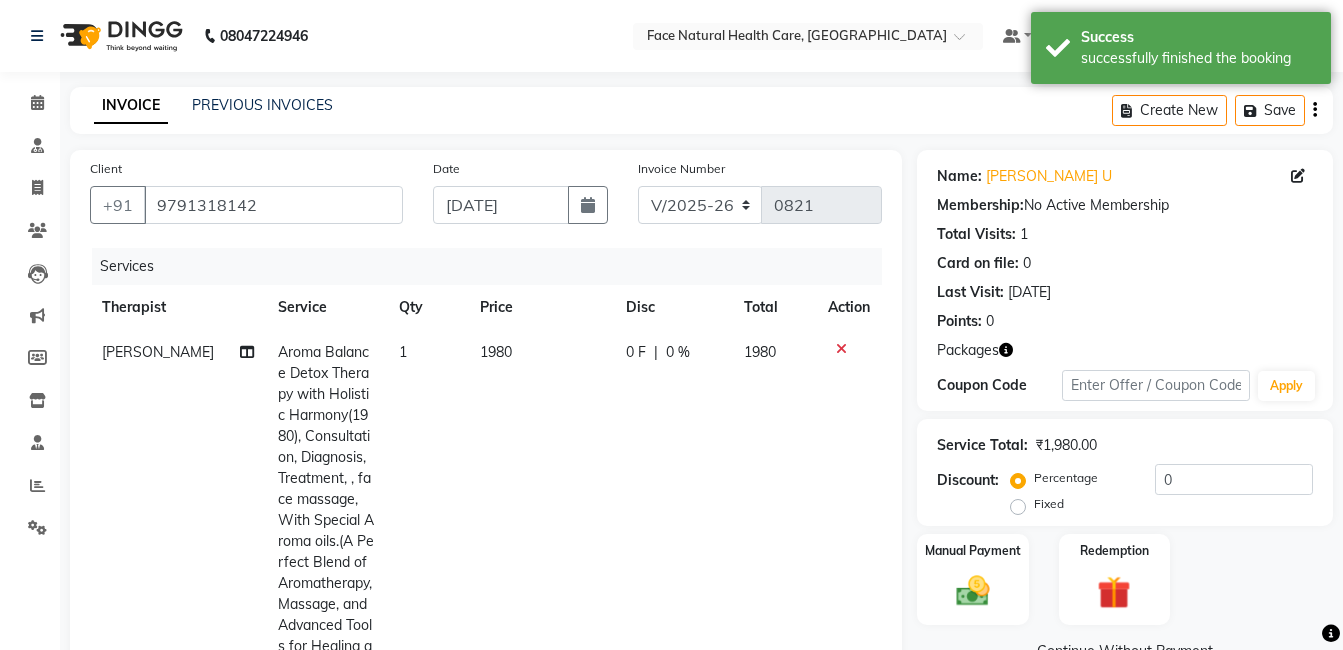 click on "1980" 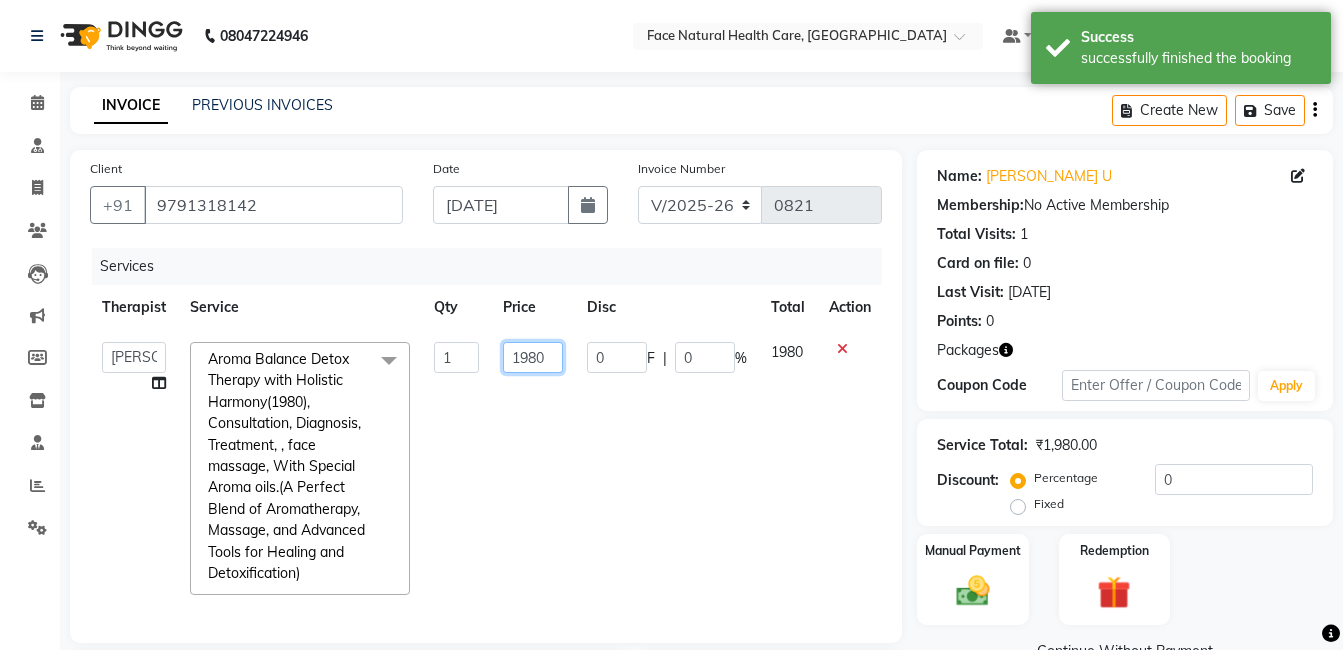 click on "1980" 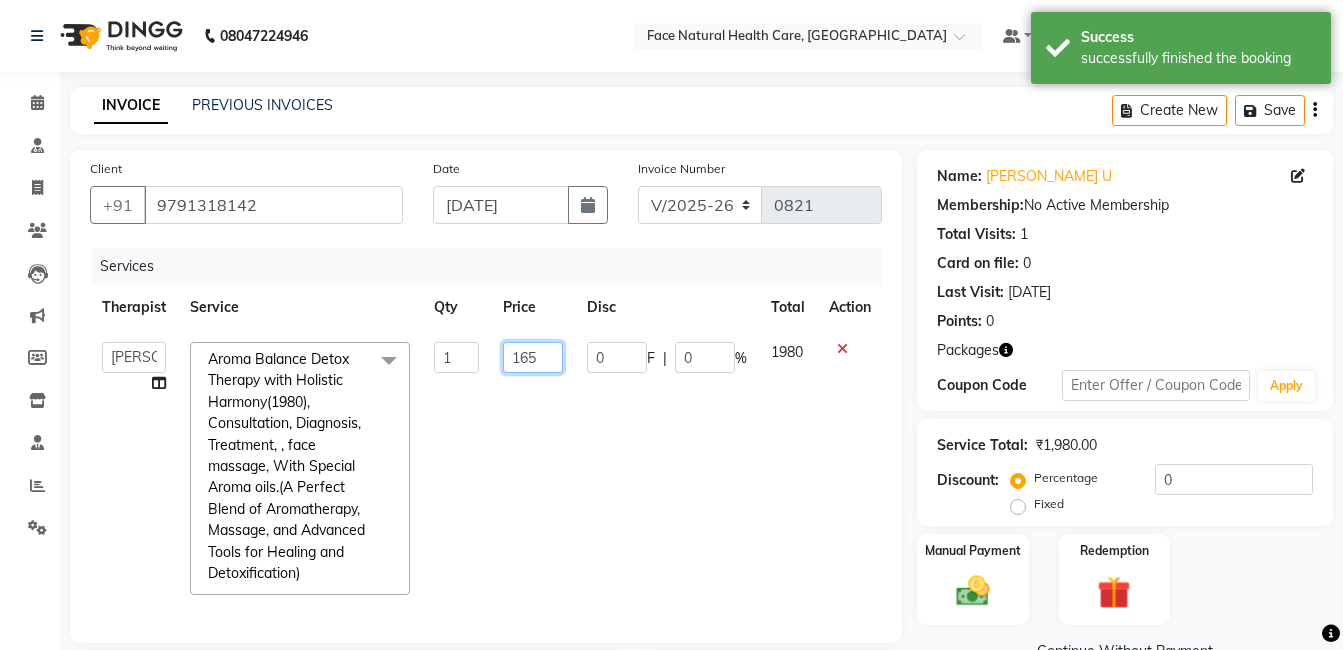 type on "1650" 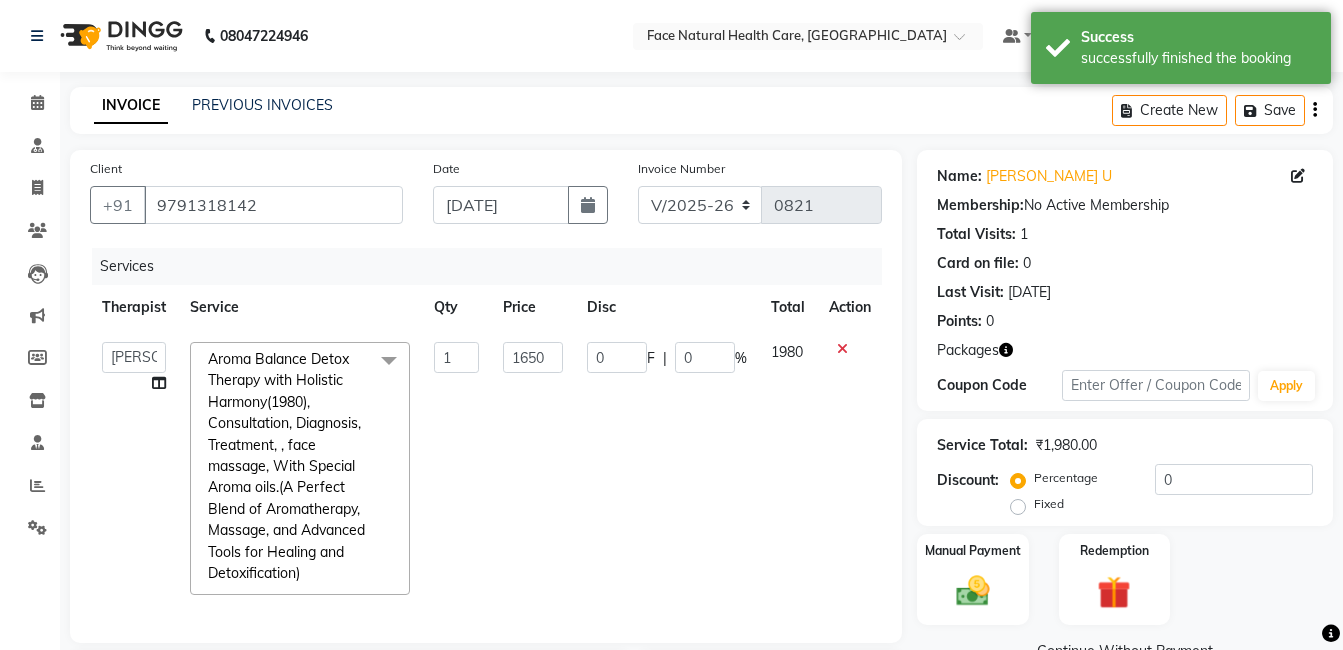 click on "0 F | 0 %" 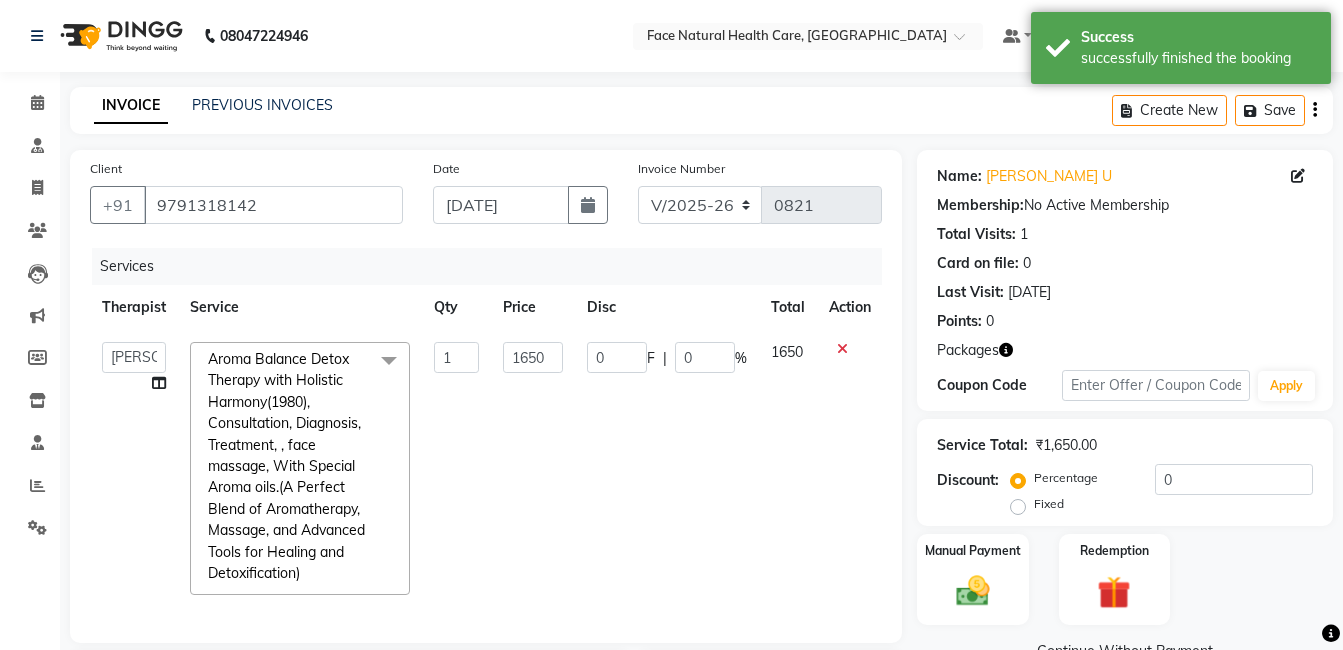 scroll, scrollTop: 293, scrollLeft: 0, axis: vertical 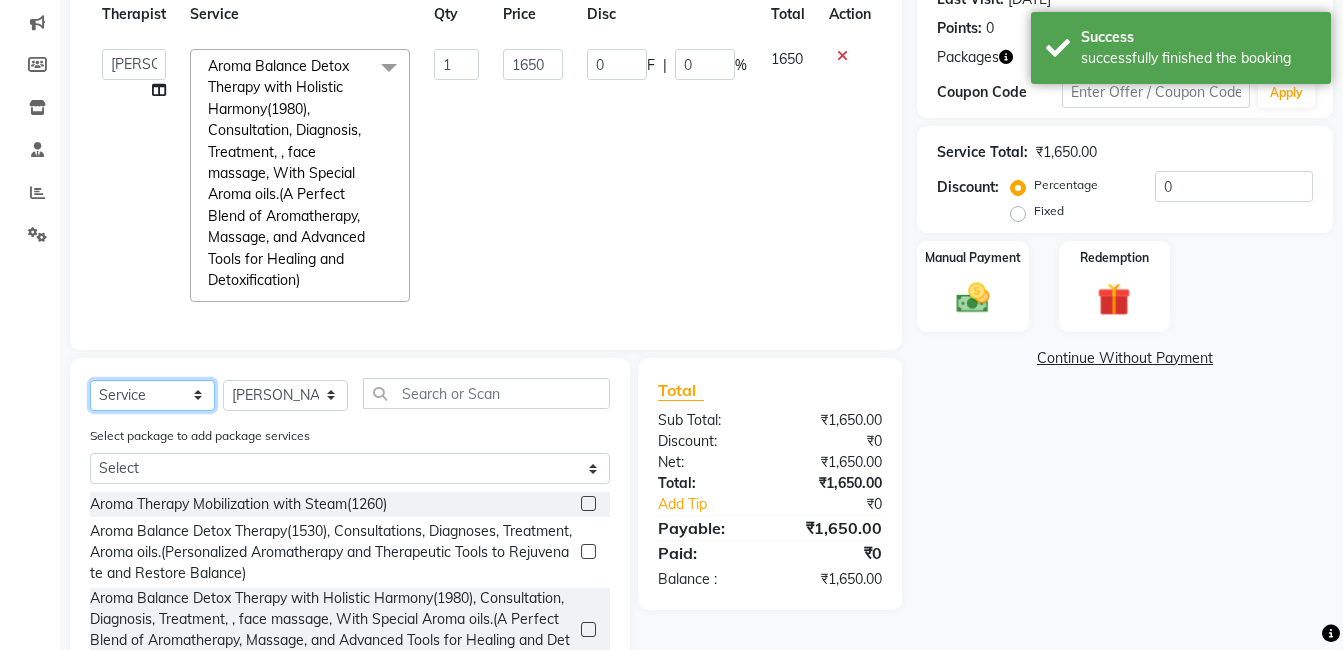 click on "Select  Service  Product  Membership  Package Voucher Prepaid Gift Card" 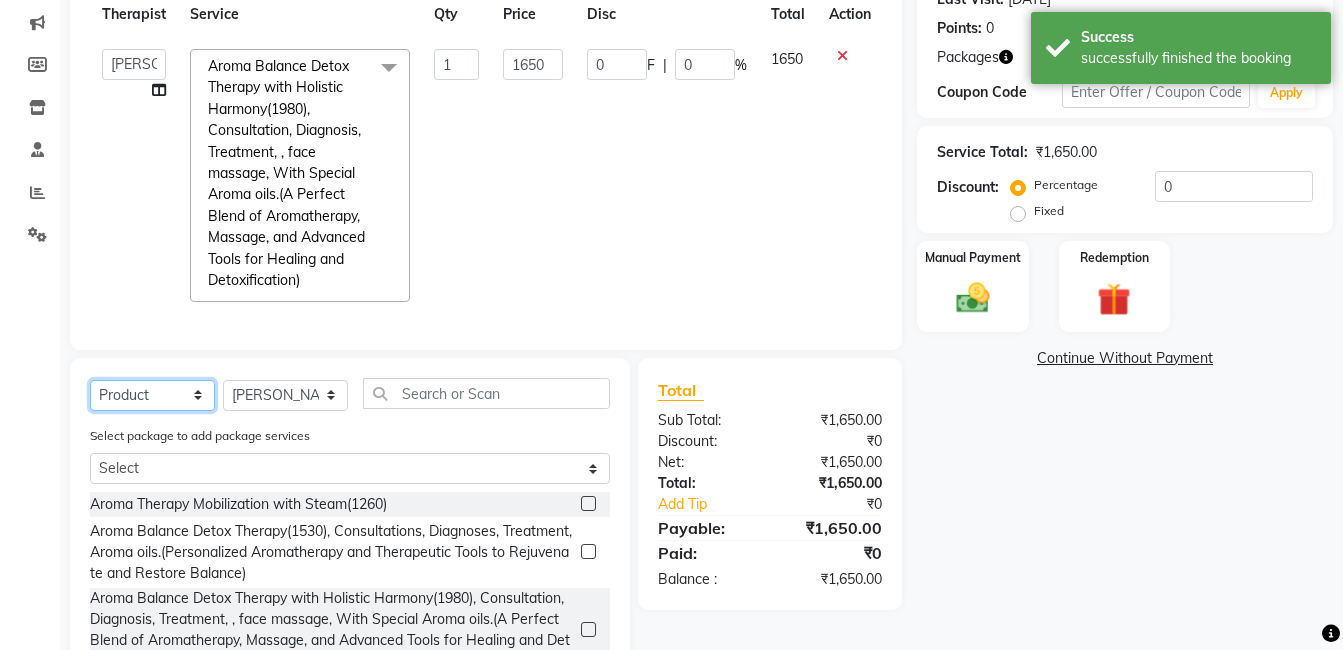 click on "Select  Service  Product  Membership  Package Voucher Prepaid Gift Card" 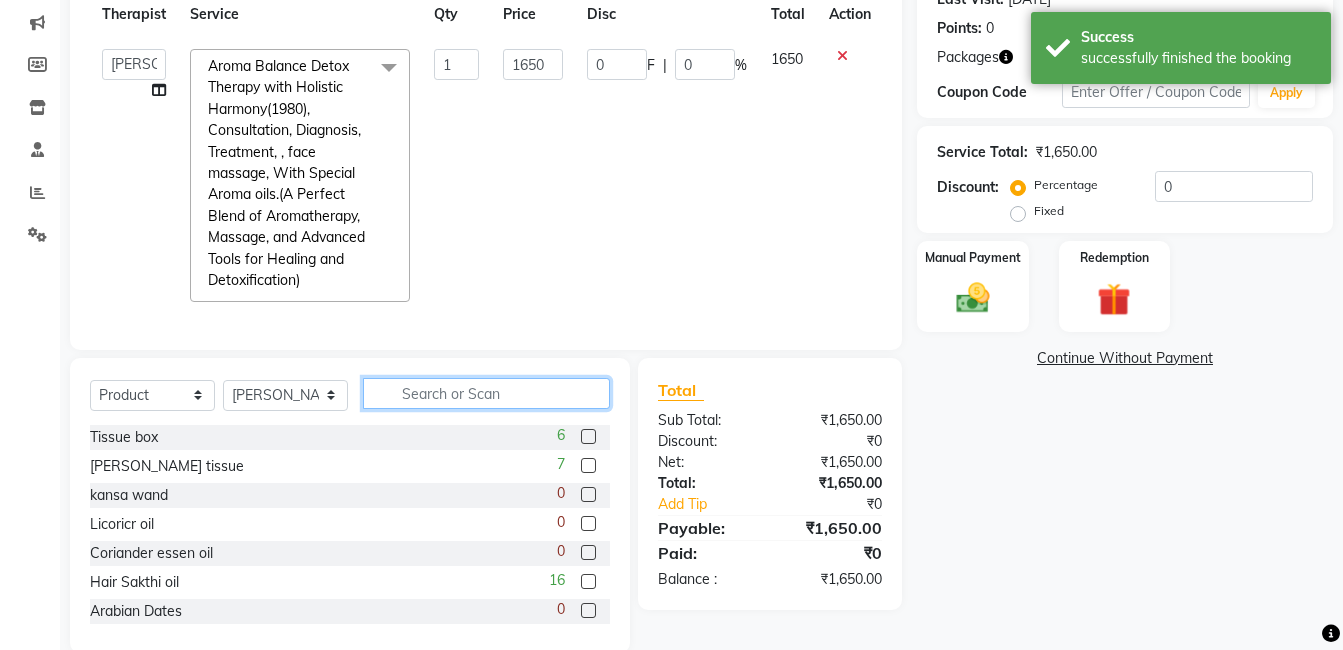 click 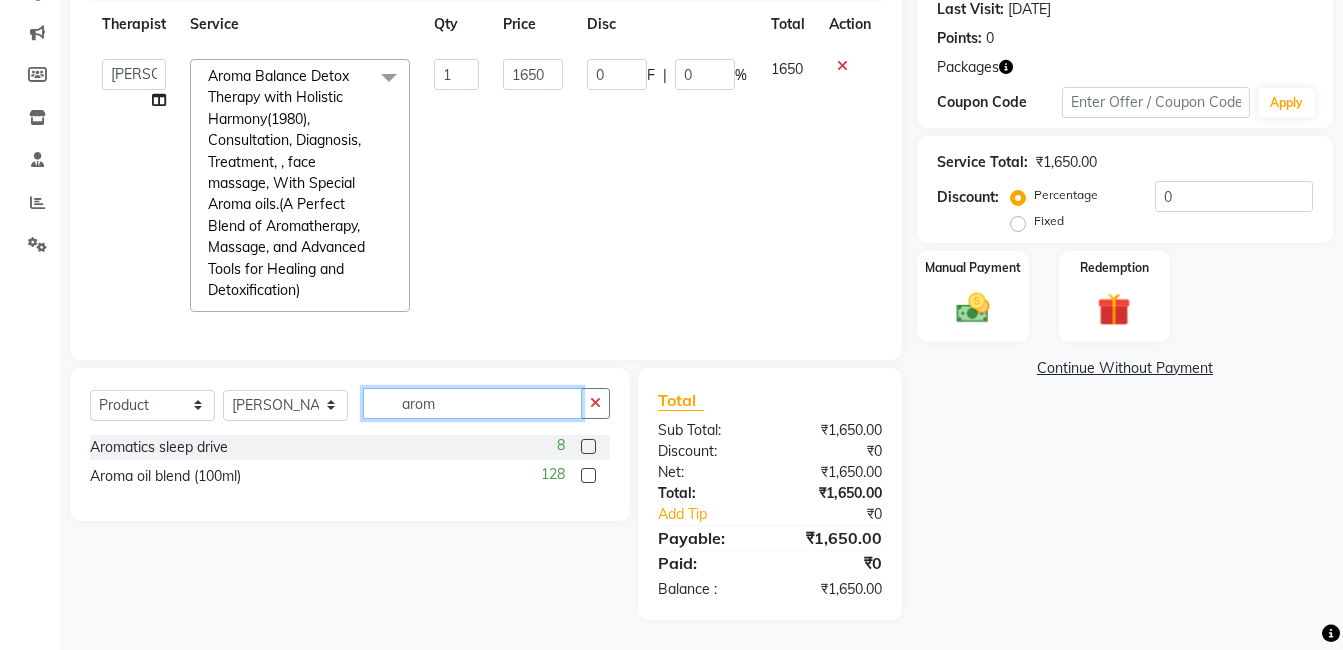 type on "arom" 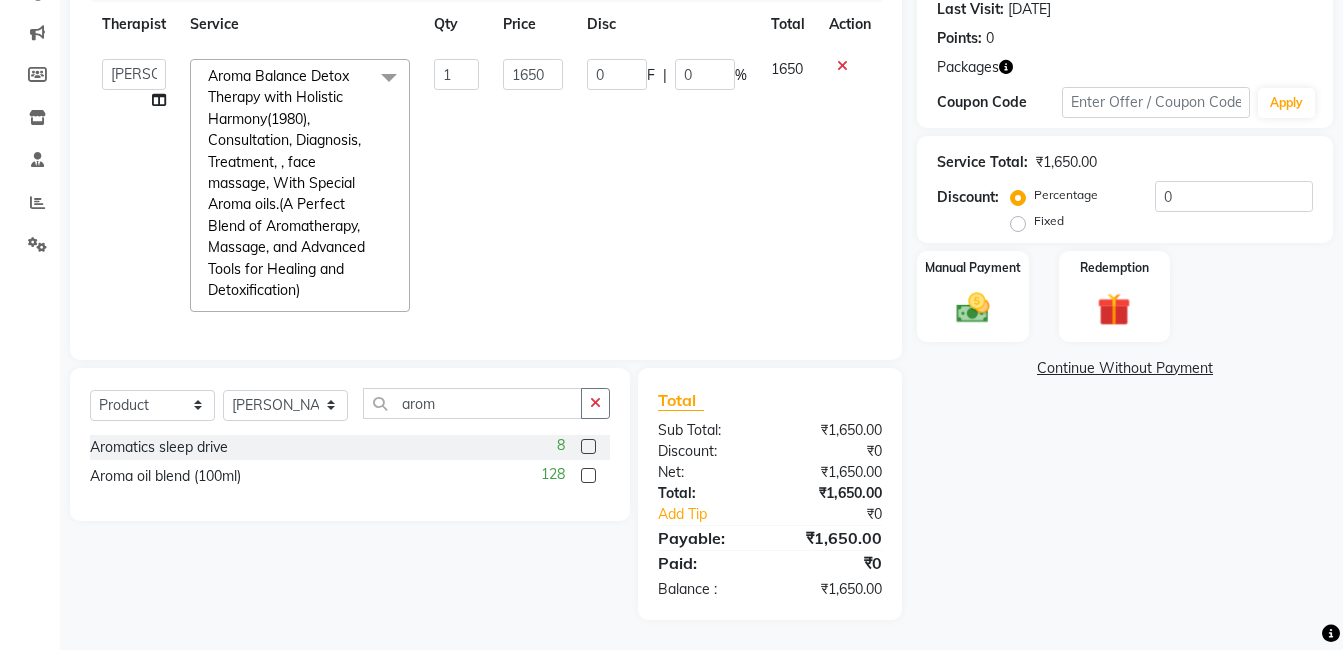 click 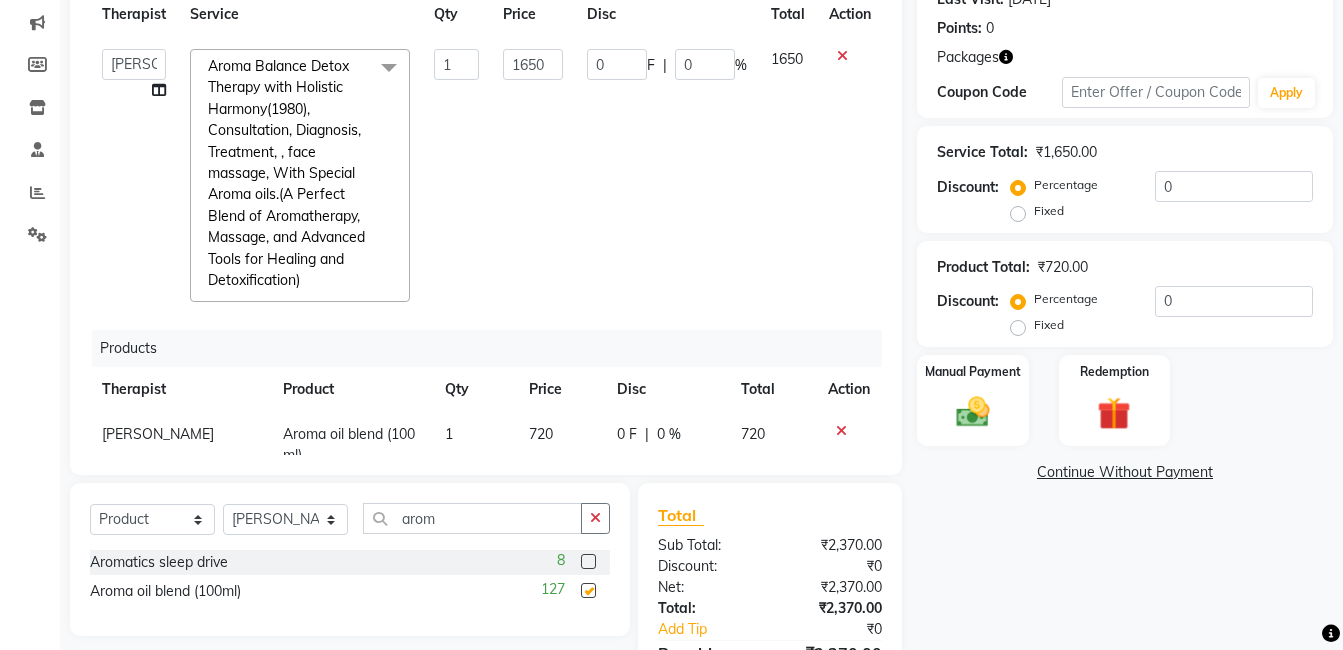 checkbox on "false" 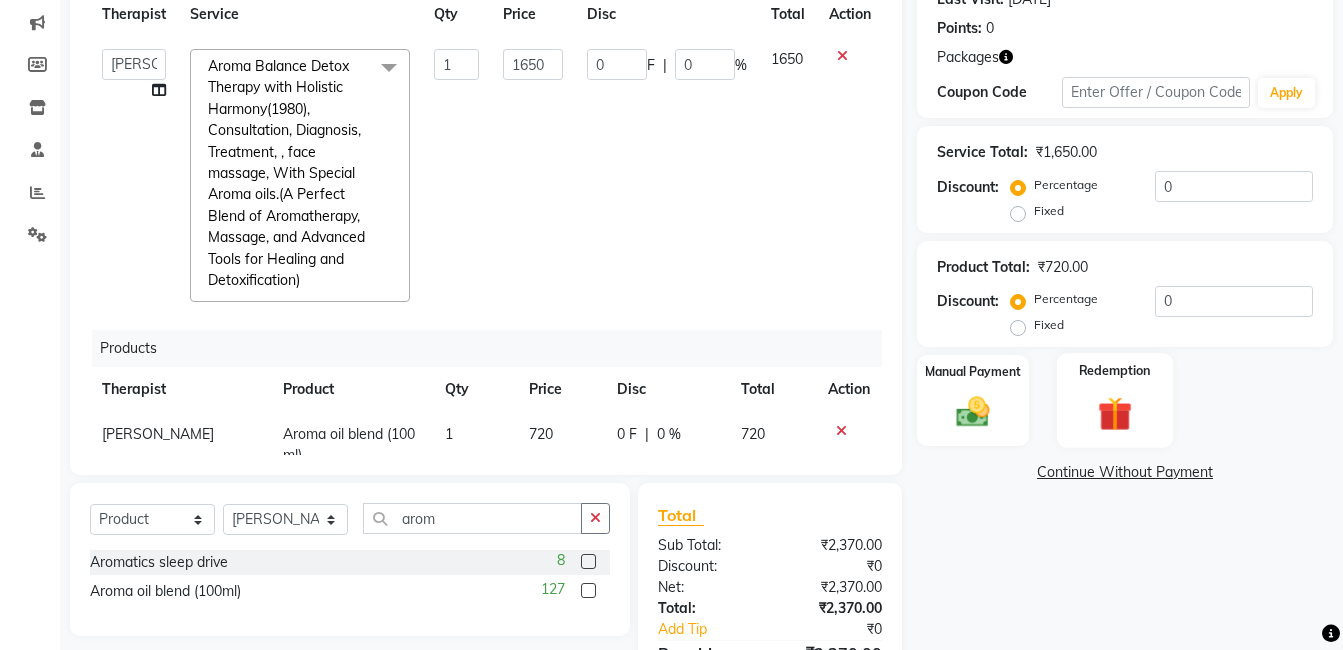 click on "Redemption" 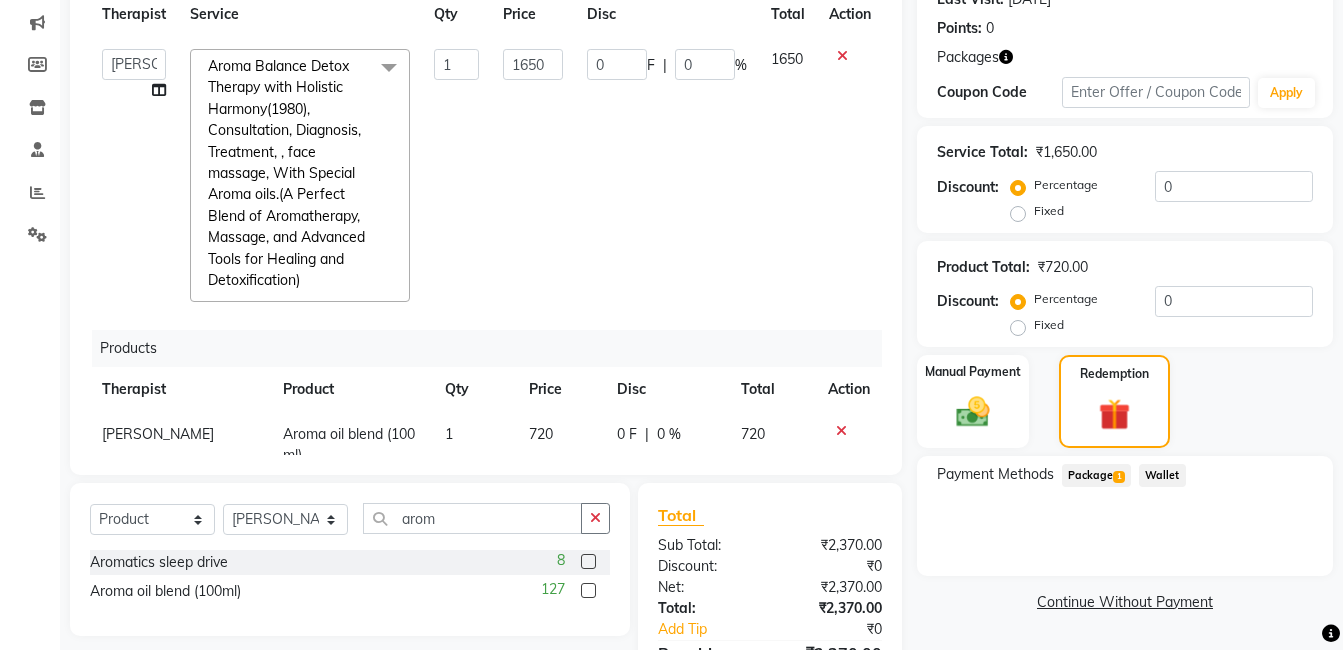 click on "Package  1" 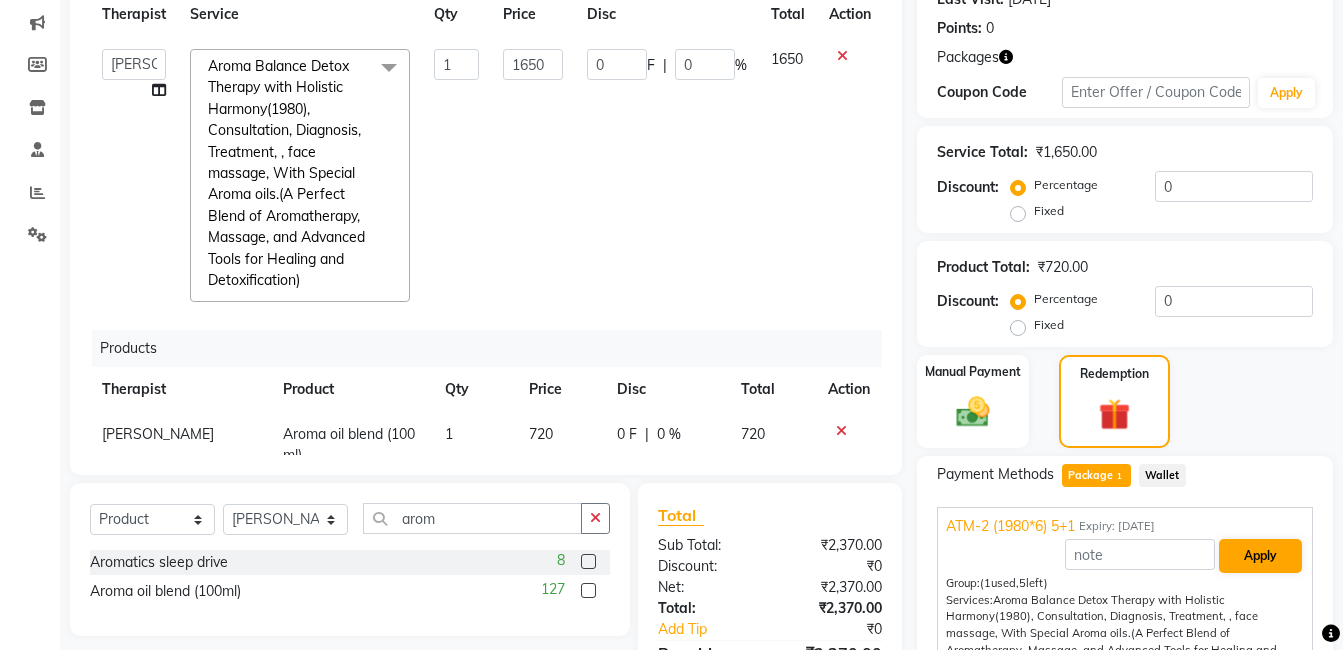 click on "Apply" at bounding box center (1260, 556) 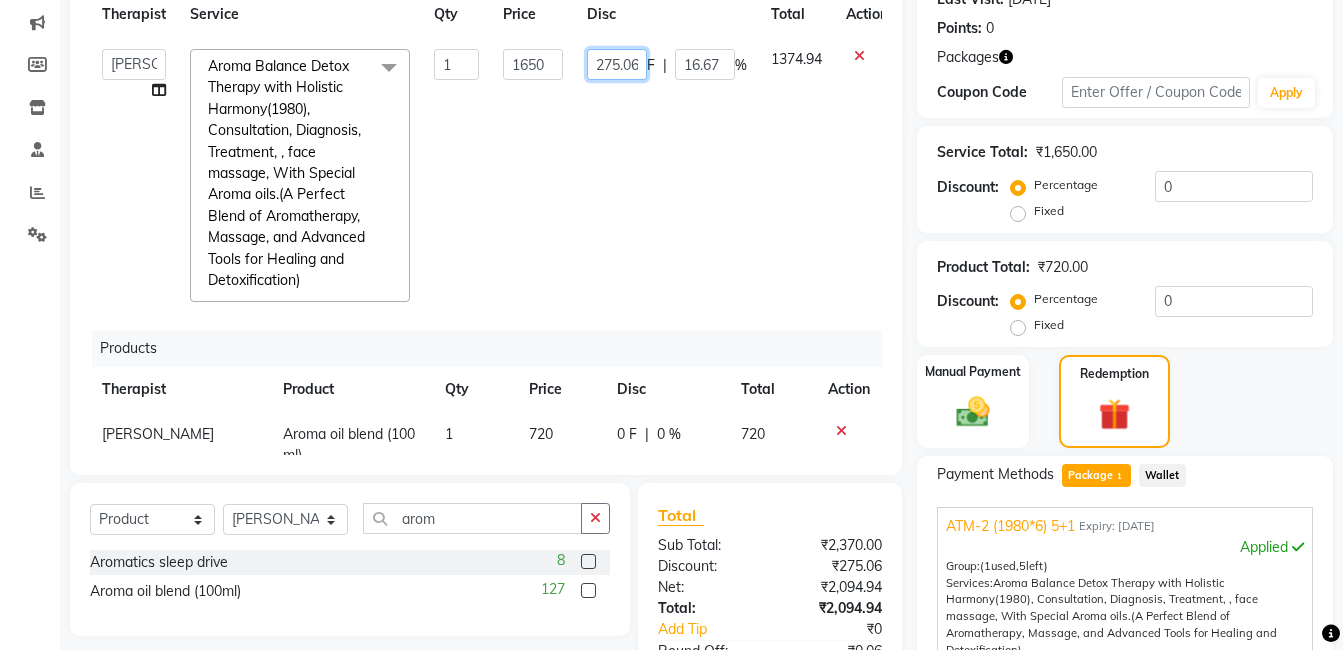 click on "275.06" 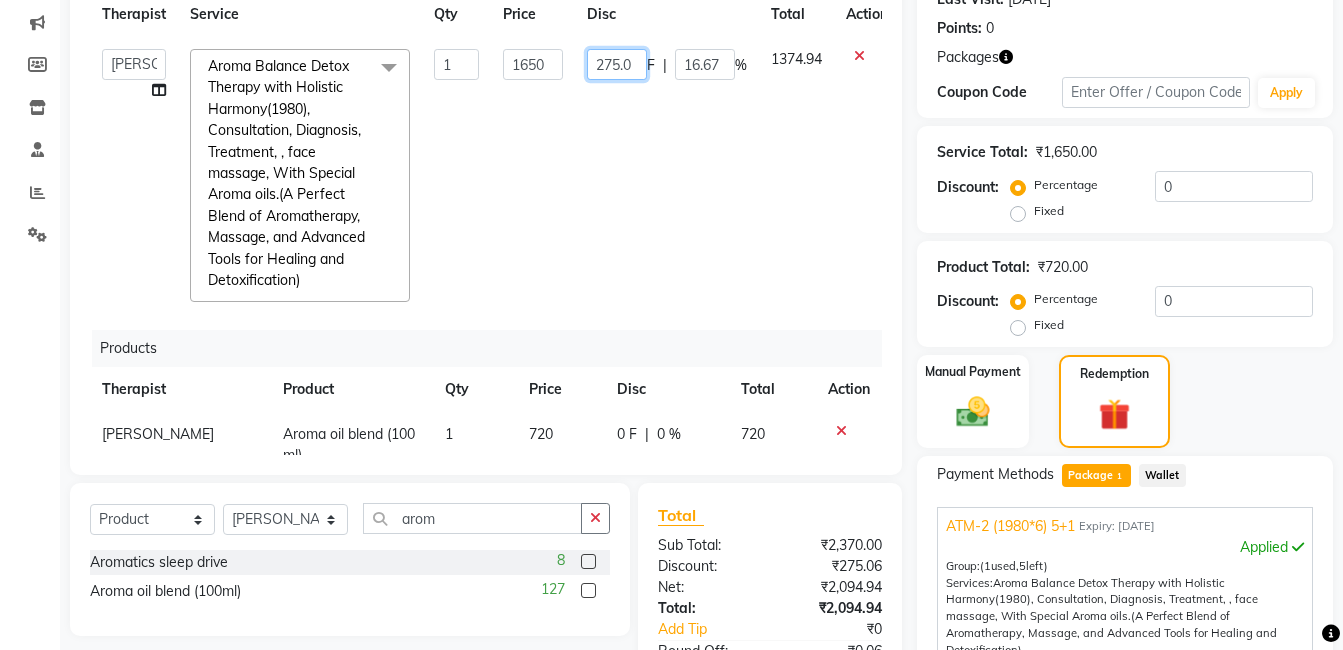 scroll, scrollTop: 0, scrollLeft: 0, axis: both 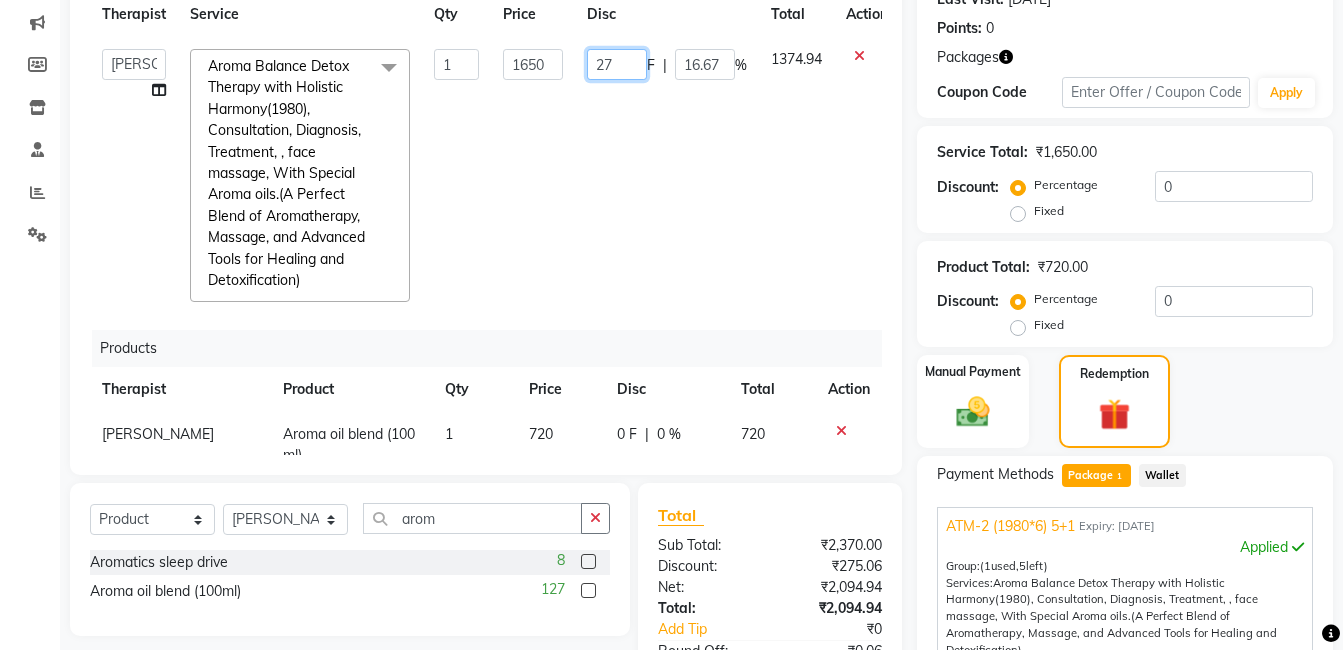 type on "2" 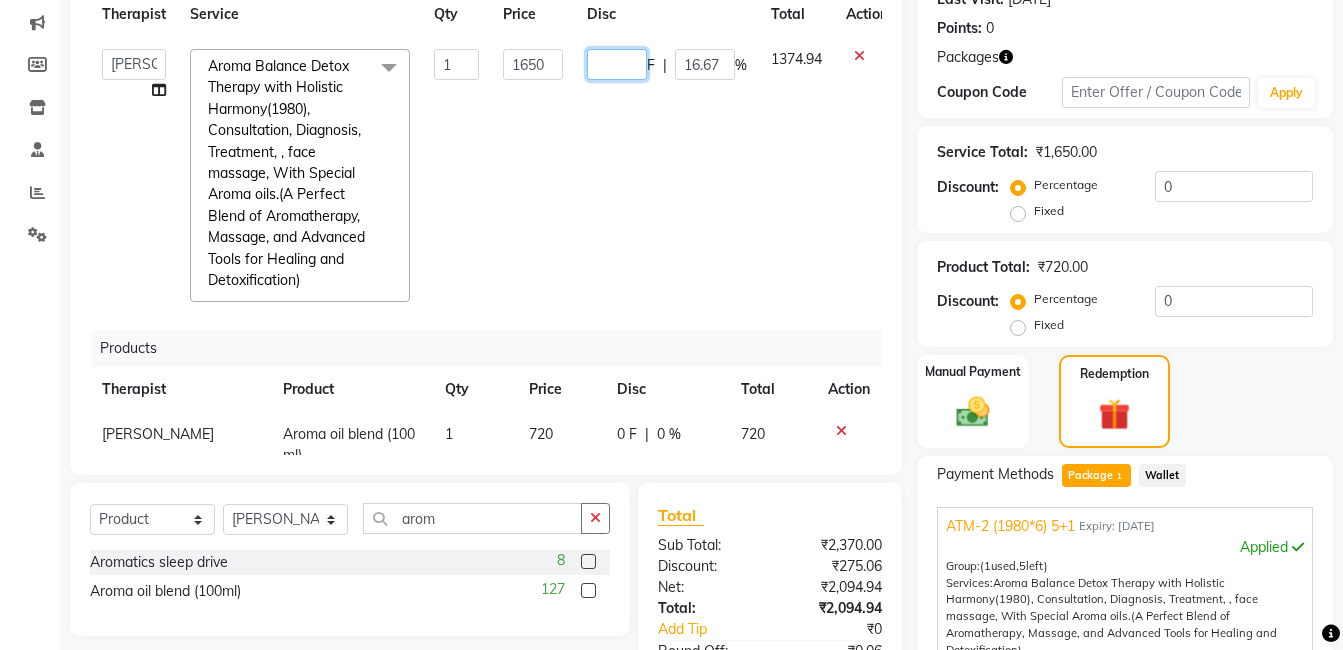 type on "0" 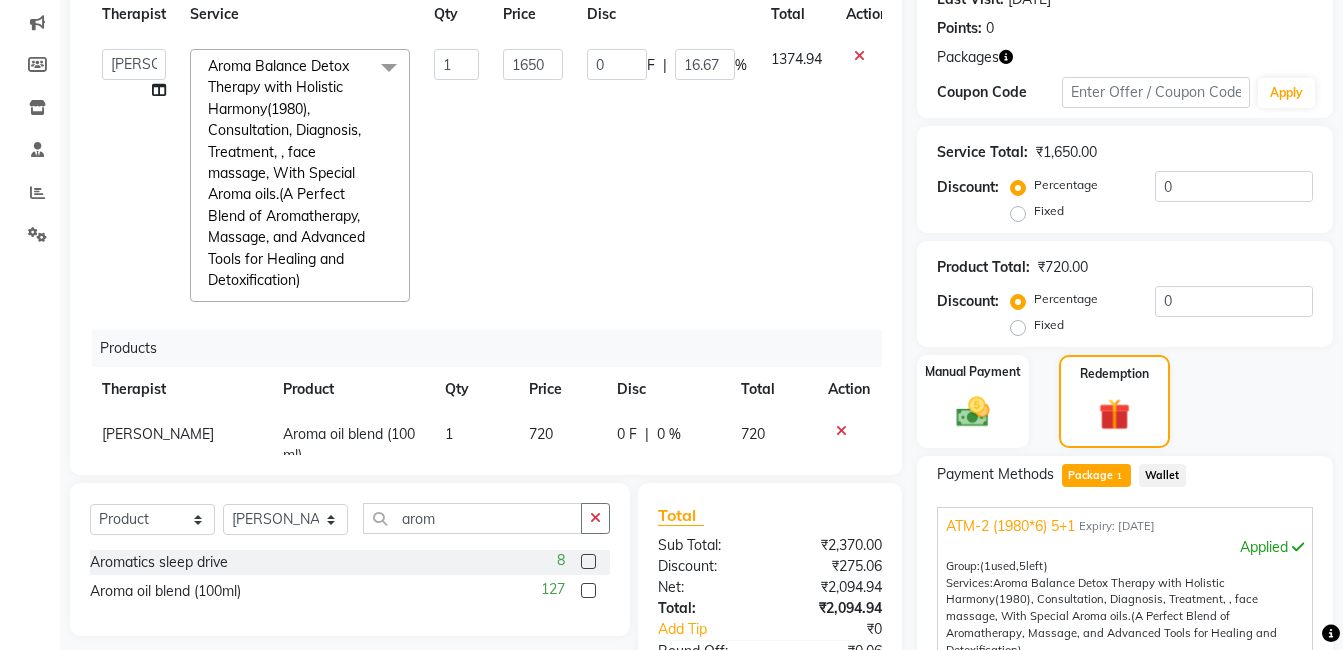 click on "1374.94" 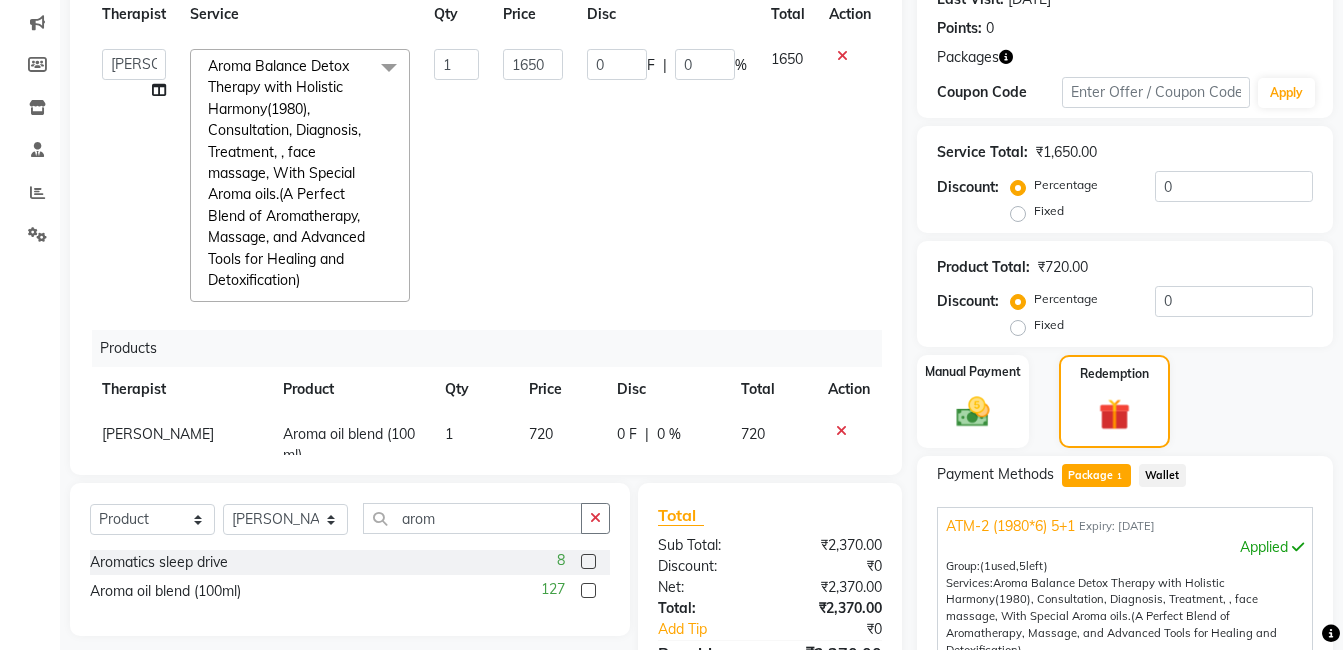 scroll, scrollTop: 502, scrollLeft: 0, axis: vertical 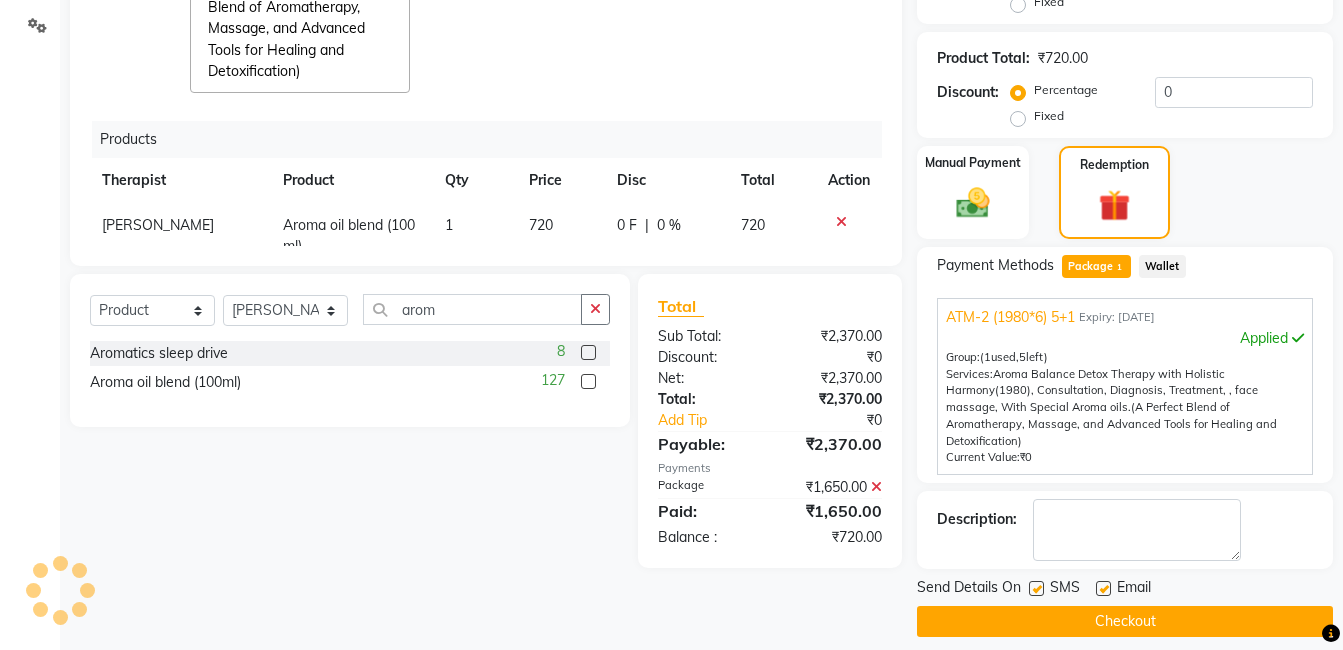 click 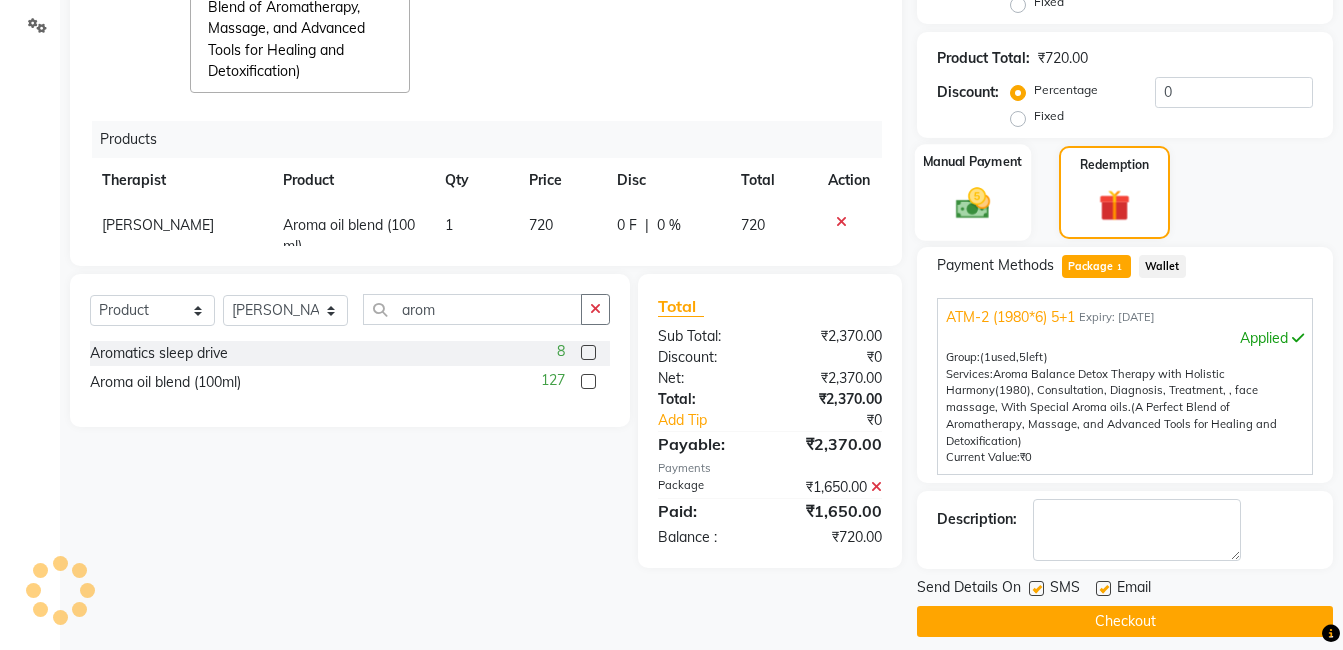scroll, scrollTop: 450, scrollLeft: 0, axis: vertical 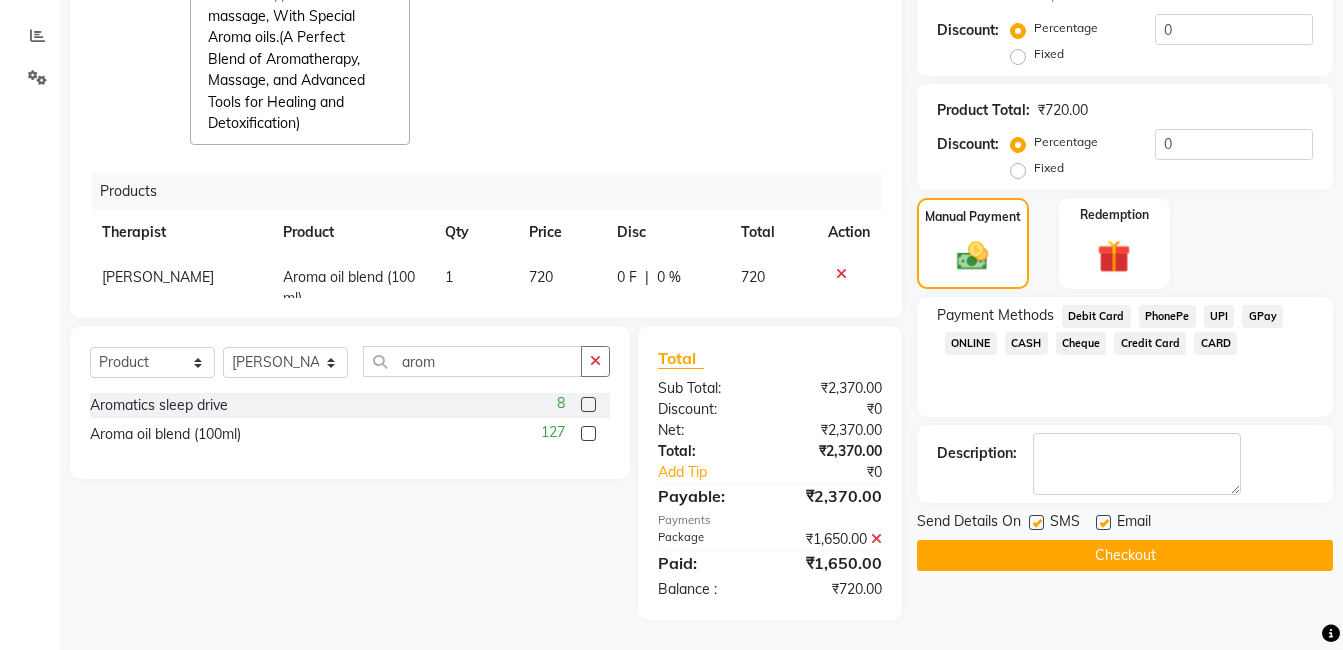 click on "CARD" 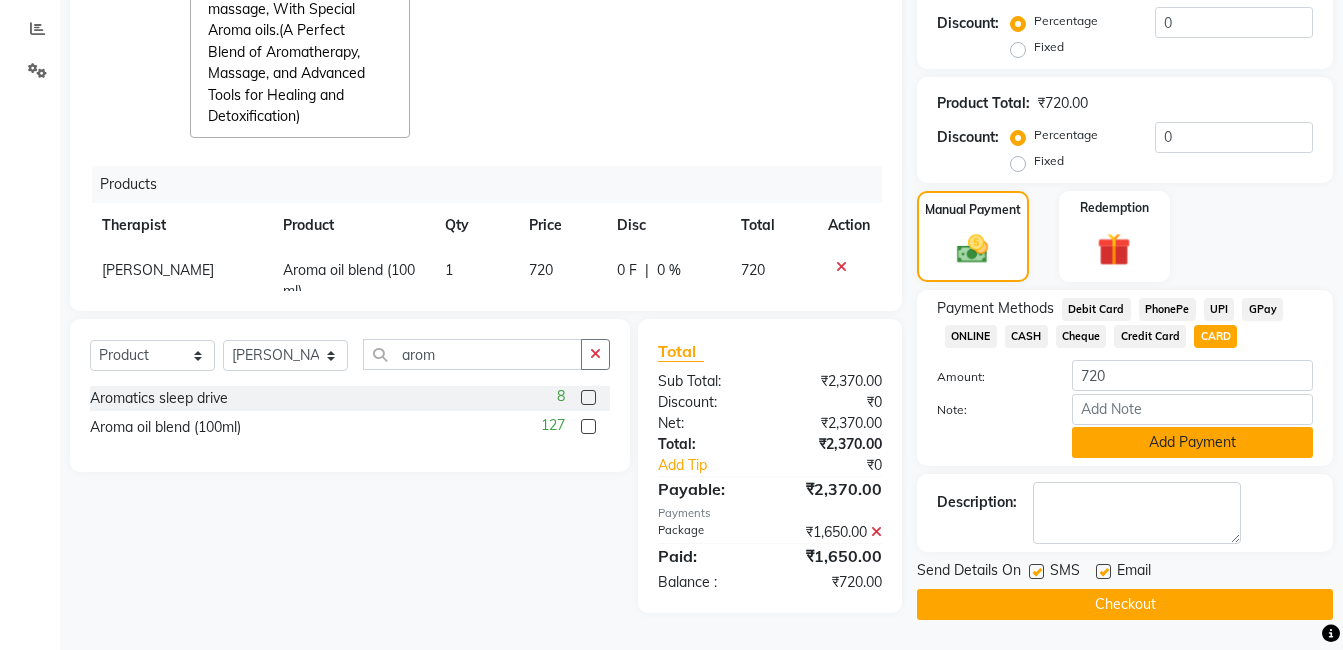 click on "Add Payment" 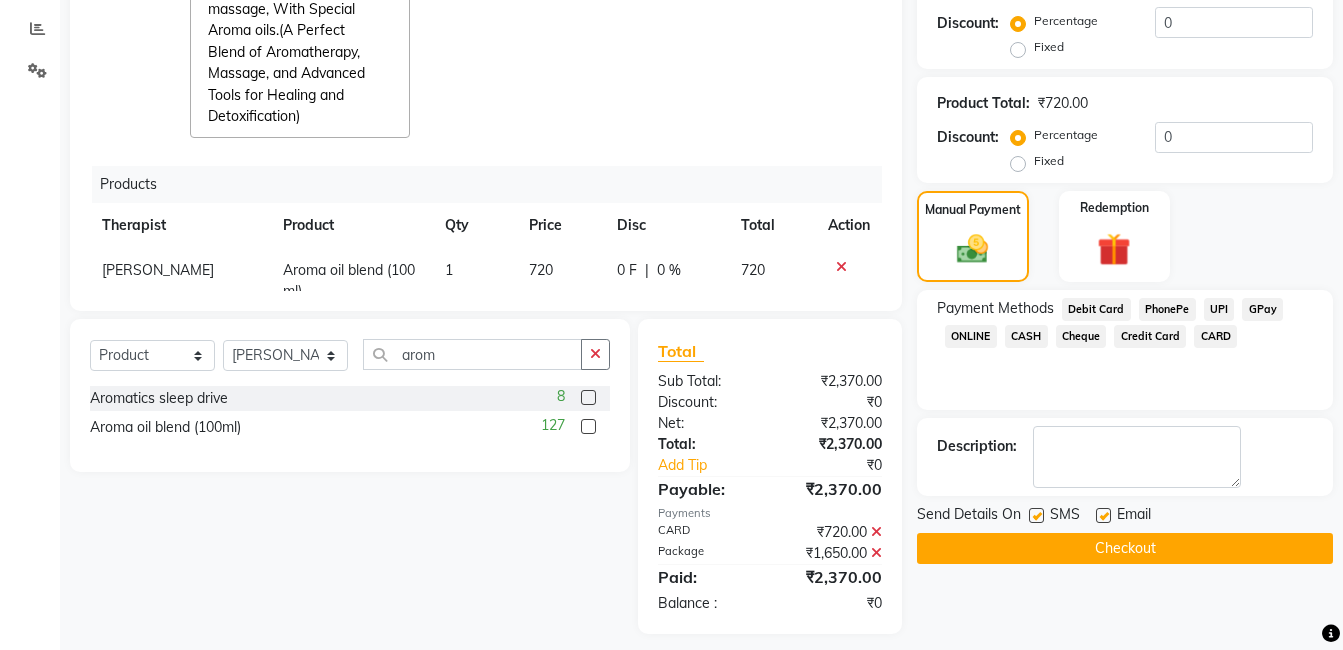 click 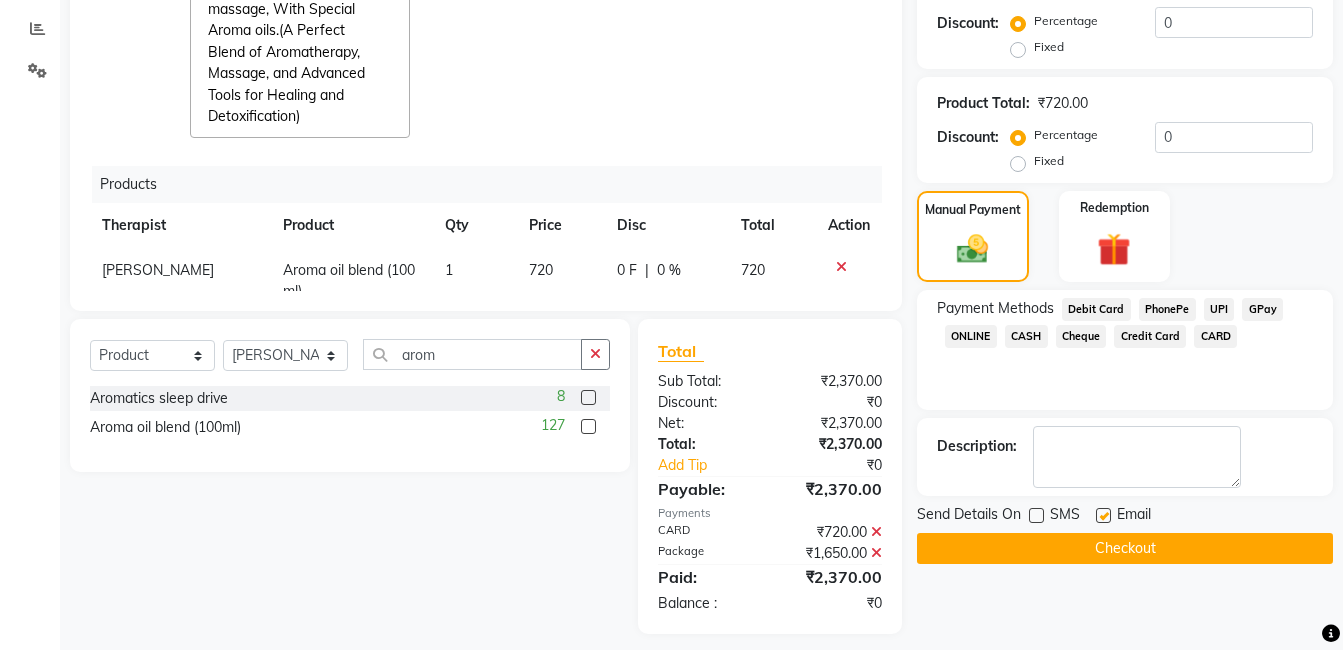 click 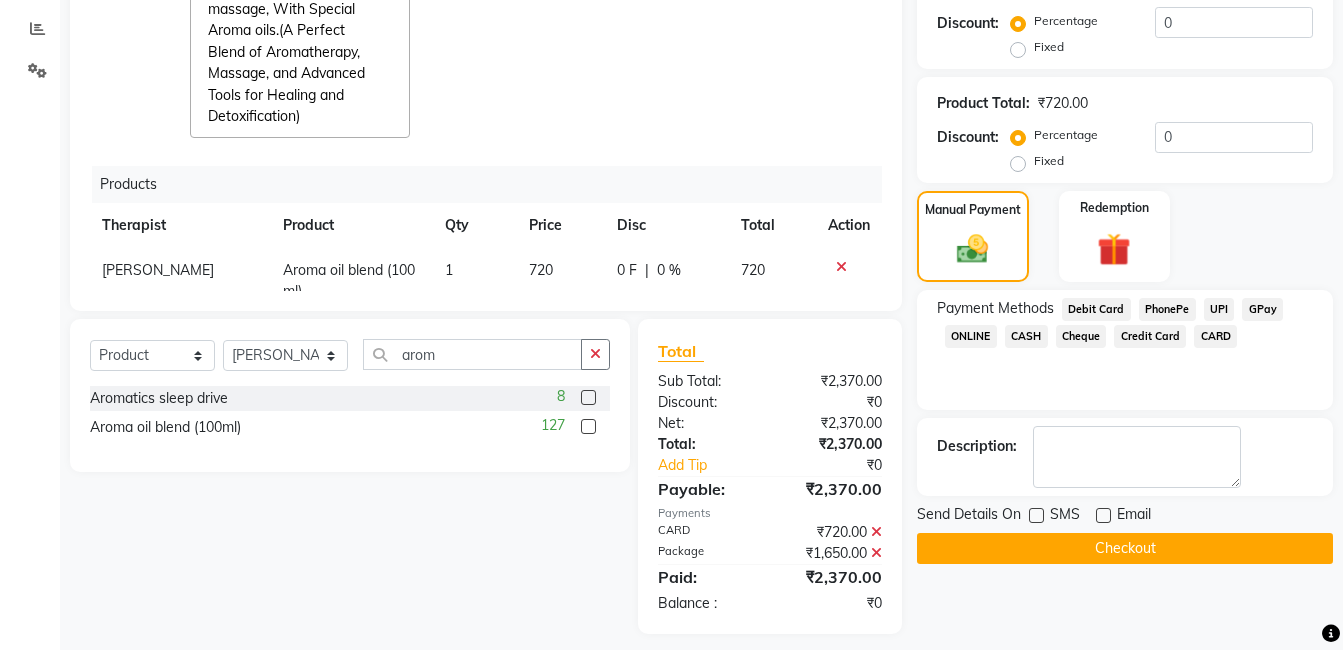 click on "Checkout" 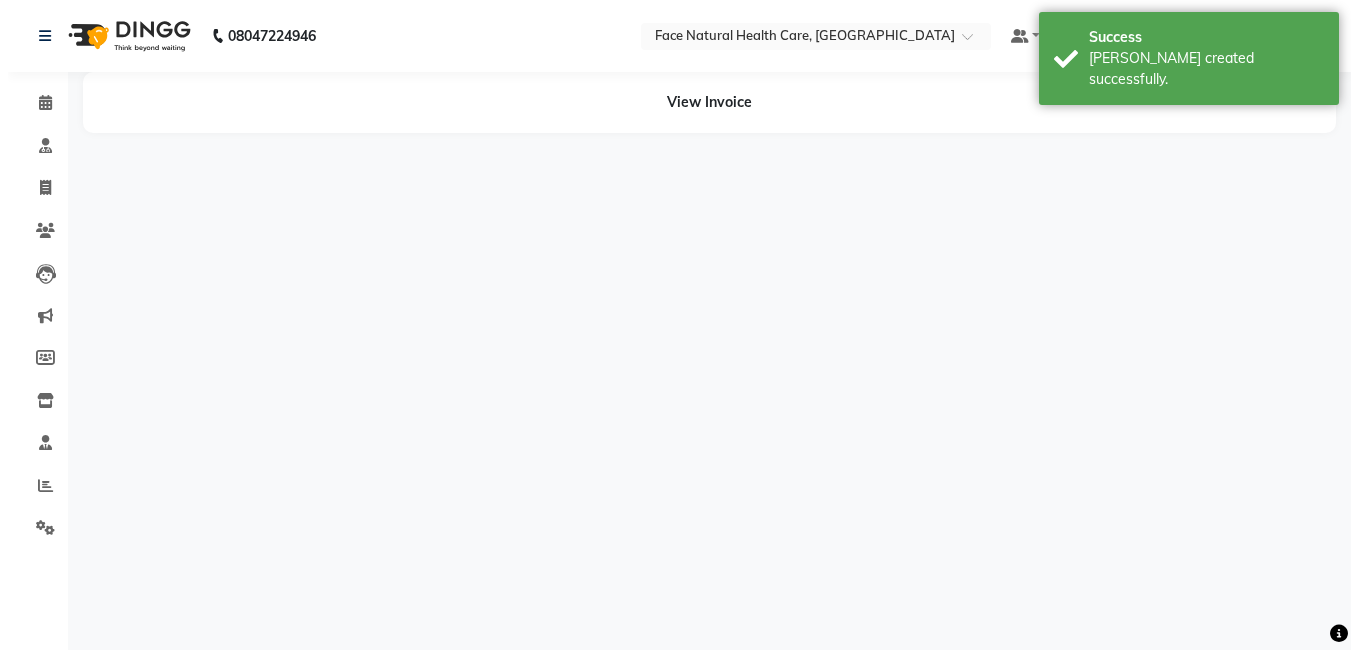 scroll, scrollTop: 0, scrollLeft: 0, axis: both 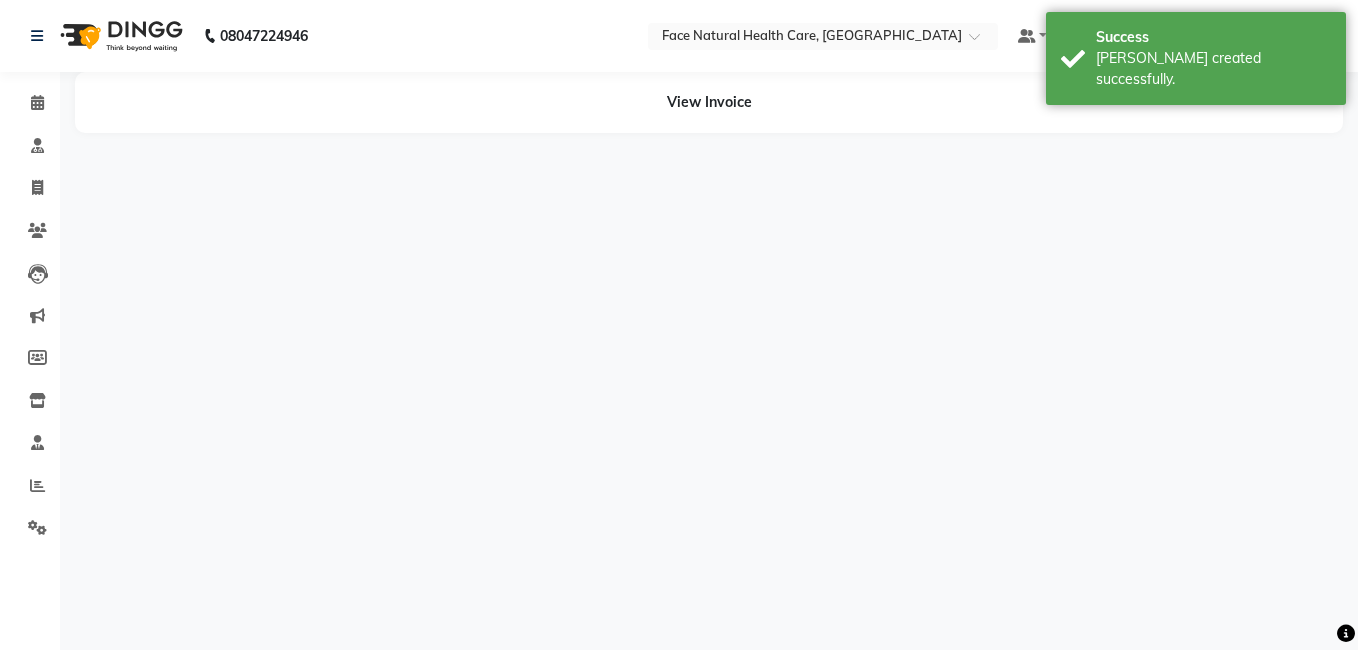 select on "47694" 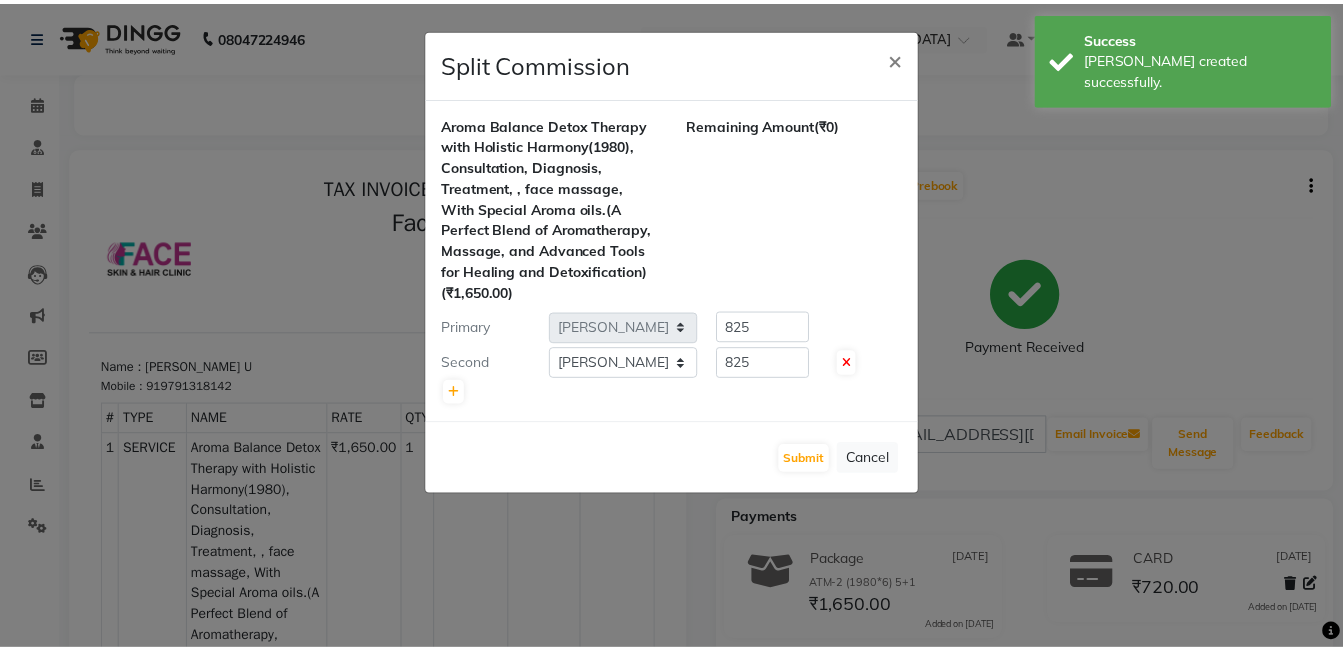 scroll, scrollTop: 0, scrollLeft: 0, axis: both 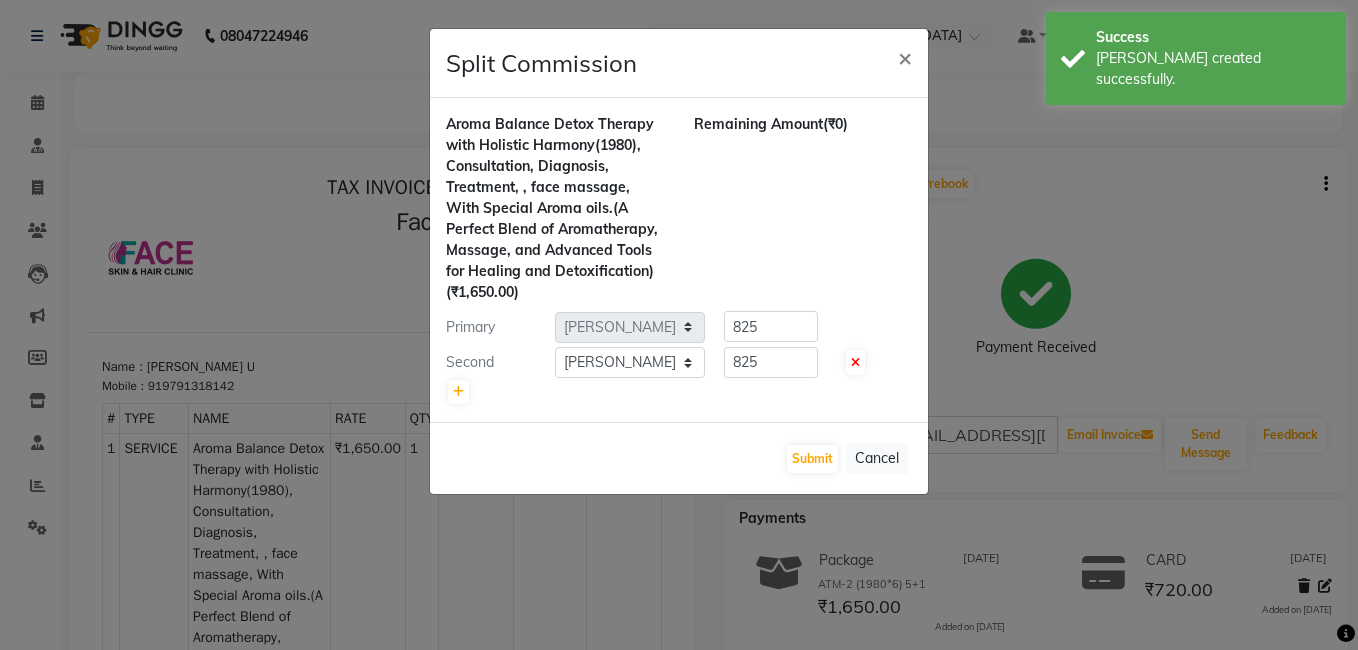 click on "Split Commission × Aroma Balance Detox Therapy with Holistic Harmony(1980), Consultation, Diagnosis, Treatment, , face massage, With Special  Aroma oils.(A Perfect Blend of Aromatherapy, Massage, and Advanced Tools for Healing and Detoxification)  (₹1,650.00) Remaining Amount  (₹0) Primary Select  [PERSON_NAME]   [PERSON_NAME] [PERSON_NAME] M   [PERSON_NAME] [PERSON_NAME]   [PERSON_NAME]   [PERSON_NAME]  825 Second Select  [PERSON_NAME]   [PERSON_NAME] [PERSON_NAME] M   [PERSON_NAME] [PERSON_NAME]   [PERSON_NAME]   [PERSON_NAME]  825  Submit   Cancel" 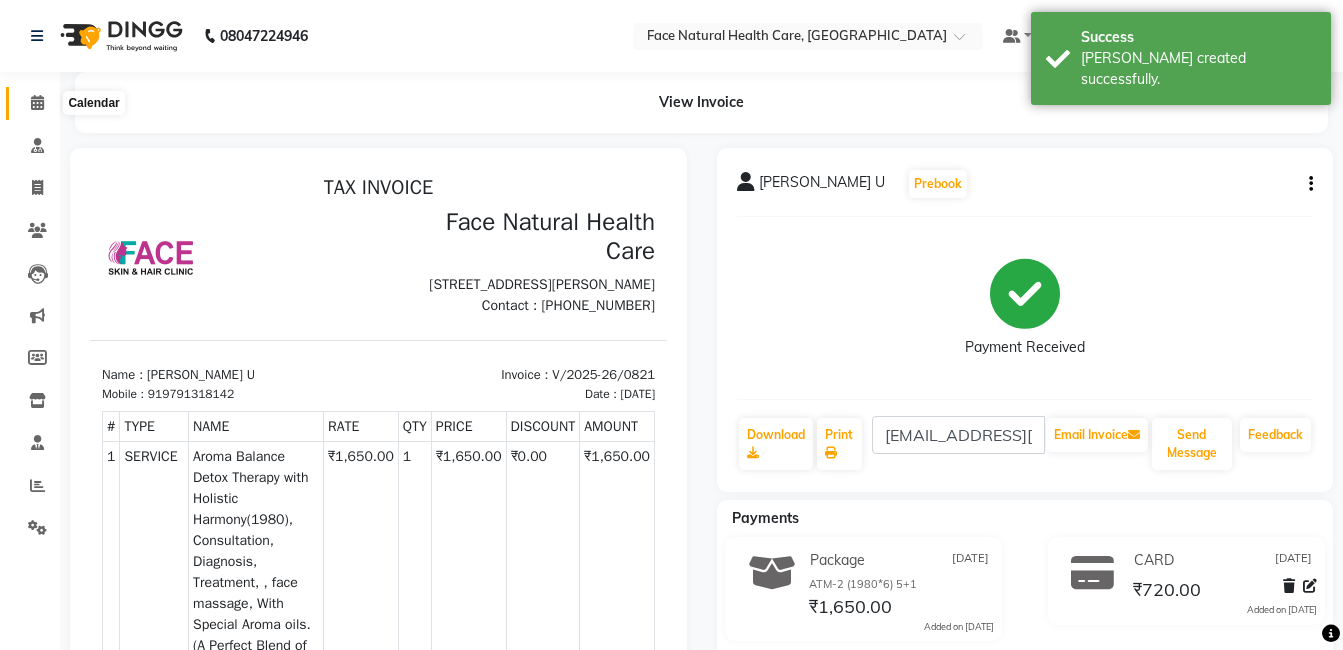 click 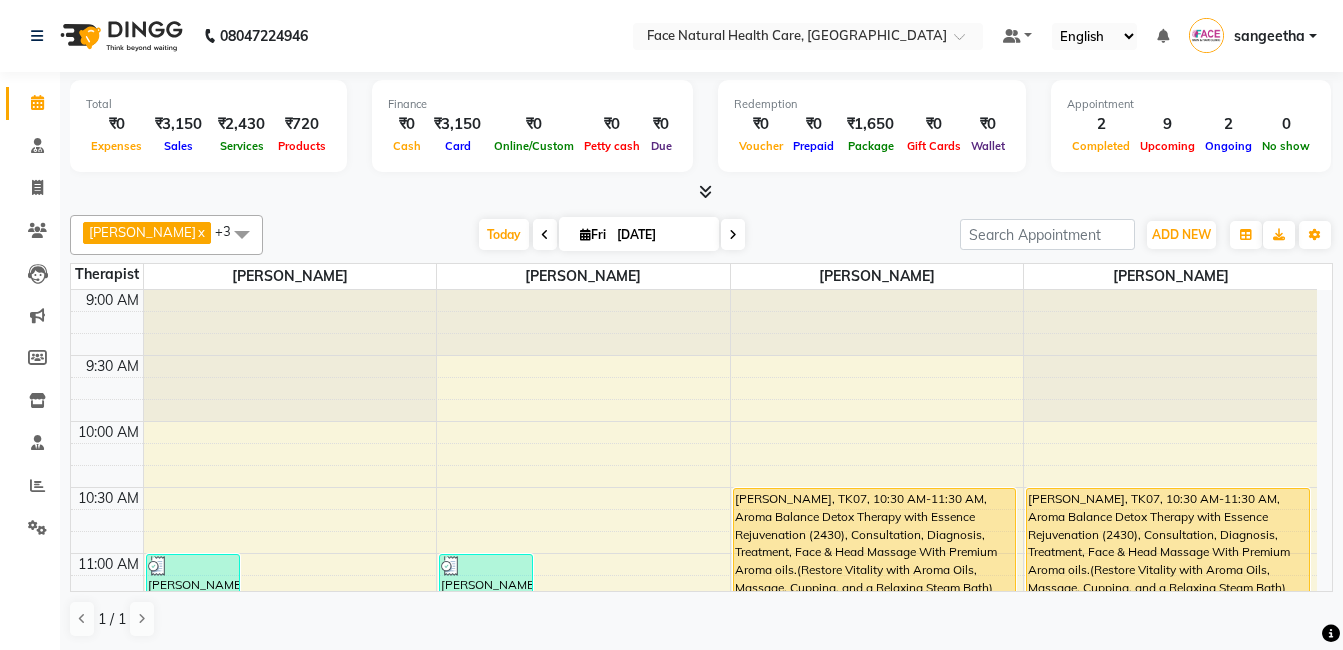 scroll, scrollTop: 1, scrollLeft: 0, axis: vertical 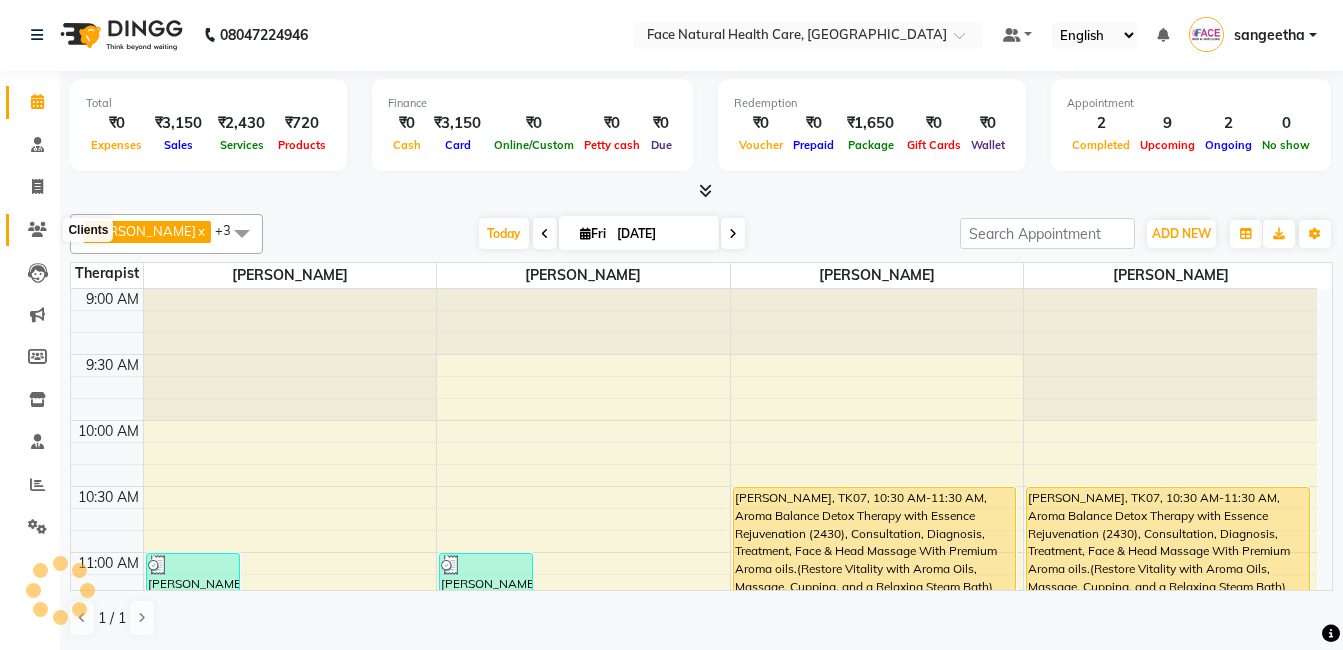 click 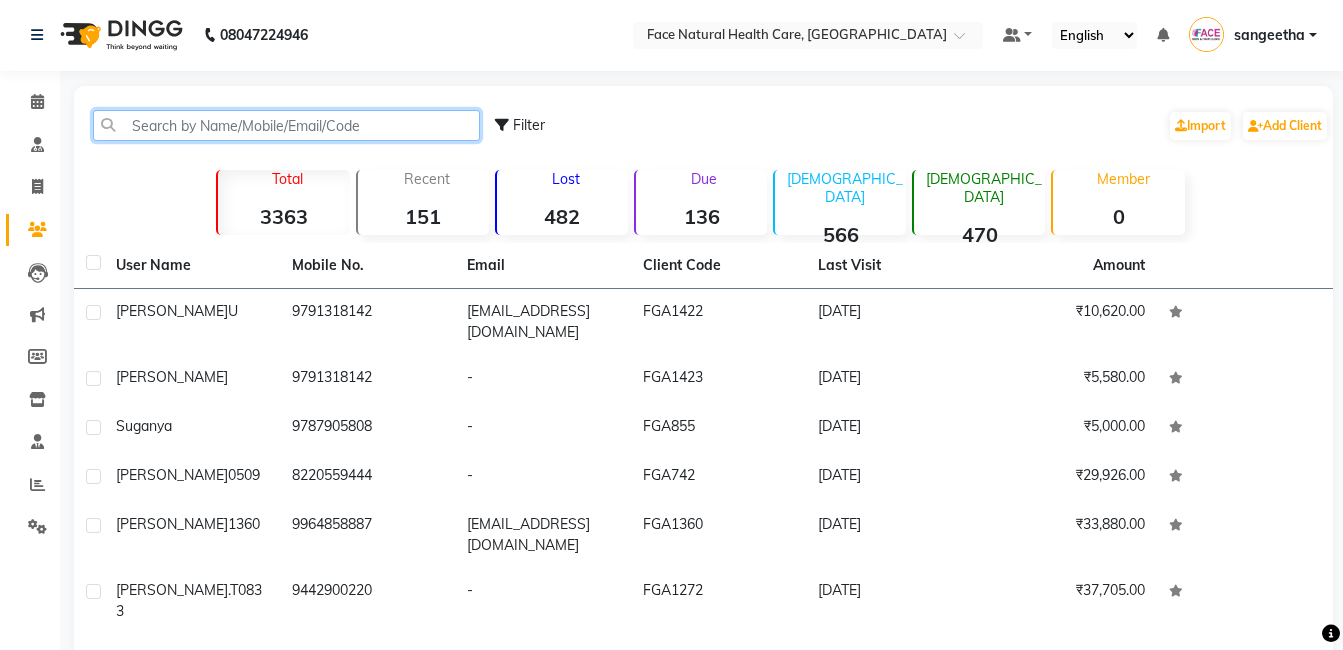 click 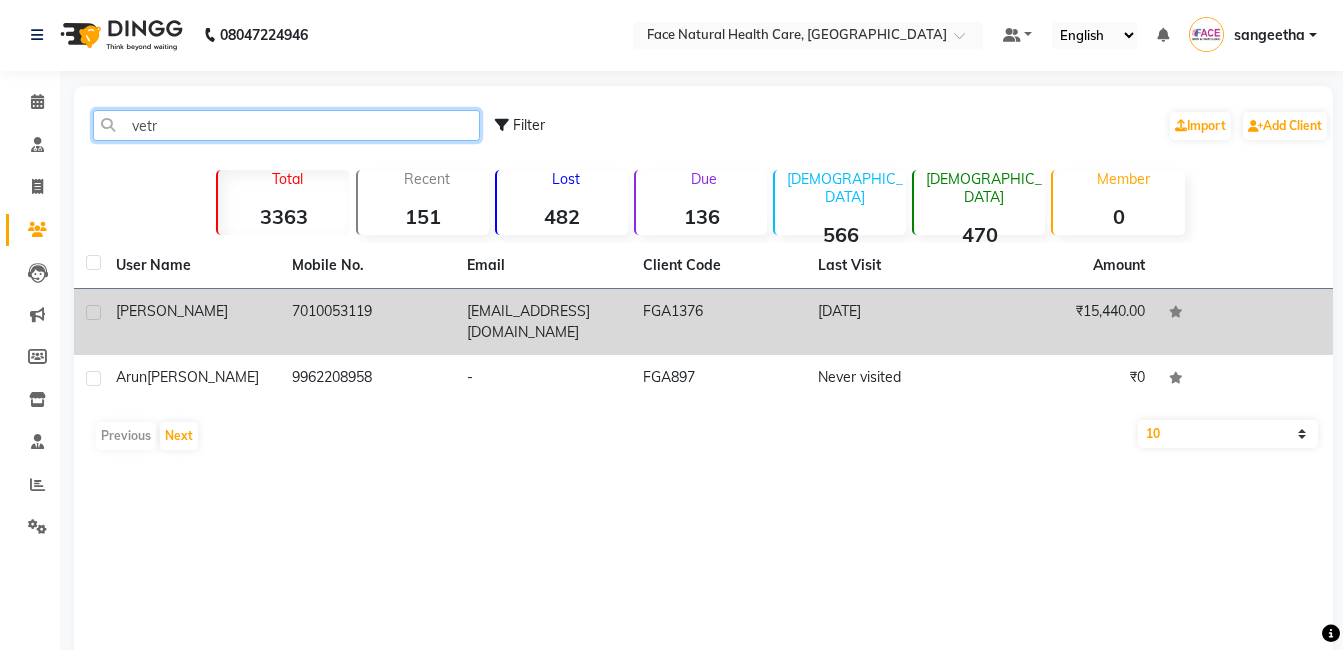type on "vetr" 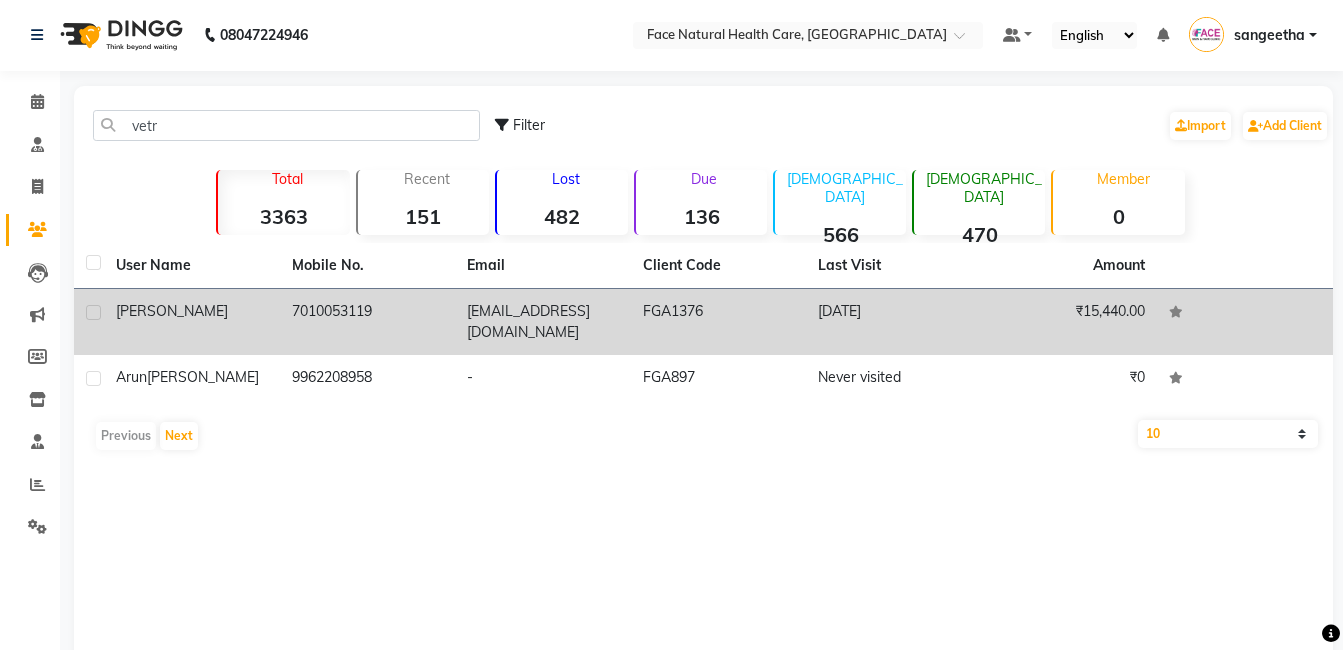 click on "[PERSON_NAME]" 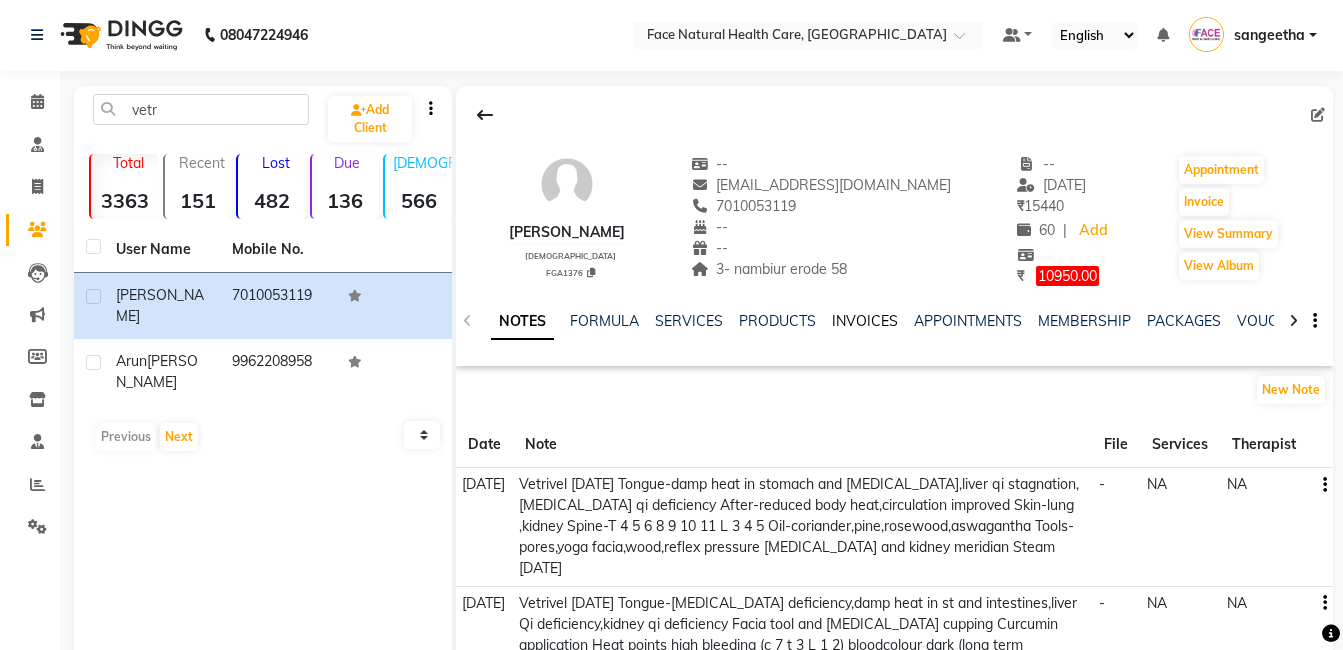 click on "INVOICES" 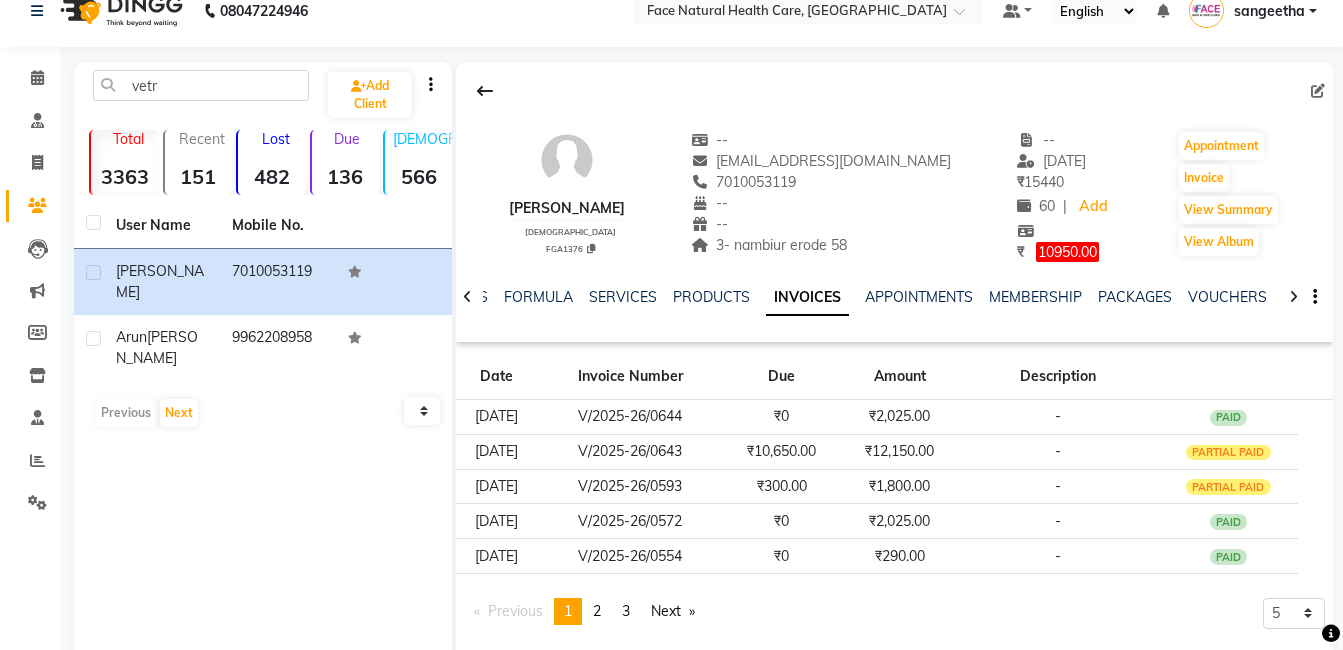 scroll, scrollTop: 55, scrollLeft: 0, axis: vertical 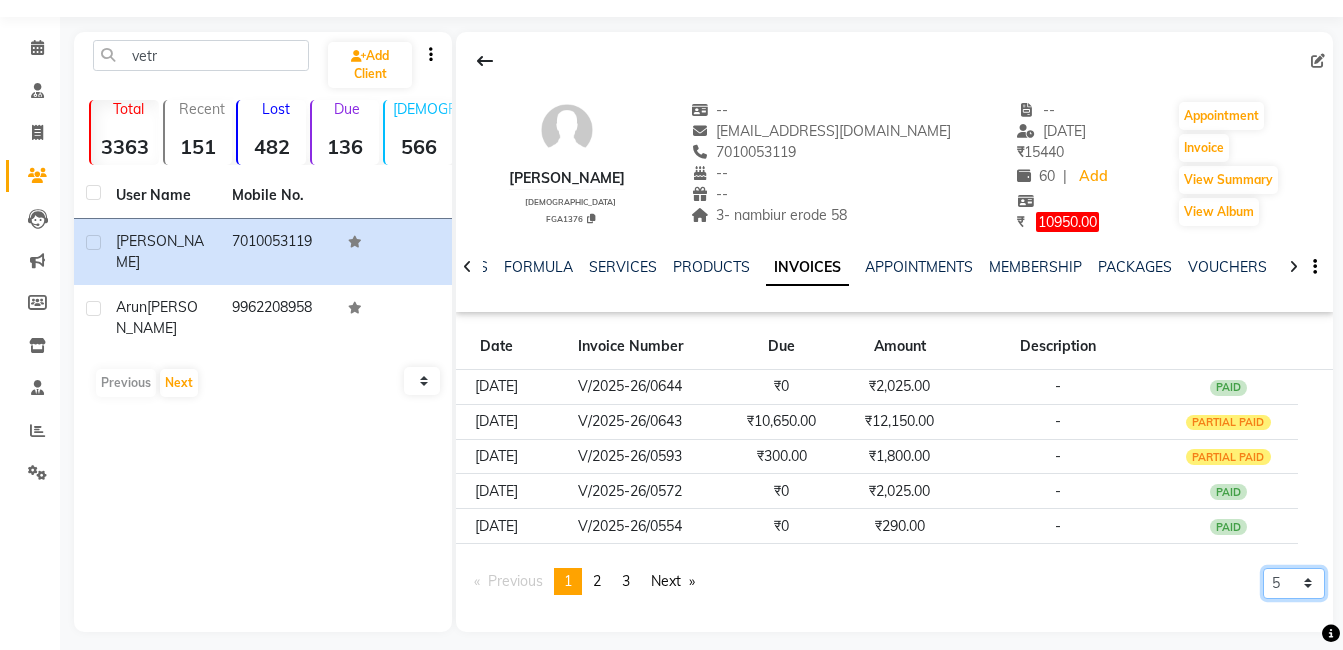 click on "5 10 50 100 500" 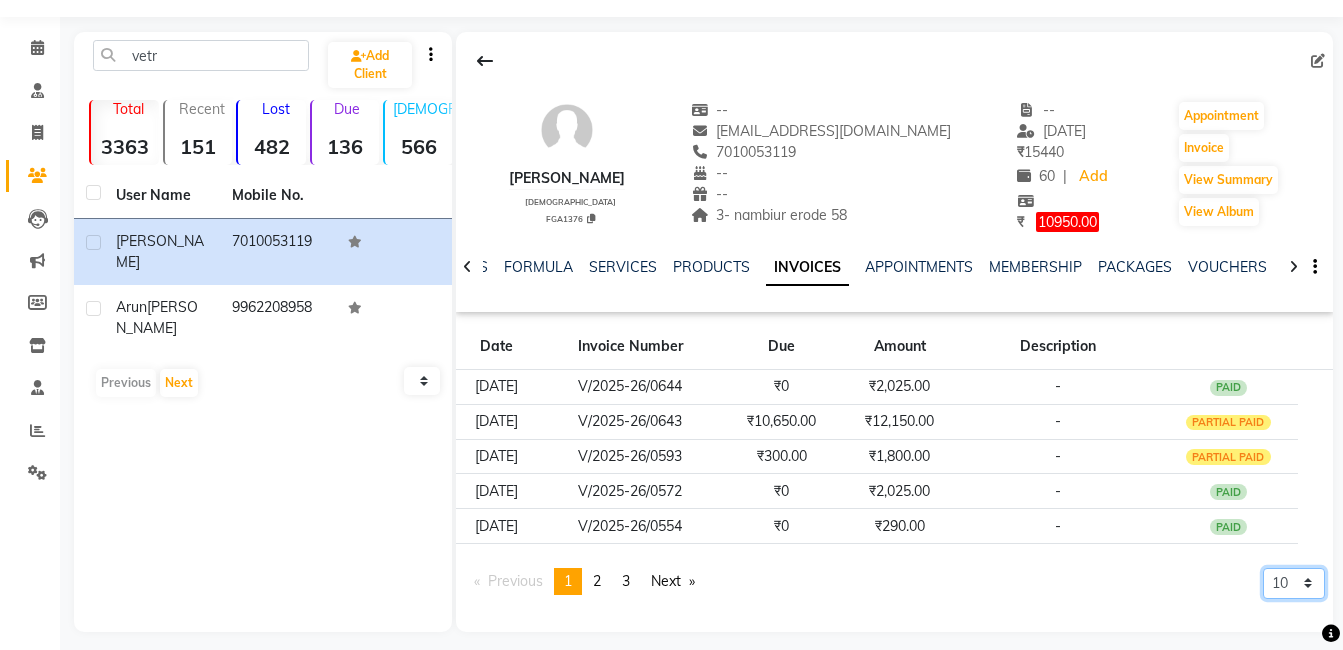 click on "5 10 50 100 500" 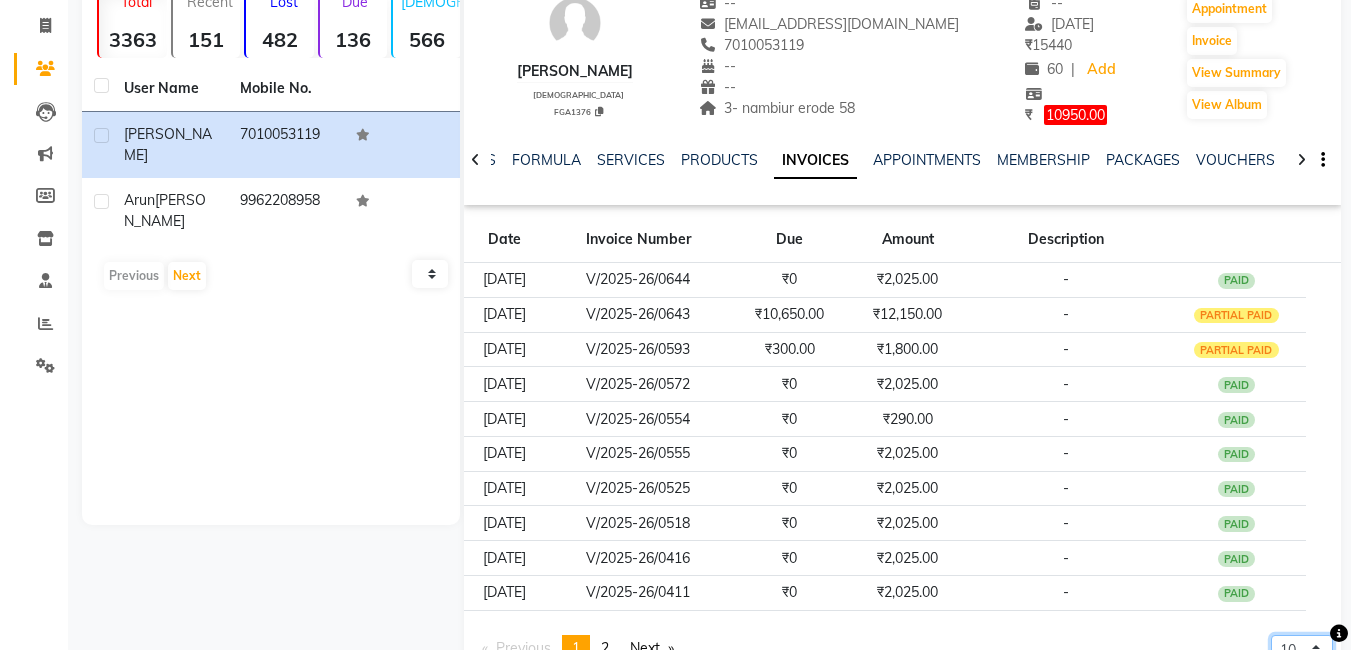 scroll, scrollTop: 194, scrollLeft: 0, axis: vertical 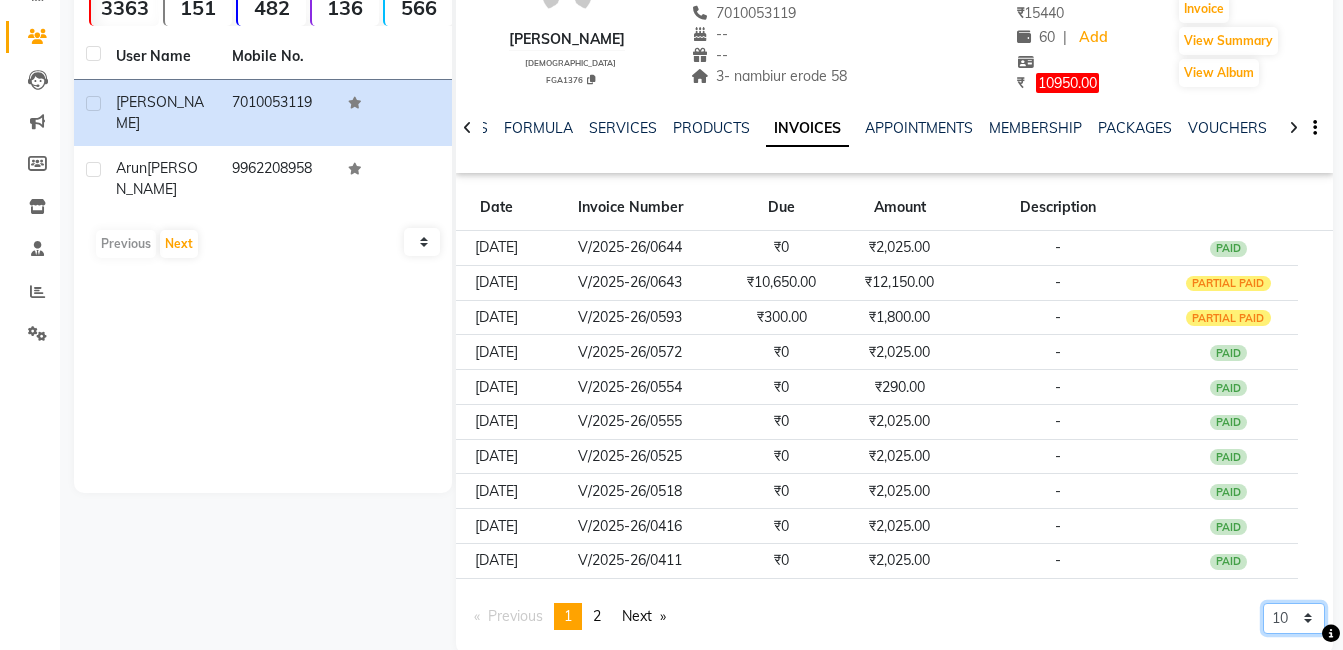 click on "5 10 50 100 500" 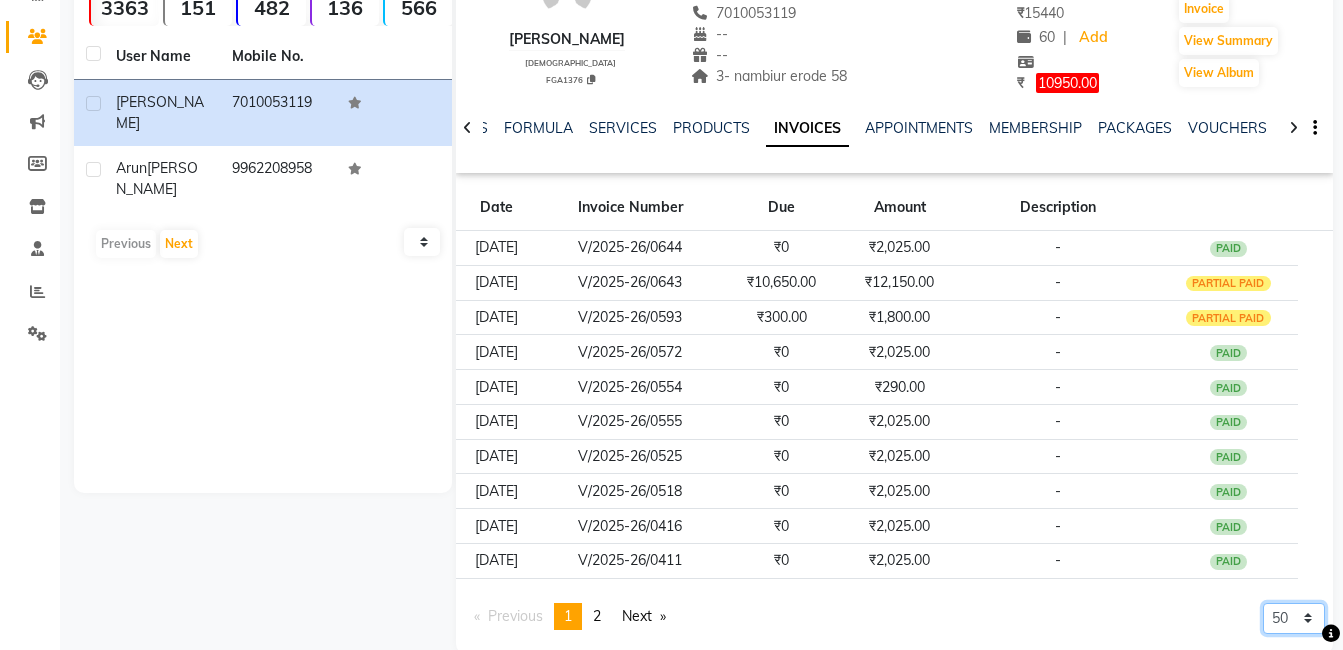 click on "5 10 50 100 500" 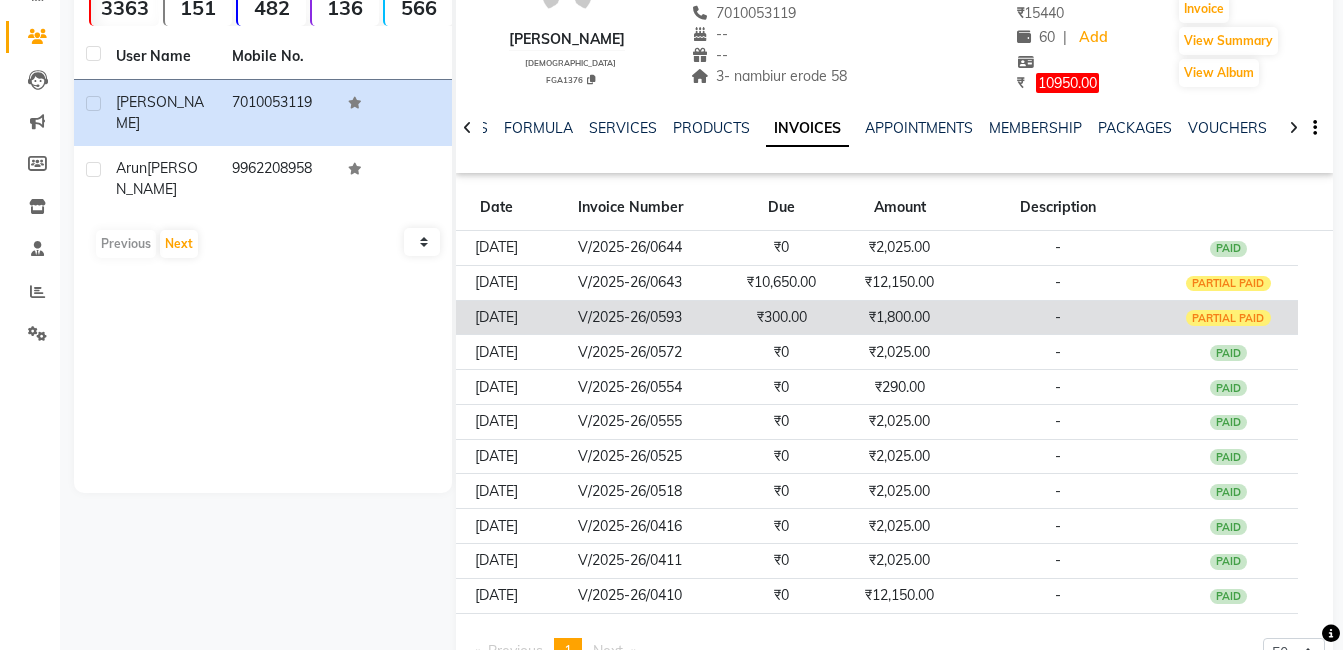 click on "-" 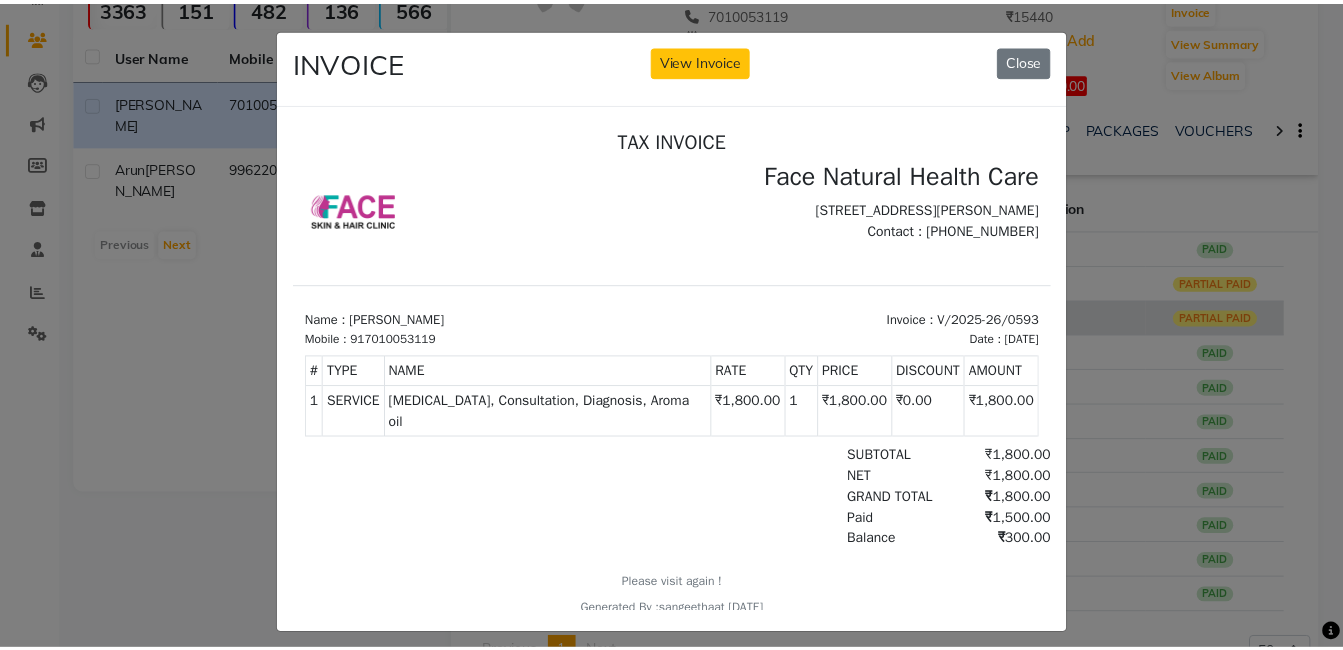 scroll, scrollTop: 0, scrollLeft: 0, axis: both 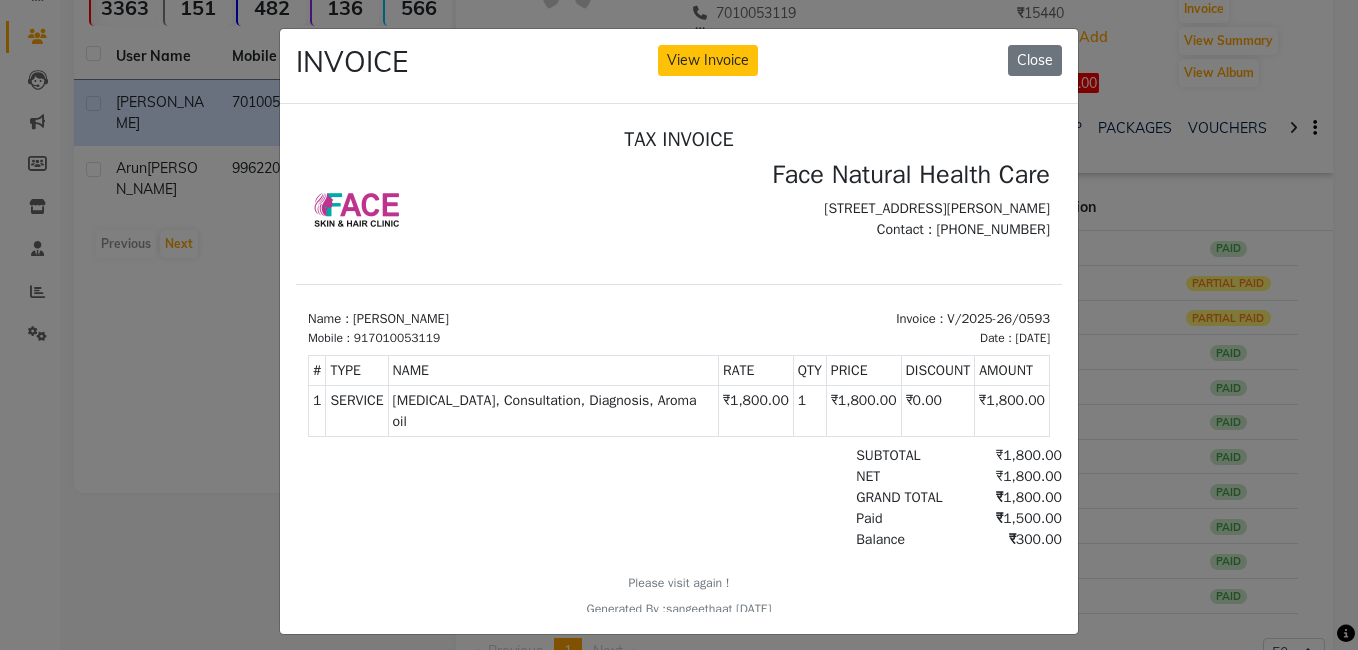 click on "INVOICE View Invoice Close" 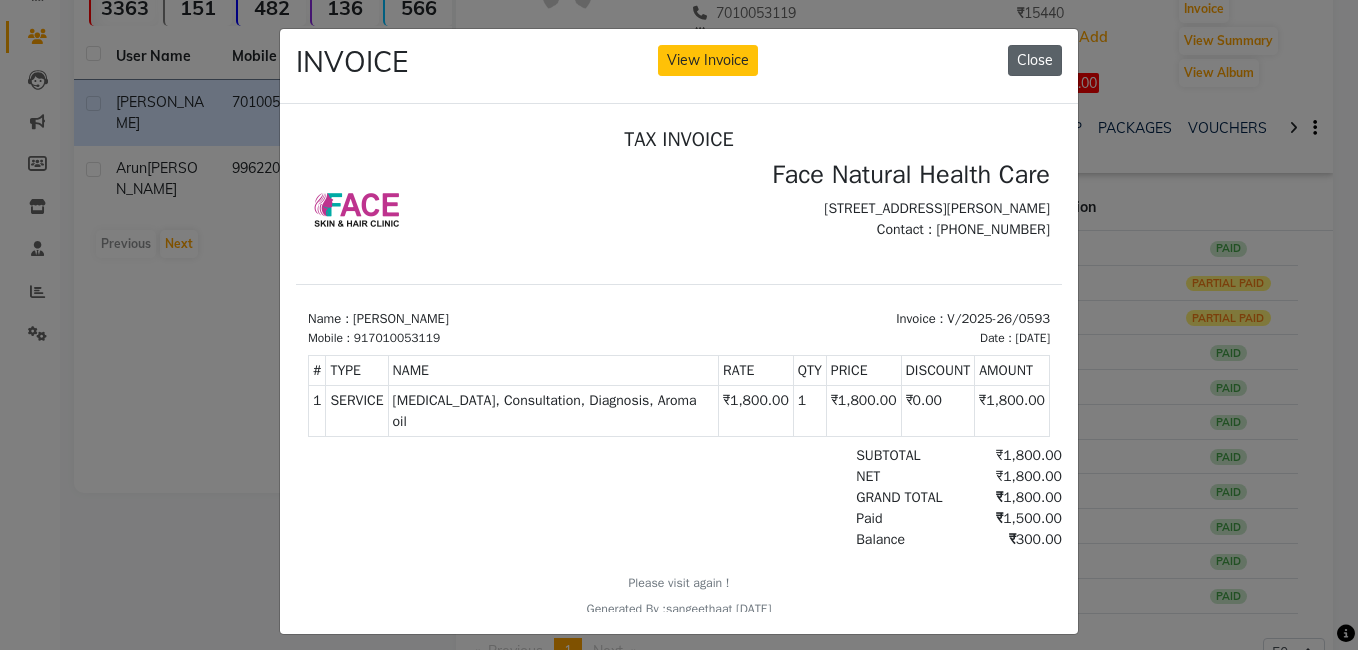 click on "Close" 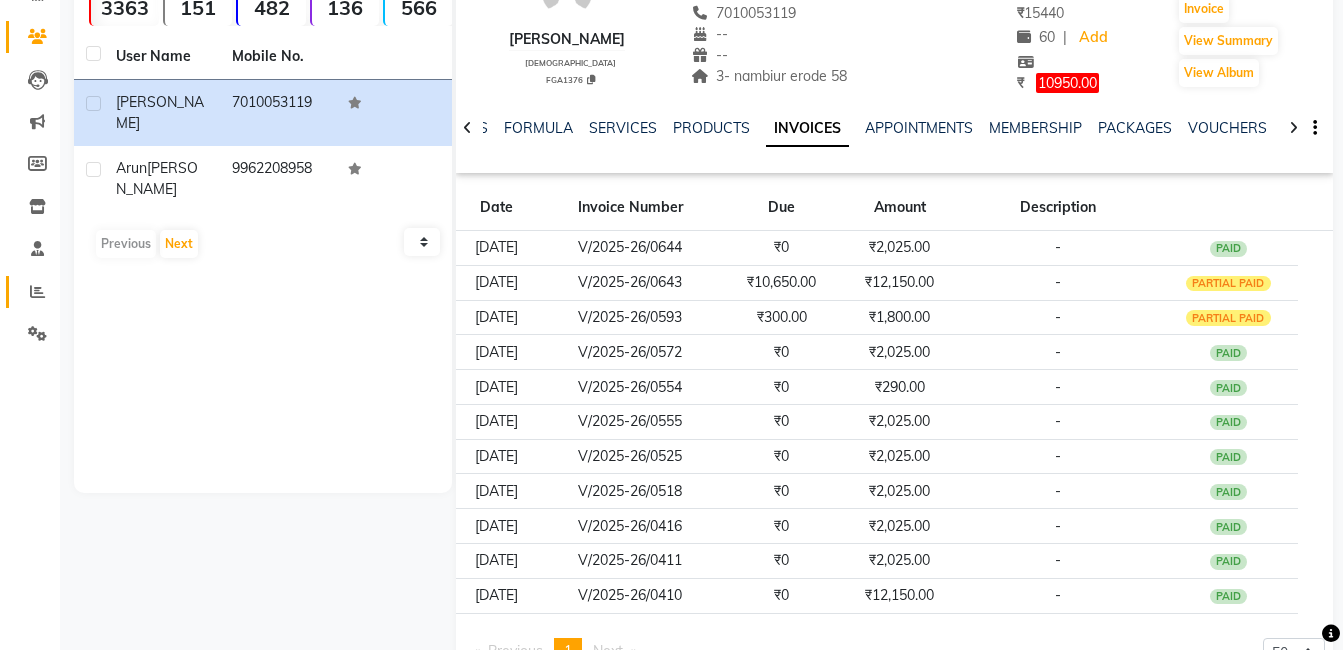 click on "Reports" 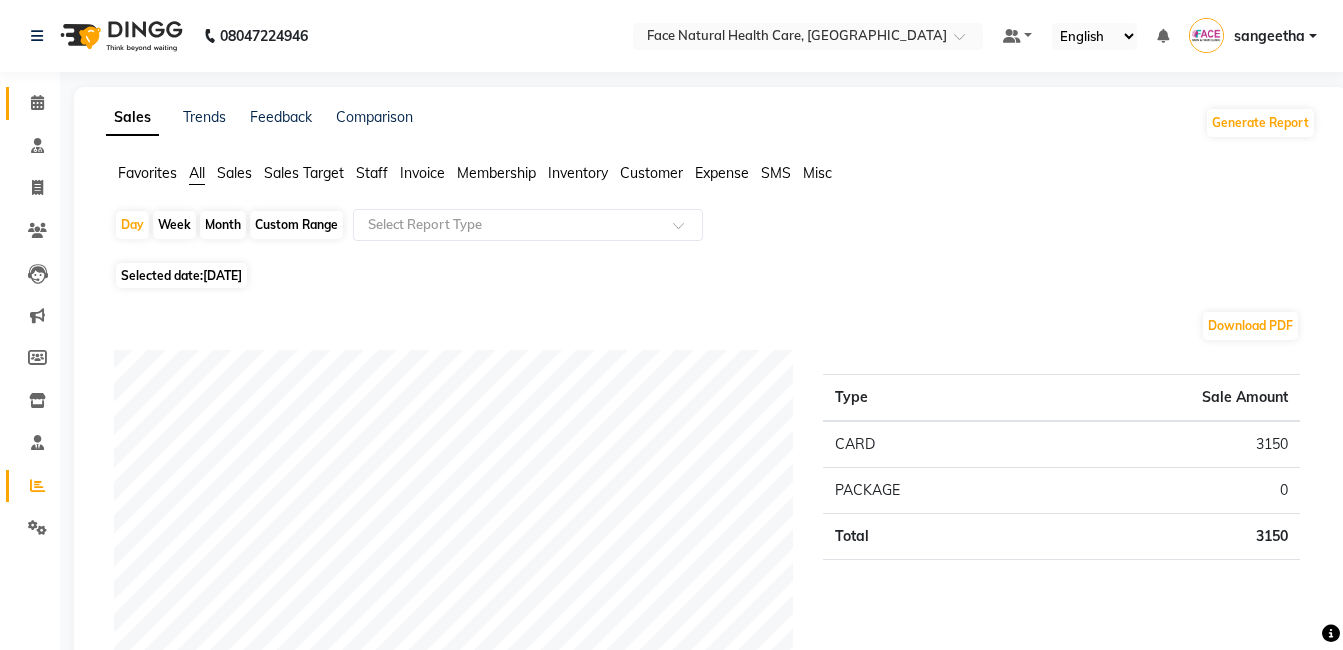 click 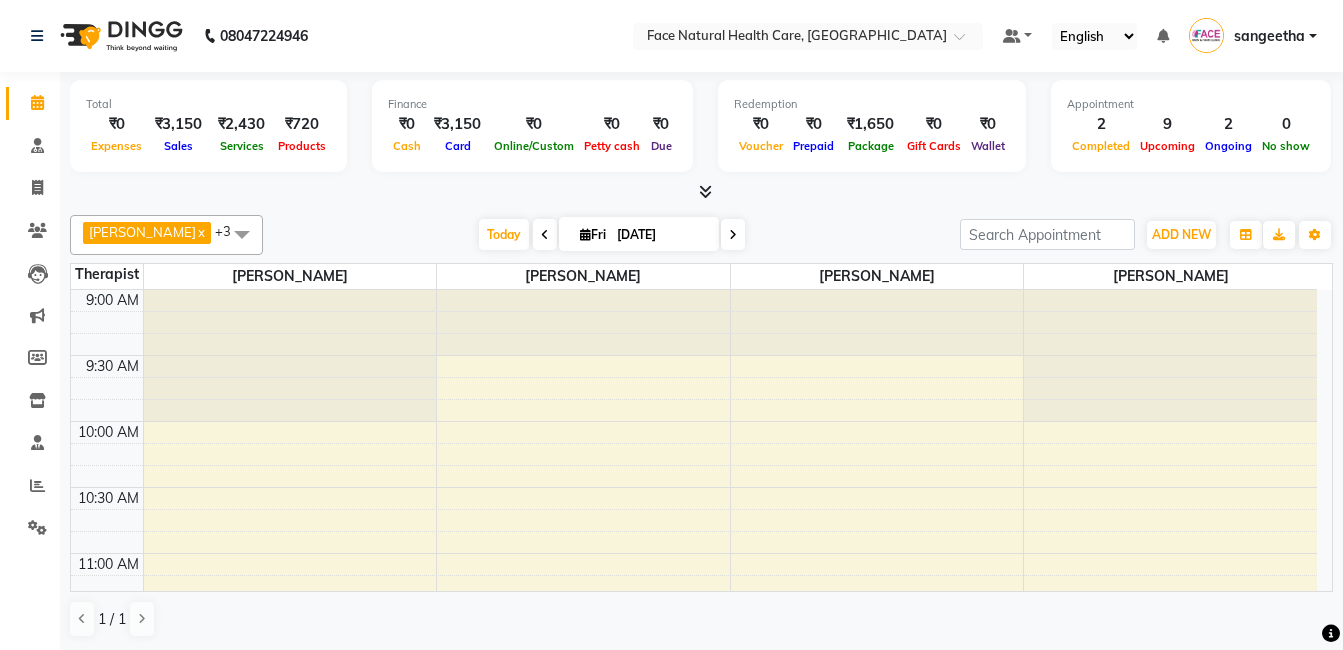 scroll, scrollTop: 0, scrollLeft: 0, axis: both 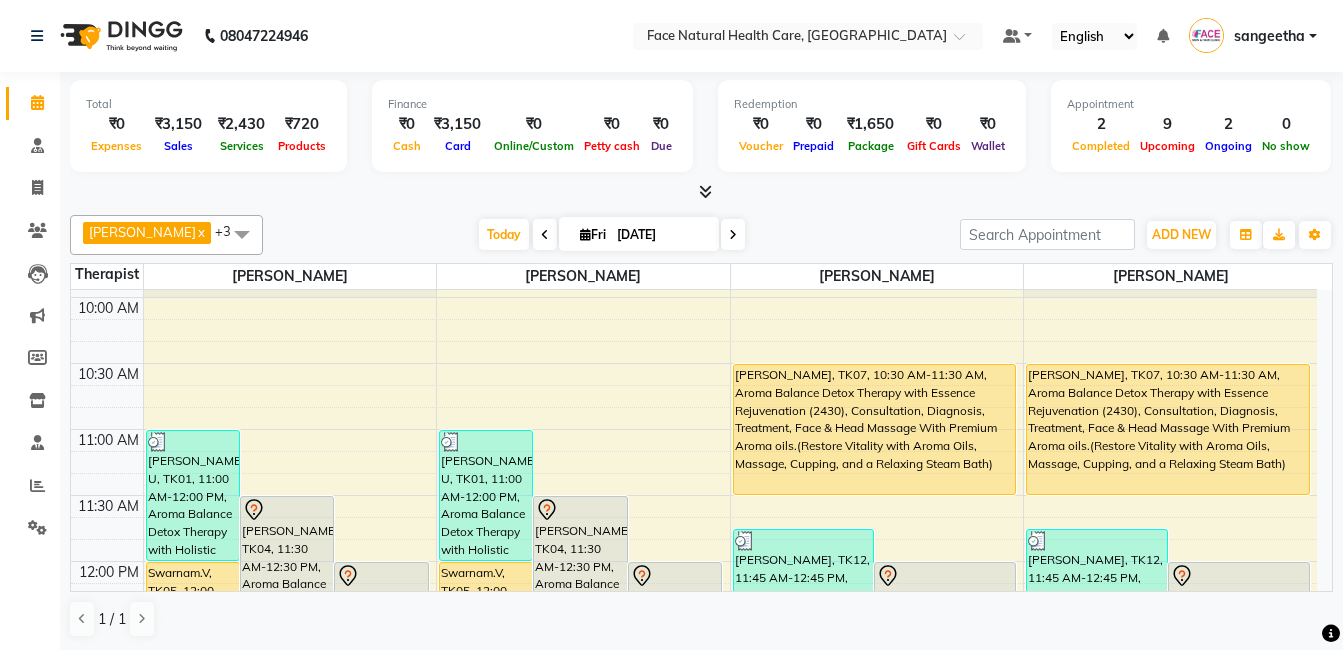 click on "[PERSON_NAME], TK07, 10:30 AM-11:30 AM, Aroma Balance Detox Therapy with Essence Rejuvenation  (2430), Consultation, Diagnosis, Treatment,  Face & Head Massage With Premium Aroma oils.(Restore Vitality with Aroma Oils, Massage, Cupping, and a Relaxing Steam Bath)" at bounding box center [874, 429] 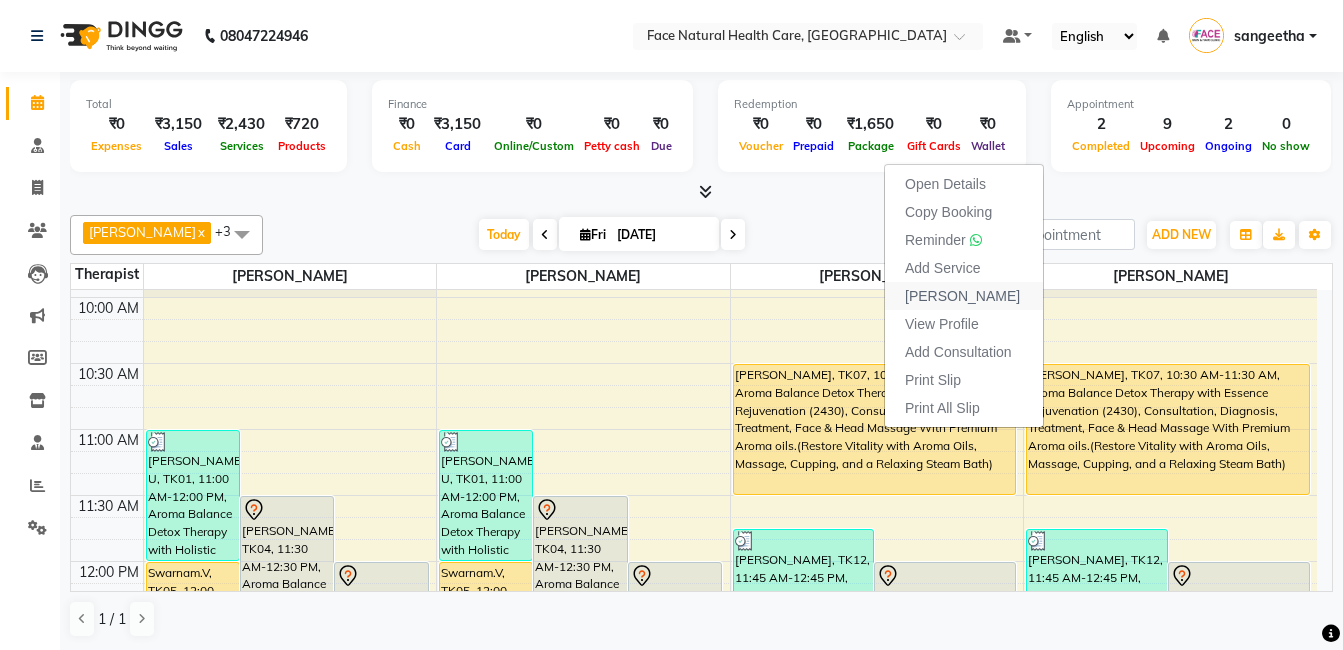 click on "[PERSON_NAME]" at bounding box center [962, 296] 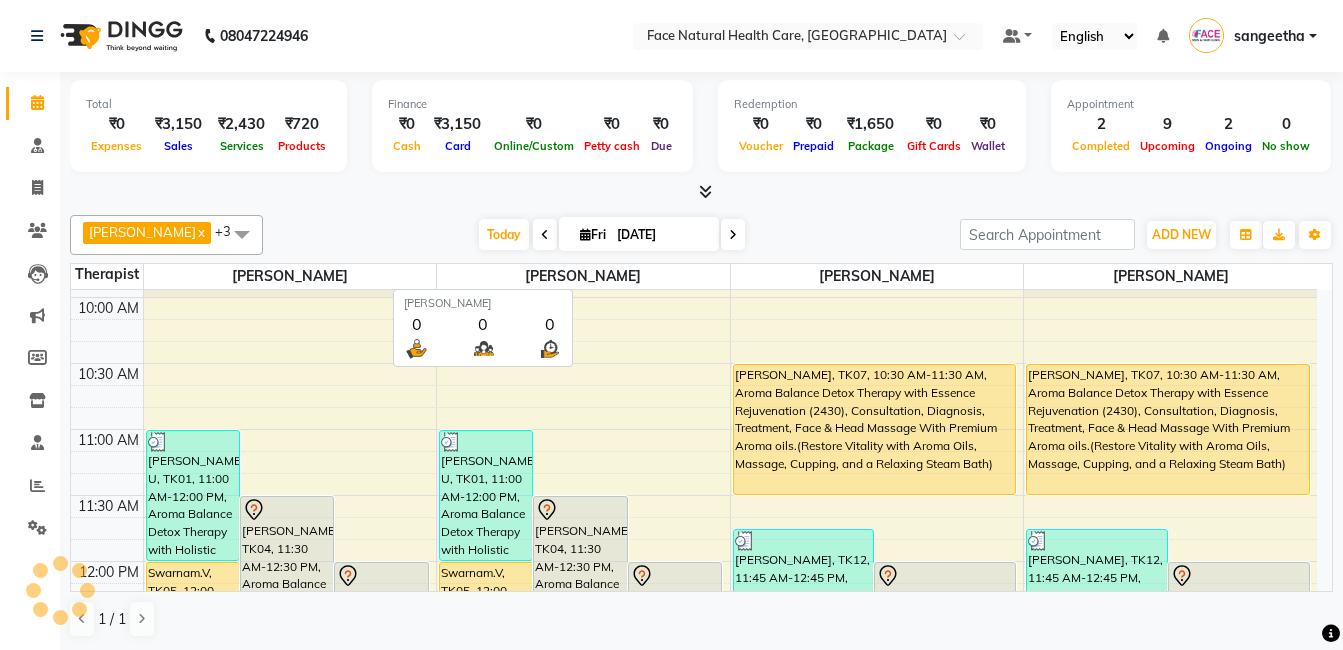 select on "service" 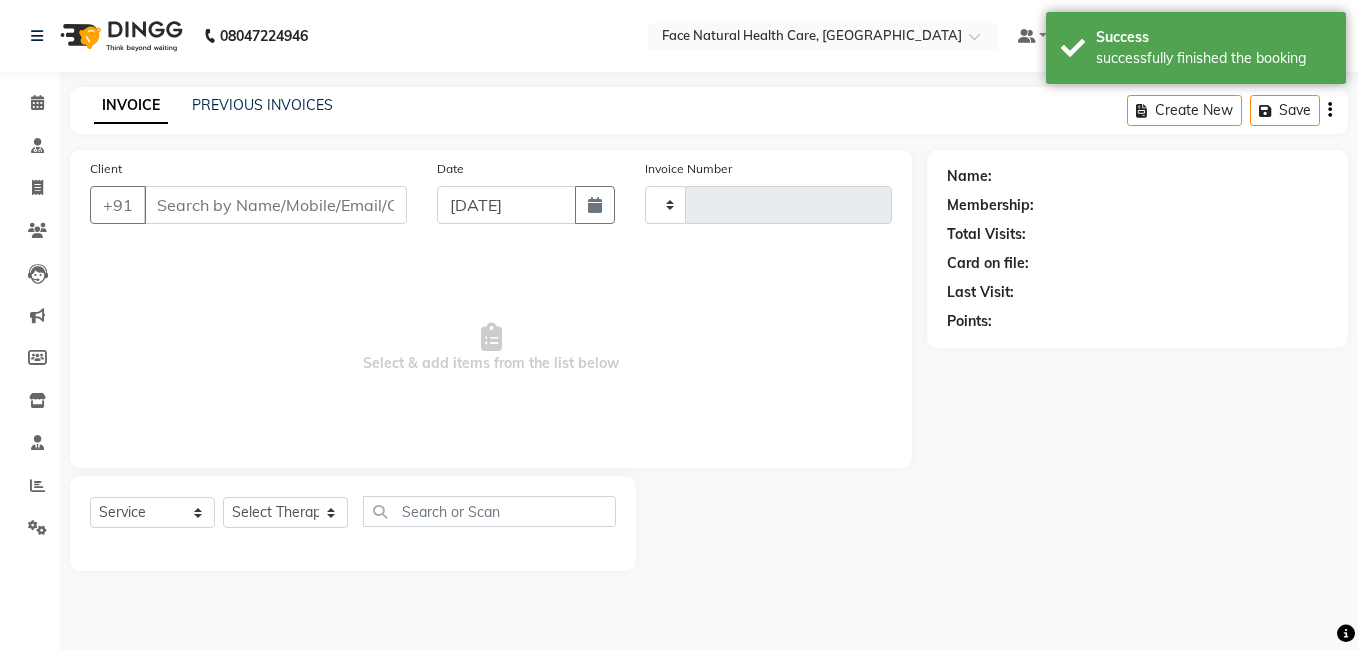 type on "0822" 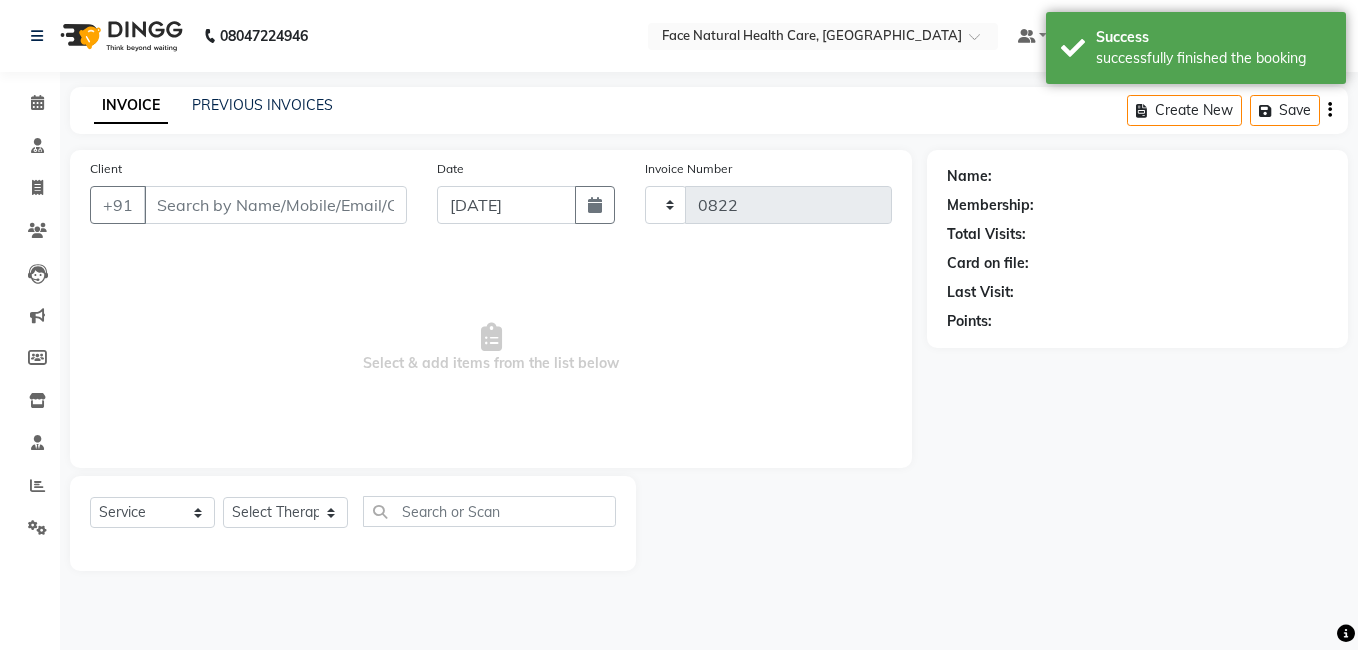 select on "5675" 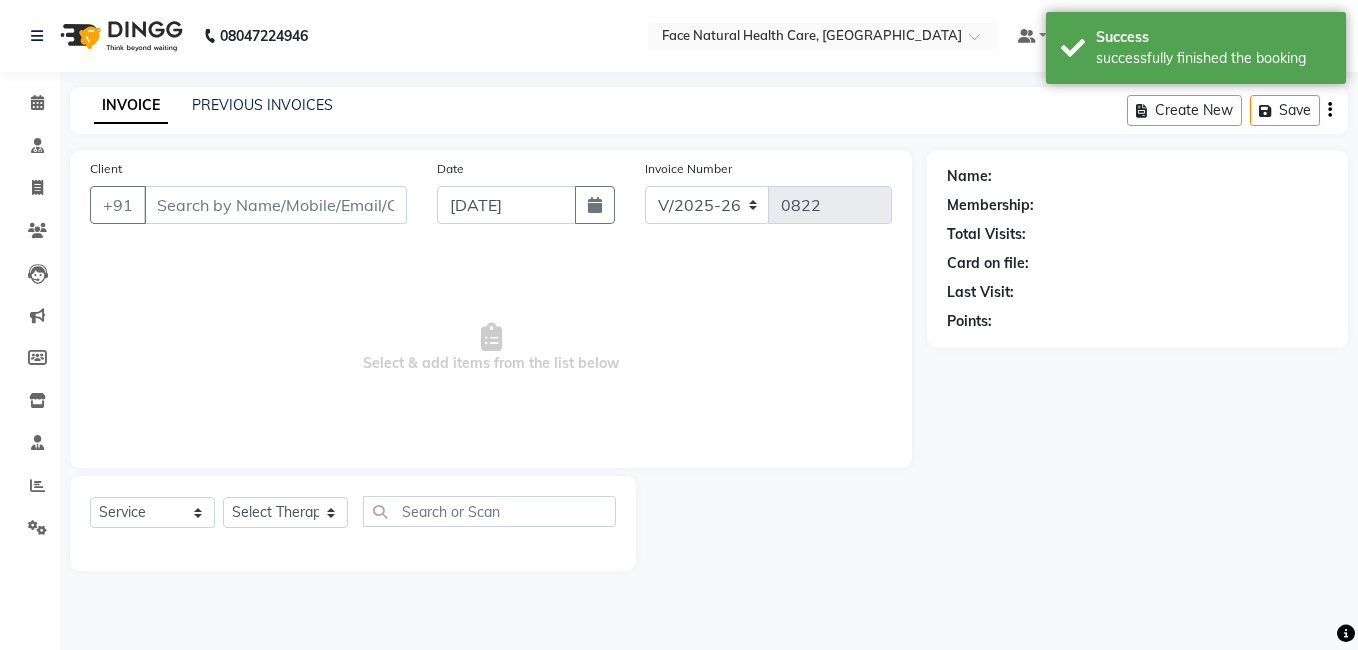 type on "9894242762" 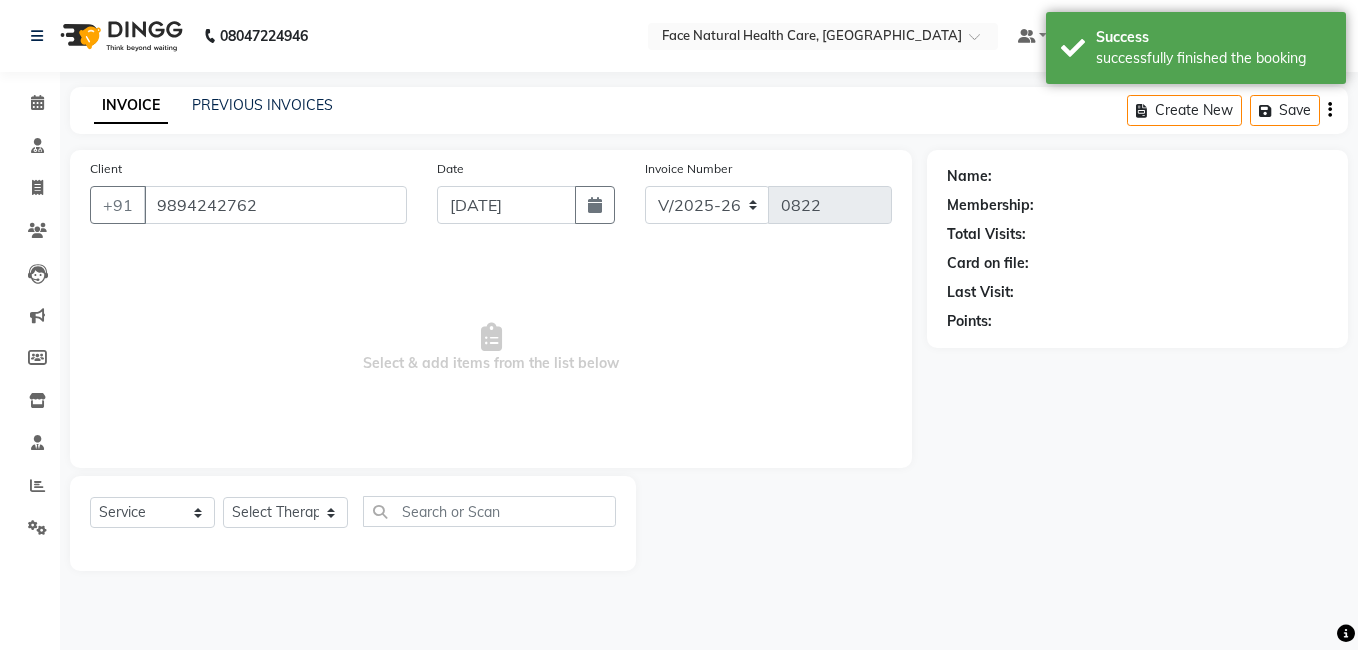 select on "38864" 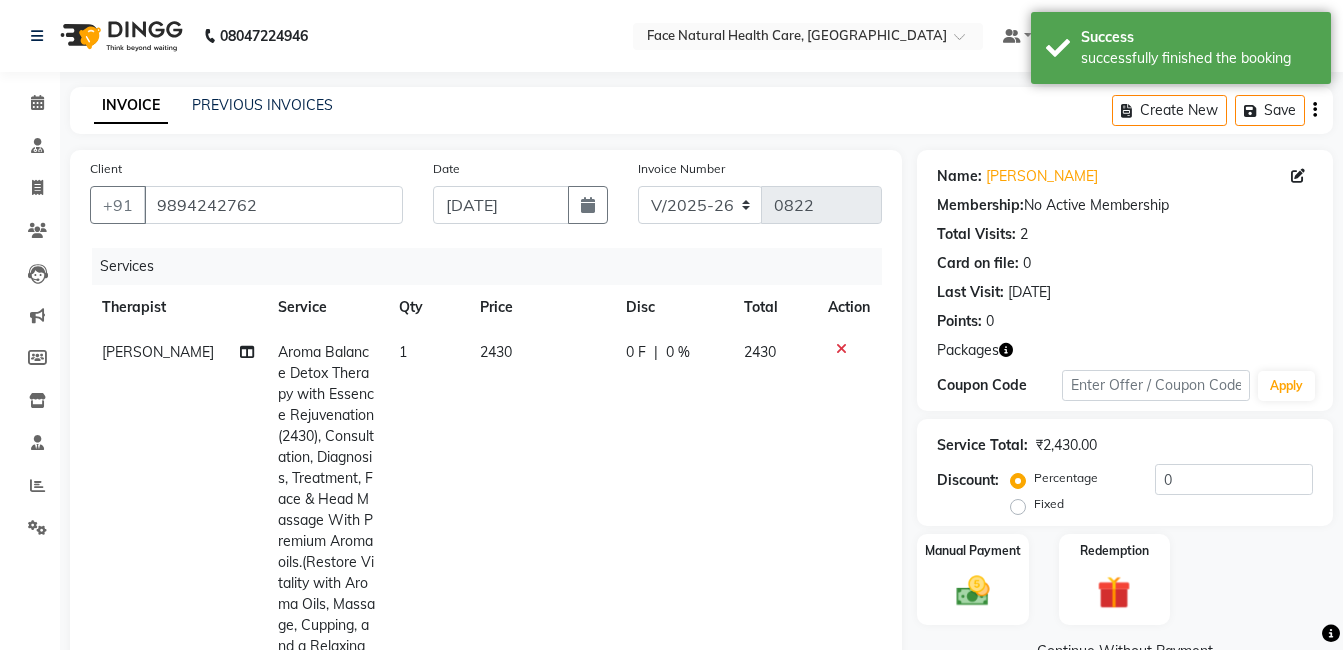 click on "2430" 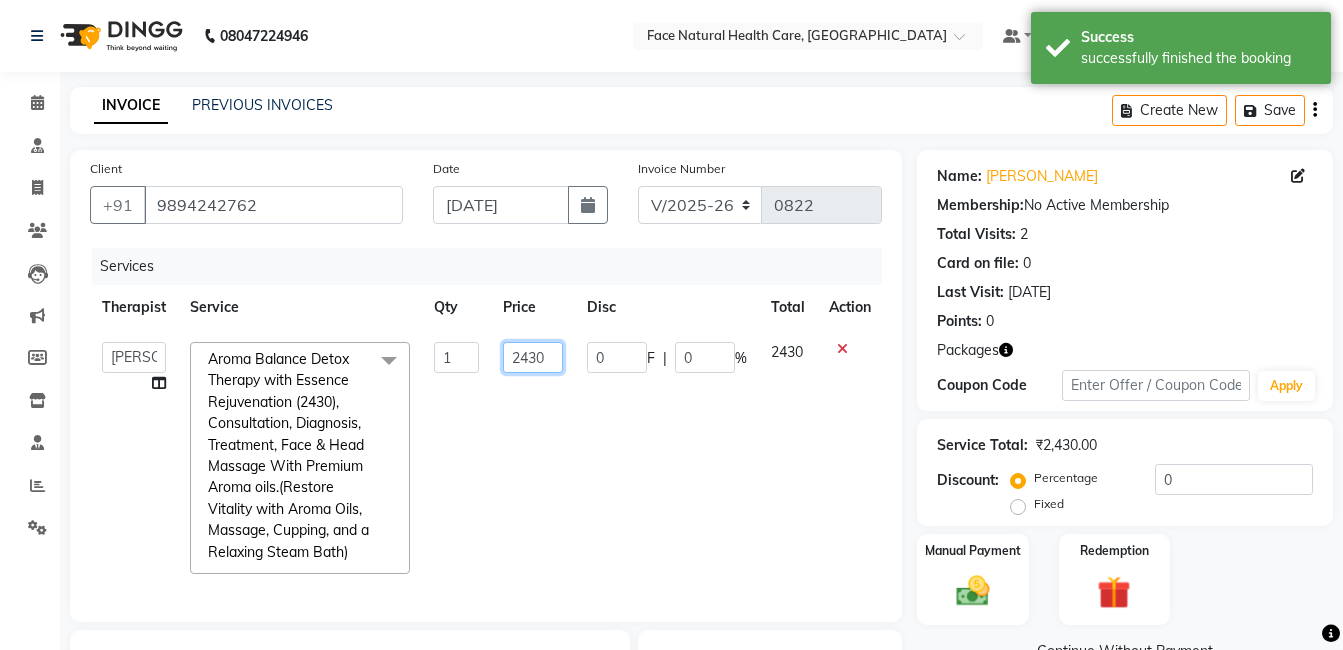 click on "2430" 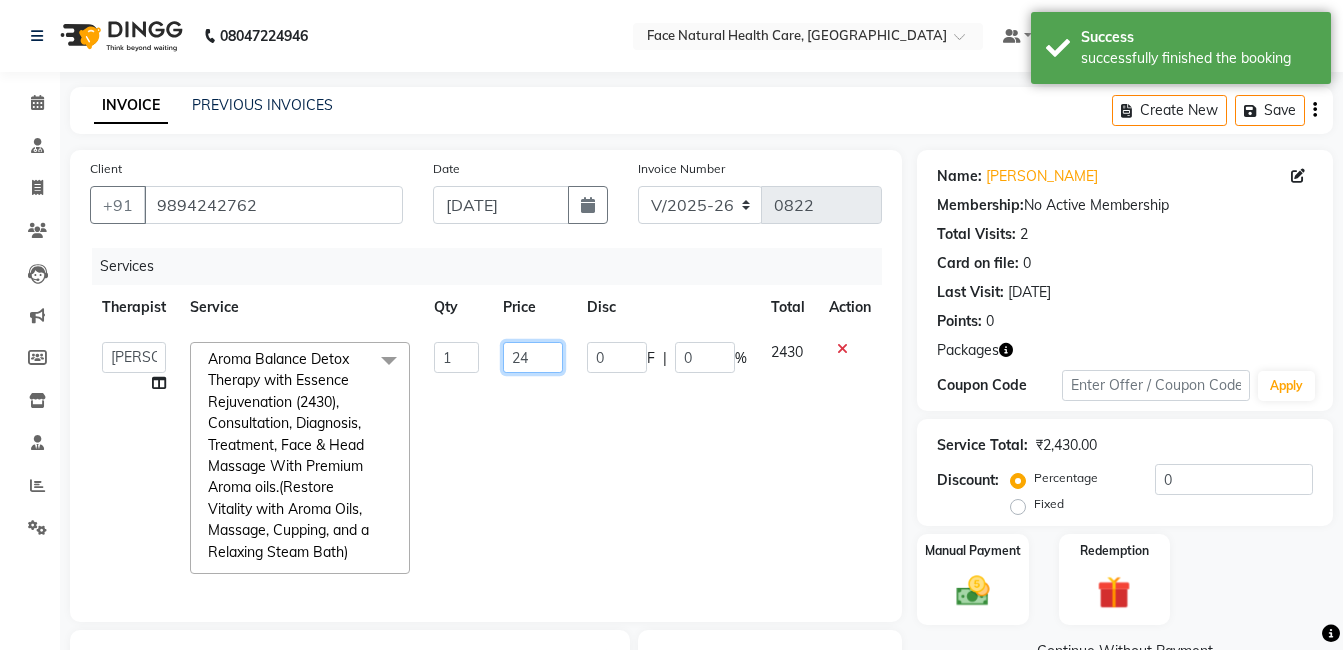 type on "2" 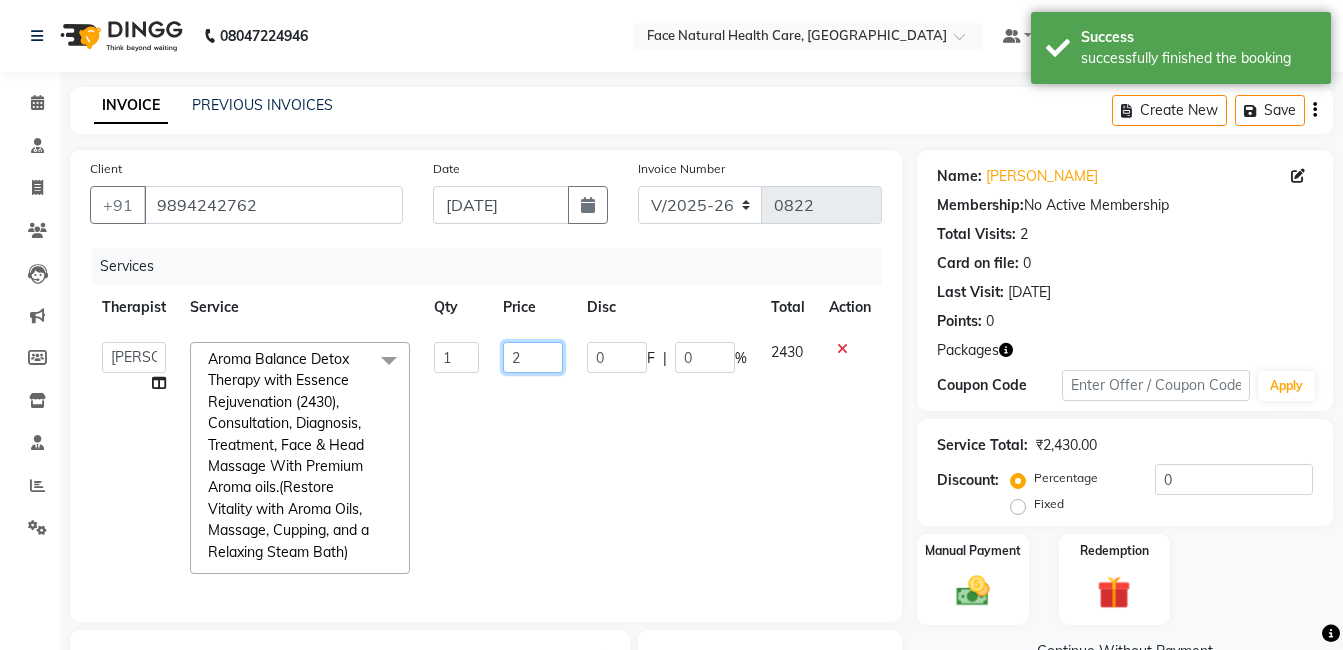 type 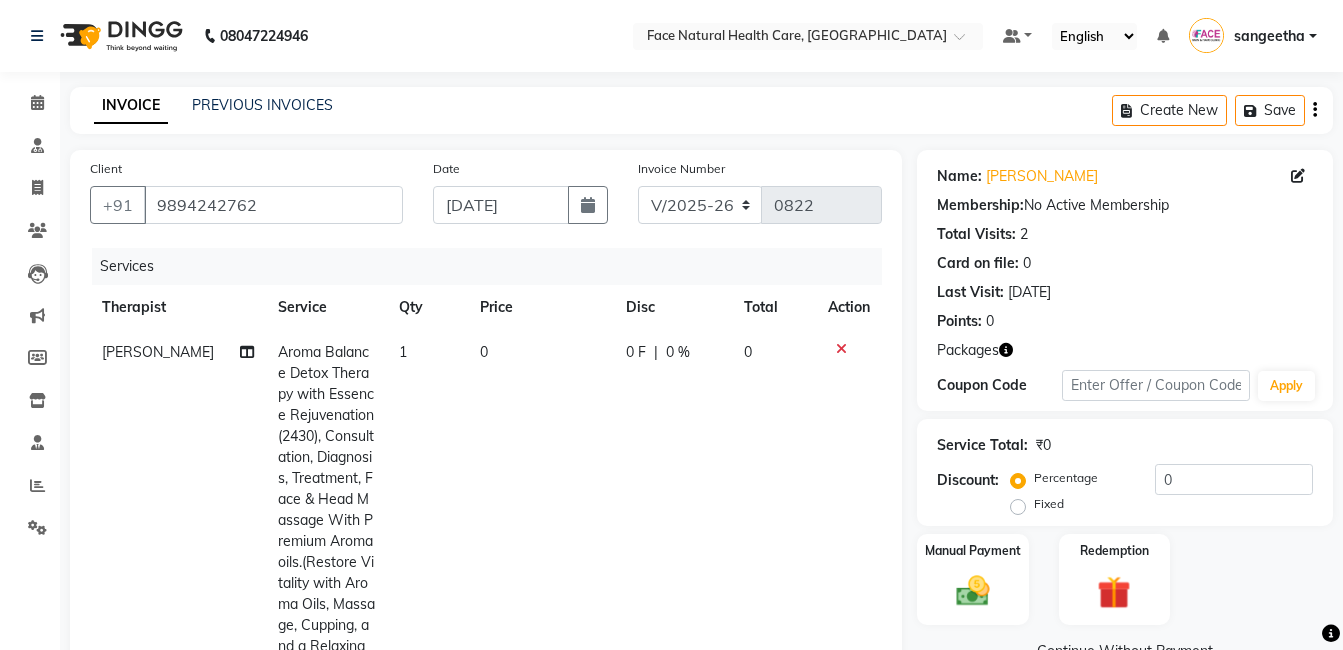 click 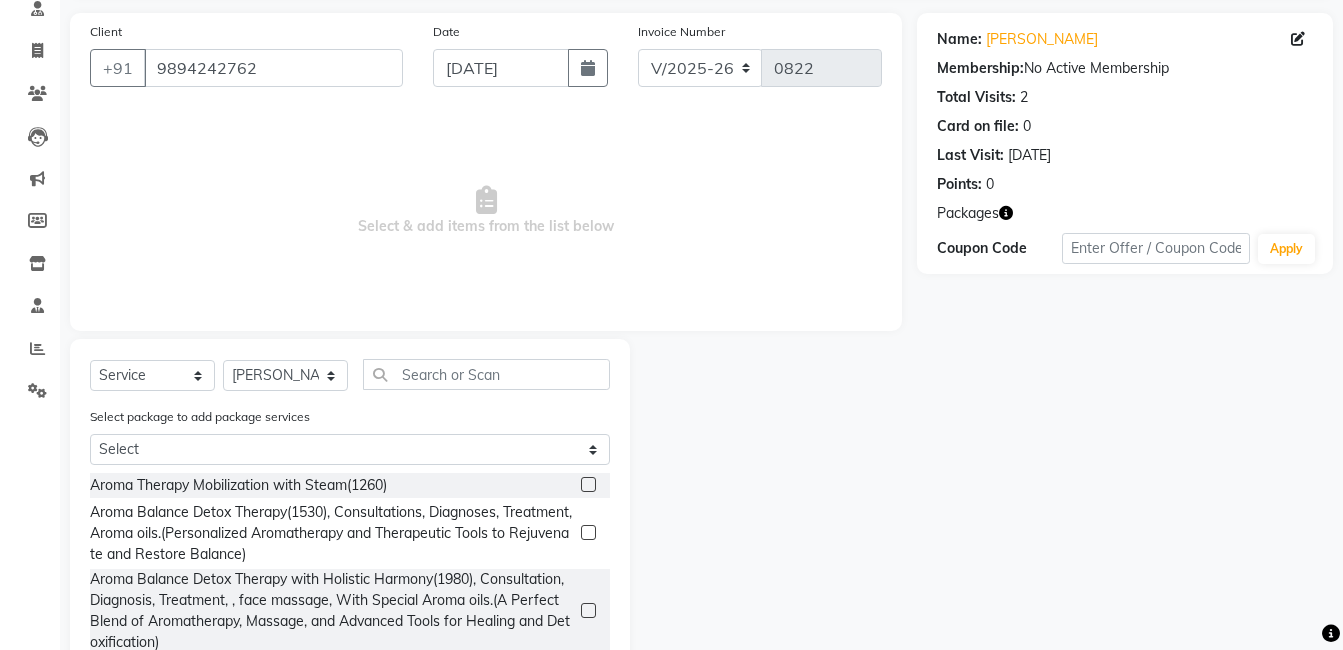 scroll, scrollTop: 218, scrollLeft: 0, axis: vertical 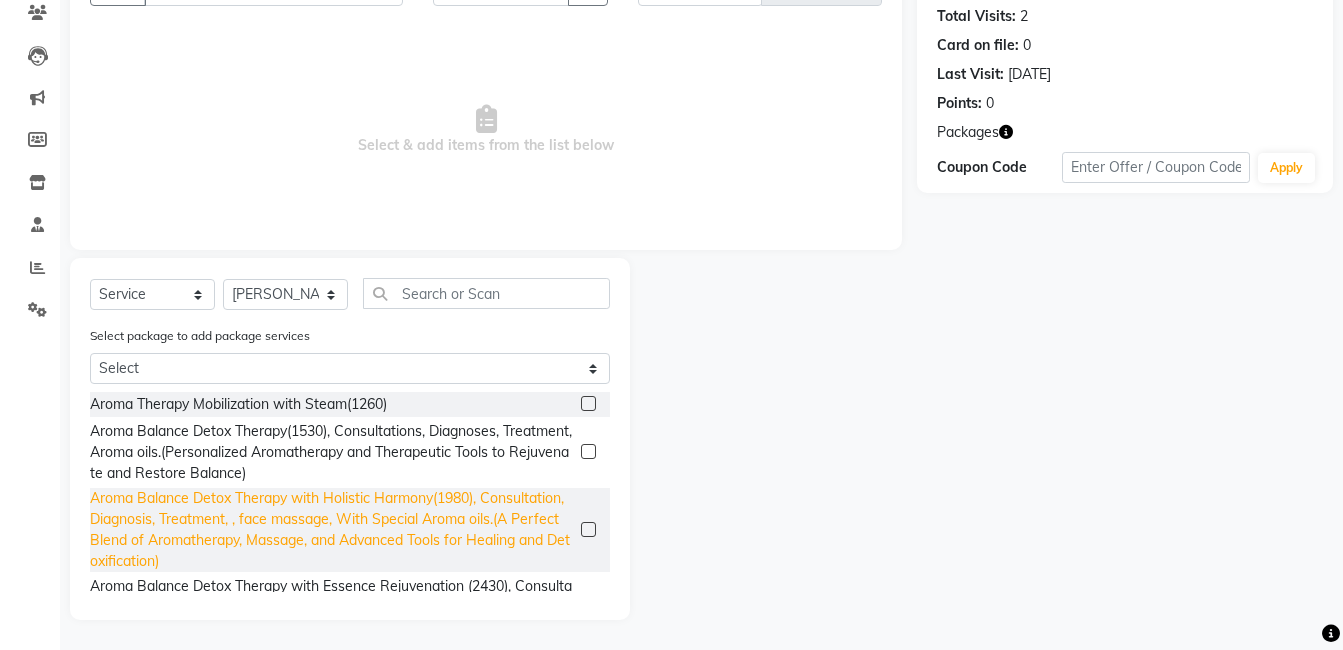 click on "Aroma Balance Detox Therapy with Holistic Harmony(1980), Consultation, Diagnosis, Treatment, , face massage, With Special  Aroma oils.(A Perfect Blend of Aromatherapy, Massage, and Advanced Tools for Healing and Detoxification)" 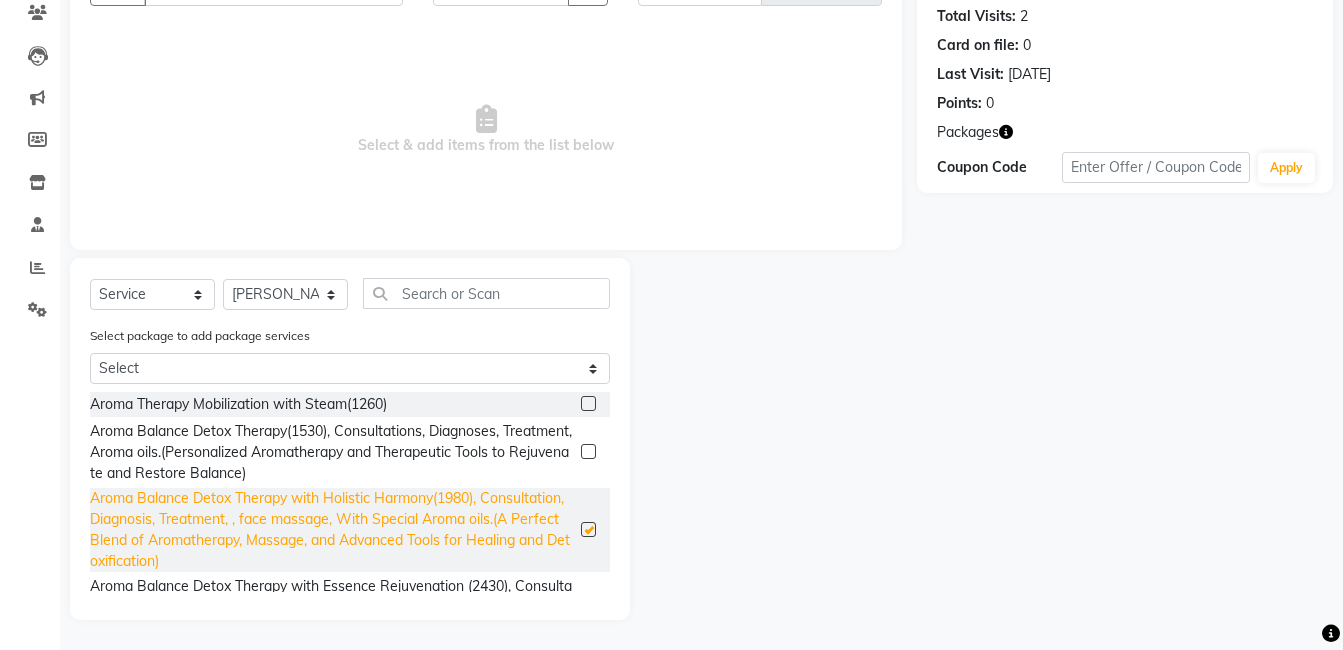 checkbox on "false" 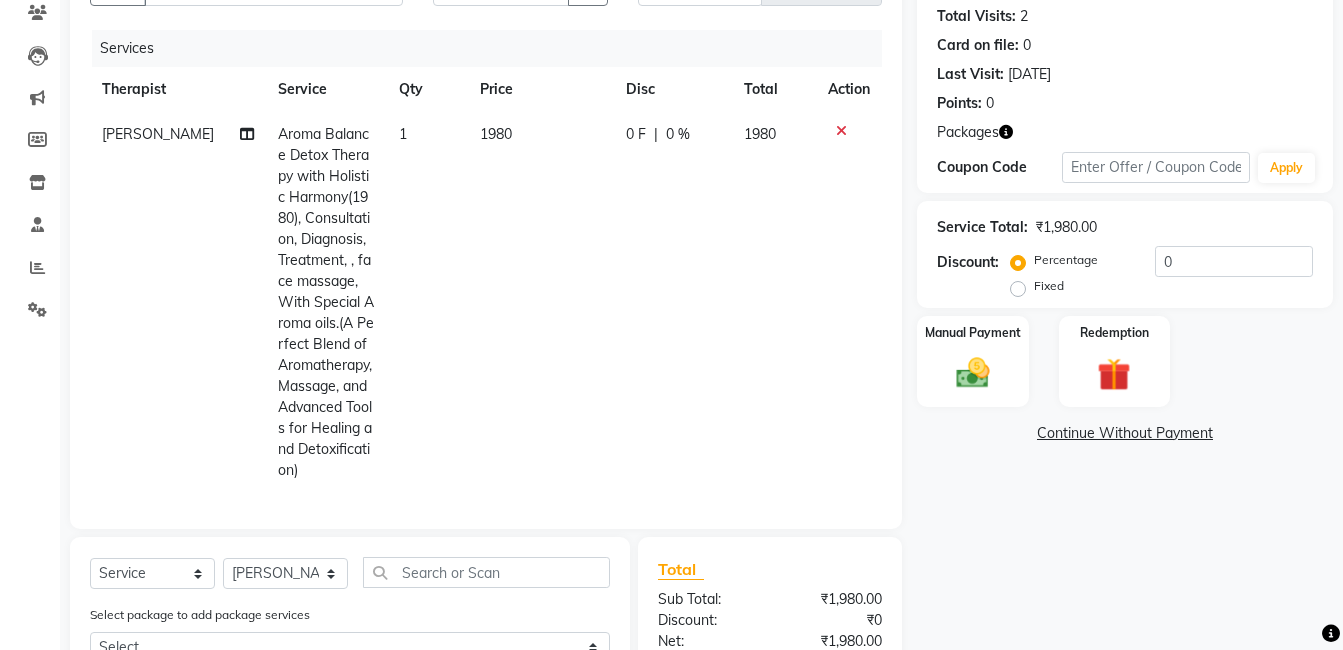 click on "1980" 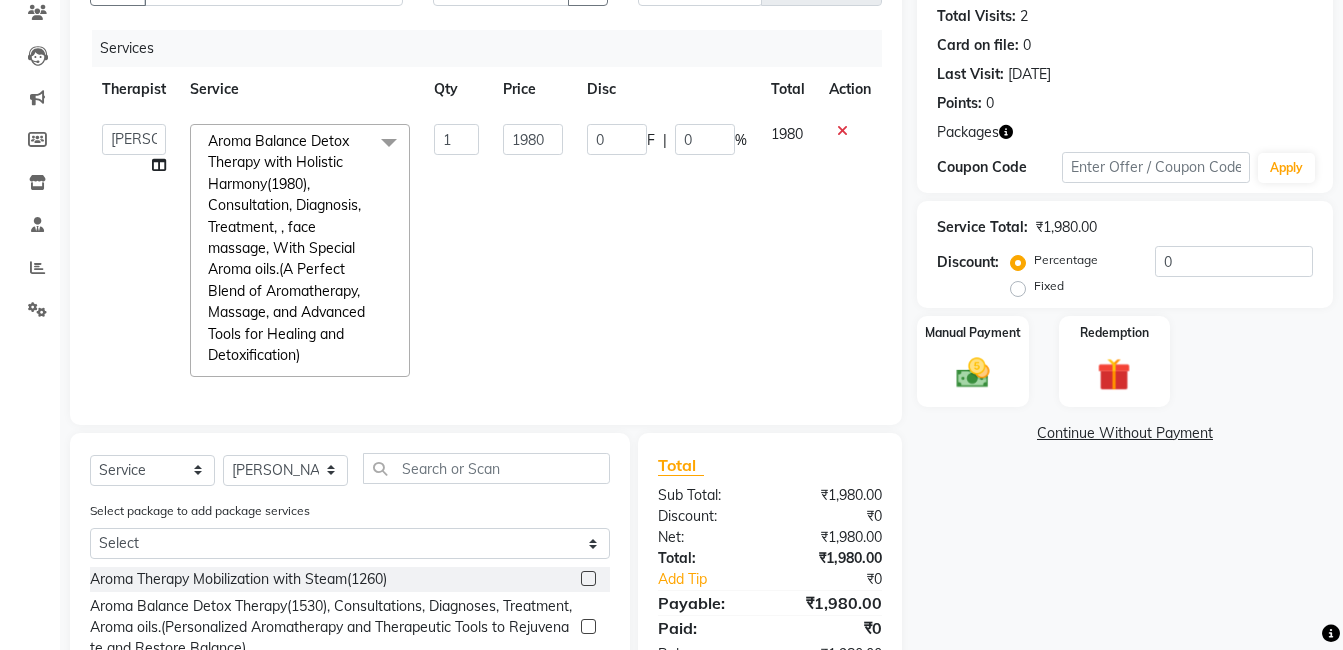 click on "0 F | 0 %" 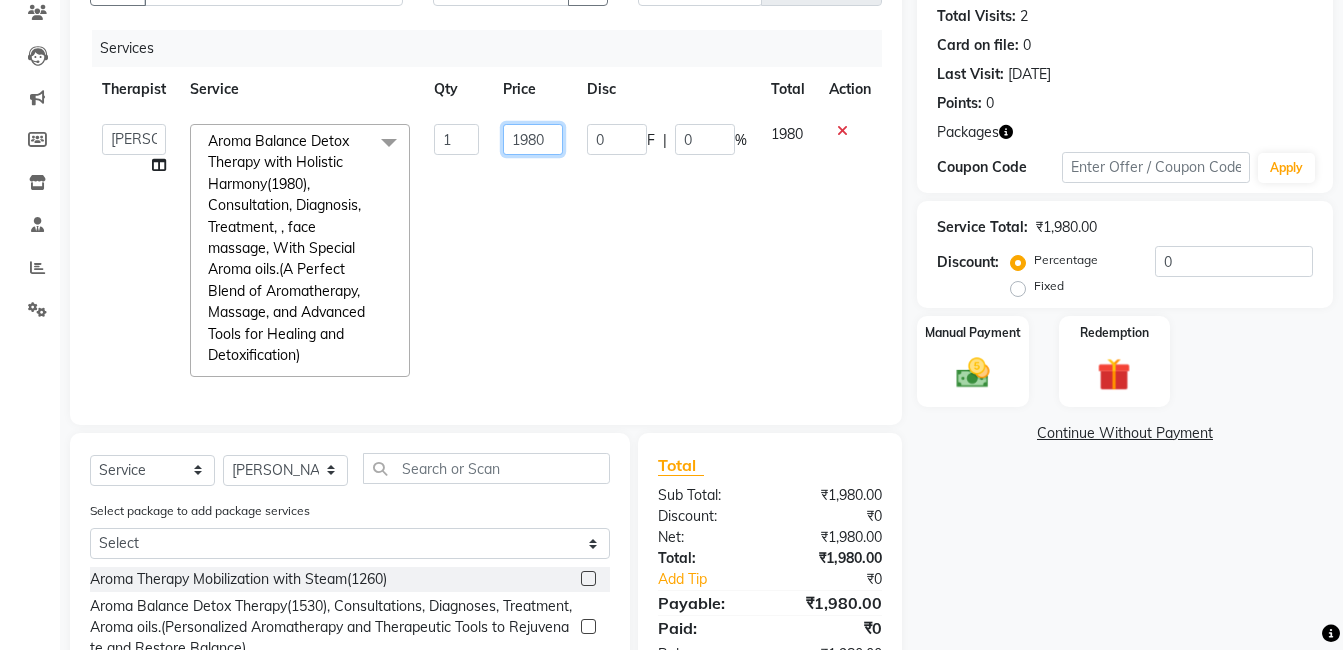 click on "1980" 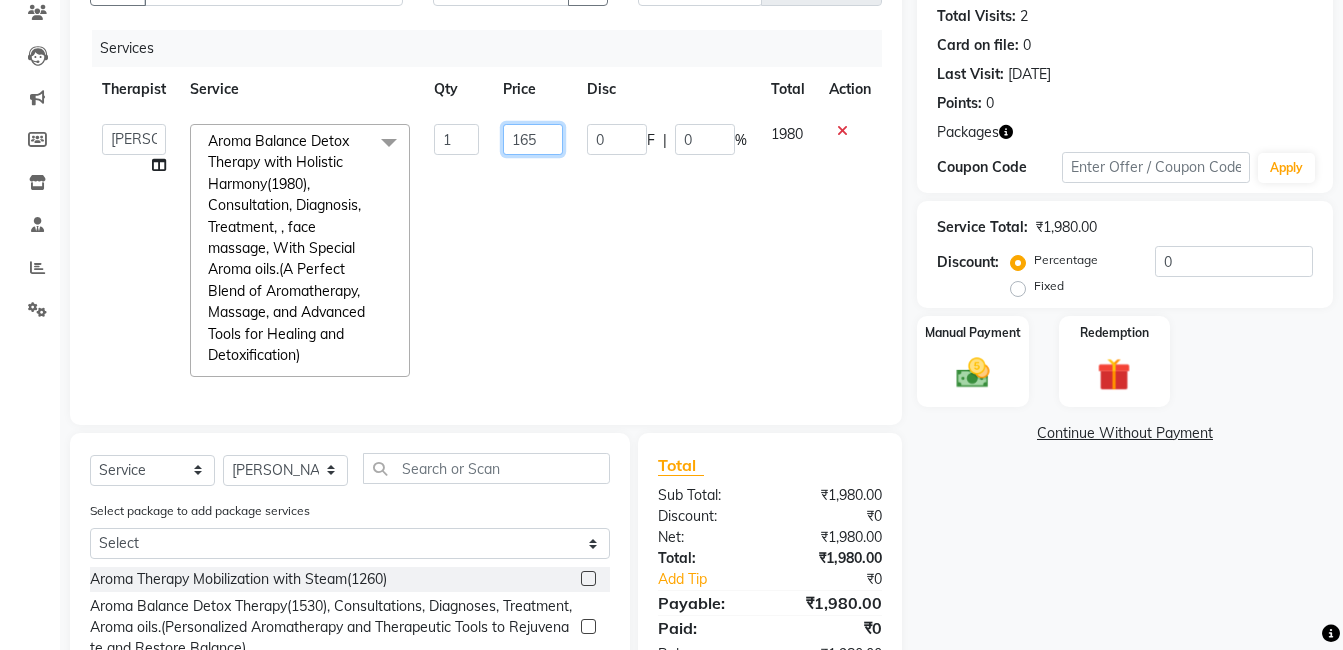 type on "1650" 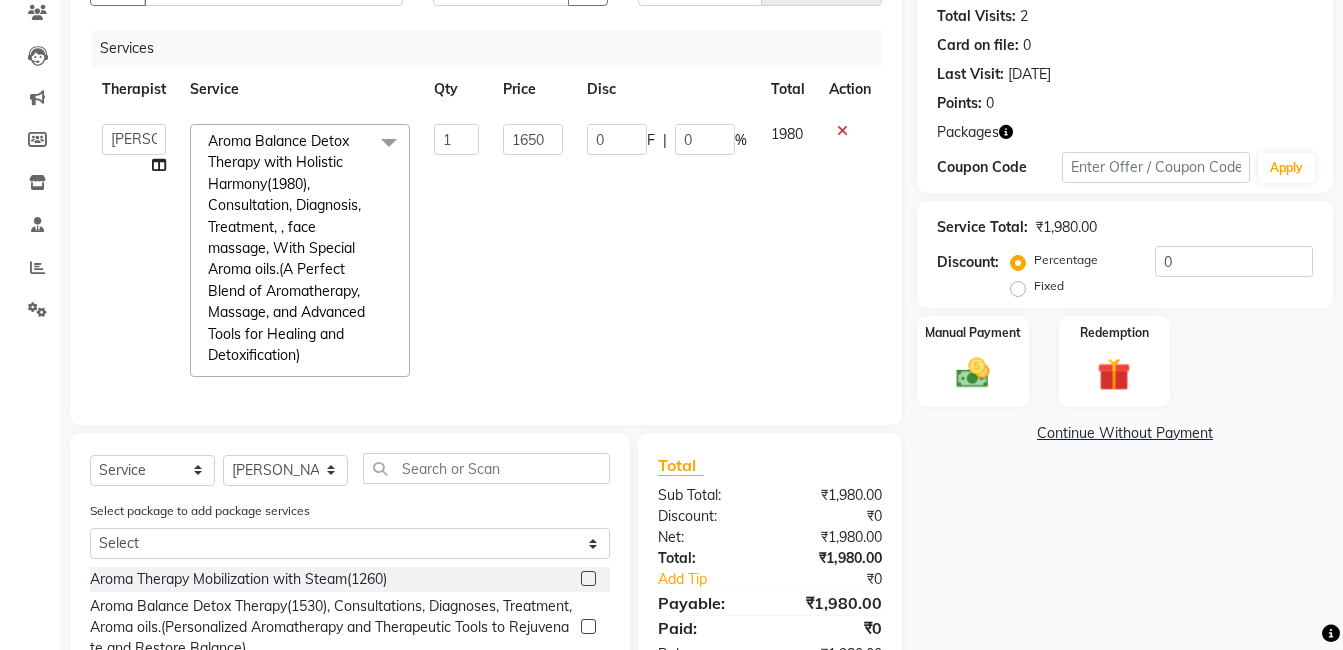 click on "1980" 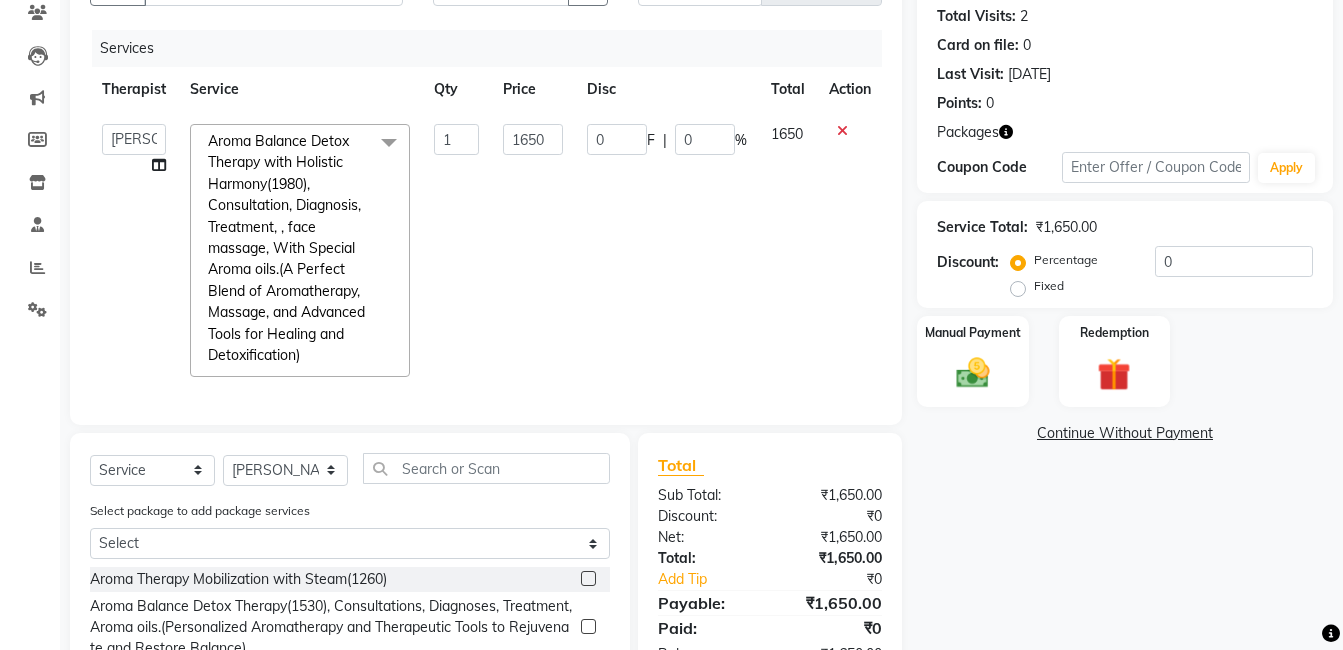 scroll, scrollTop: 389, scrollLeft: 0, axis: vertical 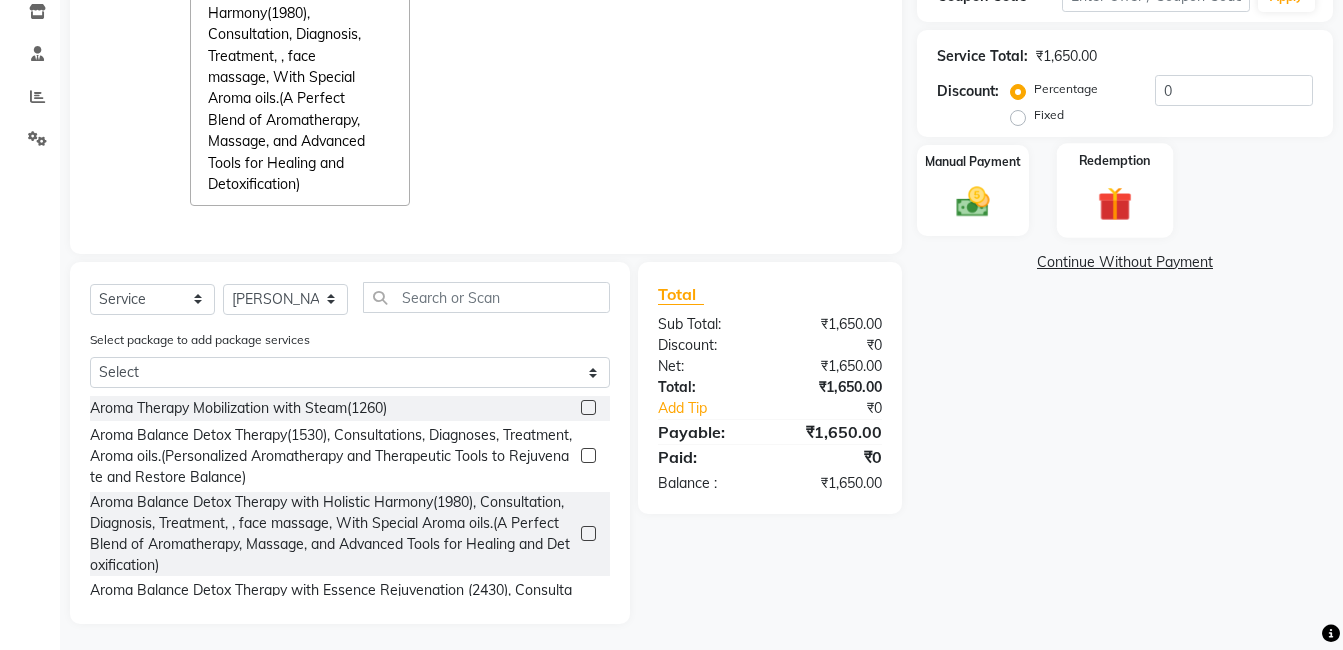 click 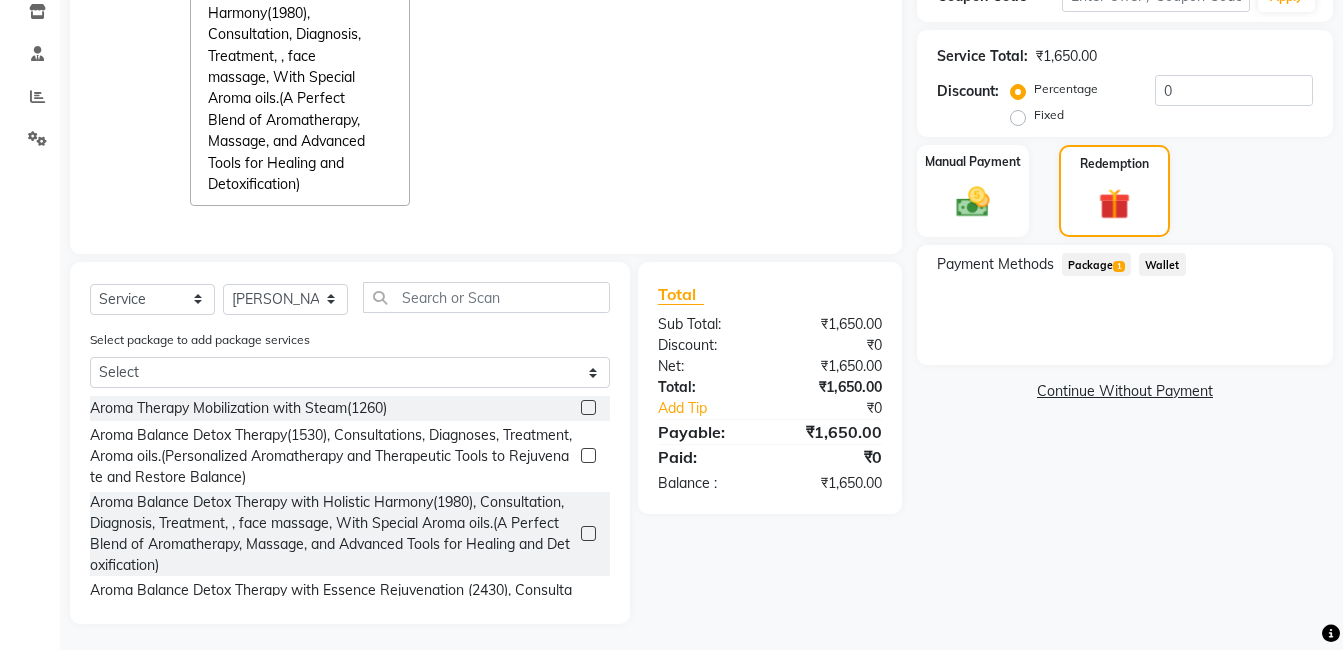 click on "Package  1" 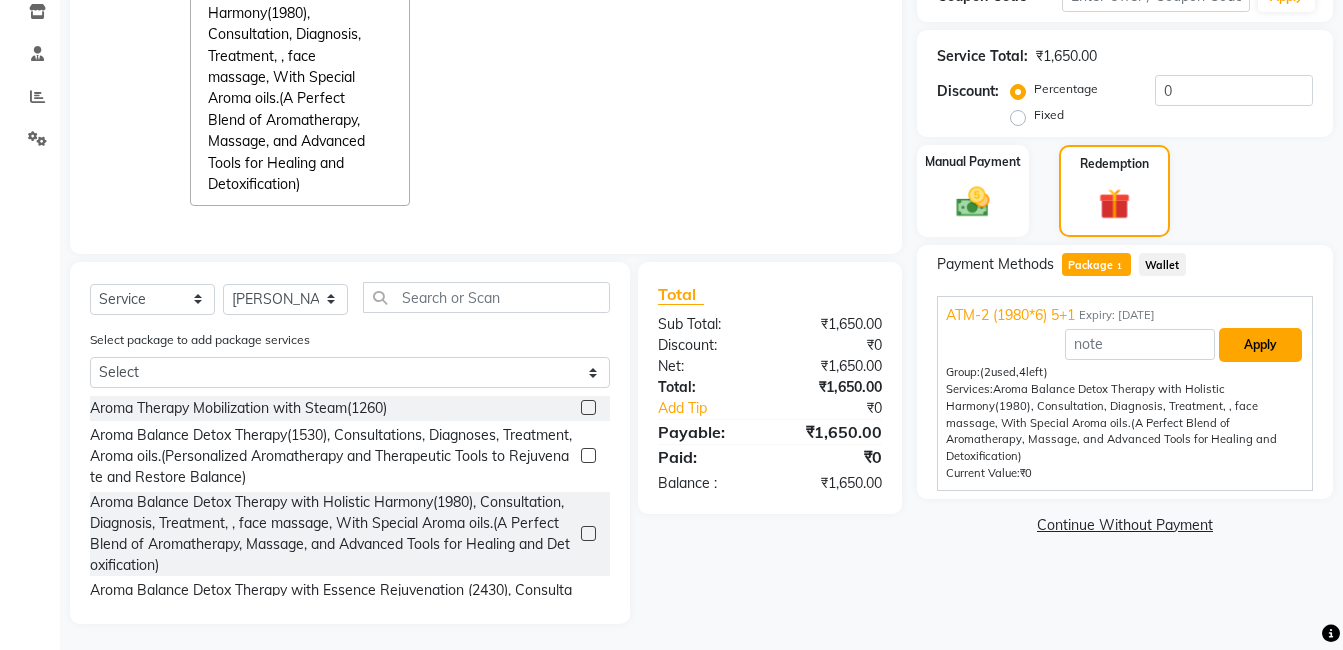 click on "Apply" at bounding box center [1260, 345] 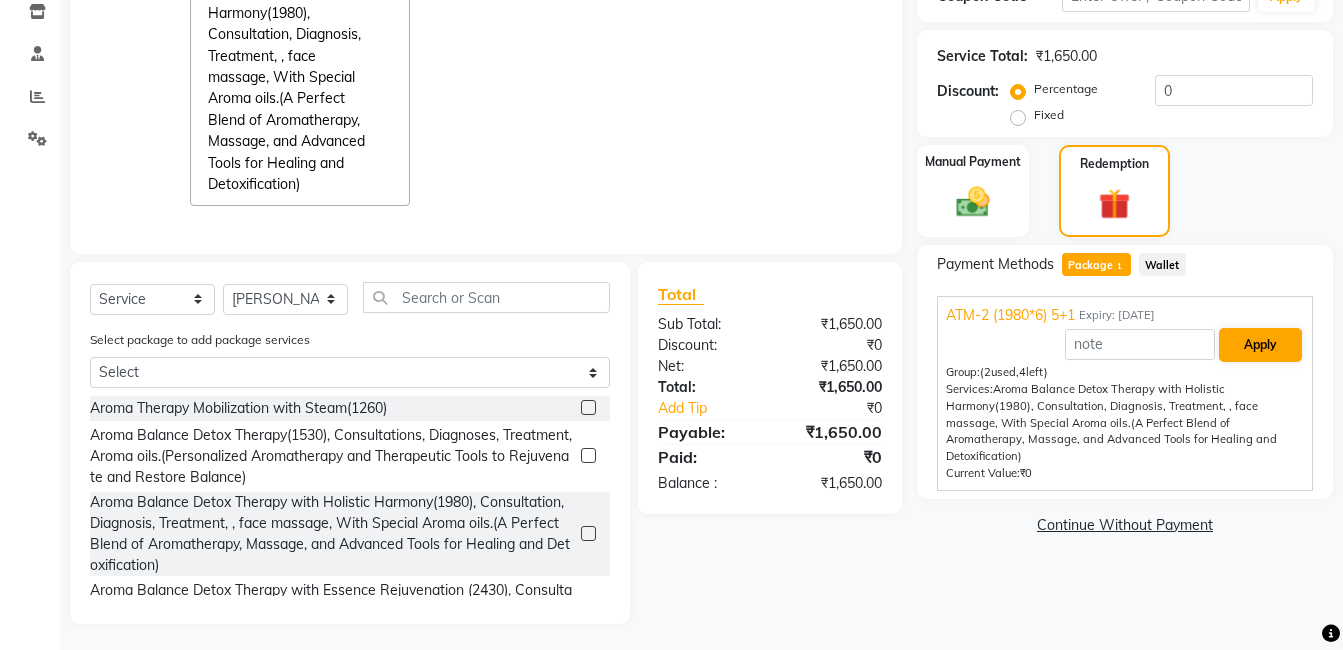 type on "275.06" 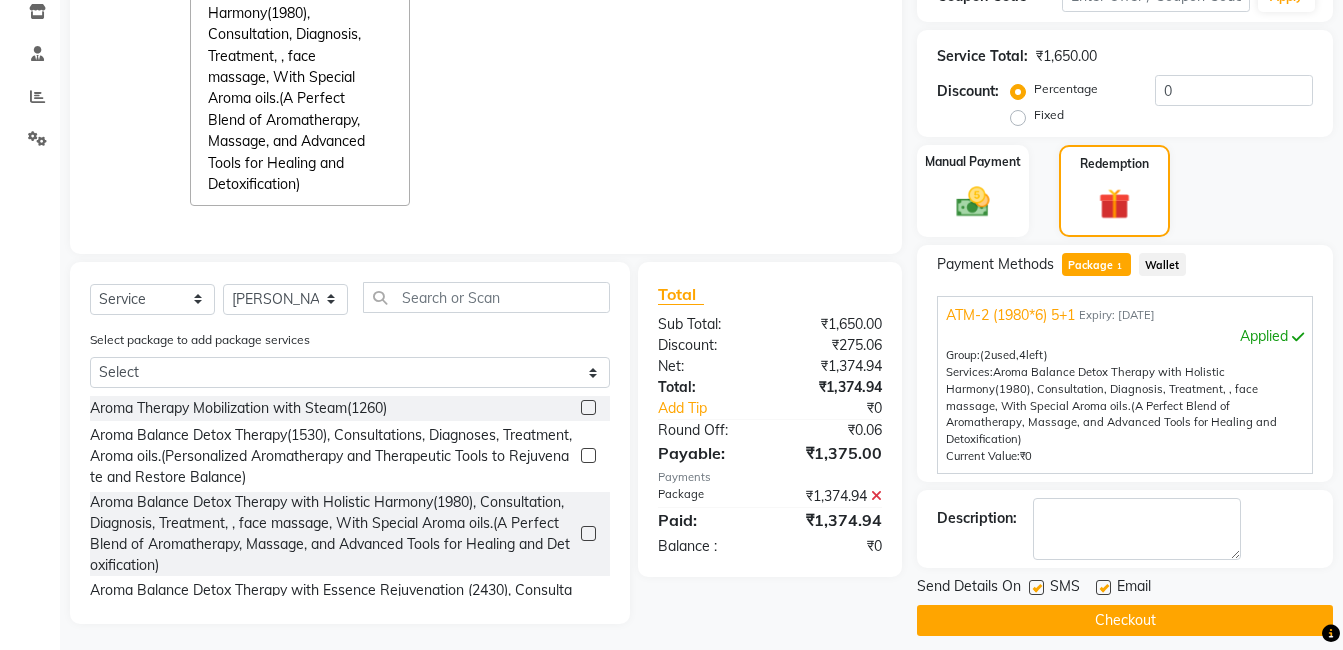 scroll, scrollTop: 0, scrollLeft: 0, axis: both 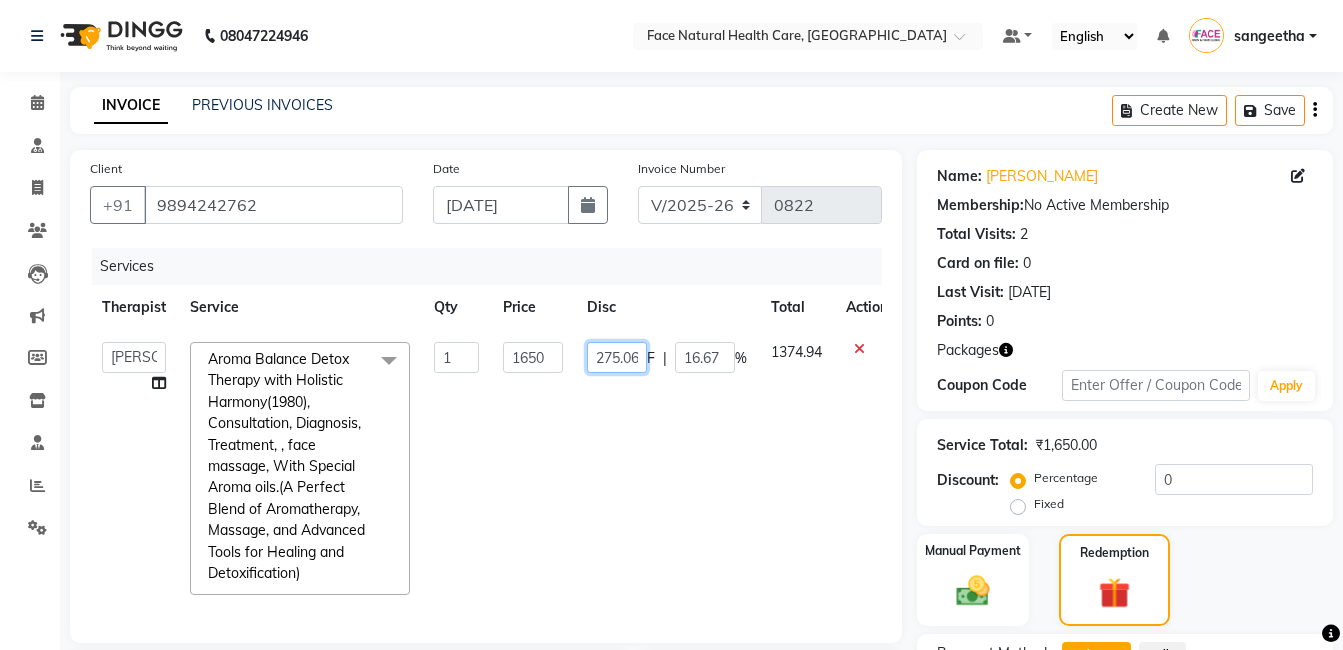 click on "275.06" 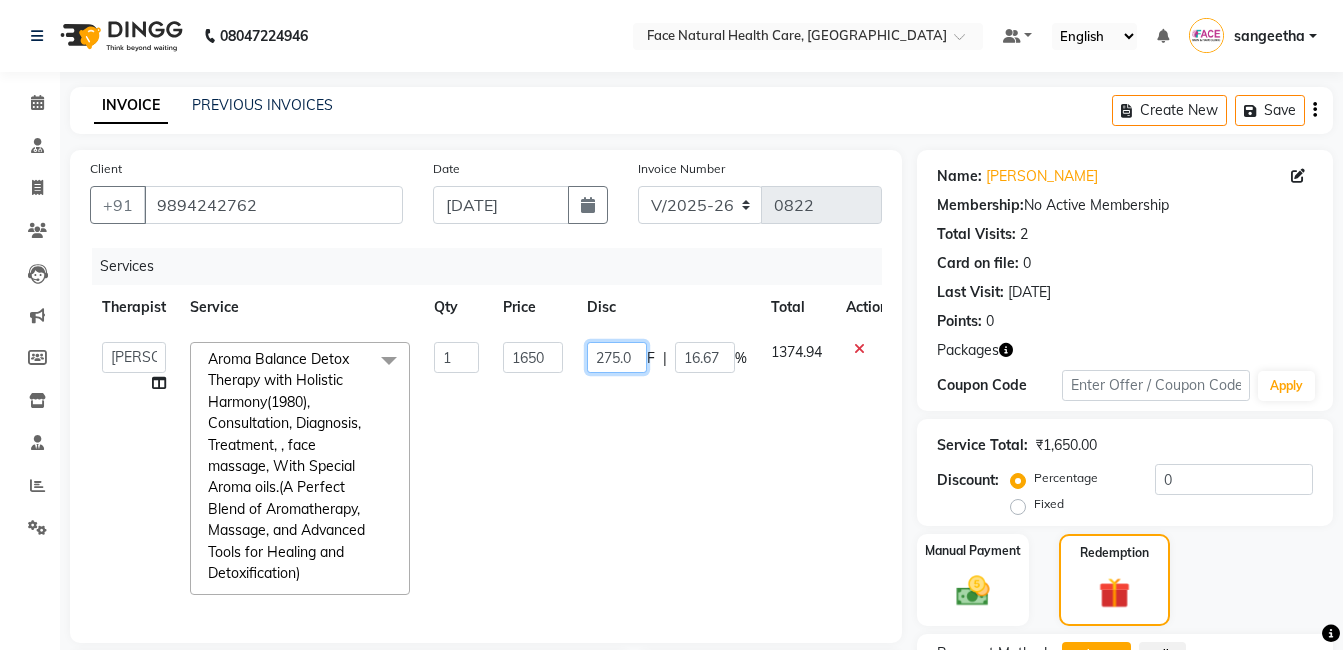 scroll, scrollTop: 0, scrollLeft: 0, axis: both 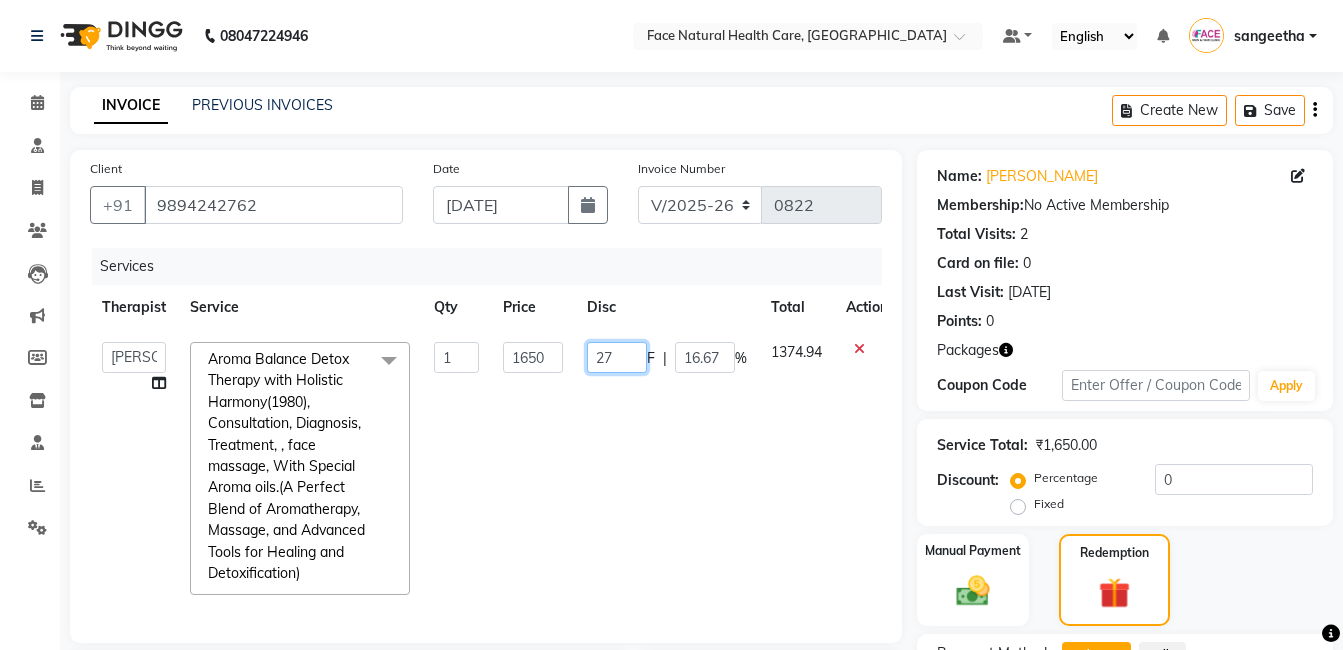 type on "2" 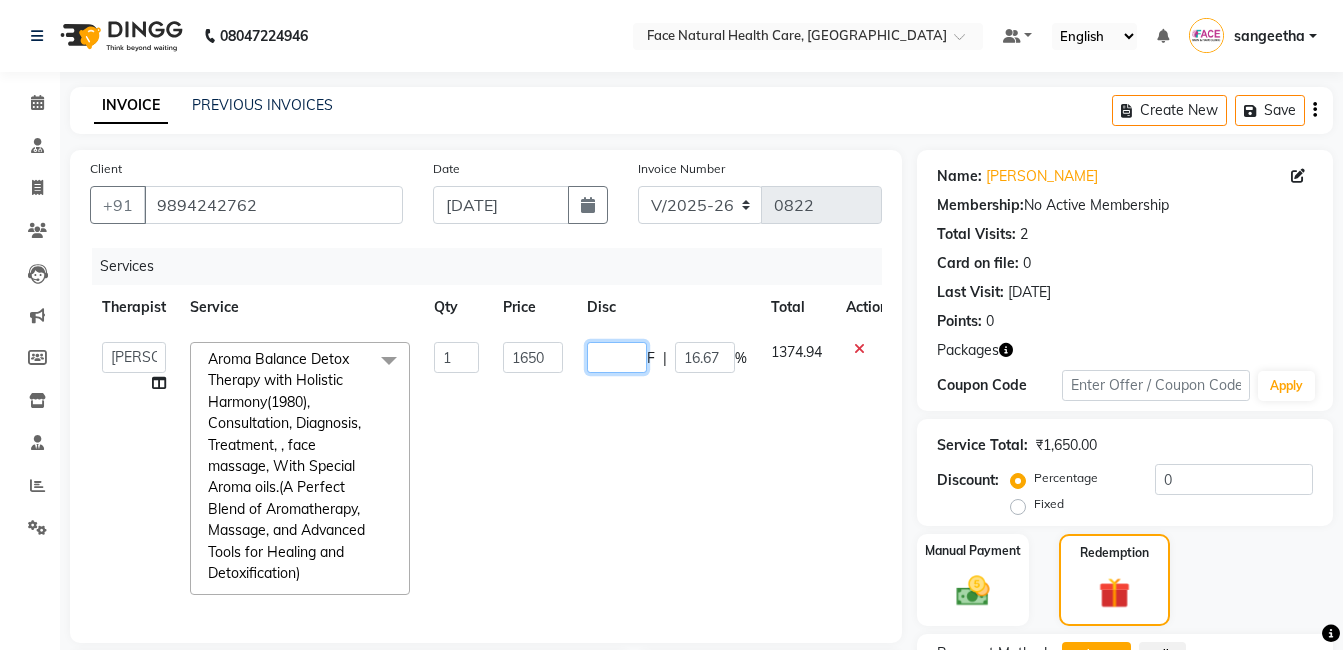 type on "0" 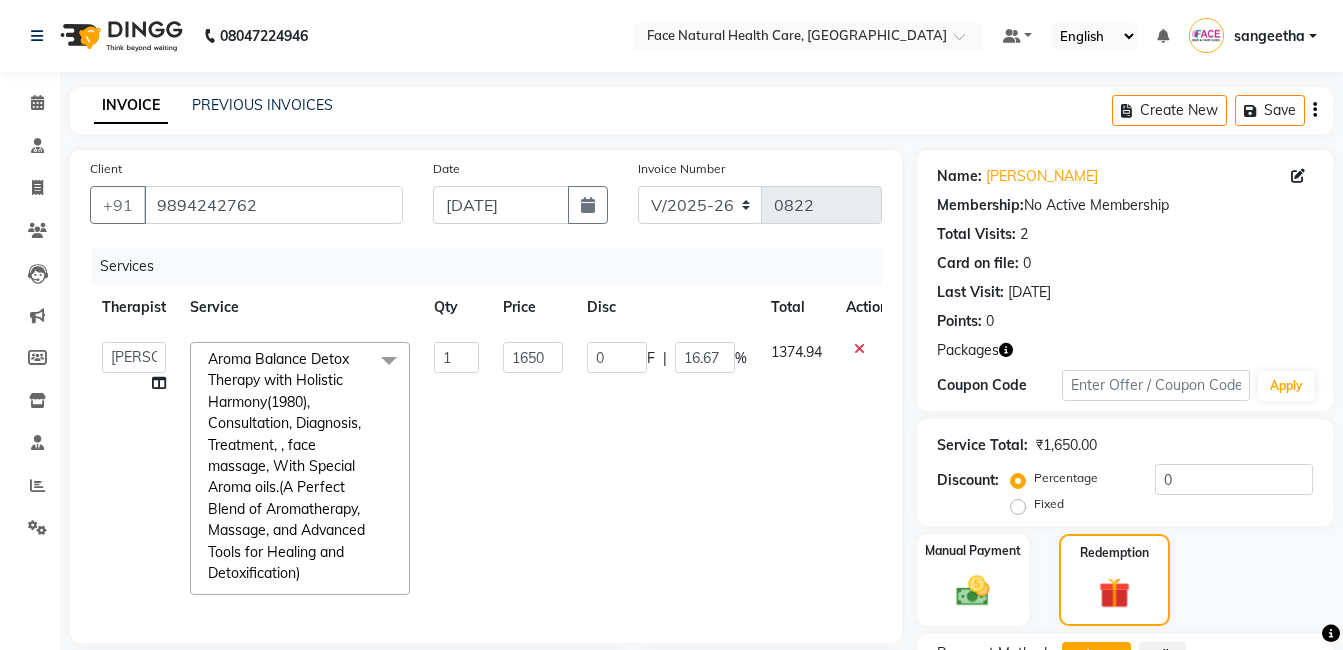 click on "1374.94" 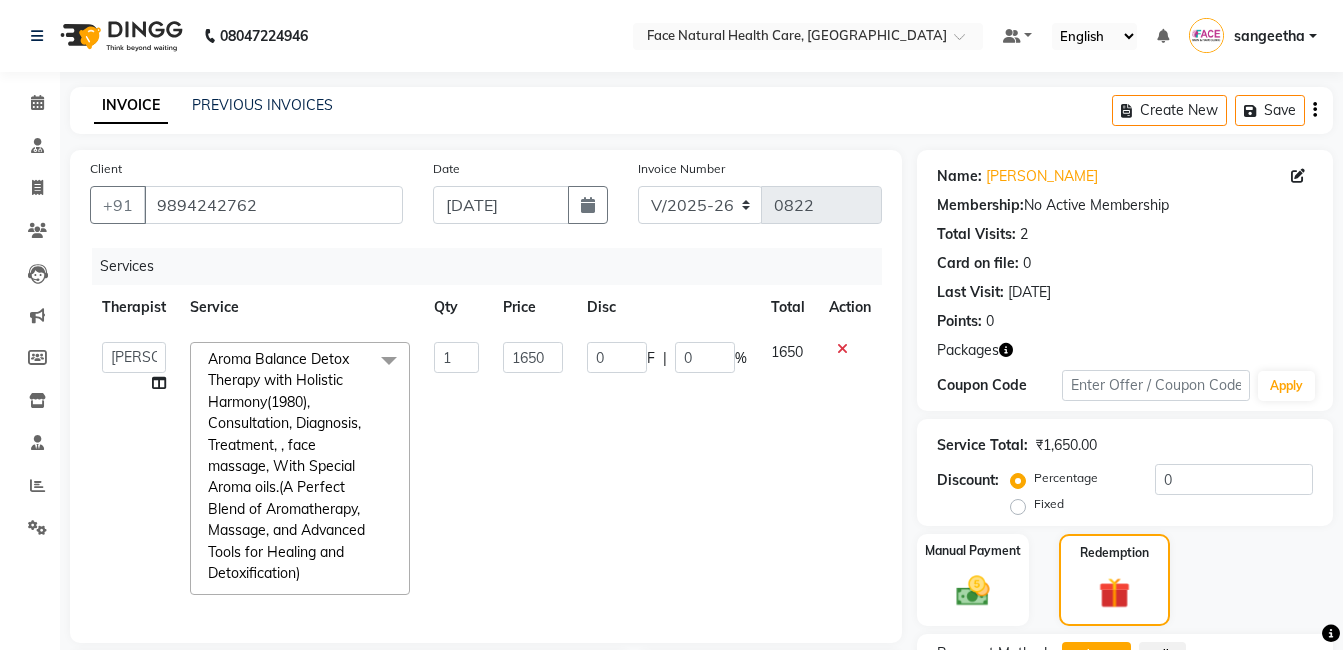 scroll, scrollTop: 408, scrollLeft: 0, axis: vertical 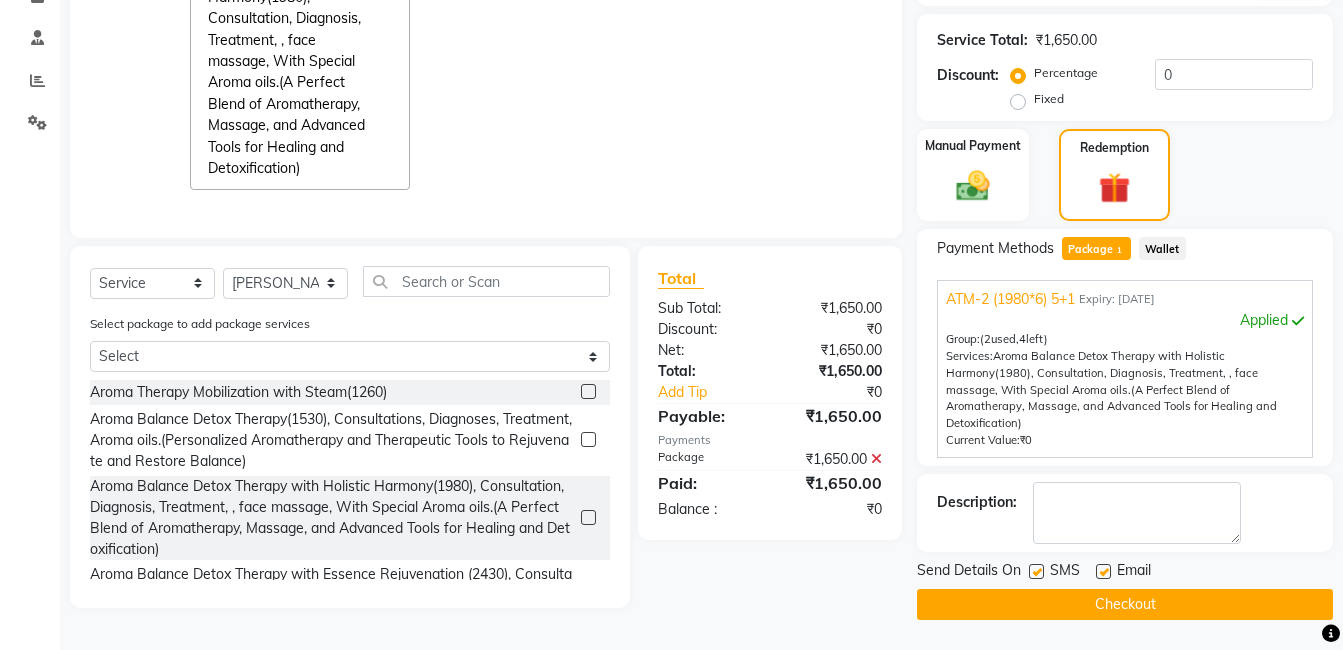 click 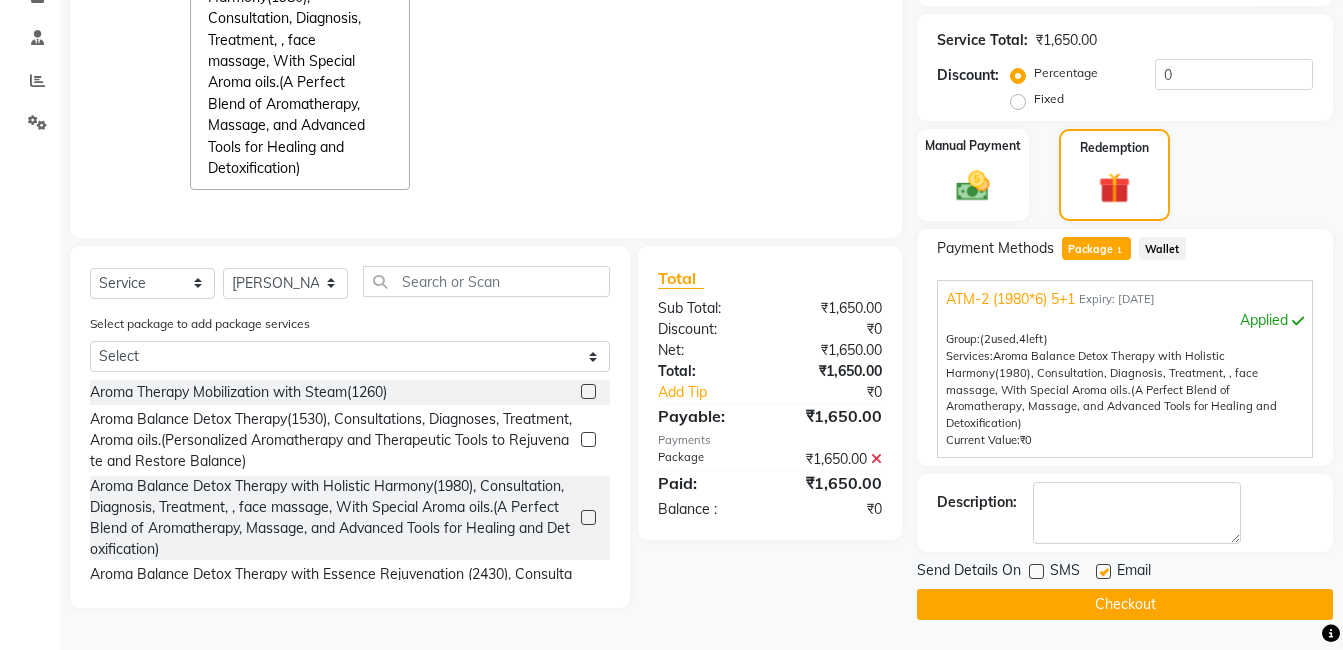 click 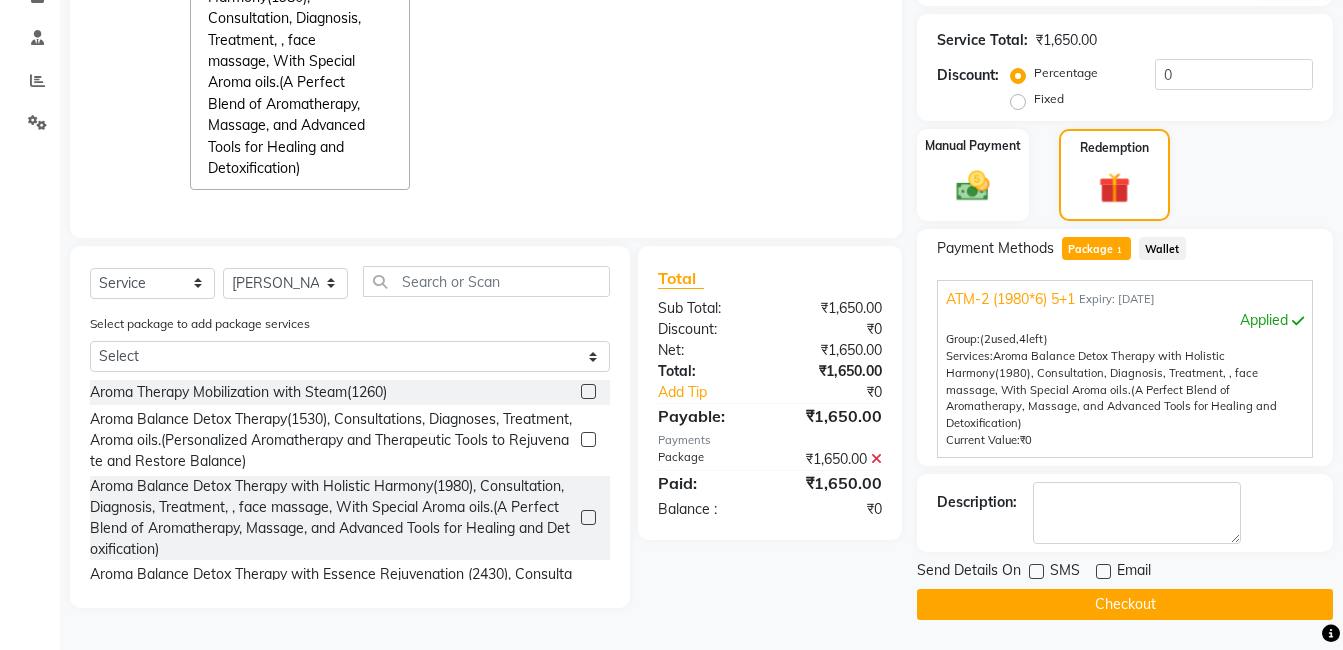 click on "Checkout" 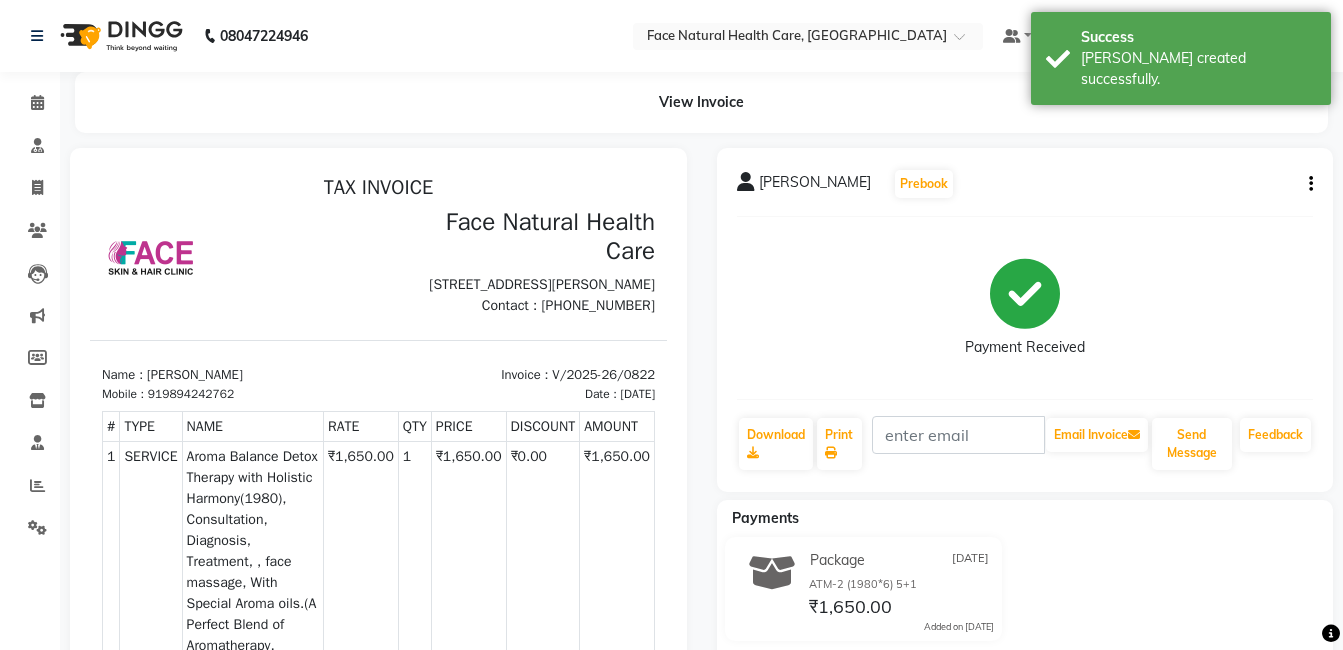 scroll, scrollTop: 0, scrollLeft: 0, axis: both 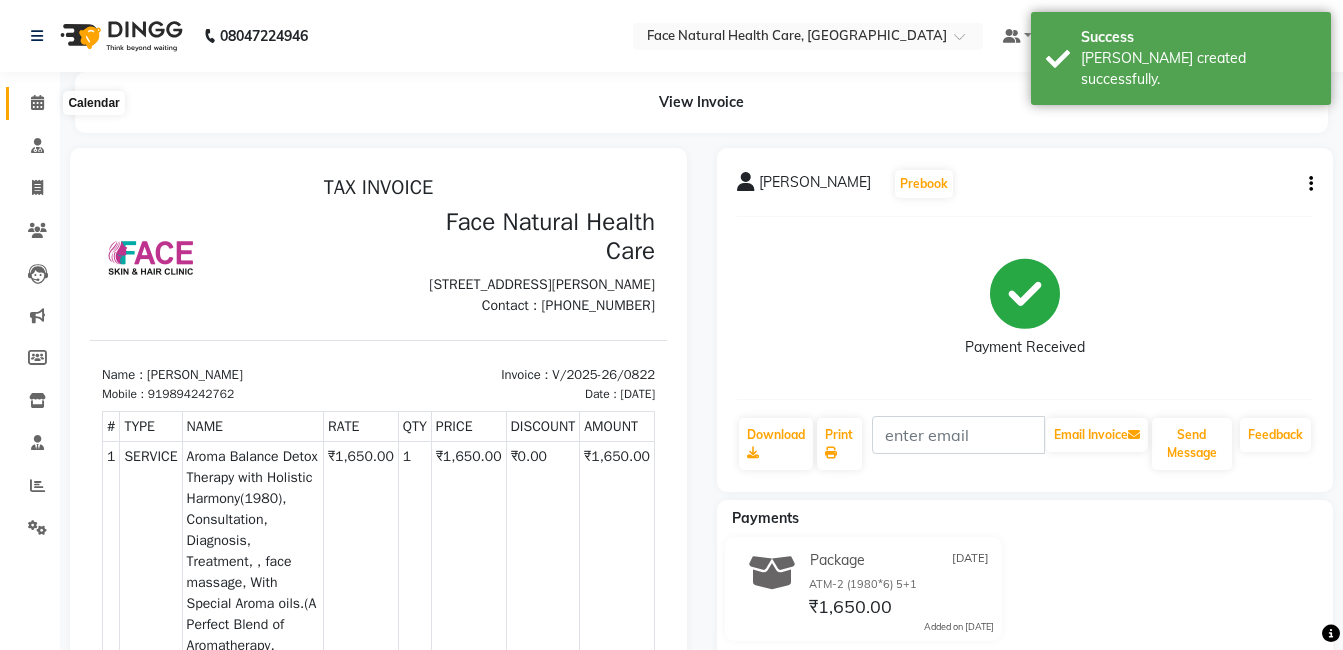 click 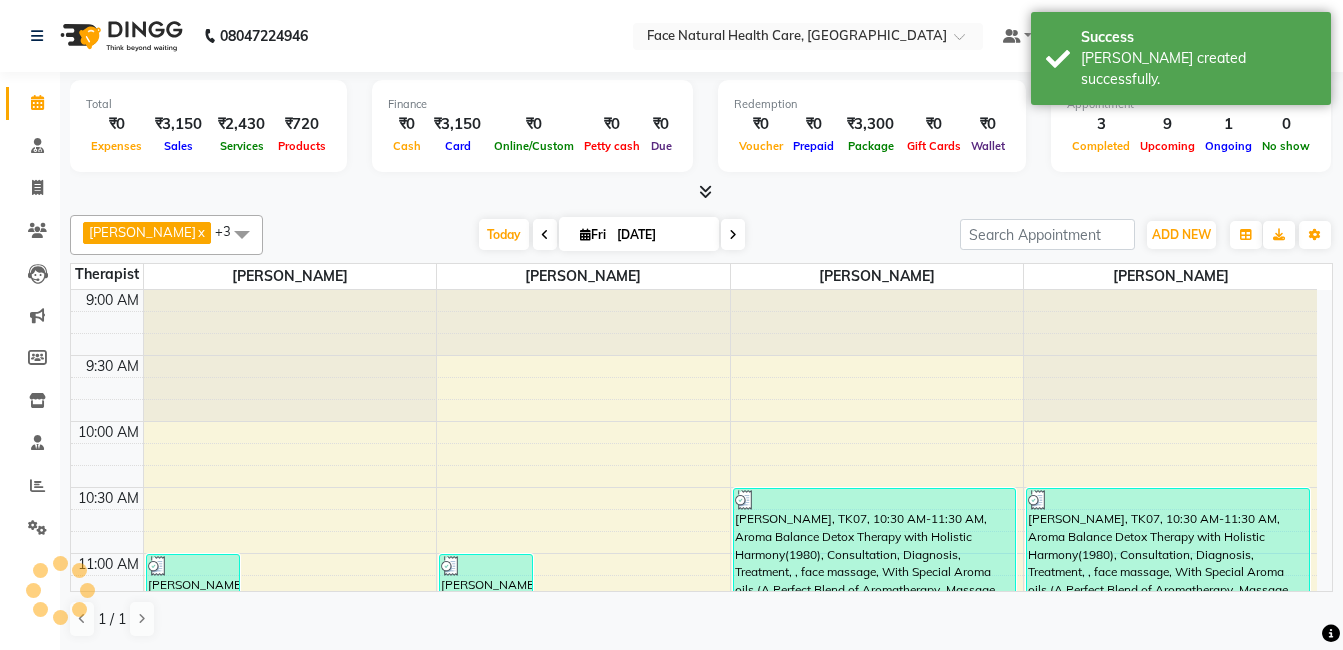 scroll, scrollTop: 0, scrollLeft: 0, axis: both 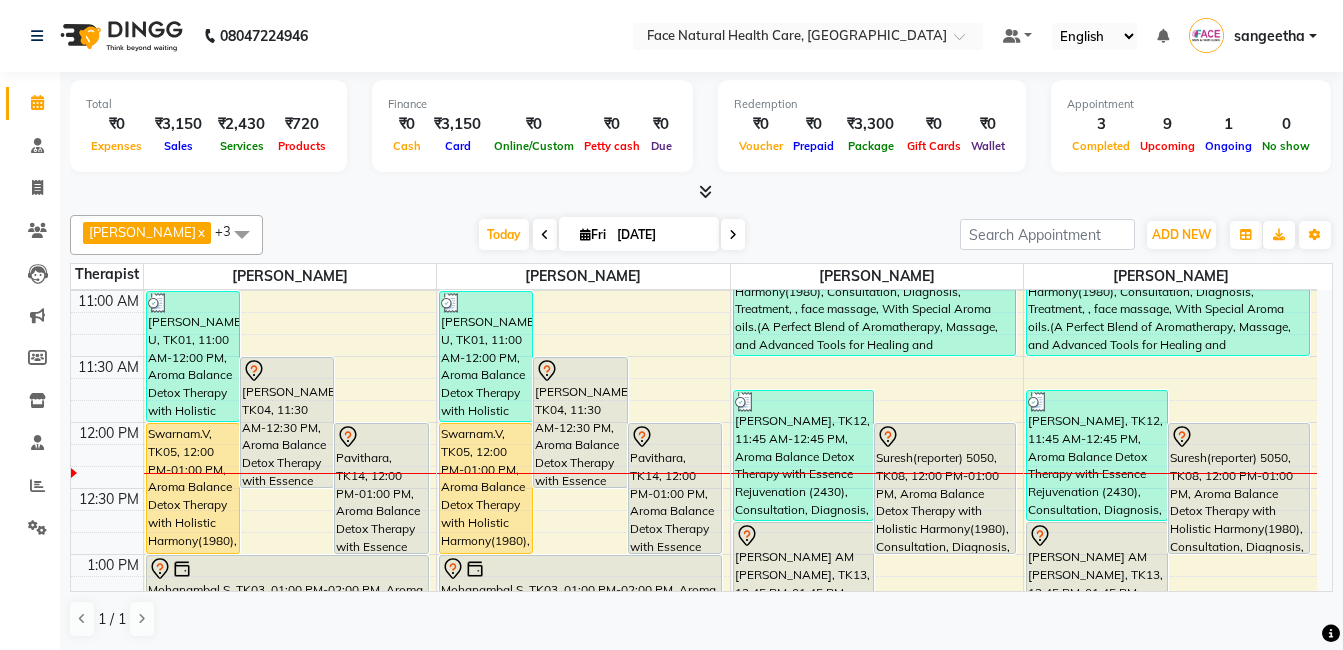 click at bounding box center (585, 234) 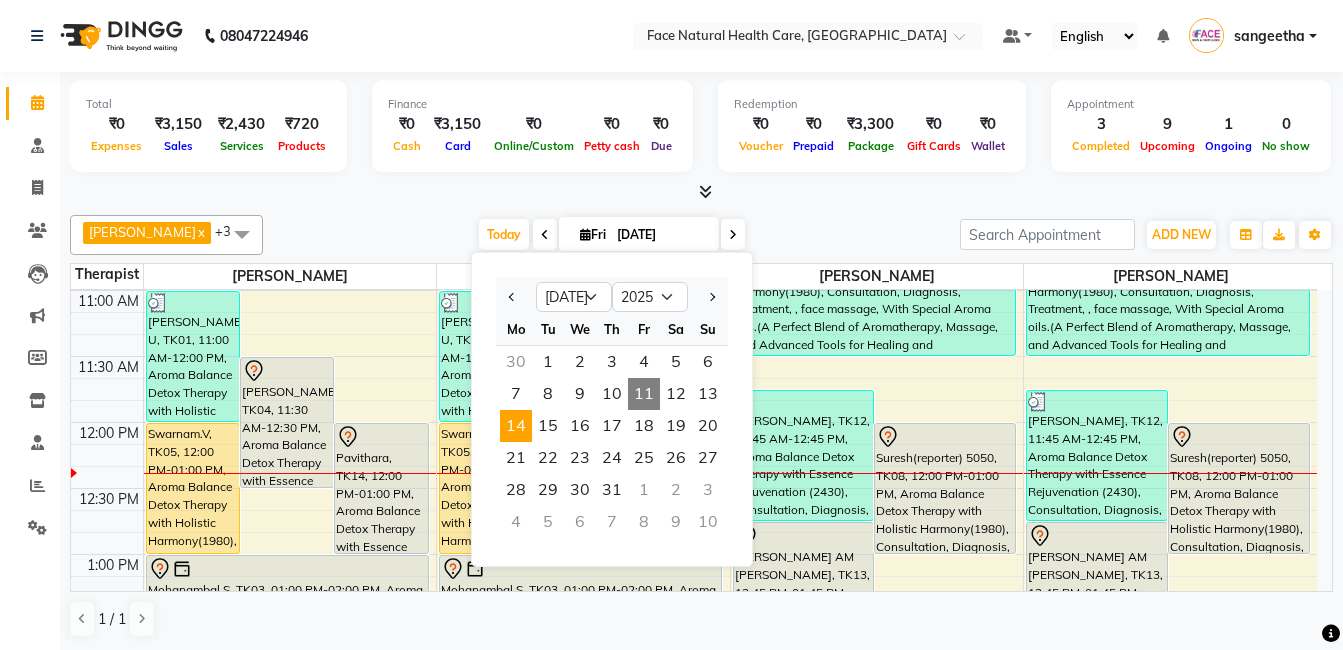 click on "14" at bounding box center [516, 426] 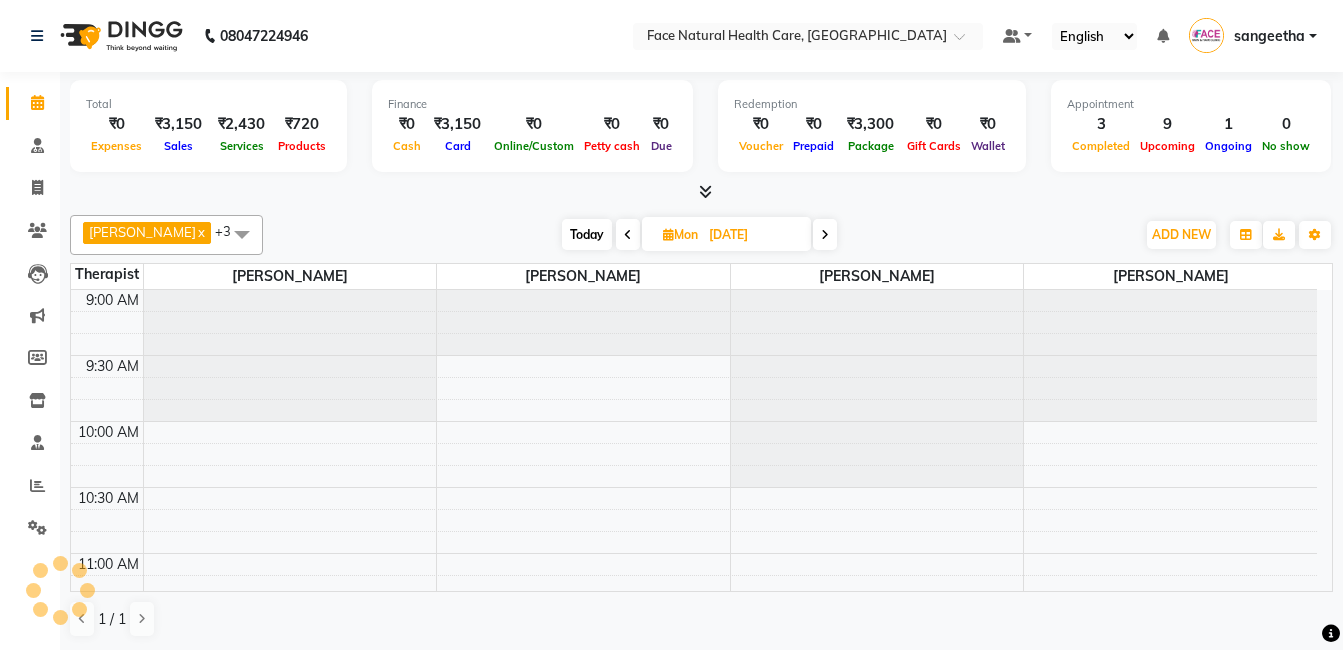 scroll, scrollTop: 397, scrollLeft: 0, axis: vertical 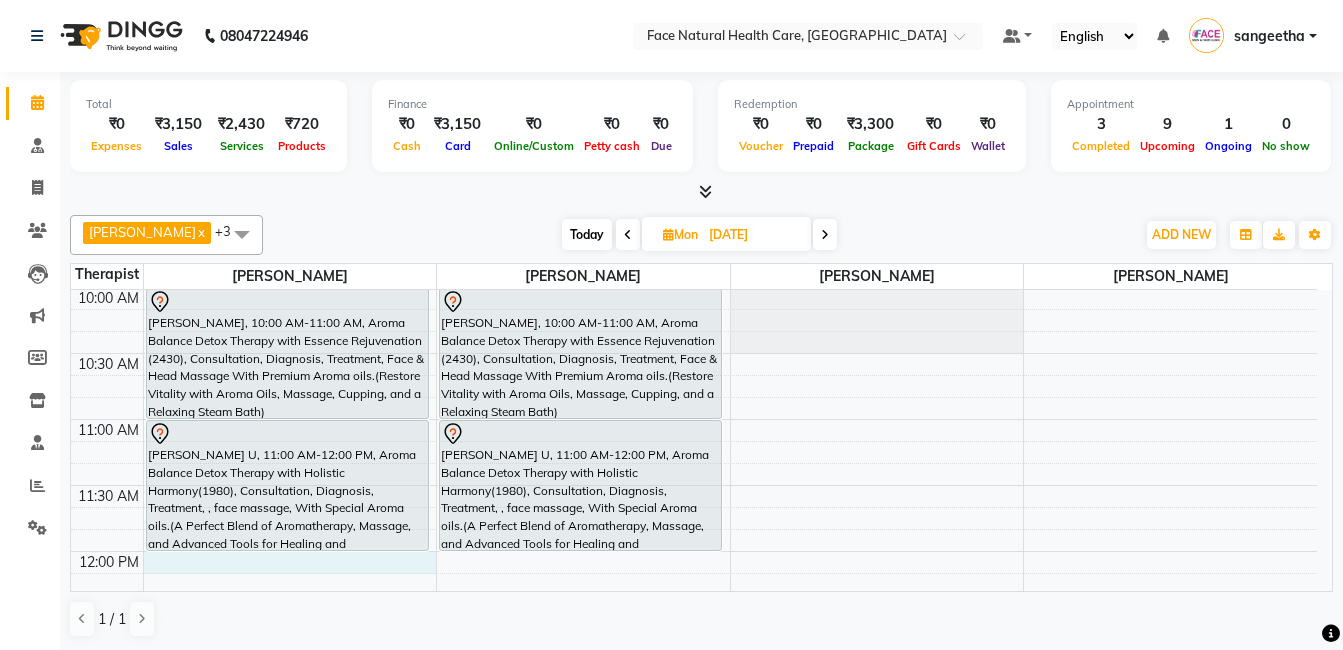click on "9:00 AM 9:30 AM 10:00 AM 10:30 AM 11:00 AM 11:30 AM 12:00 PM 12:30 PM 1:00 PM 1:30 PM 2:00 PM 2:30 PM 3:00 PM 3:30 PM 4:00 PM 4:30 PM 5:00 PM 5:30 PM 6:00 PM 6:30 PM             [PERSON_NAME], 10:00 AM-11:00 AM, Aroma Balance Detox Therapy with Essence Rejuvenation  (2430), Consultation, Diagnosis, Treatment,  Face & Head Massage With Premium Aroma oils.(Restore Vitality with Aroma Oils, Massage, Cupping, and a Relaxing Steam Bath)             [PERSON_NAME] U, 11:00 AM-12:00 PM, Aroma Balance Detox Therapy with Holistic Harmony(1980), Consultation, Diagnosis, Treatment, , face massage, With Special  Aroma oils.(A Perfect Blend of Aromatherapy, Massage, and Advanced Tools for Healing and Detoxification)             Jayanthi, 01:30 PM-02:30 PM, Aroma Therapy Mobilization with Steam(1260)                                                 [PERSON_NAME], 01:30 PM-02:30 PM, Aroma Therapy Mobilization with Steam(1260)" at bounding box center [694, 815] 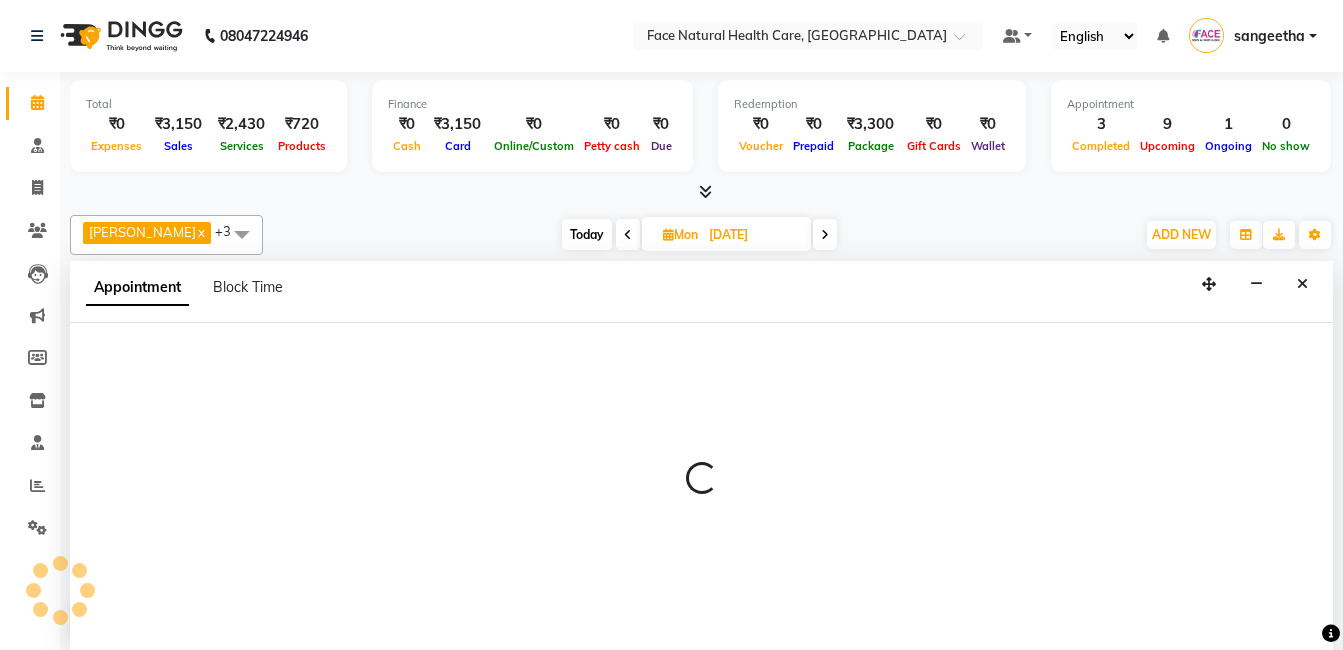 scroll, scrollTop: 1, scrollLeft: 0, axis: vertical 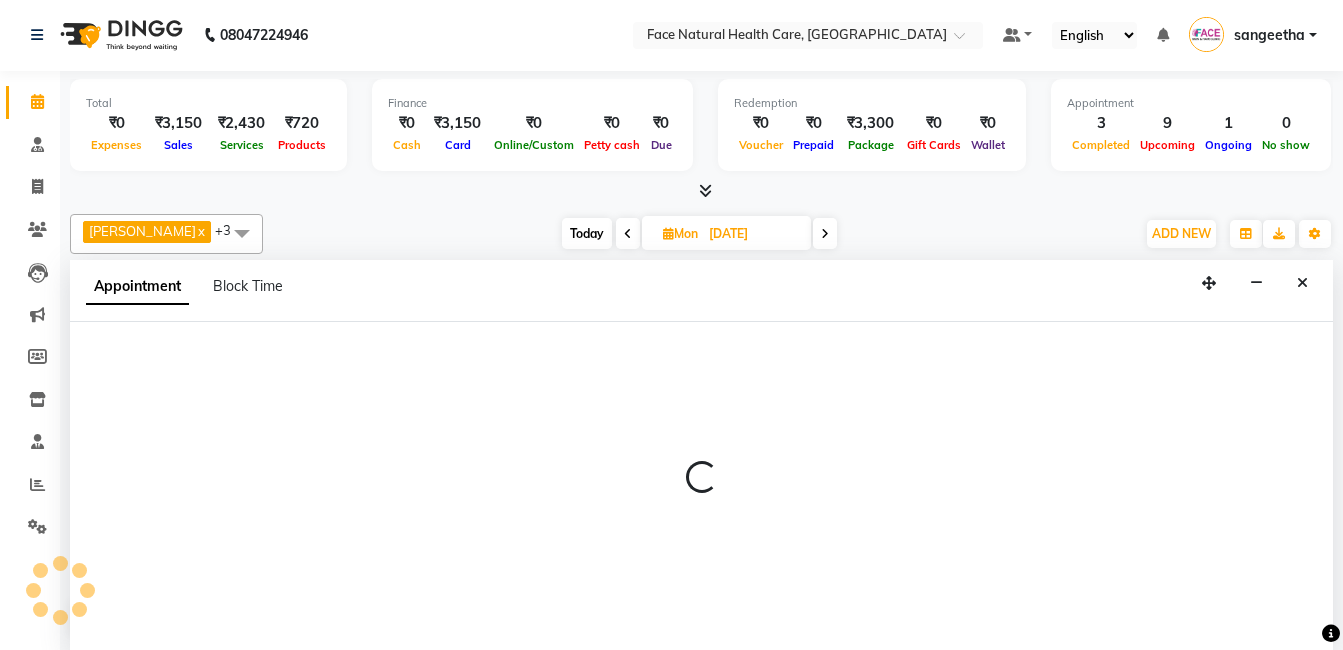 select on "47694" 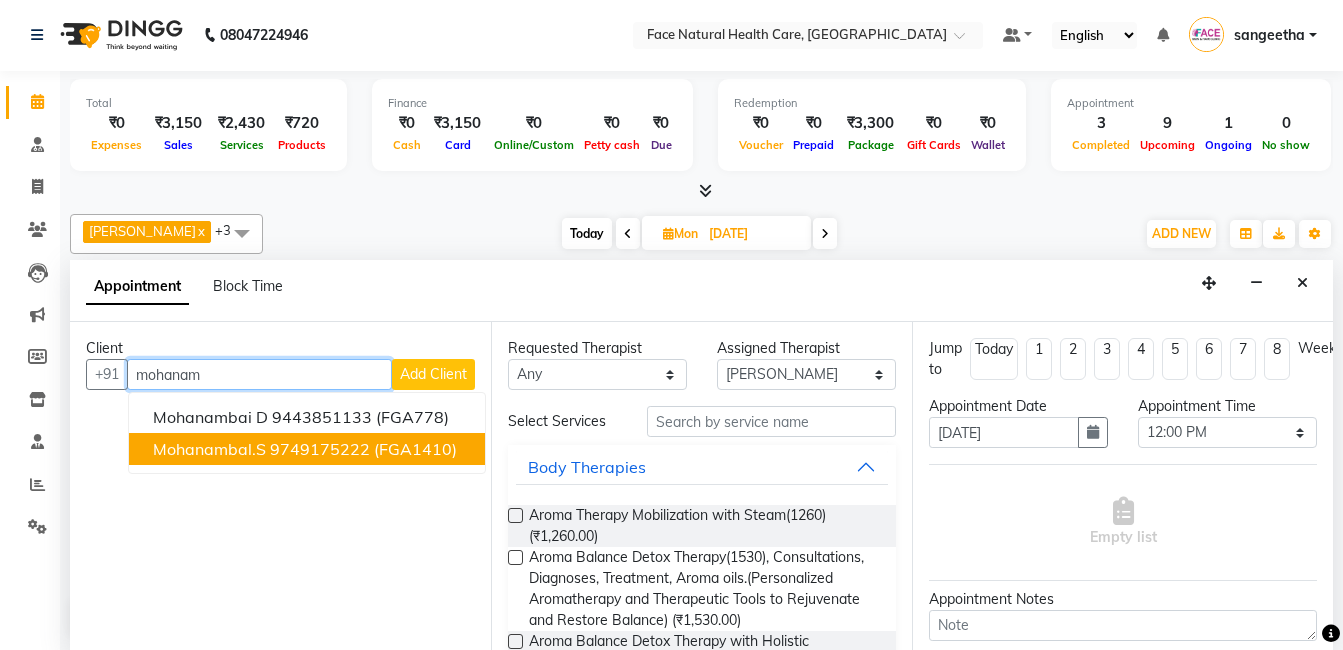 click on "Mohanambal.S" at bounding box center (209, 449) 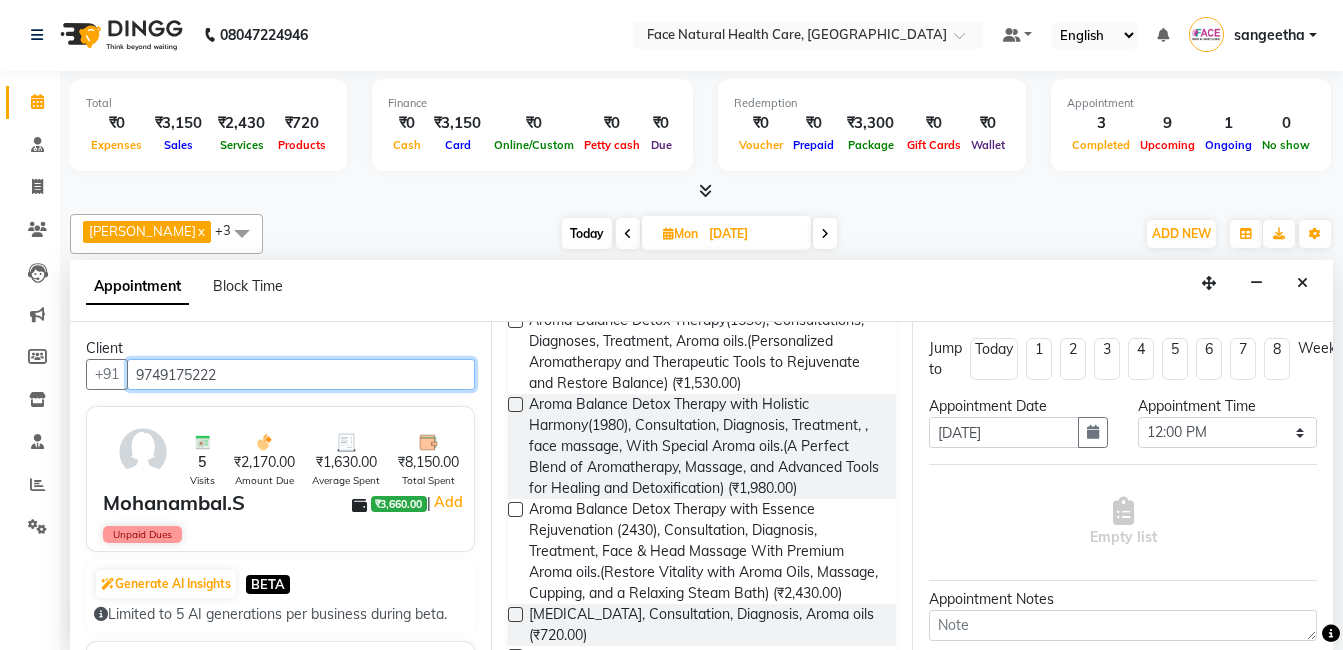 scroll, scrollTop: 315, scrollLeft: 0, axis: vertical 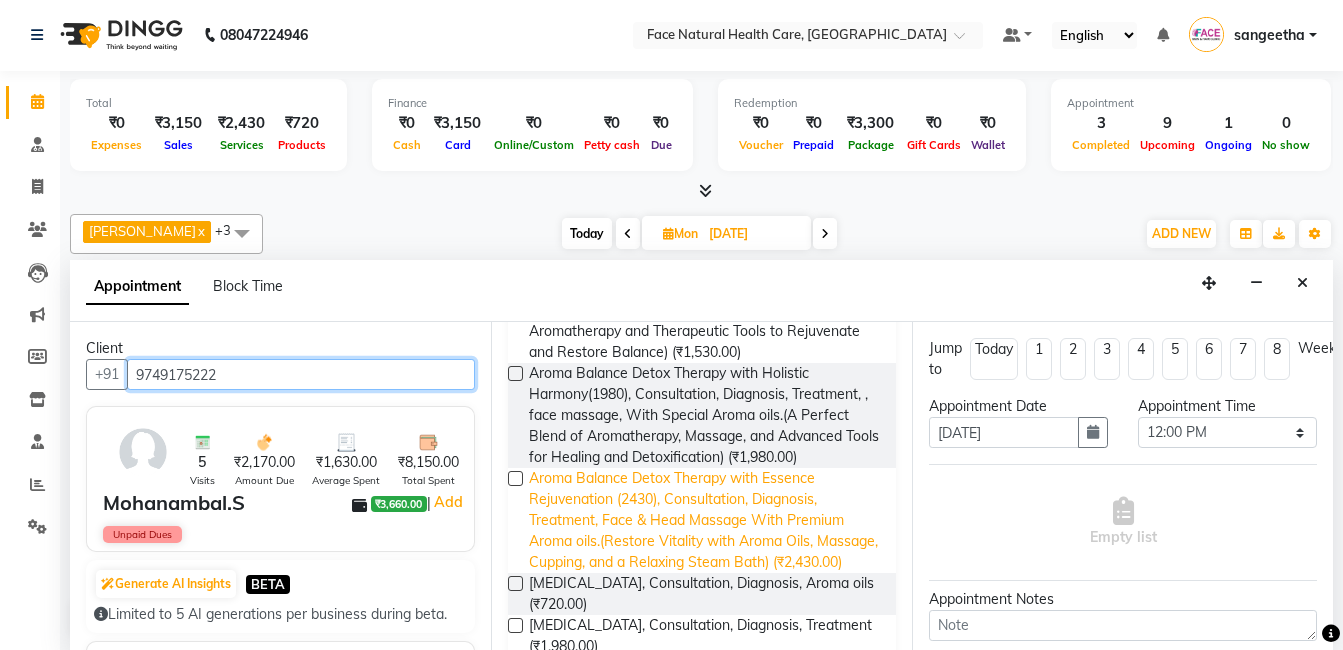 type on "9749175222" 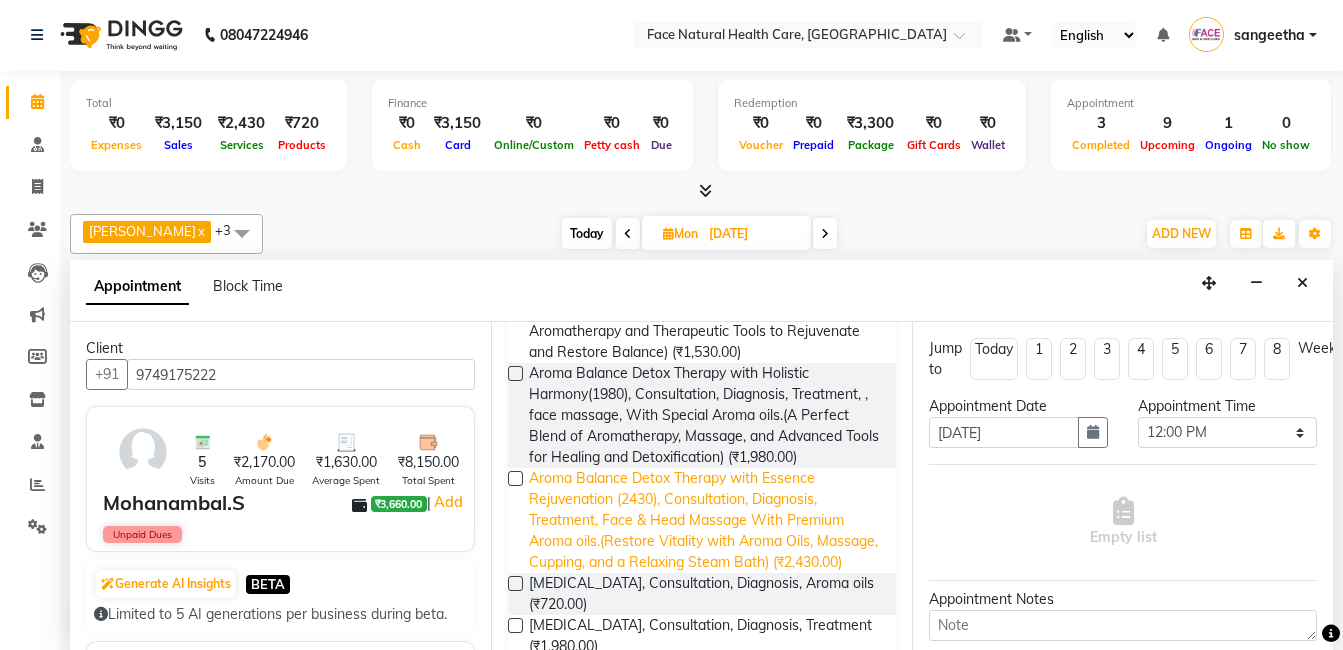 click on "Aroma Balance Detox Therapy with Essence Rejuvenation  (2430), Consultation, Diagnosis, Treatment,  Face & Head Massage With Premium Aroma oils.(Restore Vitality with Aroma Oils, Massage, Cupping, and a Relaxing Steam Bath) (₹2,430.00)" at bounding box center (704, 520) 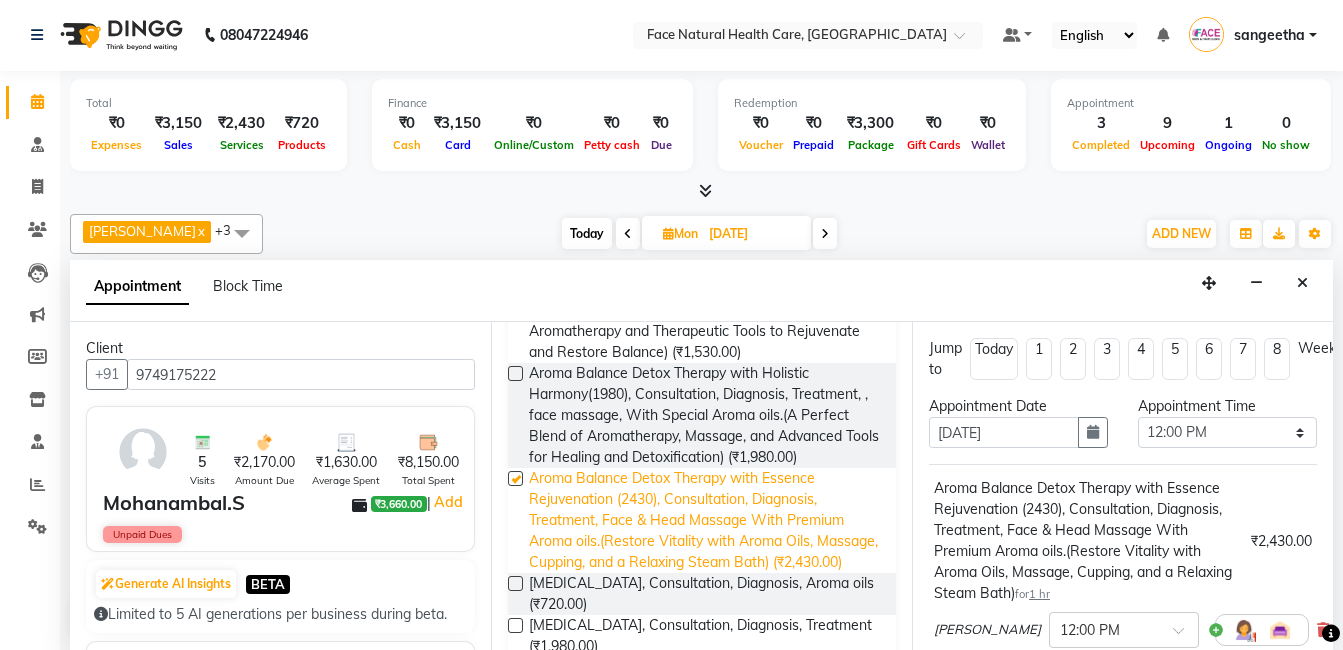 checkbox on "false" 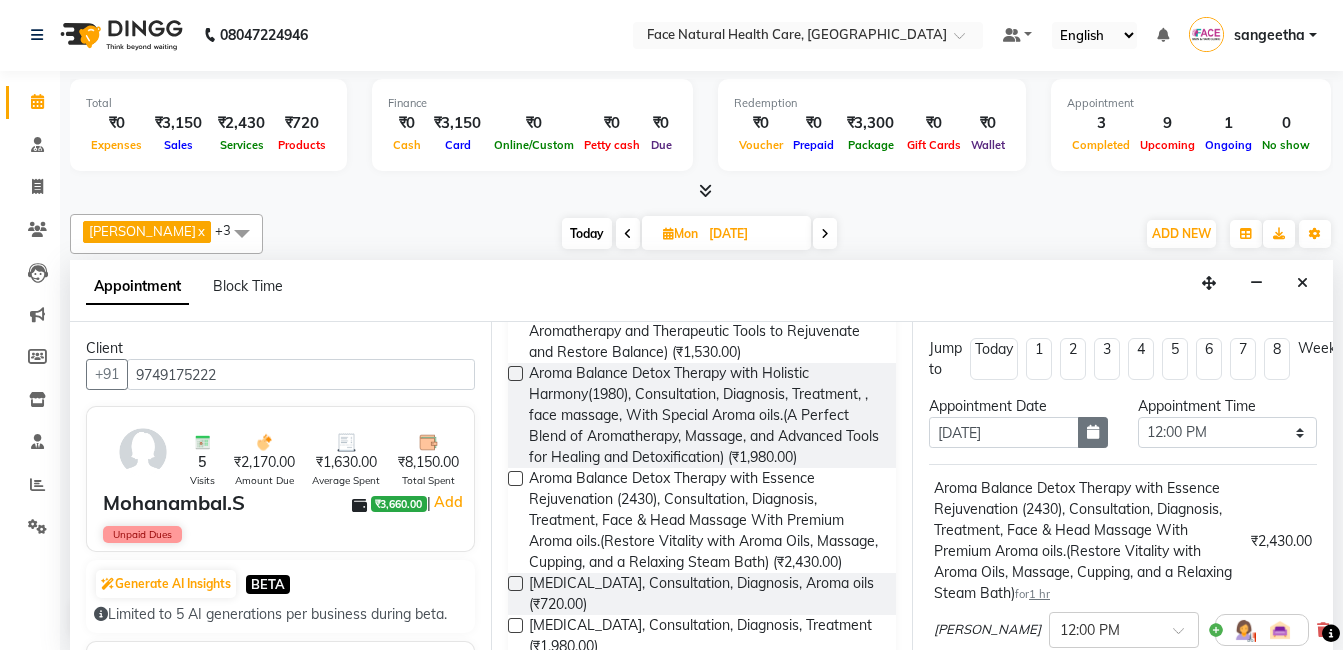 click at bounding box center (1093, 432) 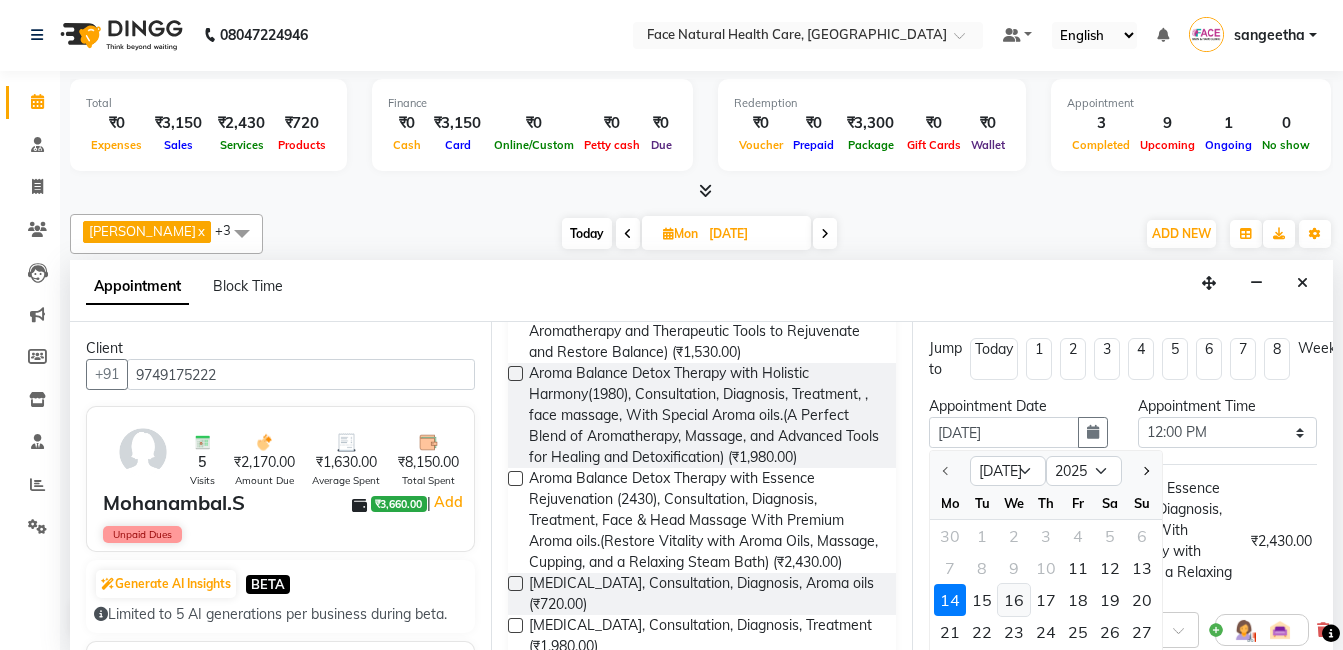 click on "16" at bounding box center [1014, 600] 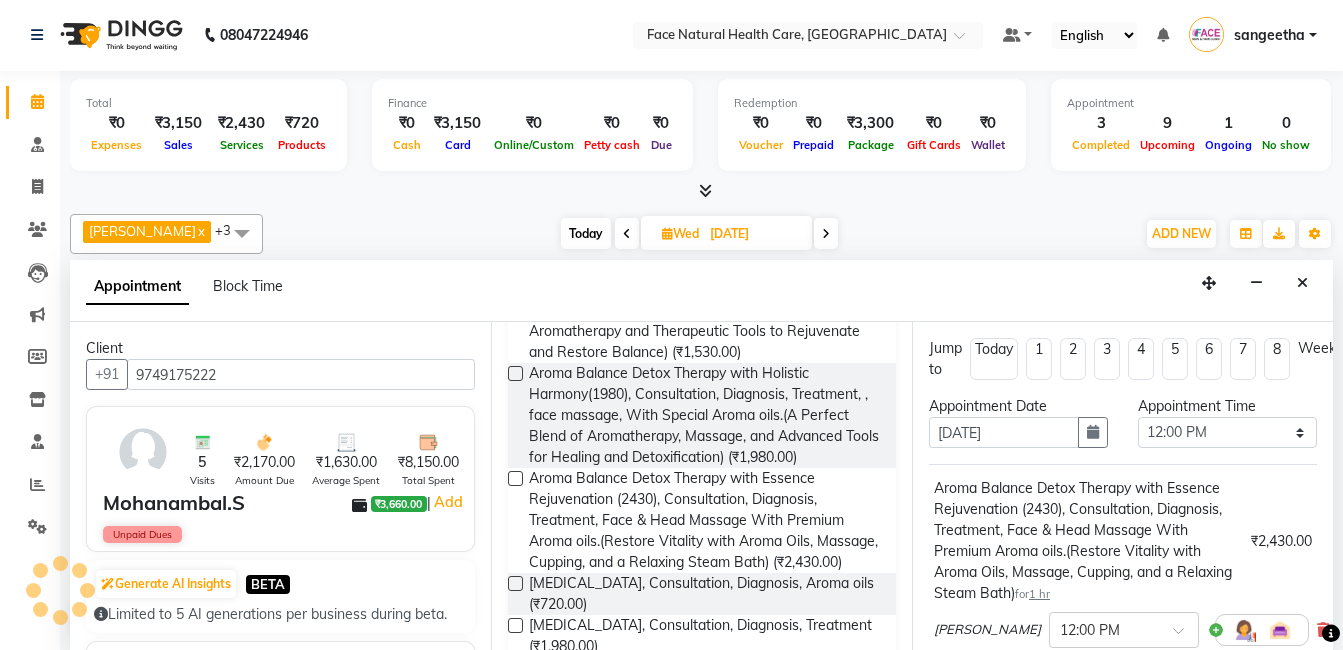 scroll, scrollTop: 397, scrollLeft: 0, axis: vertical 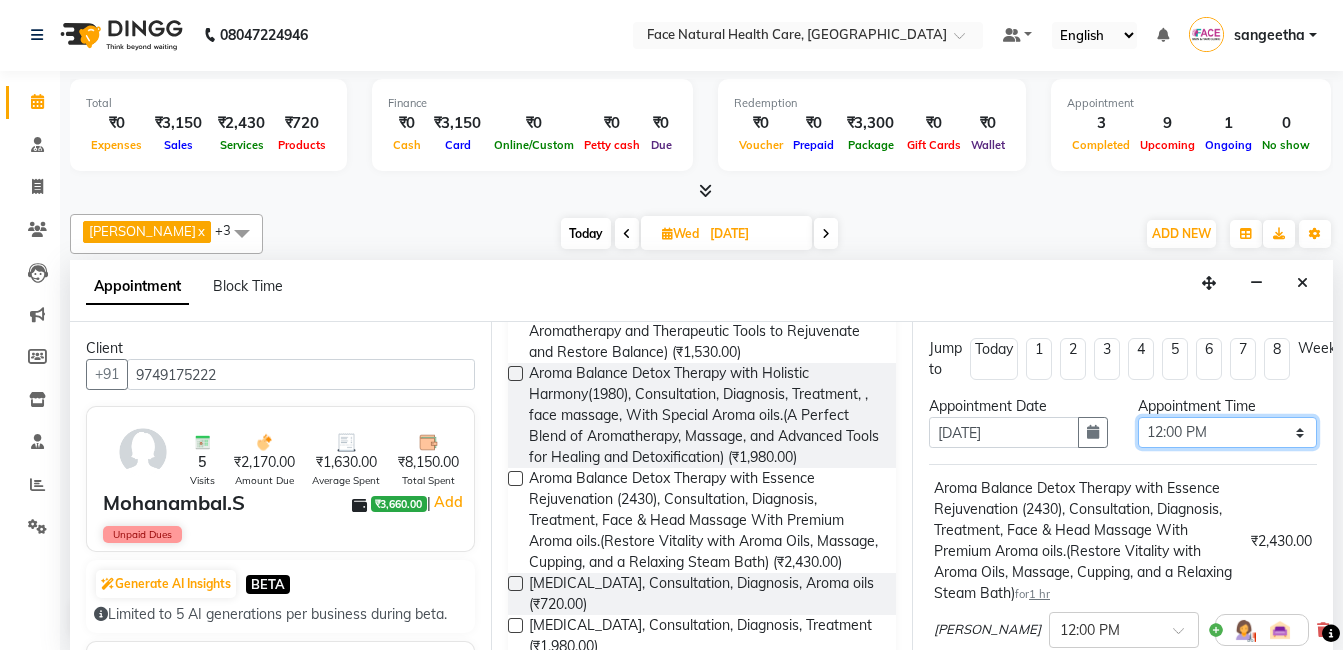 click on "Select 10:00 AM 10:15 AM 10:30 AM 10:45 AM 11:00 AM 11:15 AM 11:30 AM 11:45 AM 12:00 PM 12:15 PM 12:30 PM 12:45 PM 01:00 PM 01:15 PM 01:30 PM 01:45 PM 02:00 PM 02:15 PM 02:30 PM 02:45 PM 03:00 PM 03:15 PM 03:30 PM 03:45 PM 04:00 PM 04:15 PM 04:30 PM 04:45 PM 05:00 PM 05:15 PM 05:30 PM 05:45 PM 06:00 PM" at bounding box center (1227, 432) 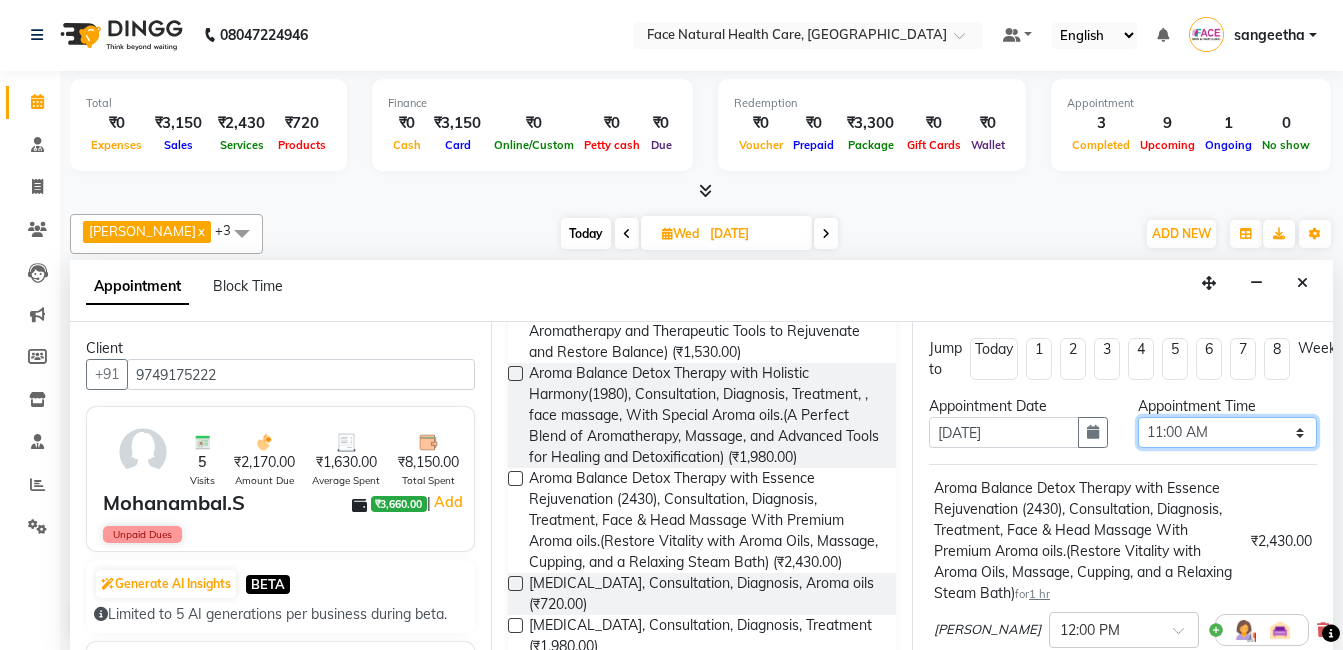 click on "Select 10:00 AM 10:15 AM 10:30 AM 10:45 AM 11:00 AM 11:15 AM 11:30 AM 11:45 AM 12:00 PM 12:15 PM 12:30 PM 12:45 PM 01:00 PM 01:15 PM 01:30 PM 01:45 PM 02:00 PM 02:15 PM 02:30 PM 02:45 PM 03:00 PM 03:15 PM 03:30 PM 03:45 PM 04:00 PM 04:15 PM 04:30 PM 04:45 PM 05:00 PM 05:15 PM 05:30 PM 05:45 PM 06:00 PM" at bounding box center (1227, 432) 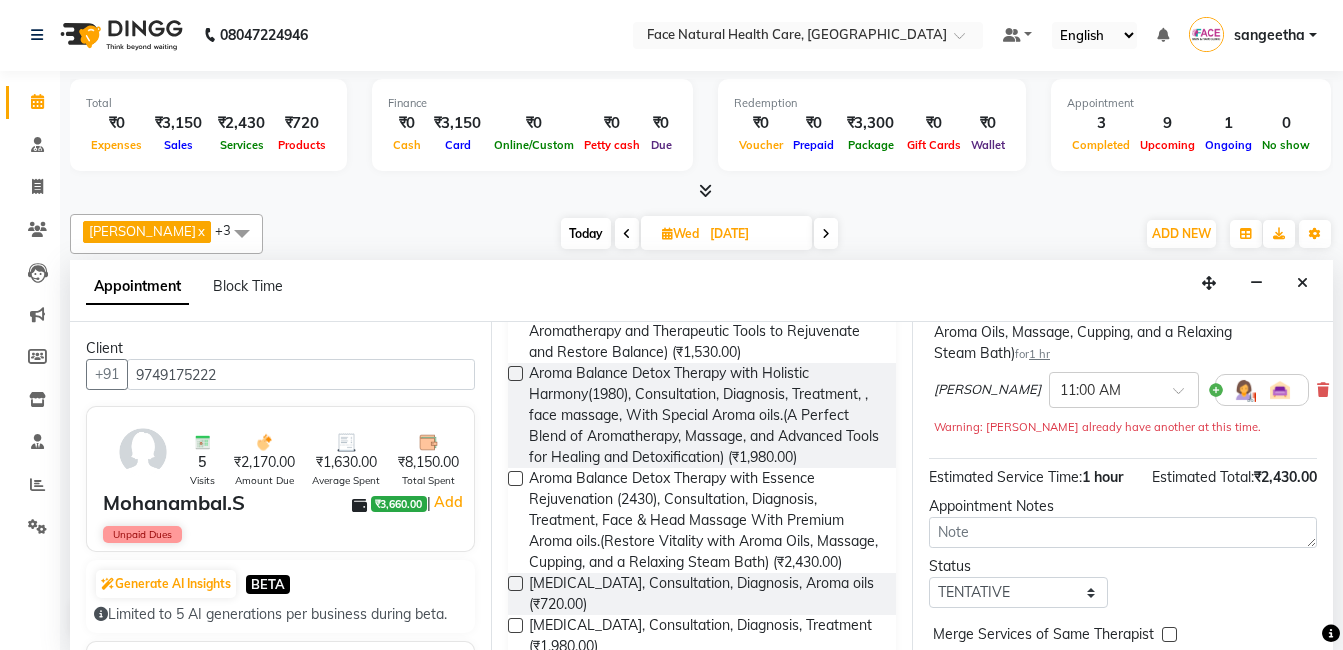 scroll, scrollTop: 363, scrollLeft: 0, axis: vertical 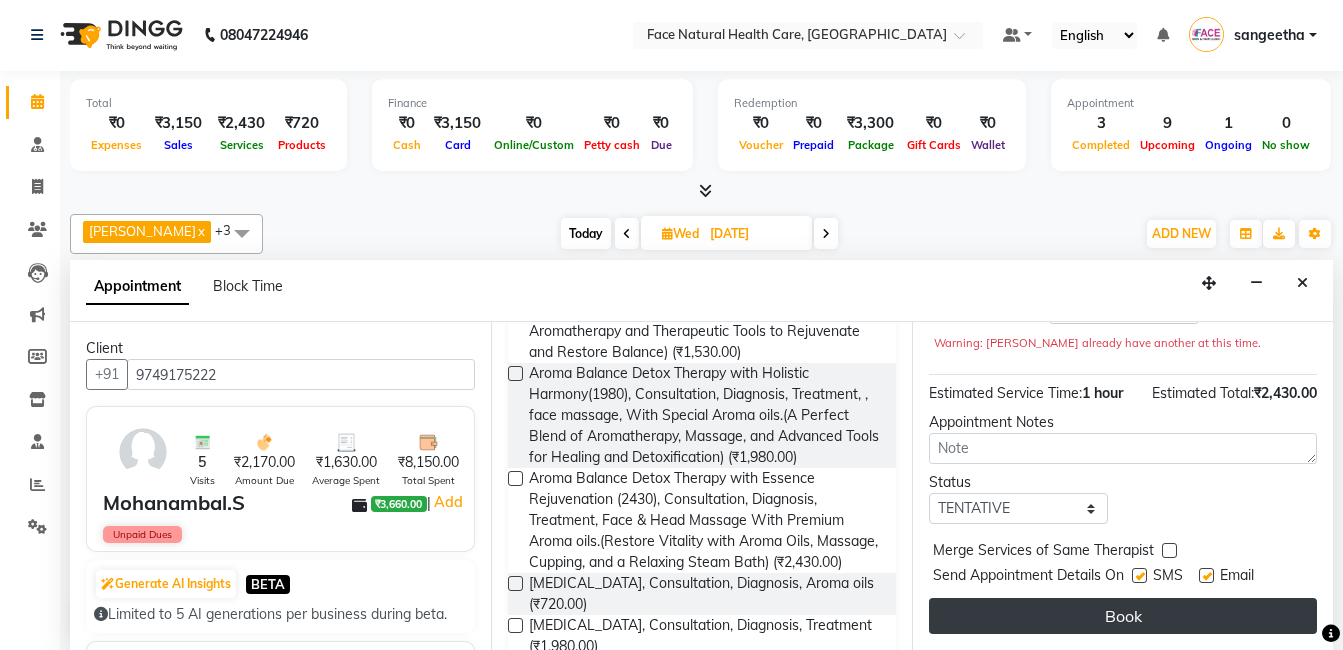 click on "Book" at bounding box center [1123, 616] 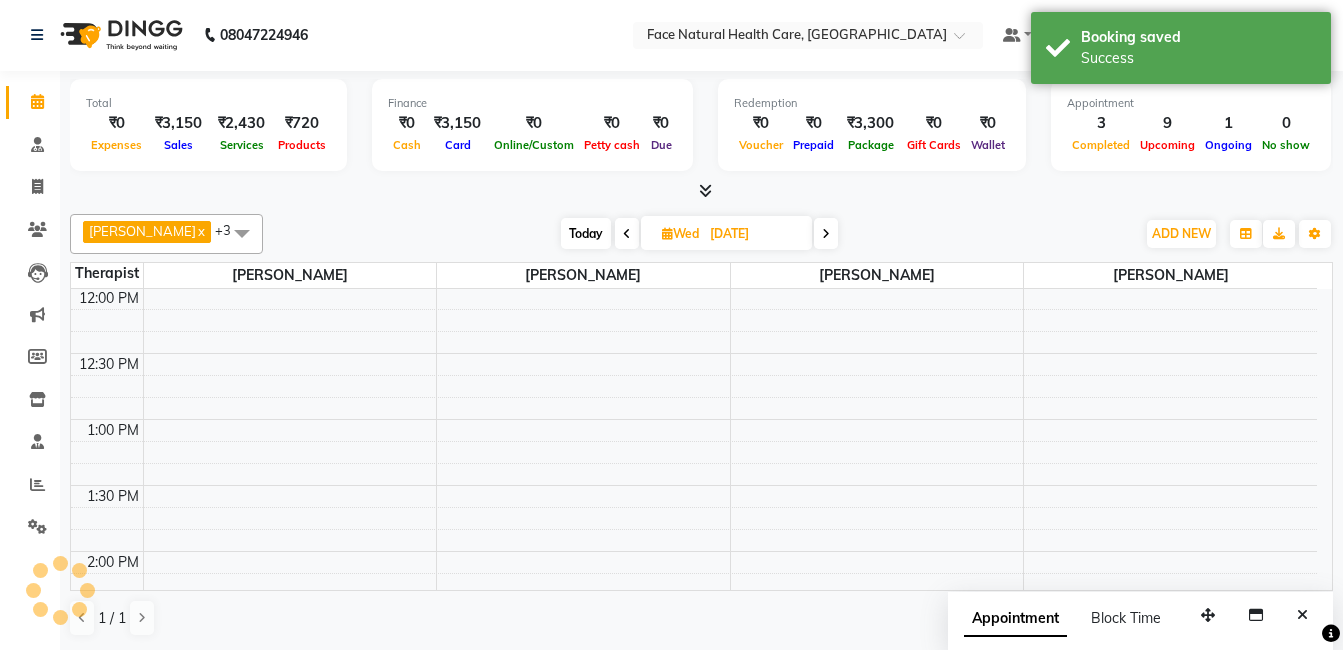 scroll, scrollTop: 0, scrollLeft: 0, axis: both 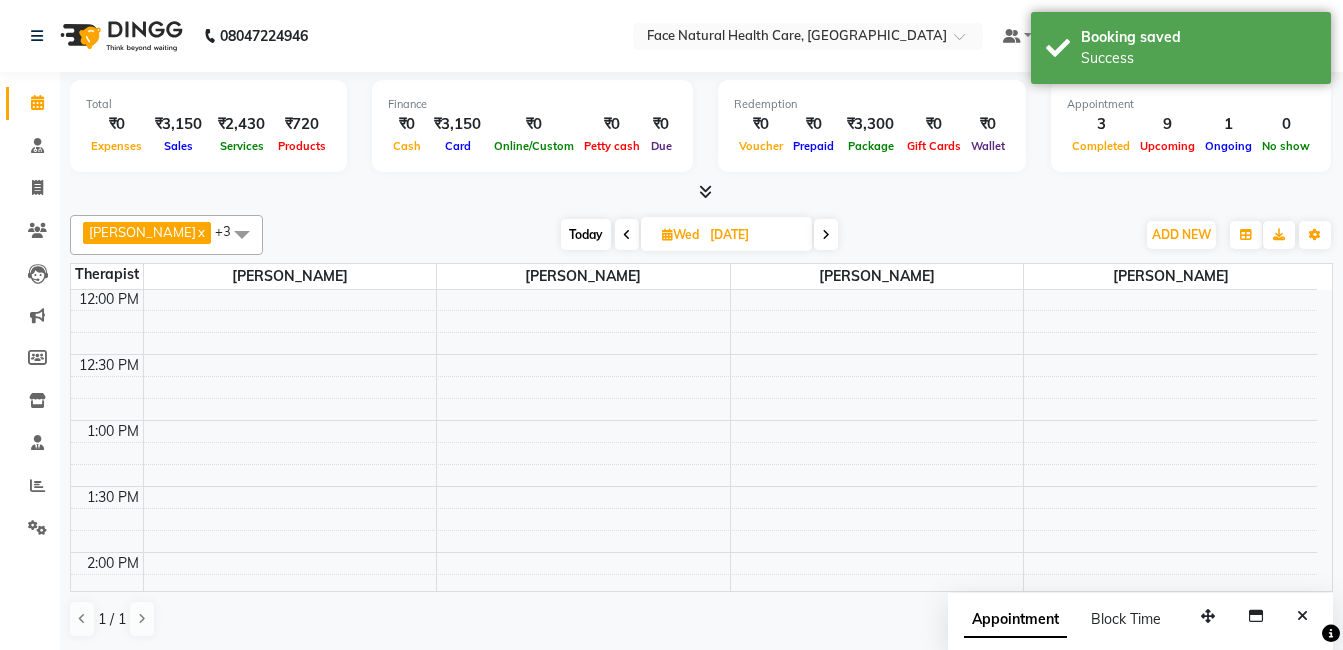 click on "Today" at bounding box center (586, 234) 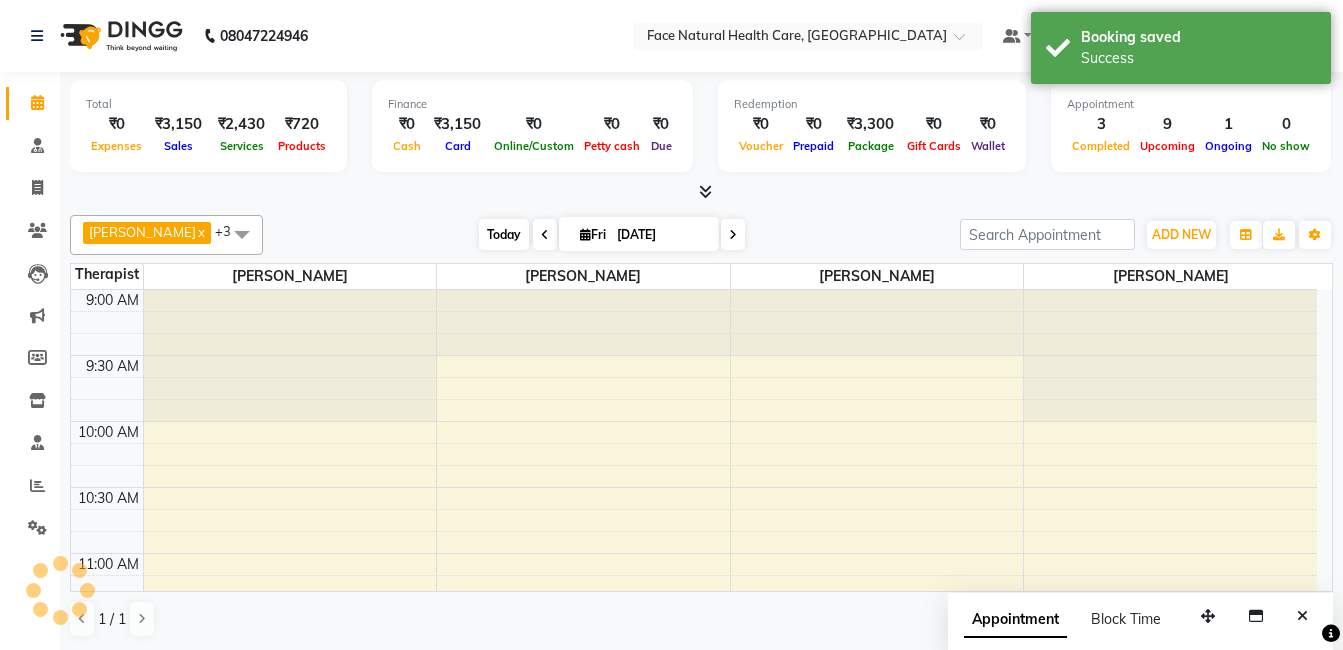 scroll, scrollTop: 397, scrollLeft: 0, axis: vertical 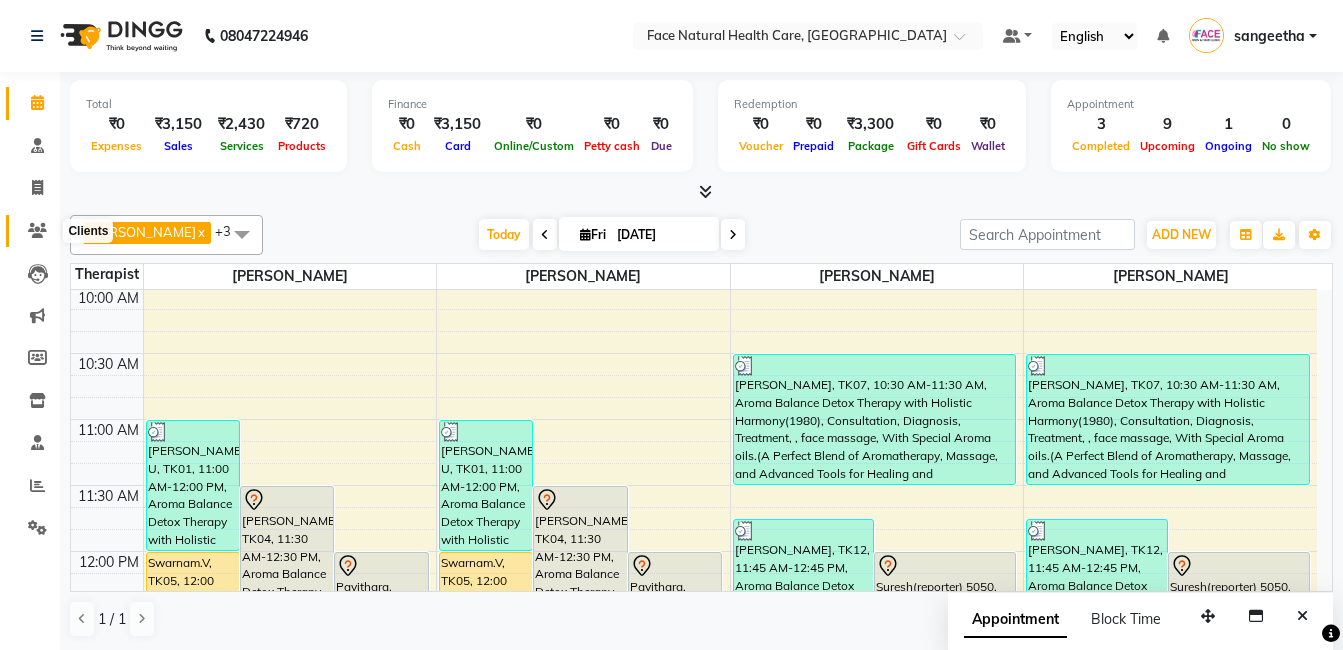 click 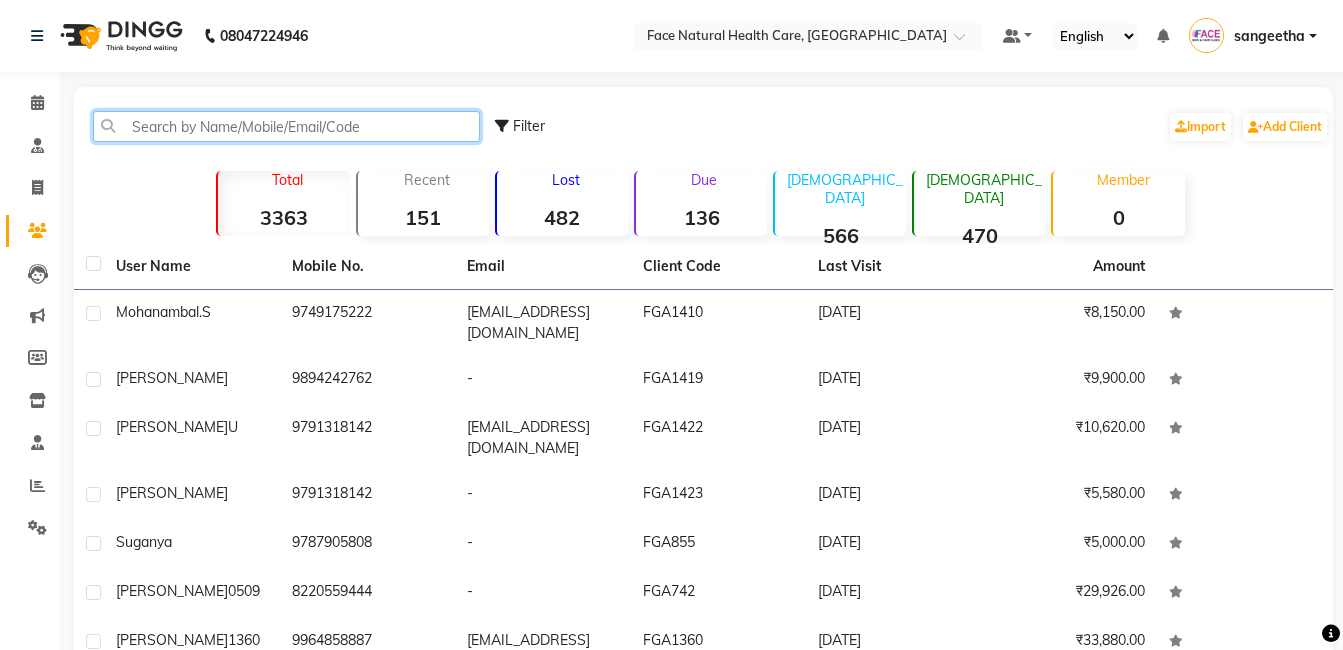 click 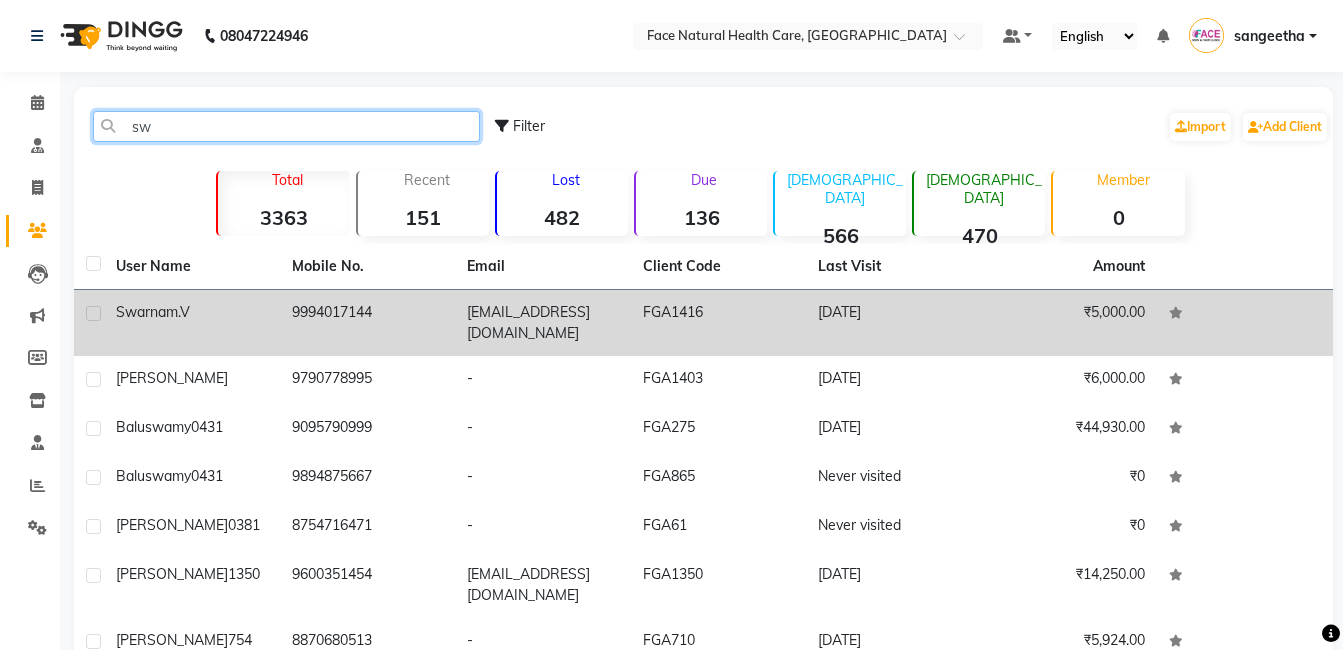 type on "sw" 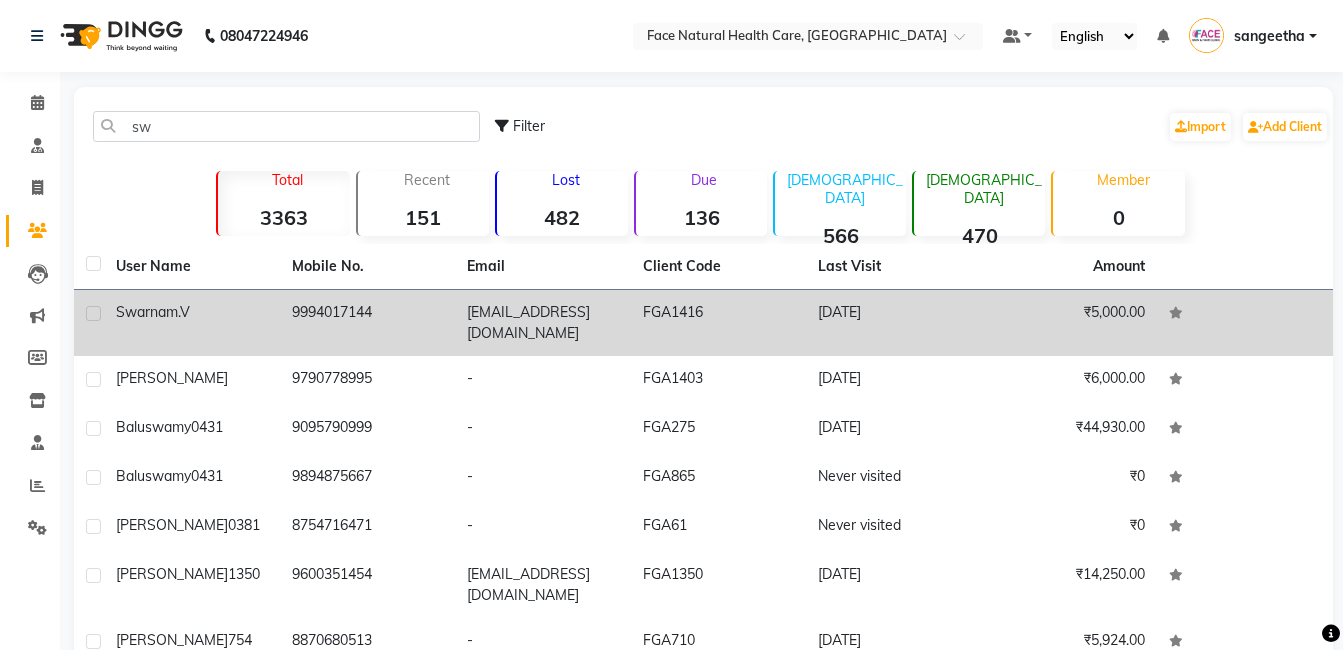 click on "9994017144" 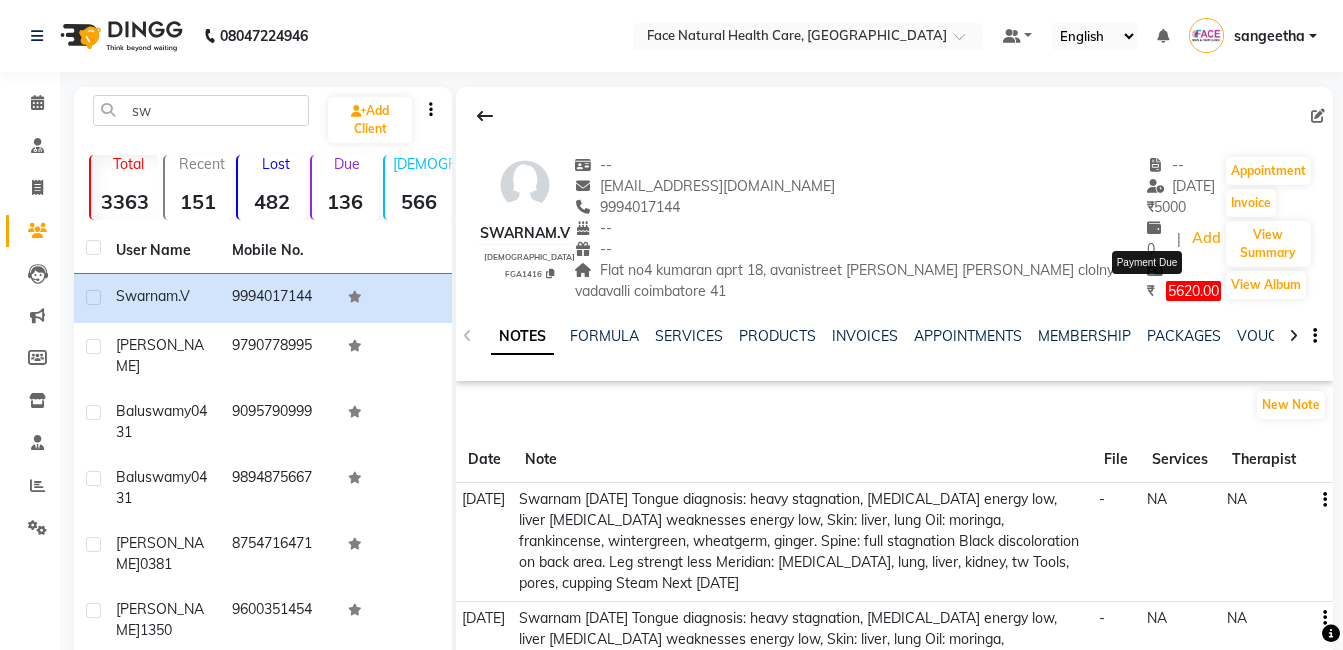 click on "5620.00" 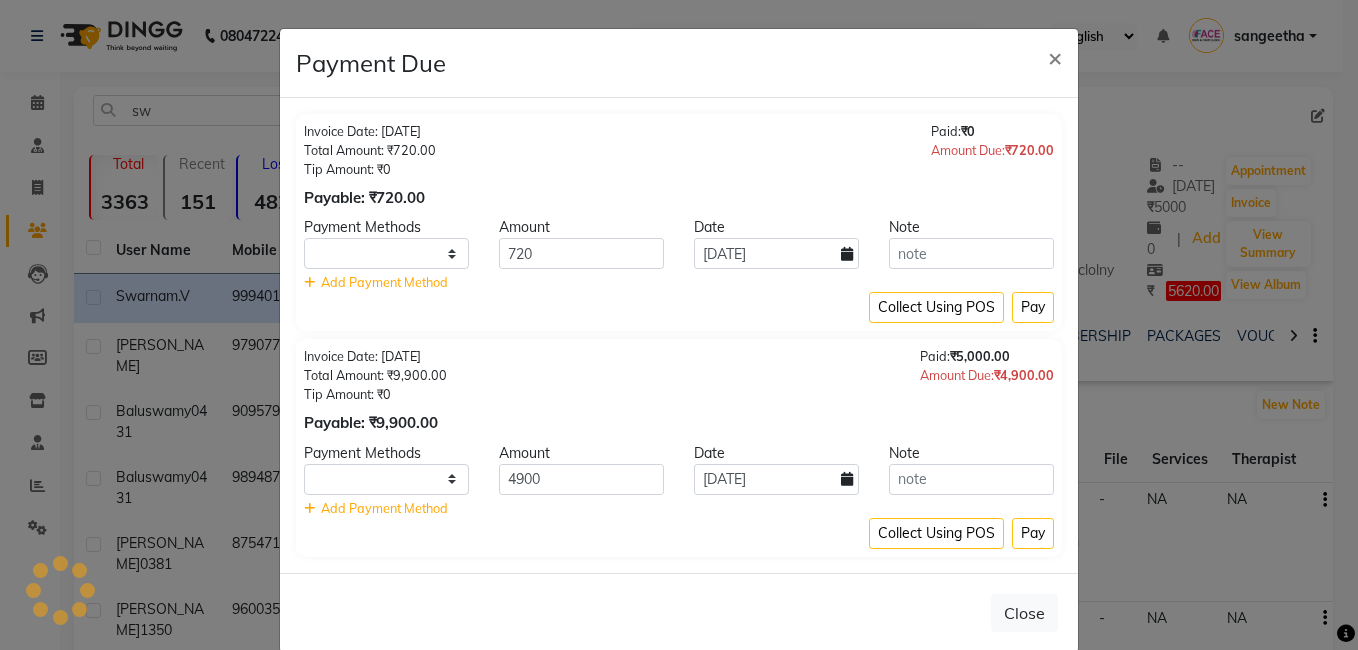 select on "1" 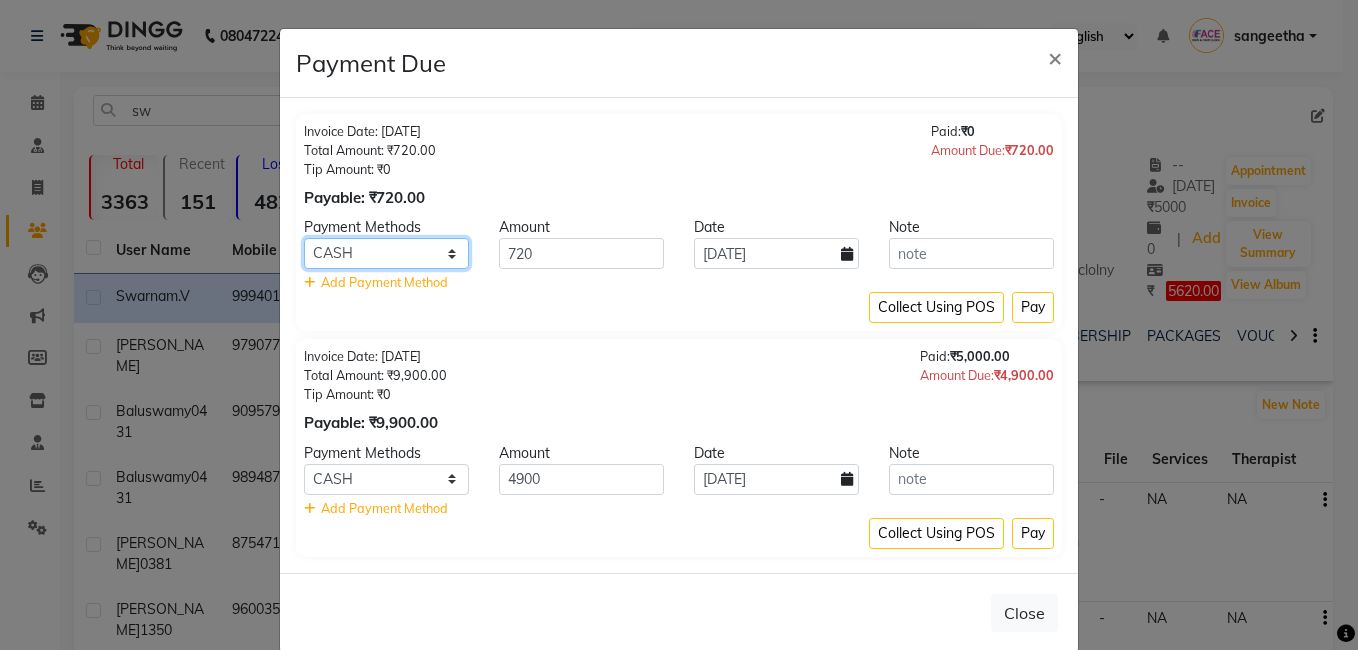 click on "Debit Card PhonePe UPI GPay ONLINE CASH Cheque Credit Card CARD" 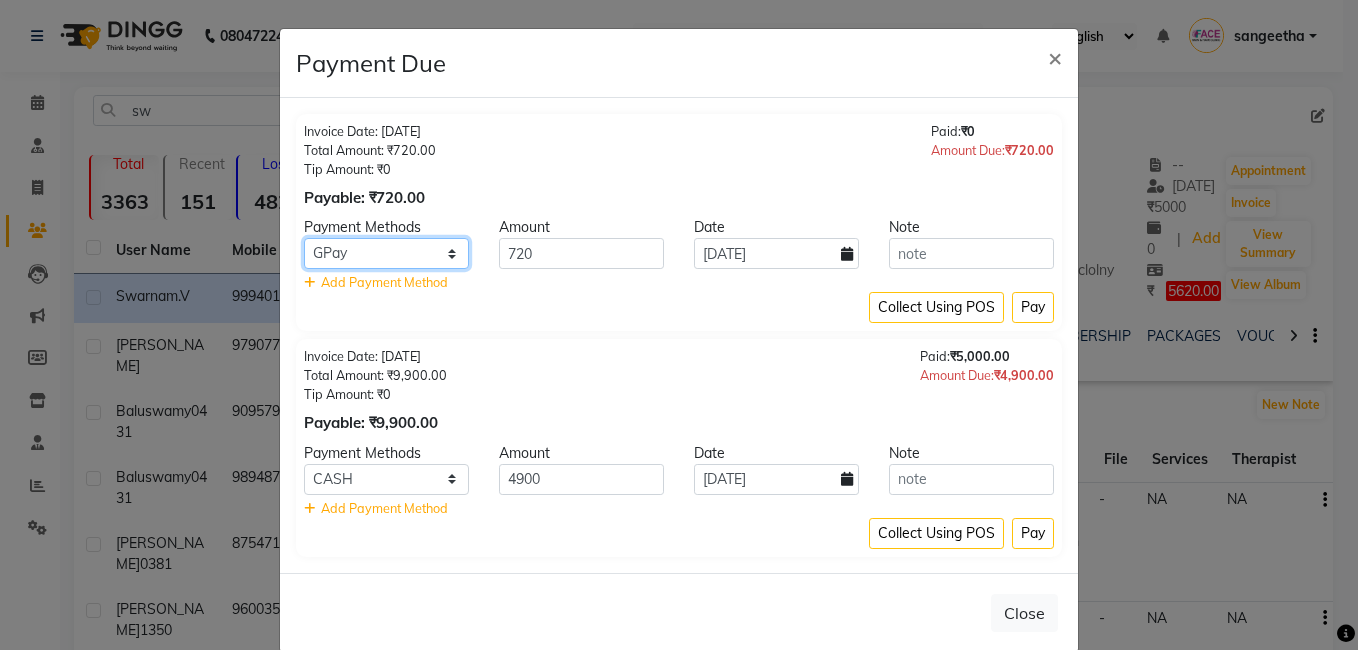 click on "Debit Card PhonePe UPI GPay ONLINE CASH Cheque Credit Card CARD" 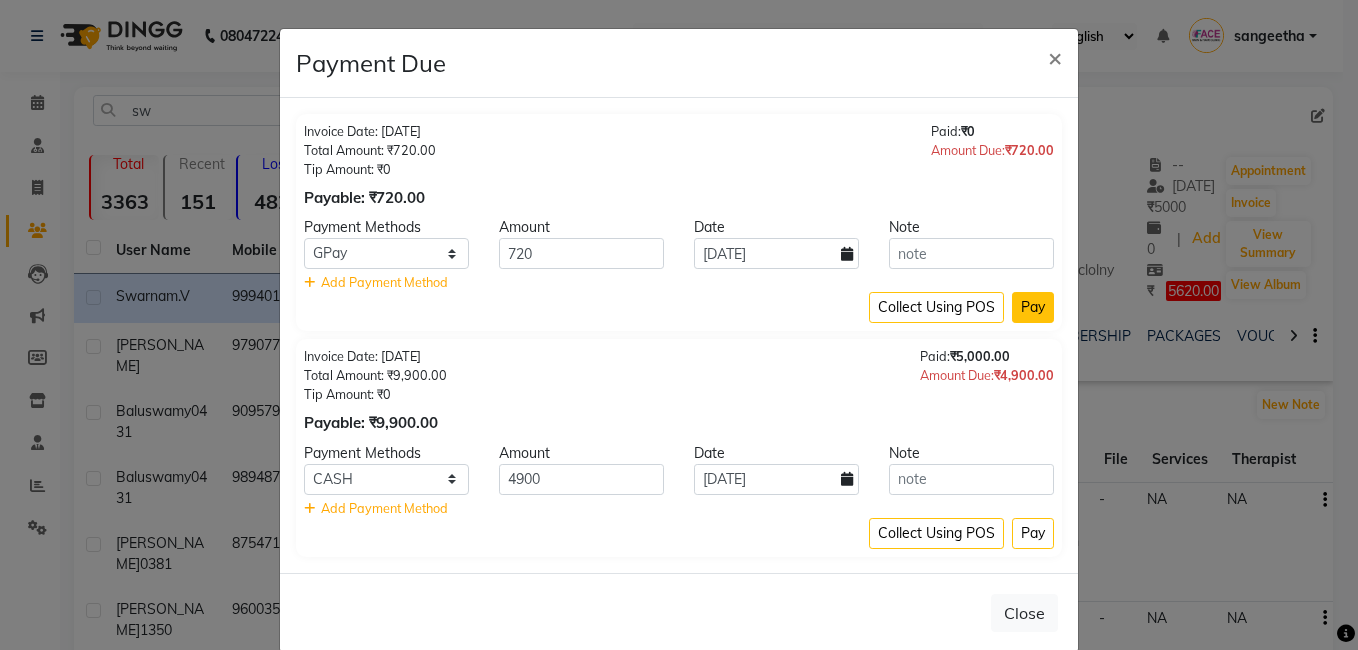 click on "Pay" 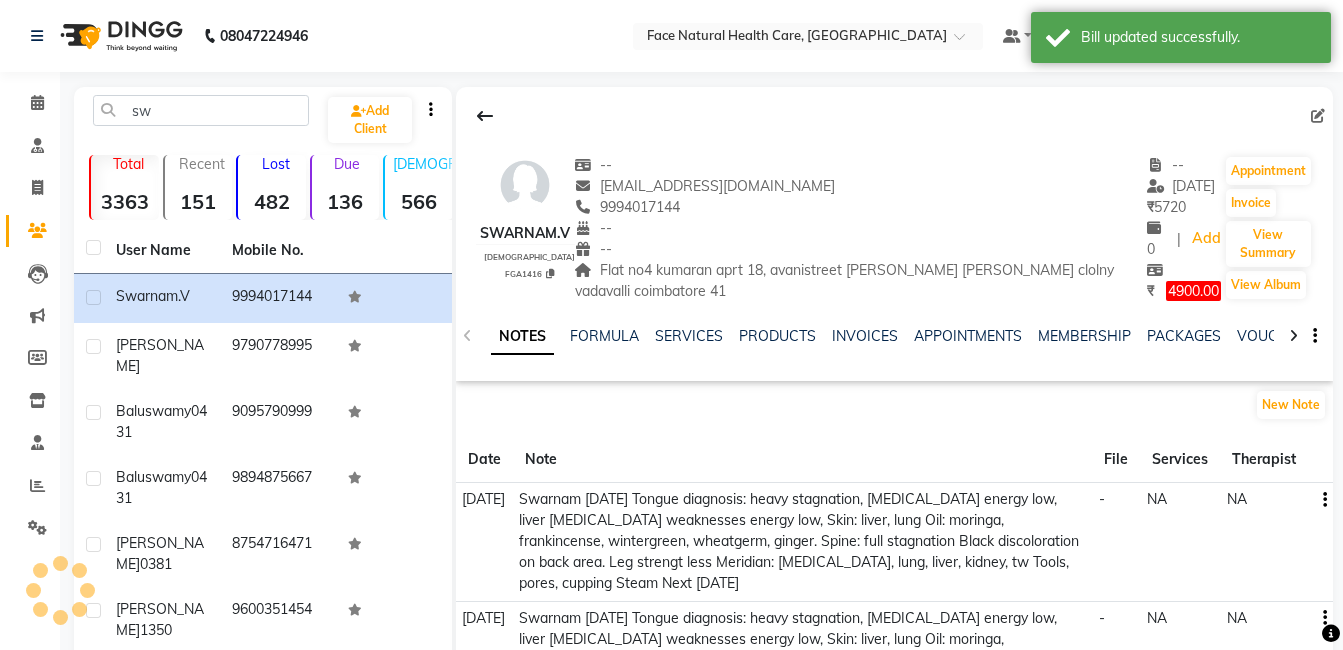 click on "4900.00" 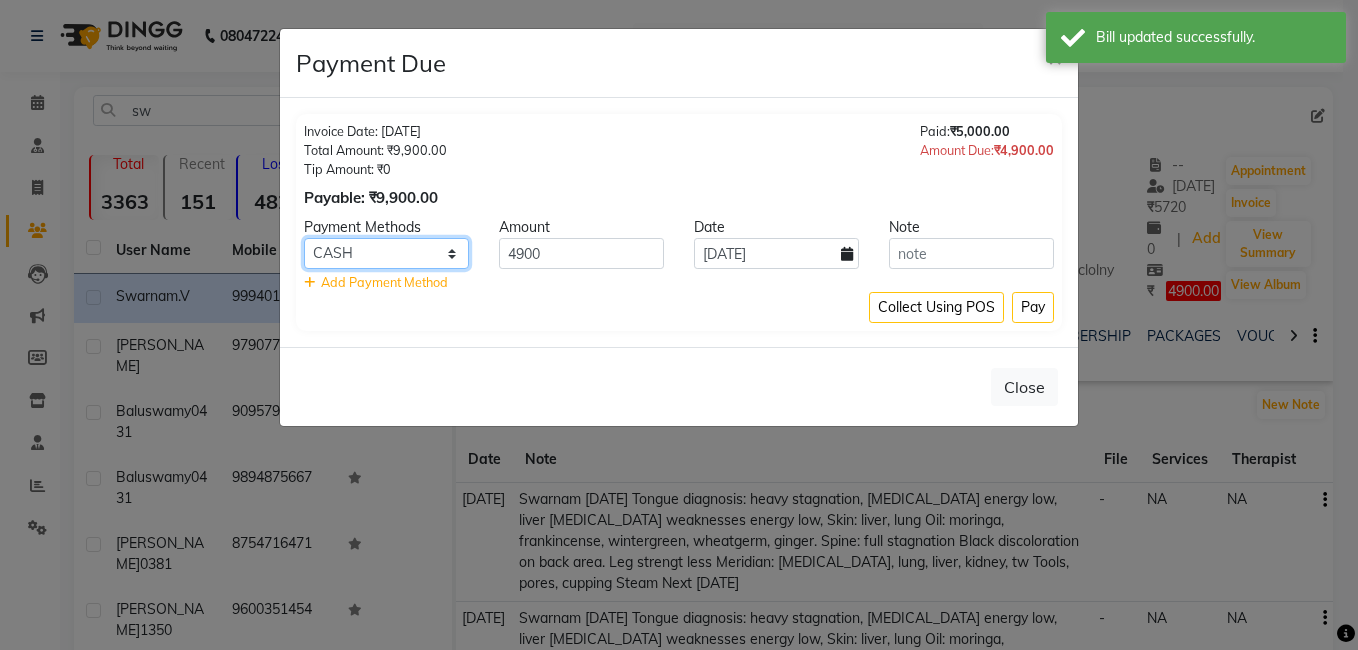 click on "Debit Card PhonePe UPI GPay ONLINE CASH Cheque Credit Card CARD" 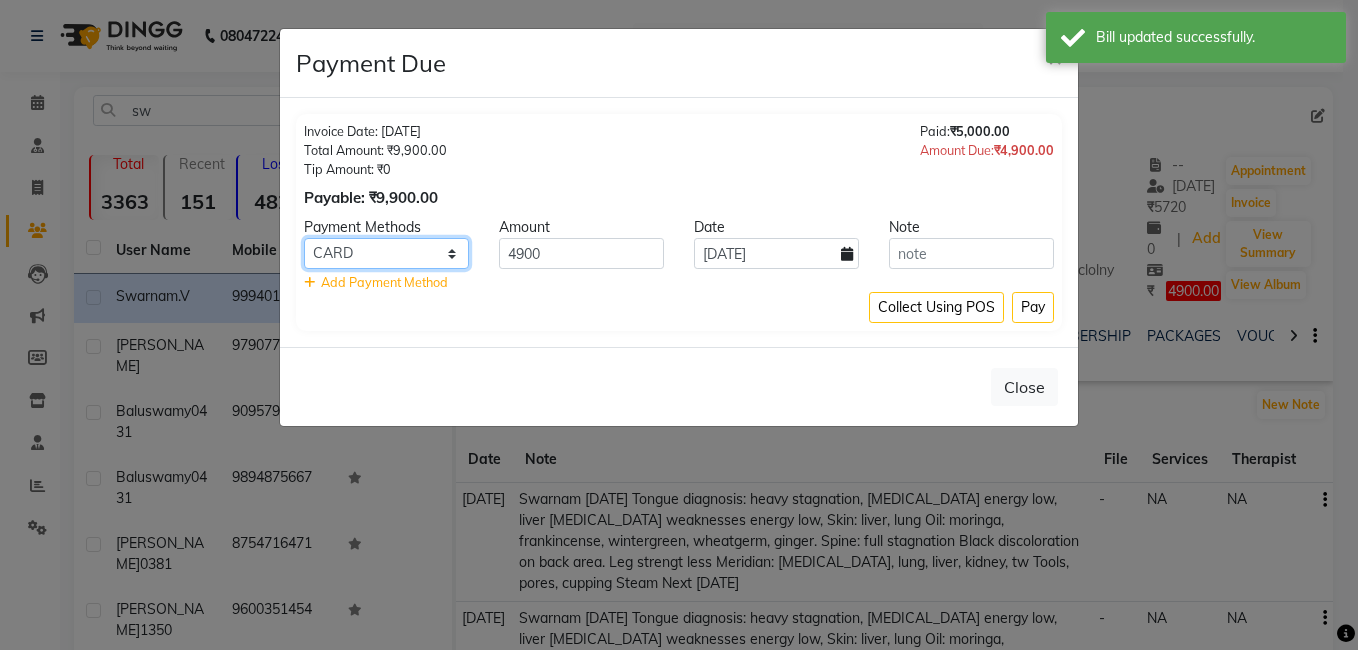 click on "Debit Card PhonePe UPI GPay ONLINE CASH Cheque Credit Card CARD" 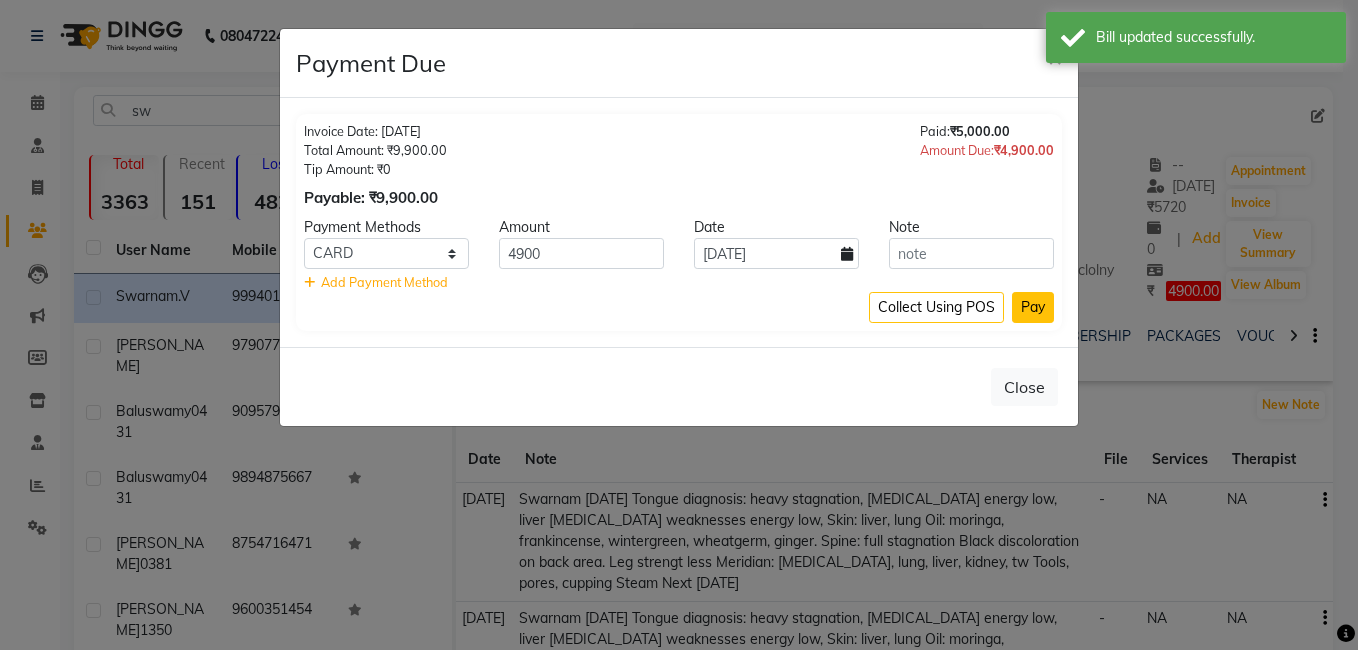 click on "Pay" 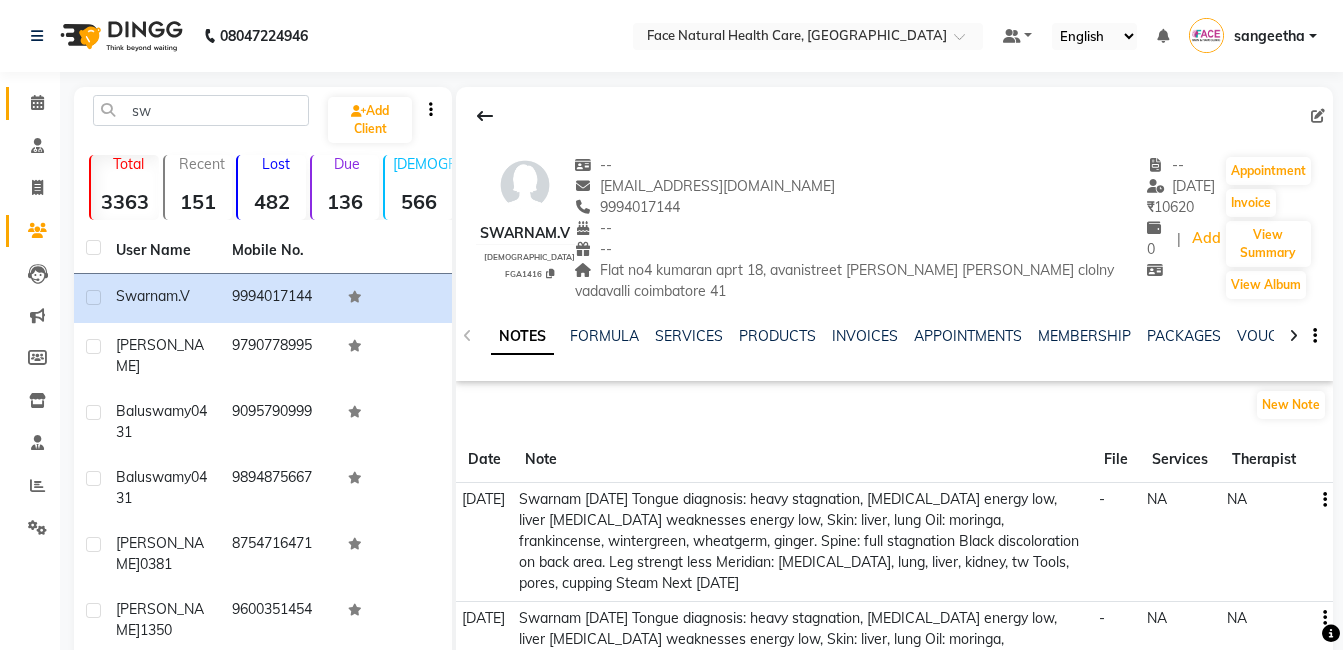 click 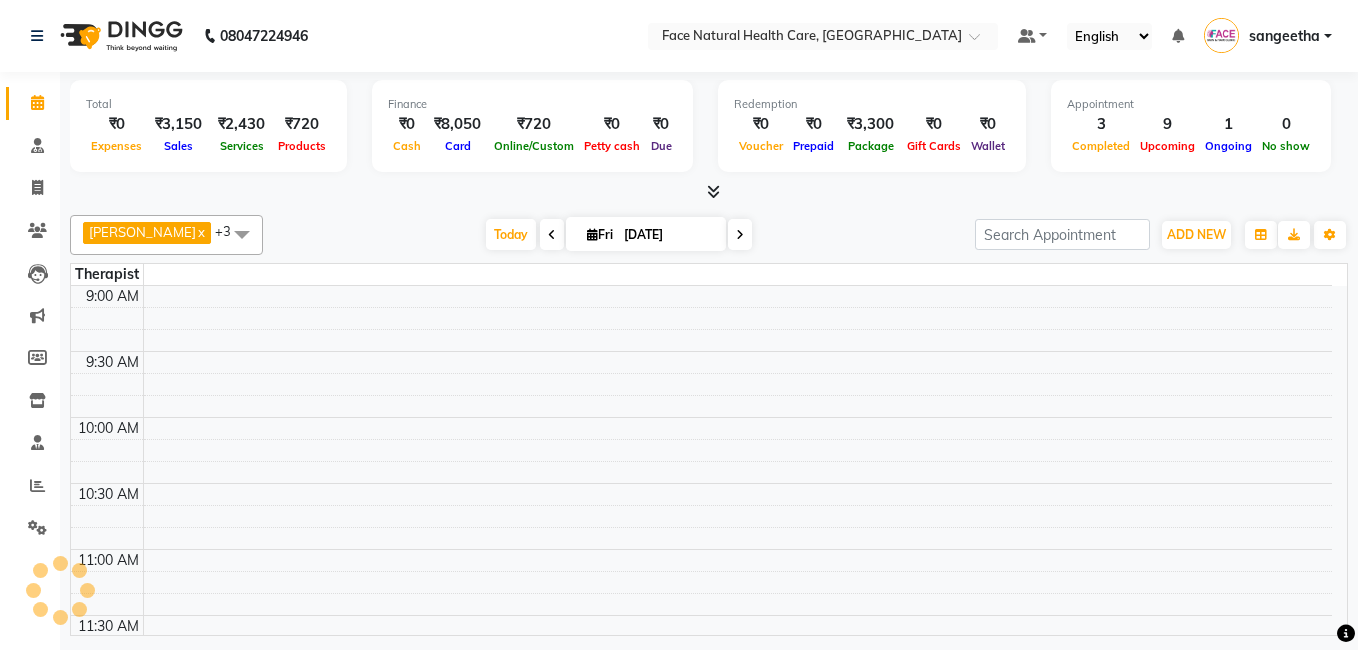 click at bounding box center [552, 234] 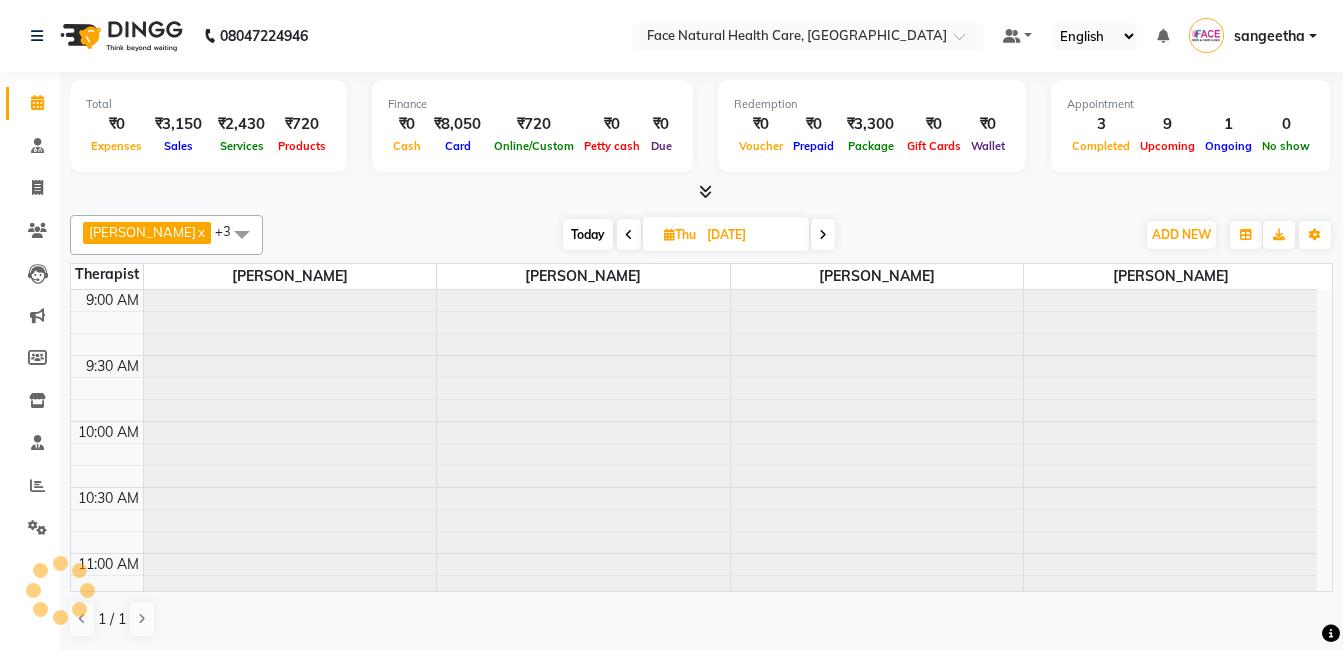 scroll, scrollTop: 397, scrollLeft: 0, axis: vertical 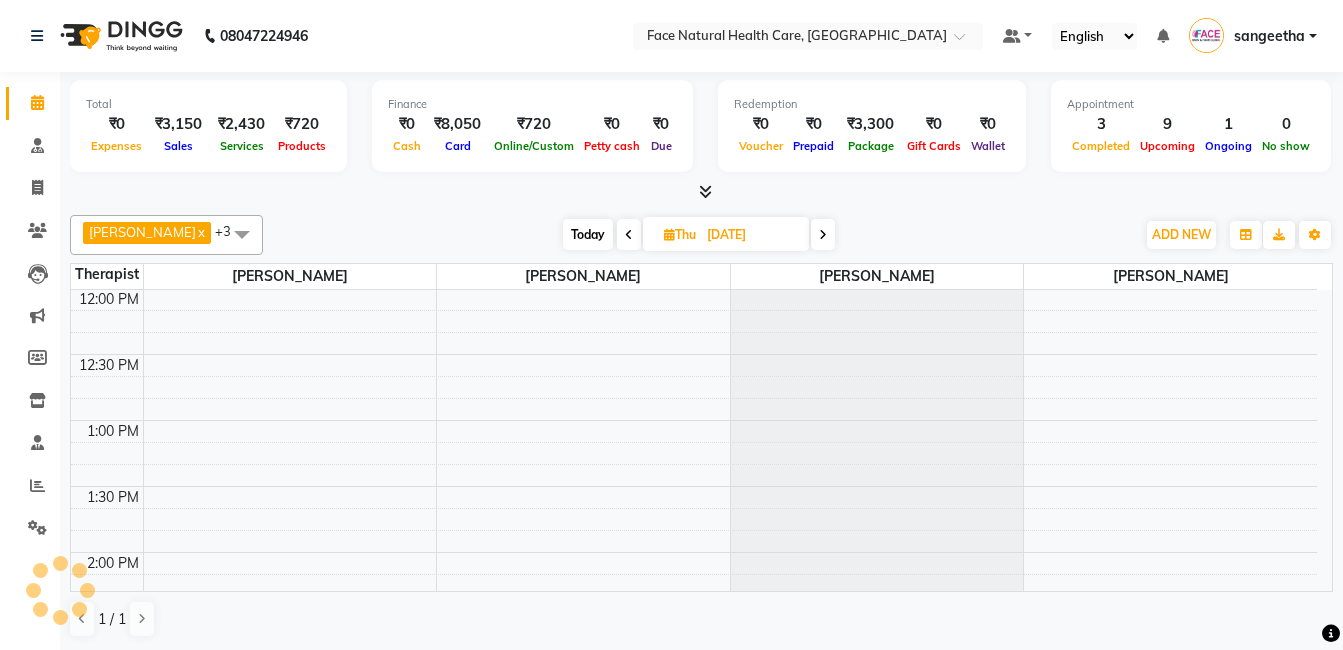 click at bounding box center (629, 234) 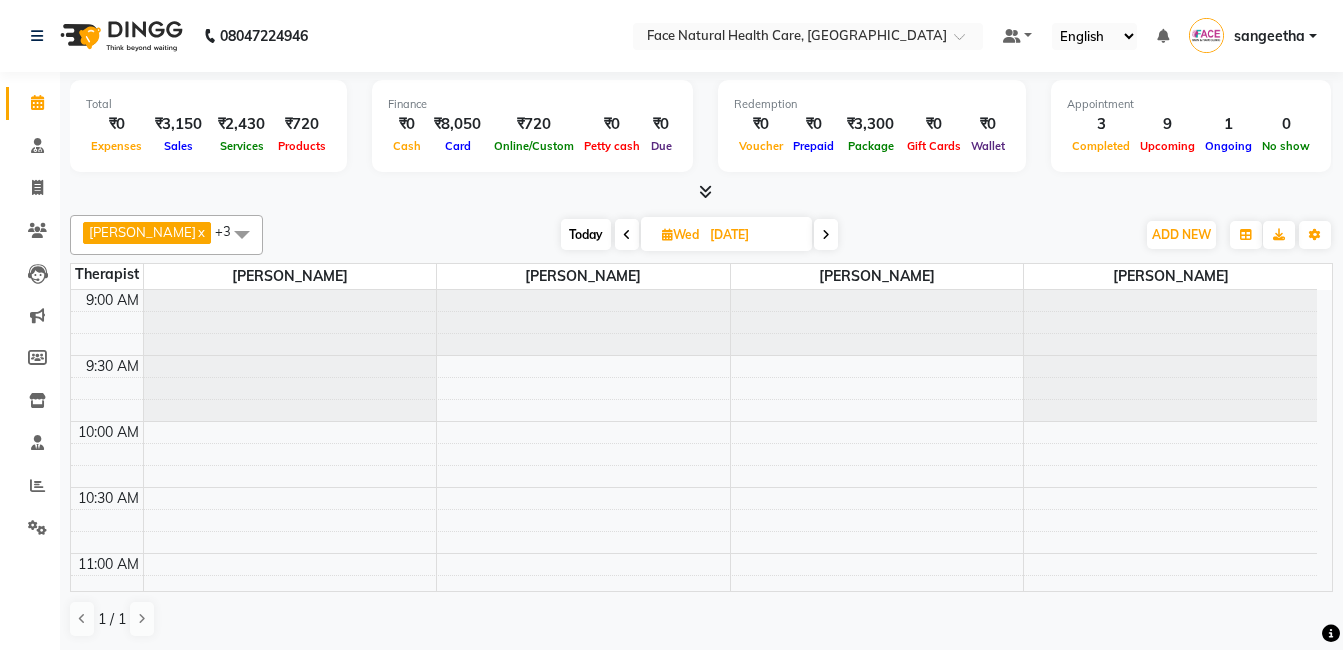 scroll, scrollTop: 397, scrollLeft: 0, axis: vertical 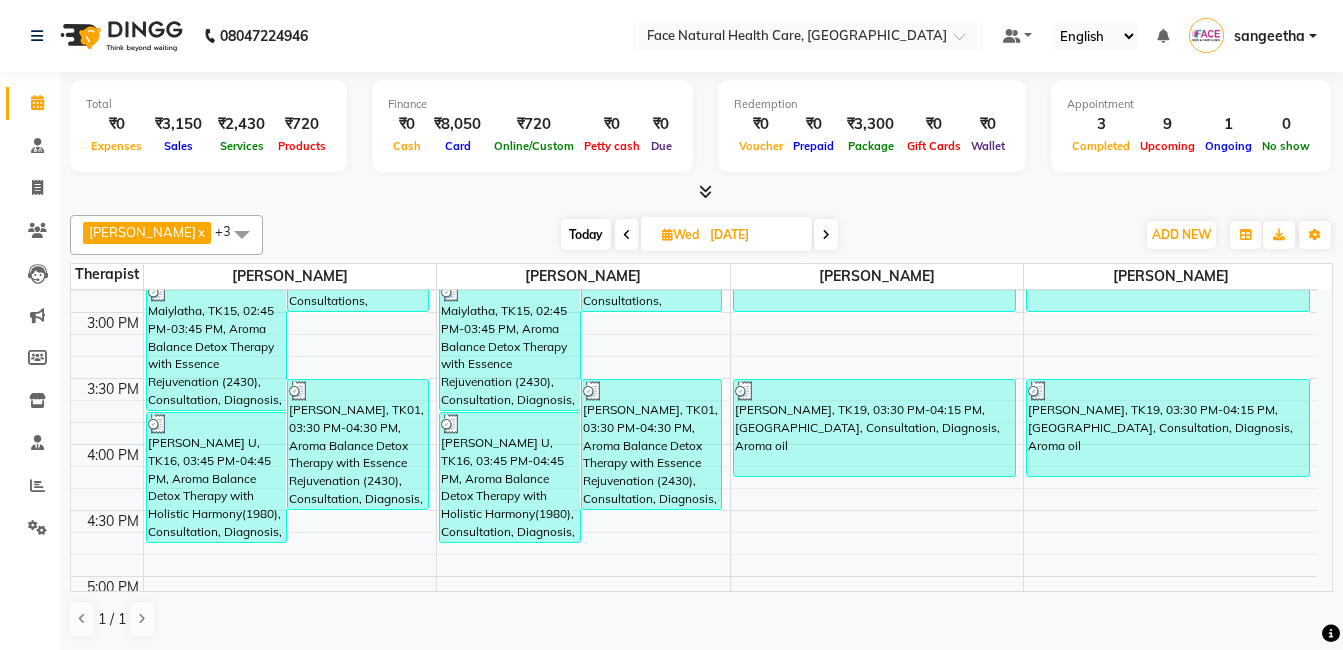 click on "Today" at bounding box center (586, 234) 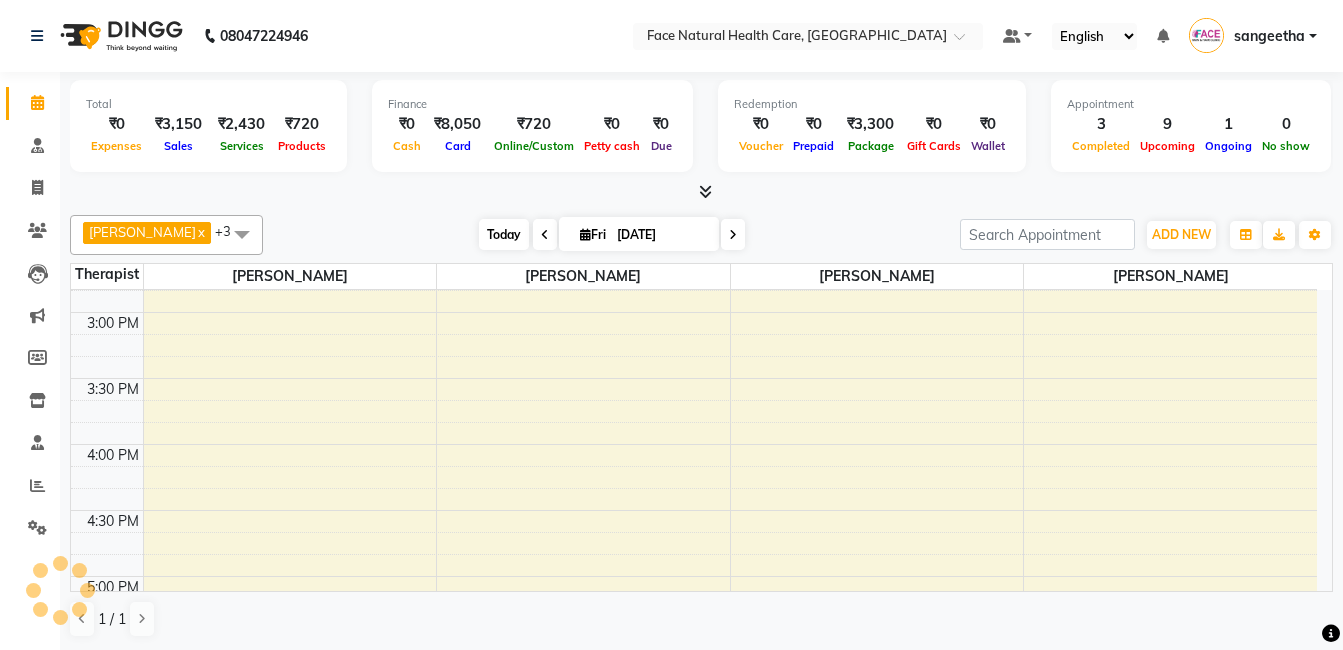 scroll, scrollTop: 397, scrollLeft: 0, axis: vertical 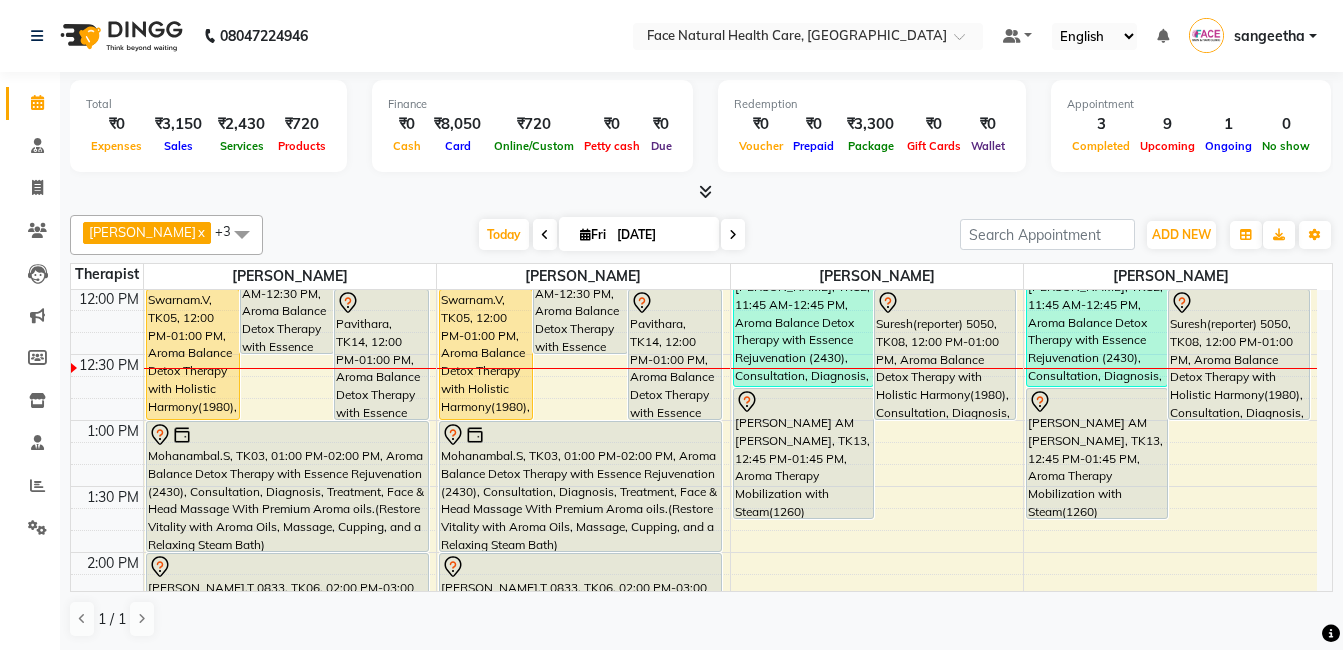 click on "Mohanambal.S, TK03, 01:00 PM-02:00 PM, Aroma Balance Detox Therapy with Essence Rejuvenation  (2430), Consultation, Diagnosis, Treatment,  Face & Head Massage With Premium Aroma oils.(Restore Vitality with Aroma Oils, Massage, Cupping, and a Relaxing Steam Bath)" at bounding box center [580, 486] 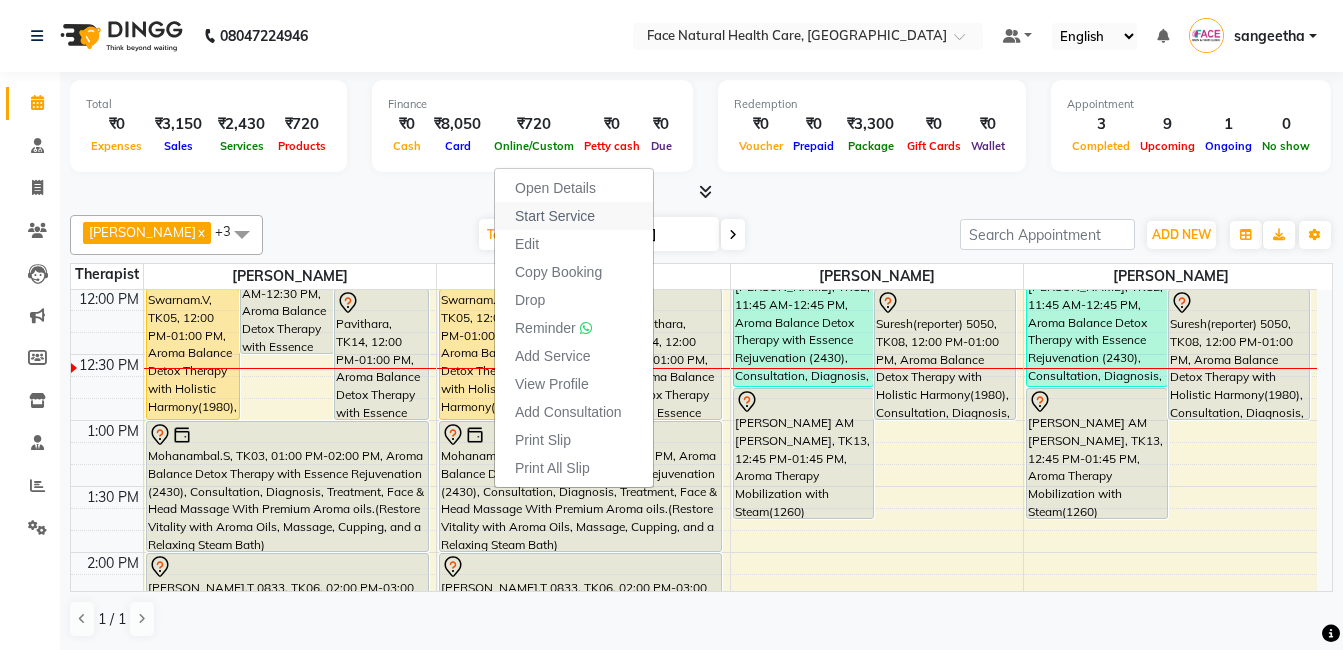 click on "Start Service" at bounding box center (555, 216) 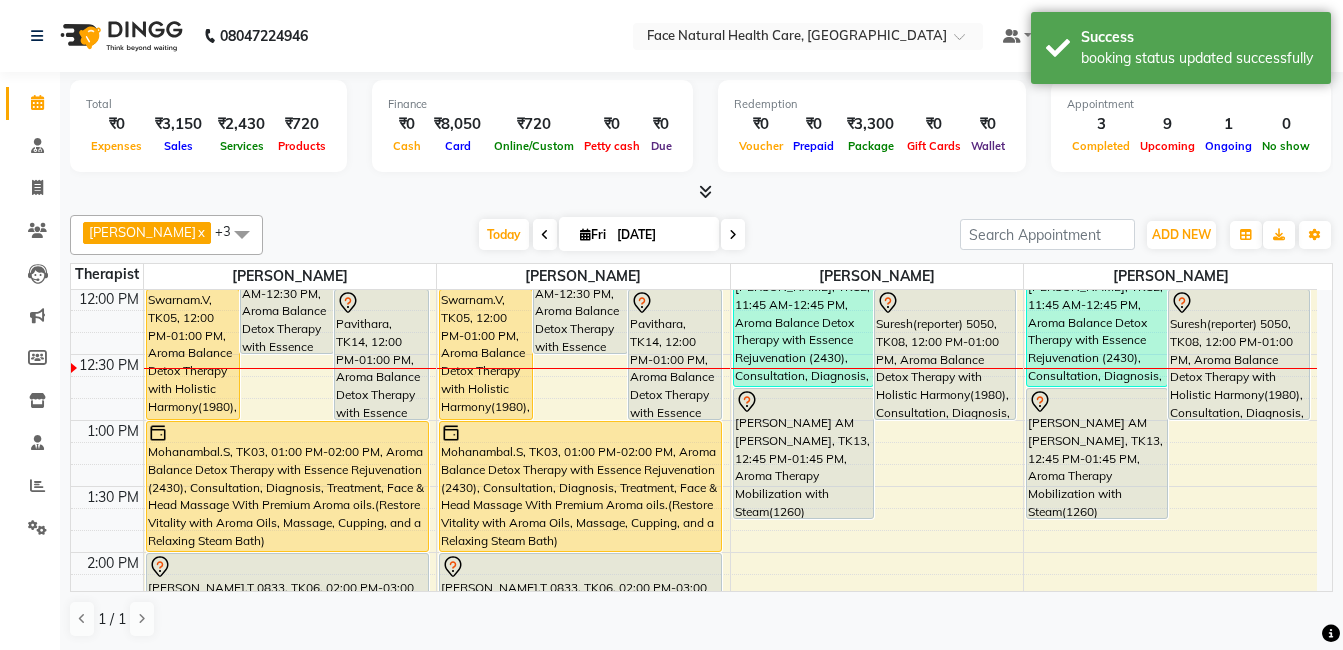 click on "Swarnam.V, TK05, 12:00 PM-01:00 PM, Aroma Balance Detox Therapy with Holistic Harmony(1980), Consultation, Diagnosis, Treatment, , face massage, With Special  Aroma oils.(A Perfect Blend of Aromatherapy, Massage, and Advanced Tools for Healing and Detoxification)" at bounding box center (486, 354) 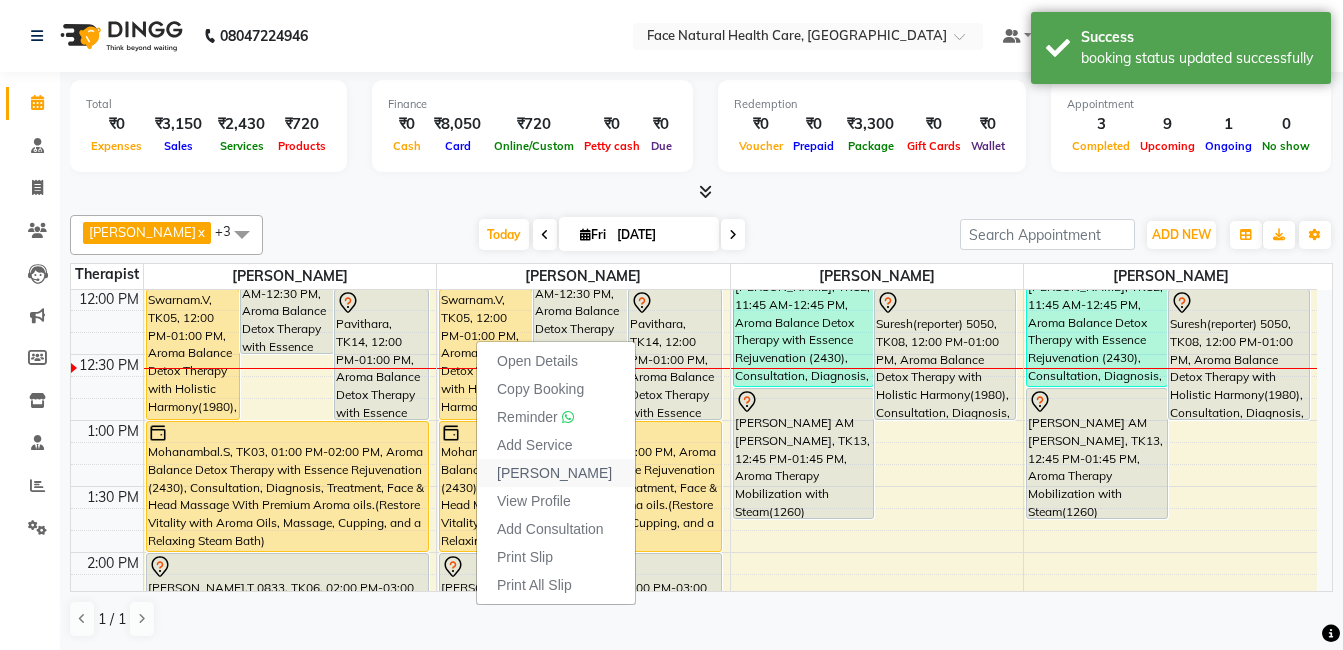click on "[PERSON_NAME]" at bounding box center (554, 473) 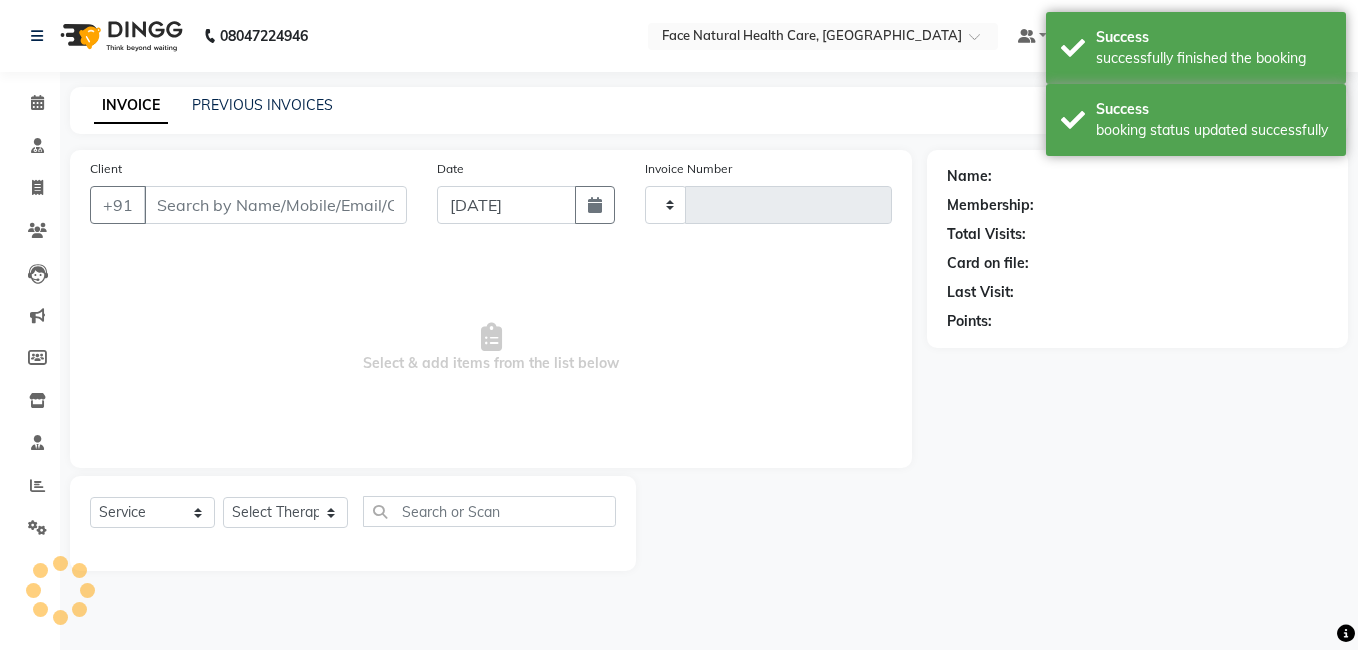 type on "0823" 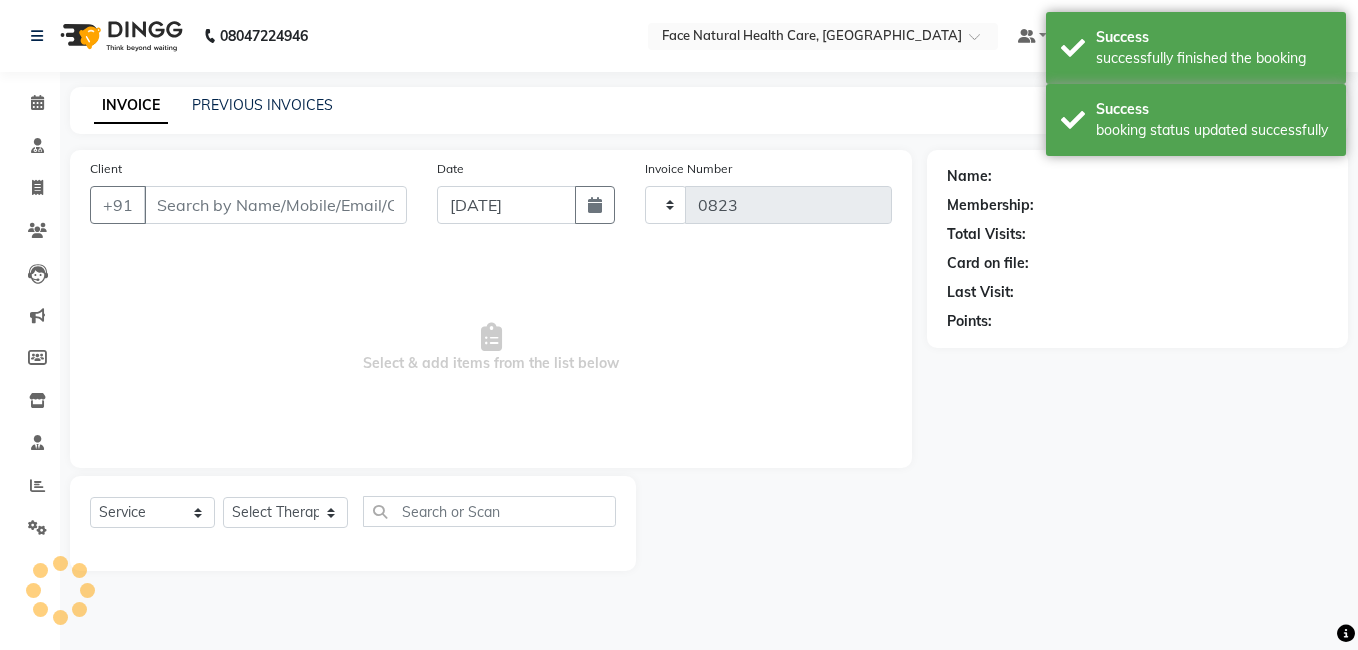 select on "5675" 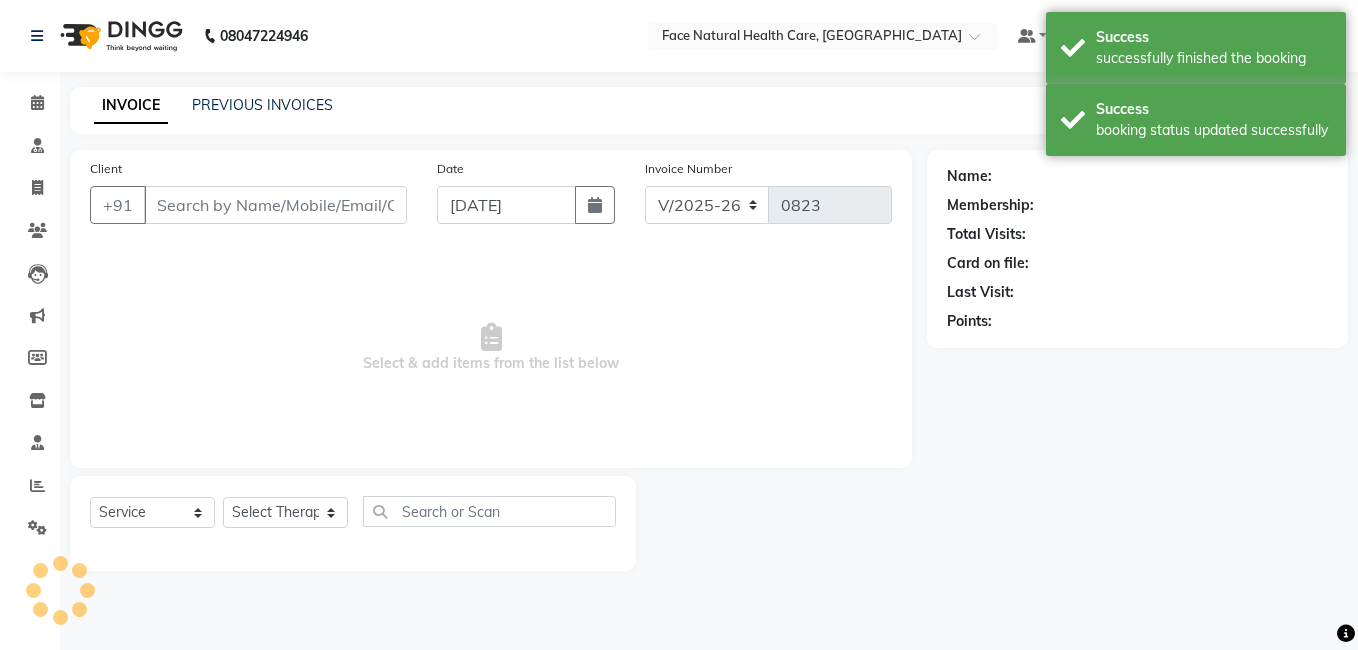 type on "9994017144" 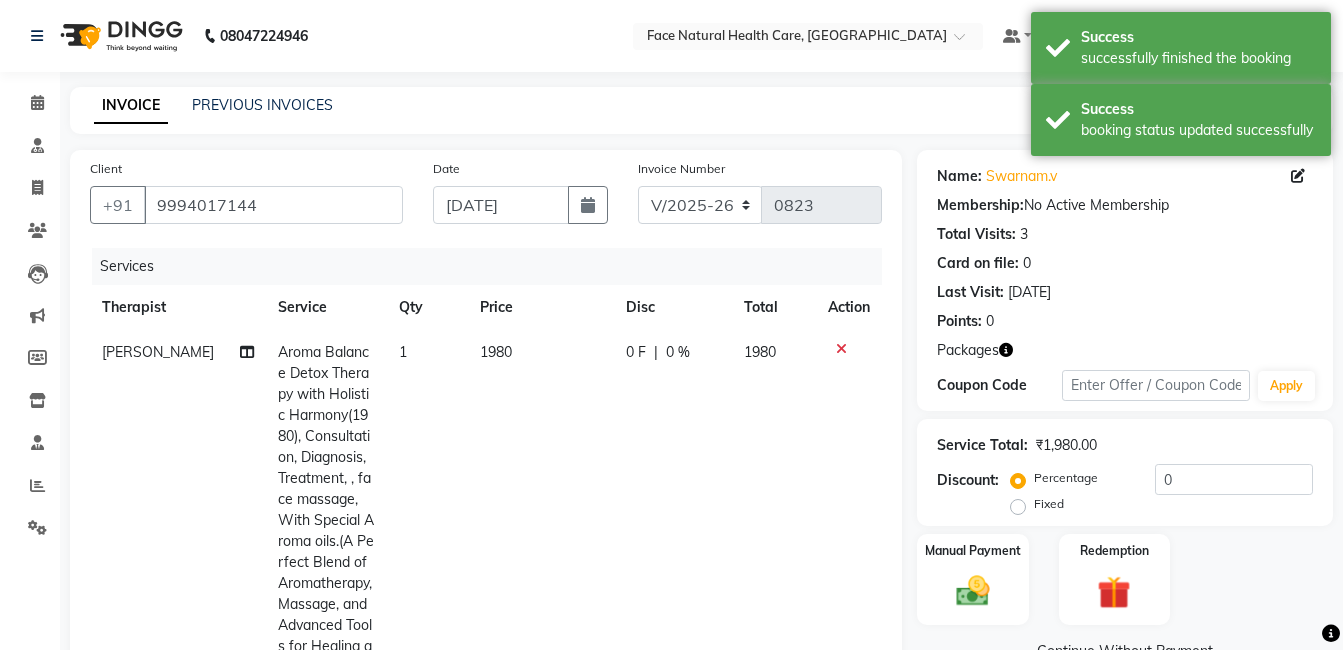 click on "1980" 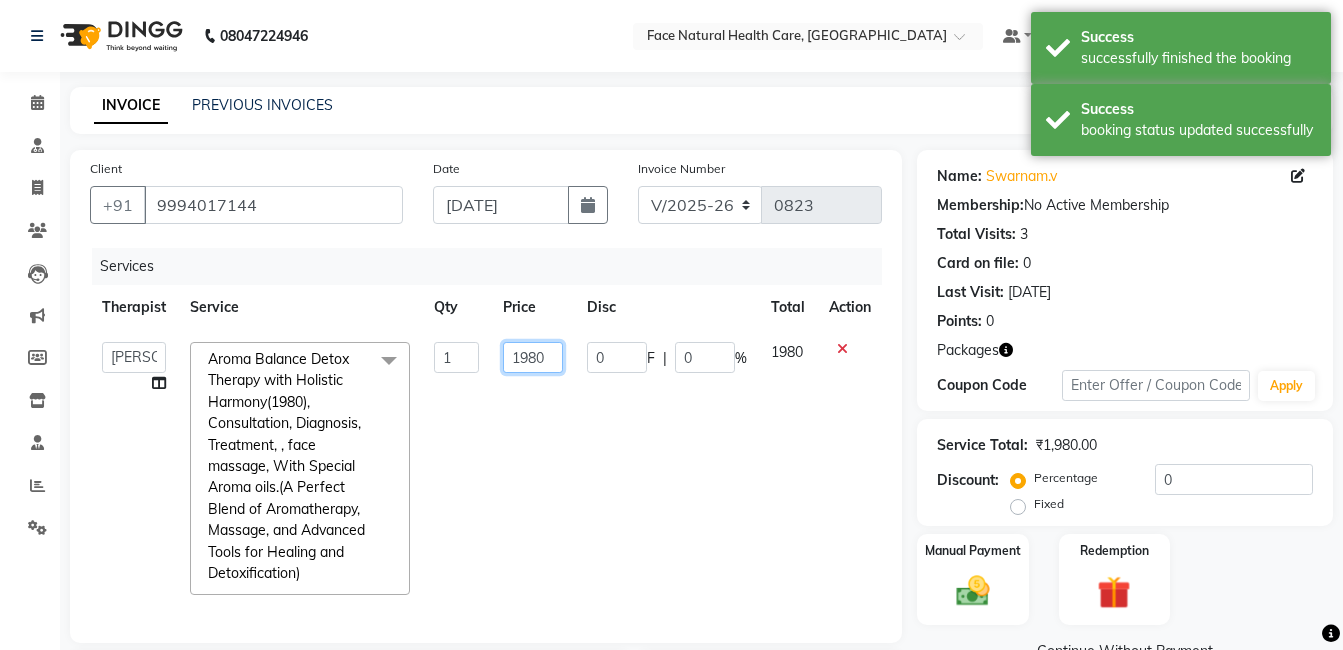 click on "1980" 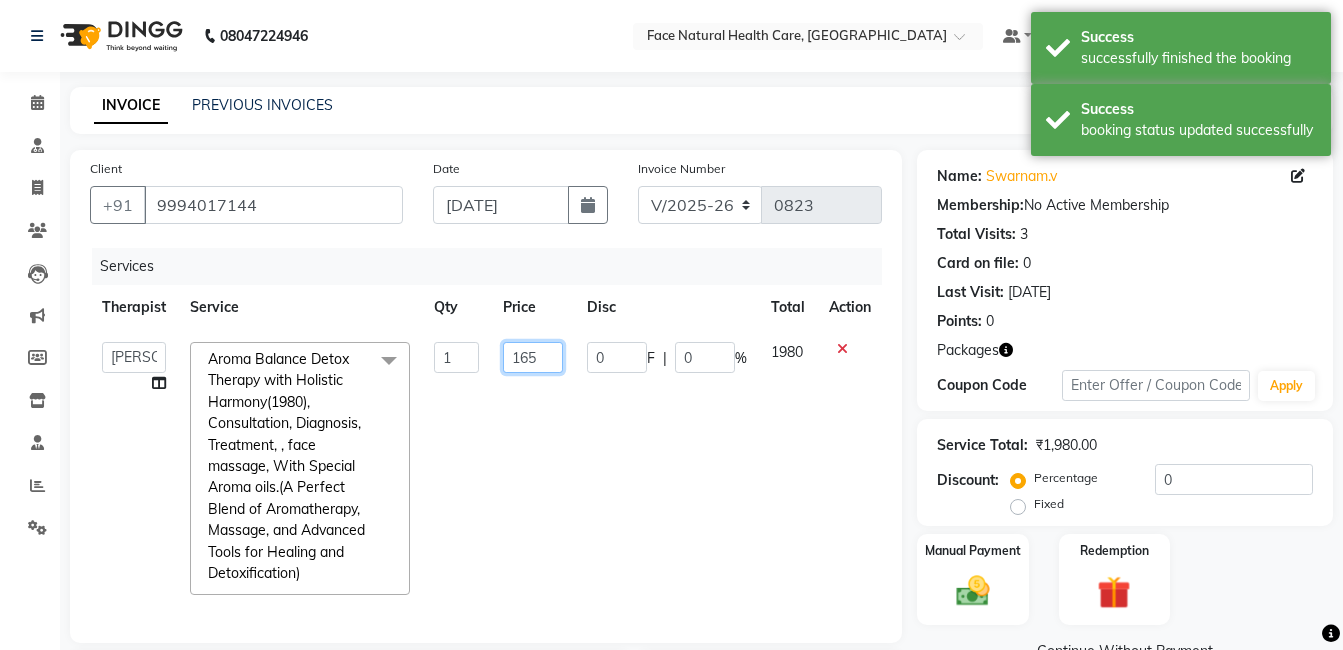 type on "1650" 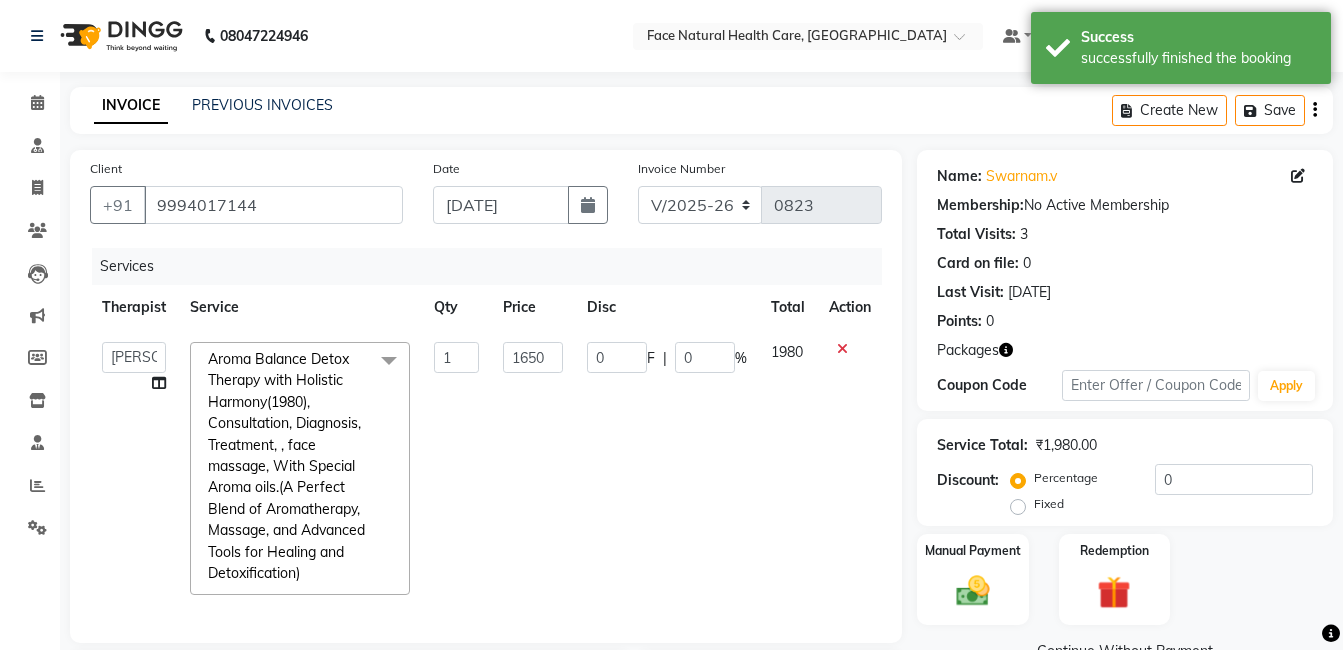 click on "1980" 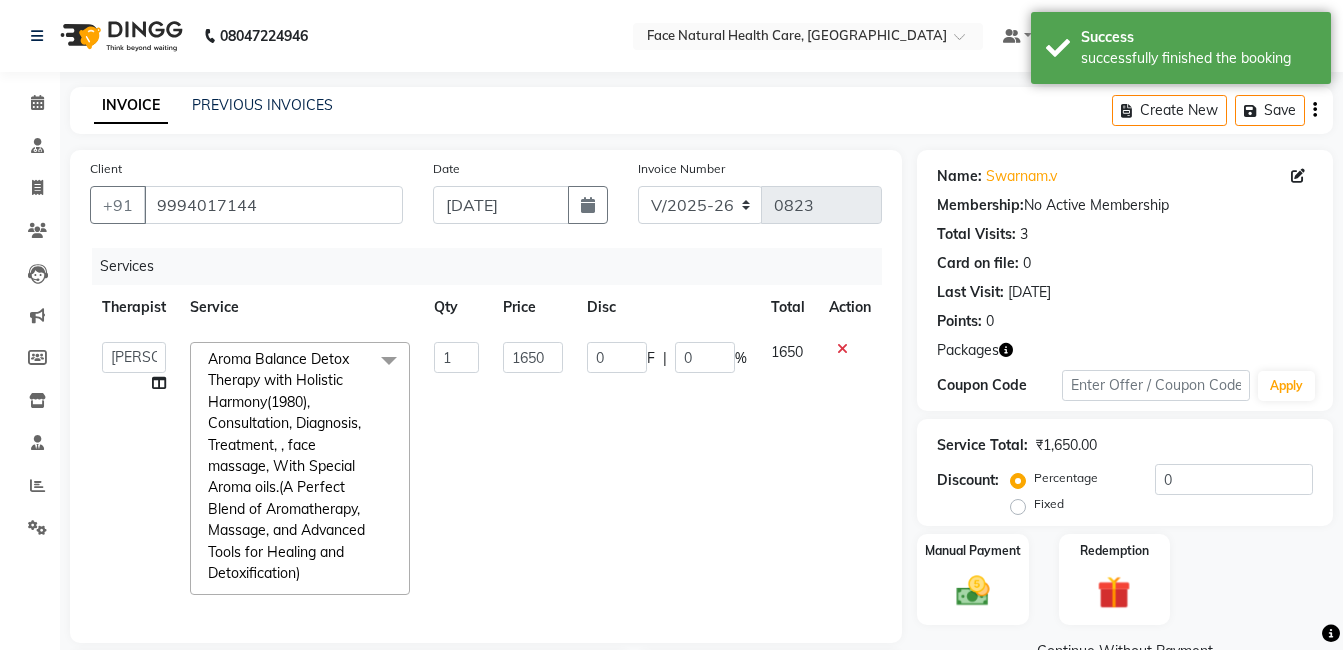 scroll, scrollTop: 248, scrollLeft: 0, axis: vertical 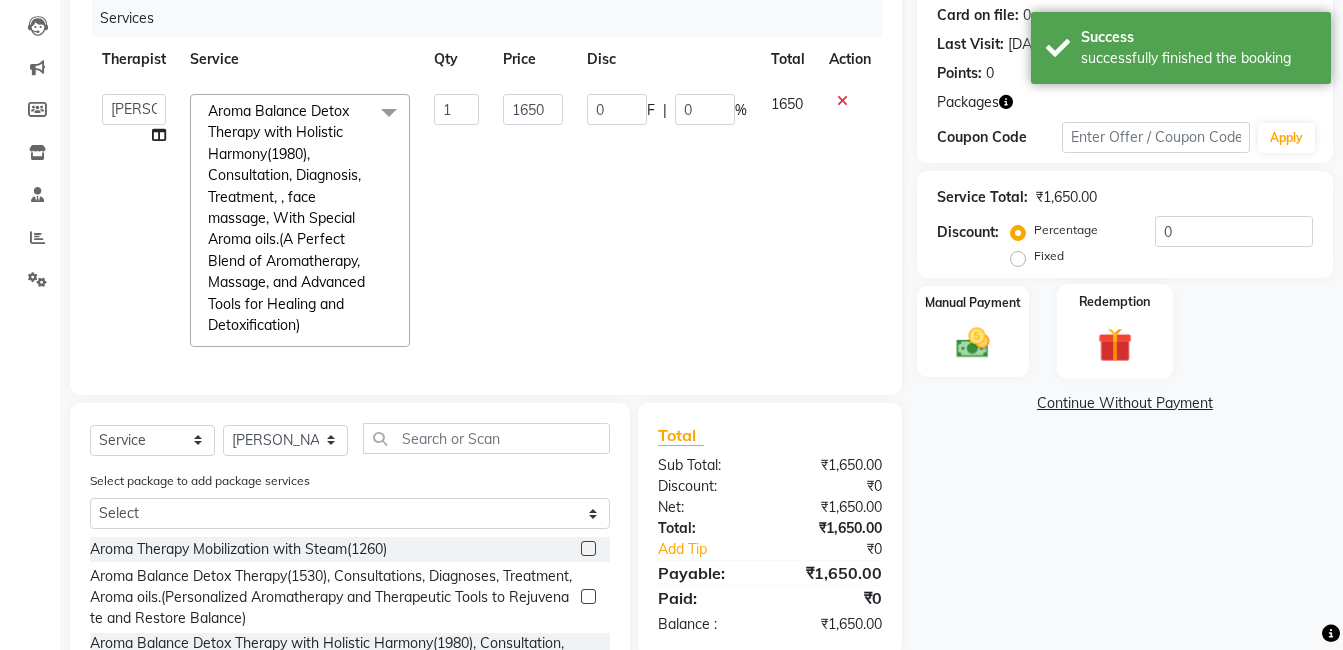 click 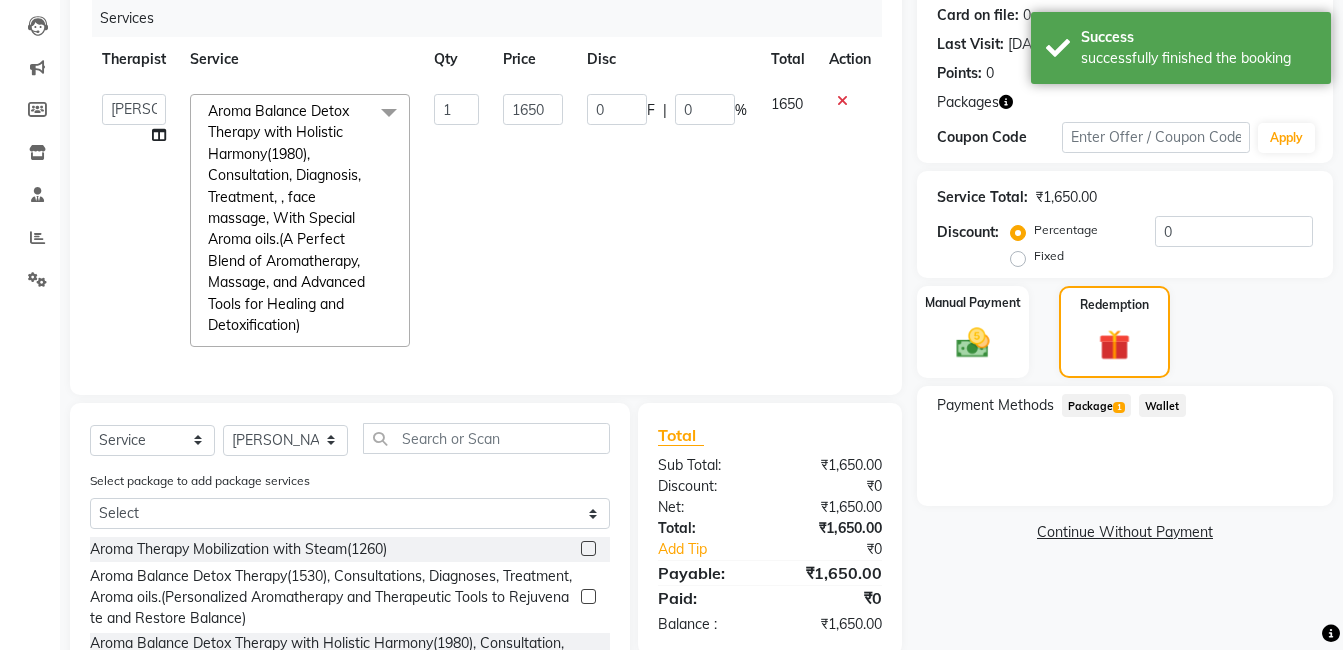 click on "Package  1" 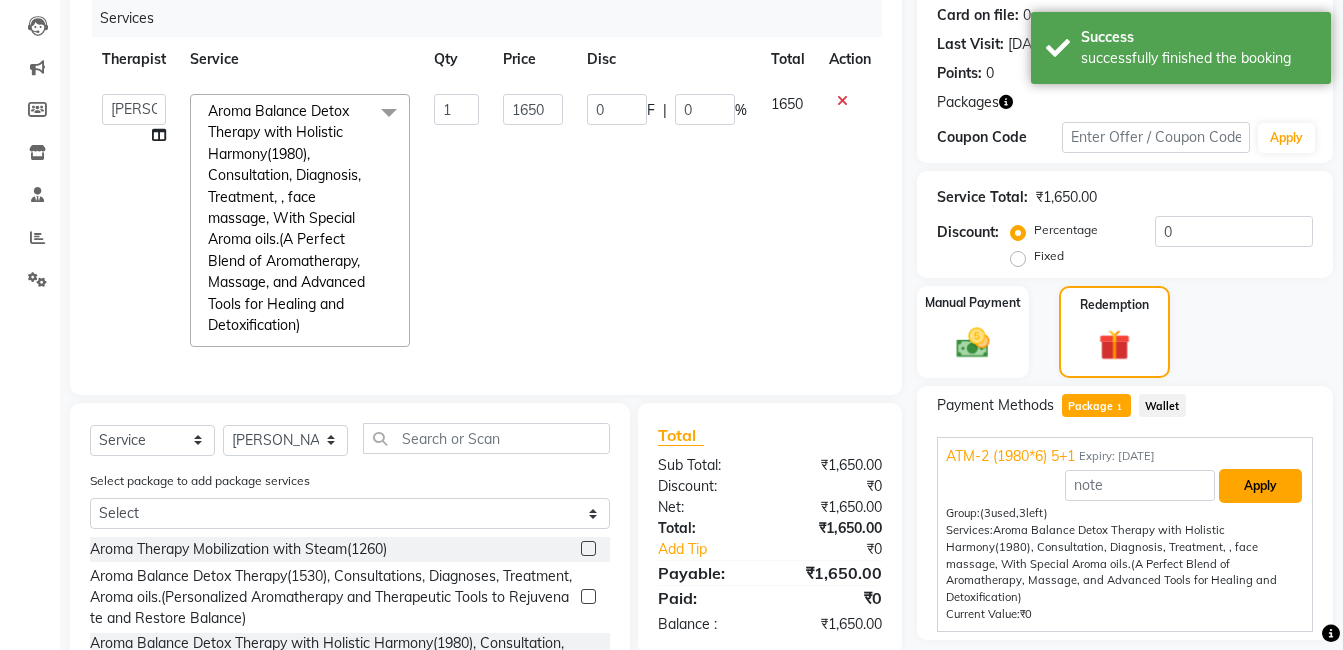 click on "Apply" at bounding box center (1260, 486) 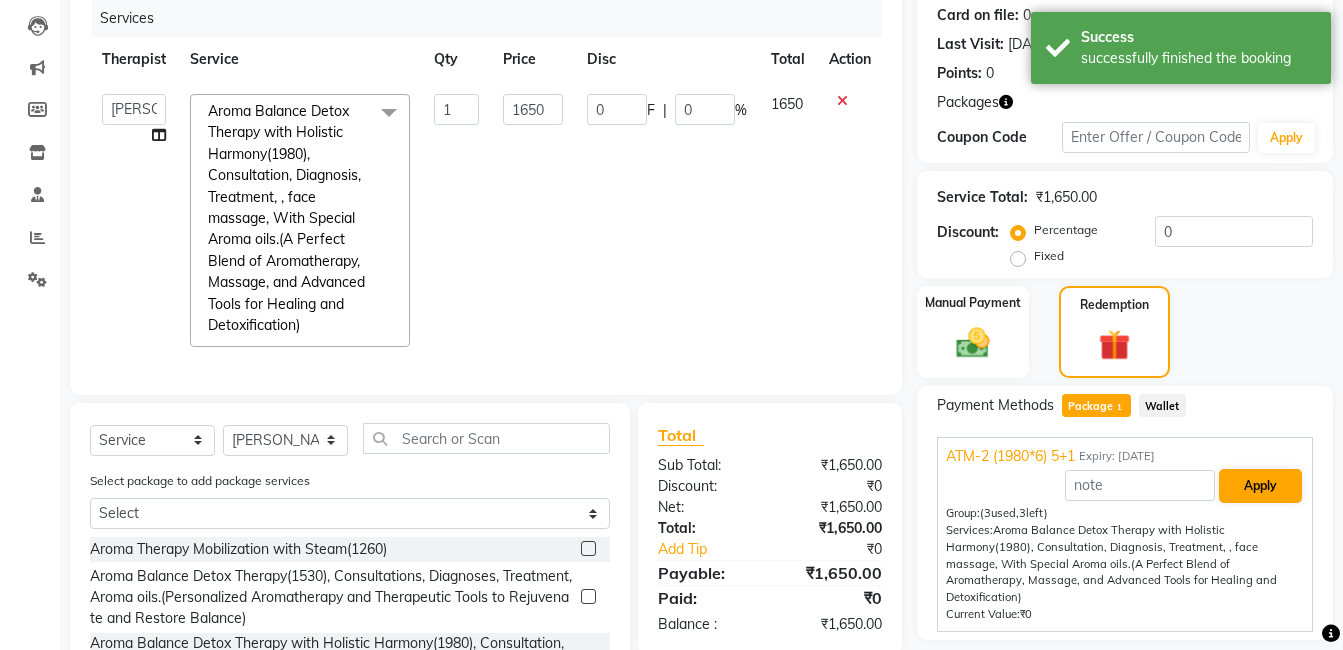 type on "275.06" 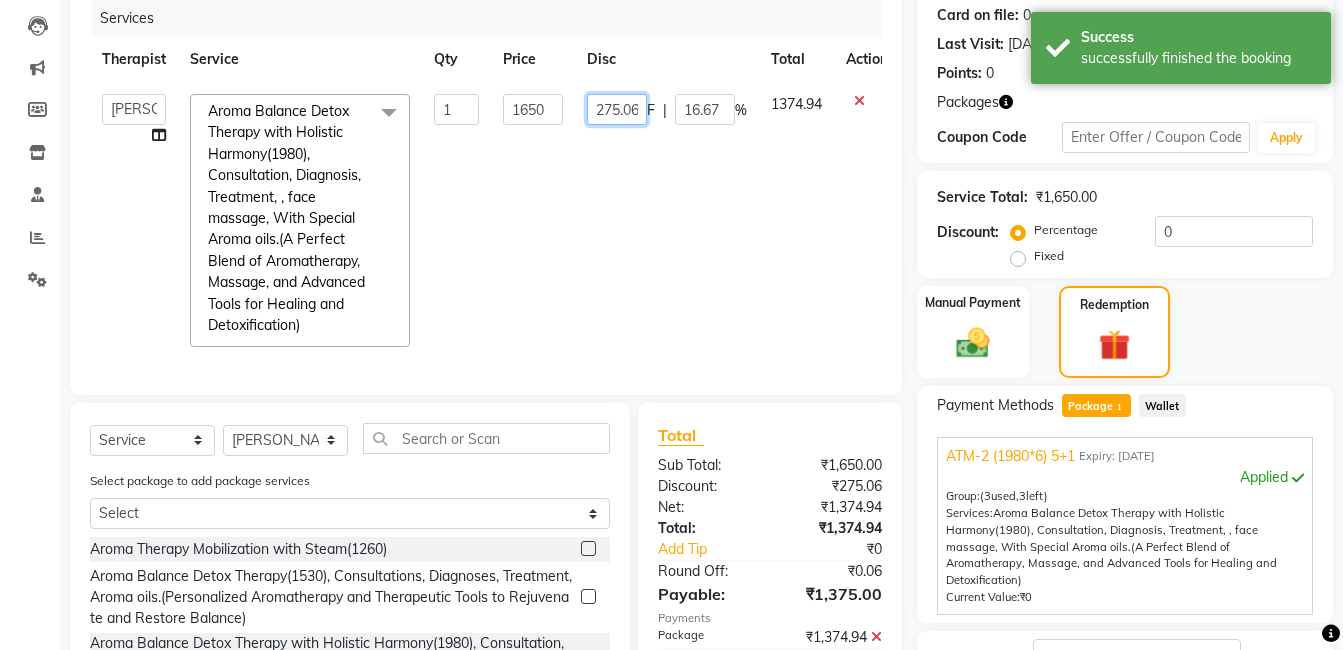click on "275.06" 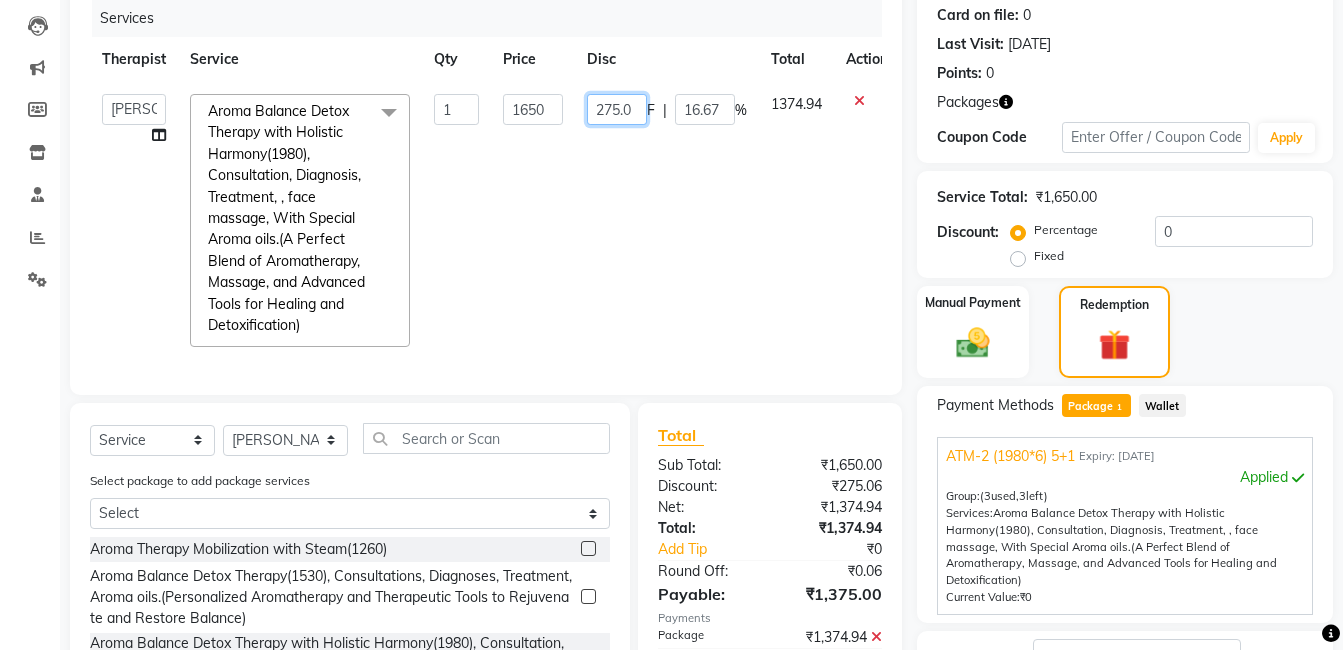 scroll, scrollTop: 0, scrollLeft: 0, axis: both 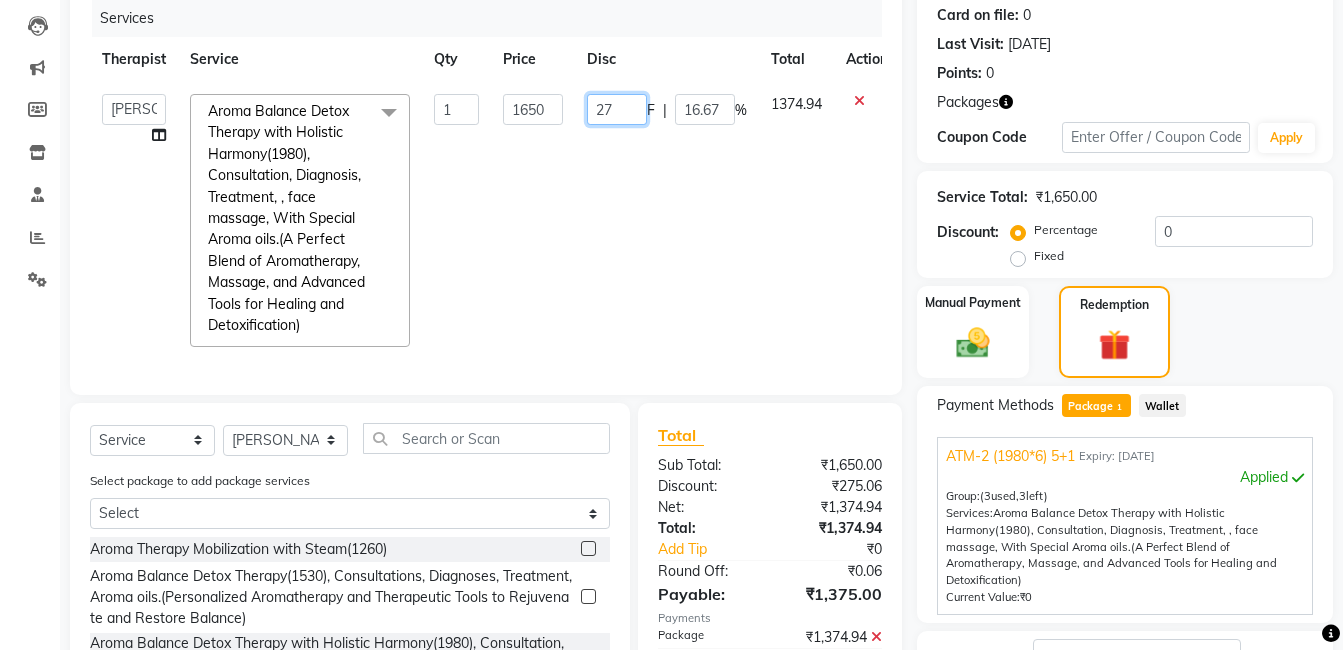 type on "2" 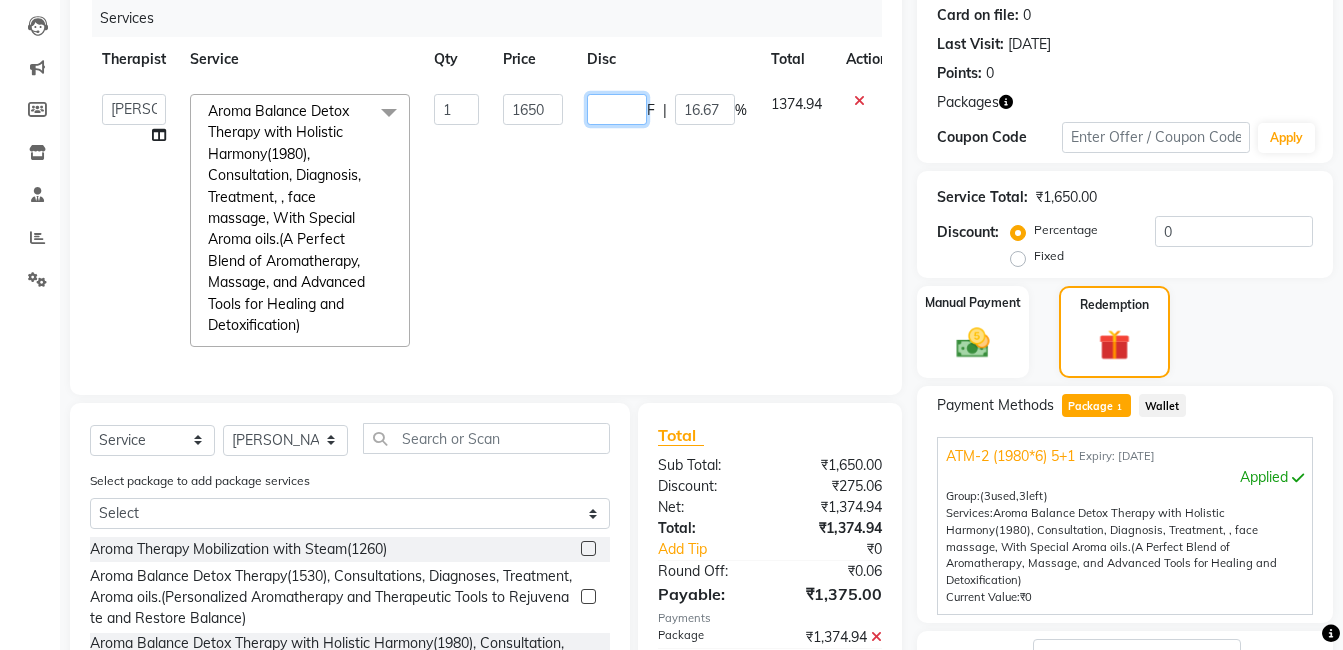 type on "0" 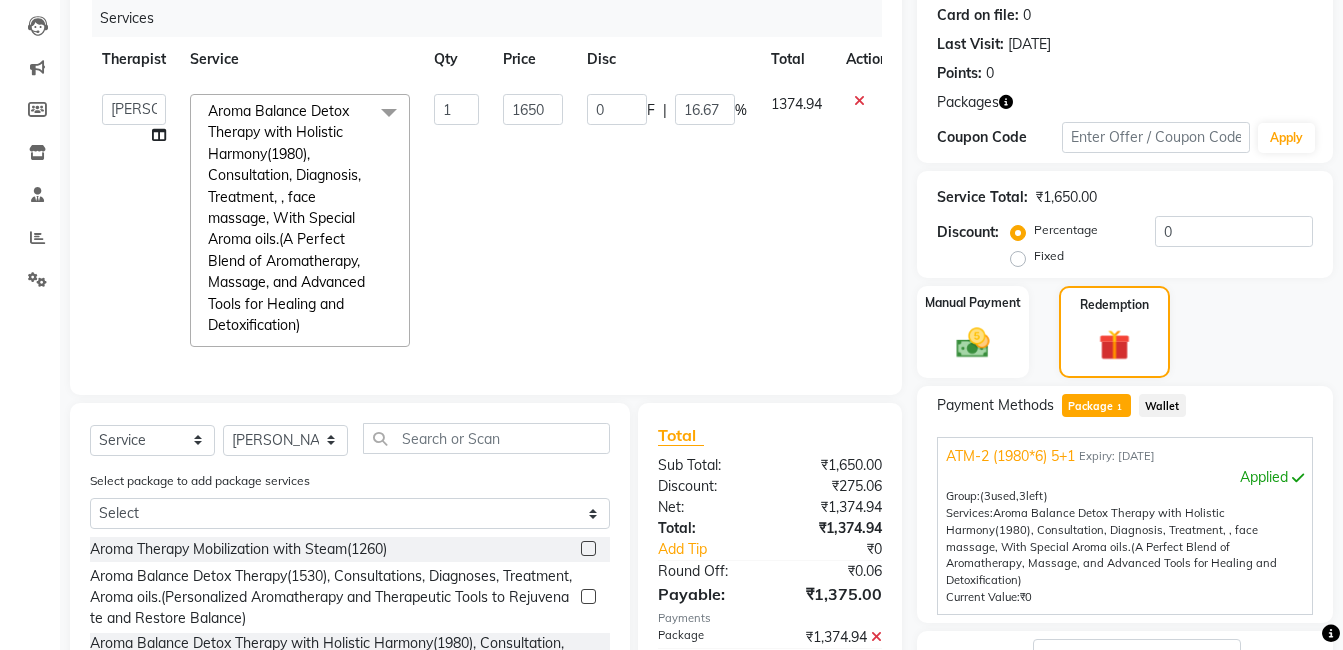 click on "[PERSON_NAME]   [PERSON_NAME] [PERSON_NAME] M   [PERSON_NAME] [PERSON_NAME]   [PERSON_NAME]   [PERSON_NAME]  Aroma Balance Detox Therapy with Holistic Harmony(1980), Consultation, Diagnosis, Treatment, , face massage, With Special  Aroma oils.(A Perfect Blend of Aromatherapy, Massage, and Advanced Tools for Healing and Detoxification)  x Aroma Therapy Mobilization with Steam(1260) Aroma Balance Detox Therapy(1530), Consultations, Diagnoses, Treatment, Aroma oils.(Personalized Aromatherapy and Therapeutic Tools to Rejuvenate and Restore Balance) Aroma Balance Detox Therapy with Holistic Harmony(1980), Consultation, Diagnosis, Treatment, , face massage, With Special  Aroma oils.(A Perfect Blend of Aromatherapy, Massage, and Advanced Tools for Healing and Detoxification) [MEDICAL_DATA], Consultation, Diagnosis,  Aroma oils [MEDICAL_DATA], Consultation, Diagnosis, Treatment Steam Therapy With Aroma oils, Consultation, Diagnosis Sauna bed, Consultation, Diagnosis. consultaion" 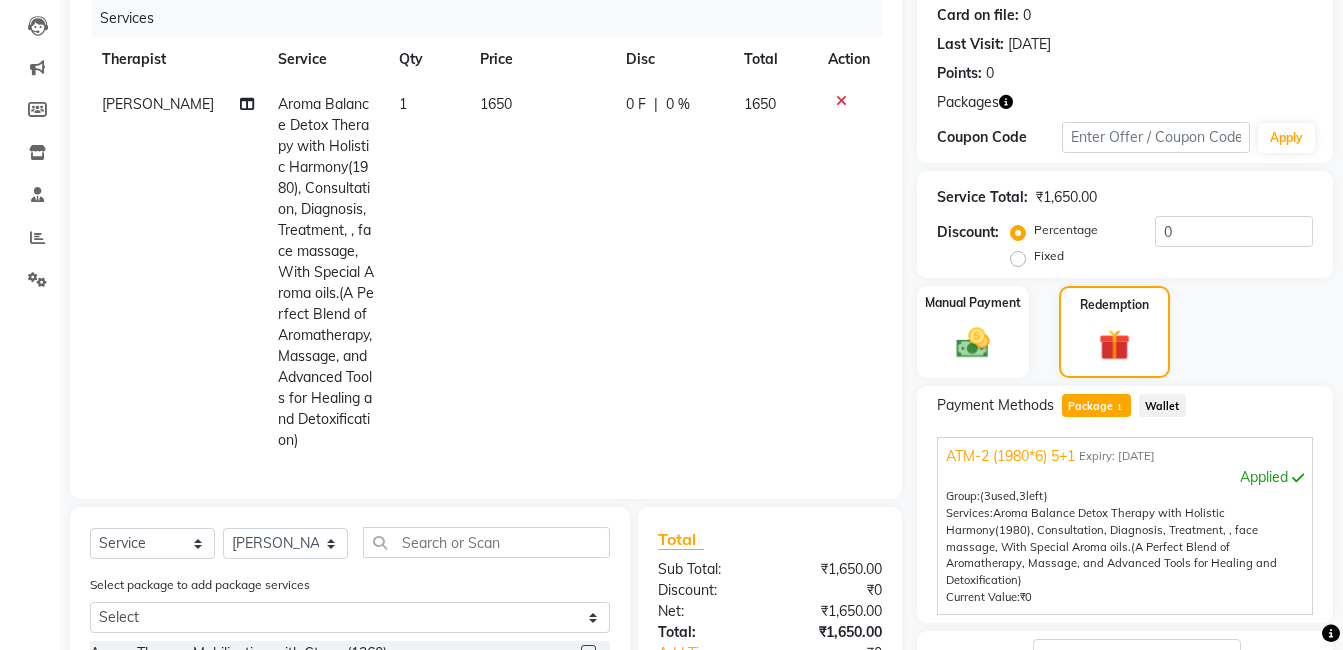 scroll, scrollTop: 491, scrollLeft: 0, axis: vertical 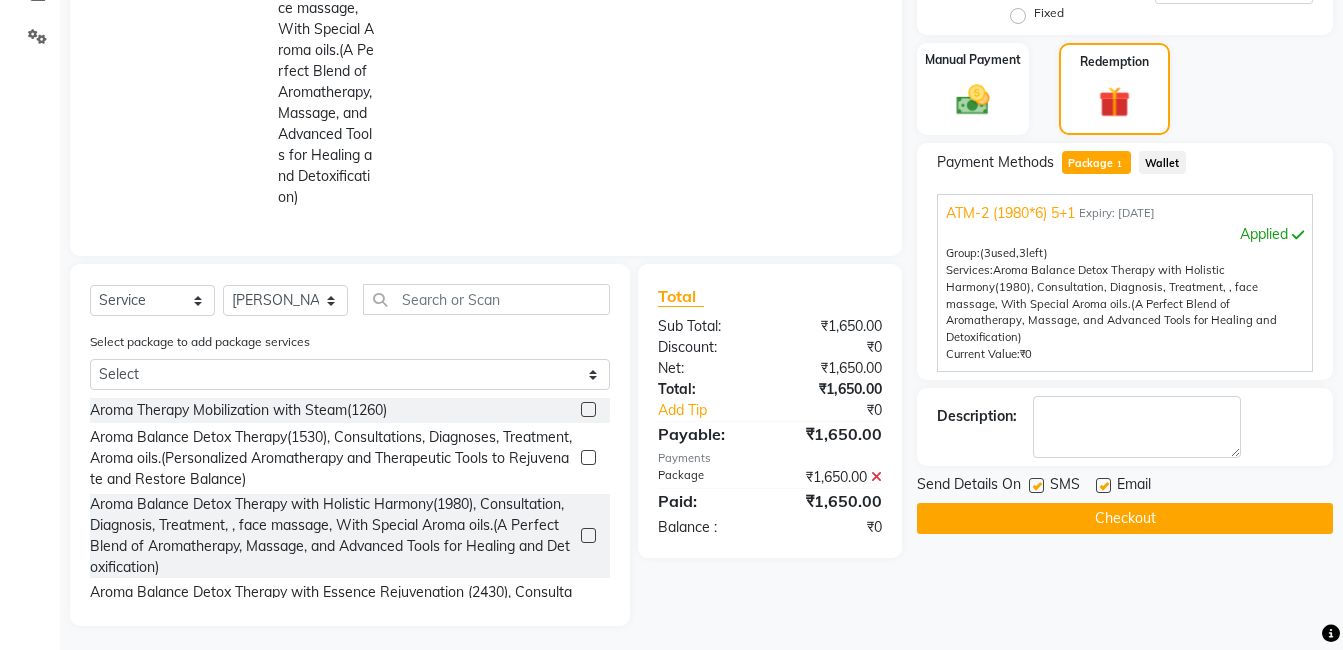 click 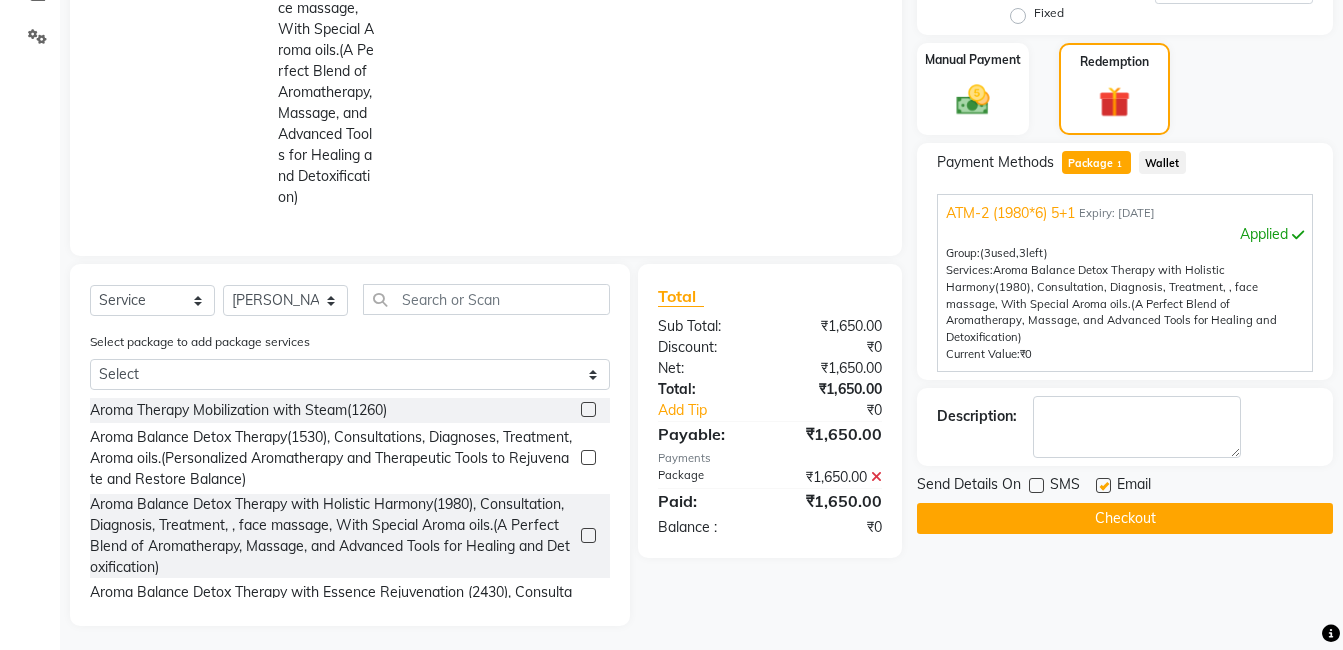 click 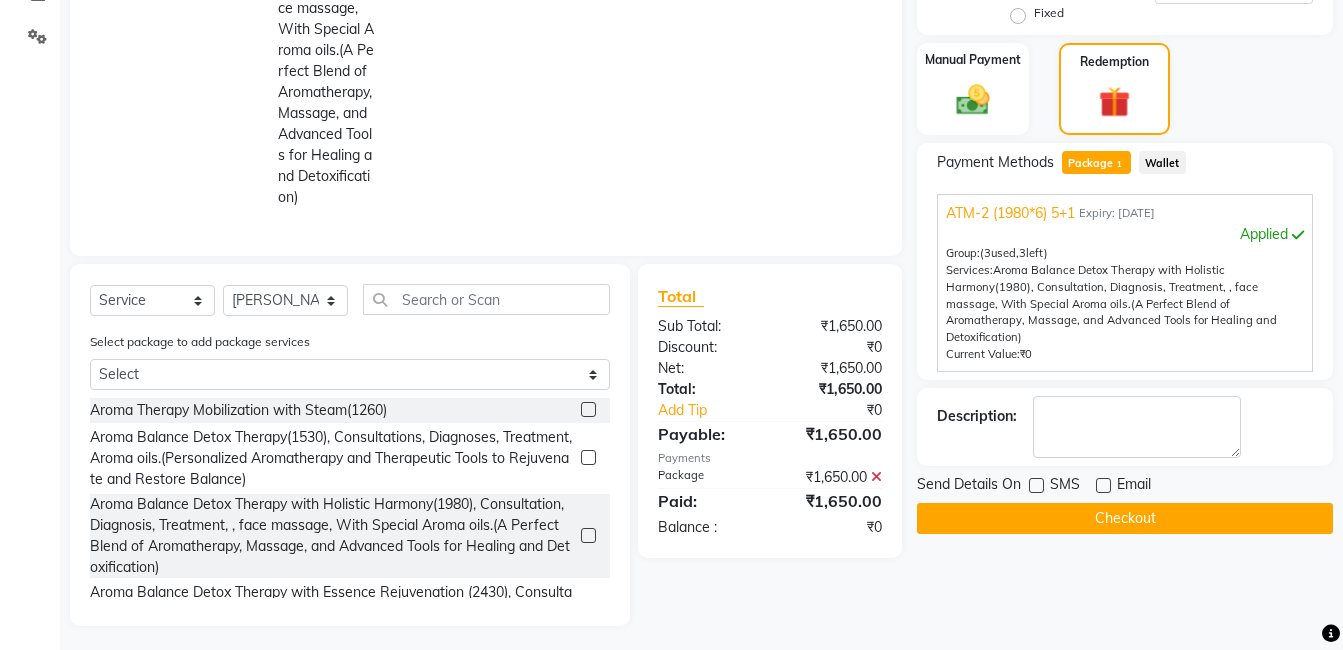 click on "Checkout" 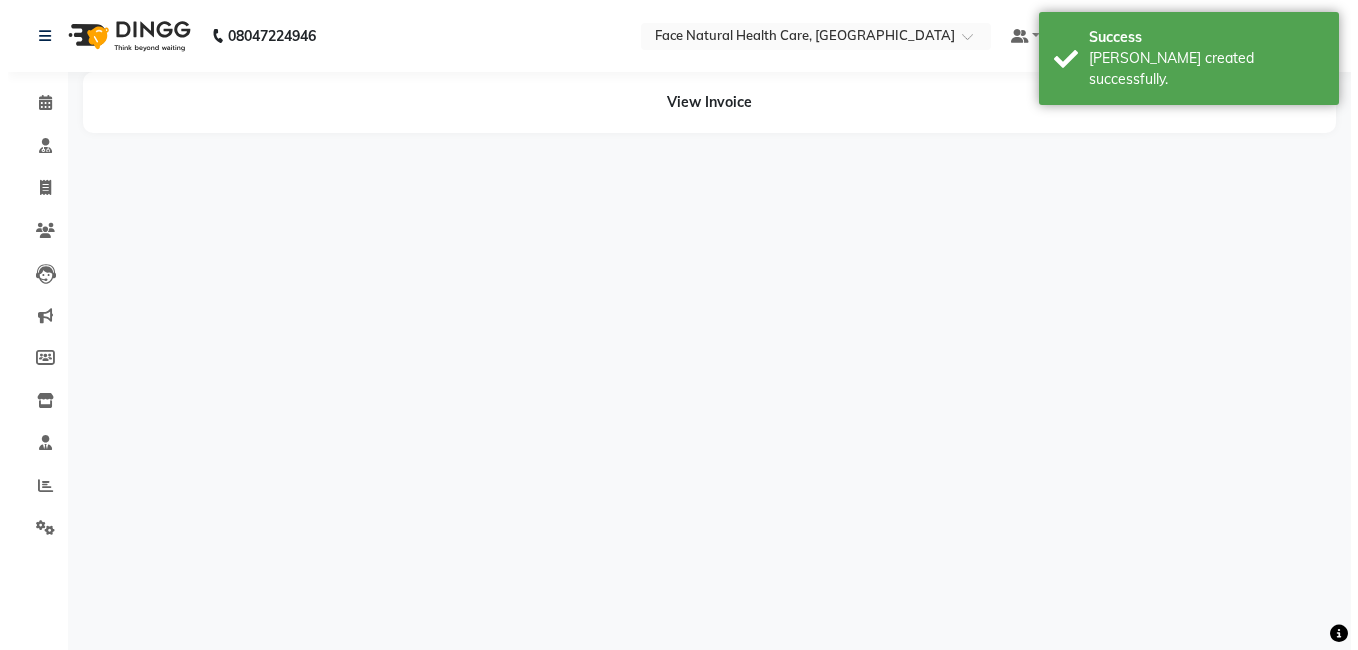 scroll, scrollTop: 0, scrollLeft: 0, axis: both 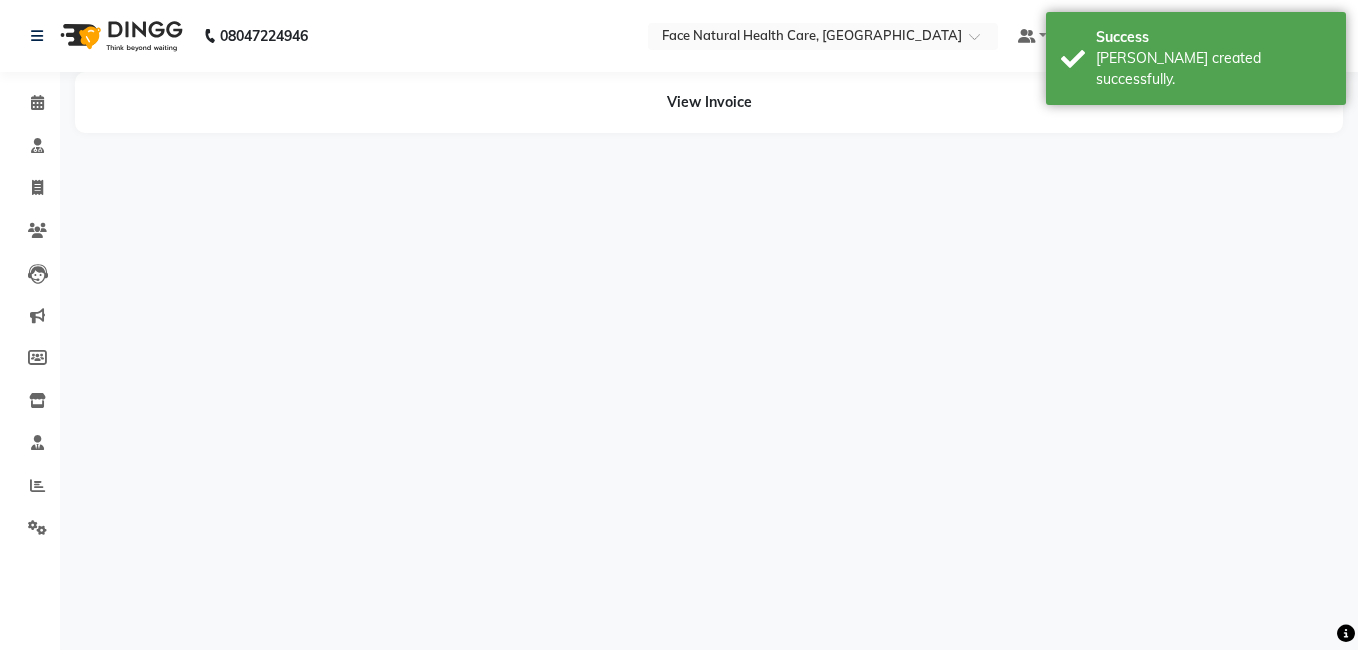 select on "47694" 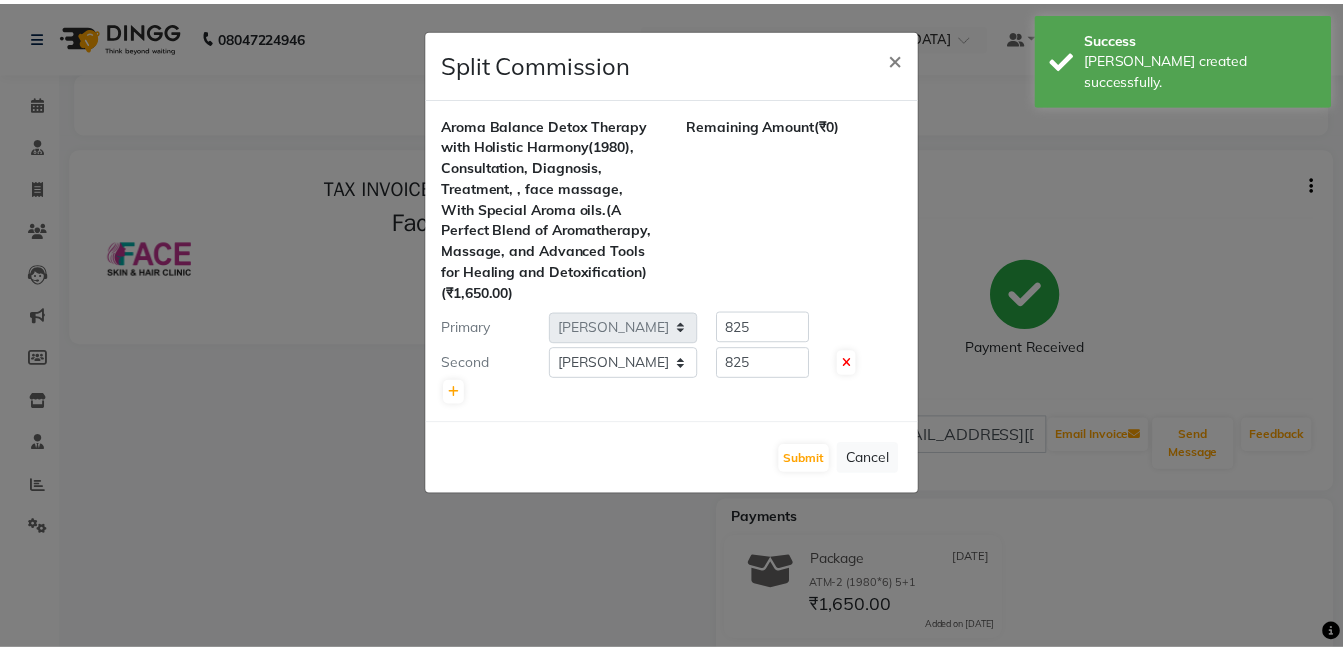 scroll, scrollTop: 0, scrollLeft: 0, axis: both 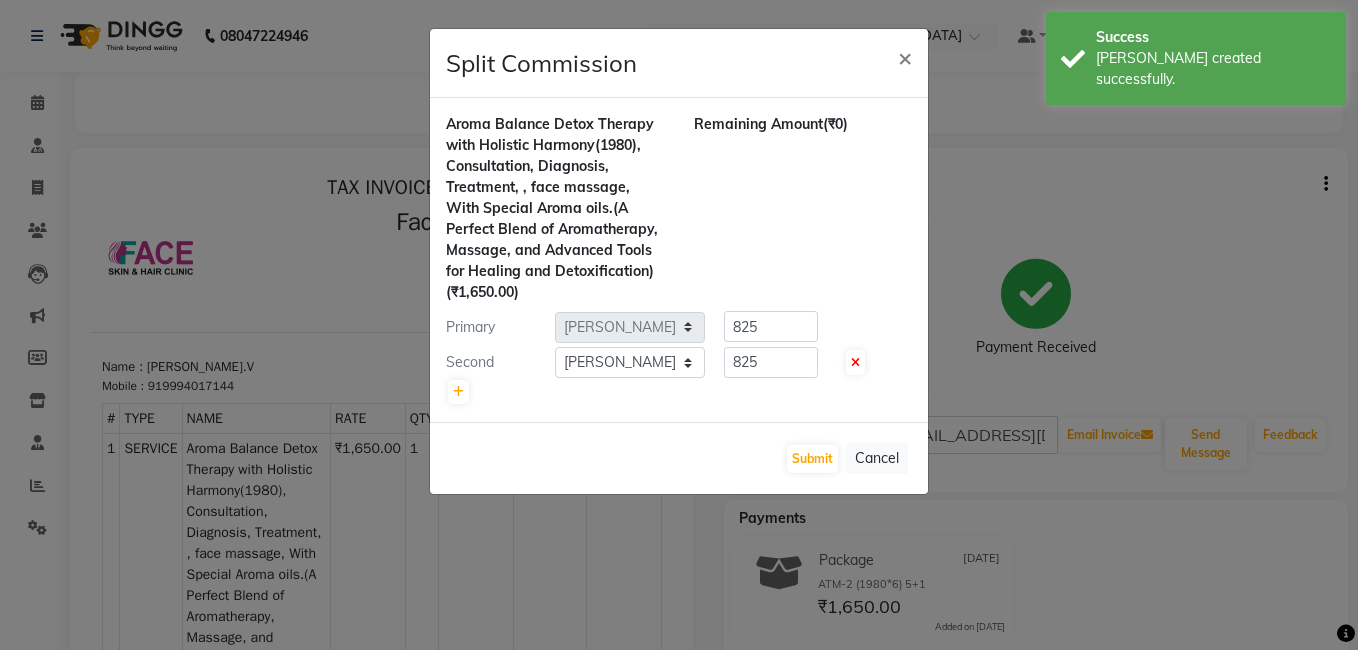 click on "Split Commission × Aroma Balance Detox Therapy with Holistic Harmony(1980), Consultation, Diagnosis, Treatment, , face massage, With Special  Aroma oils.(A Perfect Blend of Aromatherapy, Massage, and Advanced Tools for Healing and Detoxification)  (₹1,650.00) Remaining Amount  (₹0) Primary Select  [PERSON_NAME]   [PERSON_NAME] [PERSON_NAME] M   [PERSON_NAME] [PERSON_NAME]   [PERSON_NAME]   [PERSON_NAME]  825 Second Select  [PERSON_NAME]   [PERSON_NAME] [PERSON_NAME] M   [PERSON_NAME] [PERSON_NAME]   [PERSON_NAME]   [PERSON_NAME]  825  Submit   Cancel" 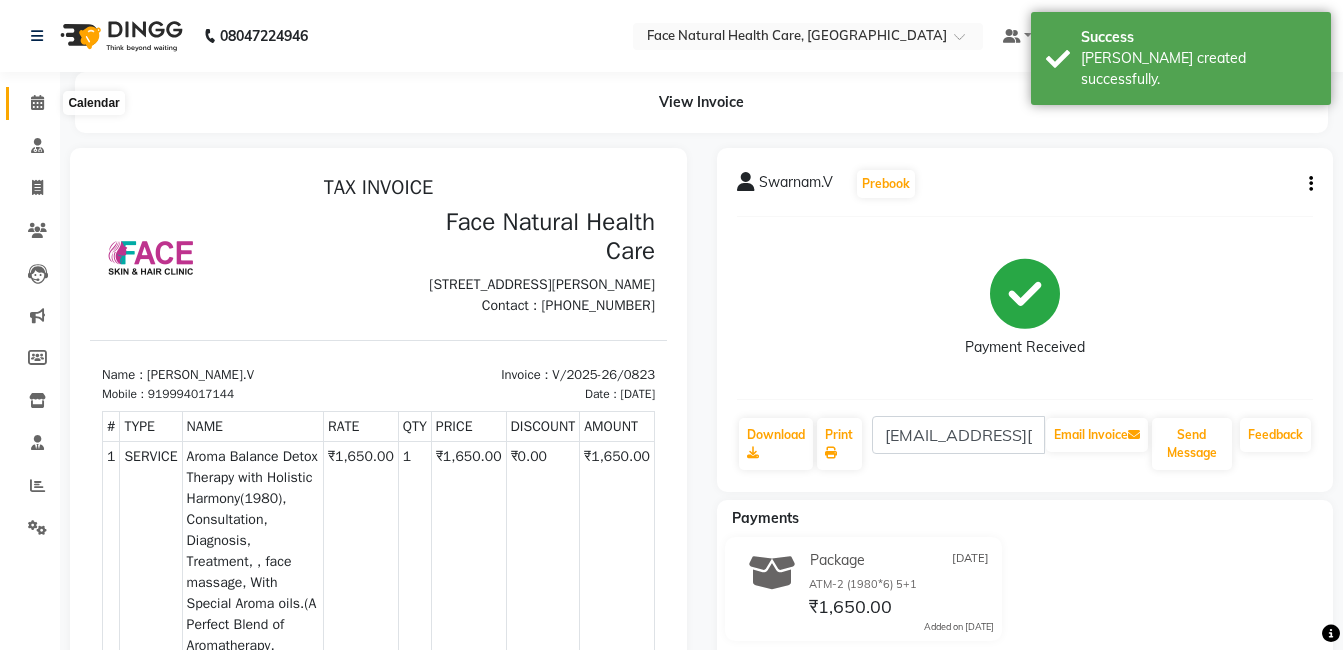 click 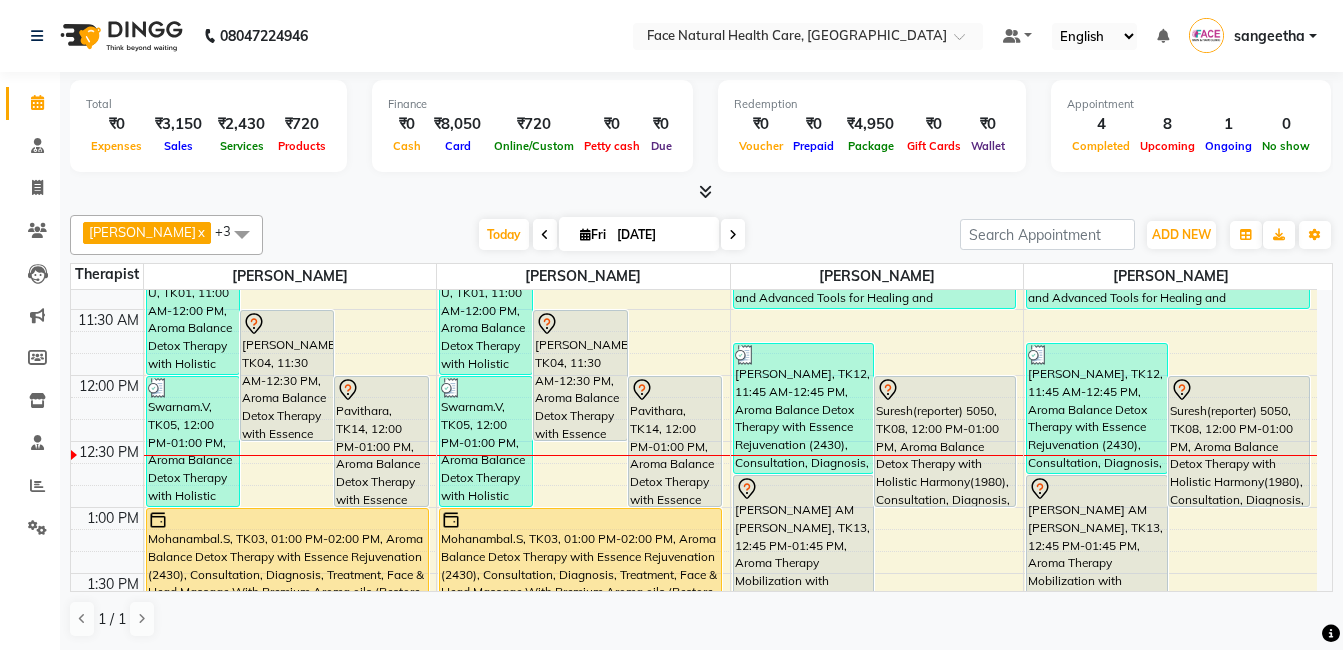 scroll, scrollTop: 304, scrollLeft: 0, axis: vertical 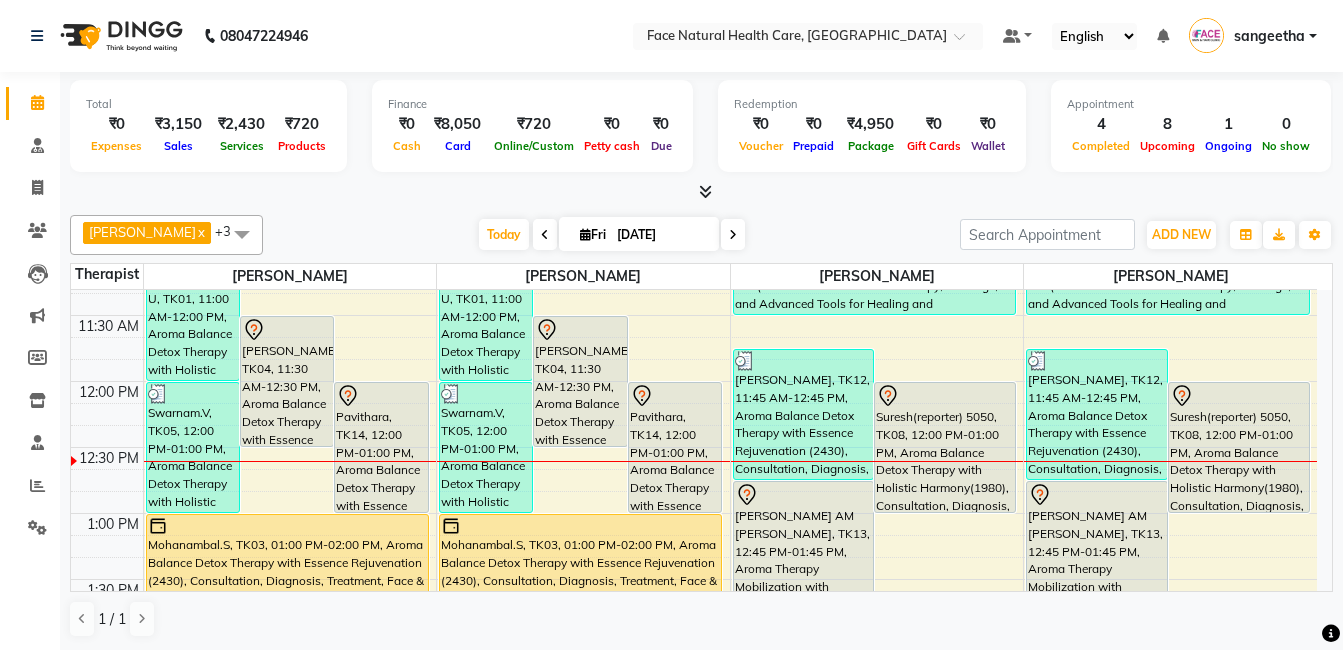 click on "Fri" at bounding box center [593, 234] 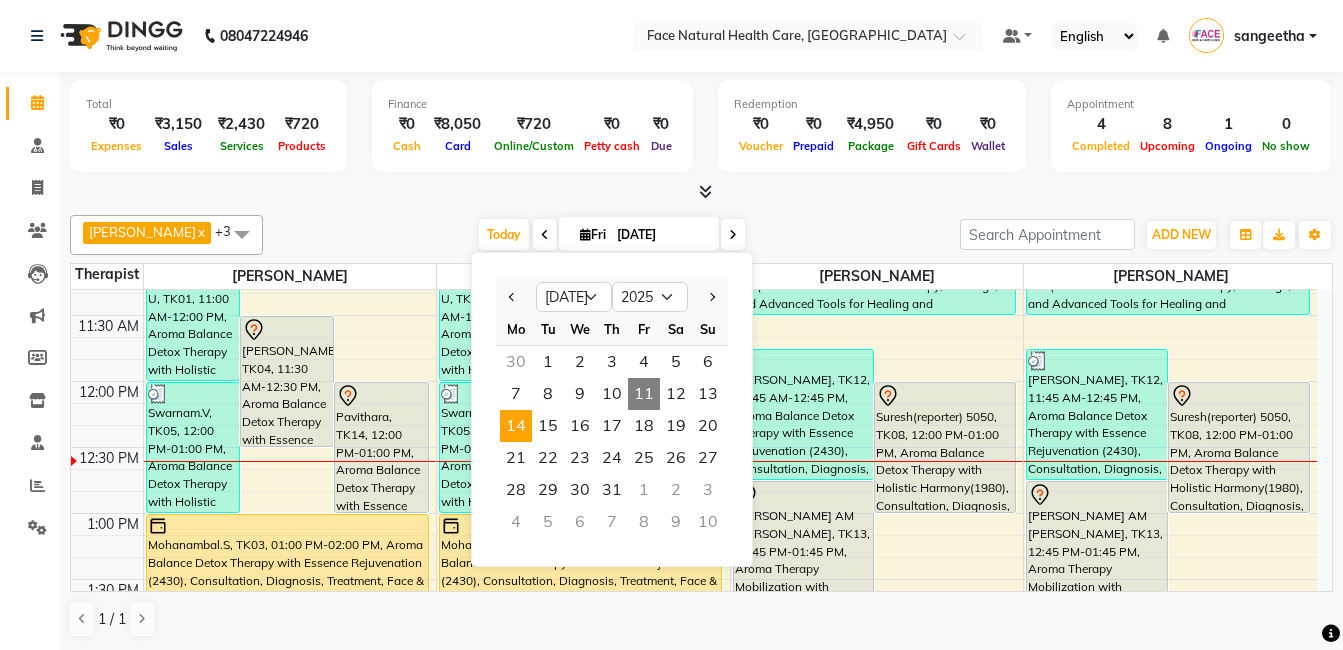 click on "14" at bounding box center [516, 426] 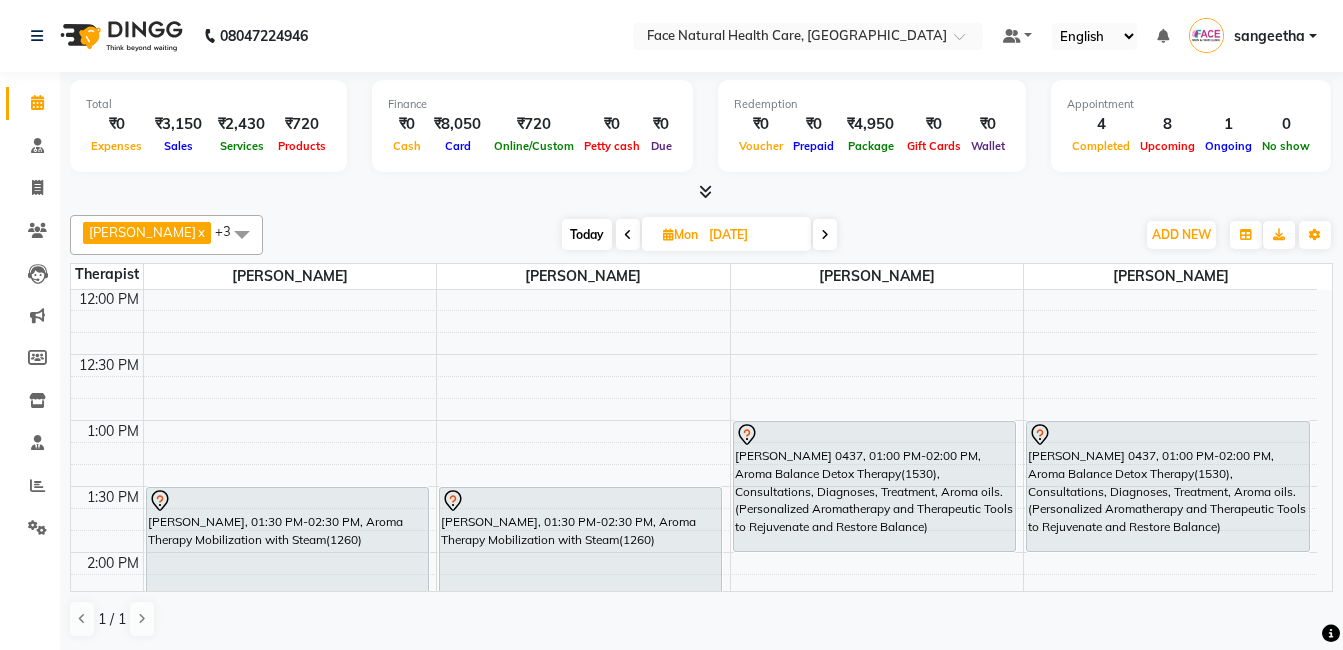 scroll, scrollTop: 134, scrollLeft: 0, axis: vertical 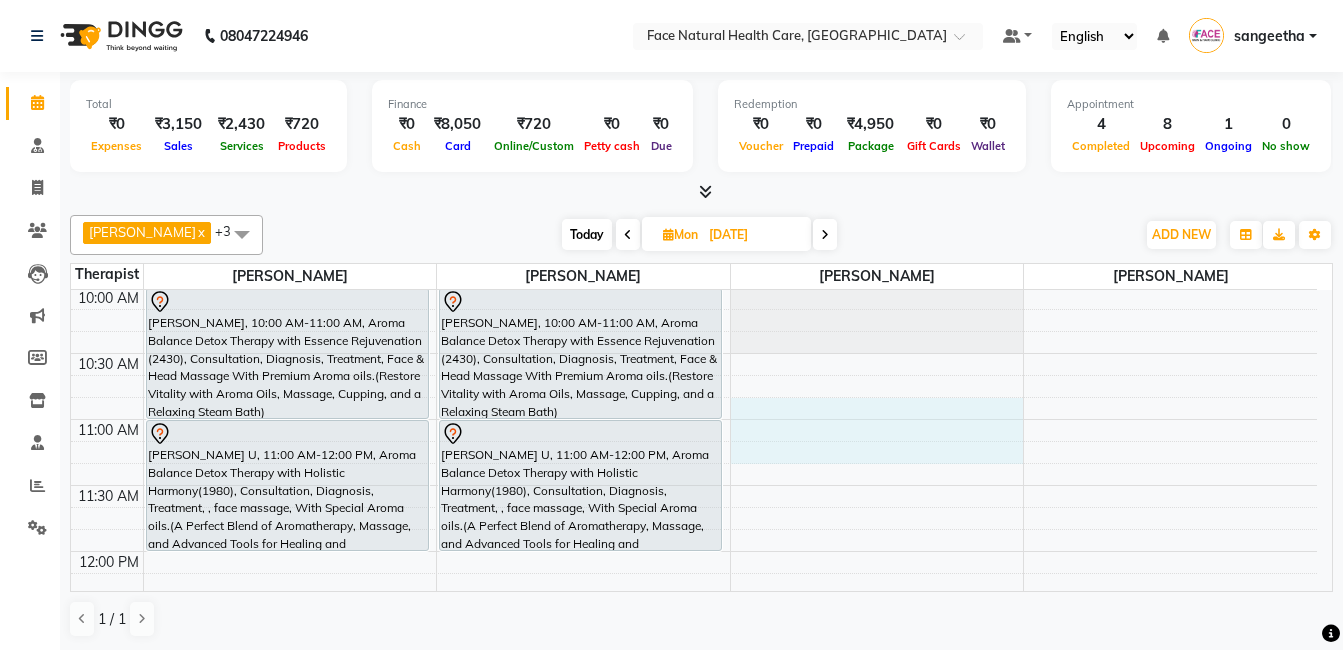 click on "9:00 AM 9:30 AM 10:00 AM 10:30 AM 11:00 AM 11:30 AM 12:00 PM 12:30 PM 1:00 PM 1:30 PM 2:00 PM 2:30 PM 3:00 PM 3:30 PM 4:00 PM 4:30 PM 5:00 PM 5:30 PM 6:00 PM 6:30 PM             [PERSON_NAME], 10:00 AM-11:00 AM, Aroma Balance Detox Therapy with Essence Rejuvenation  (2430), Consultation, Diagnosis, Treatment,  Face & Head Massage With Premium Aroma oils.(Restore Vitality with Aroma Oils, Massage, Cupping, and a Relaxing Steam Bath)             [PERSON_NAME] U, 11:00 AM-12:00 PM, Aroma Balance Detox Therapy with Holistic Harmony(1980), Consultation, Diagnosis, Treatment, , face massage, With Special  Aroma oils.(A Perfect Blend of Aromatherapy, Massage, and Advanced Tools for Healing and Detoxification)             Jayanthi, 01:30 PM-02:30 PM, Aroma Therapy Mobilization with Steam(1260)                                                 [PERSON_NAME], 01:30 PM-02:30 PM, Aroma Therapy Mobilization with Steam(1260)" at bounding box center (694, 815) 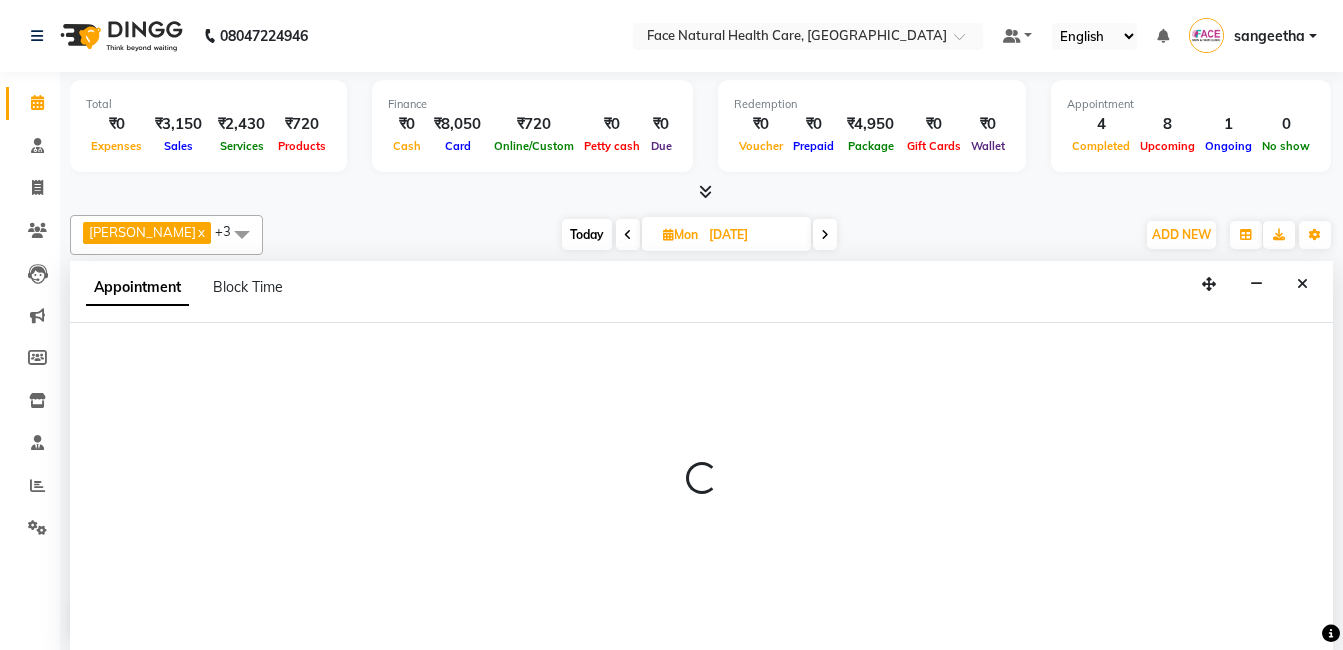 scroll, scrollTop: 1, scrollLeft: 0, axis: vertical 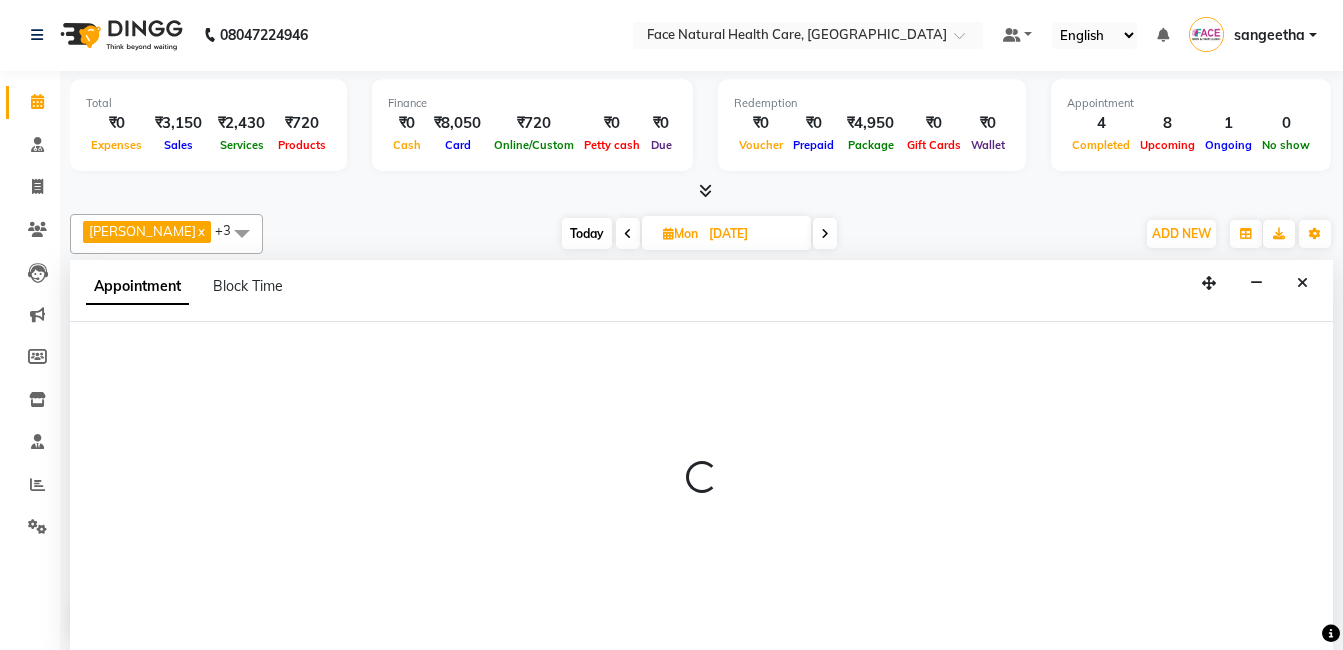 select on "38864" 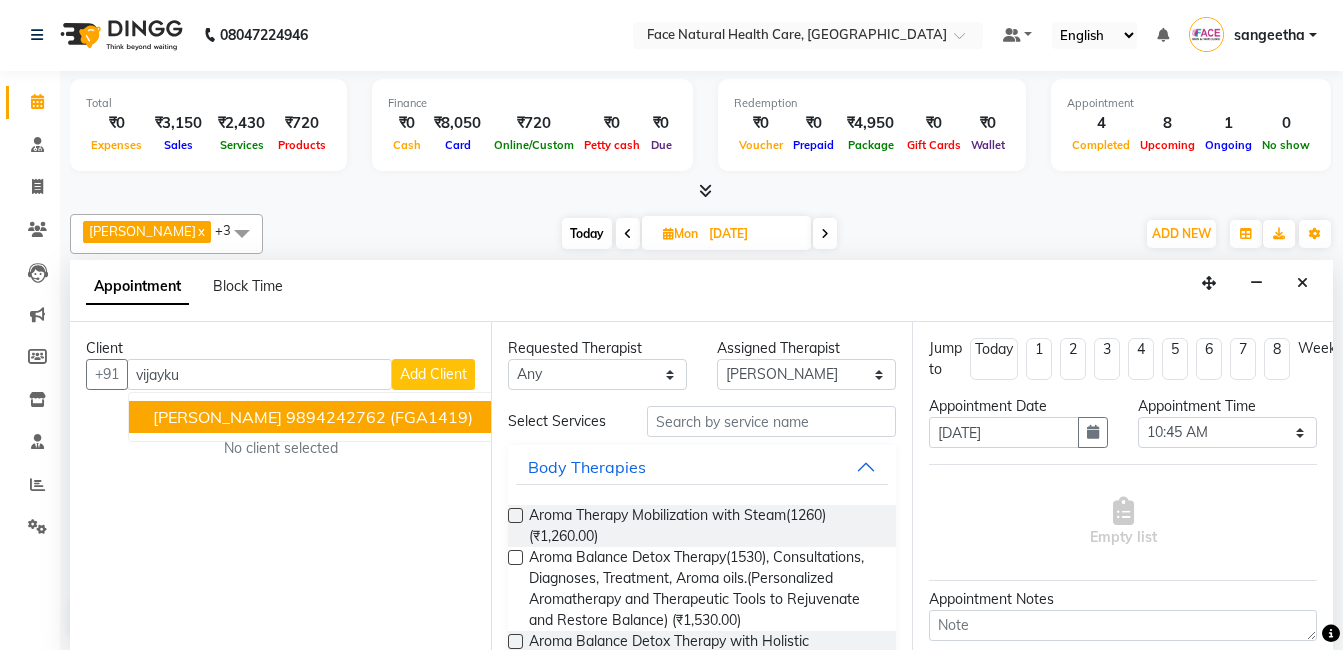 click on "9894242762" at bounding box center [336, 417] 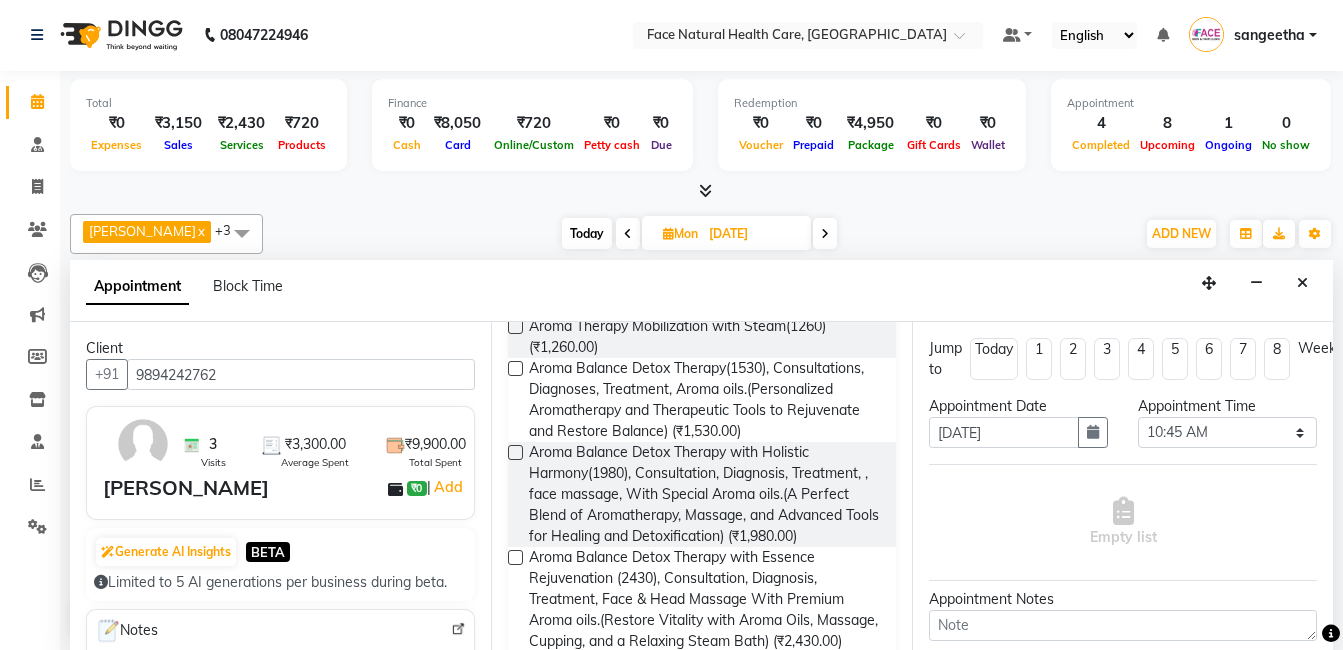 scroll, scrollTop: 256, scrollLeft: 0, axis: vertical 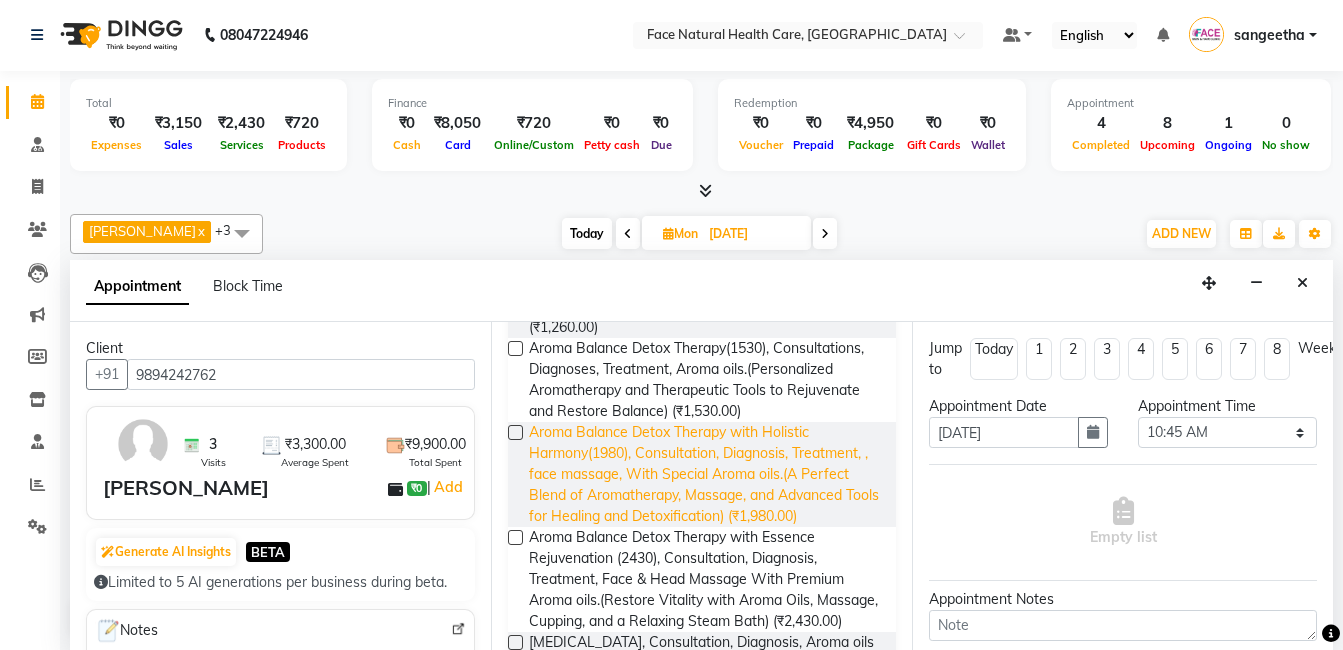 type on "9894242762" 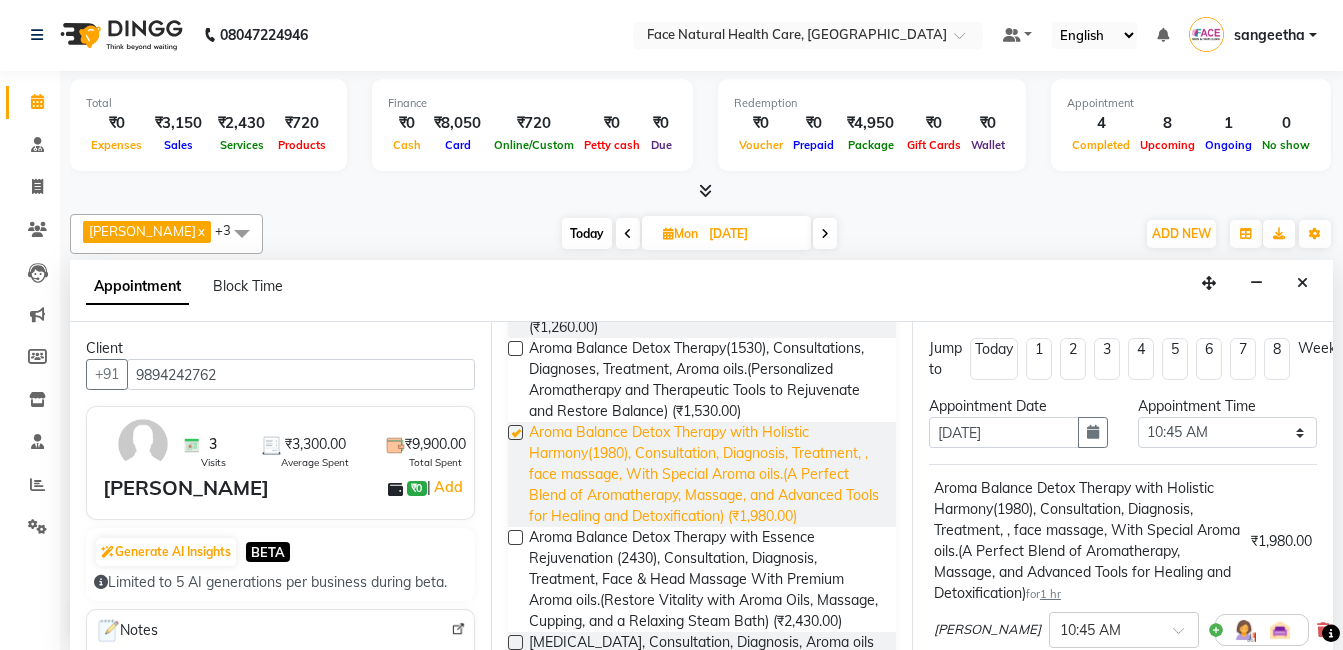 checkbox on "false" 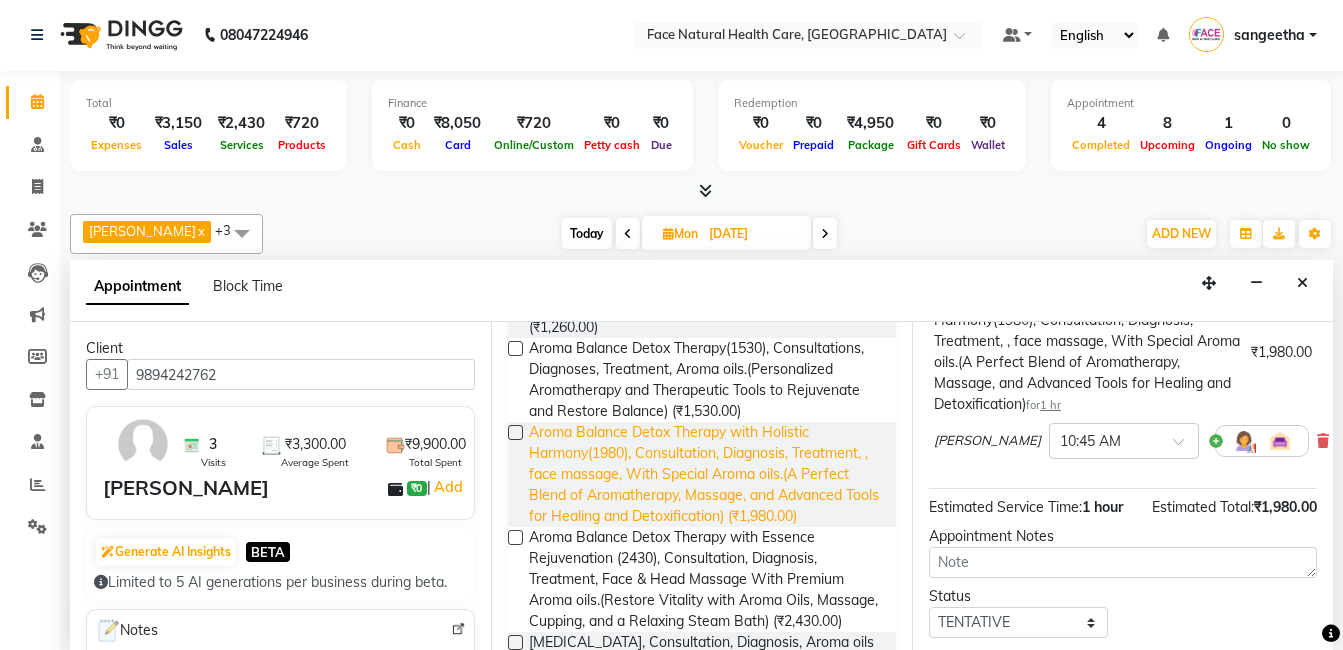 scroll, scrollTop: 204, scrollLeft: 0, axis: vertical 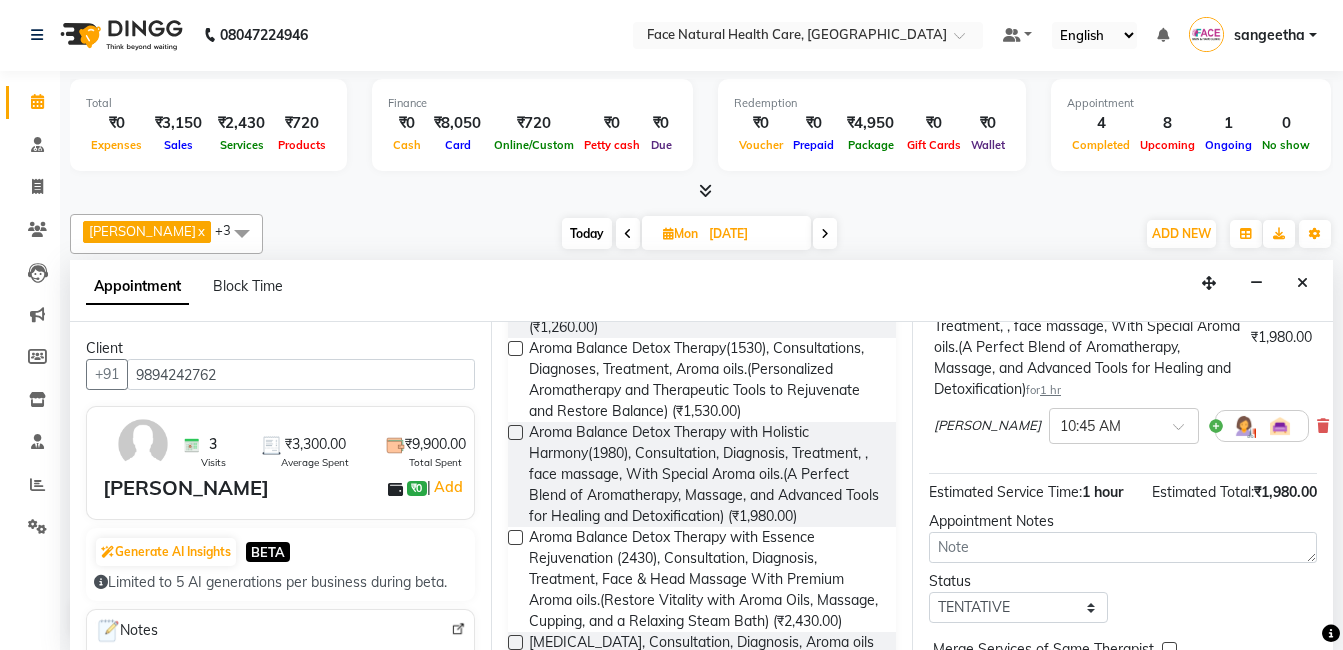 click at bounding box center (1244, 426) 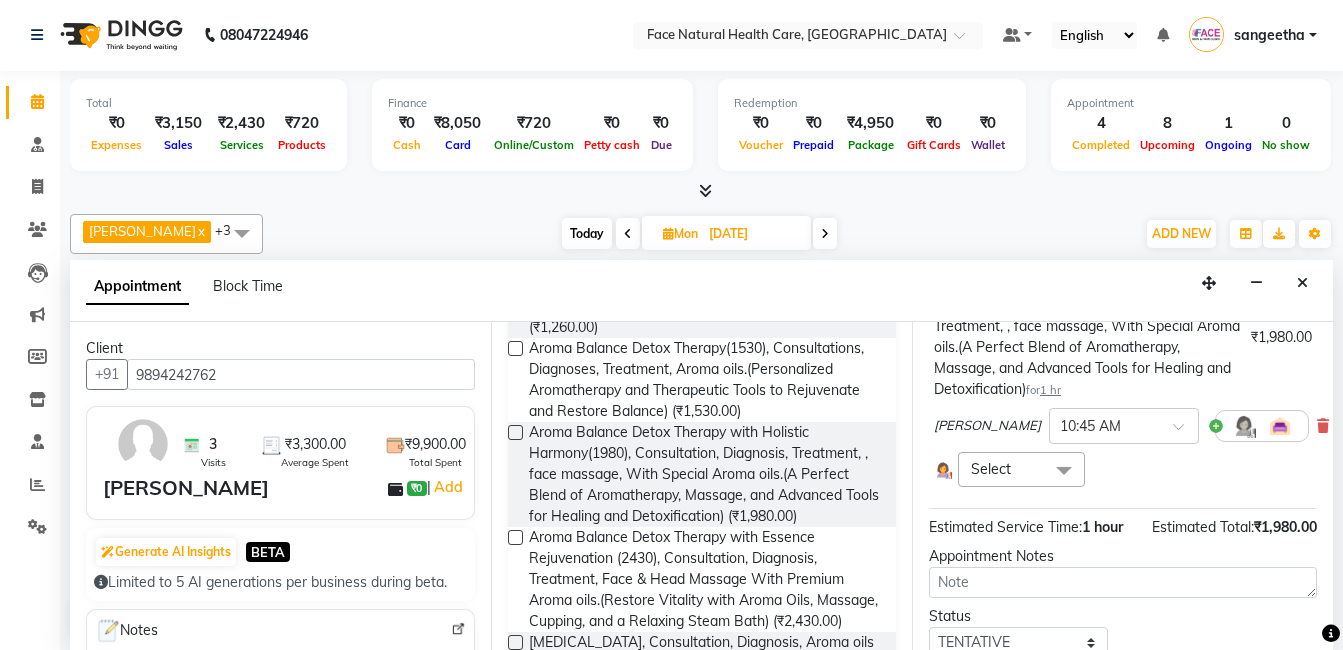 click at bounding box center (1064, 471) 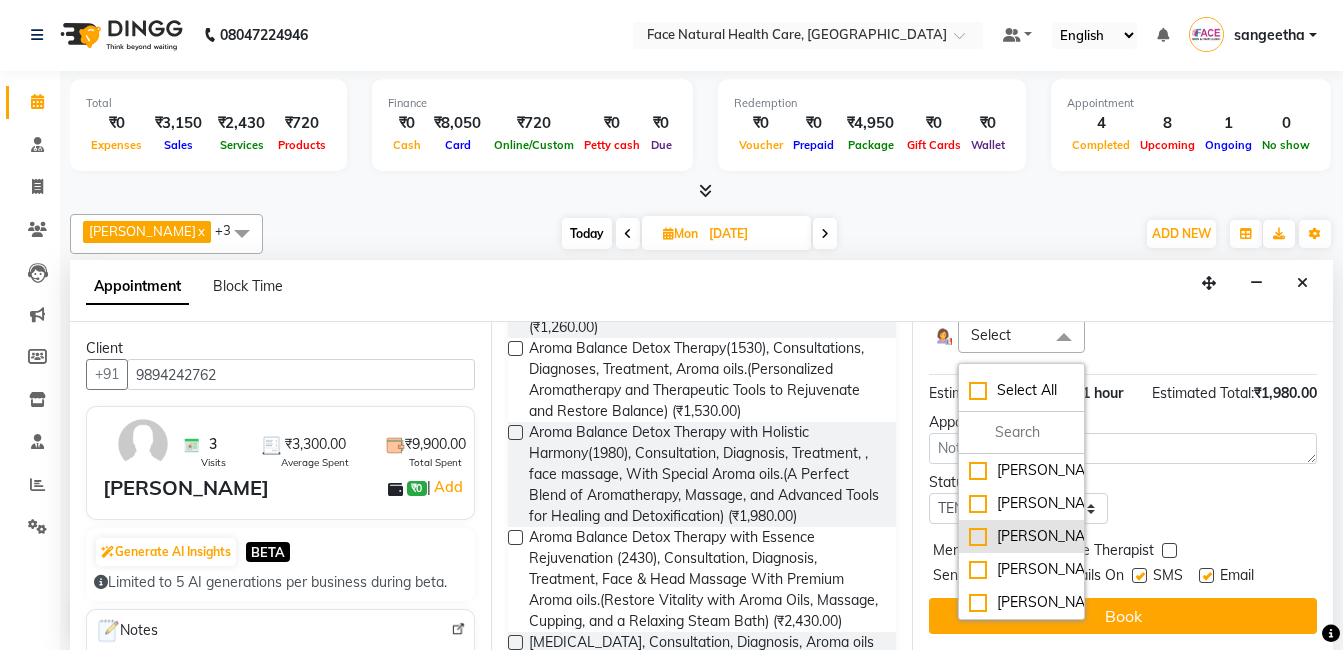 click on "[PERSON_NAME]" at bounding box center (1021, 536) 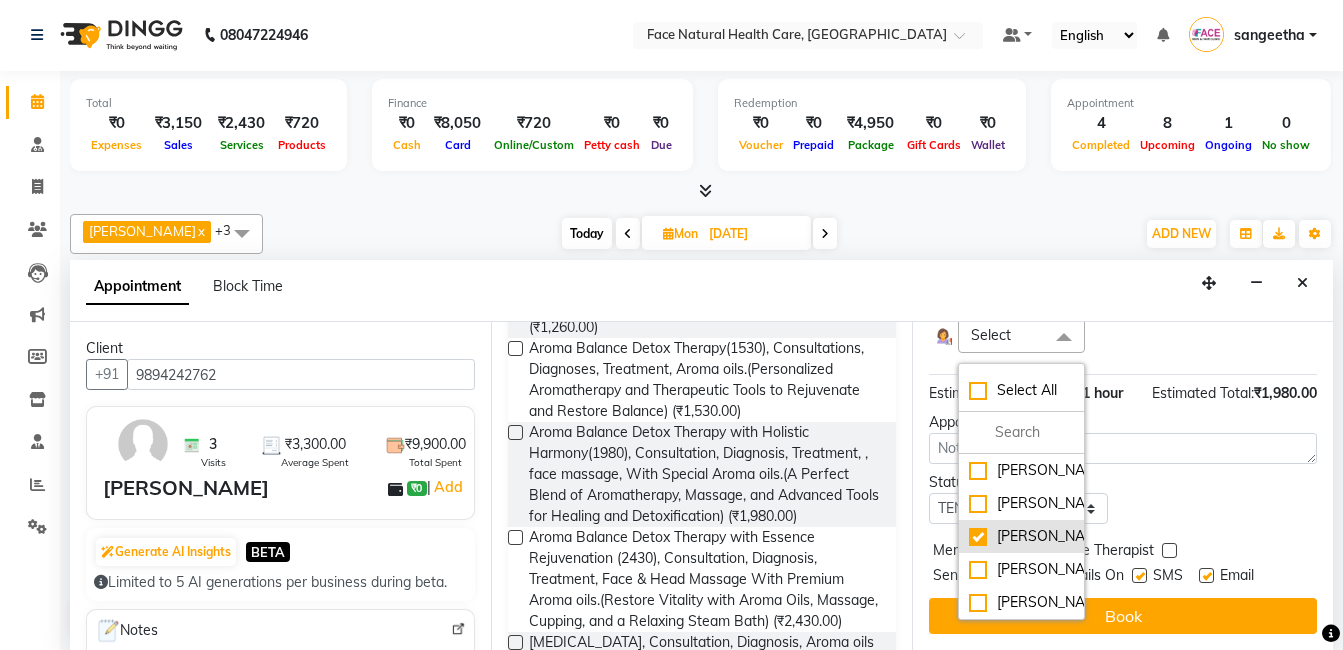 checkbox on "true" 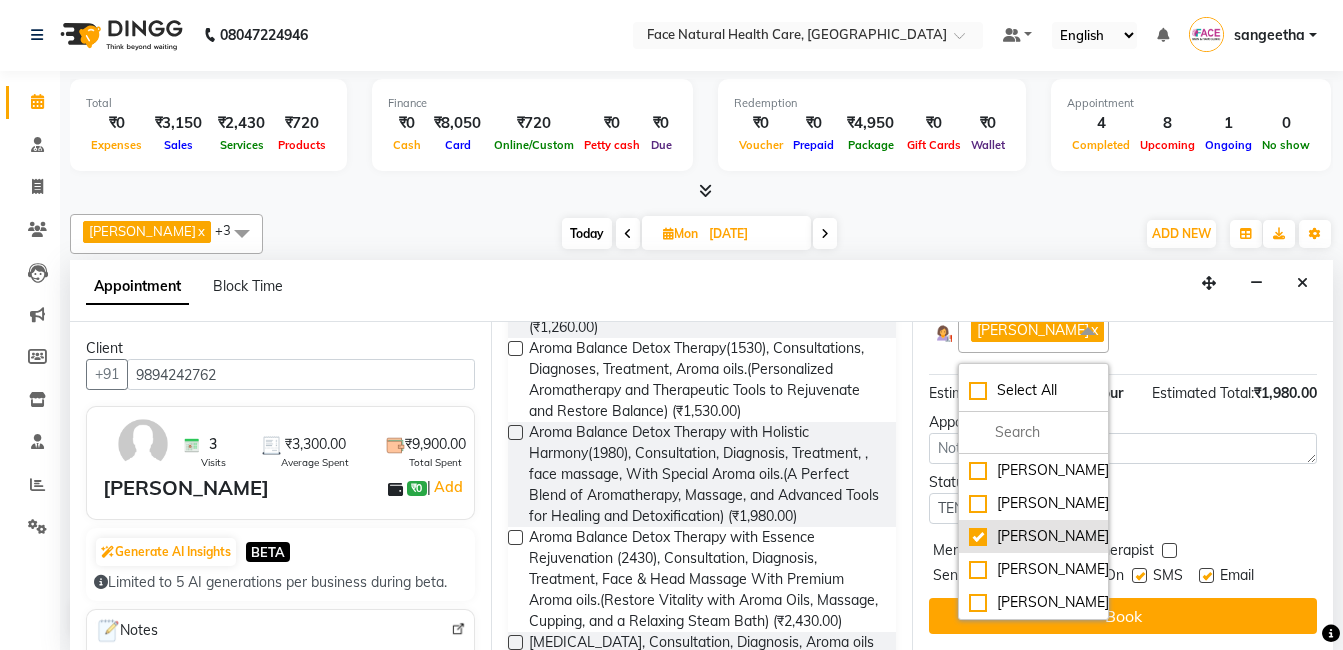 scroll, scrollTop: 405, scrollLeft: 0, axis: vertical 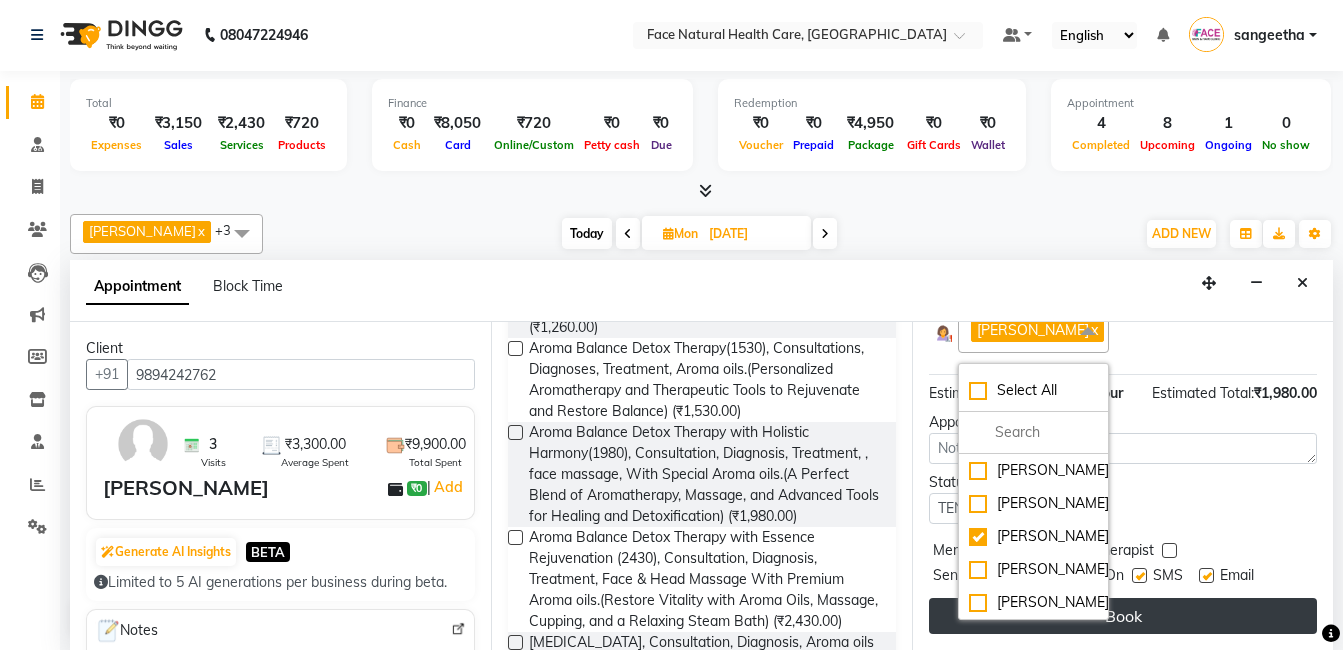 click on "Book" at bounding box center (1123, 616) 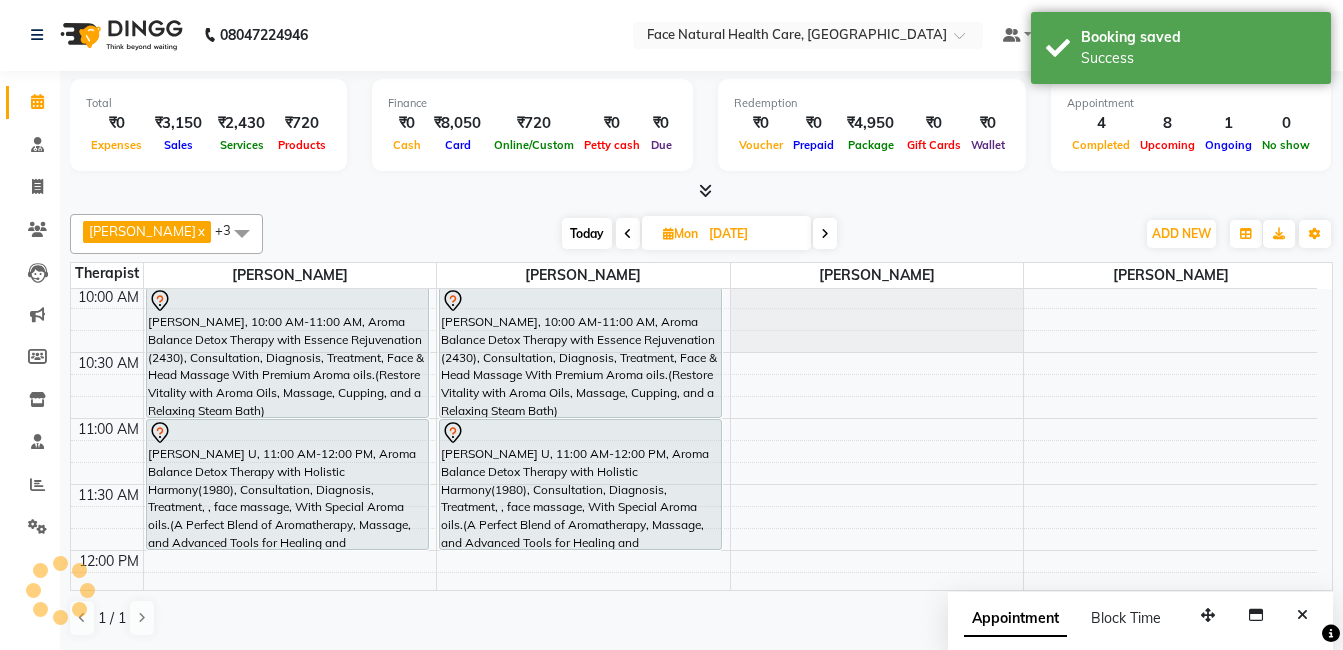 scroll, scrollTop: 0, scrollLeft: 0, axis: both 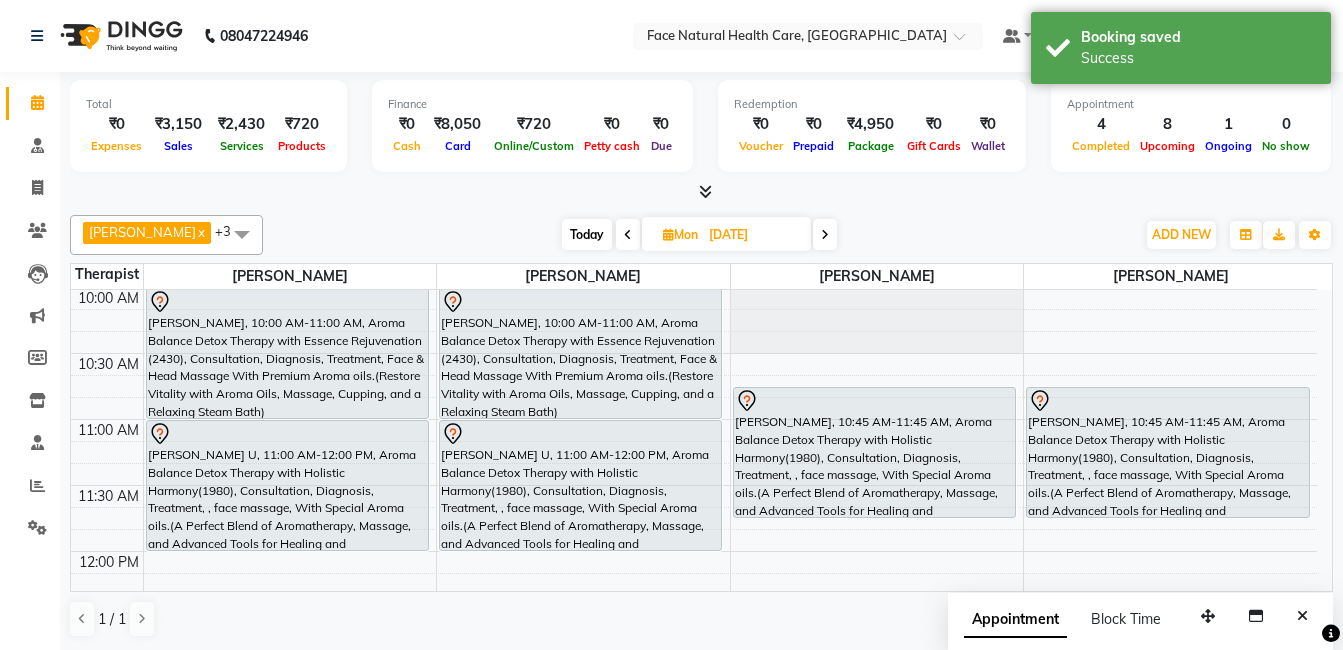 click on "9:00 AM 9:30 AM 10:00 AM 10:30 AM 11:00 AM 11:30 AM 12:00 PM 12:30 PM 1:00 PM 1:30 PM 2:00 PM 2:30 PM 3:00 PM 3:30 PM 4:00 PM 4:30 PM 5:00 PM 5:30 PM 6:00 PM 6:30 PM             [PERSON_NAME], 10:00 AM-11:00 AM, Aroma Balance Detox Therapy with Essence Rejuvenation  (2430), Consultation, Diagnosis, Treatment,  Face & Head Massage With Premium Aroma oils.(Restore Vitality with Aroma Oils, Massage, Cupping, and a Relaxing Steam Bath)             [PERSON_NAME] U, 11:00 AM-12:00 PM, Aroma Balance Detox Therapy with Holistic Harmony(1980), Consultation, Diagnosis, Treatment, , face massage, With Special  Aroma oils.(A Perfect Blend of Aromatherapy, Massage, and Advanced Tools for Healing and Detoxification)             Jayanthi, 01:30 PM-02:30 PM, Aroma Therapy Mobilization with Steam(1260)                                                 [PERSON_NAME], 01:30 PM-02:30 PM, Aroma Therapy Mobilization with Steam(1260)" at bounding box center (694, 815) 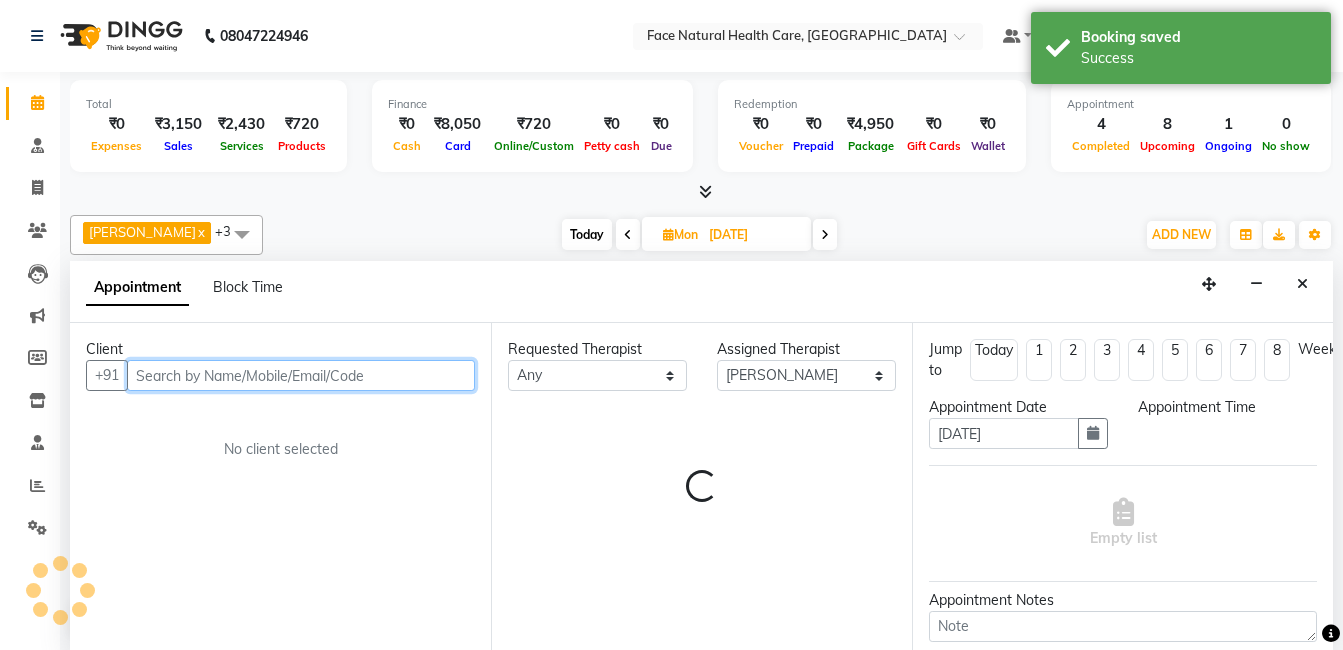 select on "720" 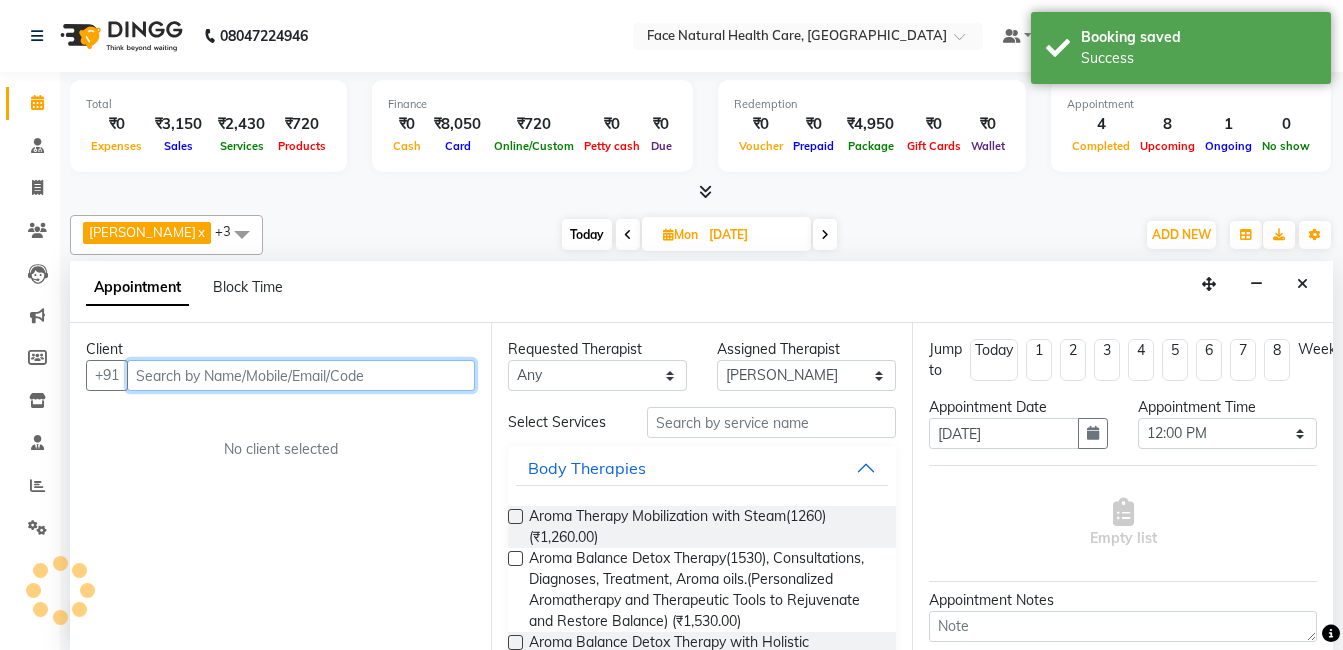 scroll, scrollTop: 1, scrollLeft: 0, axis: vertical 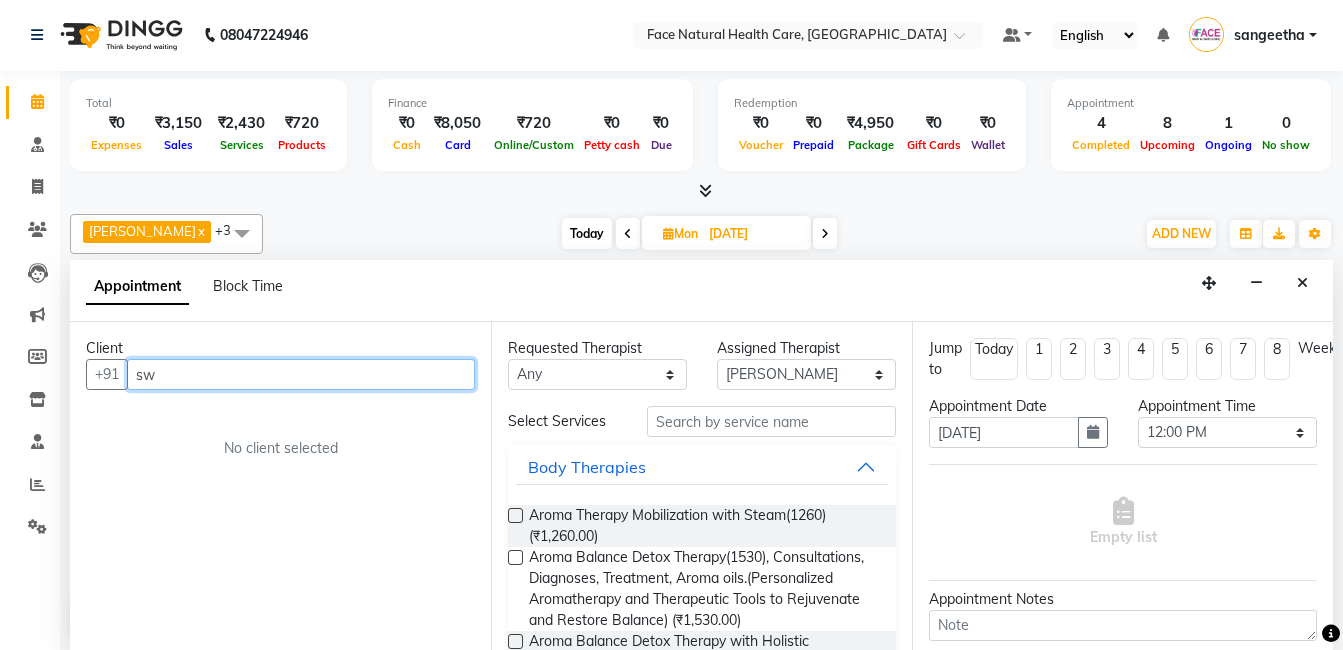 type on "s" 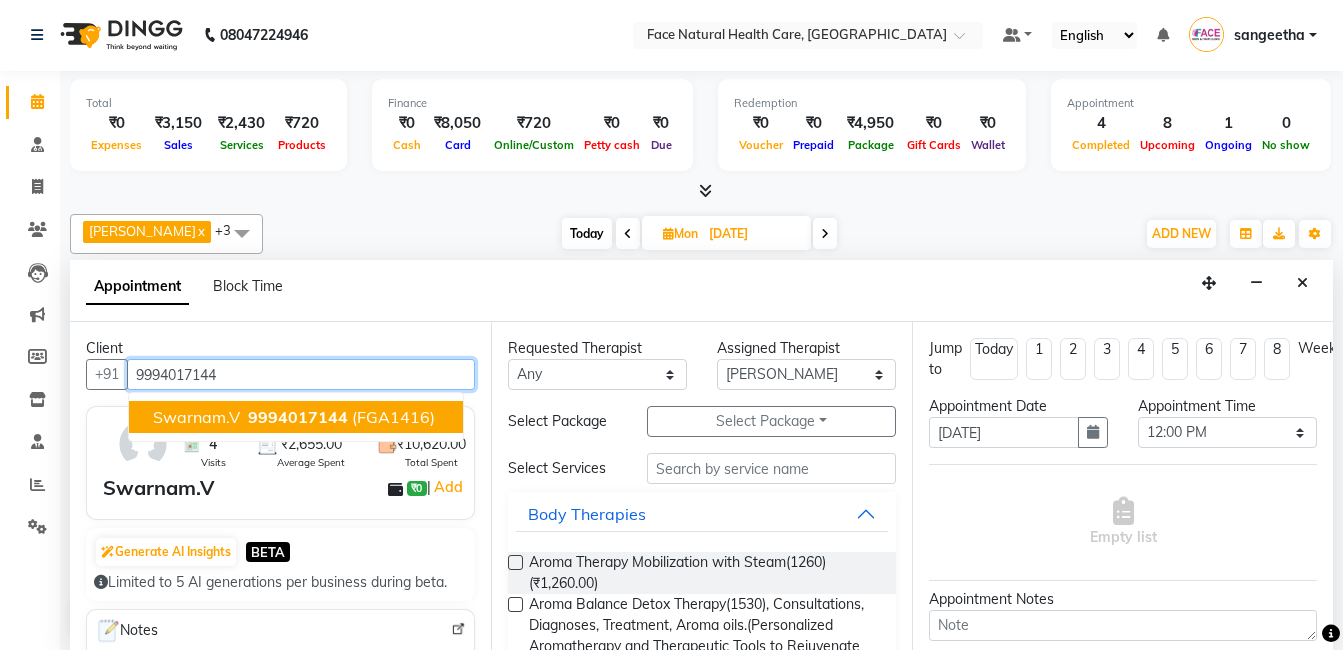 click on "(FGA1416)" at bounding box center [393, 417] 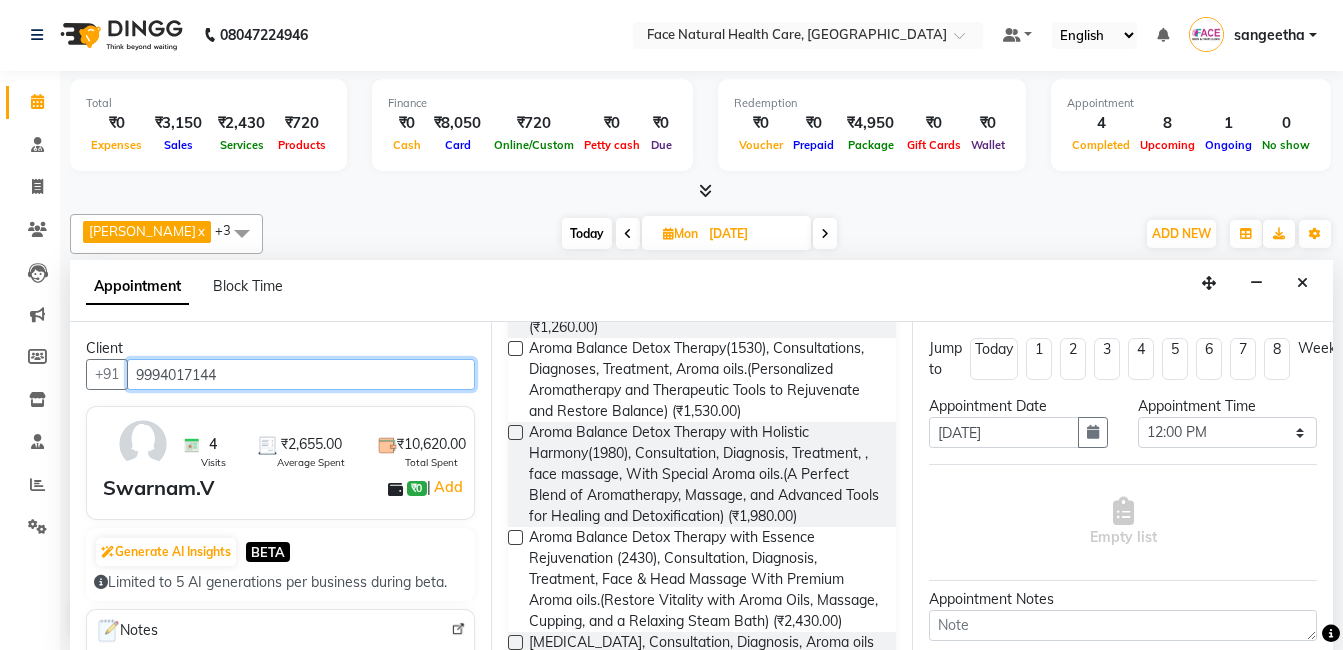 scroll, scrollTop: 257, scrollLeft: 0, axis: vertical 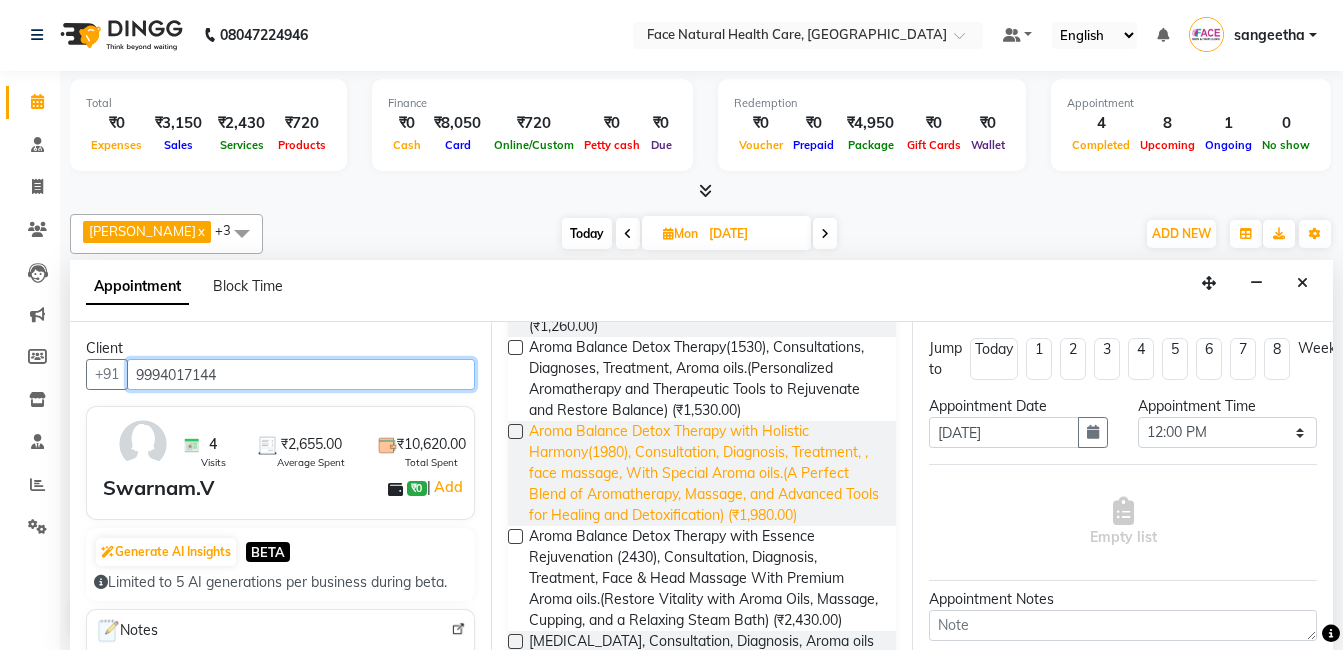 type on "9994017144" 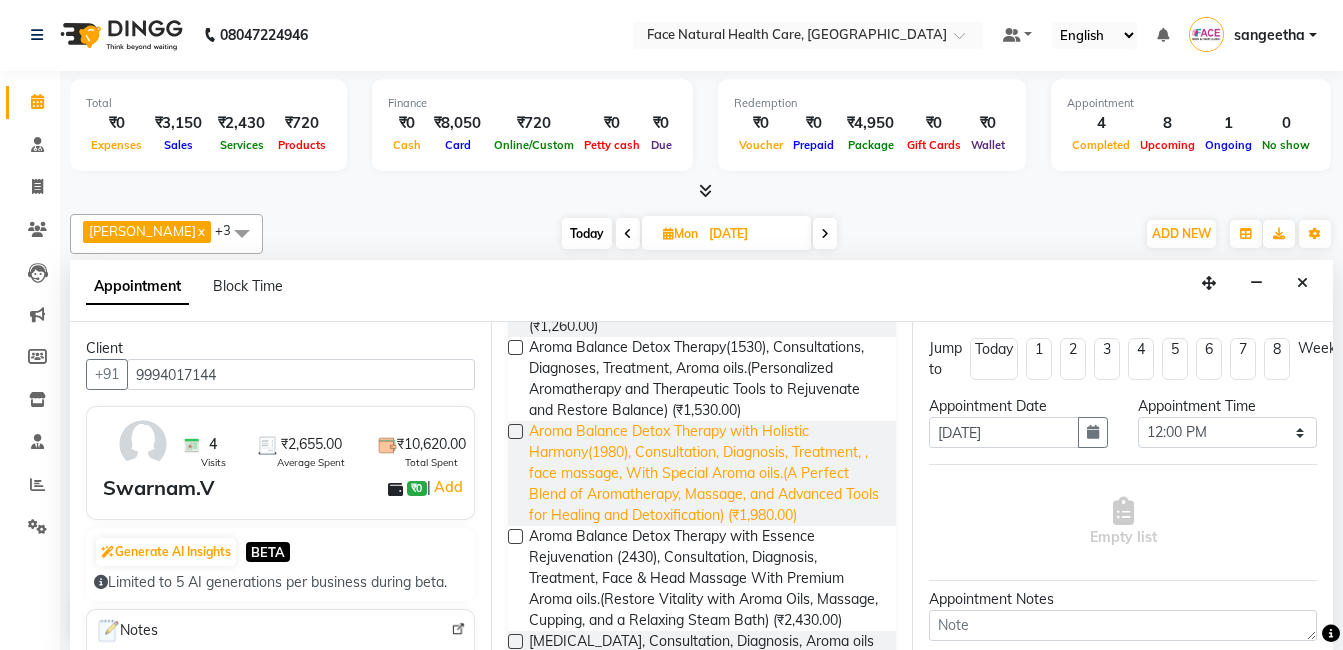 click on "Aroma Balance Detox Therapy with Holistic Harmony(1980), Consultation, Diagnosis, Treatment, , face massage, With Special  Aroma oils.(A Perfect Blend of Aromatherapy, Massage, and Advanced Tools for Healing and Detoxification) (₹1,980.00)" at bounding box center (704, 473) 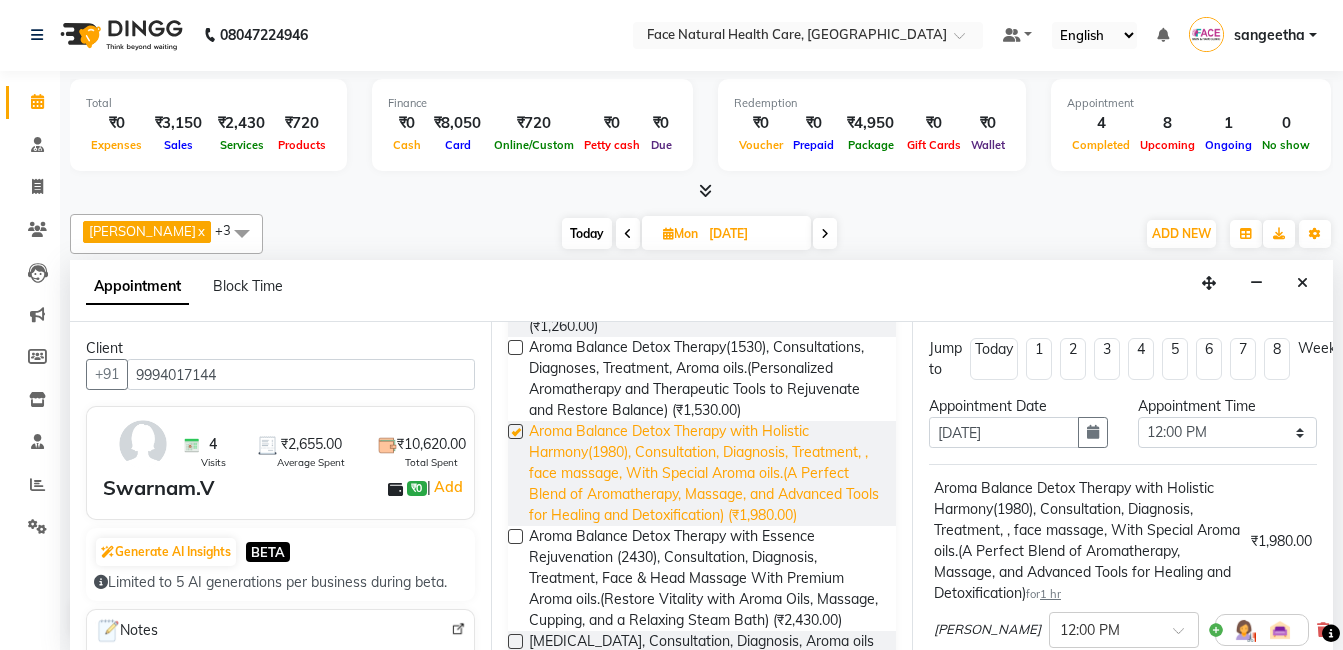 checkbox on "false" 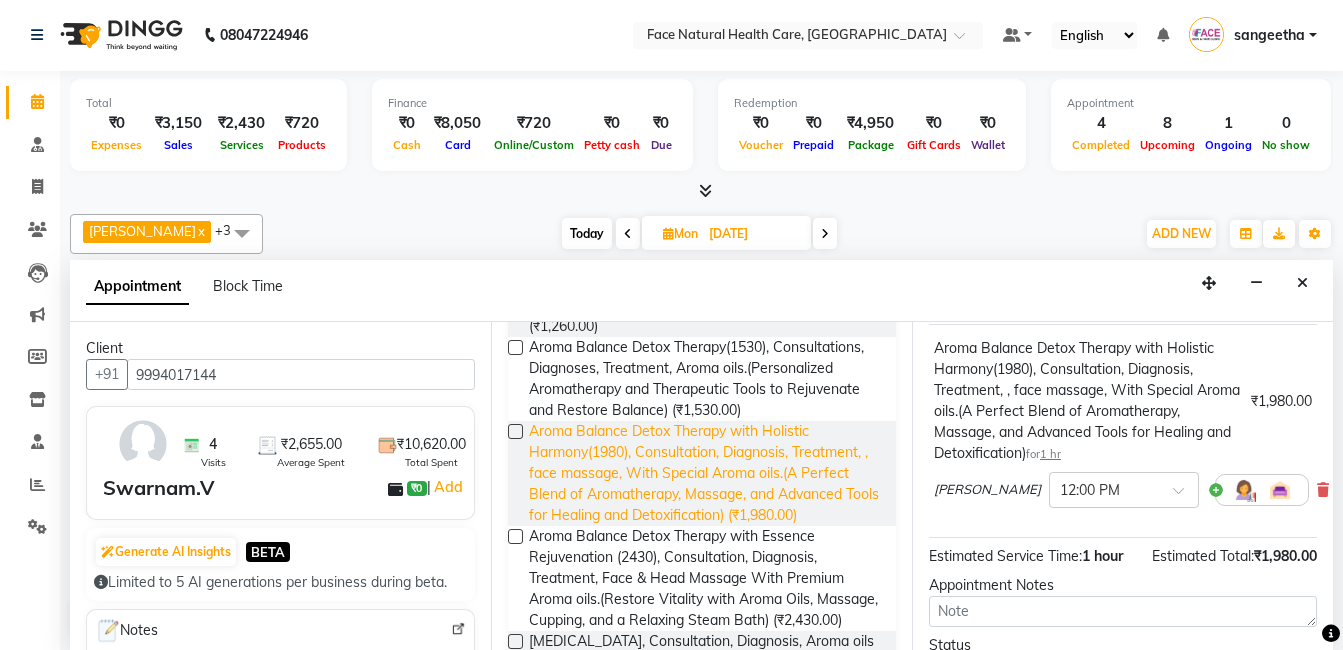 scroll, scrollTop: 181, scrollLeft: 0, axis: vertical 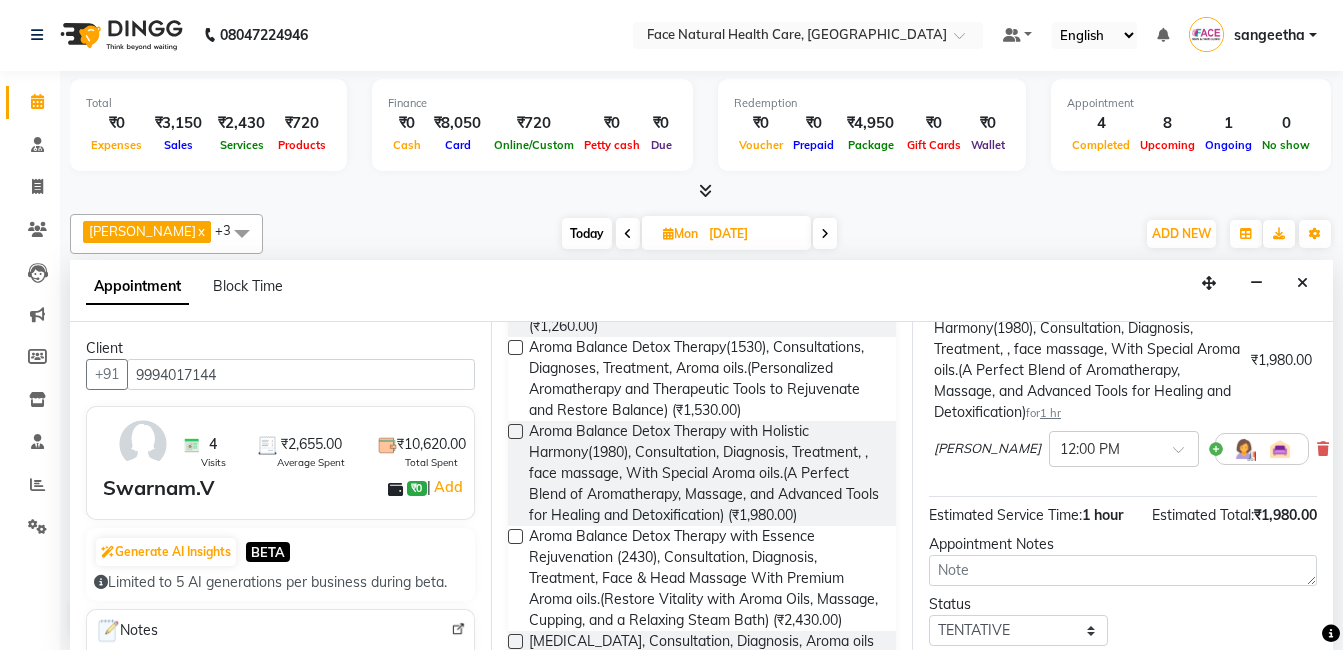 click at bounding box center (1244, 449) 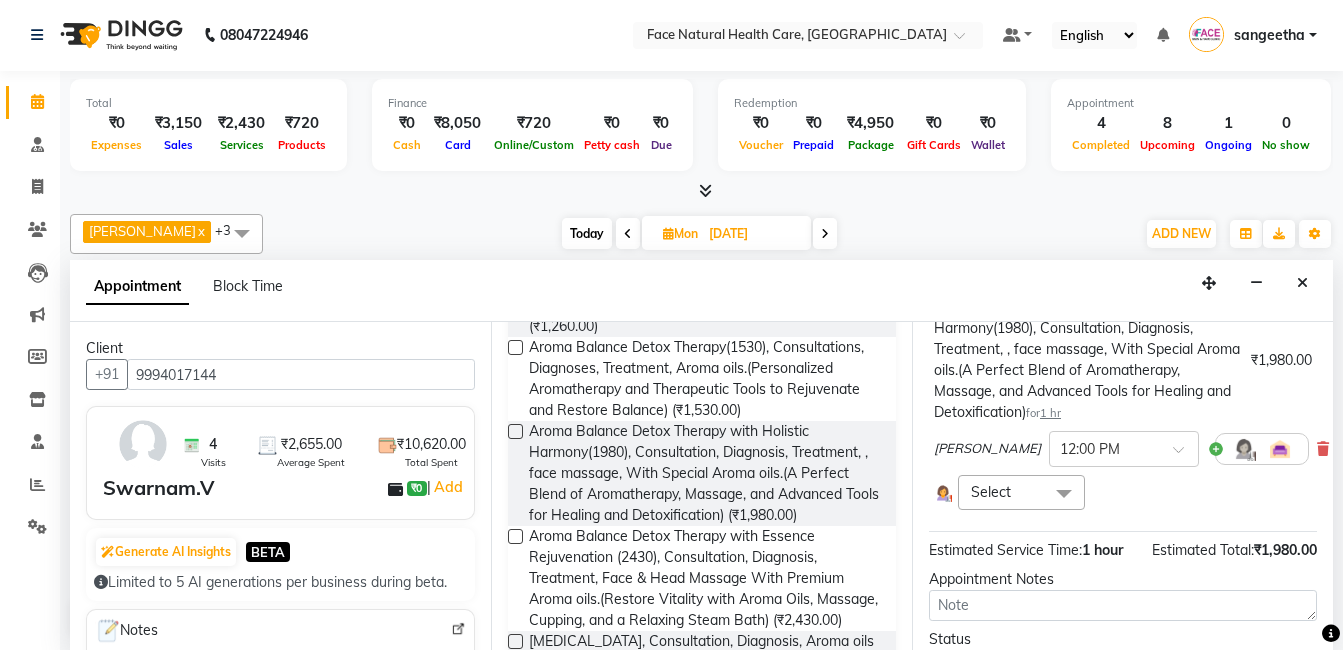 click on "Select" at bounding box center [1021, 492] 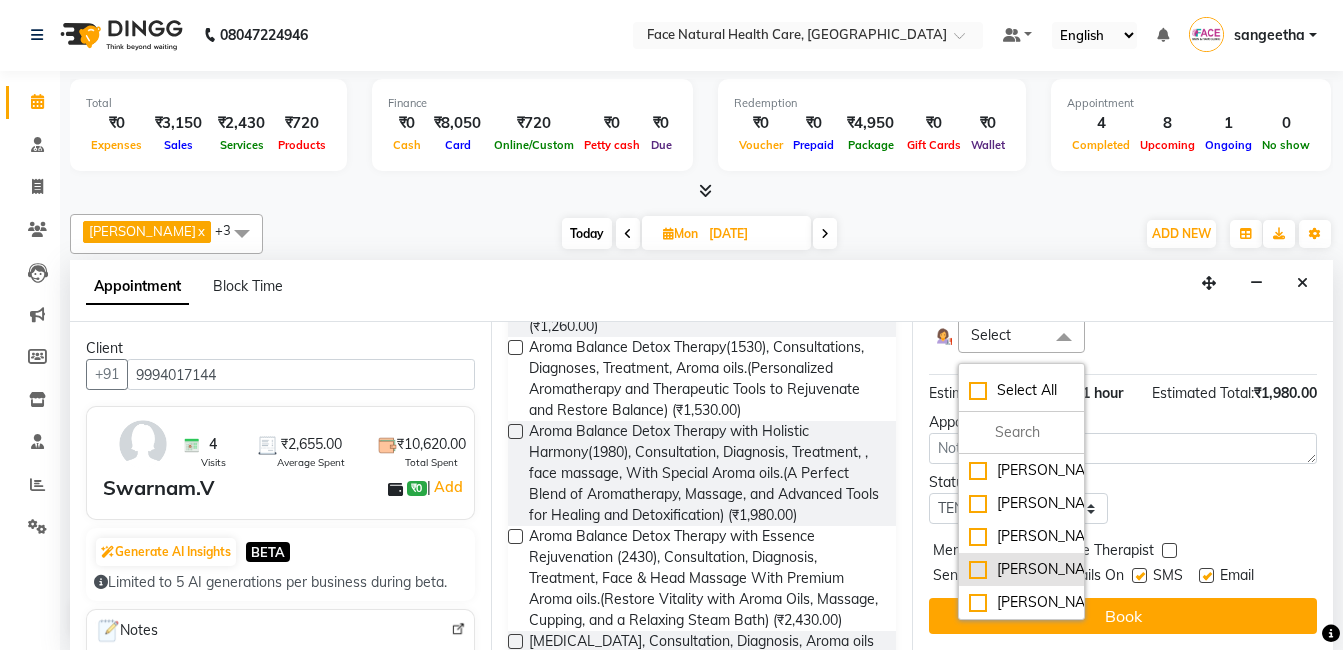 click on "[PERSON_NAME]" at bounding box center [1021, 569] 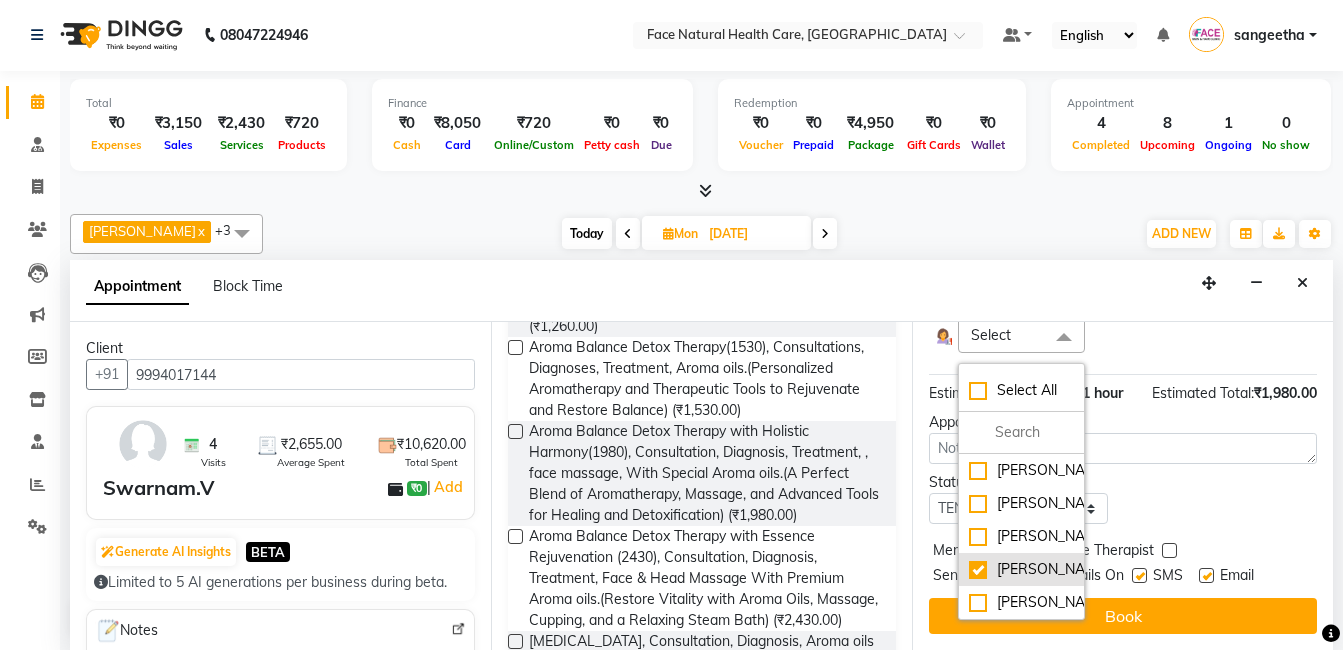 checkbox on "true" 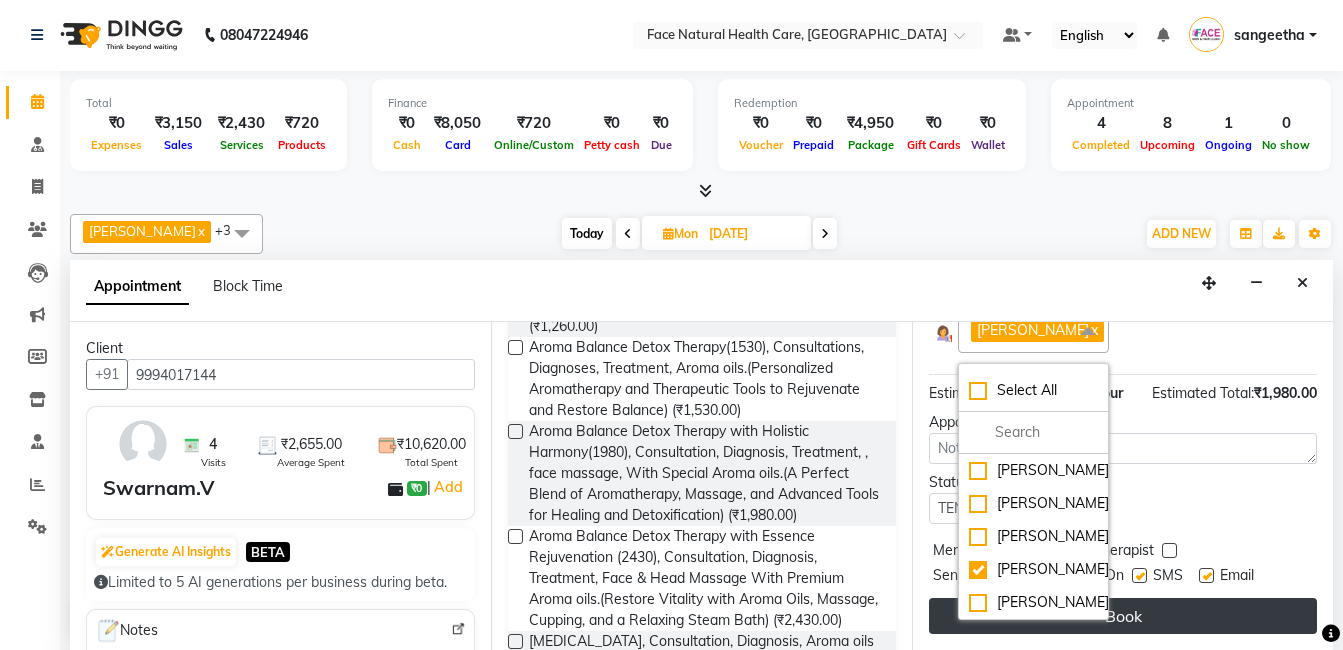 click on "Book" at bounding box center [1123, 616] 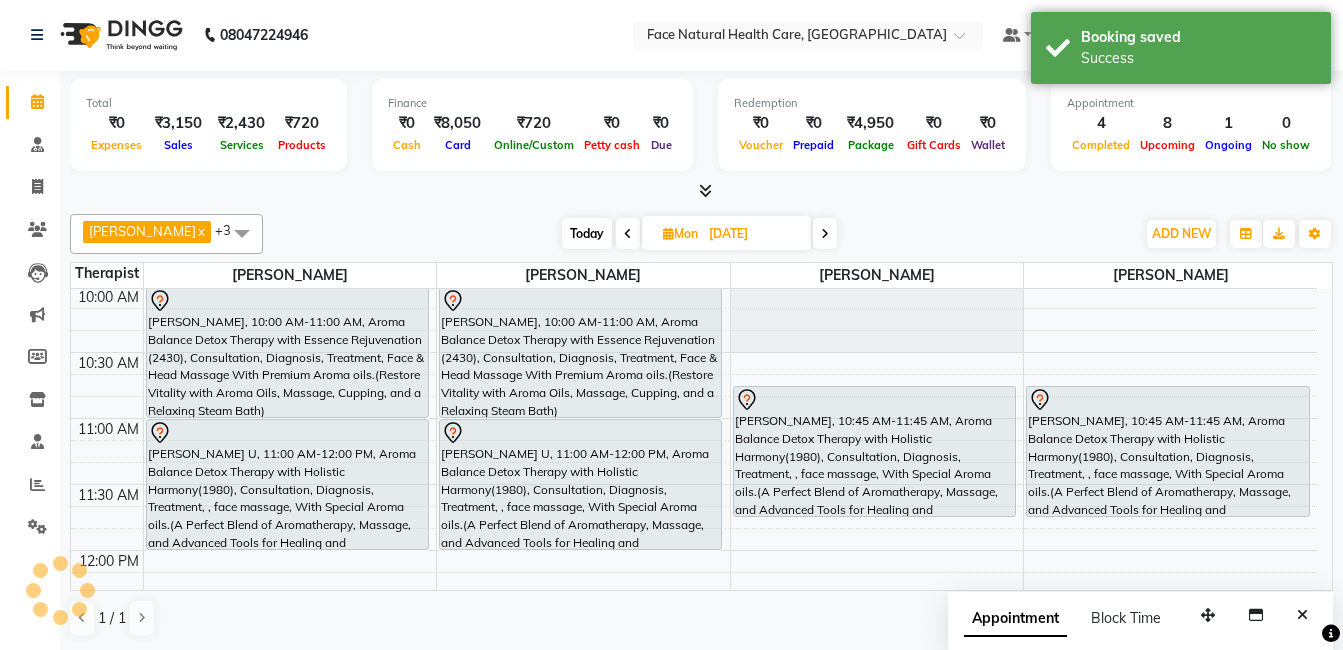 scroll, scrollTop: 0, scrollLeft: 0, axis: both 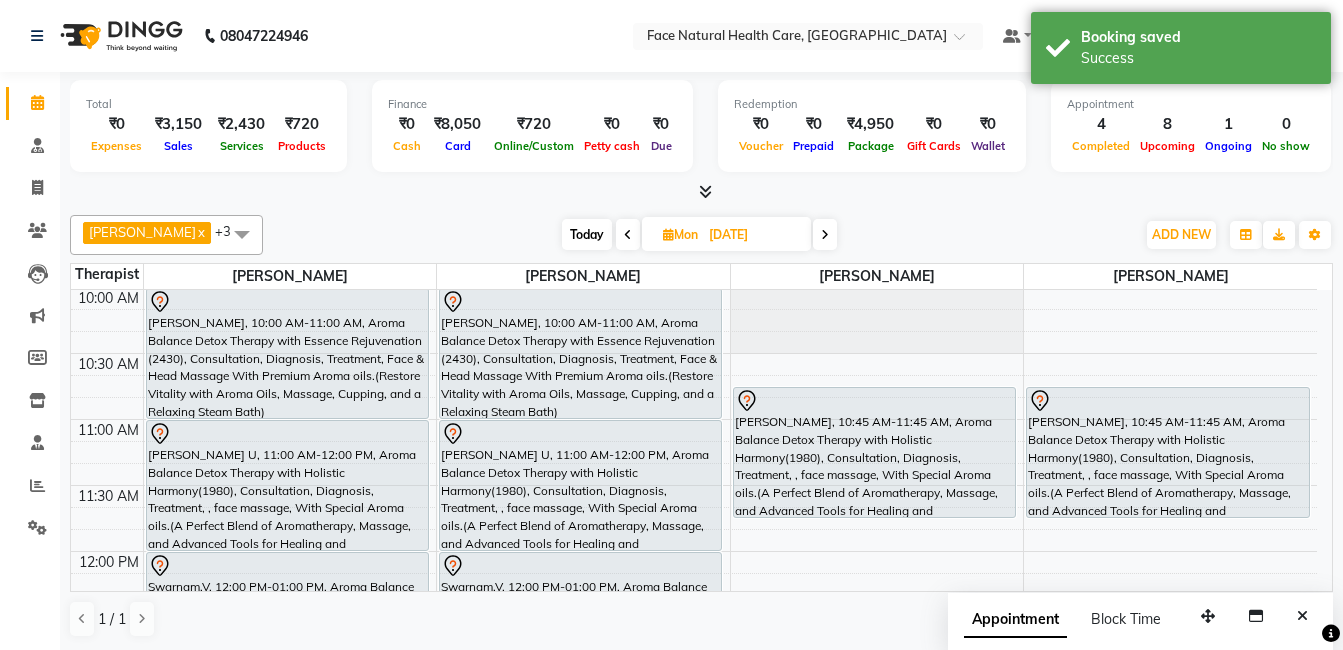 click on "Today" at bounding box center [587, 234] 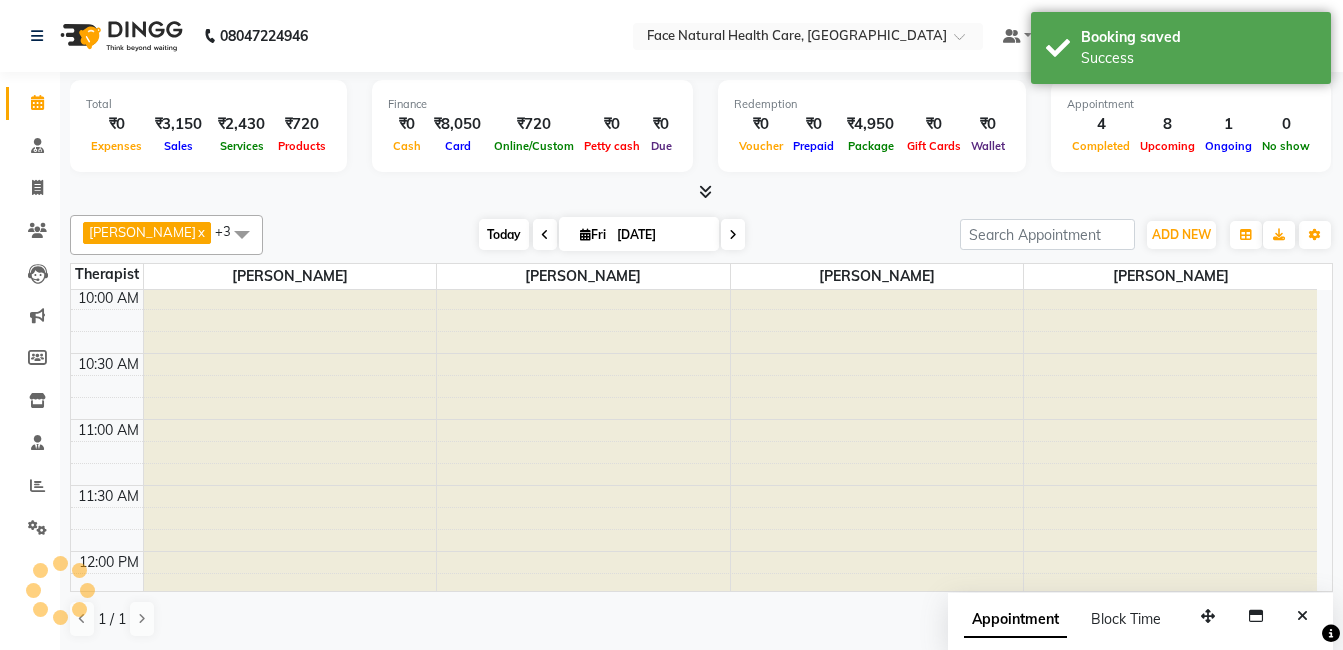 scroll, scrollTop: 397, scrollLeft: 0, axis: vertical 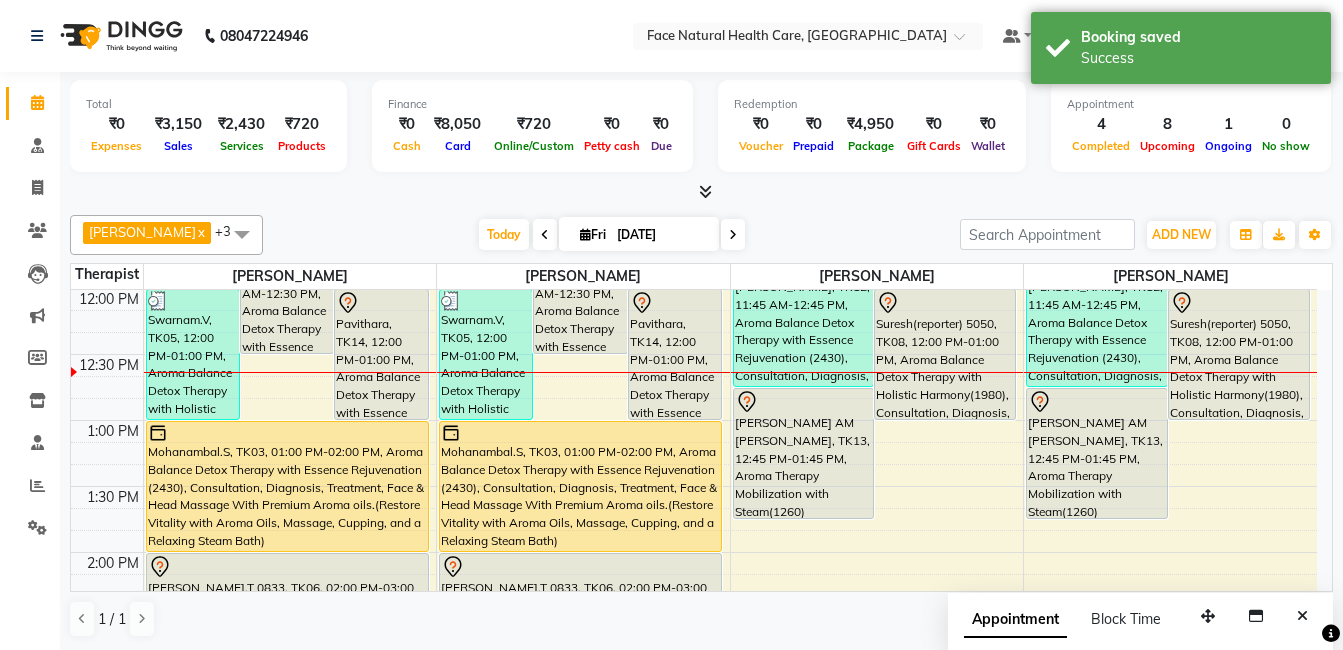 click at bounding box center [733, 235] 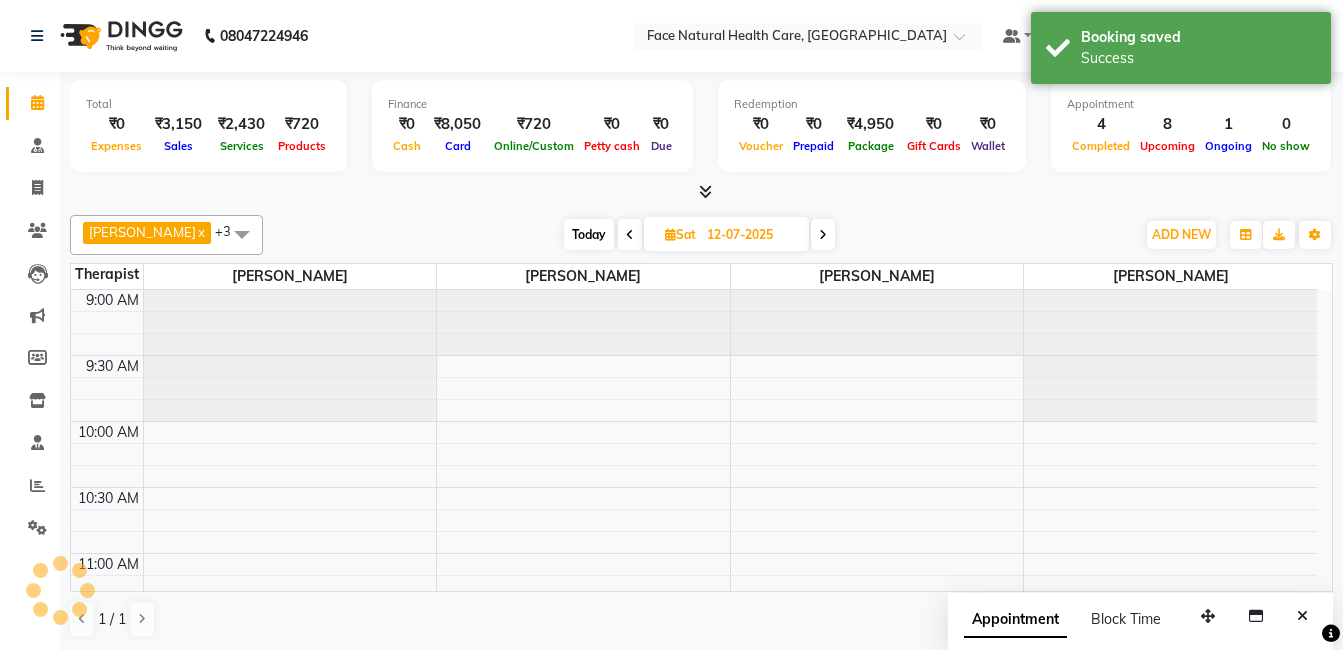 scroll, scrollTop: 397, scrollLeft: 0, axis: vertical 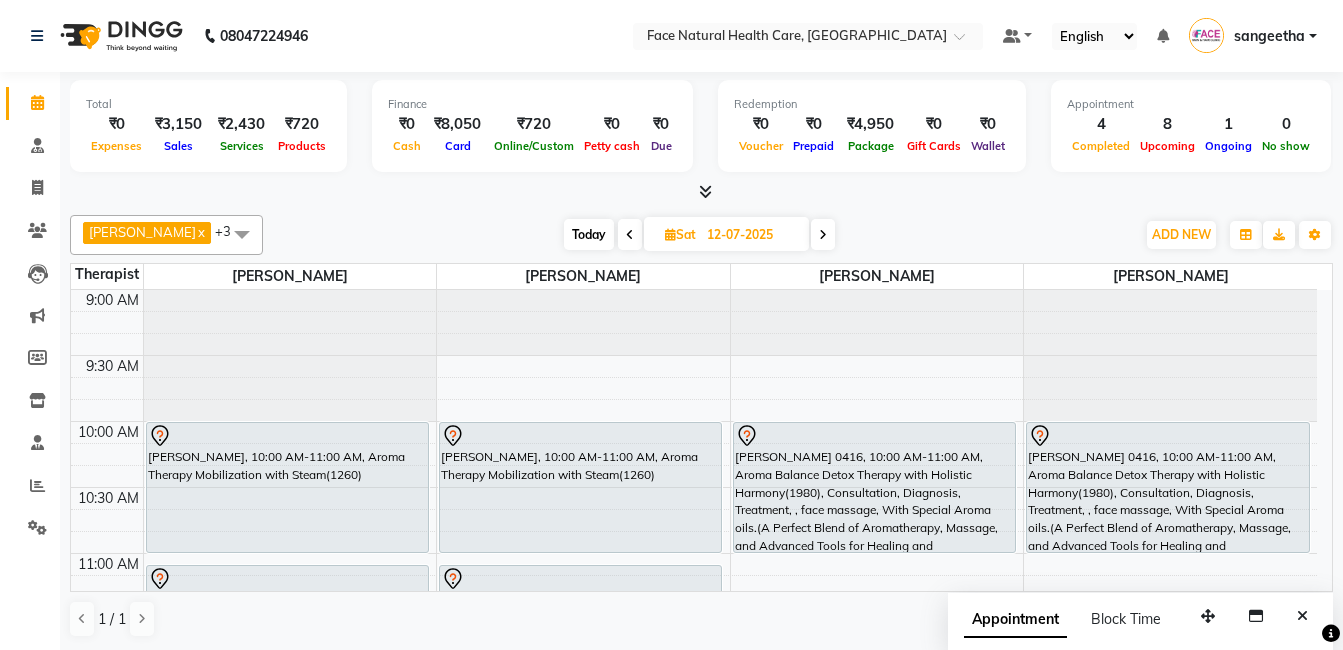 click on "Today" at bounding box center [589, 234] 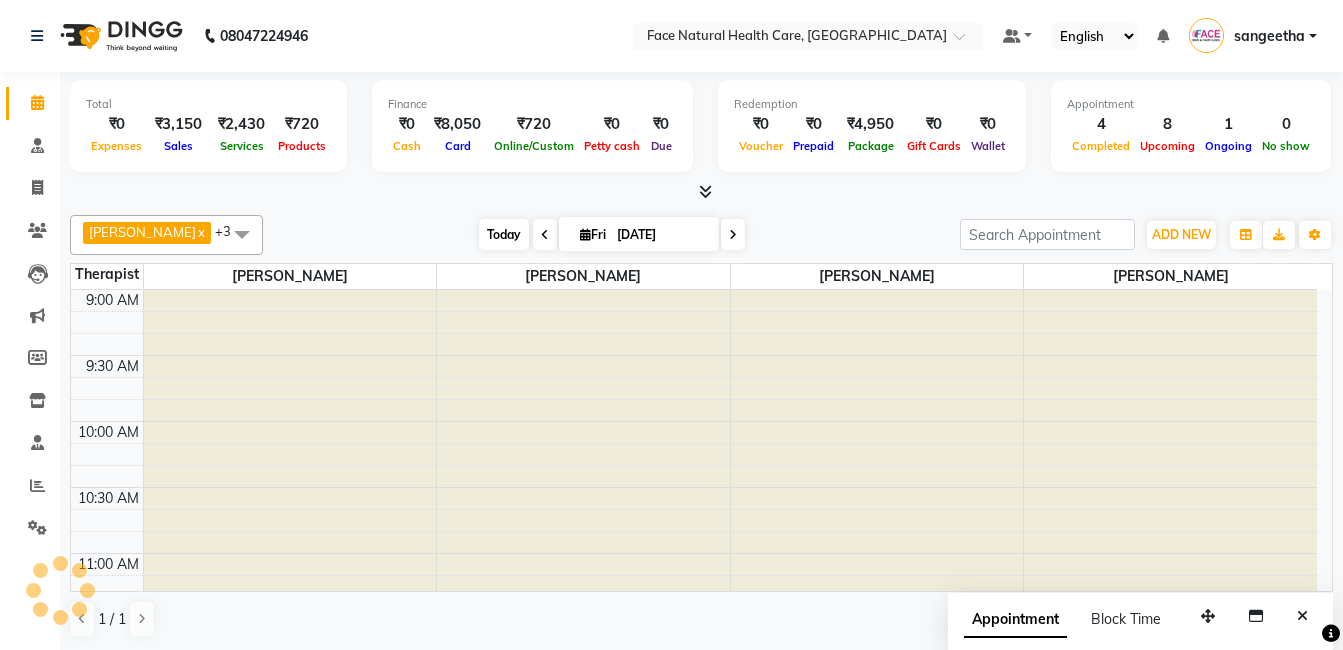 scroll, scrollTop: 397, scrollLeft: 0, axis: vertical 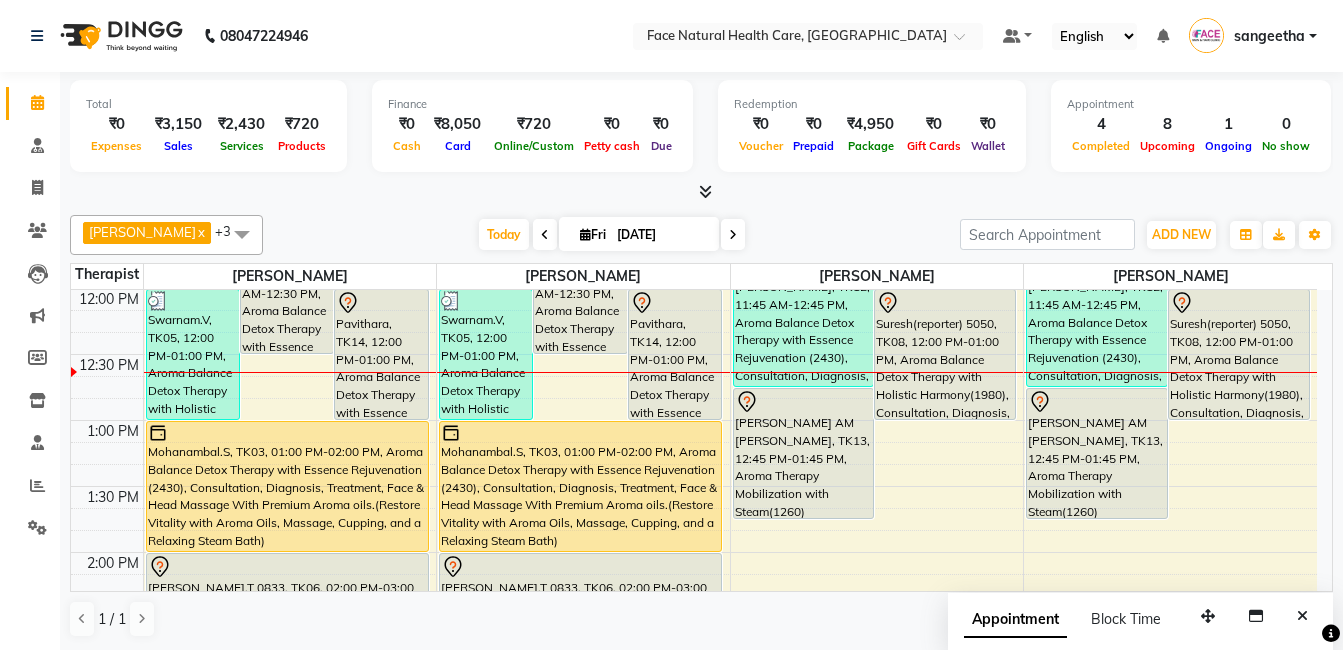 click at bounding box center [585, 234] 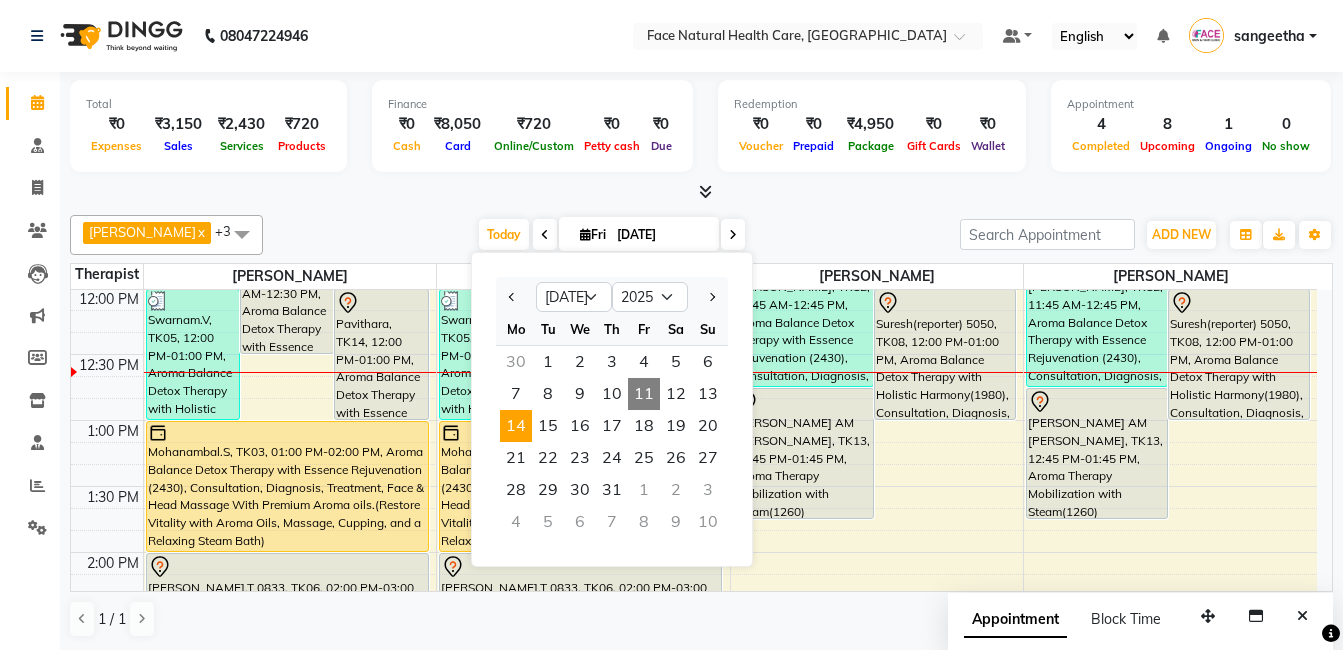 click on "14" at bounding box center (516, 426) 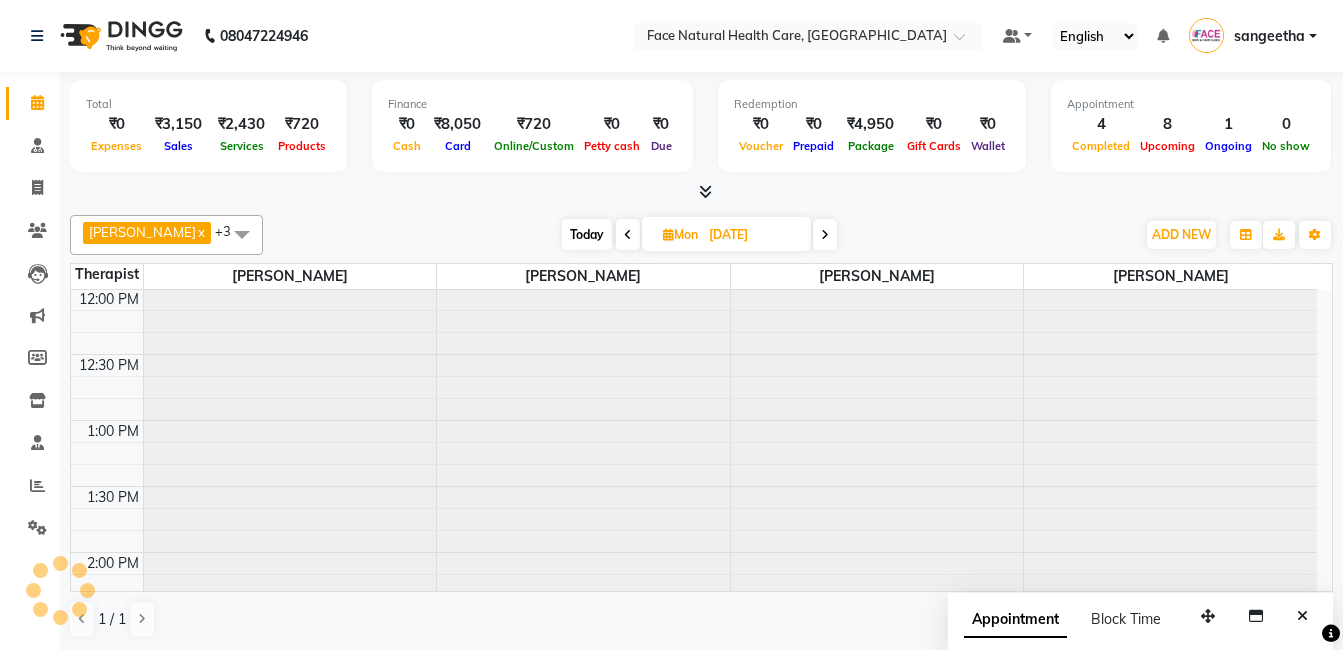scroll, scrollTop: 397, scrollLeft: 0, axis: vertical 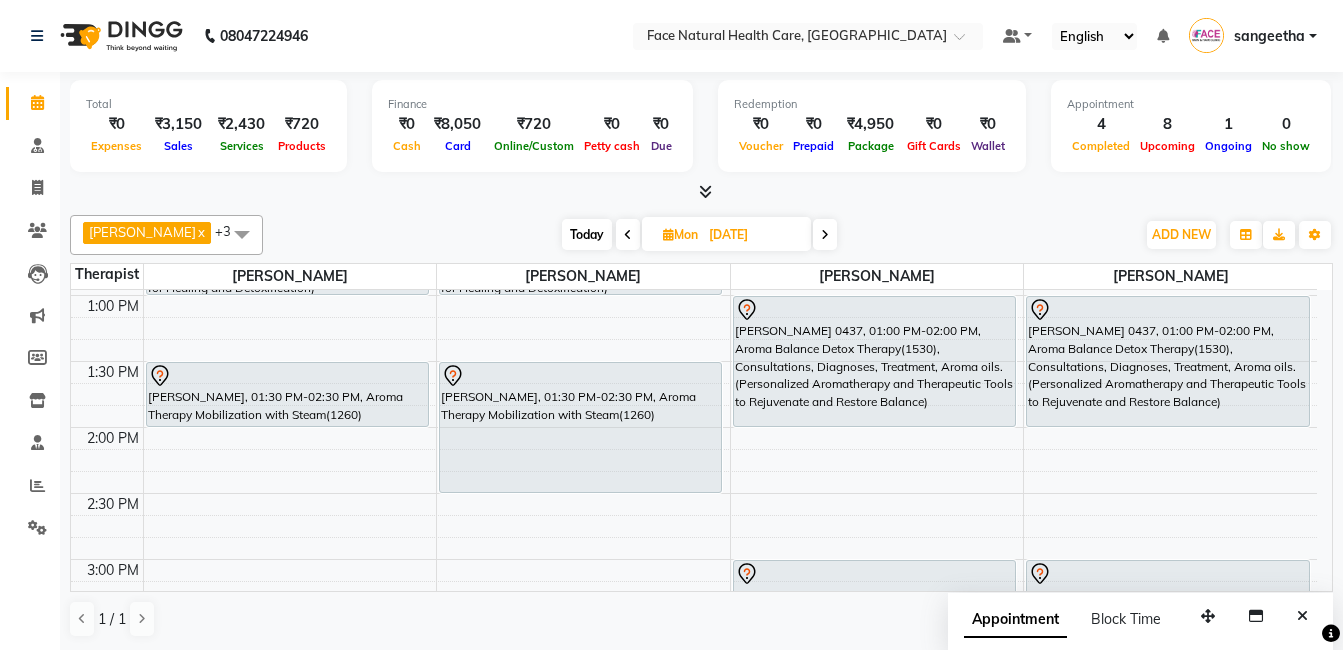 drag, startPoint x: 369, startPoint y: 488, endPoint x: 378, endPoint y: 426, distance: 62.649822 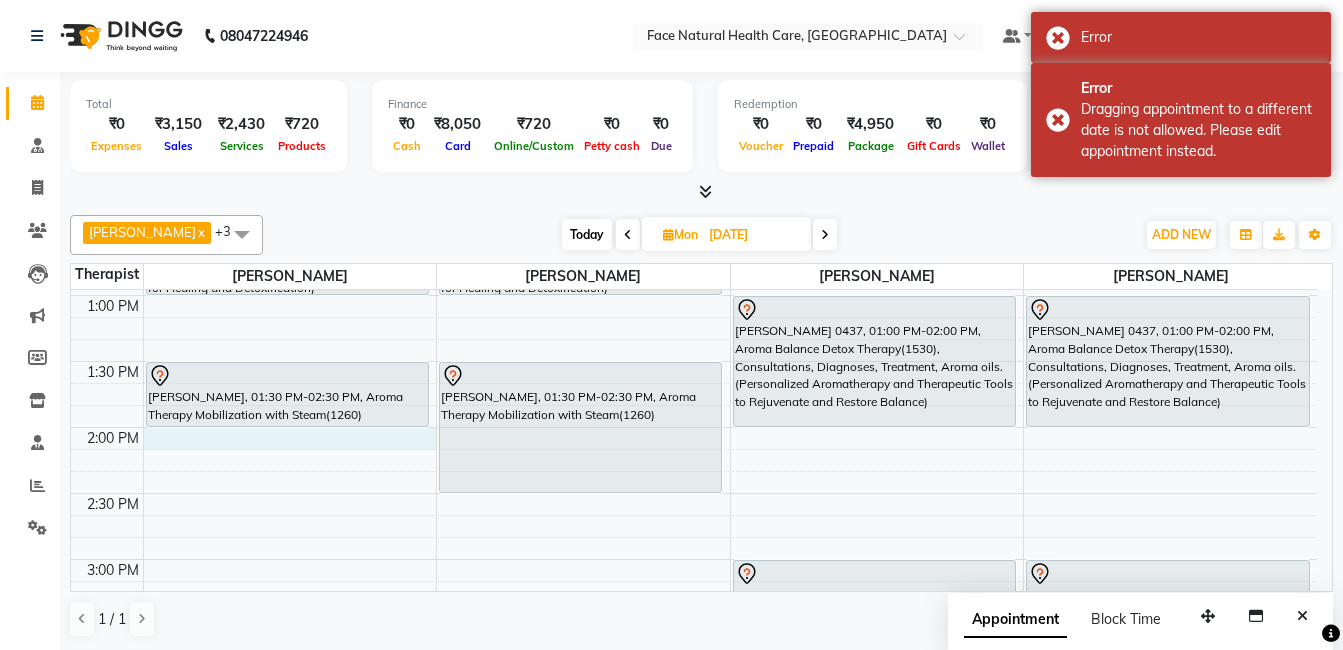 click on "9:00 AM 9:30 AM 10:00 AM 10:30 AM 11:00 AM 11:30 AM 12:00 PM 12:30 PM 1:00 PM 1:30 PM 2:00 PM 2:30 PM 3:00 PM 3:30 PM 4:00 PM 4:30 PM 5:00 PM 5:30 PM 6:00 PM 6:30 PM             [PERSON_NAME], 10:00 AM-11:00 AM, Aroma Balance Detox Therapy with Essence Rejuvenation  (2430), Consultation, Diagnosis, Treatment,  Face & Head Massage With Premium Aroma oils.(Restore Vitality with Aroma Oils, Massage, Cupping, and a Relaxing Steam Bath)             [PERSON_NAME] U, 11:00 AM-12:00 PM, Aroma Balance Detox Therapy with Holistic Harmony(1980), Consultation, Diagnosis, Treatment, , face massage, With Special  Aroma oils.(A Perfect Blend of Aromatherapy, Massage, and Advanced Tools for Healing and Detoxification)             Swarnam.V, 12:00 PM-01:00 PM, Aroma Balance Detox Therapy with Holistic Harmony(1980), Consultation, Diagnosis, Treatment, , face massage, With Special  Aroma oils.(A Perfect Blend of Aromatherapy, Massage, and Advanced Tools for Healing and Detoxification)" at bounding box center (694, 427) 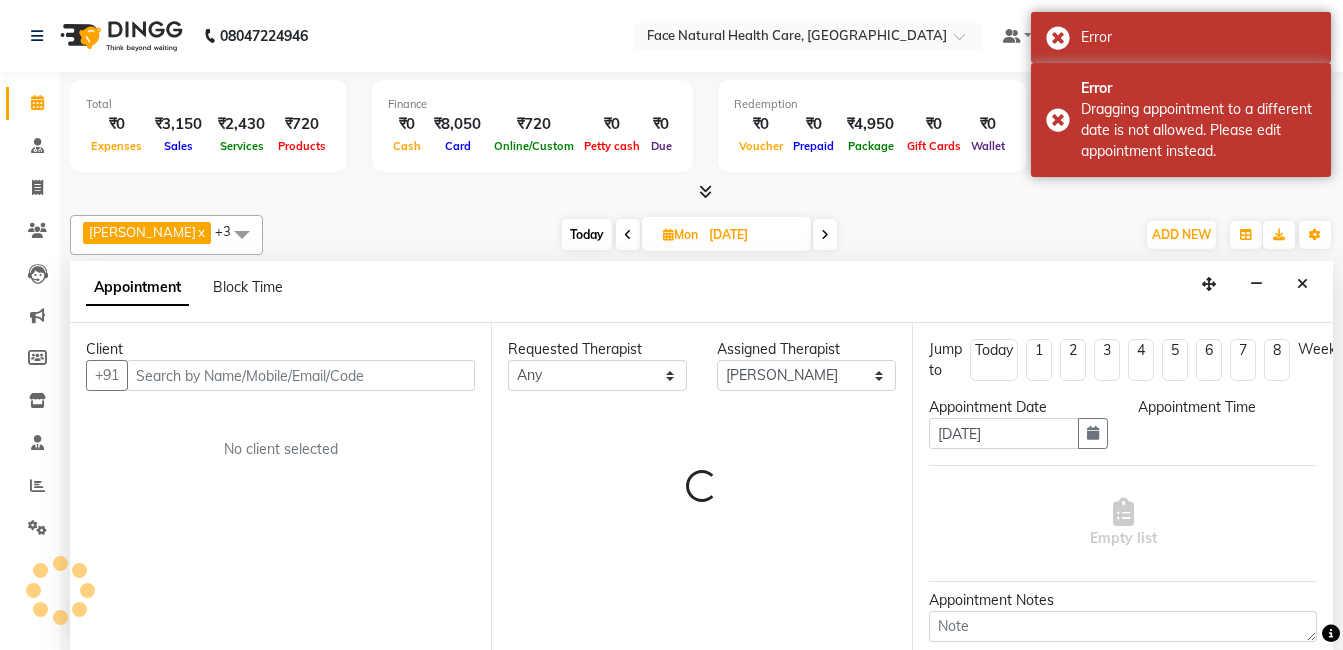scroll, scrollTop: 1, scrollLeft: 0, axis: vertical 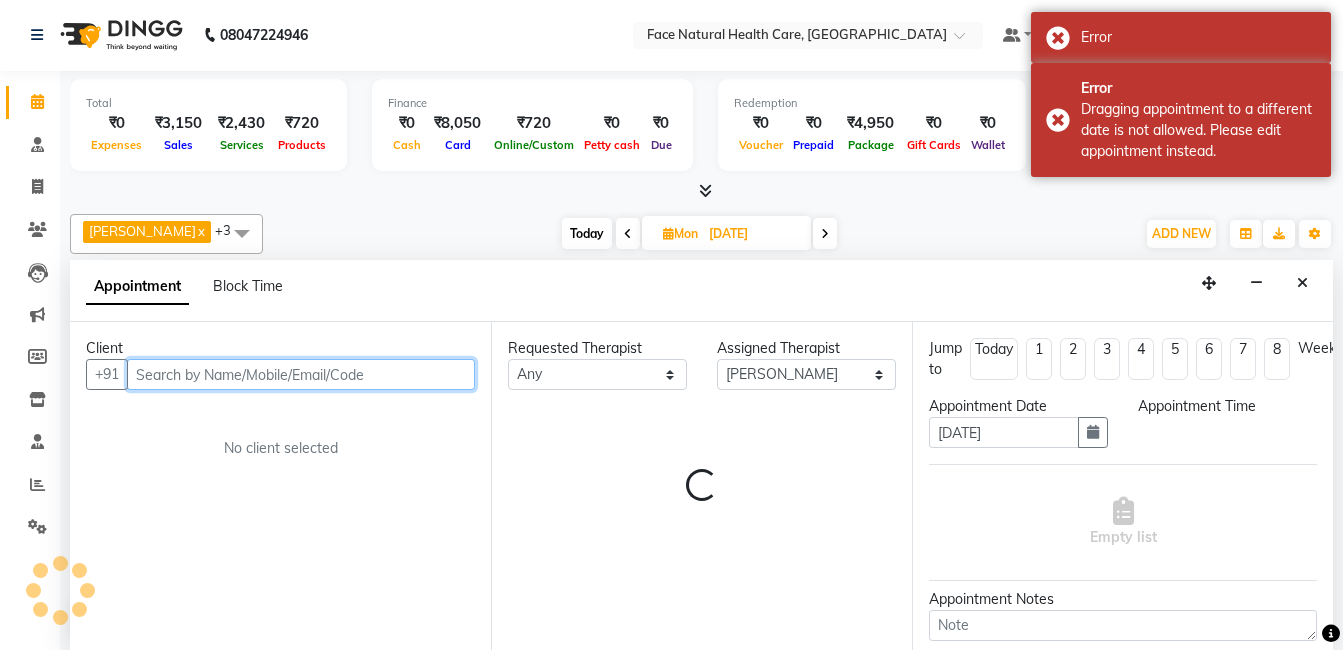 select on "840" 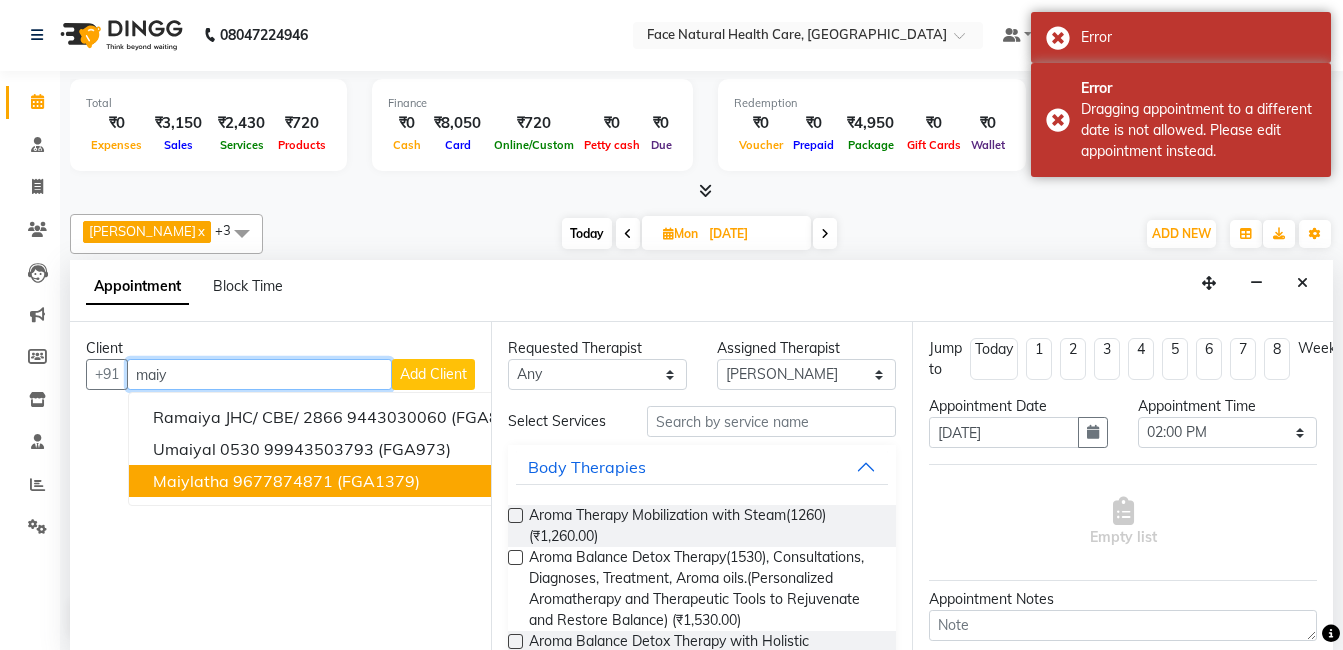 click on "Maiylatha" at bounding box center (191, 481) 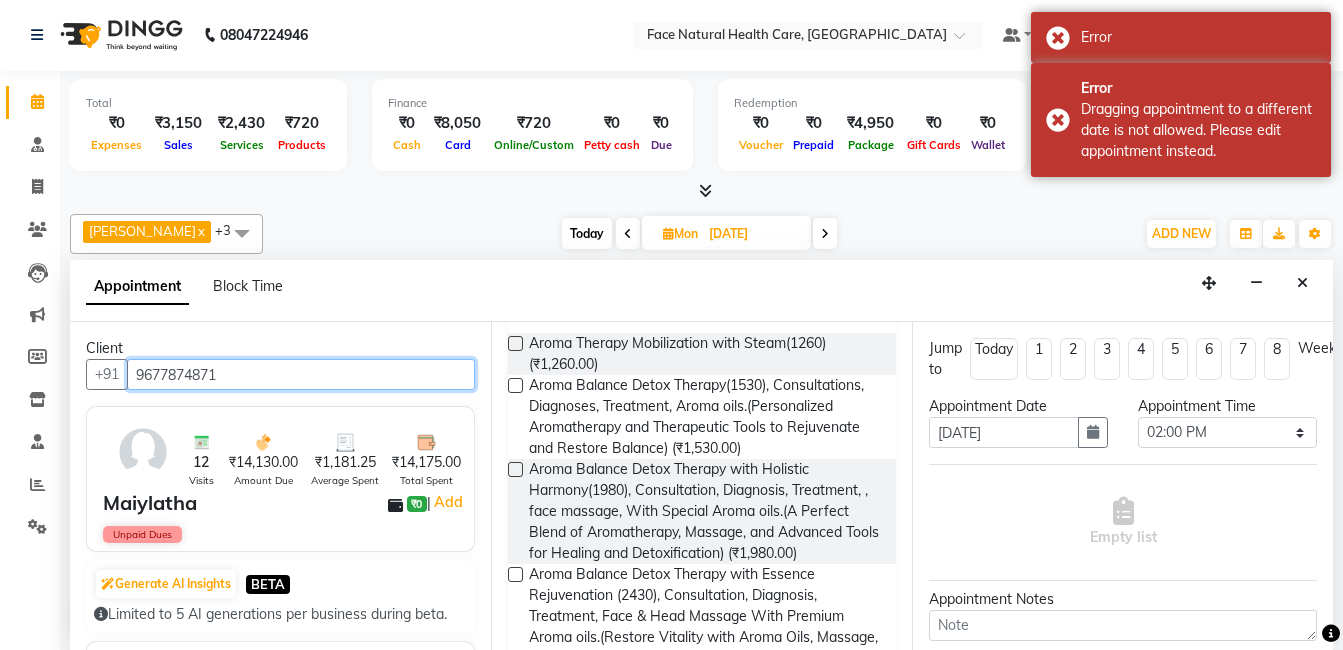 scroll, scrollTop: 223, scrollLeft: 0, axis: vertical 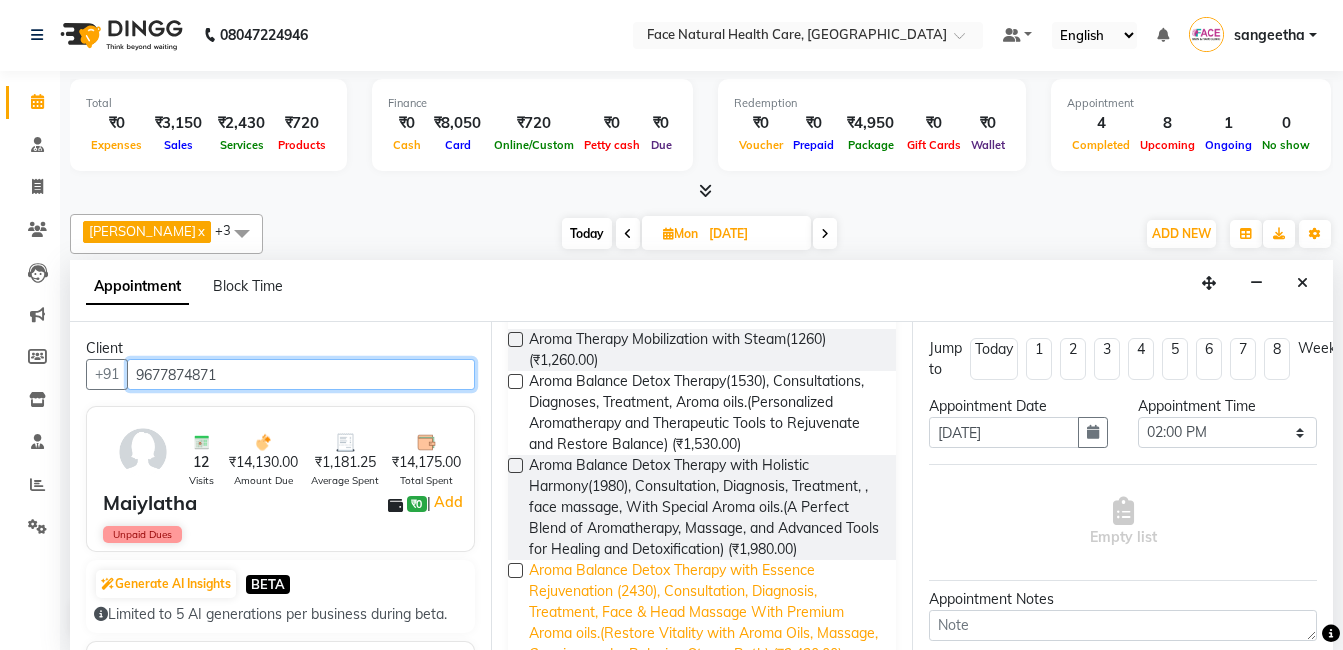type on "9677874871" 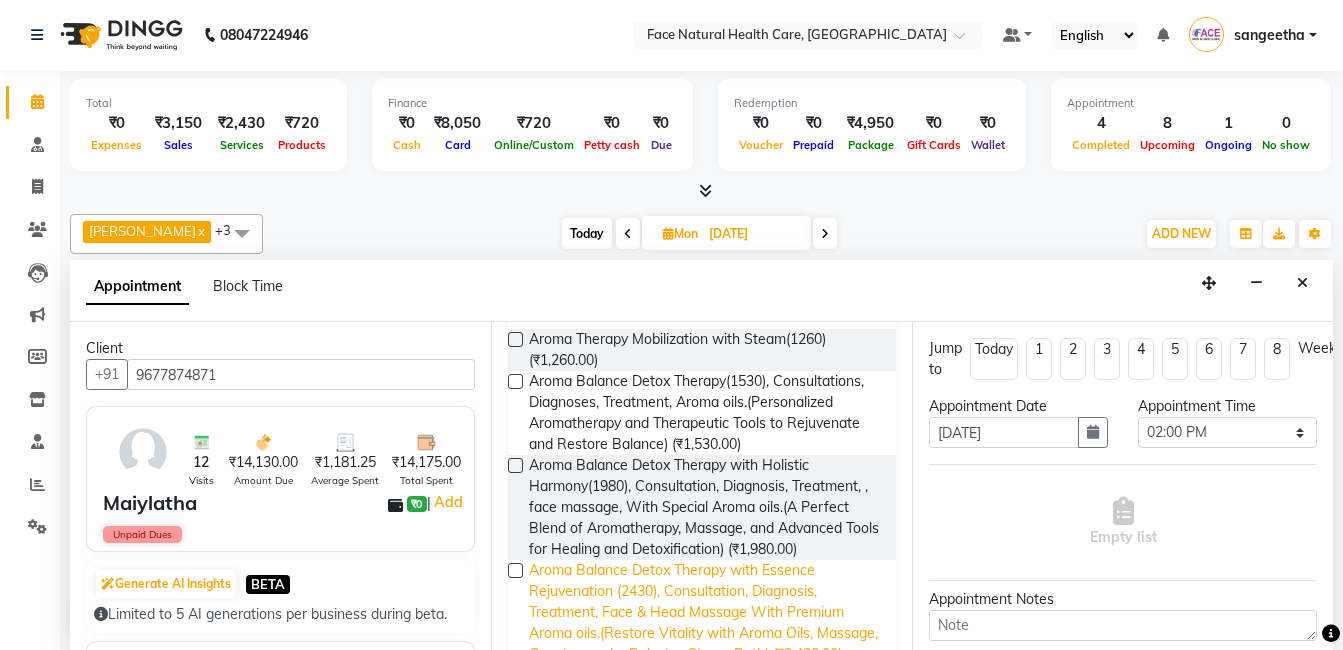click on "Aroma Balance Detox Therapy with Essence Rejuvenation  (2430), Consultation, Diagnosis, Treatment,  Face & Head Massage With Premium Aroma oils.(Restore Vitality with Aroma Oils, Massage, Cupping, and a Relaxing Steam Bath) (₹2,430.00)" at bounding box center [704, 612] 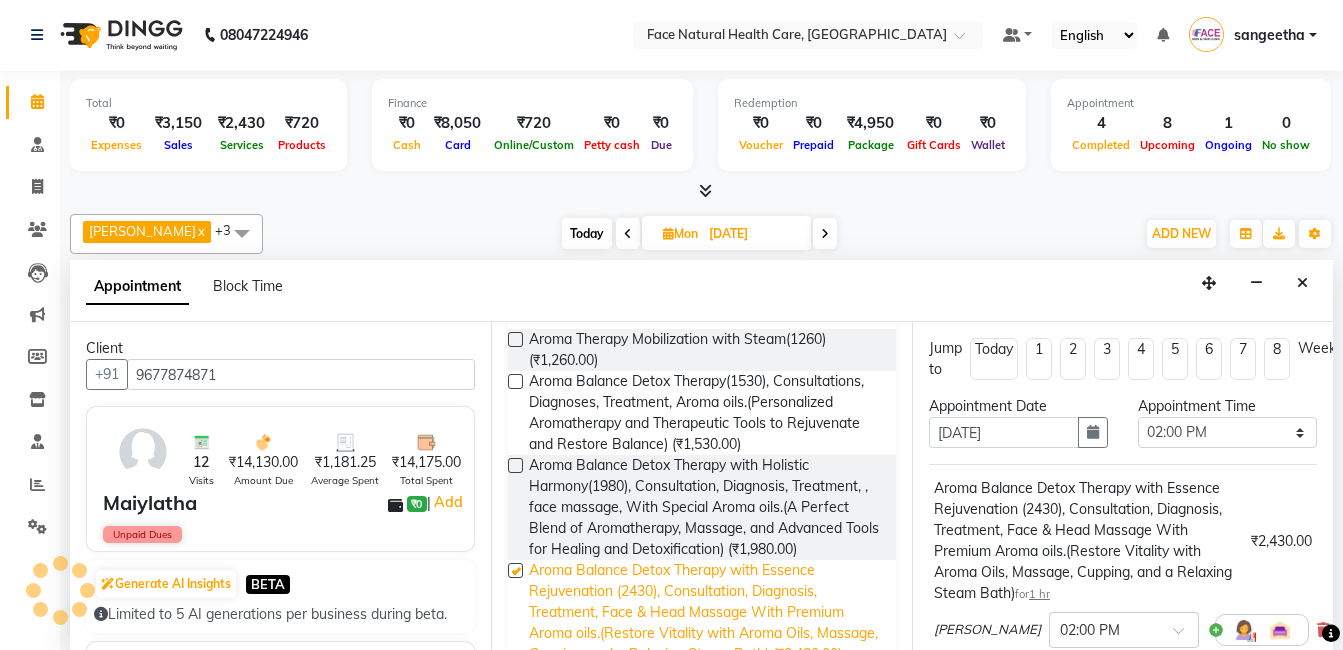checkbox on "false" 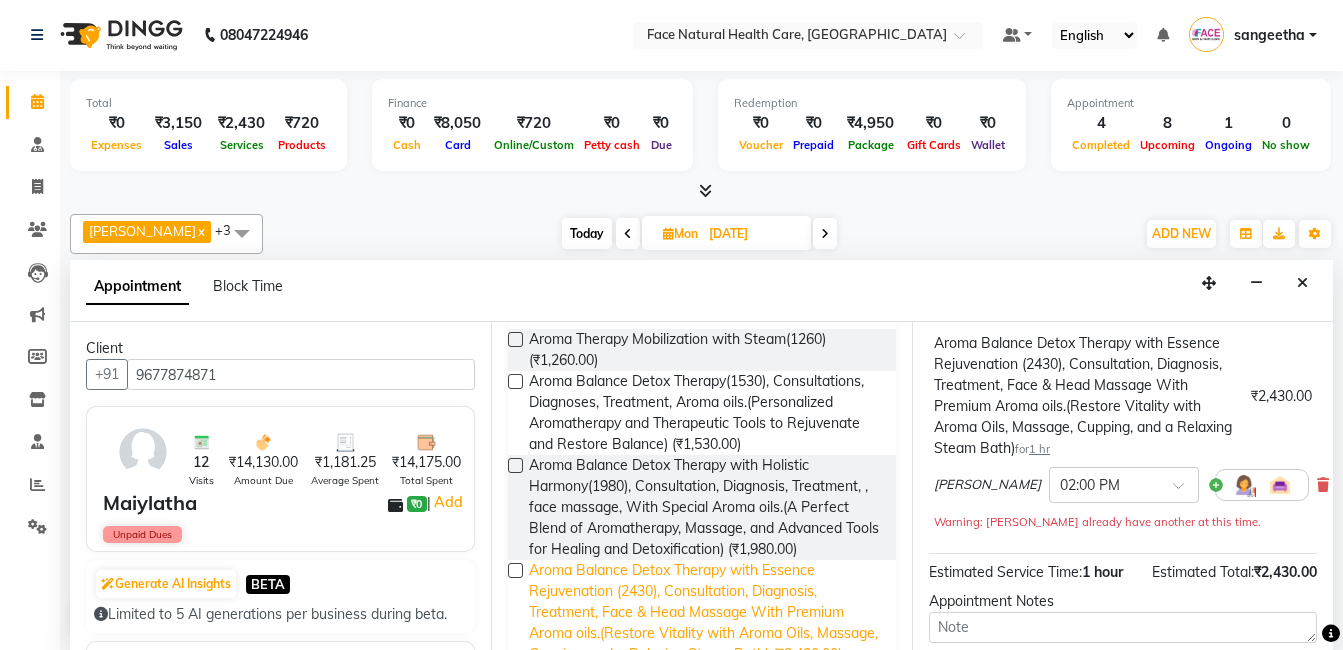 scroll, scrollTop: 177, scrollLeft: 0, axis: vertical 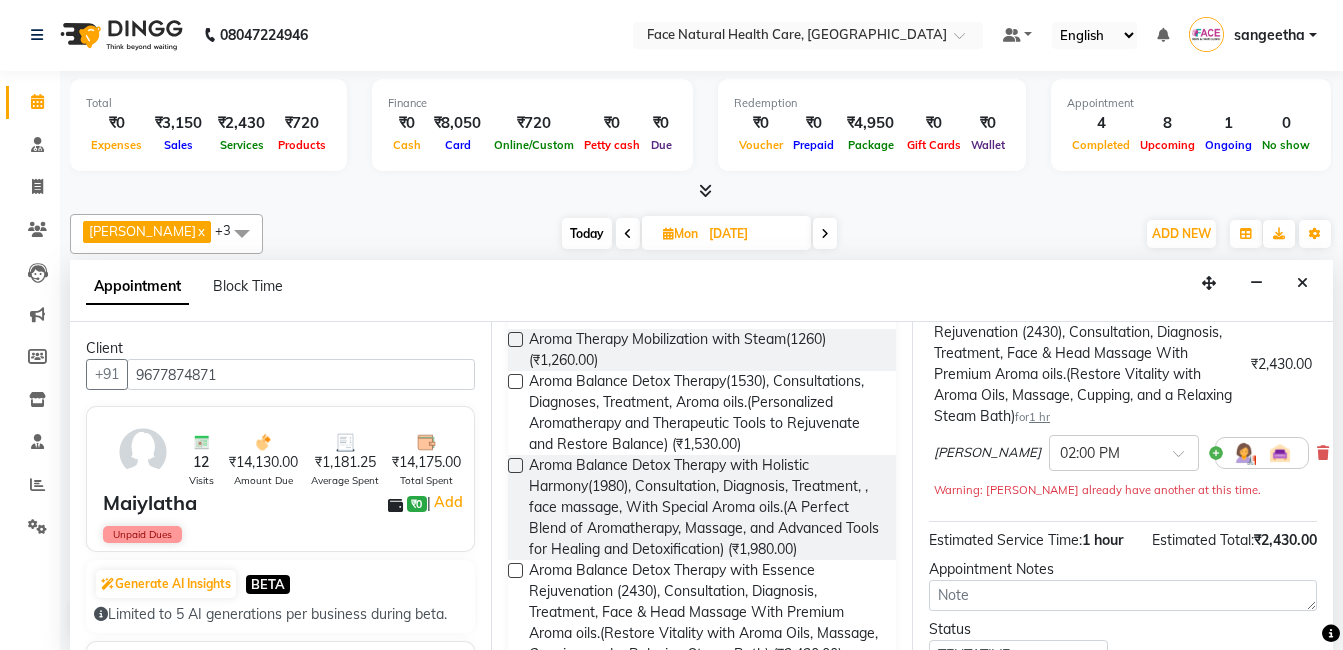 click at bounding box center (1244, 453) 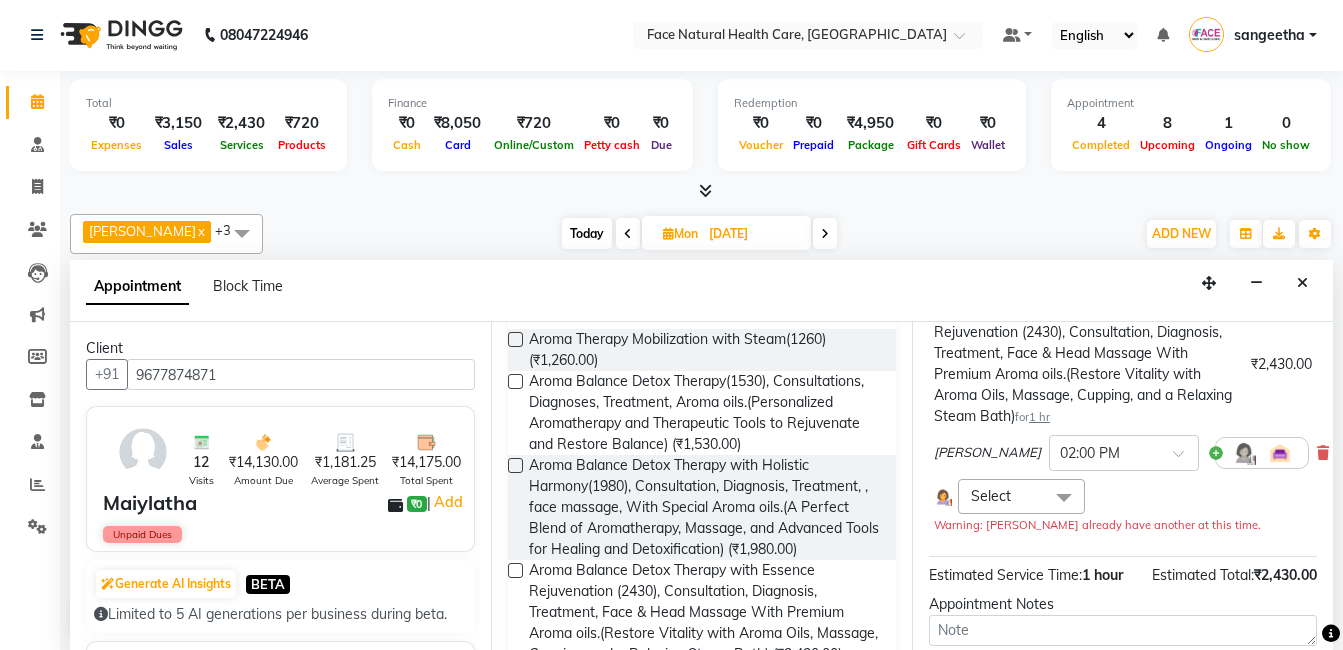 click at bounding box center [1064, 498] 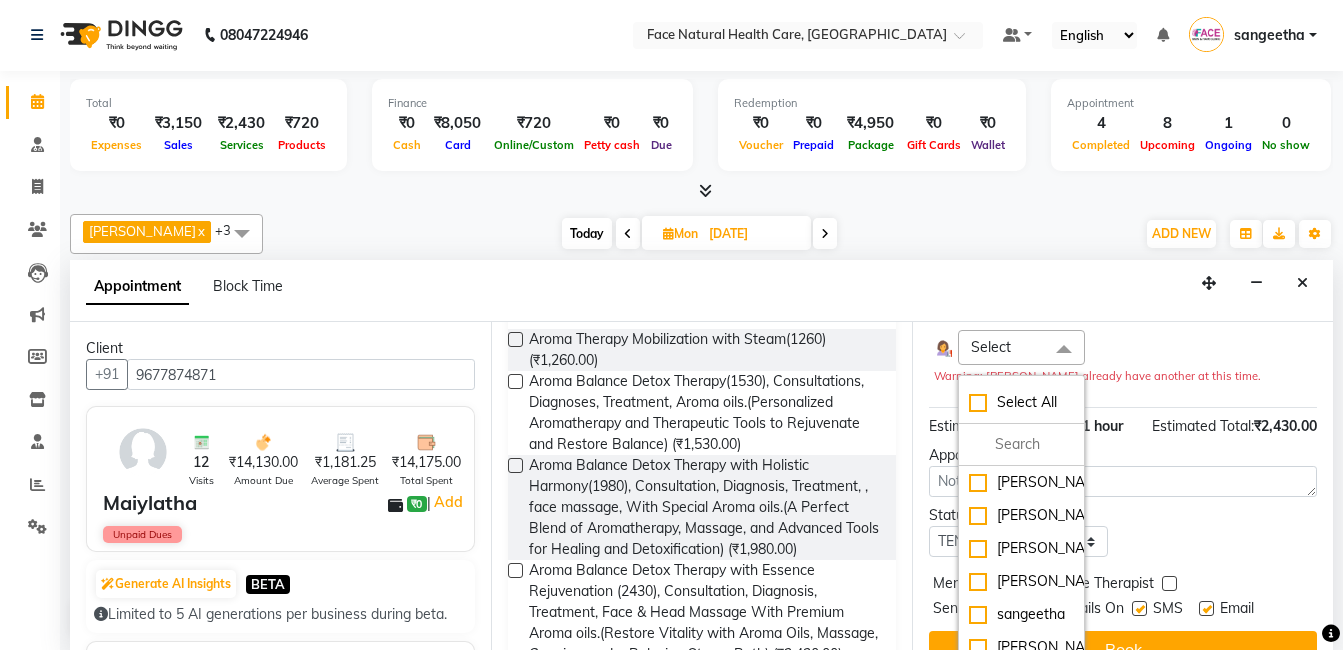 scroll, scrollTop: 398, scrollLeft: 0, axis: vertical 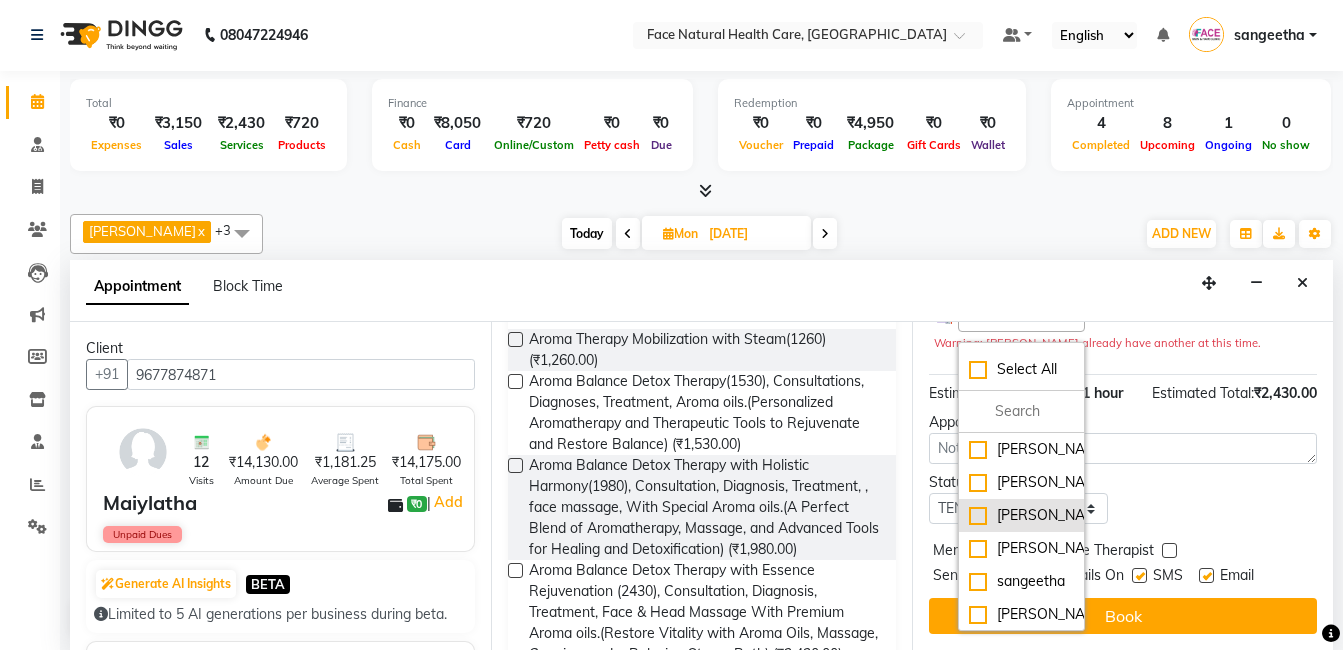 click on "[PERSON_NAME]" at bounding box center [1021, 515] 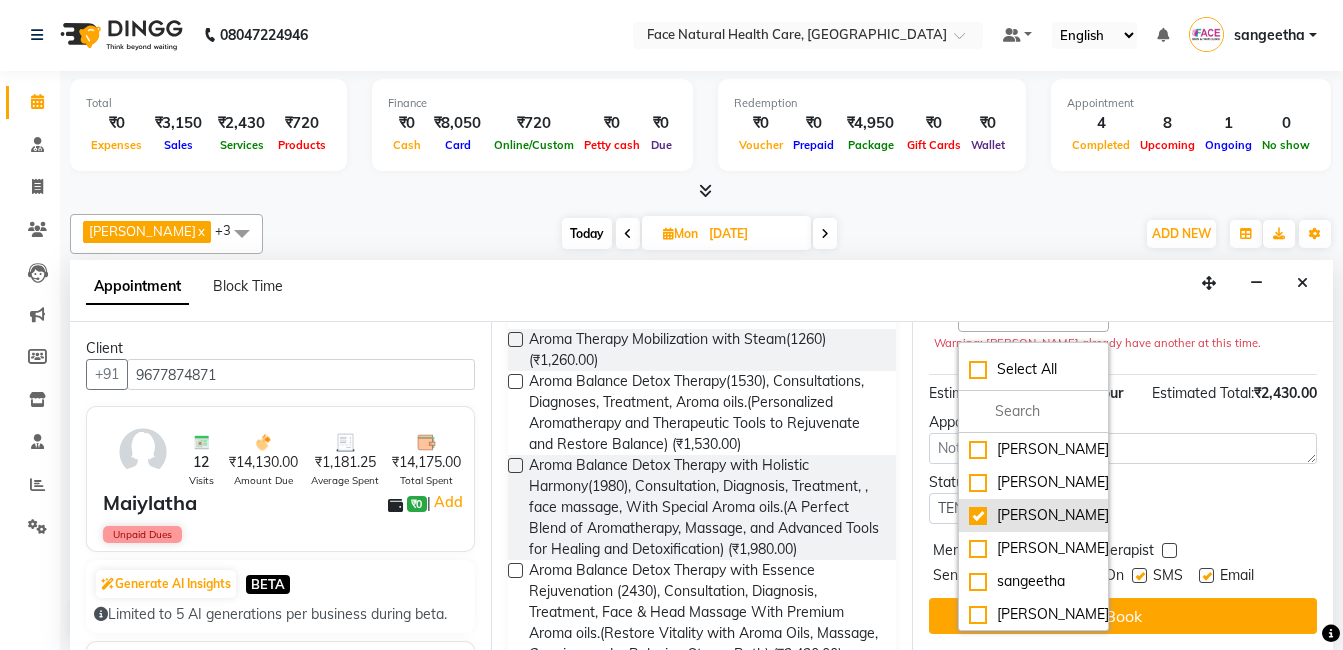 scroll, scrollTop: 426, scrollLeft: 0, axis: vertical 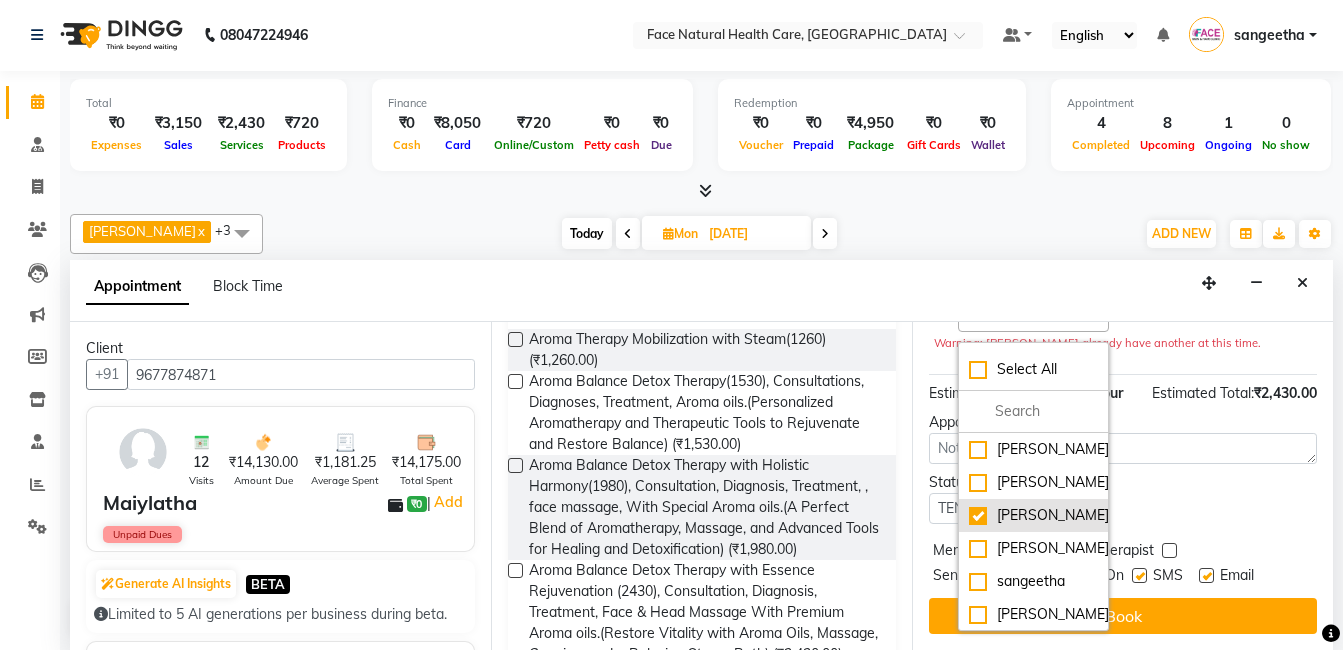 click on "[PERSON_NAME]" at bounding box center [1033, 515] 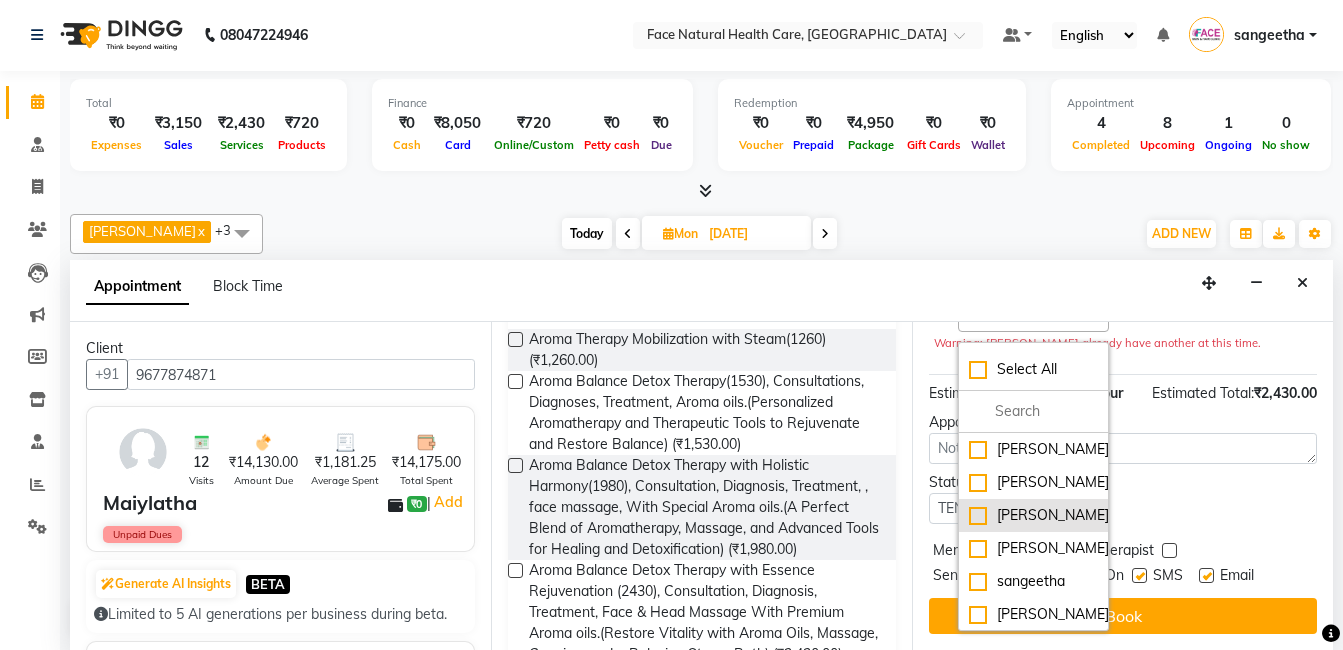 checkbox on "false" 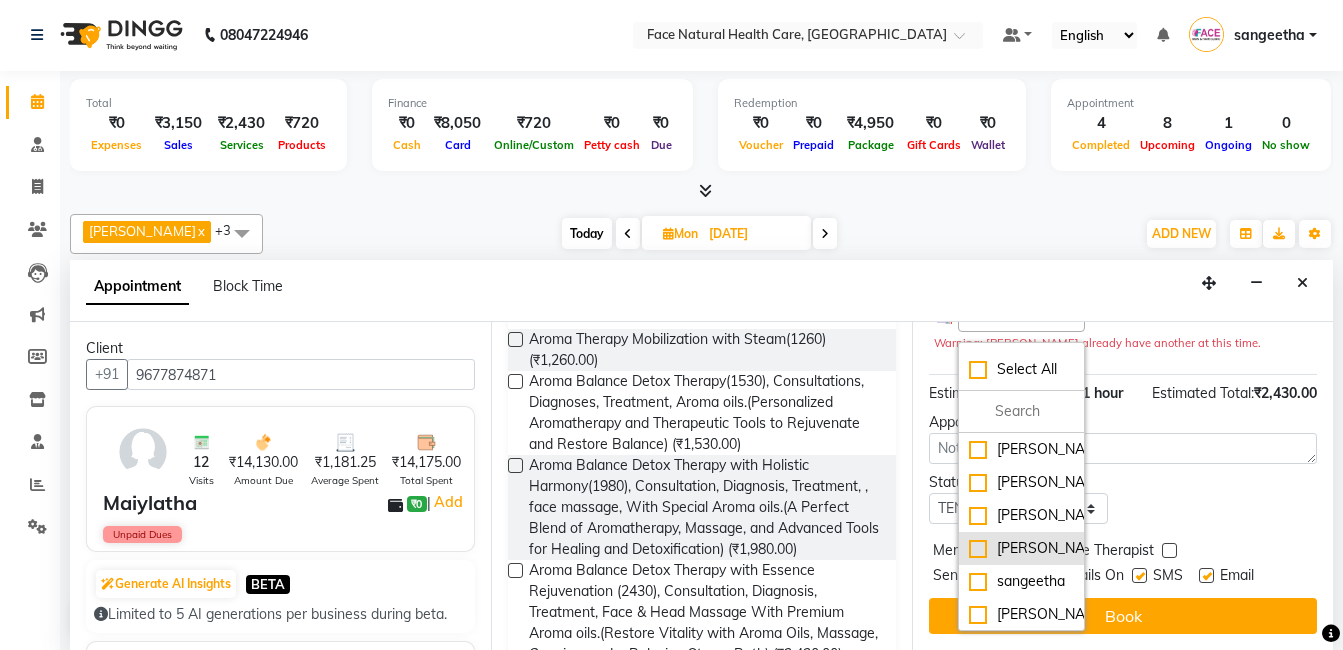 click on "[PERSON_NAME]" at bounding box center (1021, 548) 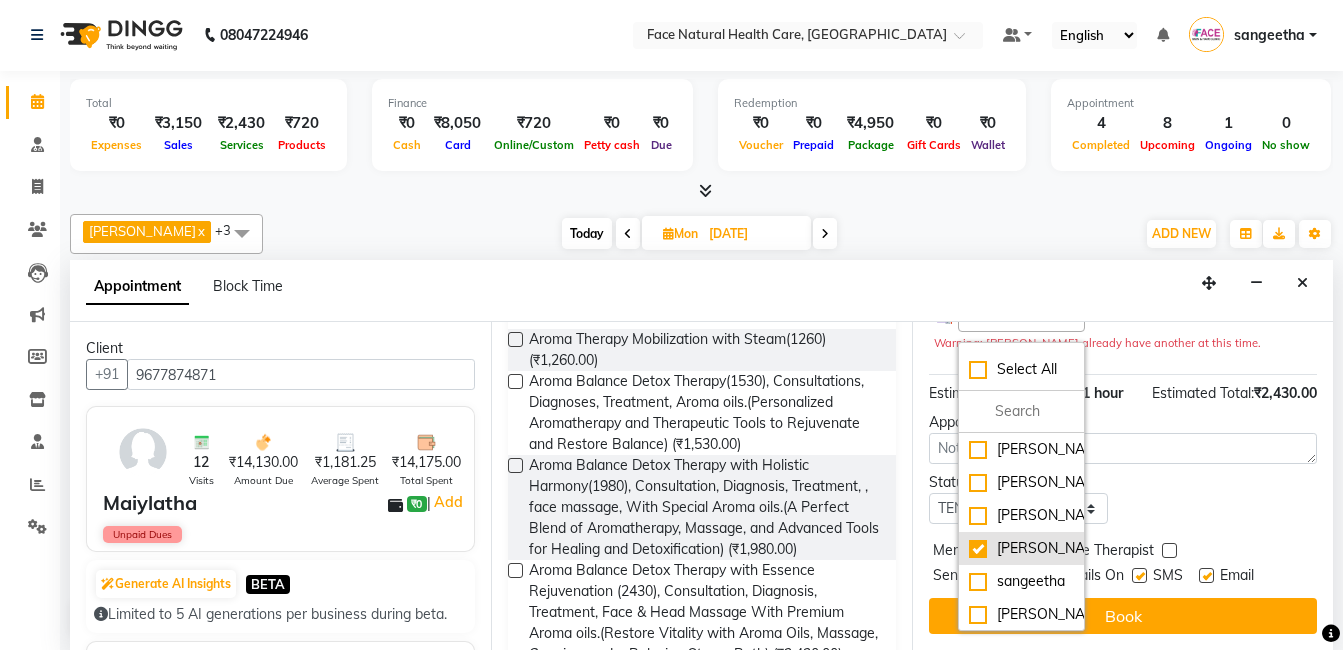 checkbox on "true" 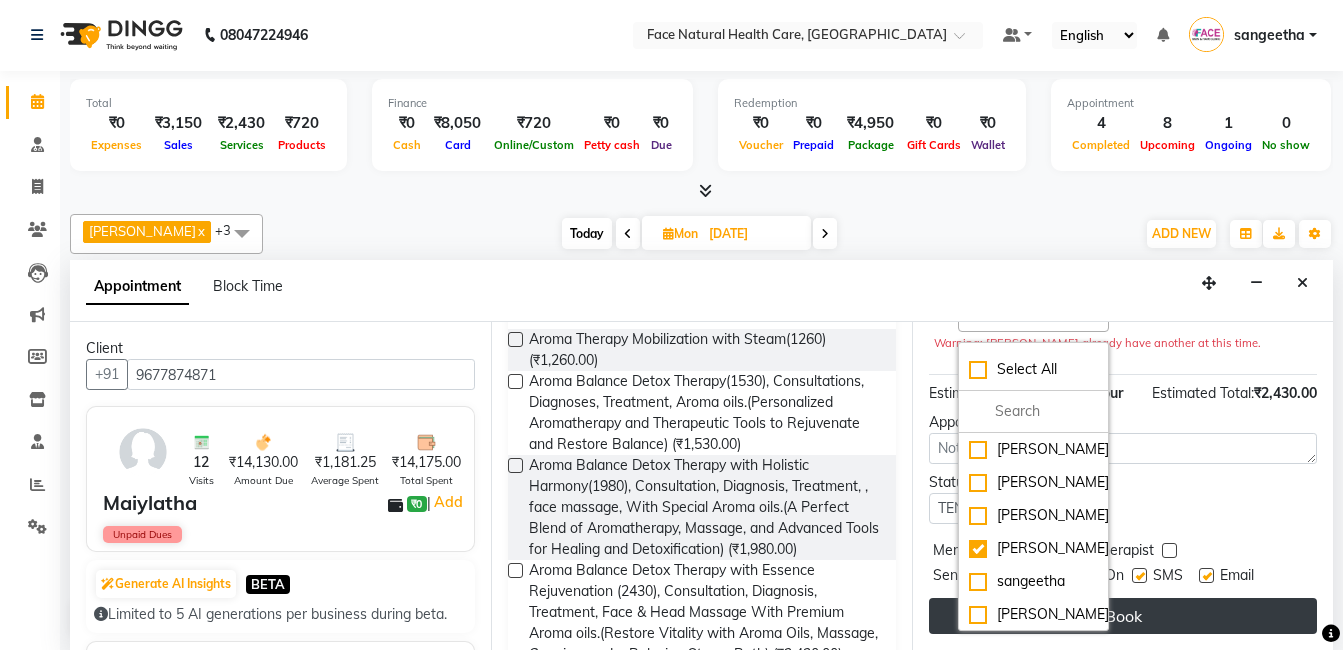 click on "Book" at bounding box center [1123, 616] 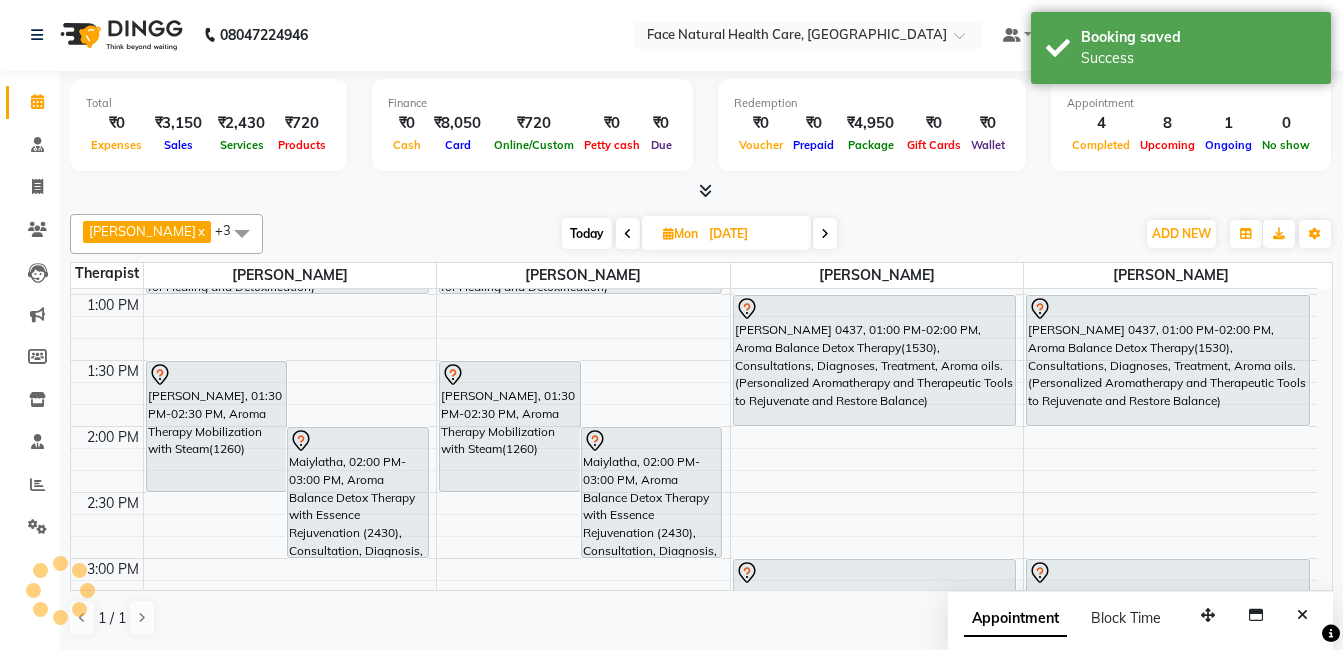 scroll, scrollTop: 0, scrollLeft: 0, axis: both 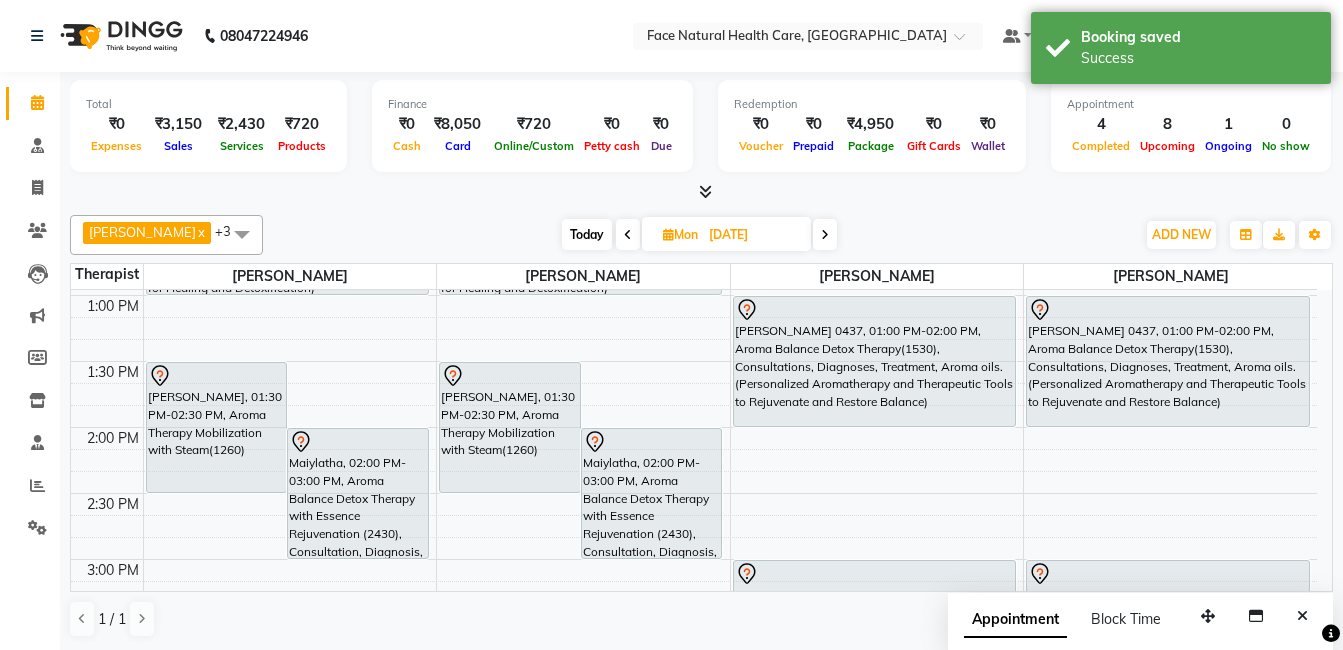 click on "Today" at bounding box center [587, 234] 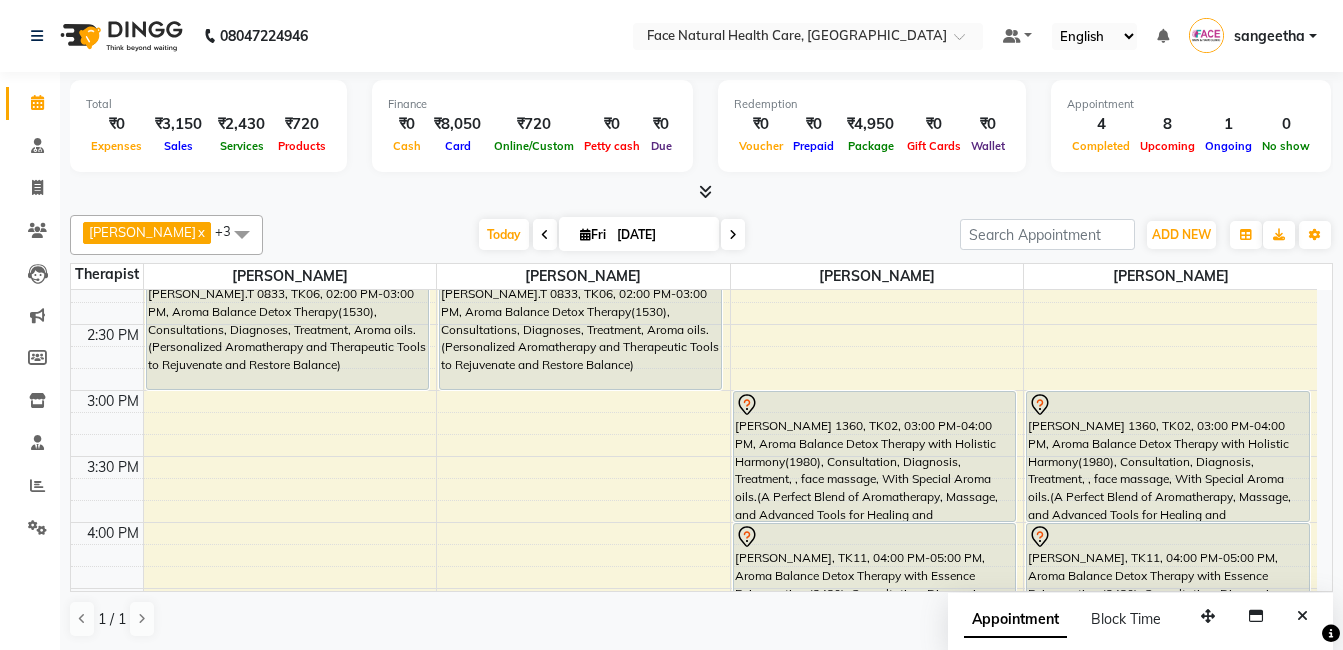 scroll, scrollTop: 634, scrollLeft: 0, axis: vertical 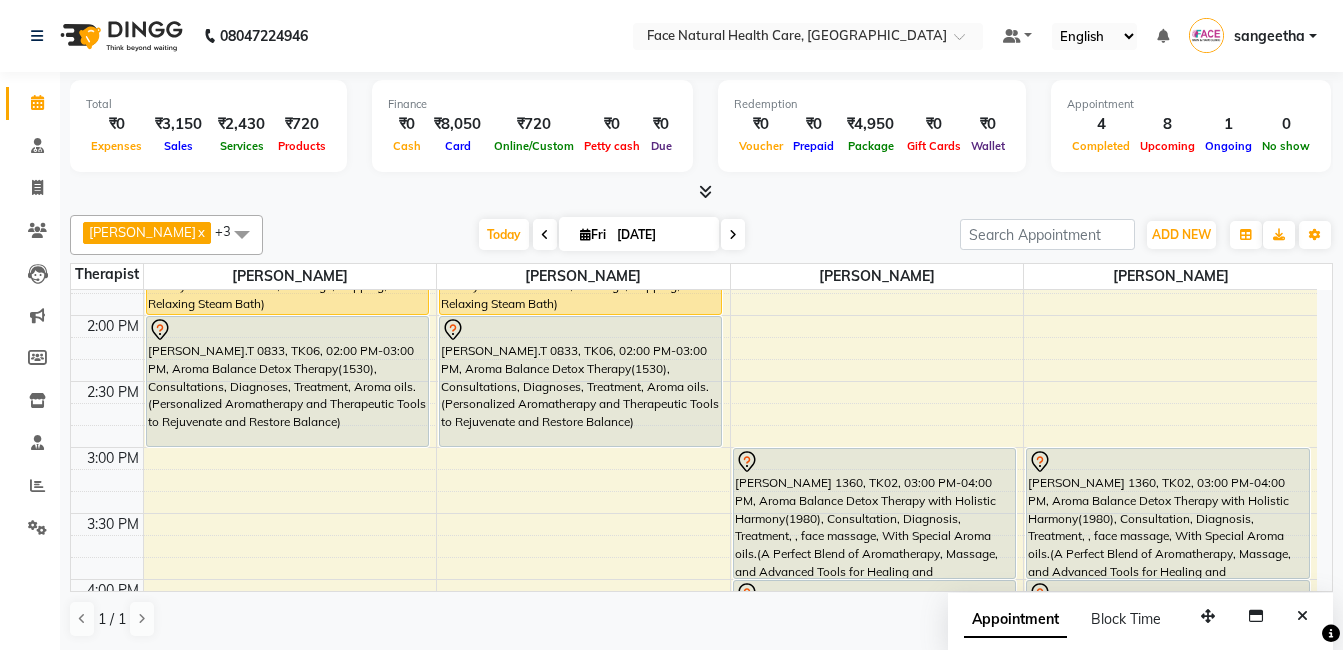 click on "[PERSON_NAME] 1360, TK02, 03:00 PM-04:00 PM, Aroma Balance Detox Therapy with Holistic Harmony(1980), Consultation, Diagnosis, Treatment, , face massage, With Special  Aroma oils.(A Perfect Blend of Aromatherapy, Massage, and Advanced Tools for Healing and Detoxification)" at bounding box center (1168, 513) 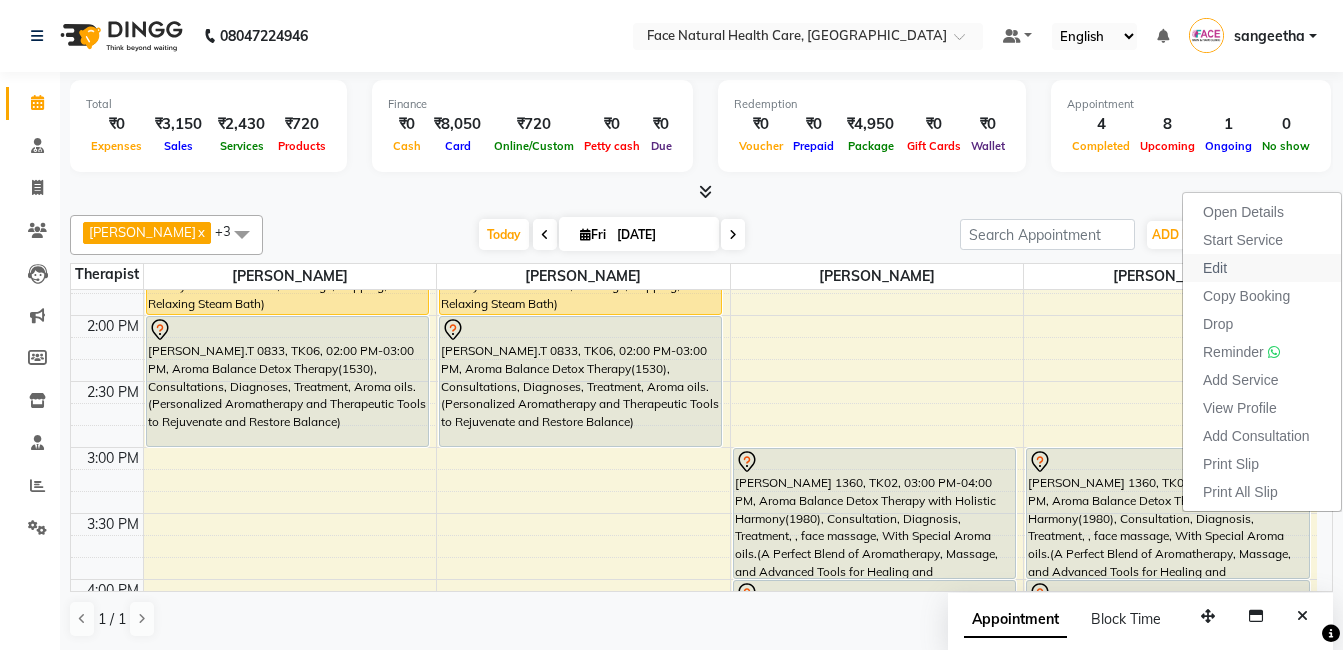 click on "Edit" at bounding box center (1262, 268) 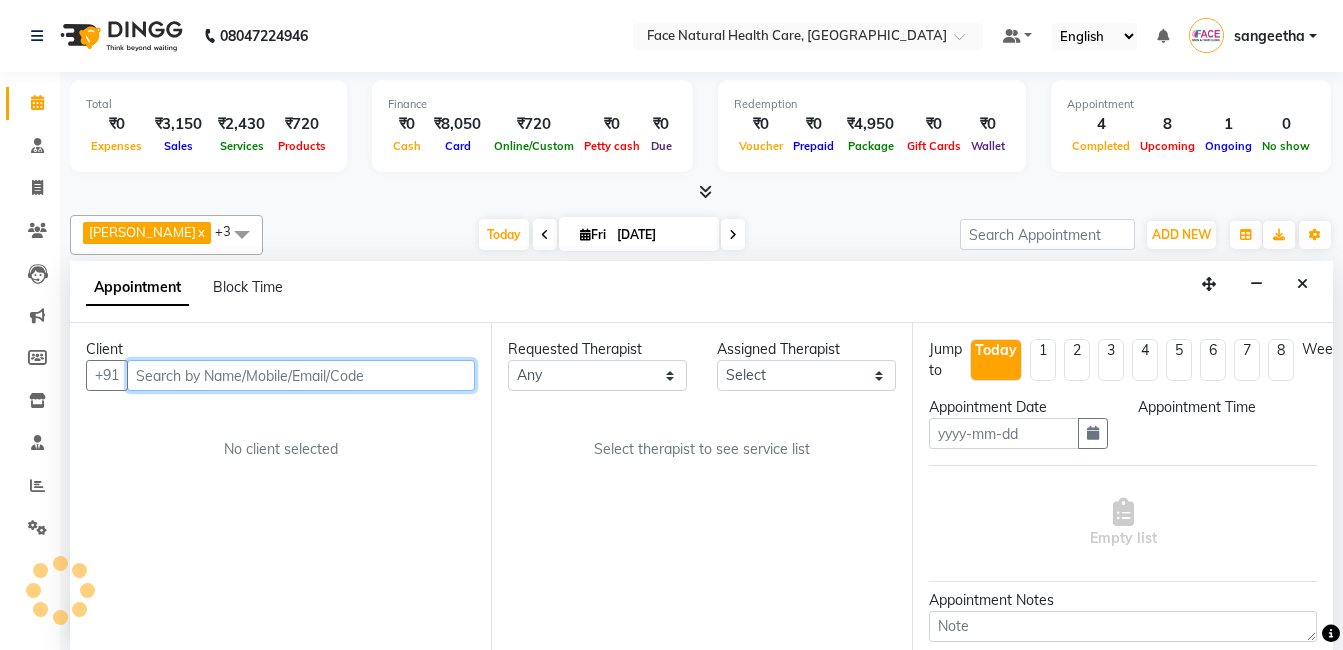 type on "[DATE]" 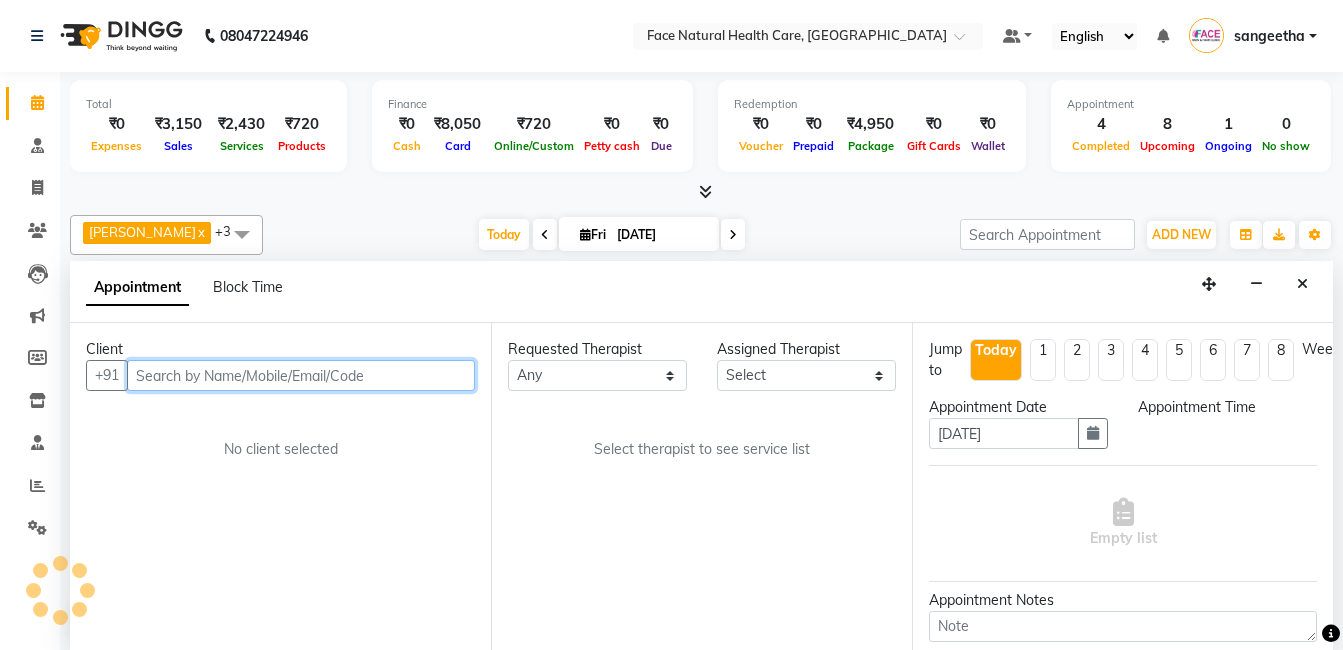 scroll, scrollTop: 1, scrollLeft: 0, axis: vertical 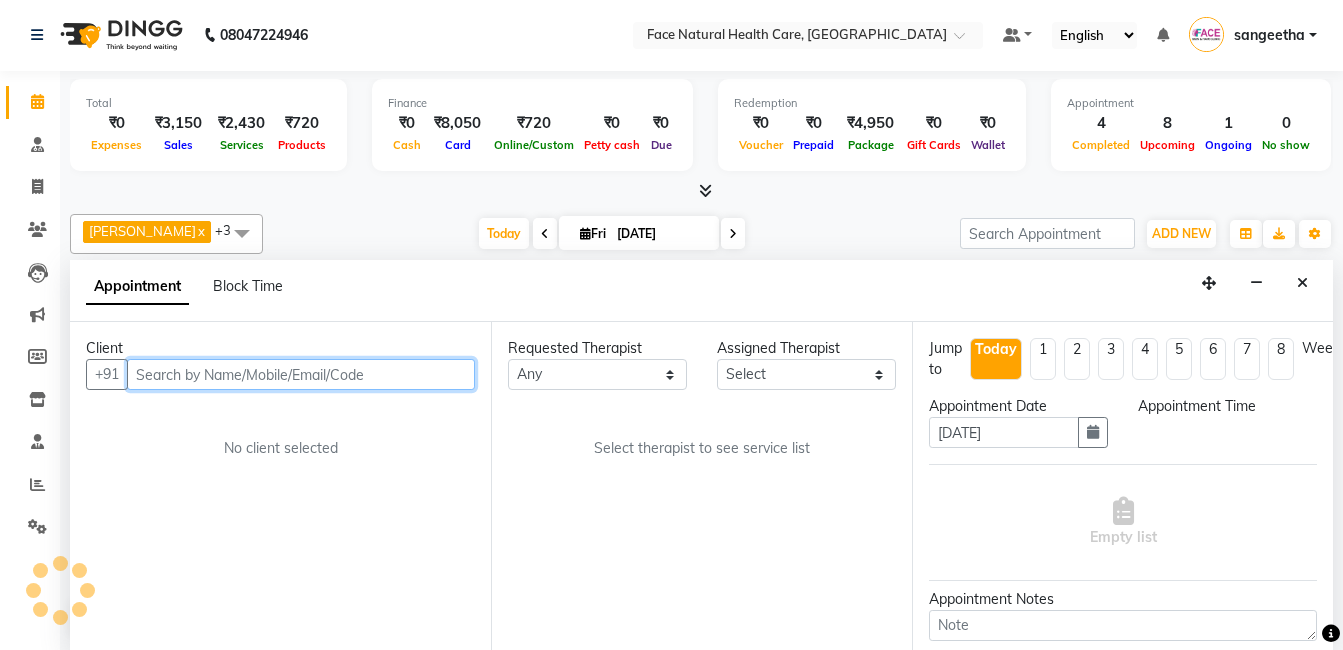 select on "900" 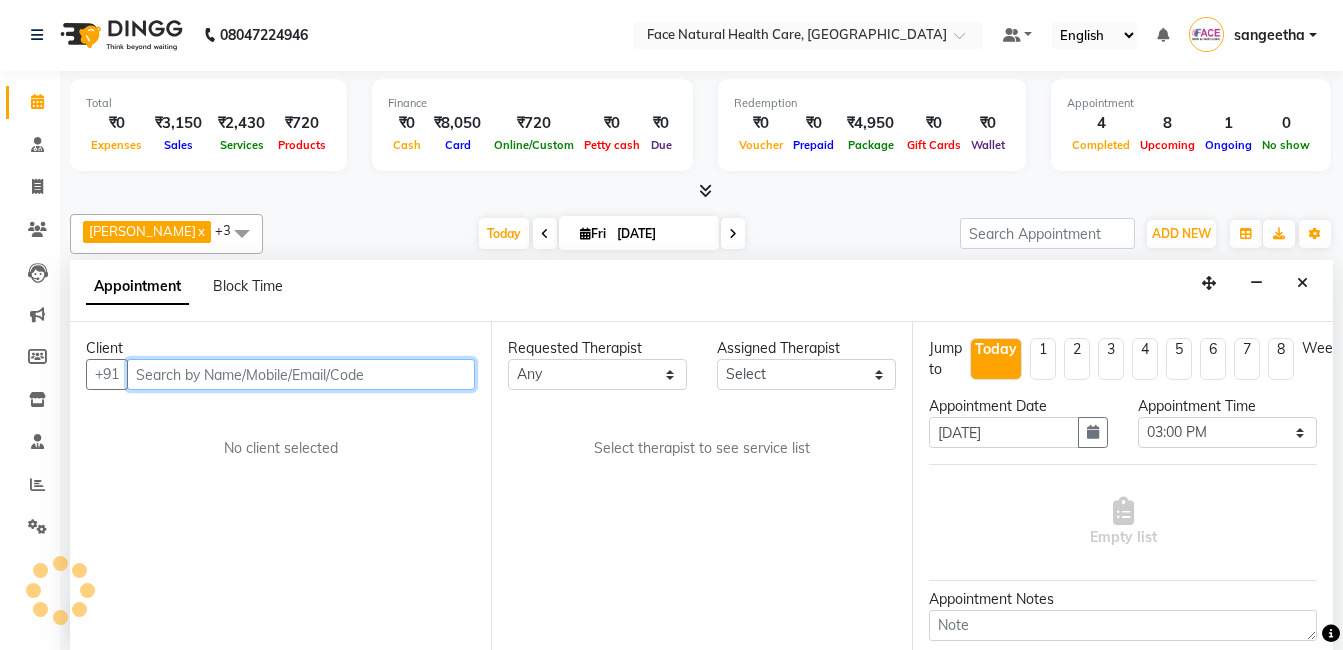 scroll, scrollTop: 397, scrollLeft: 0, axis: vertical 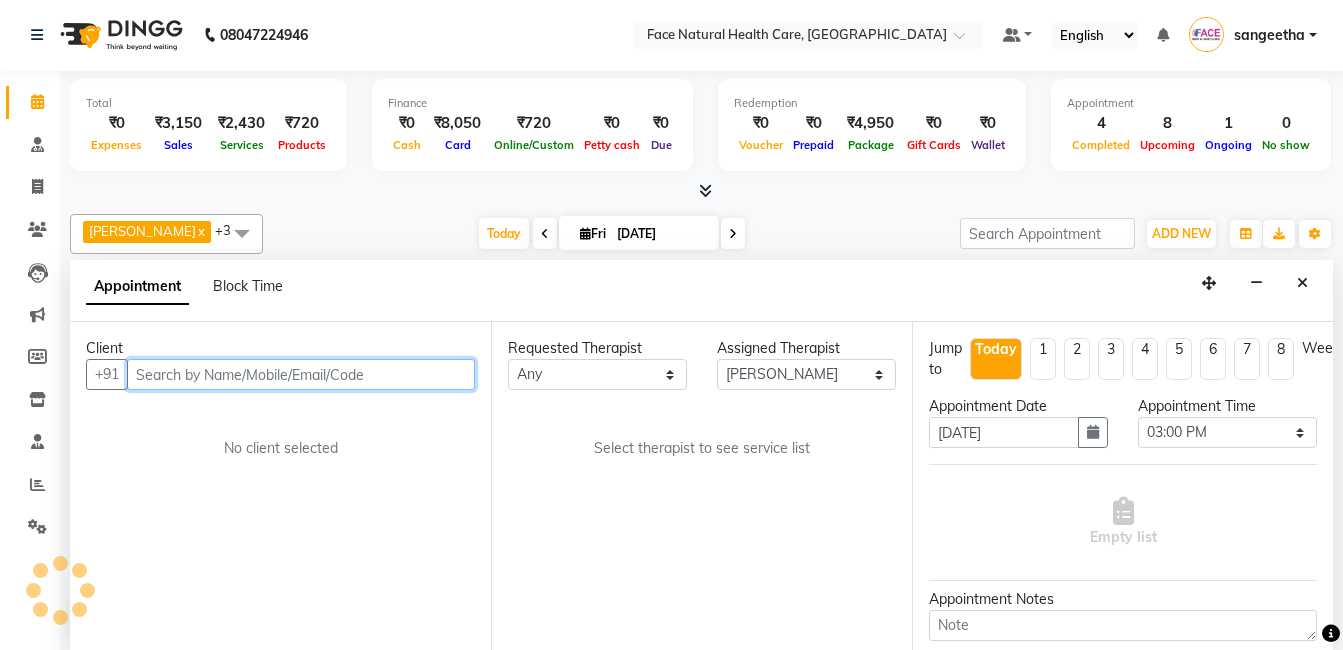 select on "2632" 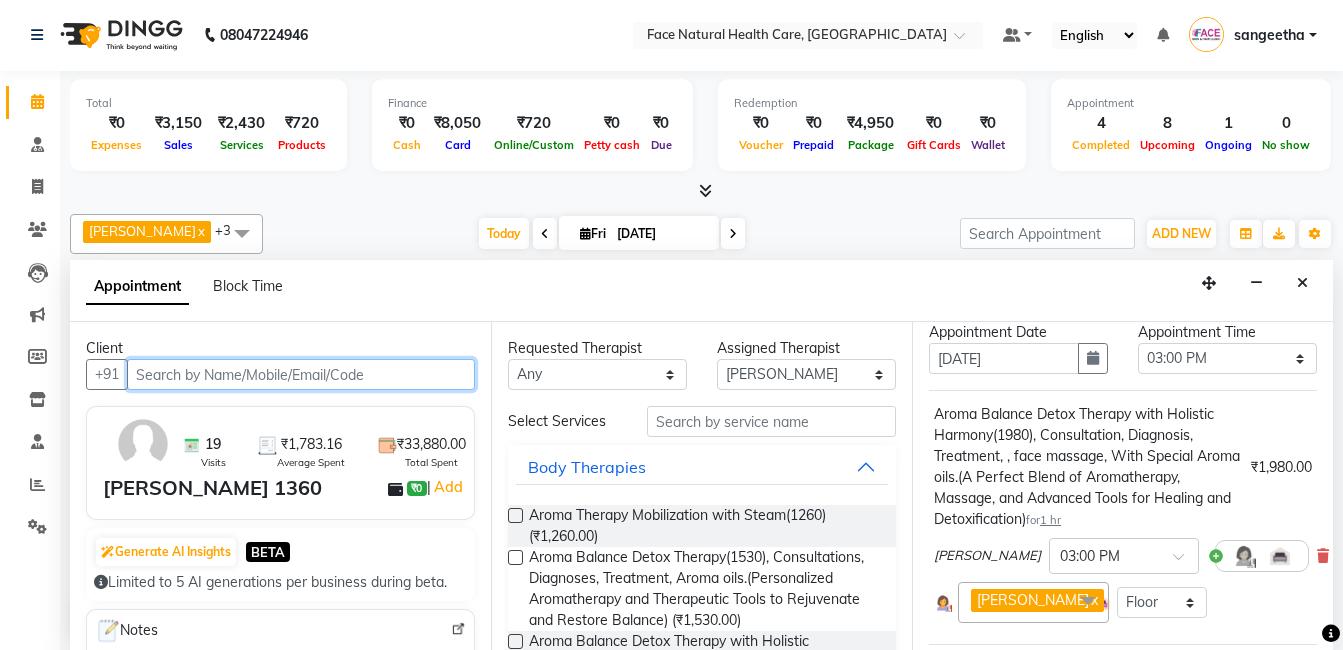 scroll, scrollTop: 0, scrollLeft: 0, axis: both 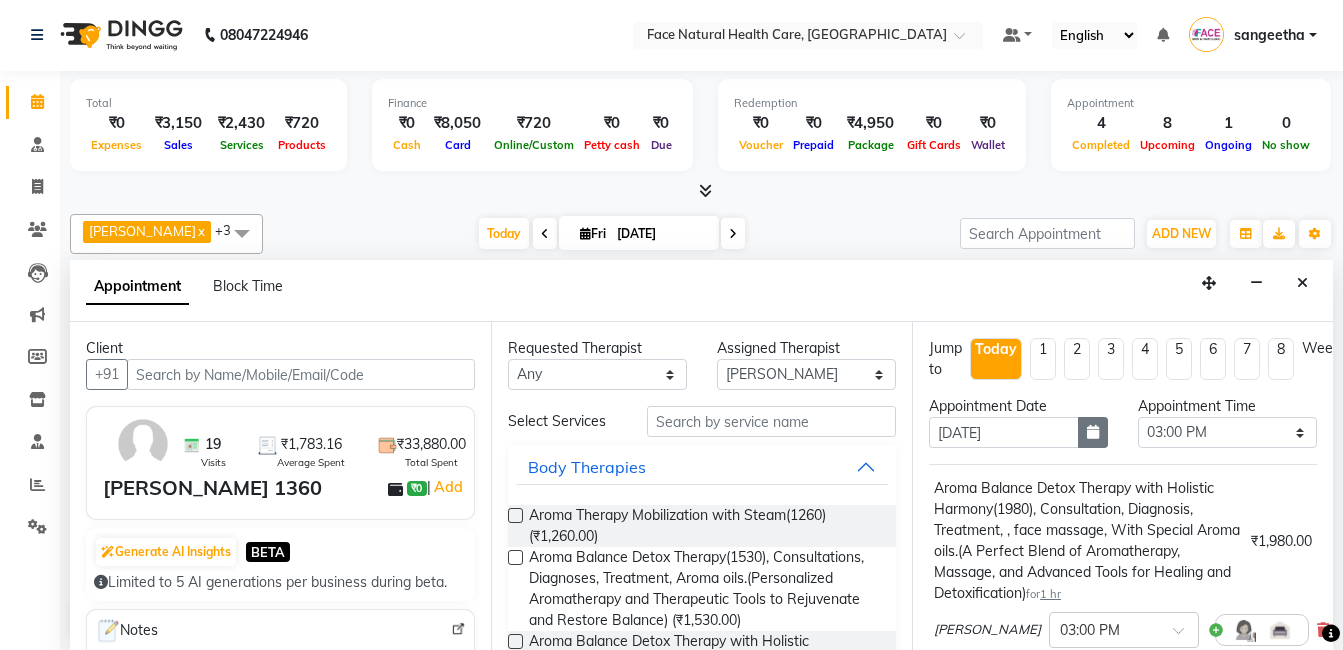 click at bounding box center [1093, 432] 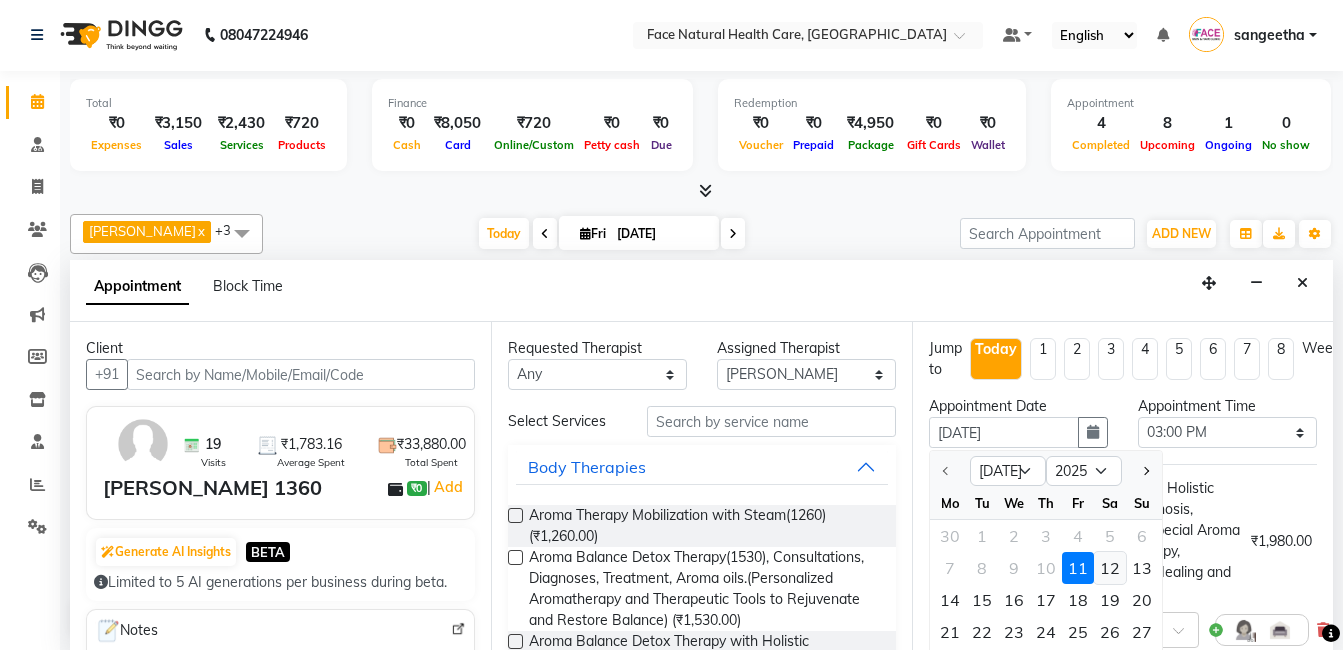 click on "12" at bounding box center [1110, 568] 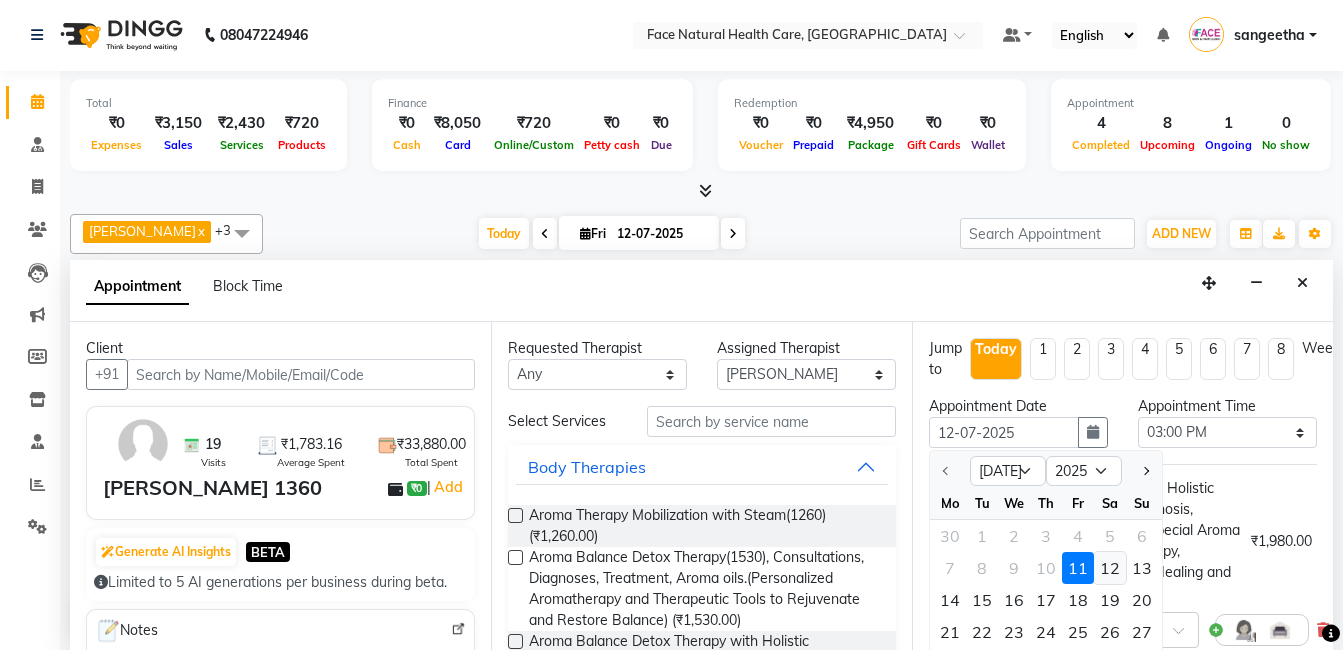 scroll, scrollTop: 397, scrollLeft: 0, axis: vertical 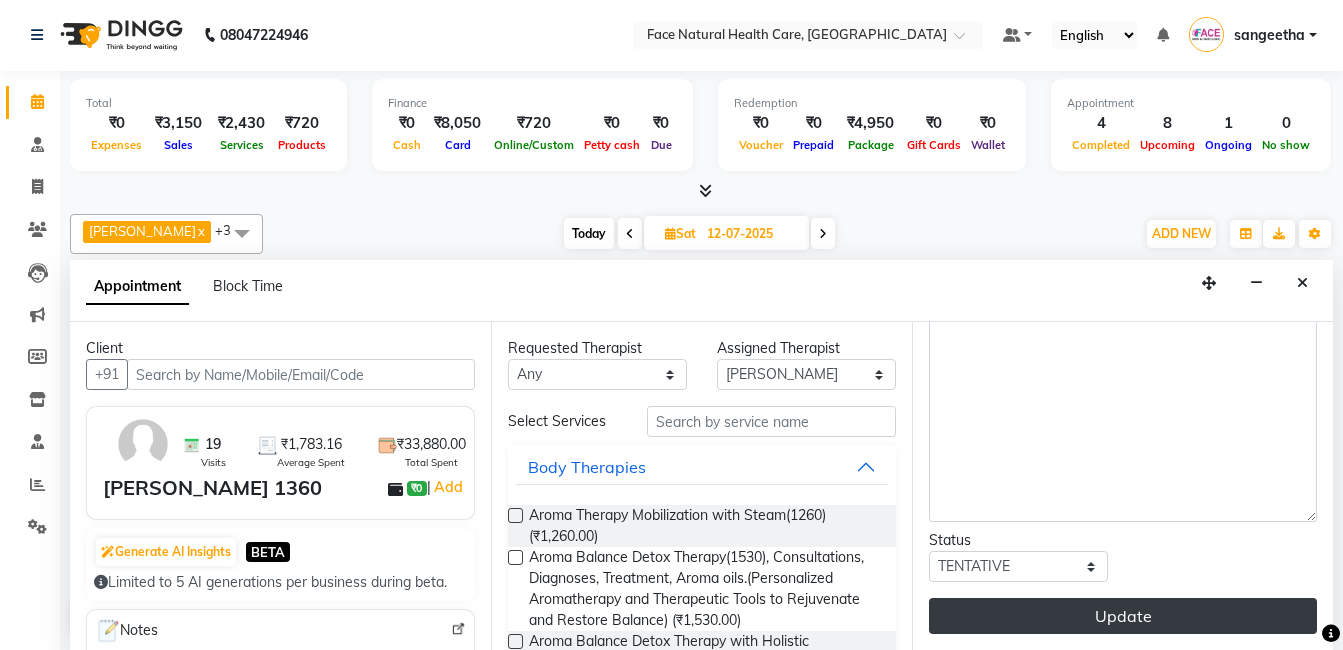 click on "Update" at bounding box center (1123, 616) 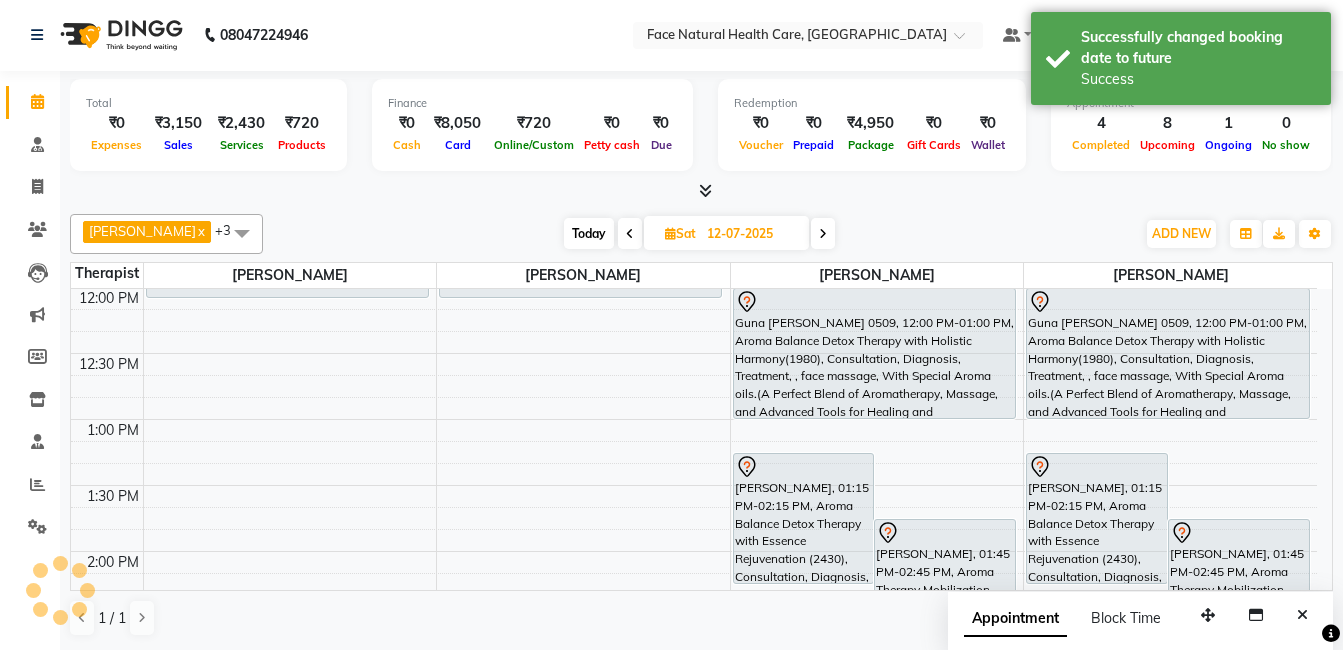 scroll, scrollTop: 0, scrollLeft: 0, axis: both 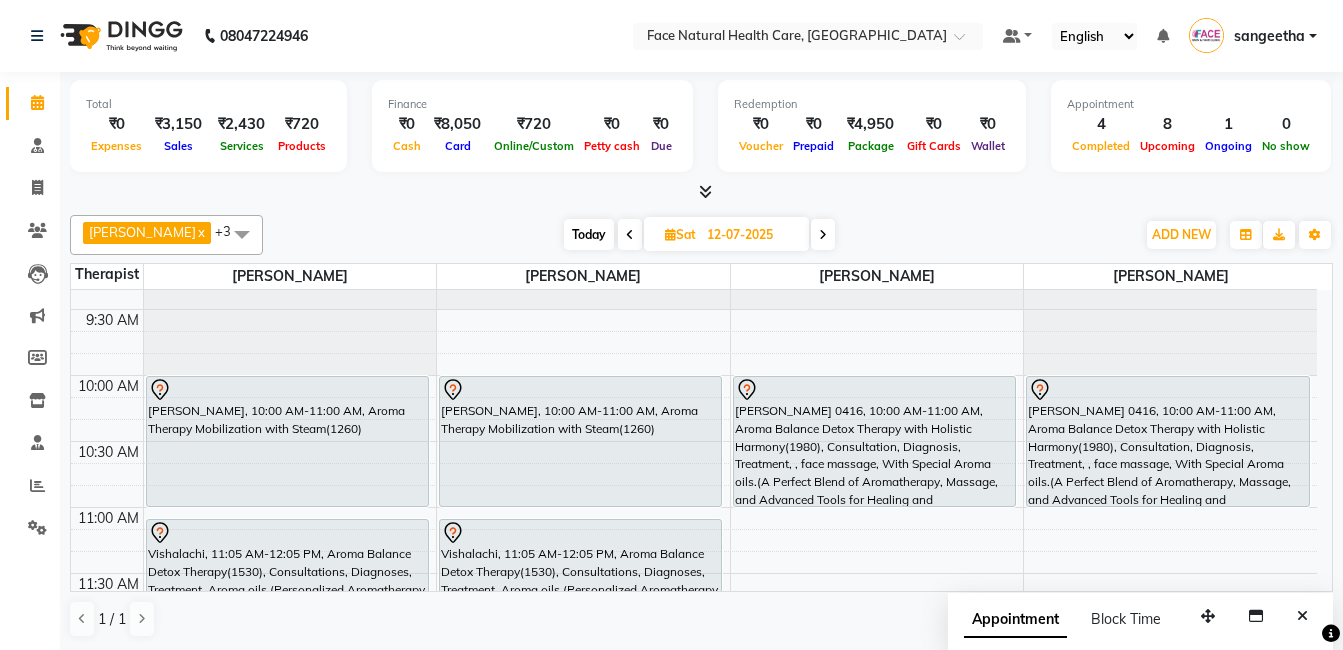 click on "Today" at bounding box center (589, 234) 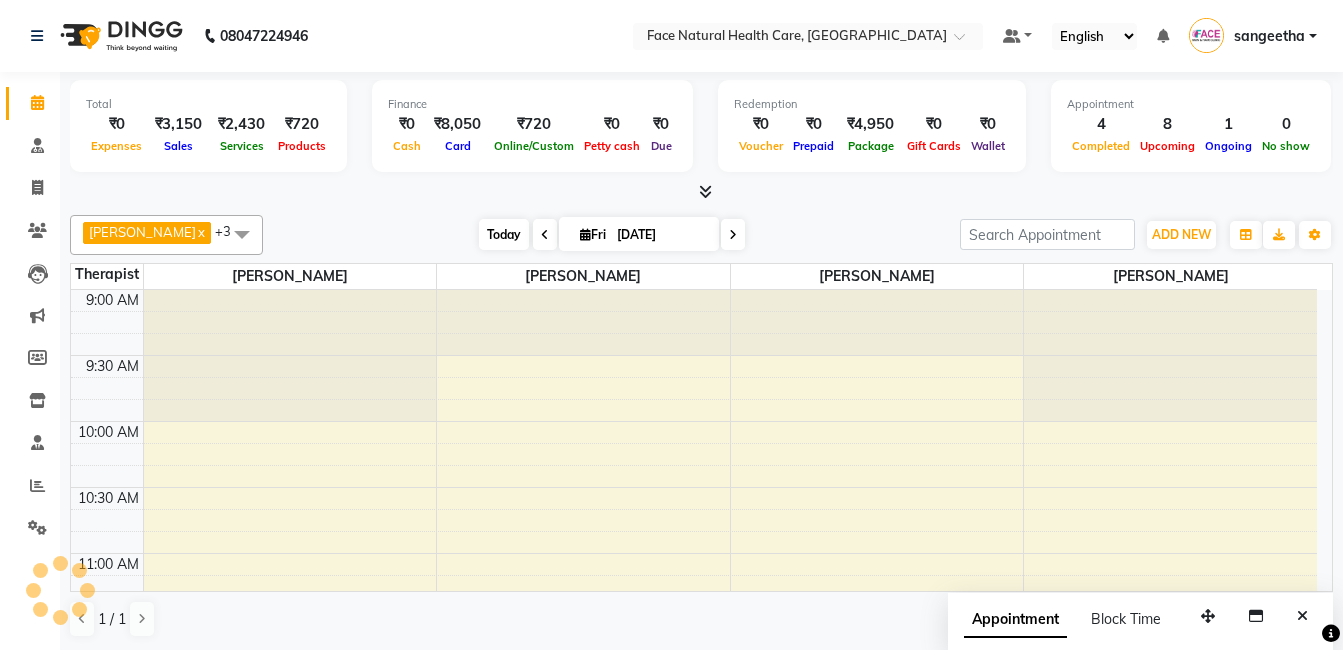 scroll, scrollTop: 397, scrollLeft: 0, axis: vertical 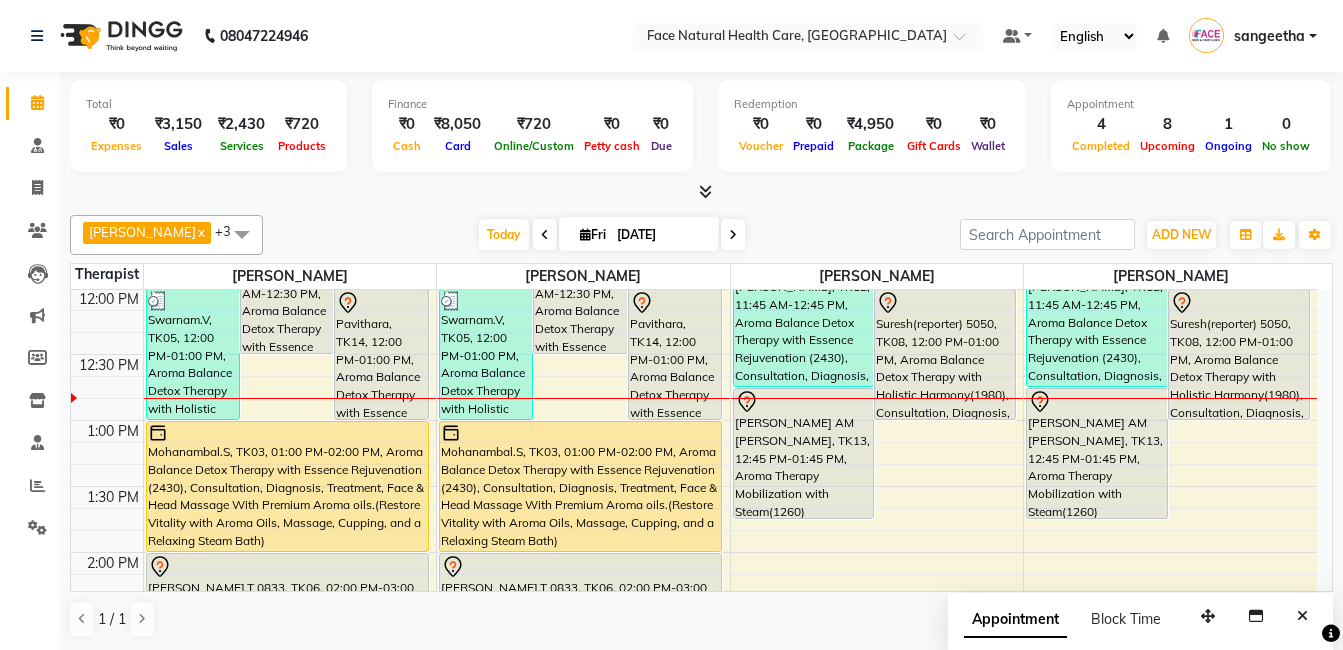 click at bounding box center [585, 234] 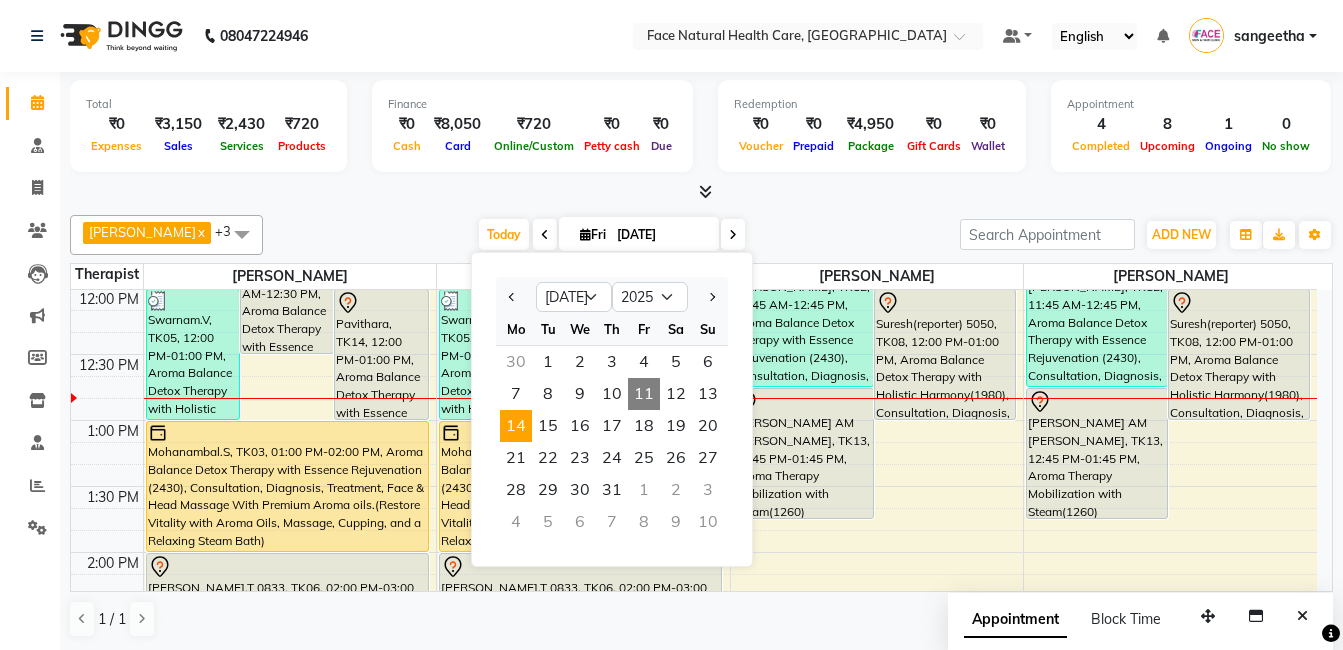 click on "14" at bounding box center (516, 426) 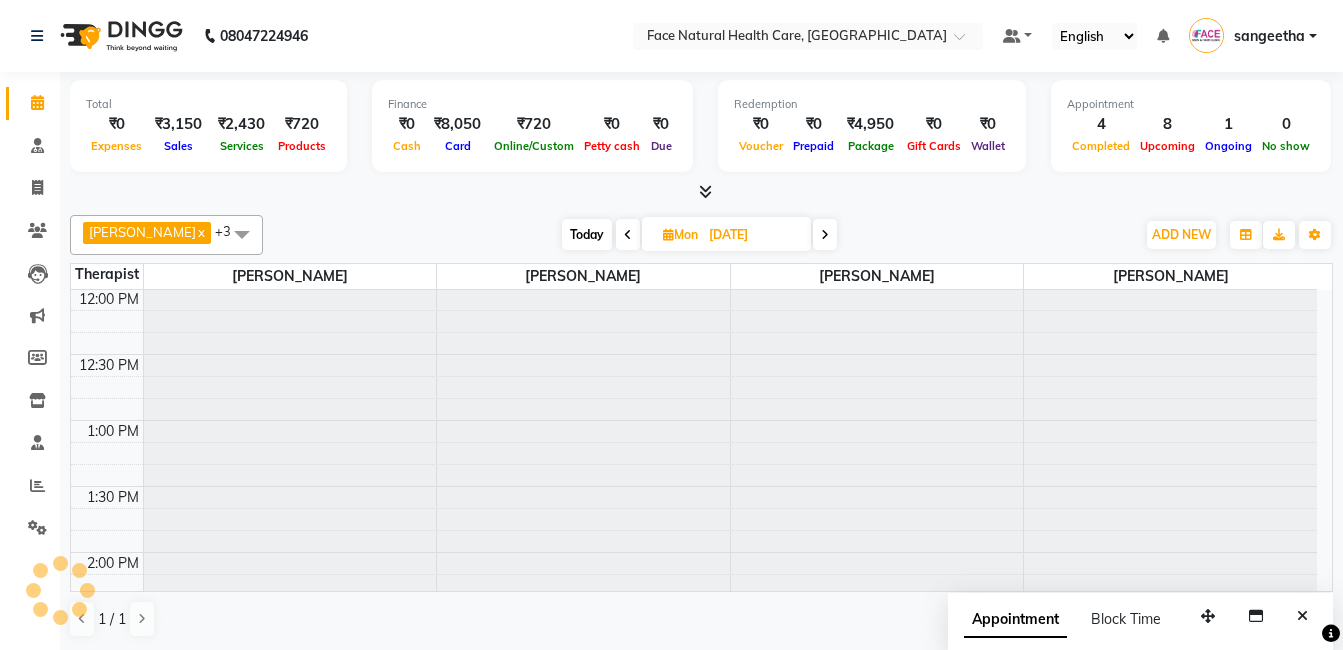 type on "[DATE]" 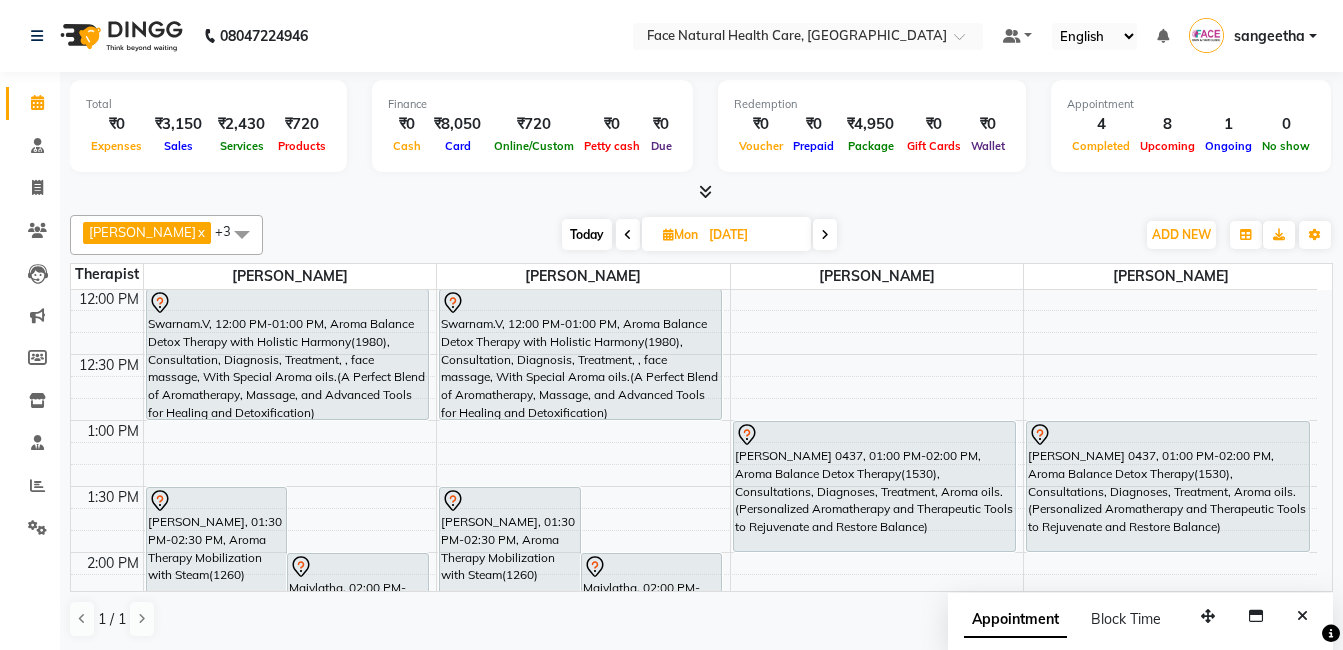 scroll, scrollTop: 134, scrollLeft: 0, axis: vertical 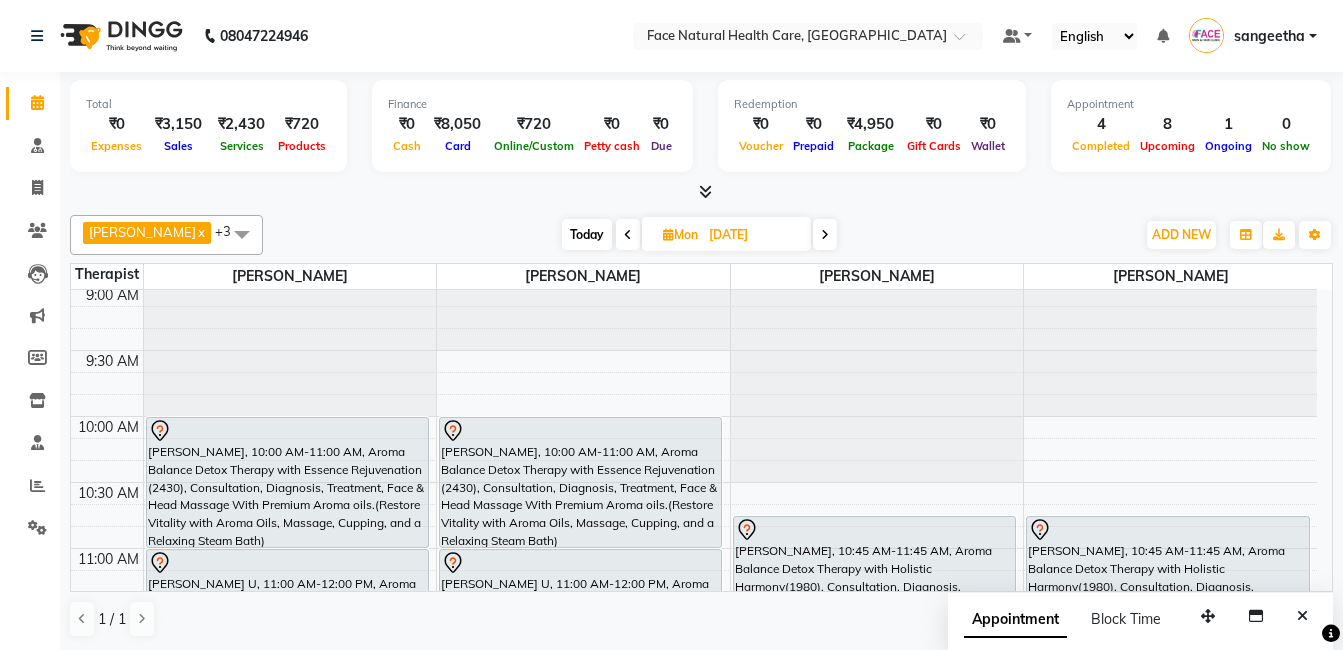 click on "[PERSON_NAME], 10:00 AM-11:00 AM, Aroma Balance Detox Therapy with Essence Rejuvenation  (2430), Consultation, Diagnosis, Treatment,  Face & Head Massage With Premium Aroma oils.(Restore Vitality with Aroma Oils, Massage, Cupping, and a Relaxing Steam Bath)" at bounding box center [580, 482] 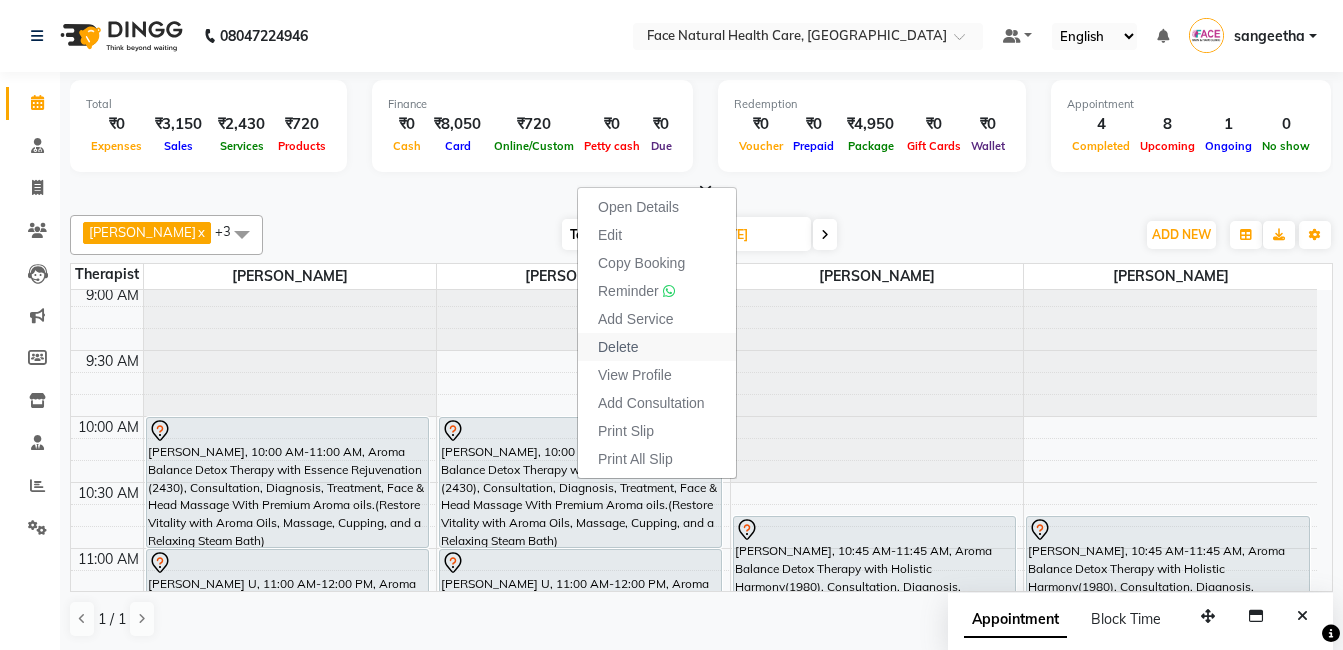 click on "Delete" at bounding box center (618, 347) 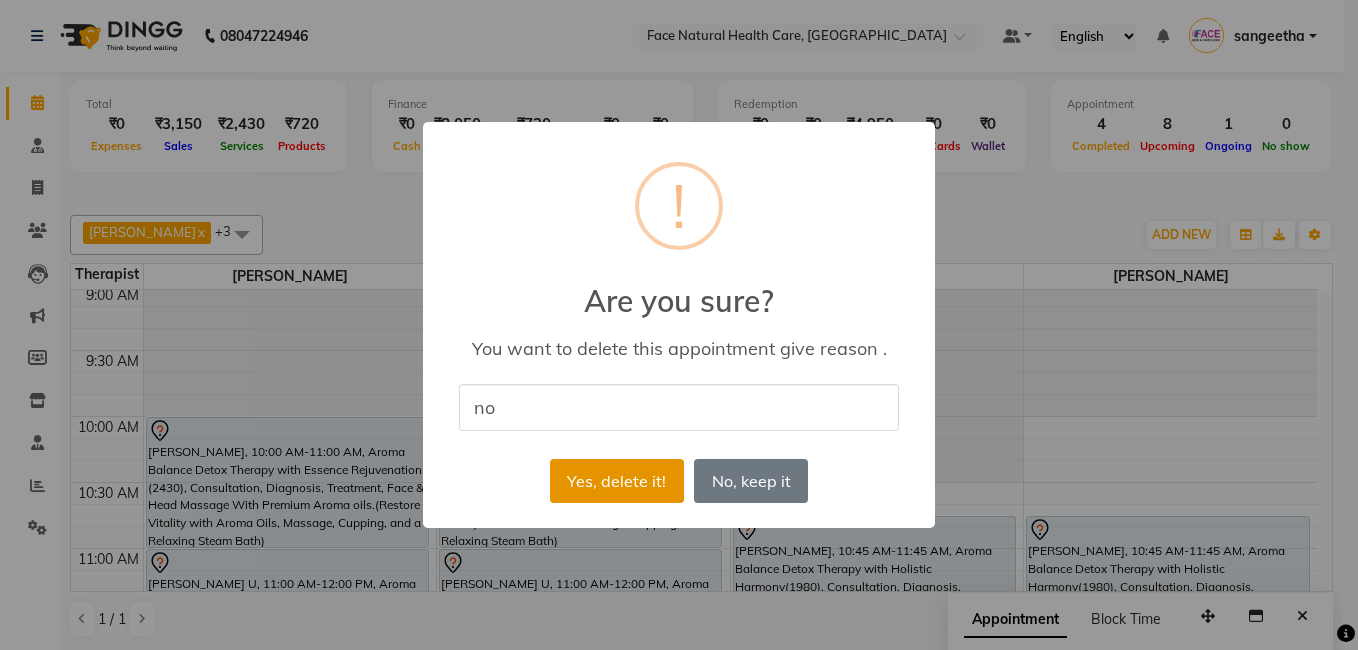 type on "no" 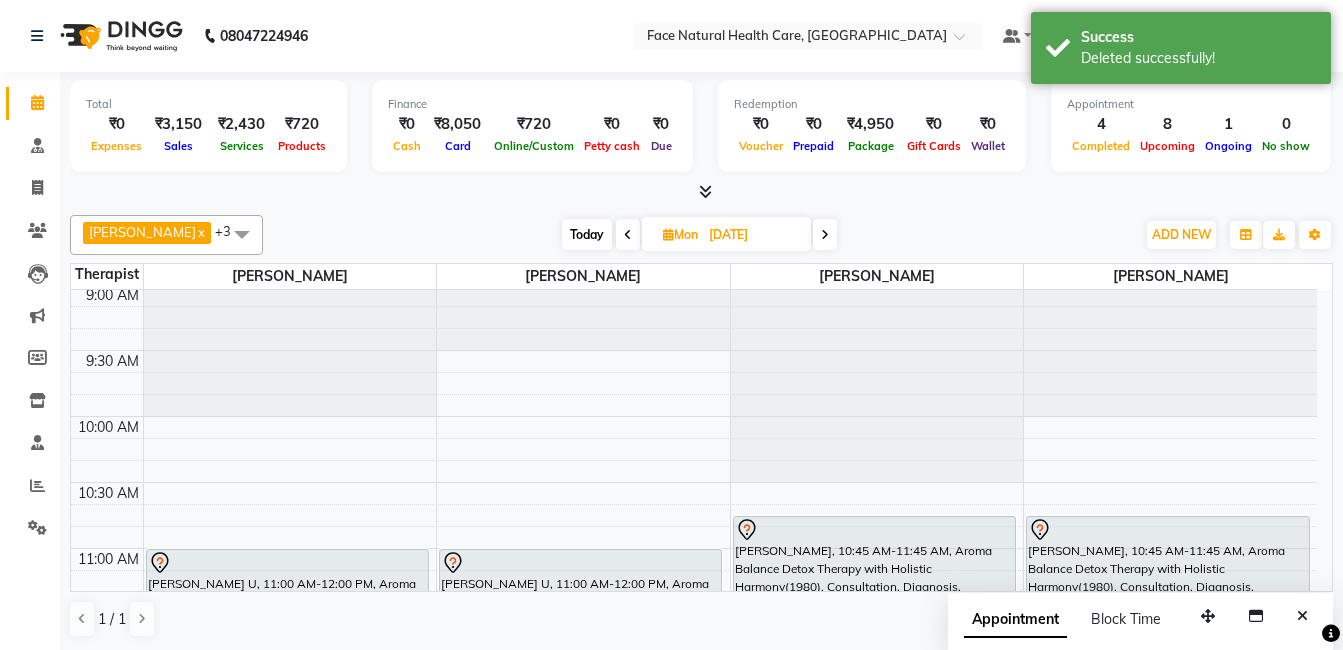 click on "9:00 AM 9:30 AM 10:00 AM 10:30 AM 11:00 AM 11:30 AM 12:00 PM 12:30 PM 1:00 PM 1:30 PM 2:00 PM 2:30 PM 3:00 PM 3:30 PM 4:00 PM 4:30 PM 5:00 PM 5:30 PM 6:00 PM 6:30 PM             [PERSON_NAME], 01:30 PM-02:30 PM, Aroma Therapy Mobilization with Steam(1260)             [GEOGRAPHIC_DATA], 02:00 PM-03:00 PM, Aroma Balance Detox Therapy with Essence Rejuvenation  (2430), Consultation, Diagnosis, Treatment,  Face & Head Massage With Premium Aroma oils.(Restore Vitality with Aroma Oils, Massage, Cupping, and a Relaxing Steam Bath)             [PERSON_NAME] U, 11:00 AM-12:00 PM, Aroma Balance Detox Therapy with Holistic Harmony(1980), Consultation, Diagnosis, Treatment, , face massage, With Special  Aroma oils.(A Perfect Blend of Aromatherapy, Massage, and Advanced Tools for Healing and Detoxification)                                     Jayanthi, 01:30 PM-02:30 PM, Aroma Therapy Mobilization with Steam(1260)" at bounding box center [694, 944] 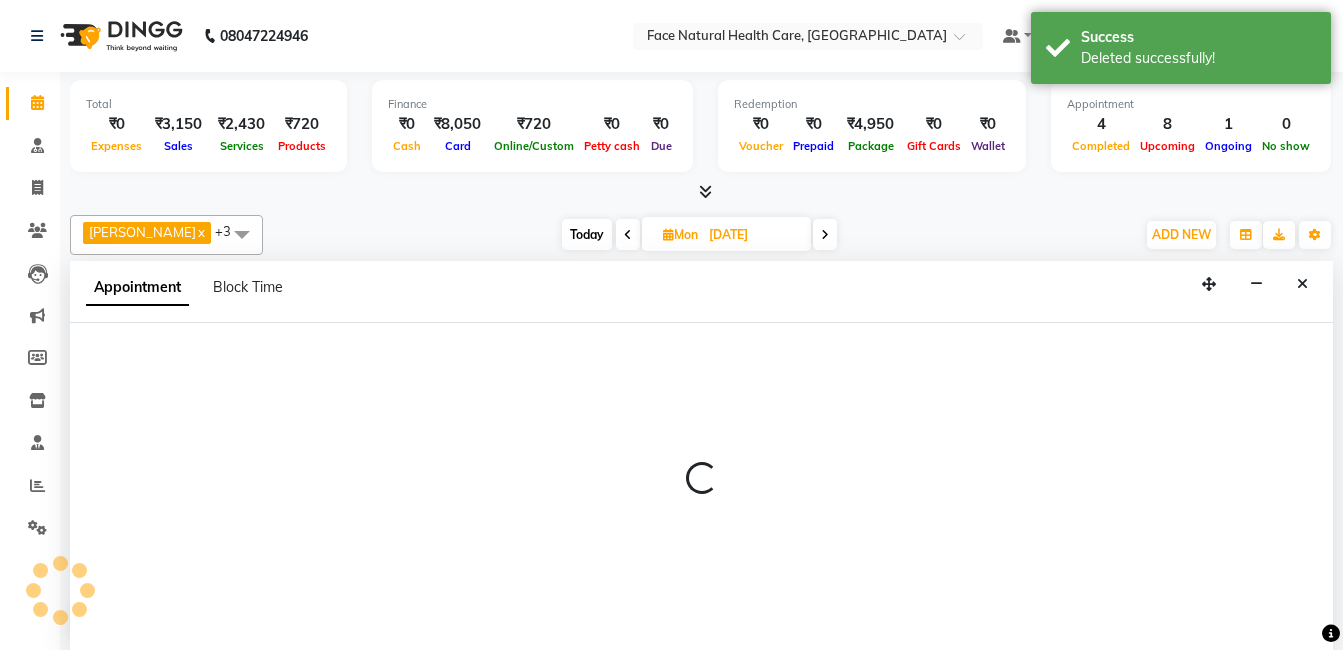 select on "47694" 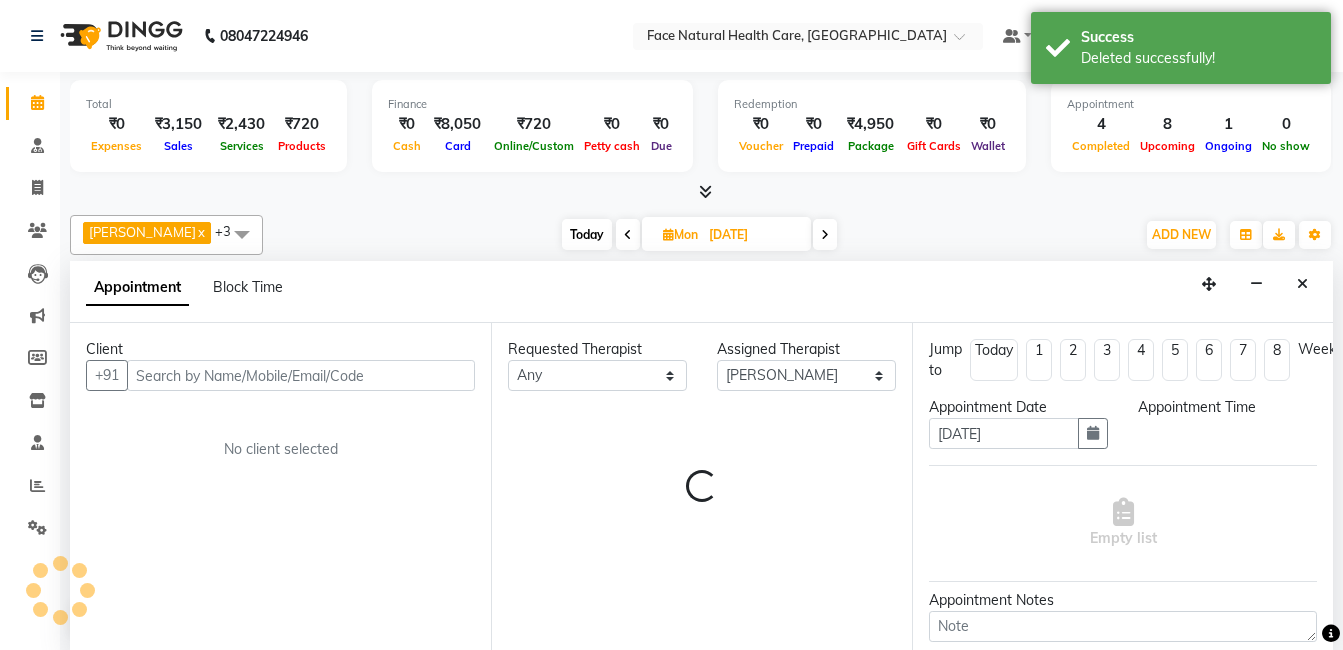 scroll, scrollTop: 1, scrollLeft: 0, axis: vertical 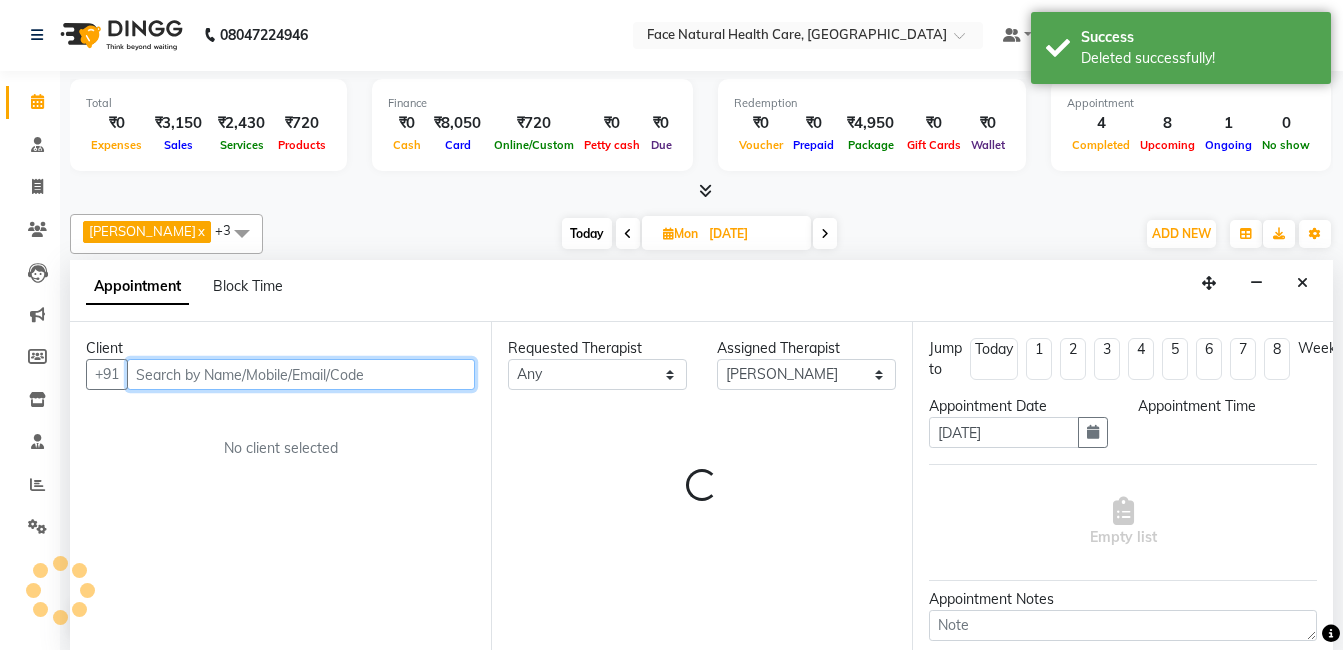 select on "600" 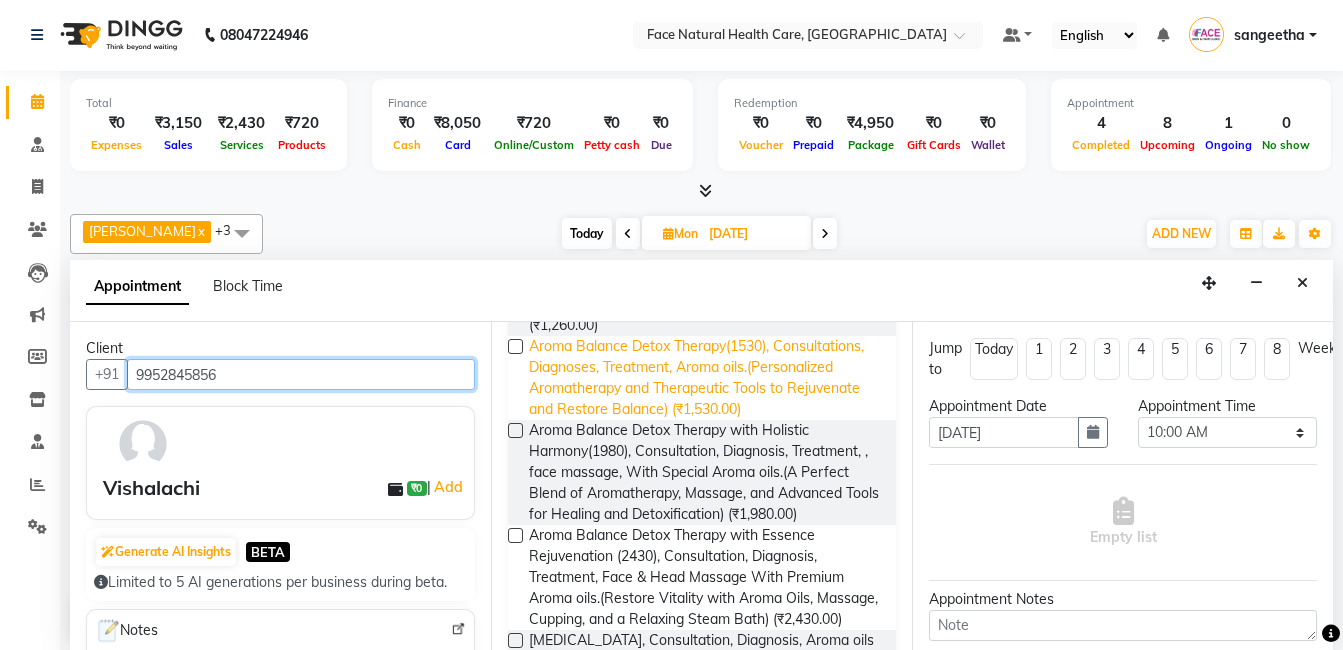 scroll, scrollTop: 219, scrollLeft: 0, axis: vertical 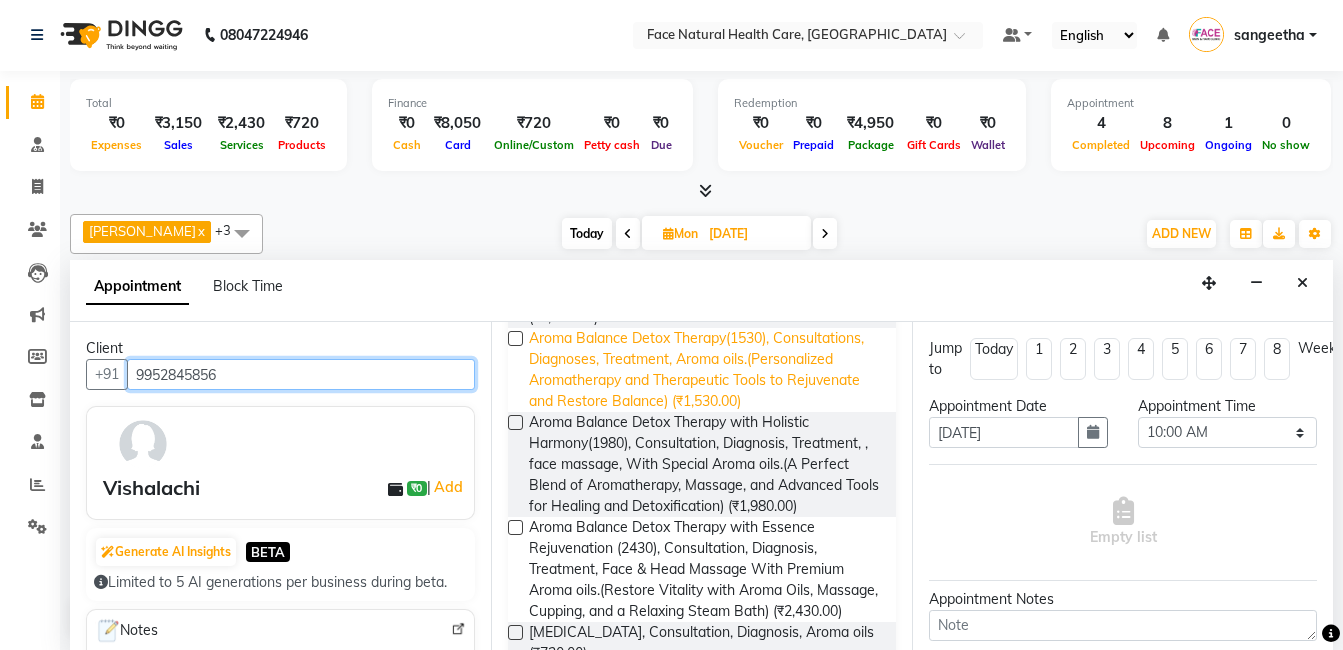 type on "9952845856" 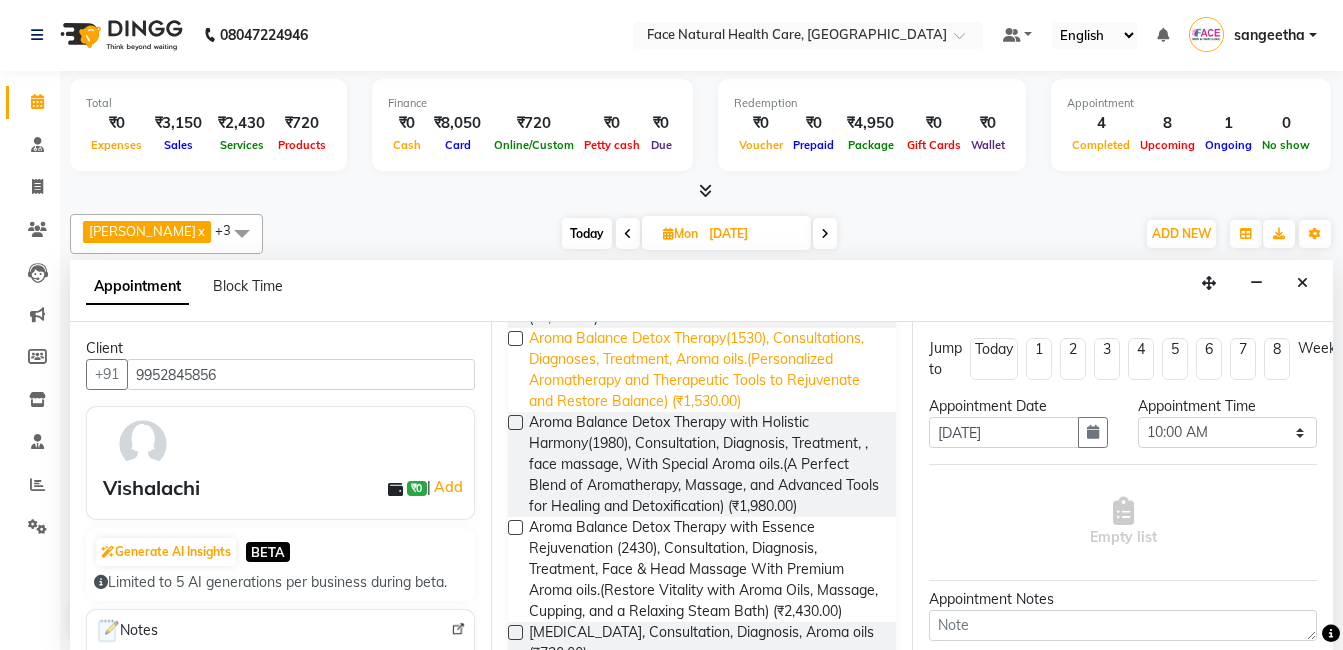 click on "Aroma Balance Detox Therapy(1530), Consultations, Diagnoses, Treatment, Aroma oils.(Personalized Aromatherapy and Therapeutic Tools to Rejuvenate and Restore Balance) (₹1,530.00)" at bounding box center [704, 370] 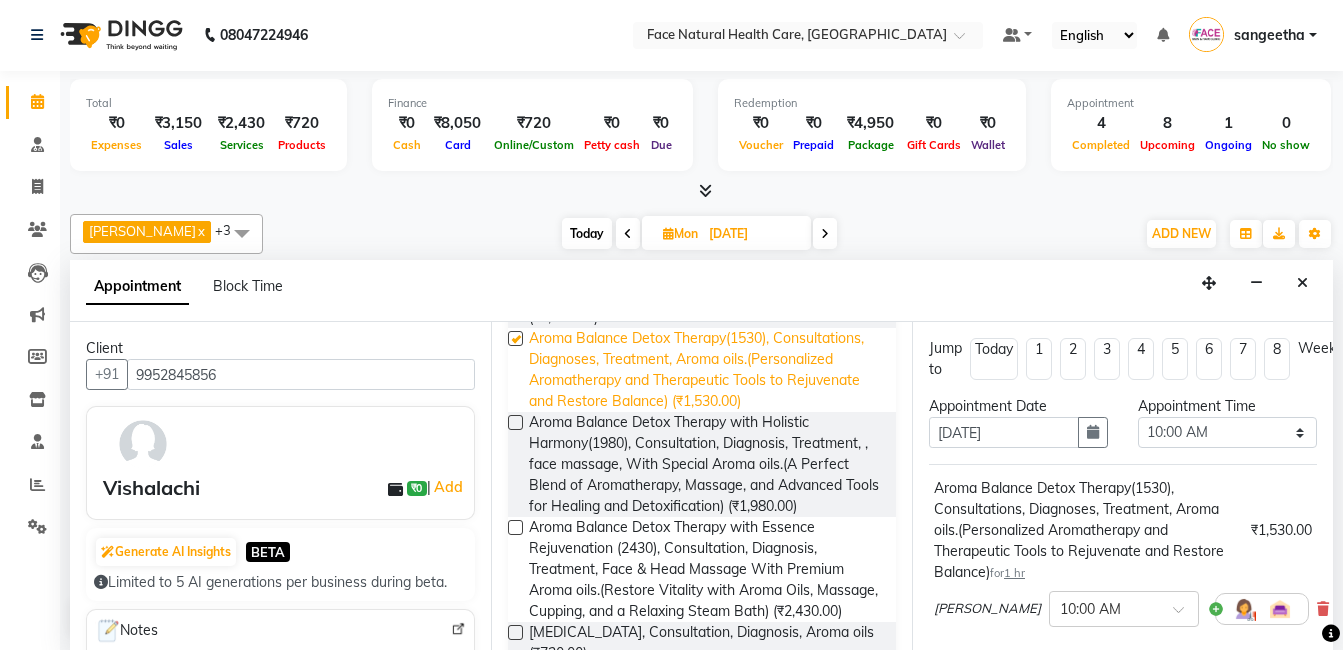 checkbox on "false" 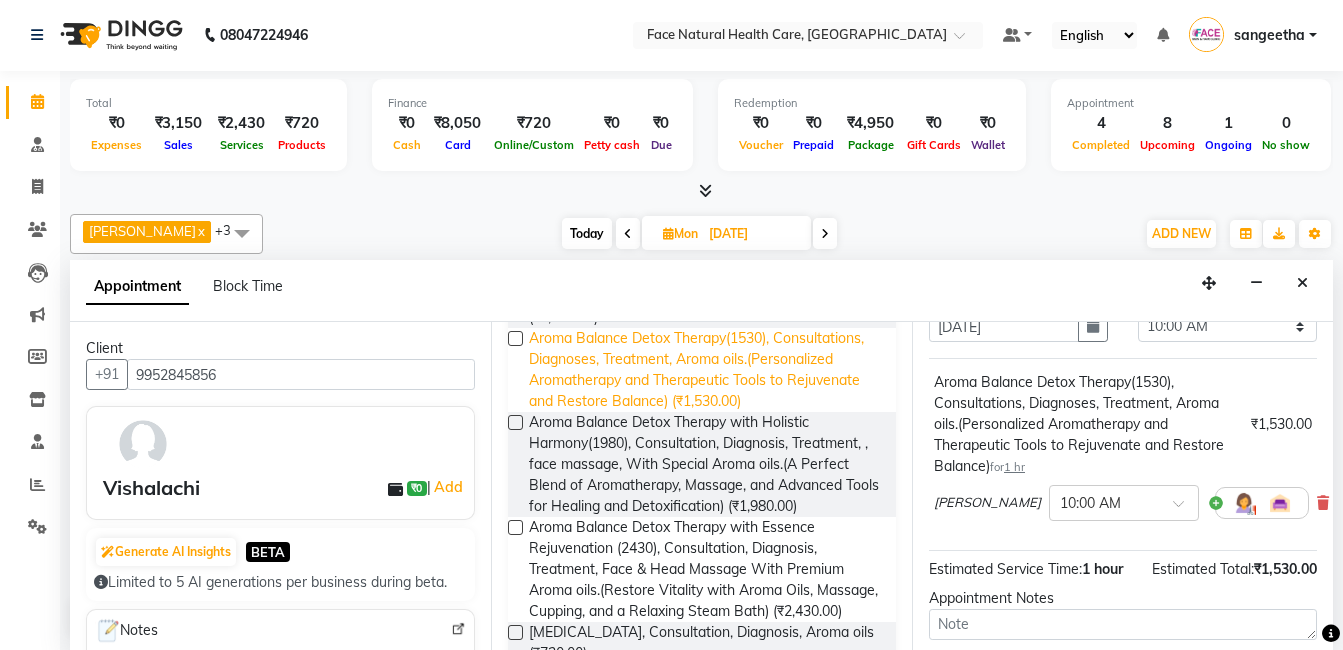 scroll, scrollTop: 122, scrollLeft: 0, axis: vertical 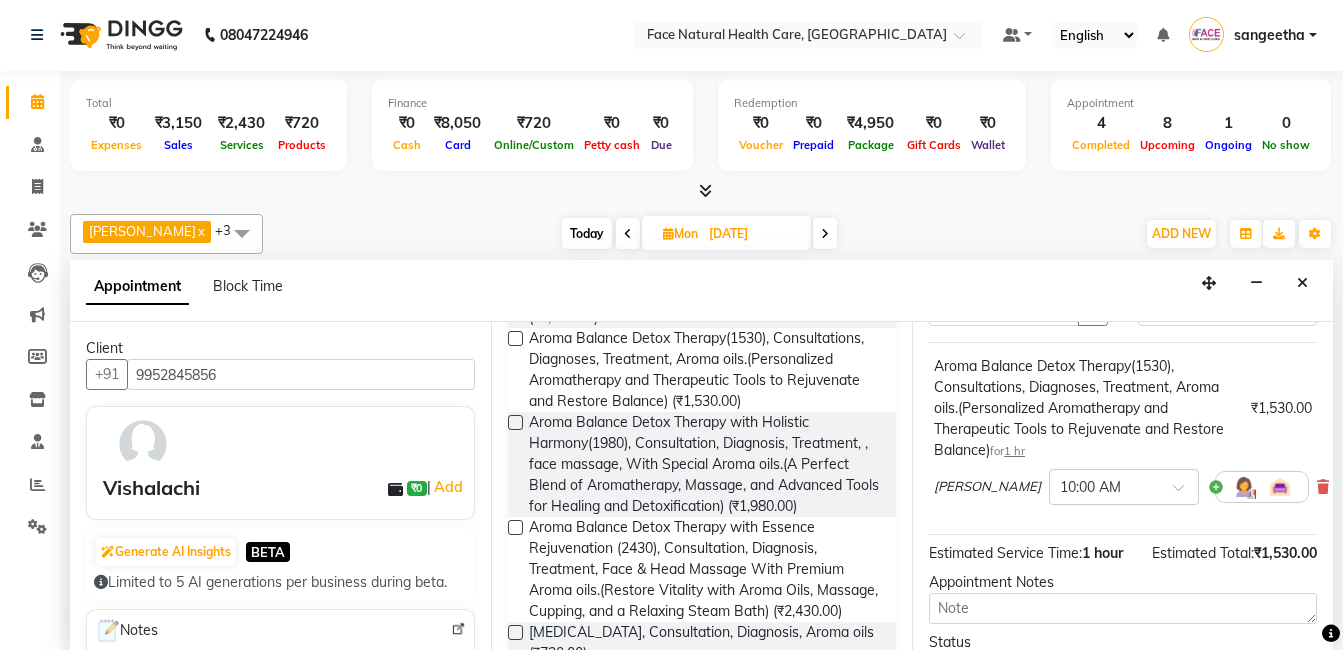 click at bounding box center [1244, 487] 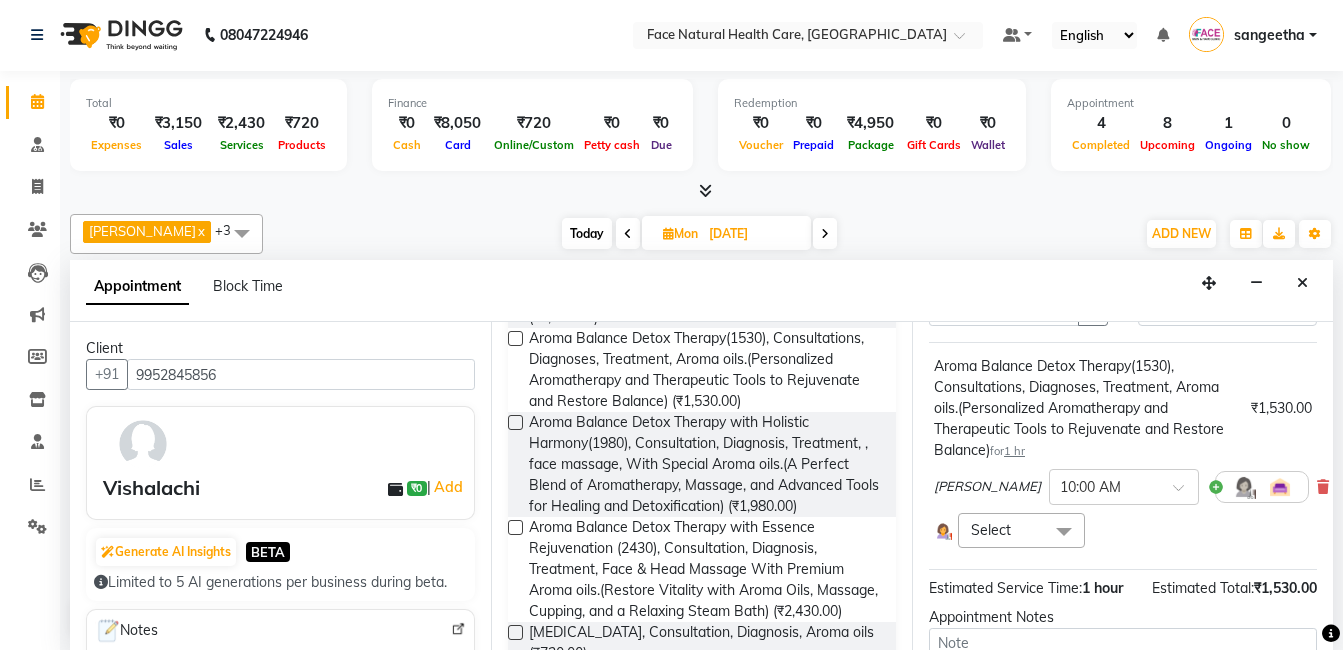 click at bounding box center (1064, 532) 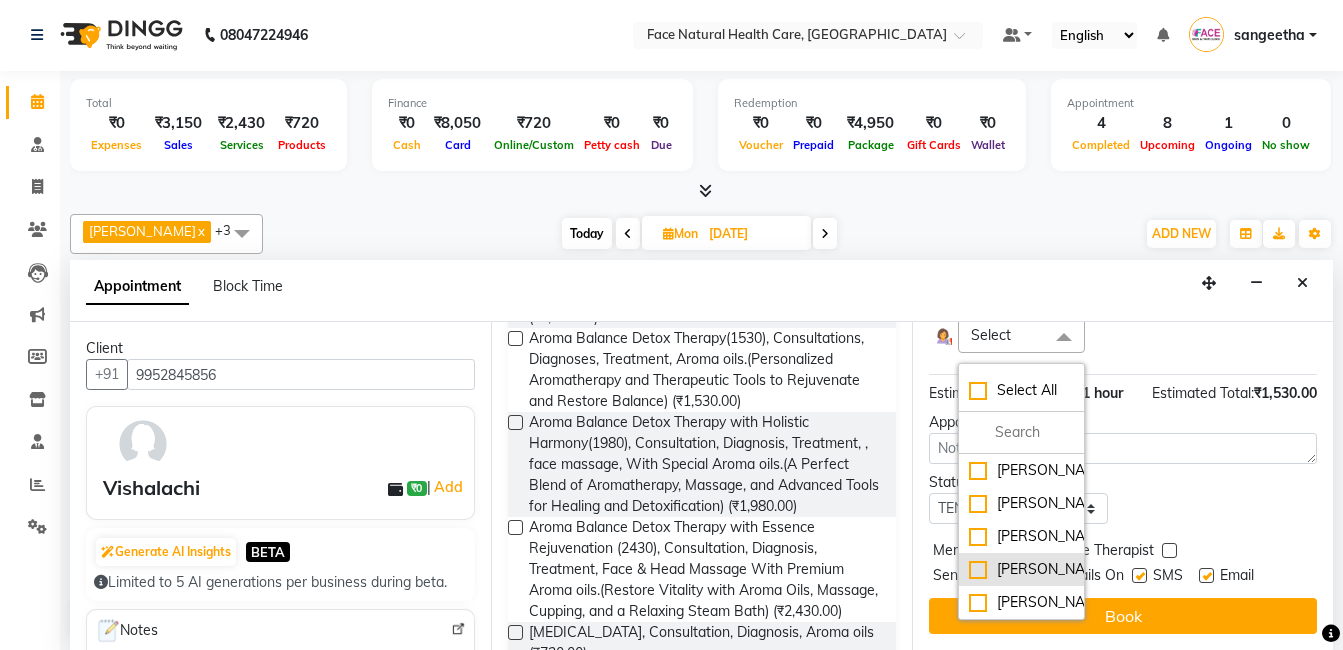 click on "[PERSON_NAME]" at bounding box center [1021, 569] 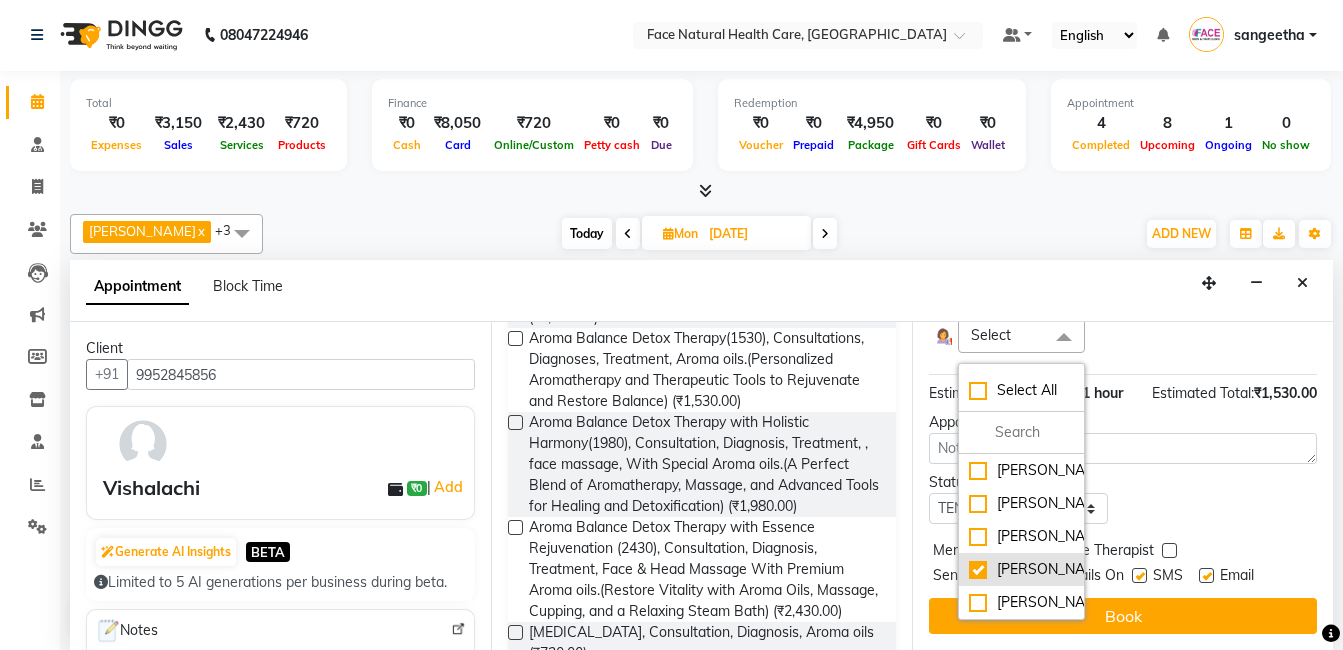 checkbox on "true" 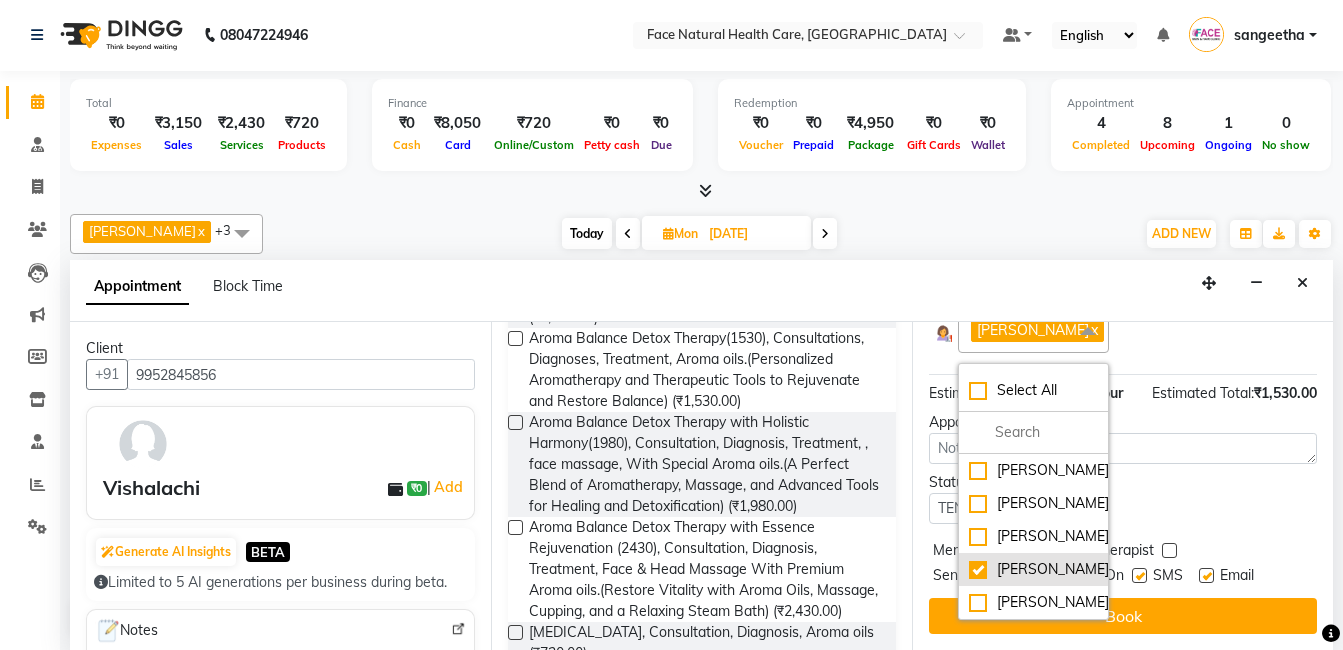 scroll, scrollTop: 362, scrollLeft: 0, axis: vertical 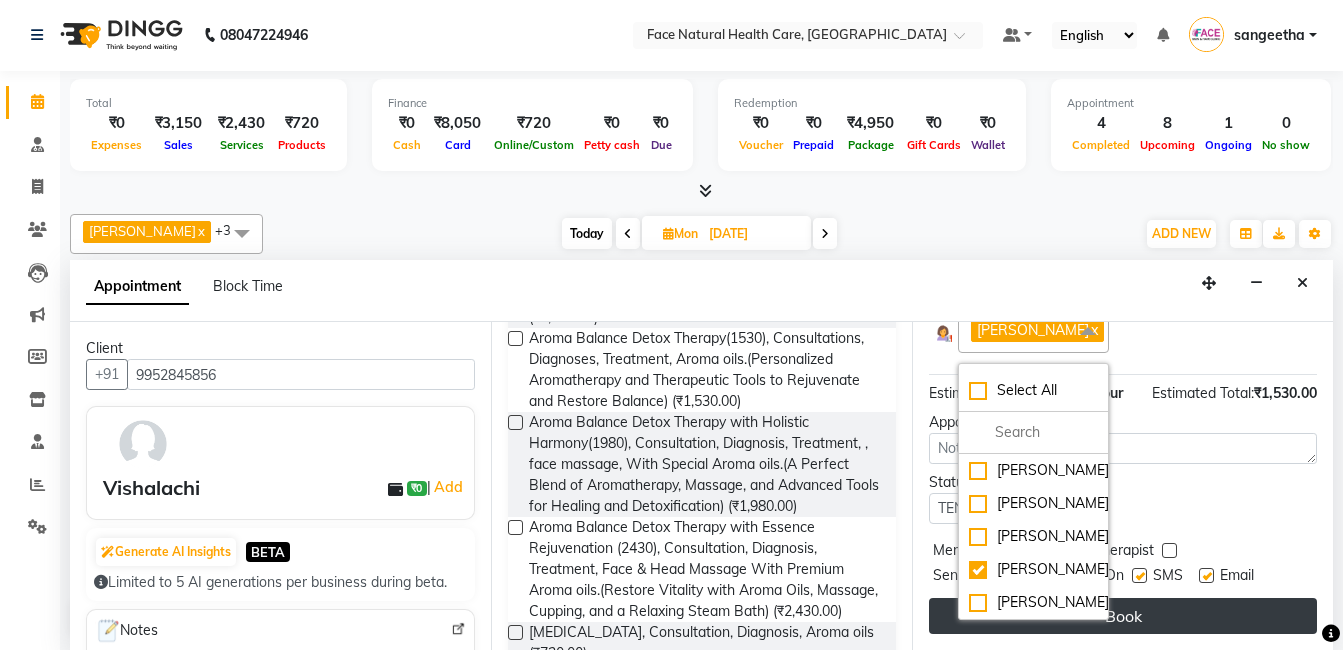 click on "Book" at bounding box center [1123, 616] 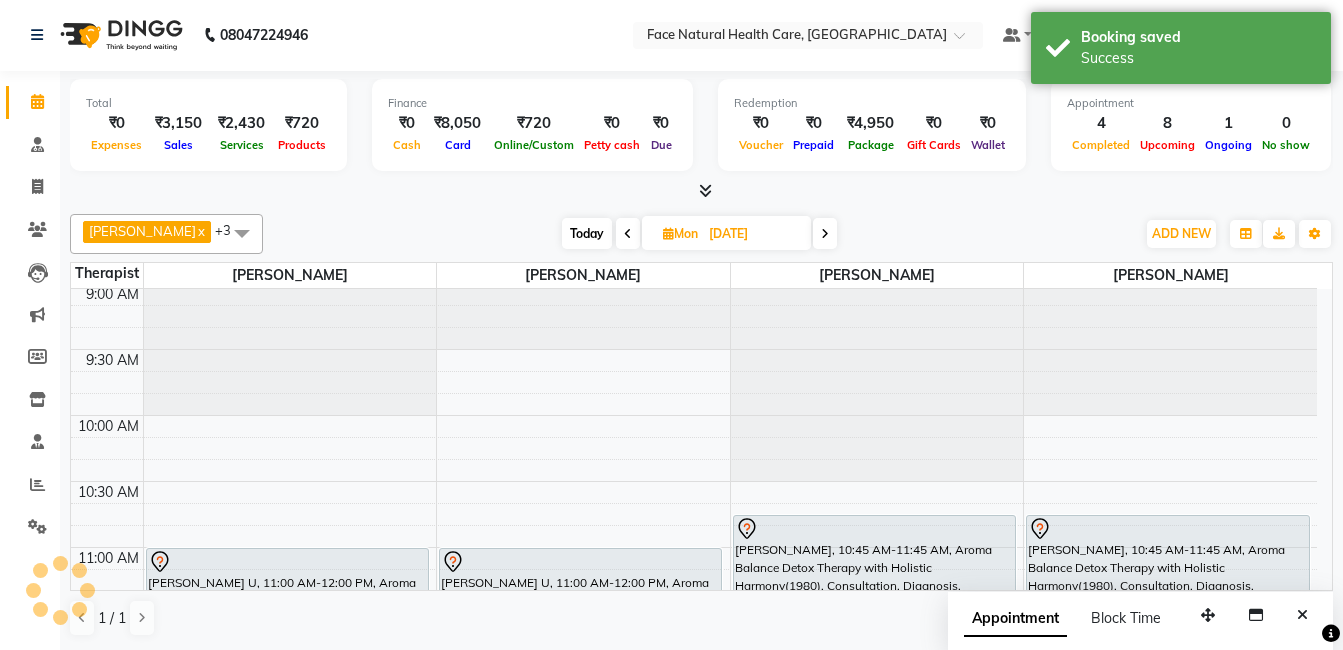 scroll, scrollTop: 0, scrollLeft: 0, axis: both 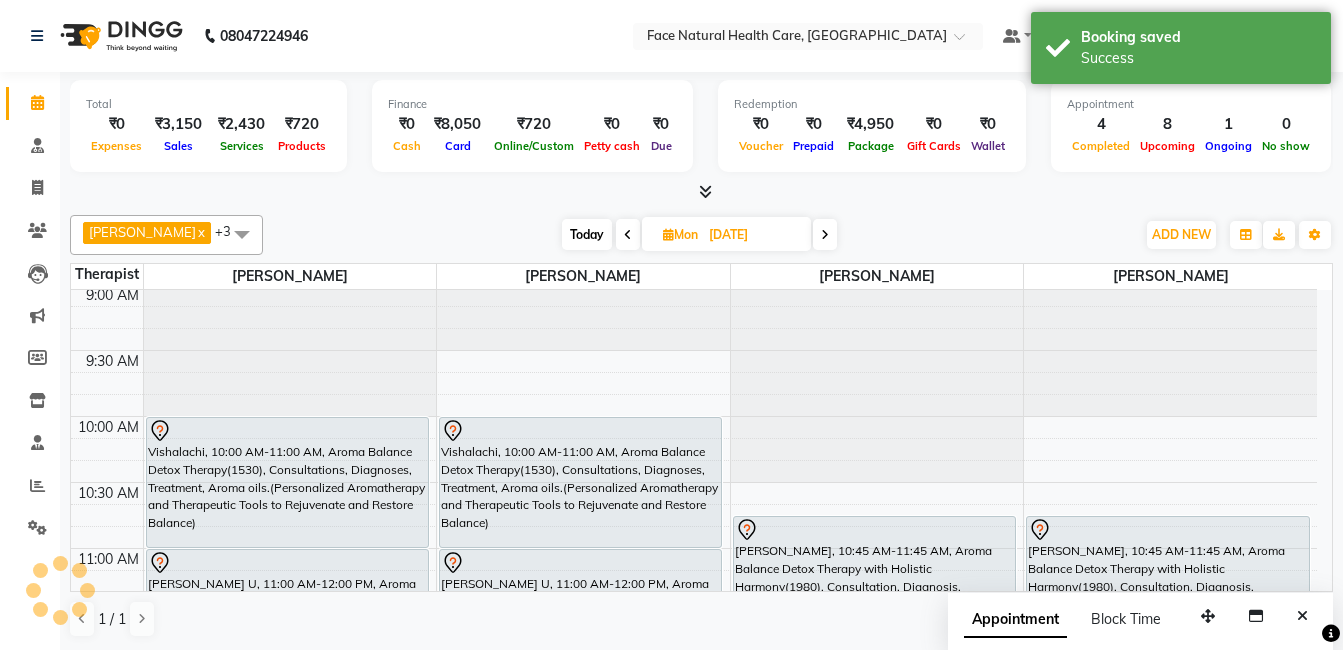 click on "Today" at bounding box center [587, 234] 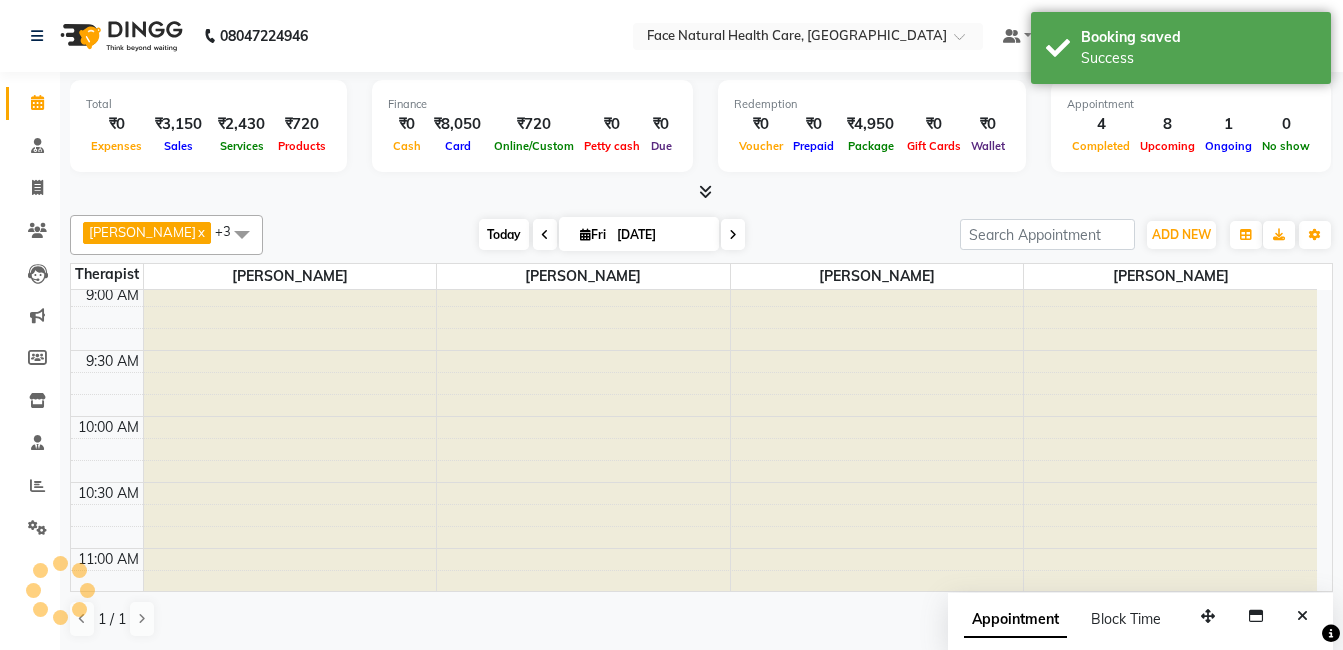 scroll, scrollTop: 397, scrollLeft: 0, axis: vertical 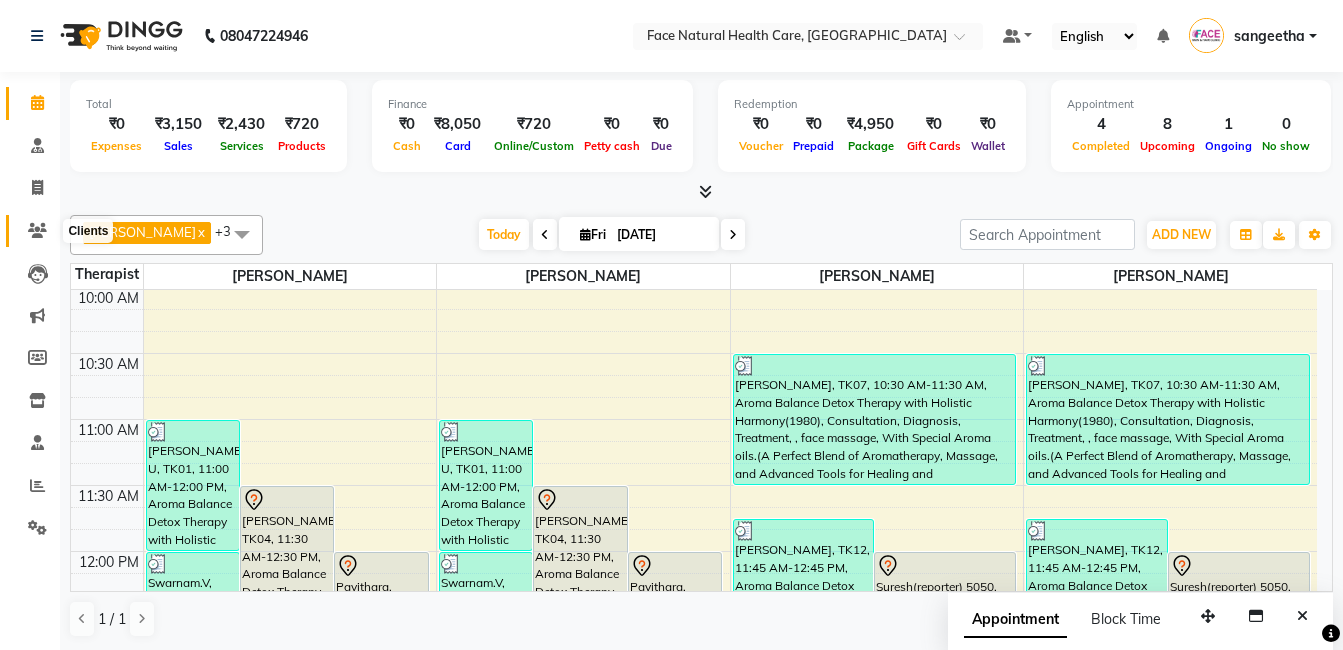 click 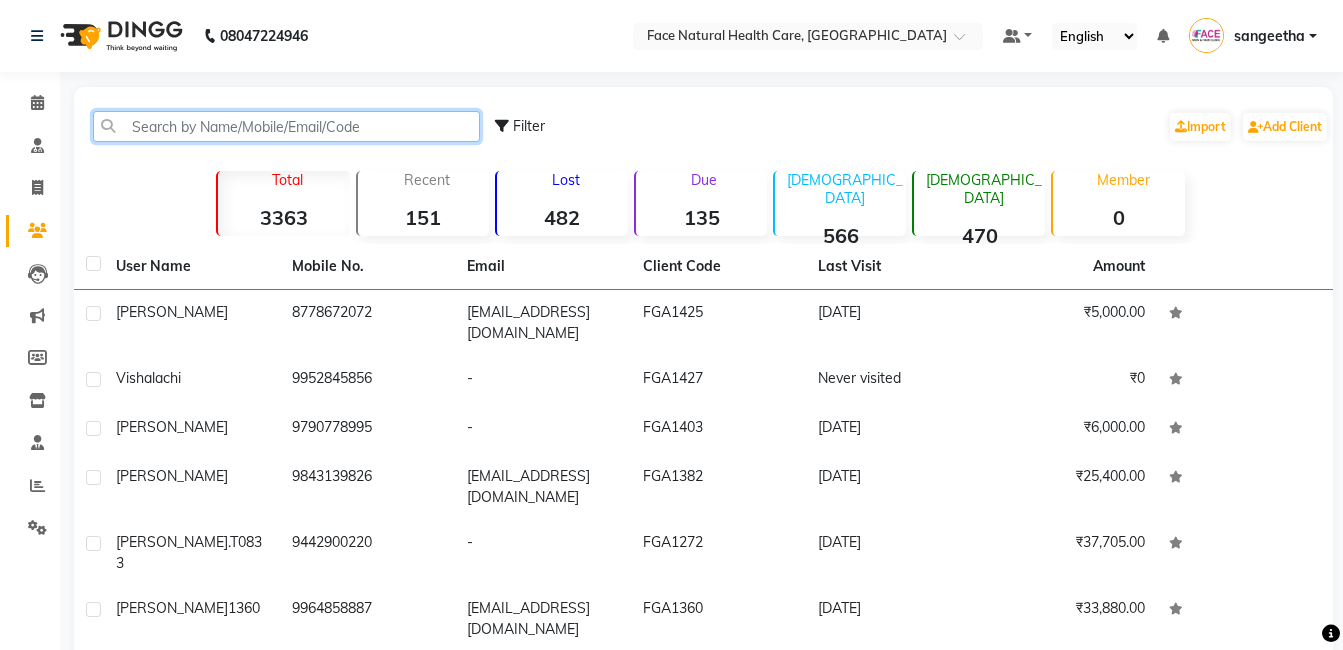 click 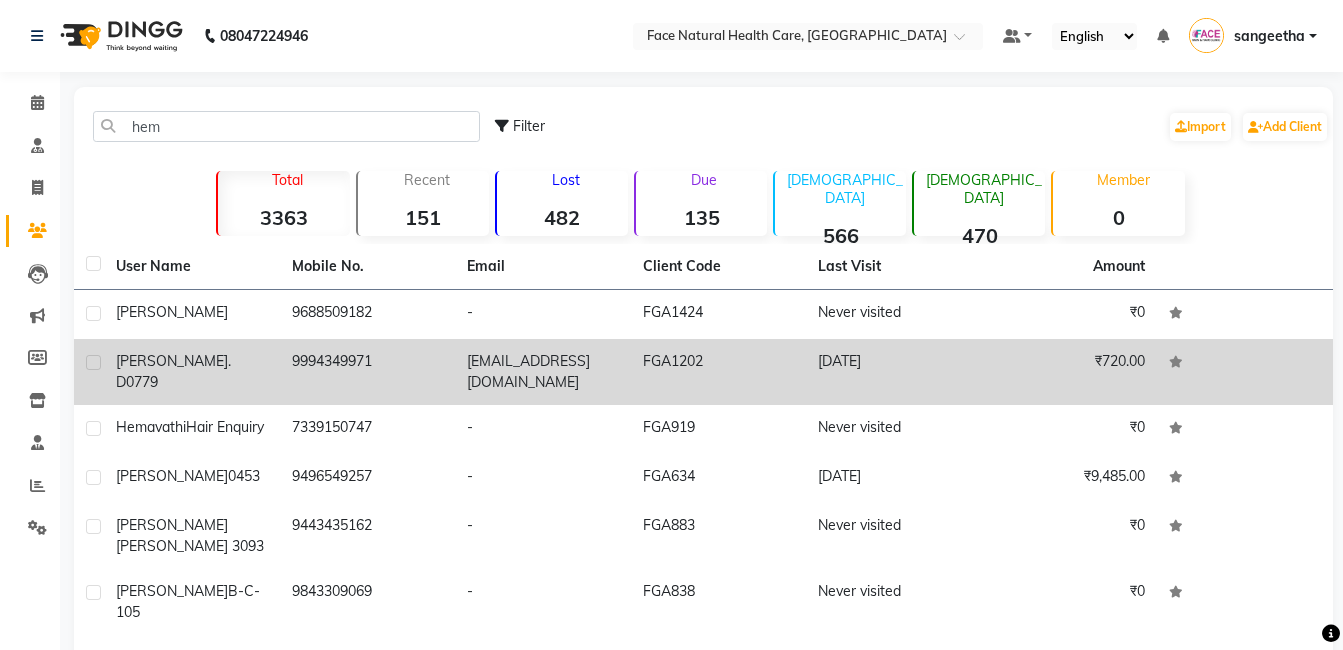 click on "9994349971" 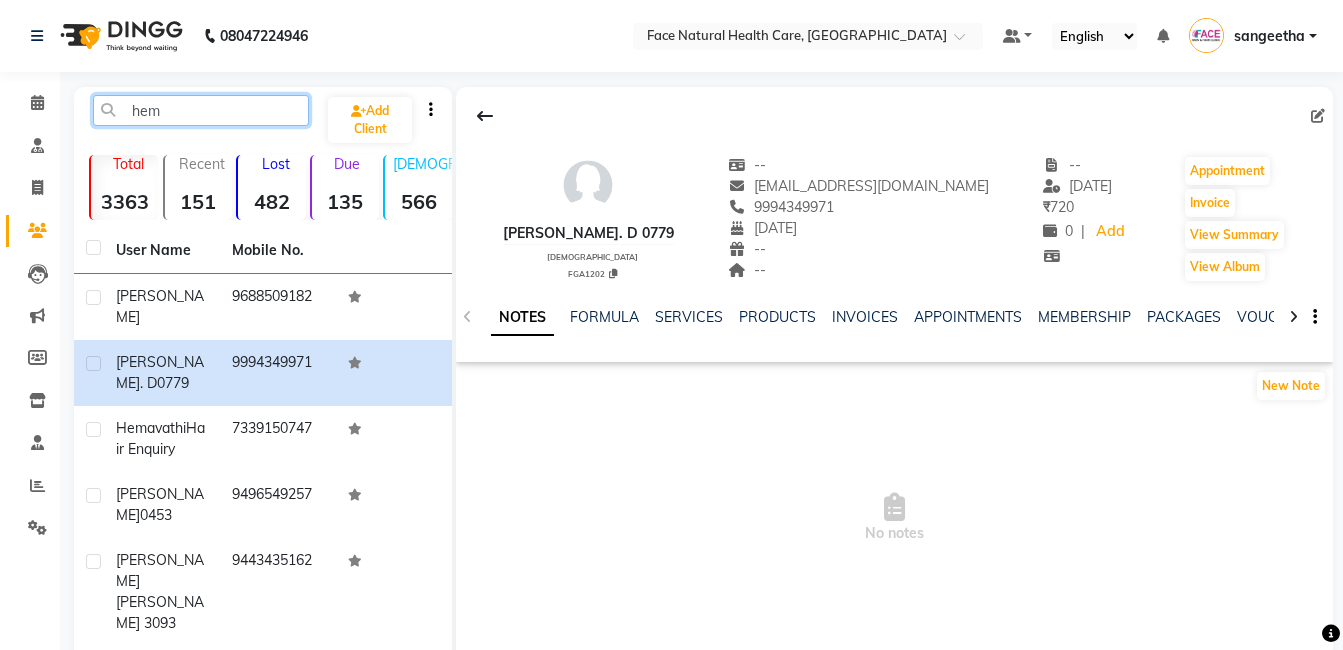 click on "hem" 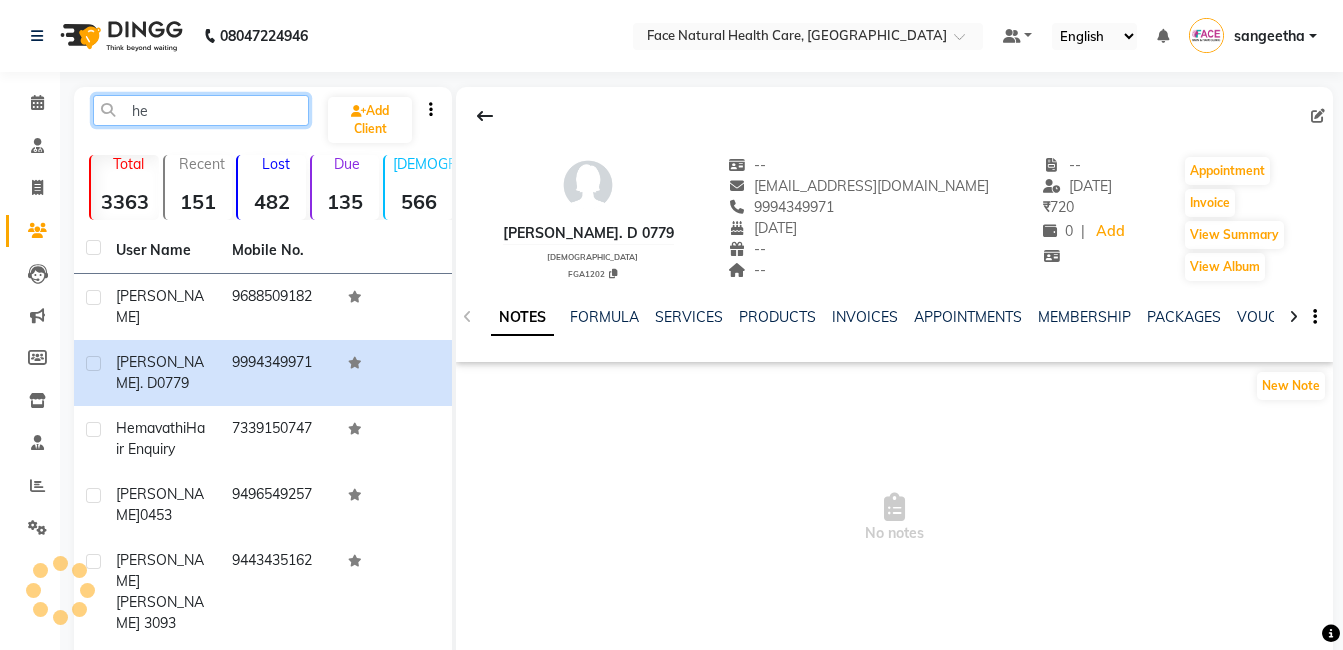 type on "h" 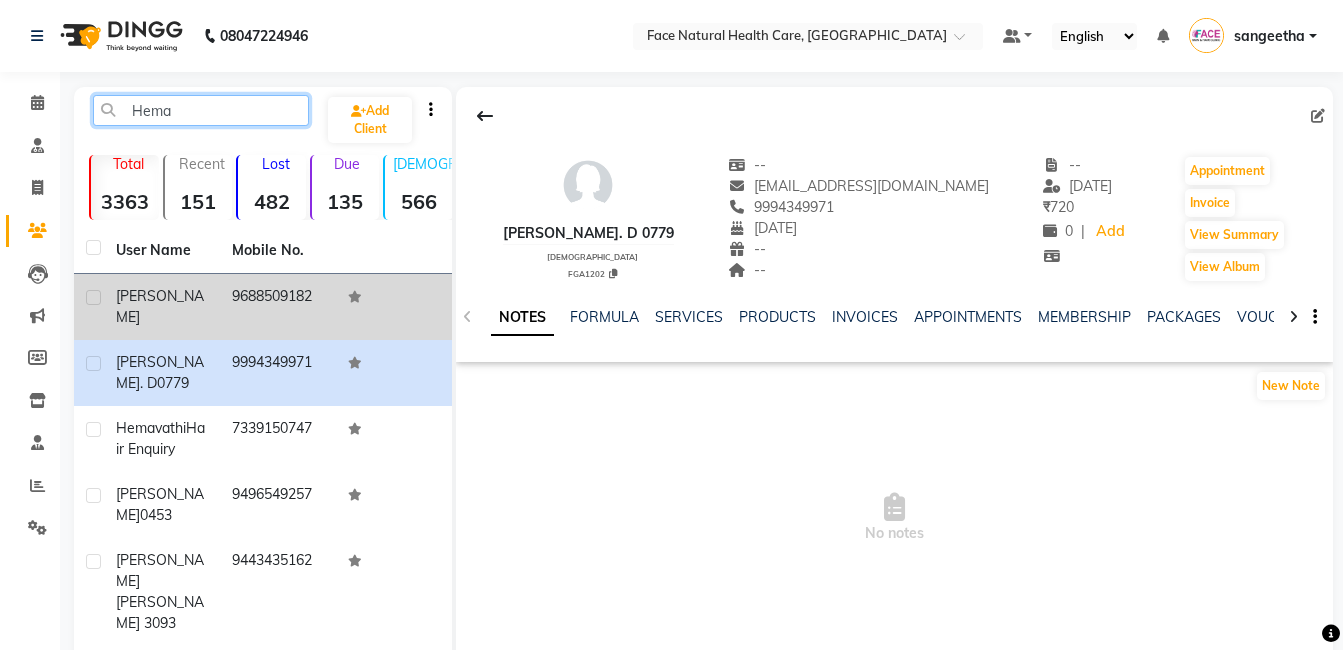 type on "Hema" 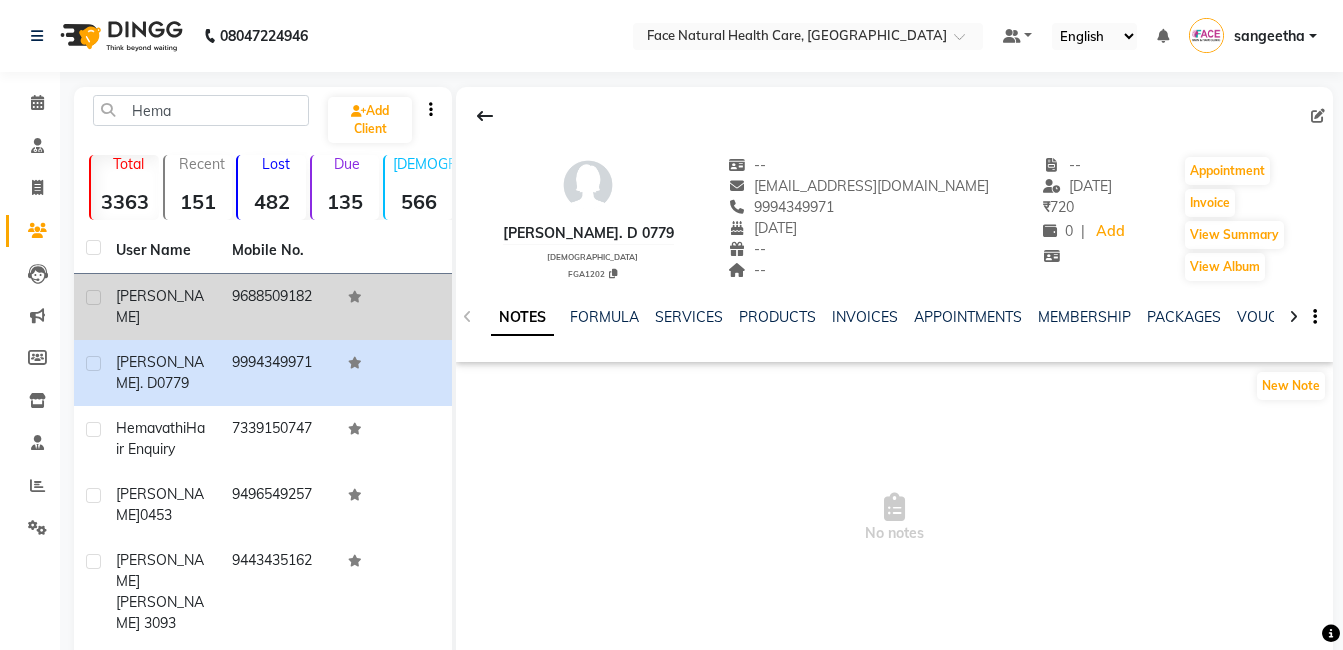click on "[PERSON_NAME]" 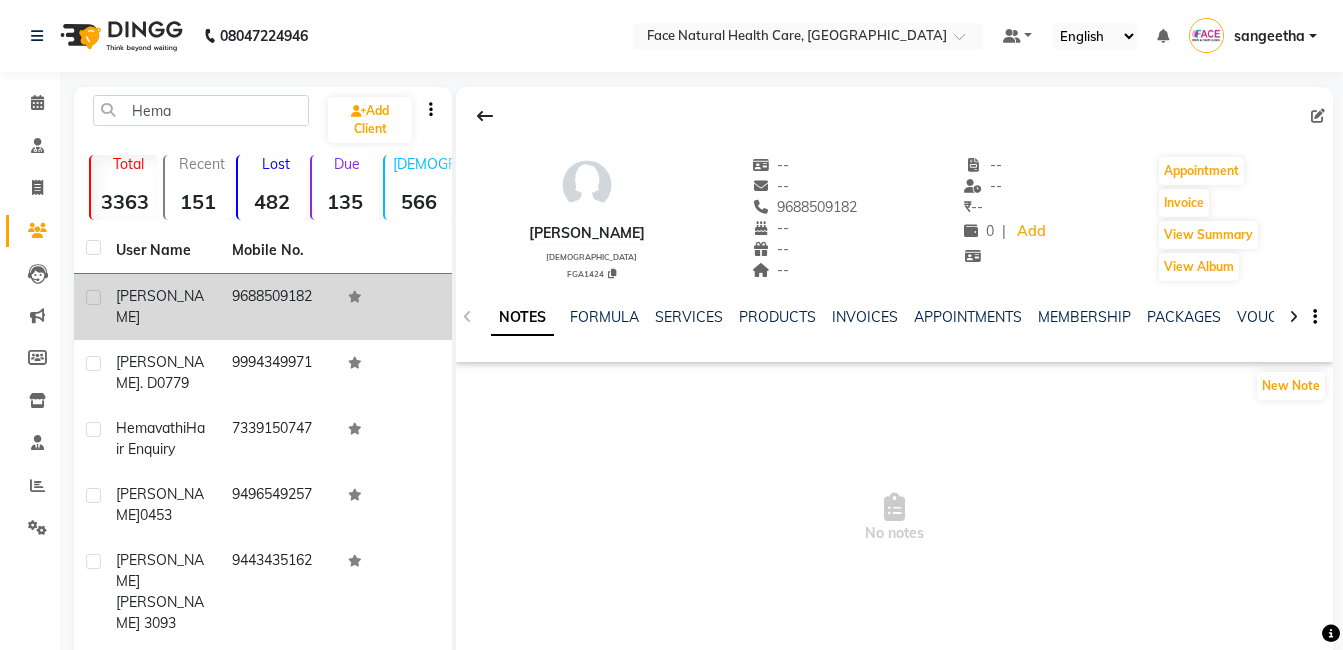 click 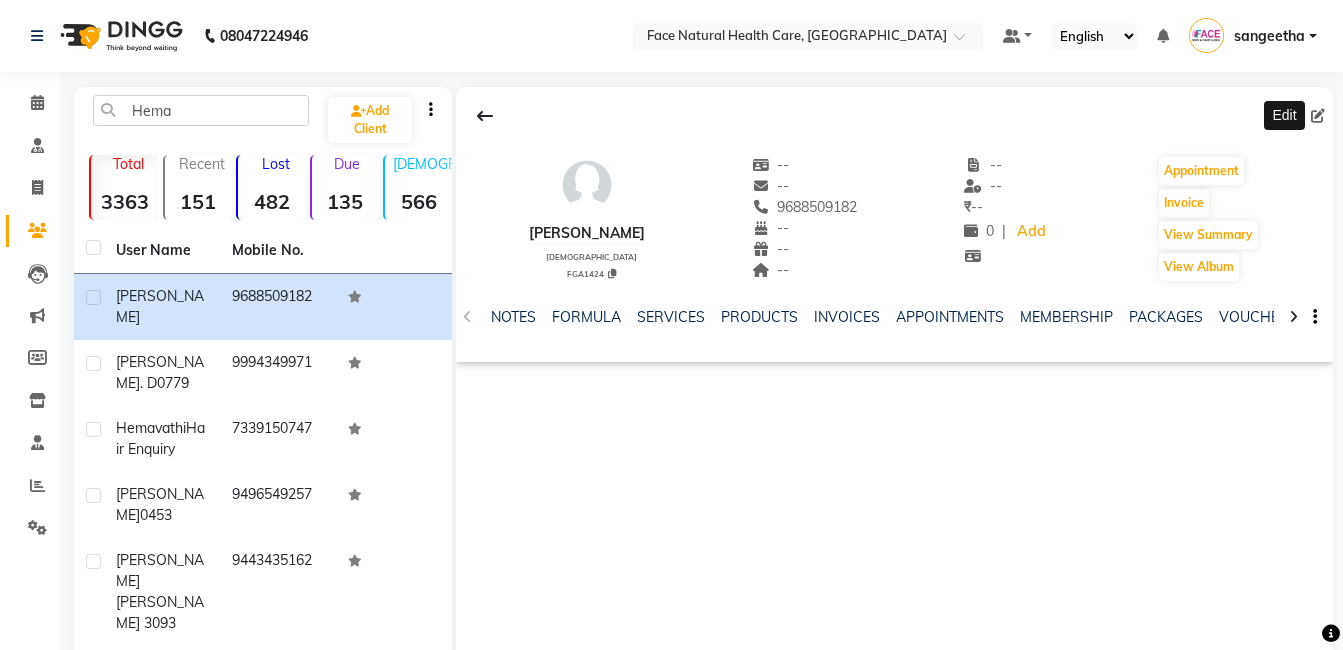click 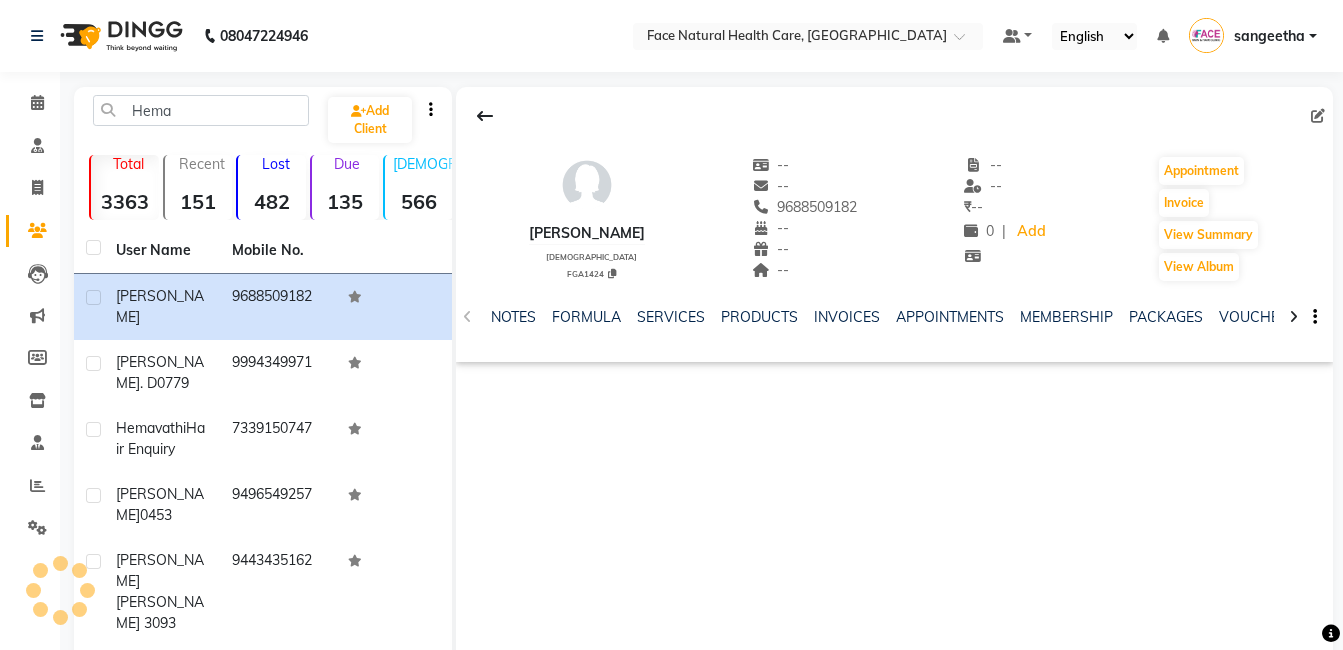 select on "[DEMOGRAPHIC_DATA]" 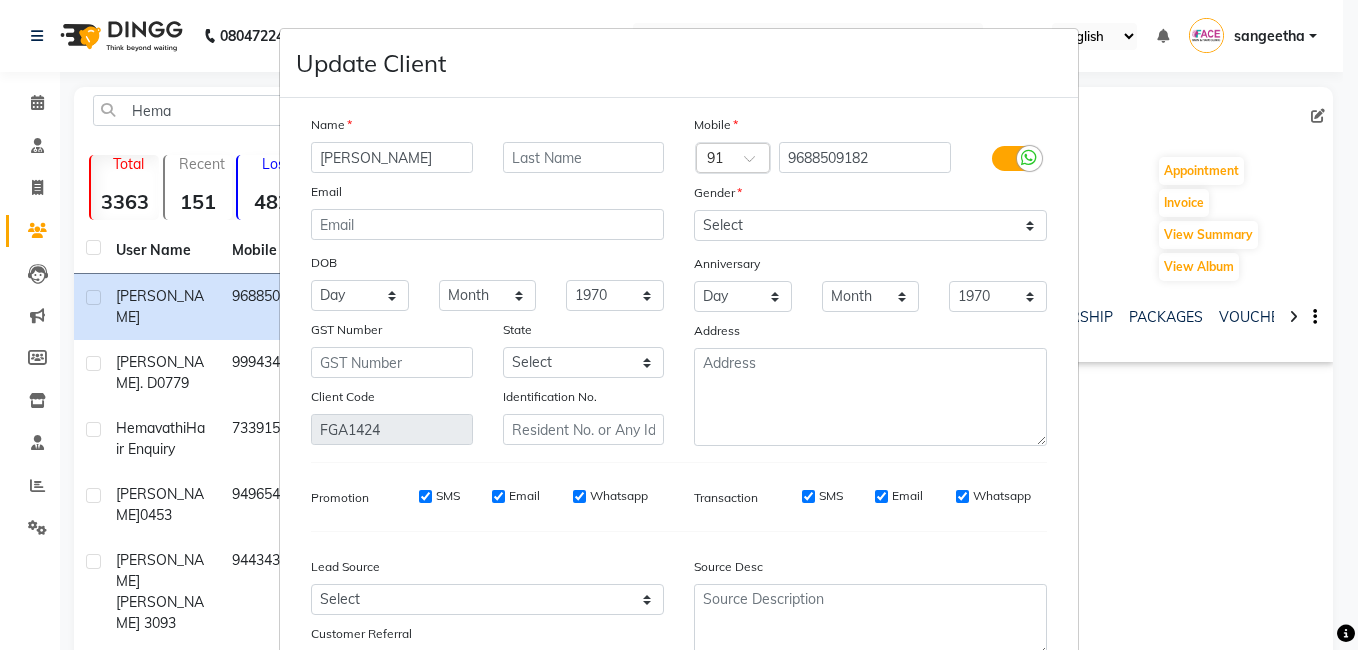 type on "[PERSON_NAME]" 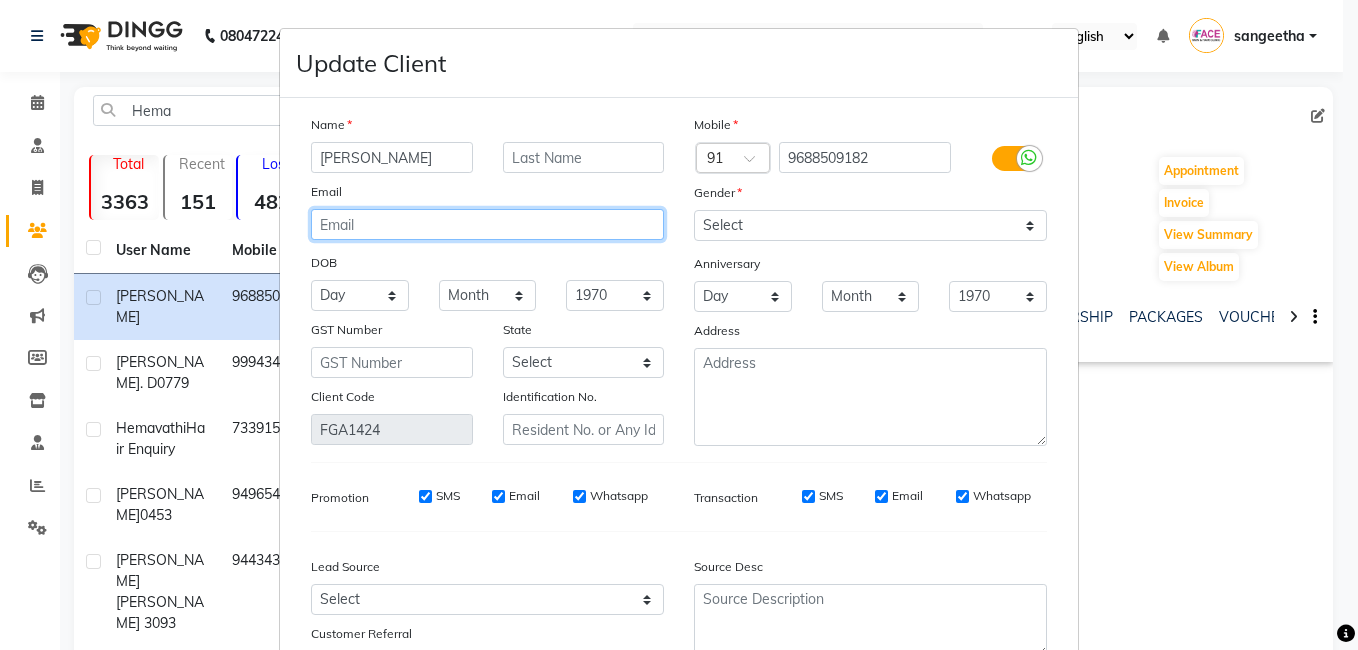 click at bounding box center (487, 224) 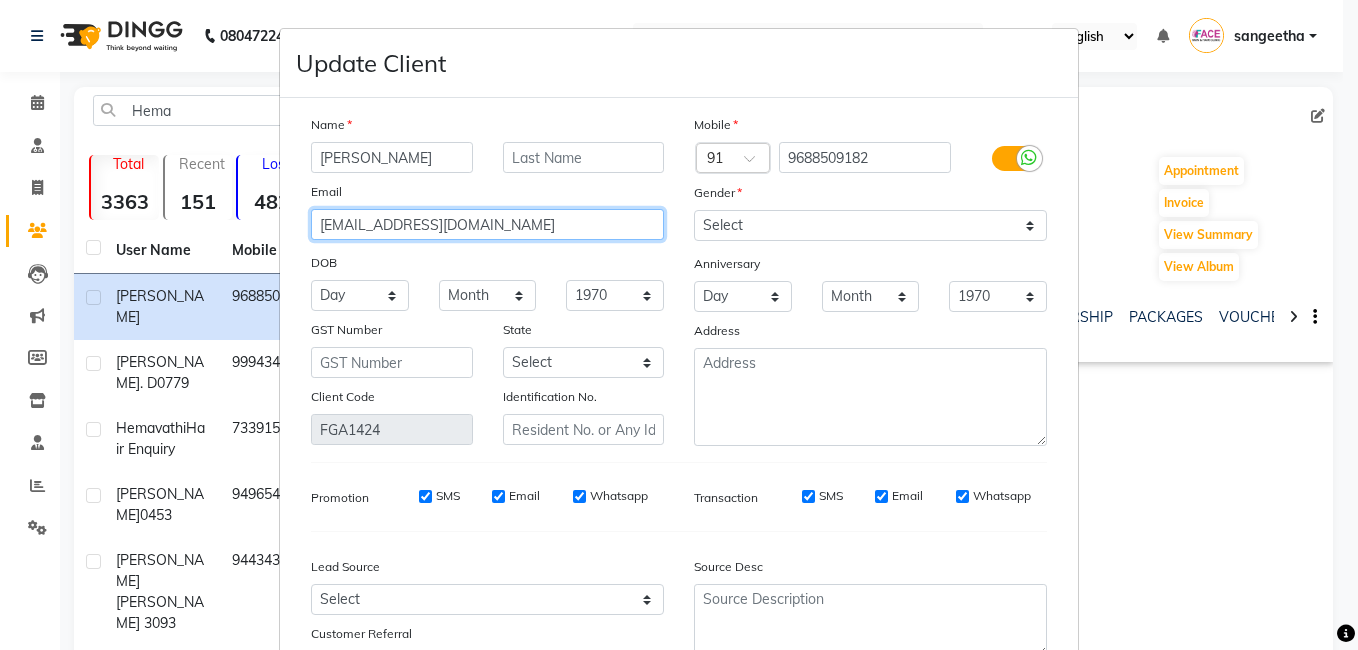 type on "[EMAIL_ADDRESS][DOMAIN_NAME]" 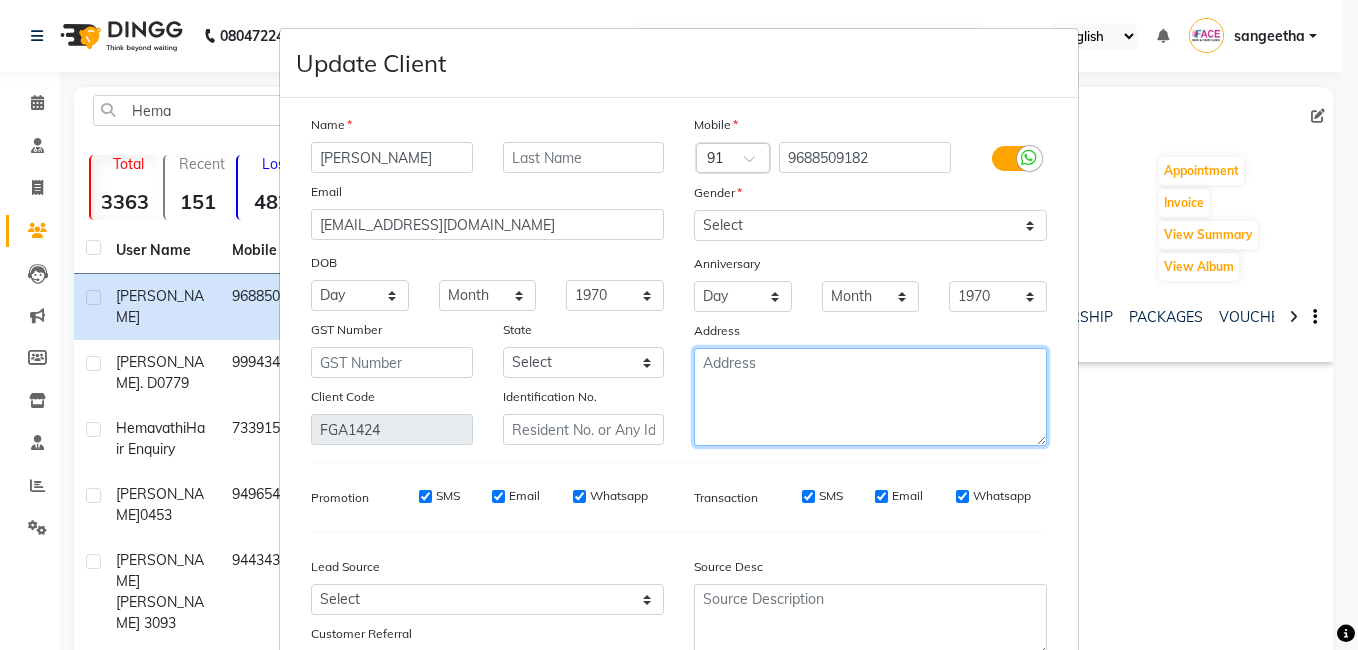 click at bounding box center (870, 397) 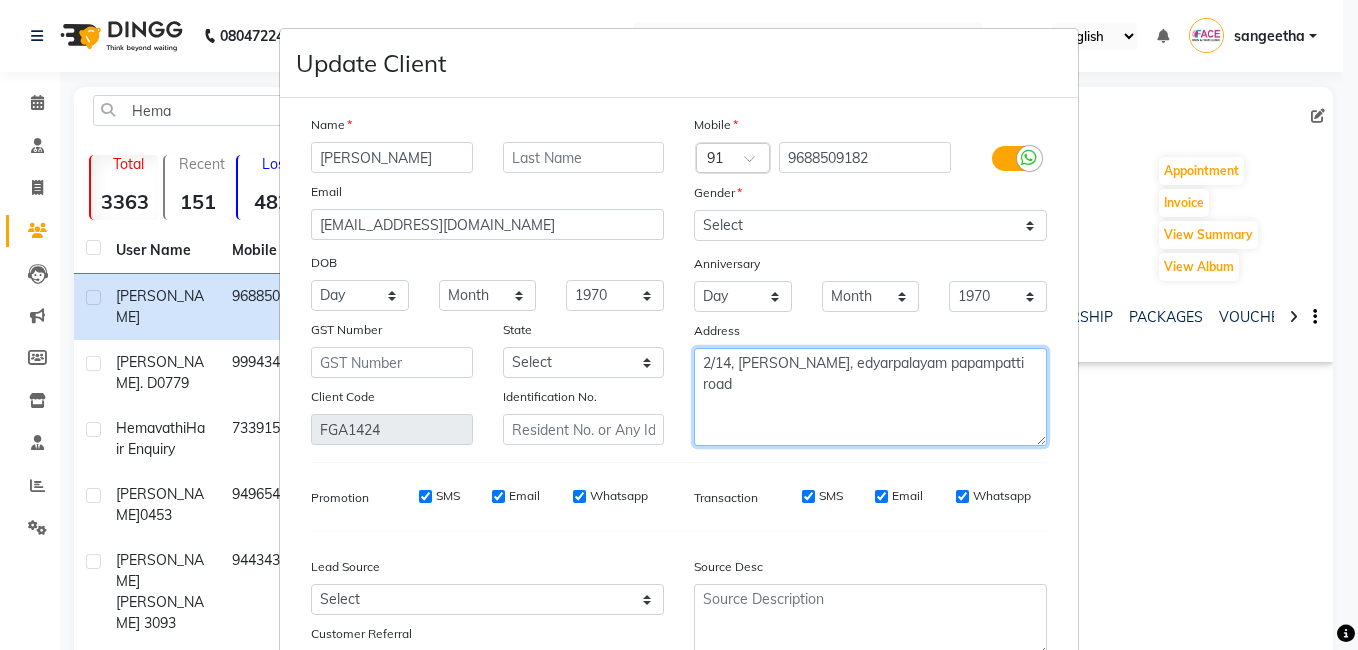 scroll, scrollTop: 163, scrollLeft: 0, axis: vertical 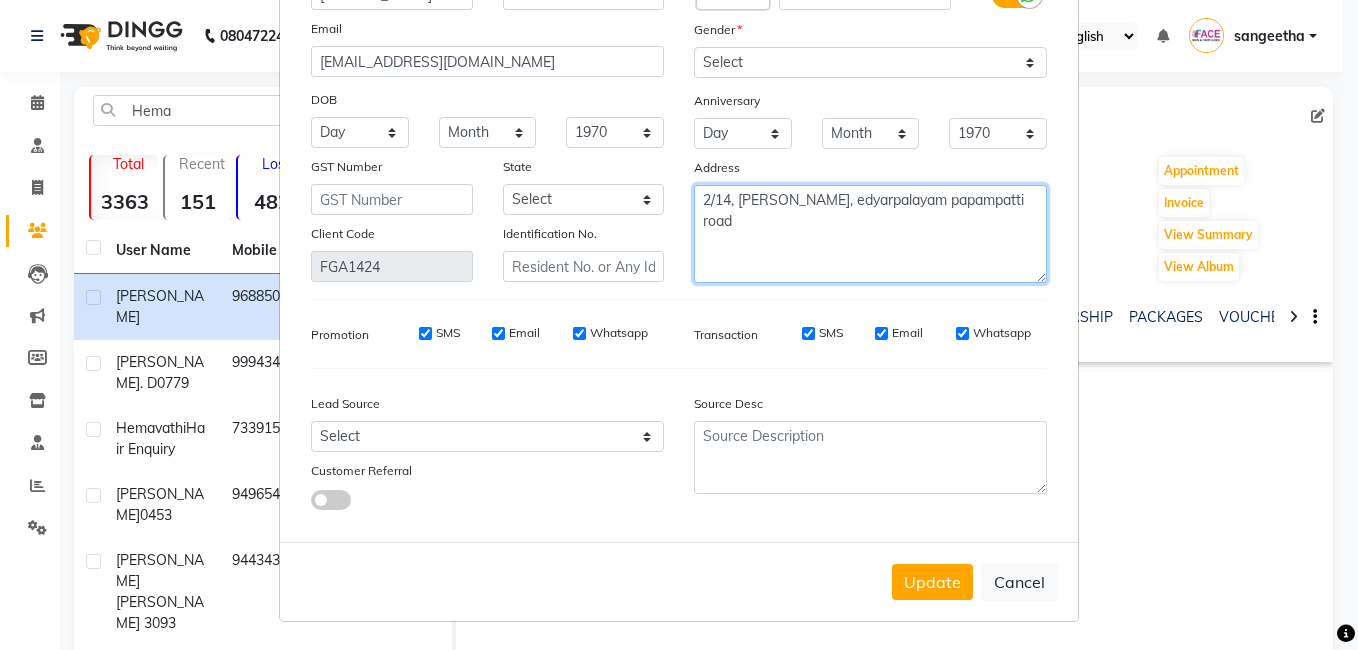 type on "2/14, [PERSON_NAME], edyarpalayam papampatti road" 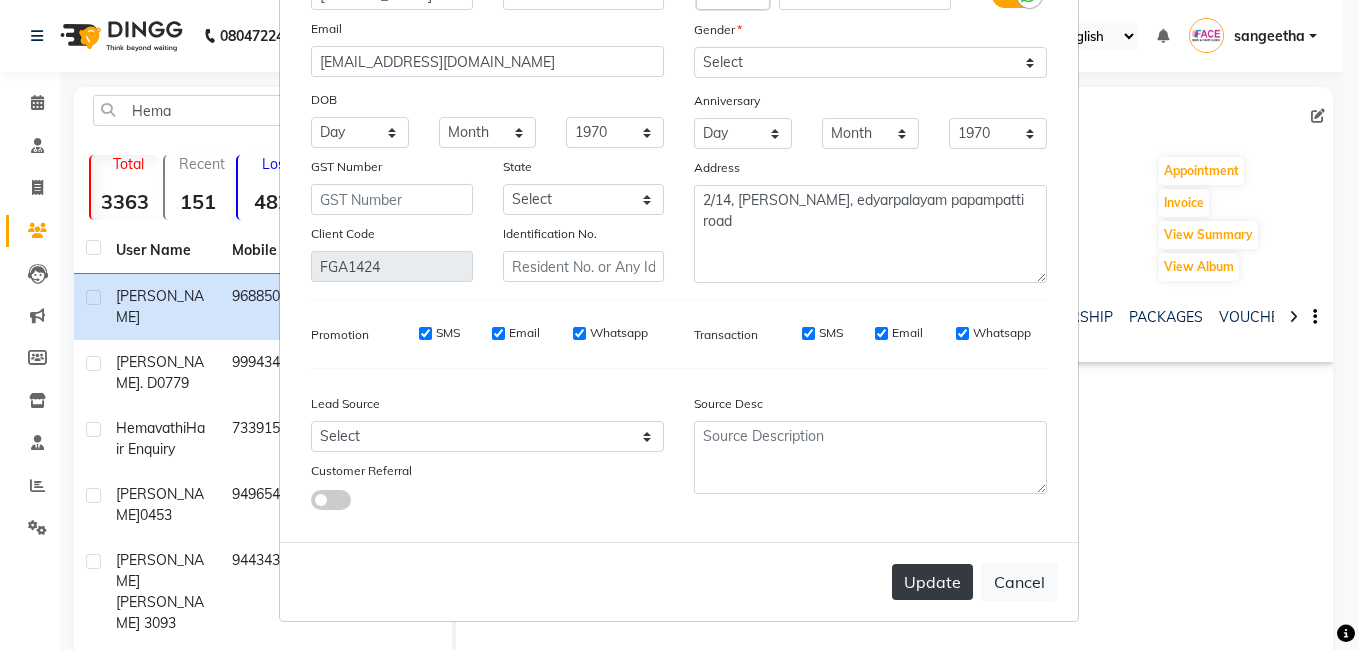 click on "Update" at bounding box center [932, 582] 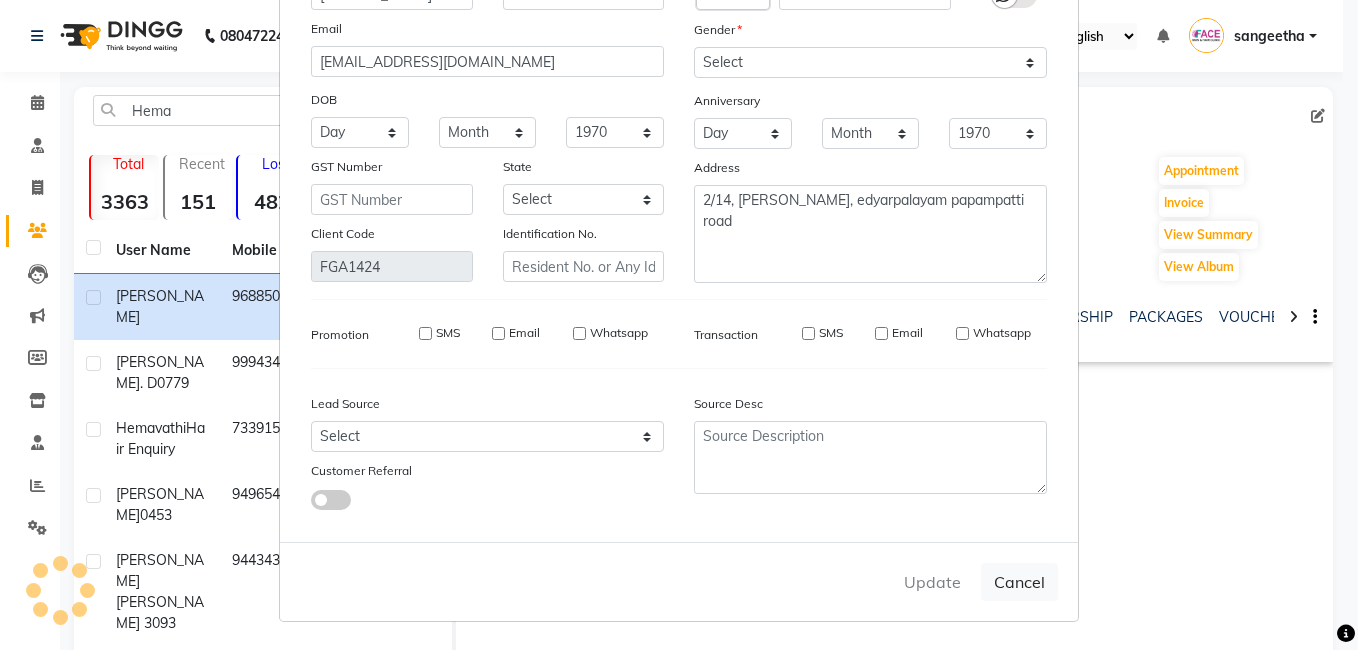 type 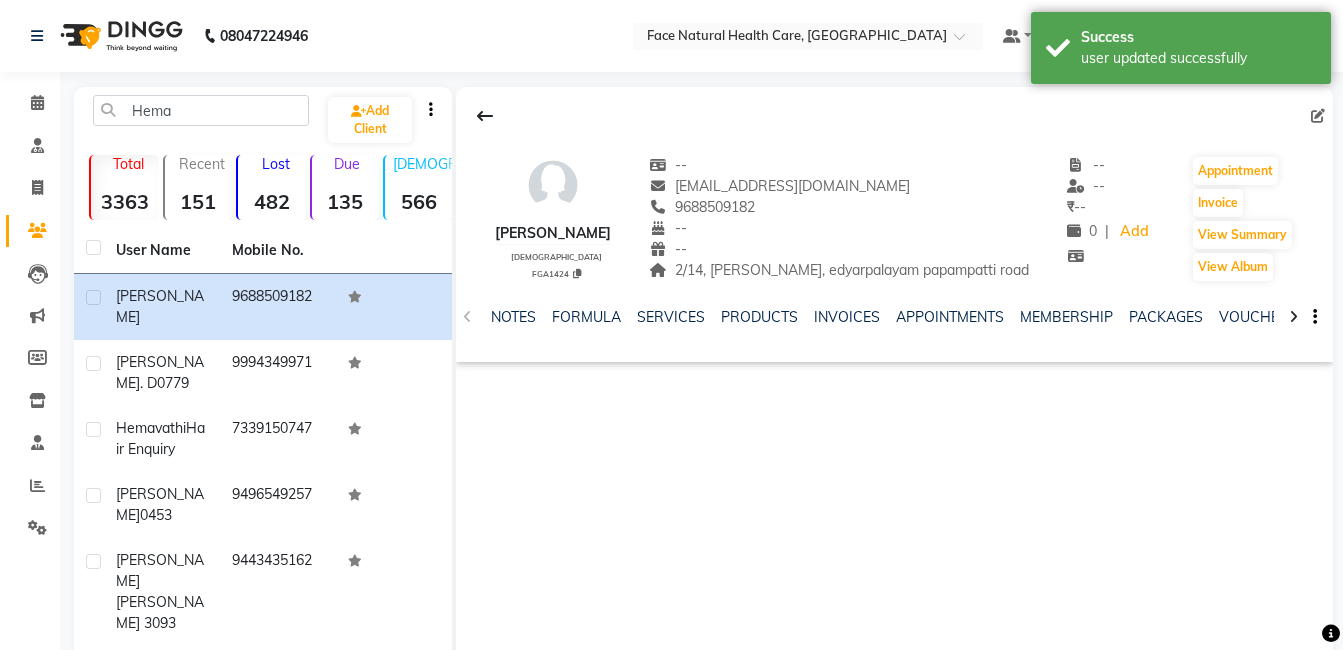 click 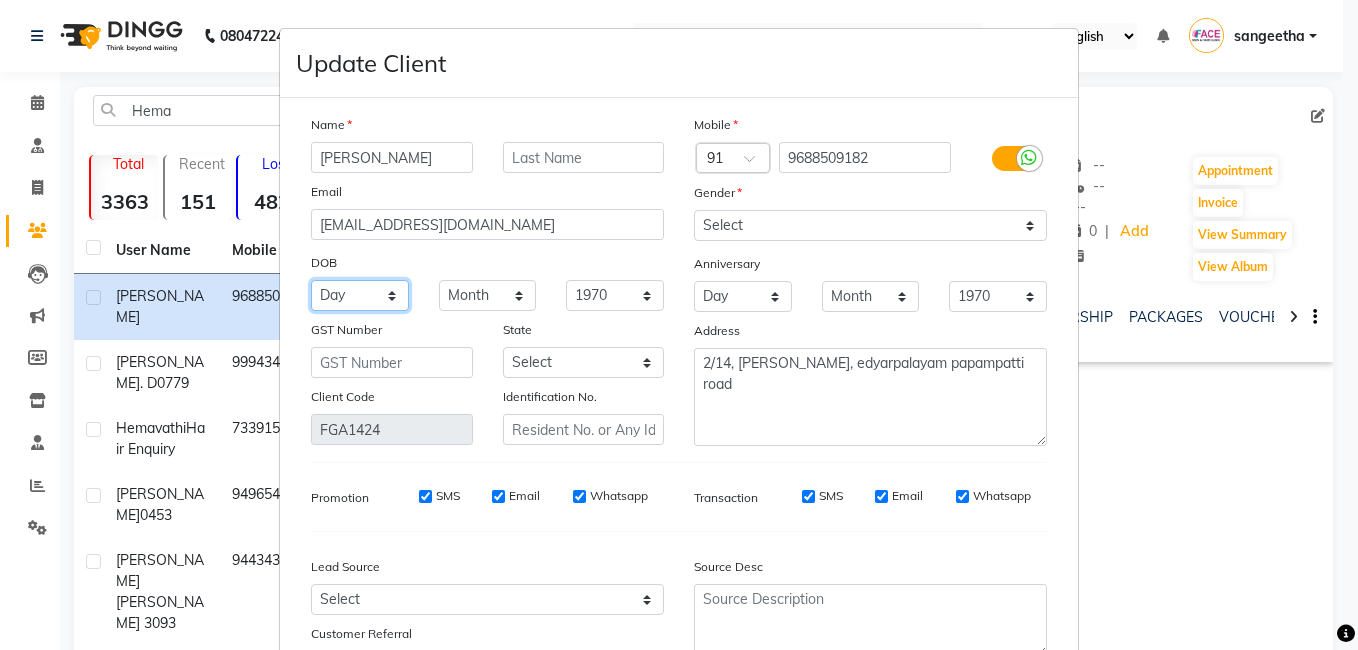 click on "Day 01 02 03 04 05 06 07 08 09 10 11 12 13 14 15 16 17 18 19 20 21 22 23 24 25 26 27 28 29 30 31" at bounding box center (360, 295) 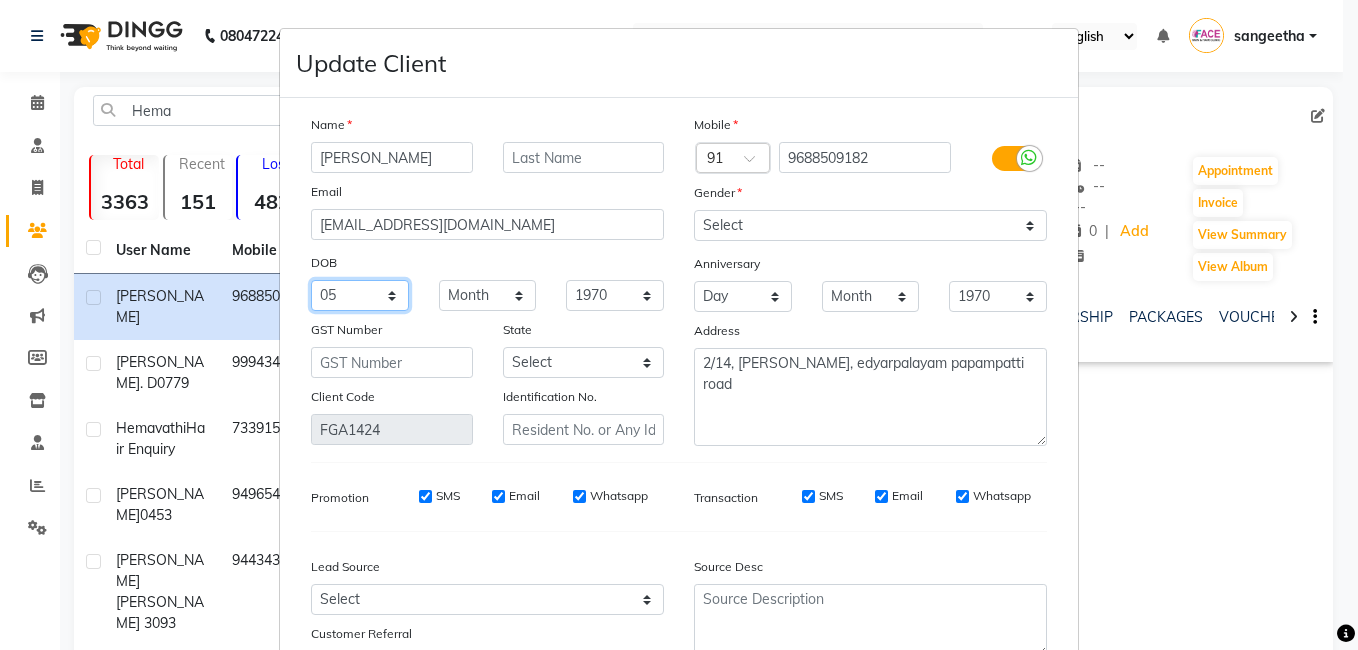 click on "Day 01 02 03 04 05 06 07 08 09 10 11 12 13 14 15 16 17 18 19 20 21 22 23 24 25 26 27 28 29 30 31" at bounding box center [360, 295] 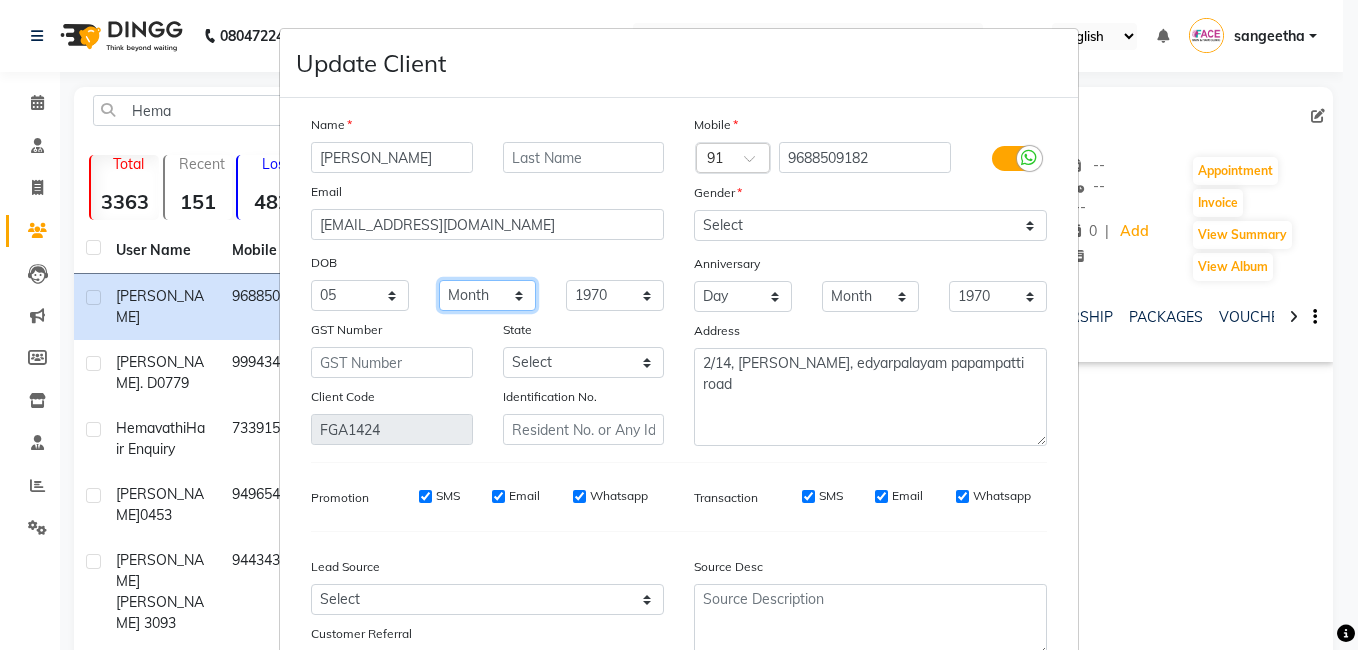 click on "Month January February March April May June July August September October November December" at bounding box center (488, 295) 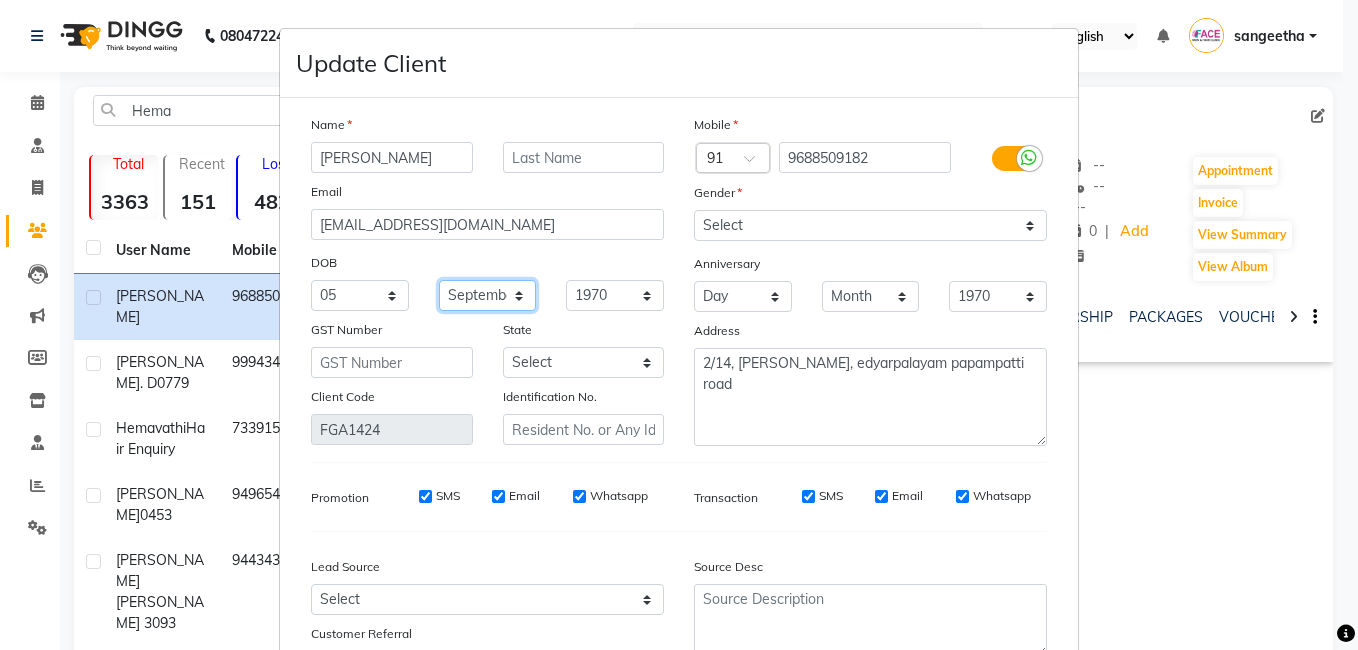 click on "Month January February March April May June July August September October November December" at bounding box center [488, 295] 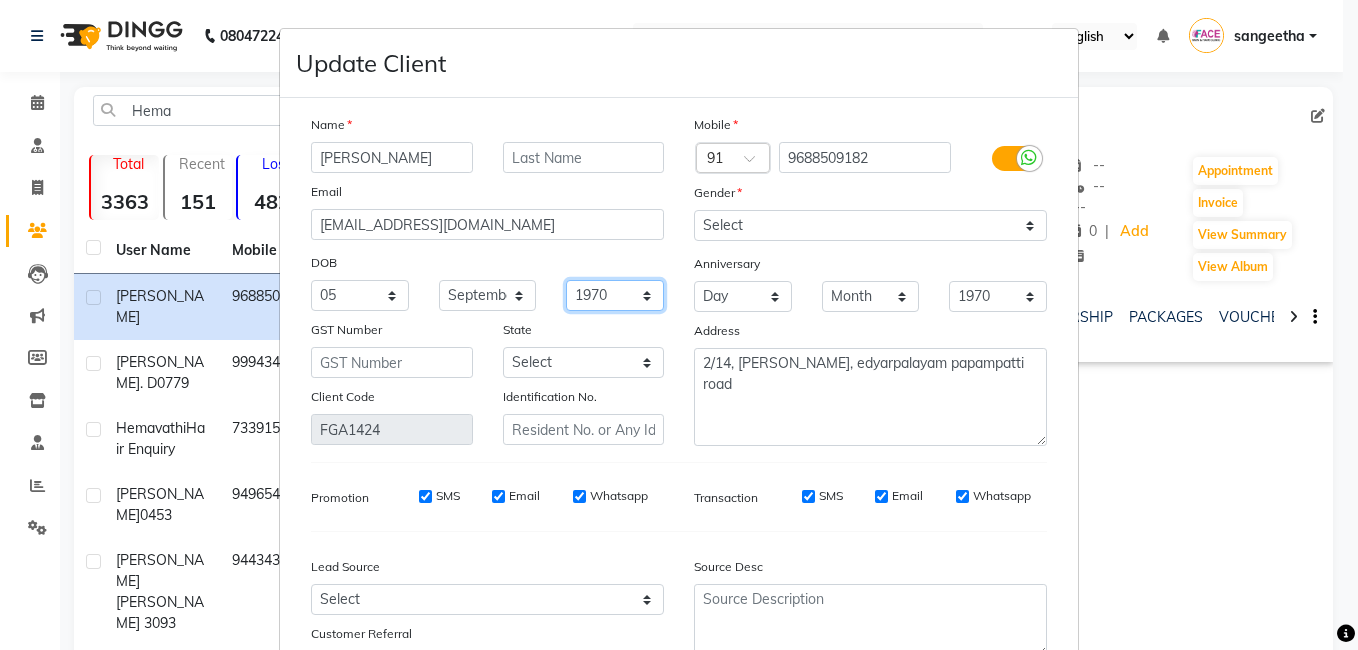 click on "1940 1941 1942 1943 1944 1945 1946 1947 1948 1949 1950 1951 1952 1953 1954 1955 1956 1957 1958 1959 1960 1961 1962 1963 1964 1965 1966 1967 1968 1969 1970 1971 1972 1973 1974 1975 1976 1977 1978 1979 1980 1981 1982 1983 1984 1985 1986 1987 1988 1989 1990 1991 1992 1993 1994 1995 1996 1997 1998 1999 2000 2001 2002 2003 2004 2005 2006 2007 2008 2009 2010 2011 2012 2013 2014 2015 2016 2017 2018 2019 2020 2021 2022 2023 2024" at bounding box center (615, 295) 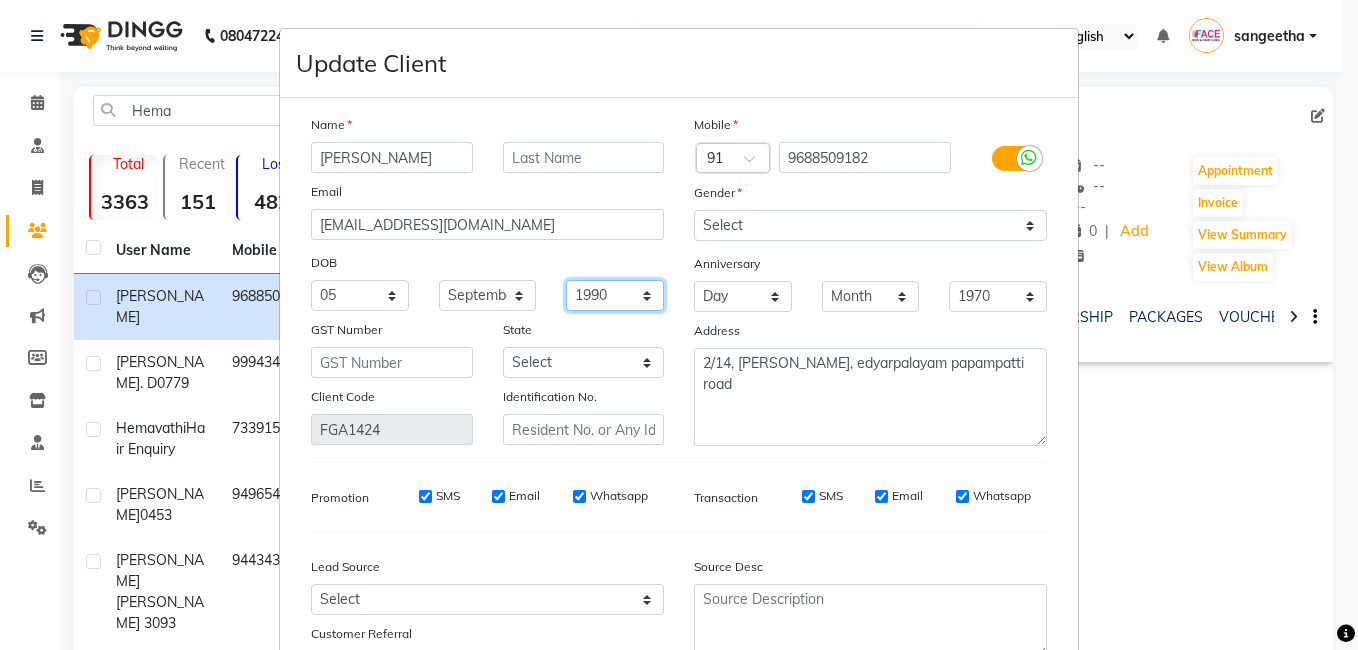 click on "1940 1941 1942 1943 1944 1945 1946 1947 1948 1949 1950 1951 1952 1953 1954 1955 1956 1957 1958 1959 1960 1961 1962 1963 1964 1965 1966 1967 1968 1969 1970 1971 1972 1973 1974 1975 1976 1977 1978 1979 1980 1981 1982 1983 1984 1985 1986 1987 1988 1989 1990 1991 1992 1993 1994 1995 1996 1997 1998 1999 2000 2001 2002 2003 2004 2005 2006 2007 2008 2009 2010 2011 2012 2013 2014 2015 2016 2017 2018 2019 2020 2021 2022 2023 2024" at bounding box center (615, 295) 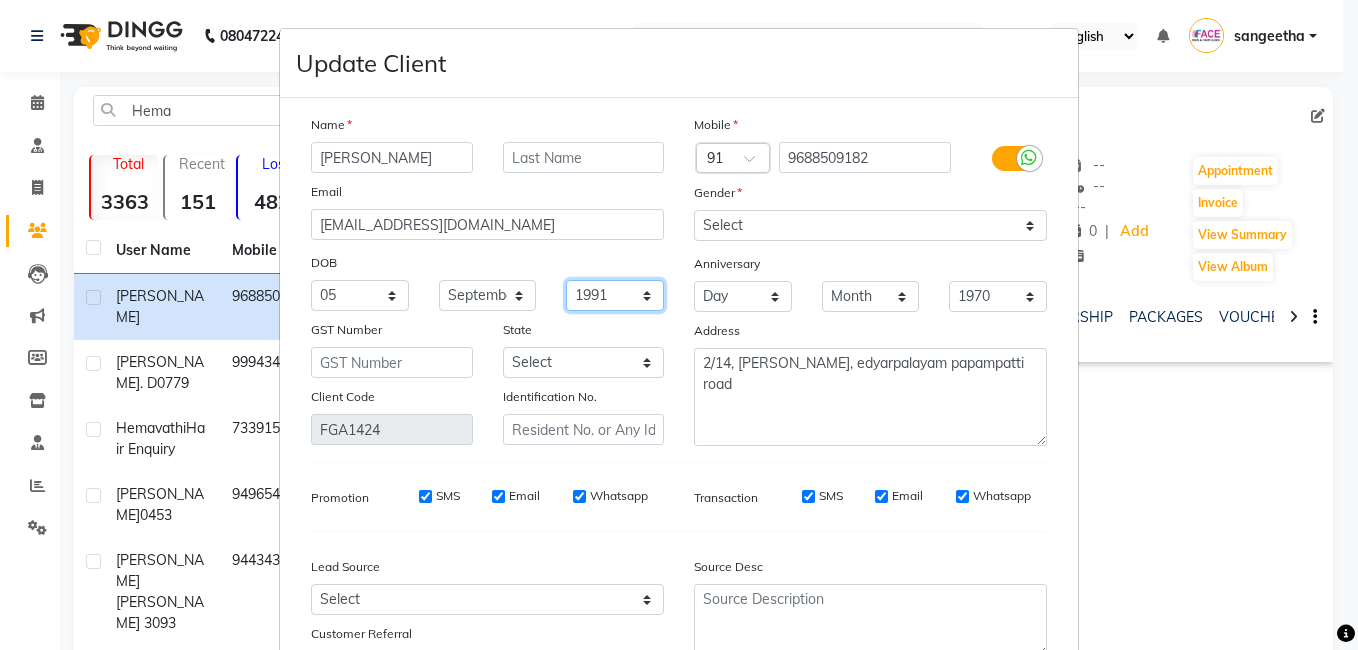 click on "1940 1941 1942 1943 1944 1945 1946 1947 1948 1949 1950 1951 1952 1953 1954 1955 1956 1957 1958 1959 1960 1961 1962 1963 1964 1965 1966 1967 1968 1969 1970 1971 1972 1973 1974 1975 1976 1977 1978 1979 1980 1981 1982 1983 1984 1985 1986 1987 1988 1989 1990 1991 1992 1993 1994 1995 1996 1997 1998 1999 2000 2001 2002 2003 2004 2005 2006 2007 2008 2009 2010 2011 2012 2013 2014 2015 2016 2017 2018 2019 2020 2021 2022 2023 2024" at bounding box center [615, 295] 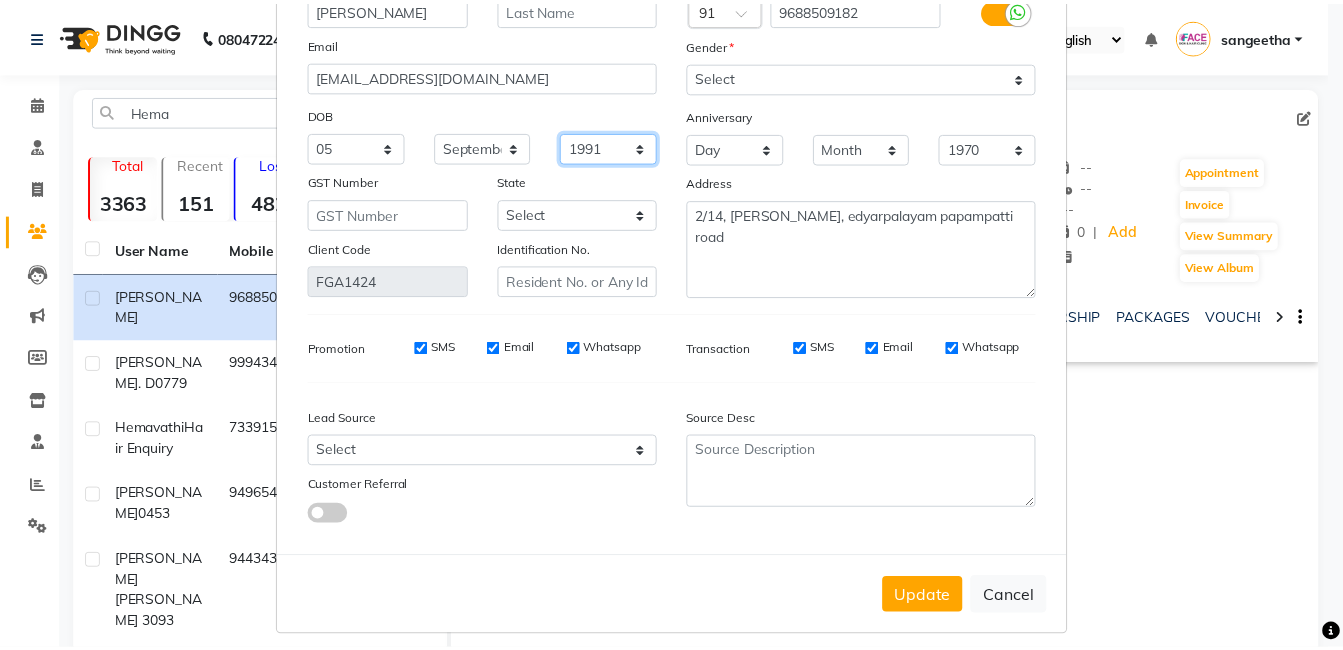 scroll, scrollTop: 163, scrollLeft: 0, axis: vertical 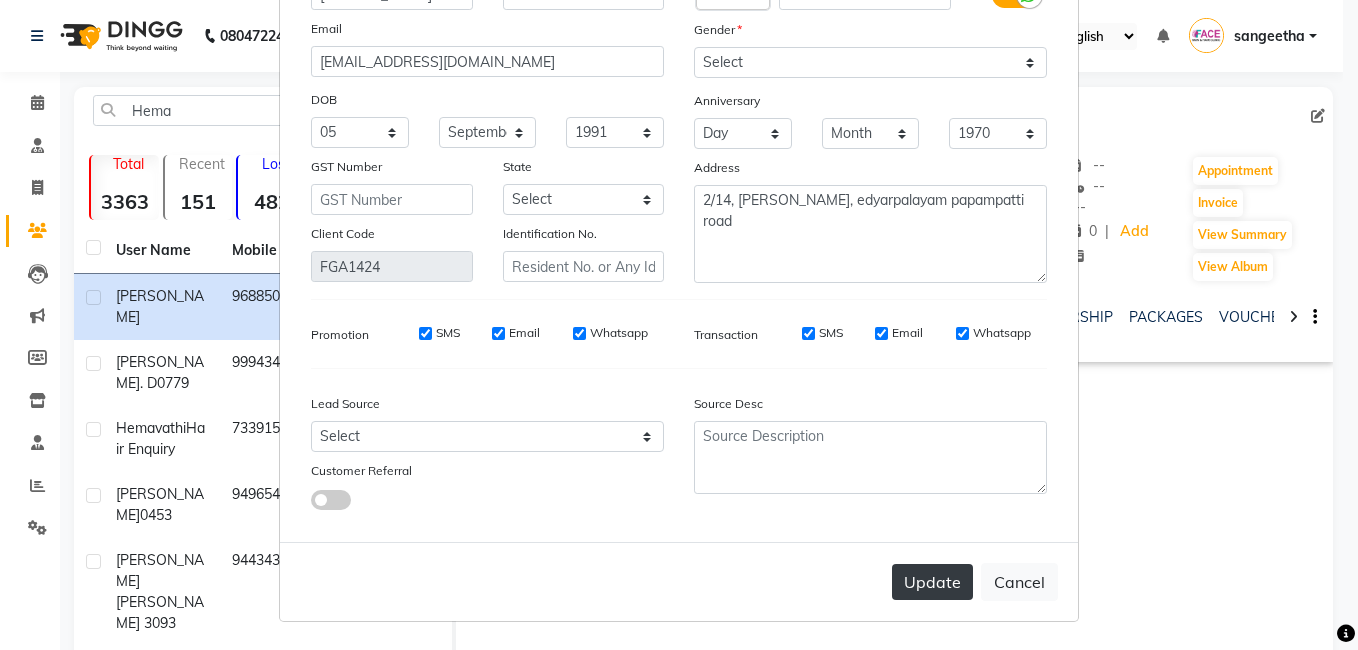 click on "Update" at bounding box center [932, 582] 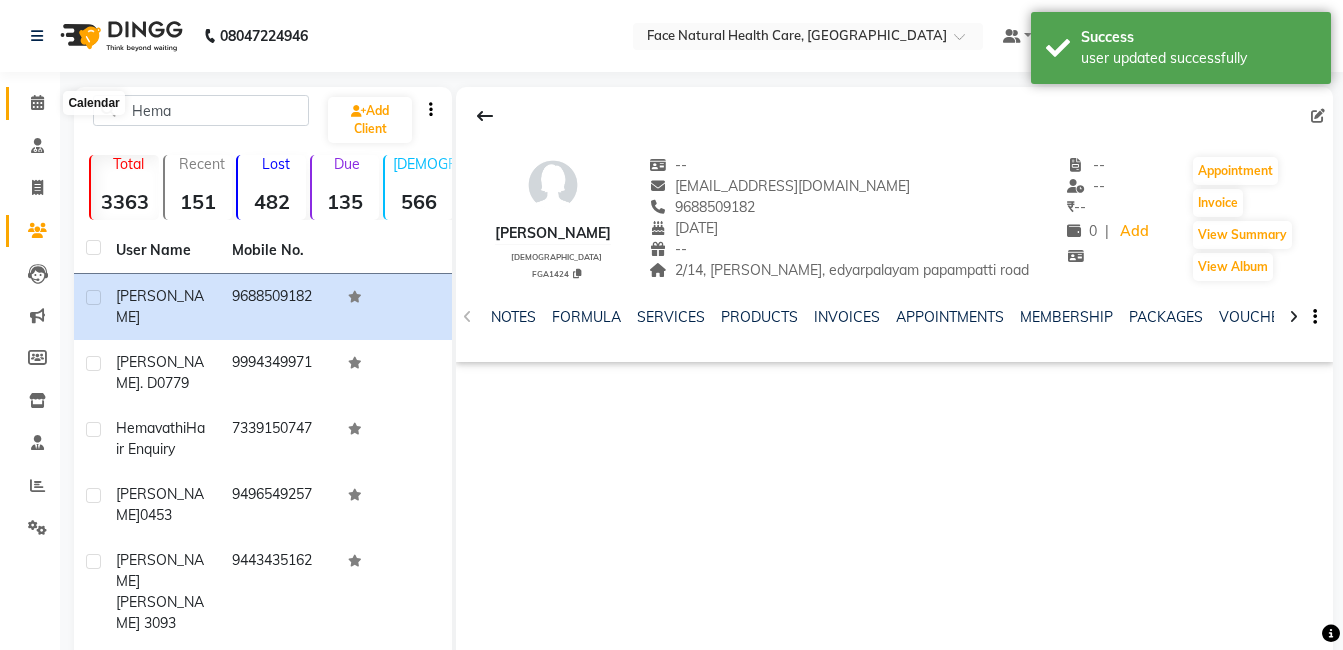 click 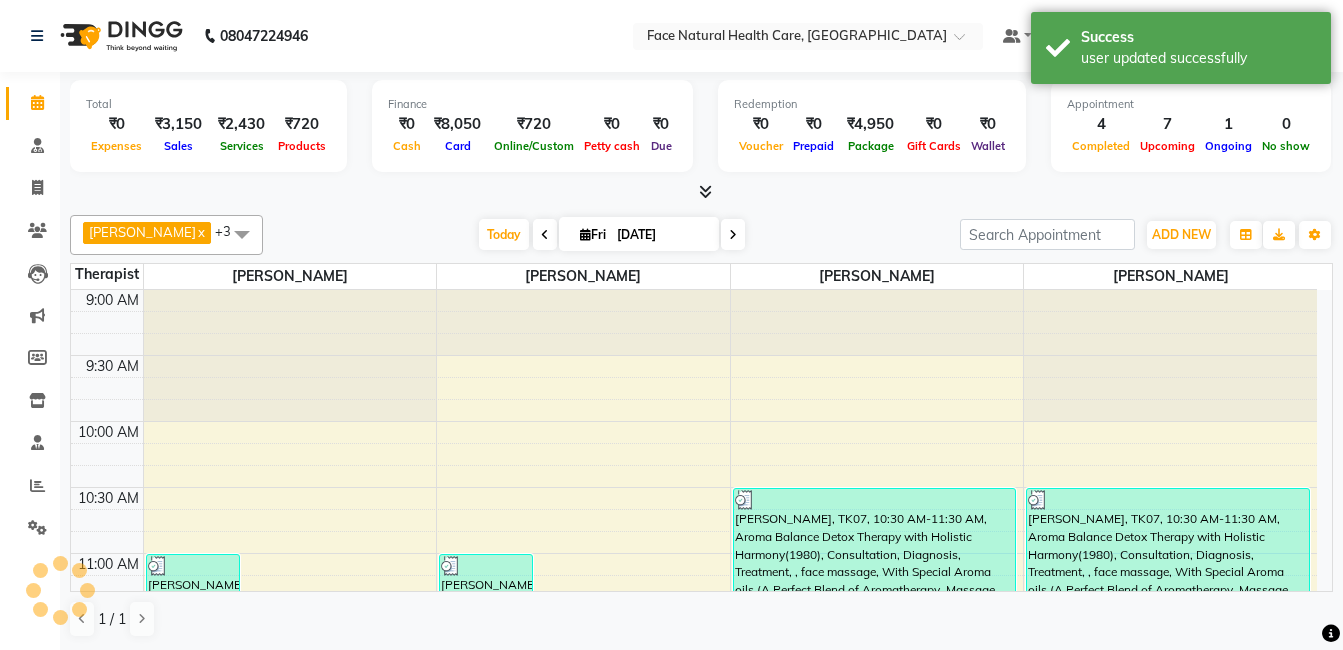 scroll, scrollTop: 0, scrollLeft: 0, axis: both 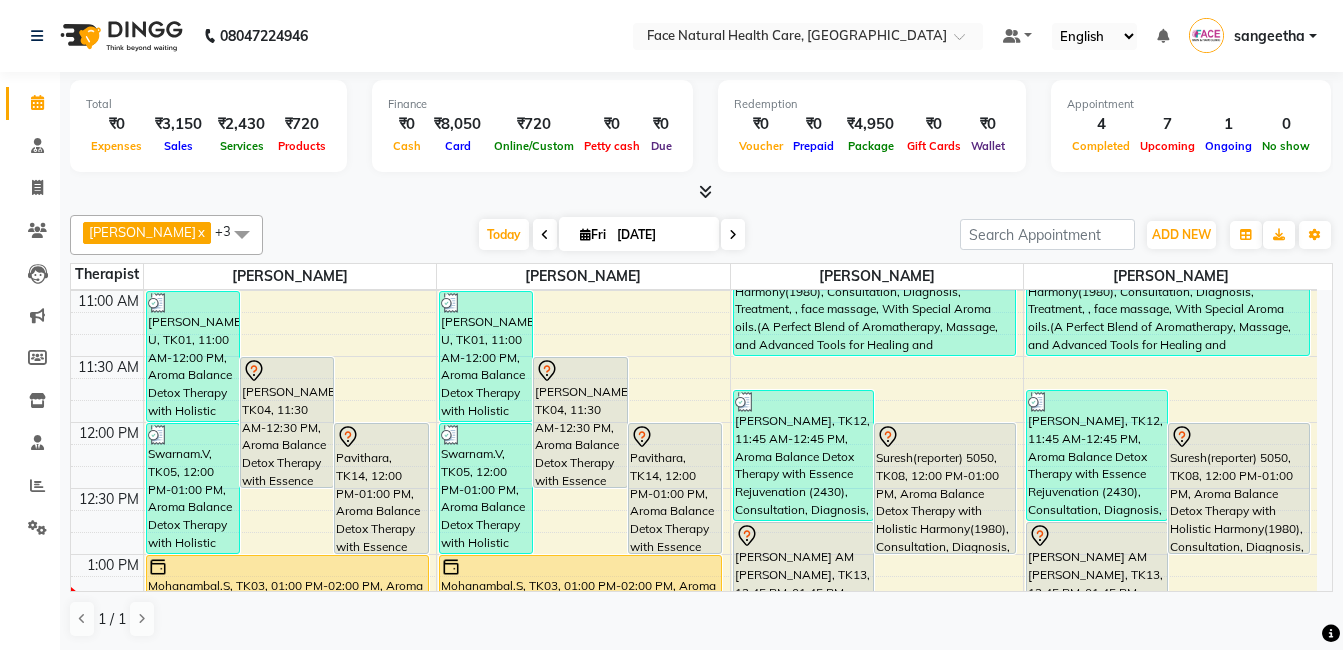 click on "[PERSON_NAME], TK04, 11:30 AM-12:30 PM, Aroma Balance Detox Therapy with Essence Rejuvenation  (2430), Consultation, Diagnosis, Treatment,  Face & Head Massage With Premium Aroma oils.(Restore Vitality with Aroma Oils, Massage, Cupping, and a Relaxing Steam Bath)" at bounding box center (580, 422) 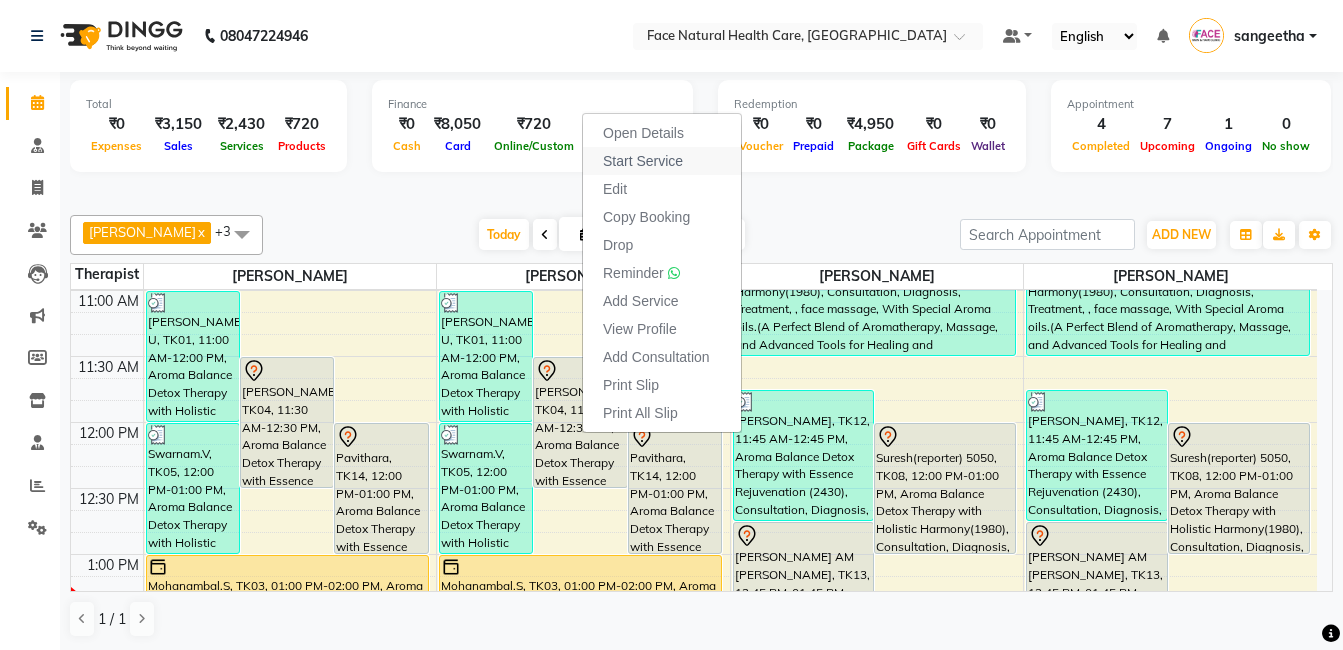 click on "Start Service" at bounding box center (643, 161) 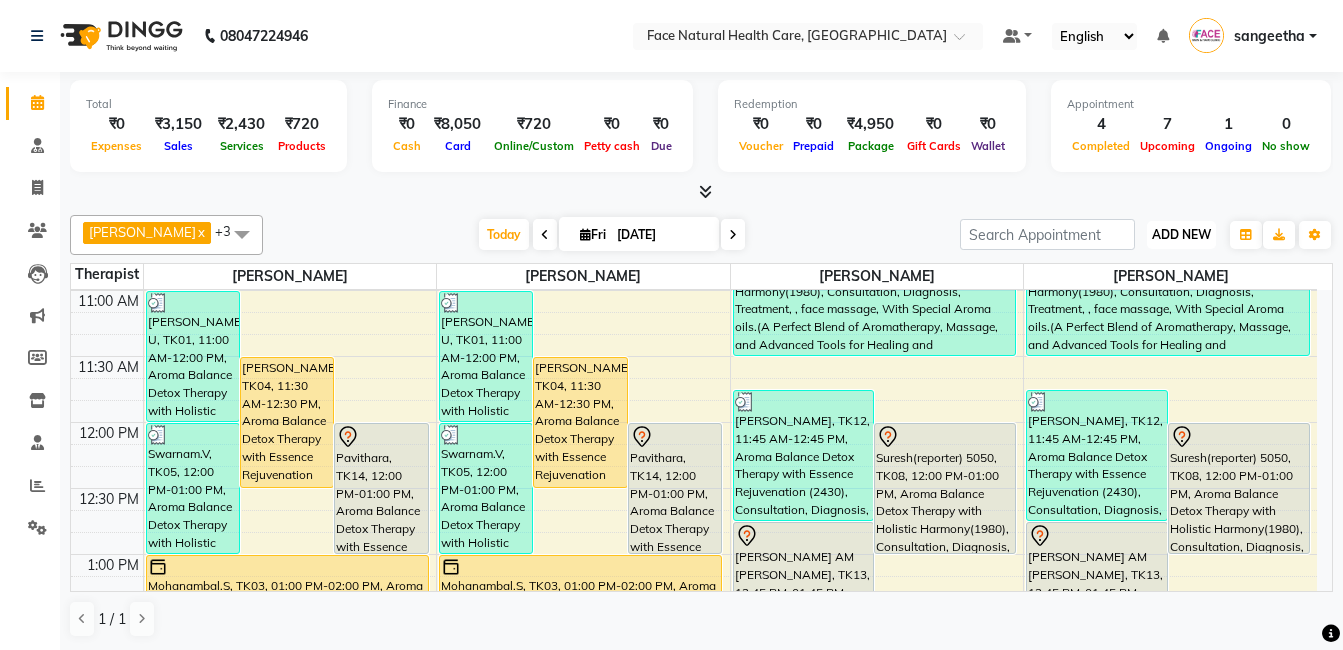 click on "ADD NEW" at bounding box center [1181, 234] 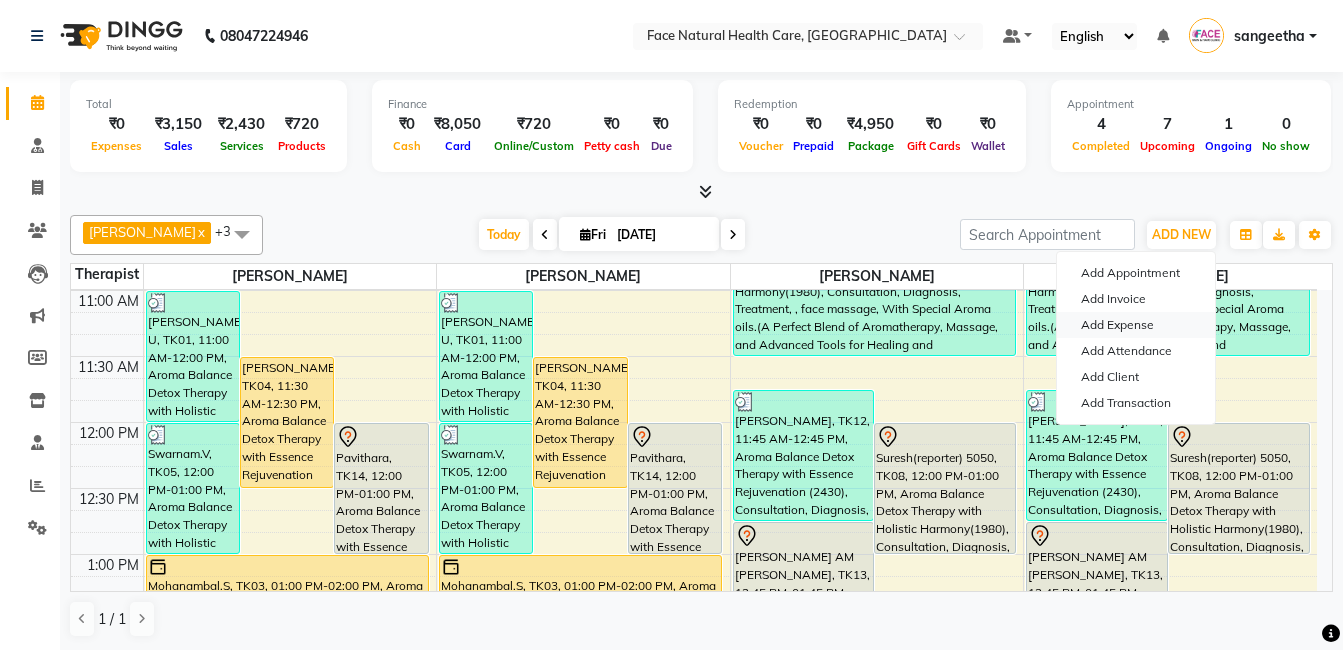click on "Add Expense" at bounding box center (1136, 325) 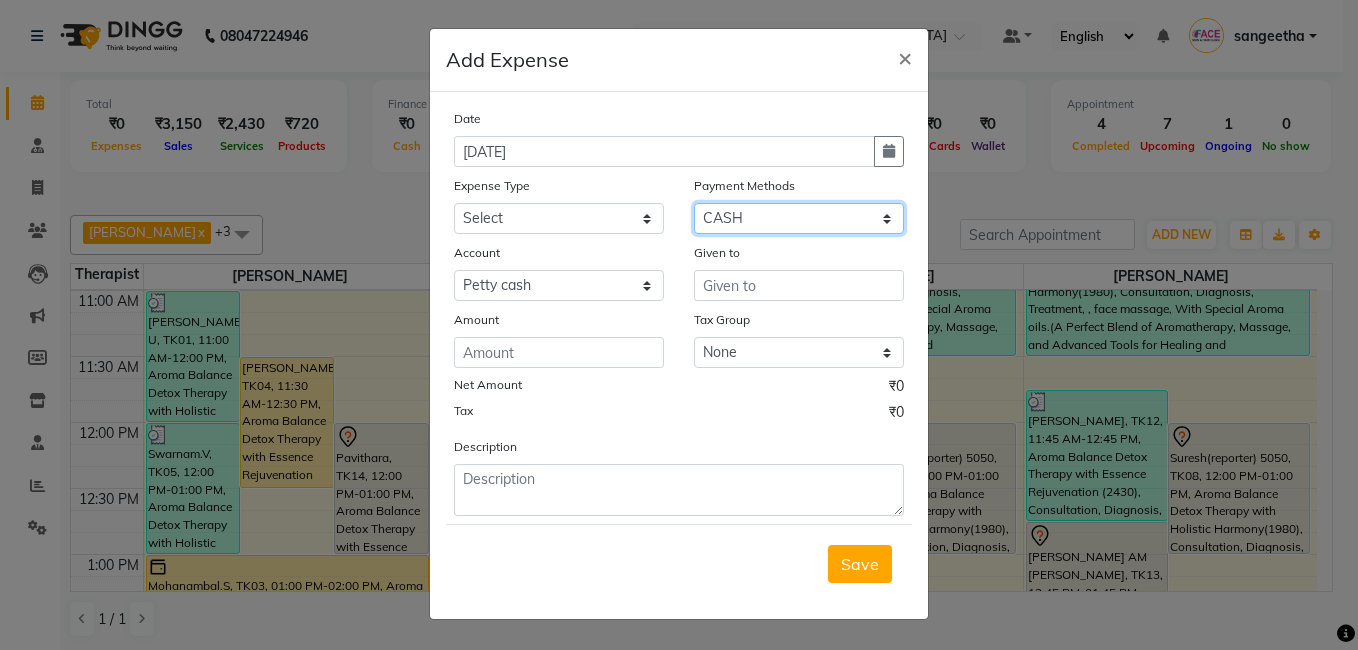 click on "Select Debit Card PhonePe UPI GPay ONLINE CASH Package Cheque Credit Card CARD Wallet" 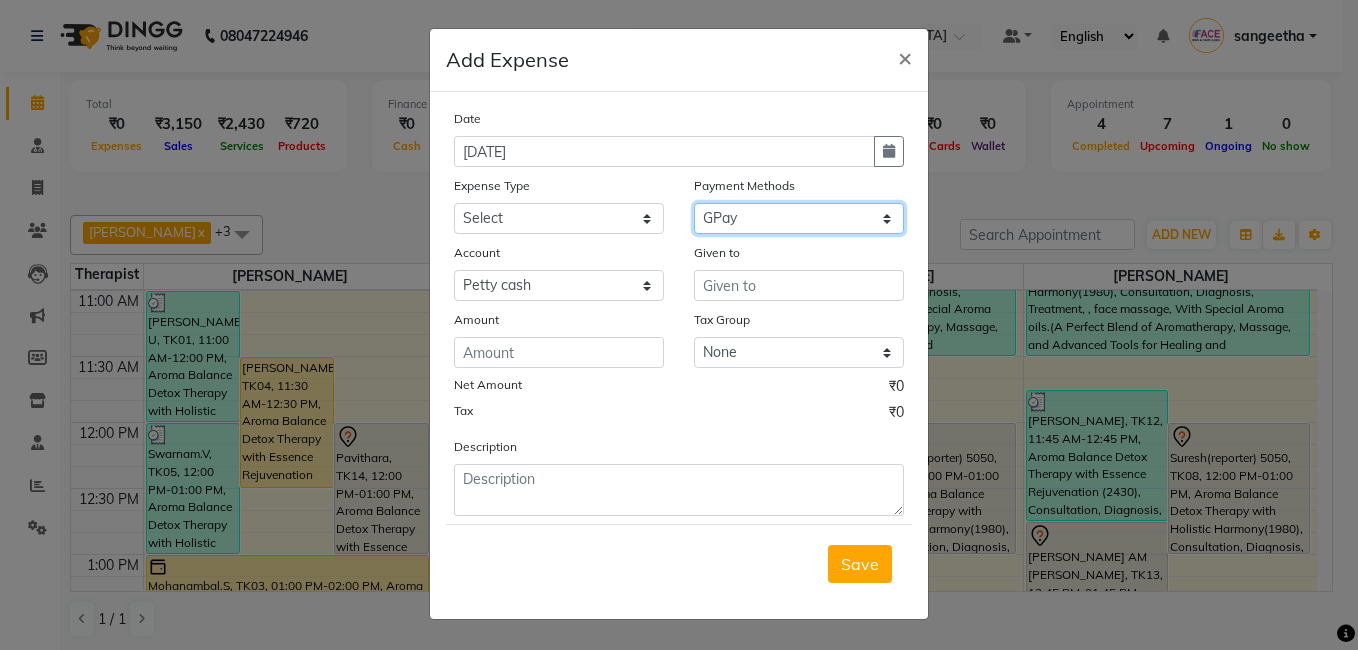click on "Select Debit Card PhonePe UPI GPay ONLINE CASH Package Cheque Credit Card CARD Wallet" 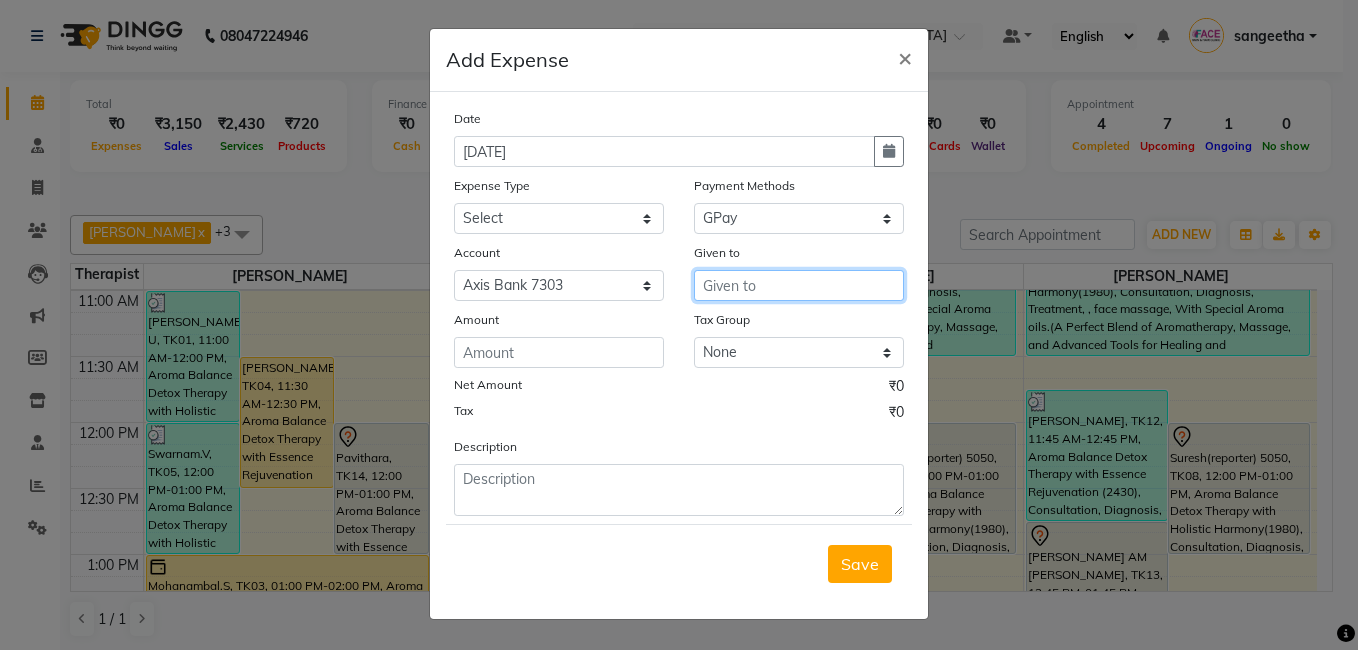 click at bounding box center (799, 285) 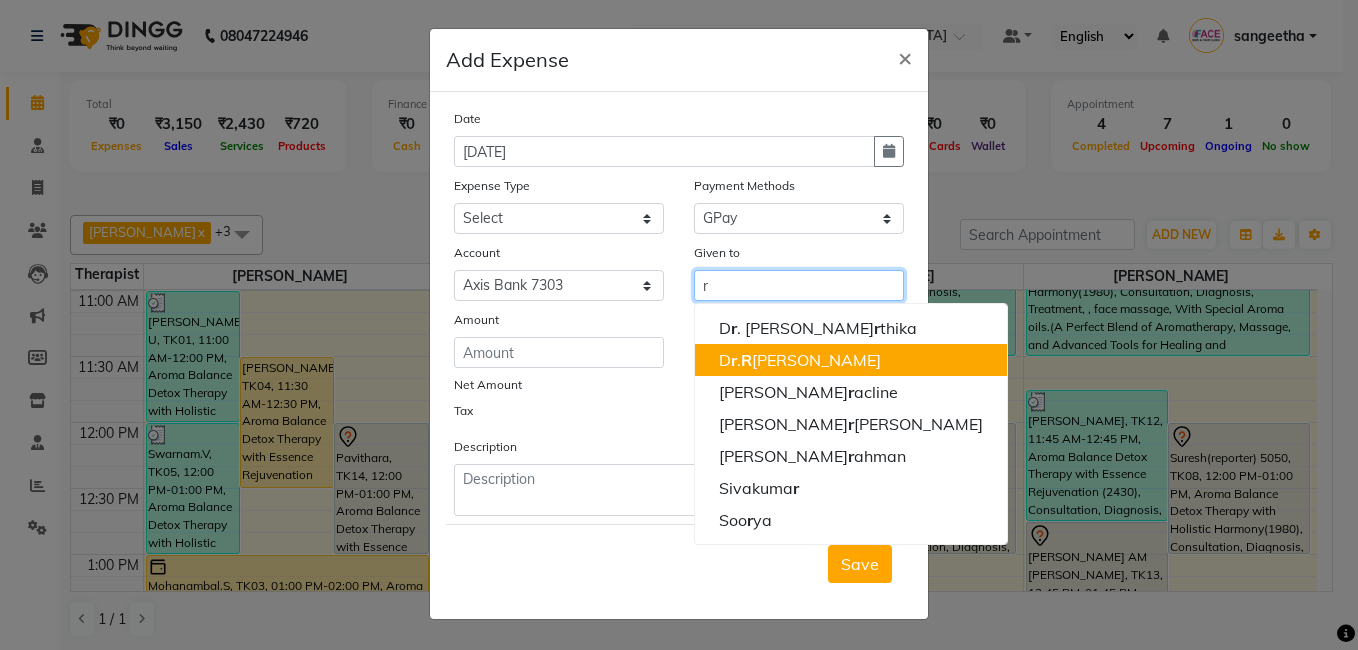 click on "D r .  R [PERSON_NAME]" at bounding box center (800, 360) 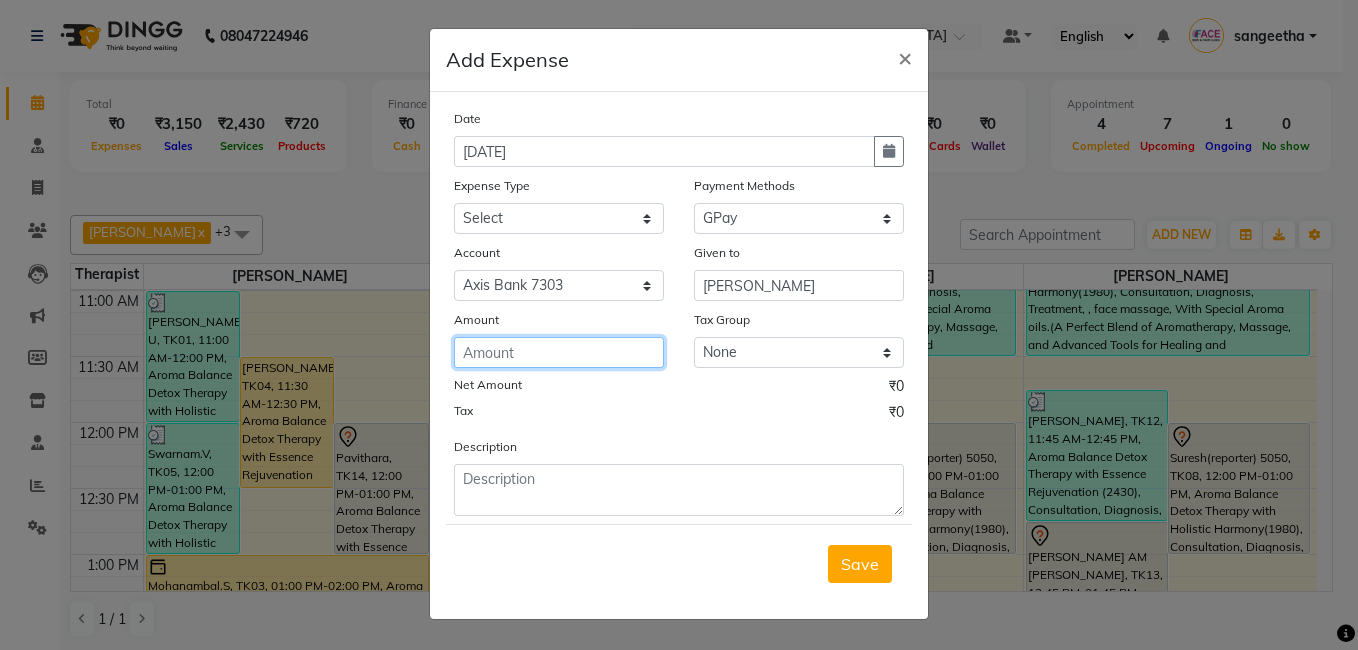 click 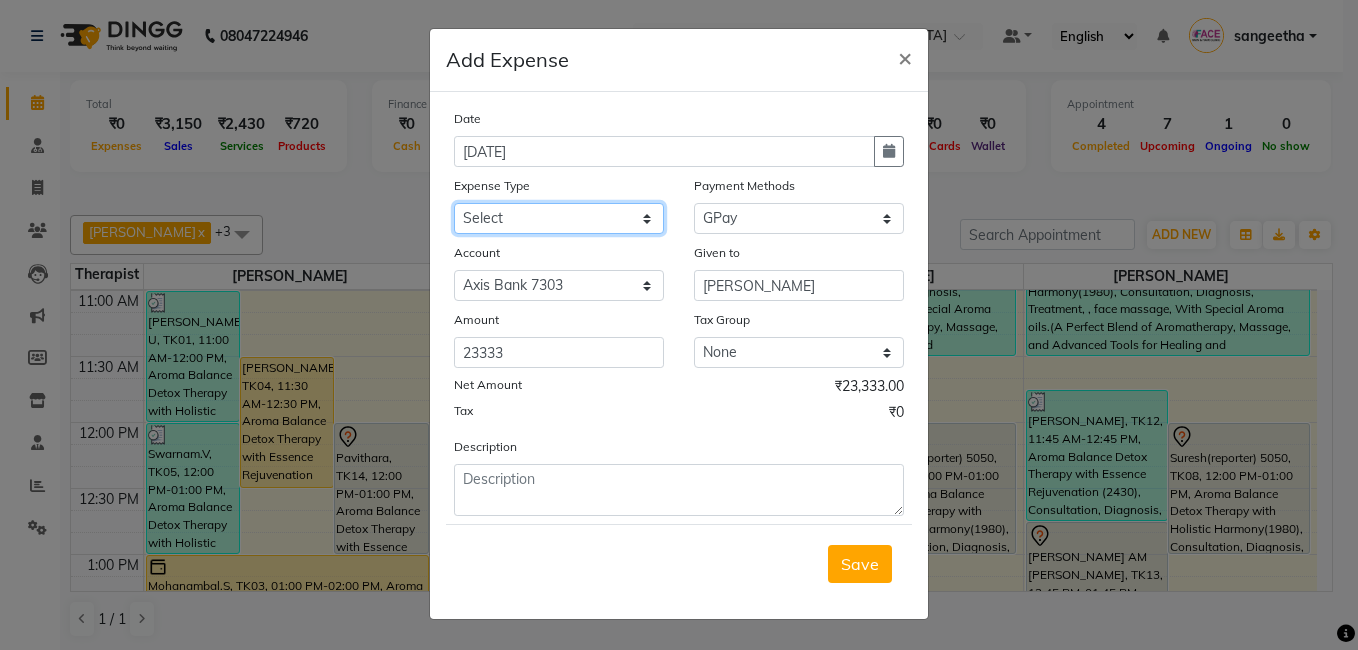 click on "Select Advance Salary Bank charges Bio Waste Cash transfer to bank Cash transfer to hub Clinical charges Computer Expenses Electricity Bill Equipment Fuel Govt fee Incentive Insurance International purchase Loan Repayment Maintenance Marketing Miscellaneous Other Pantry pooja Product Rent Rental Salary Software Expences Staff Snacks Tax Tea & Refreshment Uniforms Utilities Water can" 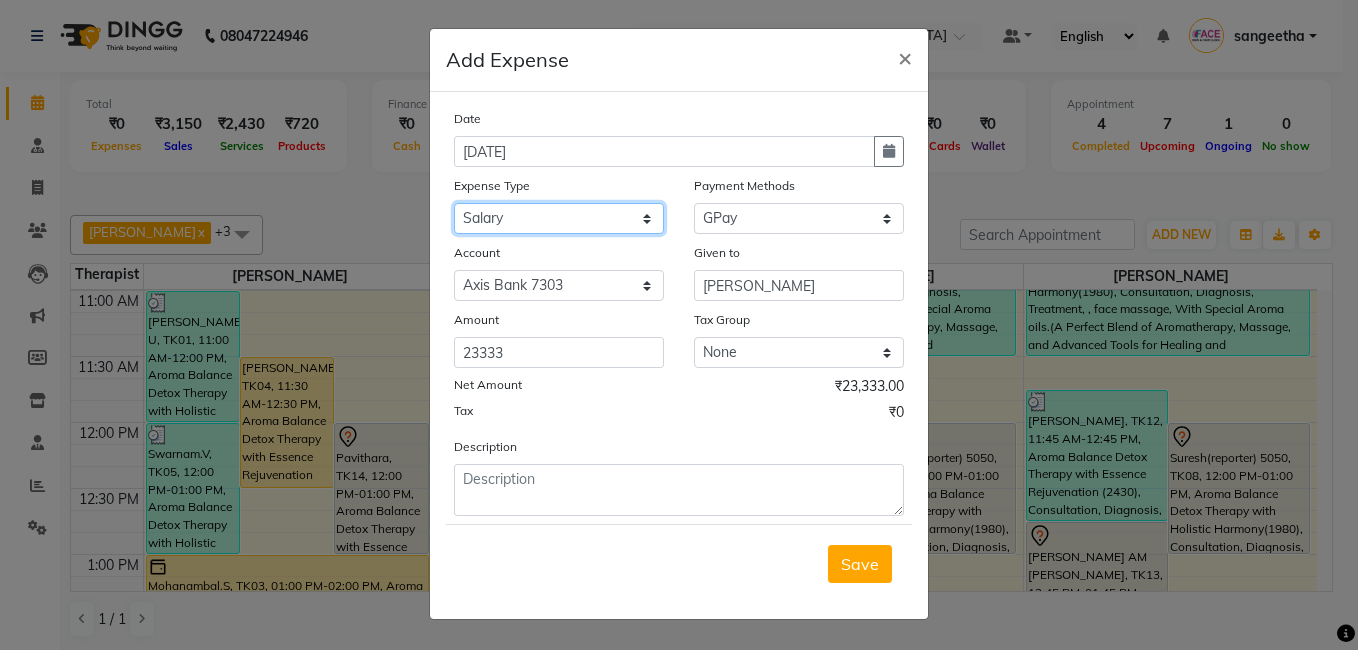 click on "Select Advance Salary Bank charges Bio Waste Cash transfer to bank Cash transfer to hub Clinical charges Computer Expenses Electricity Bill Equipment Fuel Govt fee Incentive Insurance International purchase Loan Repayment Maintenance Marketing Miscellaneous Other Pantry pooja Product Rent Rental Salary Software Expences Staff Snacks Tax Tea & Refreshment Uniforms Utilities Water can" 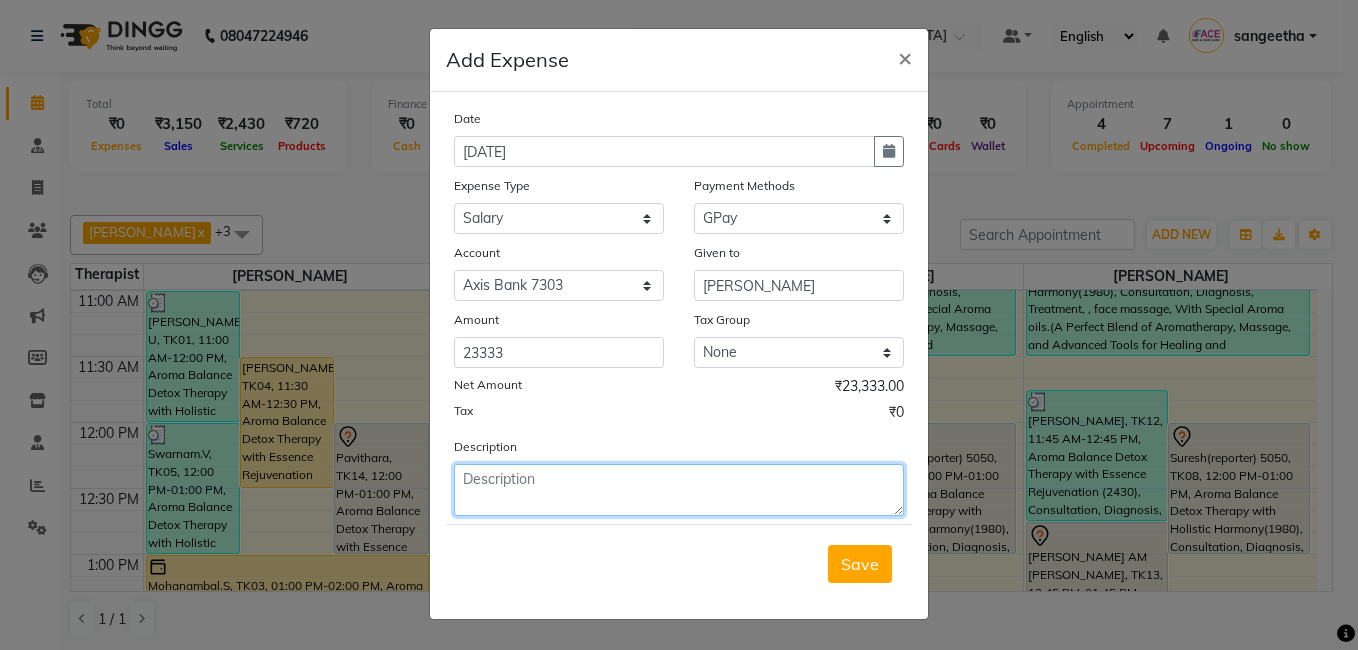 click 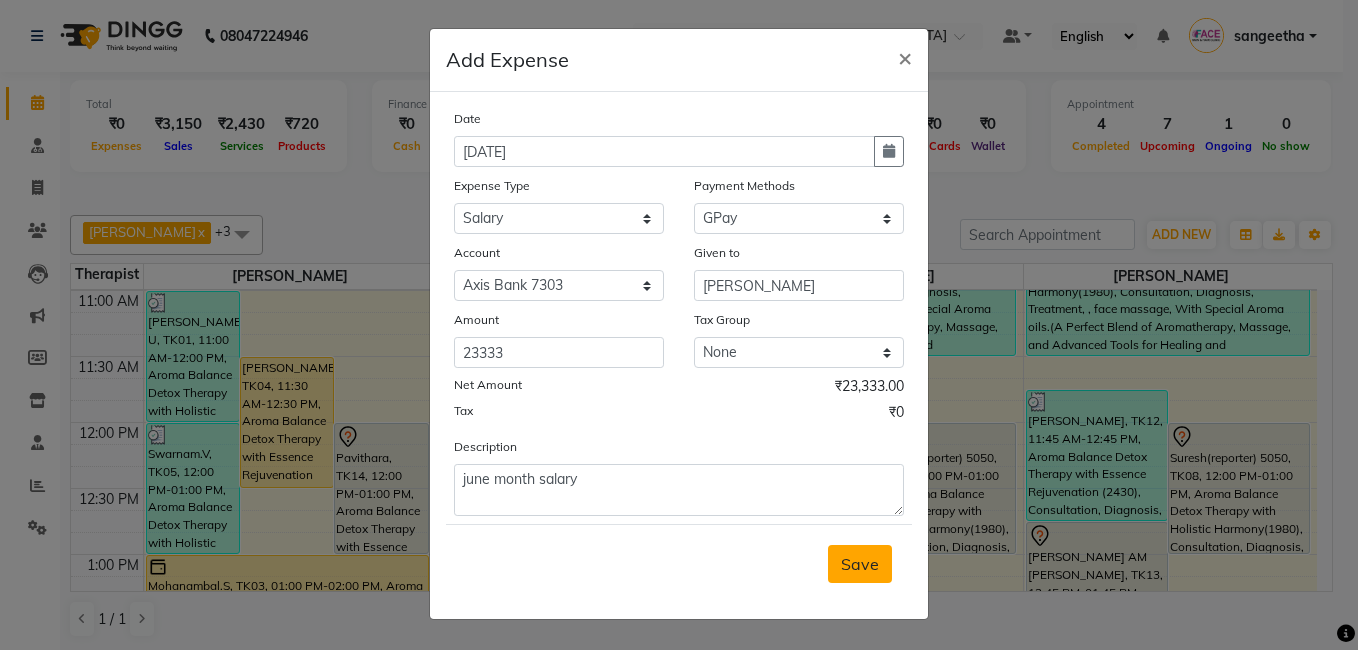 click on "Save" at bounding box center (860, 564) 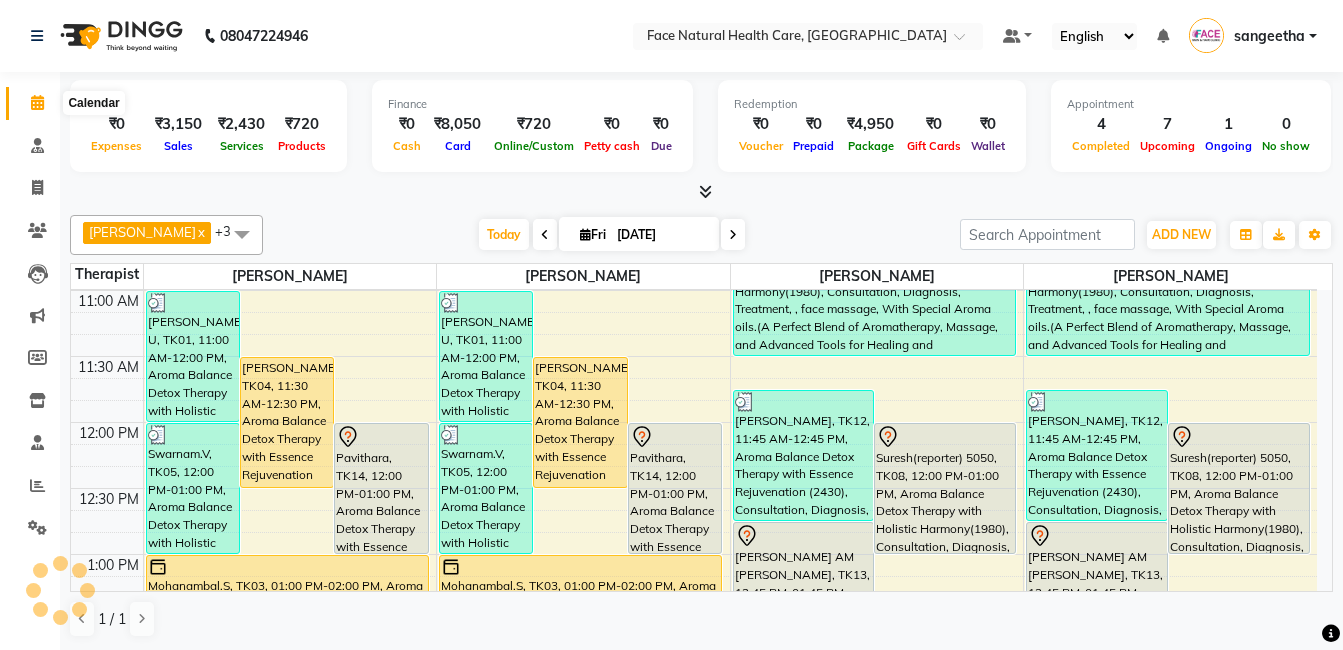 click 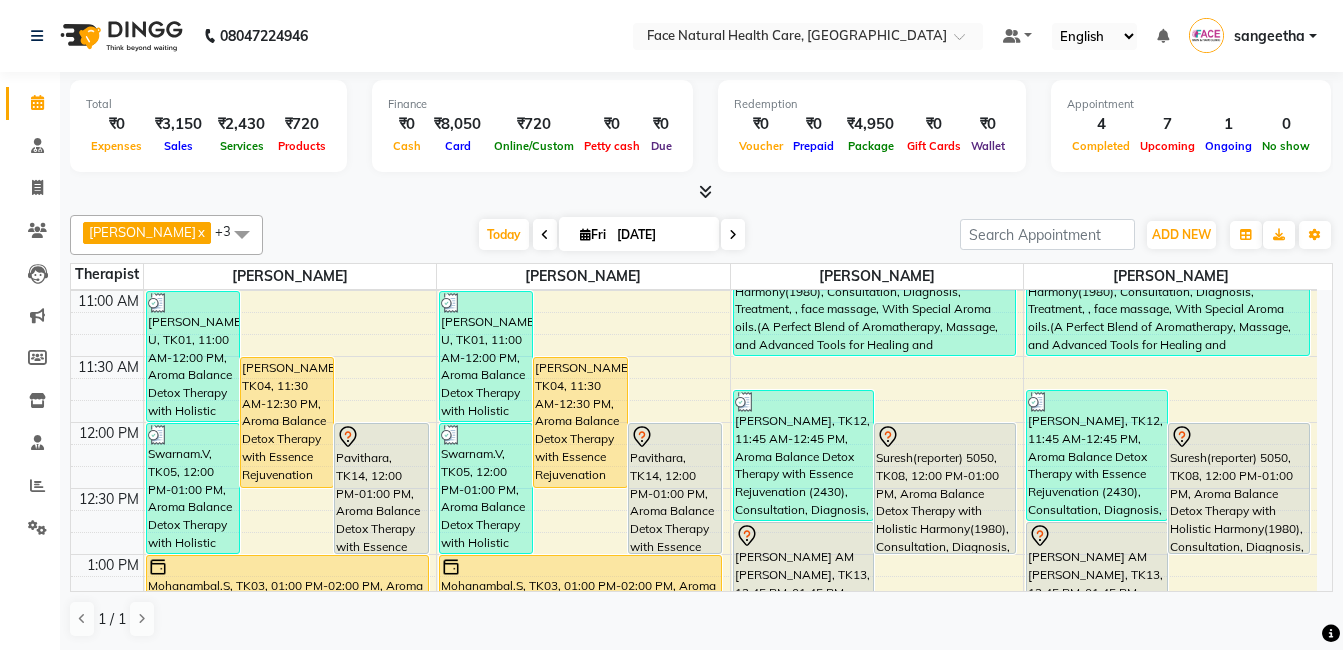 click at bounding box center [733, 234] 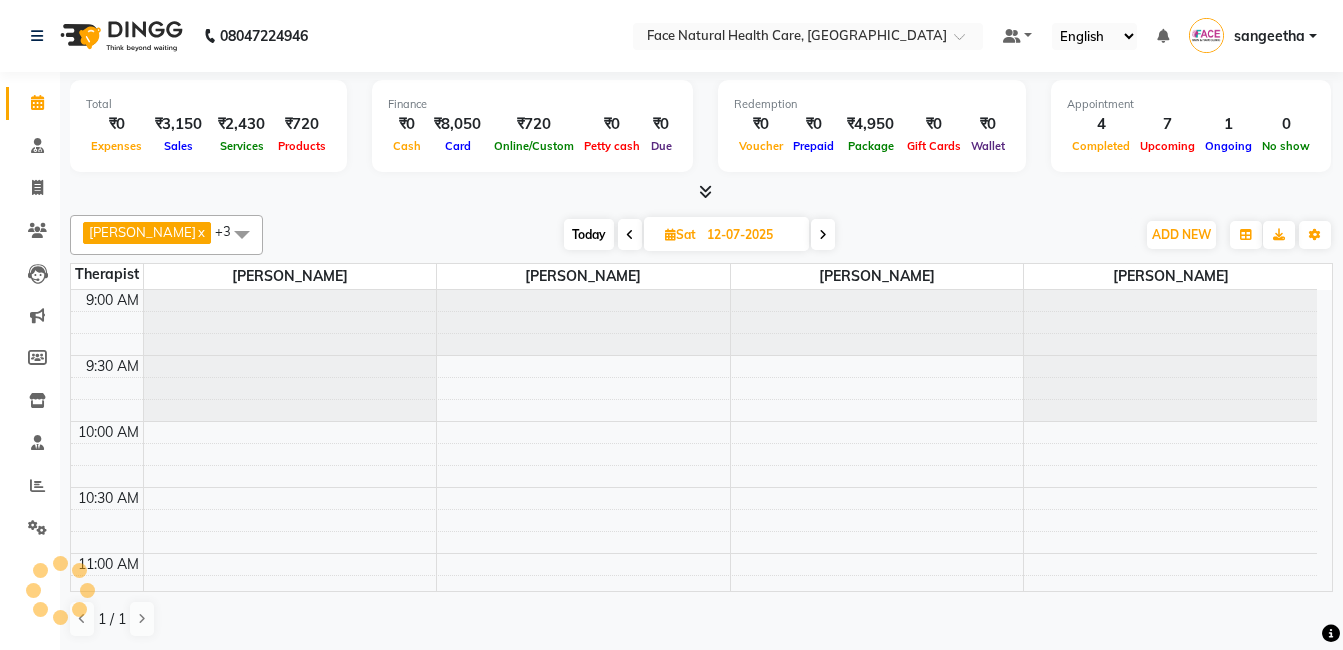 scroll, scrollTop: 529, scrollLeft: 0, axis: vertical 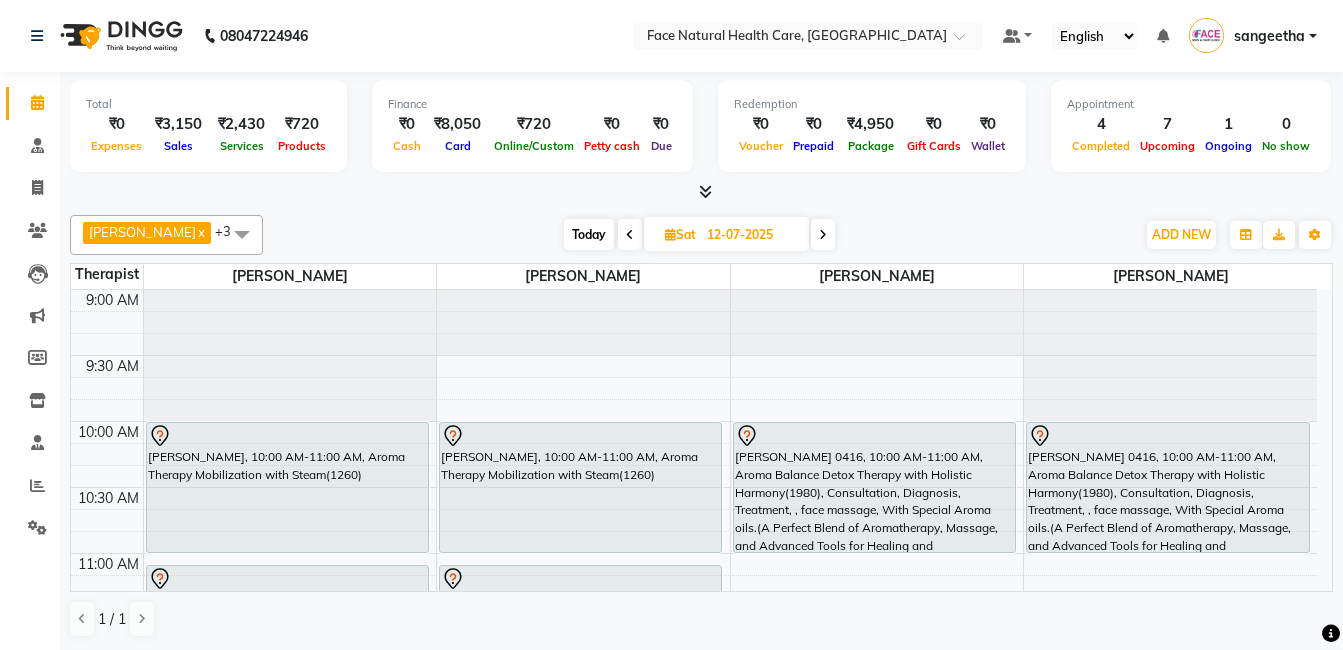 click on "[PERSON_NAME] 0416, 10:00 AM-11:00 AM, Aroma Balance Detox Therapy with Holistic Harmony(1980), Consultation, Diagnosis, Treatment, , face massage, With Special  Aroma oils.(A Perfect Blend of Aromatherapy, Massage, and Advanced Tools for Healing and Detoxification)" at bounding box center (1168, 487) 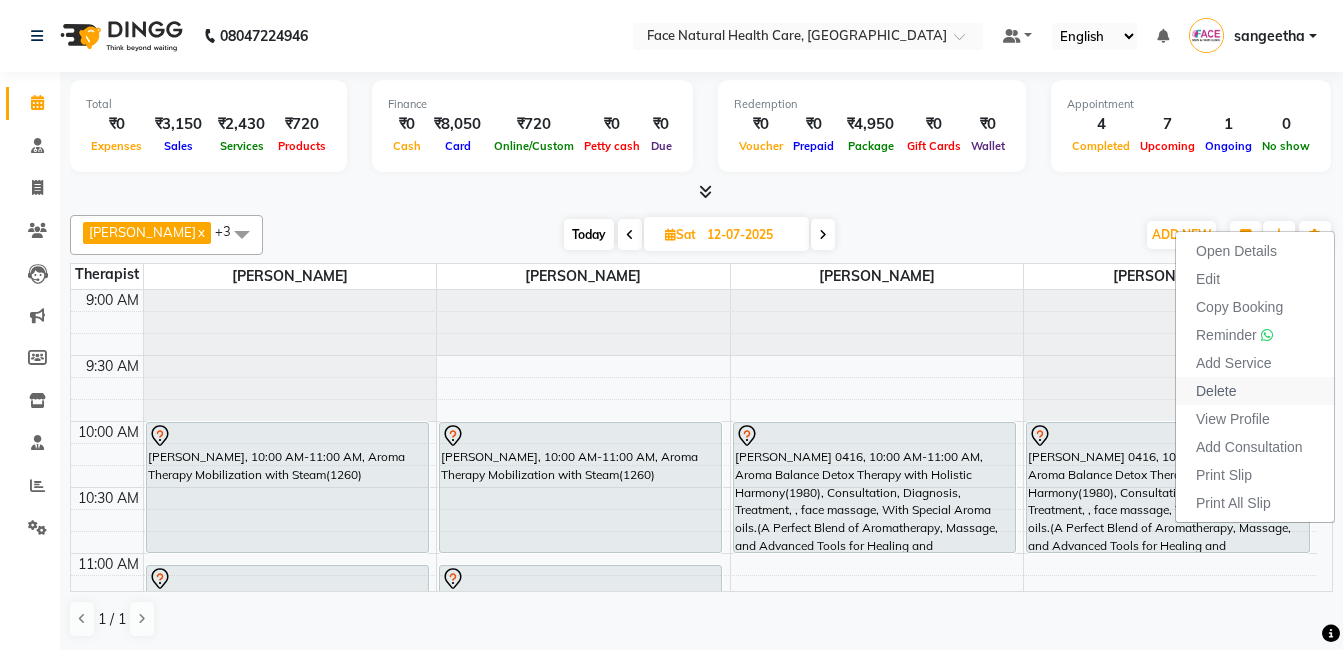 click on "Delete" at bounding box center [1216, 391] 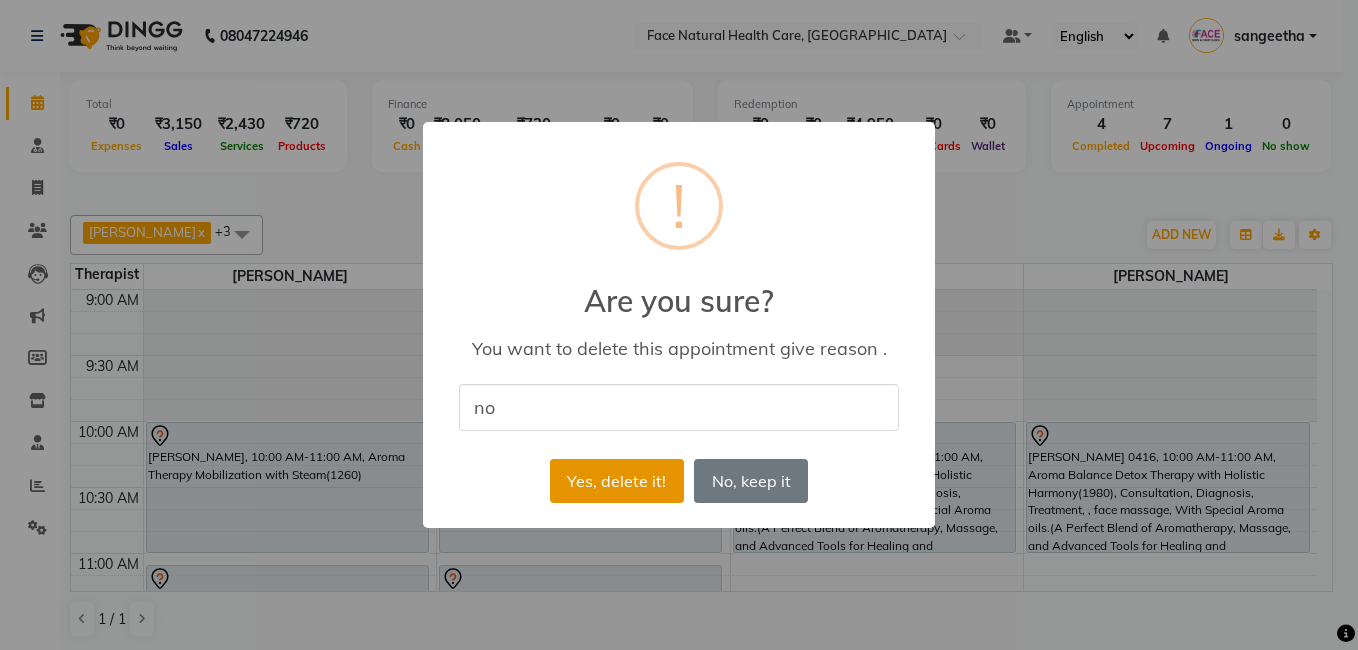 click on "Yes, delete it!" at bounding box center [617, 481] 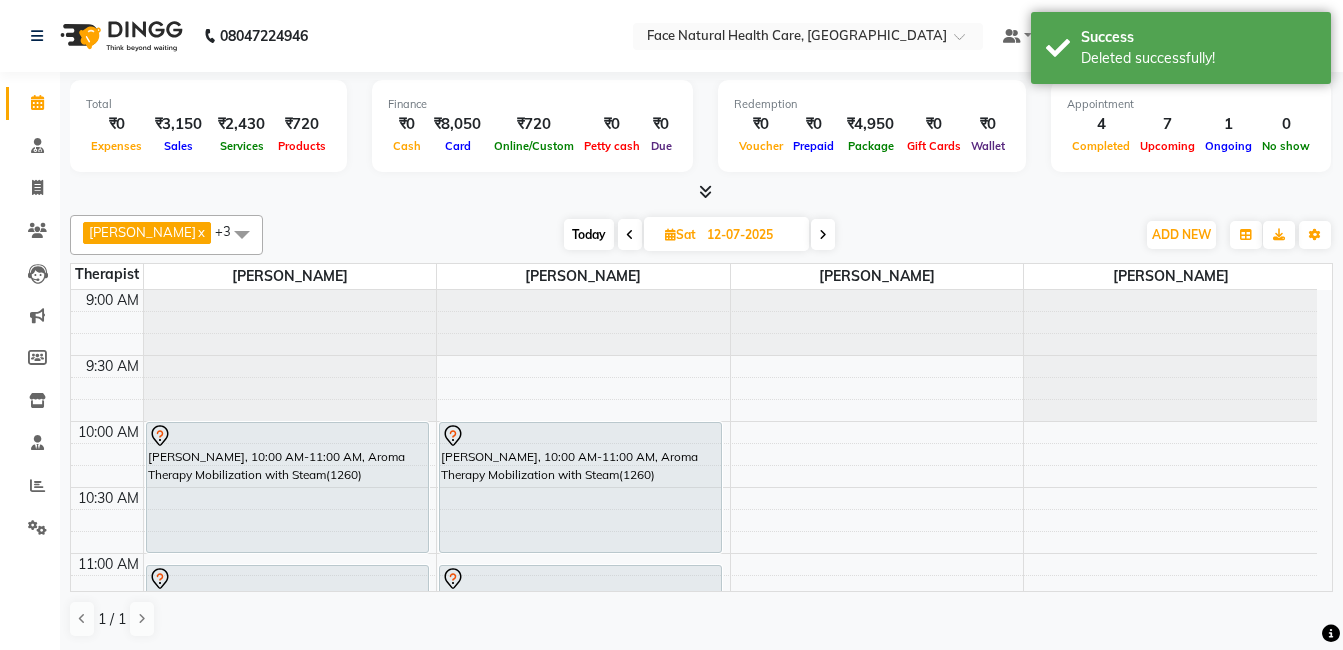scroll, scrollTop: 263, scrollLeft: 0, axis: vertical 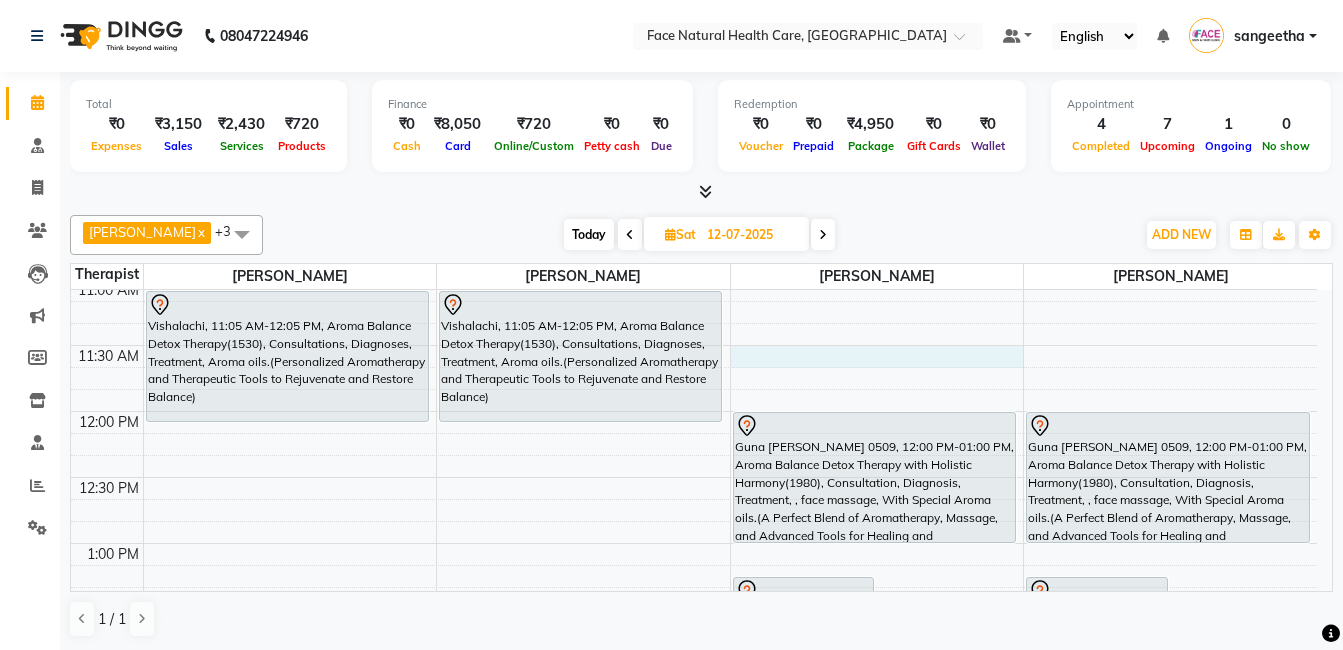 click on "9:00 AM 9:30 AM 10:00 AM 10:30 AM 11:00 AM 11:30 AM 12:00 PM 12:30 PM 1:00 PM 1:30 PM 2:00 PM 2:30 PM 3:00 PM 3:30 PM 4:00 PM 4:30 PM 5:00 PM 5:30 PM 6:00 PM 6:30 PM             [PERSON_NAME], 10:00 AM-11:00 AM, Aroma Therapy Mobilization with Steam(1260)             [GEOGRAPHIC_DATA], 11:05 AM-12:05 PM, Aroma Balance Detox Therapy(1530), Consultations, Diagnoses, Treatment, Aroma oils.(Personalized Aromatherapy and Therapeutic Tools to Rejuvenate and Restore Balance)             [PERSON_NAME] B, 03:00 PM-04:00 PM, Aroma Balance Detox Therapy with Essence Rejuvenation  (2430), Consultation, Diagnosis, Treatment,  Face & Head Massage With Premium Aroma oils.(Restore Vitality with Aroma Oils, Massage, Cupping, and a Relaxing Steam Bath)             Loganayagi FGA 1166, 04:00 PM-05:00 PM, Aroma Balance Detox Therapy(1530), Consultations, Diagnoses, Treatment, Aroma oils.(Personalized Aromatherapy and Therapeutic Tools to Rejuvenate and Restore Balance)" at bounding box center [694, 675] 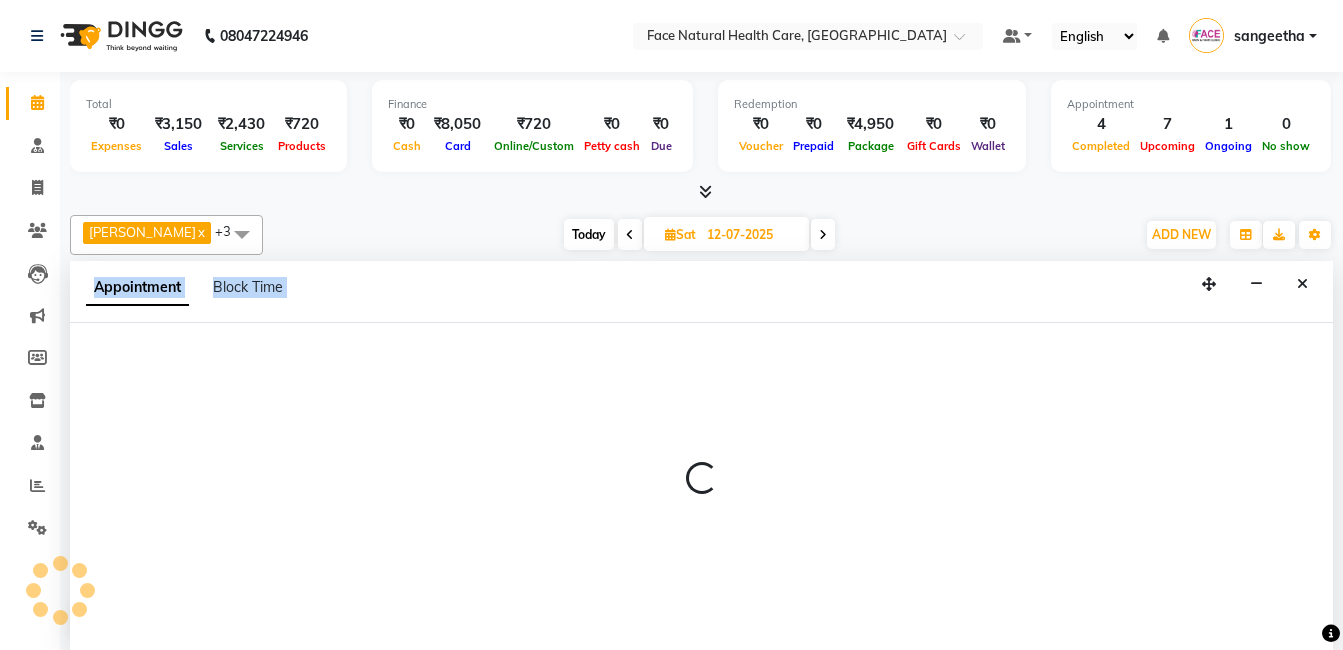 scroll, scrollTop: 1, scrollLeft: 0, axis: vertical 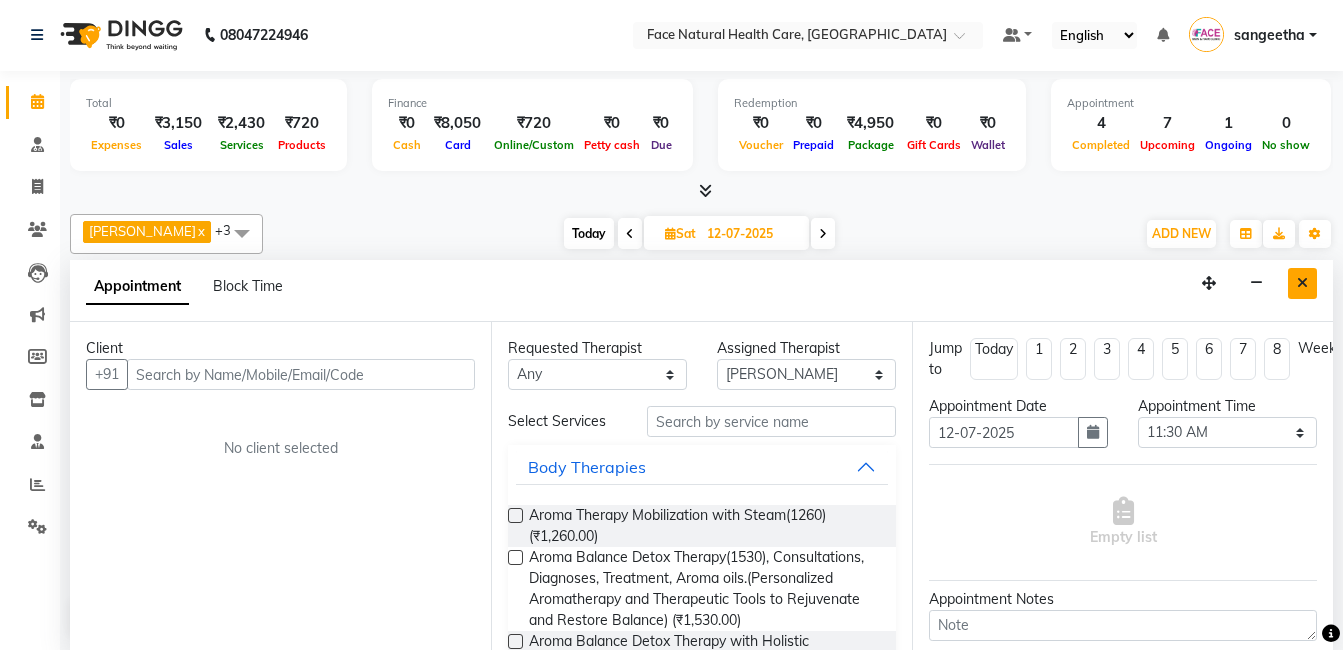 click at bounding box center (1302, 283) 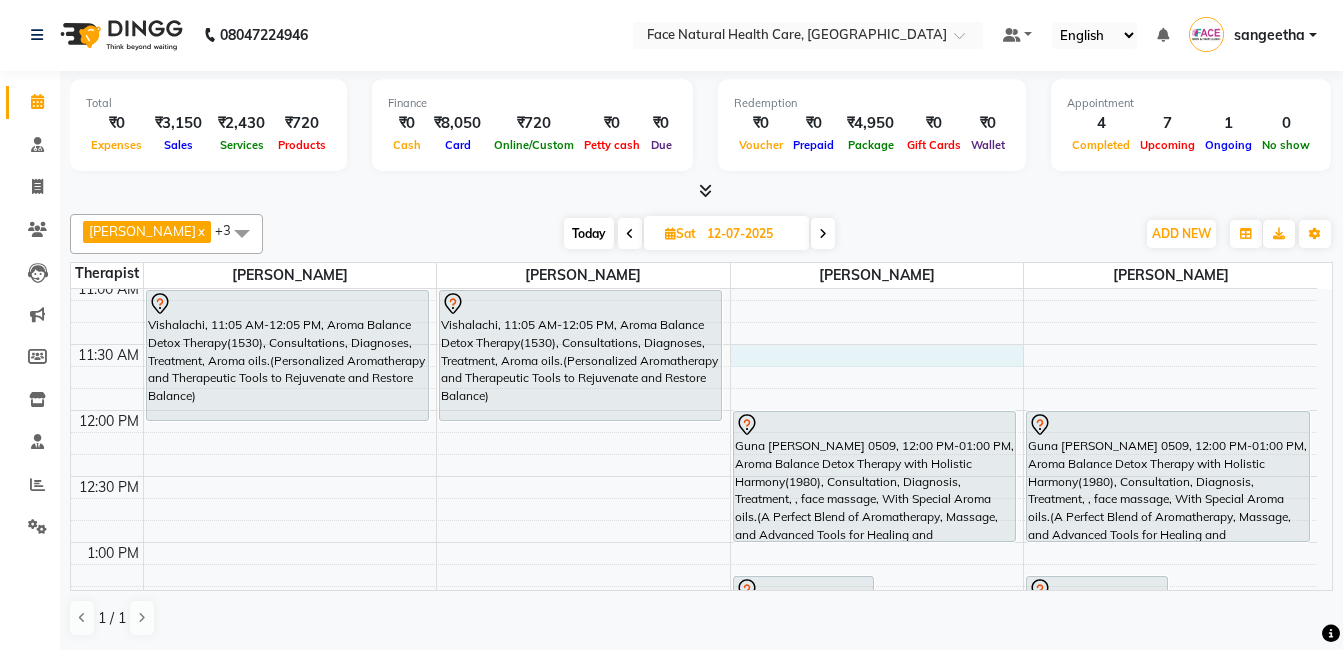 click on "9:00 AM 9:30 AM 10:00 AM 10:30 AM 11:00 AM 11:30 AM 12:00 PM 12:30 PM 1:00 PM 1:30 PM 2:00 PM 2:30 PM 3:00 PM 3:30 PM 4:00 PM 4:30 PM 5:00 PM 5:30 PM 6:00 PM 6:30 PM             [PERSON_NAME], 10:00 AM-11:00 AM, Aroma Therapy Mobilization with Steam(1260)             [GEOGRAPHIC_DATA], 11:05 AM-12:05 PM, Aroma Balance Detox Therapy(1530), Consultations, Diagnoses, Treatment, Aroma oils.(Personalized Aromatherapy and Therapeutic Tools to Rejuvenate and Restore Balance)             [PERSON_NAME] B, 03:00 PM-04:00 PM, Aroma Balance Detox Therapy with Essence Rejuvenation  (2430), Consultation, Diagnosis, Treatment,  Face & Head Massage With Premium Aroma oils.(Restore Vitality with Aroma Oils, Massage, Cupping, and a Relaxing Steam Bath)             Loganayagi FGA 1166, 04:00 PM-05:00 PM, Aroma Balance Detox Therapy(1530), Consultations, Diagnoses, Treatment, Aroma oils.(Personalized Aromatherapy and Therapeutic Tools to Rejuvenate and Restore Balance)" at bounding box center (694, 674) 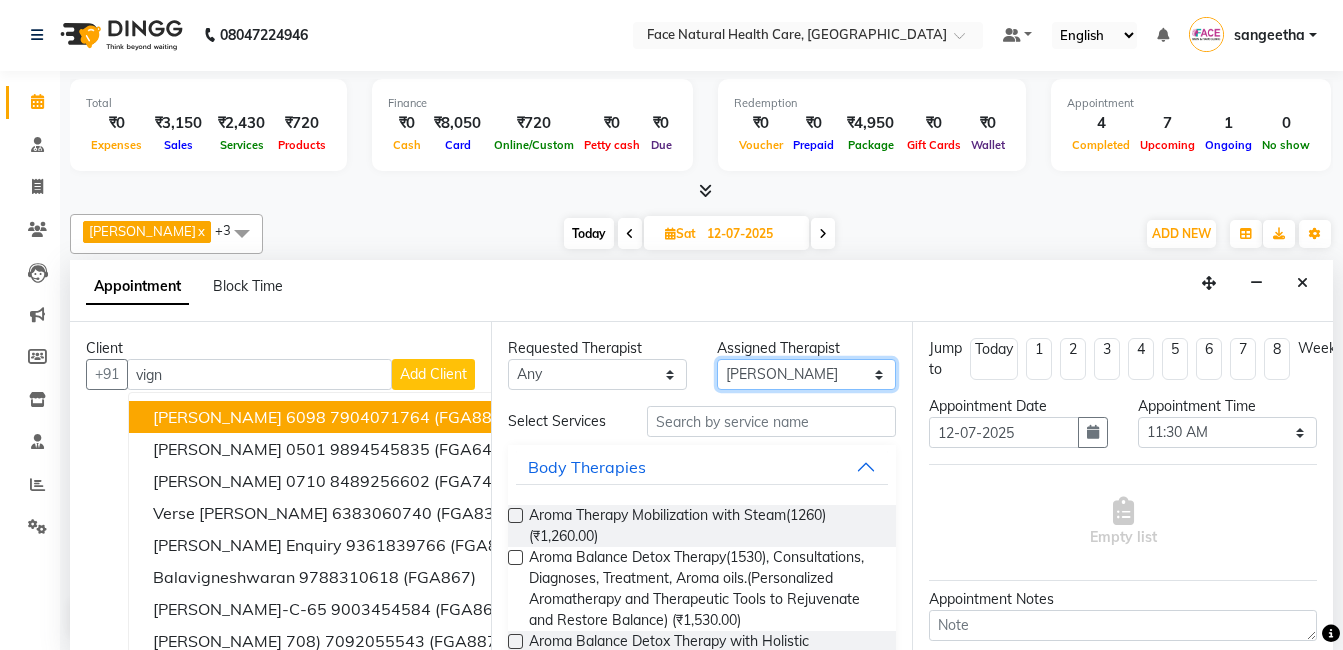 click on "Select [PERSON_NAME] [PERSON_NAME] M [PERSON_NAME] [PERSON_NAME] [PERSON_NAME]" at bounding box center (806, 374) 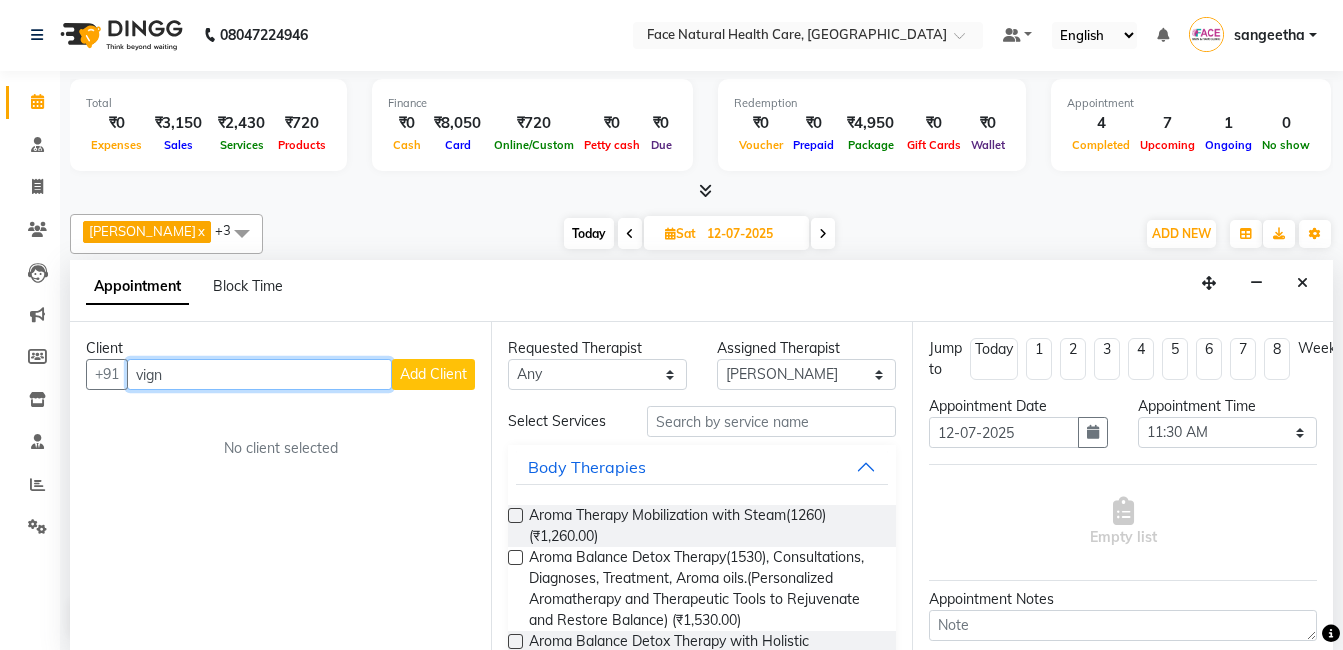 click on "vign" at bounding box center (259, 374) 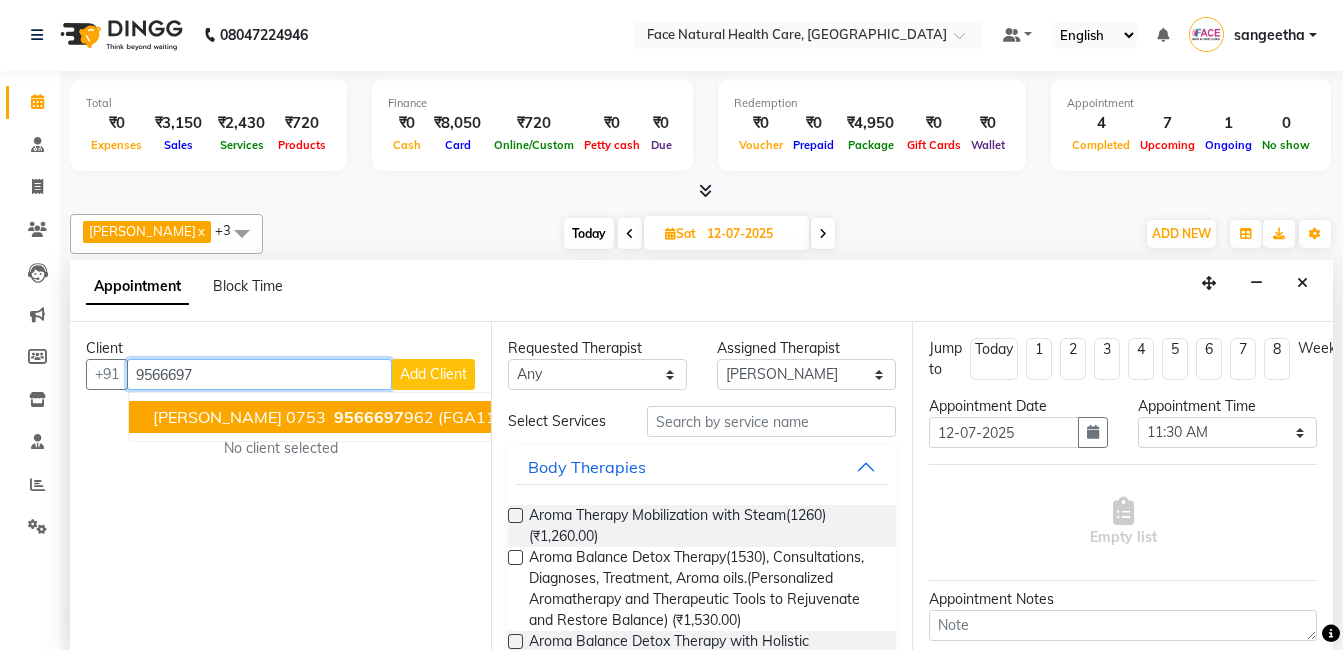 click on "[PERSON_NAME] 0753" at bounding box center (239, 417) 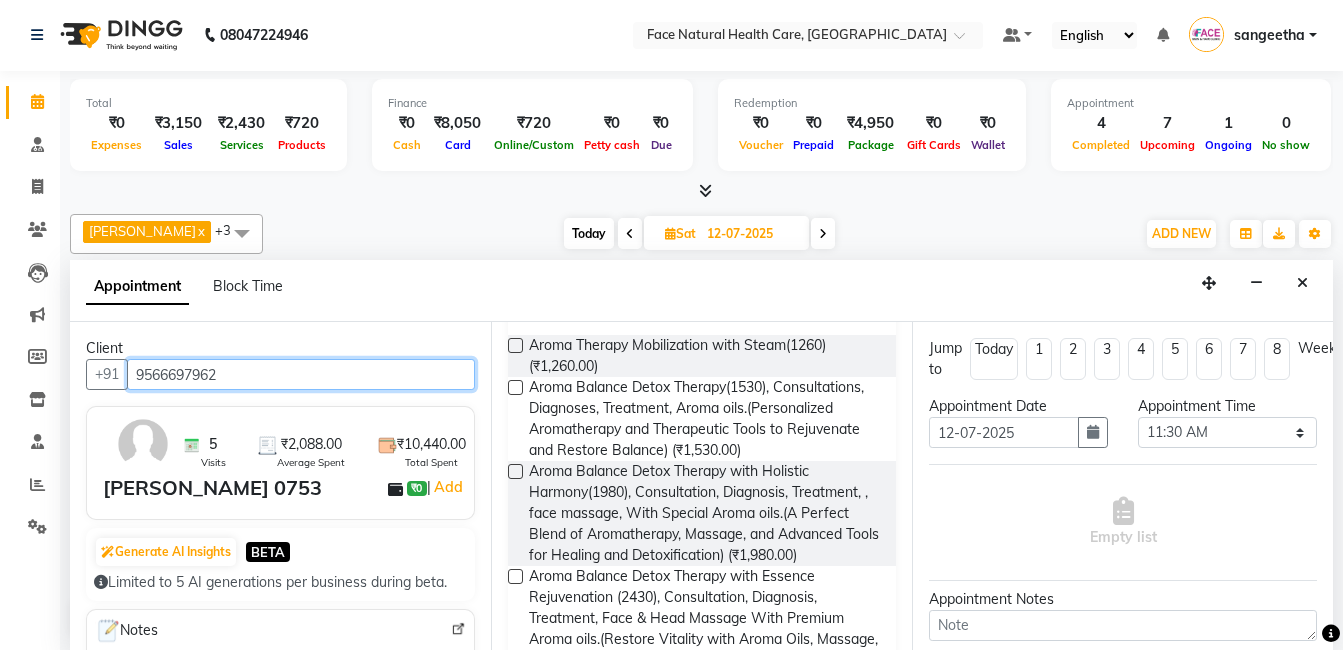 scroll, scrollTop: 224, scrollLeft: 0, axis: vertical 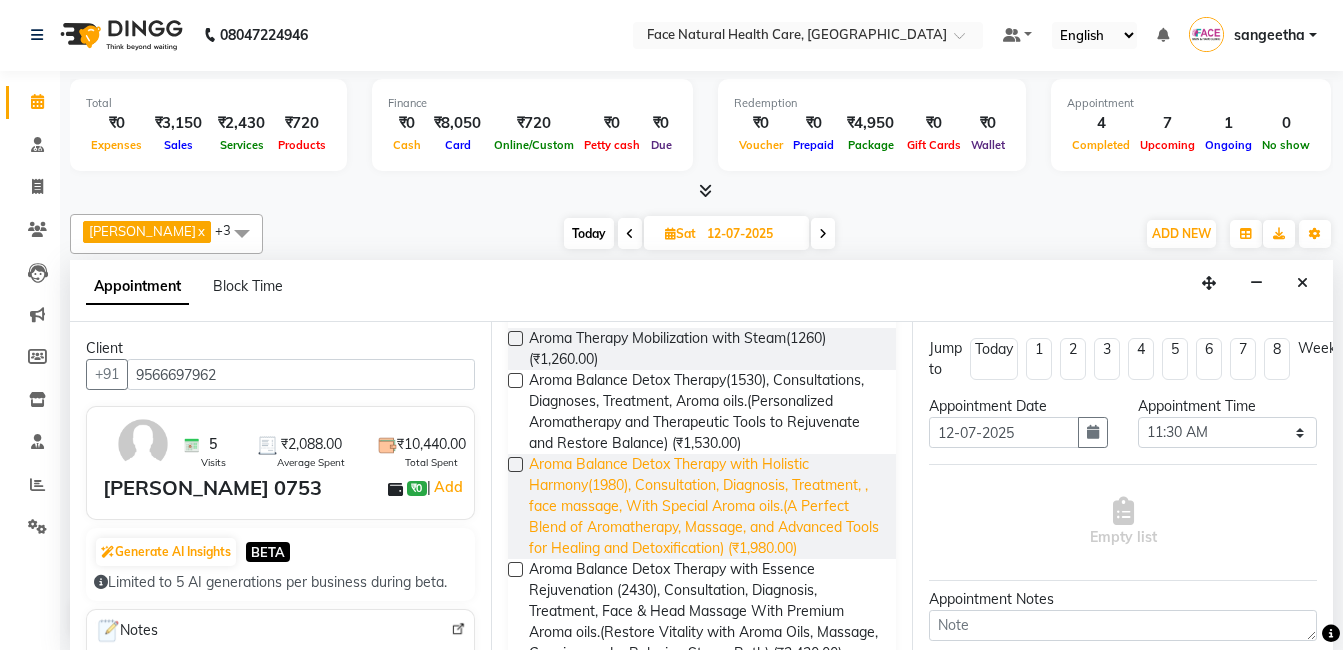 click on "Aroma Balance Detox Therapy with Holistic Harmony(1980), Consultation, Diagnosis, Treatment, , face massage, With Special  Aroma oils.(A Perfect Blend of Aromatherapy, Massage, and Advanced Tools for Healing and Detoxification) (₹1,980.00)" at bounding box center (704, 506) 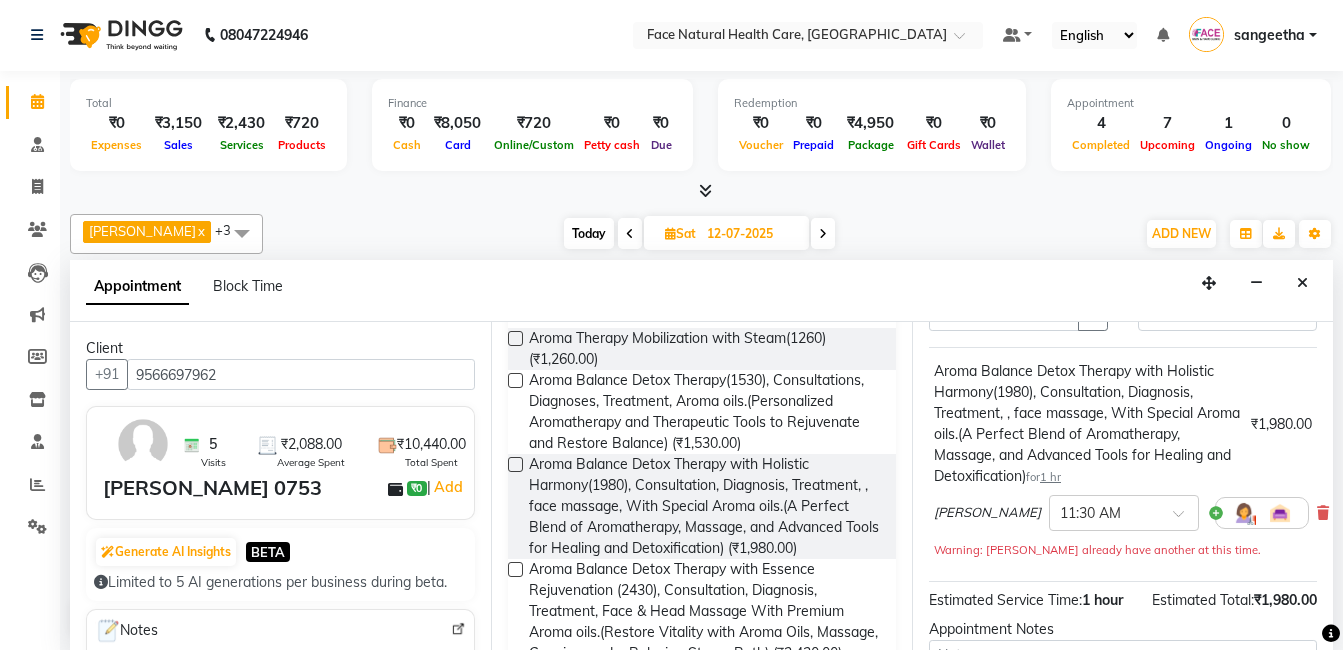 scroll, scrollTop: 145, scrollLeft: 0, axis: vertical 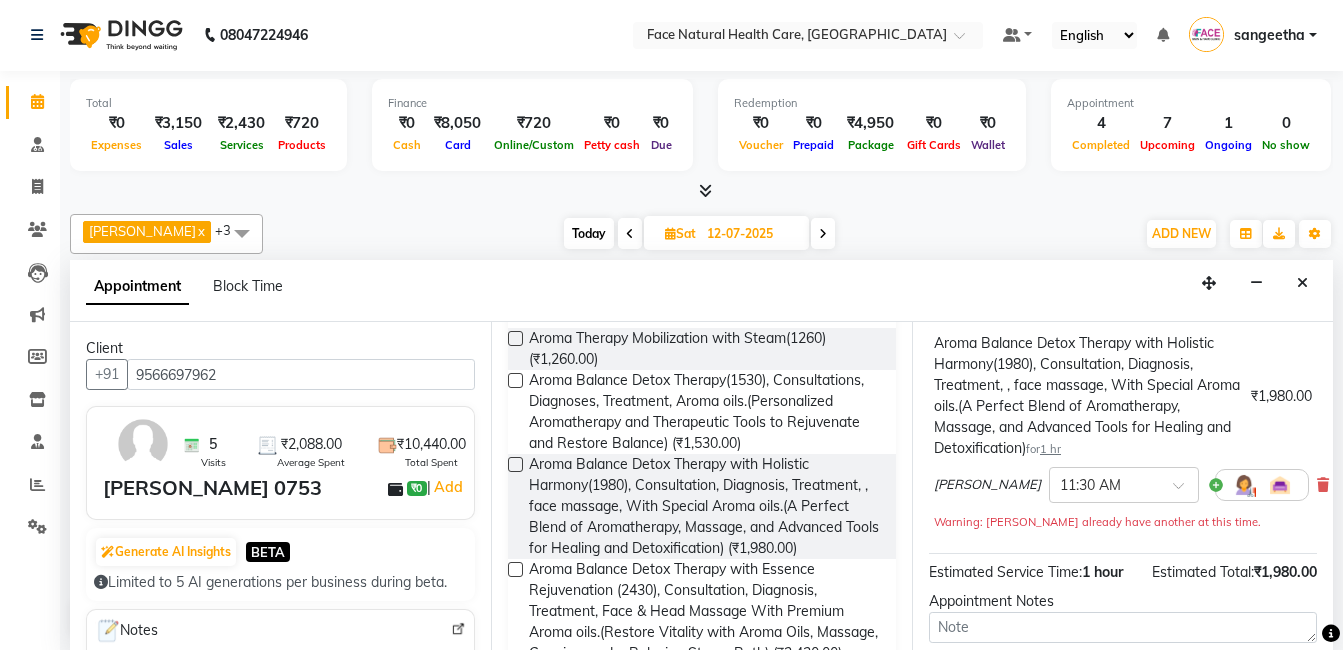 click at bounding box center (1244, 485) 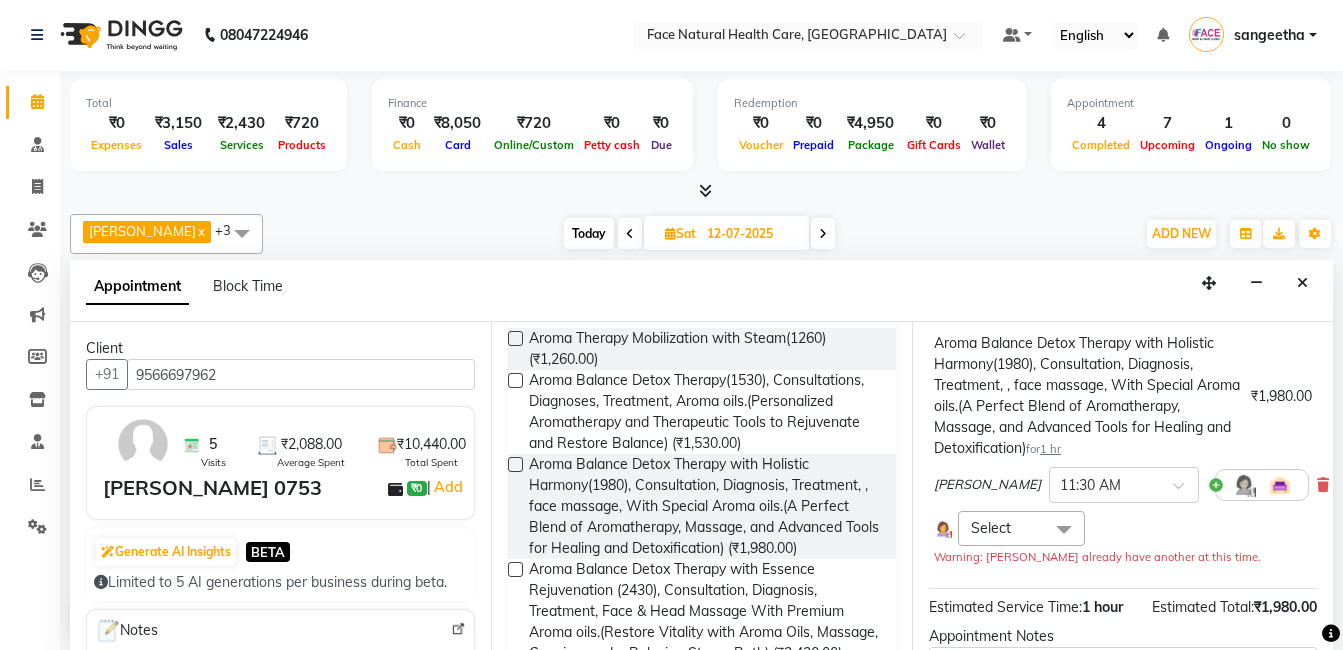 click at bounding box center [1064, 530] 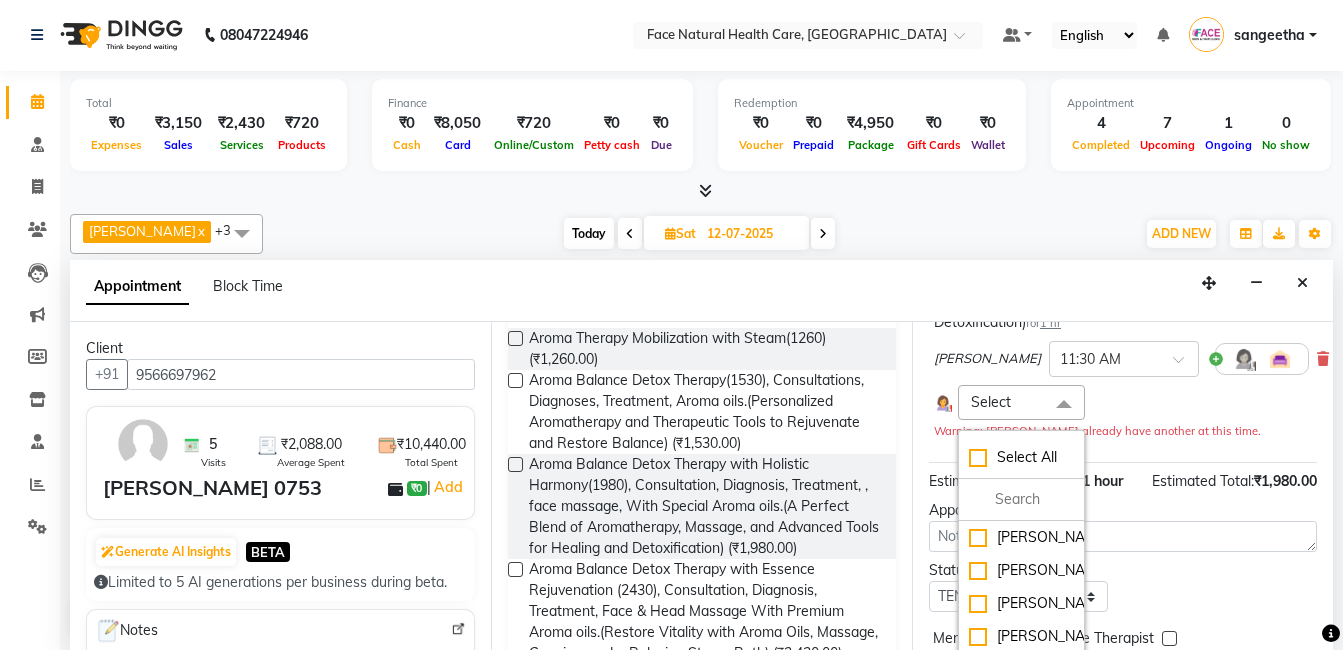 scroll, scrollTop: 398, scrollLeft: 0, axis: vertical 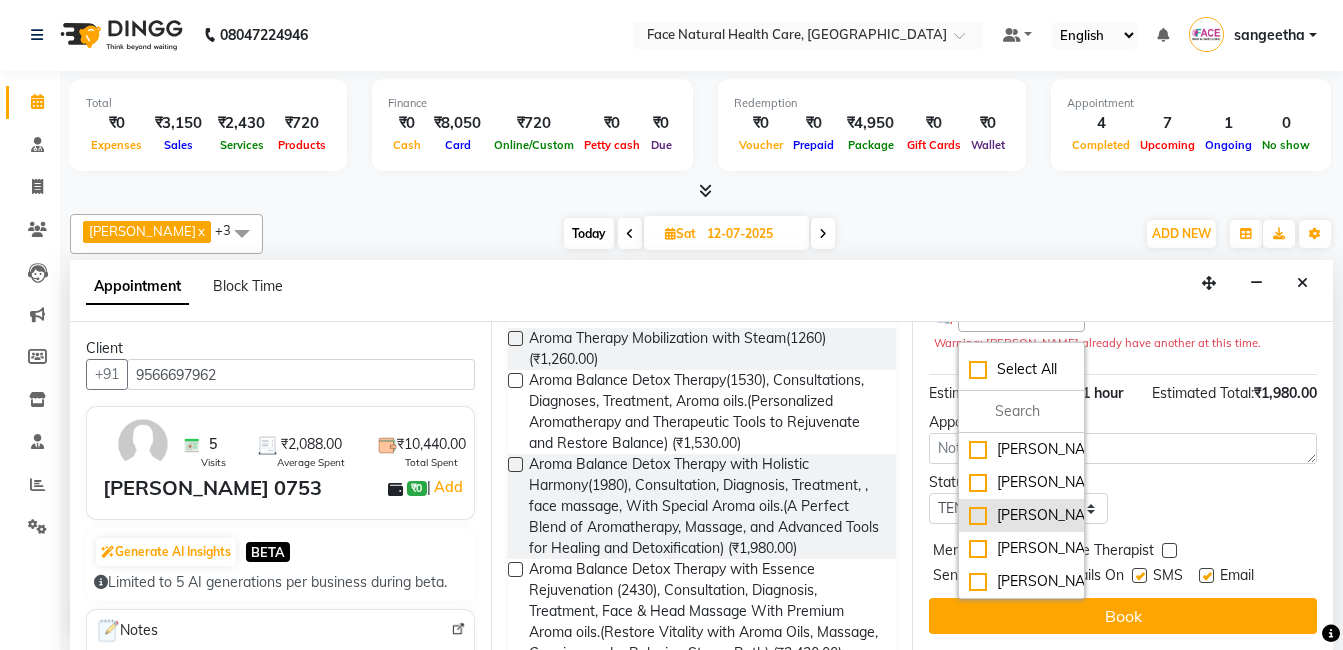 click on "[PERSON_NAME]" at bounding box center [1021, 515] 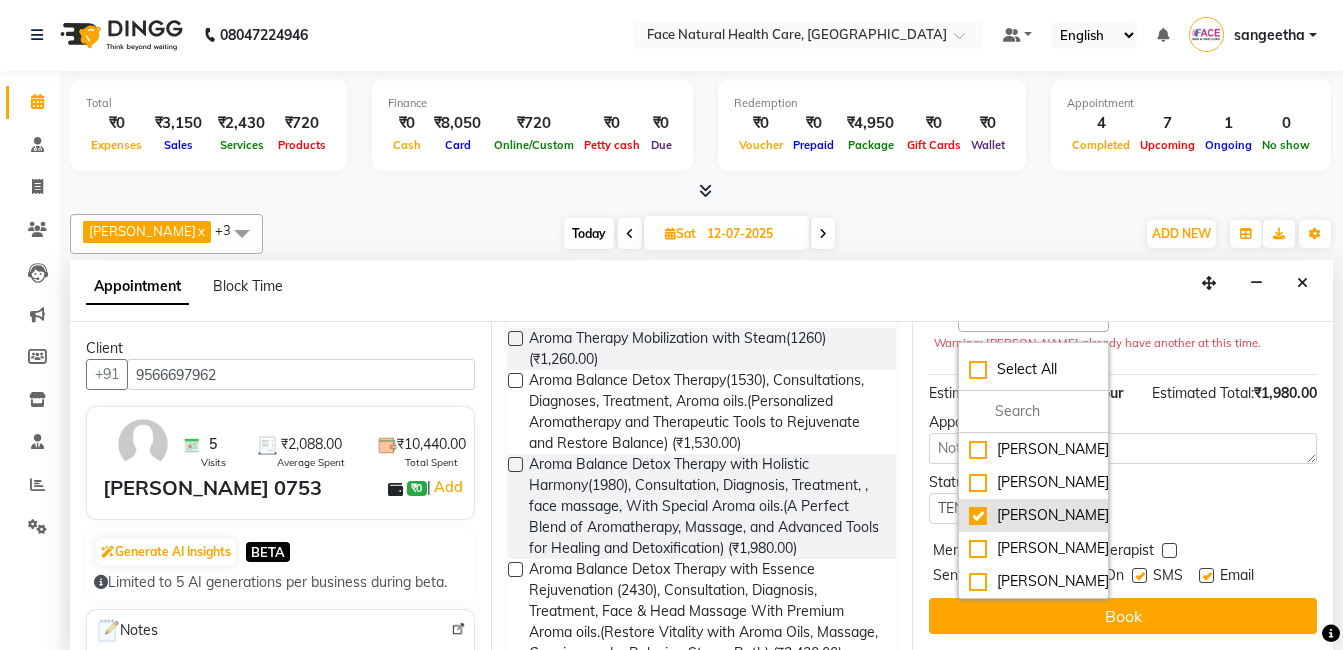 scroll, scrollTop: 426, scrollLeft: 0, axis: vertical 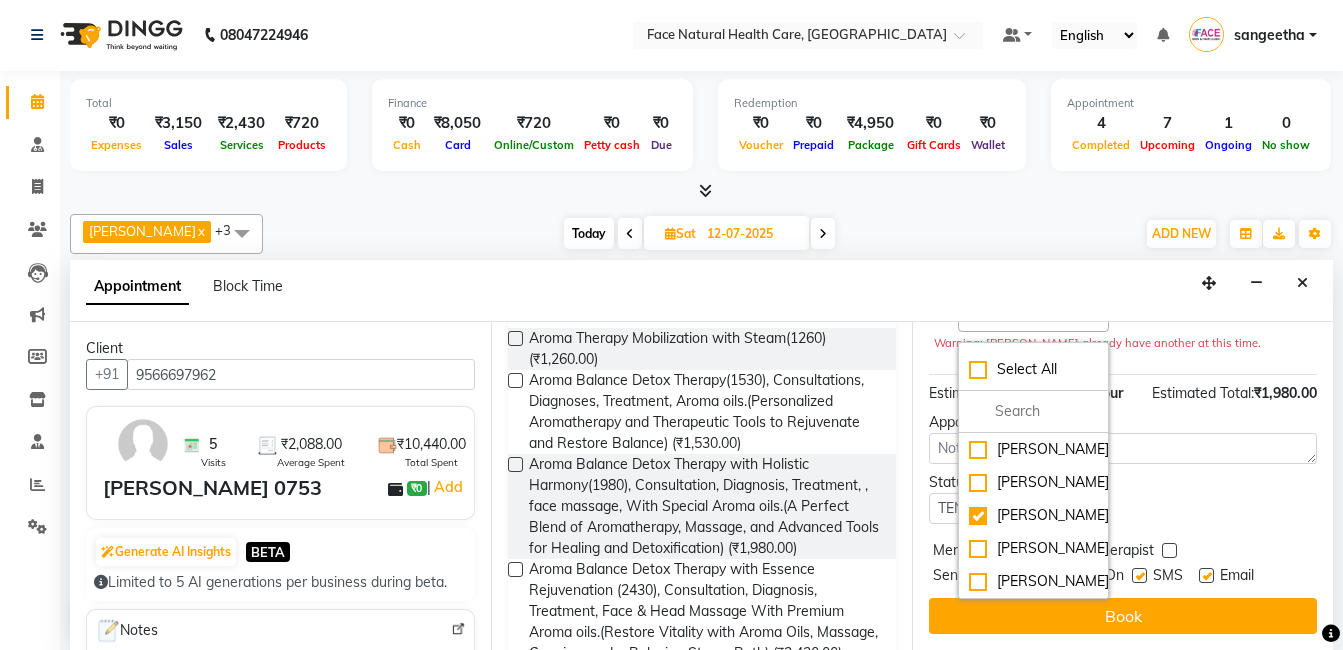 click at bounding box center (1139, 575) 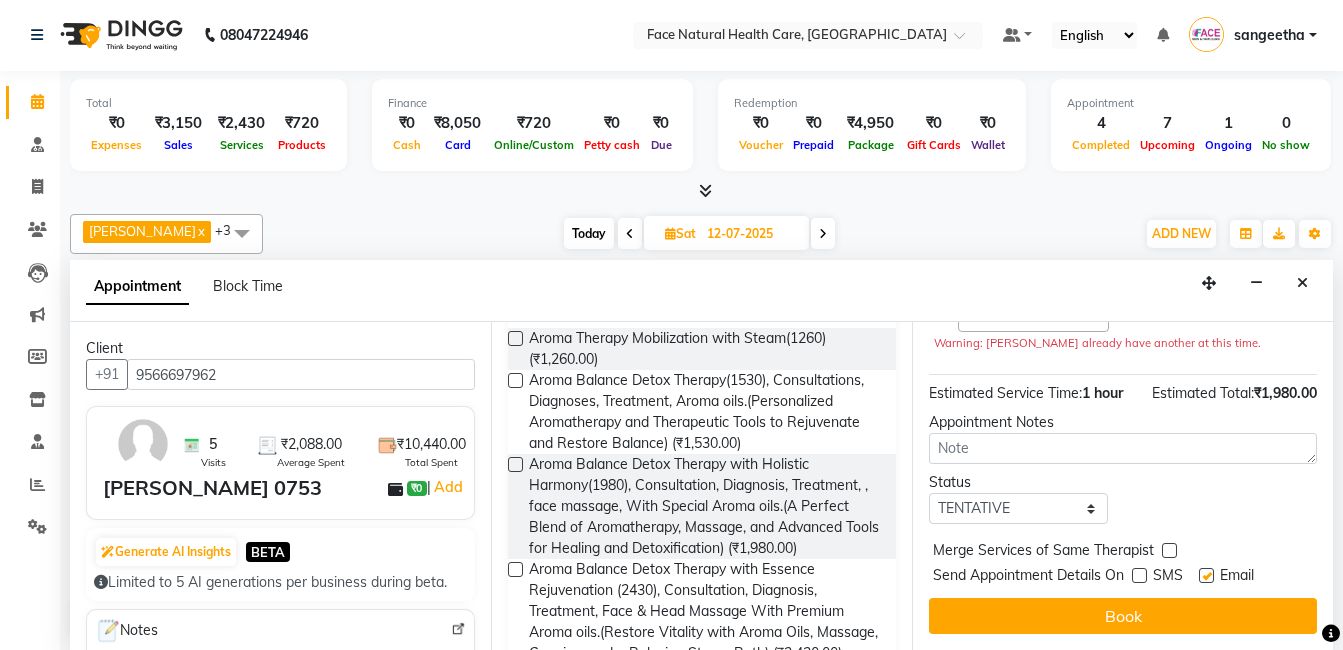 click at bounding box center [1206, 575] 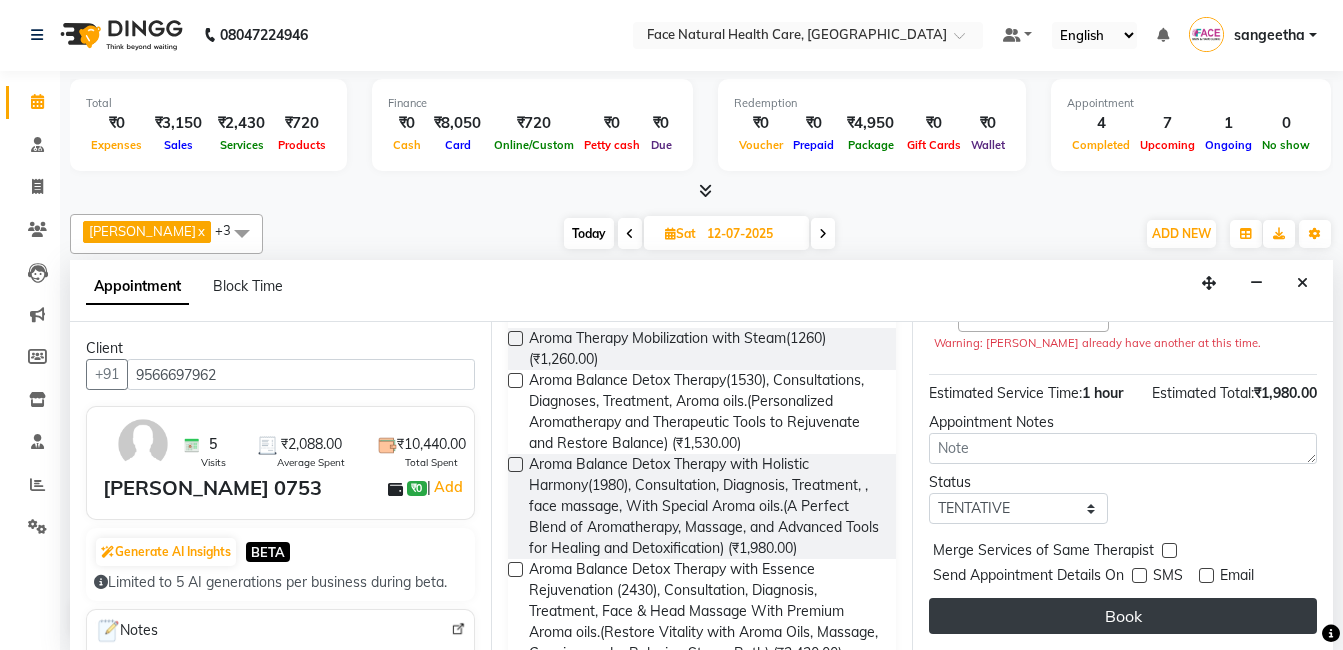 click on "Book" at bounding box center (1123, 616) 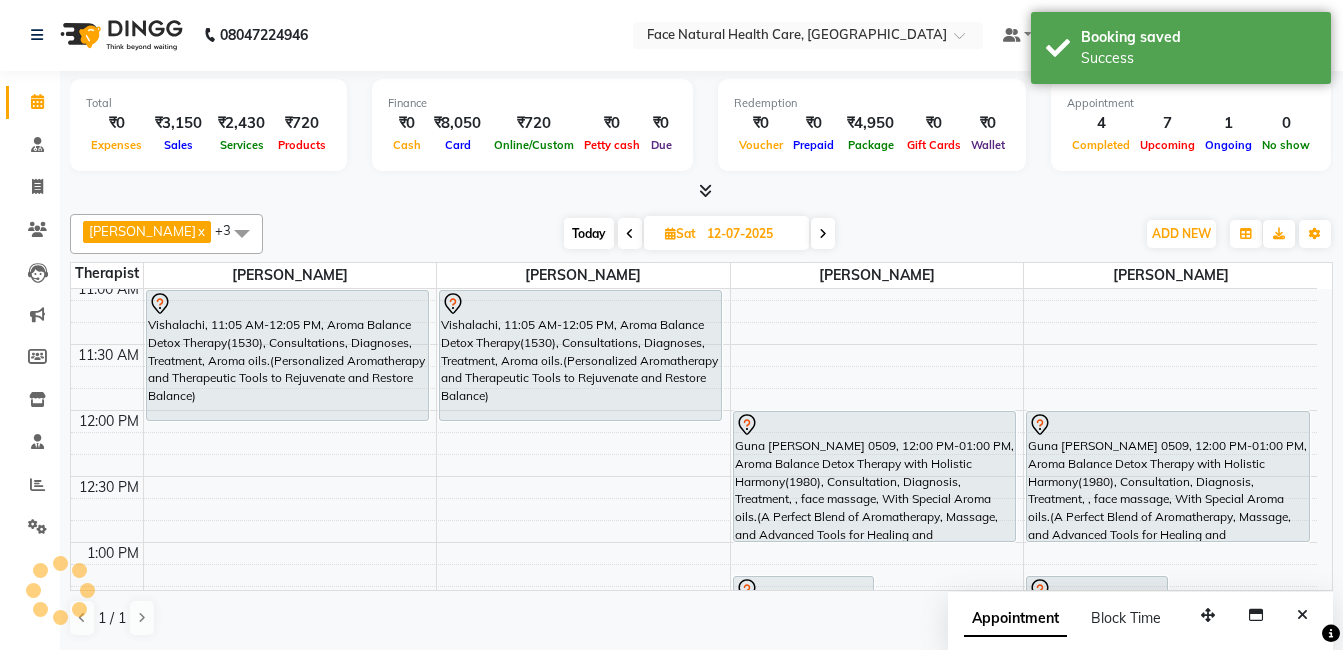 scroll, scrollTop: 0, scrollLeft: 0, axis: both 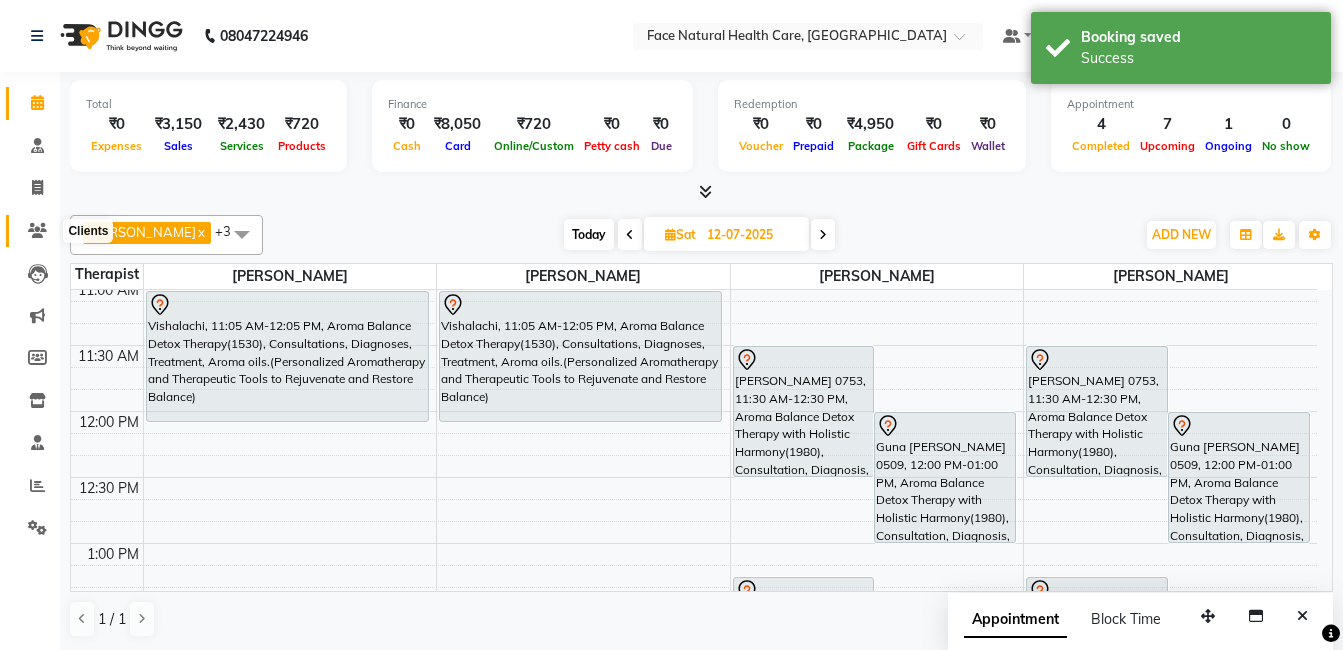 click 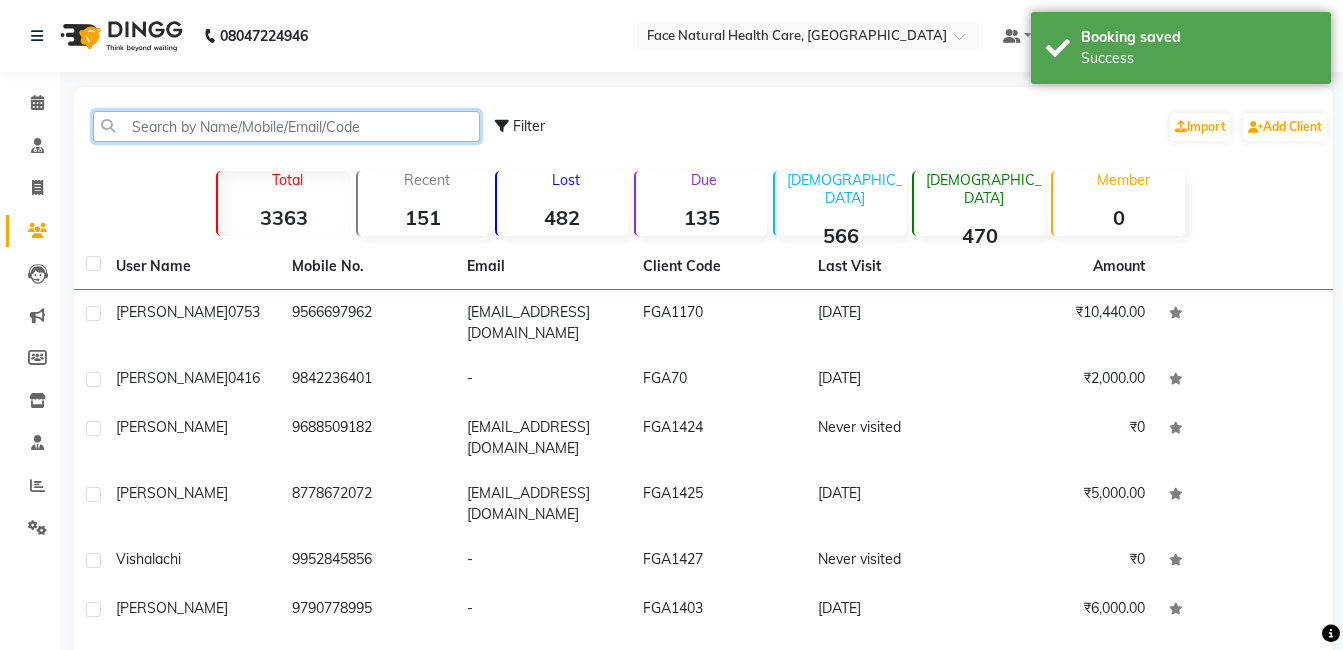 click 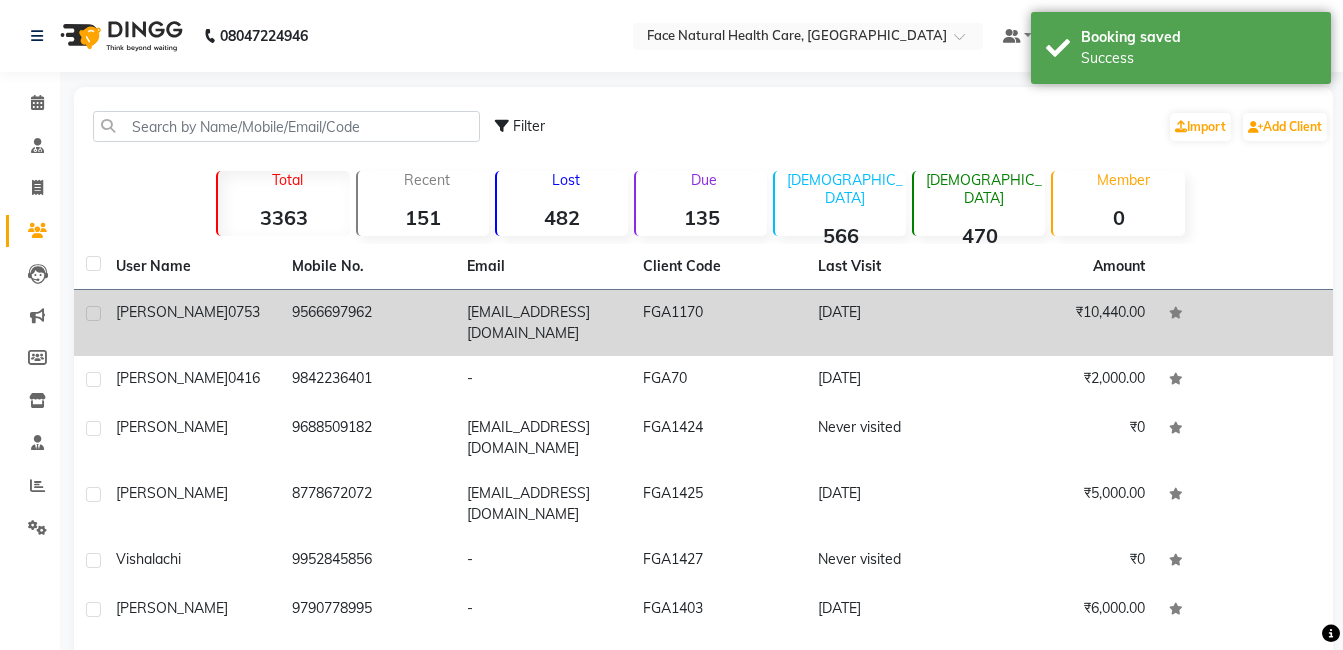 click on "[EMAIL_ADDRESS][DOMAIN_NAME]" 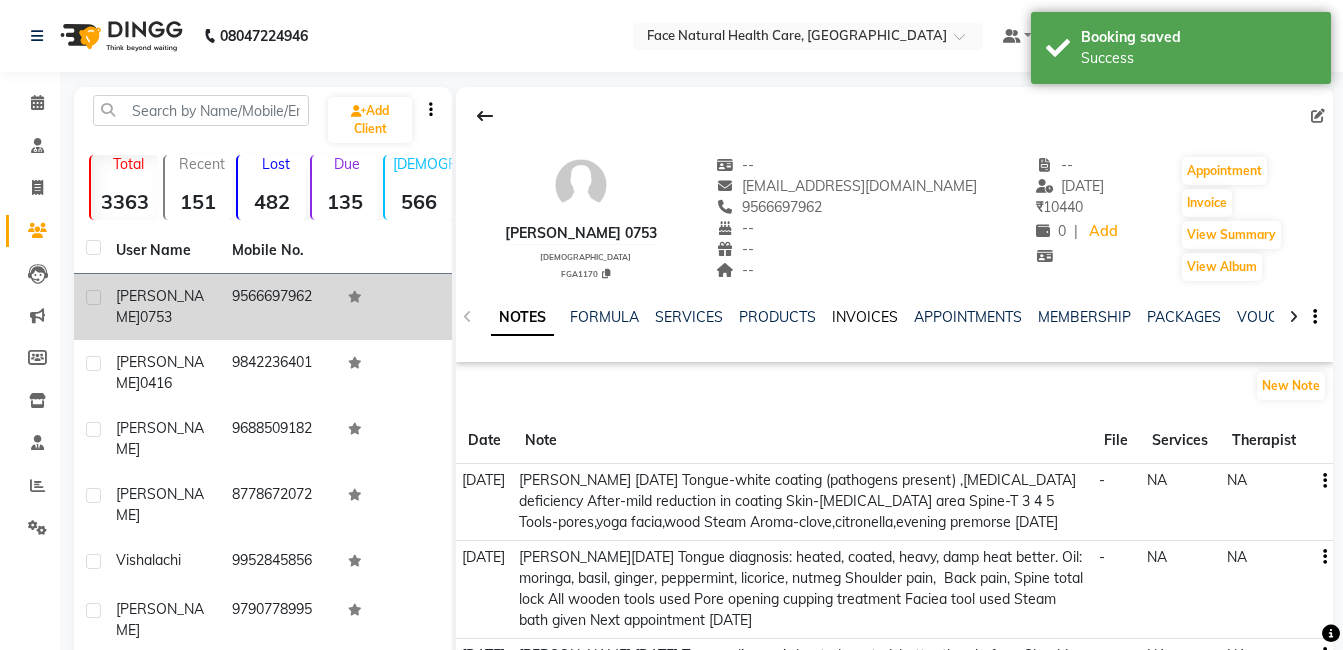 click on "INVOICES" 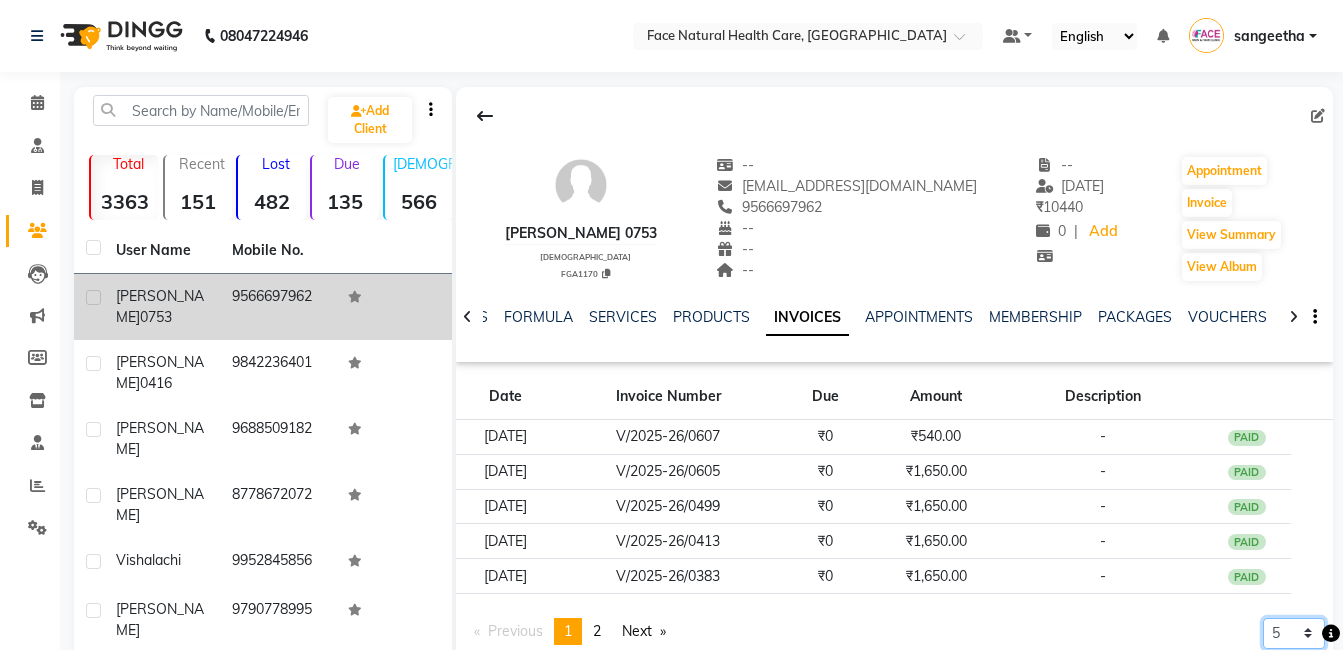 click on "5 10 50 100 500" 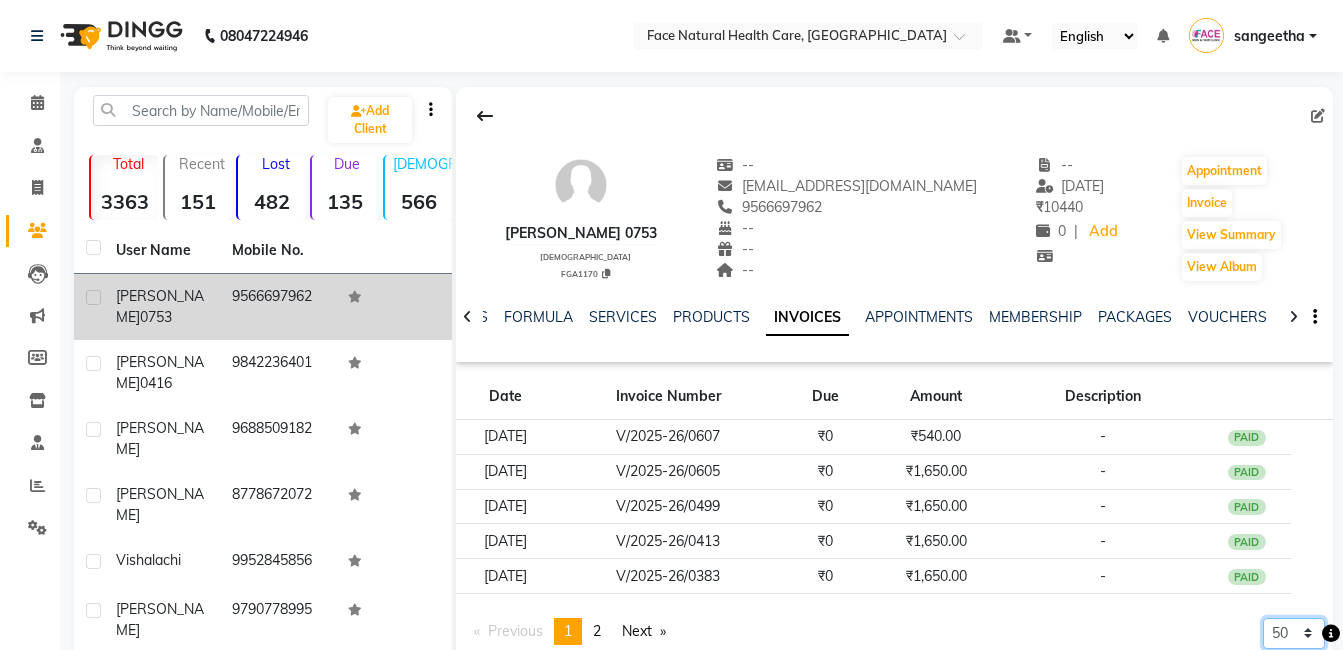 click on "5 10 50 100 500" 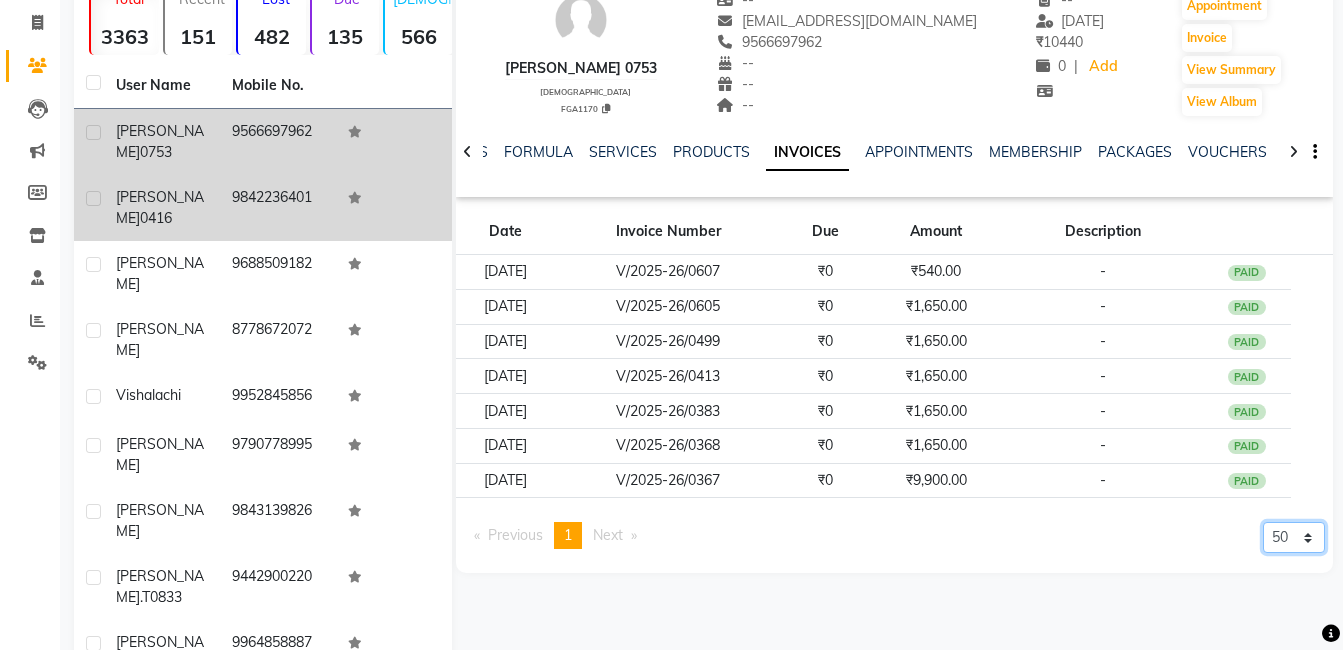scroll, scrollTop: 0, scrollLeft: 0, axis: both 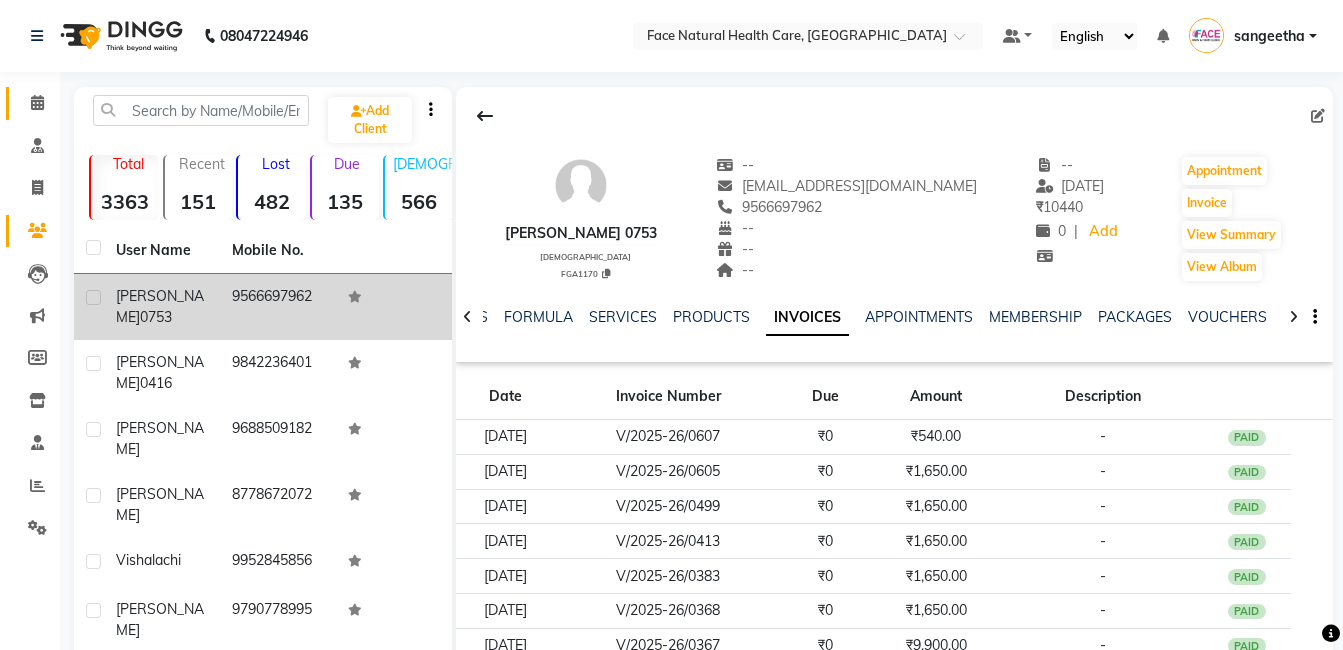 click 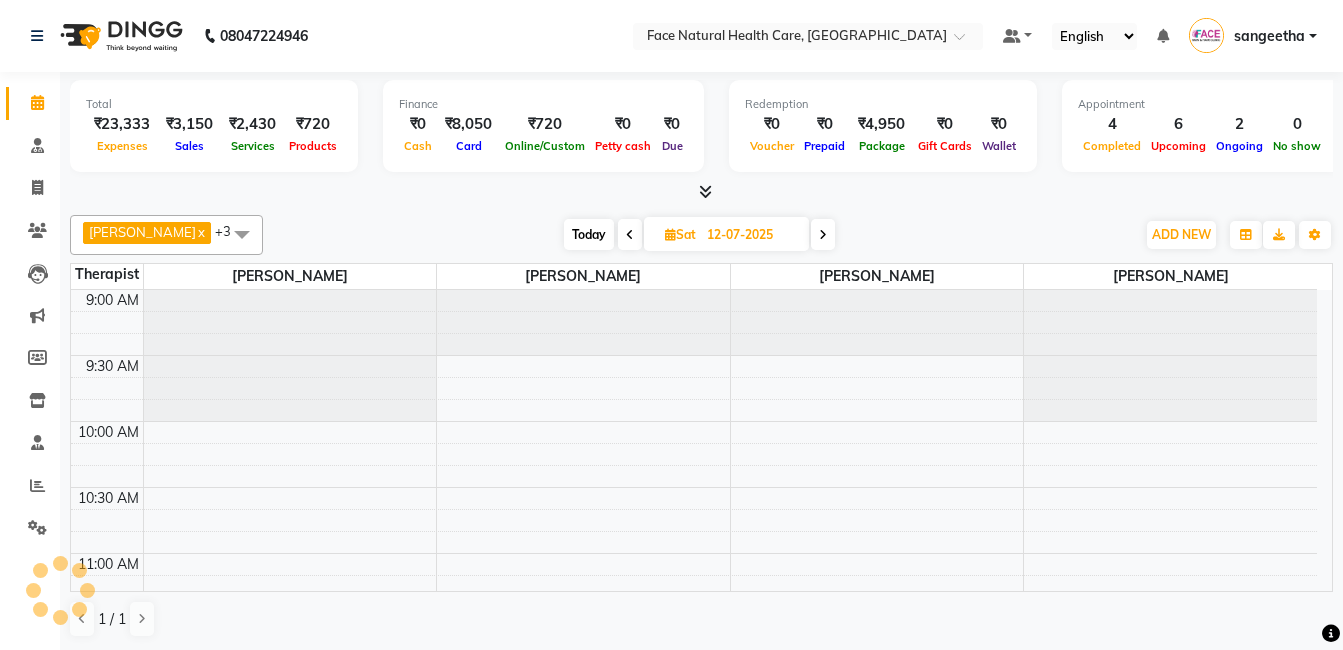 scroll, scrollTop: 0, scrollLeft: 0, axis: both 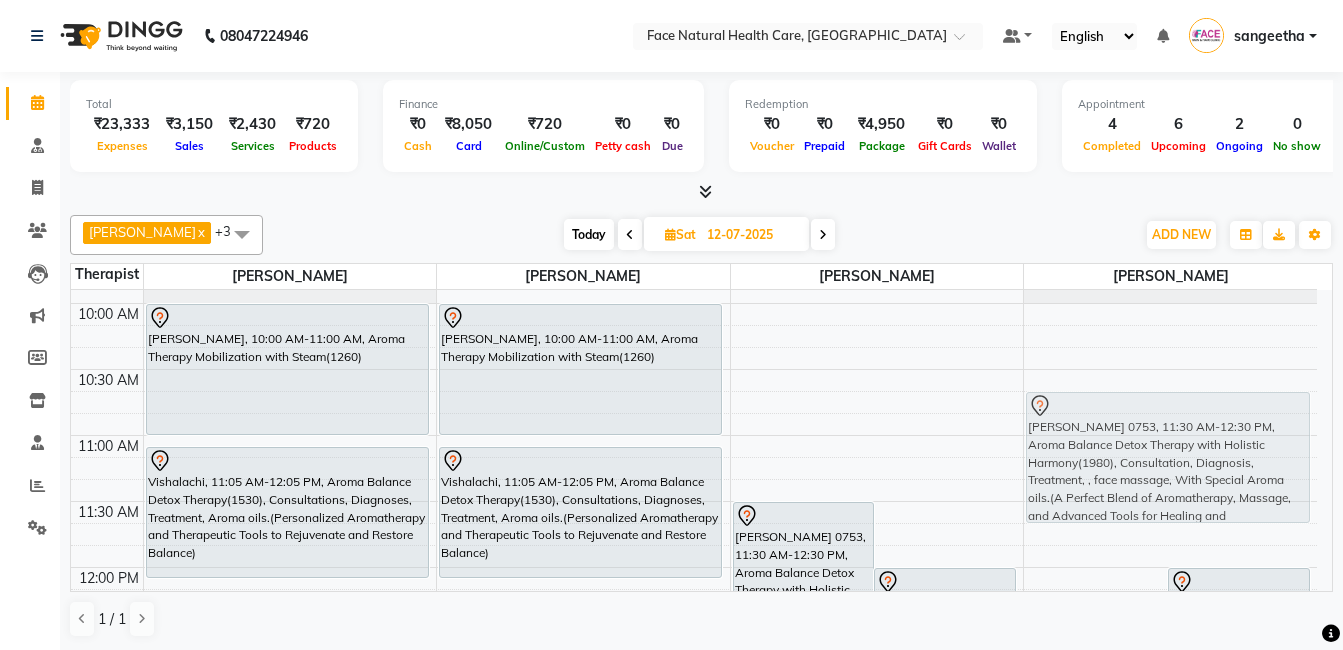 drag, startPoint x: 1077, startPoint y: 528, endPoint x: 1128, endPoint y: 415, distance: 123.97581 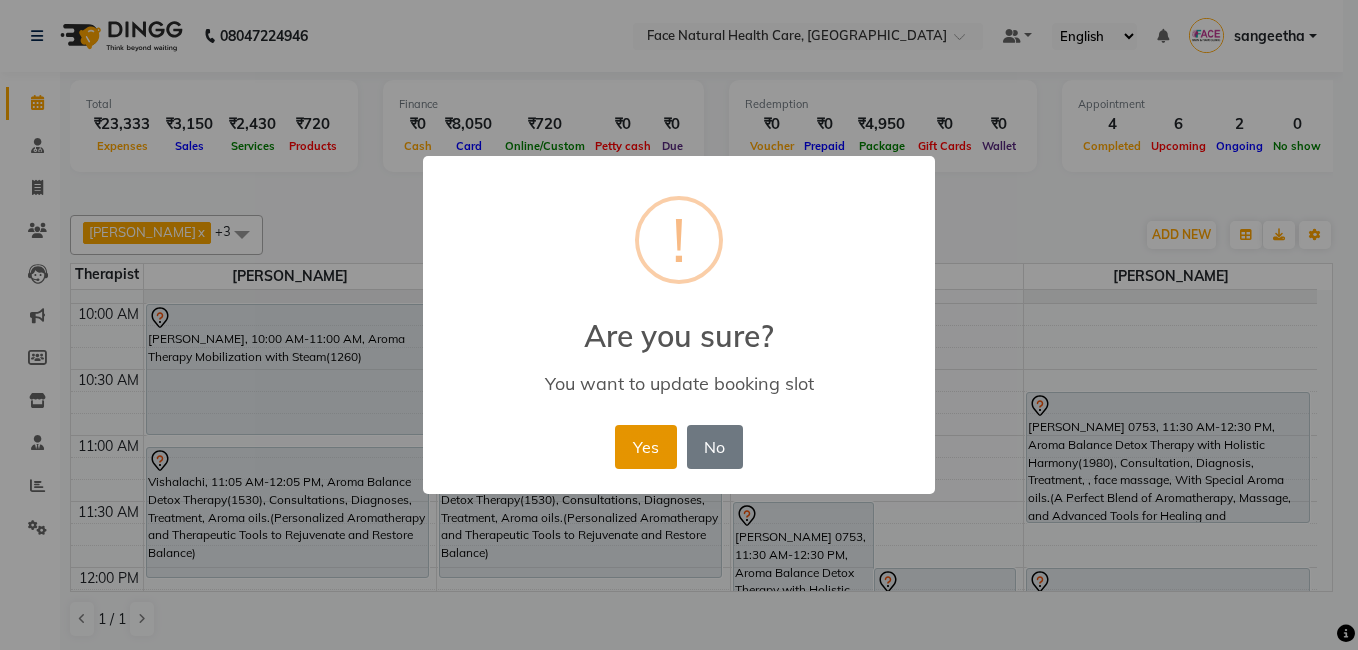 click on "Yes" at bounding box center (645, 447) 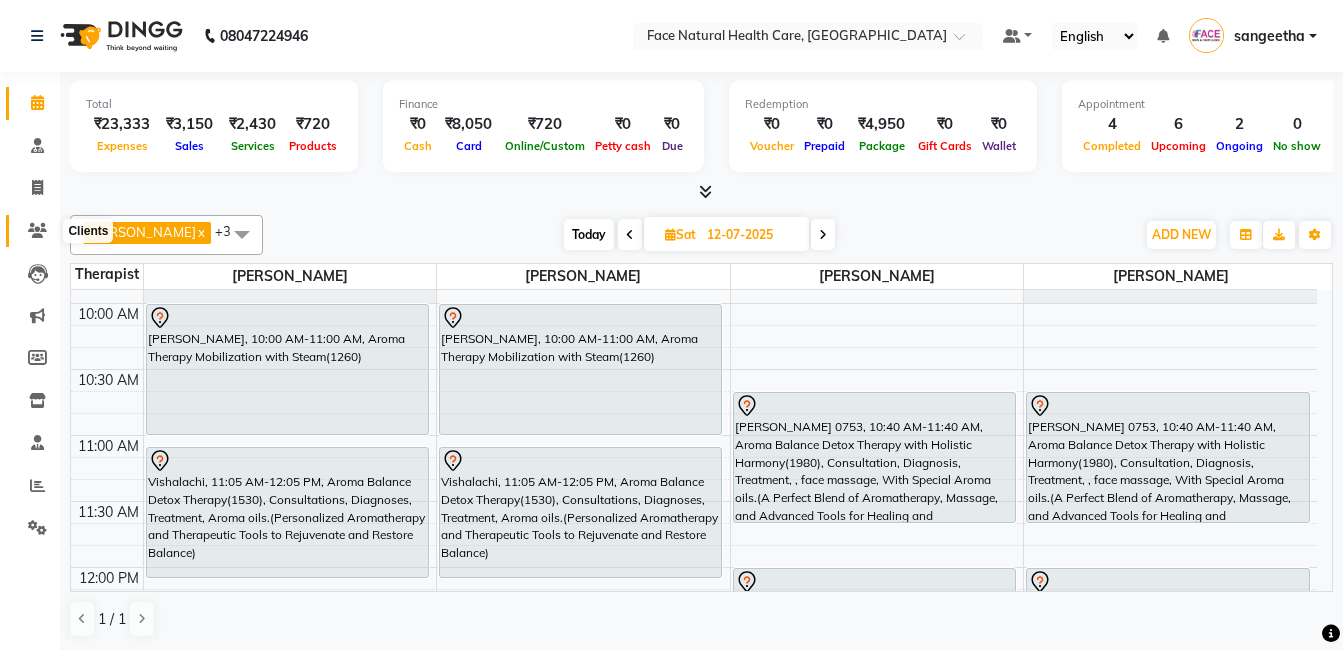 click 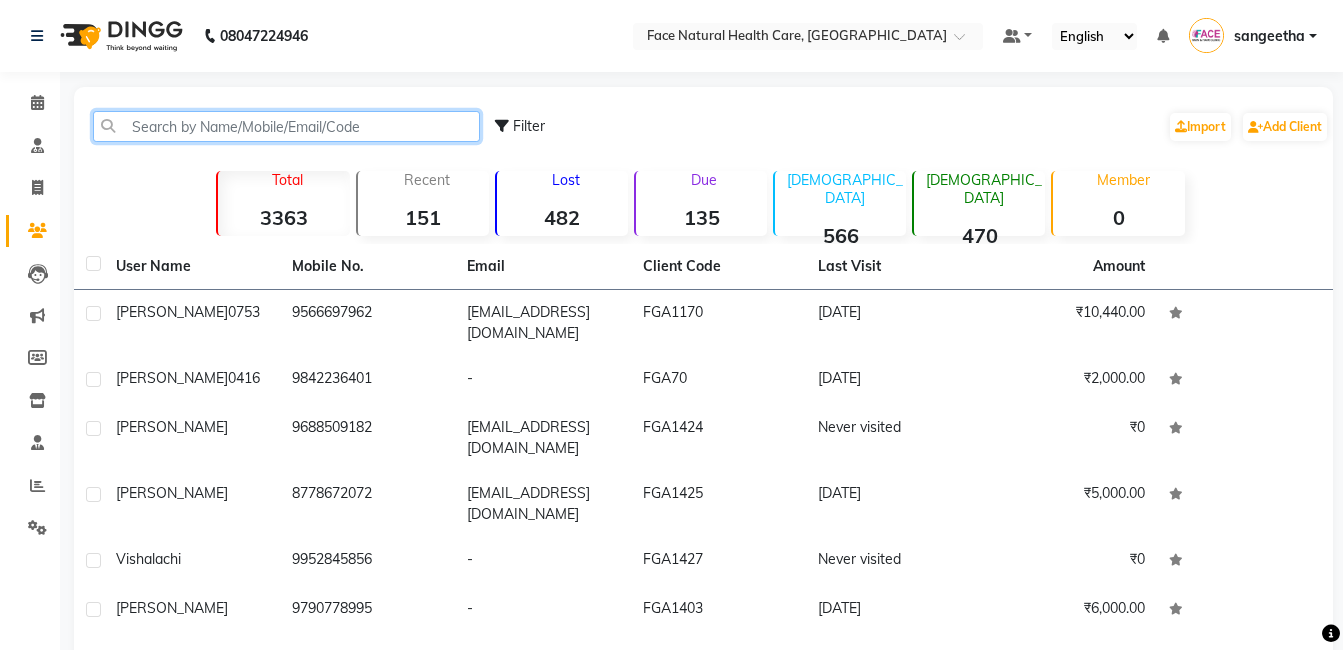 click 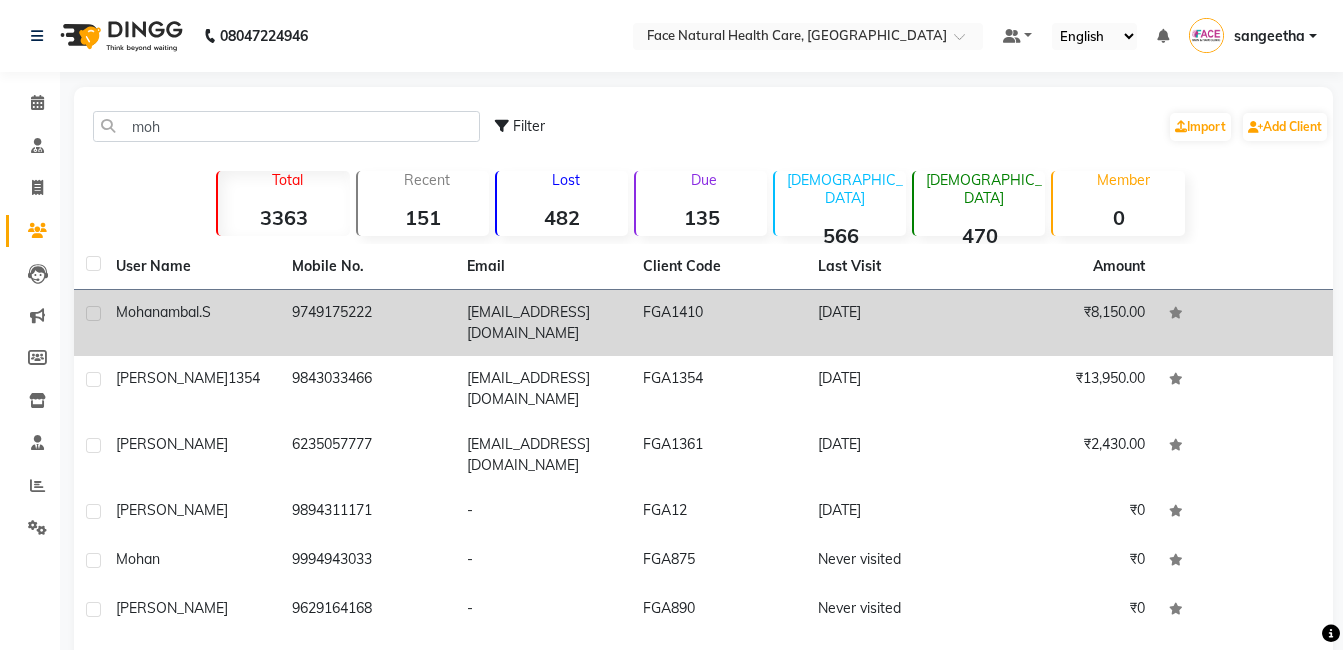 click on "[EMAIL_ADDRESS][DOMAIN_NAME]" 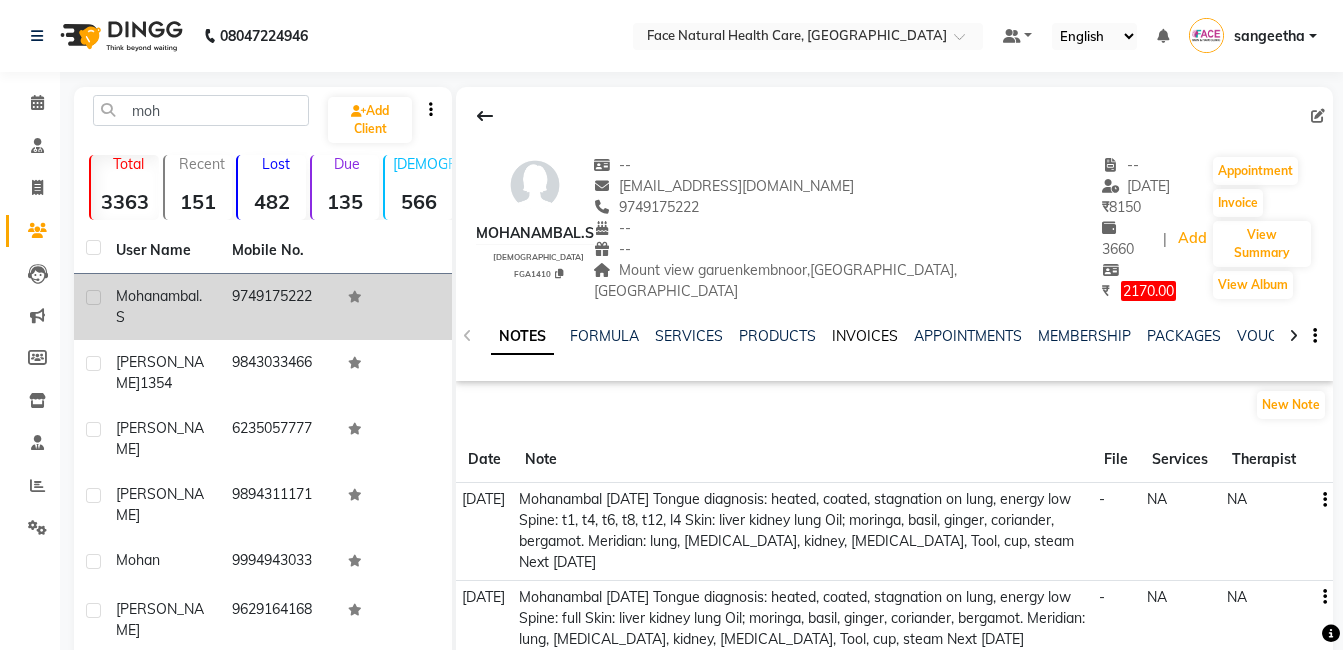 click on "INVOICES" 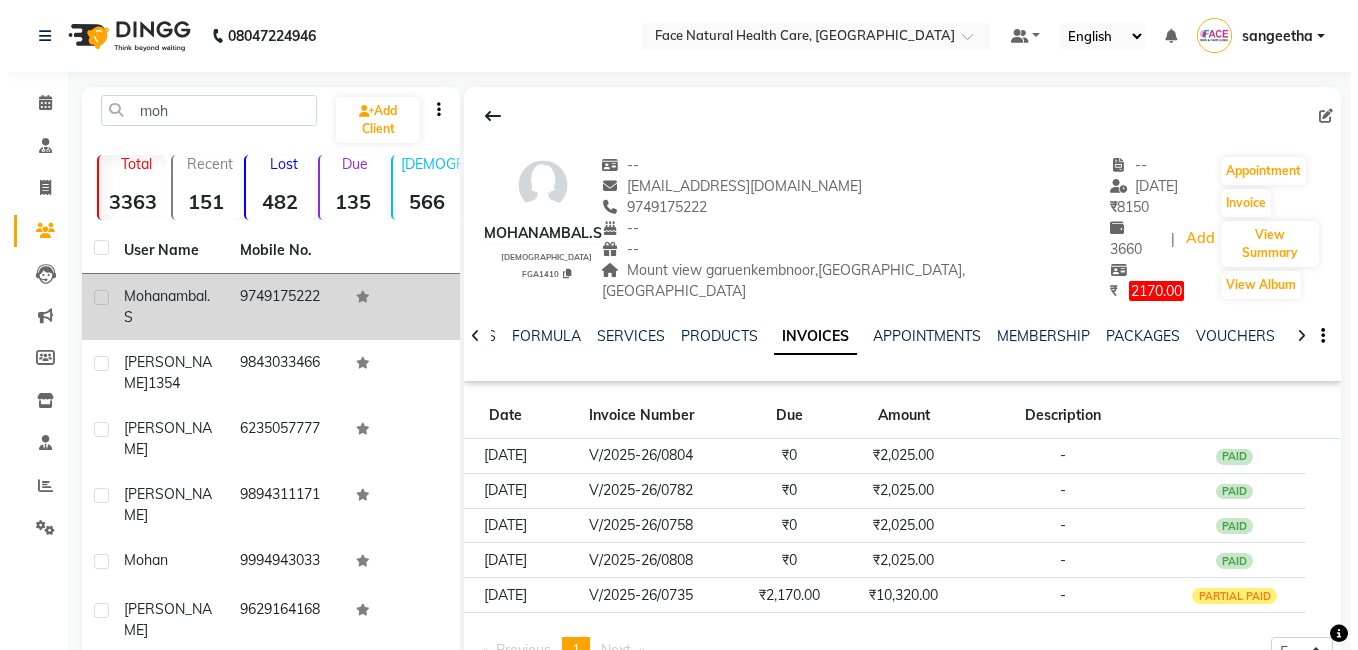 scroll, scrollTop: 131, scrollLeft: 0, axis: vertical 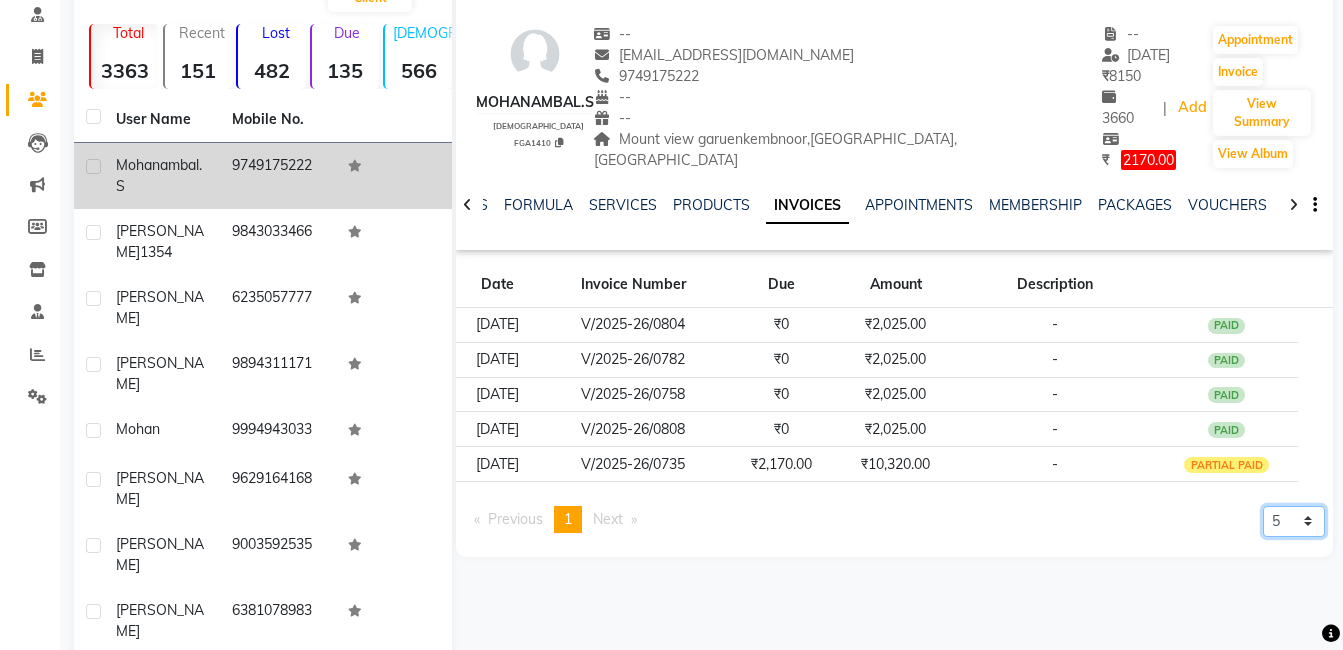 click on "5 10 50 100 500" 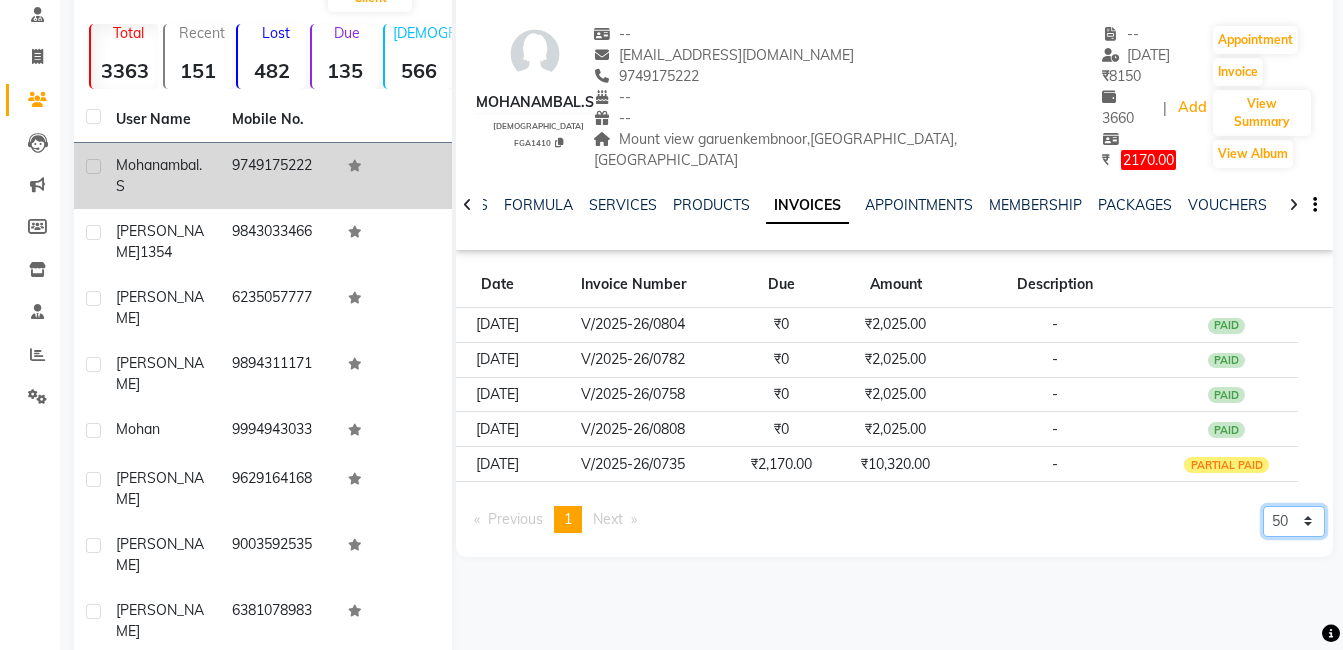 click on "5 10 50 100 500" 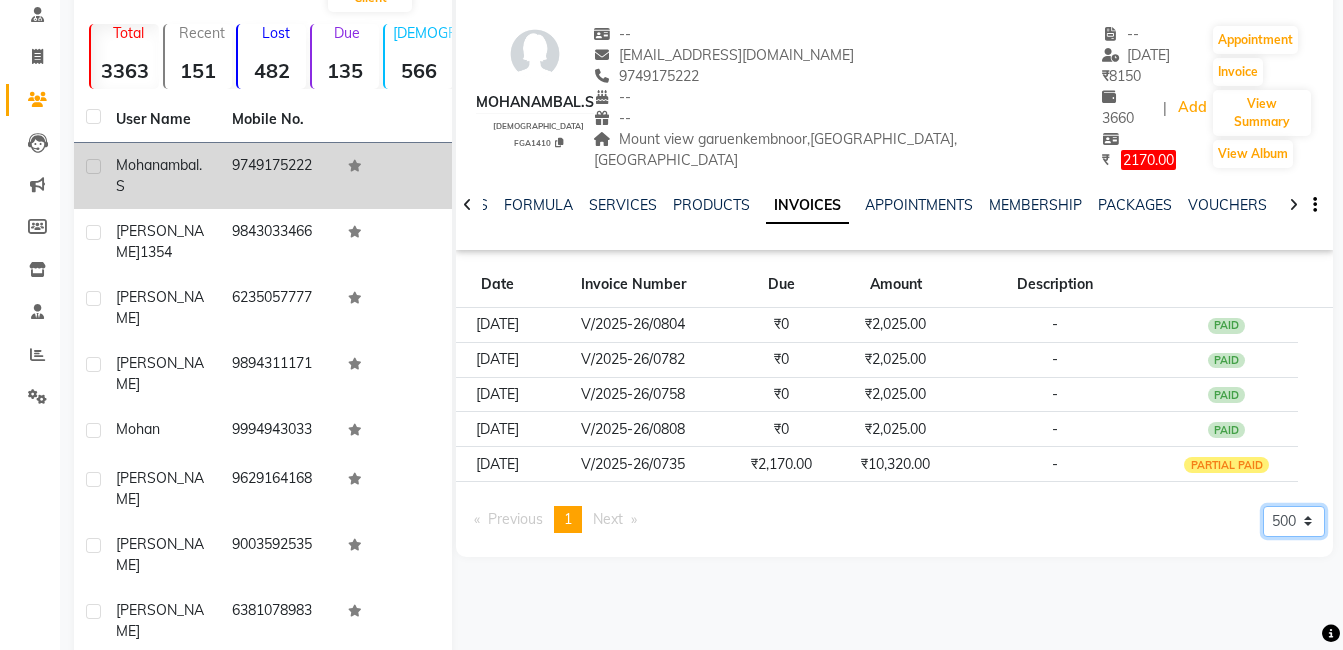 click on "5 10 50 100 500" 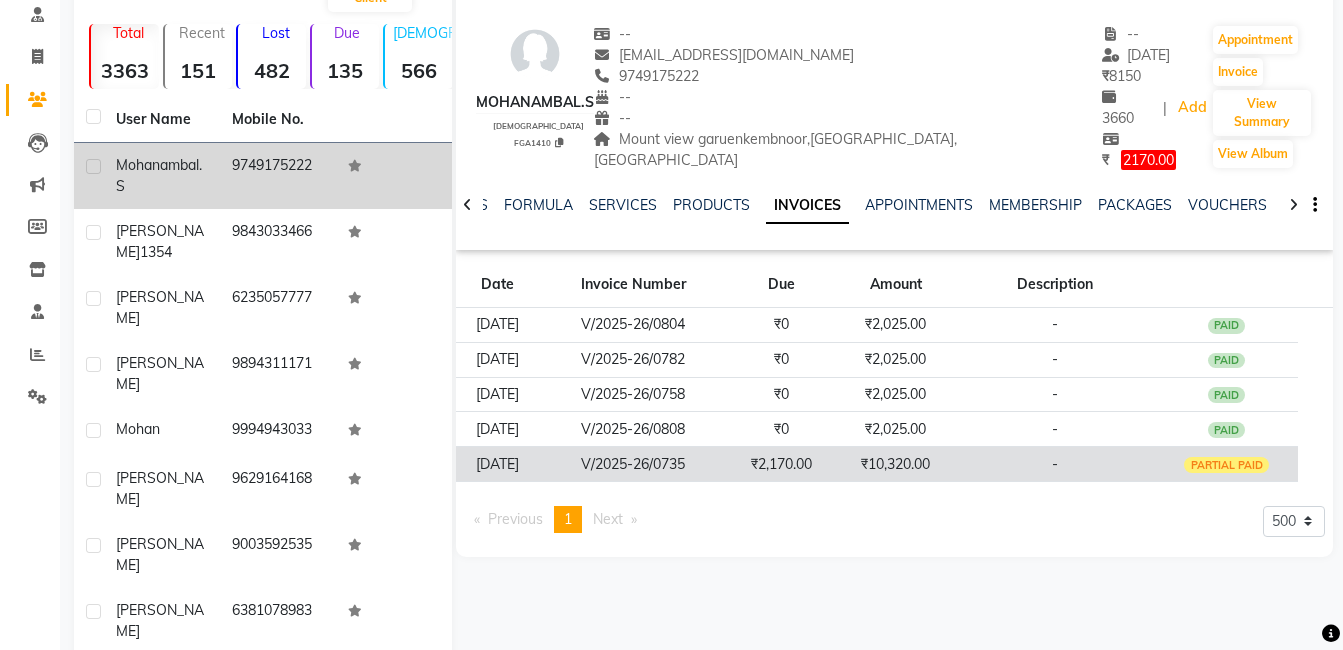 click on "-" 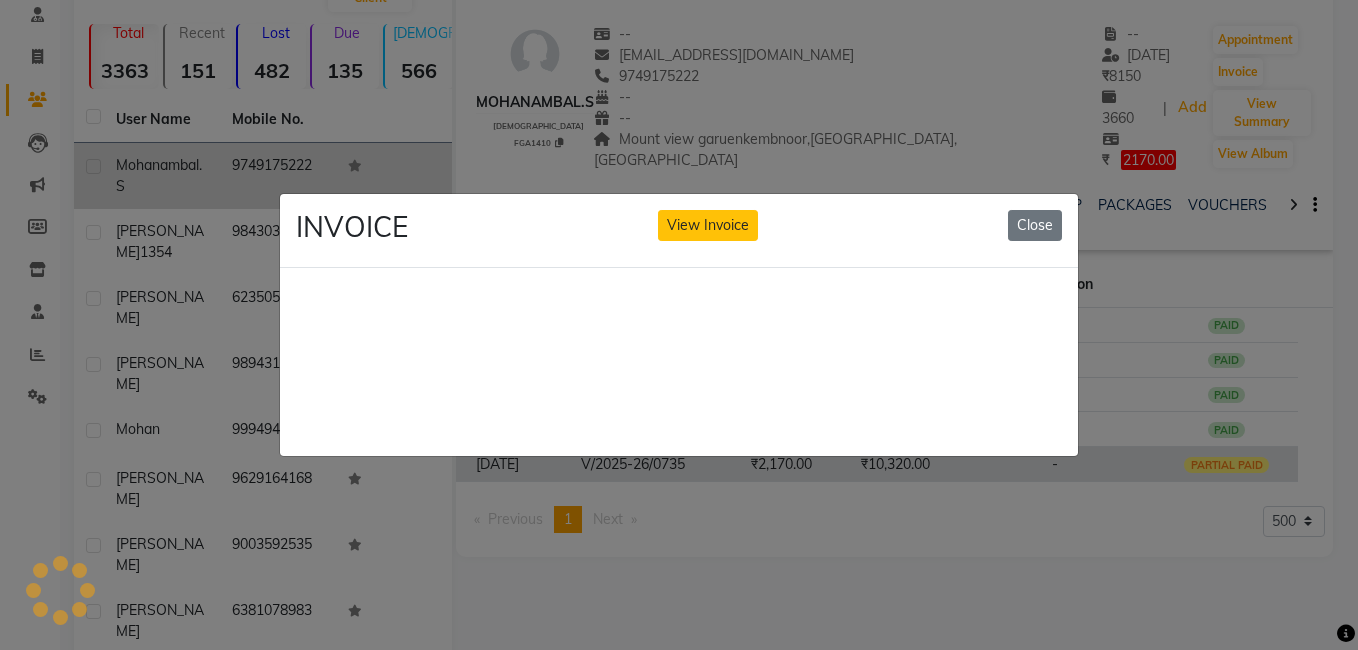scroll, scrollTop: 49, scrollLeft: 0, axis: vertical 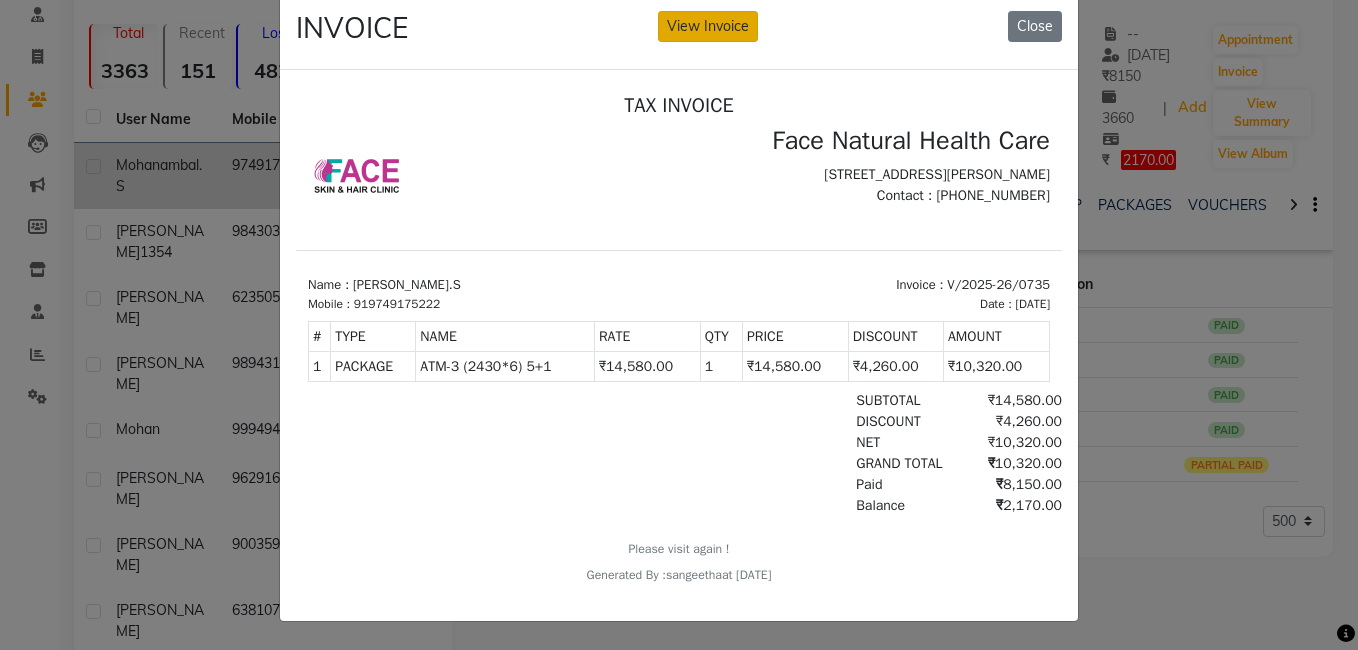 click on "View Invoice" 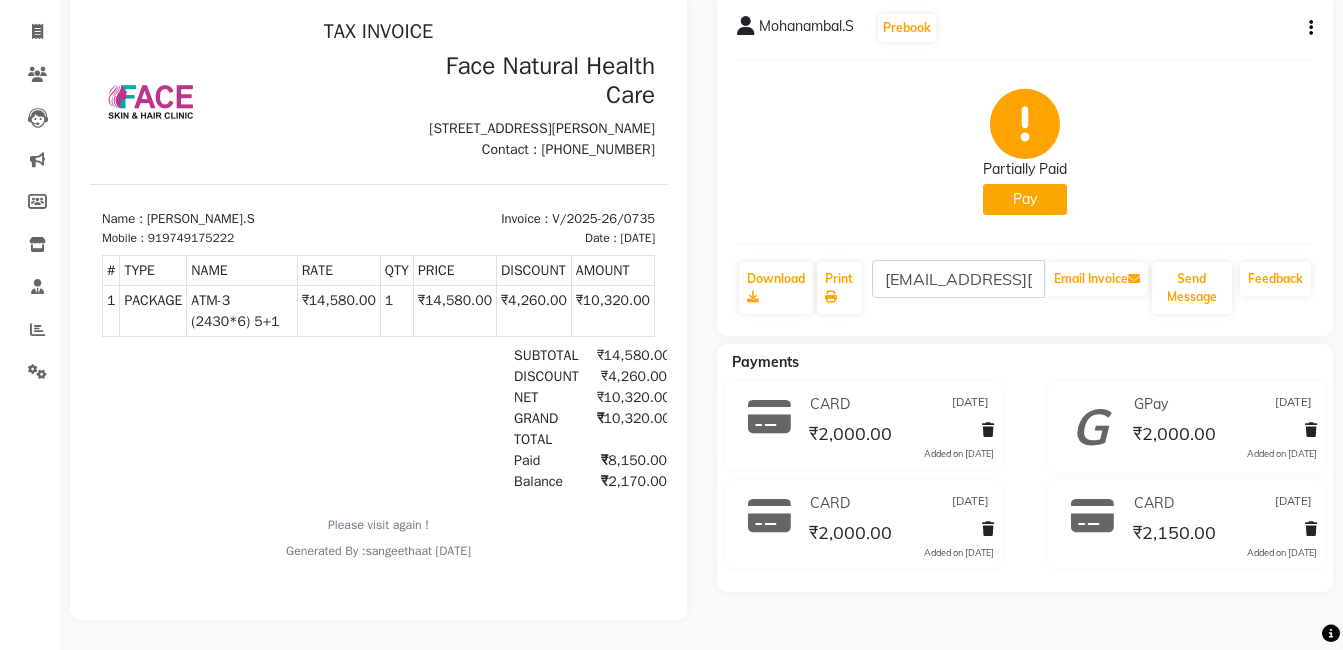 scroll, scrollTop: 0, scrollLeft: 0, axis: both 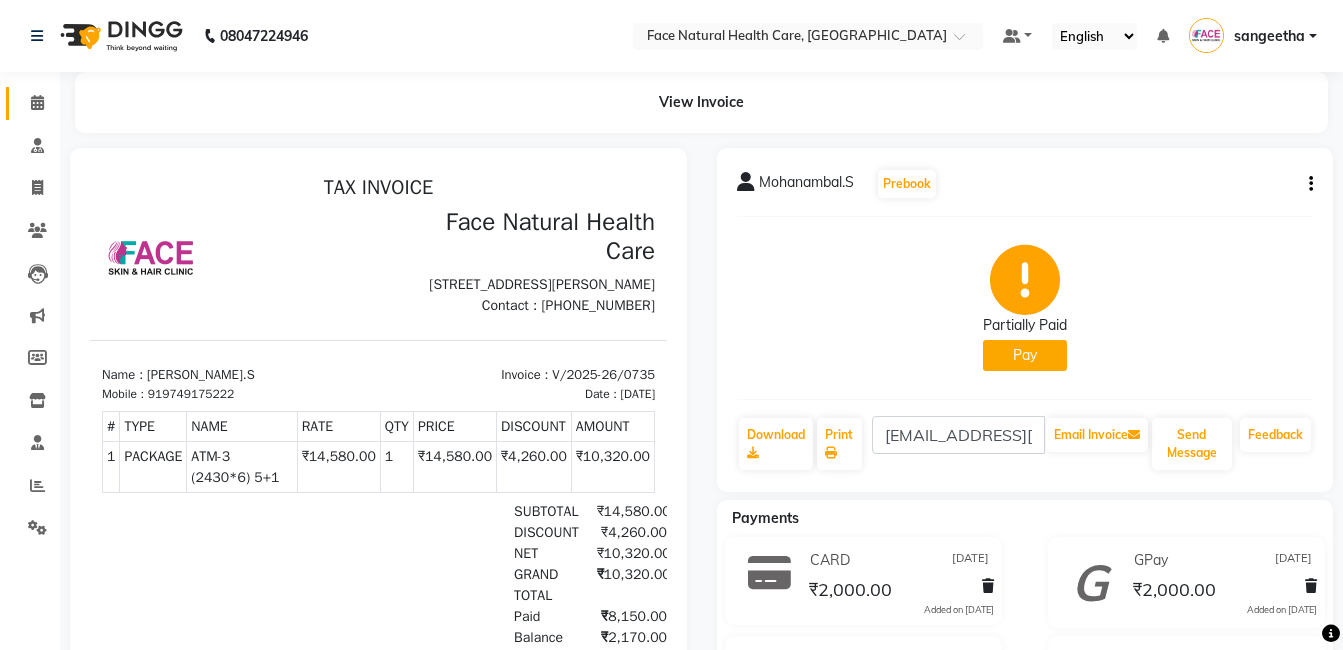click on "Calendar" 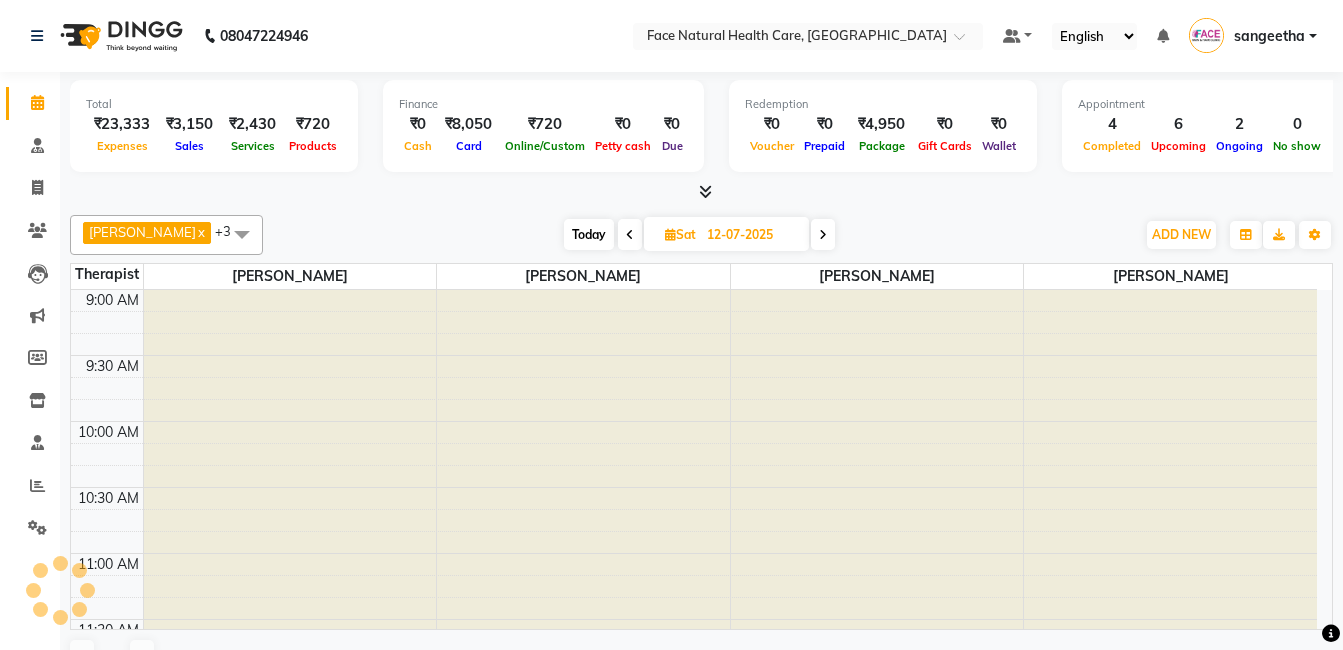 scroll, scrollTop: 0, scrollLeft: 0, axis: both 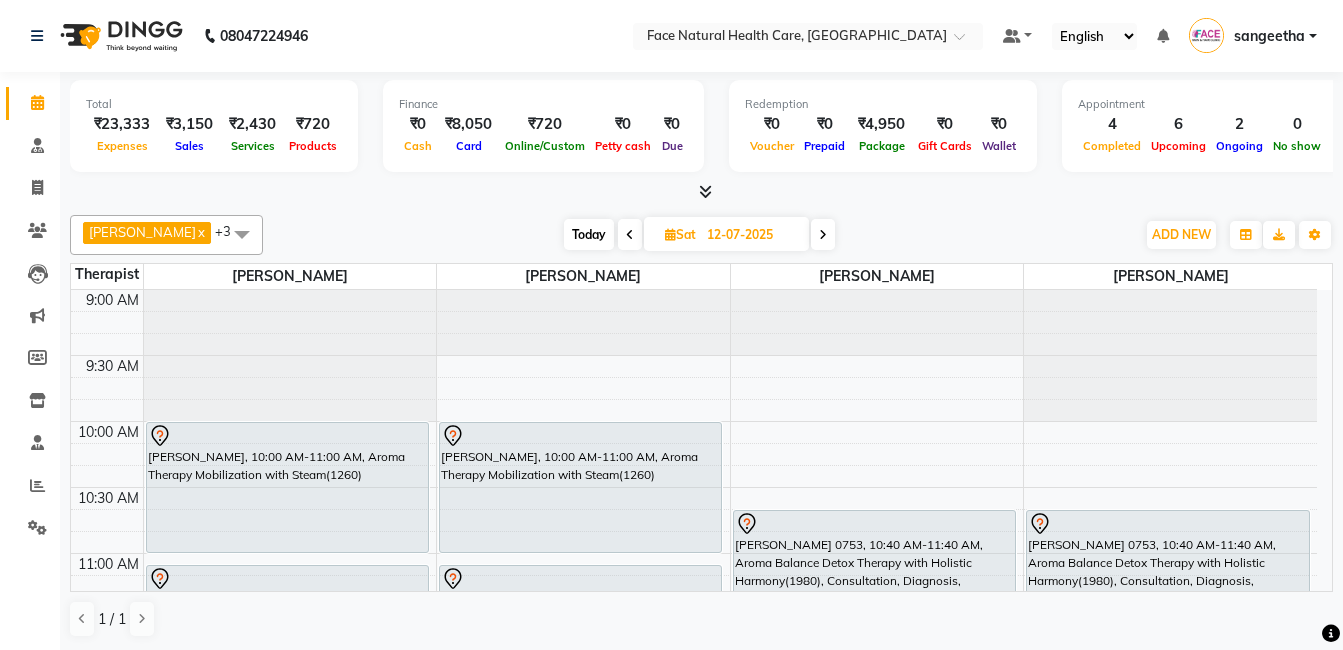 click on "Sat" at bounding box center (680, 234) 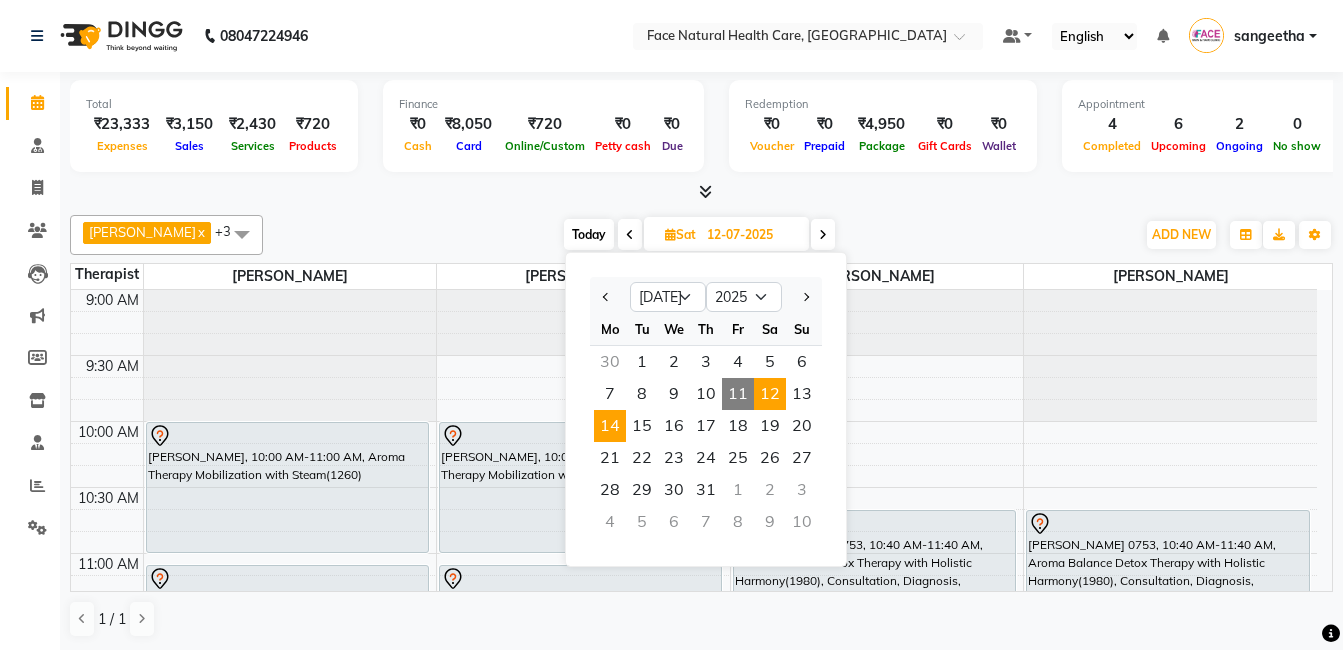 click on "14" at bounding box center (610, 426) 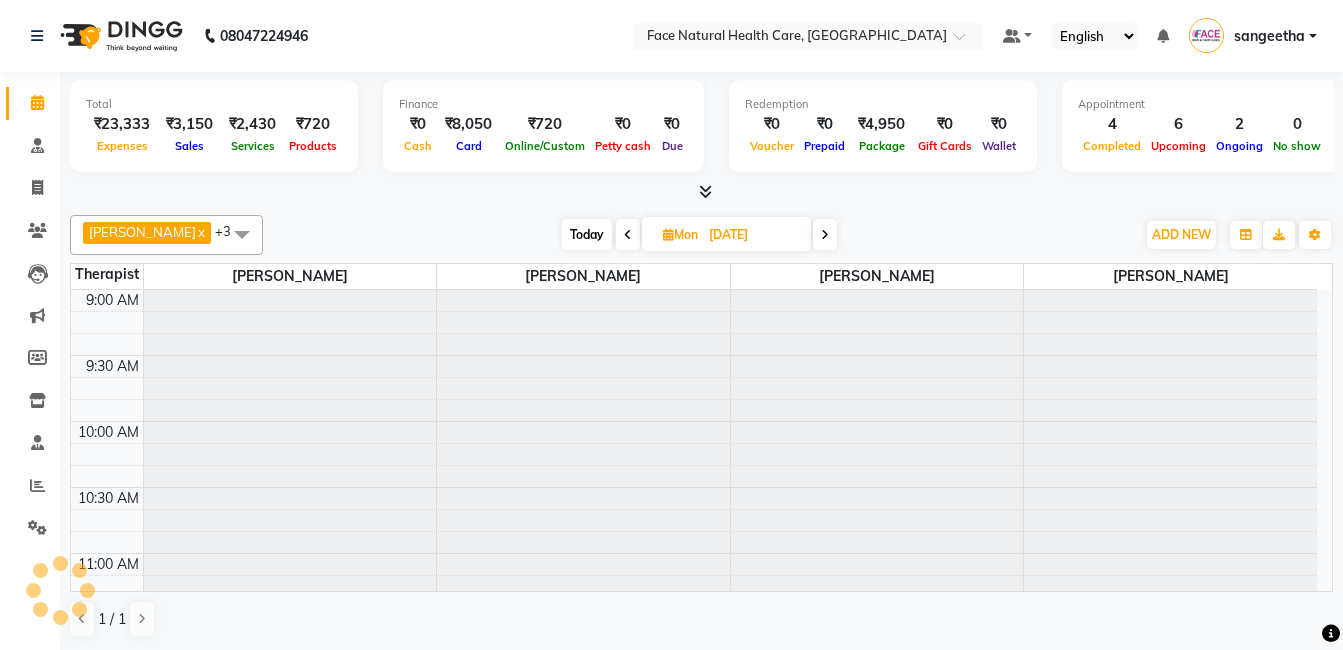 scroll, scrollTop: 661, scrollLeft: 0, axis: vertical 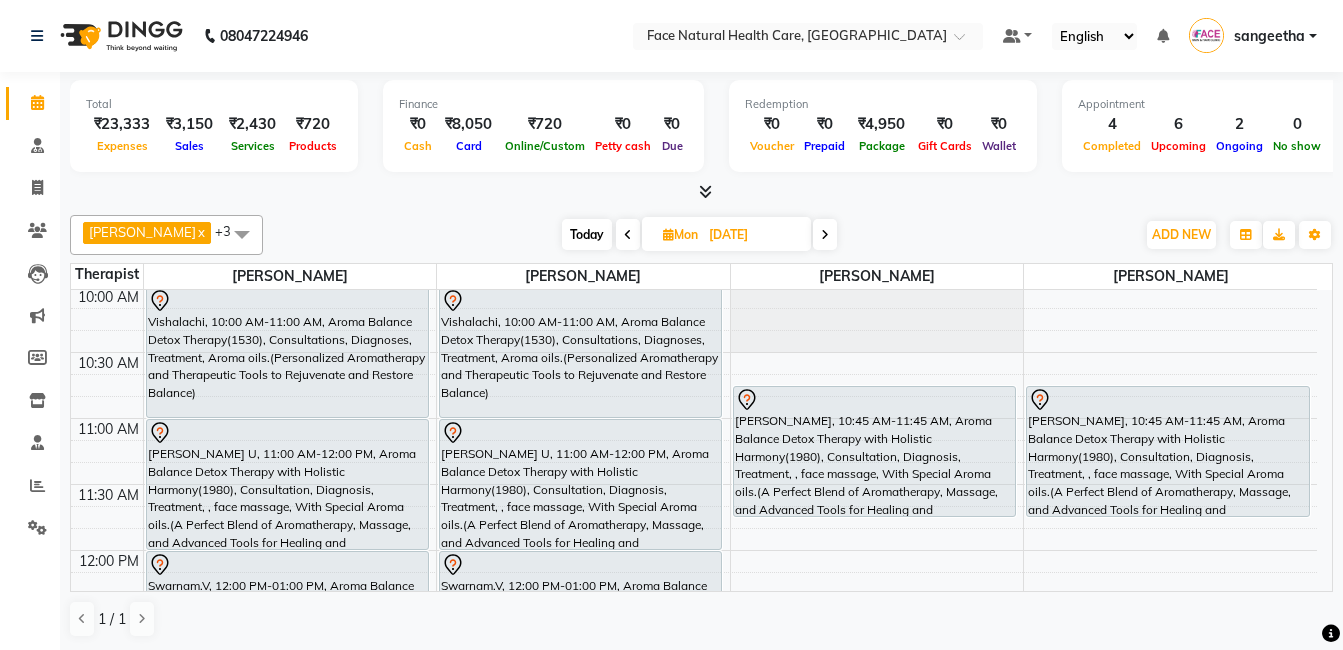 click on "Mon" at bounding box center (680, 234) 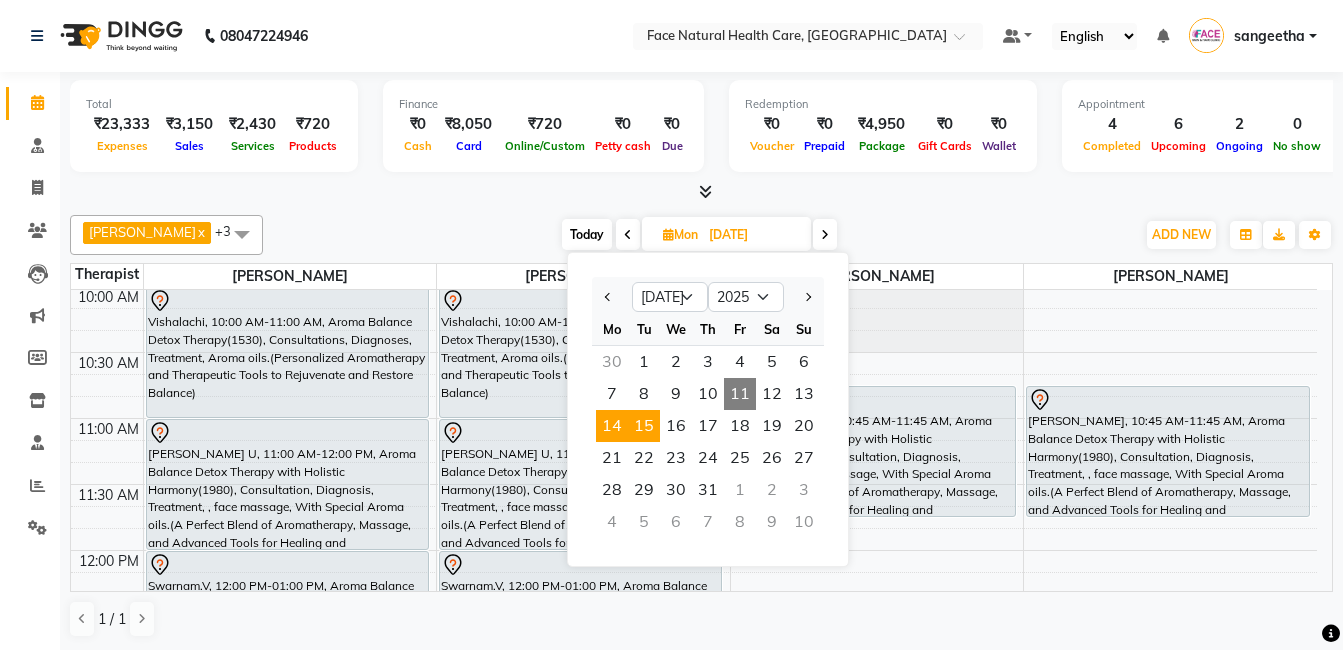 click on "15" at bounding box center (644, 426) 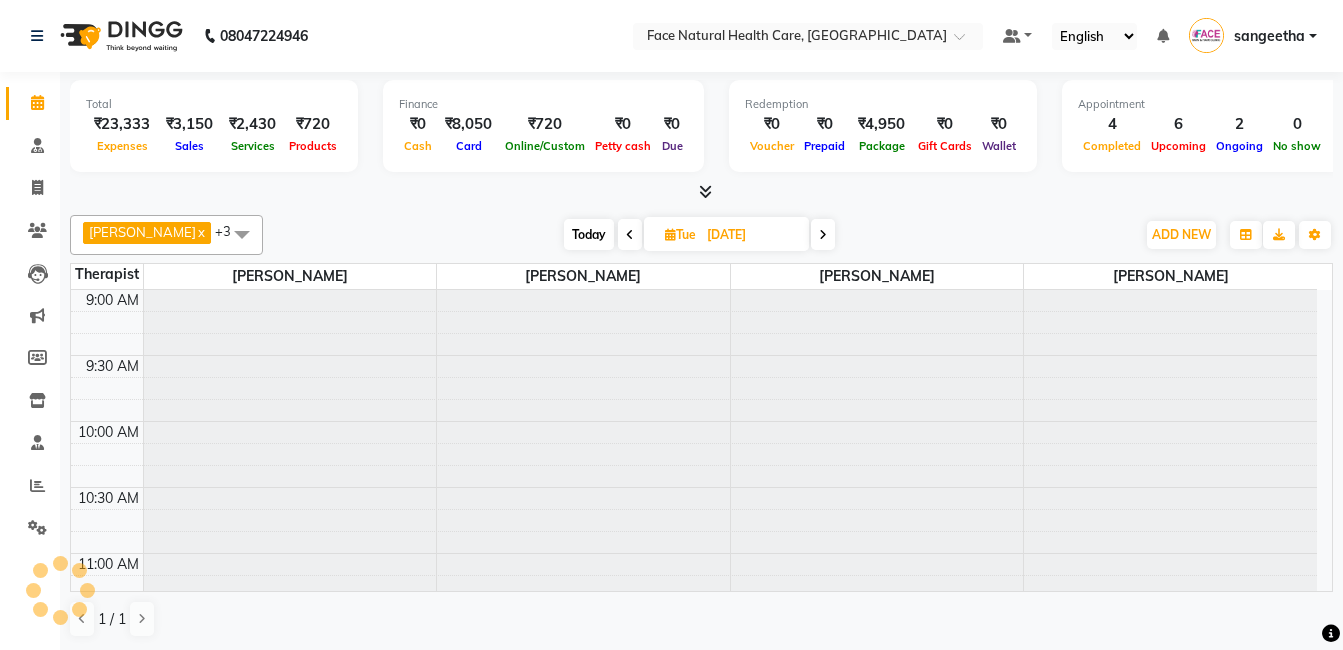 scroll, scrollTop: 661, scrollLeft: 0, axis: vertical 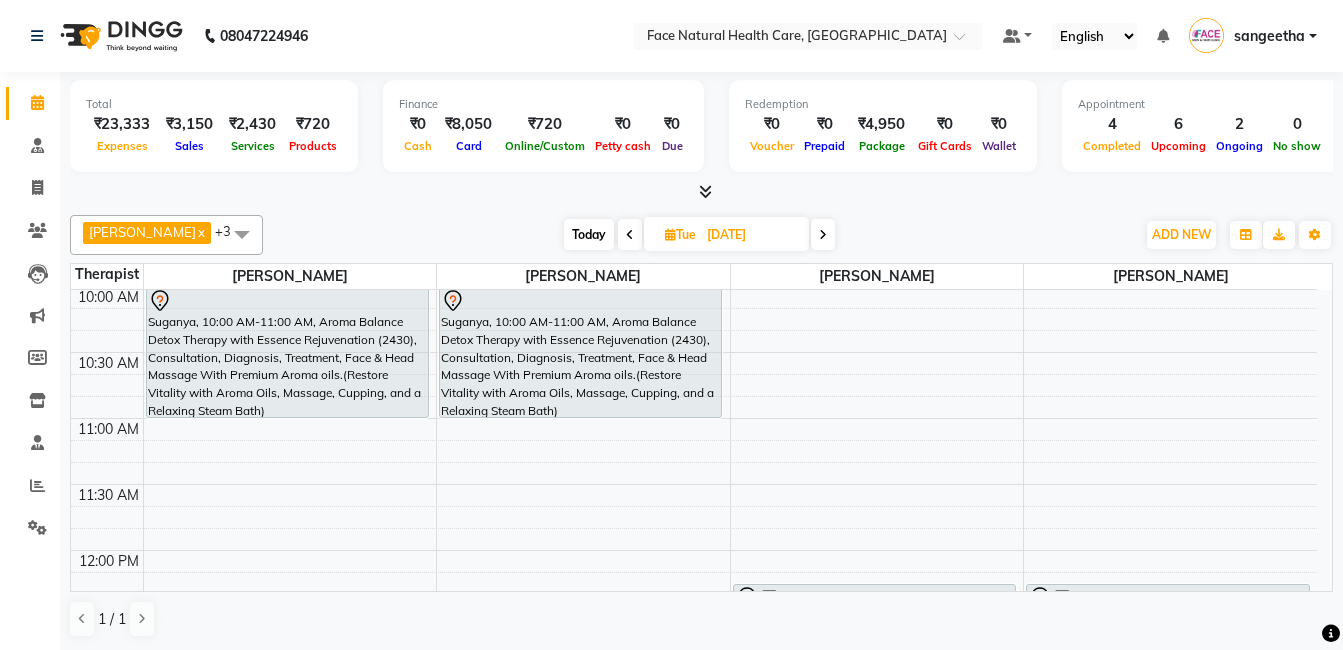 click on "9:00 AM 9:30 AM 10:00 AM 10:30 AM 11:00 AM 11:30 AM 12:00 PM 12:30 PM 1:00 PM 1:30 PM 2:00 PM 2:30 PM 3:00 PM 3:30 PM 4:00 PM 4:30 PM 5:00 PM 5:30 PM 6:00 PM 6:30 PM             [GEOGRAPHIC_DATA], 10:00 AM-11:00 AM, Aroma Balance Detox Therapy with Essence Rejuvenation  (2430), Consultation, Diagnosis, Treatment,  Face & Head Massage With Premium Aroma oils.(Restore Vitality with Aroma Oils, Massage, Cupping, and a Relaxing Steam Bath)             jothimani JHC/ CBE/2277, 01:45 PM-02:45 PM, Aroma Balance Detox Therapy(1530), Consultations, Diagnoses, Treatment, Aroma oils.(Personalized Aromatherapy and Therapeutic Tools to Rejuvenate and Restore Balance)             Suganya, 10:00 AM-11:00 AM, Aroma Balance Detox Therapy with Essence Rejuvenation  (2430), Consultation, Diagnosis, Treatment,  Face & Head Massage With Premium Aroma oils.(Restore Vitality with Aroma Oils, Massage, Cupping, and a Relaxing Steam Bath)" at bounding box center (694, 814) 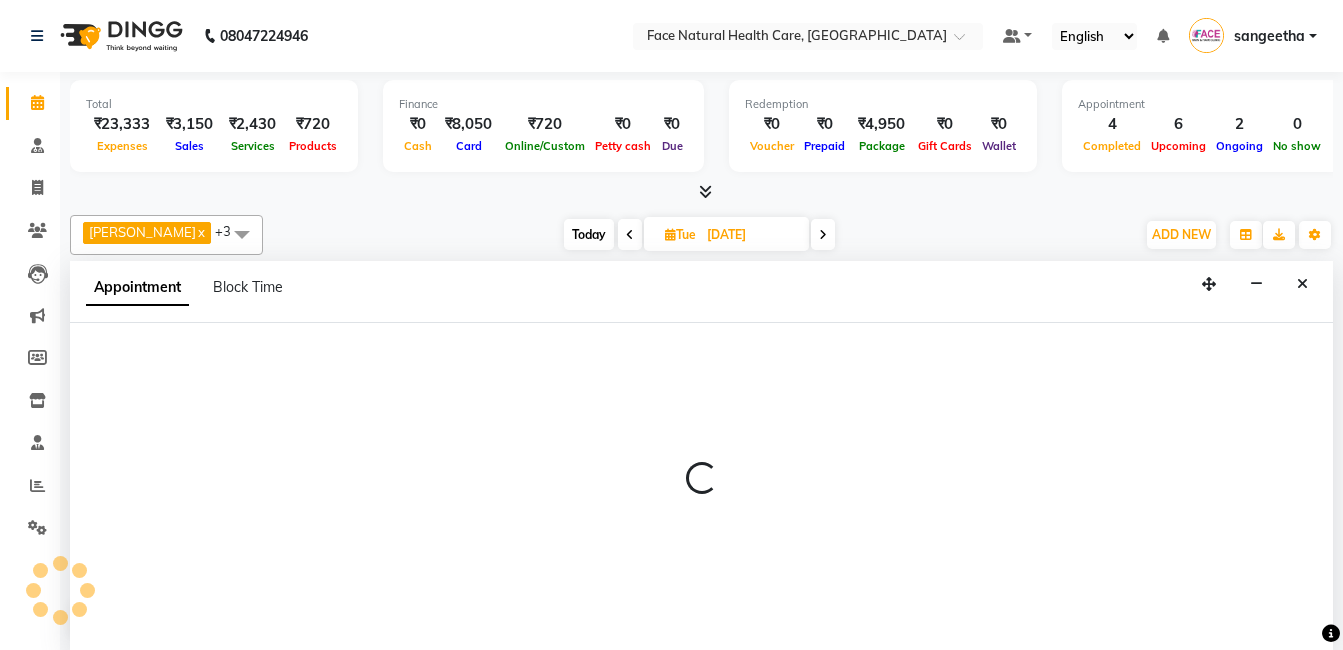 scroll, scrollTop: 1, scrollLeft: 0, axis: vertical 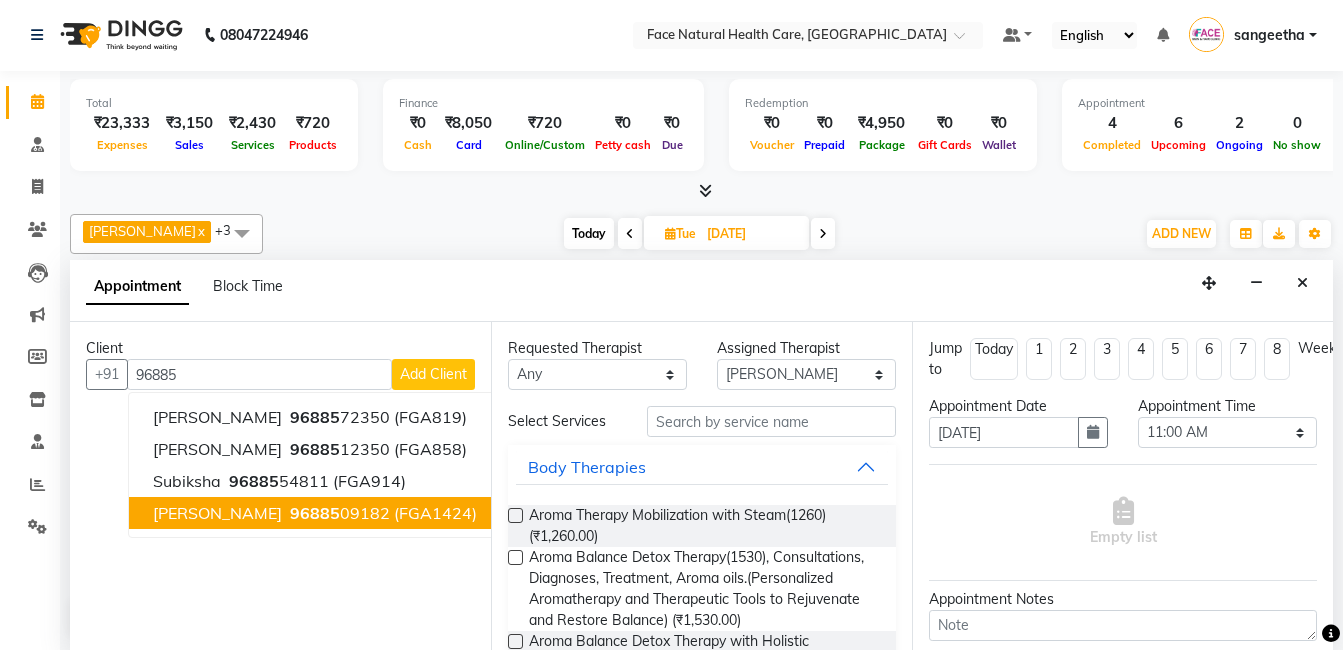 click on "96885 09182" at bounding box center (338, 513) 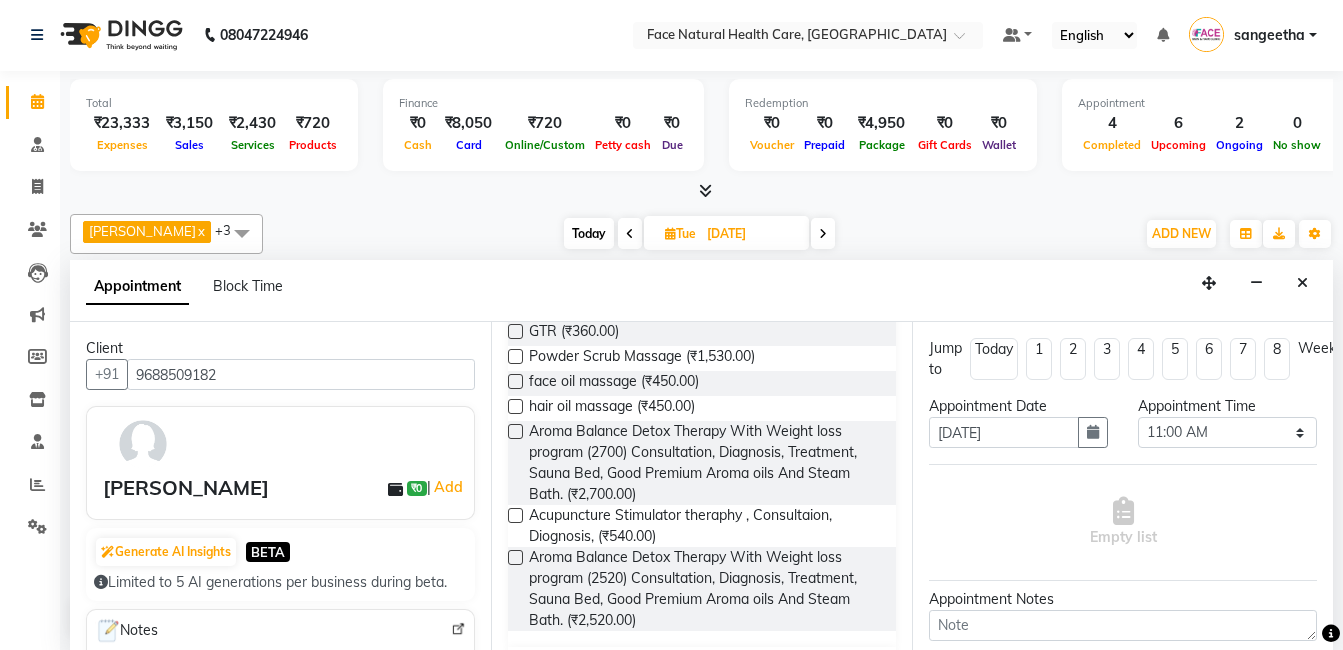 scroll, scrollTop: 912, scrollLeft: 0, axis: vertical 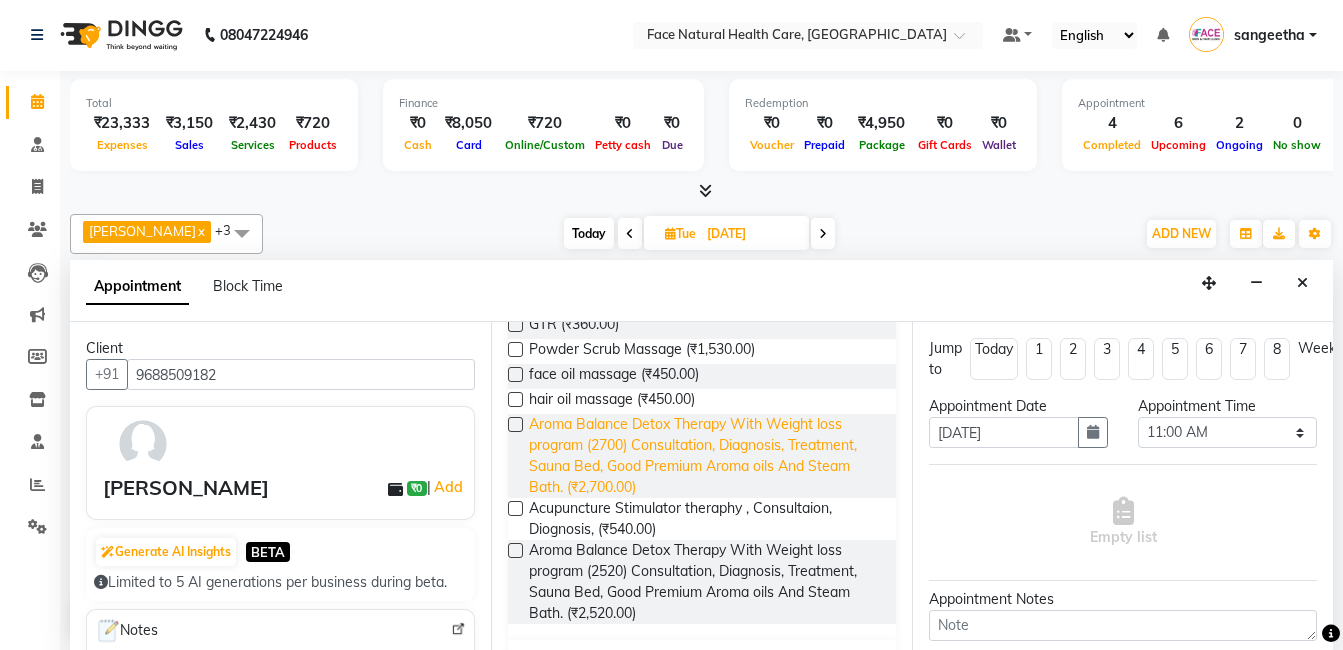 click on "Aroma Balance Detox Therapy With Weight loss program (2700) Consultation, Diagnosis, Treatment, Sauna Bed,  Good Premium Aroma oils And Steam Bath. (₹2,700.00)" at bounding box center [704, 456] 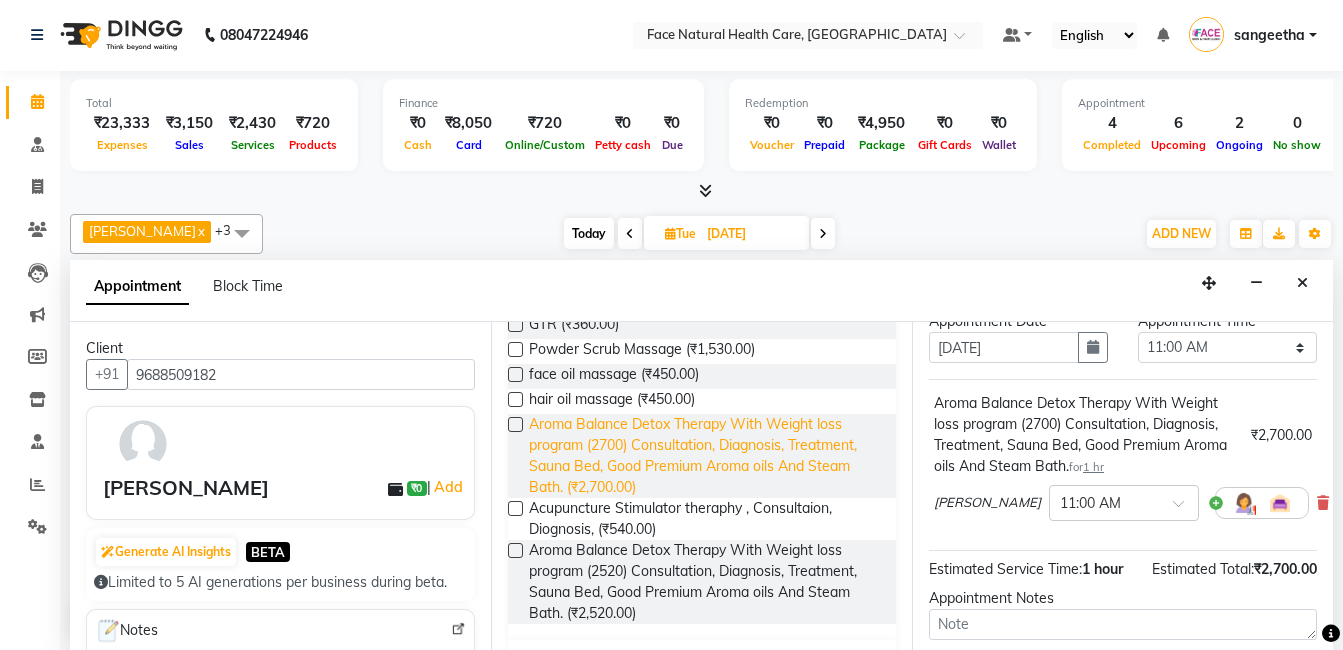 scroll, scrollTop: 101, scrollLeft: 0, axis: vertical 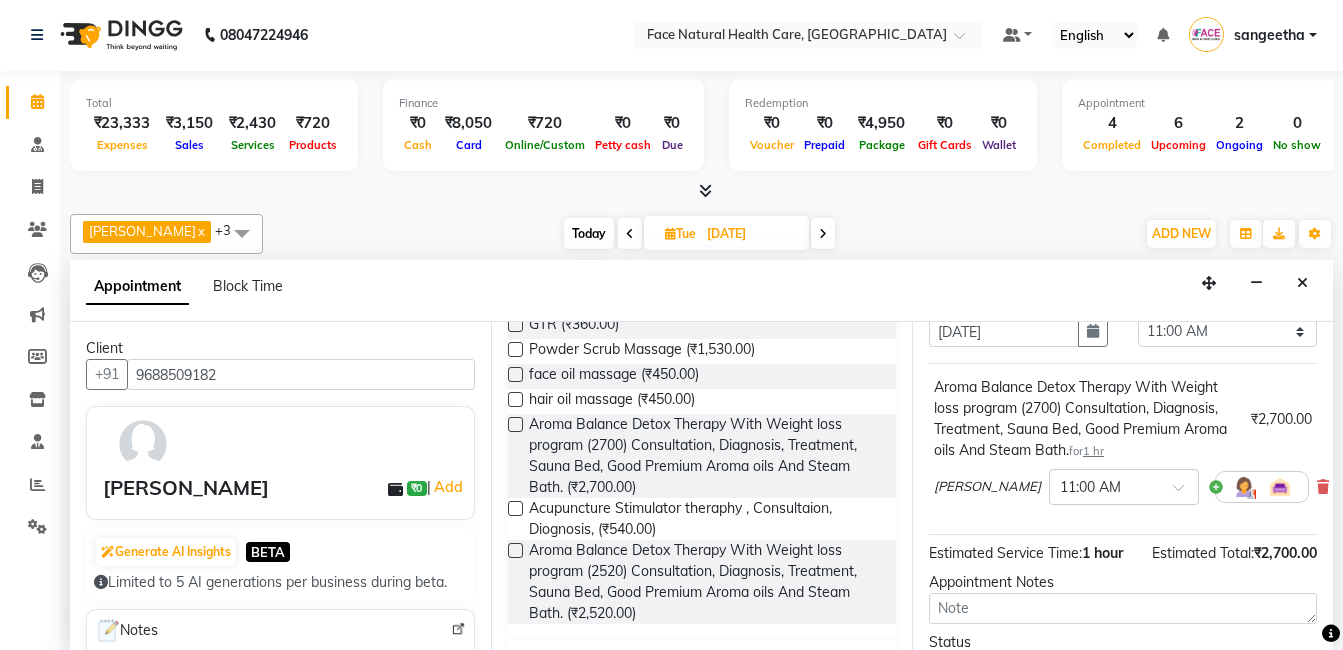 click at bounding box center (1244, 487) 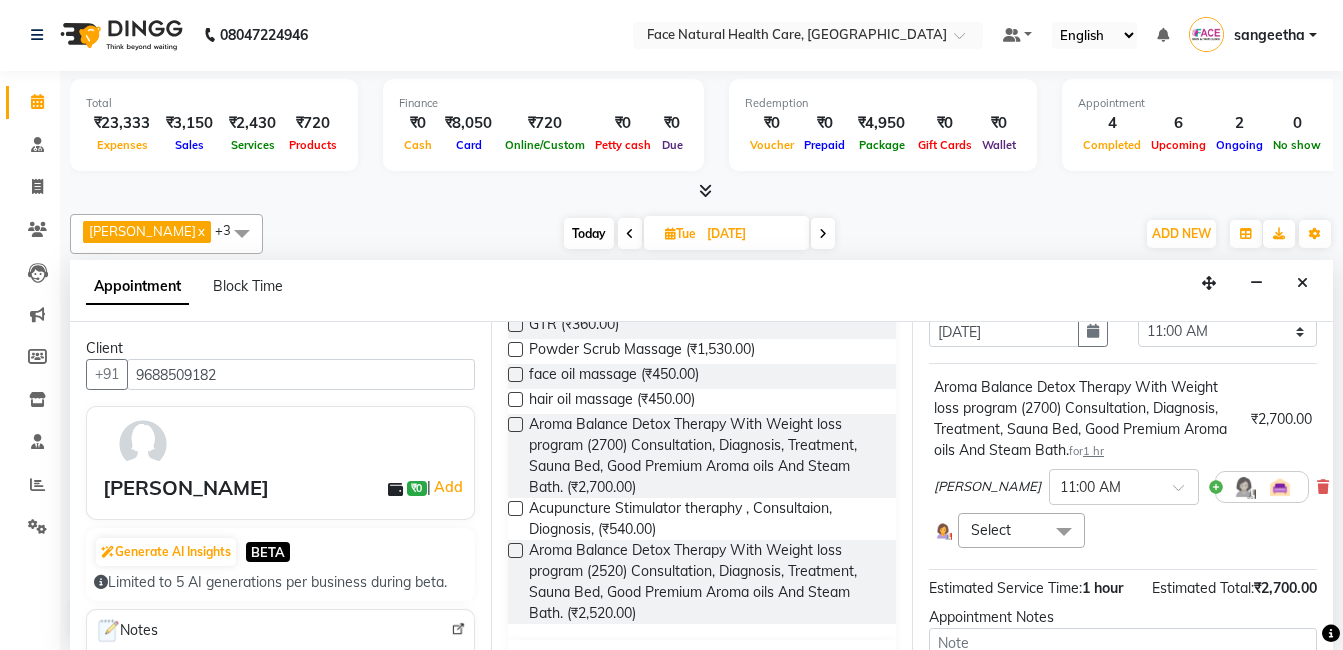 click at bounding box center [1064, 532] 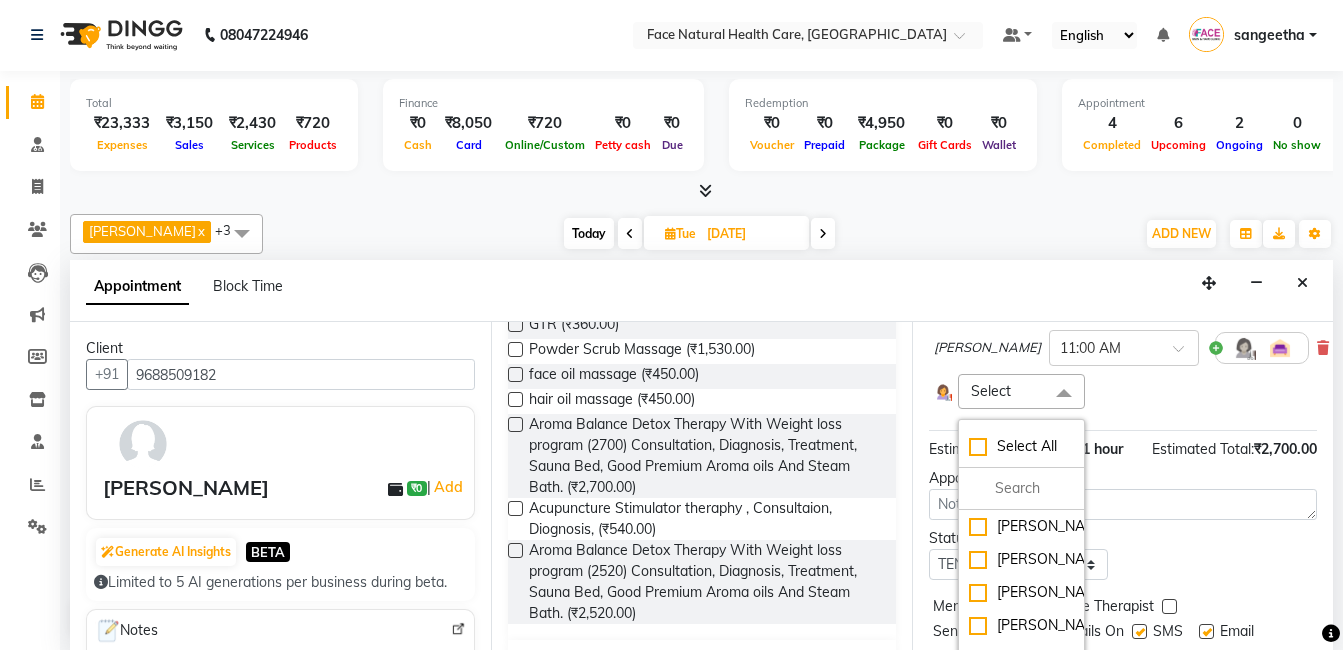 scroll, scrollTop: 352, scrollLeft: 0, axis: vertical 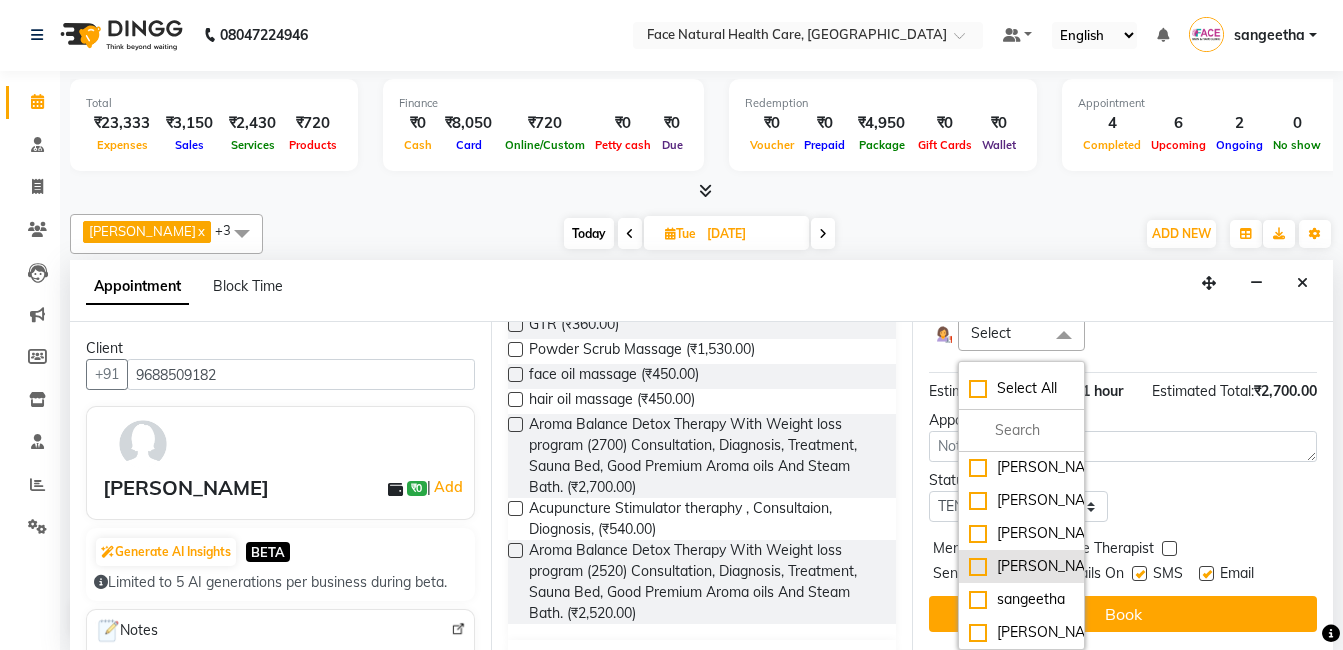 click on "[PERSON_NAME]" at bounding box center (1021, 566) 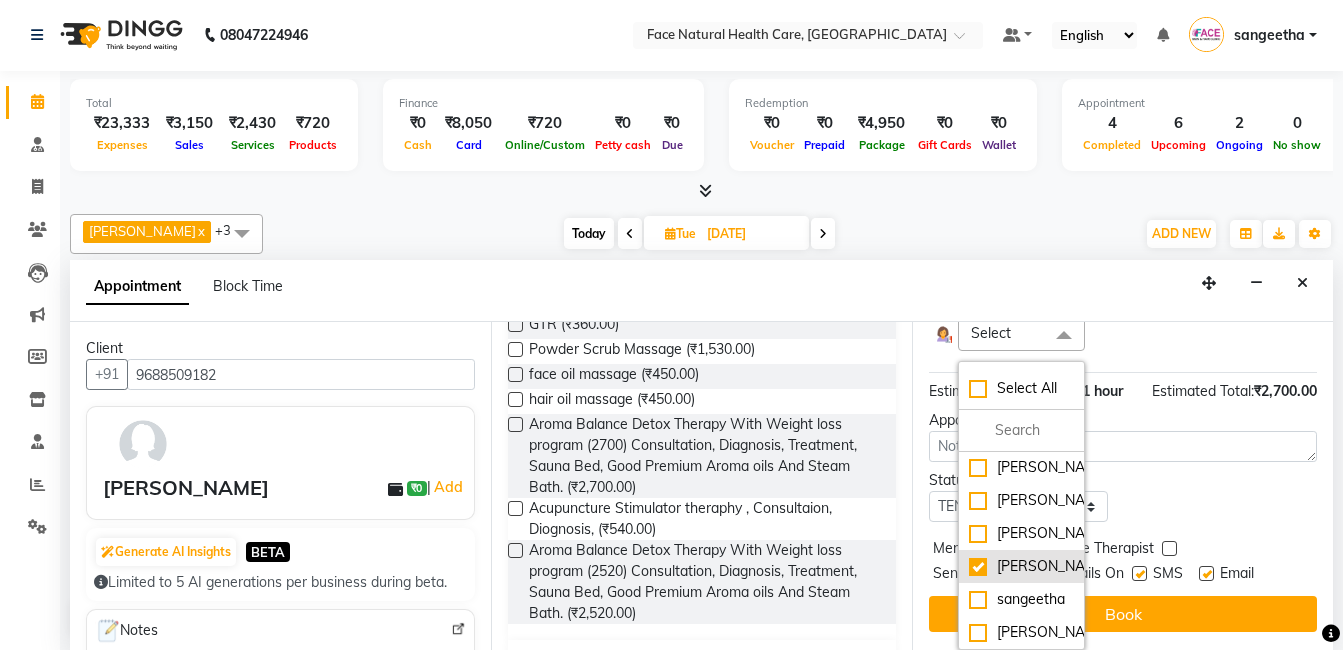scroll, scrollTop: 358, scrollLeft: 0, axis: vertical 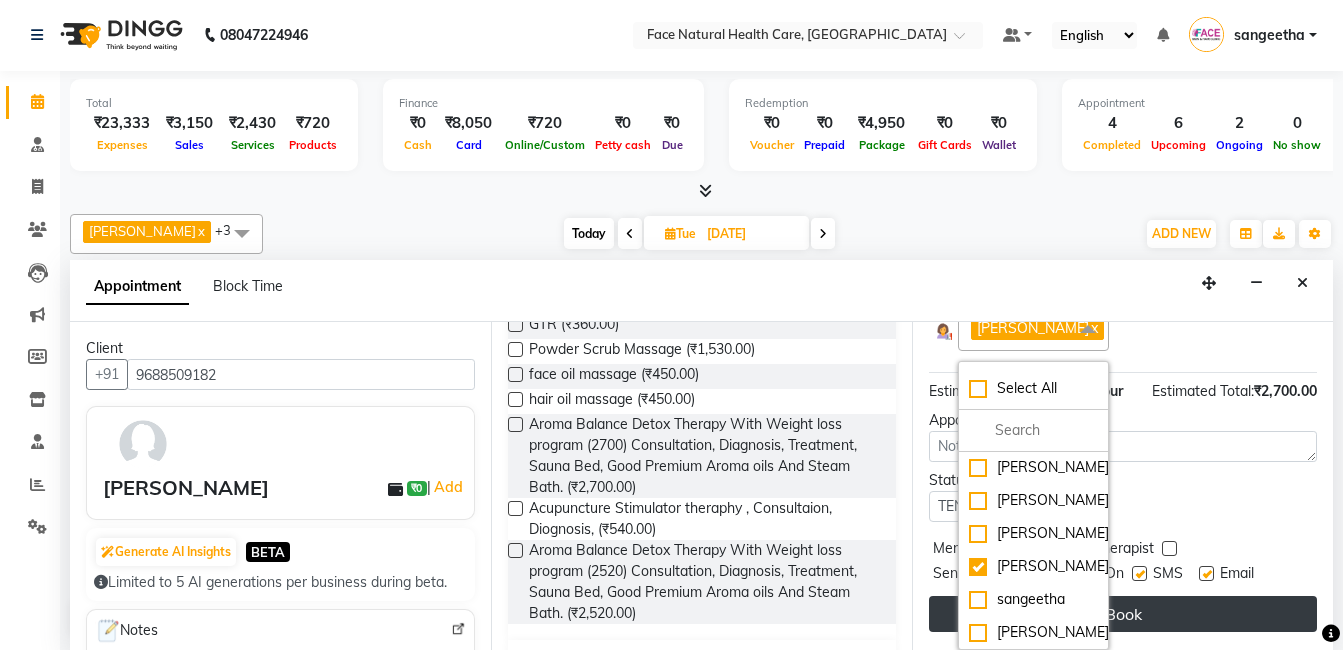 click on "Book" at bounding box center [1123, 614] 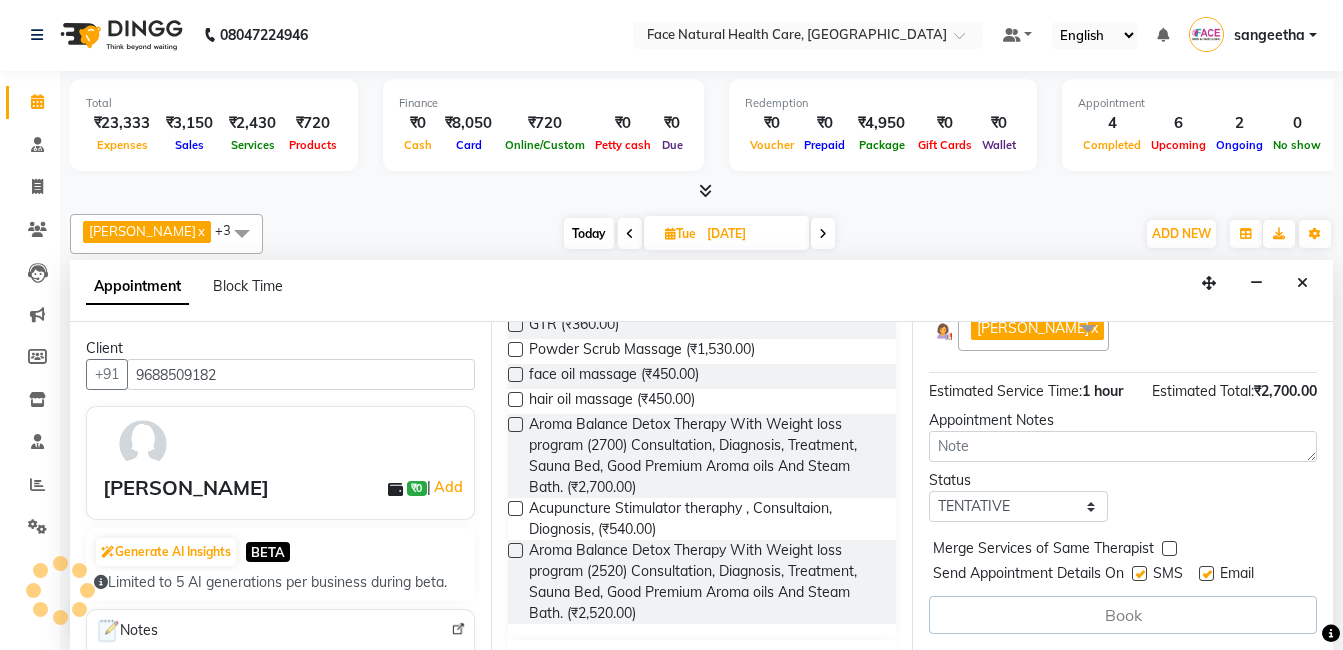scroll, scrollTop: 343, scrollLeft: 0, axis: vertical 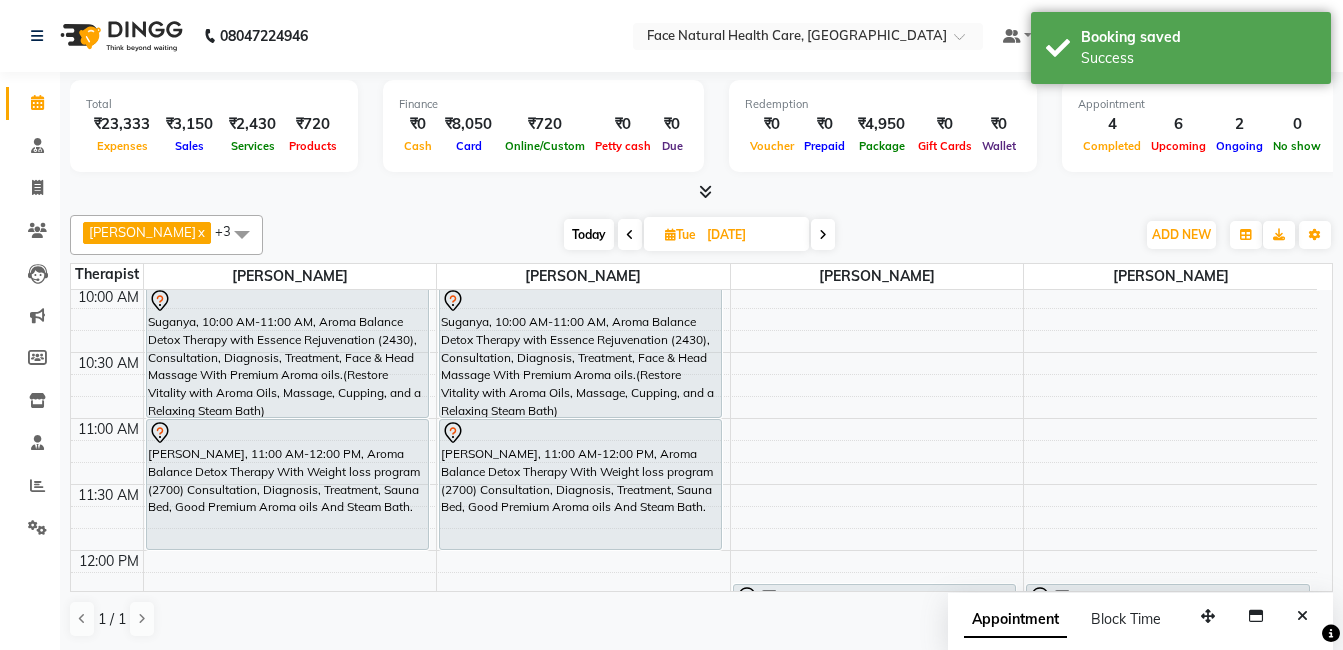 click on "Today" at bounding box center [589, 234] 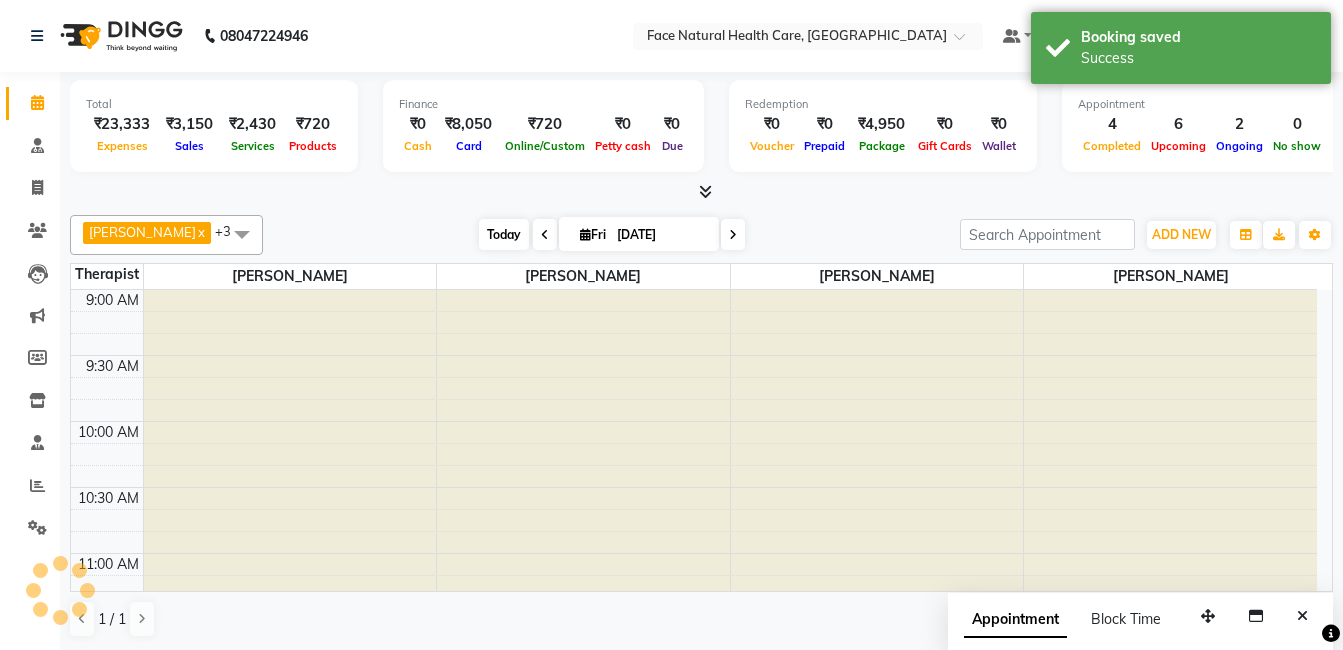 scroll, scrollTop: 661, scrollLeft: 0, axis: vertical 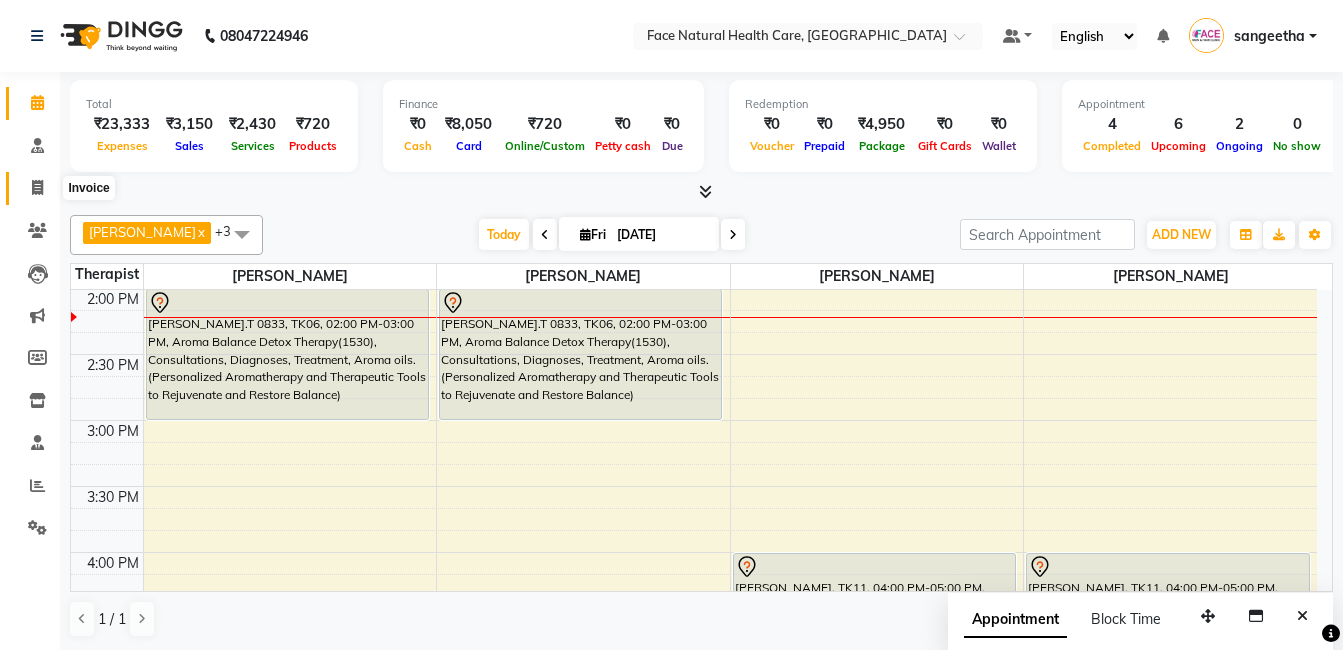 click 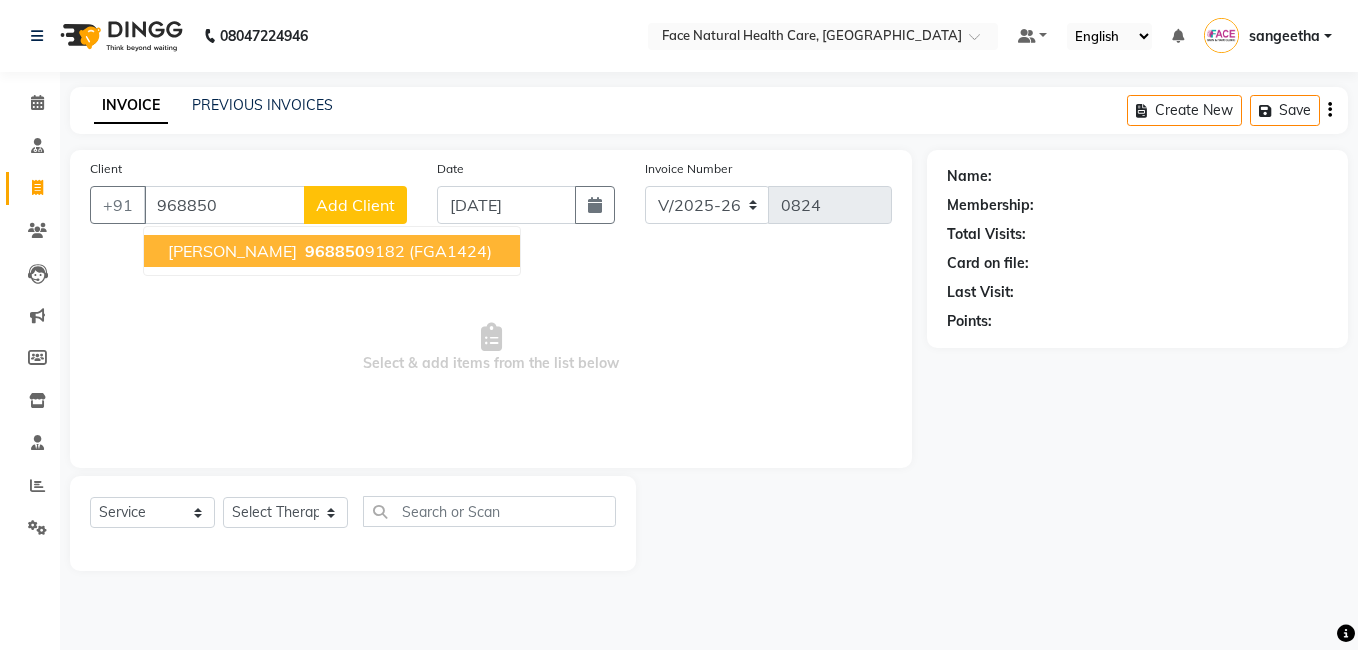 click on "[PERSON_NAME]" at bounding box center [232, 251] 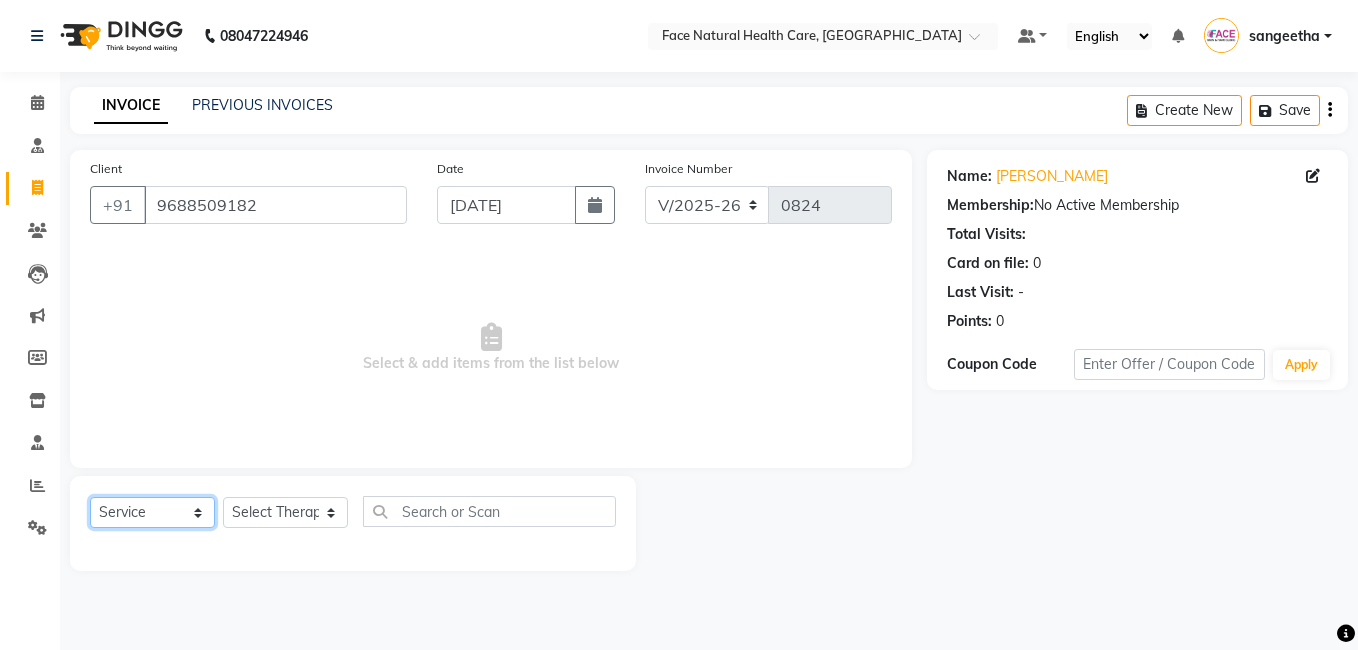 click on "Select  Service  Product  Membership  Package Voucher Prepaid Gift Card" 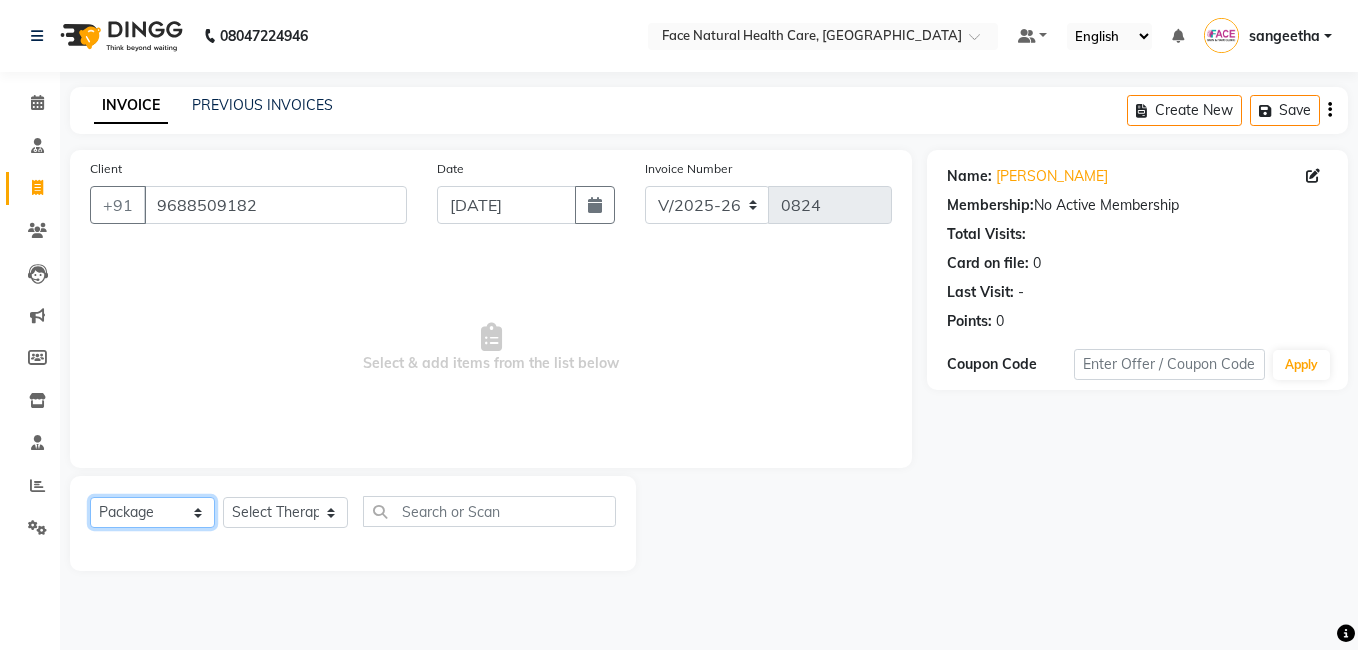 click on "Select  Service  Product  Membership  Package Voucher Prepaid Gift Card" 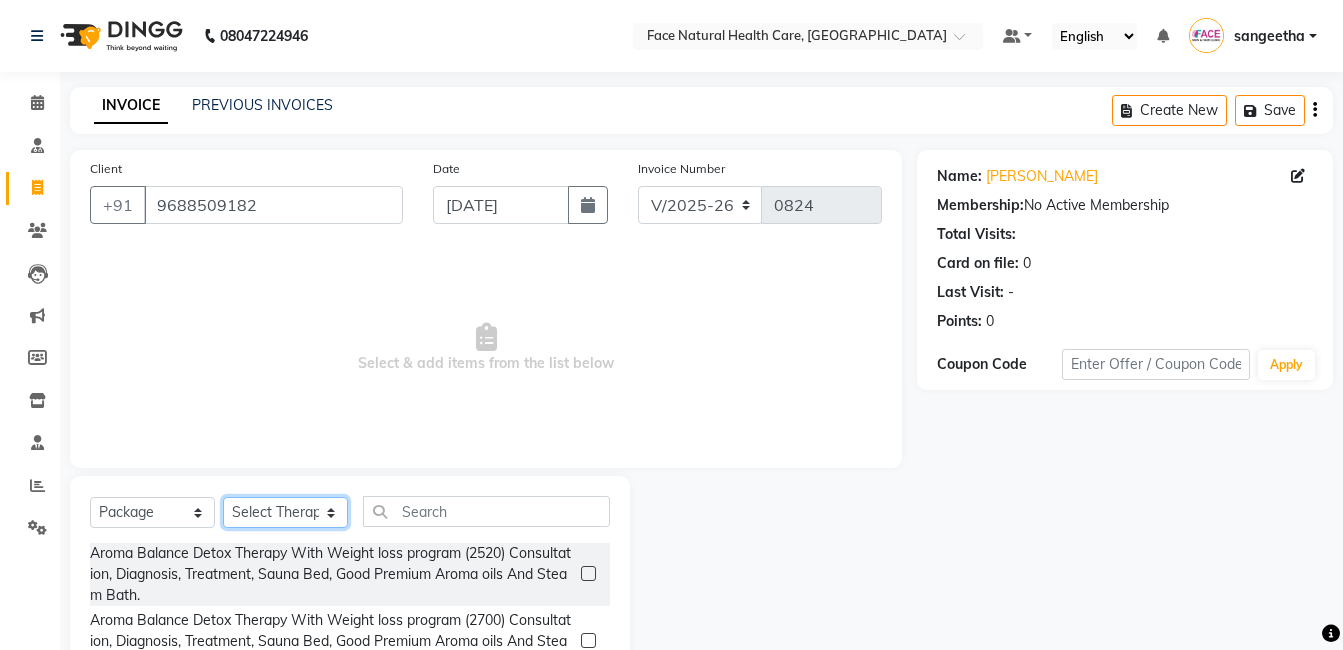 click on "Select Therapist [PERSON_NAME] [PERSON_NAME] [PERSON_NAME] M [PERSON_NAME] [PERSON_NAME] [PERSON_NAME] [PERSON_NAME]" 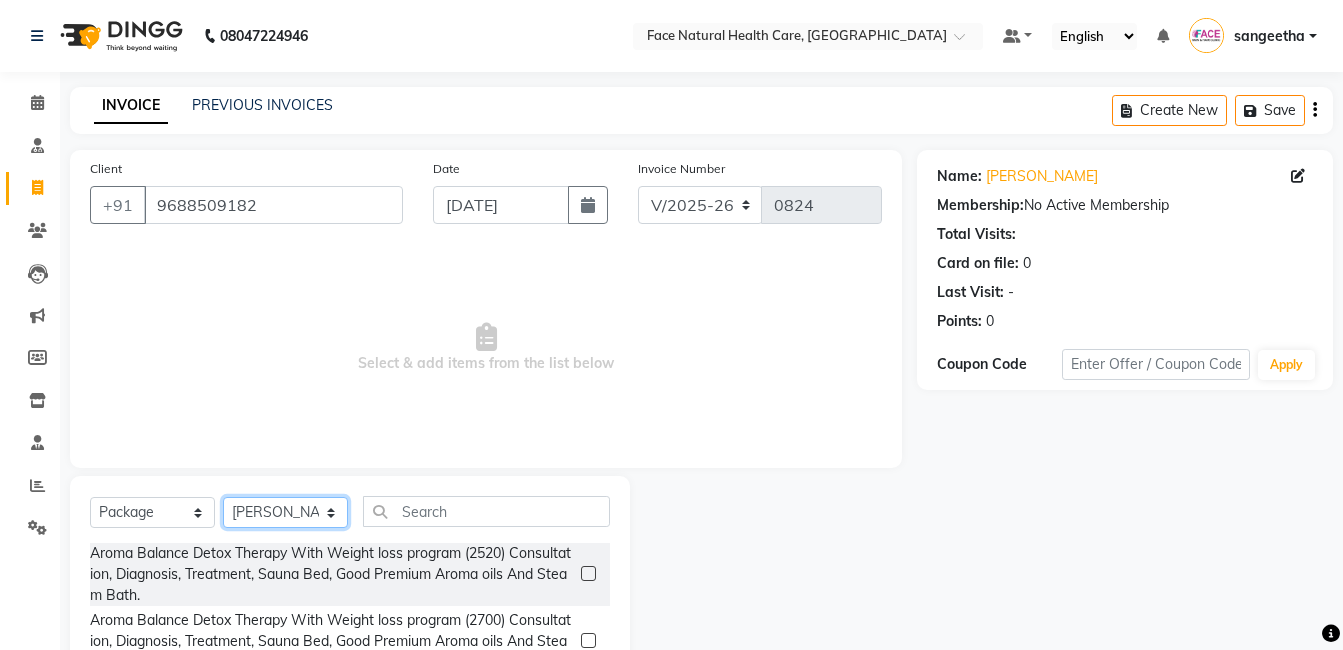 click on "Select Therapist [PERSON_NAME] [PERSON_NAME] [PERSON_NAME] M [PERSON_NAME] [PERSON_NAME] [PERSON_NAME] [PERSON_NAME]" 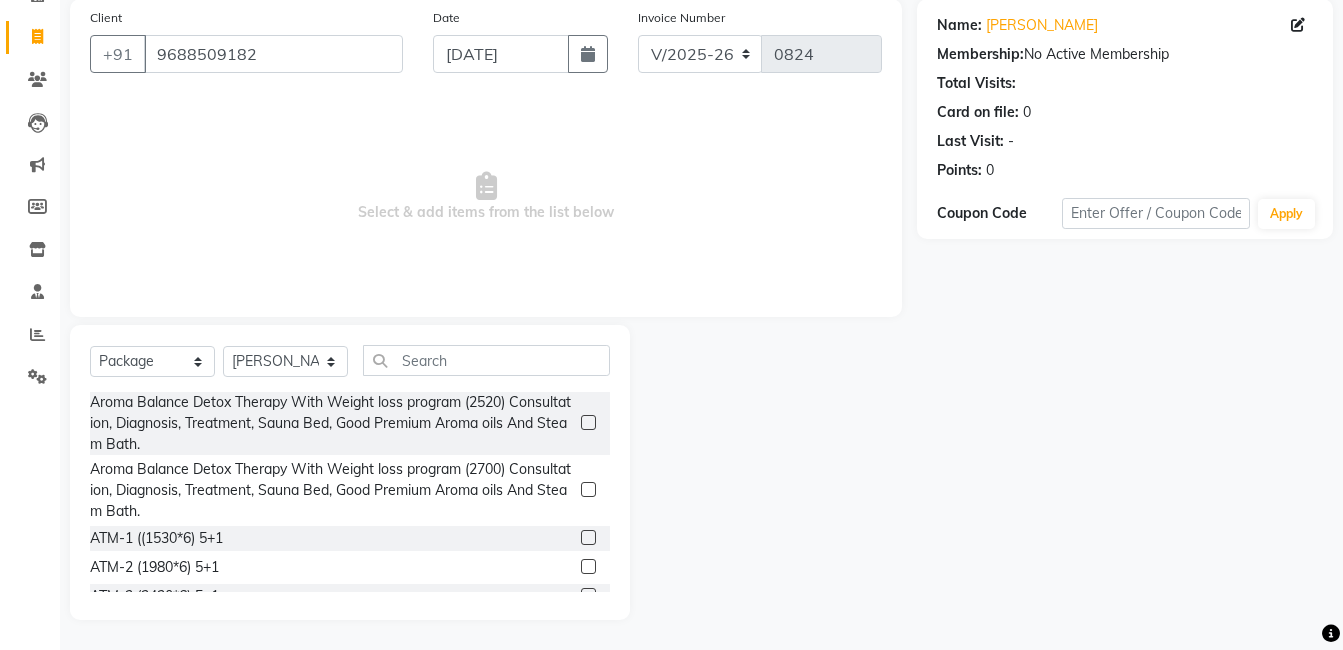 click on "Aroma Balance Detox Therapy With Weight loss program (2700) Consultation, Diagnosis, Treatment, Sauna Bed,  Good Premium Aroma oils And Steam Bath." 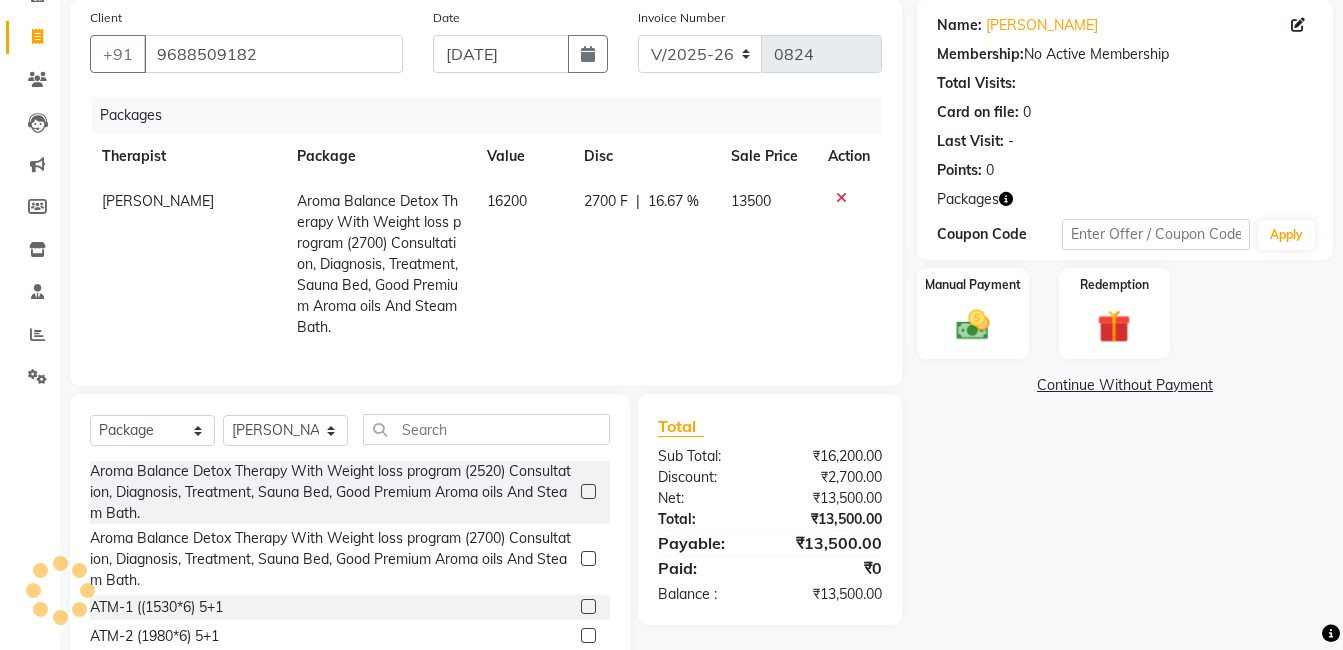 click on "Continue Without Payment" 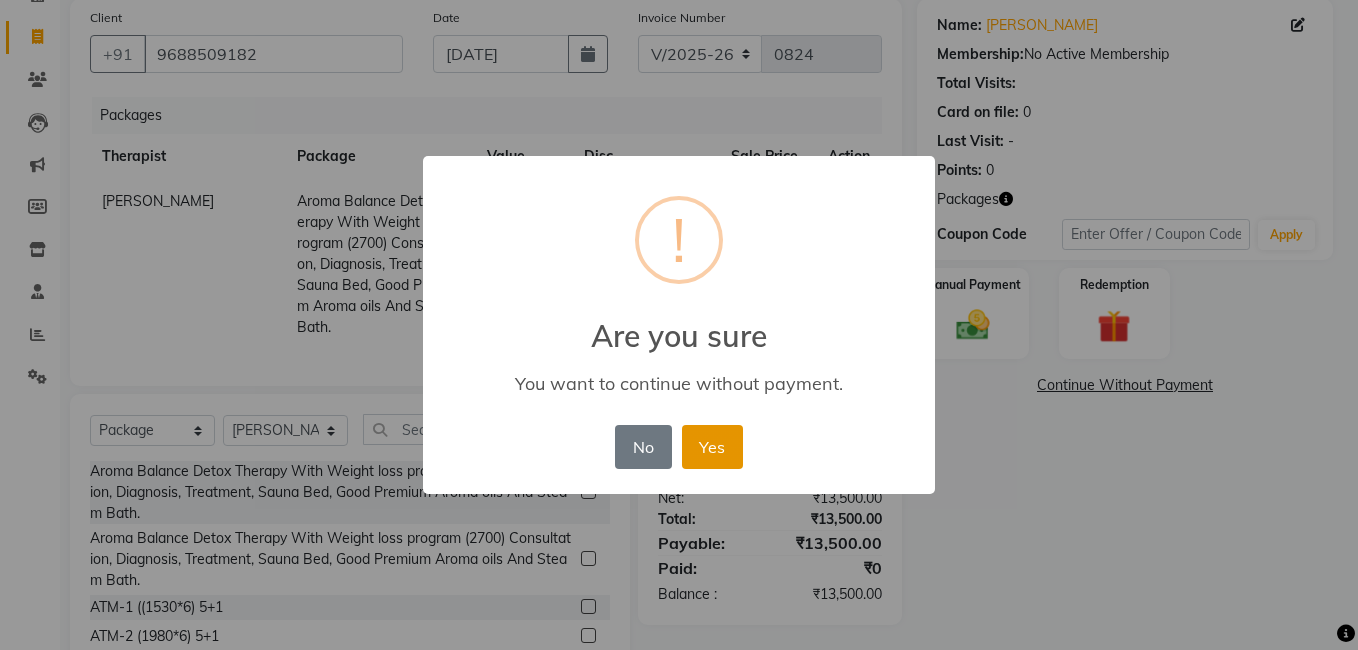click on "Yes" at bounding box center (712, 447) 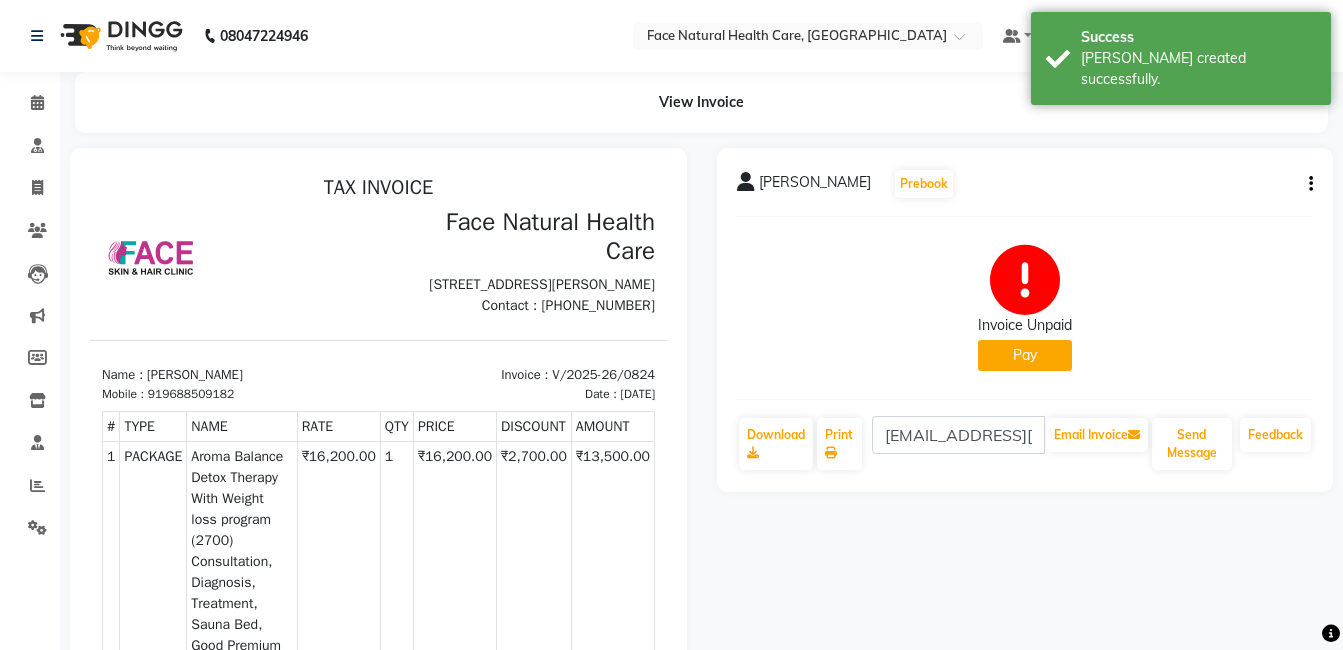 scroll, scrollTop: 0, scrollLeft: 0, axis: both 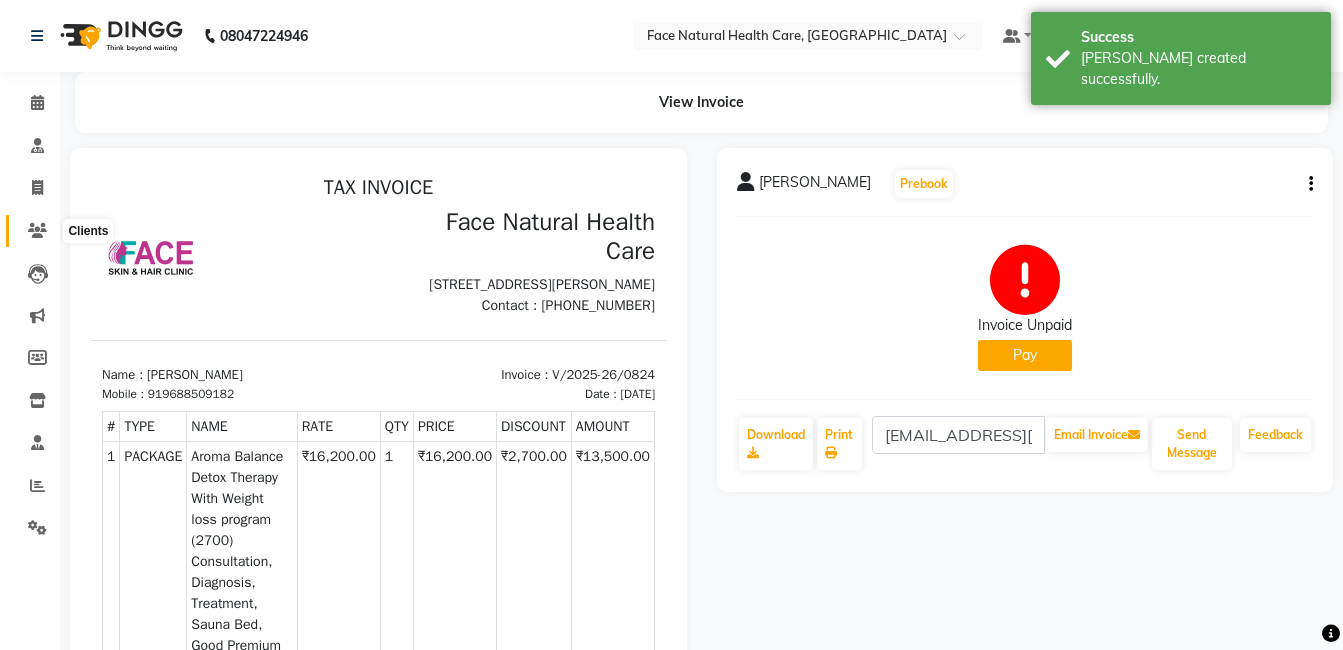 click 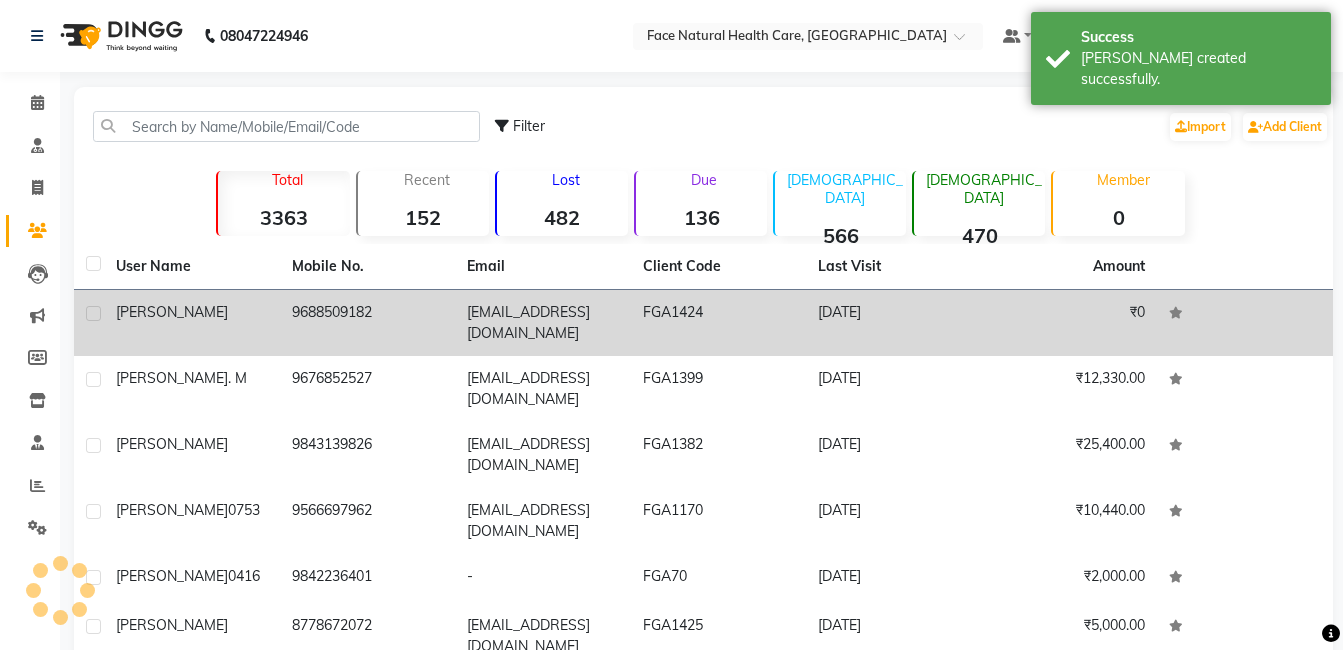 click on "9688509182" 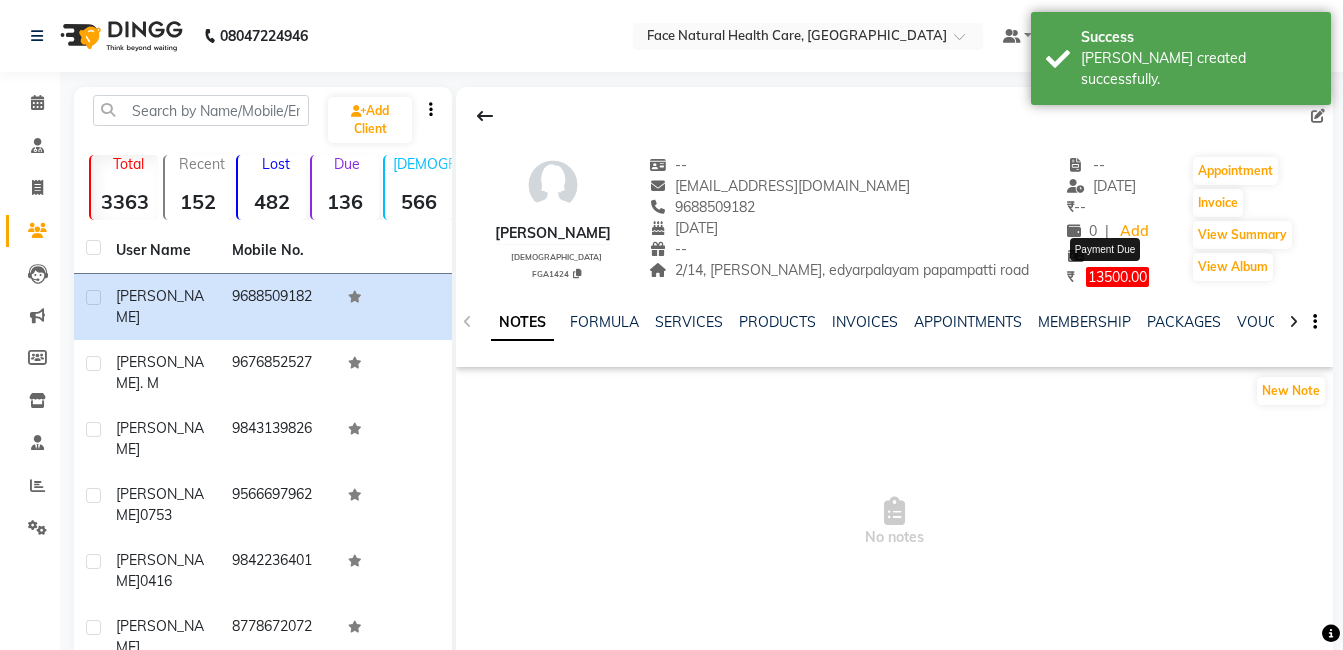 click on "13500.00" 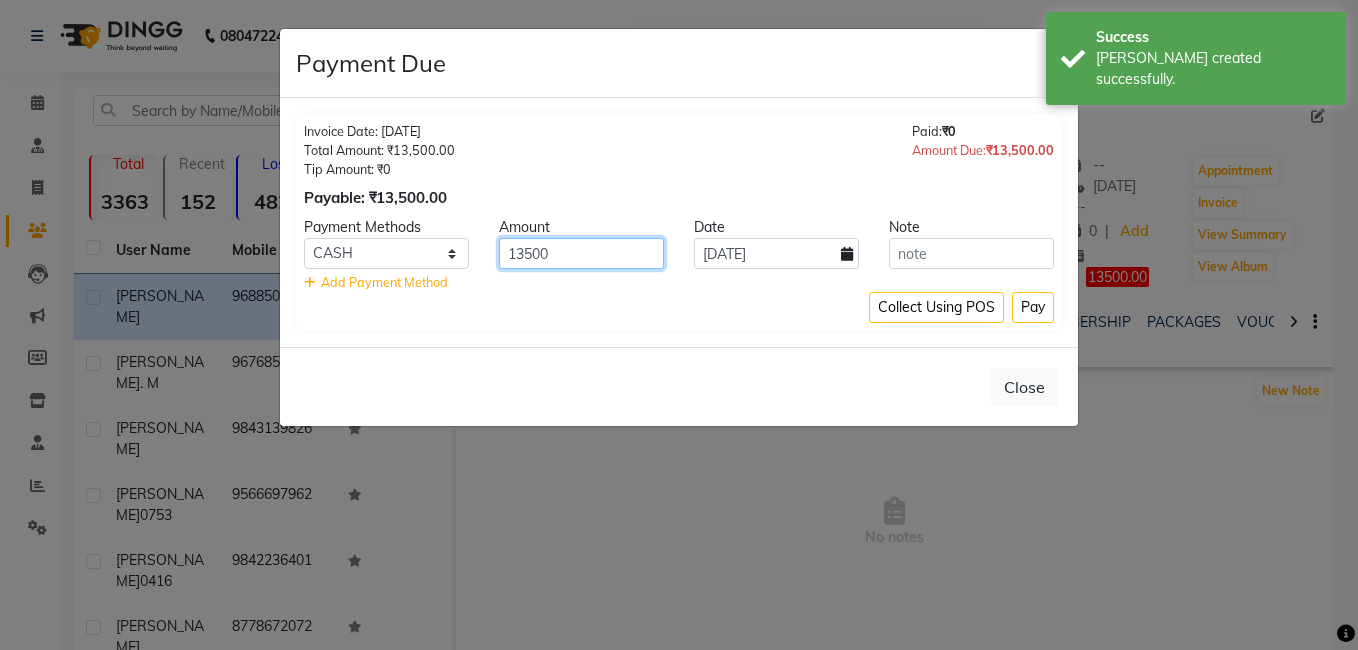 click on "13500" 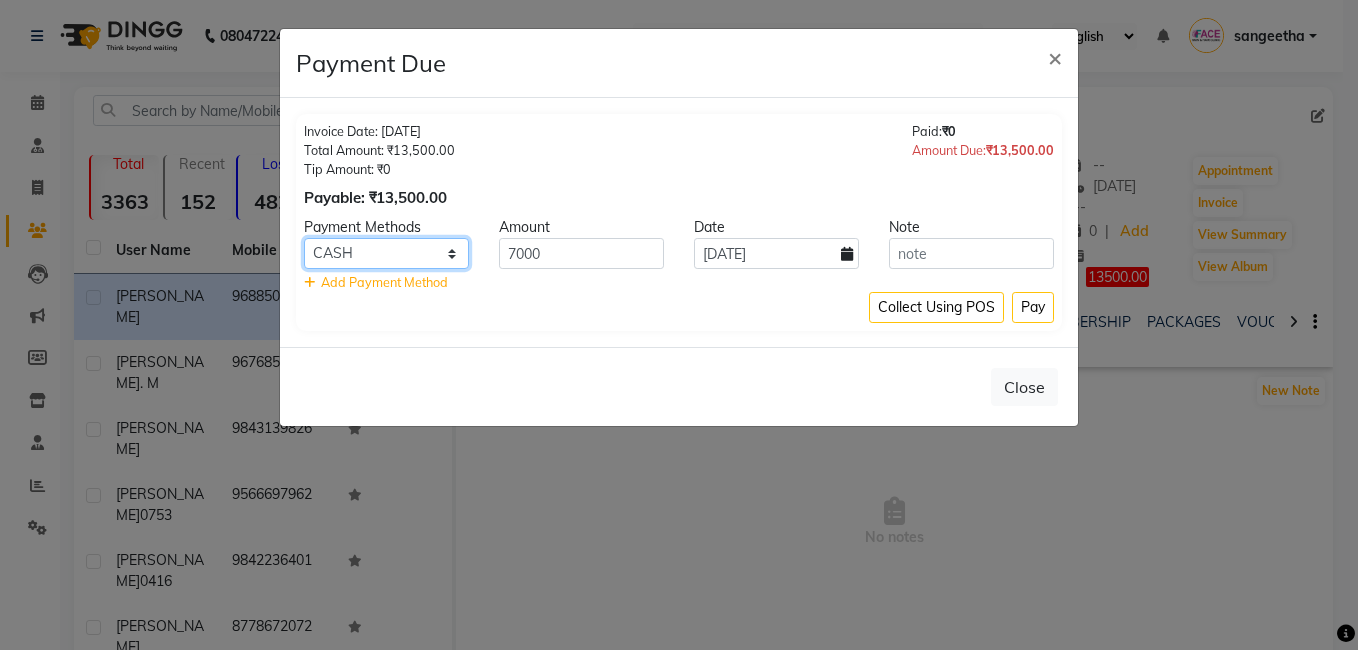 click on "Debit Card PhonePe UPI GPay ONLINE CASH Cheque Credit Card CARD" 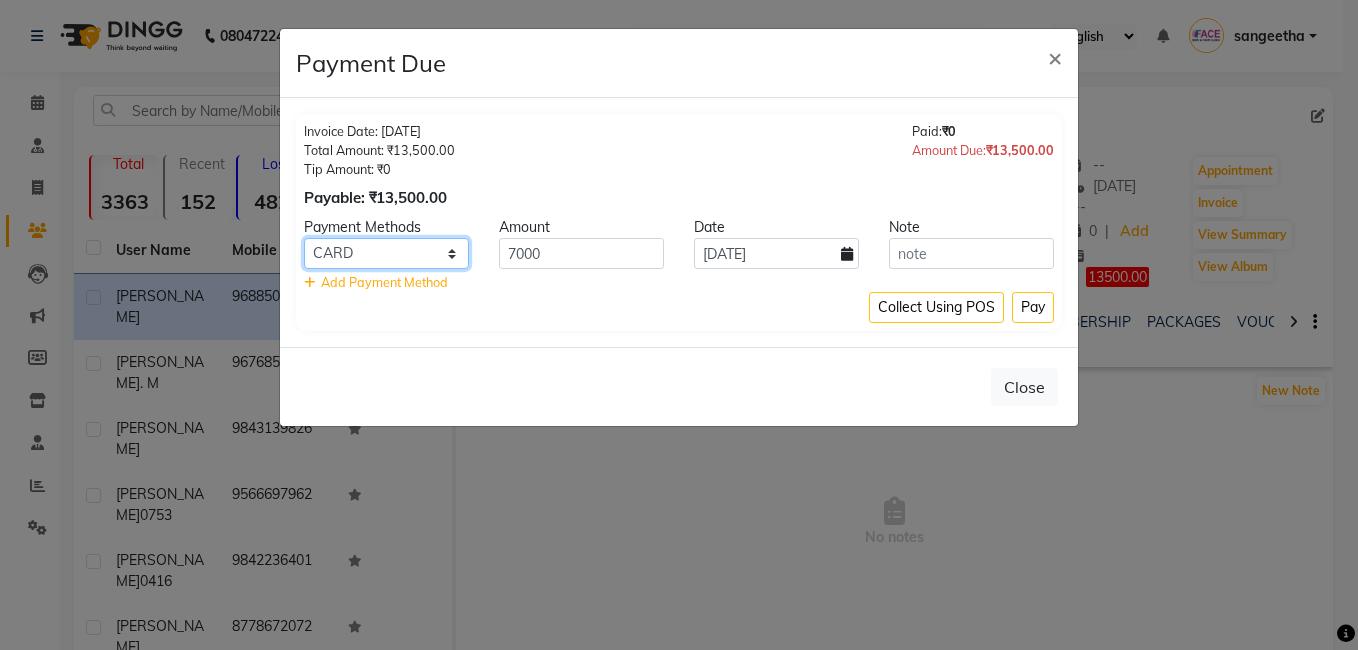 click on "Debit Card PhonePe UPI GPay ONLINE CASH Cheque Credit Card CARD" 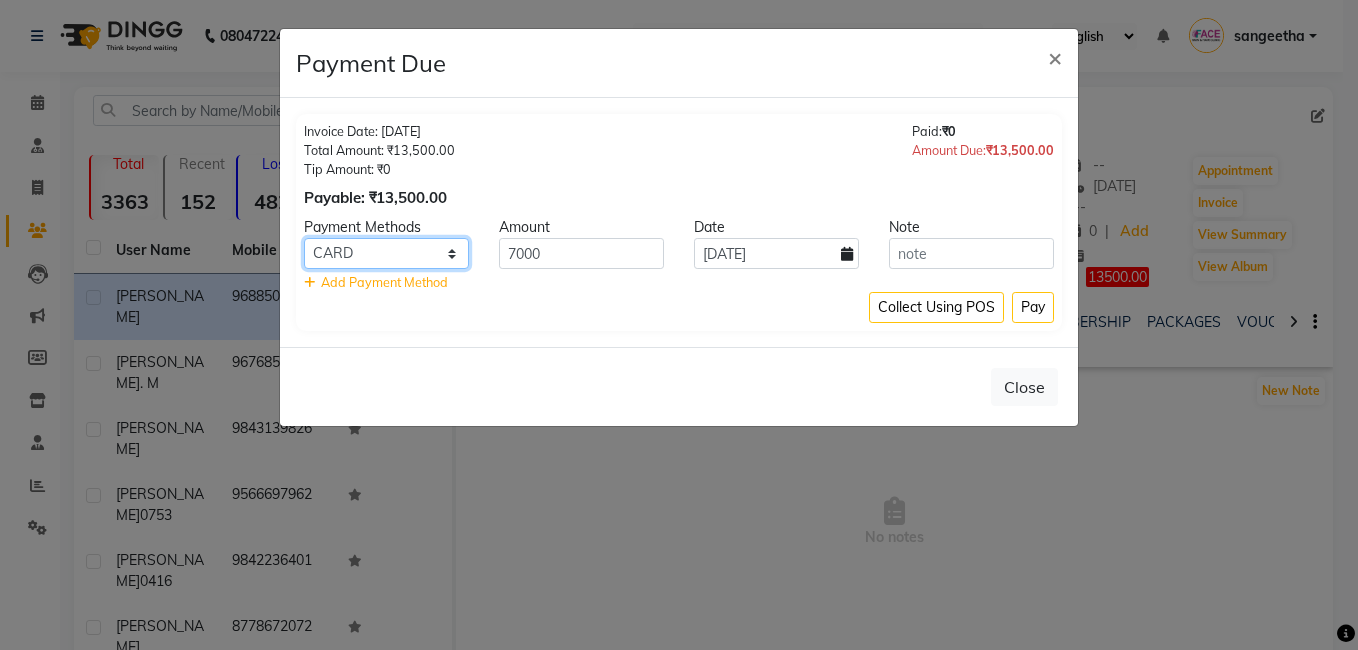 click on "Debit Card PhonePe UPI GPay ONLINE CASH Cheque Credit Card CARD" 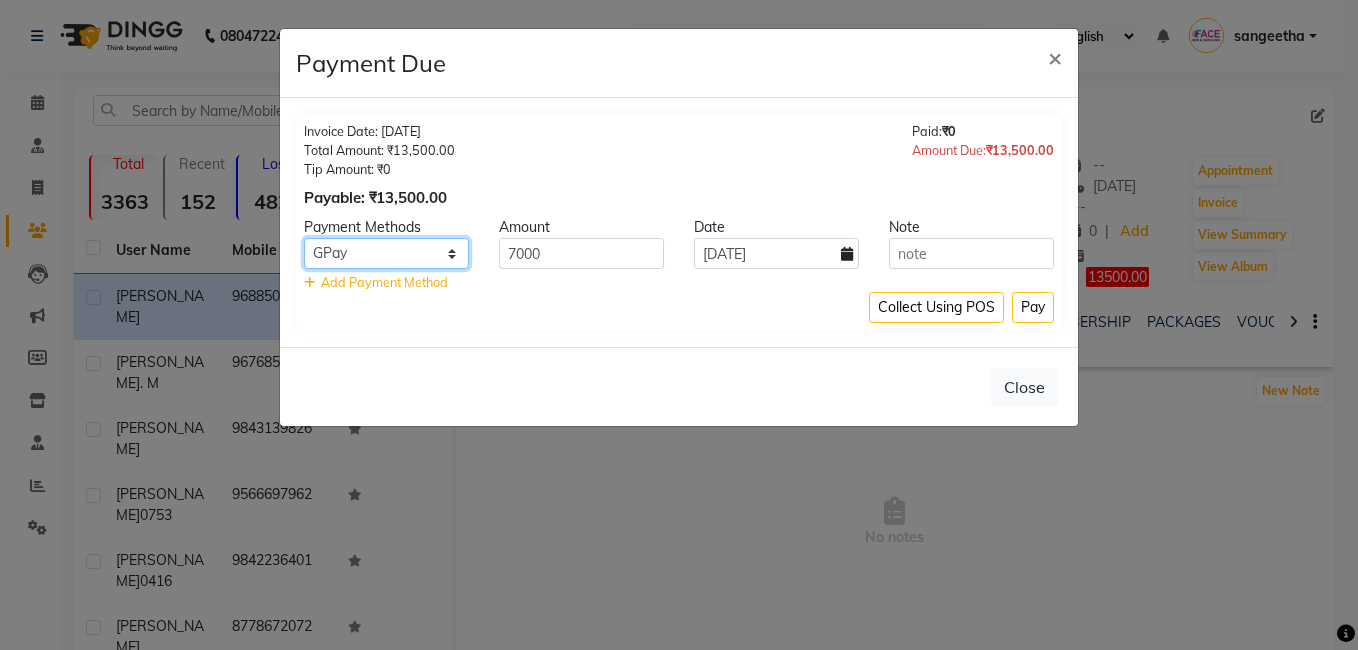 click on "Debit Card PhonePe UPI GPay ONLINE CASH Cheque Credit Card CARD" 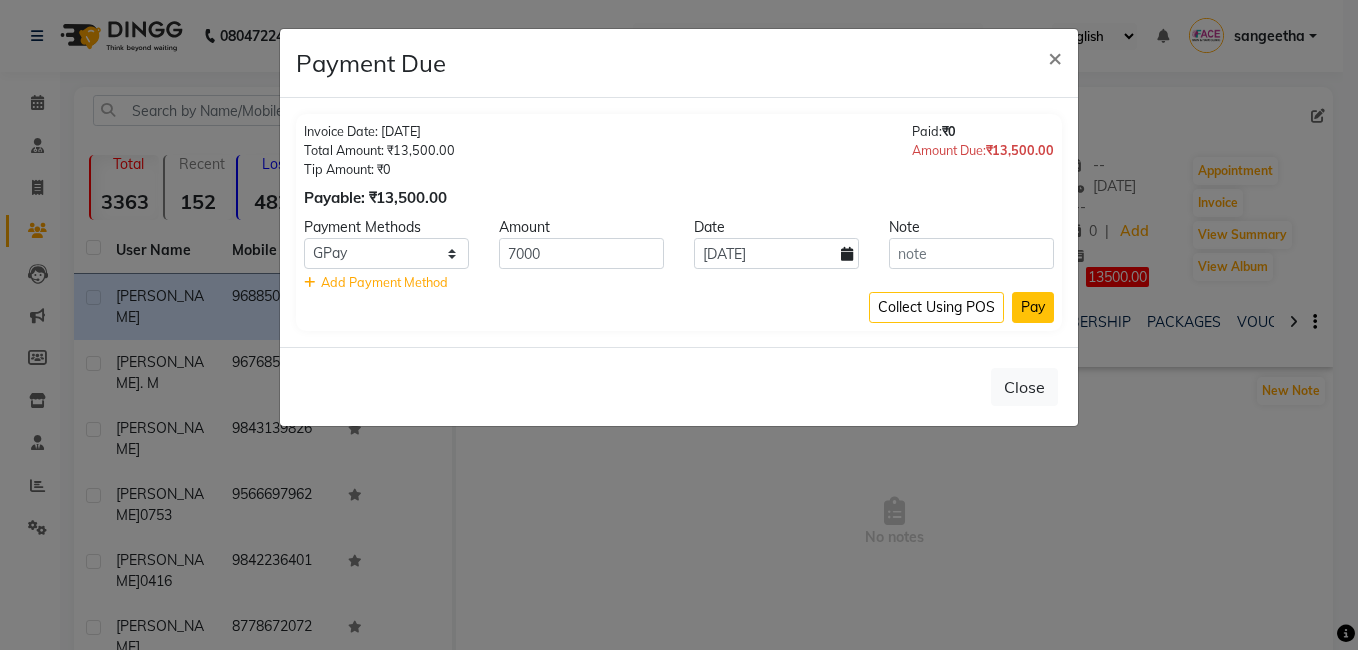click on "Pay" 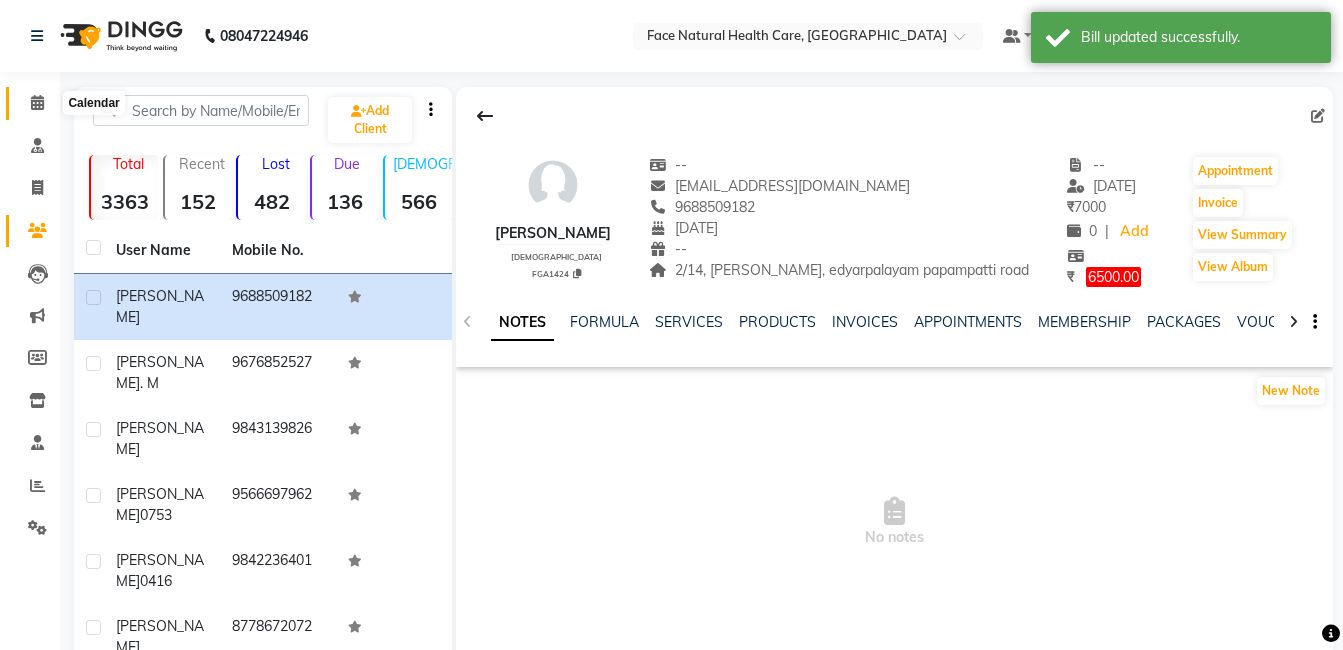 click 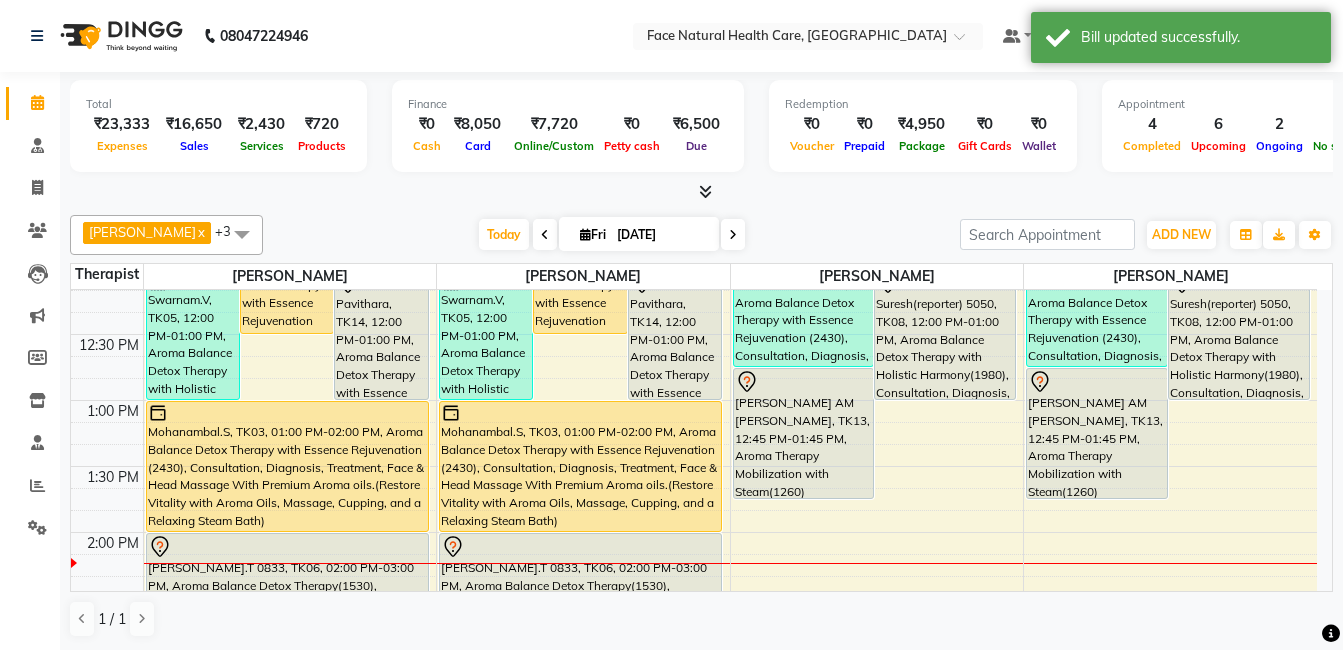 scroll, scrollTop: 412, scrollLeft: 0, axis: vertical 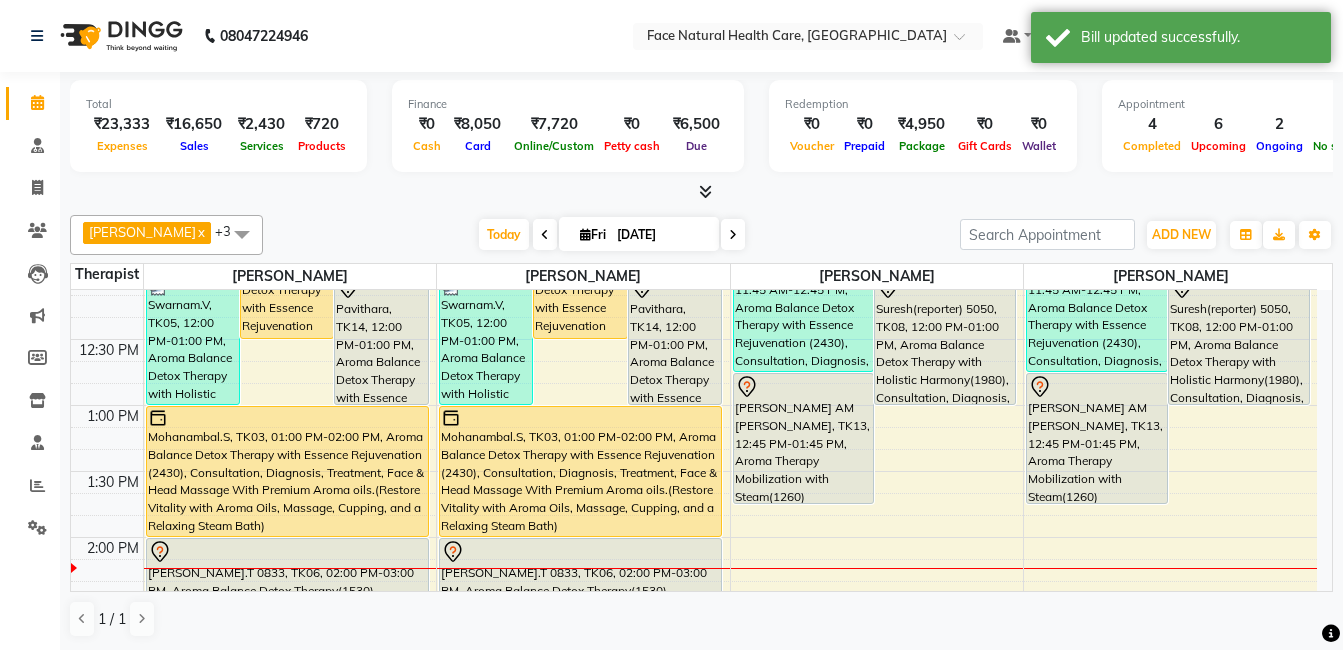 click on "[PERSON_NAME].T 0833, TK06, 02:00 PM-03:00 PM, Aroma Balance Detox Therapy(1530), Consultations, Diagnoses, Treatment, Aroma oils.(Personalized Aromatherapy and Therapeutic Tools to Rejuvenate and Restore Balance)" at bounding box center (580, 603) 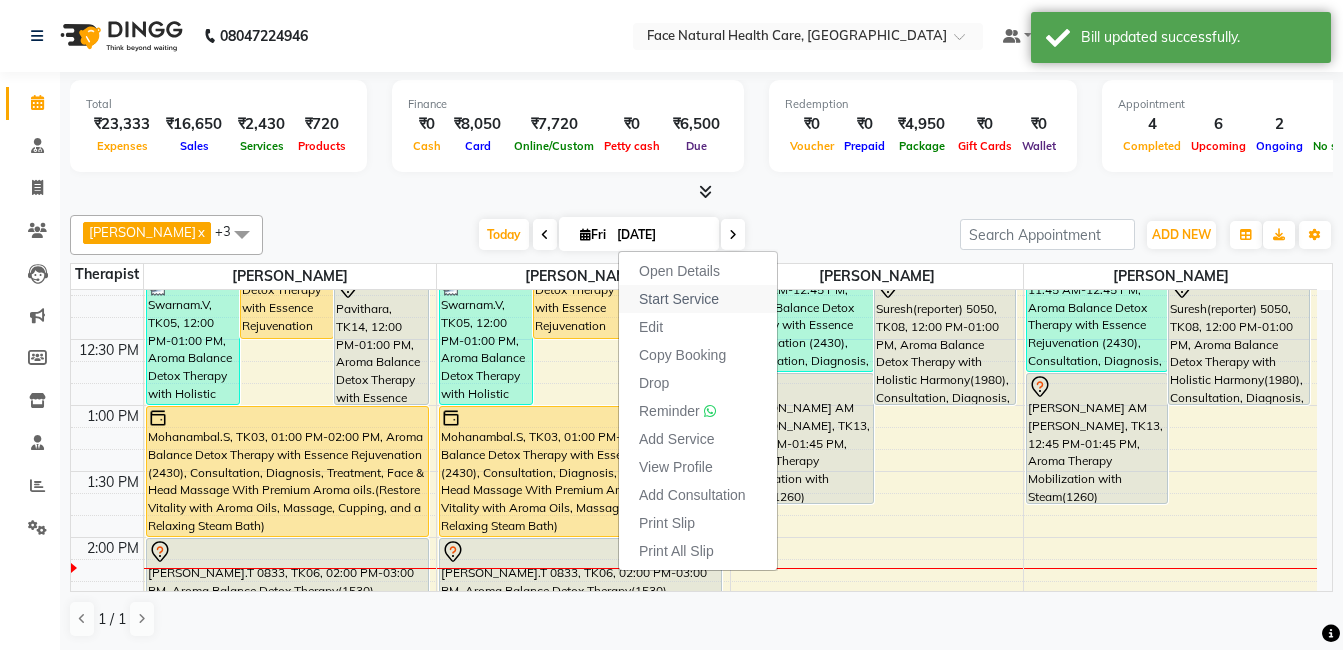 click on "Start Service" at bounding box center (679, 299) 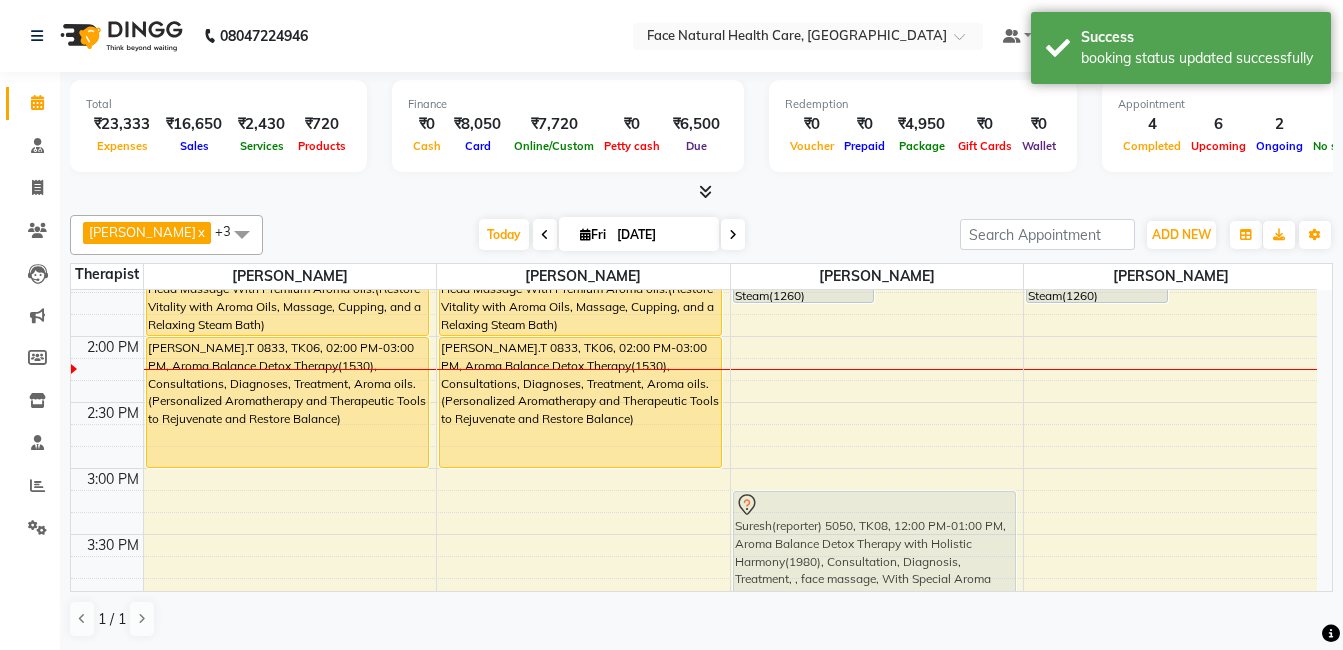 scroll, scrollTop: 622, scrollLeft: 0, axis: vertical 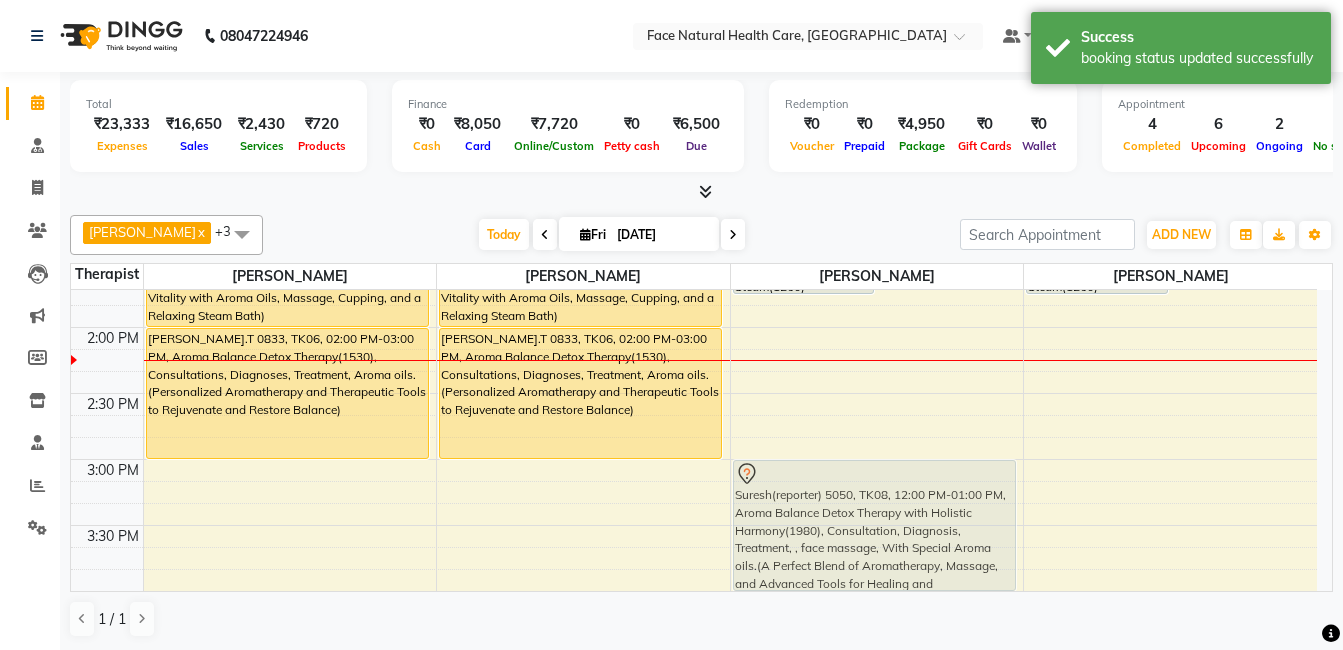 drag, startPoint x: 974, startPoint y: 336, endPoint x: 970, endPoint y: 527, distance: 191.04189 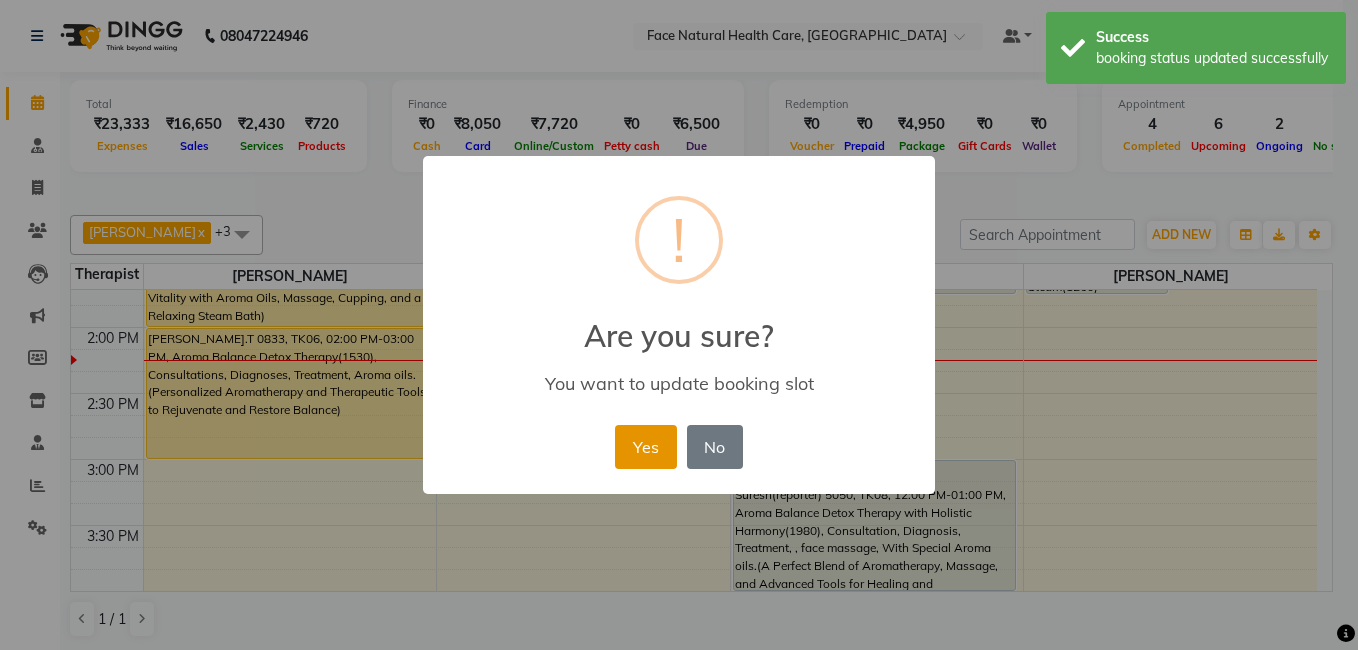 click on "Yes" at bounding box center [645, 447] 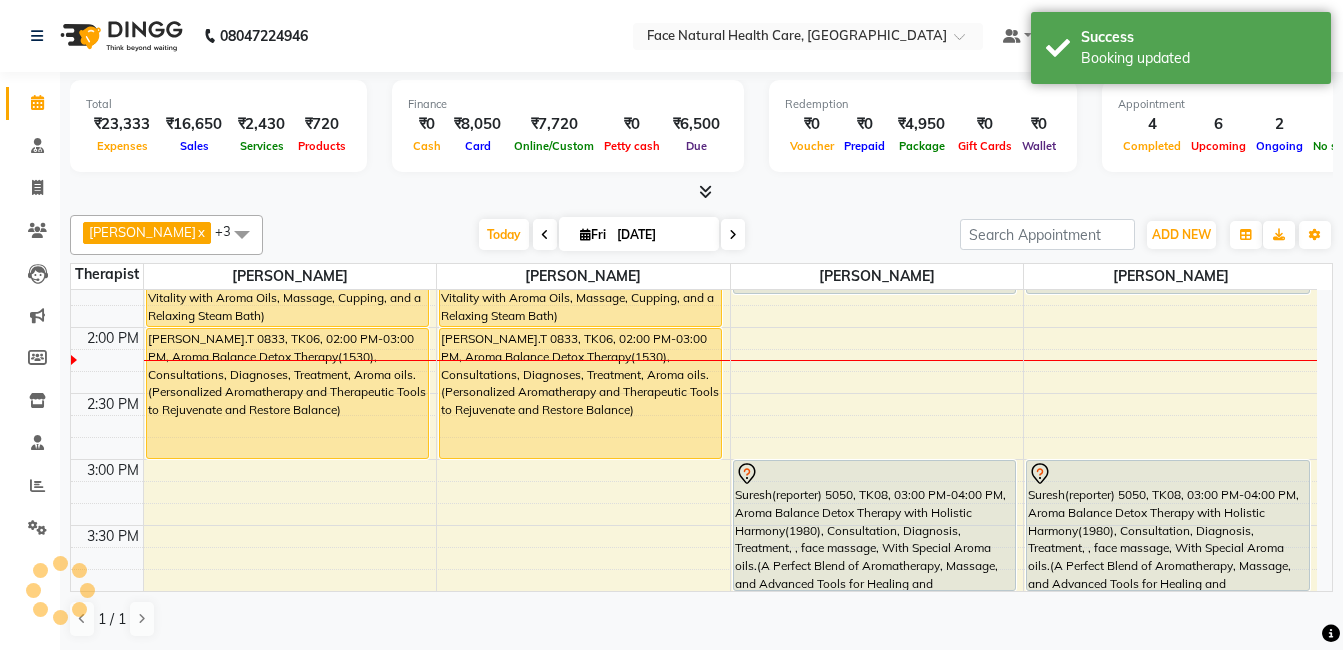 scroll, scrollTop: 359, scrollLeft: 0, axis: vertical 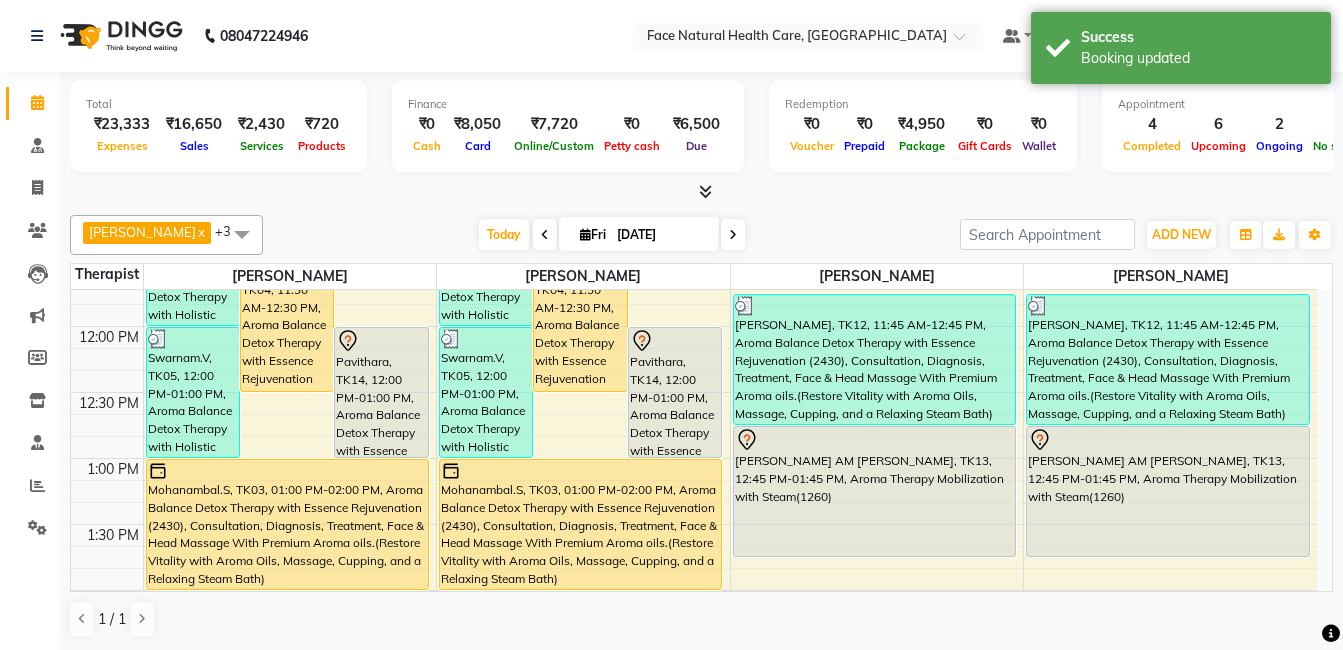 click on "Mohanambal.S, TK03, 01:00 PM-02:00 PM, Aroma Balance Detox Therapy with Essence Rejuvenation  (2430), Consultation, Diagnosis, Treatment,  Face & Head Massage With Premium Aroma oils.(Restore Vitality with Aroma Oils, Massage, Cupping, and a Relaxing Steam Bath)" at bounding box center [580, 524] 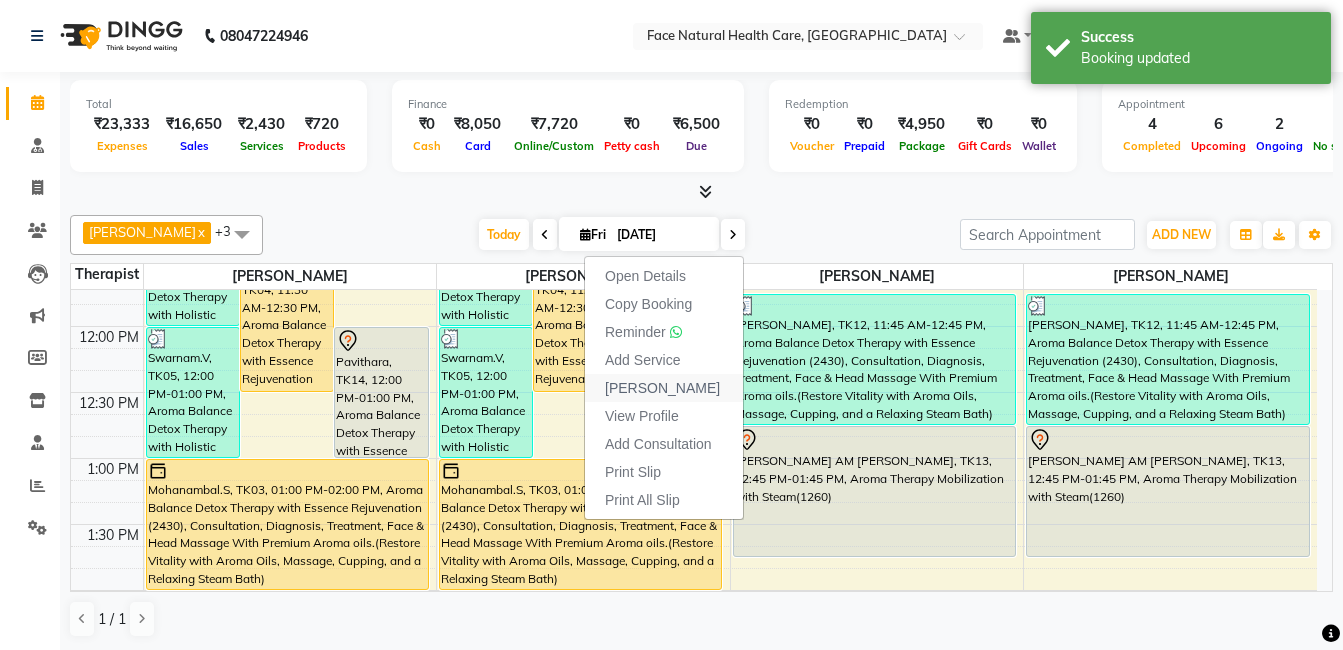 click on "[PERSON_NAME]" at bounding box center (662, 388) 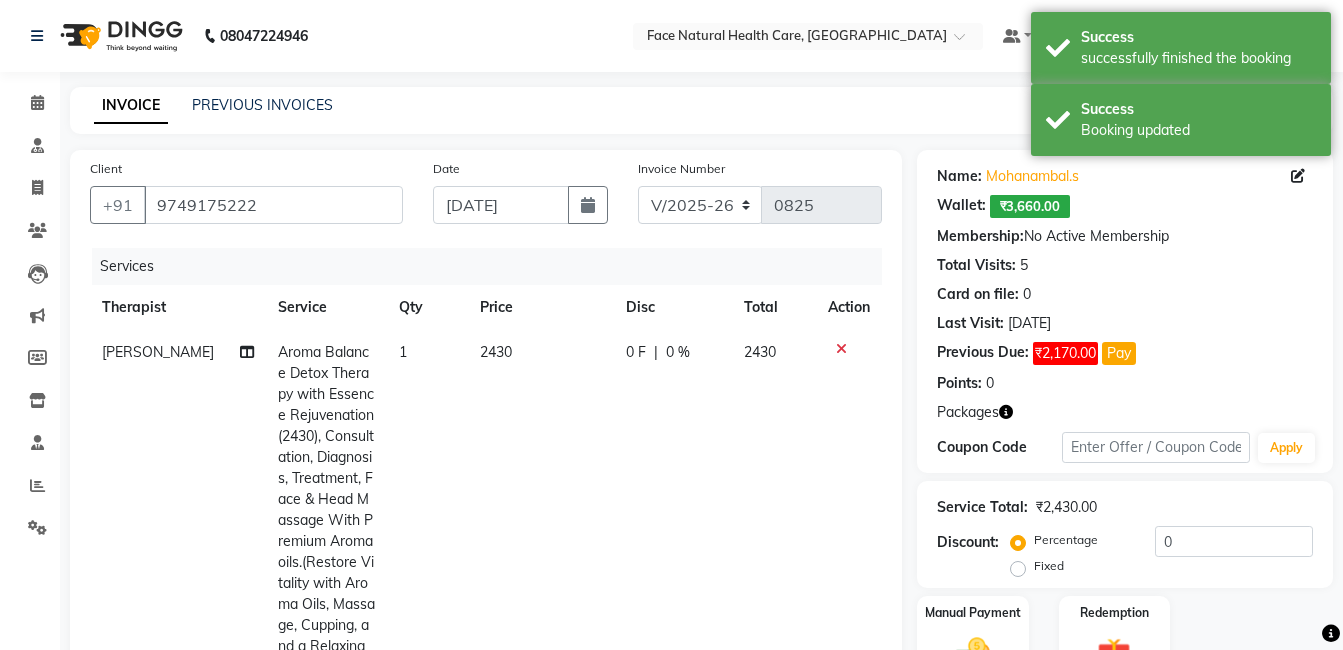 click on "2430" 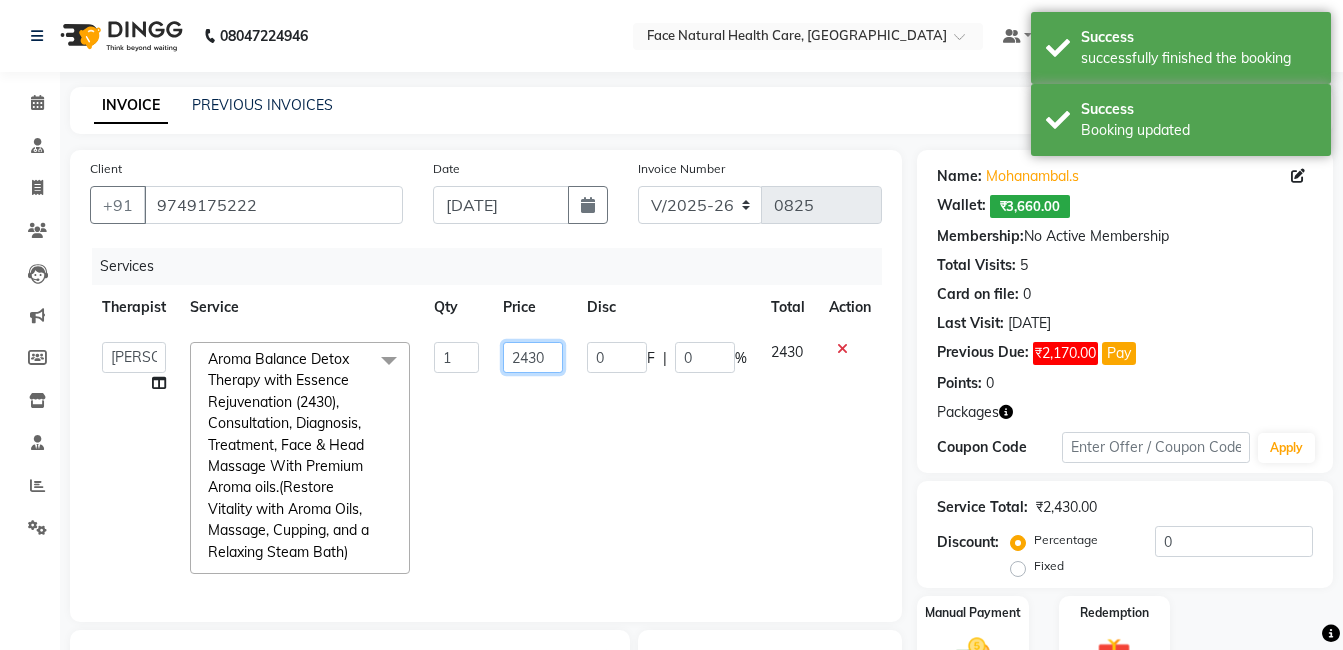 click on "2430" 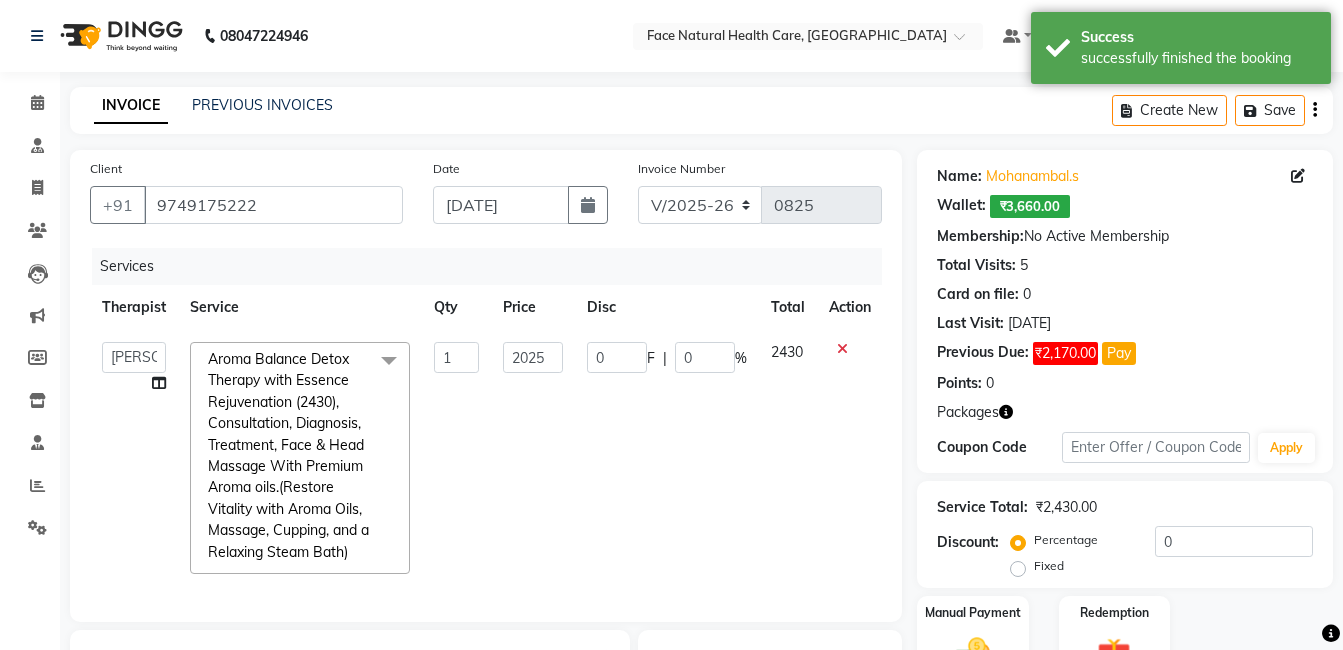 click on "[PERSON_NAME]   [PERSON_NAME] [PERSON_NAME] M   [PERSON_NAME] [PERSON_NAME]   [PERSON_NAME]   [PERSON_NAME]  Aroma Balance Detox Therapy with Essence Rejuvenation  (2430), Consultation, Diagnosis, Treatment,  Face & Head Massage With Premium Aroma oils.(Restore Vitality with Aroma Oils, Massage, Cupping, and a Relaxing Steam Bath)  x Aroma Therapy Mobilization with Steam(1260) Aroma Balance Detox Therapy(1530), Consultations, Diagnoses, Treatment, Aroma oils.(Personalized Aromatherapy and Therapeutic Tools to Rejuvenate and Restore Balance) Aroma Balance Detox Therapy with Holistic Harmony(1980), Consultation, Diagnosis, Treatment, , face massage, With Special  Aroma oils.(A Perfect Blend of Aromatherapy, Massage, and Advanced Tools for Healing and Detoxification) [MEDICAL_DATA], Consultation, Diagnosis,  Aroma oils [MEDICAL_DATA], Consultation, Diagnosis, Treatment Steam Therapy With Aroma oils, Consultation, Diagnosis Sauna bed, Consultation, Diagnosis. consultaion 1 0" 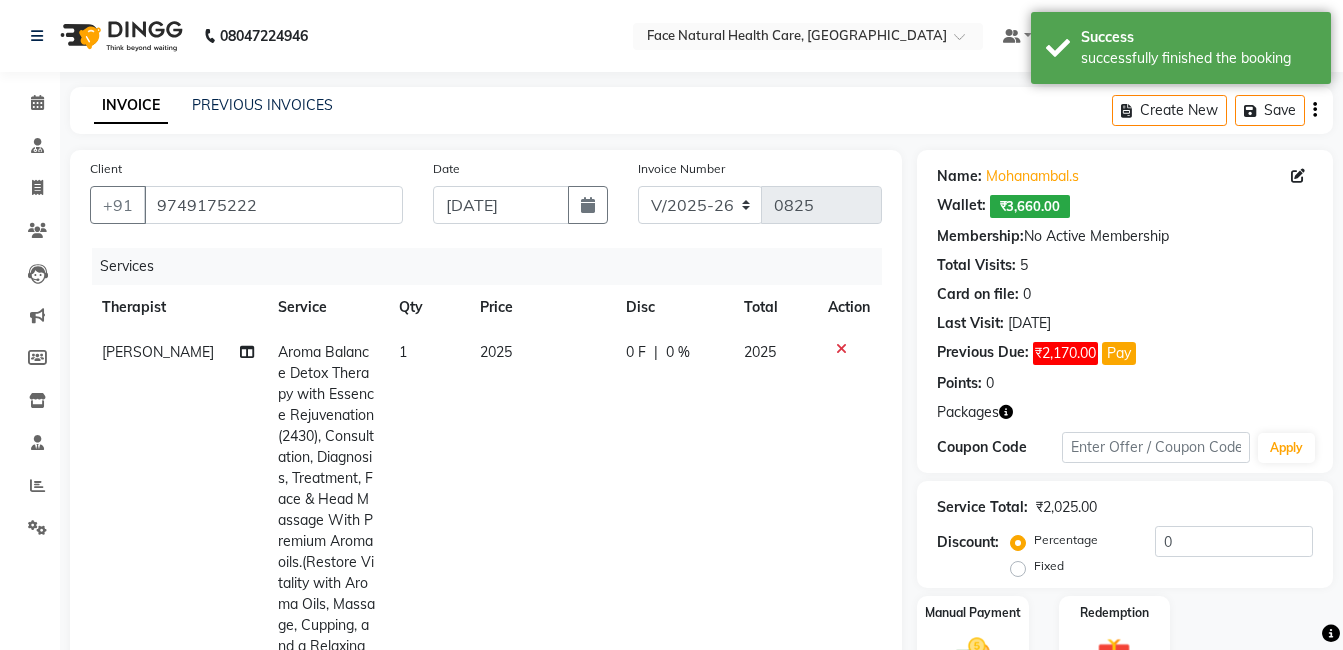 scroll, scrollTop: 281, scrollLeft: 0, axis: vertical 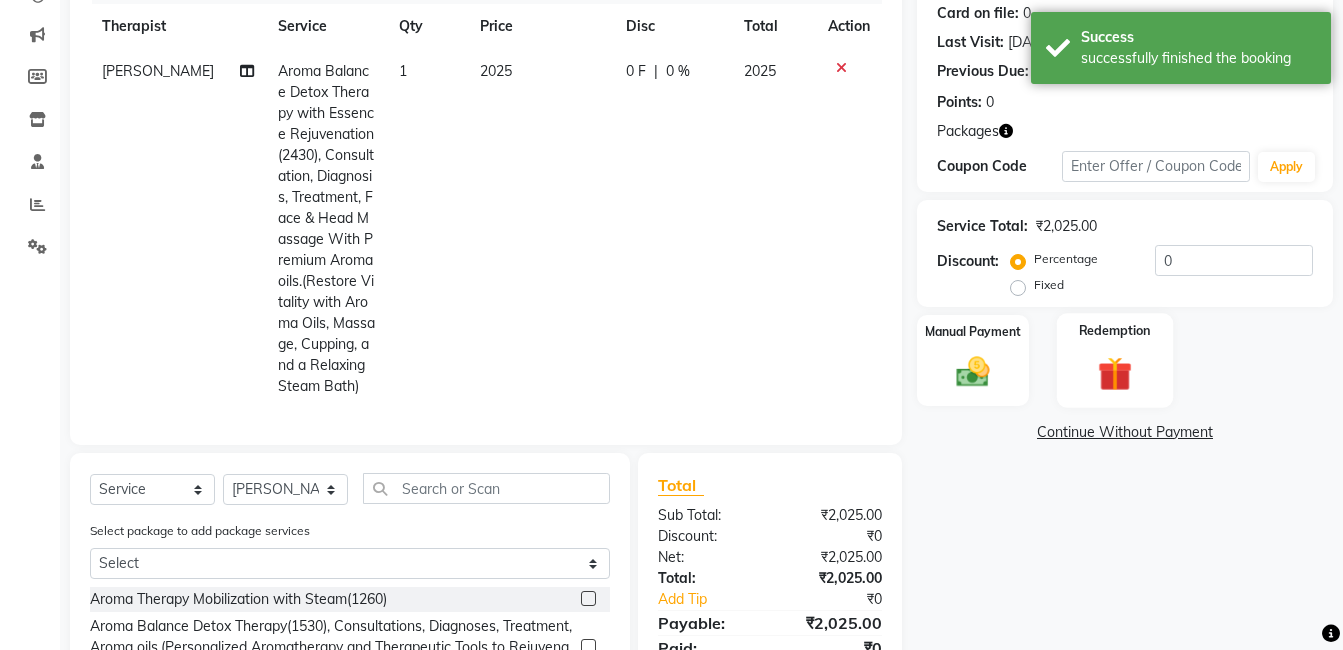 click on "Redemption" 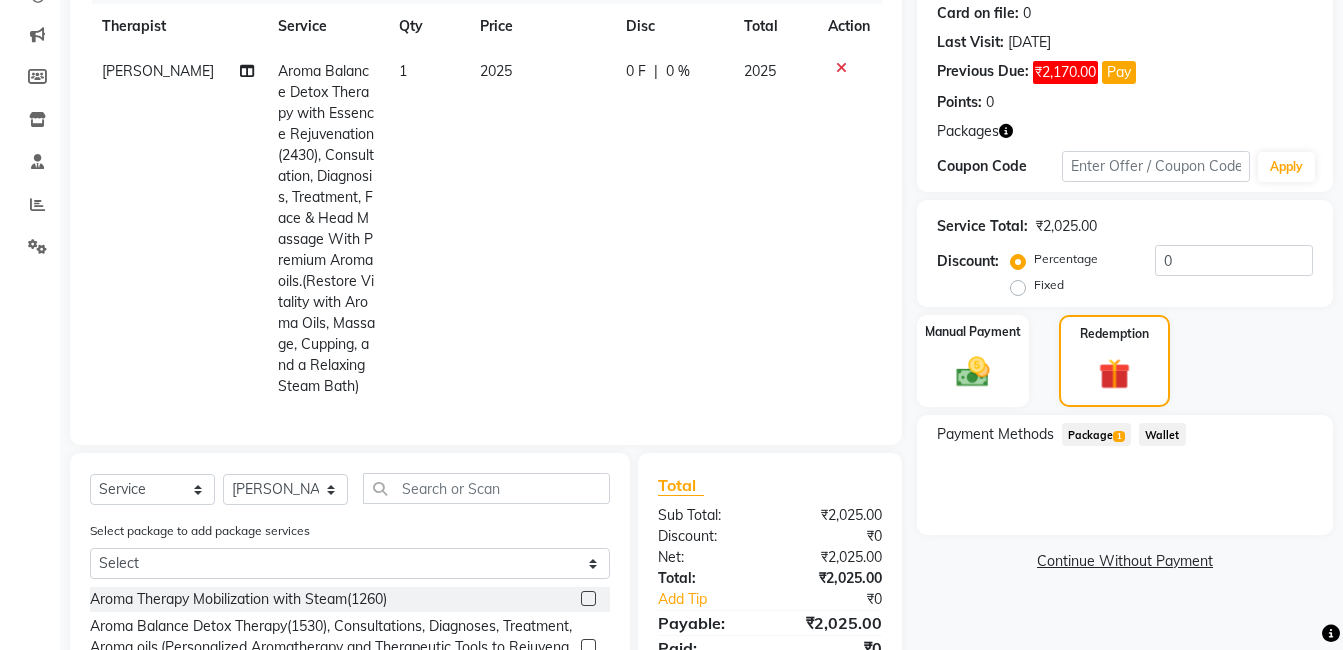 click on "Package  1" 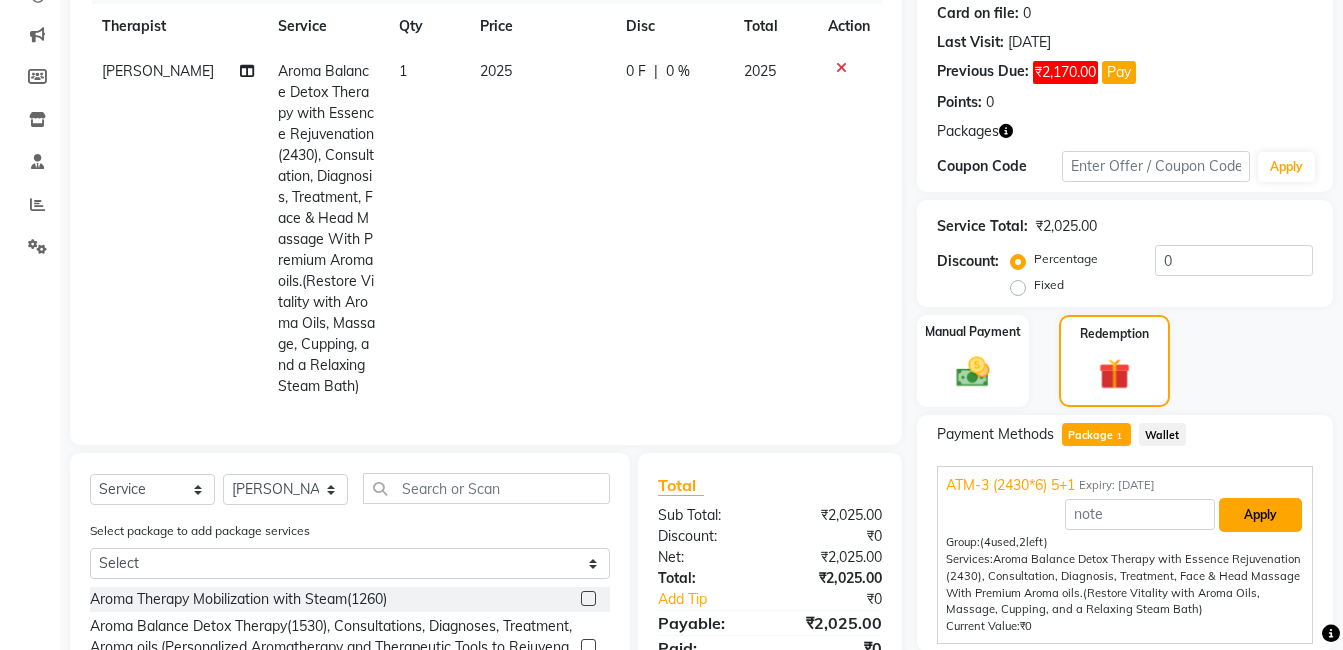 click on "Apply" at bounding box center [1260, 515] 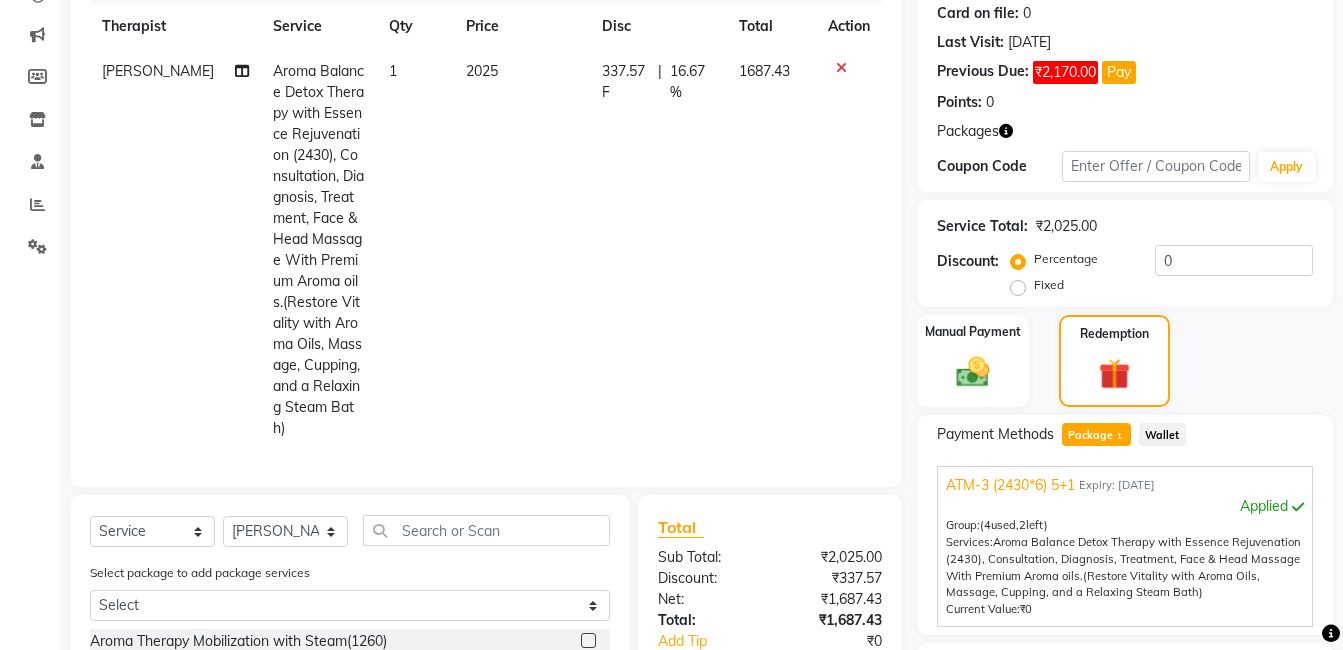 scroll, scrollTop: 119, scrollLeft: 0, axis: vertical 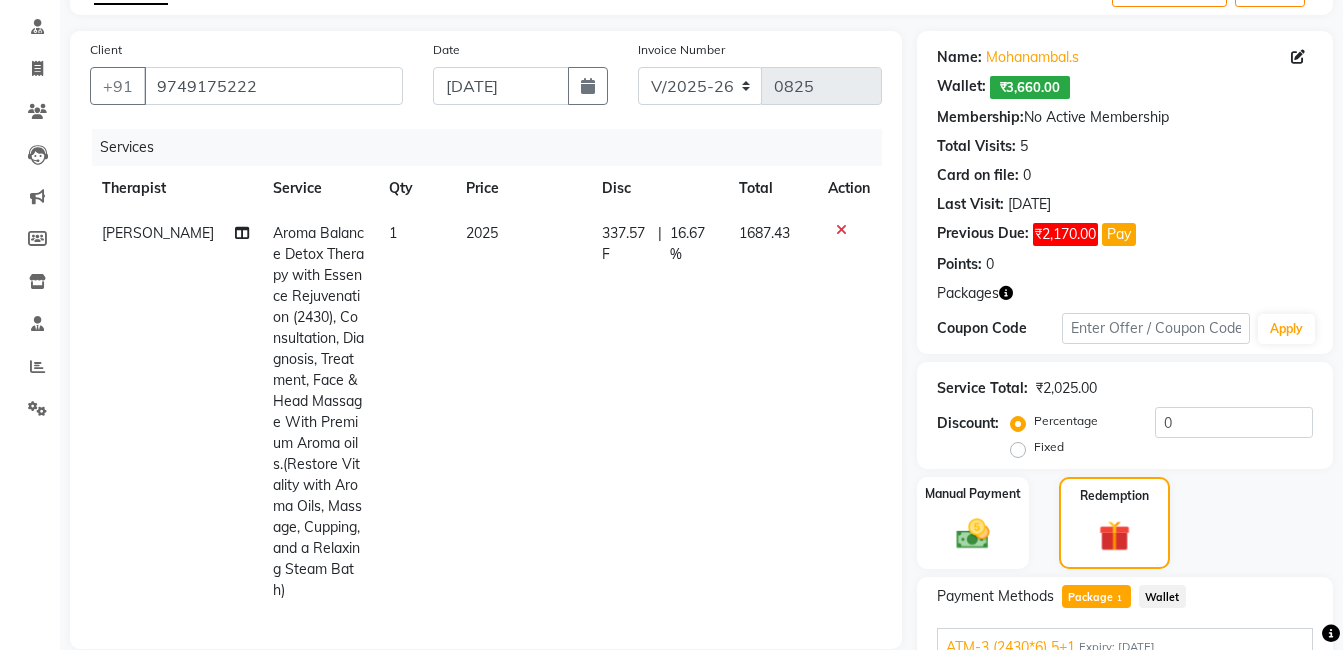 click on "337.57 F" 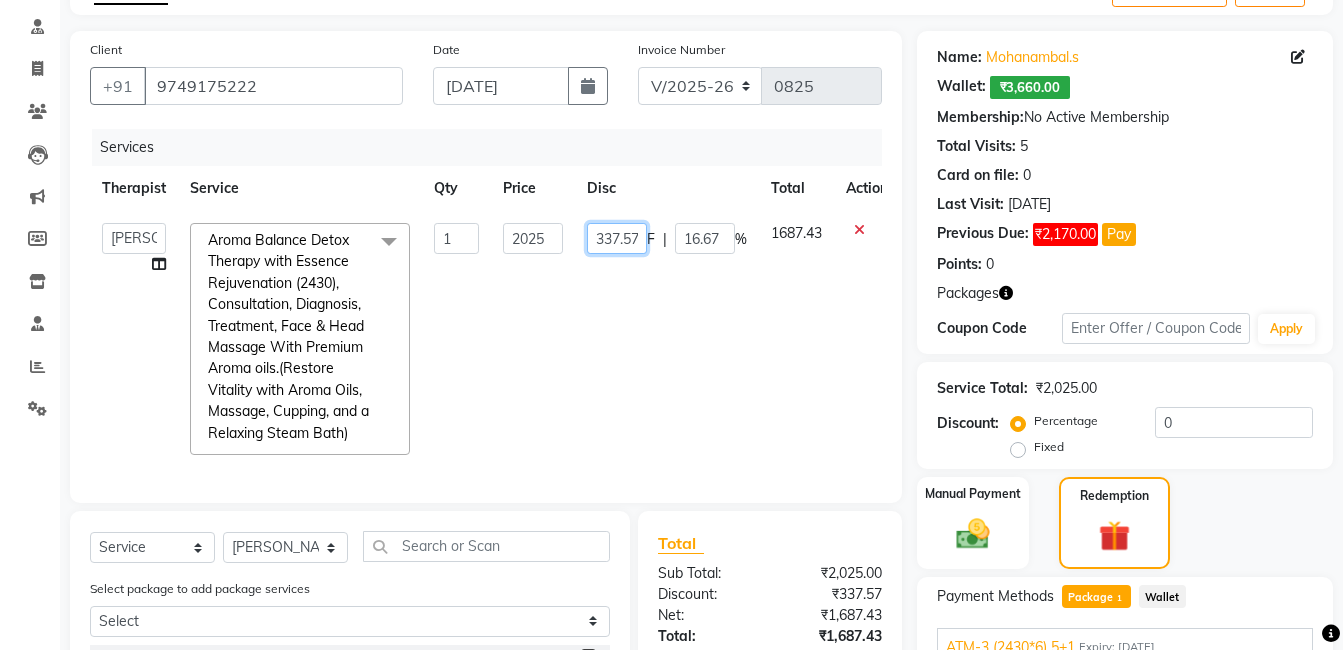 click on "337.57" 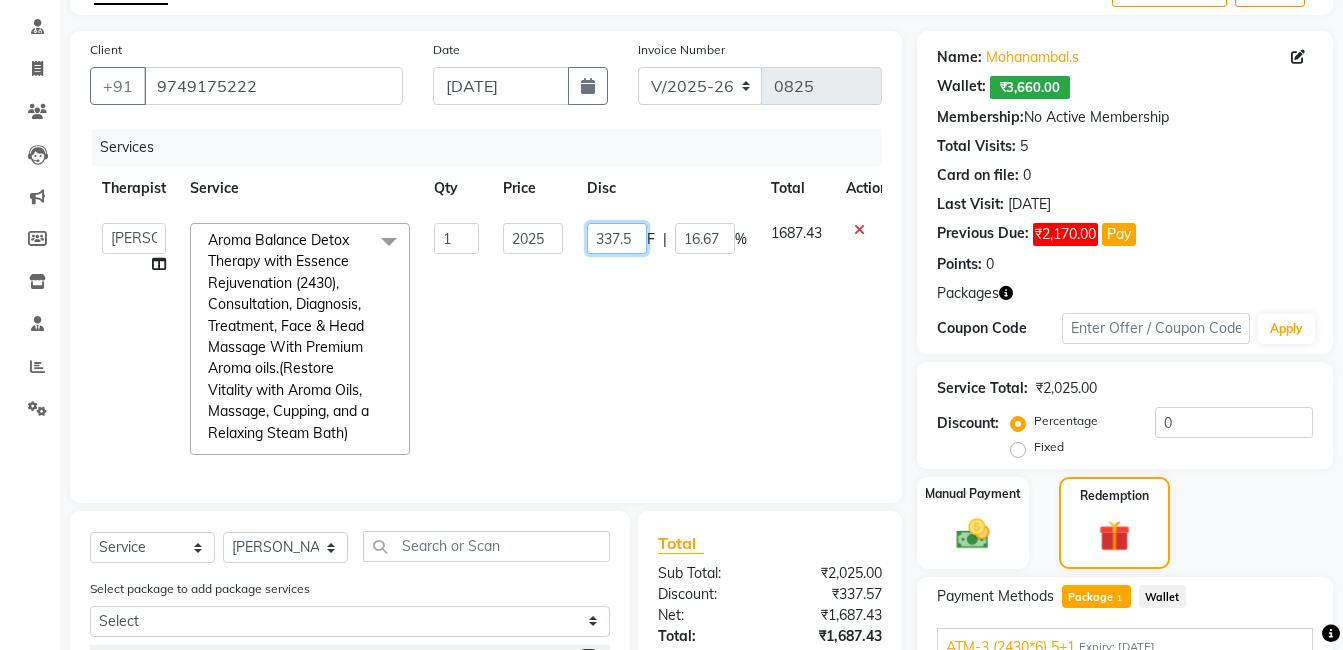scroll, scrollTop: 0, scrollLeft: 0, axis: both 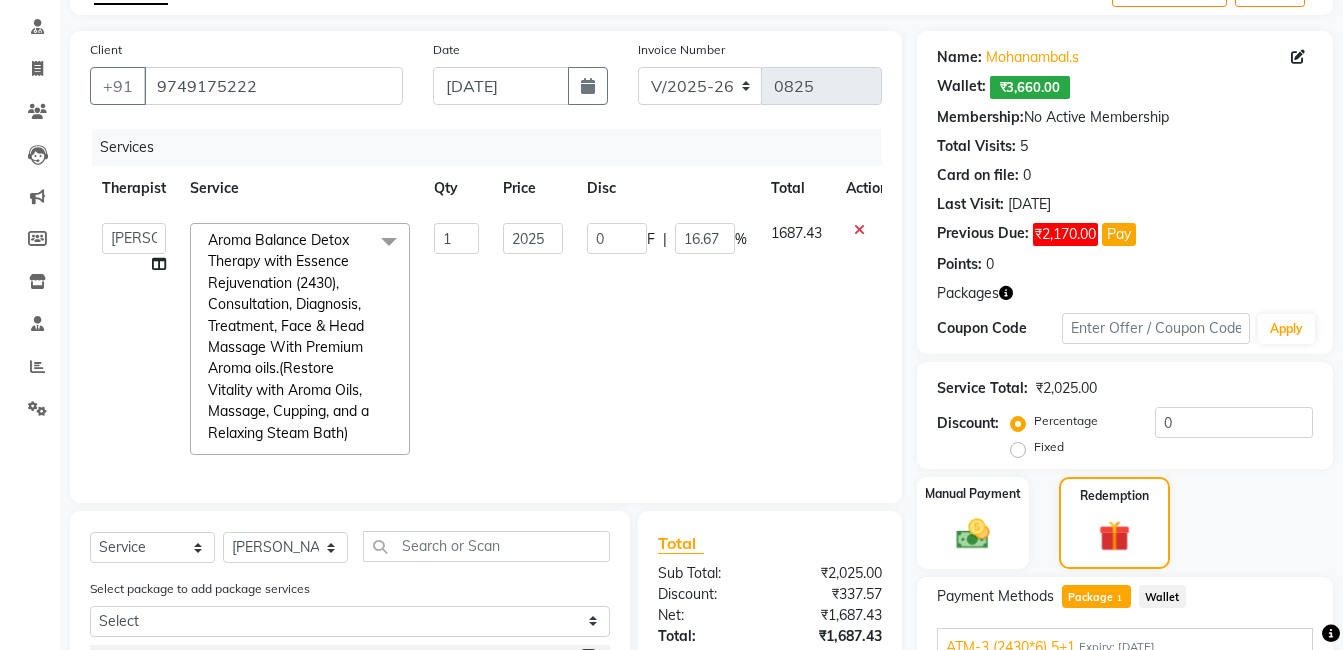 click on "1687.43" 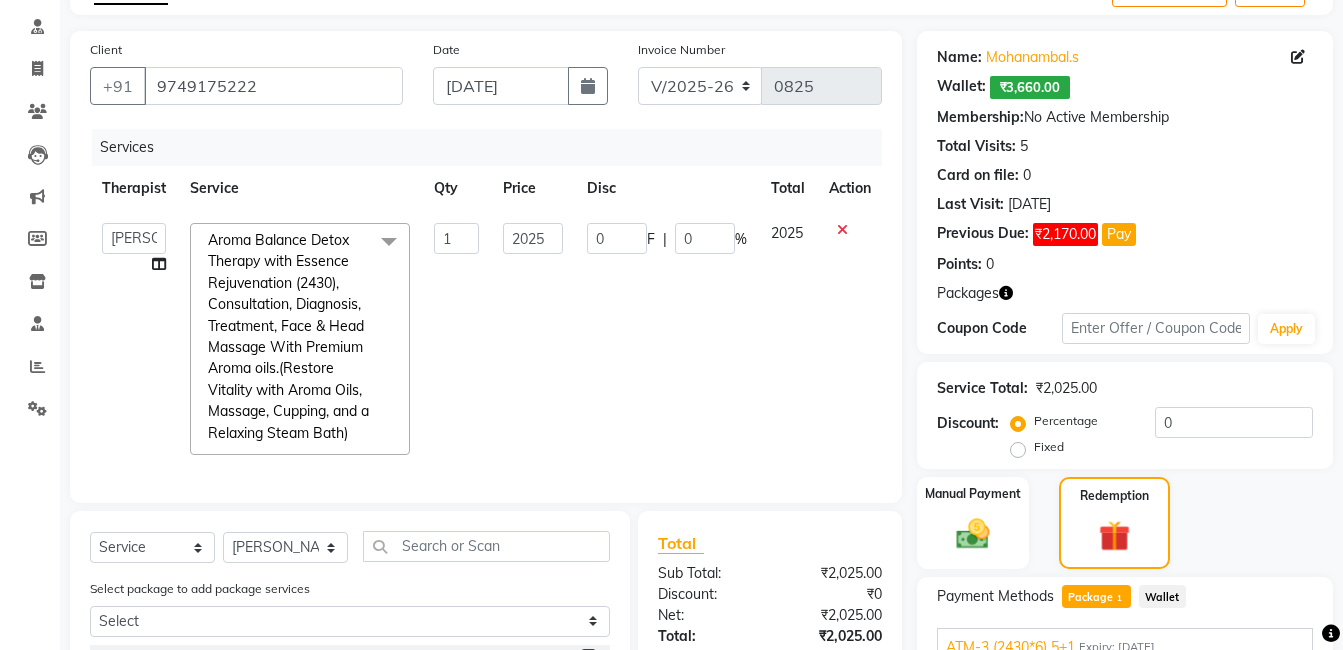 scroll, scrollTop: 450, scrollLeft: 0, axis: vertical 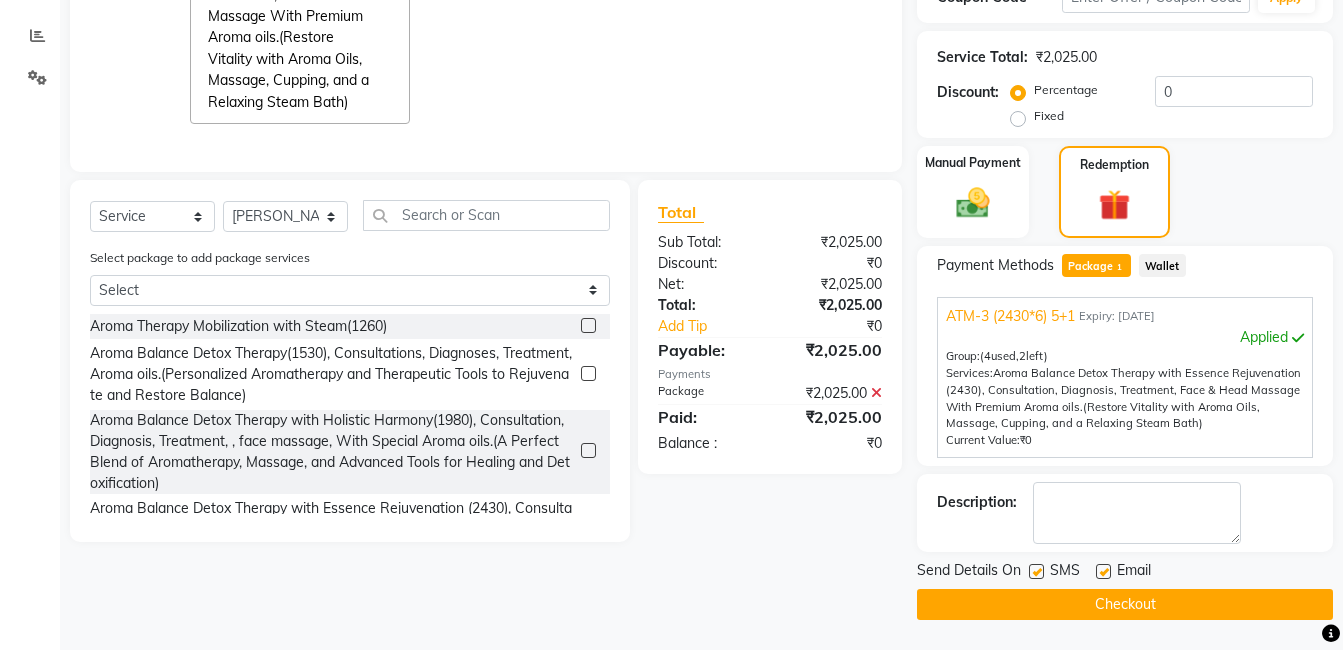 click 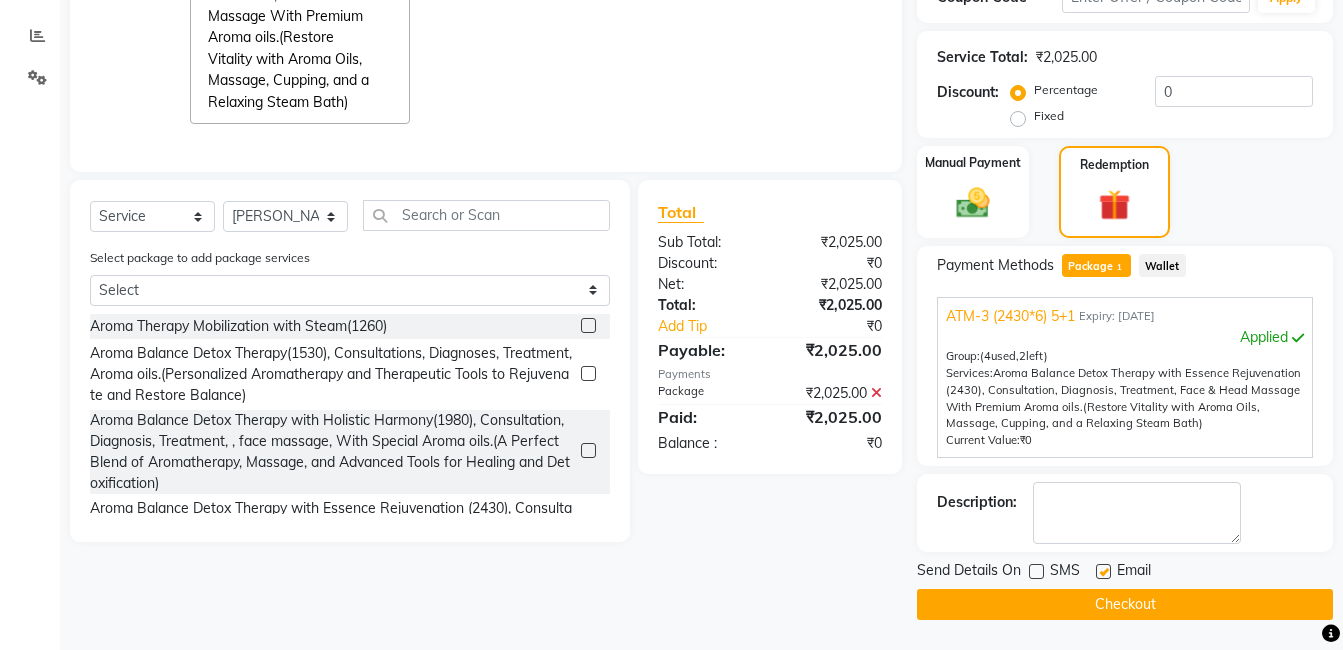 click 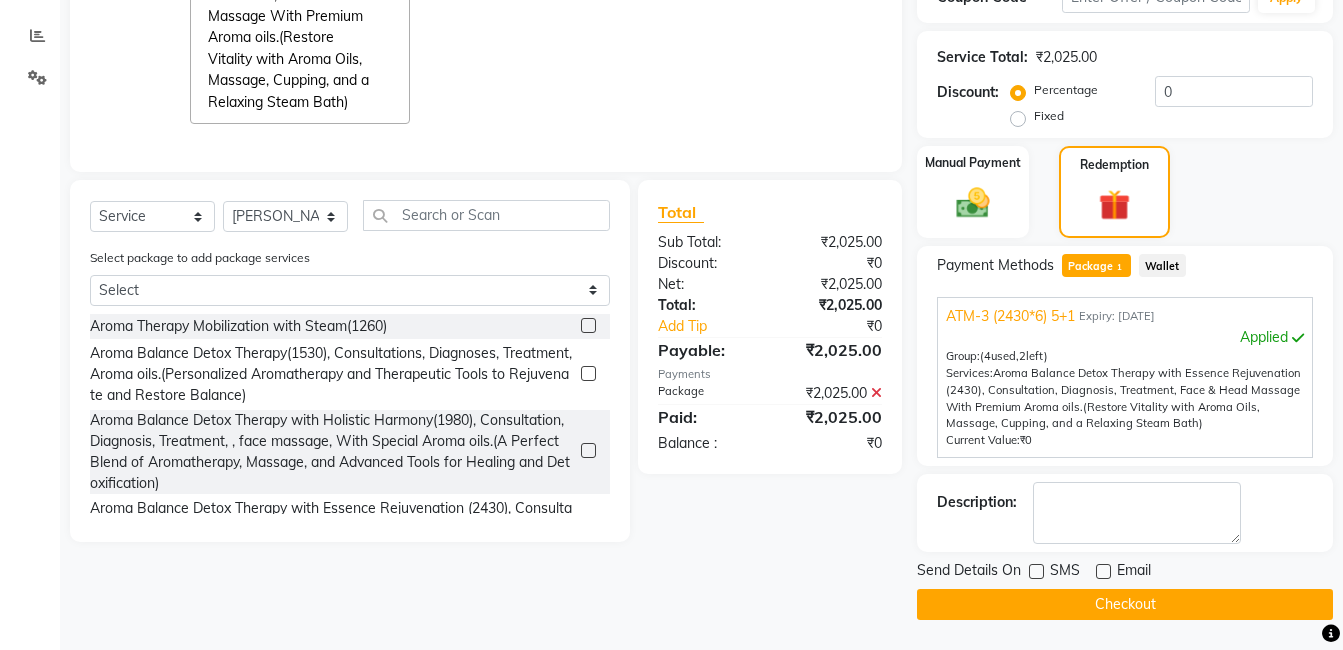 click on "Checkout" 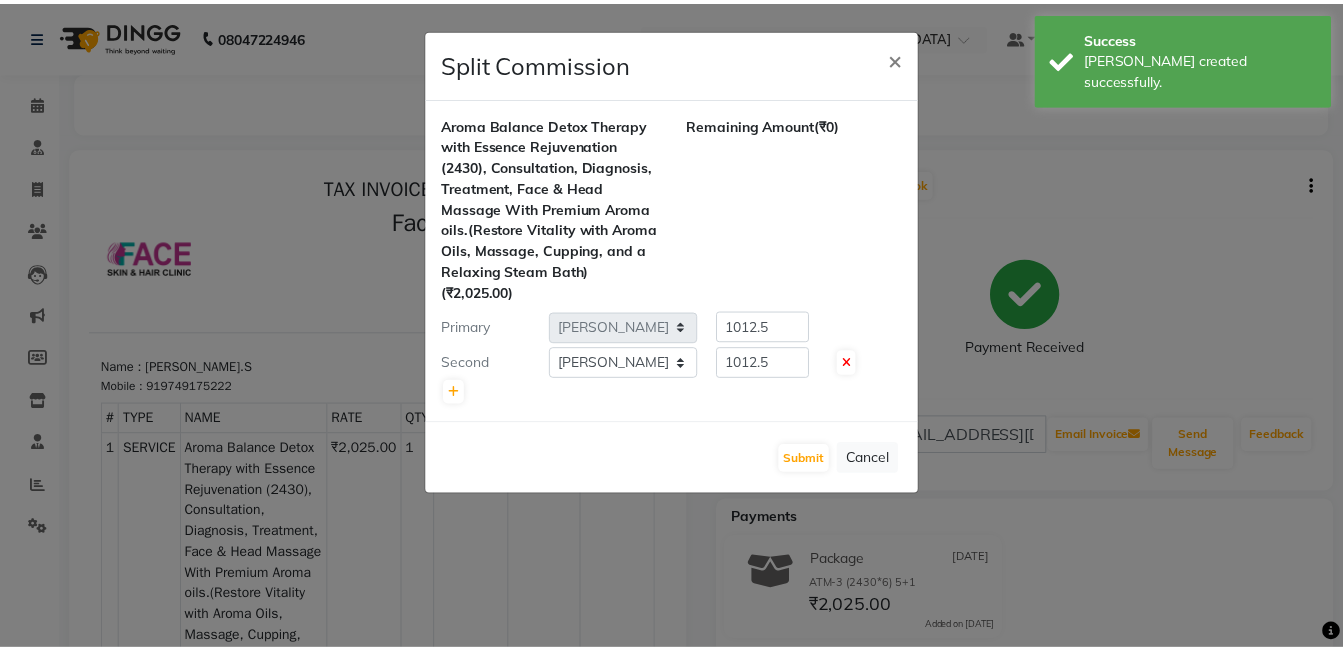 scroll, scrollTop: 0, scrollLeft: 0, axis: both 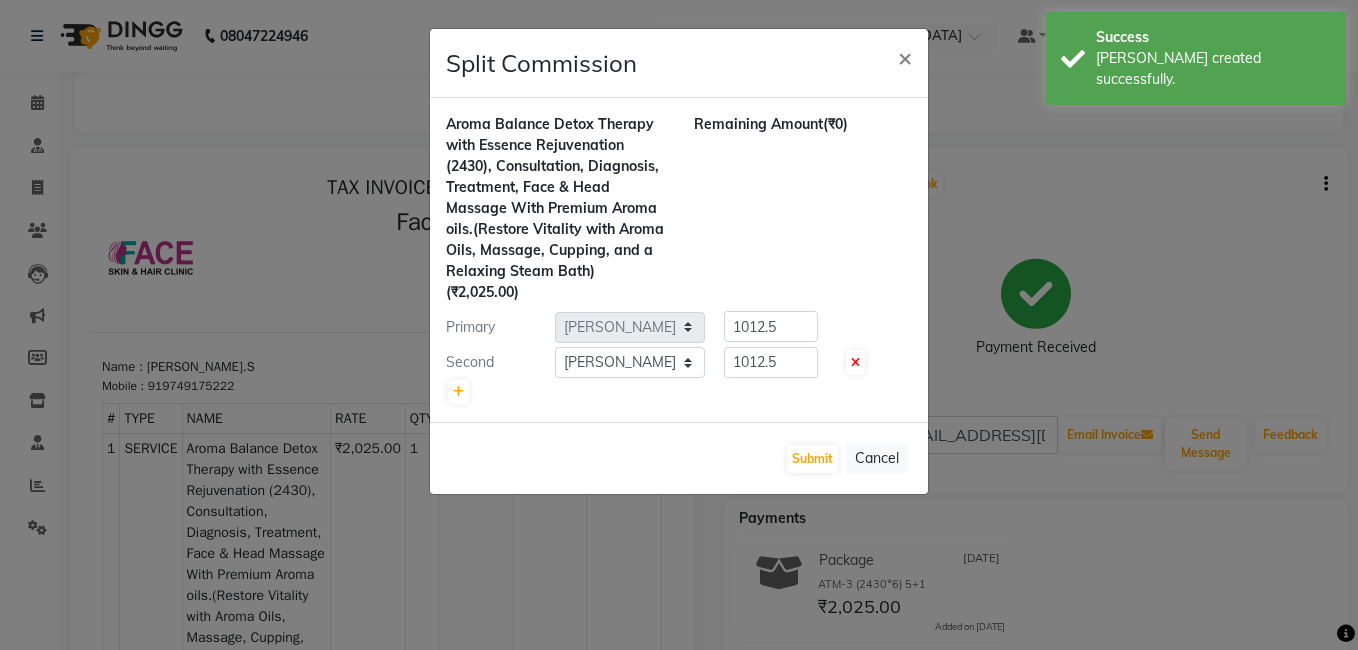 click on "Split Commission × Aroma Balance Detox Therapy with Essence Rejuvenation  (2430), Consultation, Diagnosis, Treatment,  Face & Head Massage With Premium Aroma oils.(Restore Vitality with Aroma Oils, Massage, Cupping, and a Relaxing Steam Bath)  (₹2,025.00) Remaining Amount  (₹0) Primary Select  [PERSON_NAME]   [PERSON_NAME] [PERSON_NAME] M   [PERSON_NAME] [PERSON_NAME]   [PERSON_NAME]   [PERSON_NAME]  1012.5 Second Select  [PERSON_NAME]   [PERSON_NAME] [PERSON_NAME] M   [PERSON_NAME] [PERSON_NAME]   [PERSON_NAME]   [PERSON_NAME]  1012.5  Submit   Cancel" 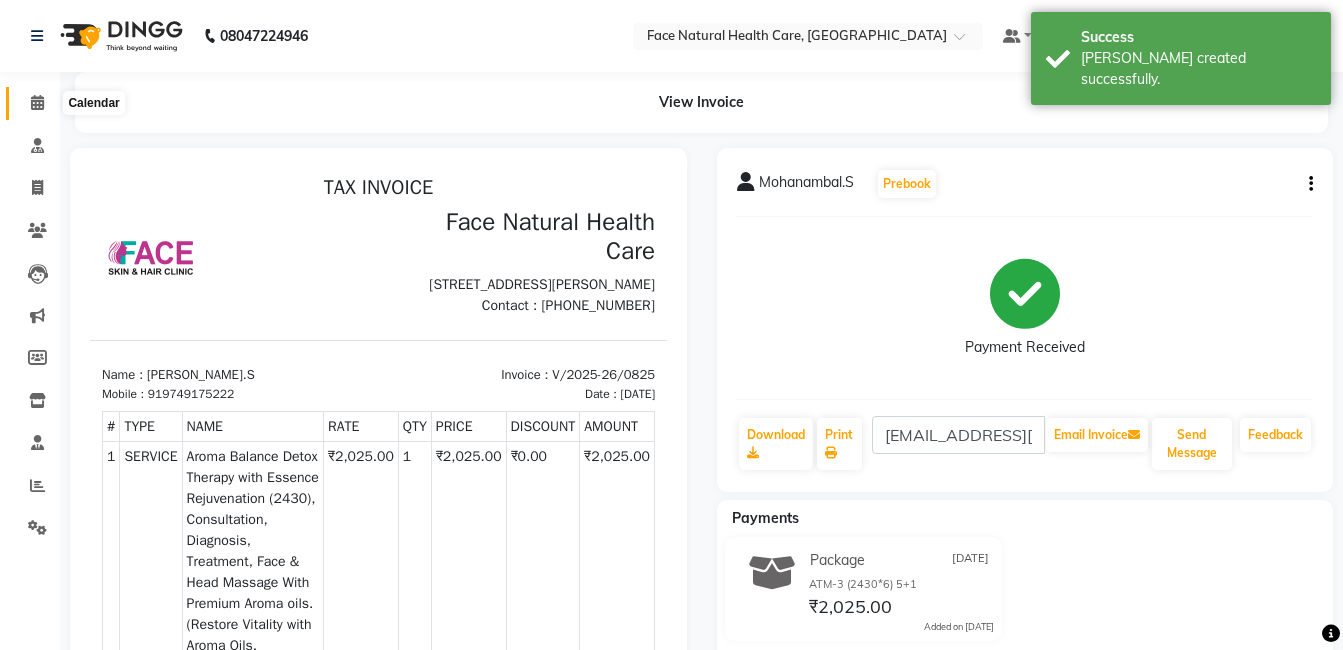 click 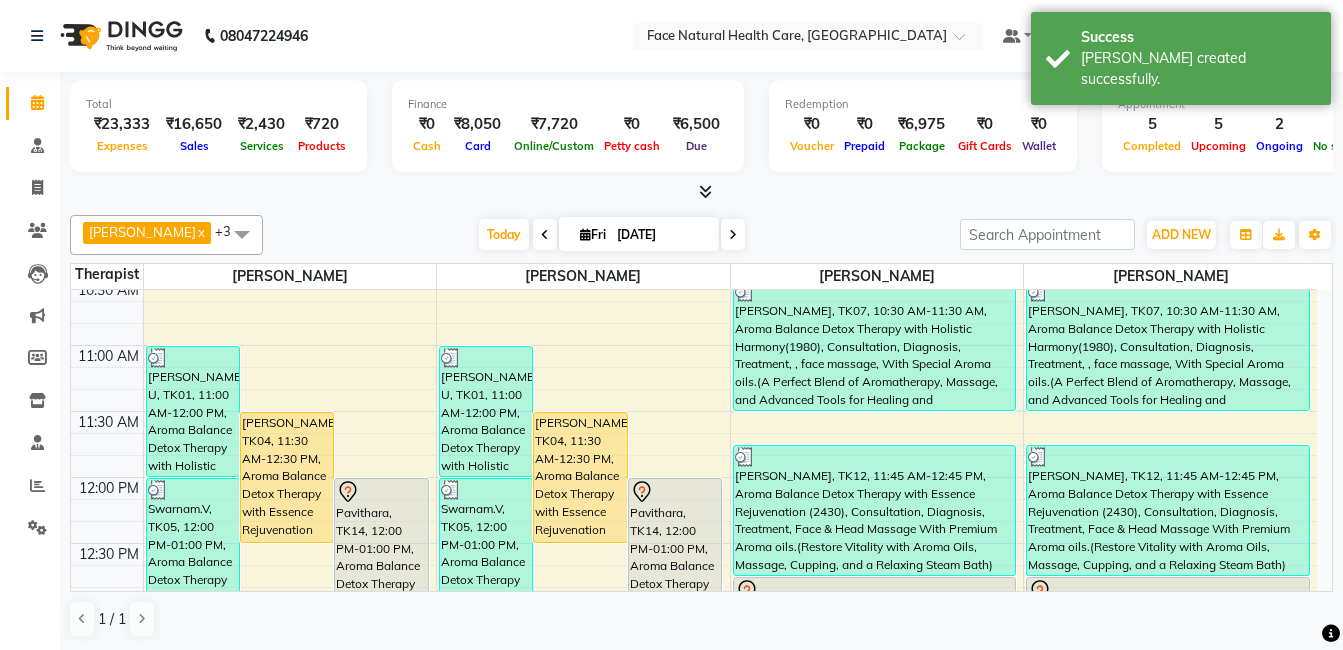 scroll, scrollTop: 263, scrollLeft: 0, axis: vertical 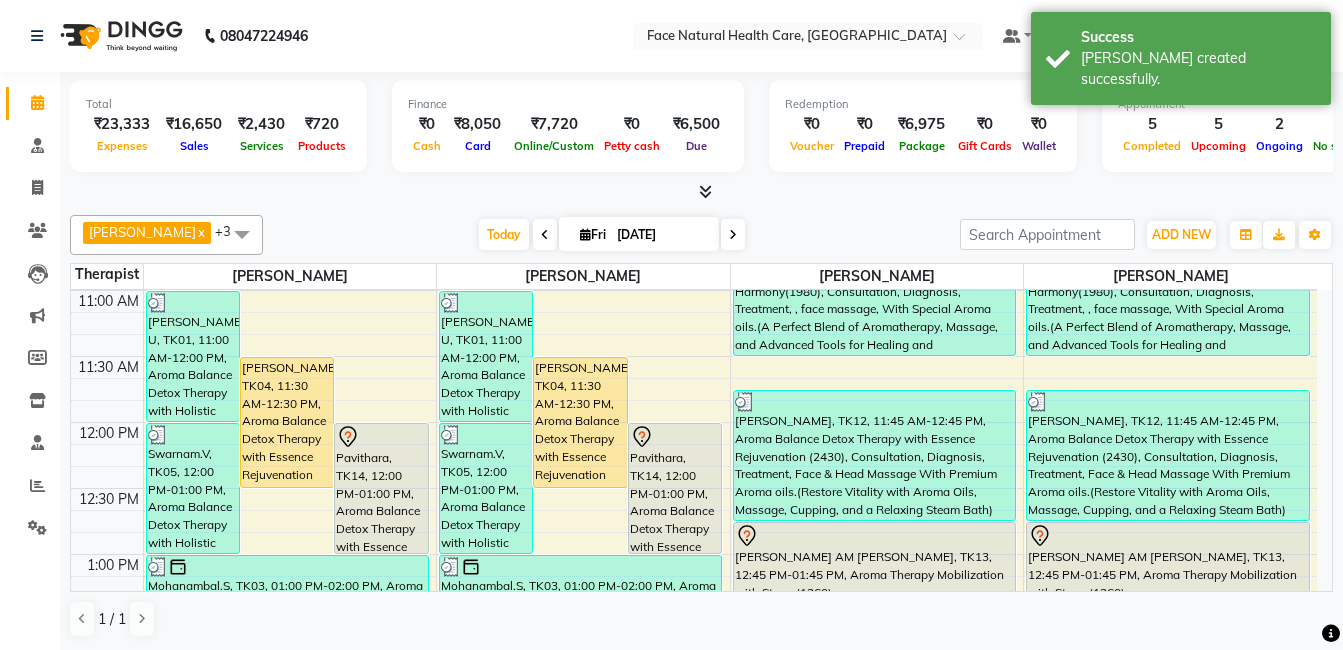 click on "Pavithara, TK14, 12:00 PM-01:00 PM, Aroma Balance Detox Therapy with Essence Rejuvenation  (2430), Consultation, Diagnosis, Treatment,  Face & Head Massage With Premium Aroma oils.(Restore Vitality with Aroma Oils, Massage, Cupping, and a Relaxing Steam Bath)" at bounding box center [675, 488] 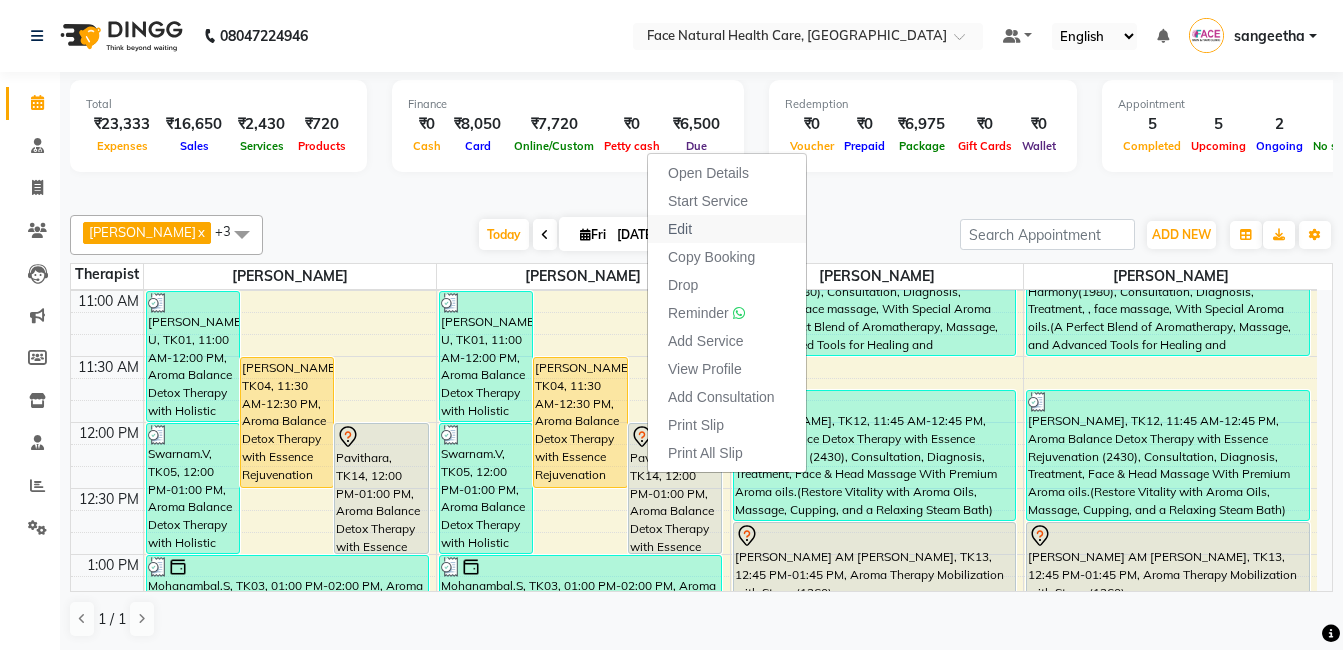 click on "Edit" at bounding box center (680, 229) 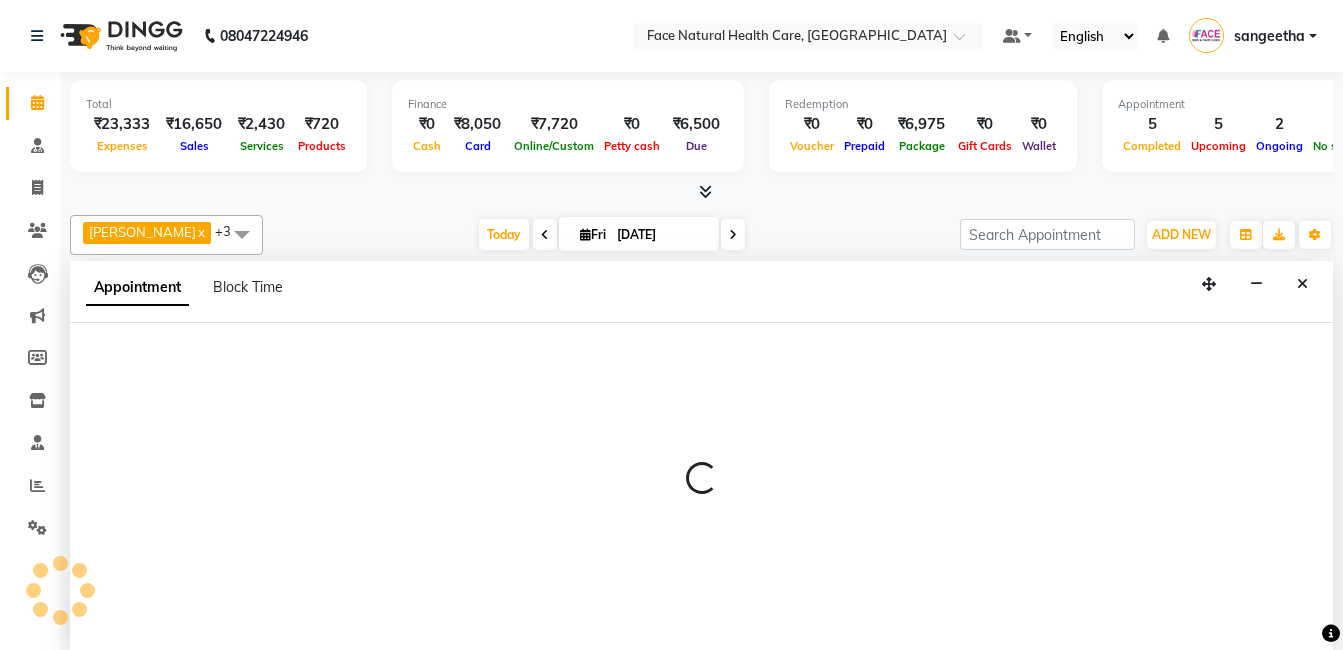 scroll, scrollTop: 1, scrollLeft: 0, axis: vertical 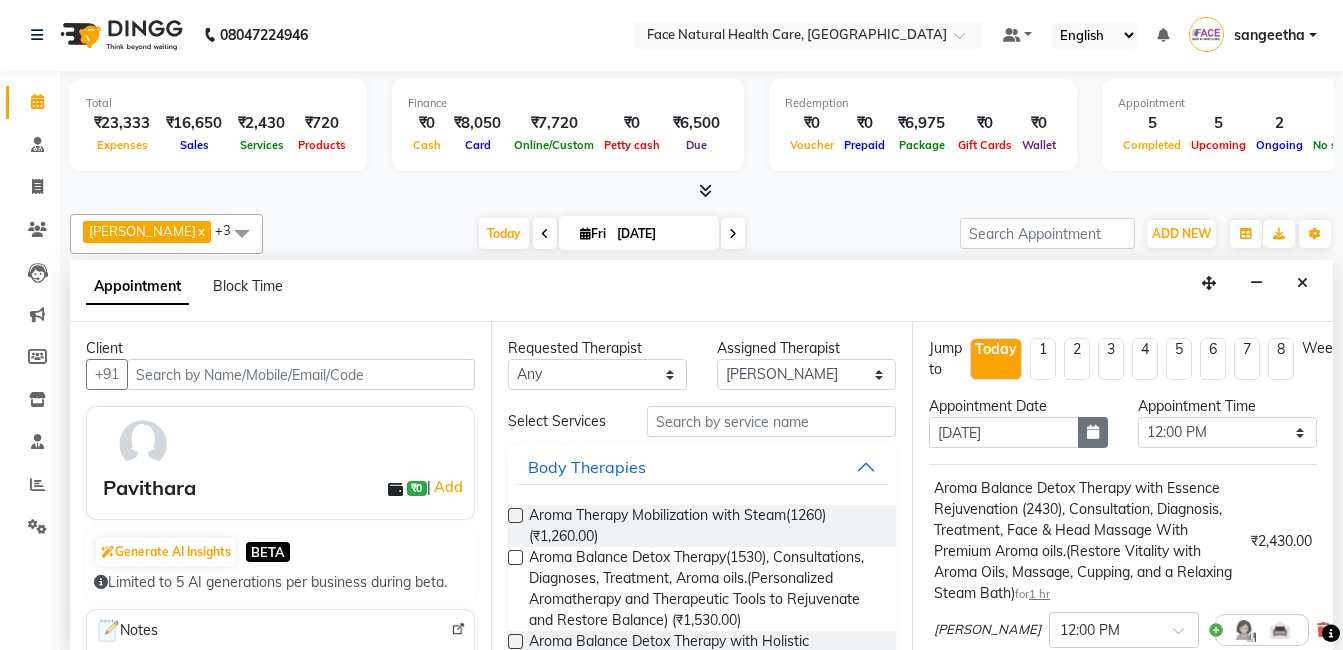 click at bounding box center [1093, 432] 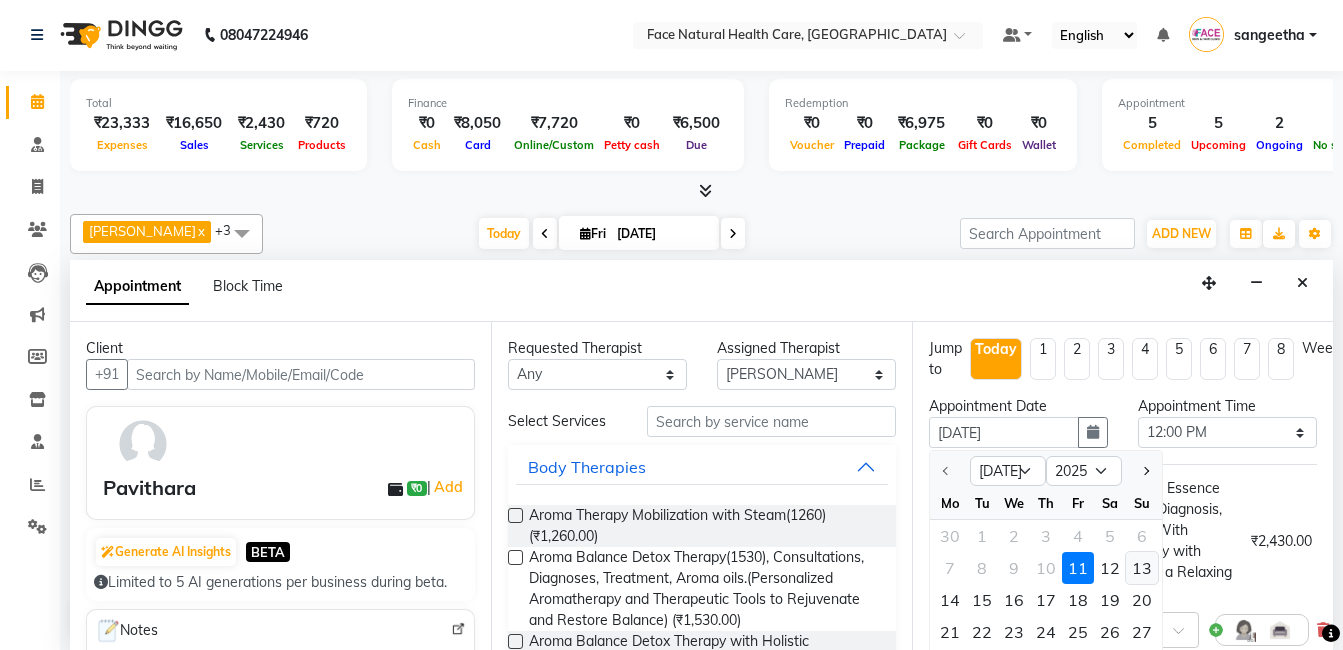 click on "13" at bounding box center [1142, 568] 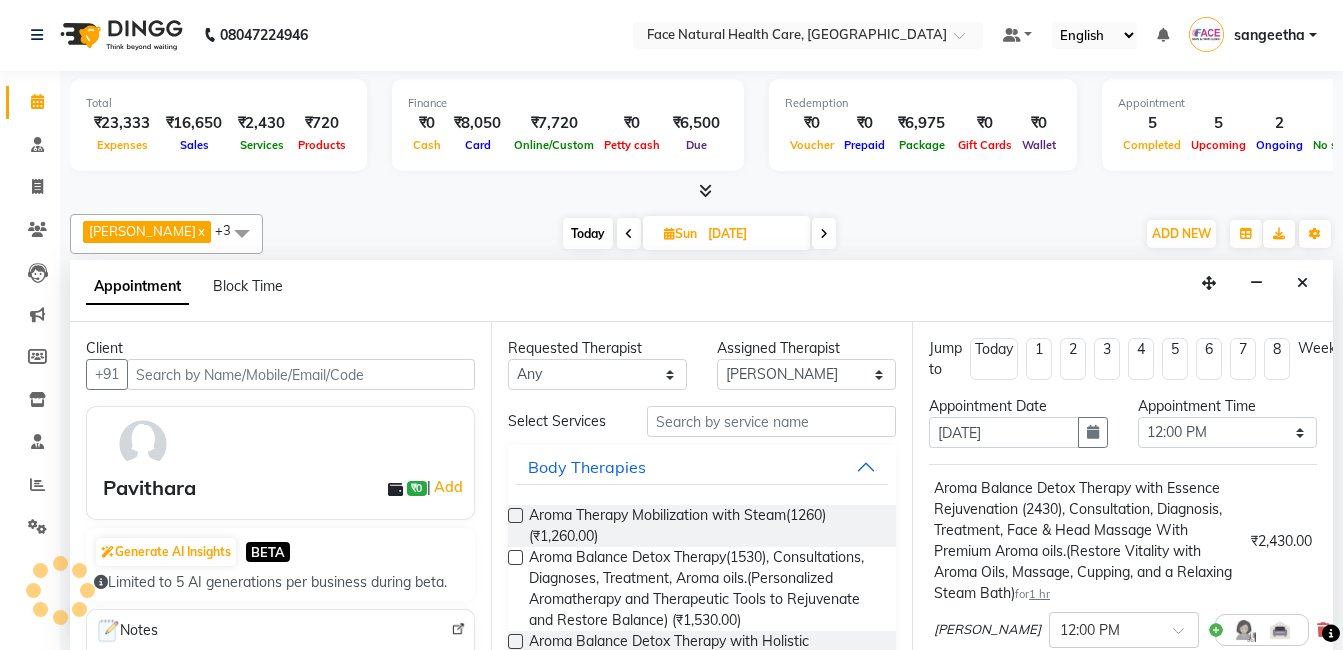 scroll, scrollTop: 661, scrollLeft: 0, axis: vertical 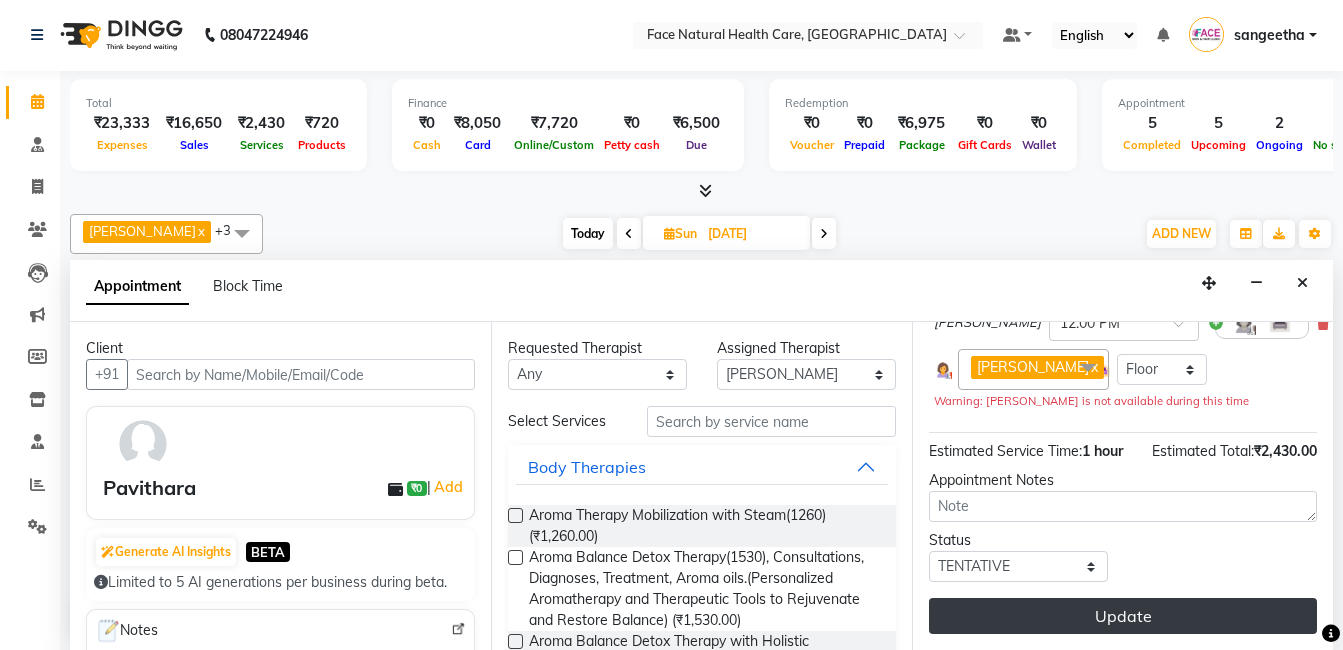 click on "Update" at bounding box center [1123, 616] 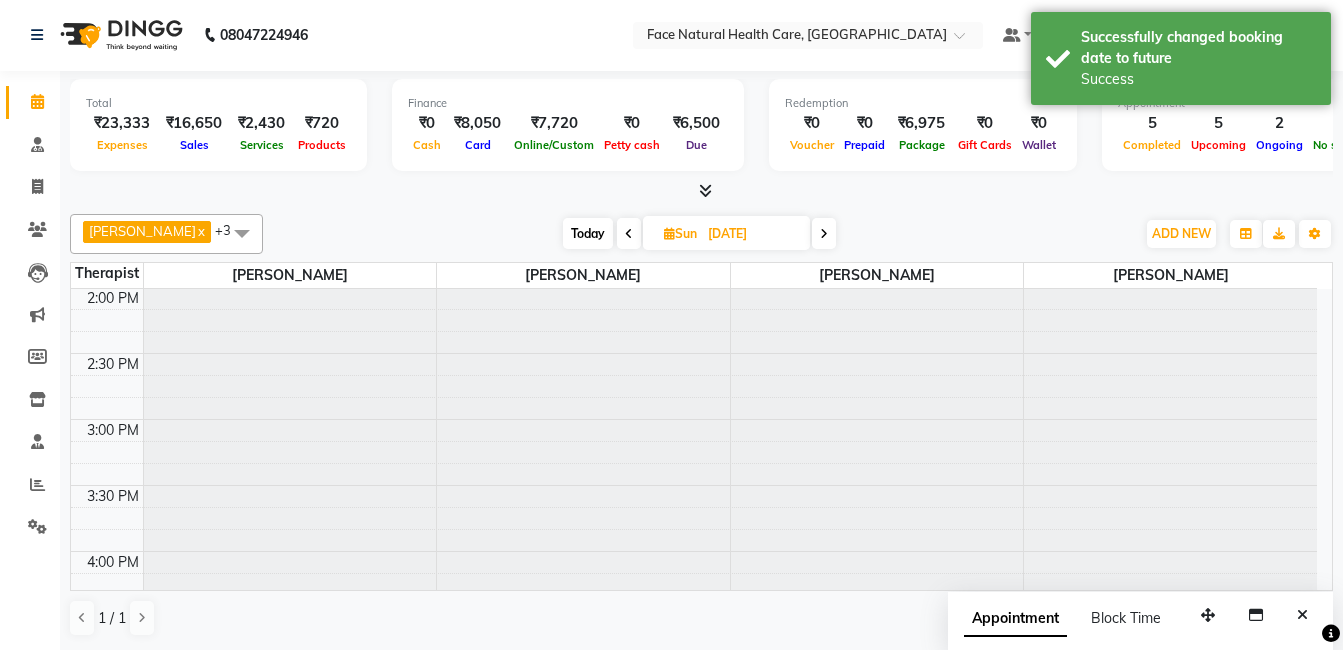 scroll, scrollTop: 0, scrollLeft: 0, axis: both 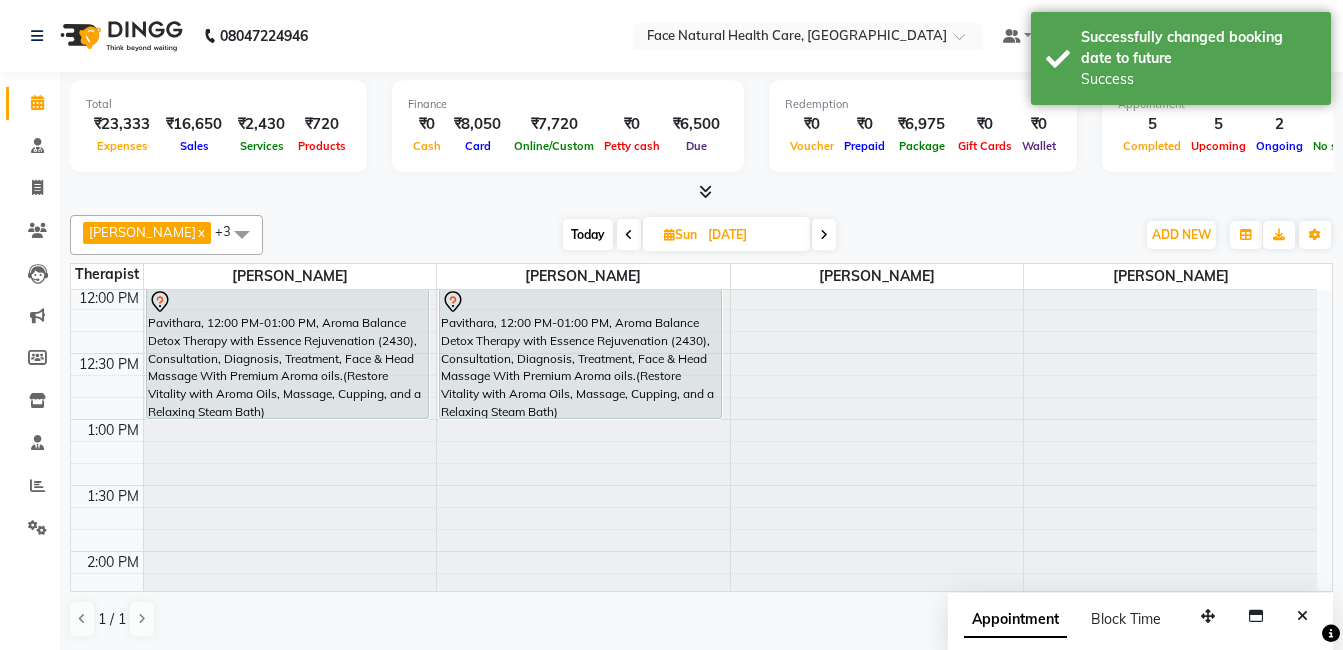click on "Pavithara, 12:00 PM-01:00 PM, Aroma Balance Detox Therapy with Essence Rejuvenation  (2430), Consultation, Diagnosis, Treatment,  Face & Head Massage With Premium Aroma oils.(Restore Vitality with Aroma Oils, Massage, Cupping, and a Relaxing Steam Bath)" at bounding box center (580, 353) 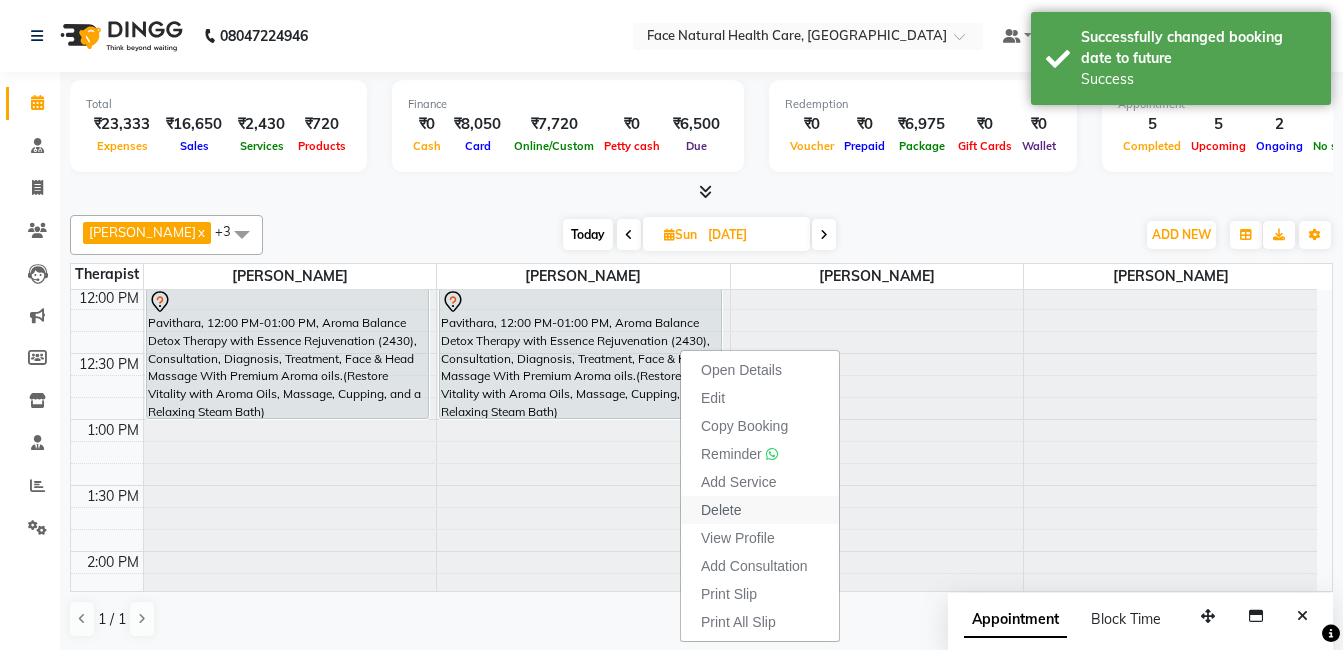 click on "Delete" at bounding box center [760, 510] 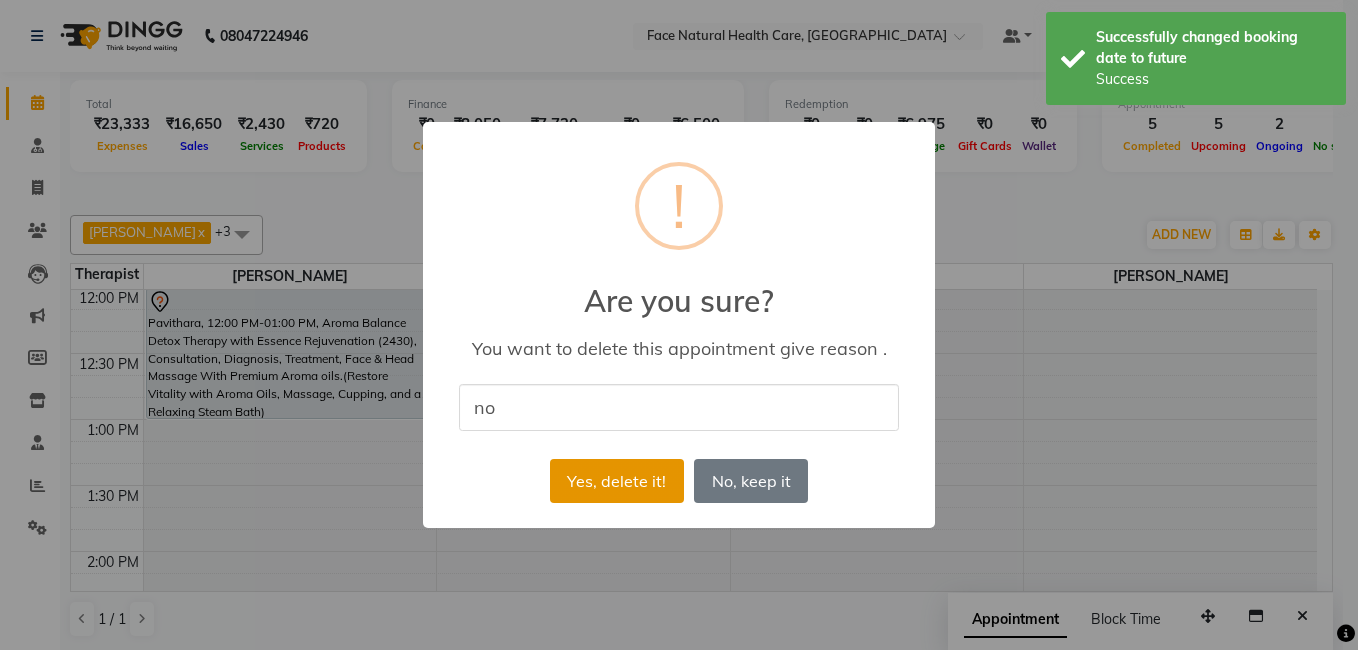 click on "Yes, delete it!" at bounding box center [617, 481] 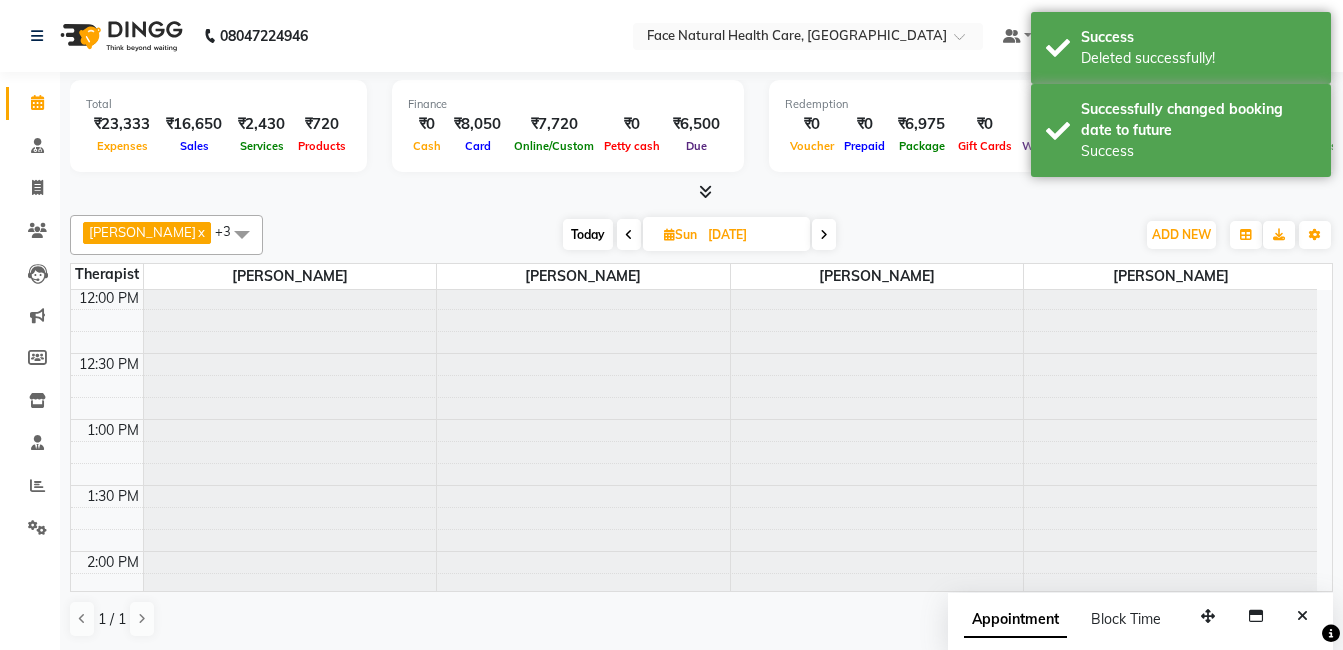 click on "Today" at bounding box center [588, 234] 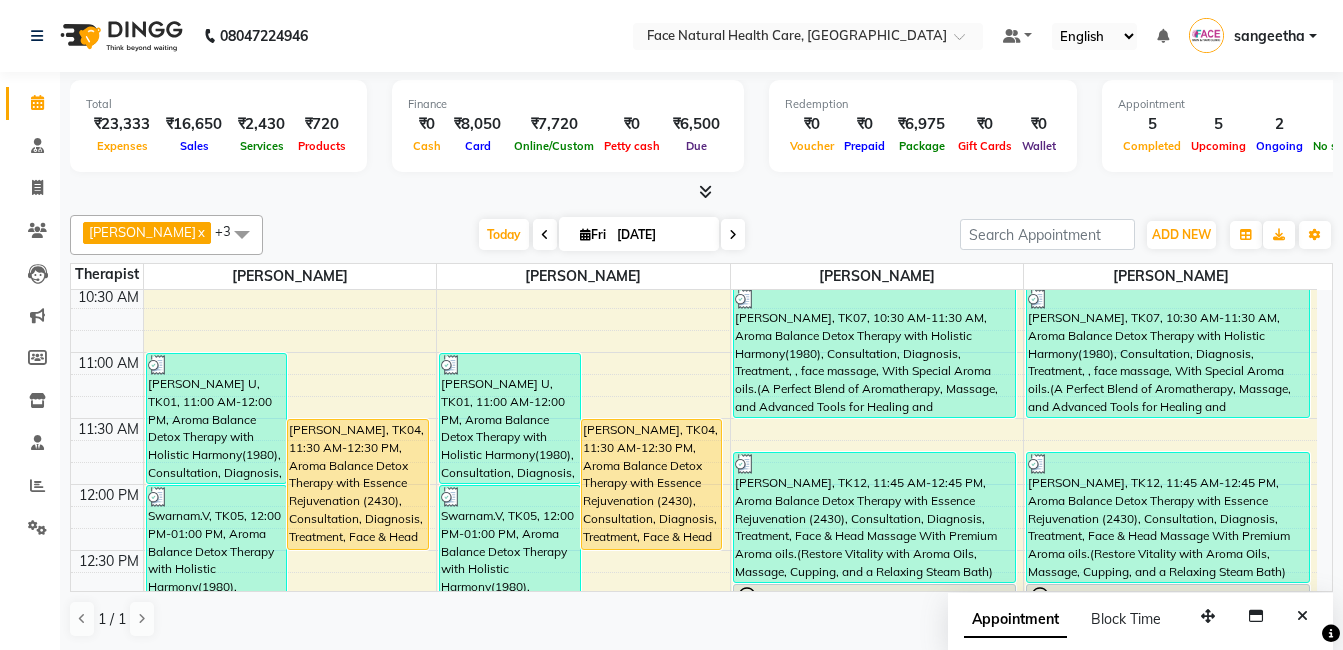 scroll, scrollTop: 273, scrollLeft: 0, axis: vertical 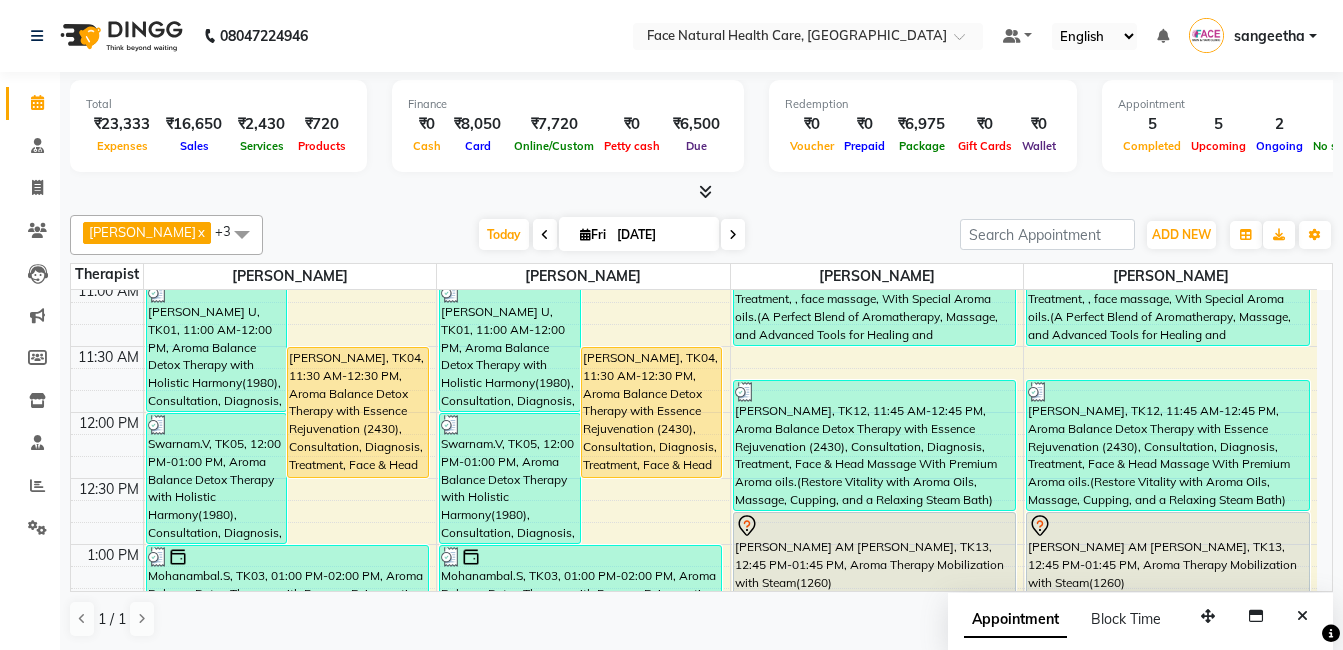 click on "[PERSON_NAME], TK04, 11:30 AM-12:30 PM, Aroma Balance Detox Therapy with Essence Rejuvenation  (2430), Consultation, Diagnosis, Treatment,  Face & Head Massage With Premium Aroma oils.(Restore Vitality with Aroma Oils, Massage, Cupping, and a Relaxing Steam Bath)" at bounding box center [652, 412] 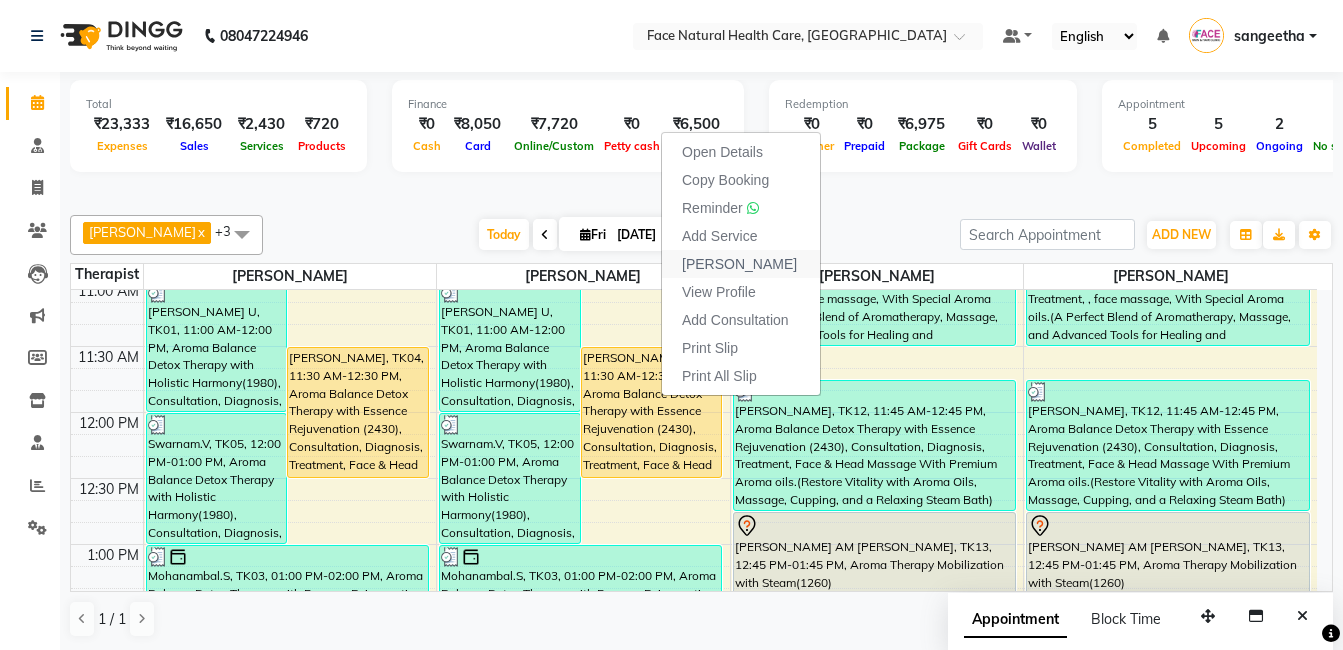 click on "[PERSON_NAME]" at bounding box center (739, 264) 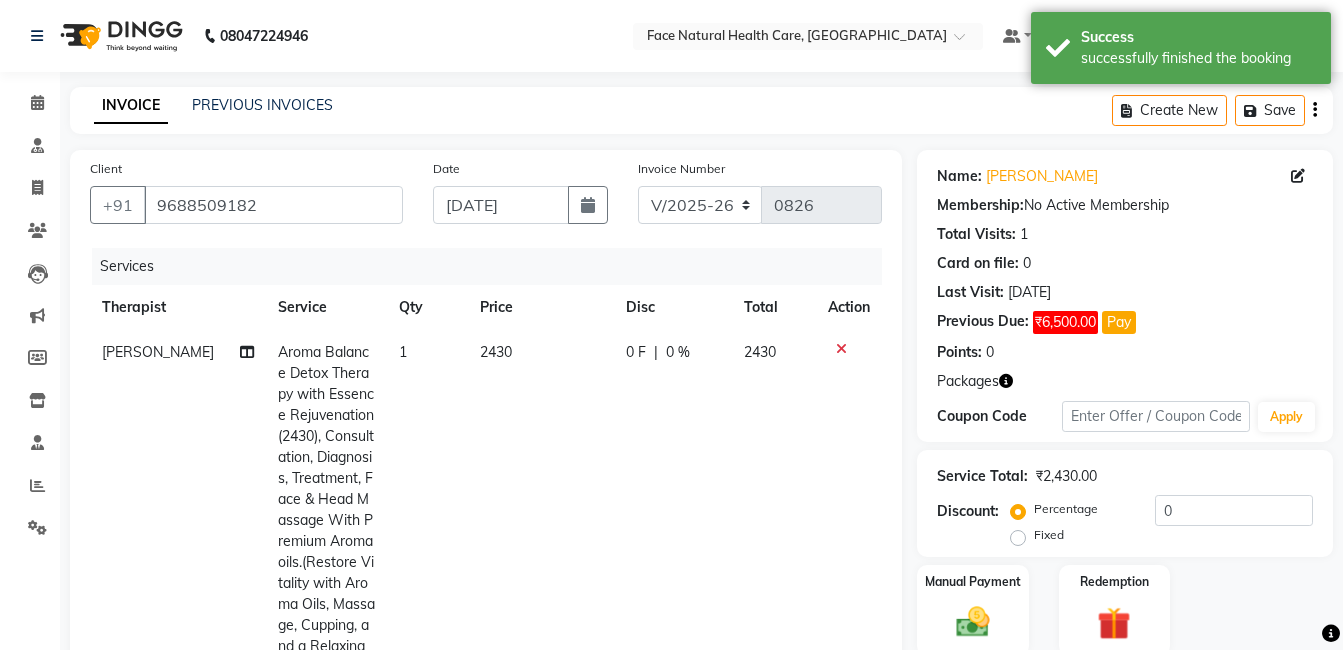 click on "2430" 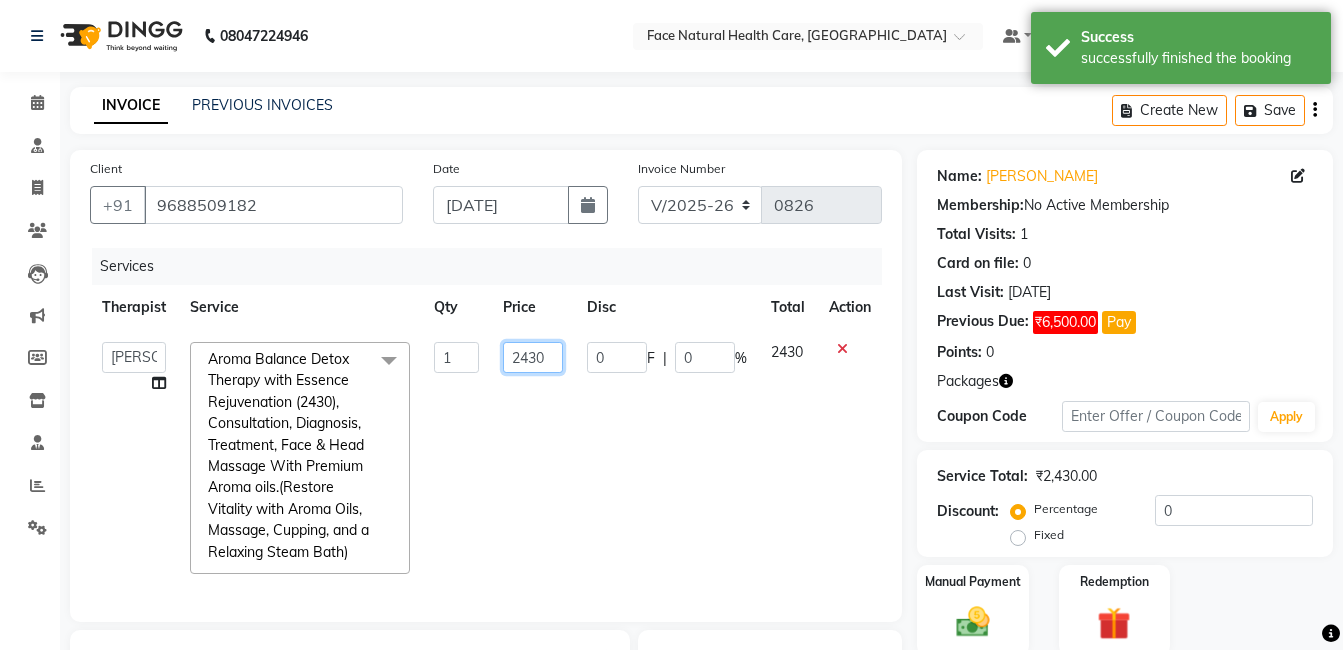 click on "2430" 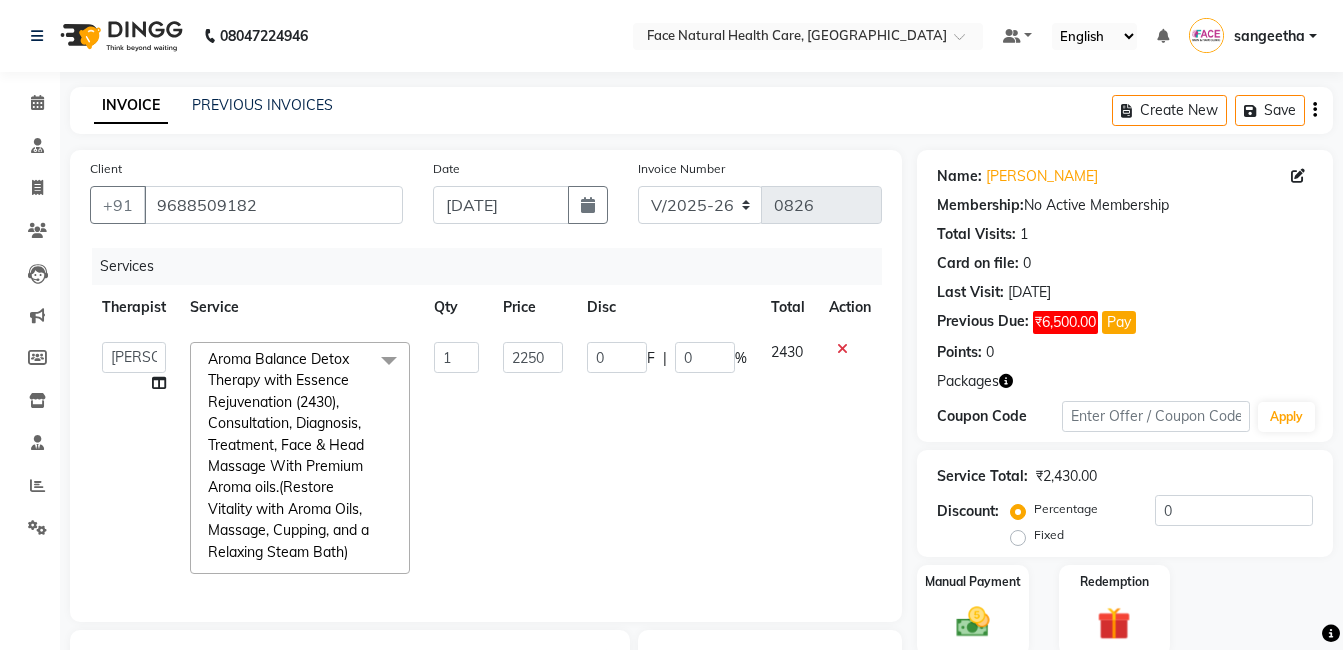click on "[PERSON_NAME]   [PERSON_NAME] [PERSON_NAME] M   [PERSON_NAME] [PERSON_NAME]   [PERSON_NAME]   [PERSON_NAME]  Aroma Balance Detox Therapy with Essence Rejuvenation  (2430), Consultation, Diagnosis, Treatment,  Face & Head Massage With Premium Aroma oils.(Restore Vitality with Aroma Oils, Massage, Cupping, and a Relaxing Steam Bath)  x Aroma Therapy Mobilization with Steam(1260) Aroma Balance Detox Therapy(1530), Consultations, Diagnoses, Treatment, Aroma oils.(Personalized Aromatherapy and Therapeutic Tools to Rejuvenate and Restore Balance) Aroma Balance Detox Therapy with Holistic Harmony(1980), Consultation, Diagnosis, Treatment, , face massage, With Special  Aroma oils.(A Perfect Blend of Aromatherapy, Massage, and Advanced Tools for Healing and Detoxification) [MEDICAL_DATA], Consultation, Diagnosis,  Aroma oils [MEDICAL_DATA], Consultation, Diagnosis, Treatment Steam Therapy With Aroma oils, Consultation, Diagnosis Sauna bed, Consultation, Diagnosis. consultaion 1 0" 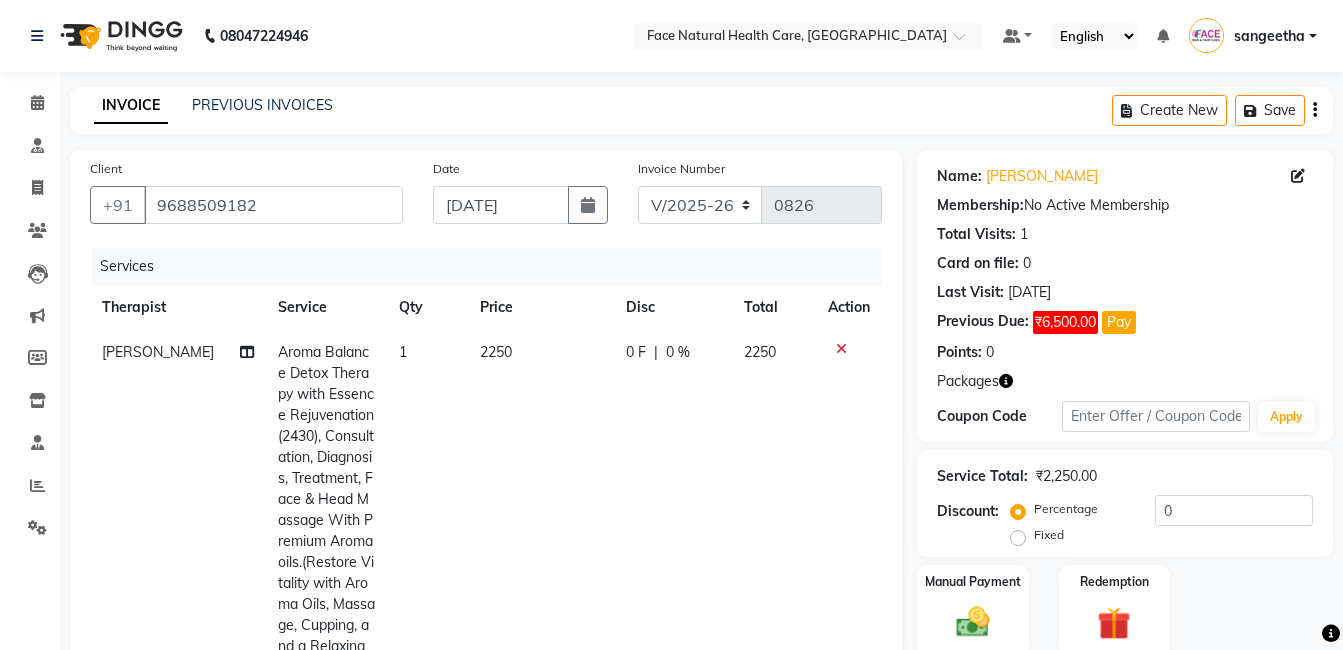 scroll, scrollTop: 217, scrollLeft: 0, axis: vertical 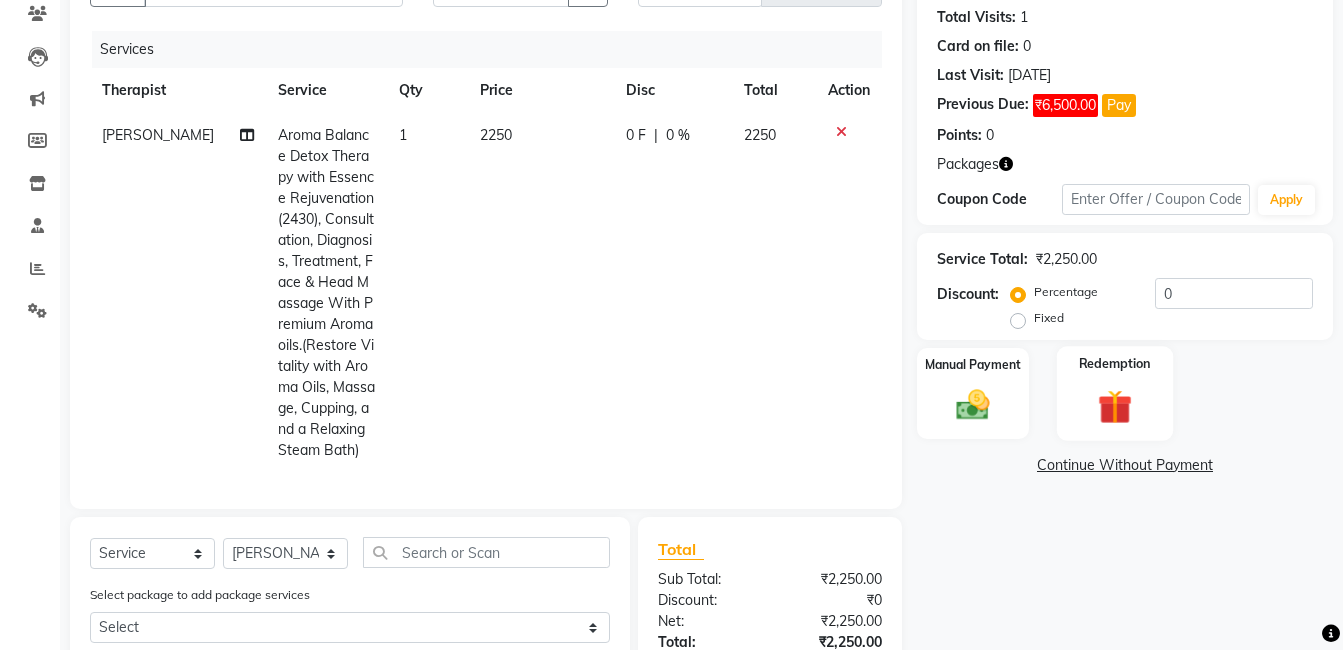 click 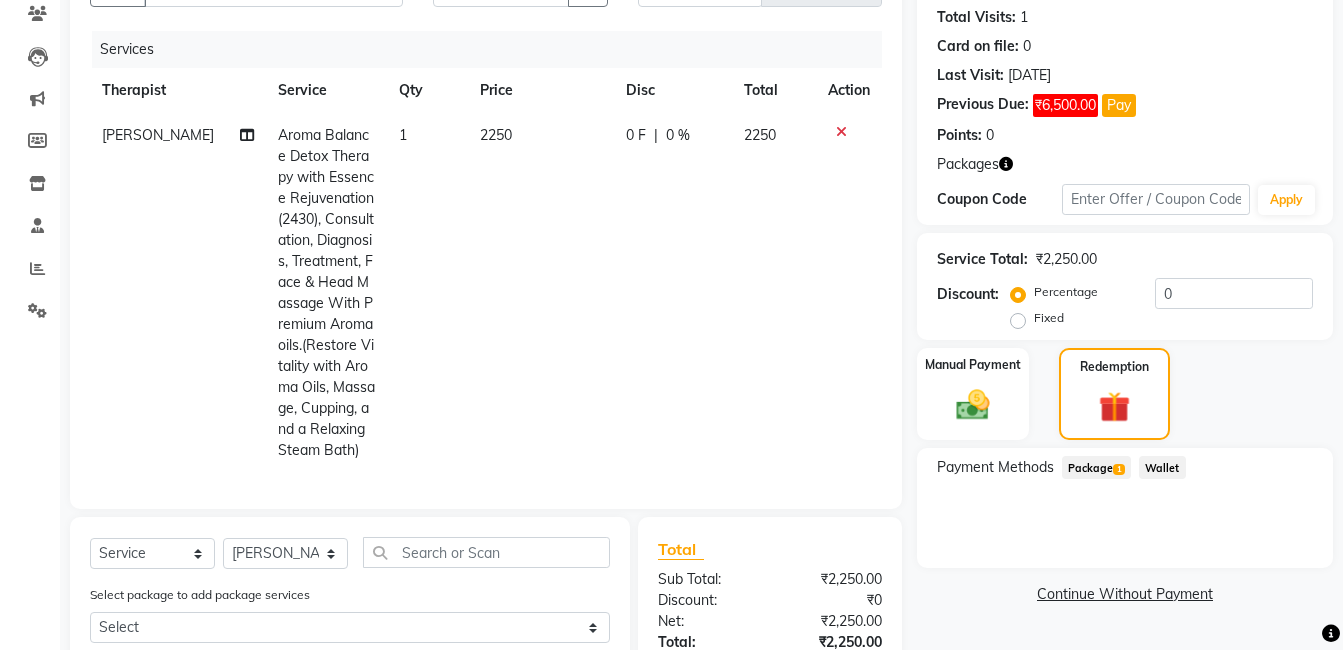 click on "Package  1" 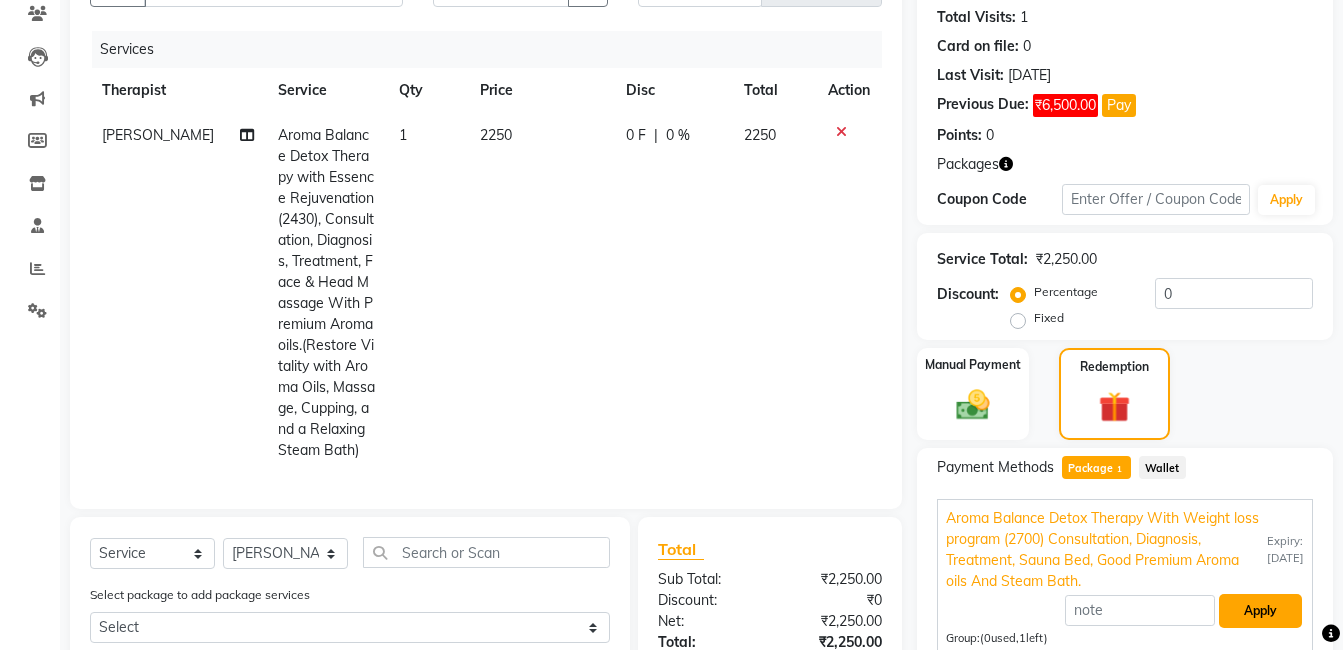 click on "Apply" at bounding box center [1260, 611] 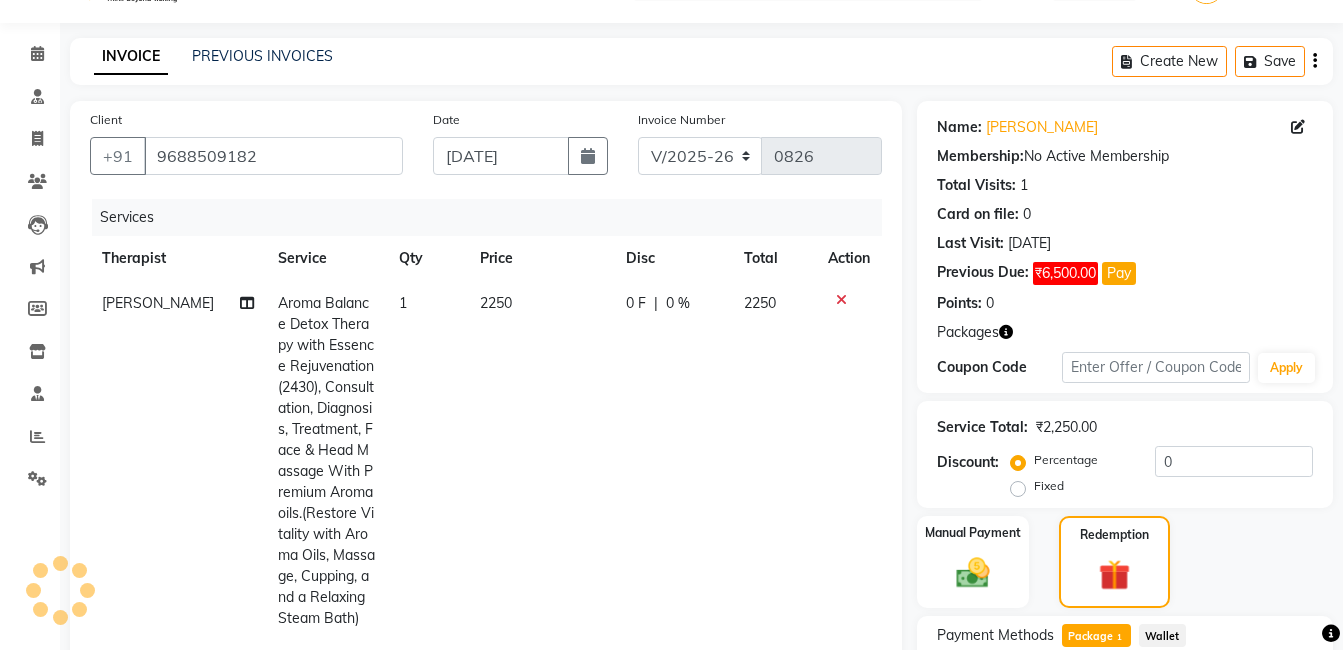 scroll, scrollTop: 262, scrollLeft: 0, axis: vertical 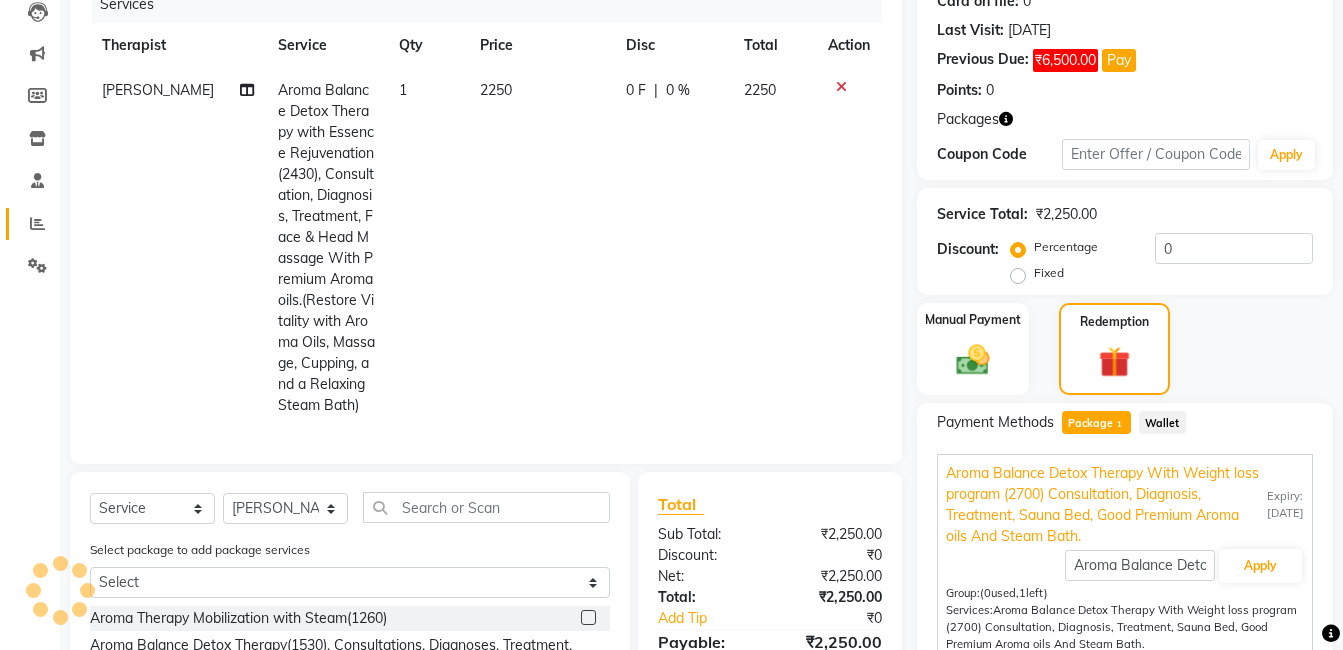 click on "Reports" 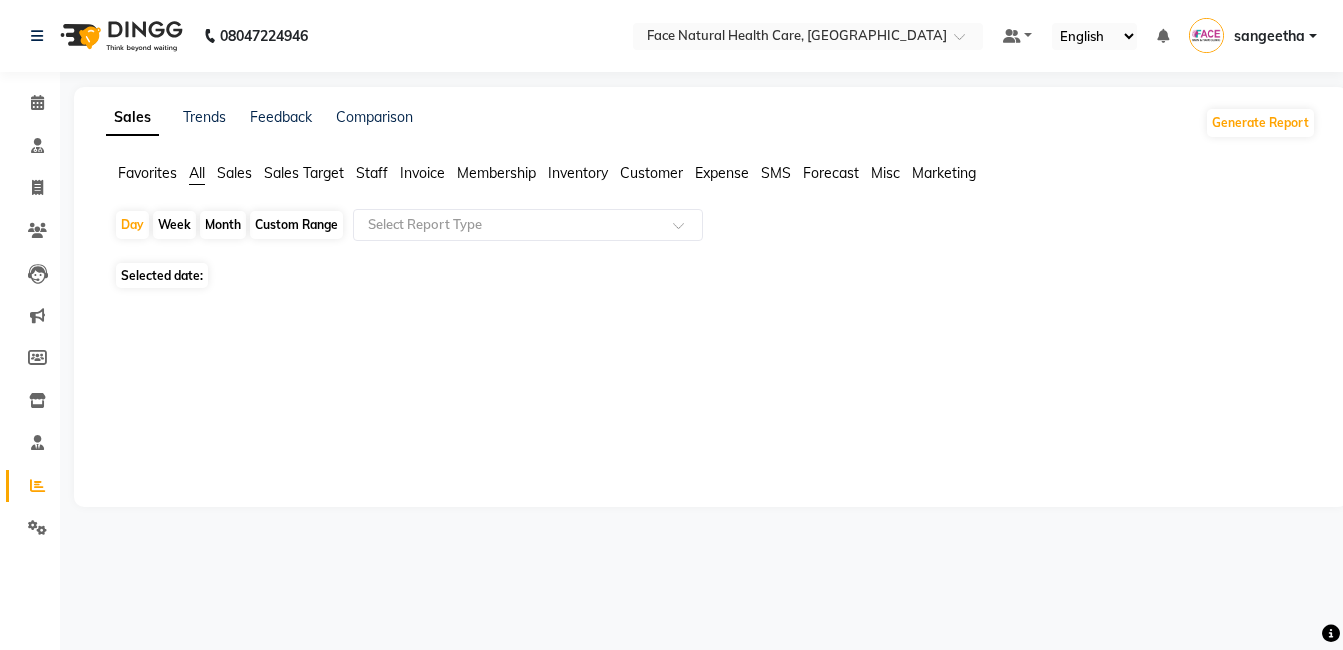 scroll, scrollTop: 0, scrollLeft: 0, axis: both 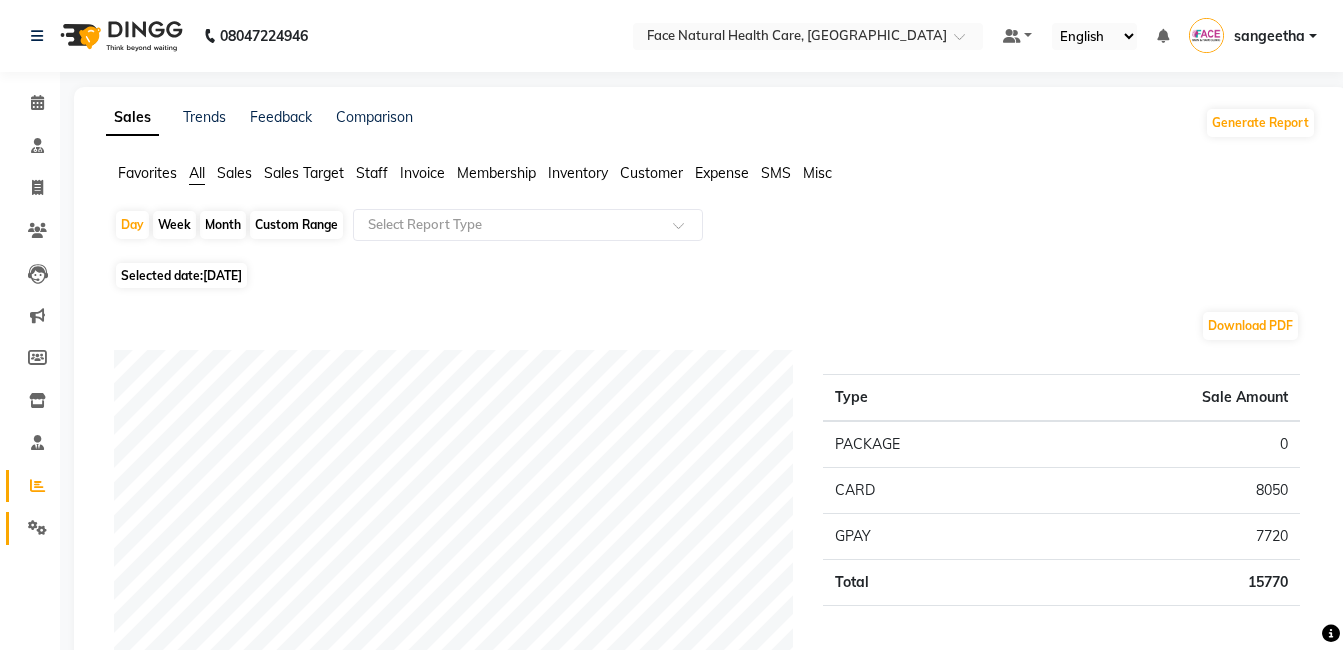 click 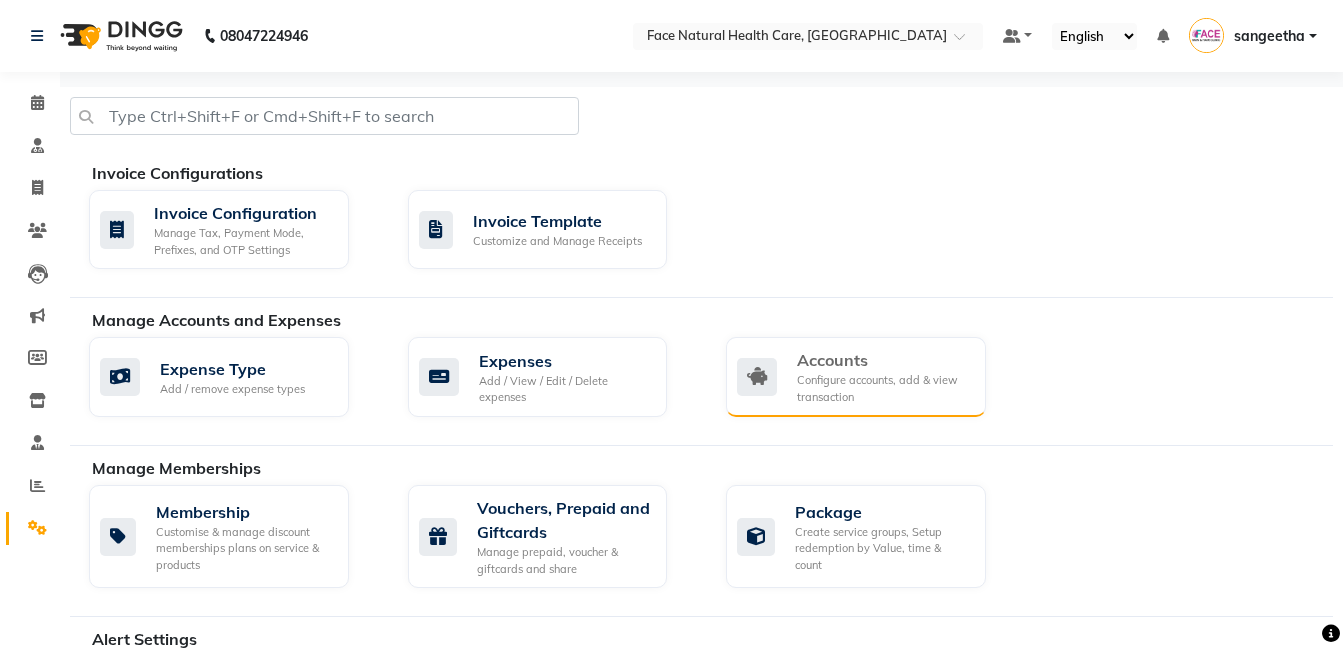 click on "Configure accounts, add & view transaction" 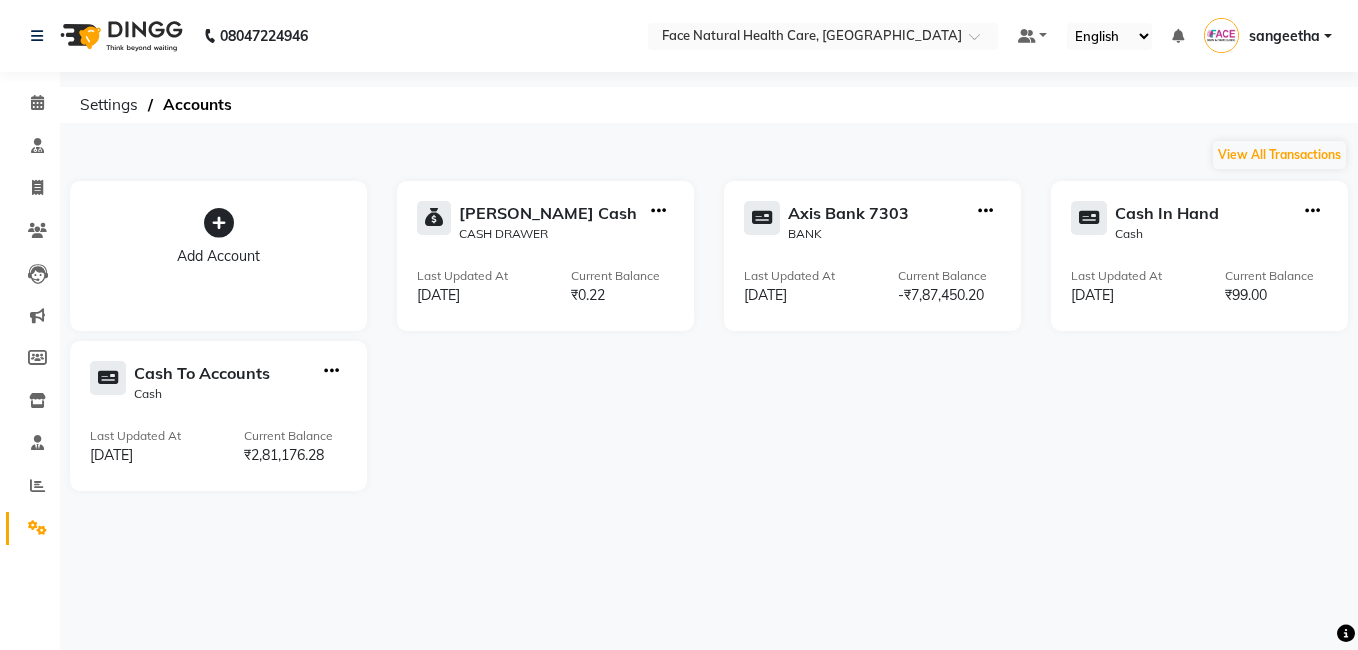 click on "Settings" 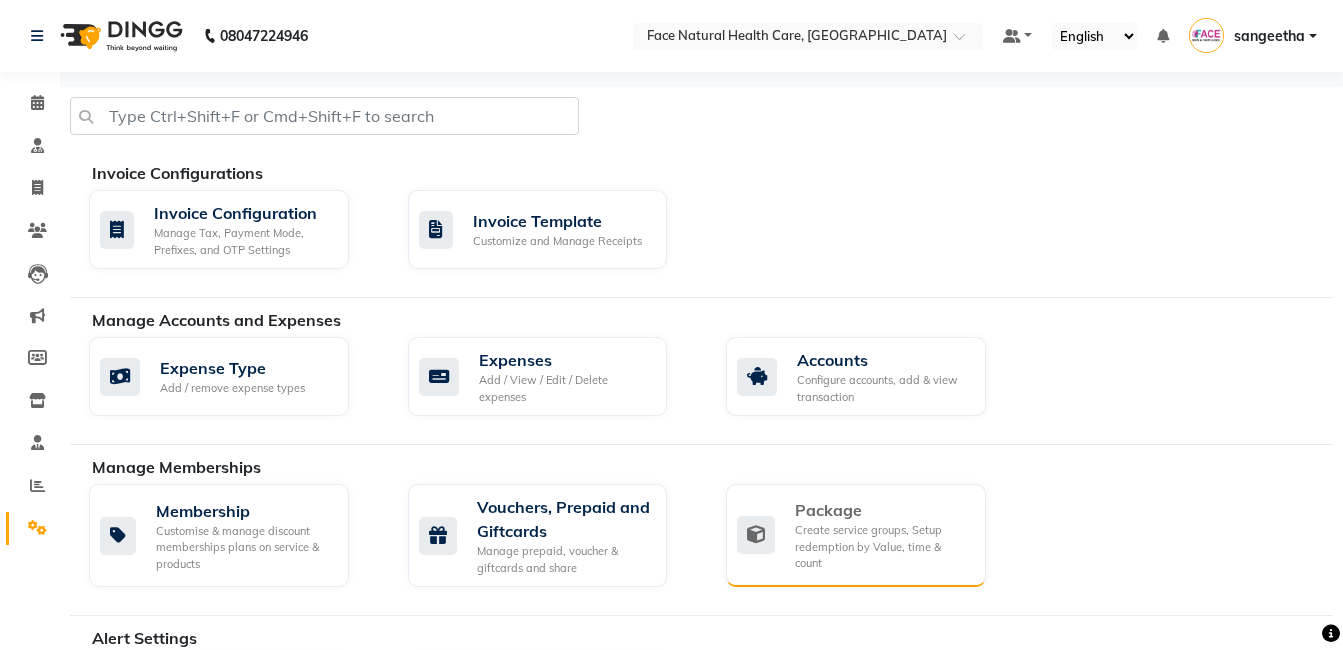 click on "Create service groups, Setup redemption by Value, time & count" 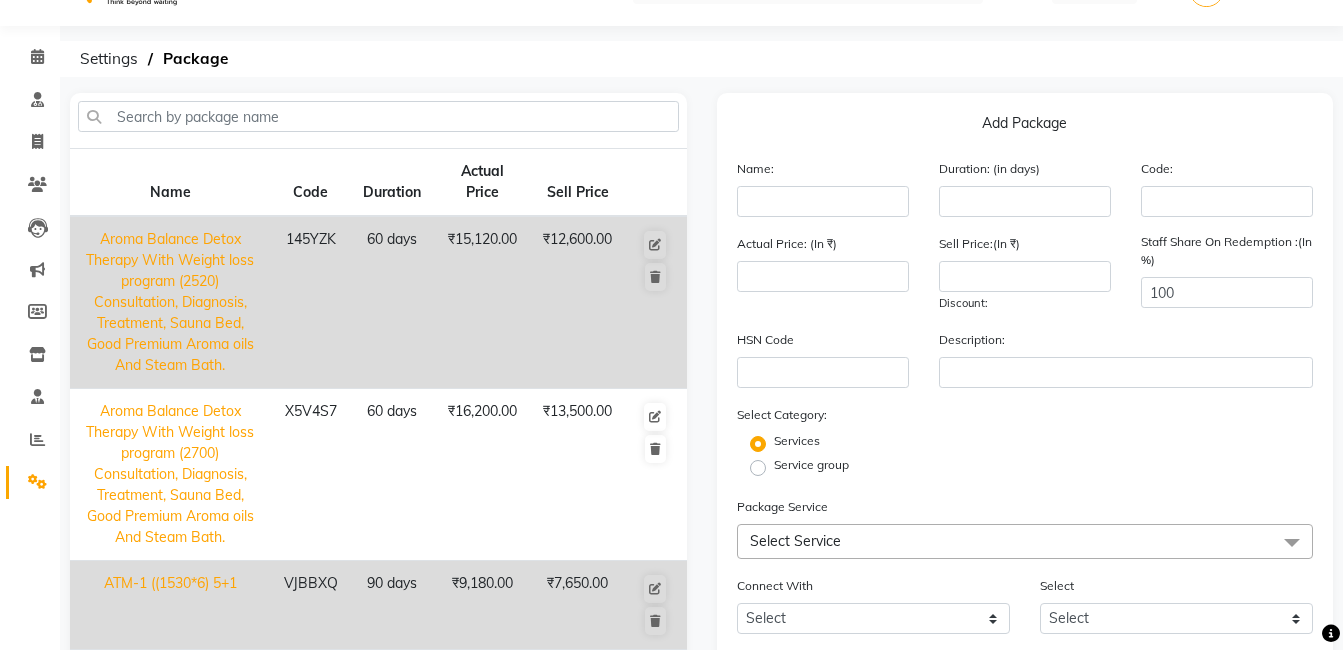 scroll, scrollTop: 38, scrollLeft: 0, axis: vertical 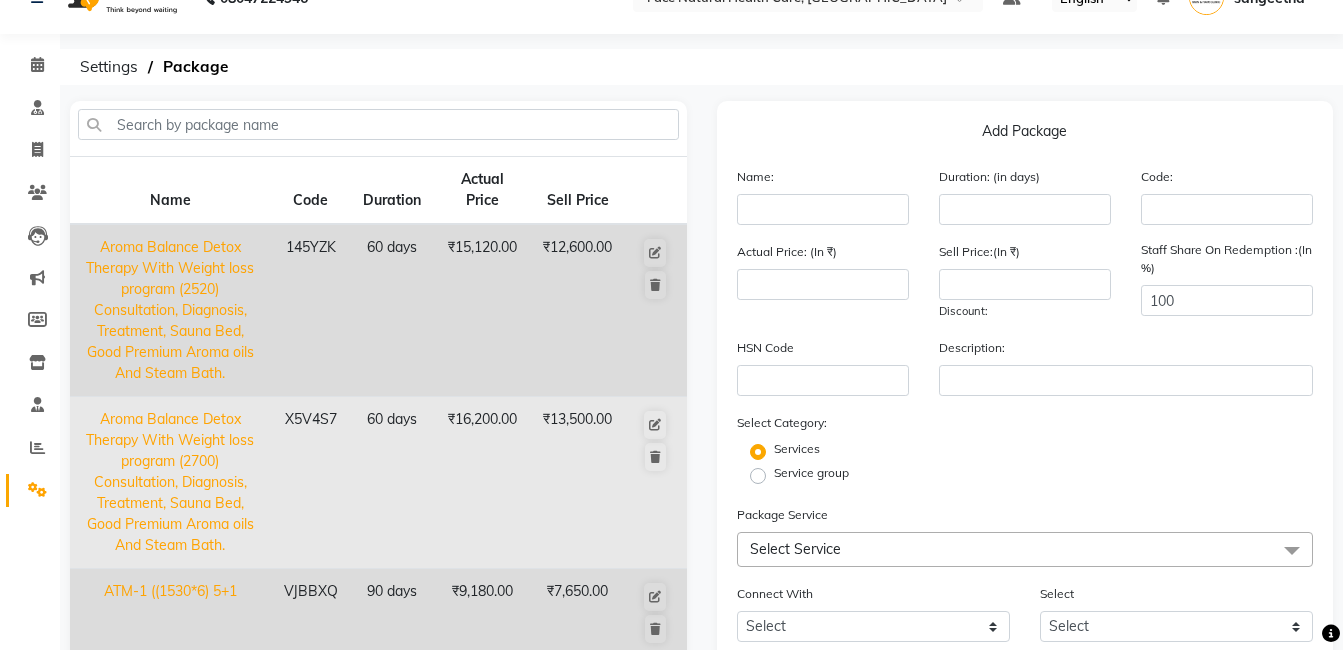 click on "₹16,200.00" 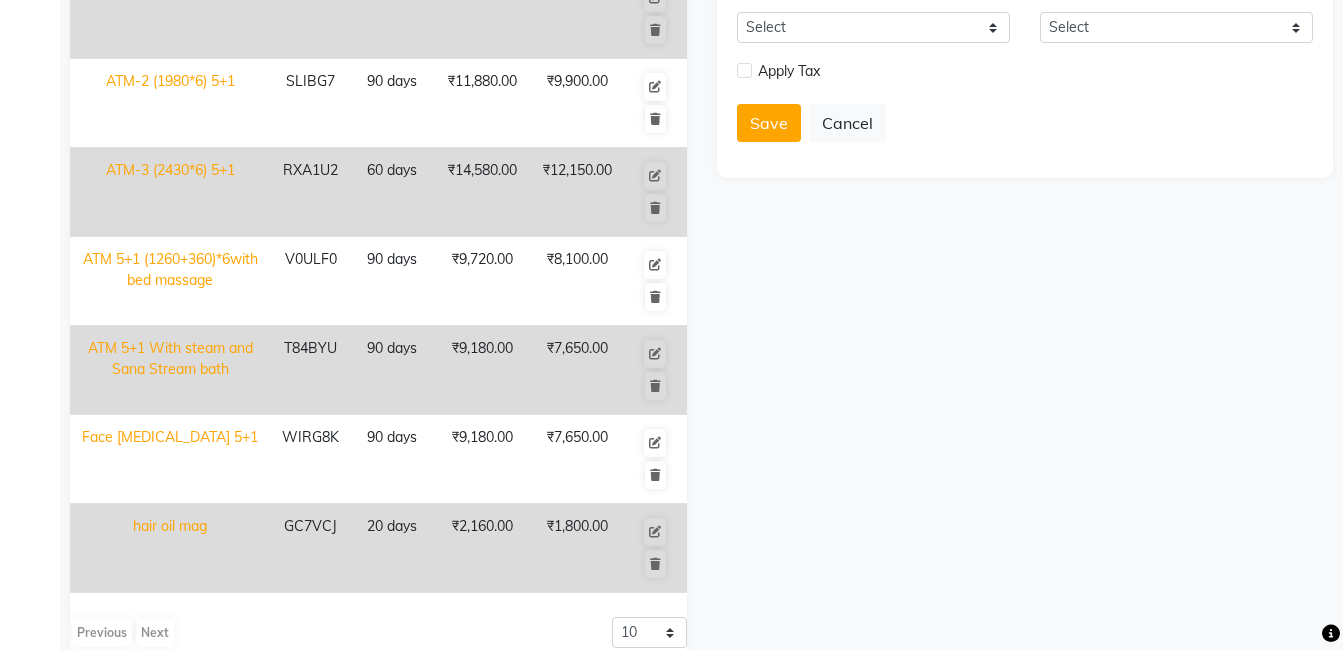 scroll, scrollTop: 0, scrollLeft: 0, axis: both 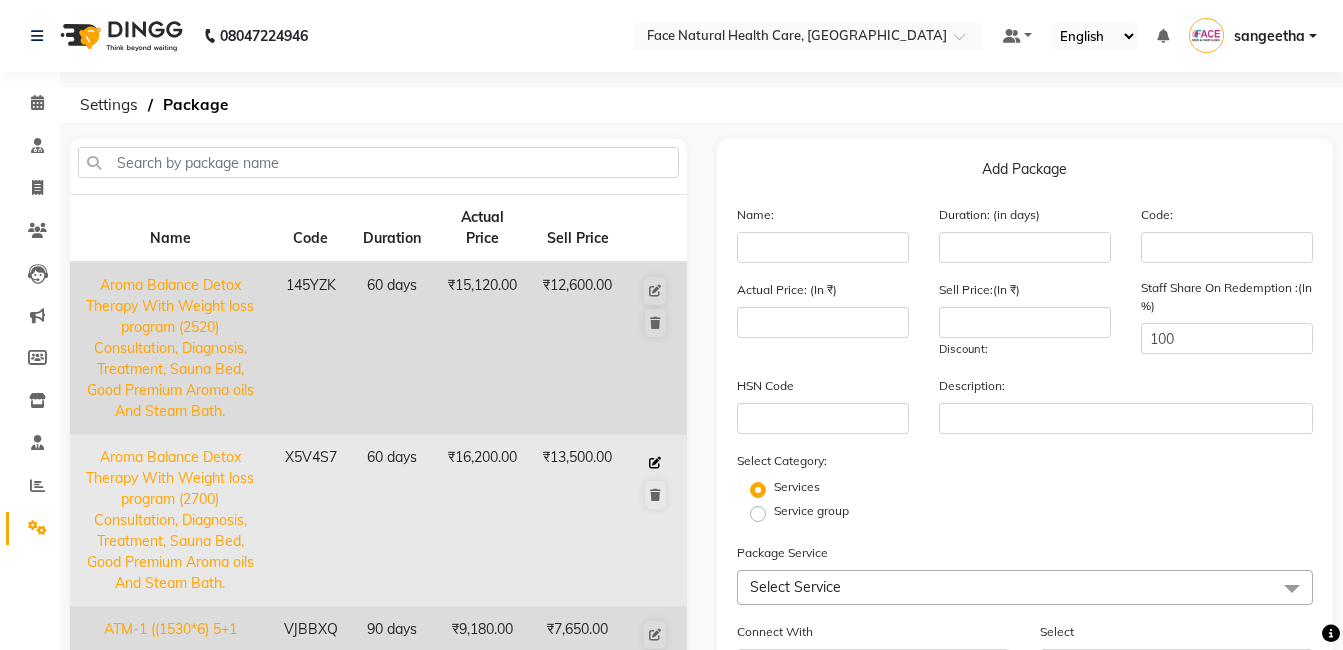 click 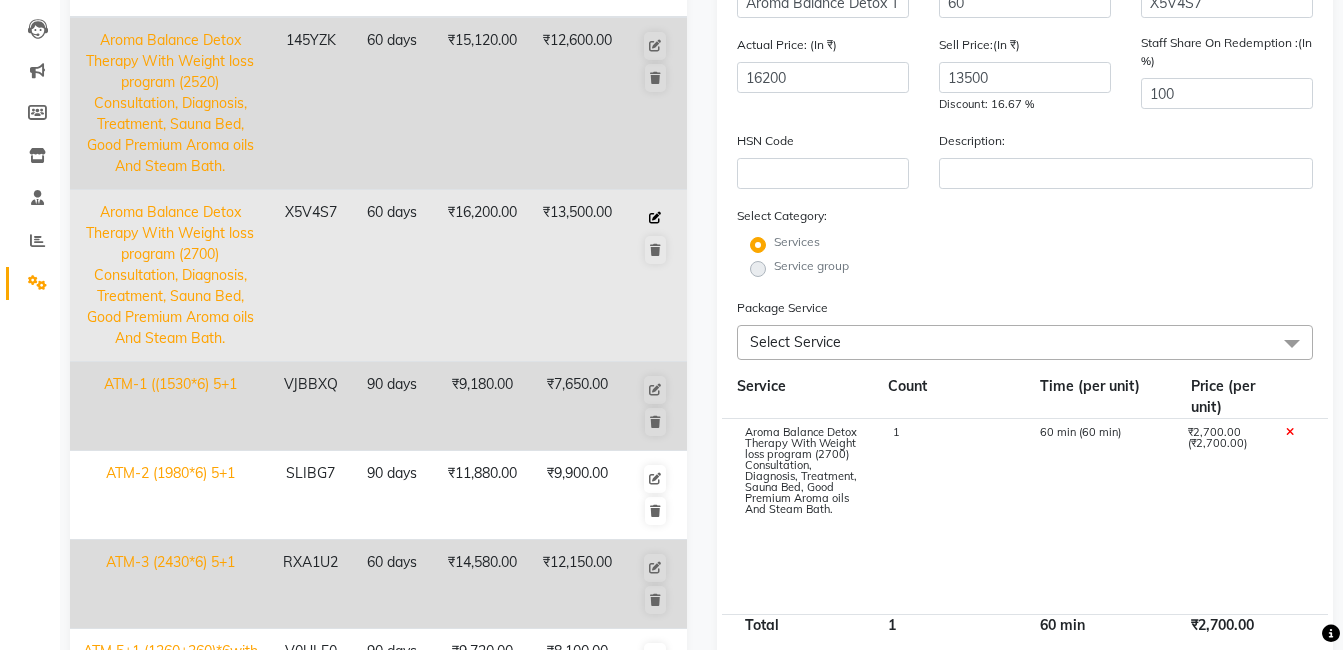scroll, scrollTop: 247, scrollLeft: 0, axis: vertical 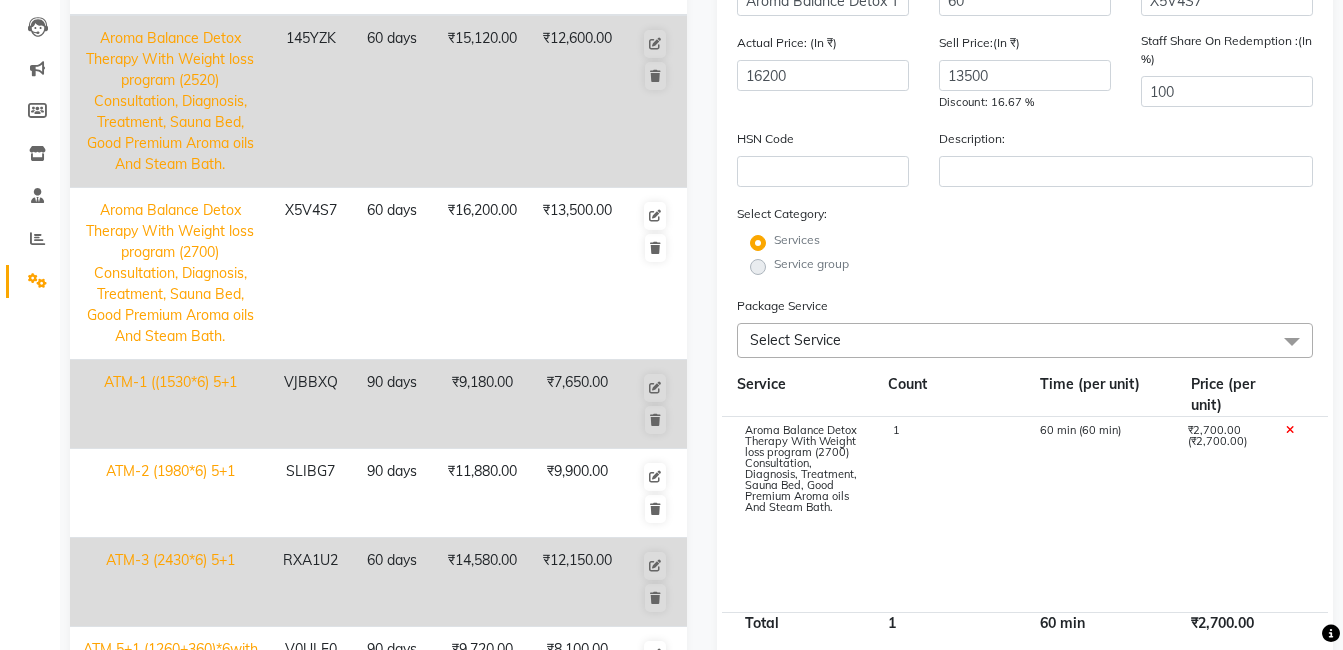 click on "1" 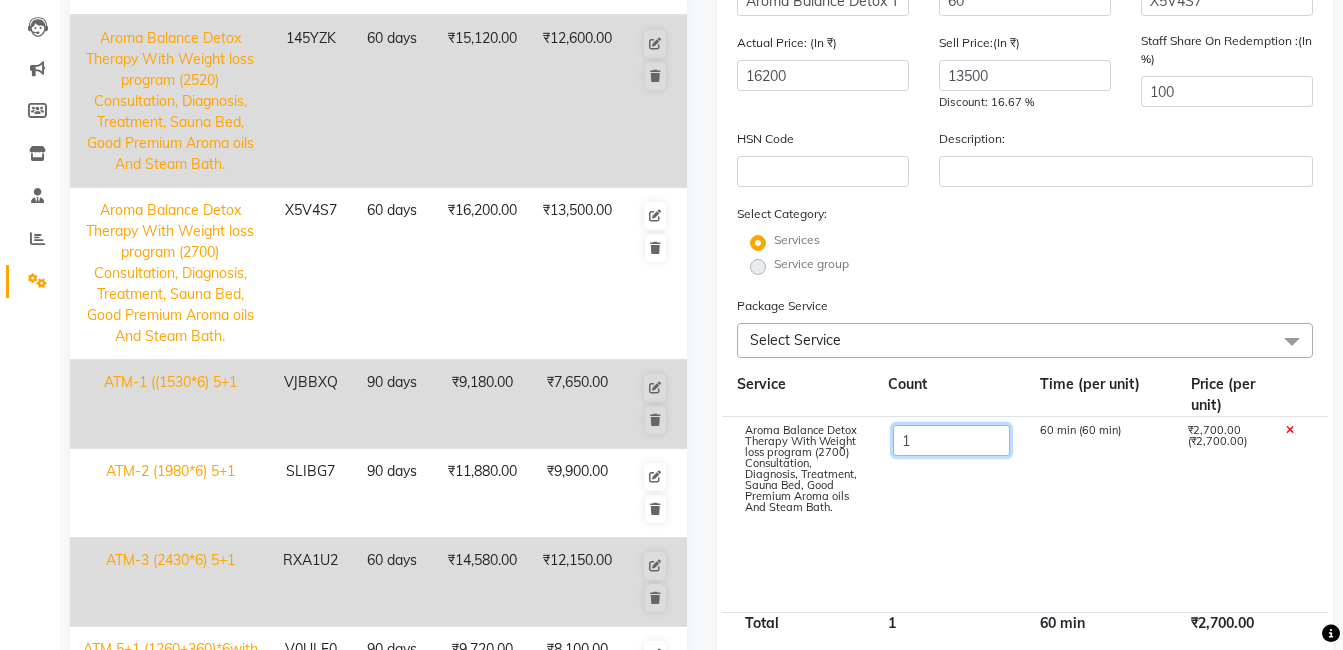 click on "1" 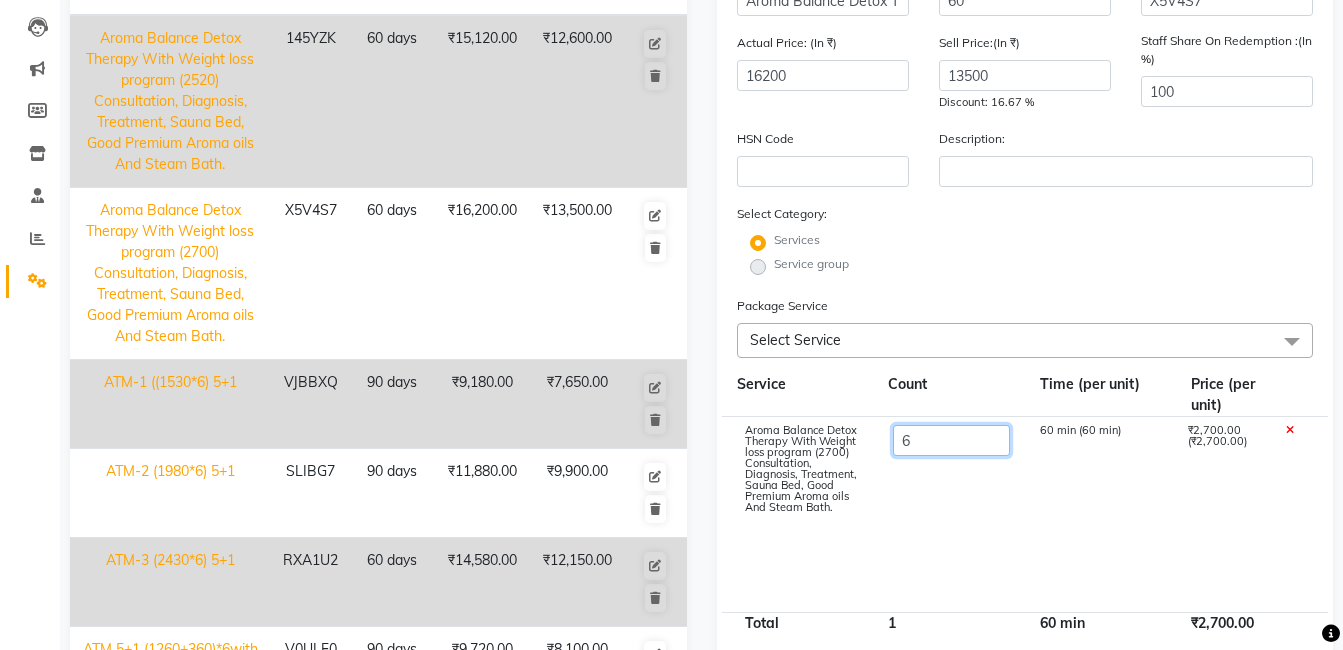 scroll, scrollTop: 674, scrollLeft: 0, axis: vertical 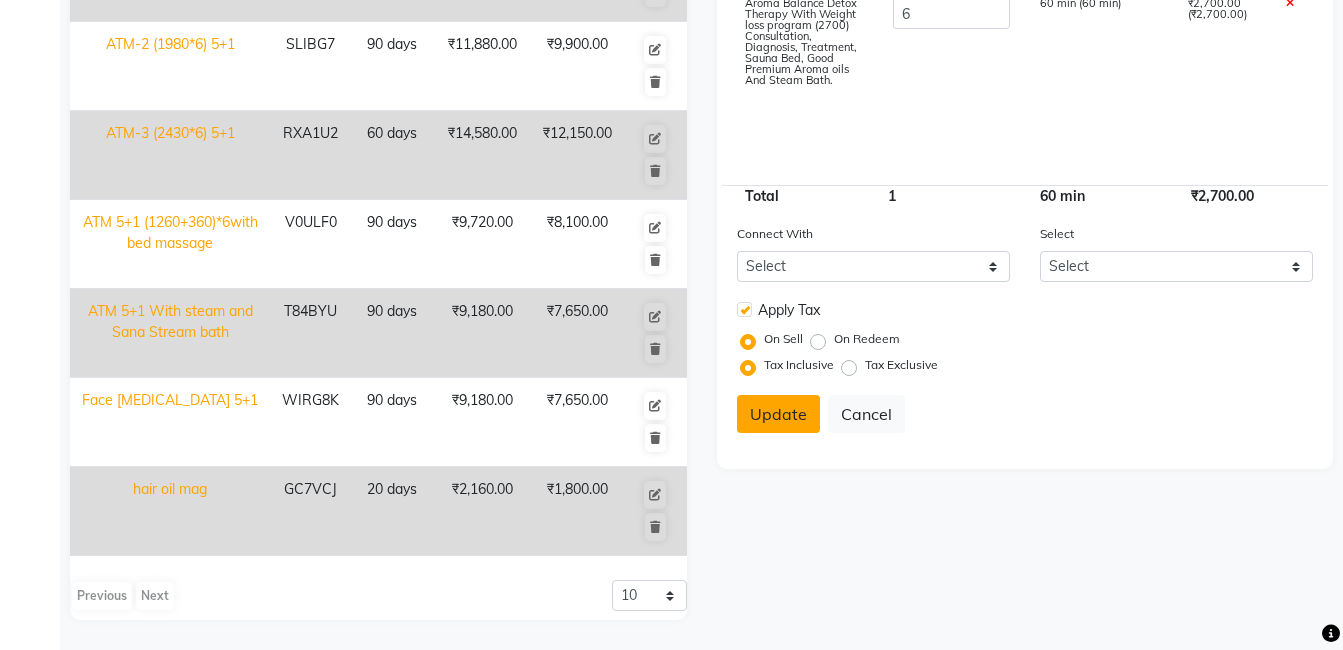 click on "Name: Aroma Balance Detox Therapy With Weight loss program (2700) Consultation, Diagnosis, Treatment, Sauna Bed,  Good Premium Aroma oils And Steam Bath. Duration: (in days) 60 Code: X5V4S7 Actual Price: (In ₹) 16200 Sell Price:(In ₹) 13500 Discount: 16.67 % Staff Share On Redemption :(In %) 100 HSN Code Description: Select Category: Services Service group Package Service Select Service Select All Aroma Therapy Mobilization with Steam(1260) Acupuncture, Consultation, Diagnosis. hft, [MEDICAL_DATA] Remove, Consultation.  Hydrafacial, (Oily Skin, Pigmentation, Sun Damage, Fine line & Wrinkles)Consultation.  Face pack with acne cleanup [MEDICAL_DATA] remove, Consultation.  HFT hair Lip Brightening Bed massage,Consultation, Diagnosis. Body Brighting, Consultation, Laser full face,Consultation. Kinesiology Tapping,Consultation, Diagnosis.   Sauna bed, Consultation, Diagnosis. Steam Therapy With Aroma oils, Consultation, Diagnosis Foot Reflexology With Aroma oils, Consultation, Diagnosis. consultaion Powder Scrub Massage GFC" 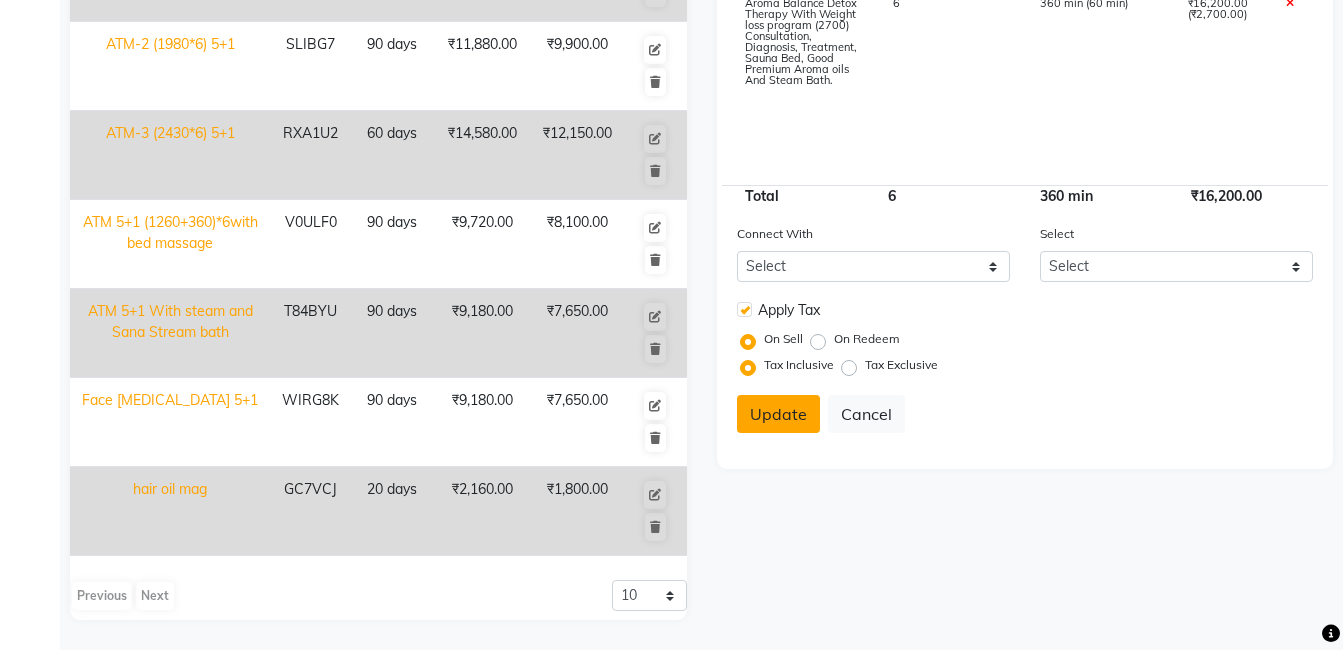 click on "Update" 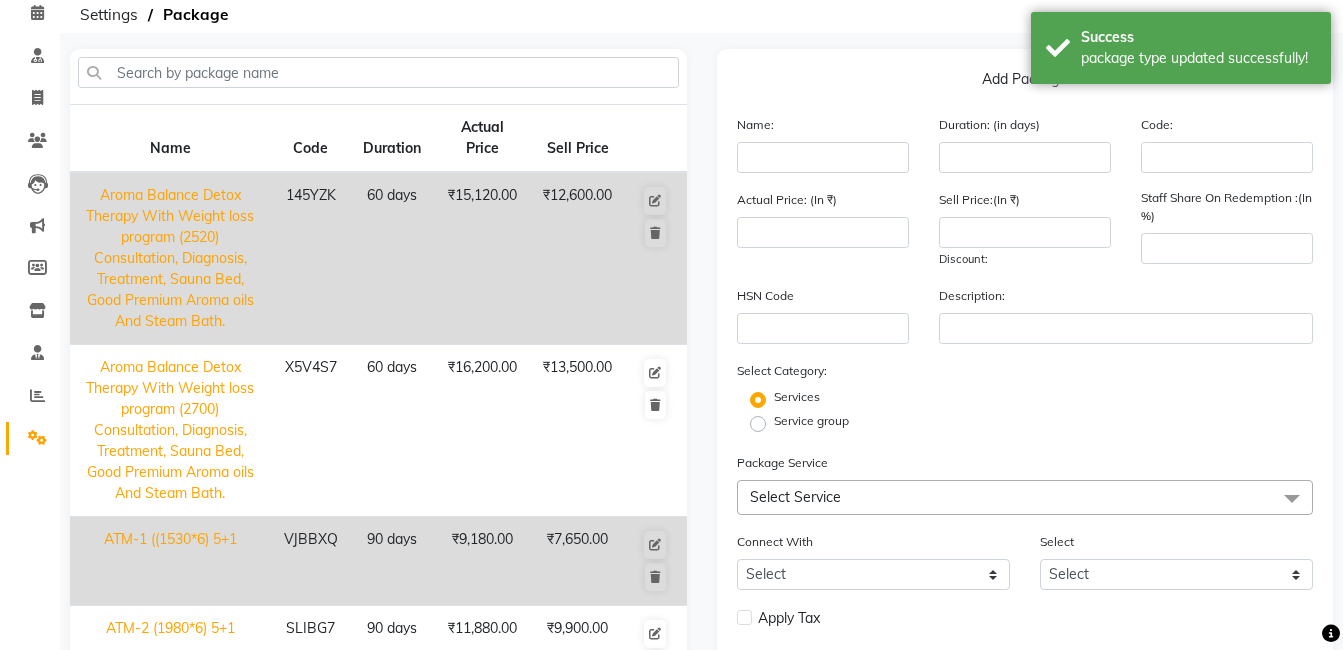 scroll, scrollTop: 0, scrollLeft: 0, axis: both 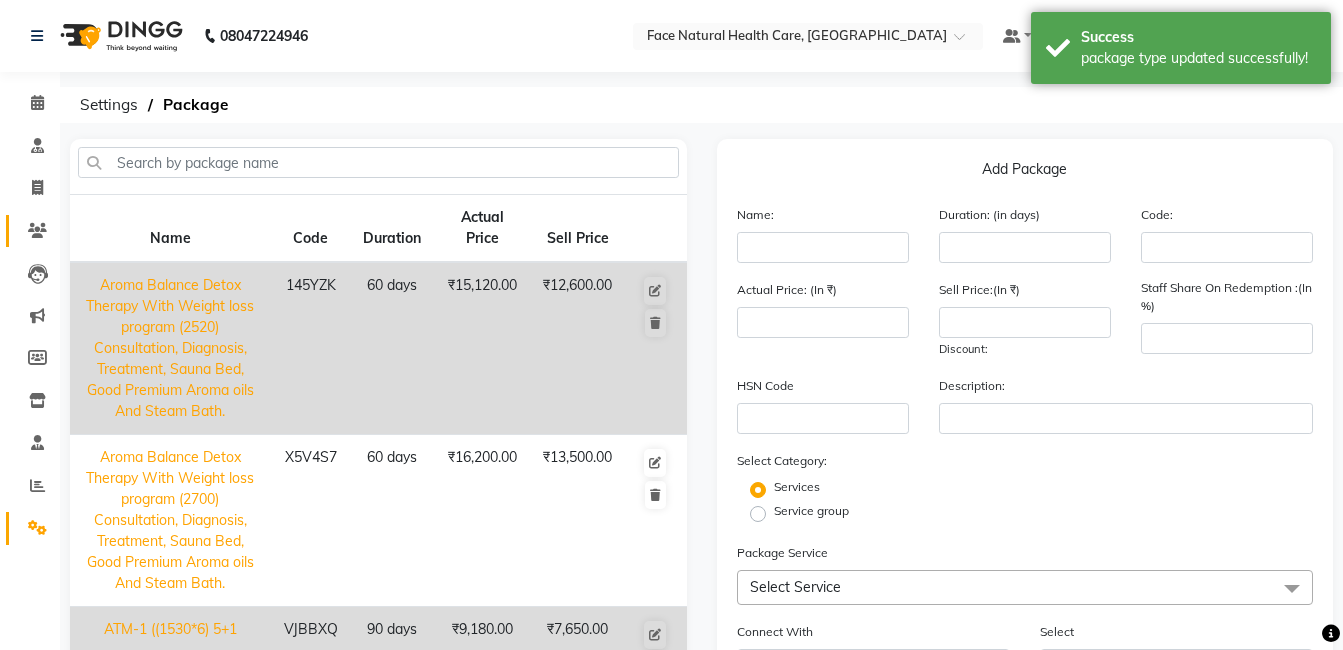 click 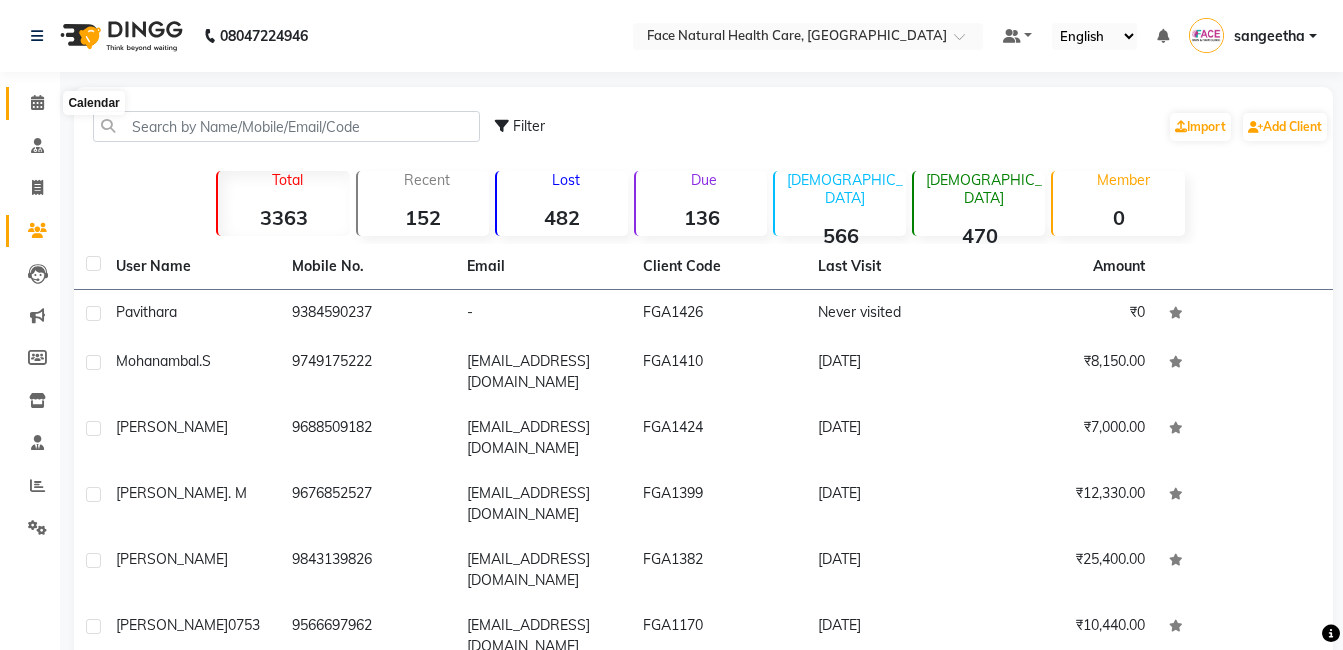 click 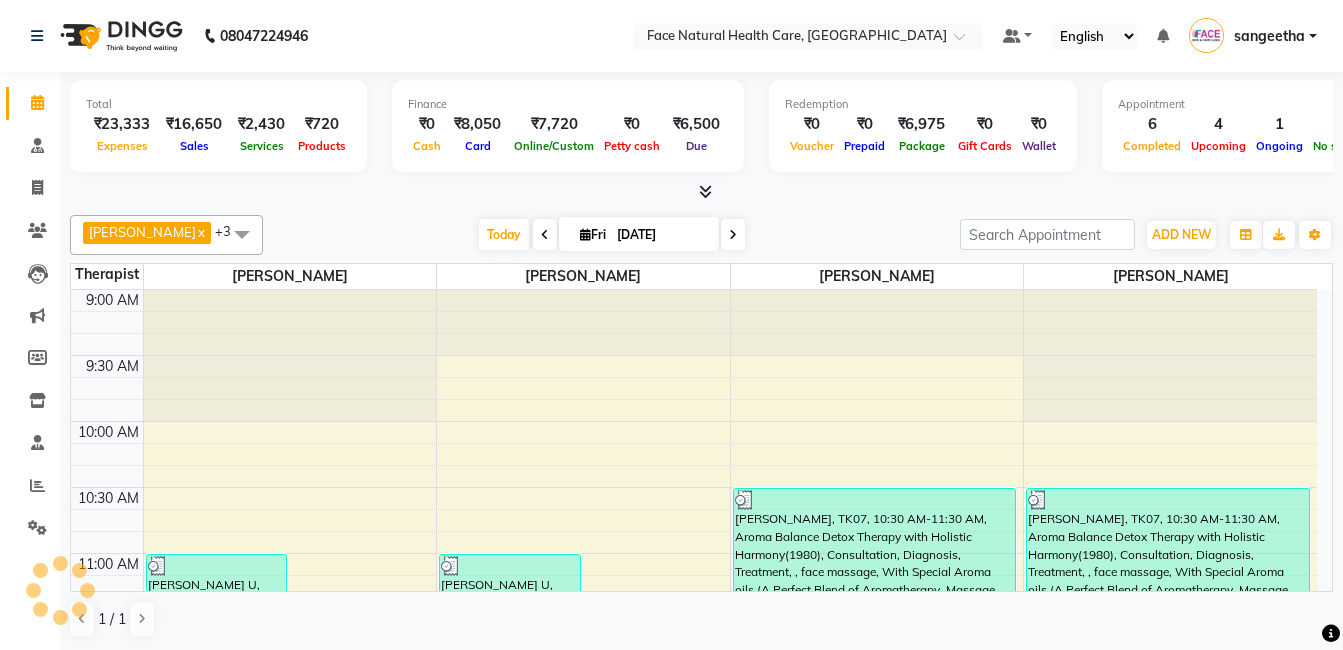 scroll, scrollTop: 0, scrollLeft: 0, axis: both 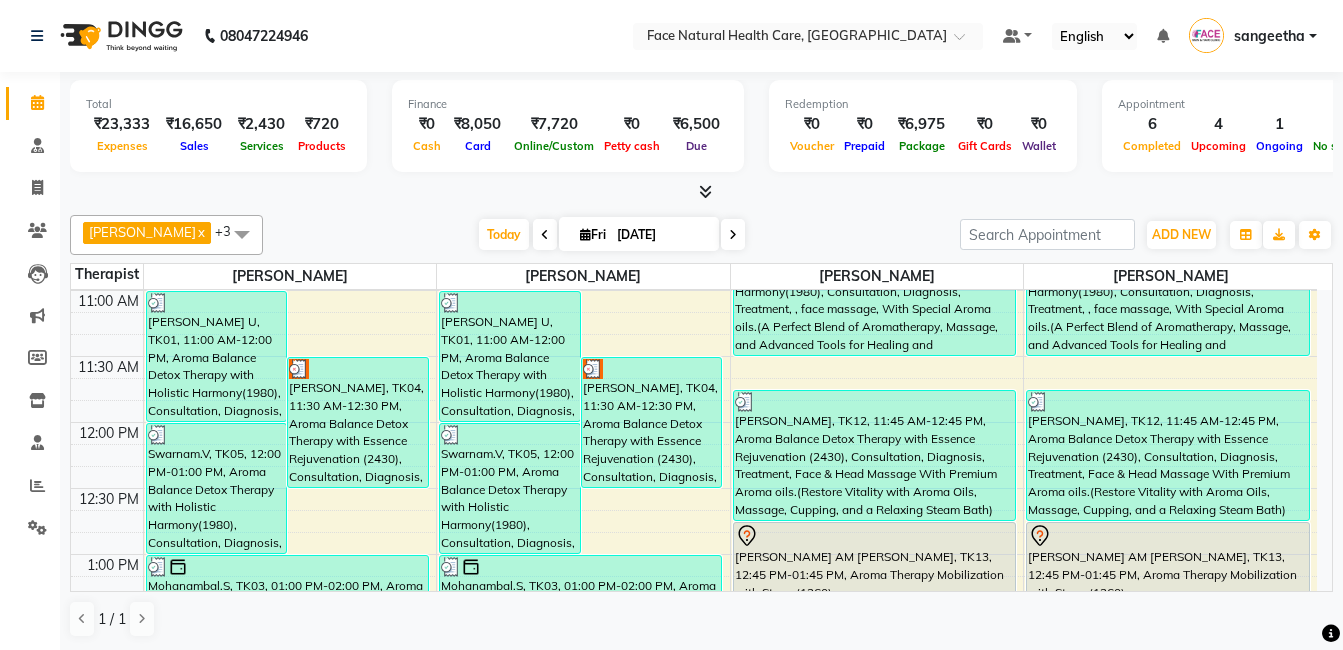 click on "[PERSON_NAME], TK04, 11:30 AM-12:30 PM, Aroma Balance Detox Therapy with Essence Rejuvenation  (2430), Consultation, Diagnosis, Treatment,  Face & Head Massage With Premium Aroma oils.(Restore Vitality with Aroma Oils, Massage, Cupping, and a Relaxing Steam Bath)" at bounding box center [652, 422] 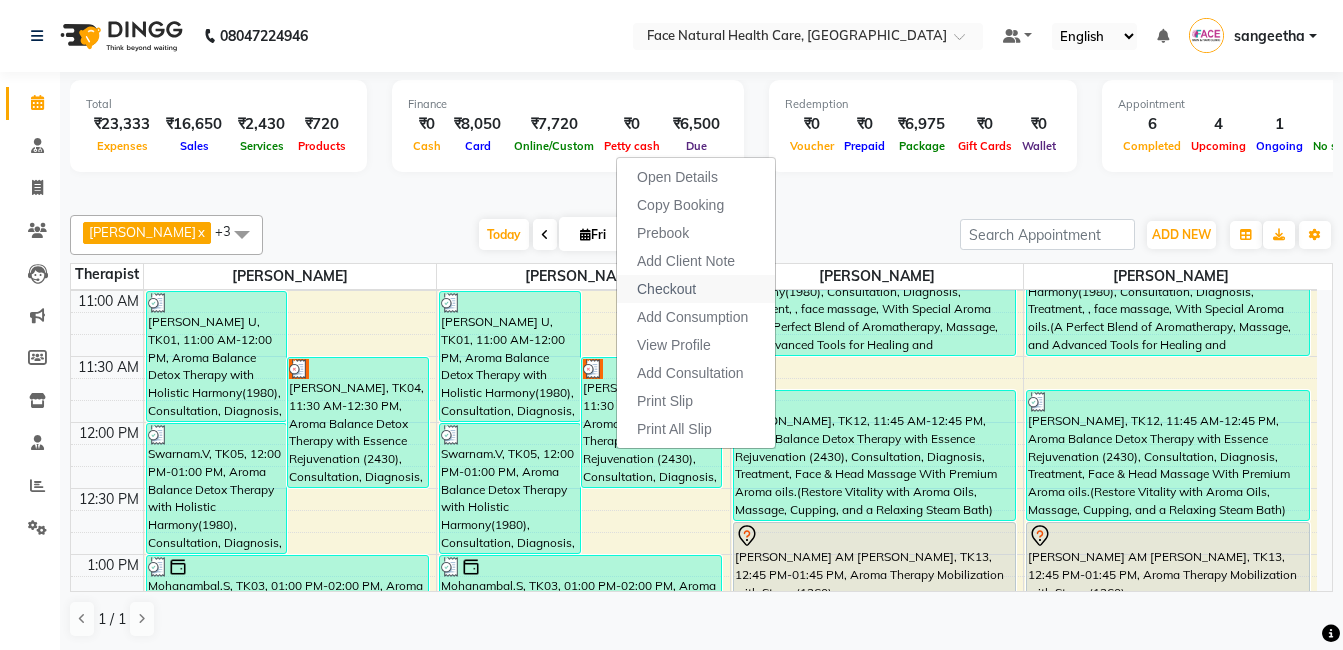 click on "Checkout" at bounding box center [696, 289] 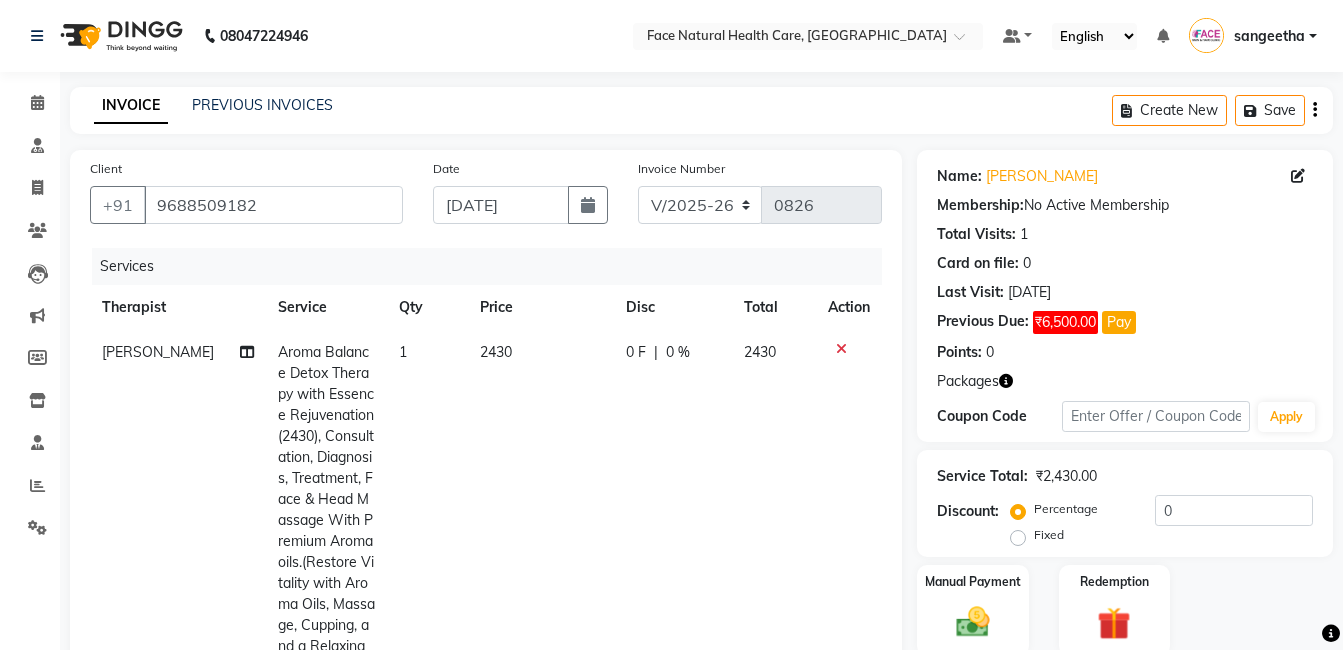 click on "2430" 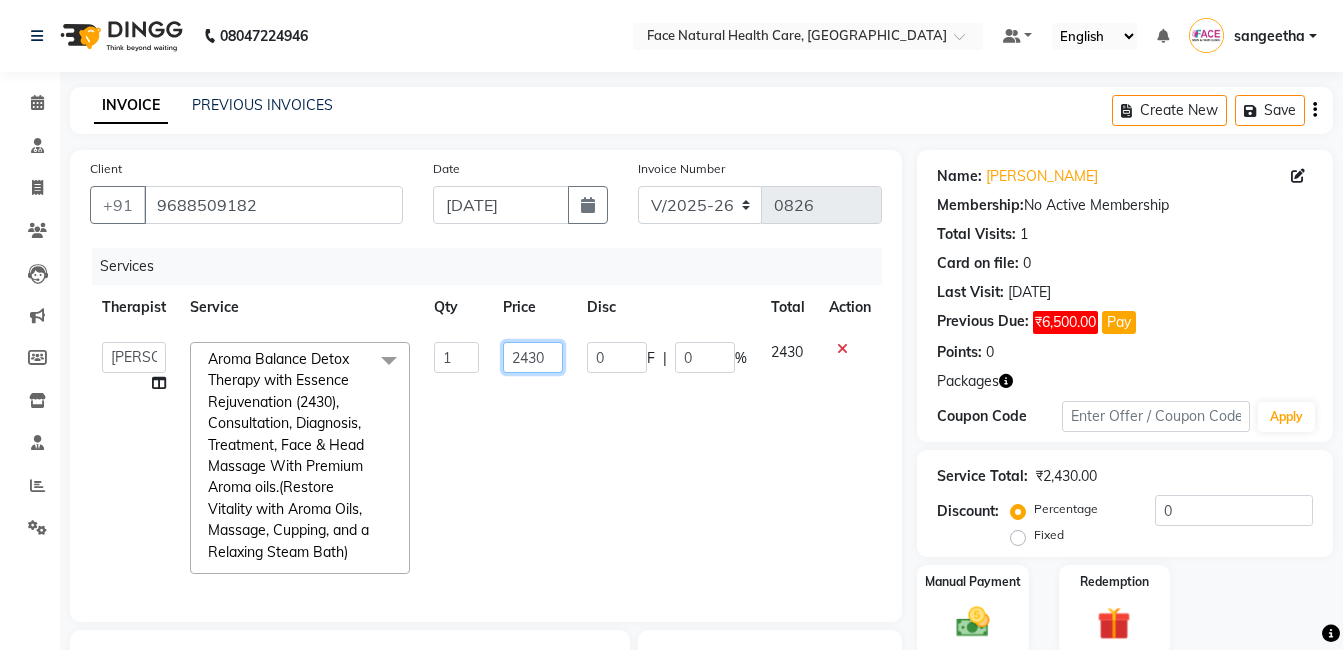 click on "2430" 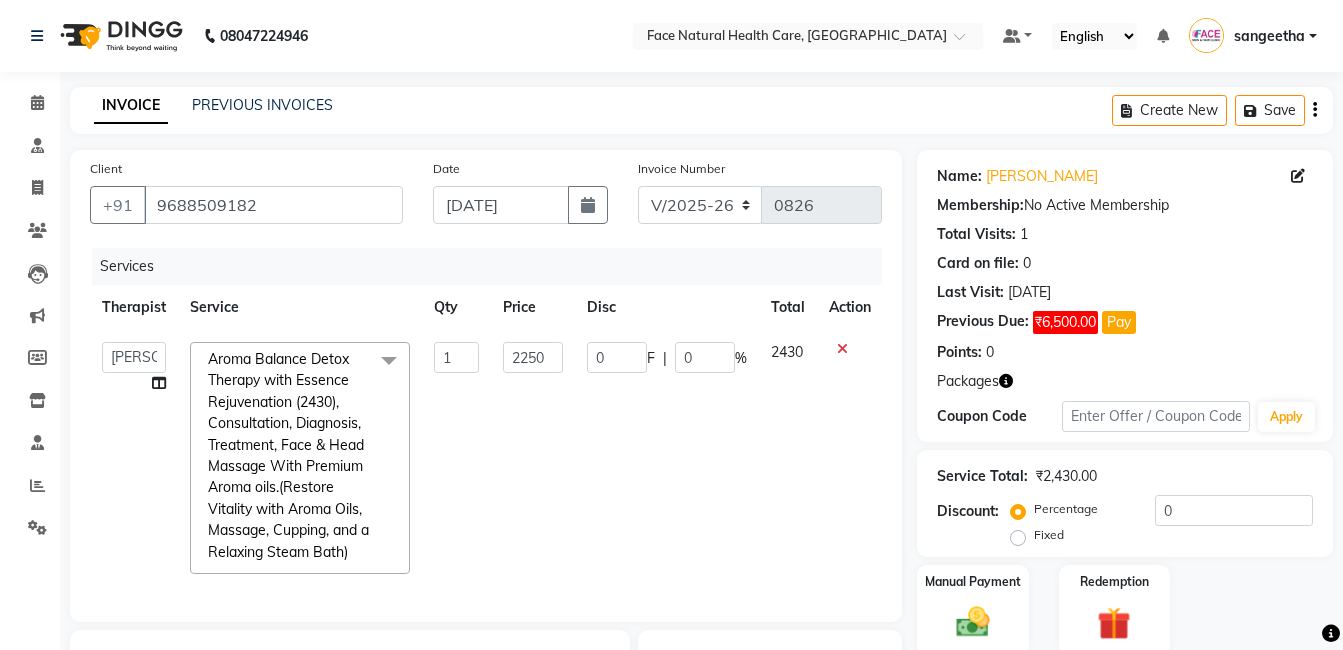 click on "2430" 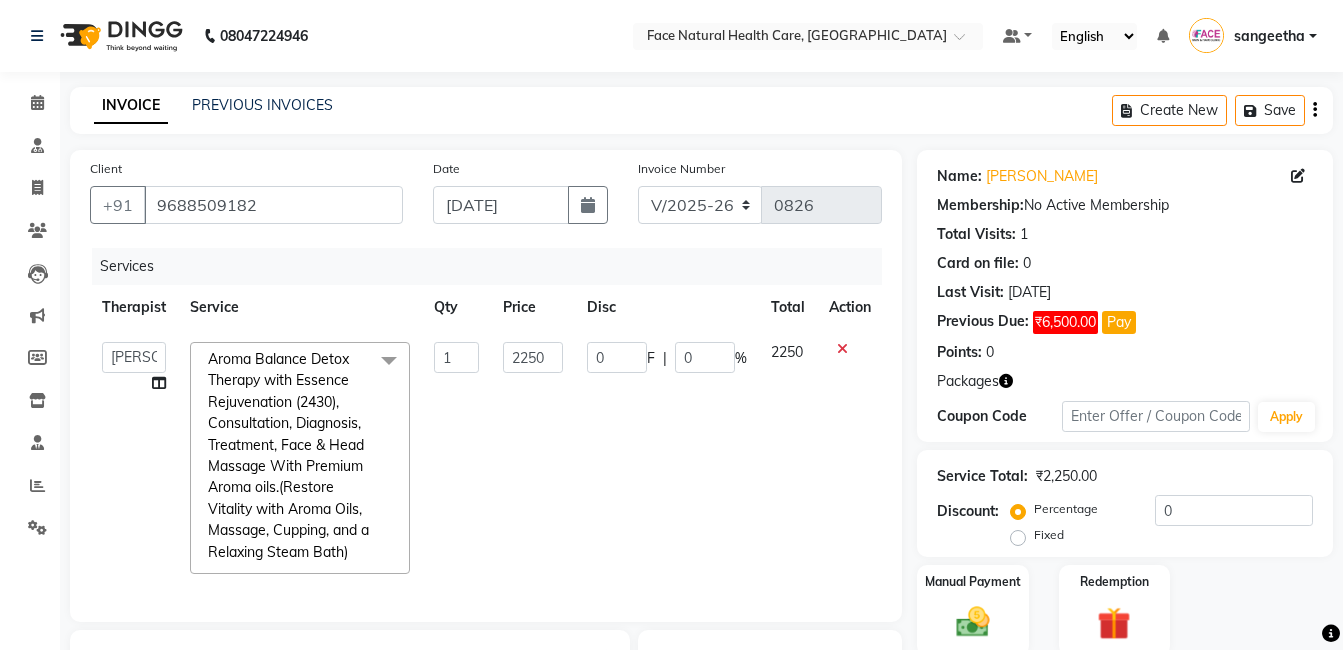 scroll, scrollTop: 214, scrollLeft: 0, axis: vertical 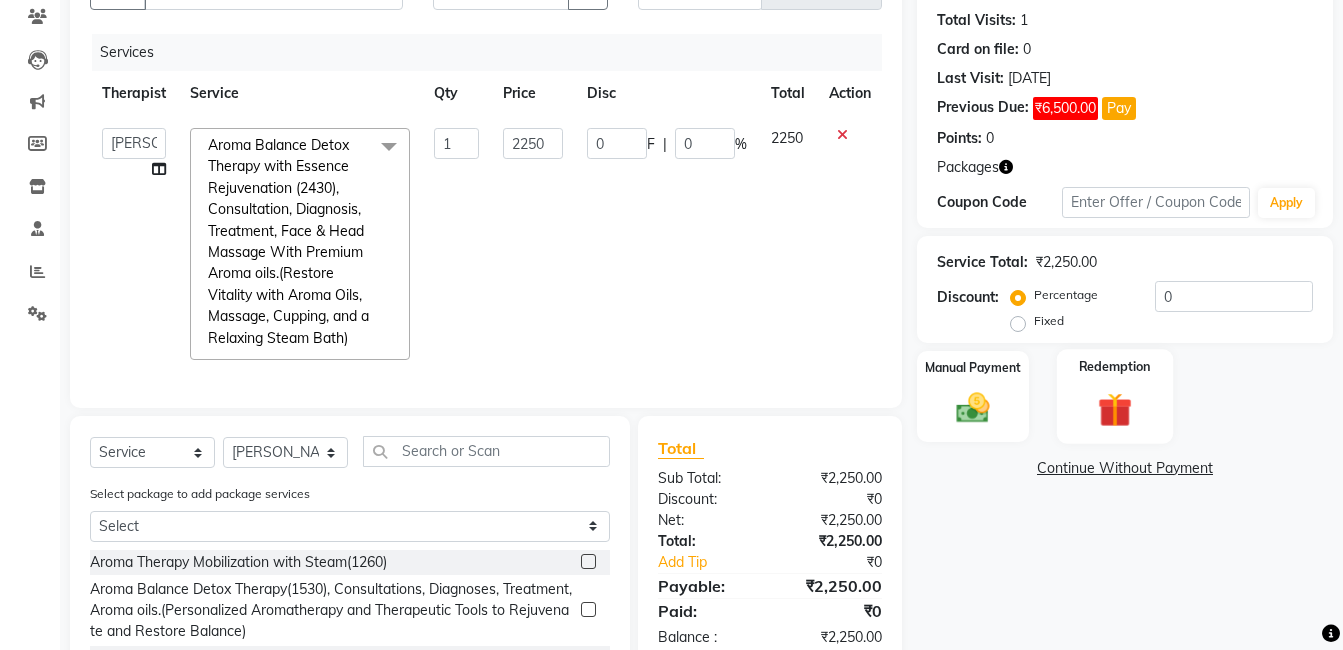 click 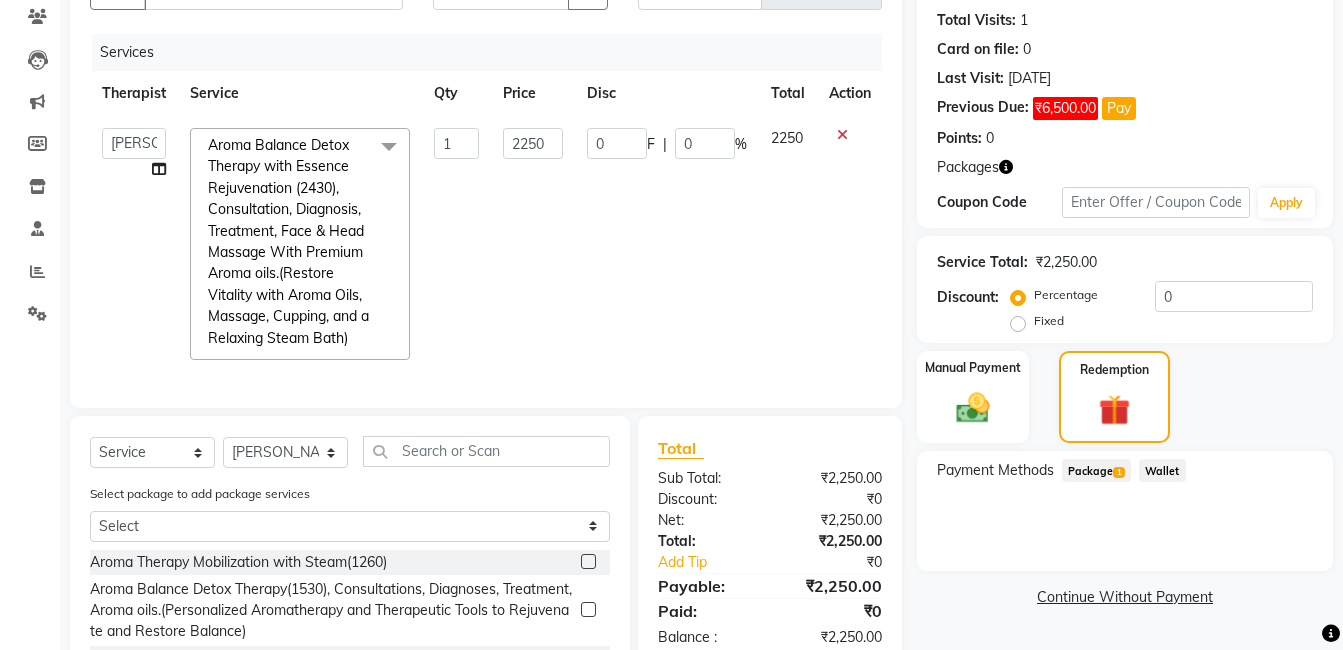 click on "Package  1" 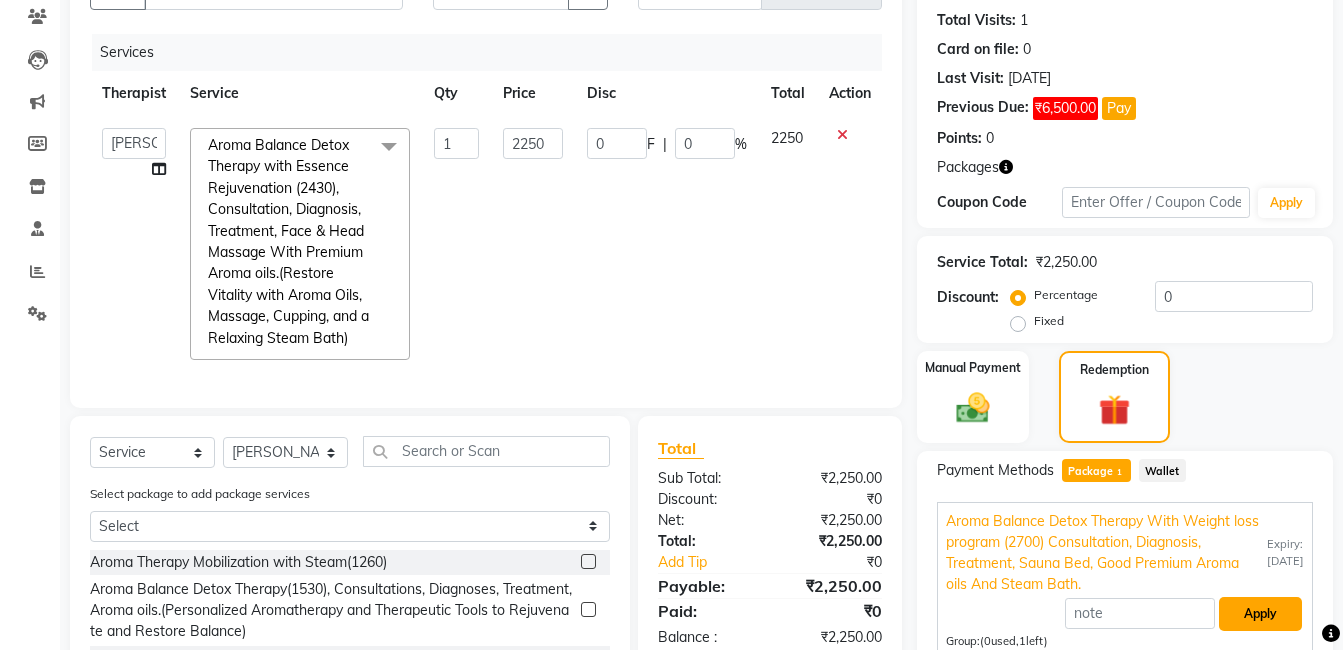 click on "Apply" at bounding box center [1260, 614] 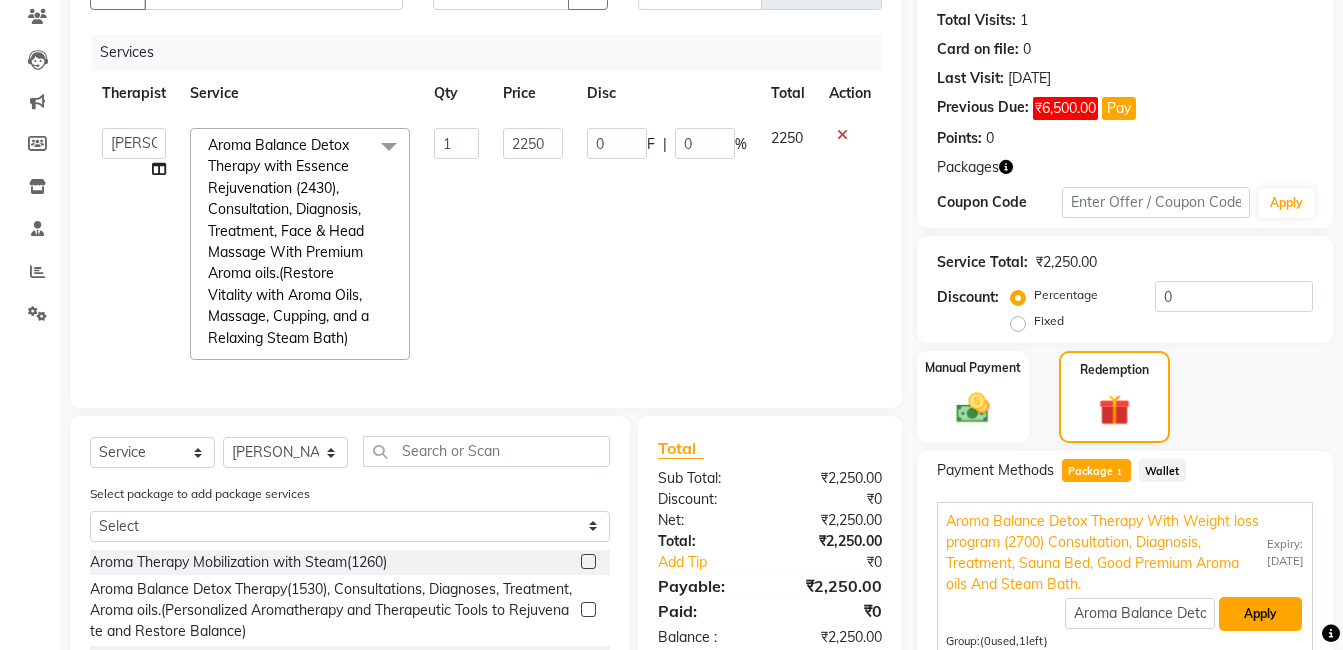 scroll, scrollTop: 31, scrollLeft: 0, axis: vertical 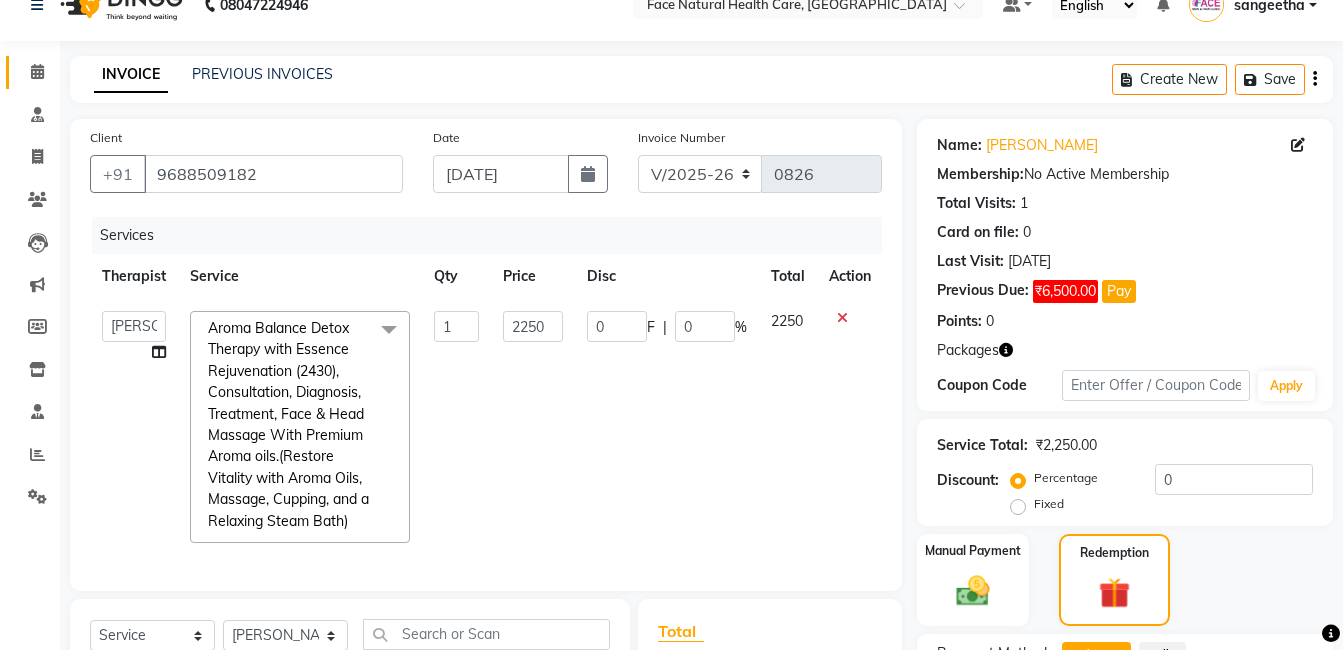 click 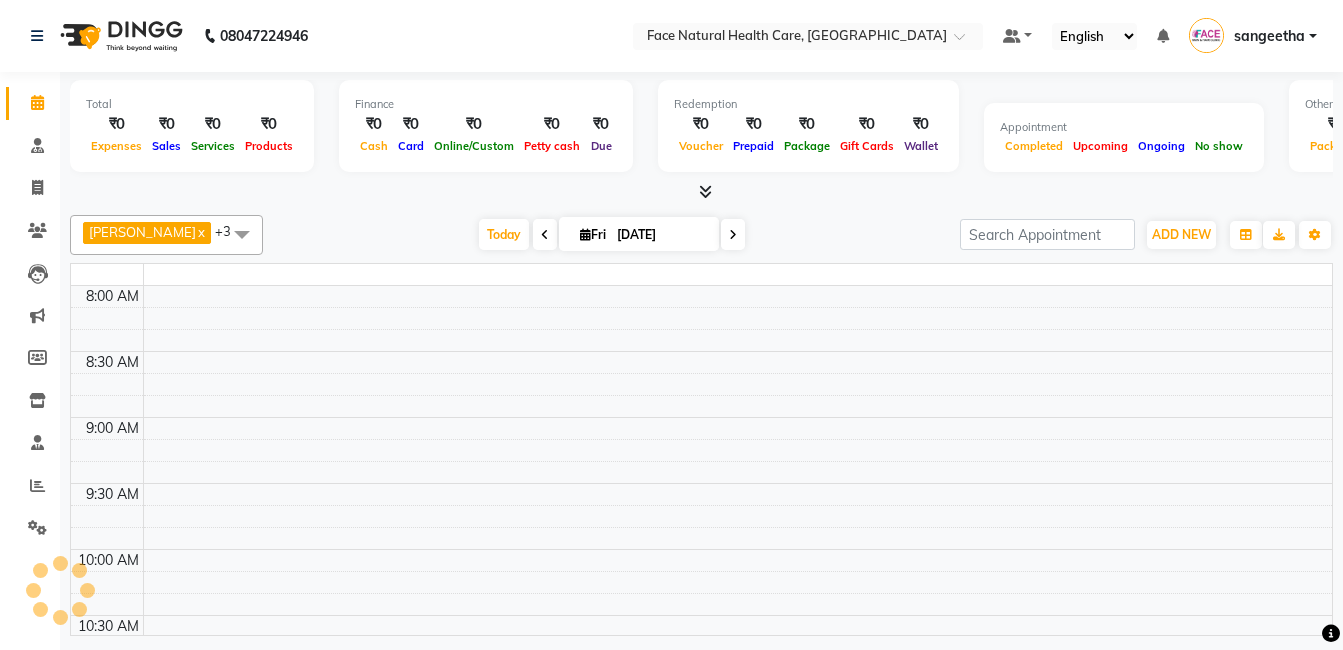 scroll, scrollTop: 0, scrollLeft: 0, axis: both 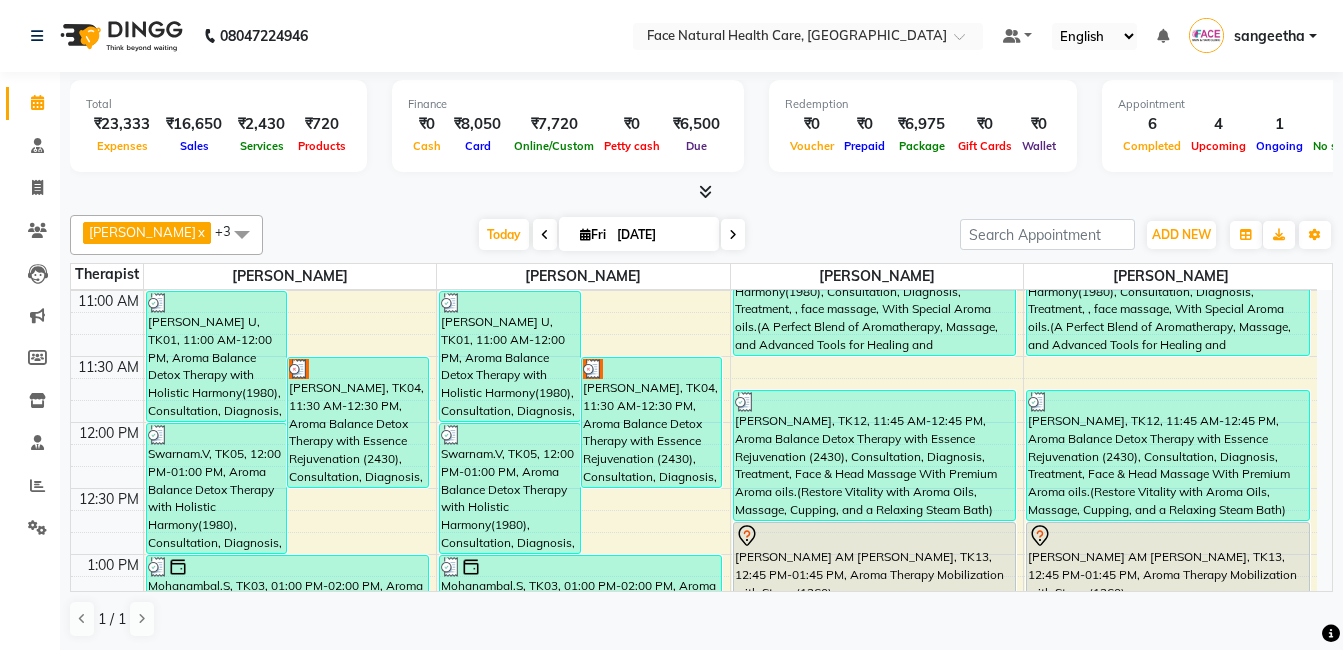 click on "[PERSON_NAME], TK04, 11:30 AM-12:30 PM, Aroma Balance Detox Therapy with Essence Rejuvenation  (2430), Consultation, Diagnosis, Treatment,  Face & Head Massage With Premium Aroma oils.(Restore Vitality with Aroma Oils, Massage, Cupping, and a Relaxing Steam Bath)" at bounding box center [652, 422] 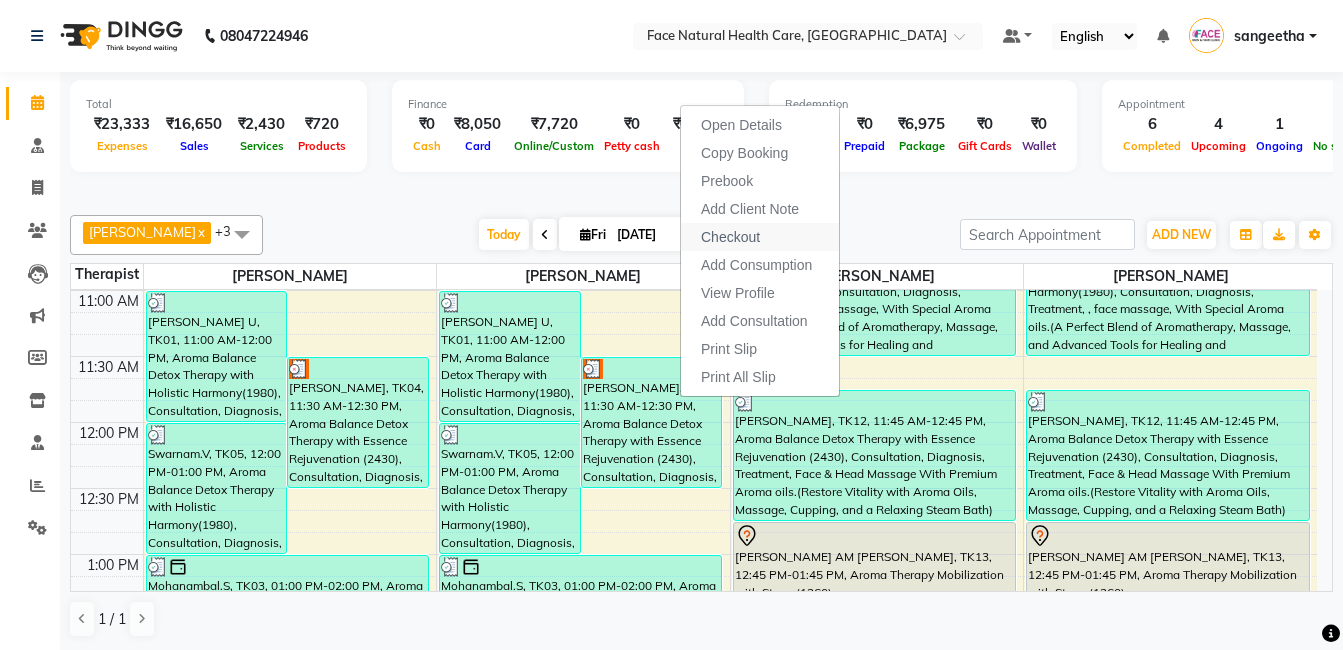 click on "Checkout" at bounding box center (730, 237) 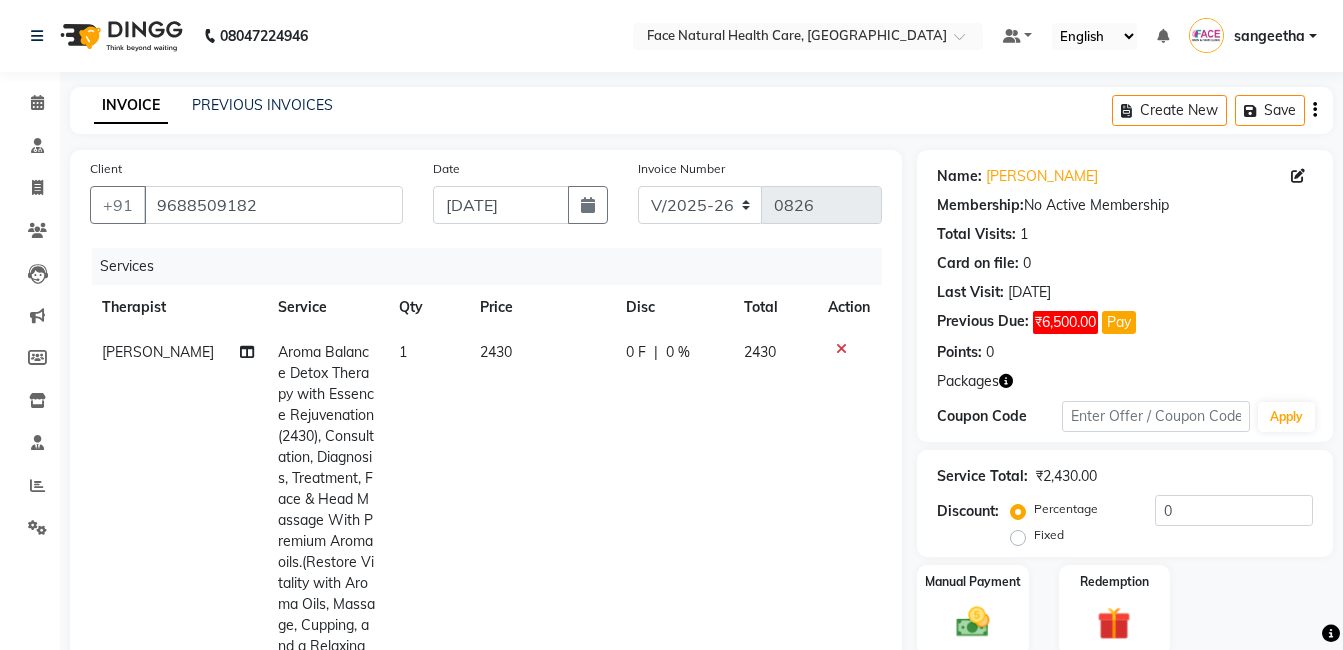 click 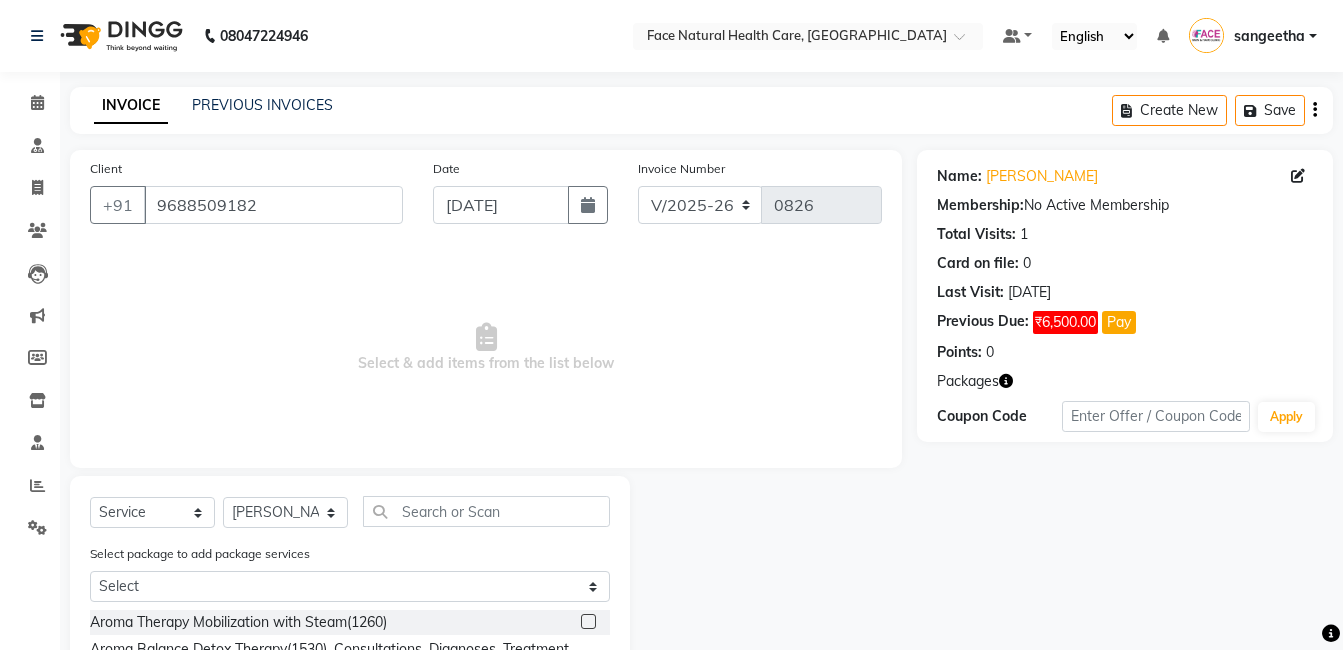 scroll, scrollTop: 218, scrollLeft: 0, axis: vertical 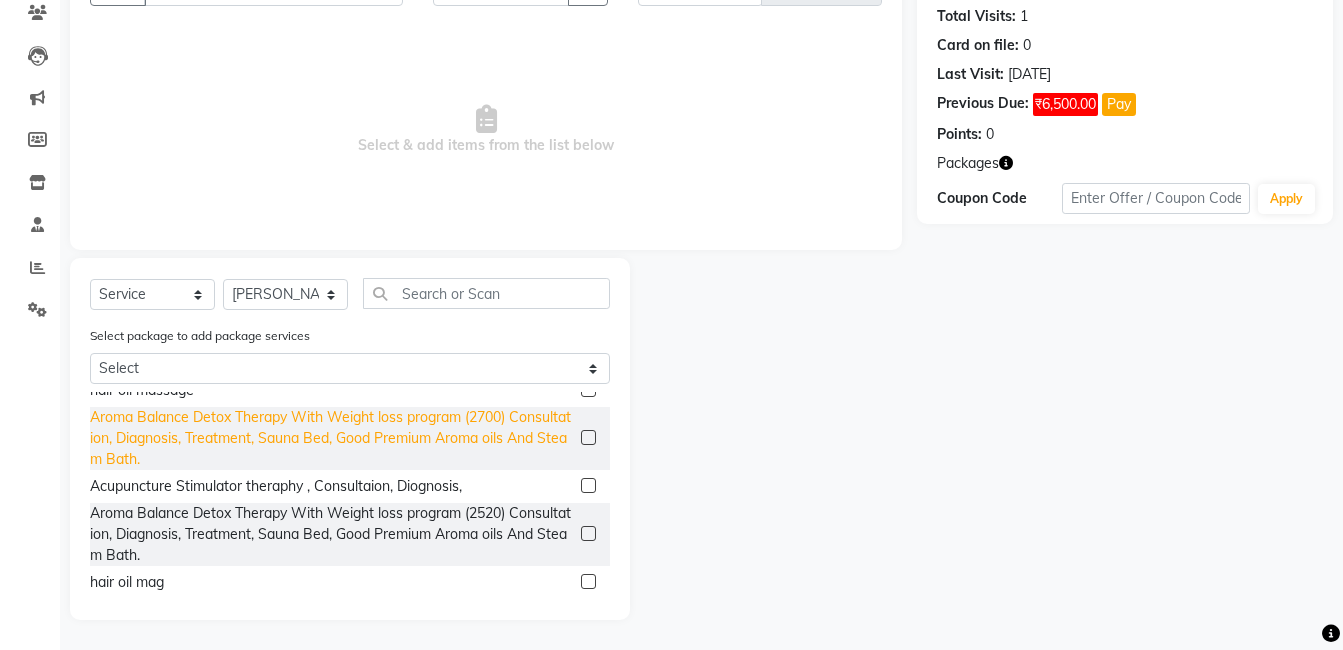 click on "Aroma Balance Detox Therapy With Weight loss program (2700) Consultation, Diagnosis, Treatment, Sauna Bed,  Good Premium Aroma oils And Steam Bath." 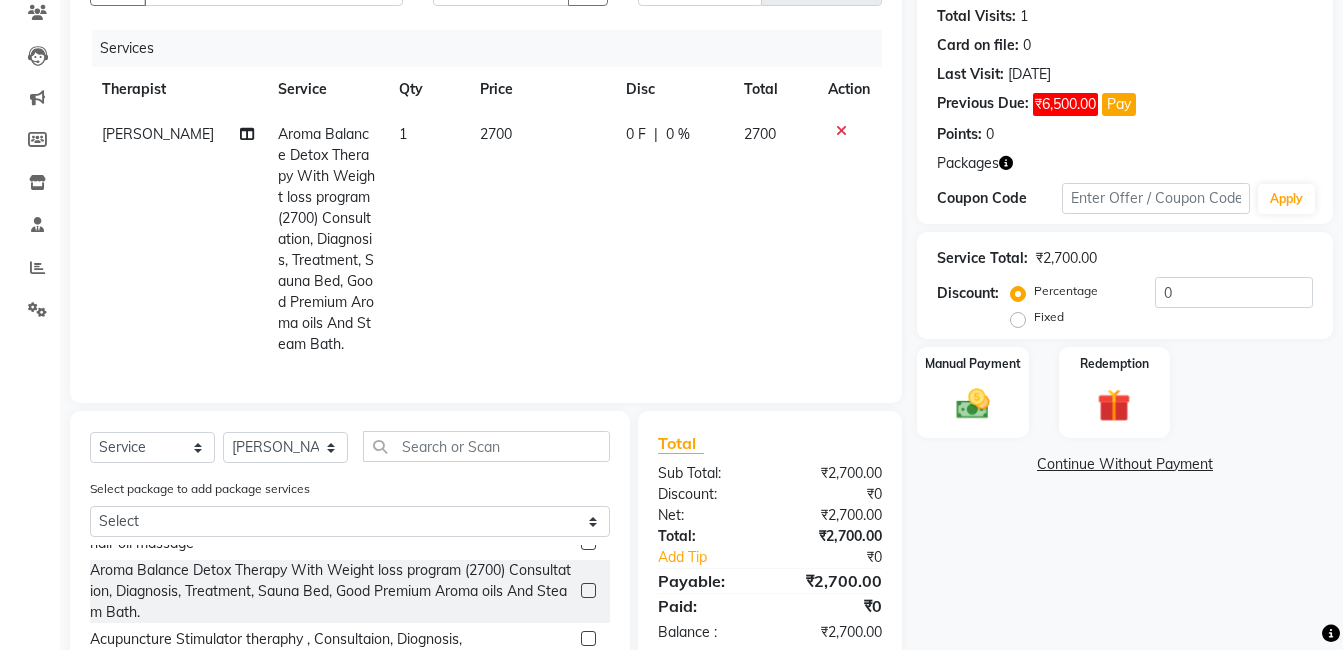 click on "2700" 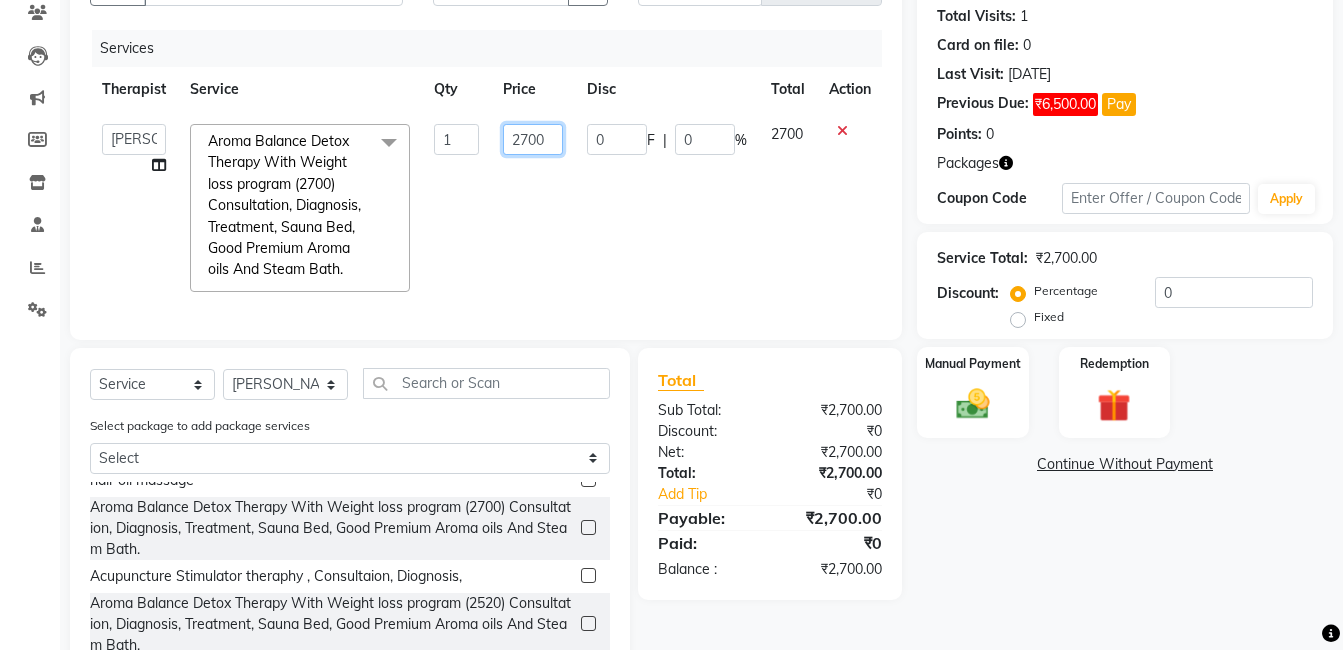 click on "2700" 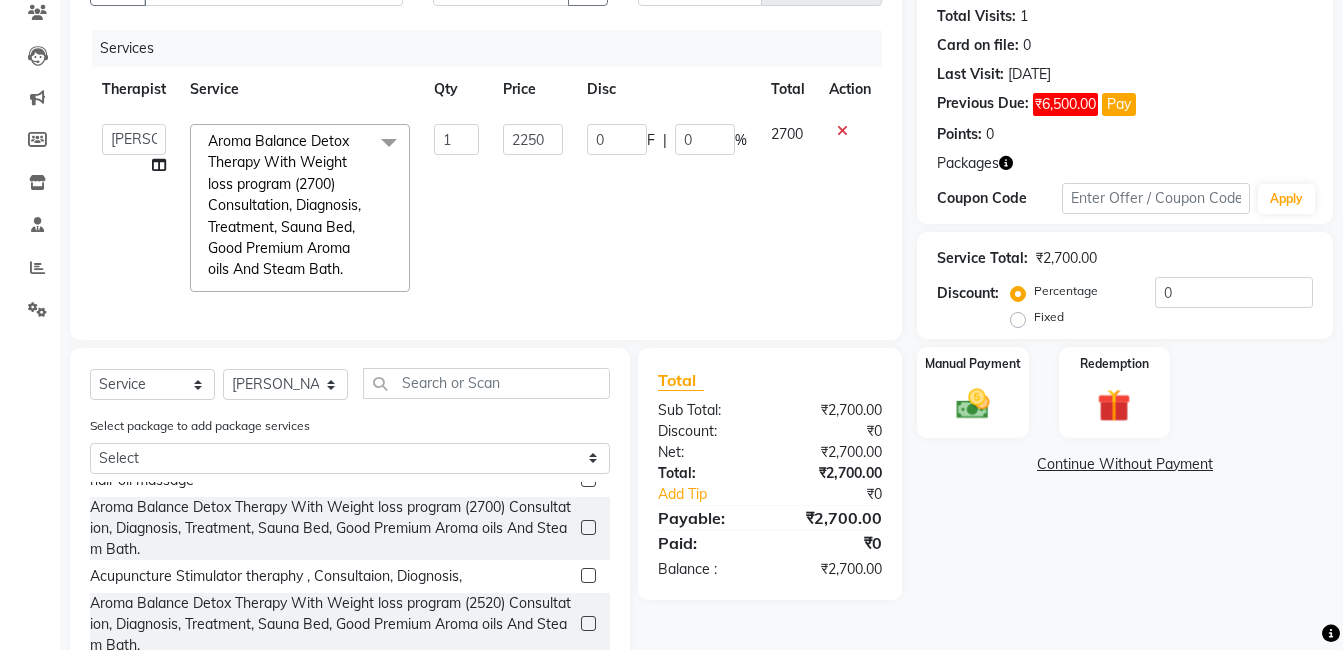 click on "[PERSON_NAME]   [PERSON_NAME] [PERSON_NAME] M   [PERSON_NAME] [PERSON_NAME]   [PERSON_NAME]   [PERSON_NAME]  Aroma Balance Detox Therapy With Weight loss program (2700) Consultation, Diagnosis, Treatment, Sauna Bed,  Good Premium Aroma oils And Steam Bath.  x Aroma Therapy Mobilization with Steam(1260) Aroma Balance Detox Therapy(1530), Consultations, Diagnoses, Treatment, Aroma oils.(Personalized Aromatherapy and Therapeutic Tools to Rejuvenate and Restore Balance) Aroma Balance Detox Therapy with Holistic Harmony(1980), Consultation, Diagnosis, Treatment, , face massage, With Special  Aroma oils.(A Perfect Blend of Aromatherapy, Massage, and Advanced Tools for Healing and Detoxification) Aroma Balance Detox Therapy with Essence Rejuvenation  (2430), Consultation, Diagnosis, Treatment,  Face & Head Massage With Premium Aroma oils.(Restore Vitality with Aroma Oils, Massage, Cupping, and a Relaxing Steam Bath) [MEDICAL_DATA], Consultation, Diagnosis,  Aroma oils GTR  1" 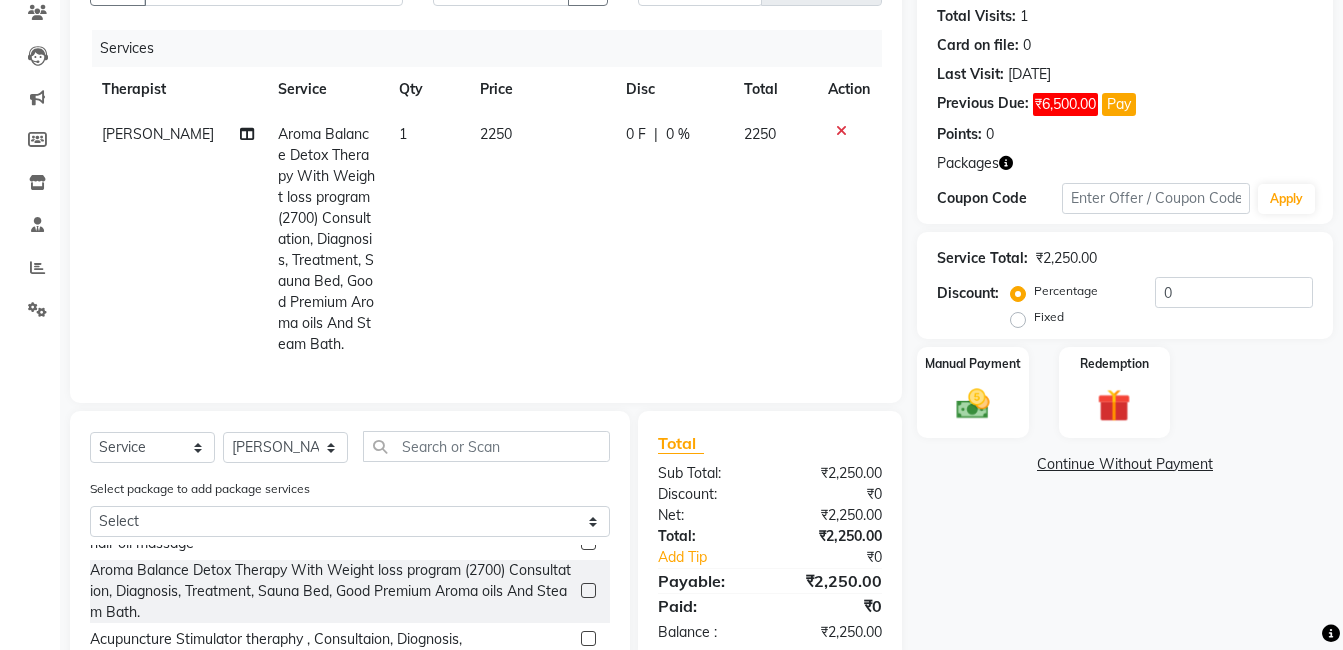 scroll, scrollTop: 386, scrollLeft: 0, axis: vertical 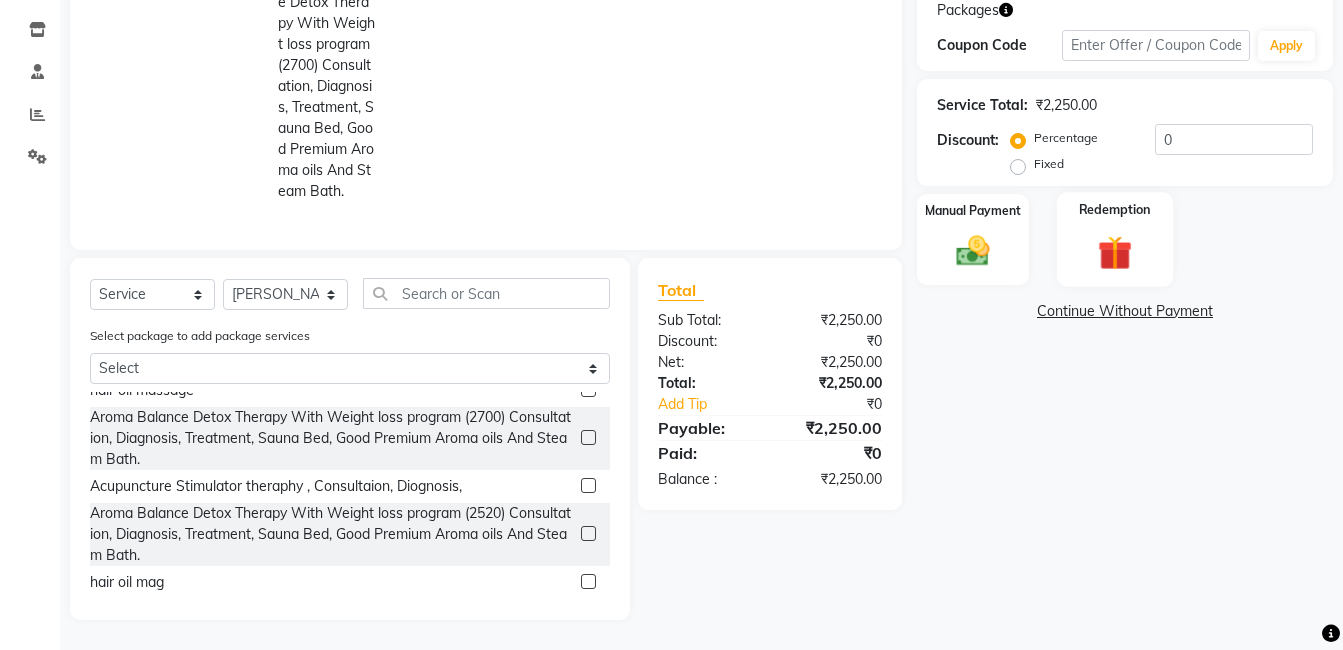 click on "Redemption" 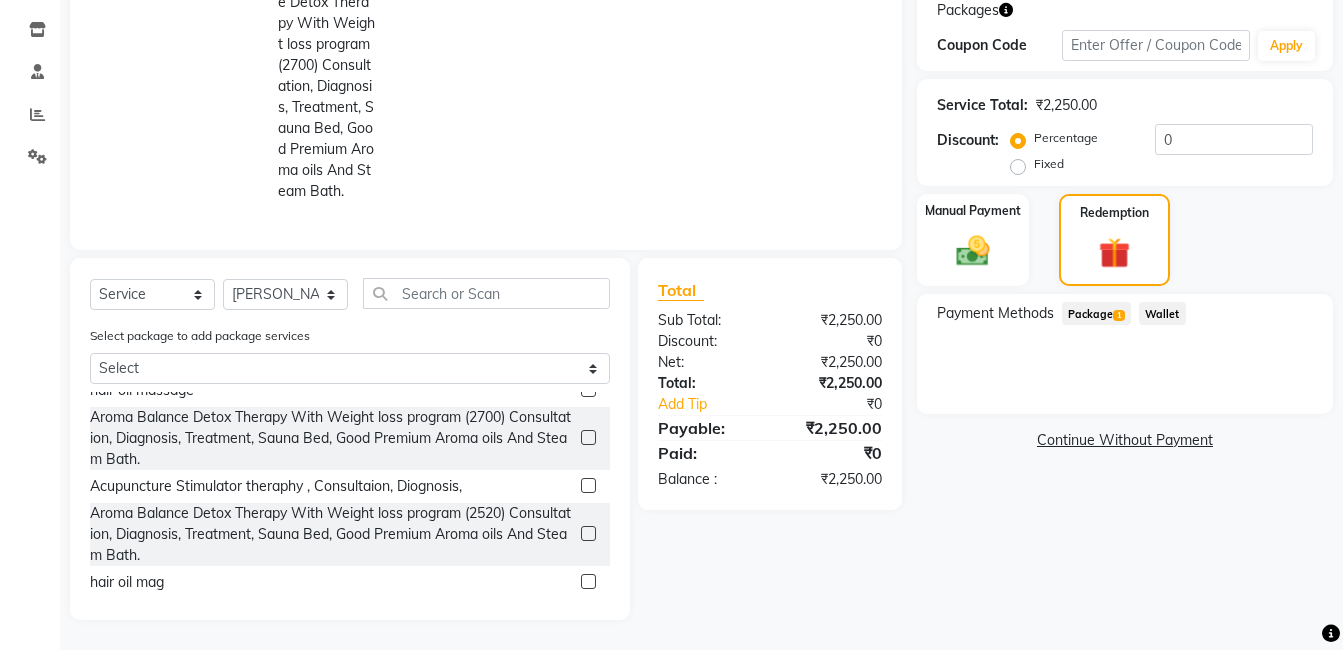 click on "Package  1" 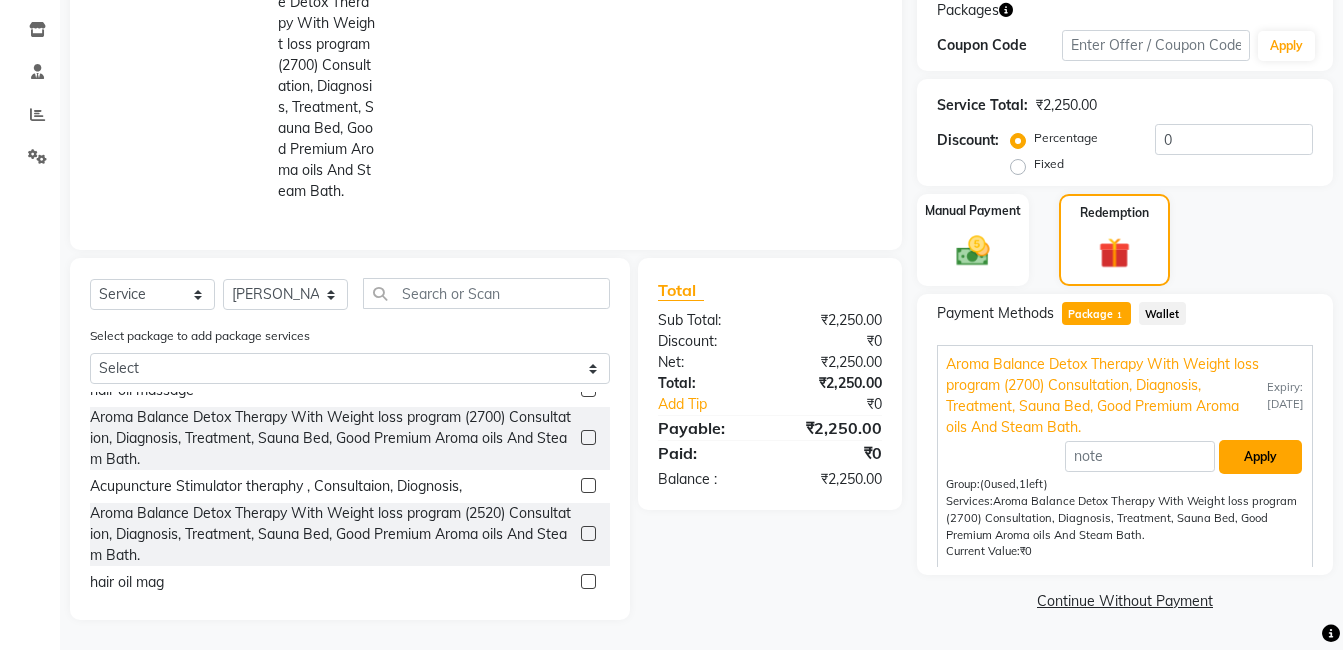 click on "Apply" at bounding box center (1260, 457) 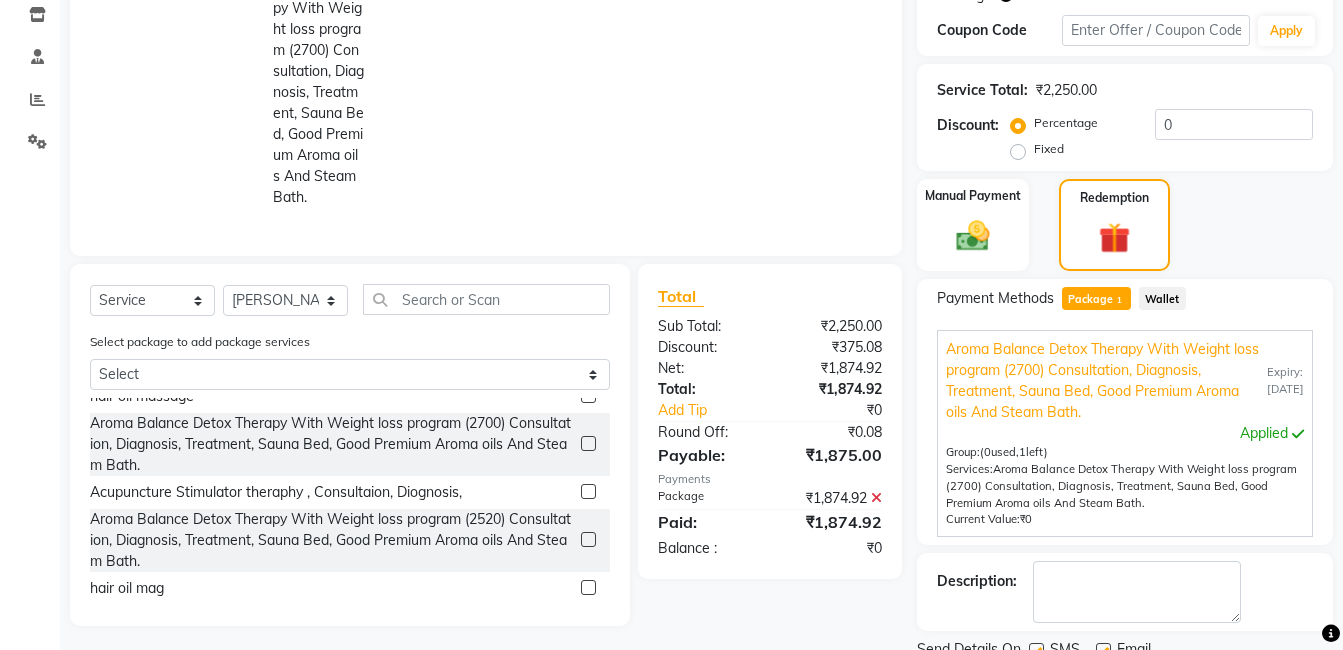 click on "375.08 F" 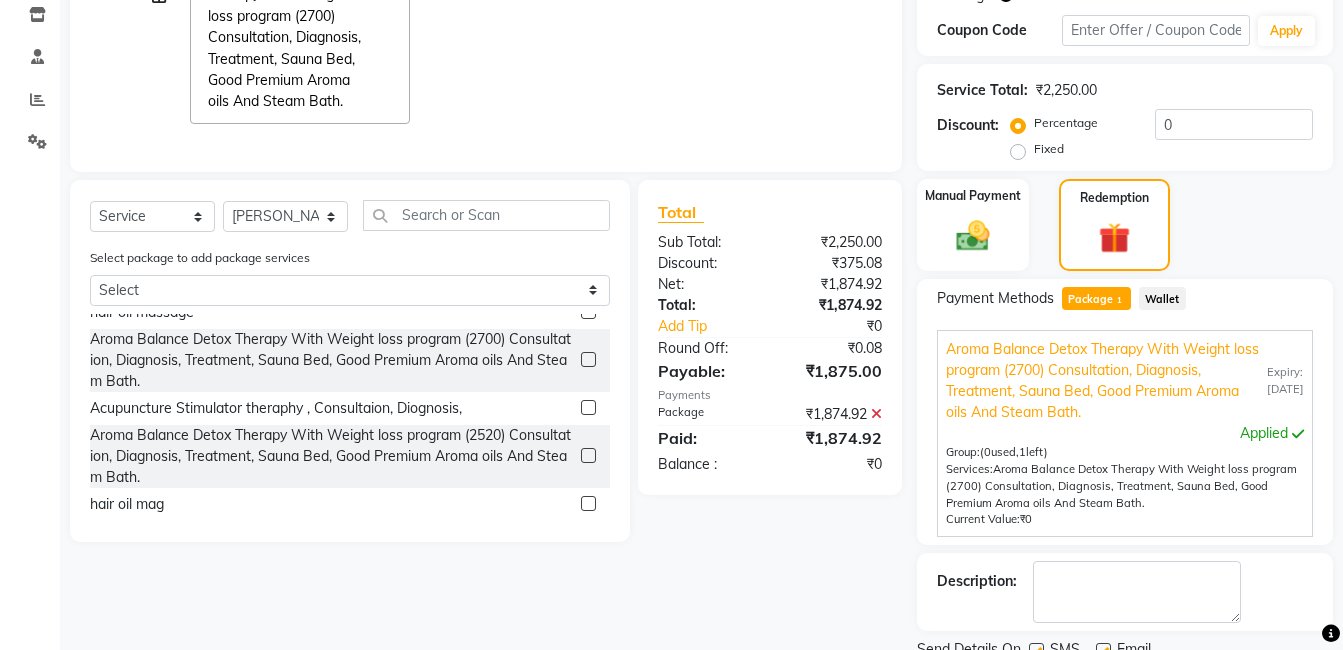 scroll, scrollTop: 120, scrollLeft: 0, axis: vertical 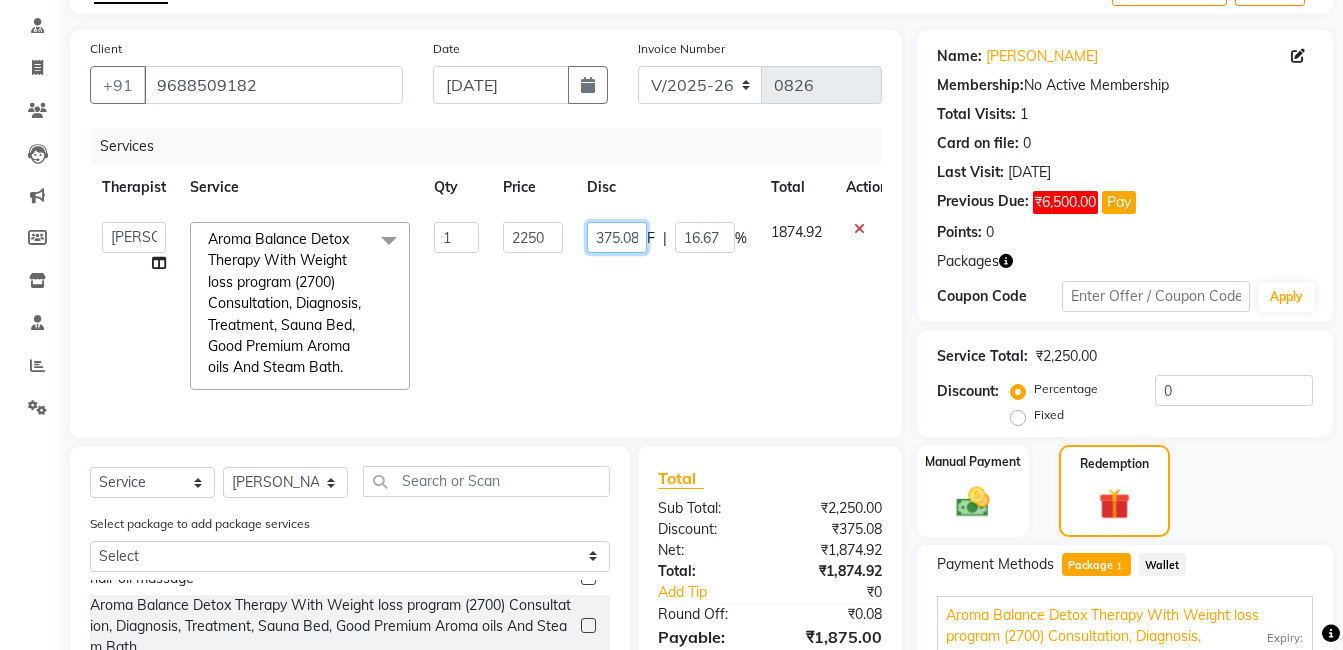 click on "375.08" 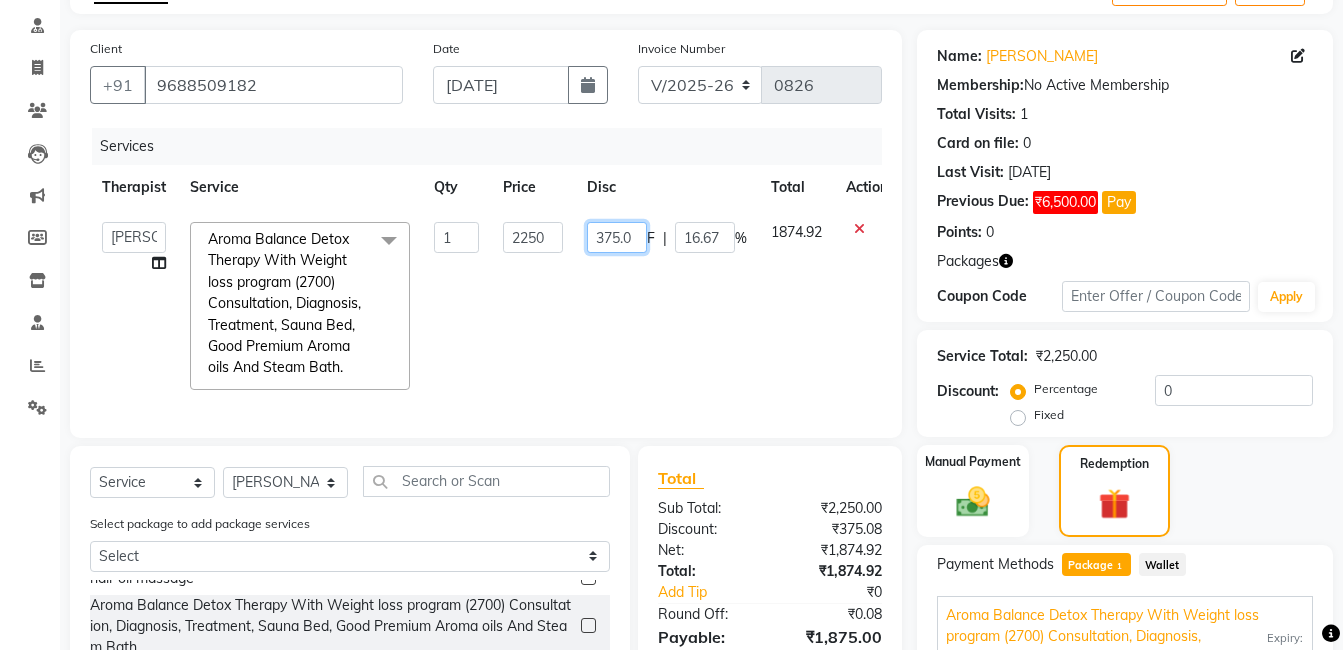 scroll, scrollTop: 0, scrollLeft: 0, axis: both 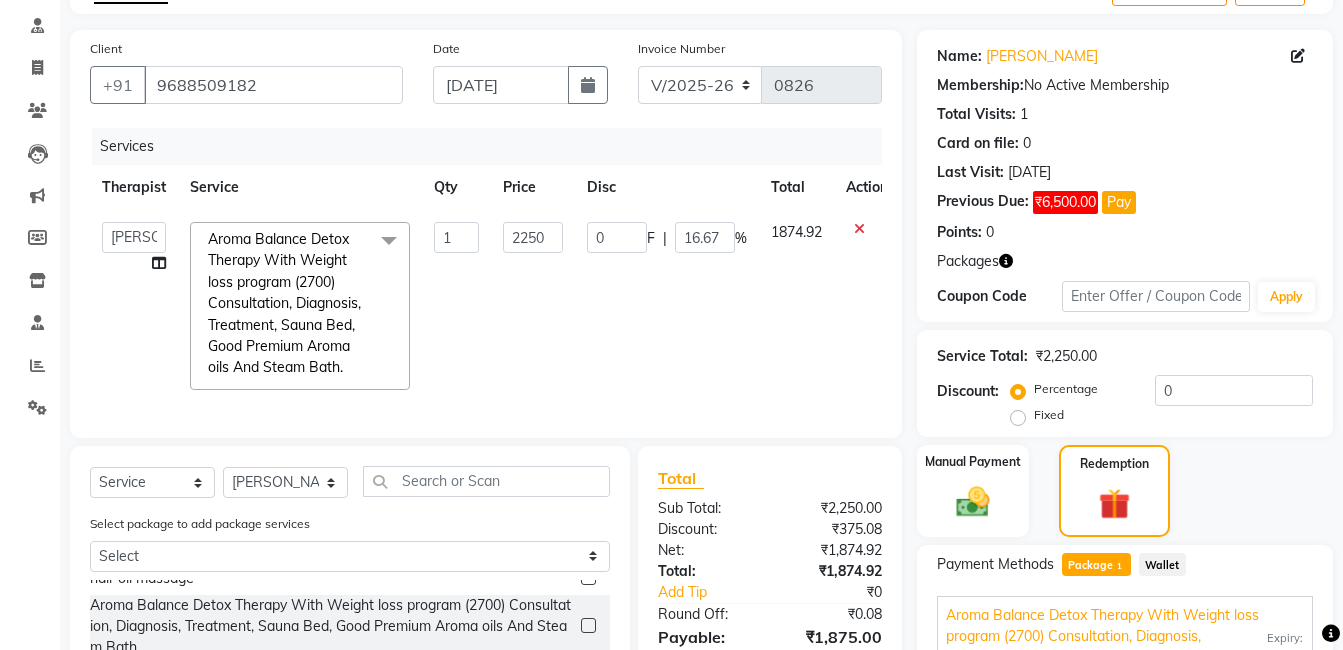click on "1874.92" 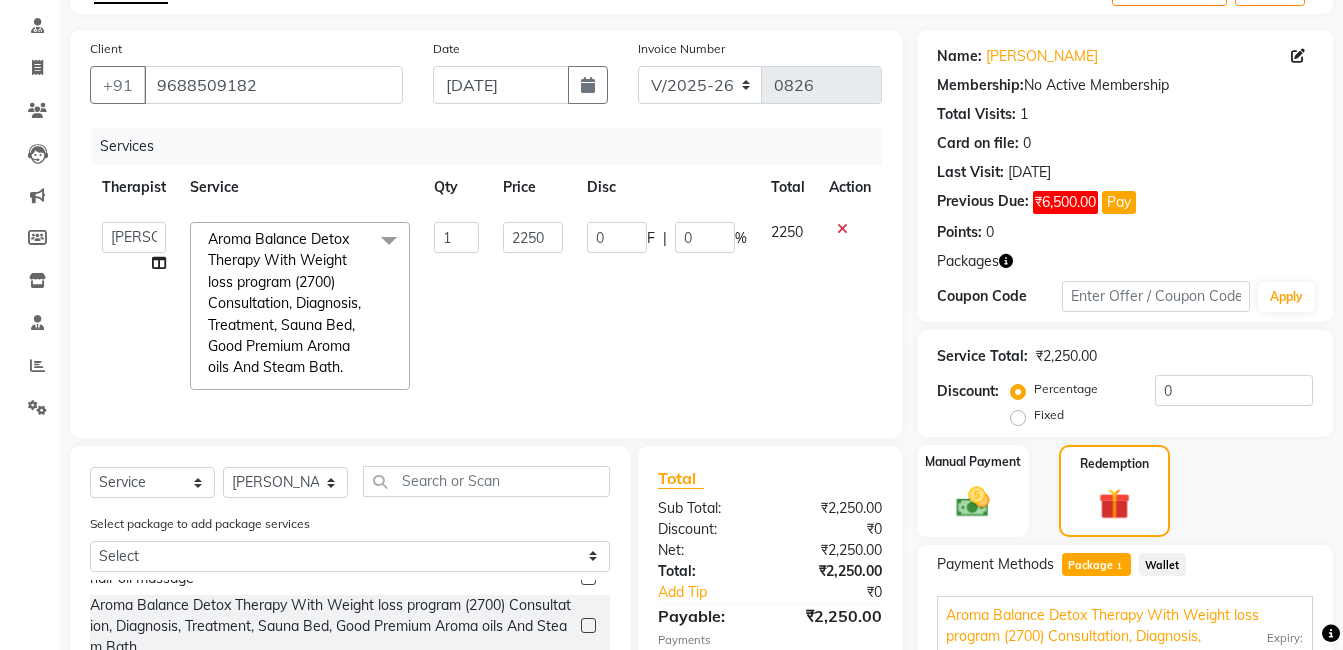 scroll, scrollTop: 465, scrollLeft: 0, axis: vertical 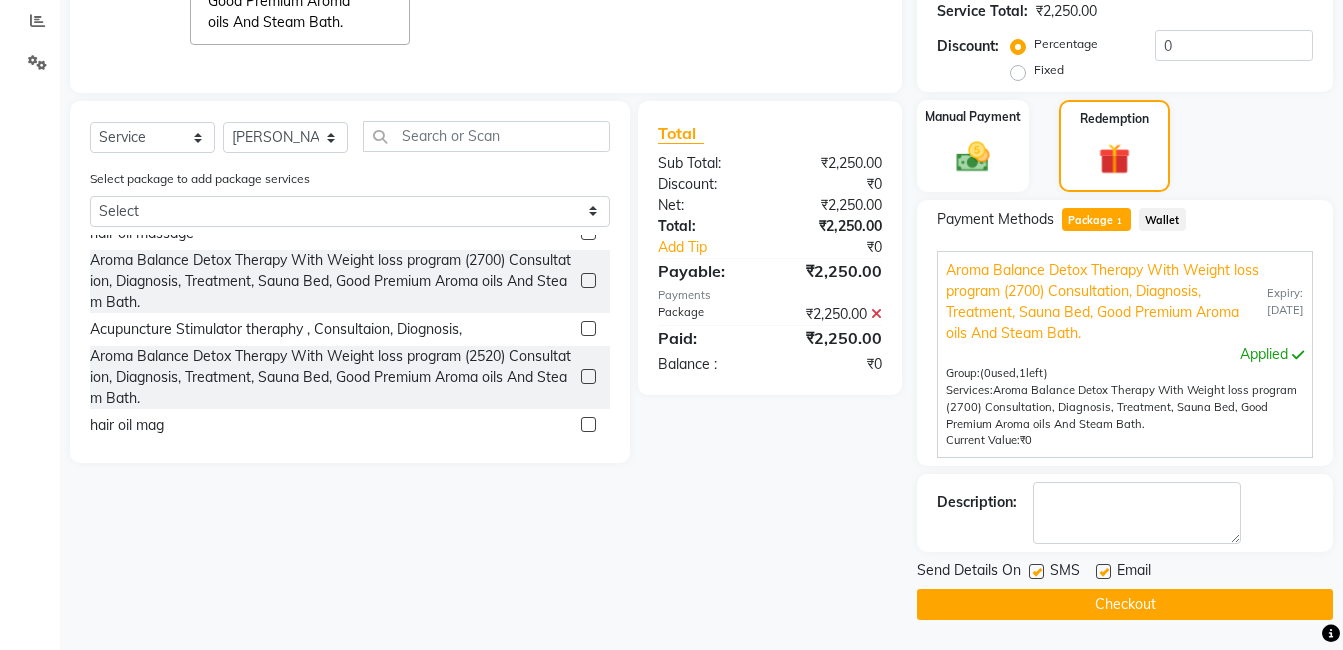 click 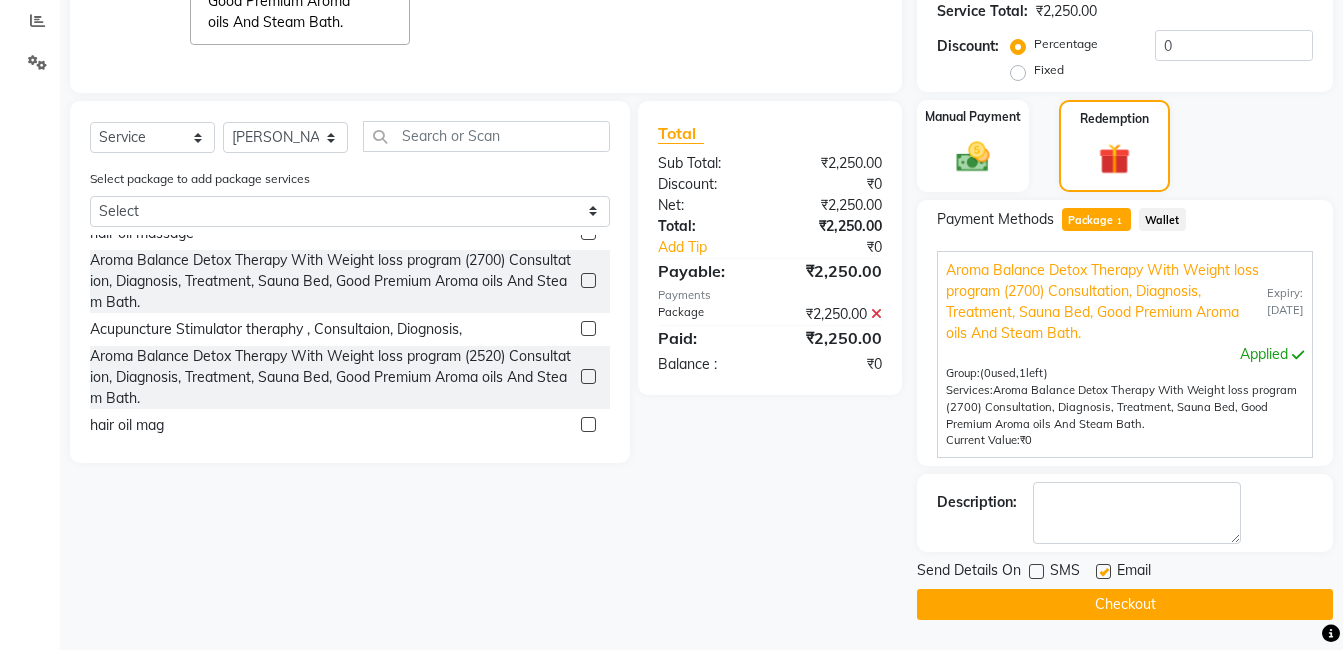 click 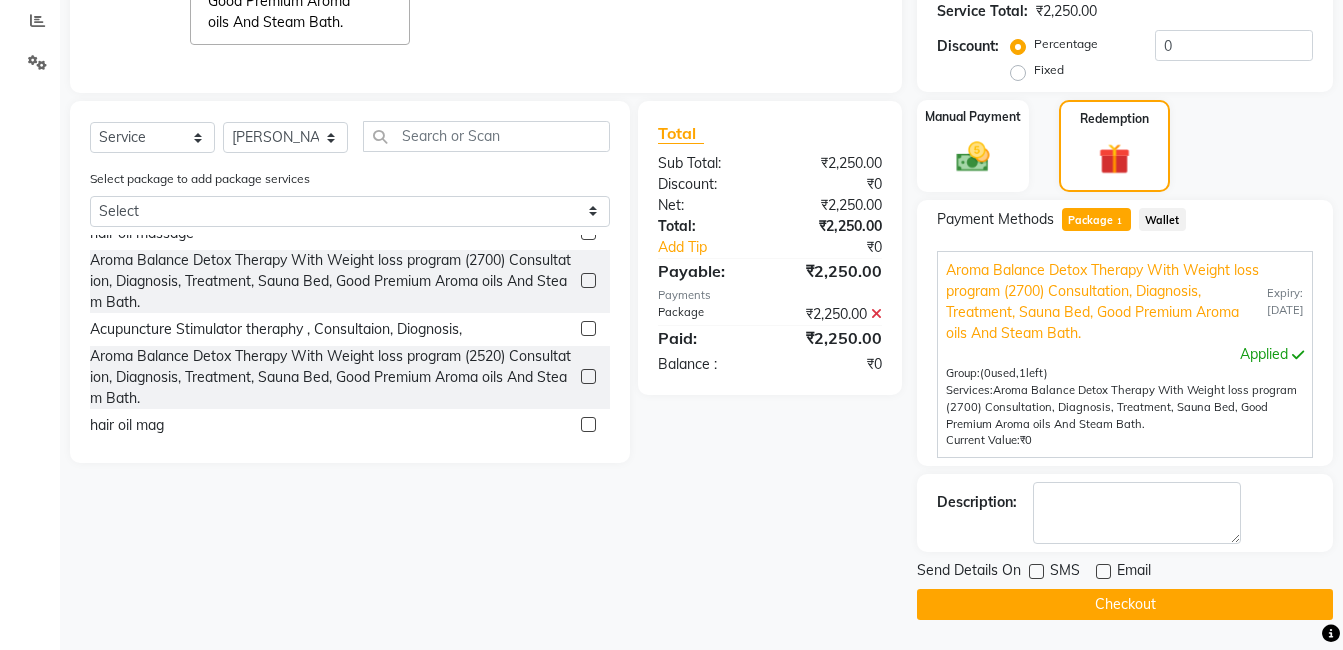 click on "Checkout" 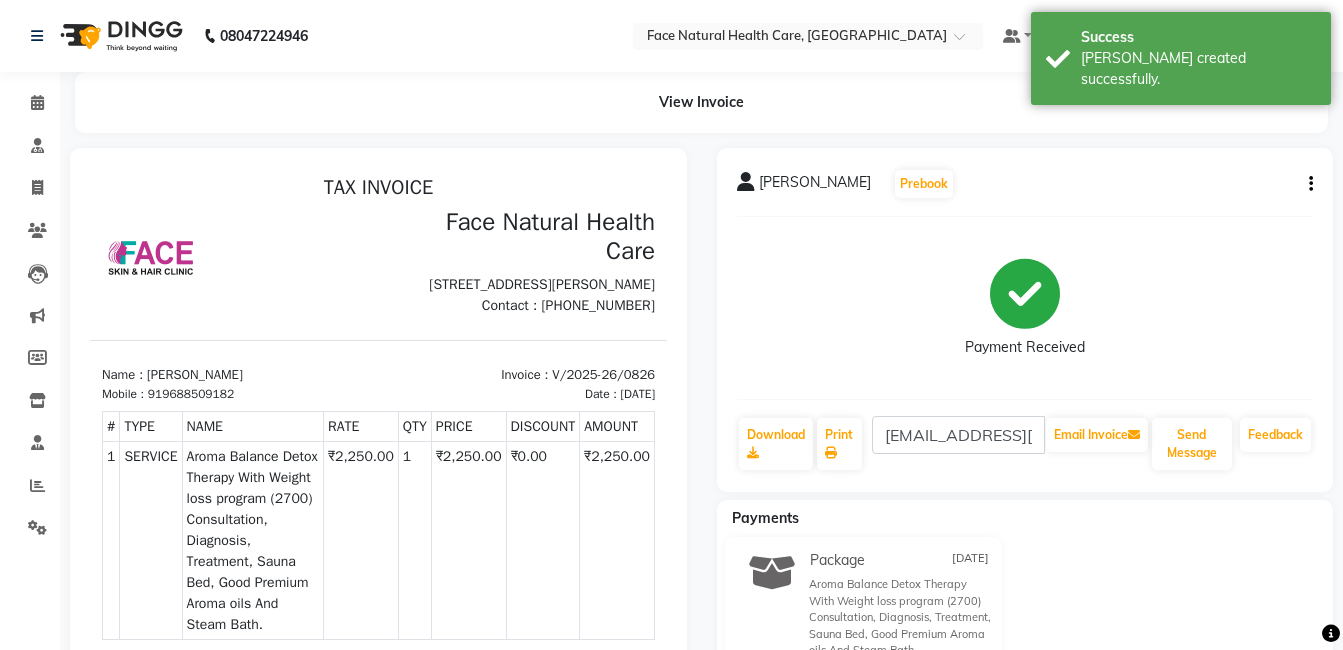 scroll, scrollTop: 0, scrollLeft: 0, axis: both 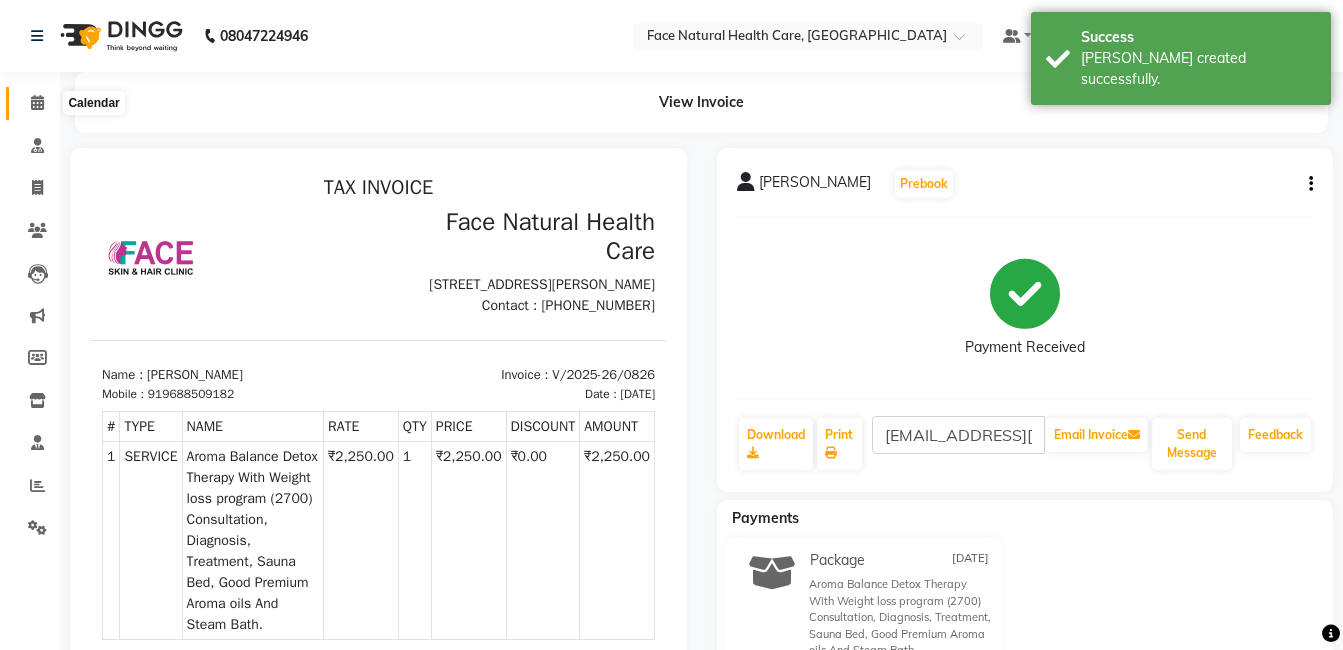click 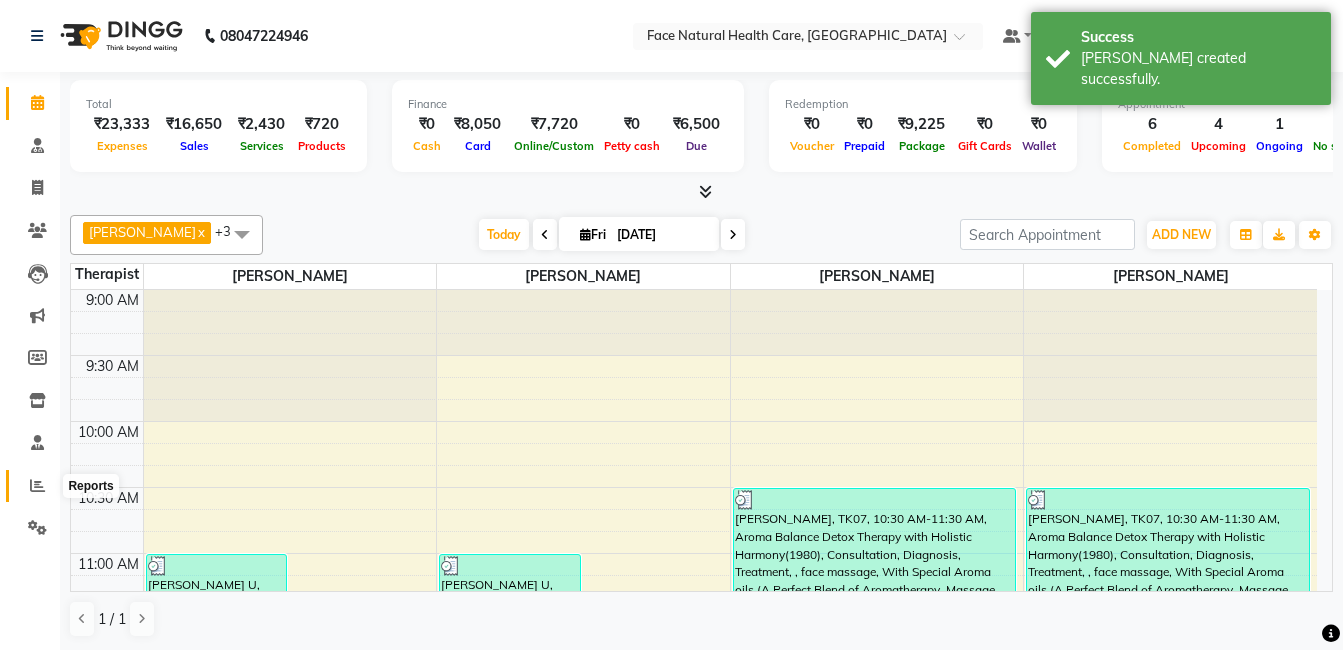 click 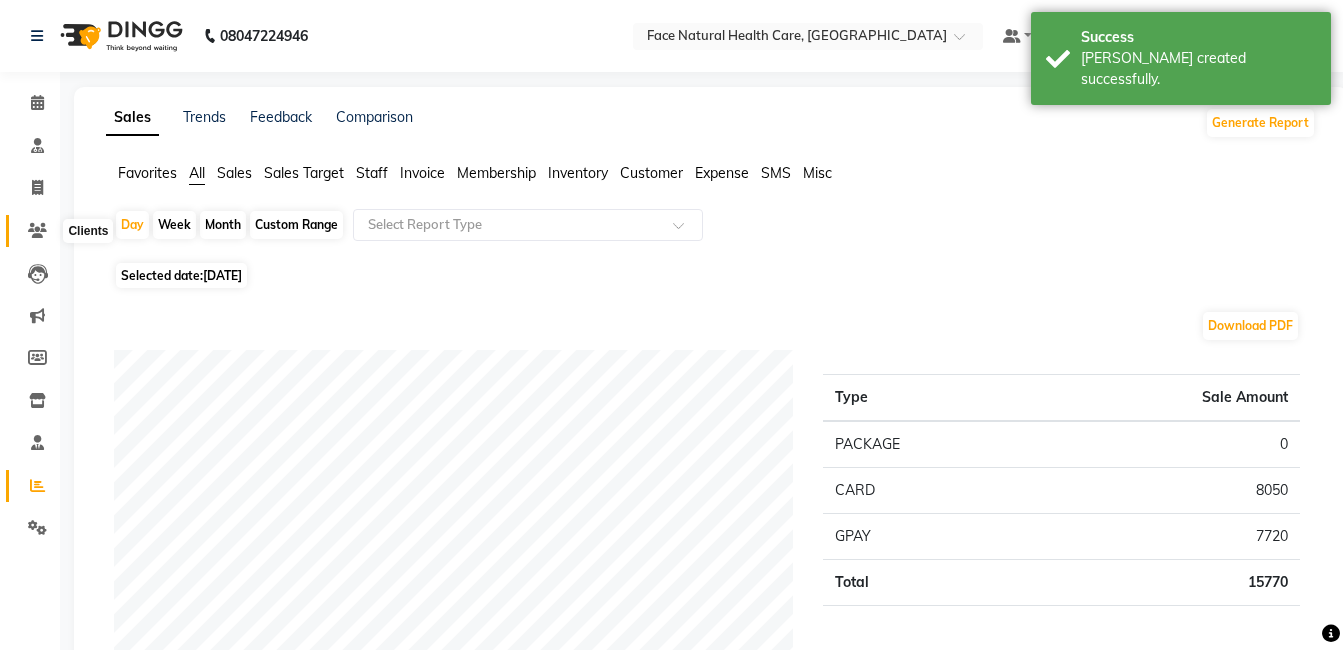 click 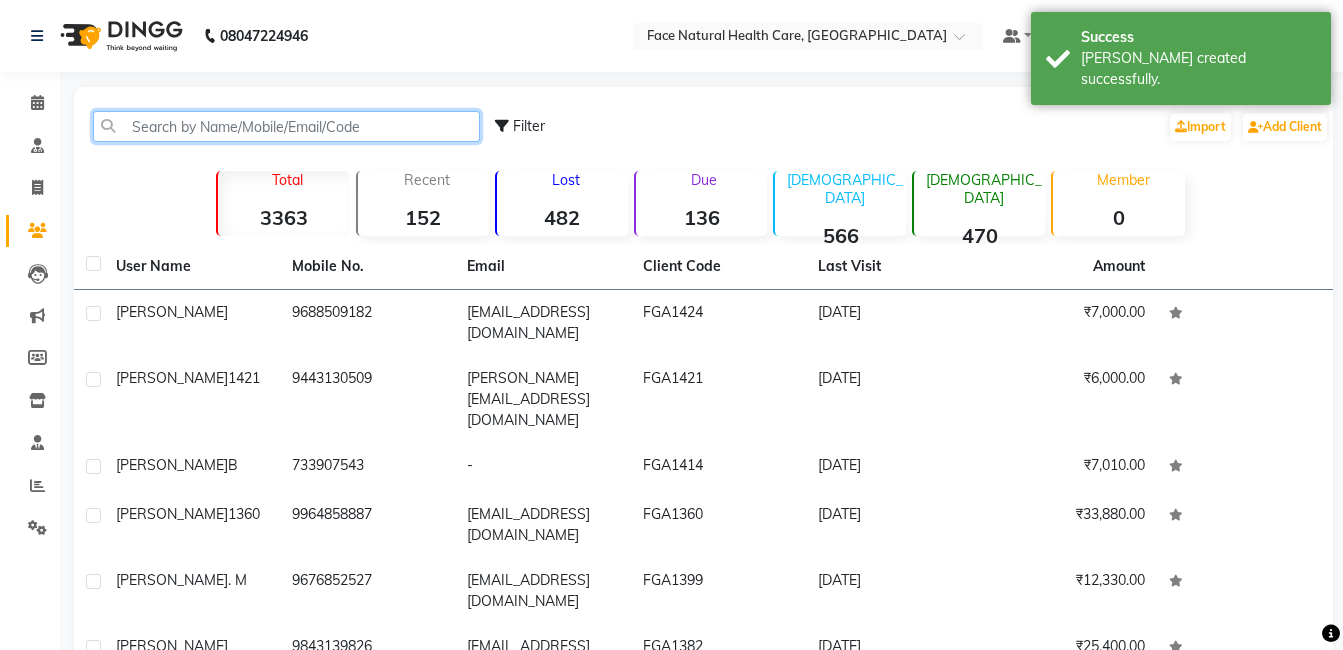 click 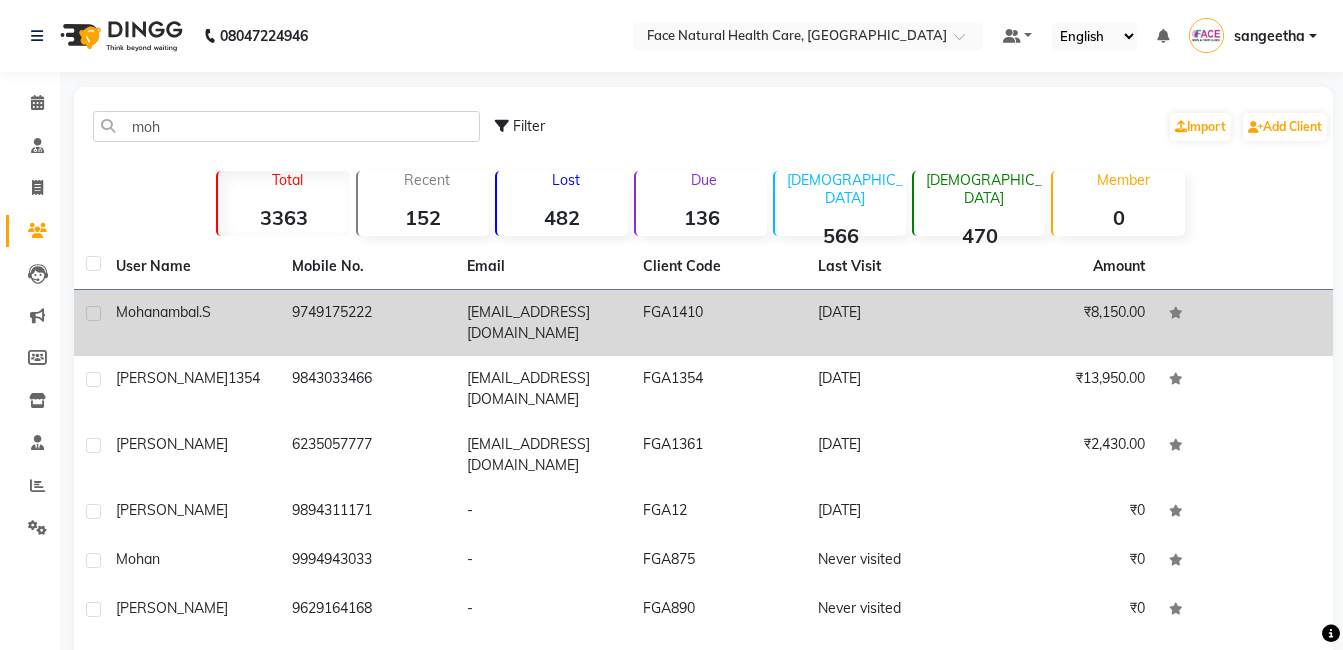 click on "9749175222" 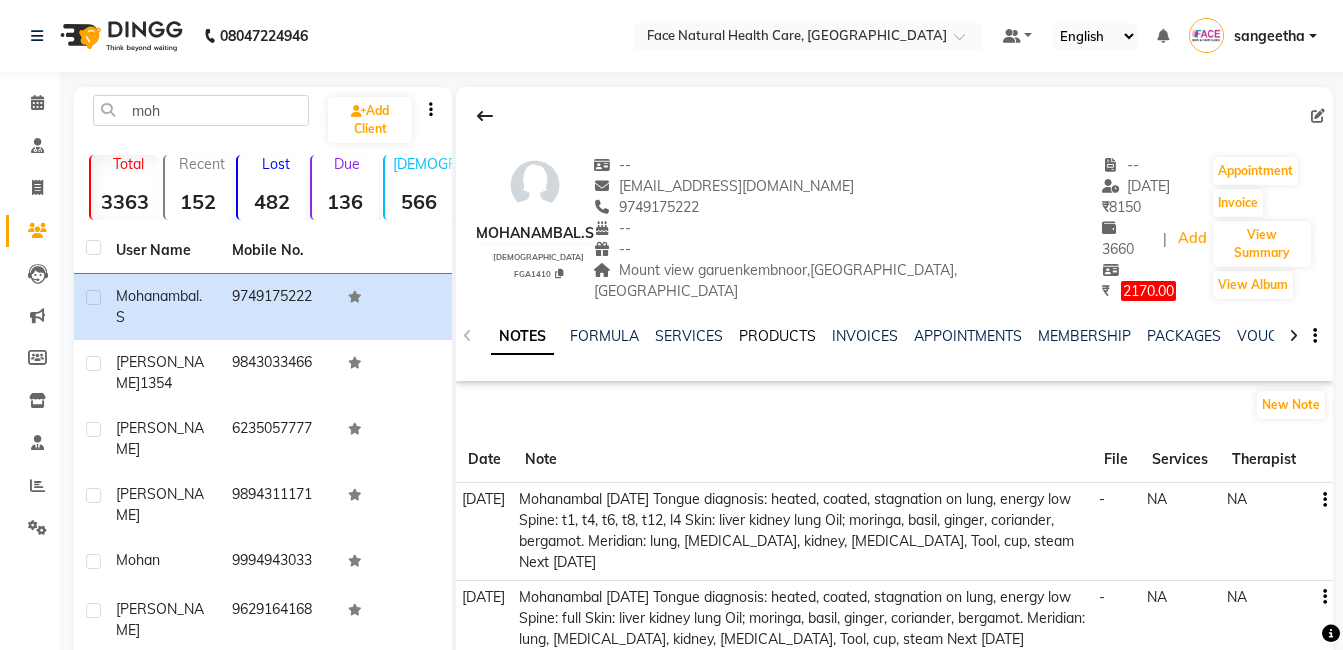 click on "PRODUCTS" 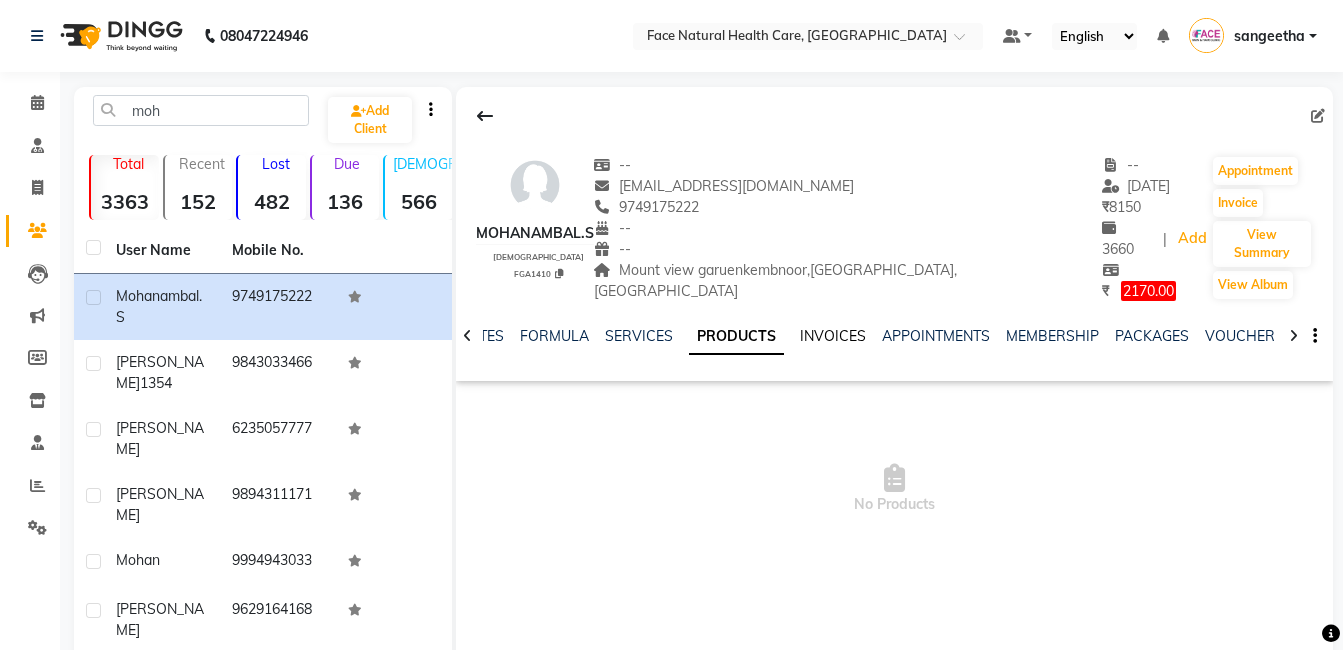 click on "INVOICES" 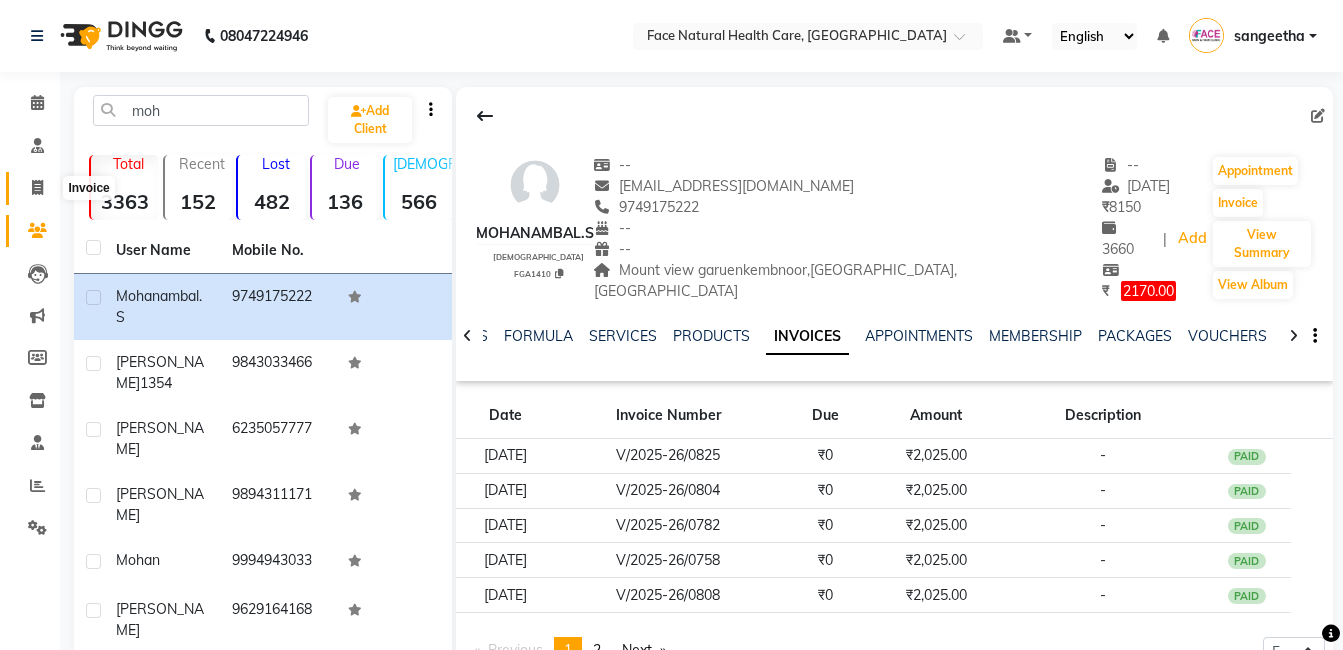 click 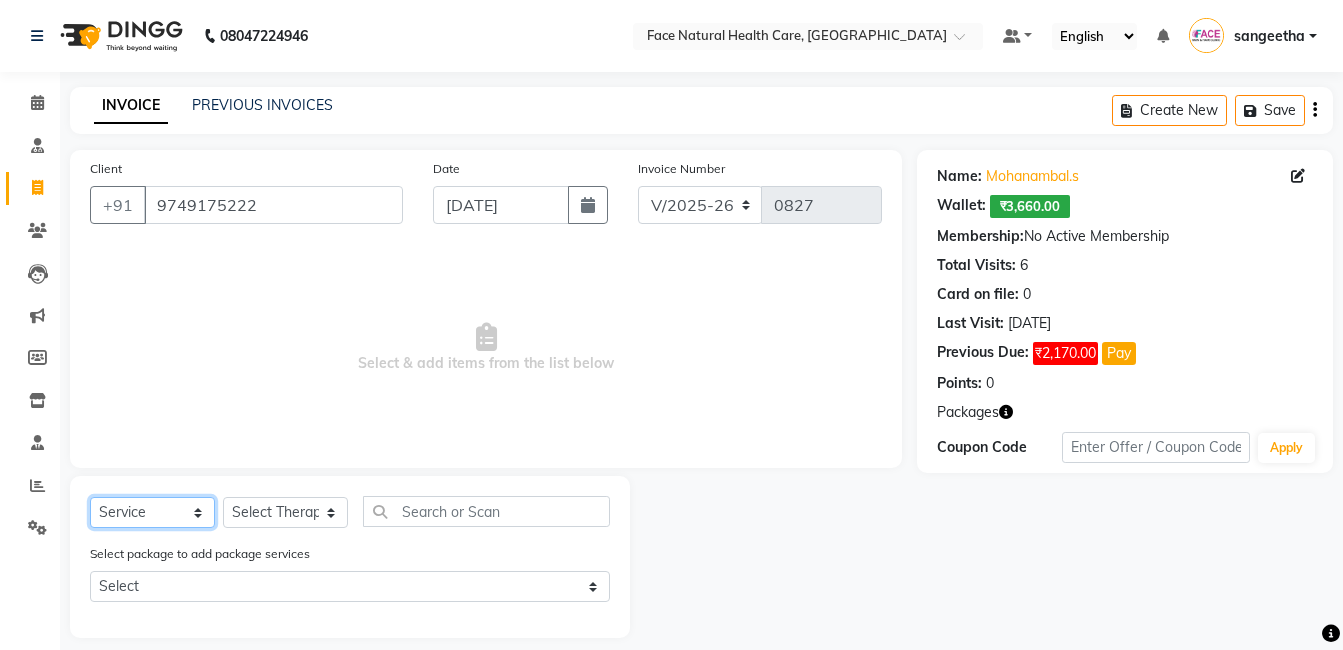 click on "Select  Service  Product  Membership  Package Voucher Prepaid Gift Card" 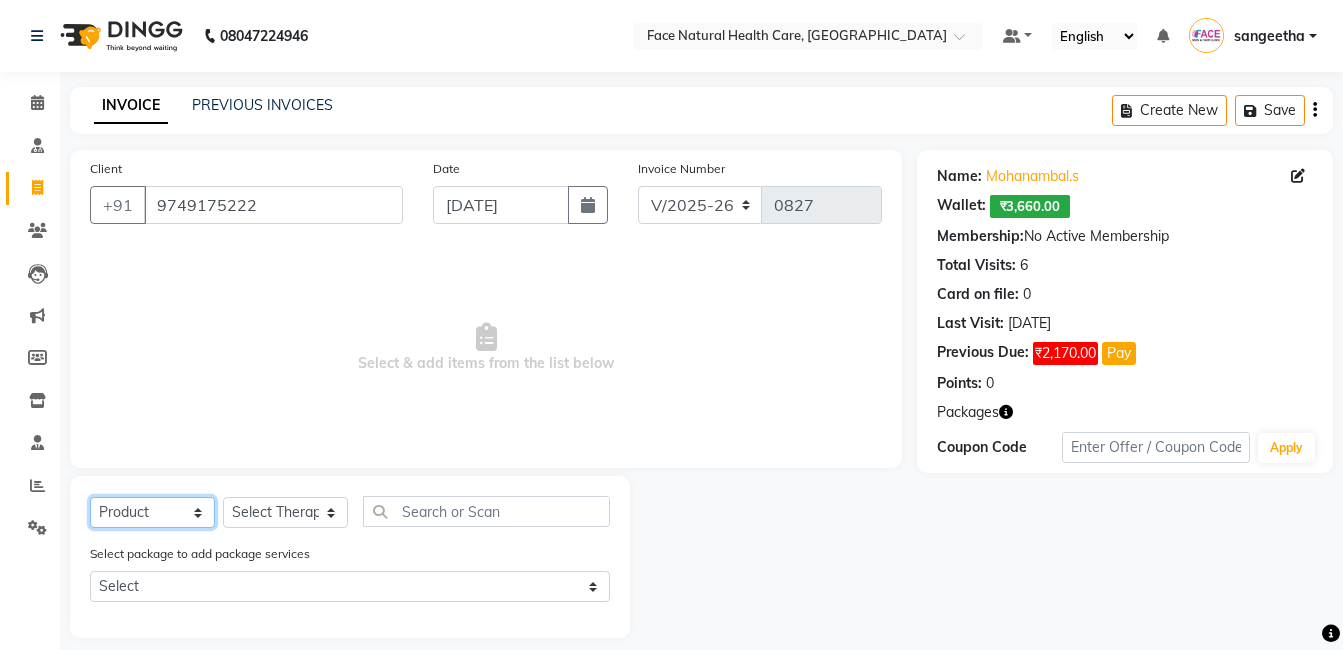 click on "Select  Service  Product  Membership  Package Voucher Prepaid Gift Card" 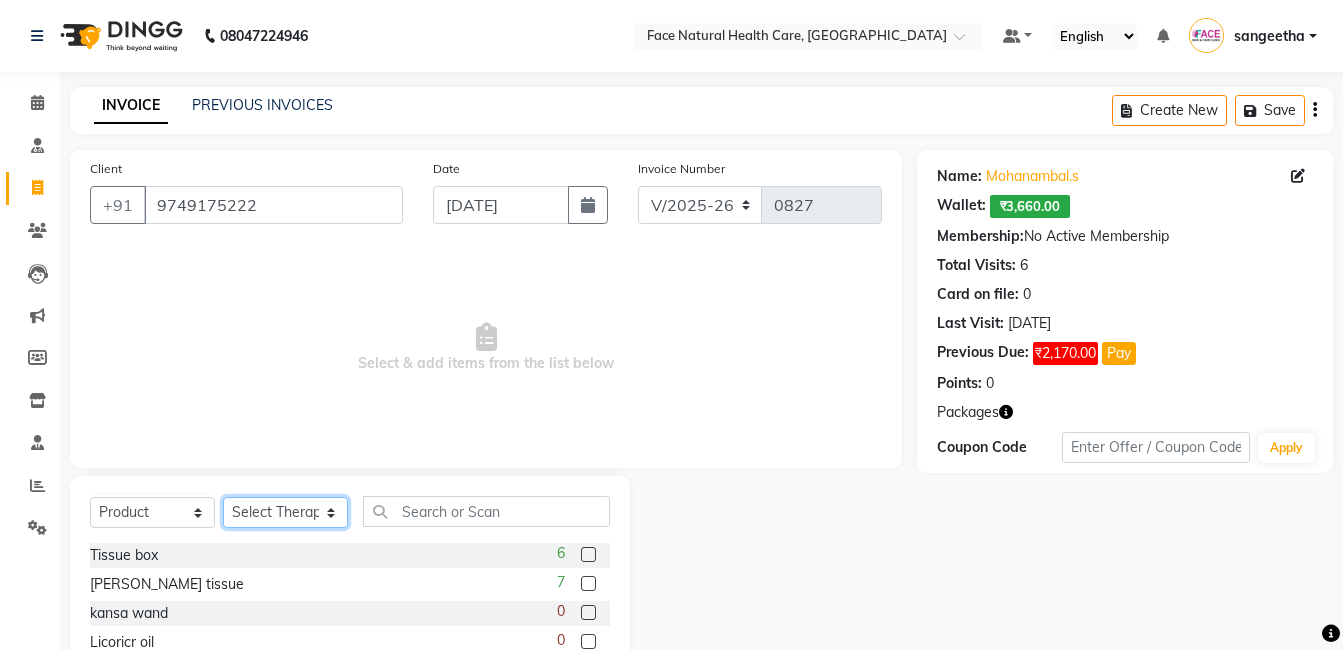 click on "Select Therapist [PERSON_NAME] [PERSON_NAME] [PERSON_NAME] M [PERSON_NAME] [PERSON_NAME] [PERSON_NAME] [PERSON_NAME]" 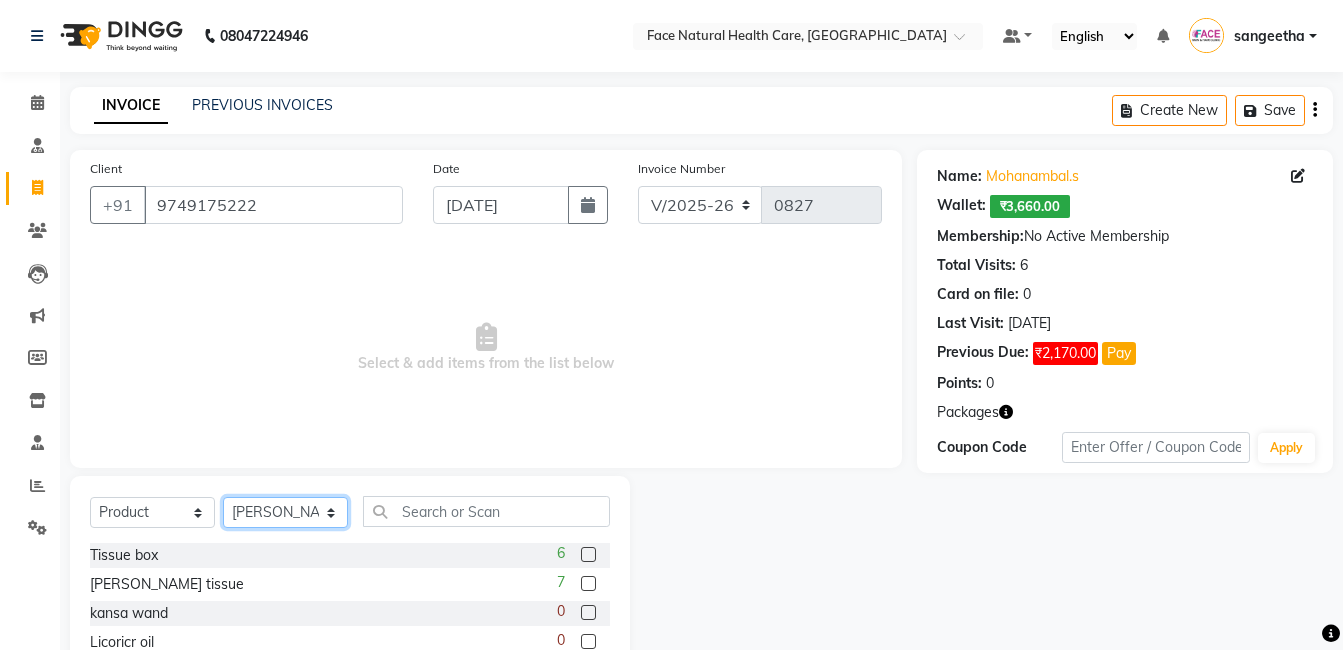click on "Select Therapist [PERSON_NAME] [PERSON_NAME] [PERSON_NAME] M [PERSON_NAME] [PERSON_NAME] [PERSON_NAME] [PERSON_NAME]" 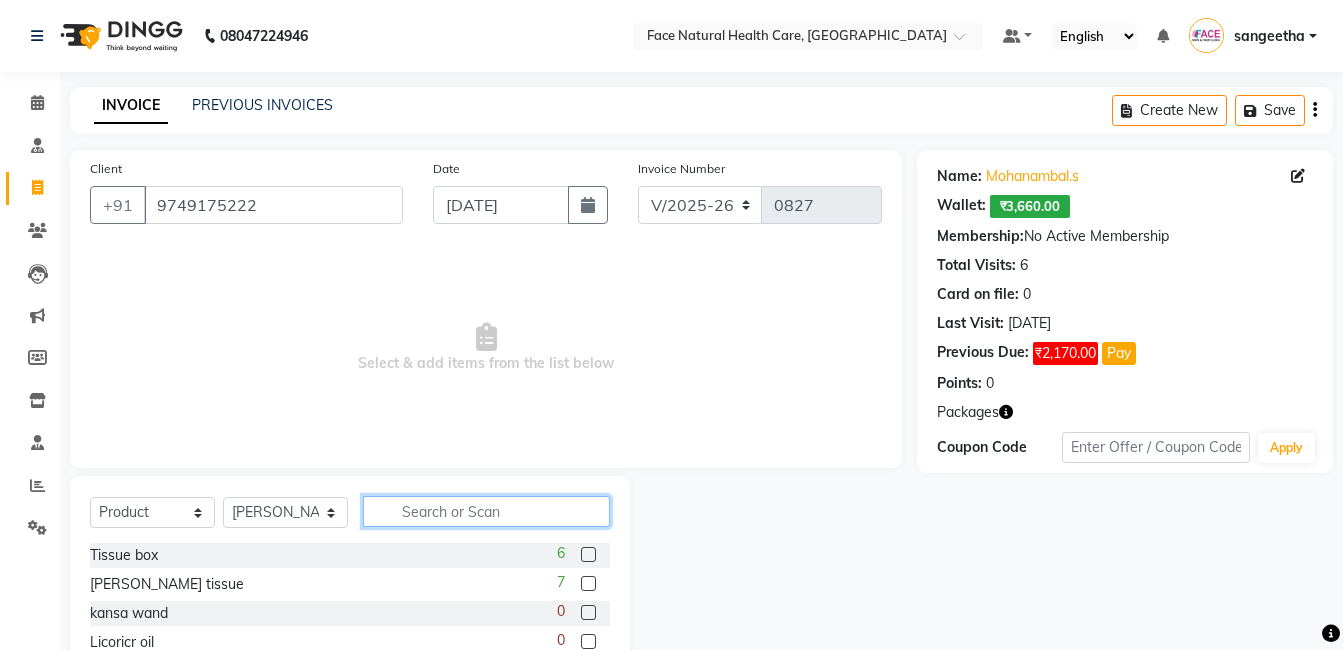click 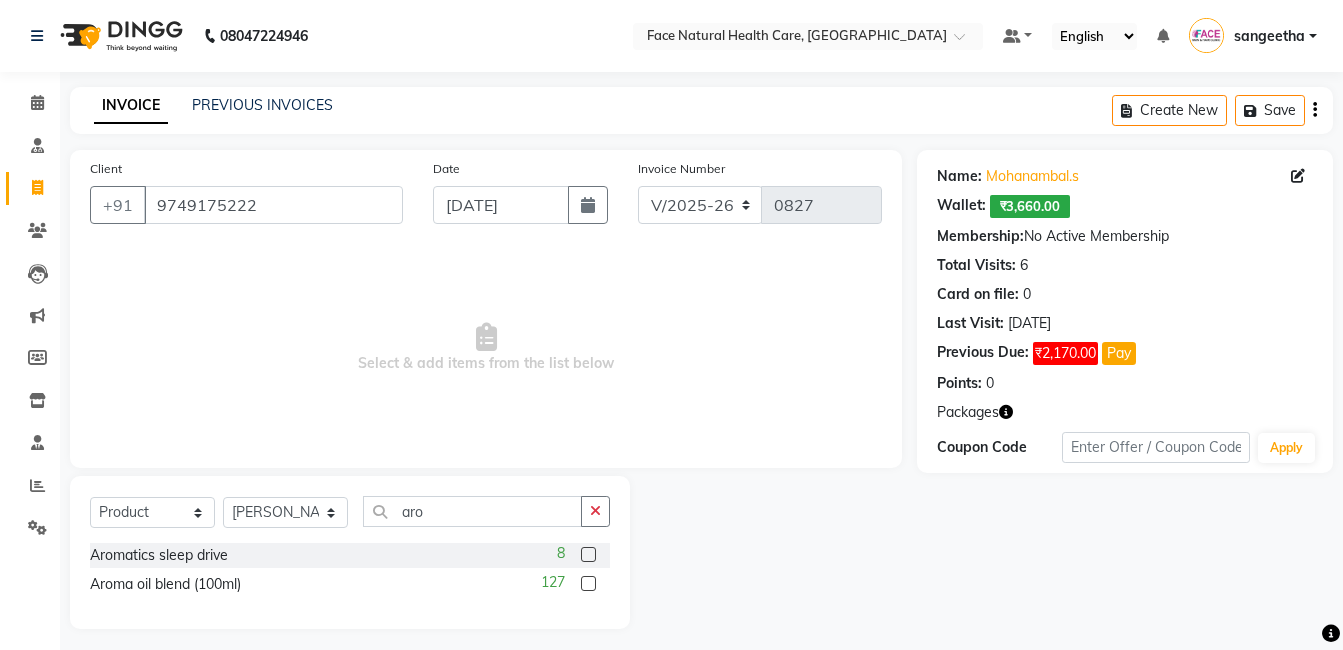 click 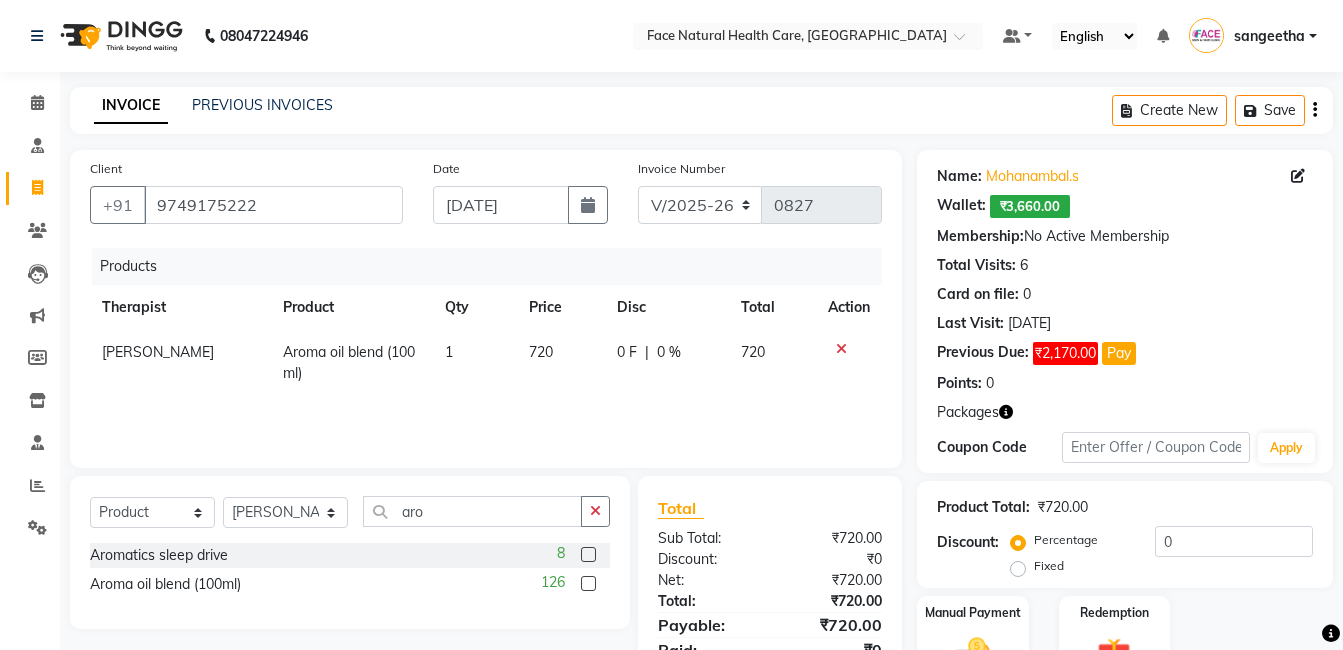 scroll, scrollTop: 108, scrollLeft: 0, axis: vertical 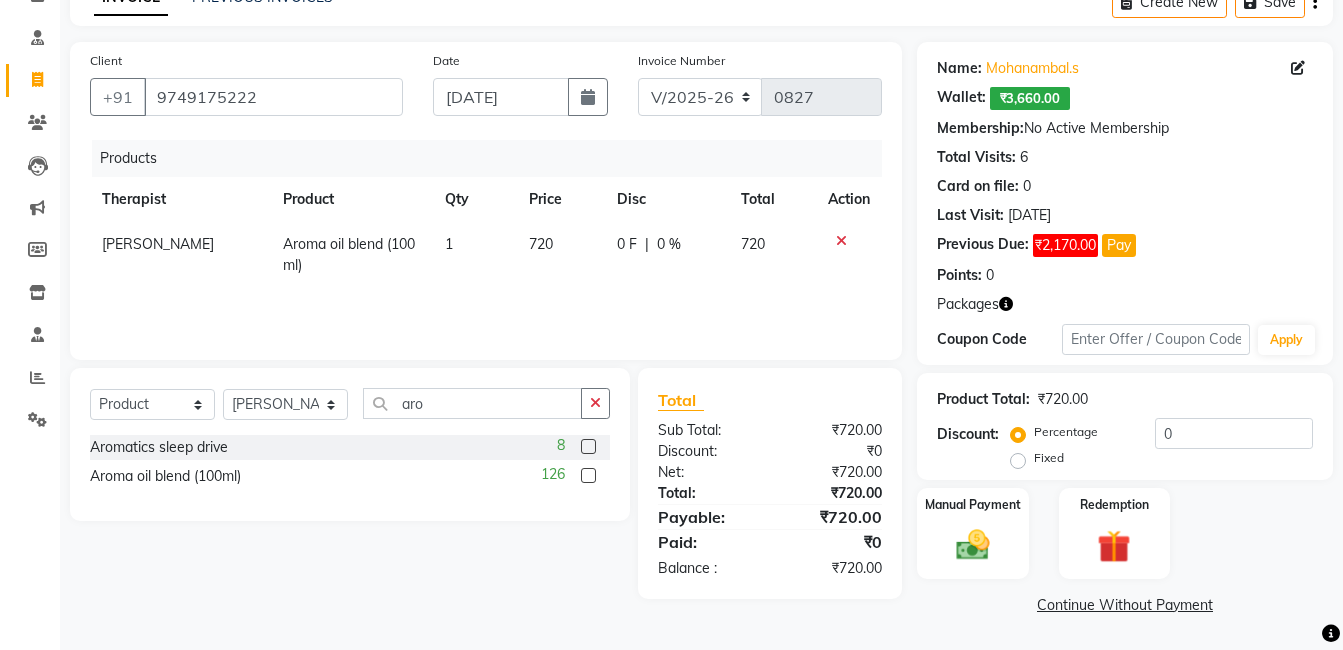 click 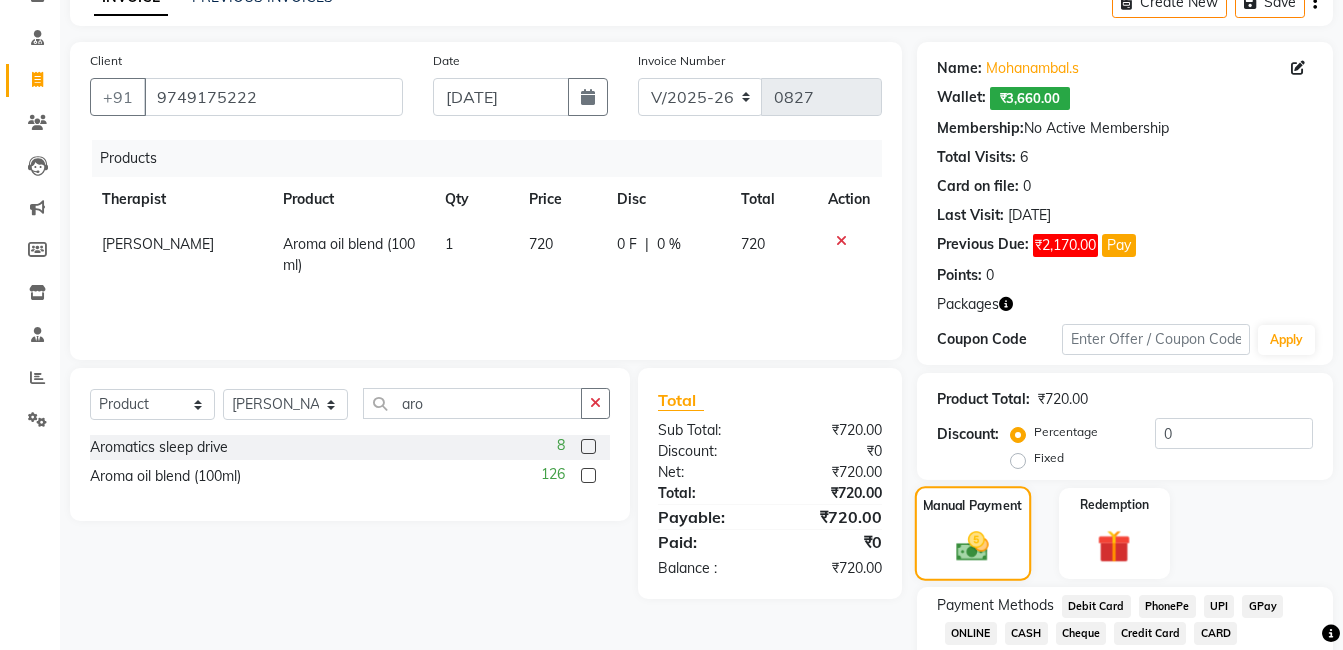 scroll, scrollTop: 236, scrollLeft: 0, axis: vertical 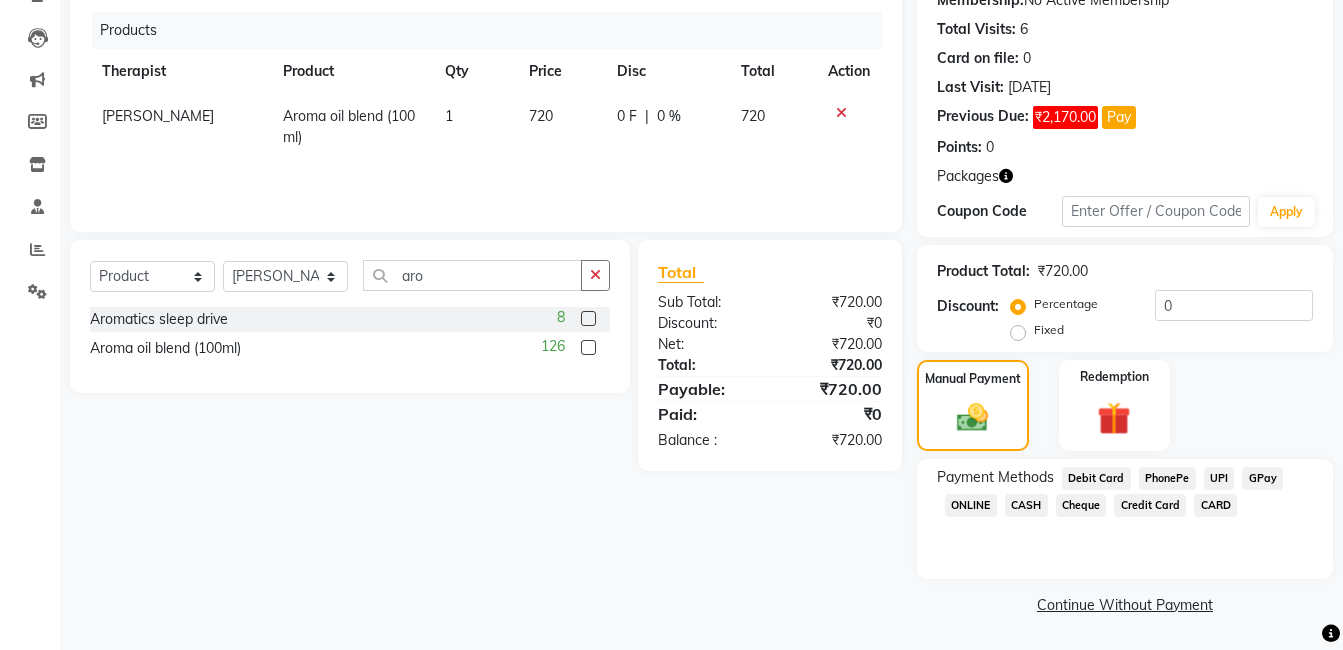 click on "CARD" 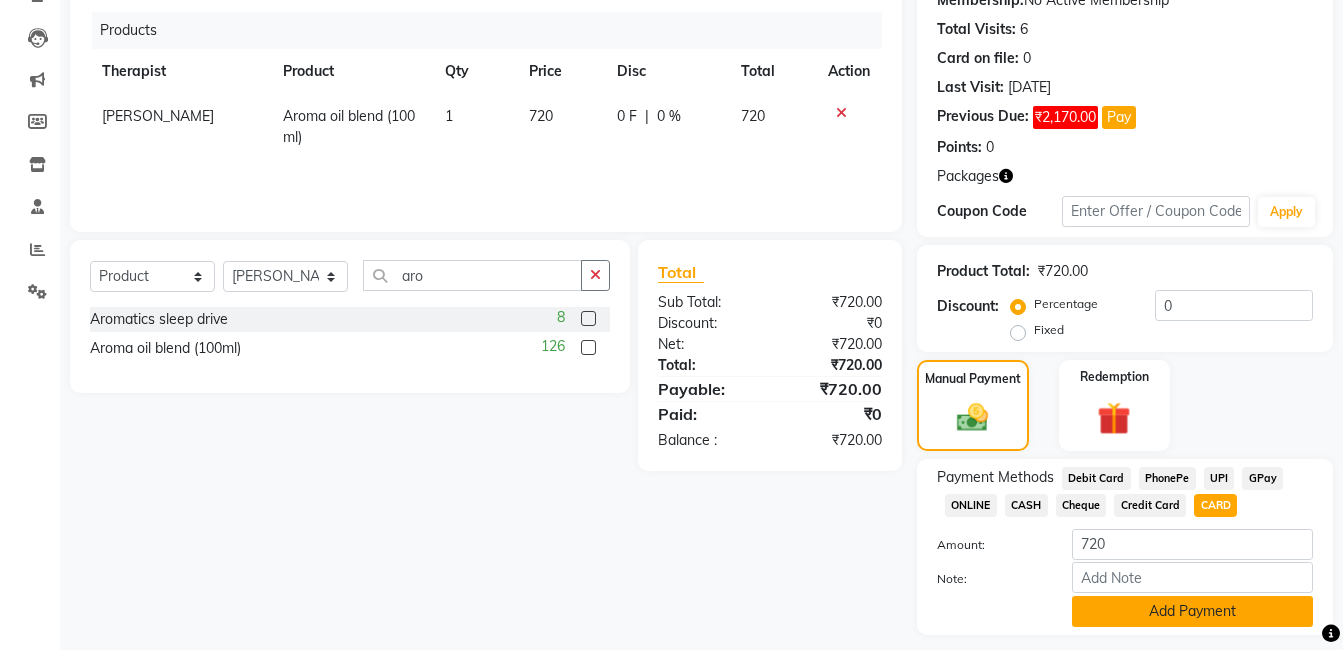 click on "Add Payment" 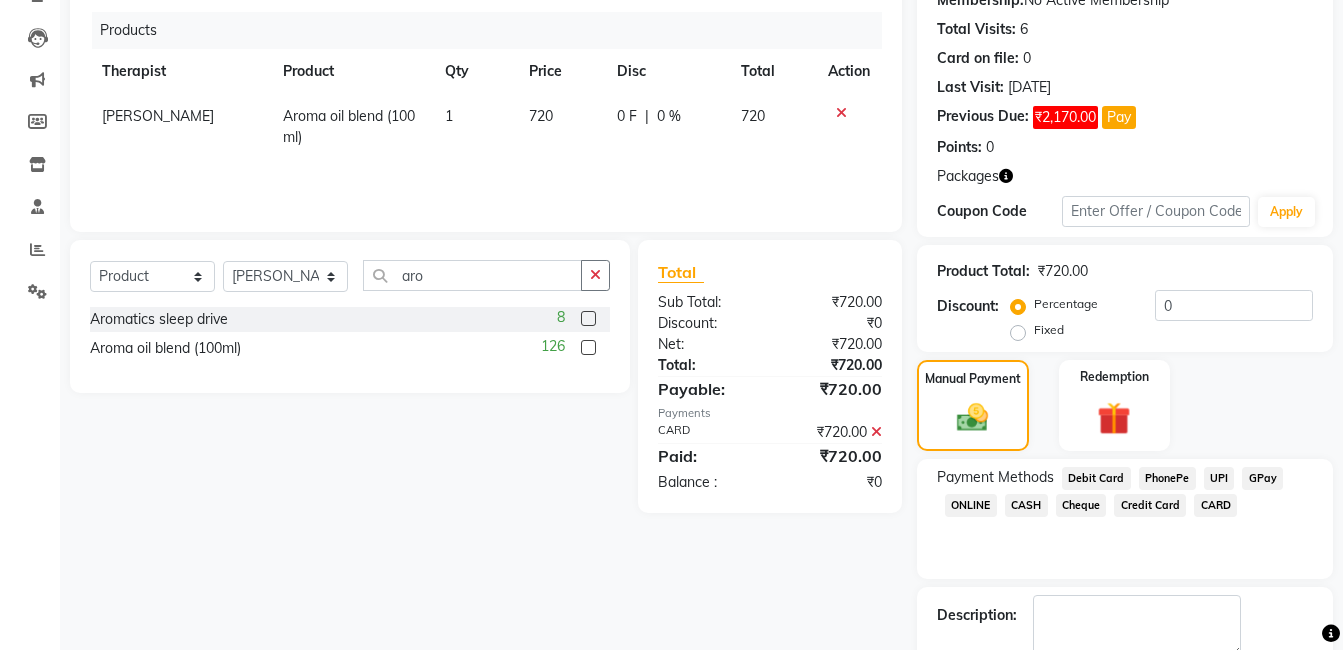 scroll, scrollTop: 349, scrollLeft: 0, axis: vertical 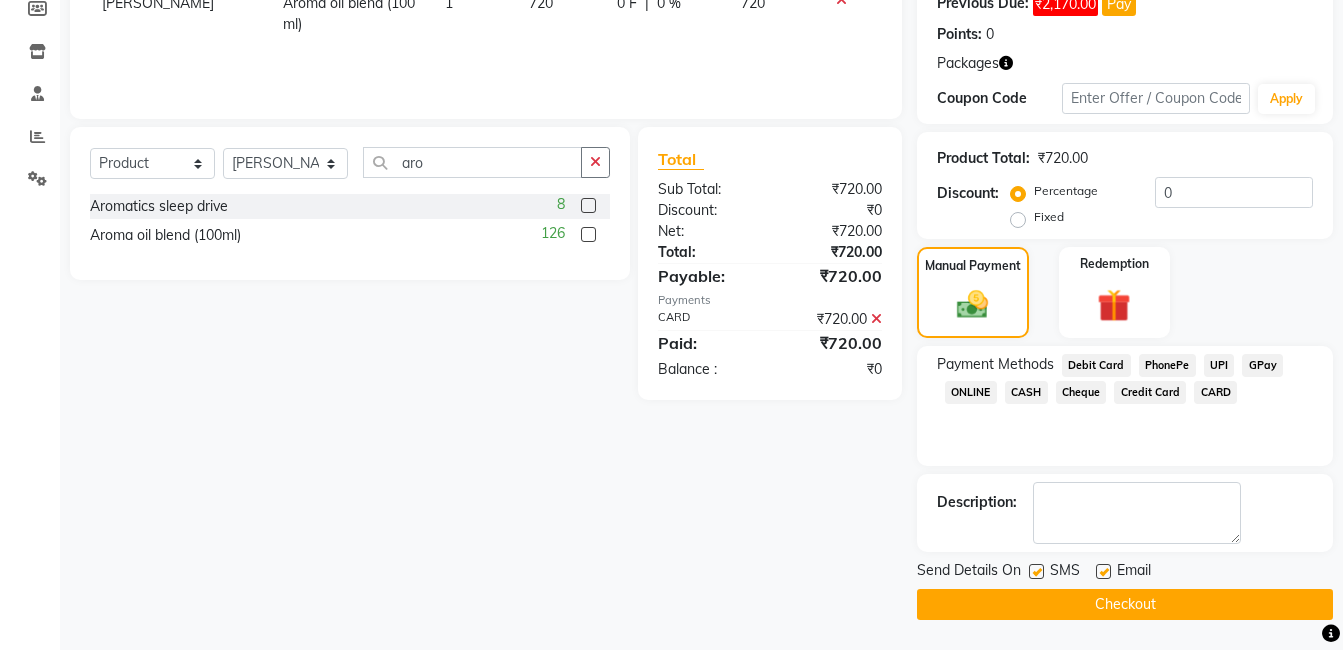 click on "Checkout" 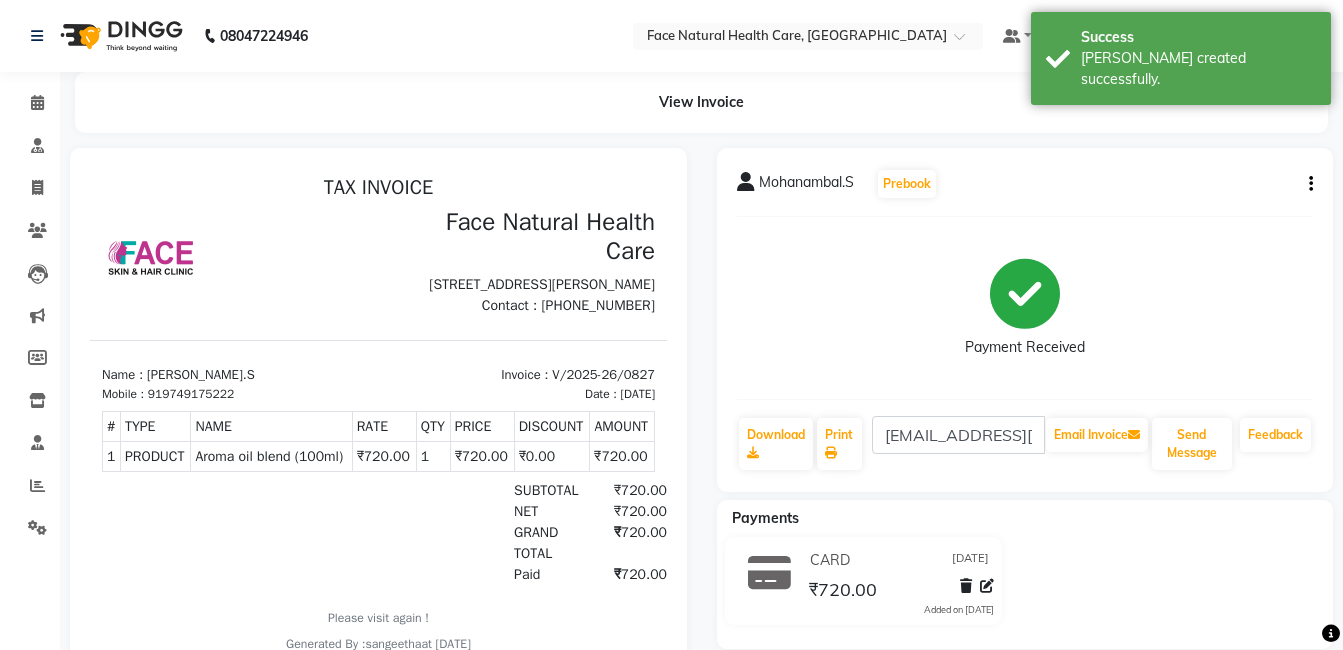 scroll, scrollTop: 0, scrollLeft: 0, axis: both 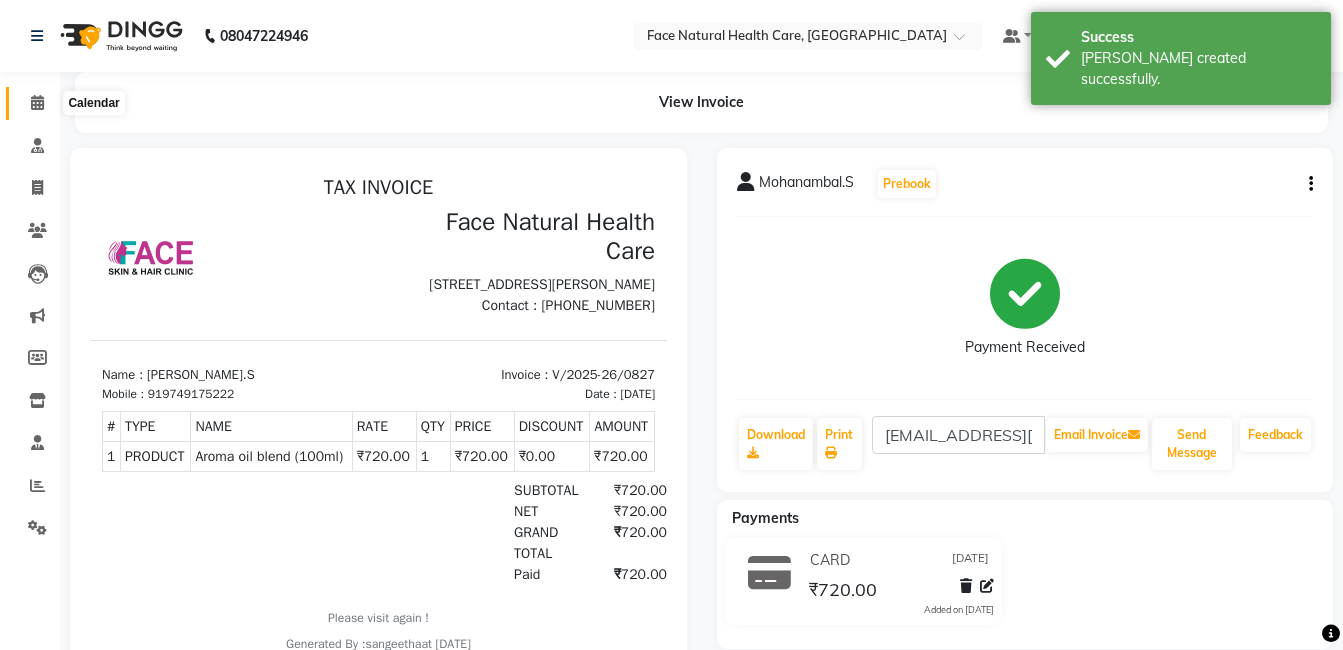 click 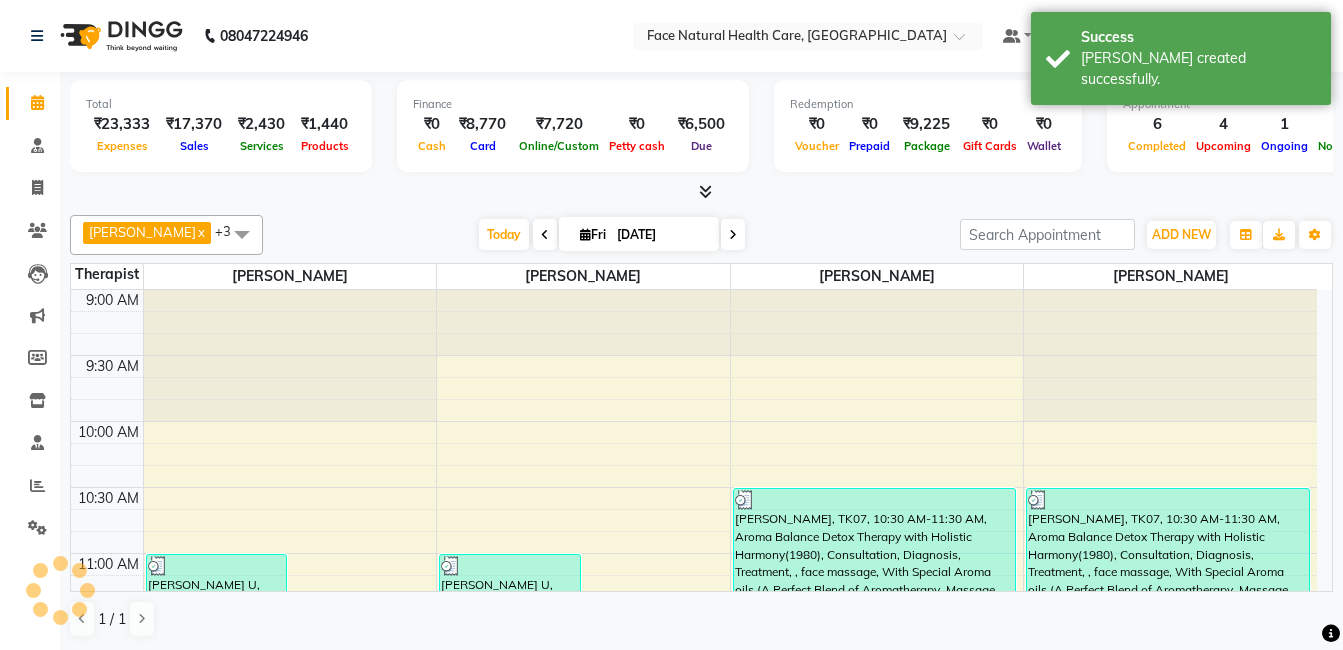 scroll, scrollTop: 0, scrollLeft: 0, axis: both 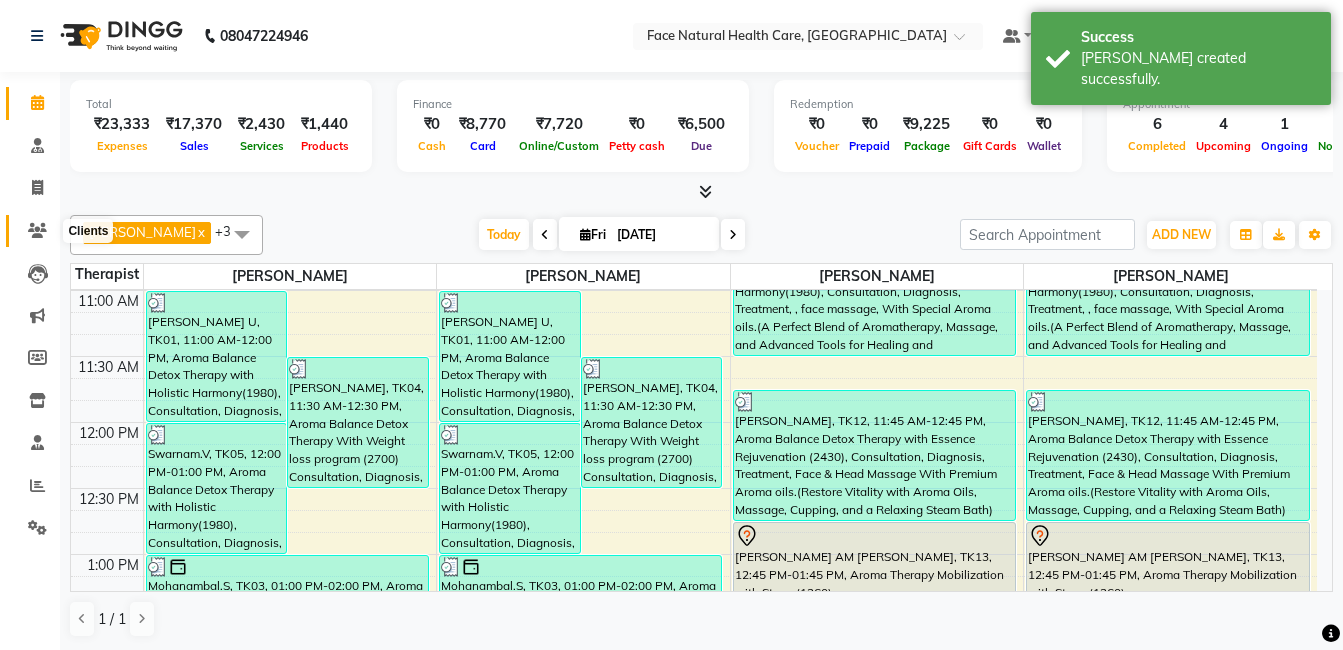 click 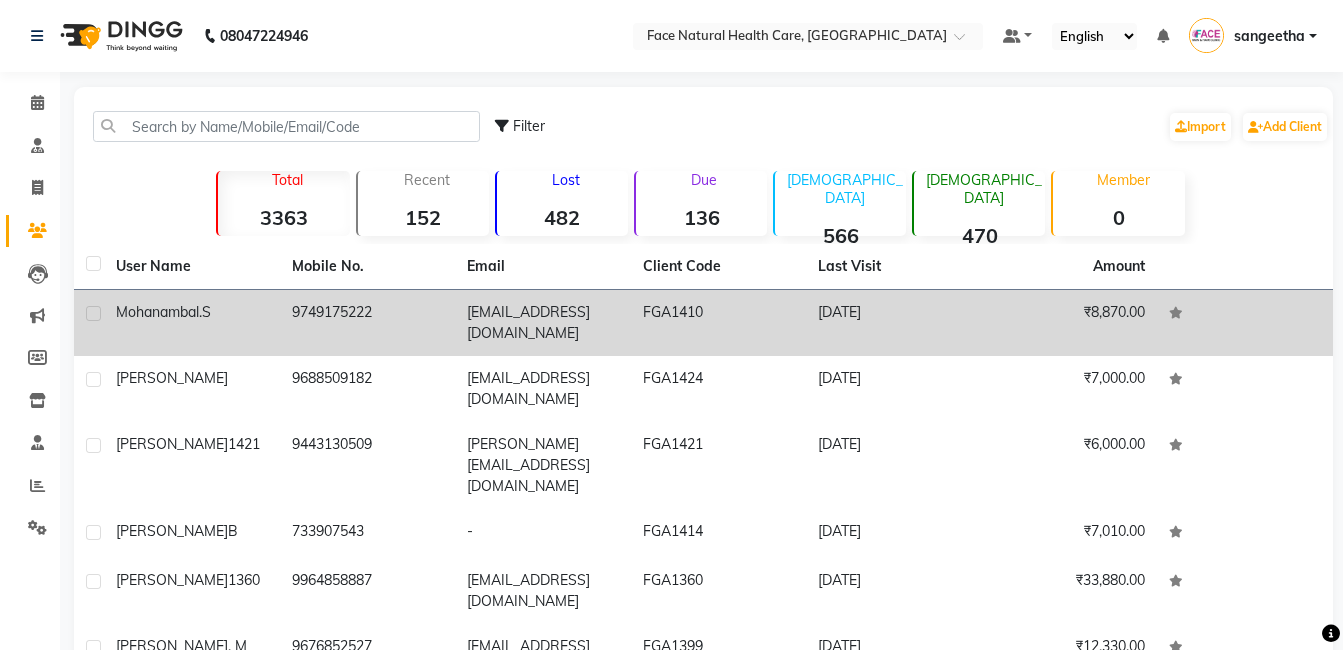 click on "[EMAIL_ADDRESS][DOMAIN_NAME]" 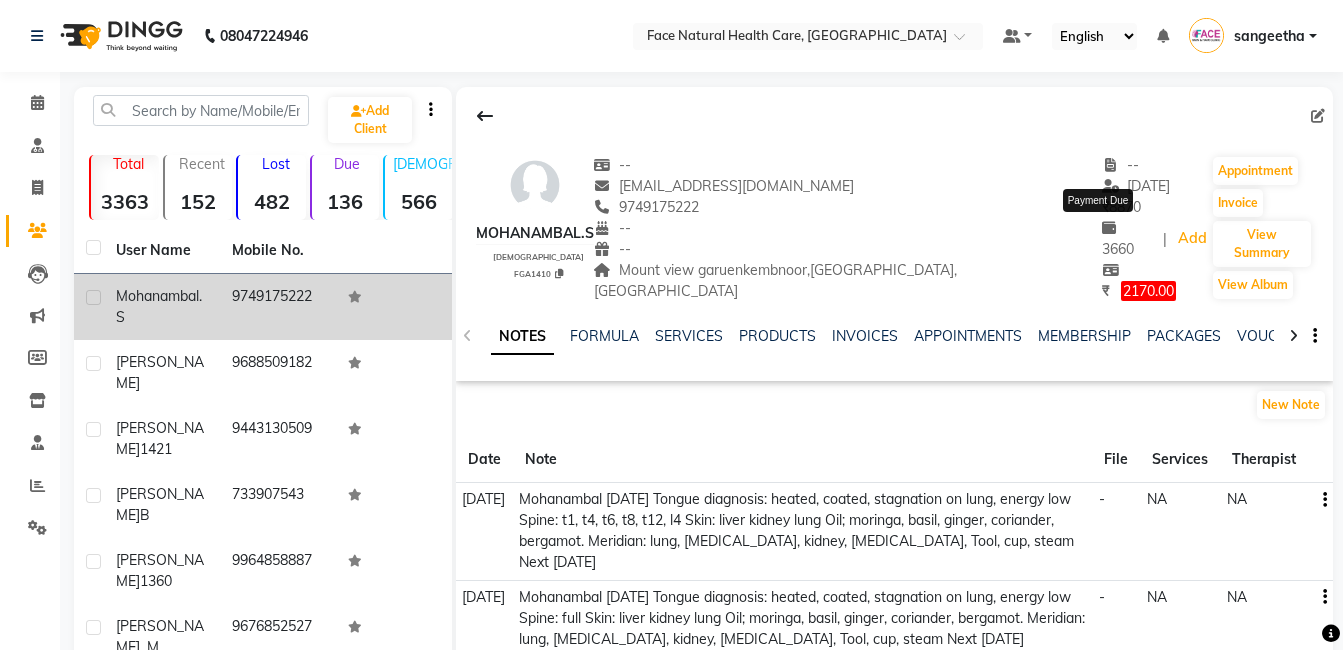 click on "2170.00" 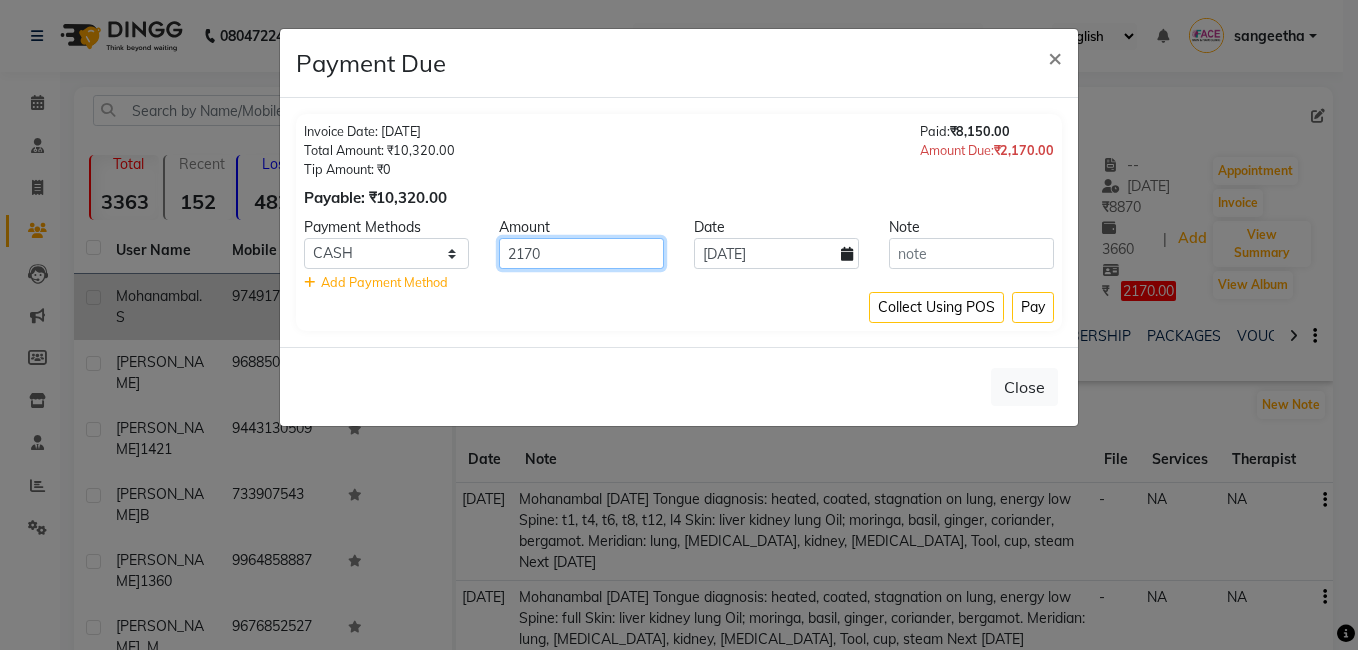 click on "2170" 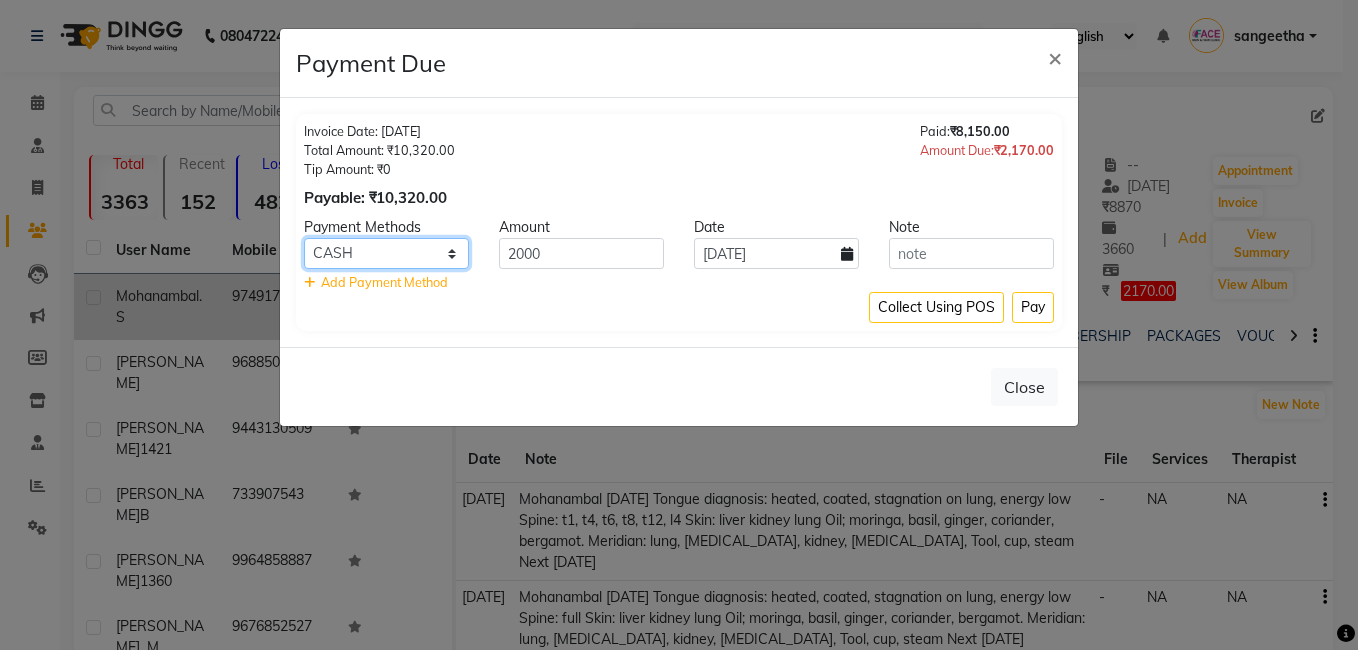 click on "Debit Card PhonePe UPI GPay ONLINE CASH Cheque Credit Card CARD" 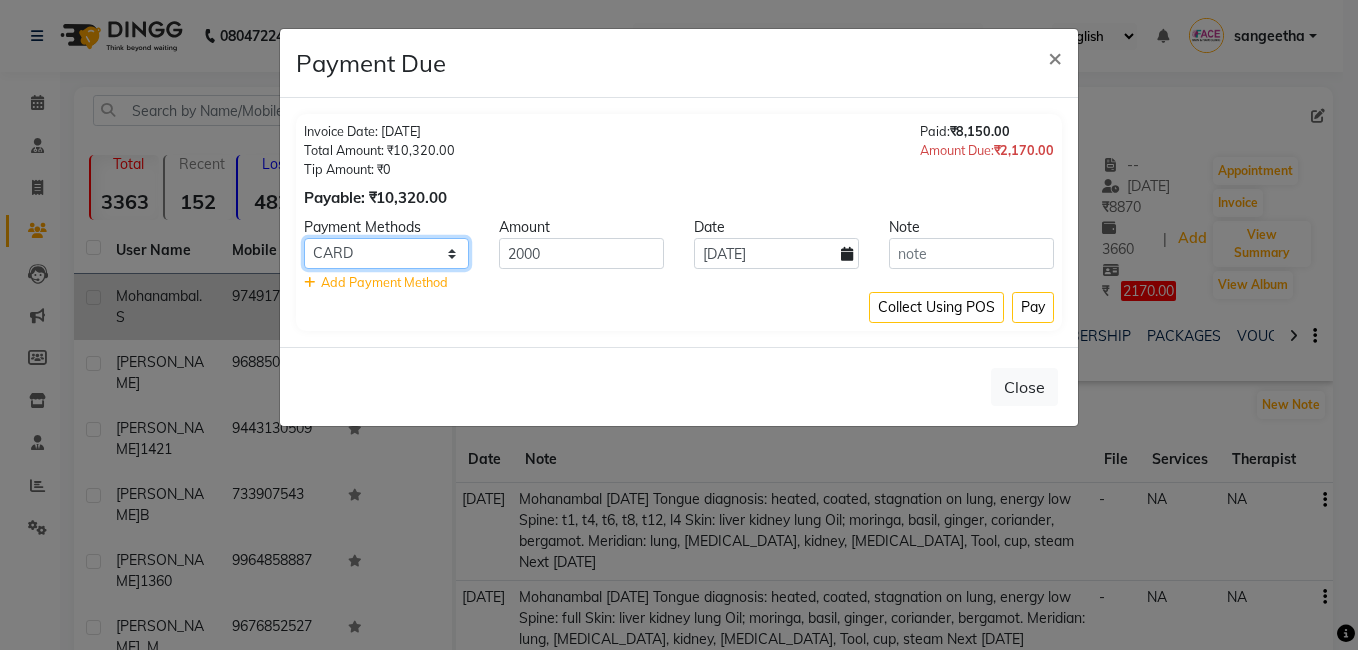 click on "Debit Card PhonePe UPI GPay ONLINE CASH Cheque Credit Card CARD" 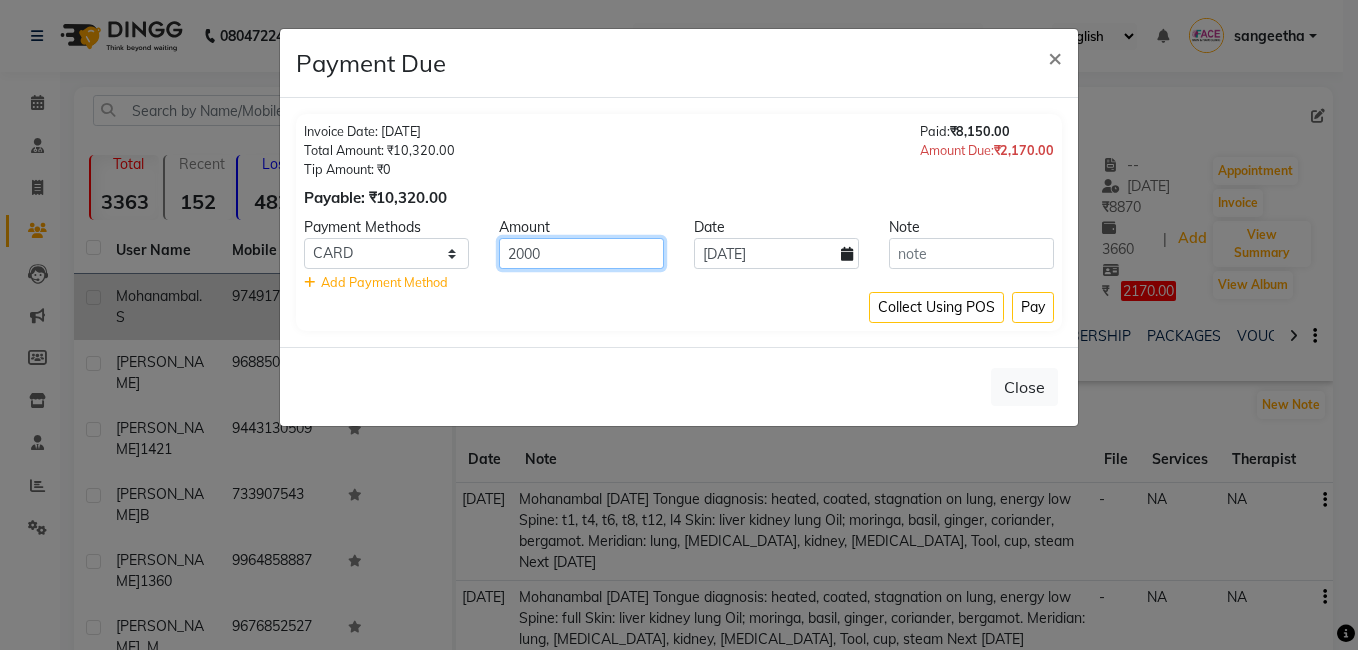 click on "2000" 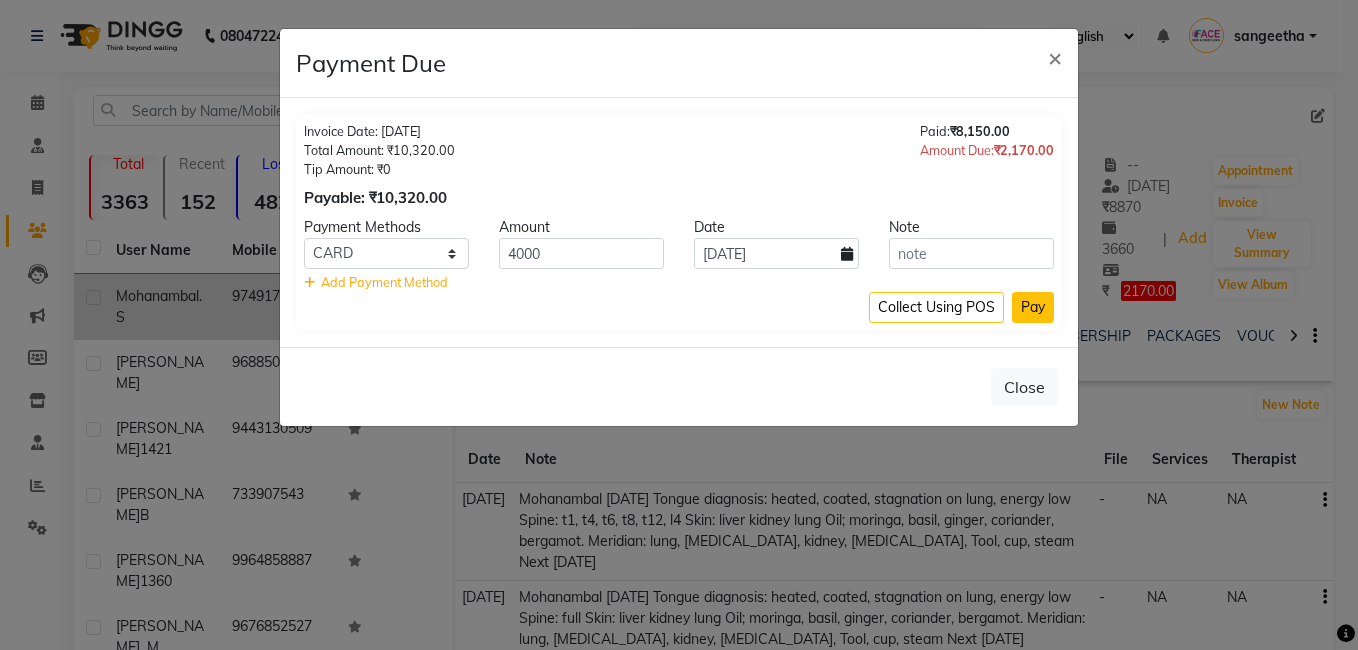 click on "Pay" 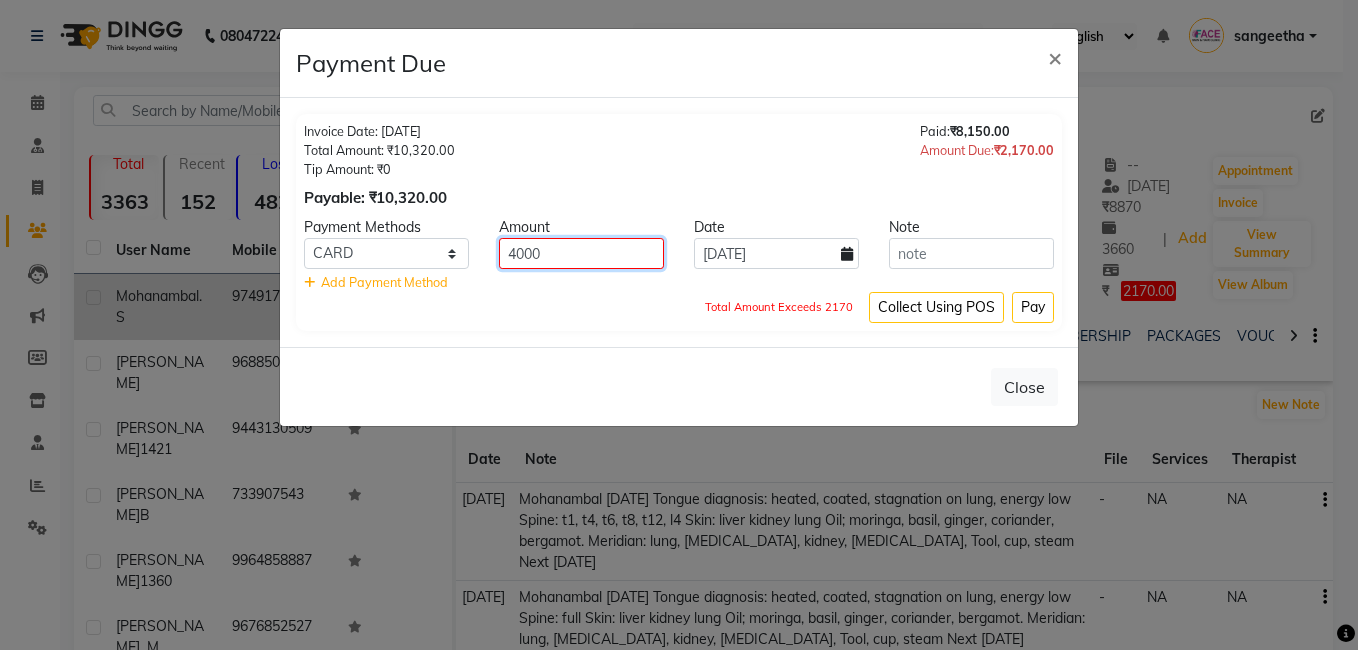 click on "4000" 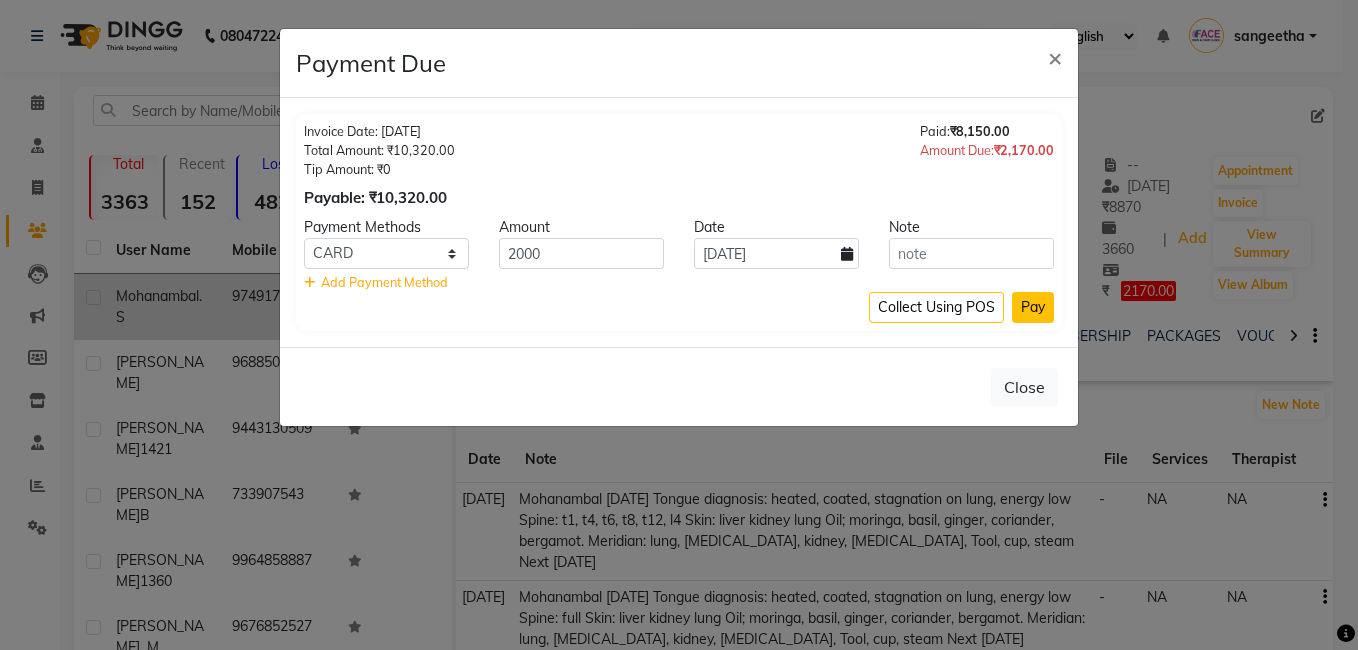 click on "Pay" 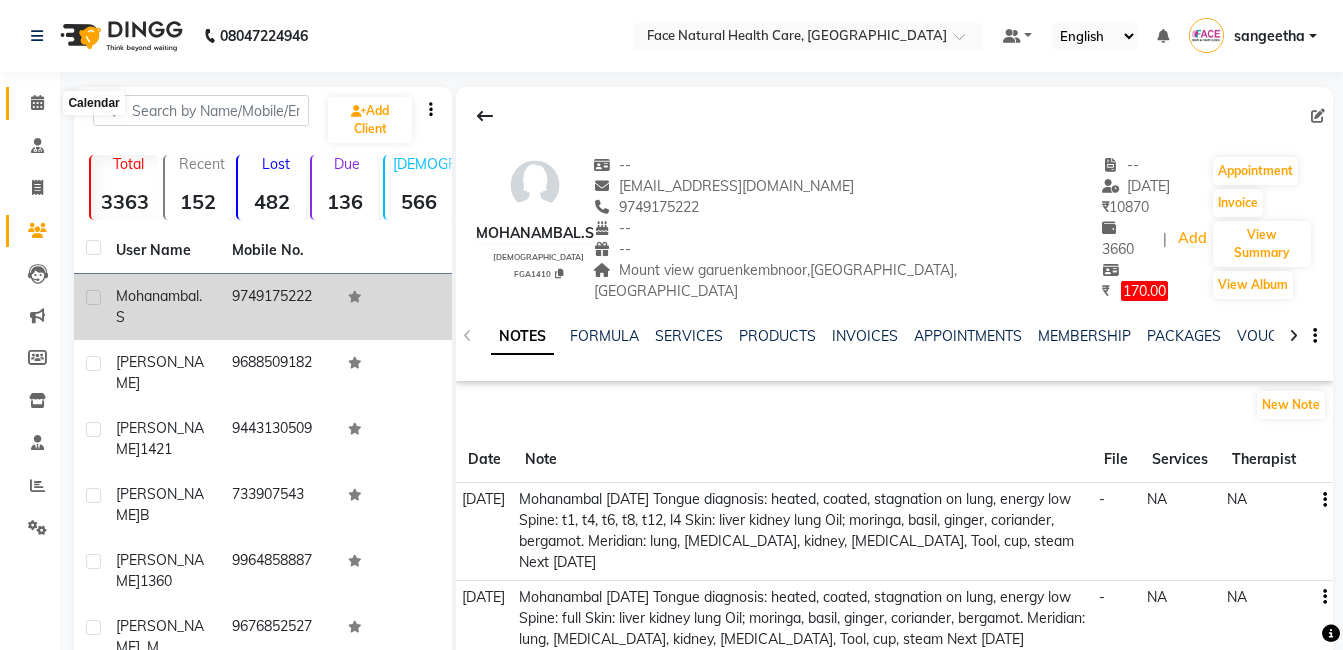 click 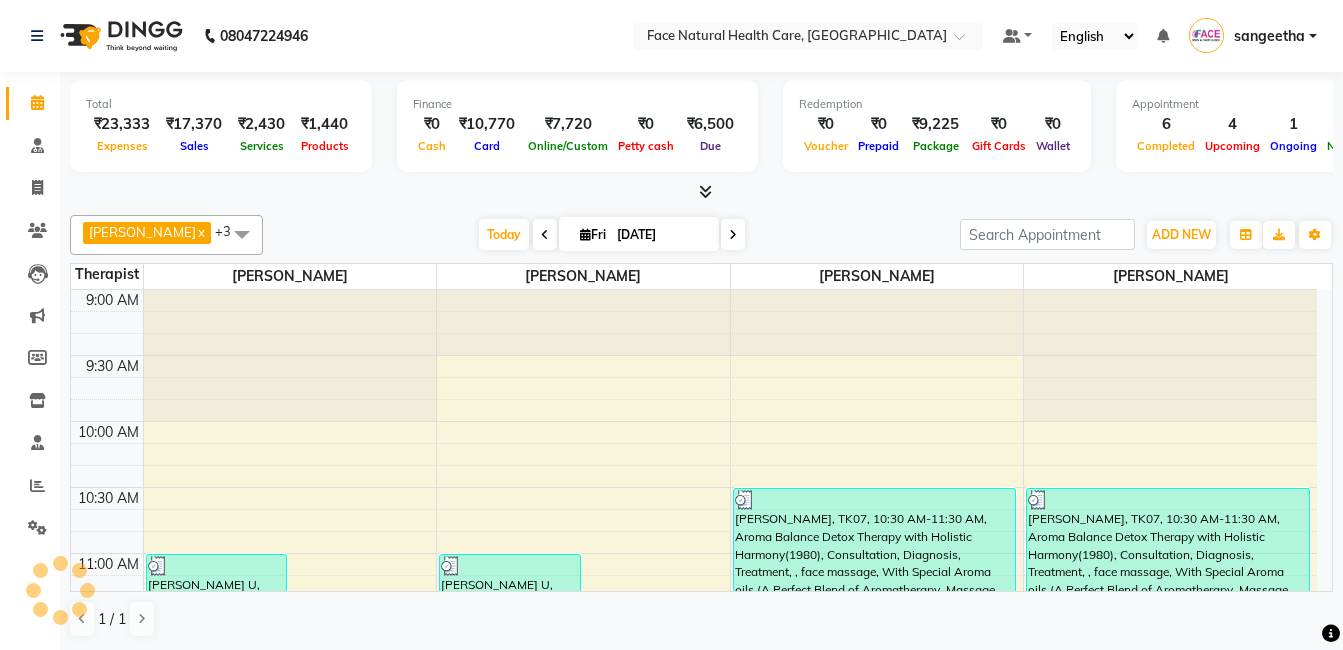scroll, scrollTop: 0, scrollLeft: 0, axis: both 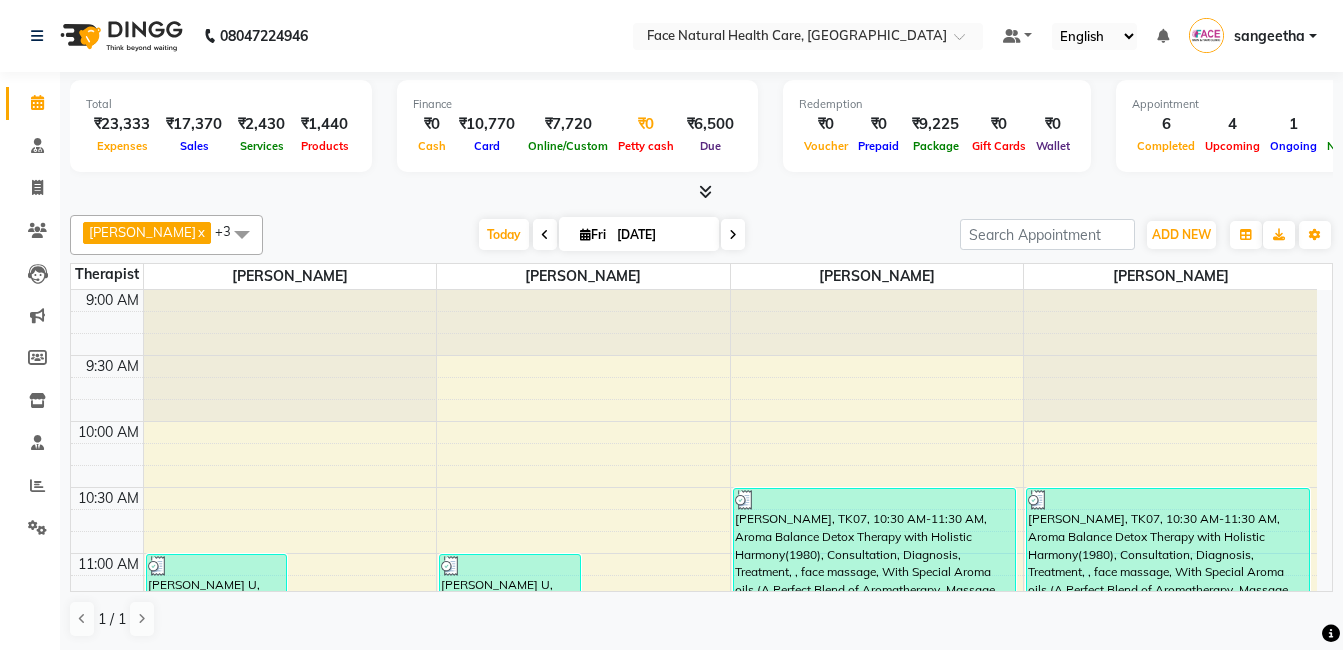 click on "₹0" at bounding box center [646, 124] 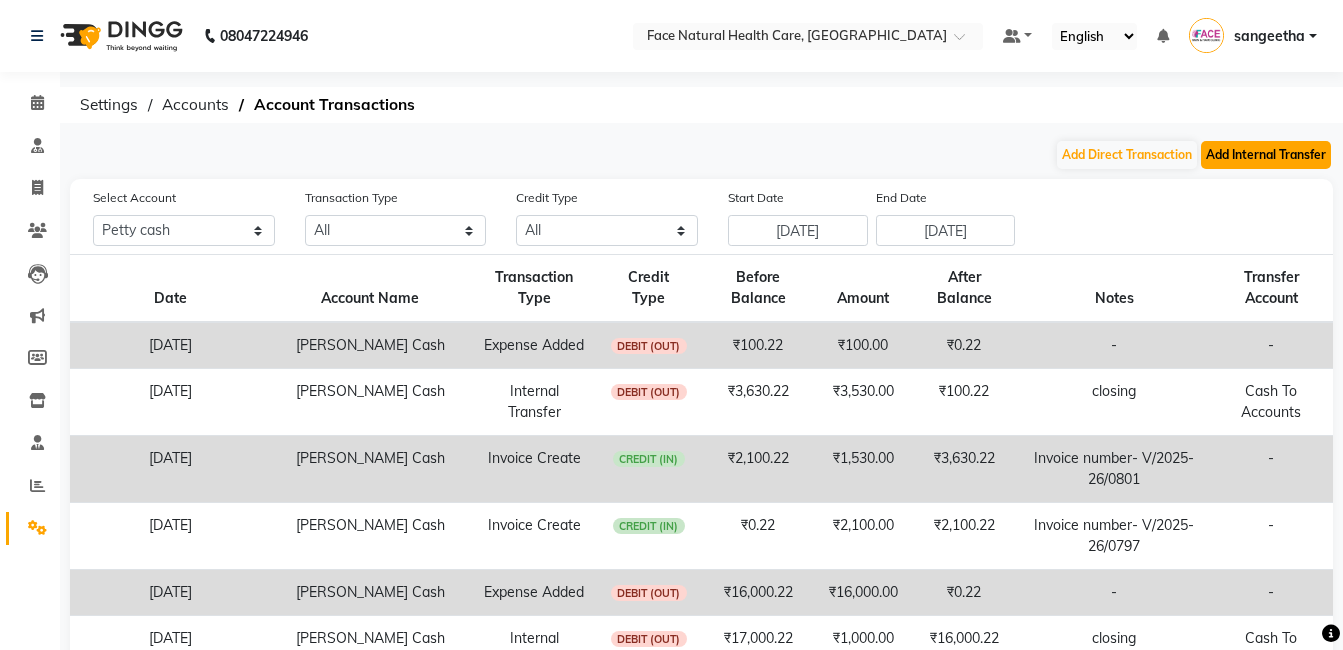 click on "Add Internal Transfer" 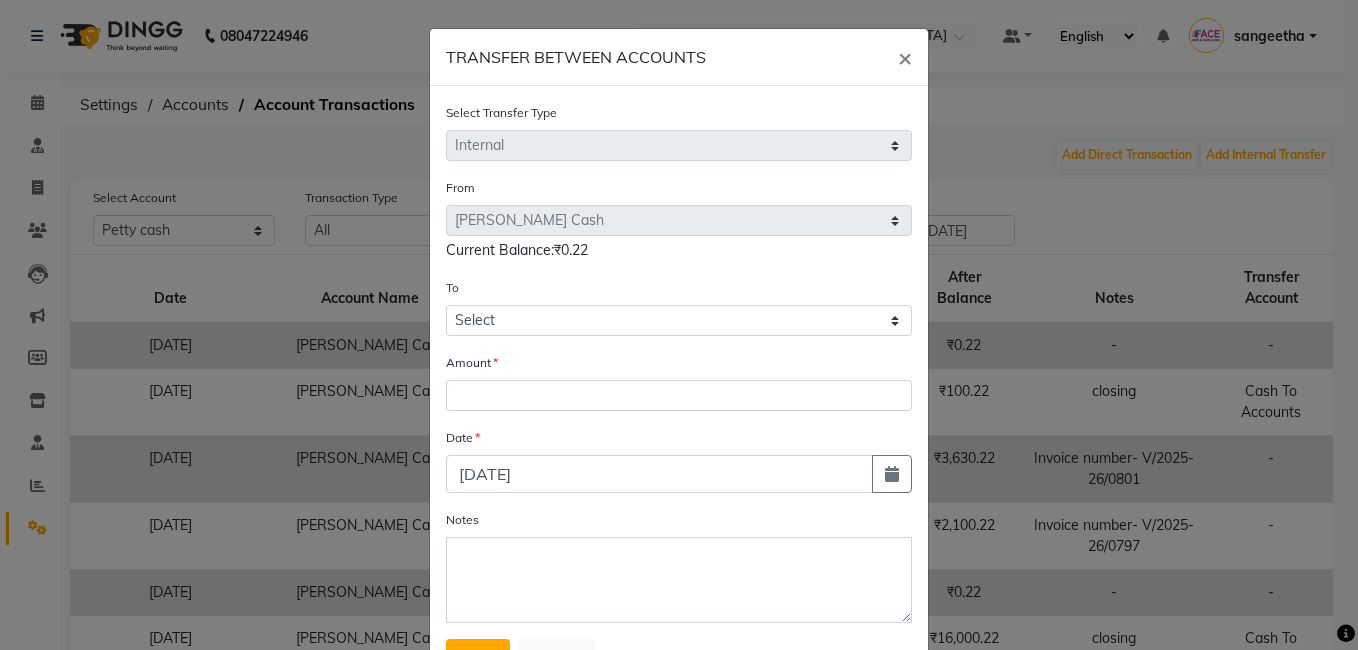 click on "TRANSFER BETWEEN ACCOUNTS × Select Transfer Type Select Direct Internal From Select [PERSON_NAME] Cash Axis Bank  7303 Cash In Hand Cash To Accounts  Current Balance:₹0.22 To Select [PERSON_NAME] Cash Axis Bank  7303 Cash In Hand Cash To Accounts Amount Date [DATE] Notes  Save   Cancel" 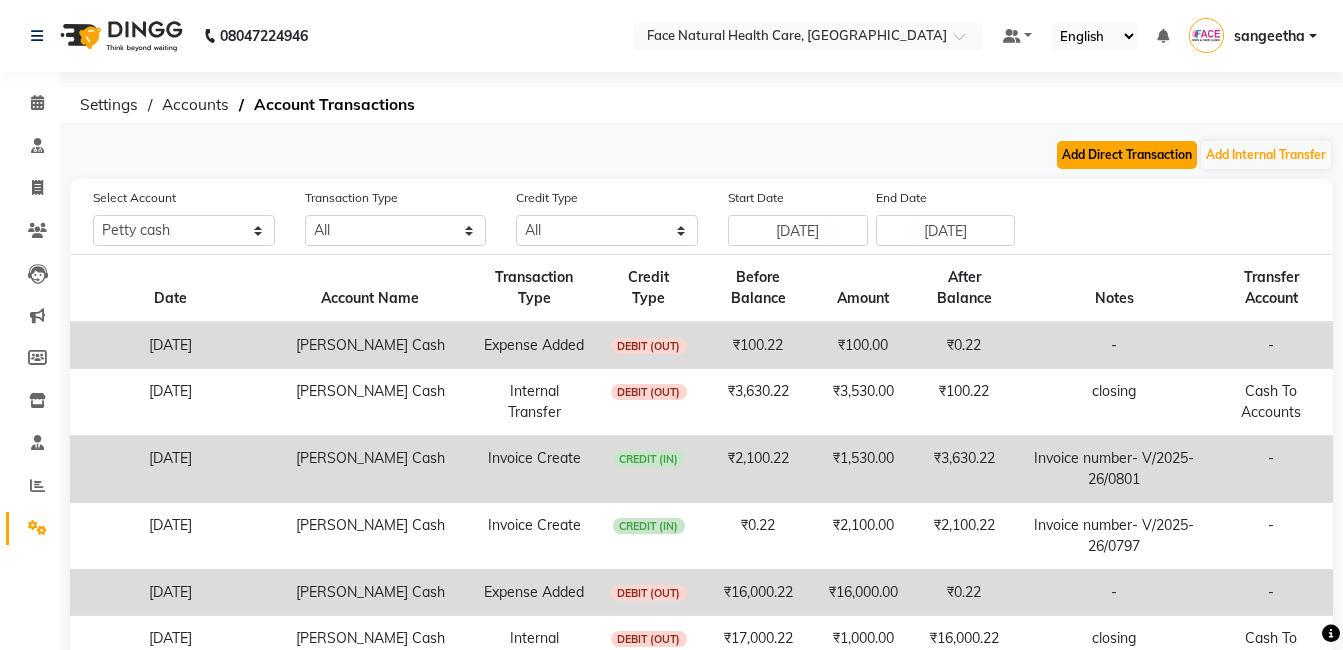 click on "Add Direct Transaction" 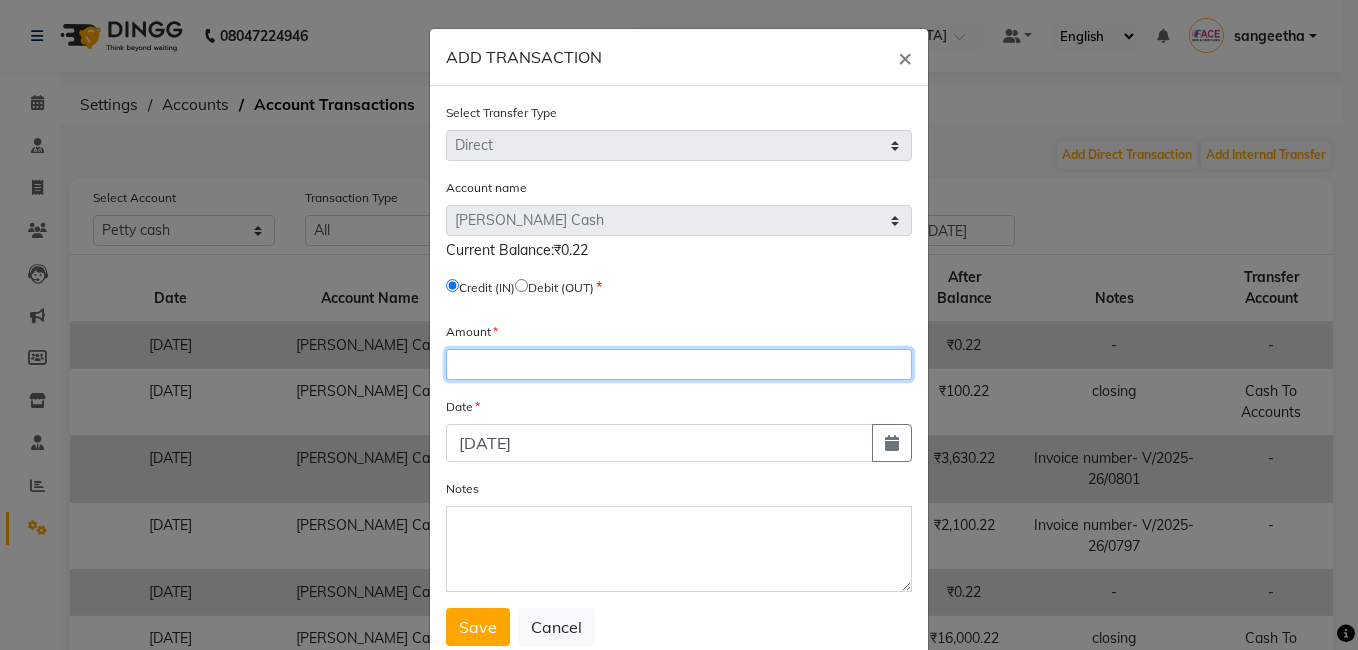 click 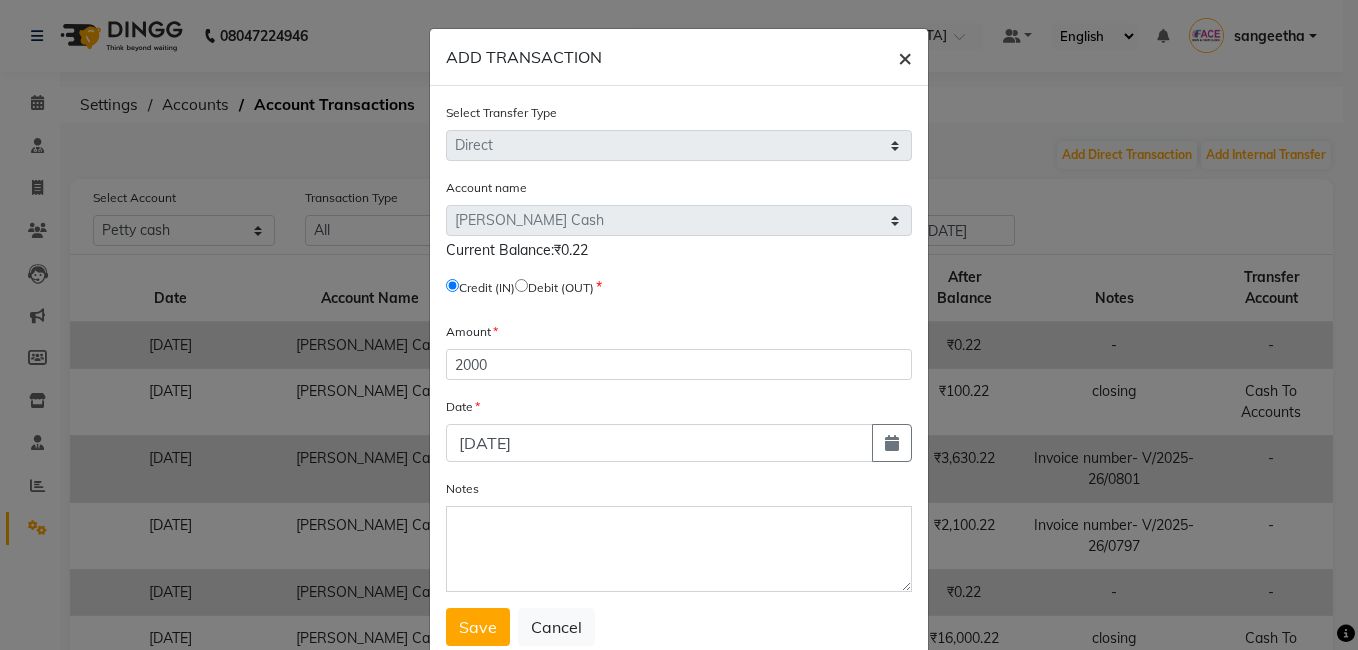 click on "×" 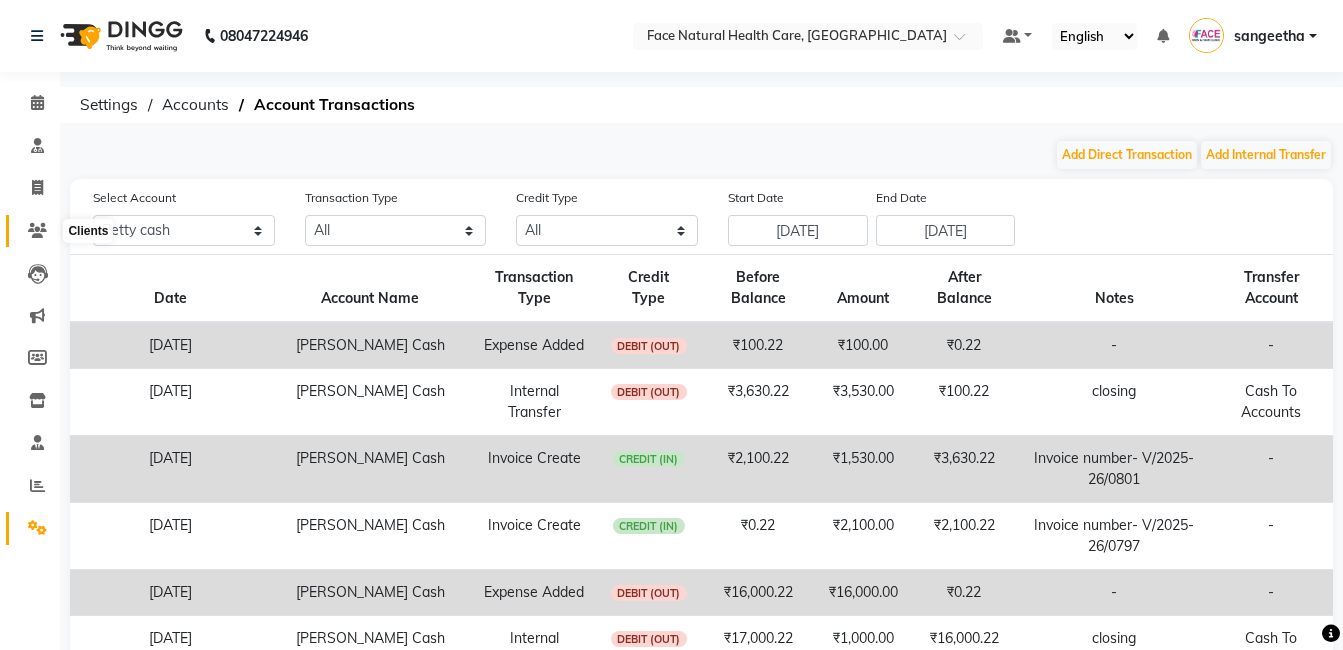 click 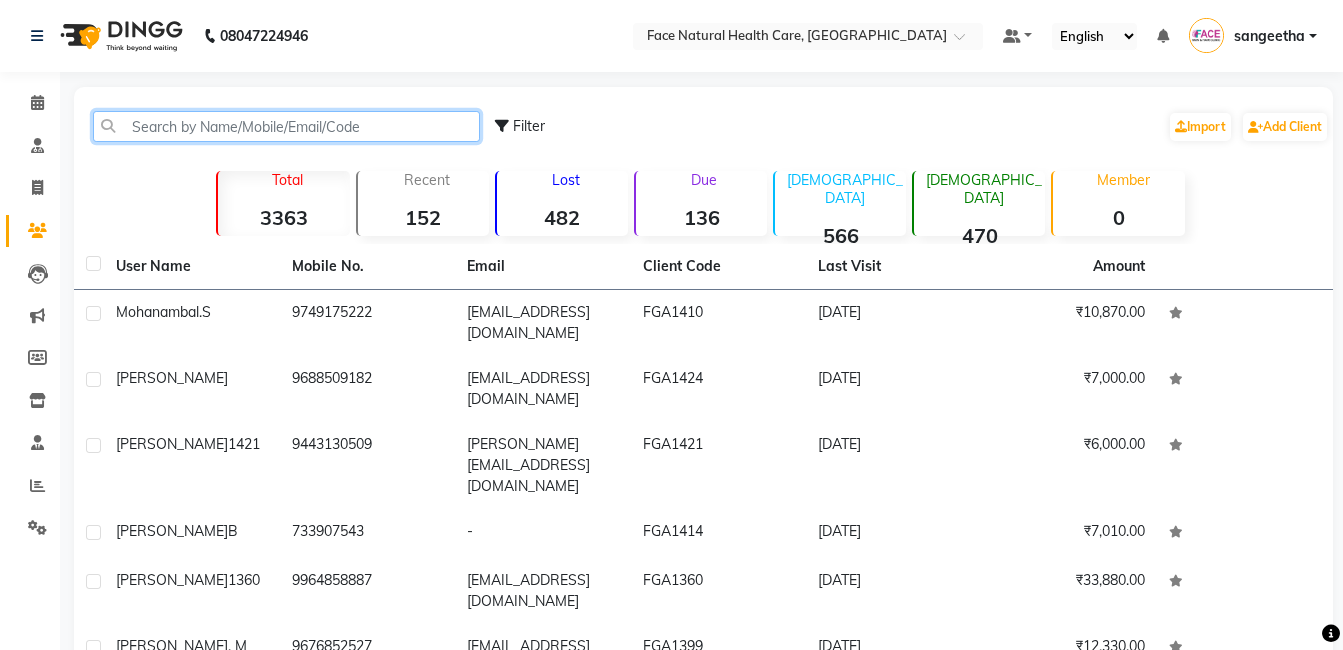 click 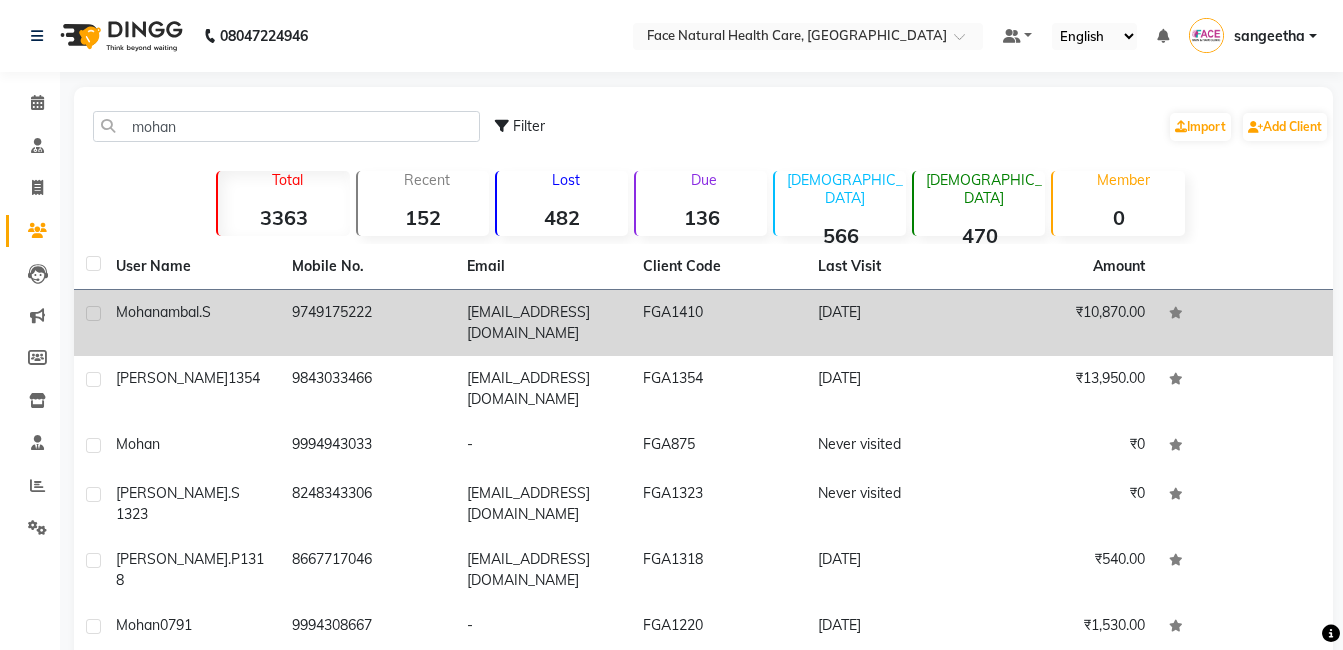 click on "Mohanambal.S" 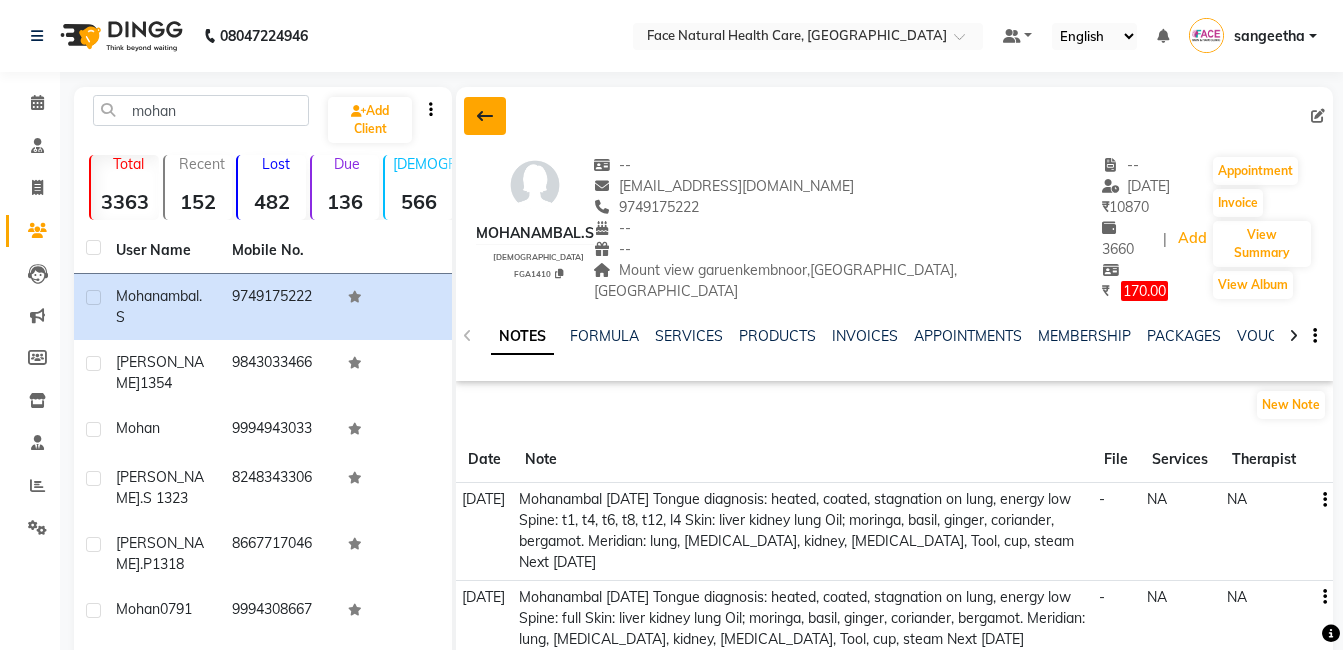 click 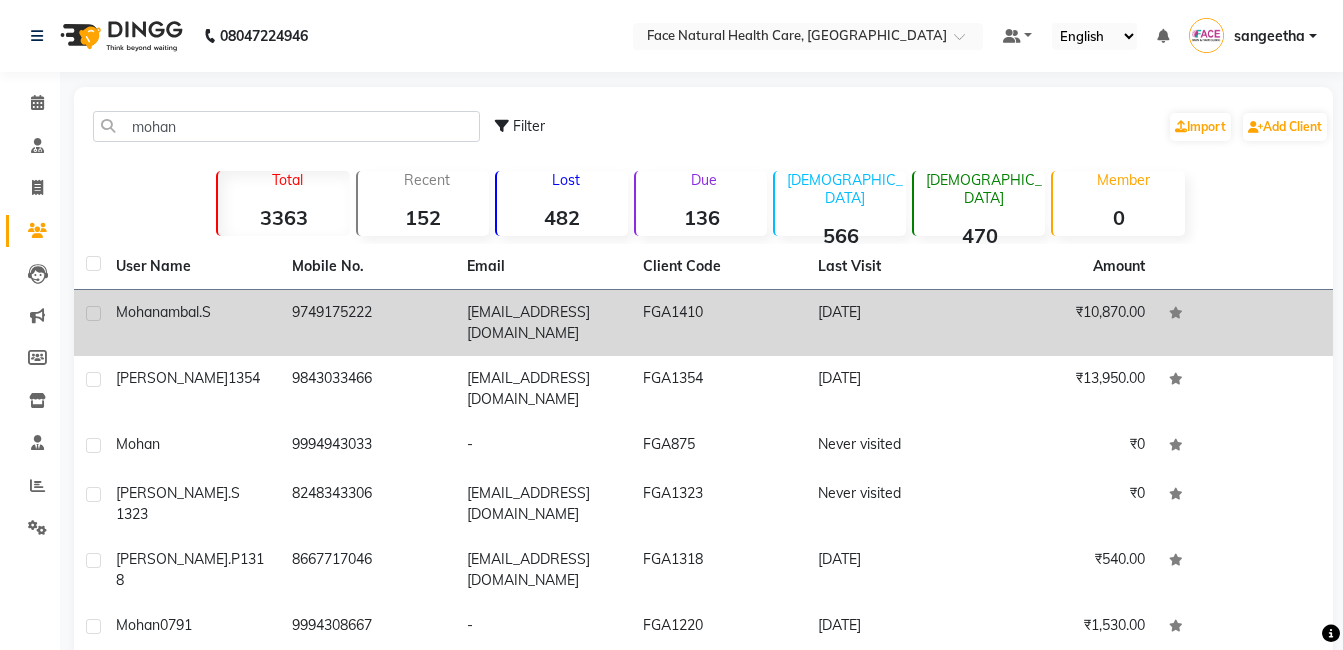click on "FGA1410" 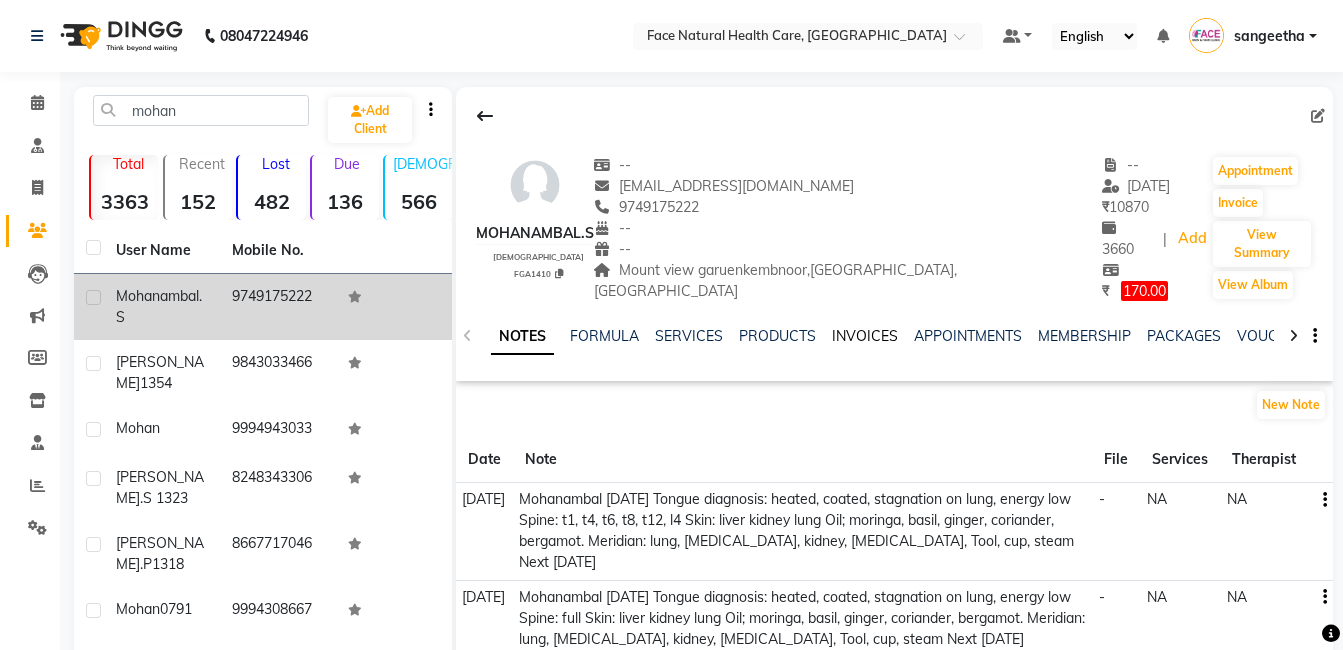 click on "INVOICES" 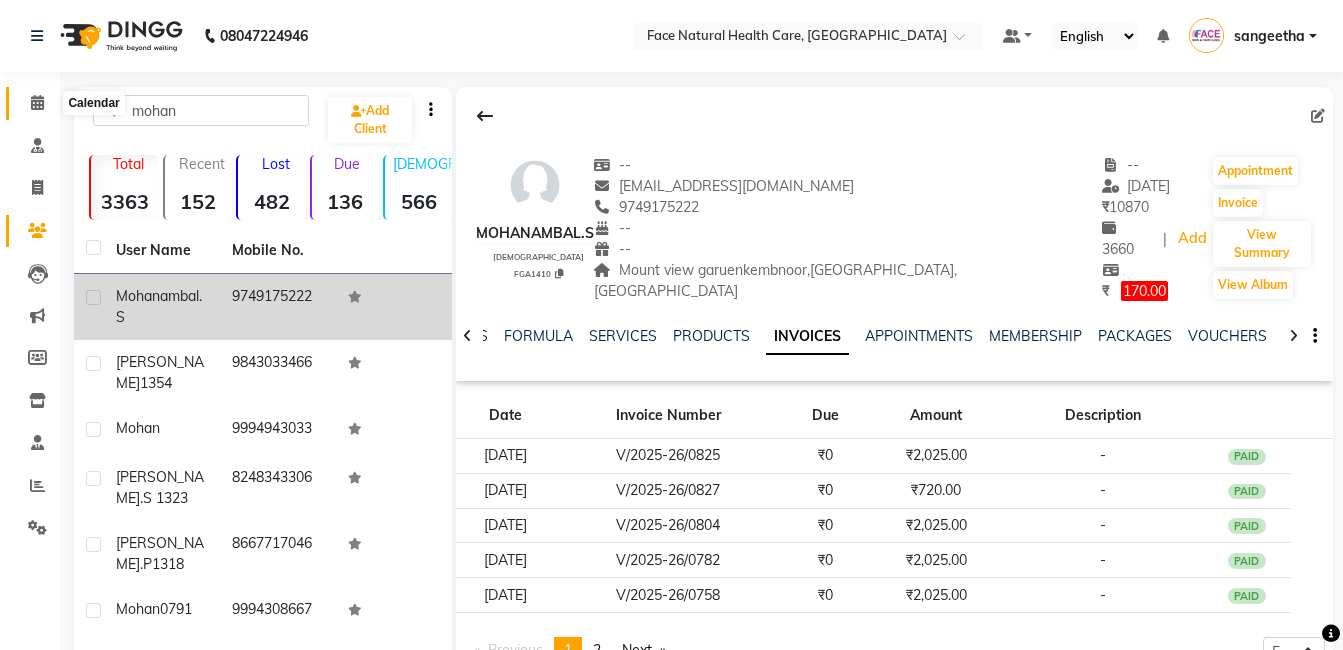 click 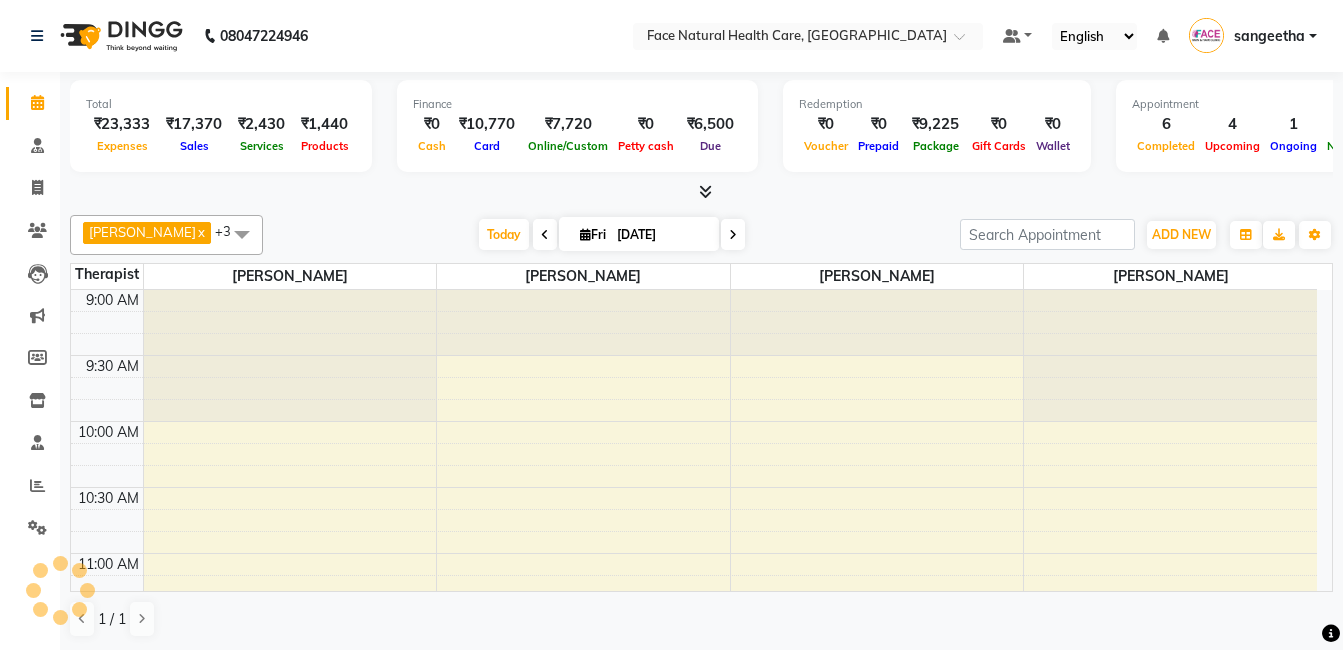 scroll, scrollTop: 0, scrollLeft: 0, axis: both 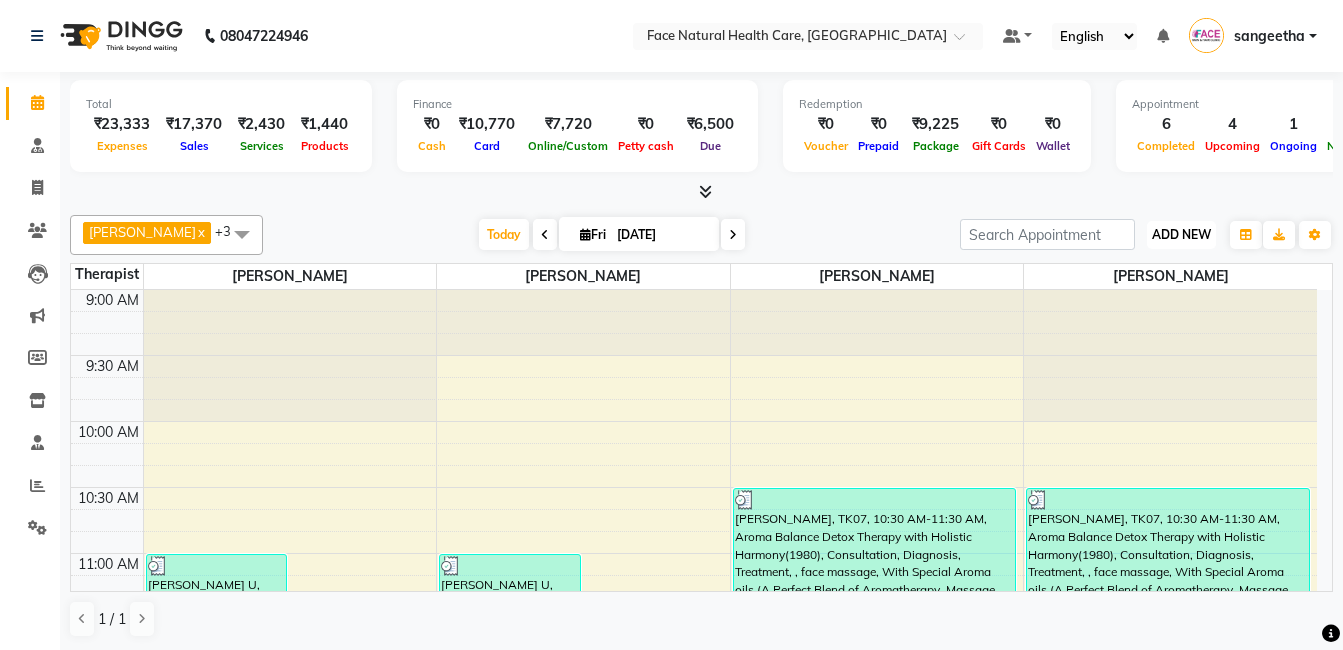 click on "ADD NEW" at bounding box center (1181, 234) 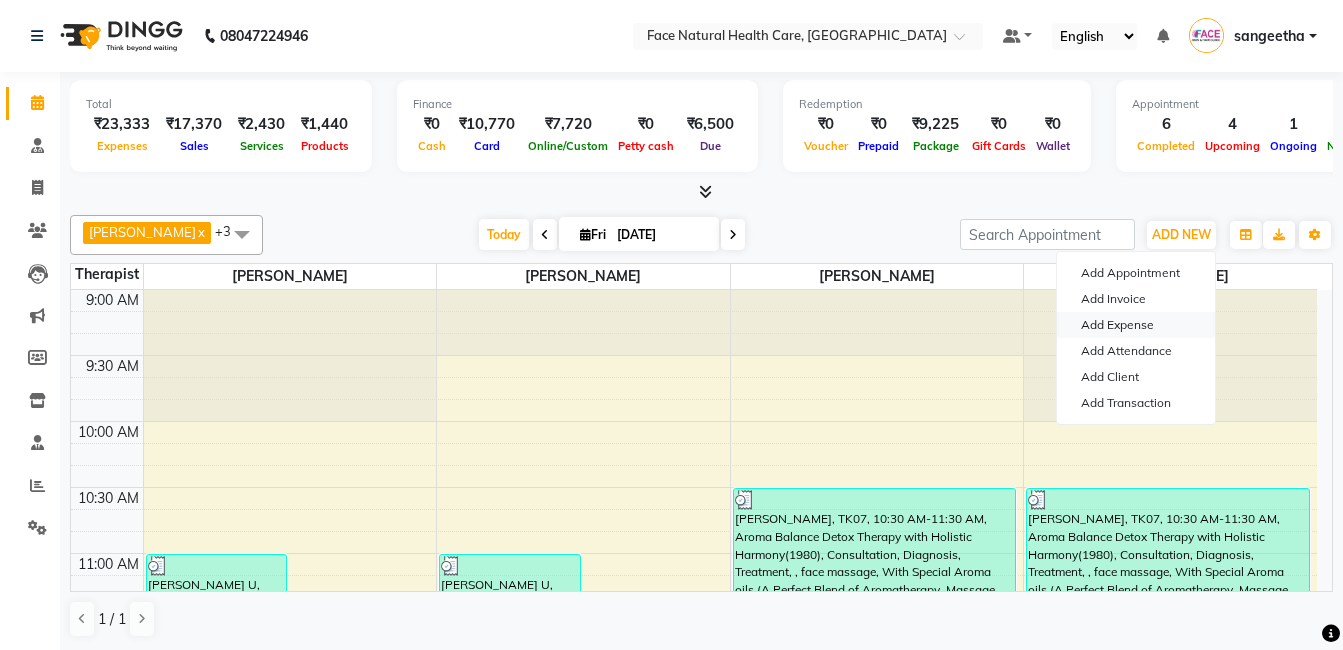 click on "Add Expense" at bounding box center [1136, 325] 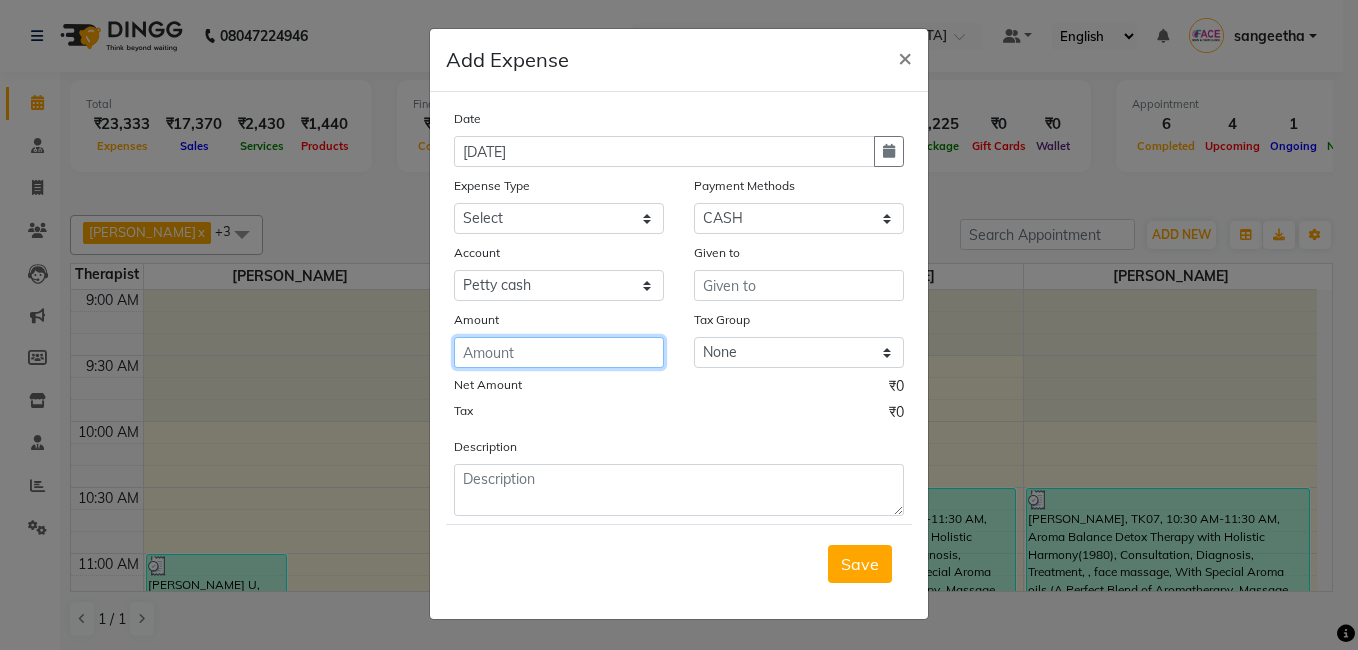 click 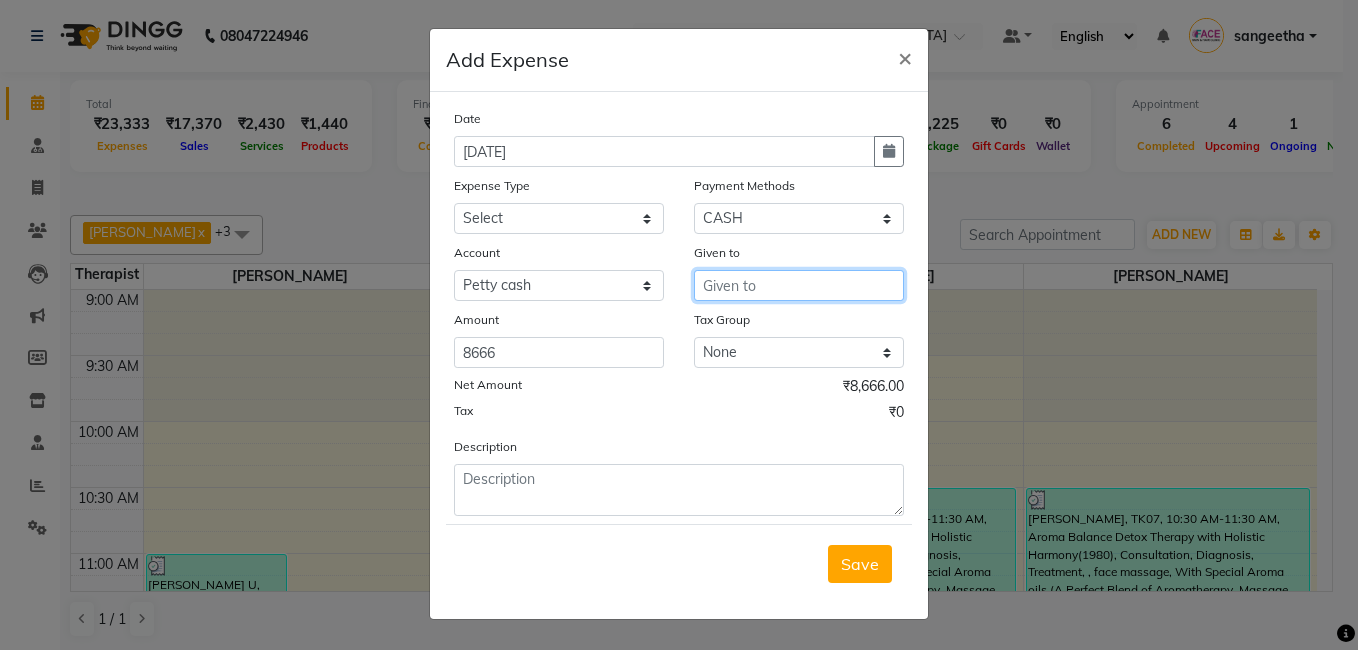 click at bounding box center [799, 285] 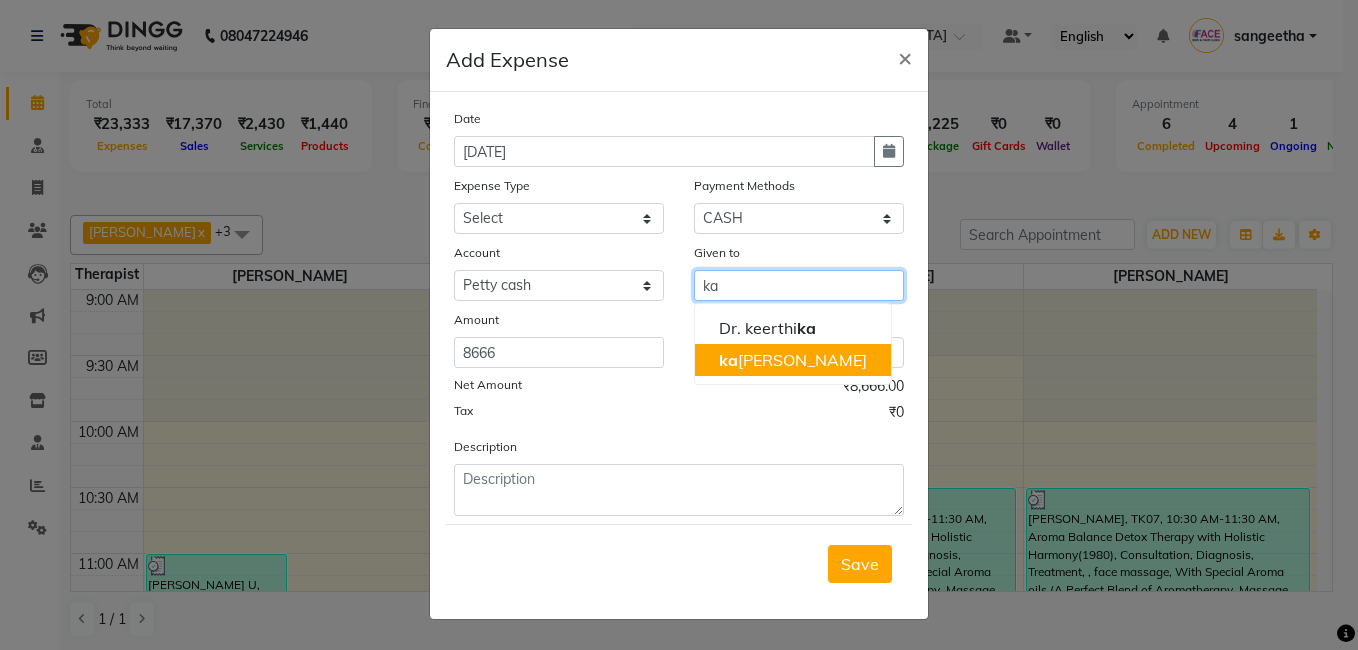 click on "ka [PERSON_NAME]" at bounding box center (793, 360) 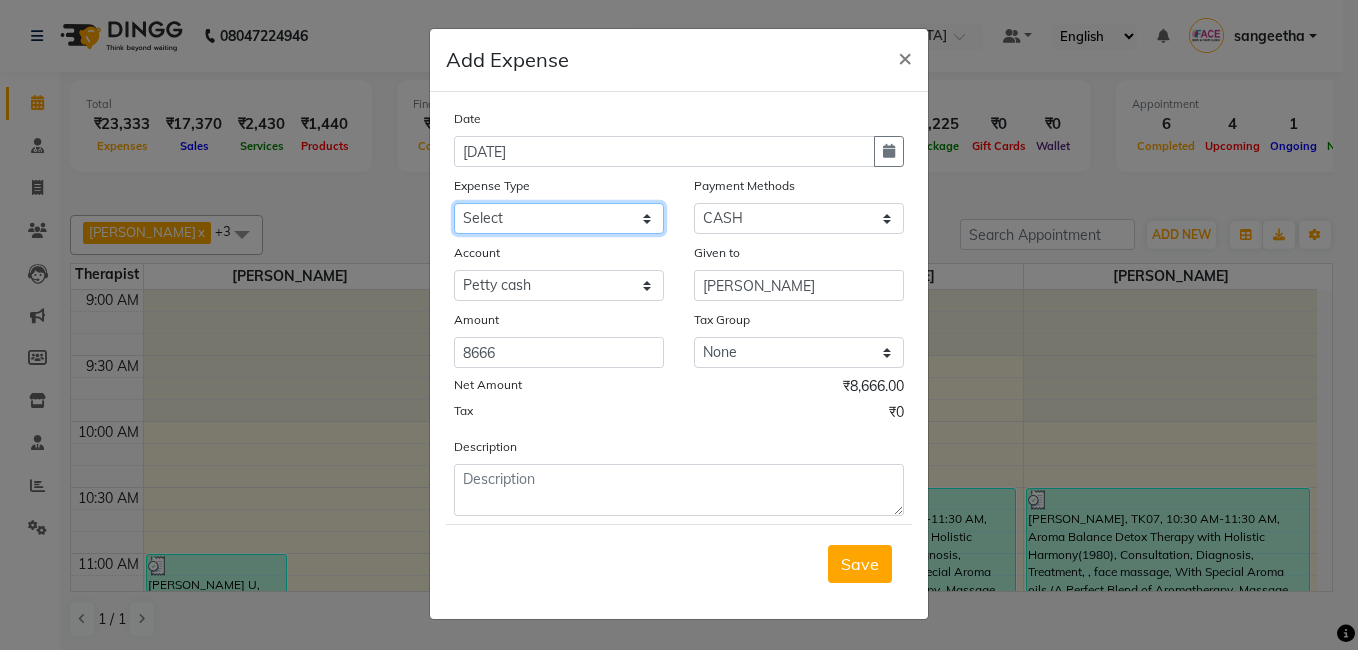 click on "Select Advance Salary Bank charges Bio Waste Cash transfer to bank Cash transfer to hub Clinical charges Computer Expenses Electricity Bill Equipment Fuel Govt fee Incentive Insurance International purchase Loan Repayment Maintenance Marketing Miscellaneous Other Pantry pooja Product Rent Rental Salary Software Expences Staff Snacks Tax Tea & Refreshment Uniforms Utilities Water can" 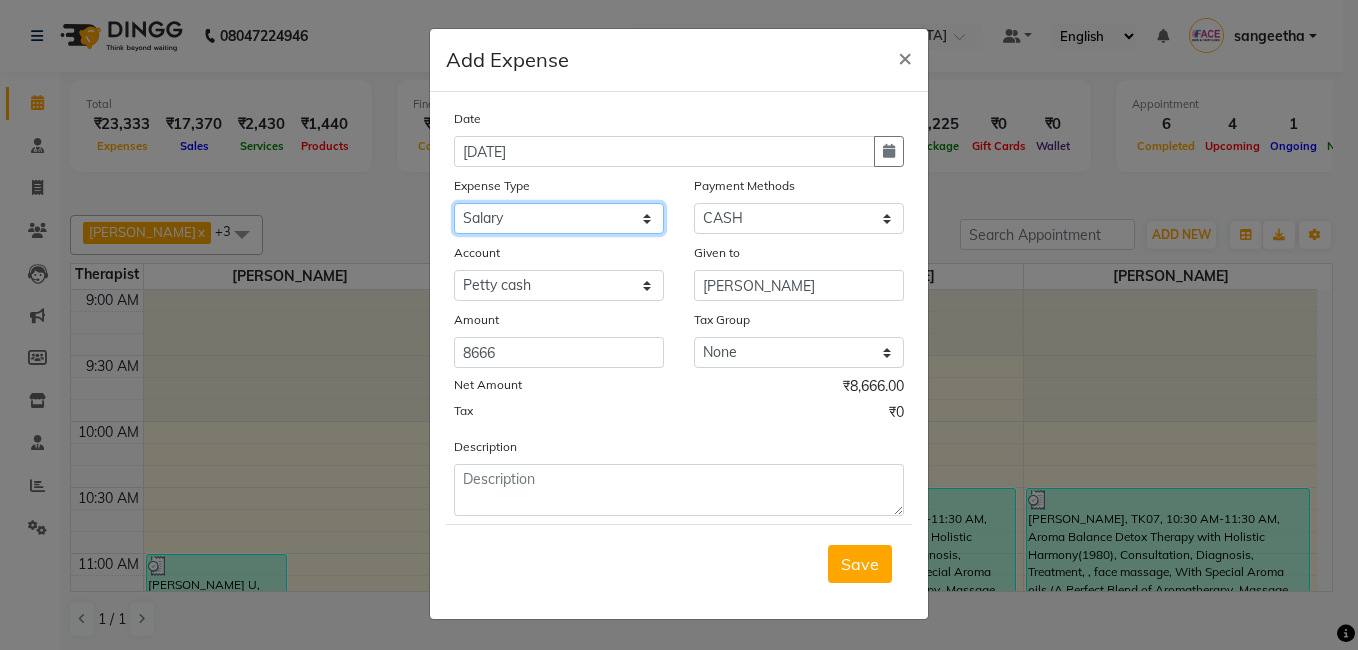 click on "Select Advance Salary Bank charges Bio Waste Cash transfer to bank Cash transfer to hub Clinical charges Computer Expenses Electricity Bill Equipment Fuel Govt fee Incentive Insurance International purchase Loan Repayment Maintenance Marketing Miscellaneous Other Pantry pooja Product Rent Rental Salary Software Expences Staff Snacks Tax Tea & Refreshment Uniforms Utilities Water can" 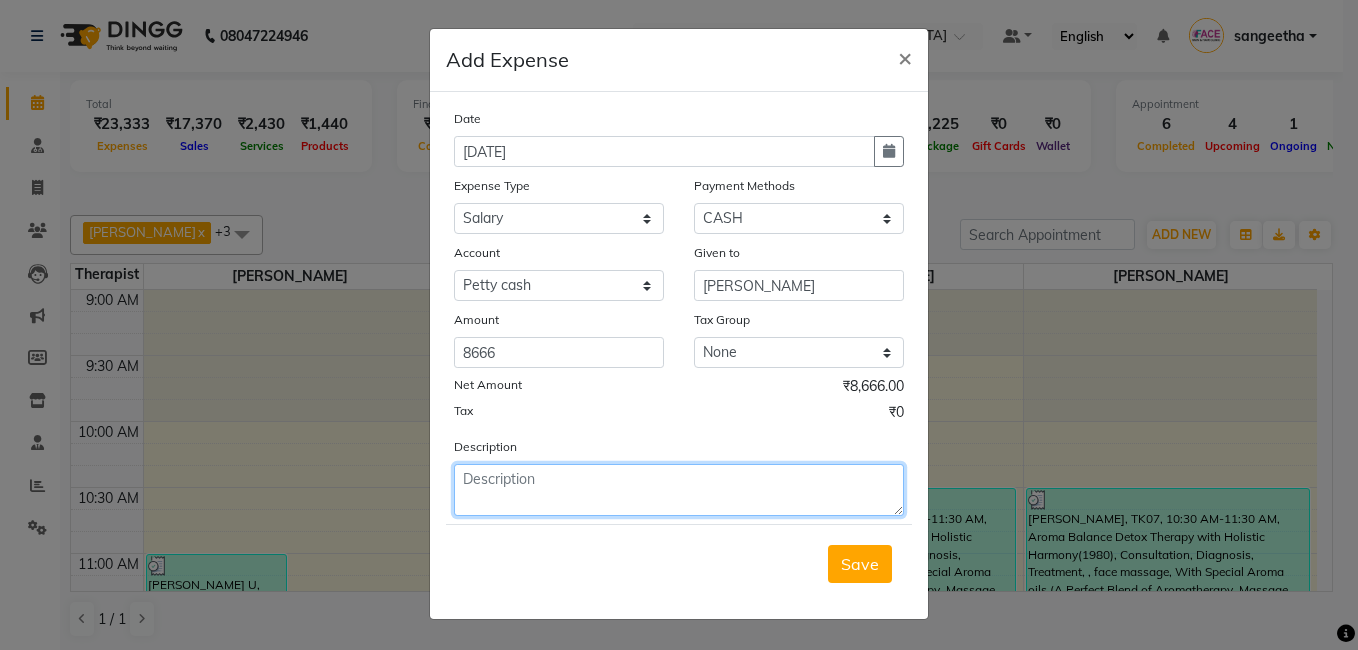 click 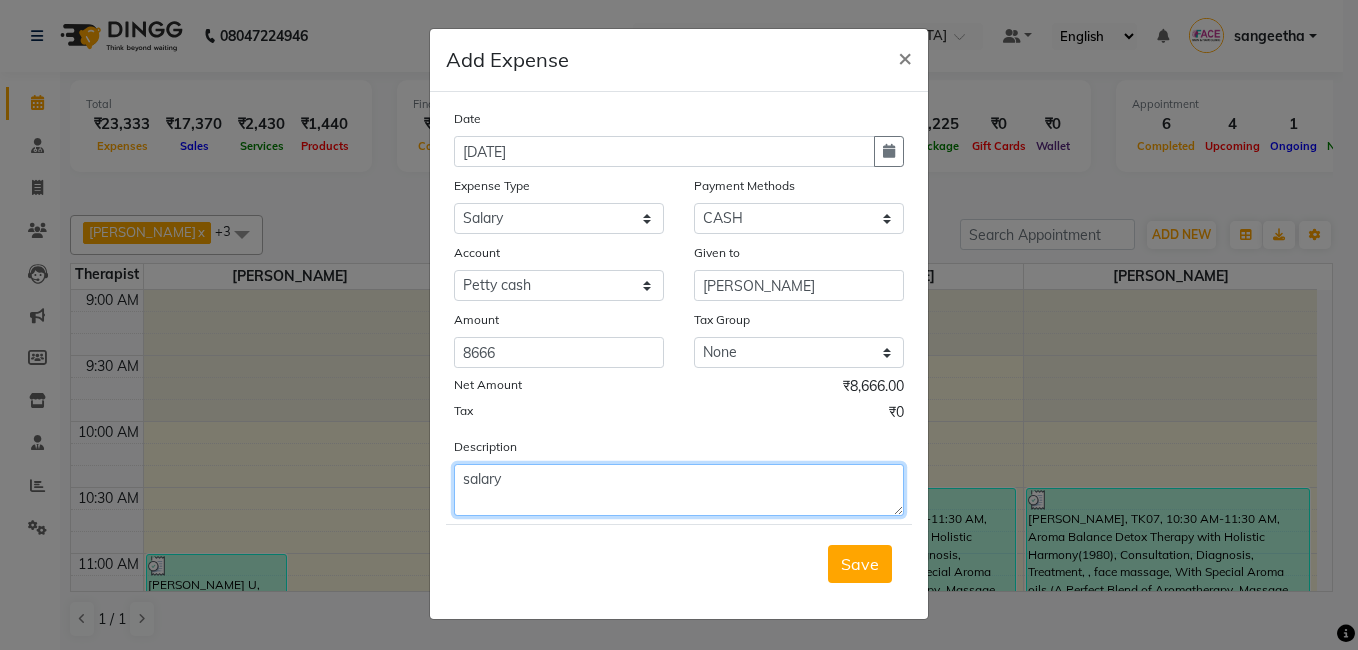 click on "salary" 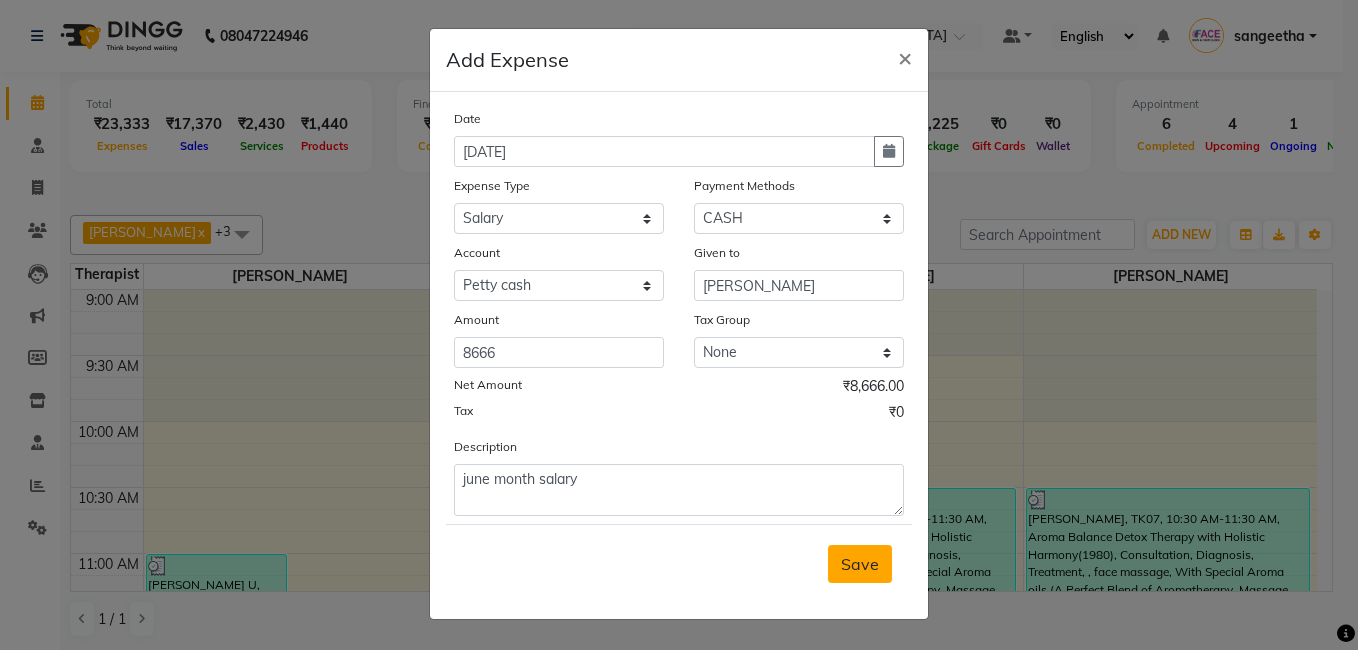 click on "Save" at bounding box center [860, 564] 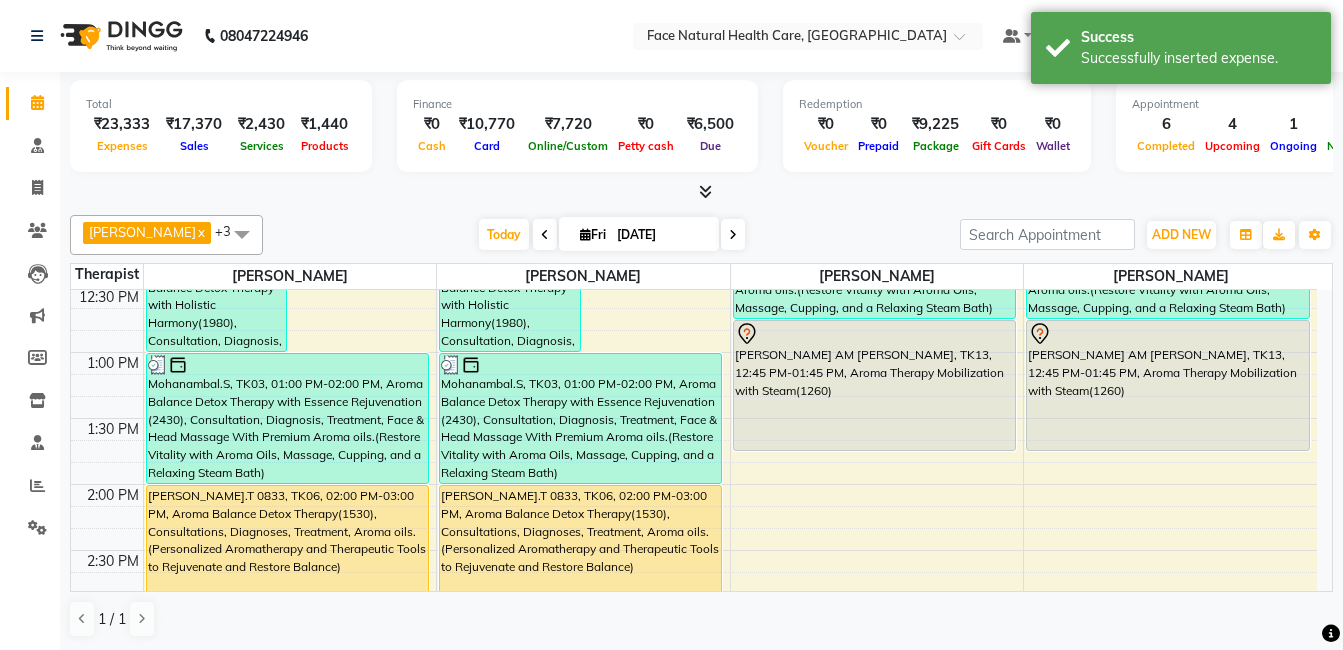 scroll, scrollTop: 526, scrollLeft: 0, axis: vertical 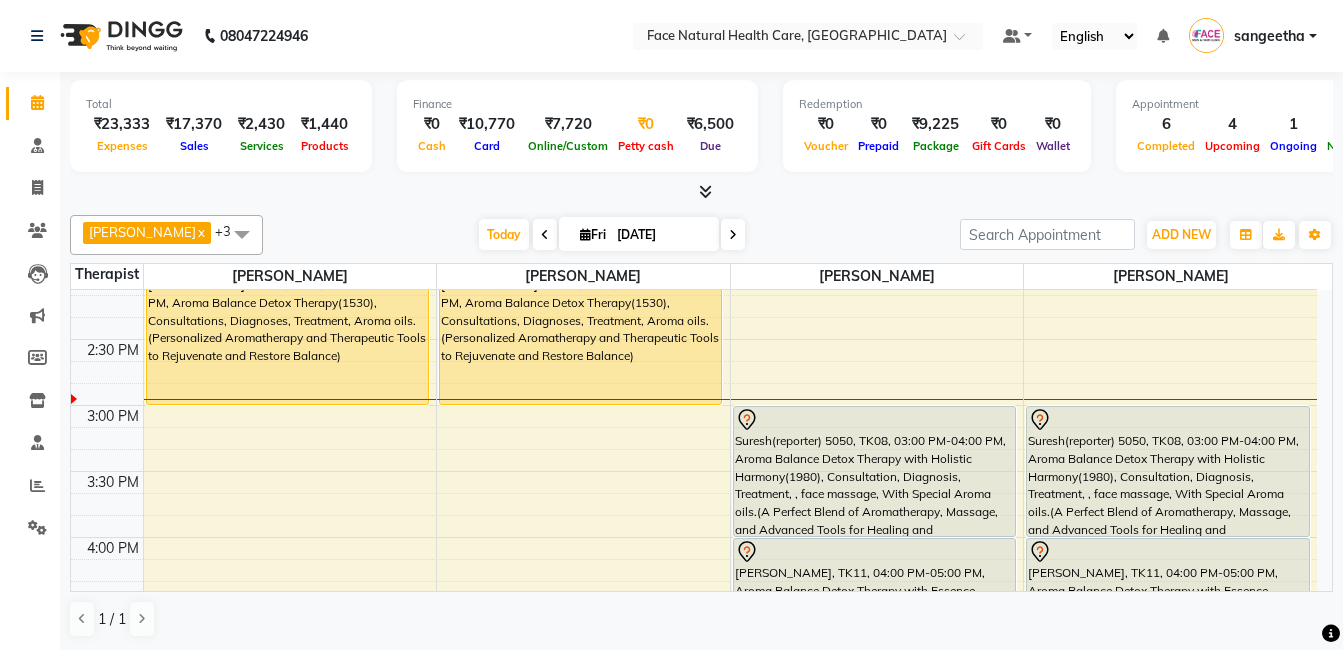 click on "₹0" at bounding box center [646, 124] 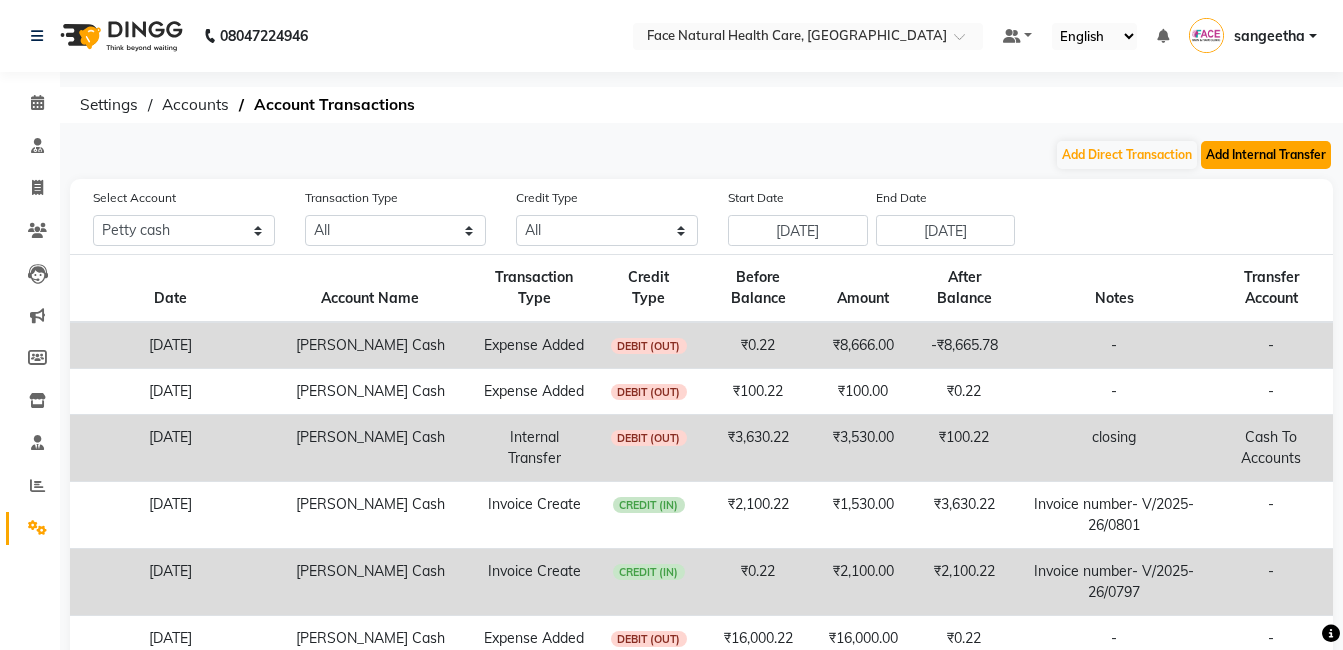 click on "Add Internal Transfer" 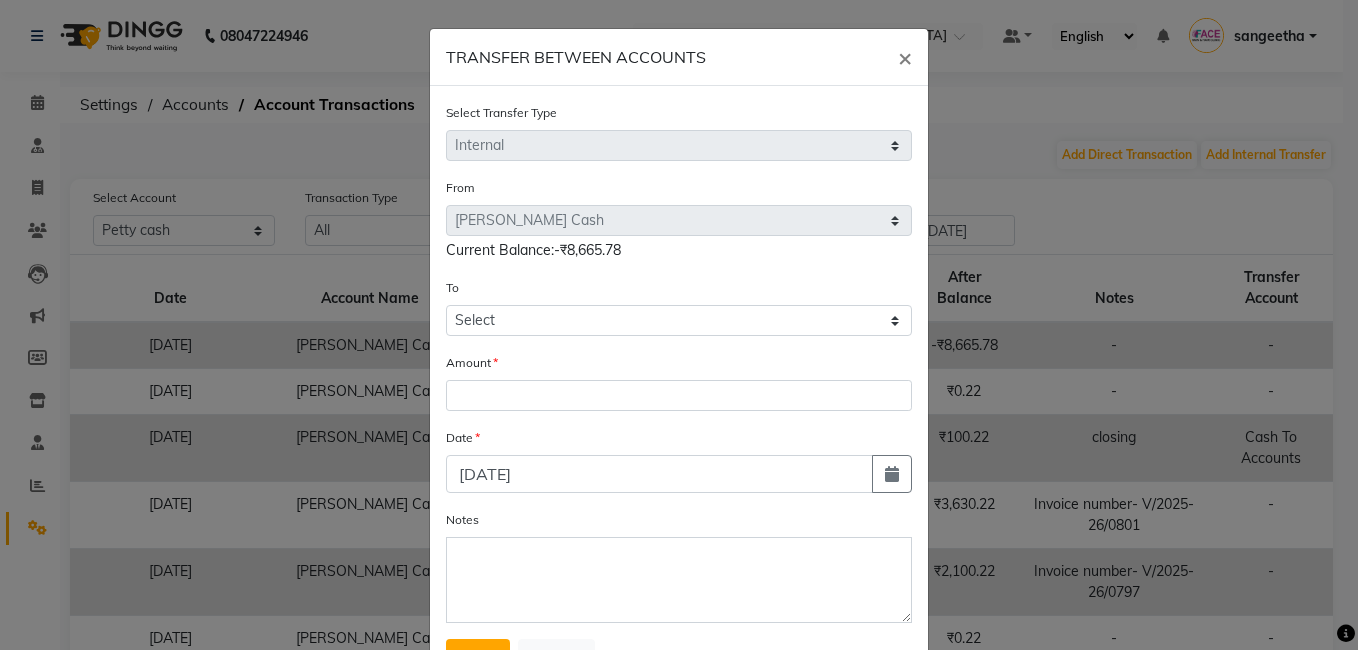 click on "TRANSFER BETWEEN ACCOUNTS × Select Transfer Type Select Direct Internal From Select [PERSON_NAME] Cash Axis Bank  7303 Cash In Hand Cash To Accounts  Current Balance:-₹8,665.78 To Select [PERSON_NAME] Cash Axis Bank  7303 Cash In Hand Cash To Accounts Amount Date [DATE] Notes  Save   Cancel" 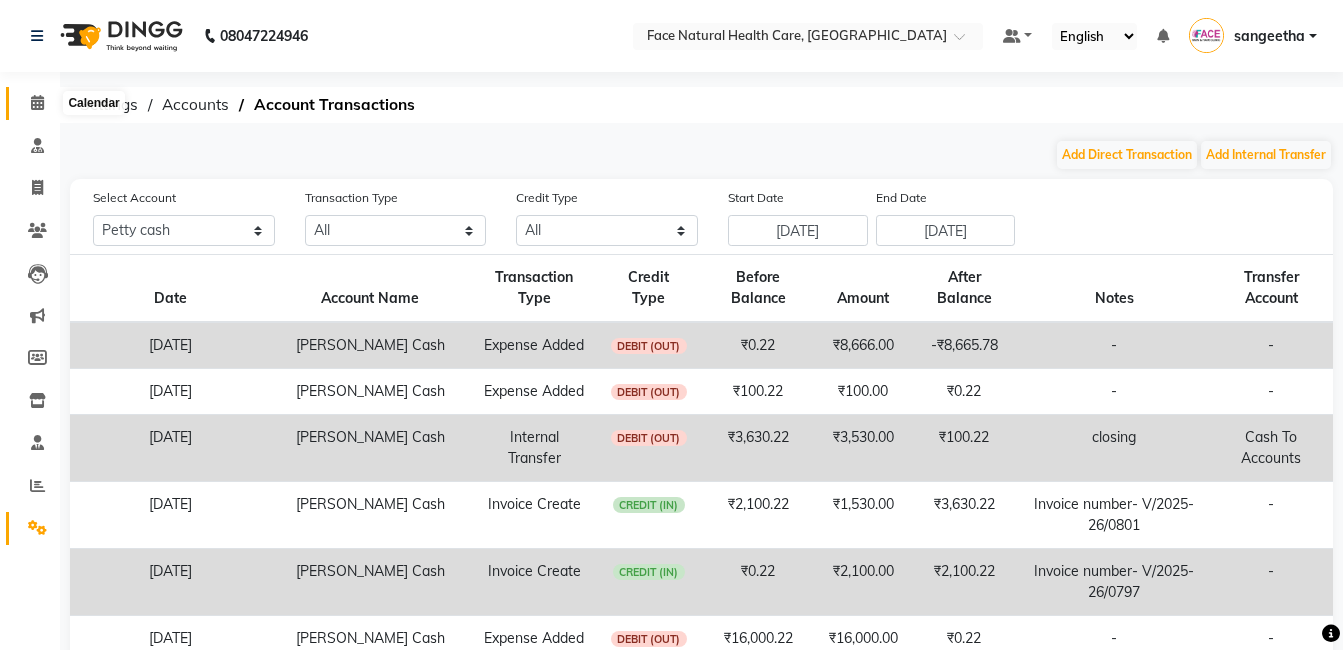 click 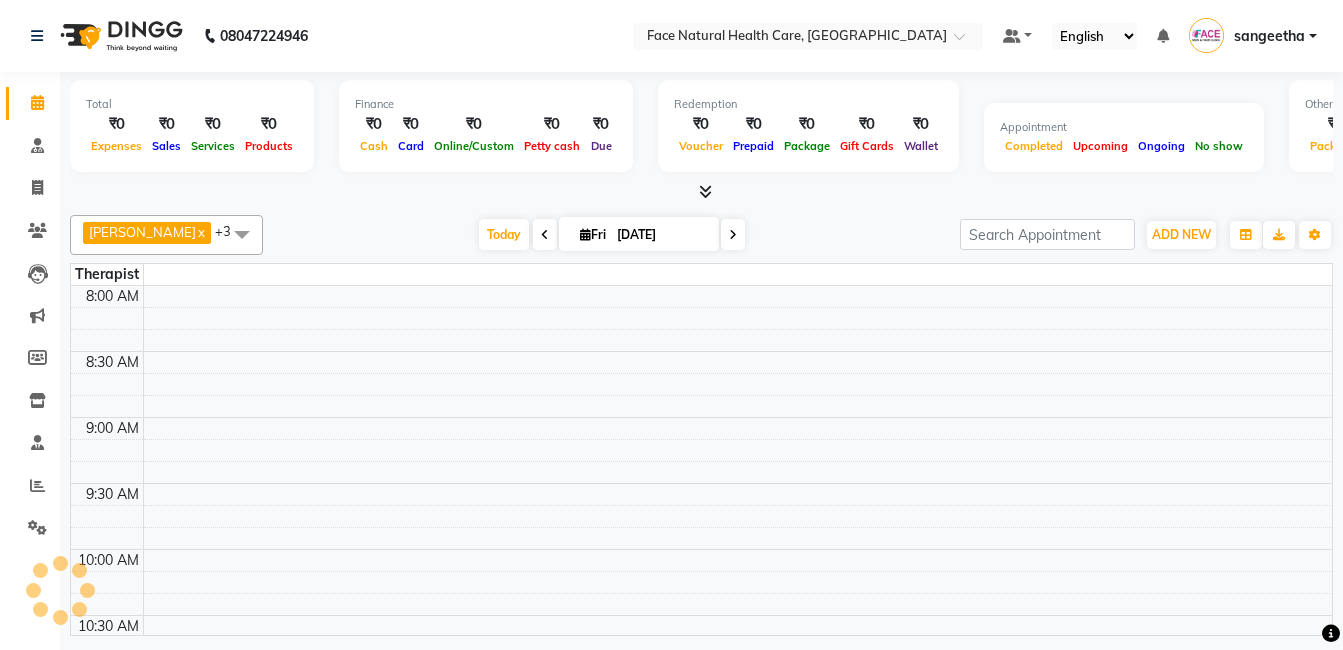 scroll, scrollTop: 0, scrollLeft: 0, axis: both 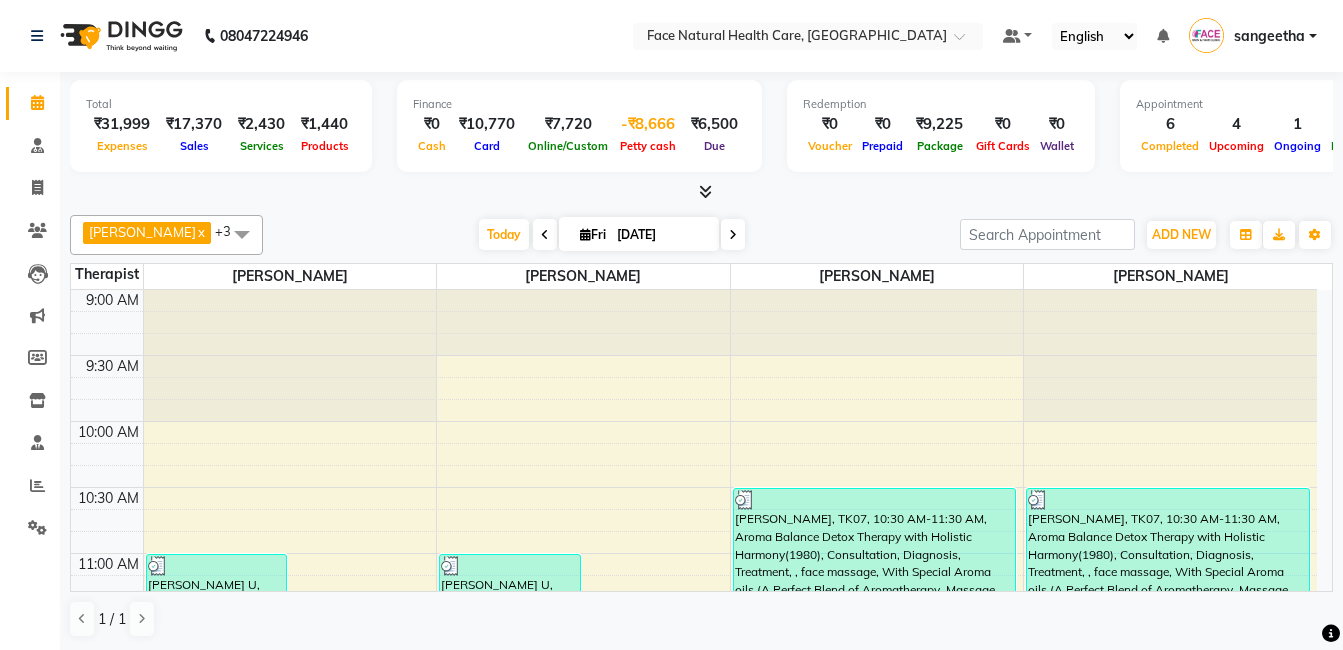 click on "Petty cash" at bounding box center (648, 145) 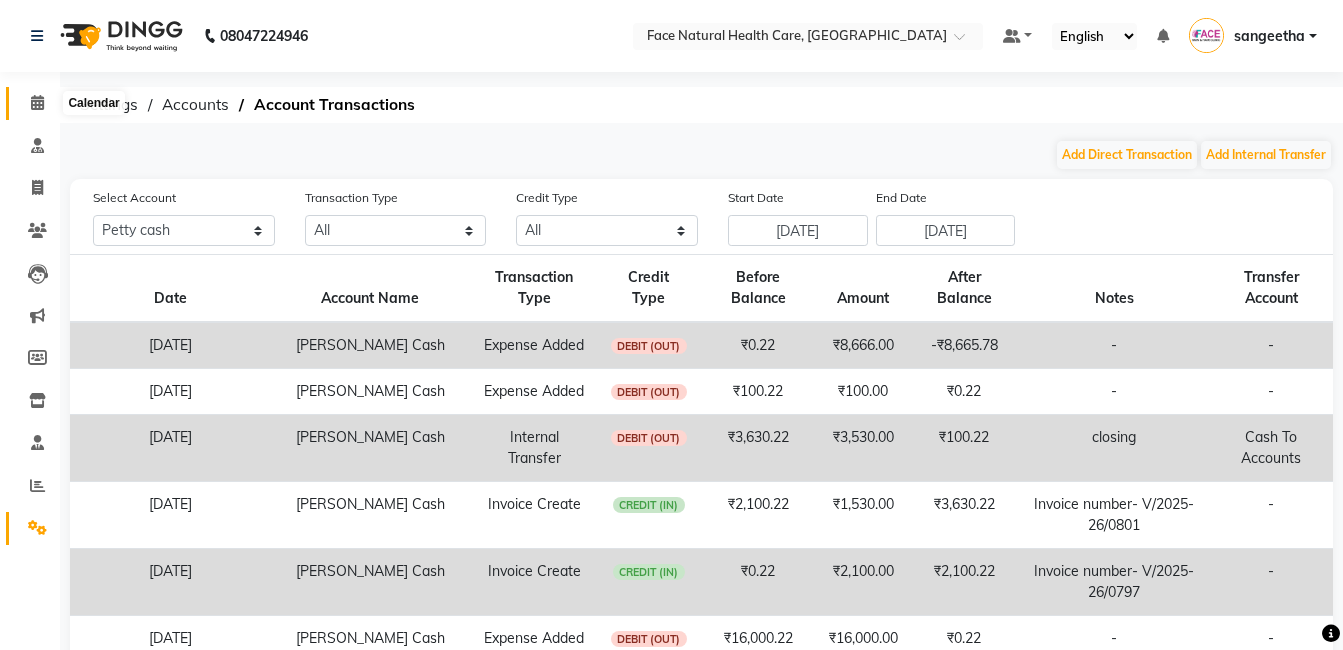 click 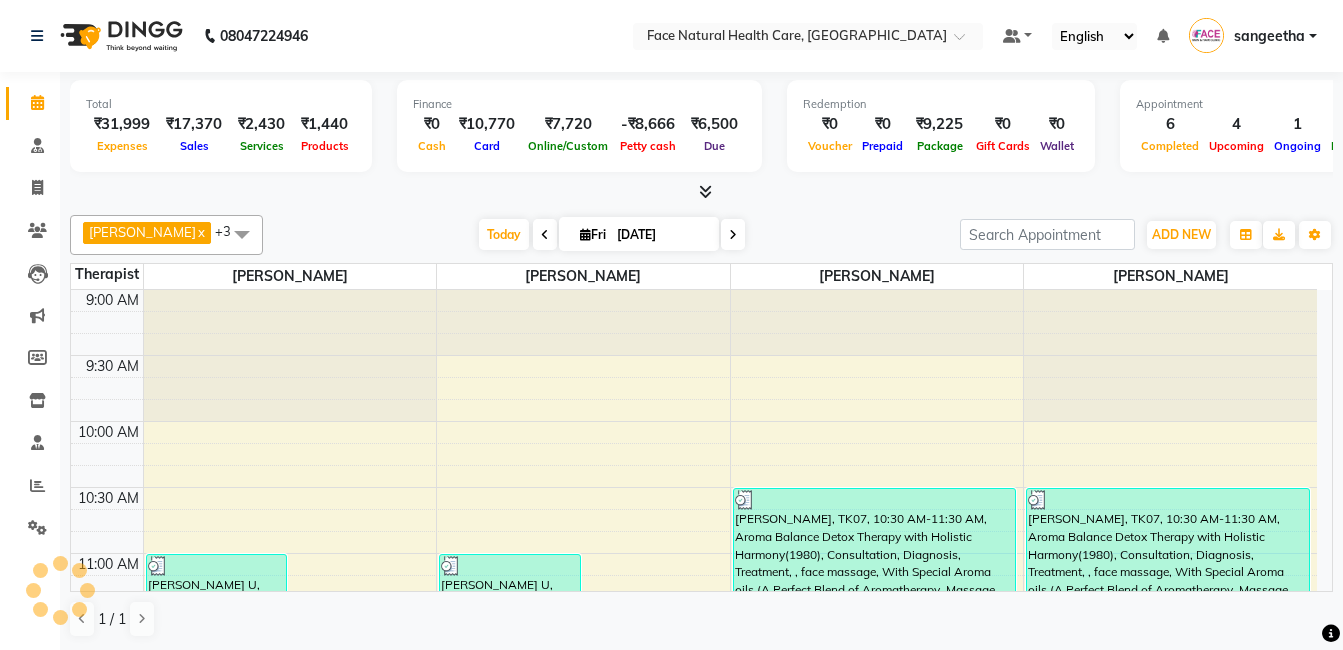 scroll, scrollTop: 0, scrollLeft: 0, axis: both 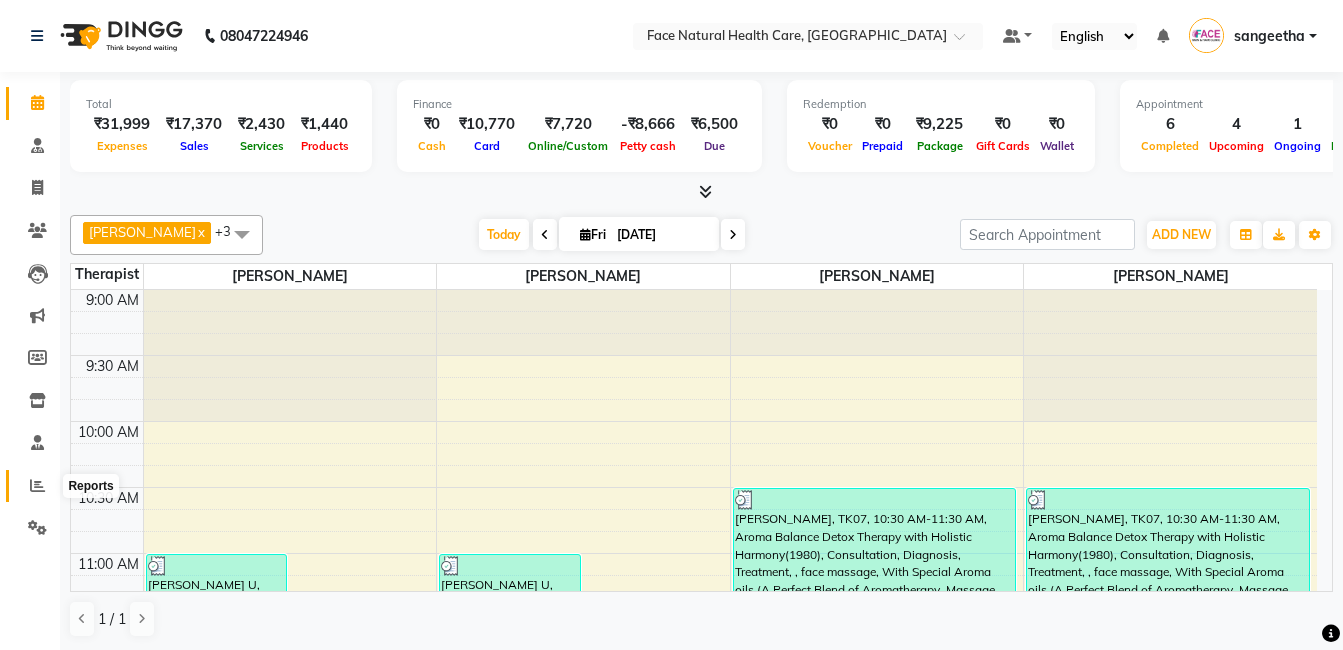 click 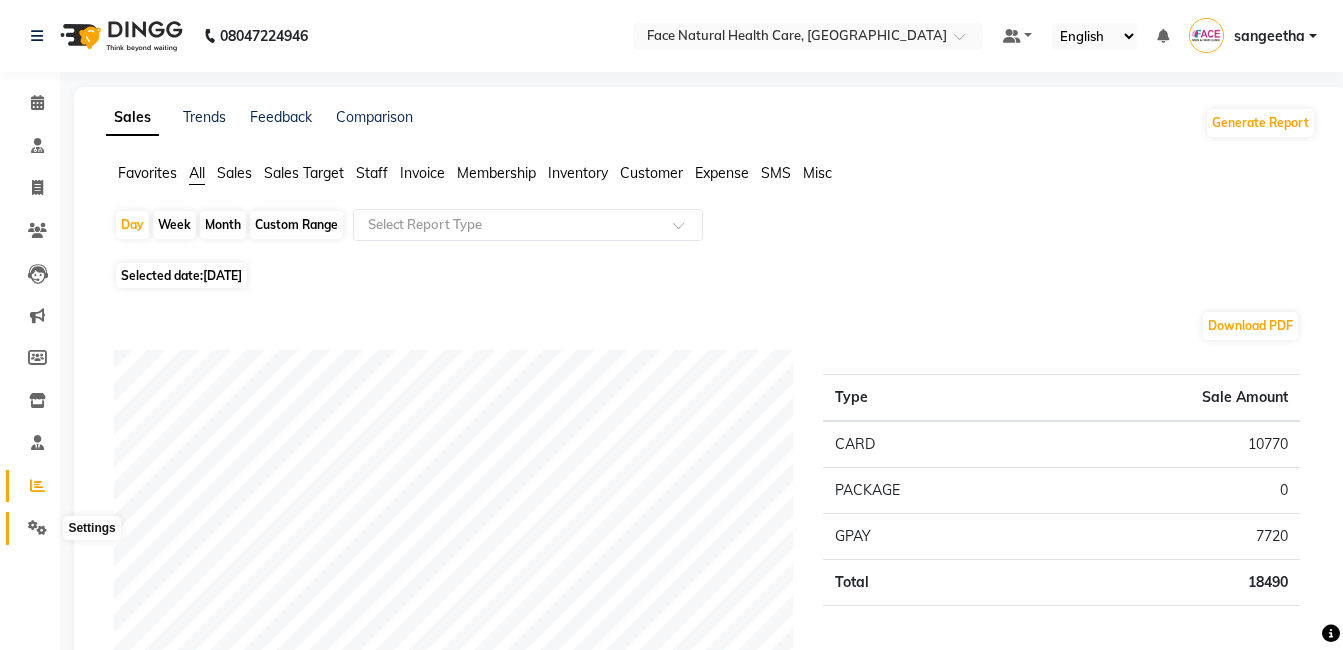 click 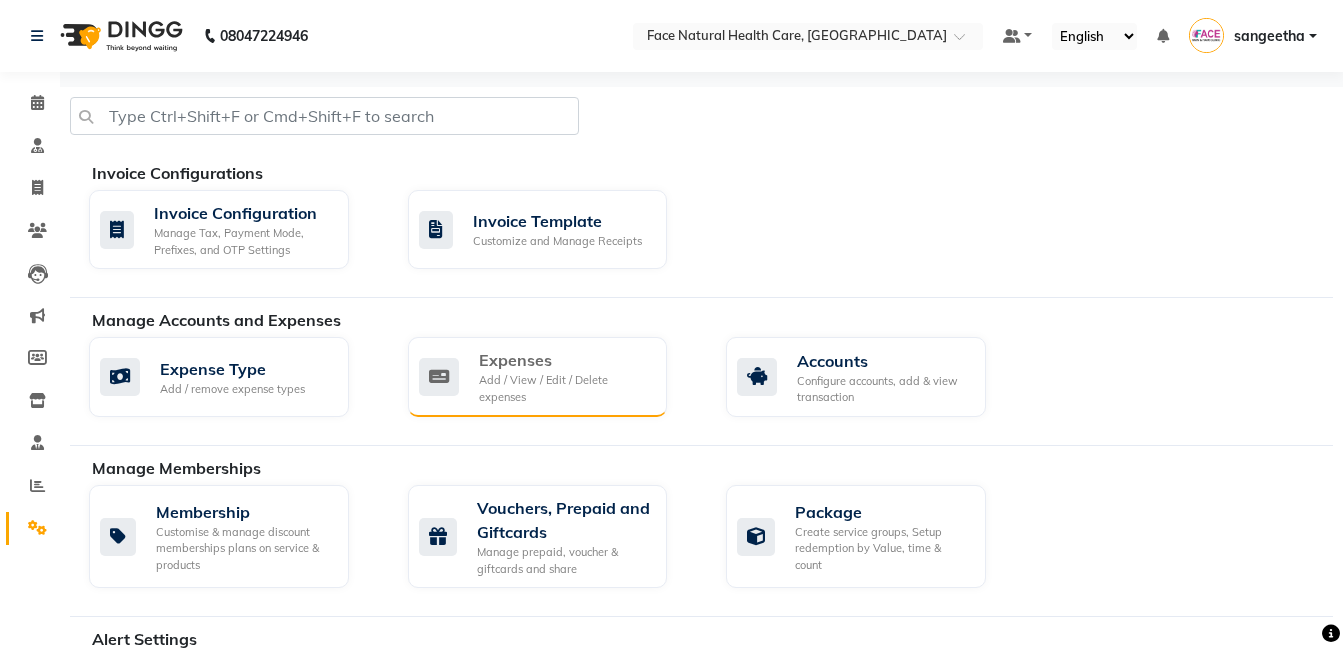 click on "Expenses" 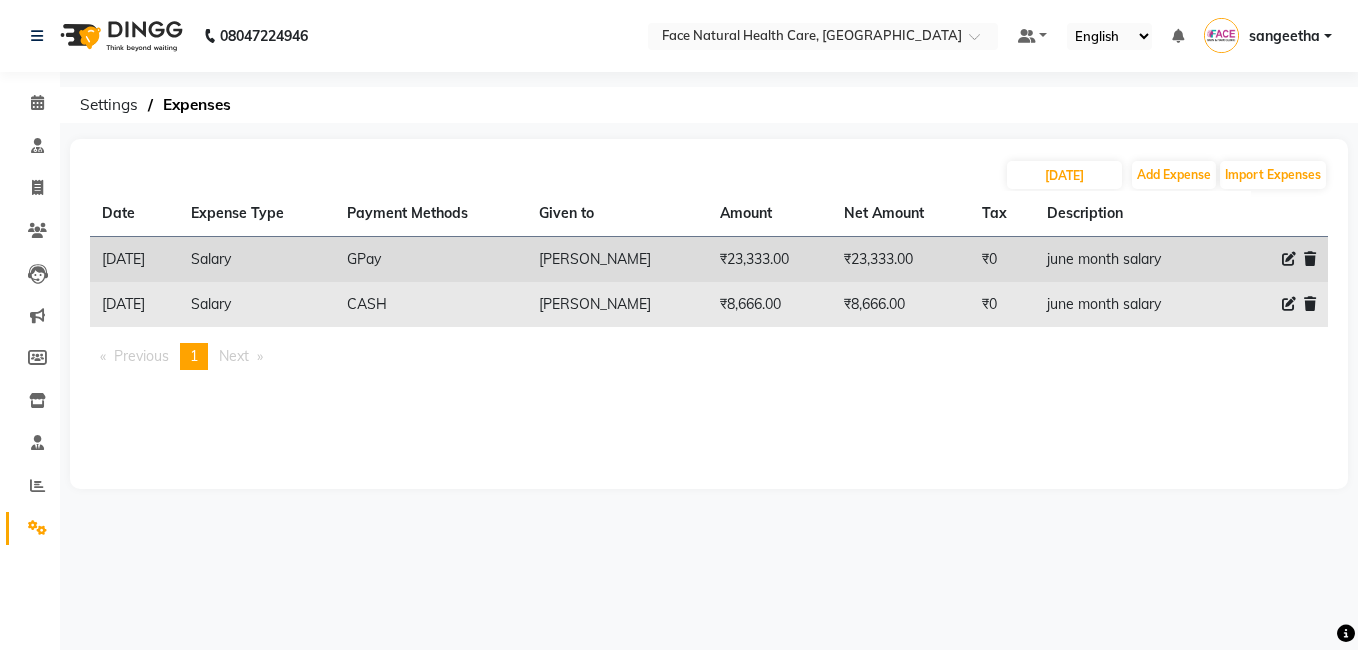 click 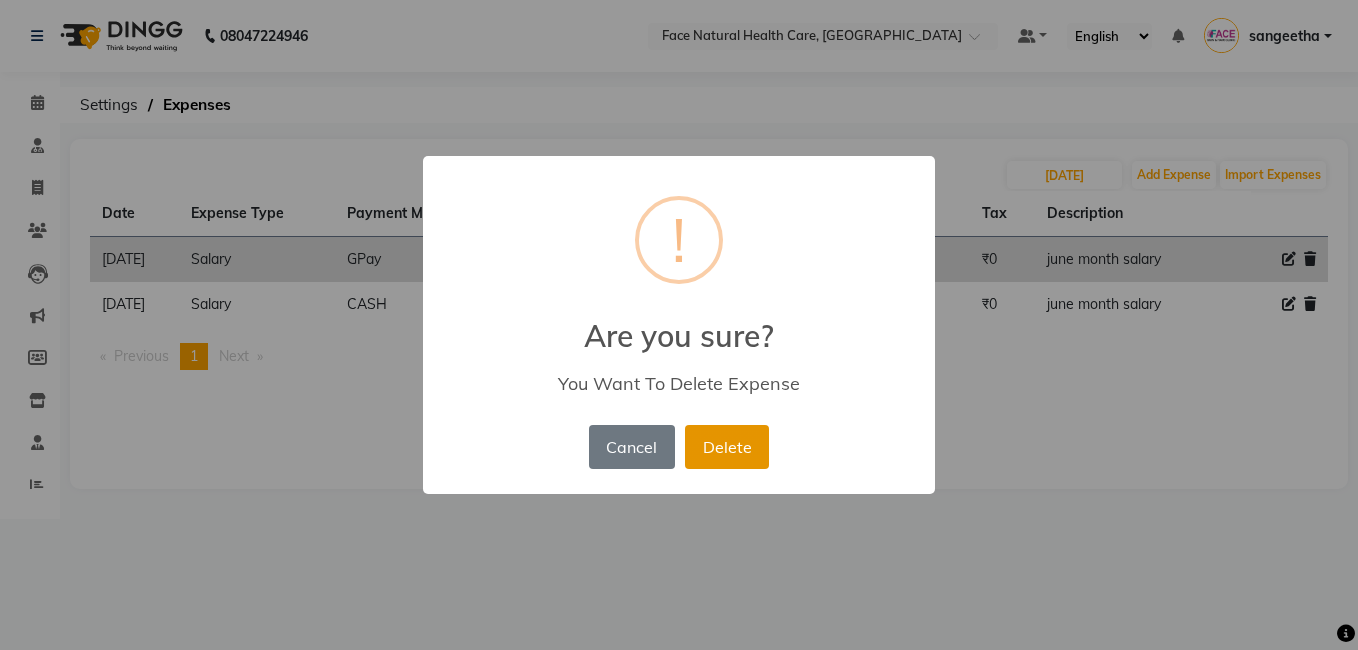 click on "Delete" at bounding box center (727, 447) 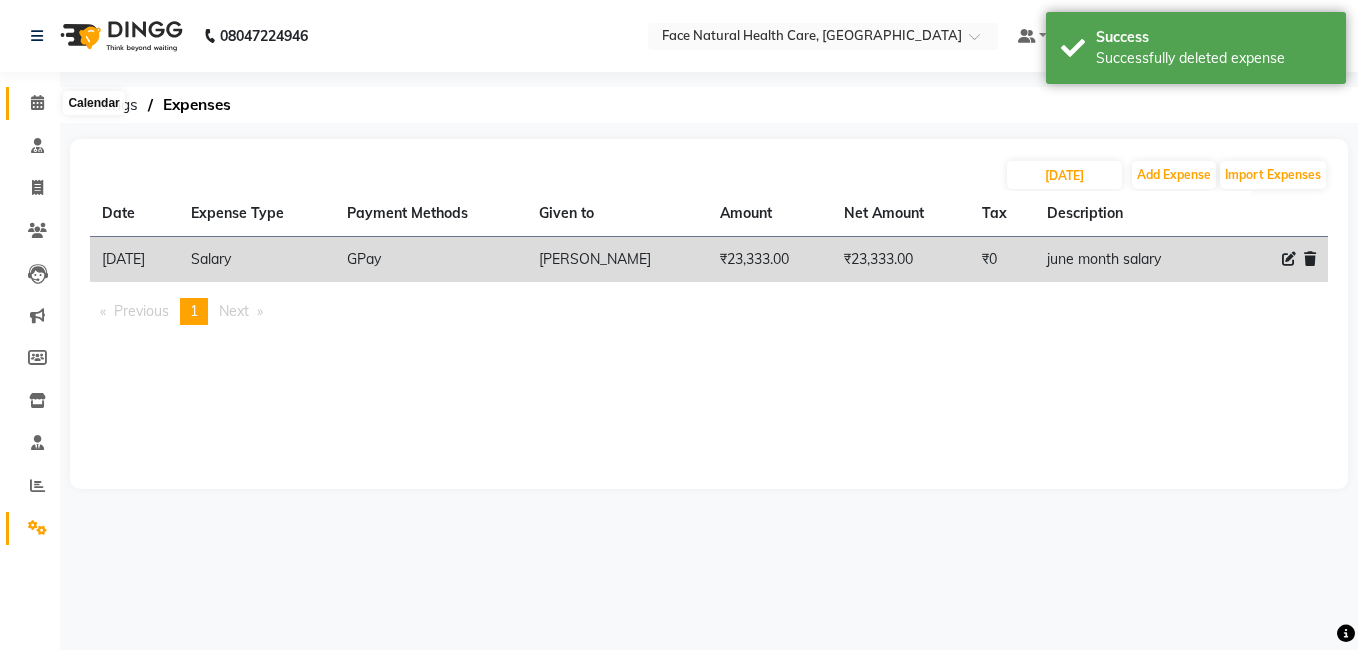 click 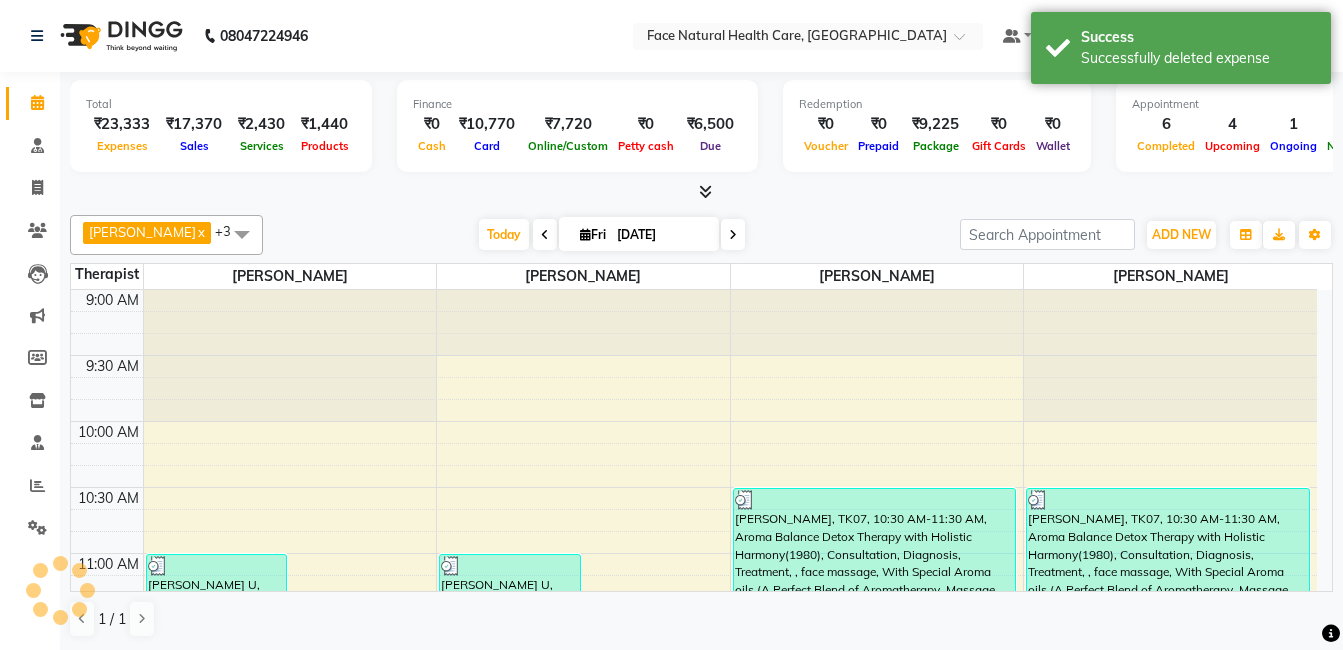scroll, scrollTop: 0, scrollLeft: 0, axis: both 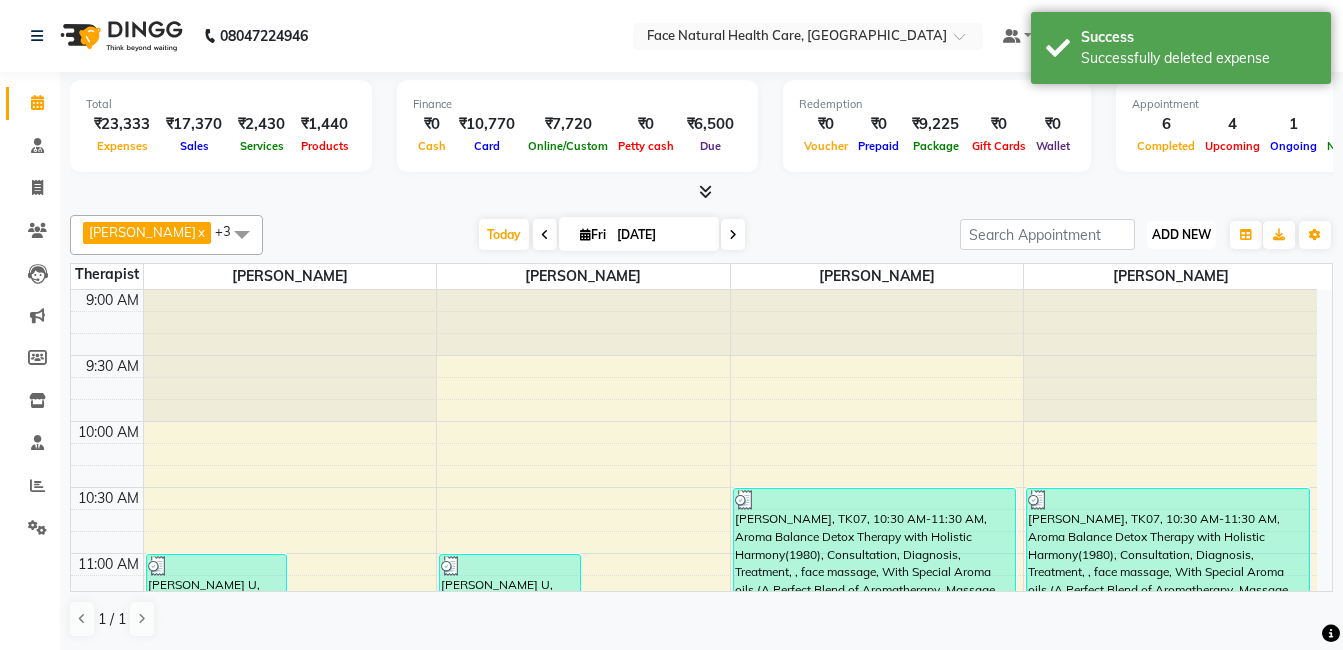 click on "ADD NEW" at bounding box center [1181, 234] 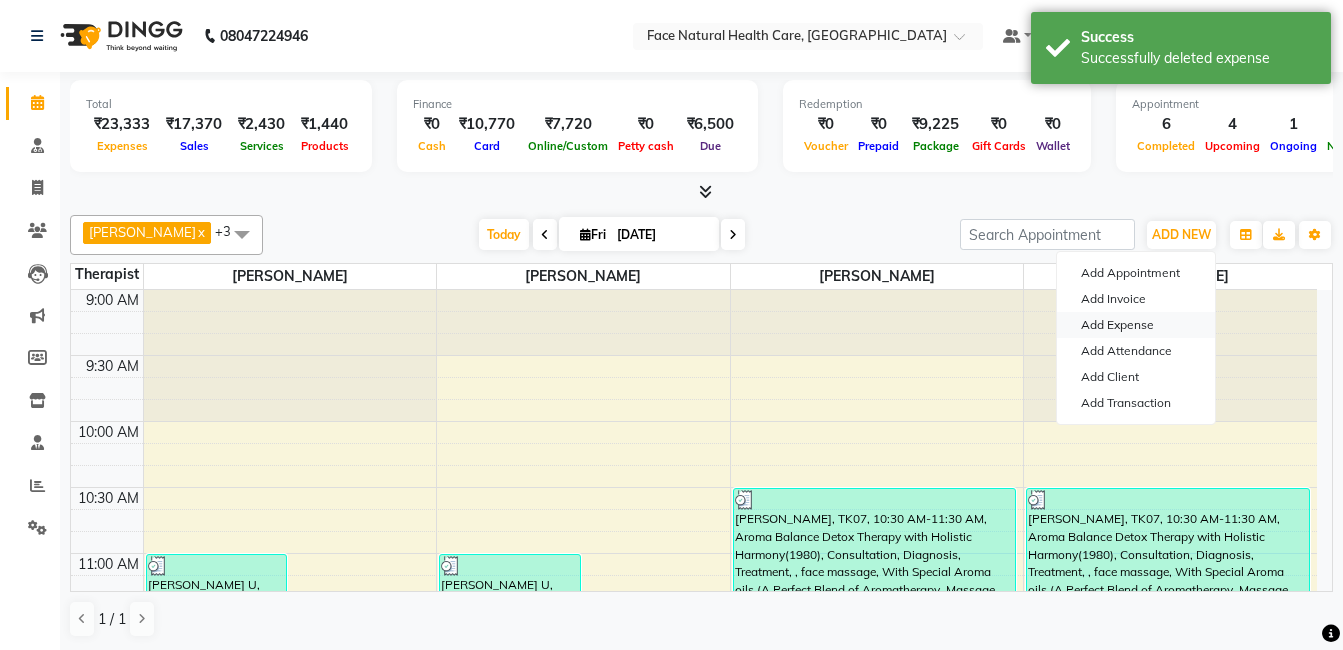 click on "Add Expense" at bounding box center [1136, 325] 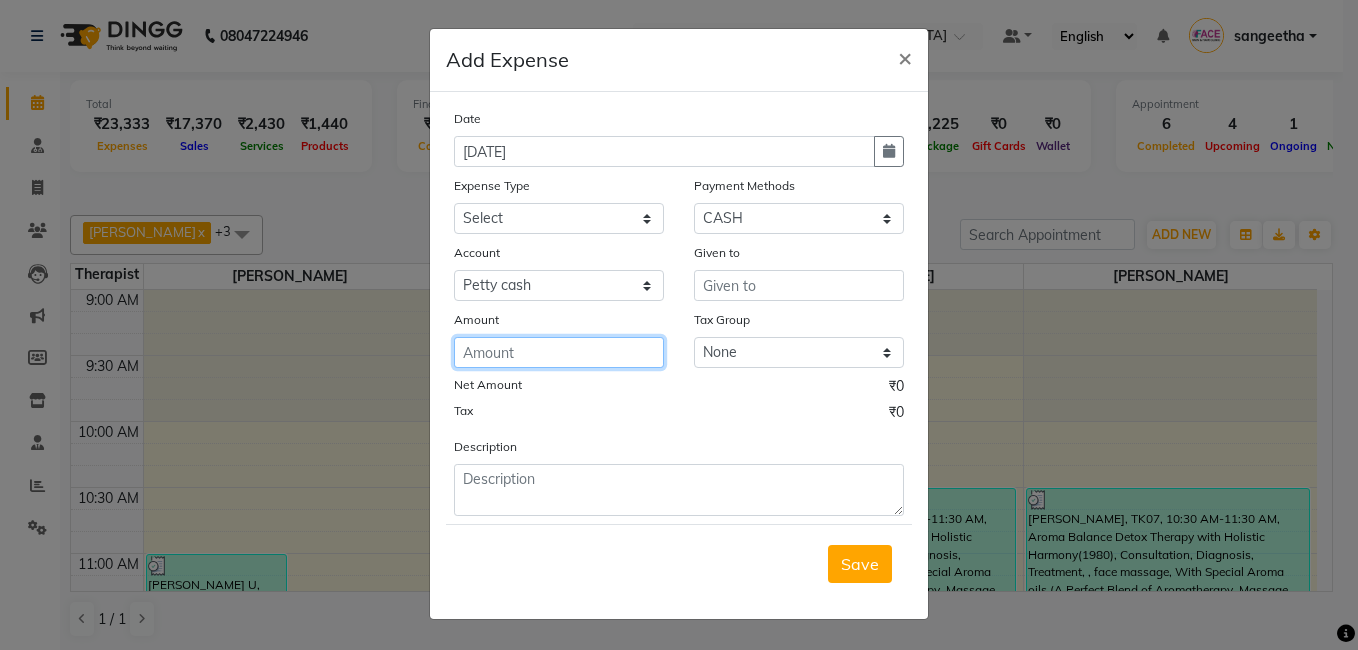 click 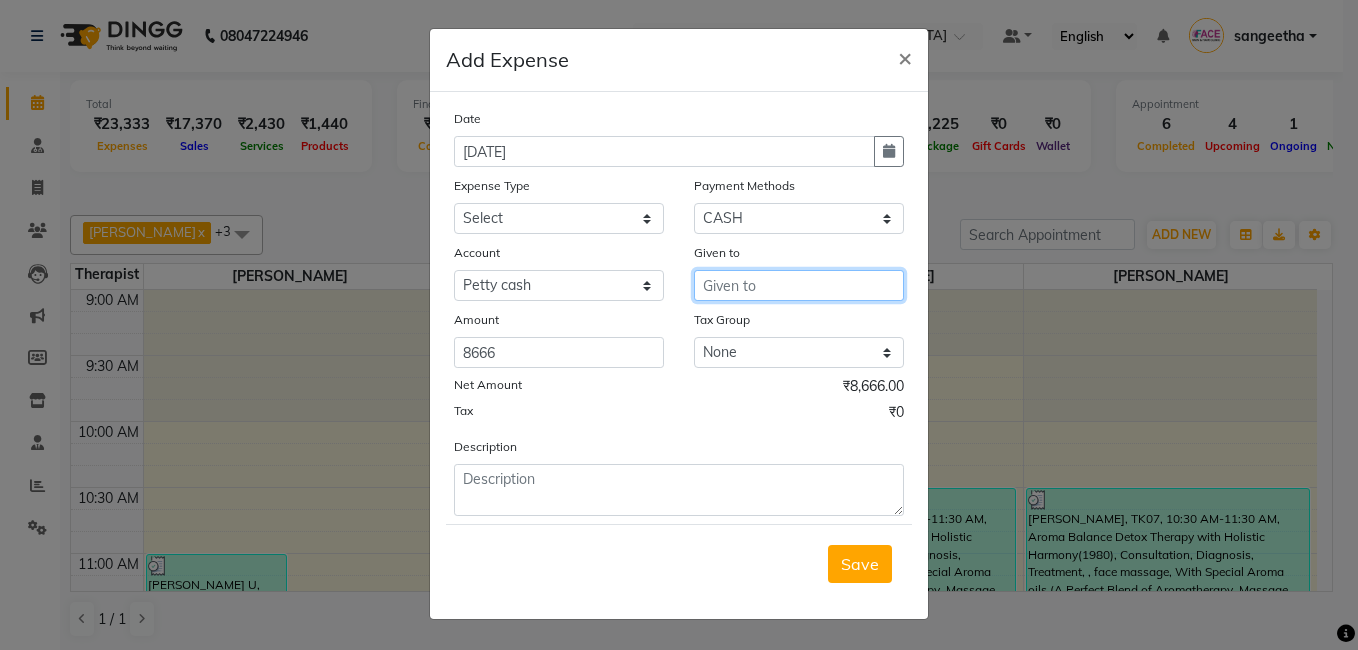 click at bounding box center [799, 285] 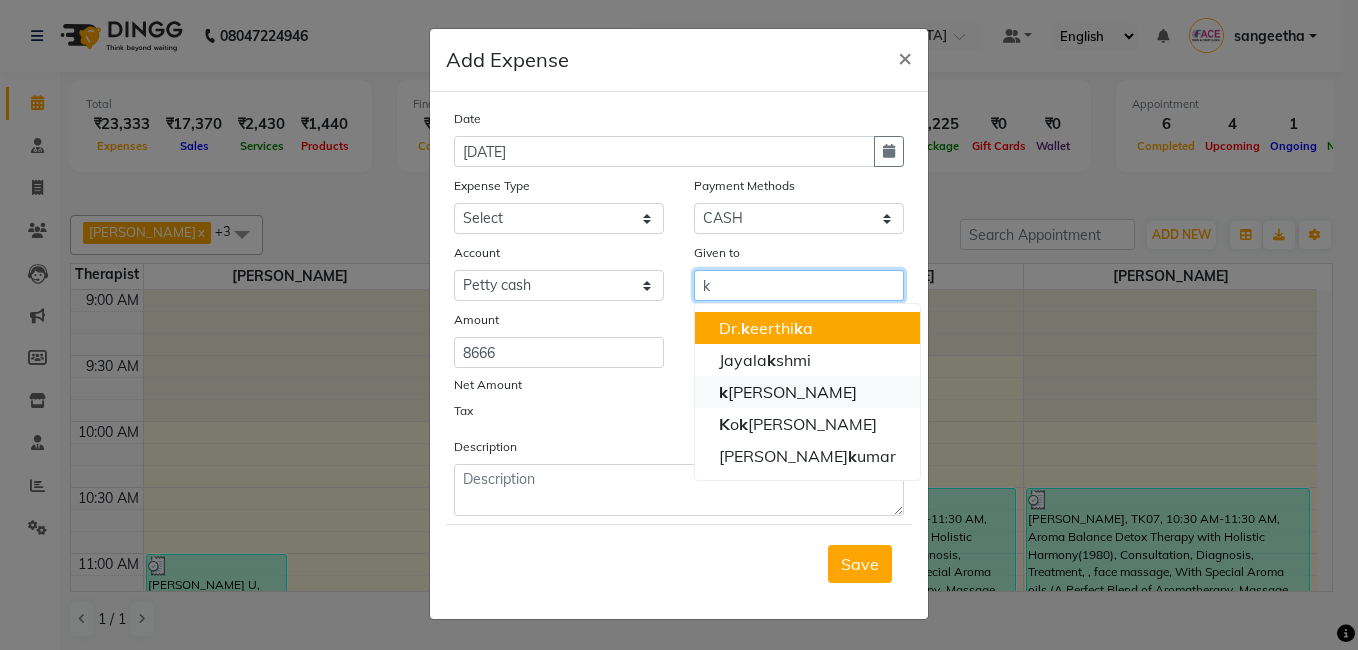 click on "k [PERSON_NAME]" at bounding box center (807, 392) 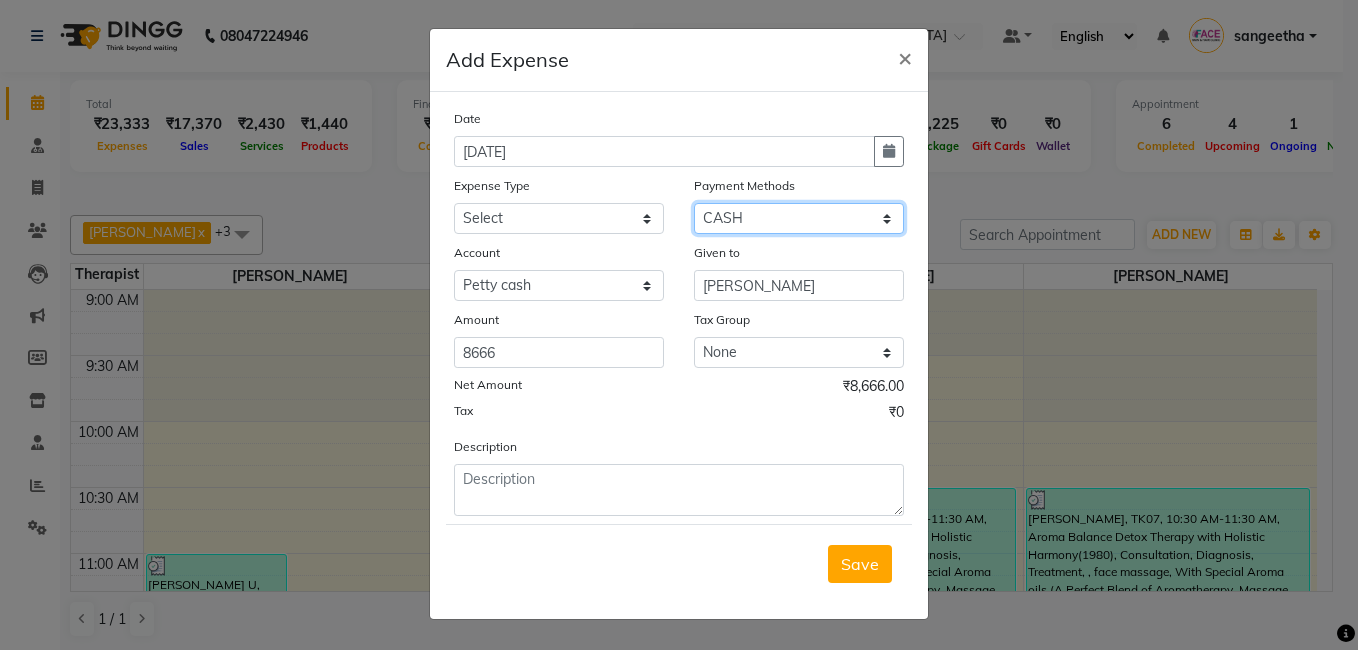 click on "Select Debit Card PhonePe UPI GPay ONLINE CASH Package Cheque Credit Card CARD Wallet" 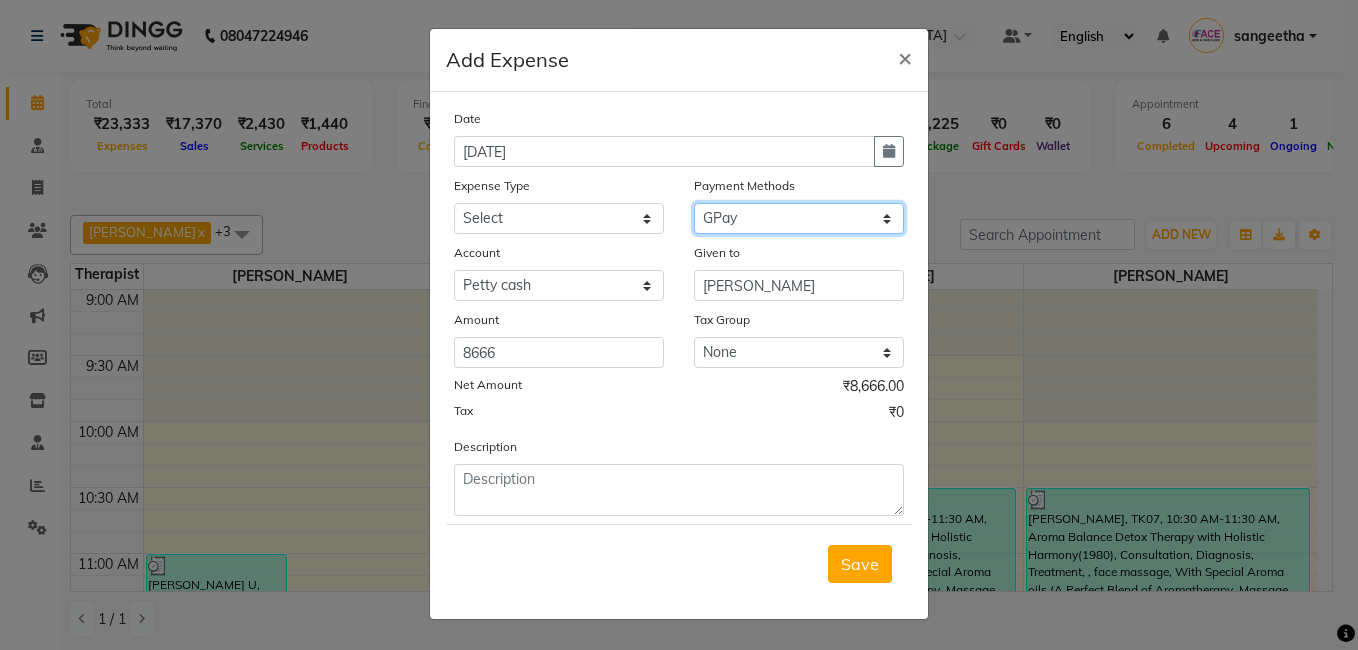 click on "Select Debit Card PhonePe UPI GPay ONLINE CASH Package Cheque Credit Card CARD Wallet" 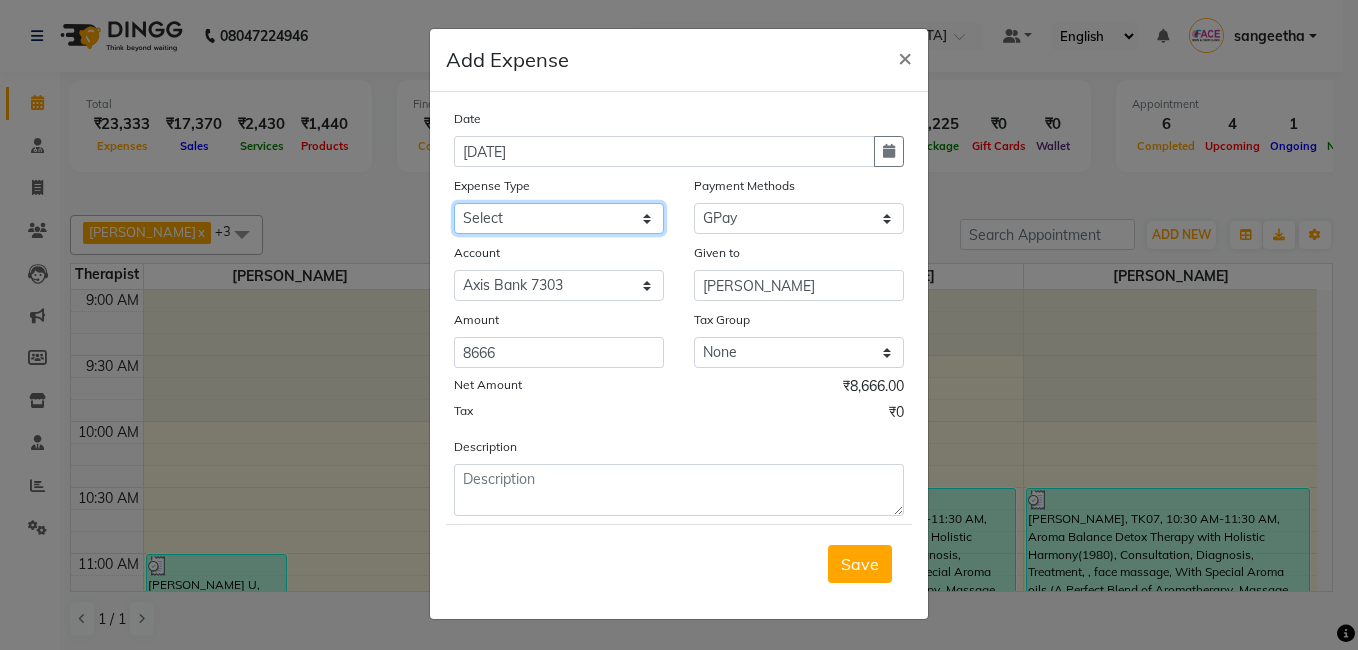 click on "Select Advance Salary Bank charges Bio Waste Cash transfer to bank Cash transfer to hub Clinical charges Computer Expenses Electricity Bill Equipment Fuel Govt fee Incentive Insurance International purchase Loan Repayment Maintenance Marketing Miscellaneous Other Pantry pooja Product Rent Rental Salary Software Expences Staff Snacks Tax Tea & Refreshment Uniforms Utilities Water can" 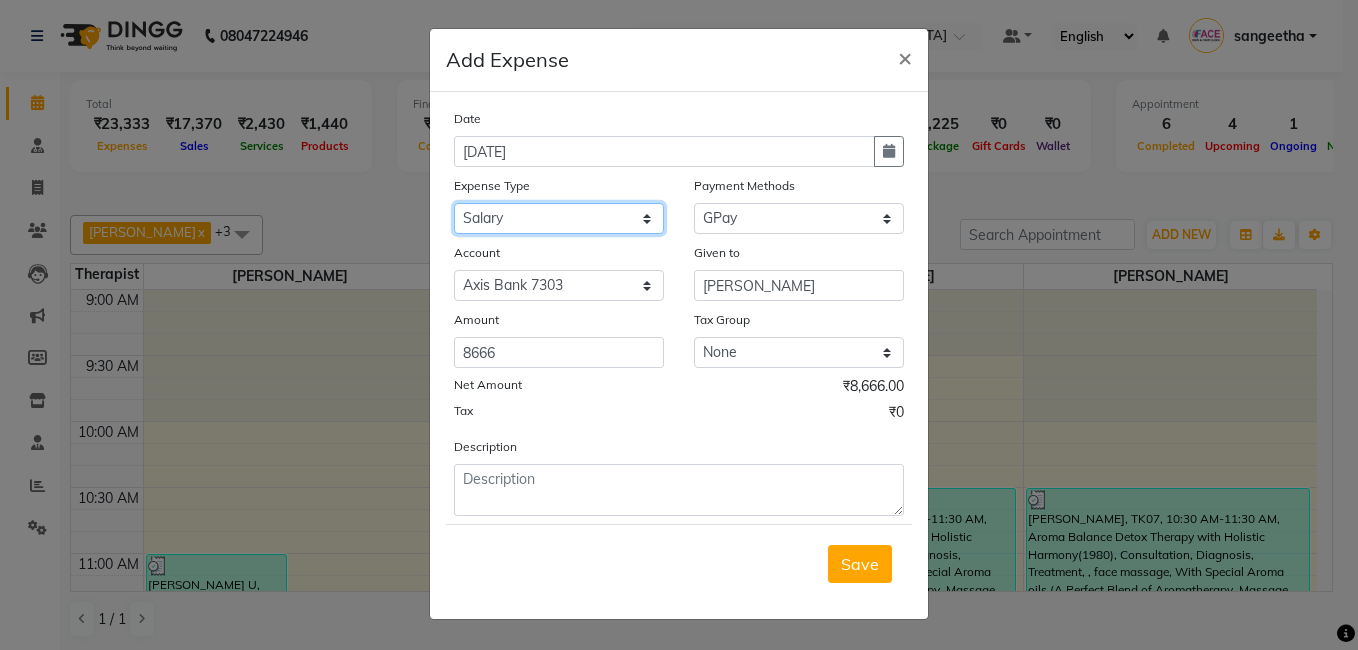 click on "Select Advance Salary Bank charges Bio Waste Cash transfer to bank Cash transfer to hub Clinical charges Computer Expenses Electricity Bill Equipment Fuel Govt fee Incentive Insurance International purchase Loan Repayment Maintenance Marketing Miscellaneous Other Pantry pooja Product Rent Rental Salary Software Expences Staff Snacks Tax Tea & Refreshment Uniforms Utilities Water can" 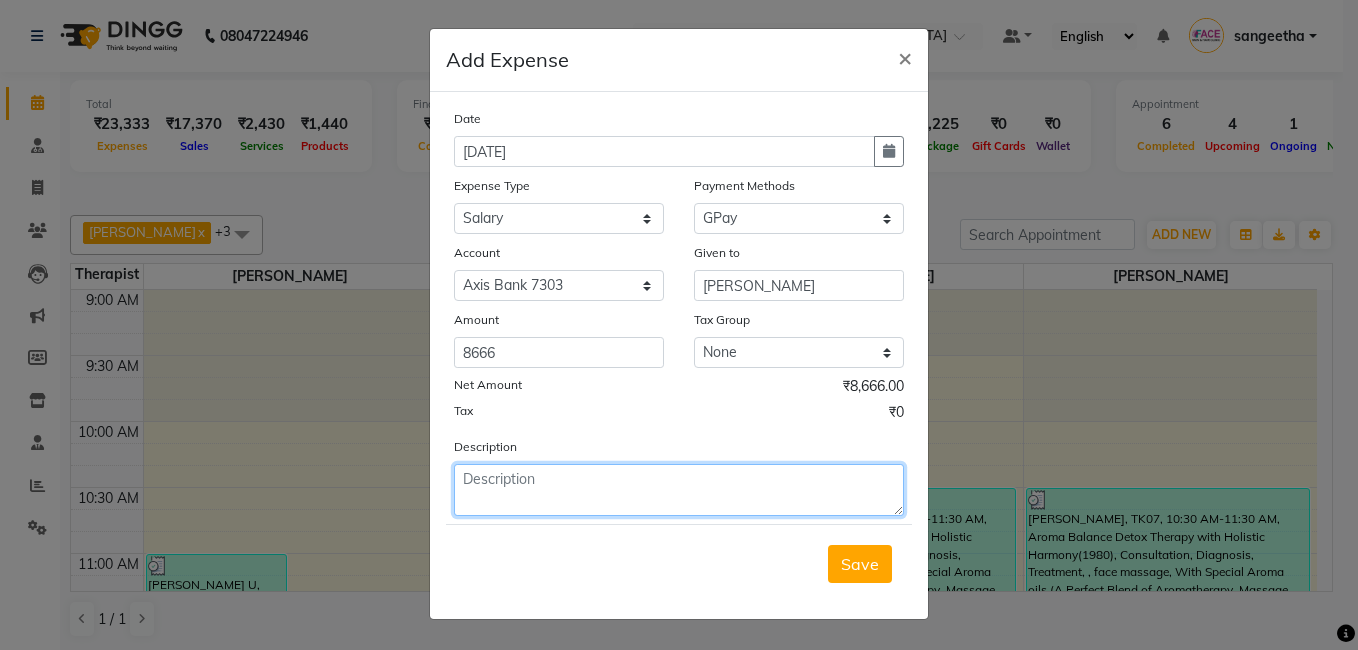 click 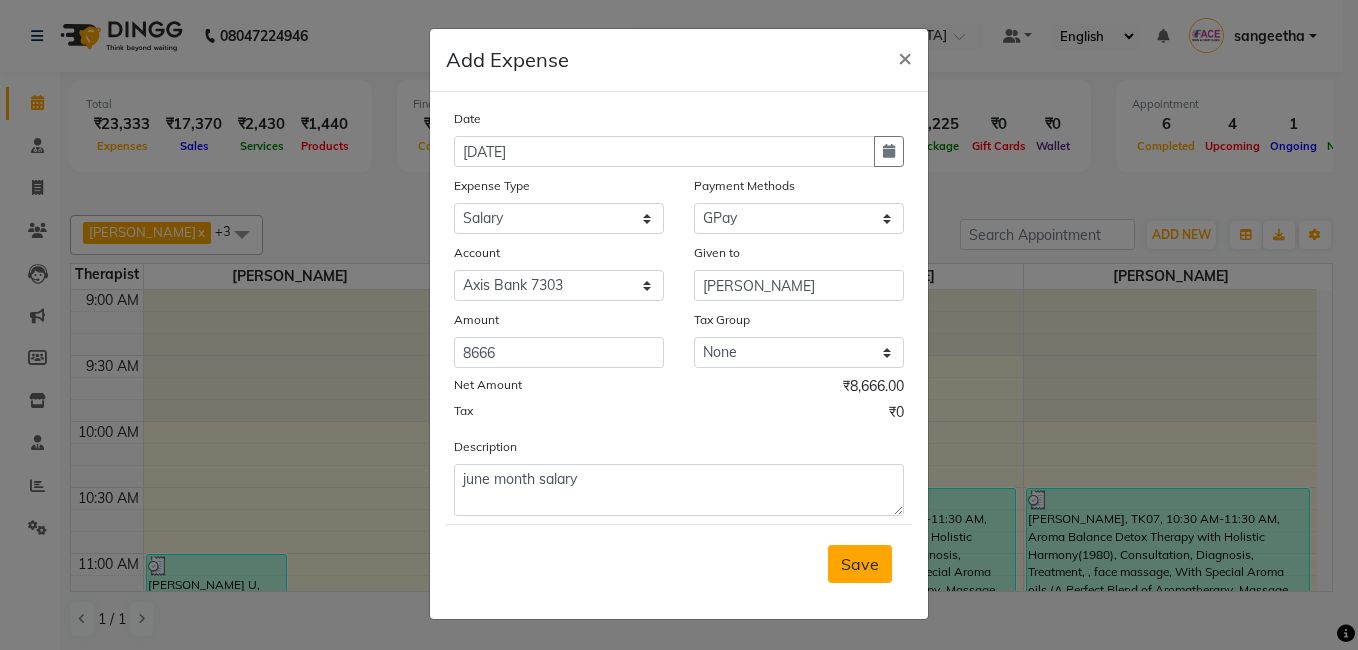 click on "Save" at bounding box center (860, 564) 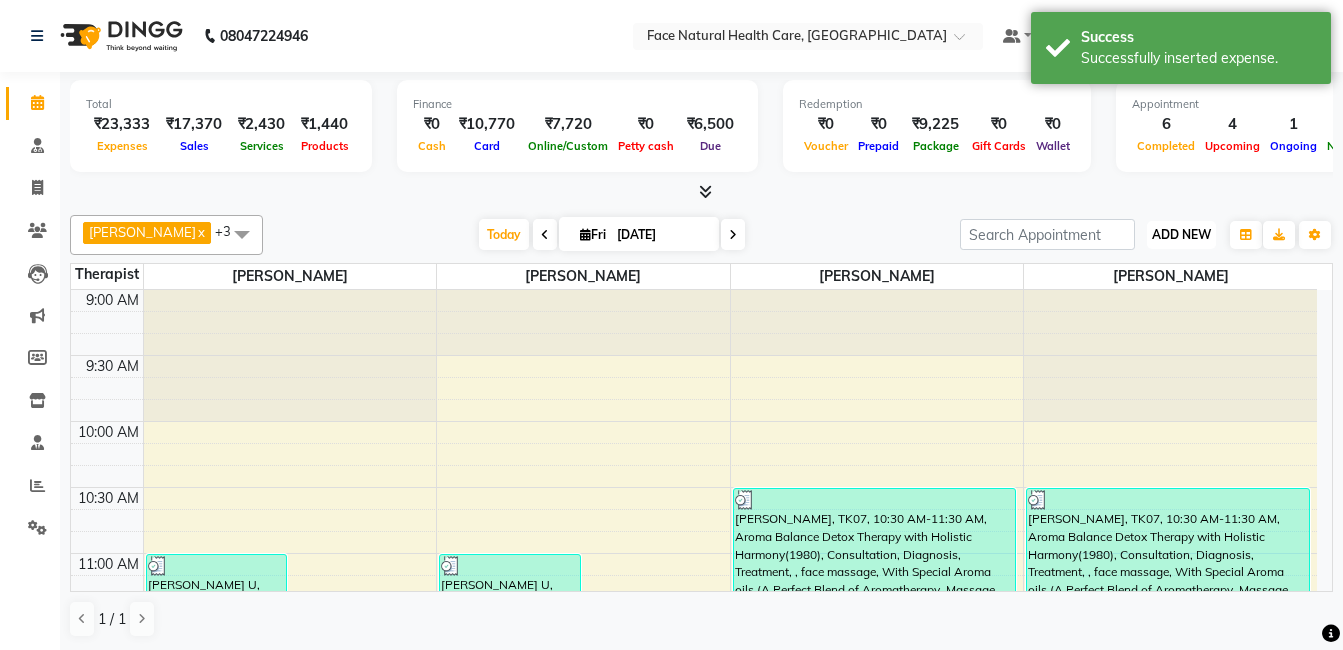 click on "ADD NEW" at bounding box center [1181, 234] 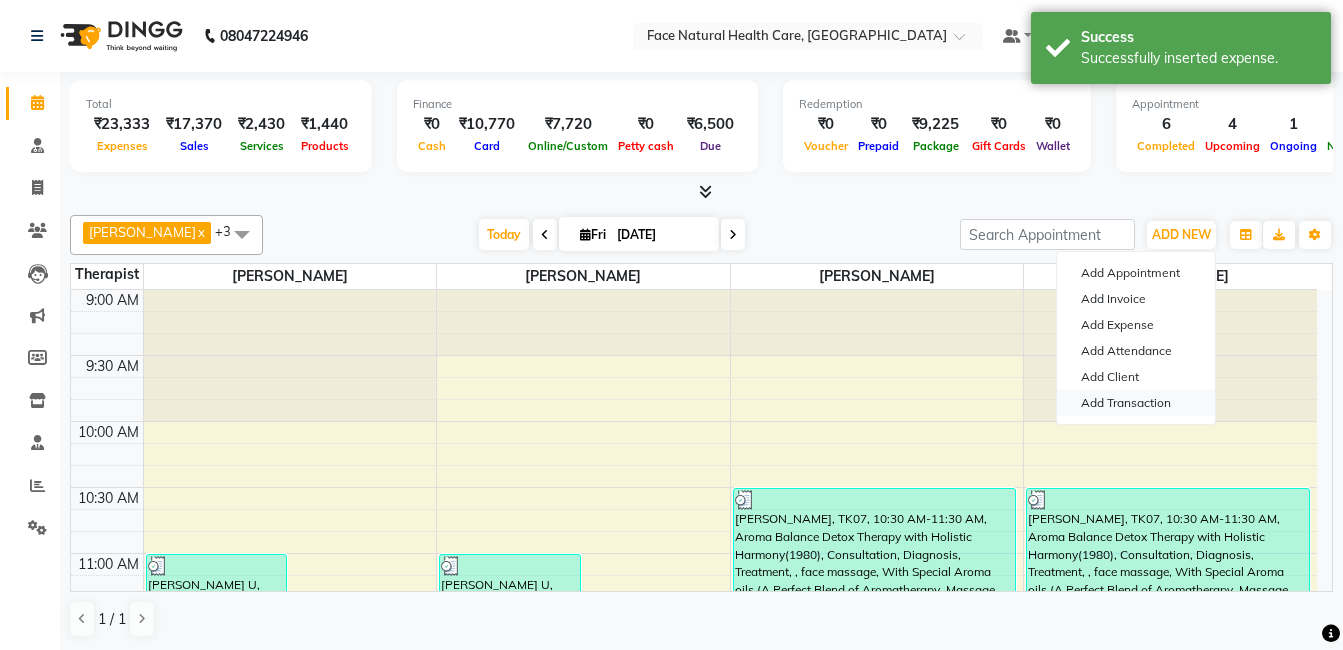 click on "Add Transaction" at bounding box center [1136, 403] 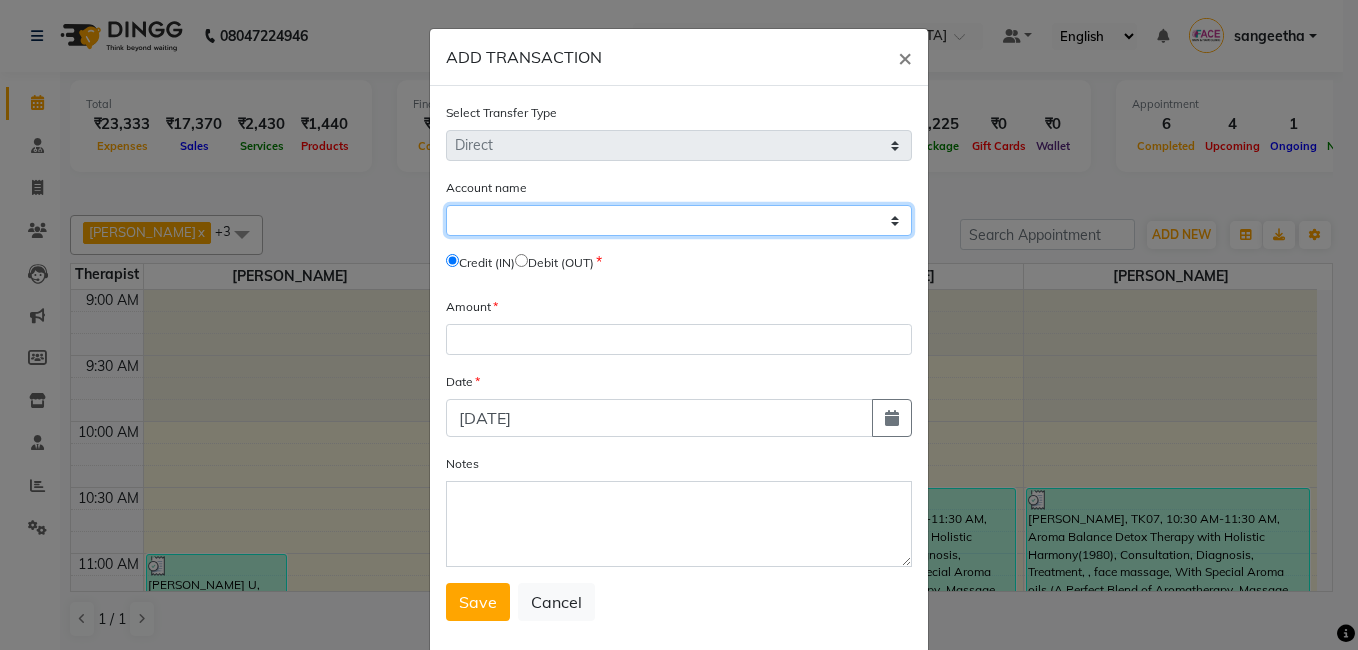 click on "Select [PERSON_NAME] Cash Axis Bank  7303 Cash In Hand Cash To Accounts" 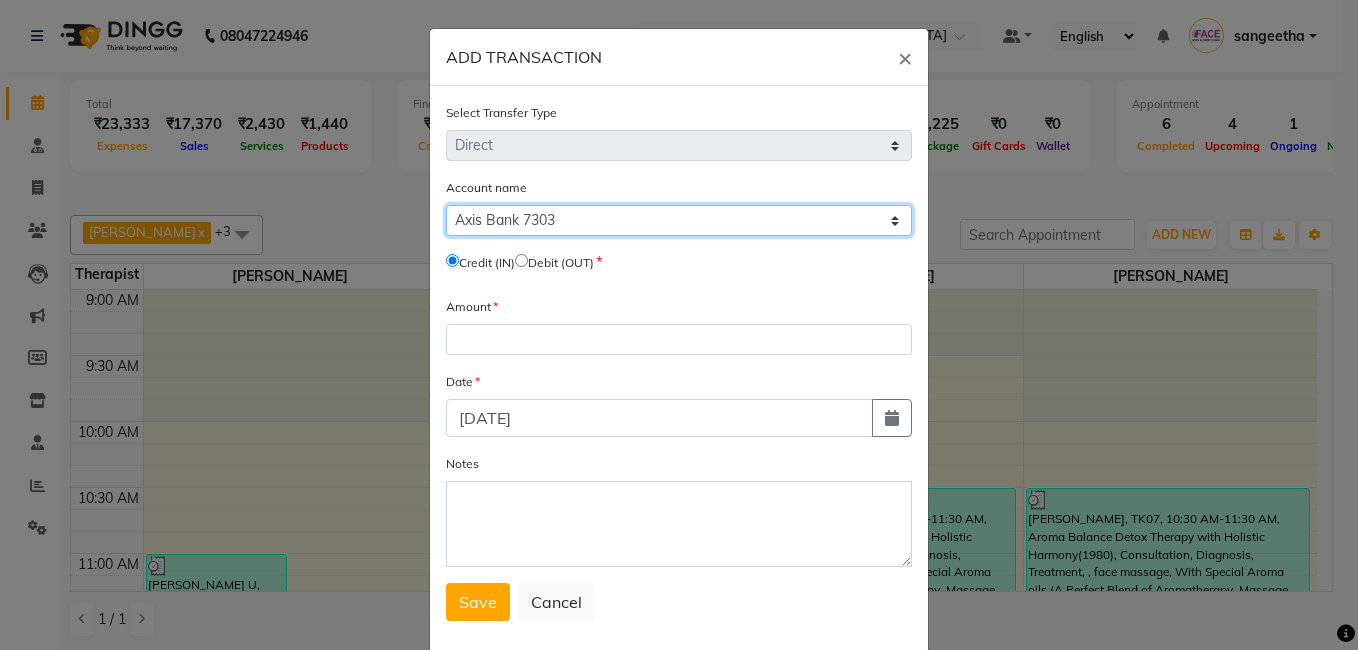 click on "Select [PERSON_NAME] Cash Axis Bank  7303 Cash In Hand Cash To Accounts" 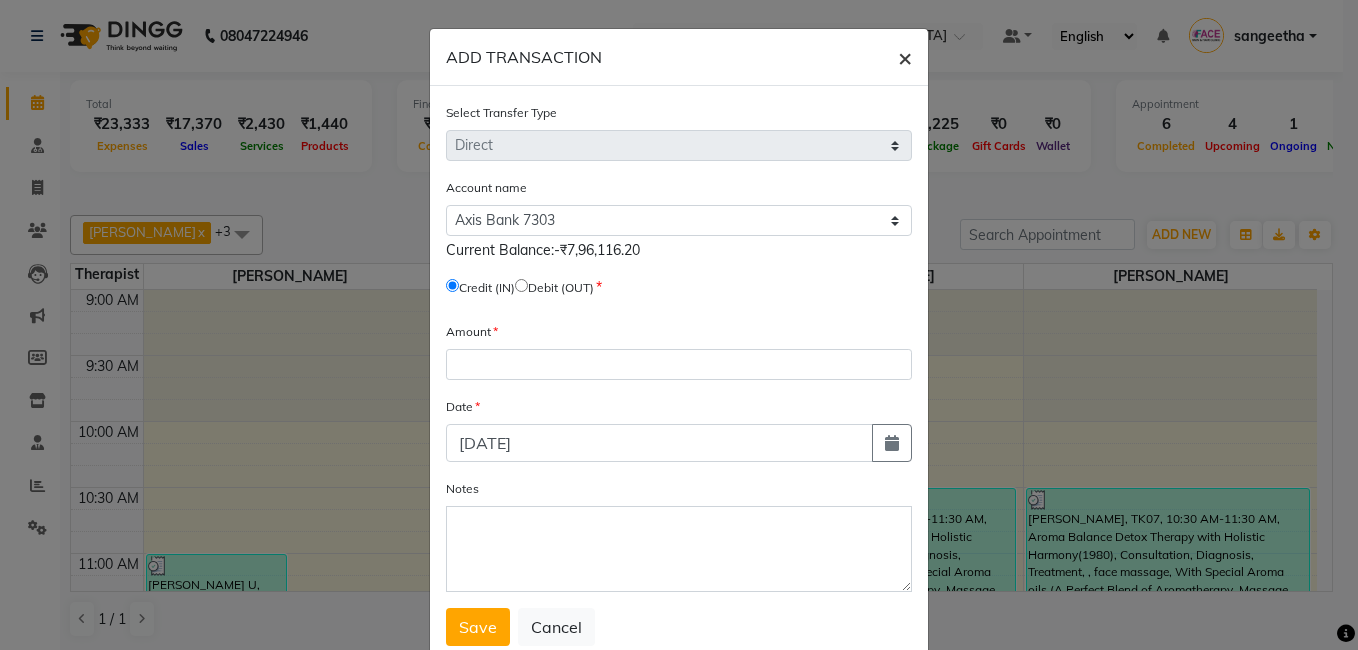 click on "×" 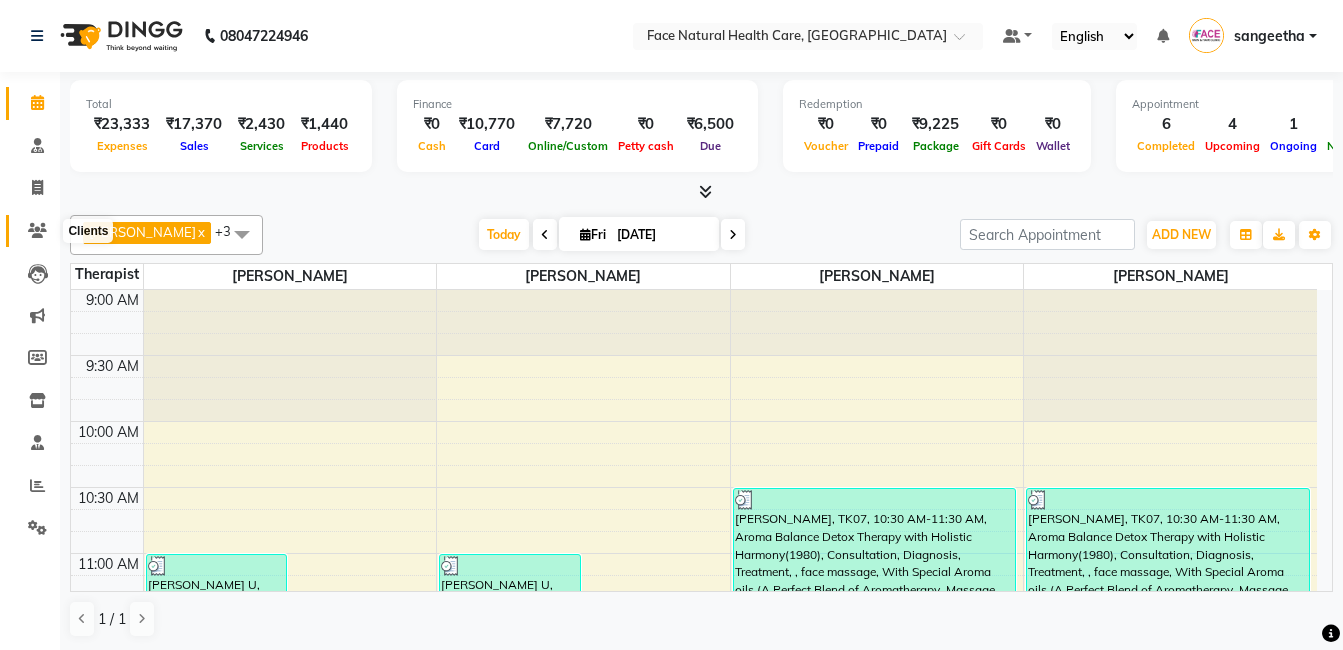 click 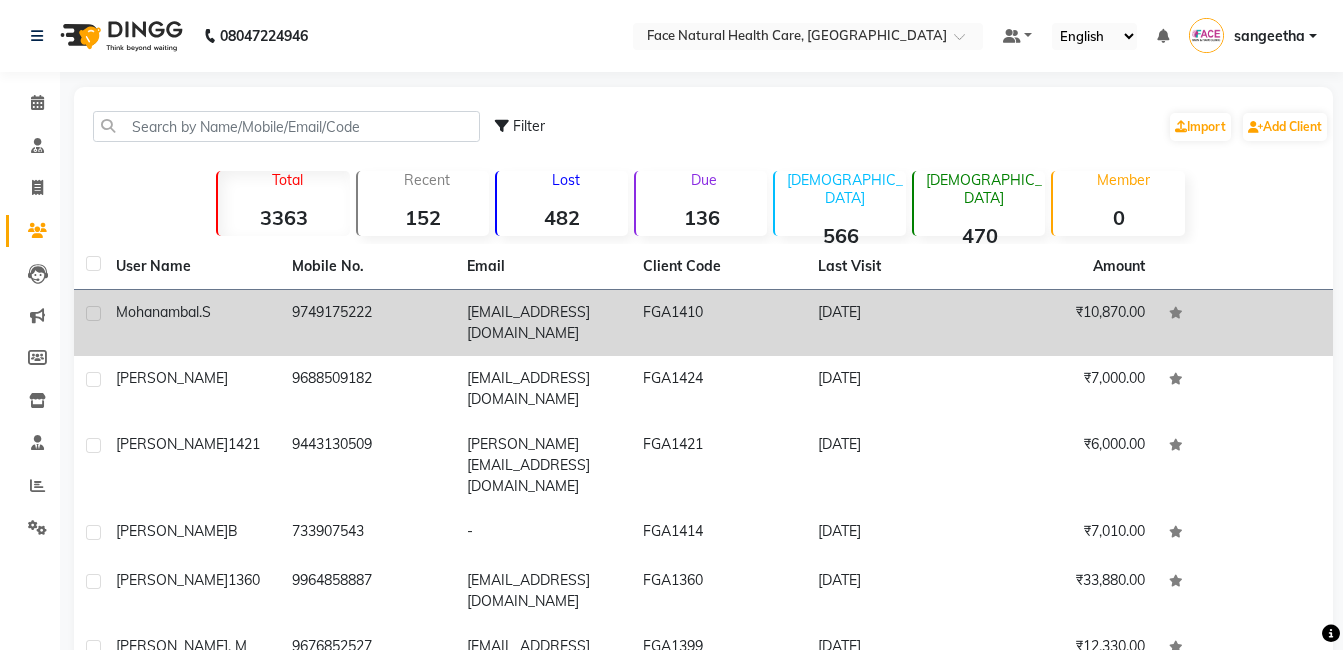 click on "9749175222" 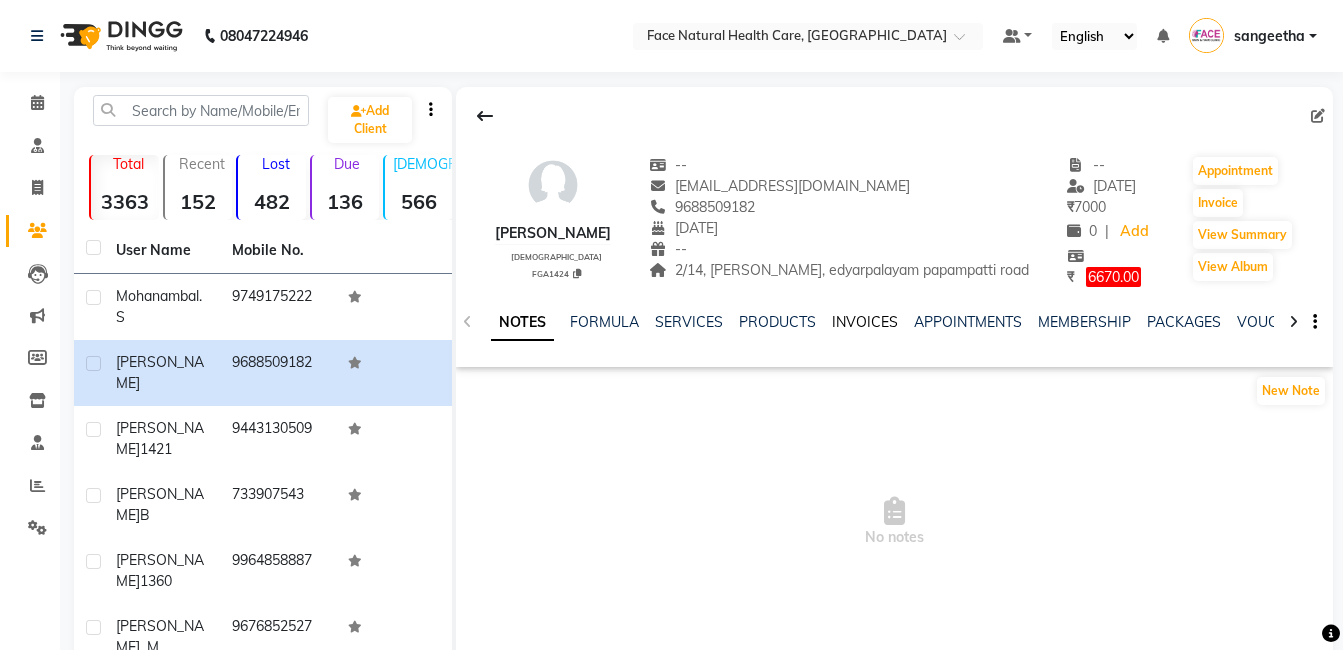 click on "INVOICES" 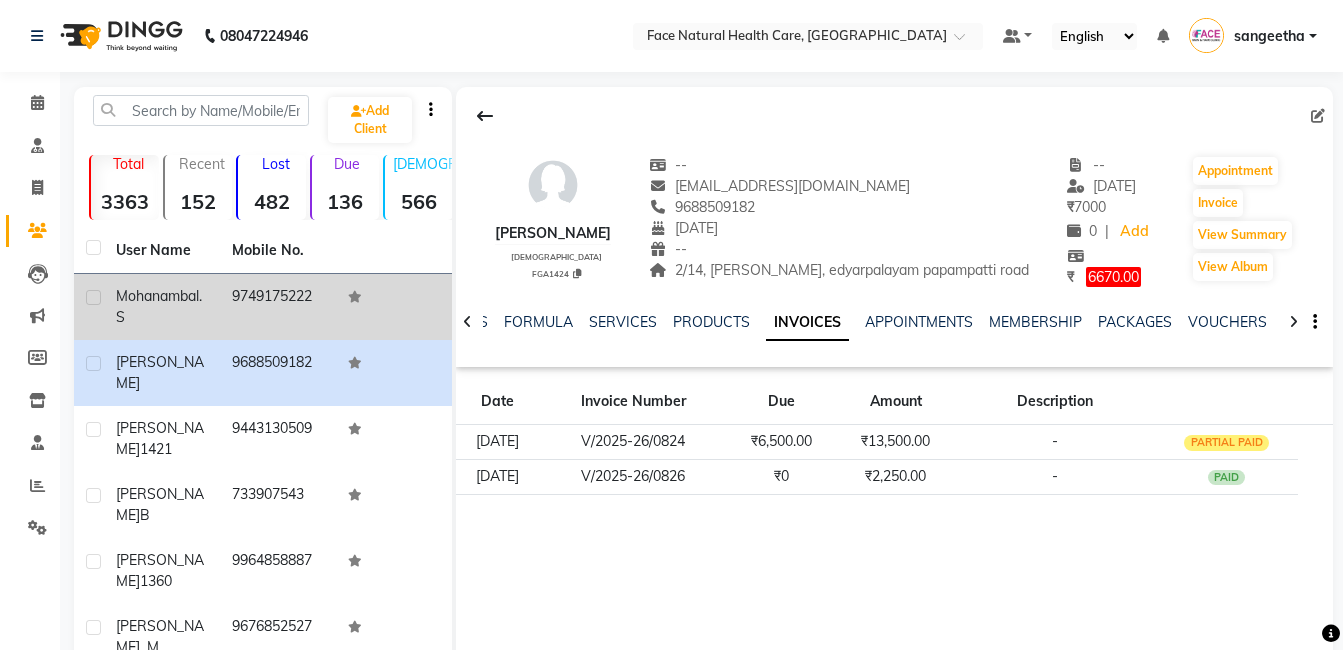click on "9749175222" 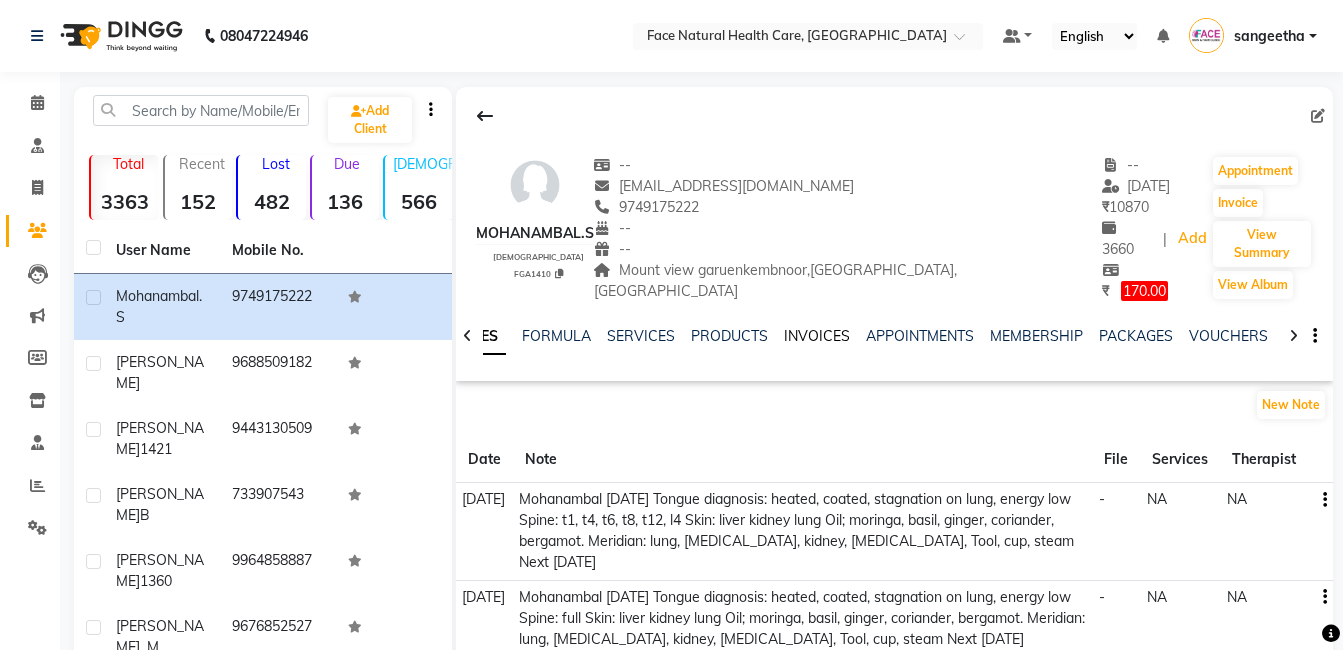click on "INVOICES" 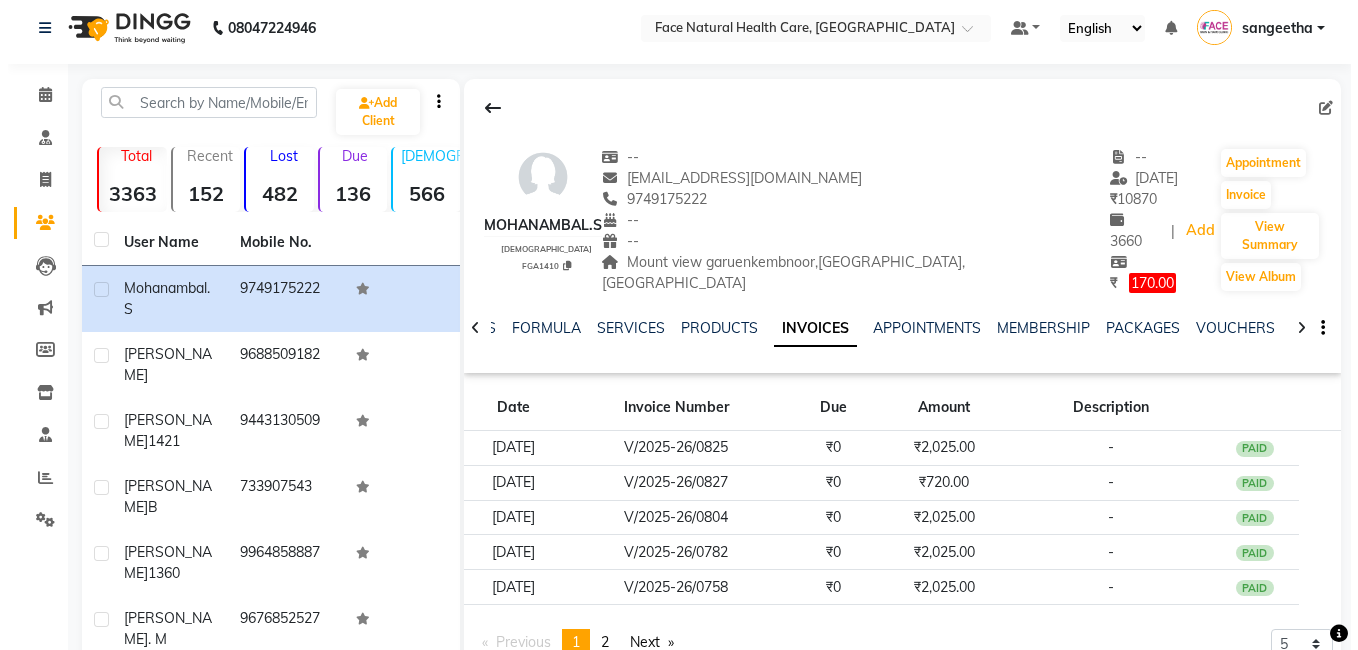 scroll, scrollTop: 302, scrollLeft: 0, axis: vertical 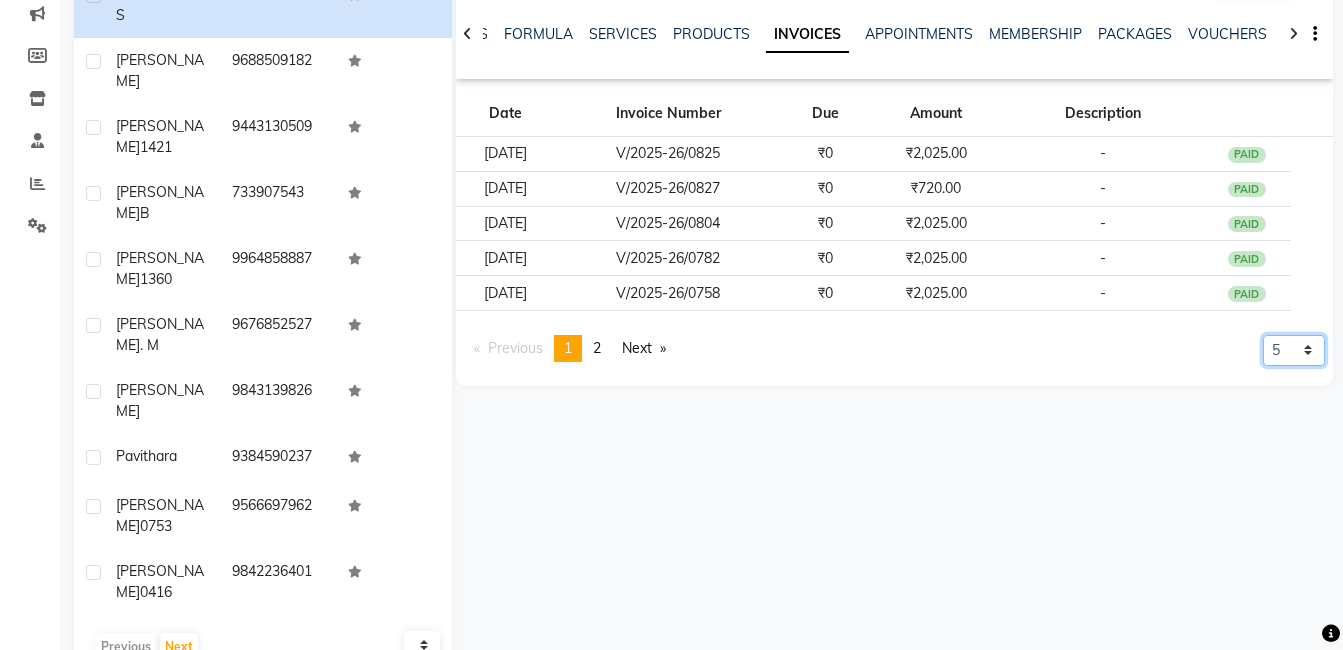 click on "5 10 50 100 500" 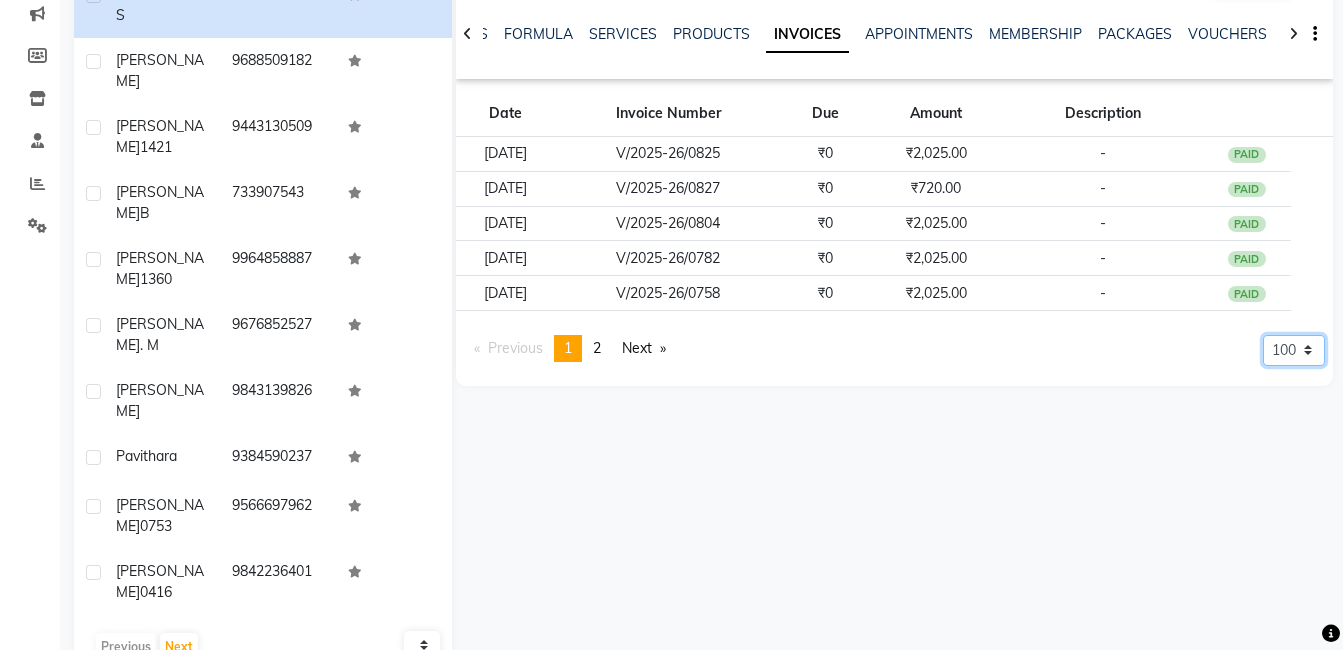 click on "5 10 50 100 500" 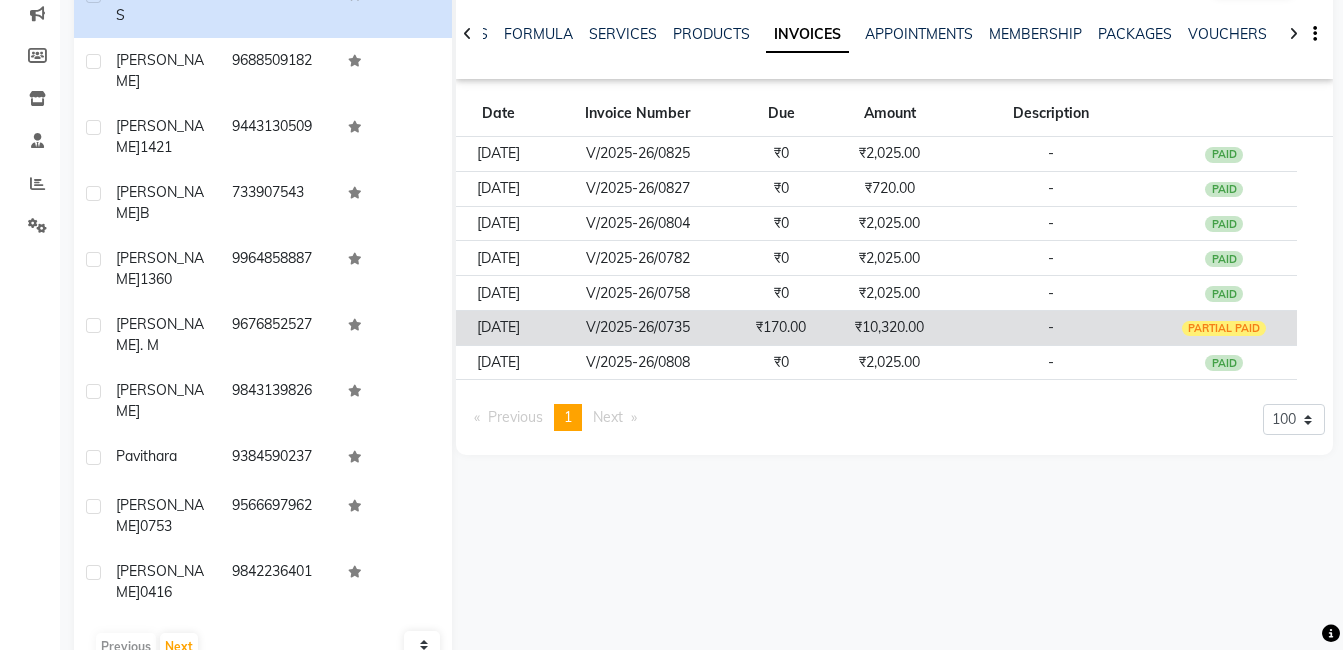 click on "-" 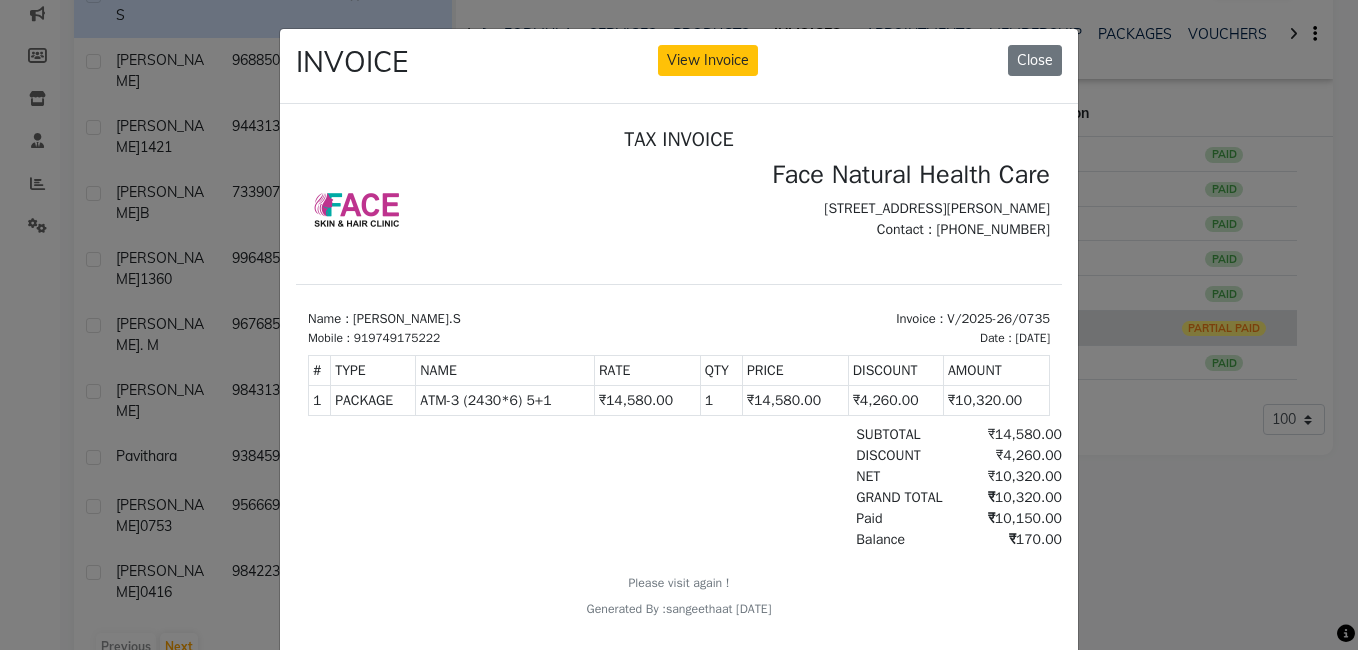 scroll, scrollTop: 0, scrollLeft: 0, axis: both 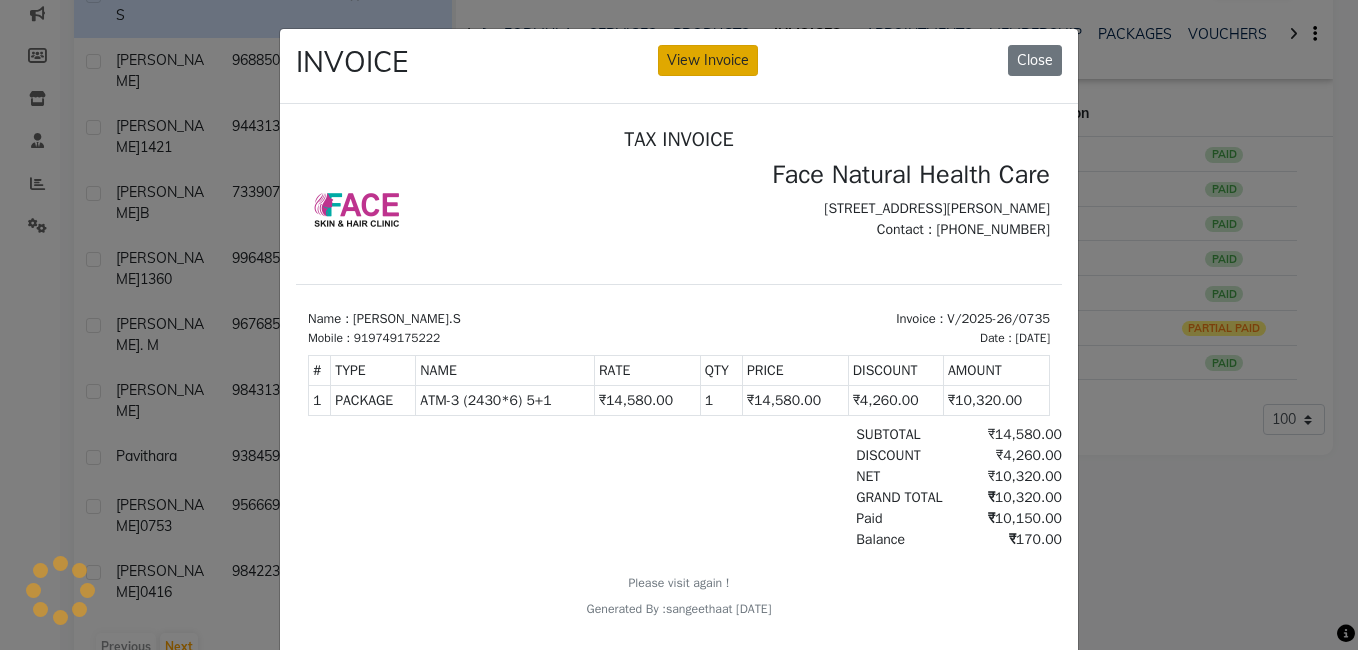 click on "View Invoice" 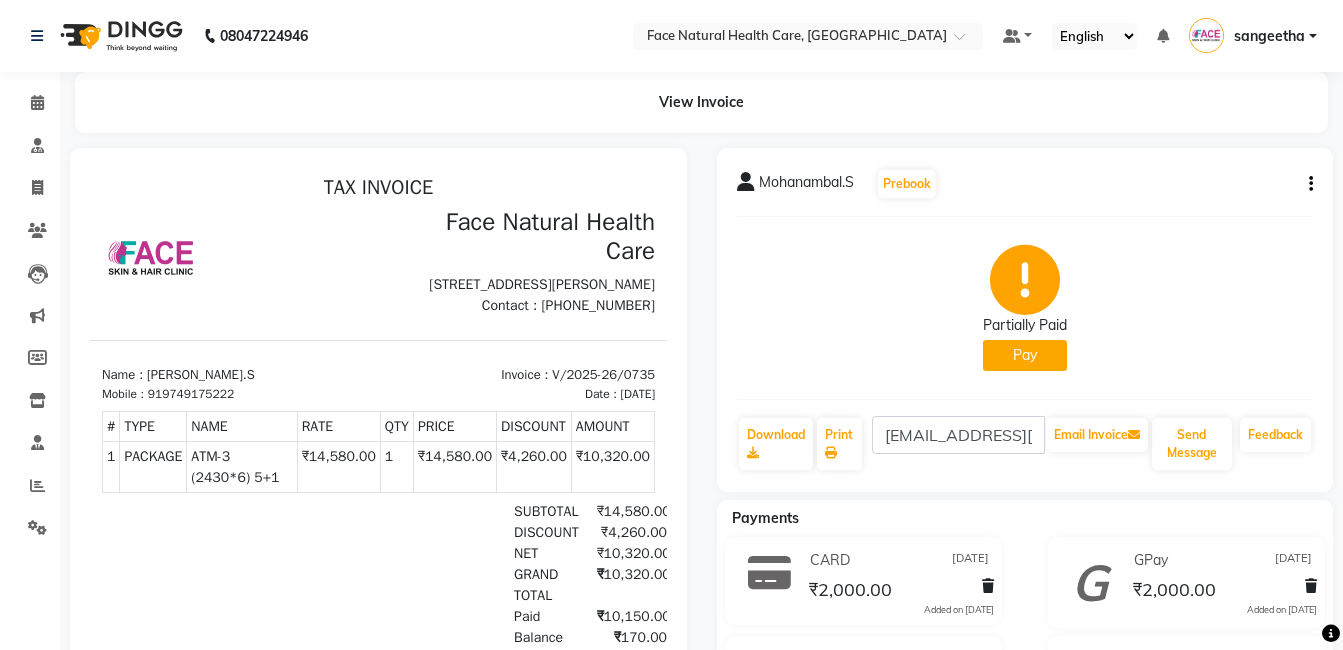 scroll, scrollTop: 0, scrollLeft: 0, axis: both 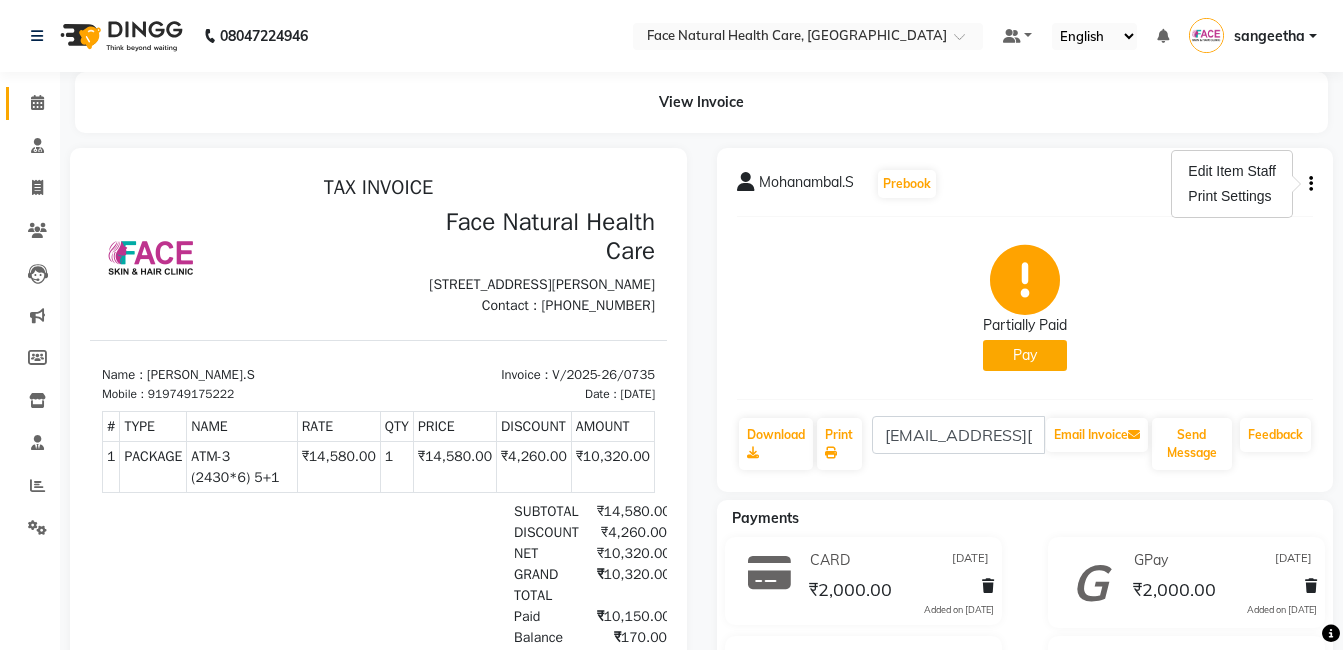 click on "Calendar" 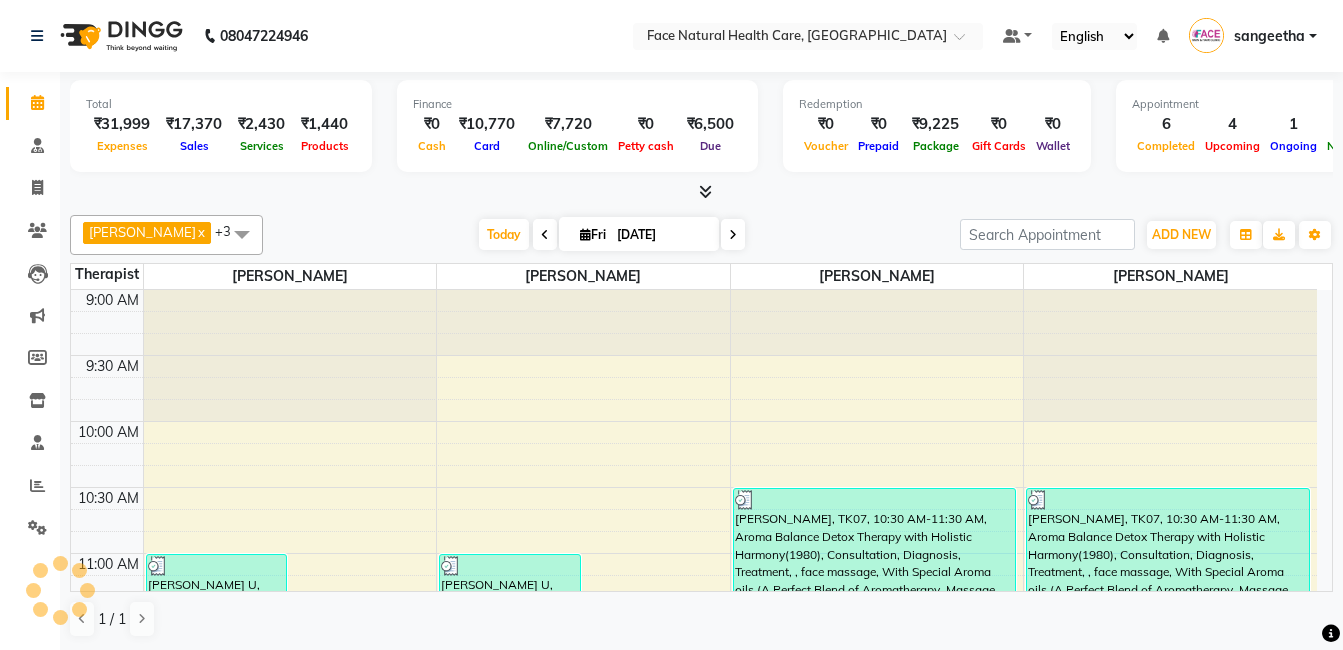 scroll, scrollTop: 0, scrollLeft: 0, axis: both 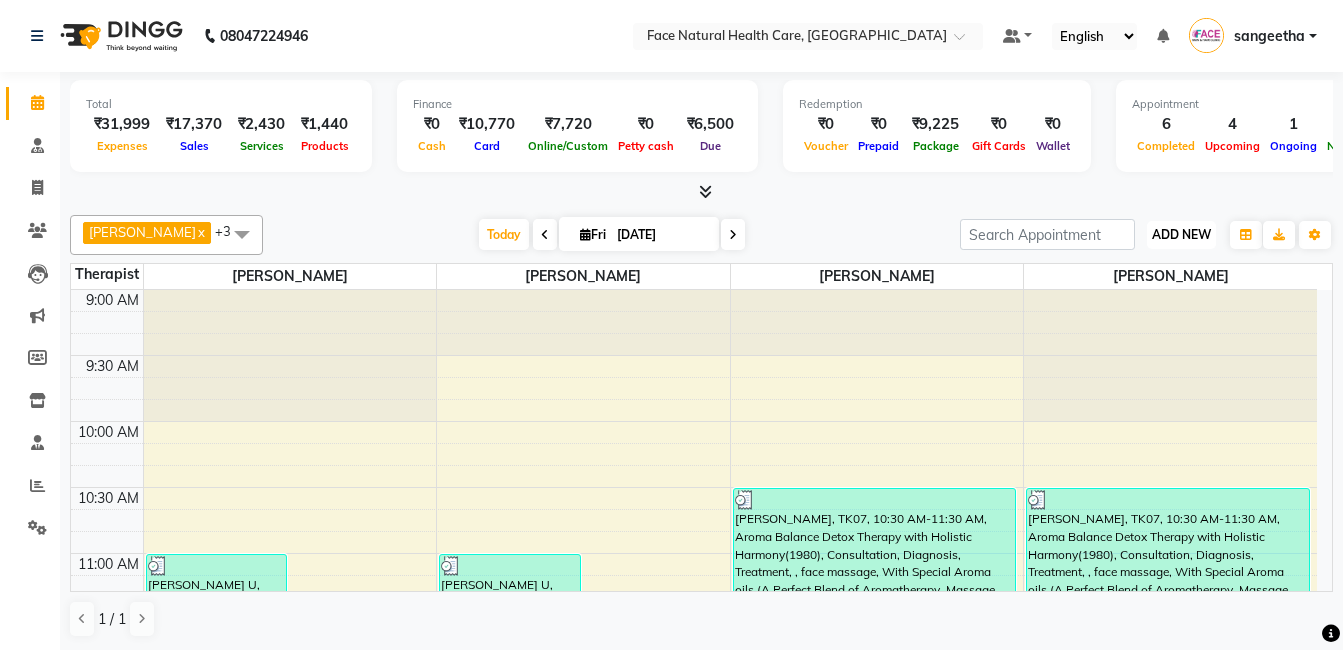 click on "ADD NEW" at bounding box center [1181, 234] 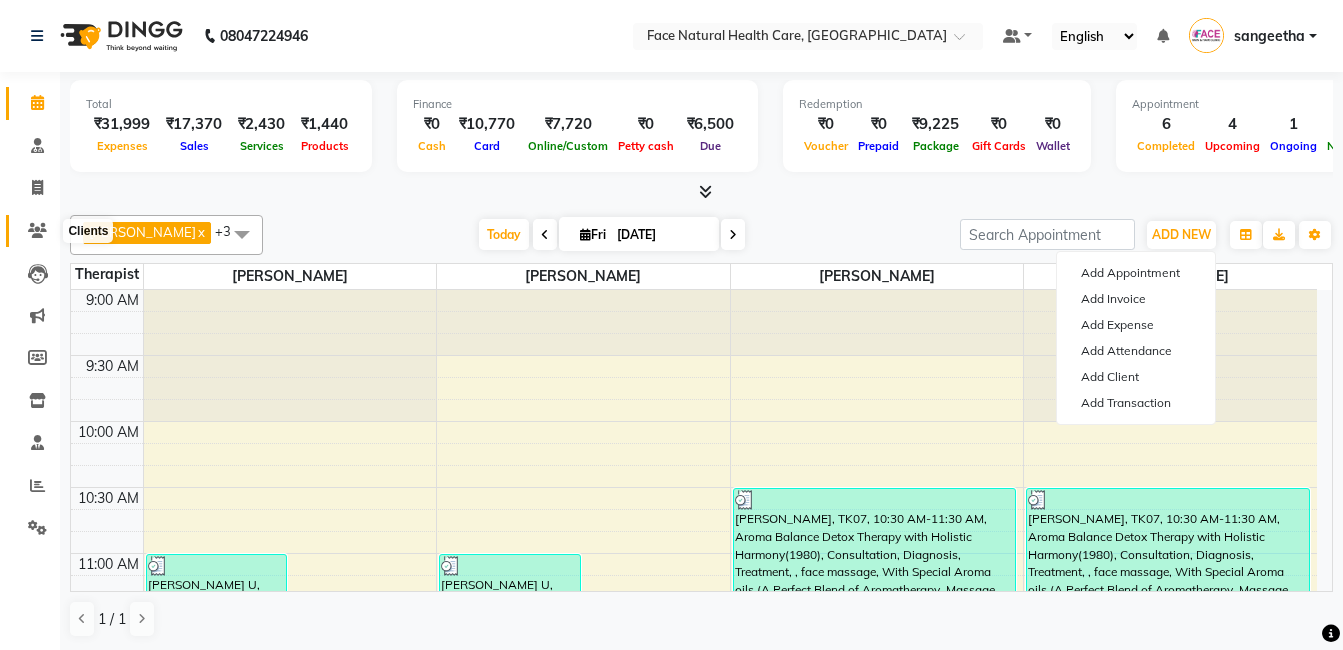 click 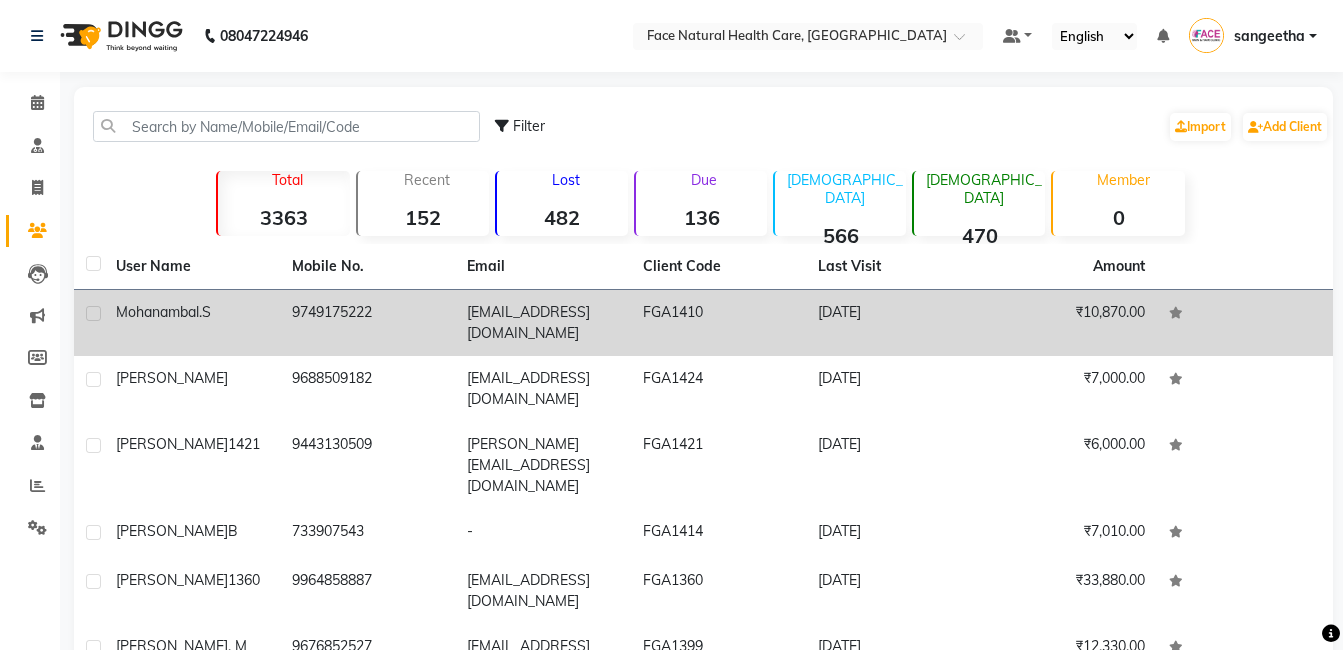 click on "9749175222" 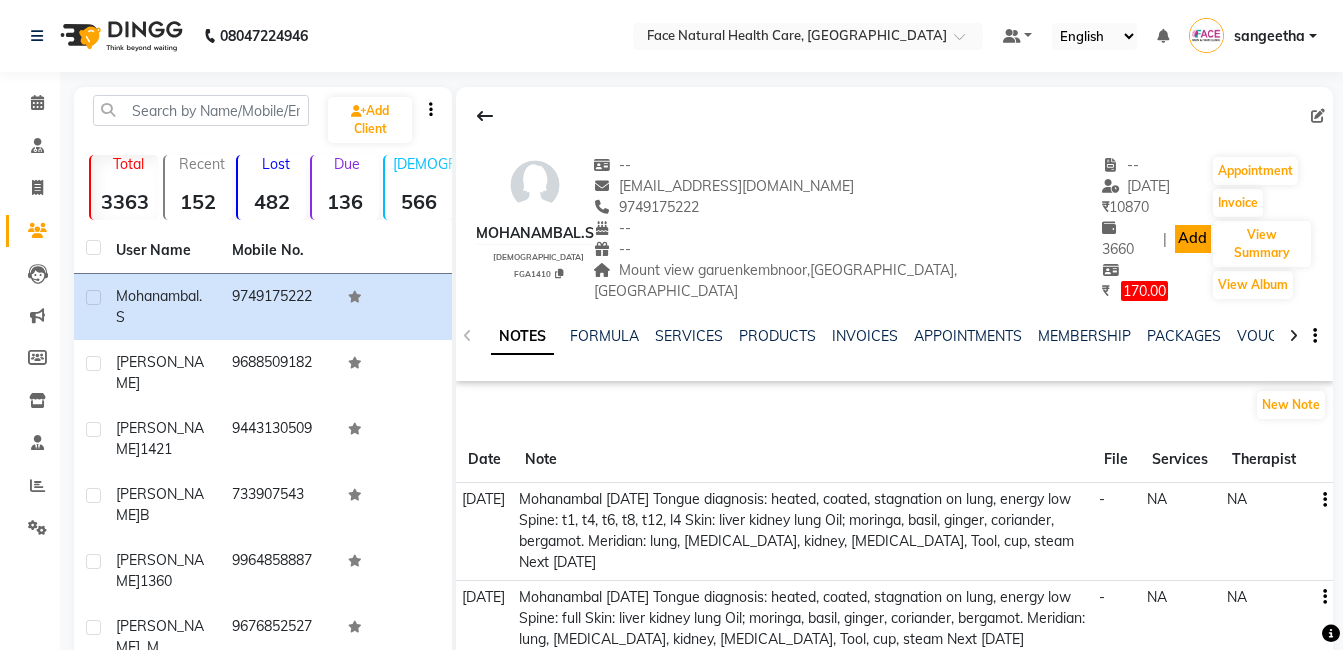 click on "Add" 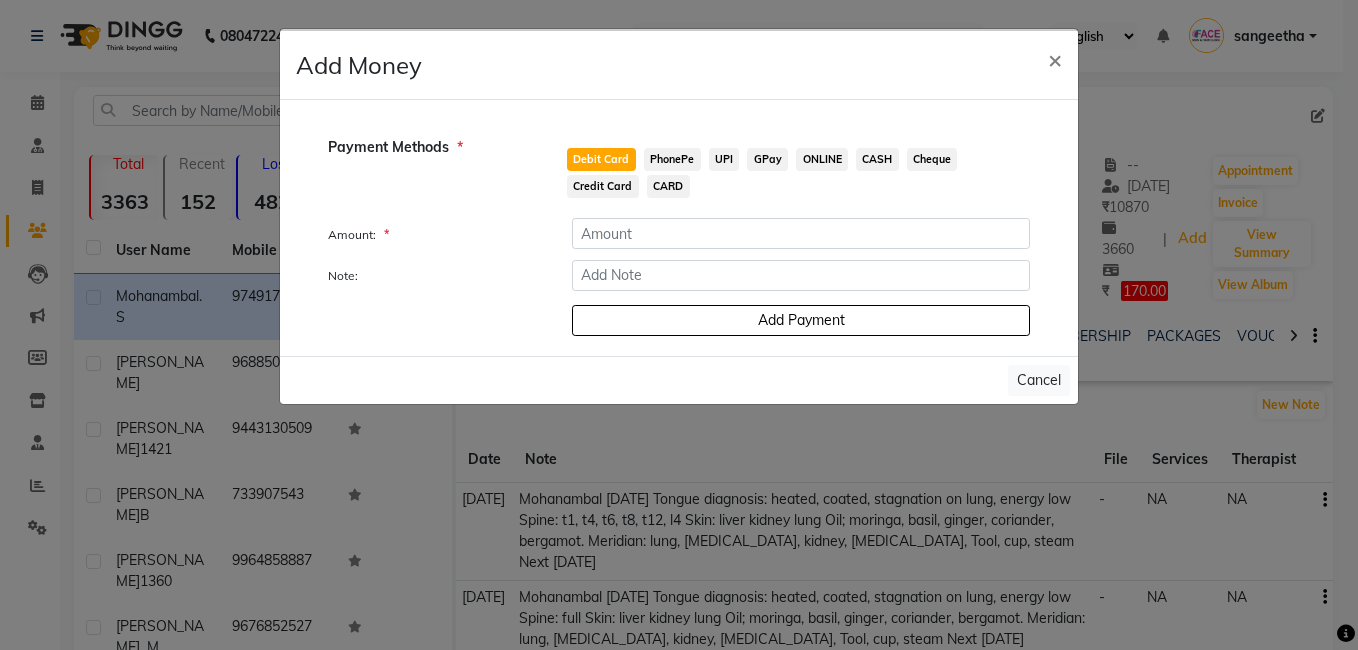 click on "CARD" 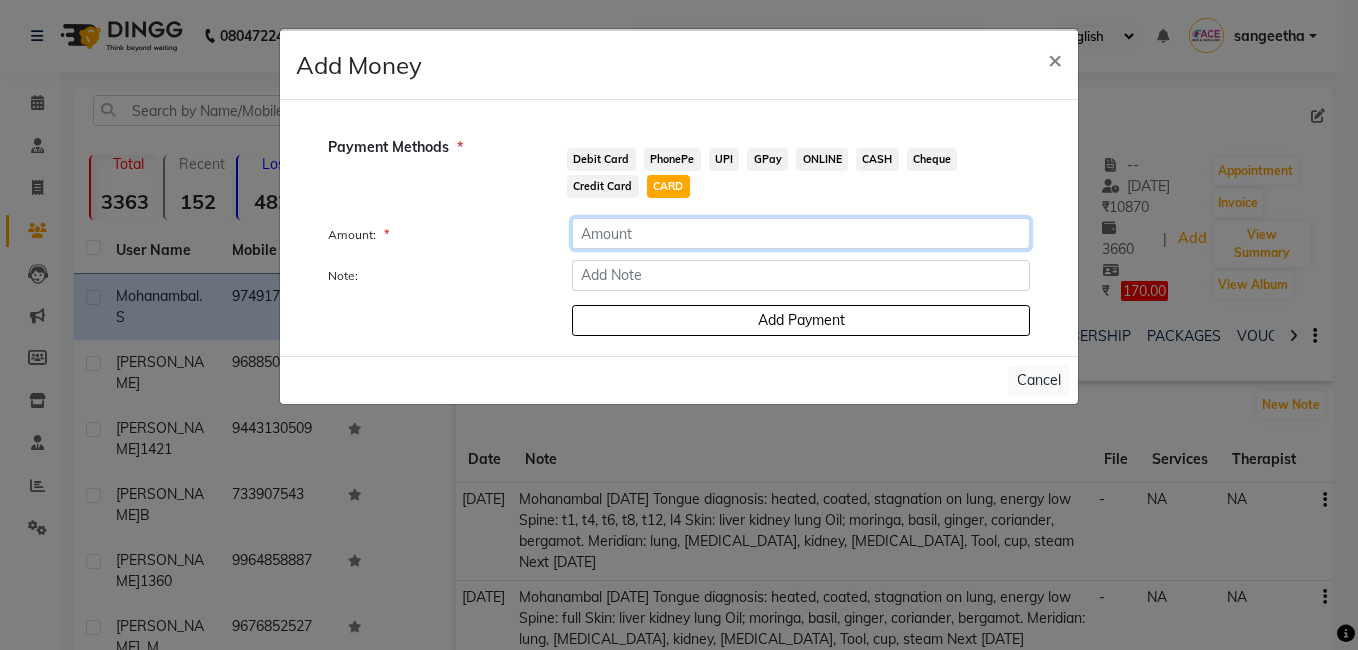 click 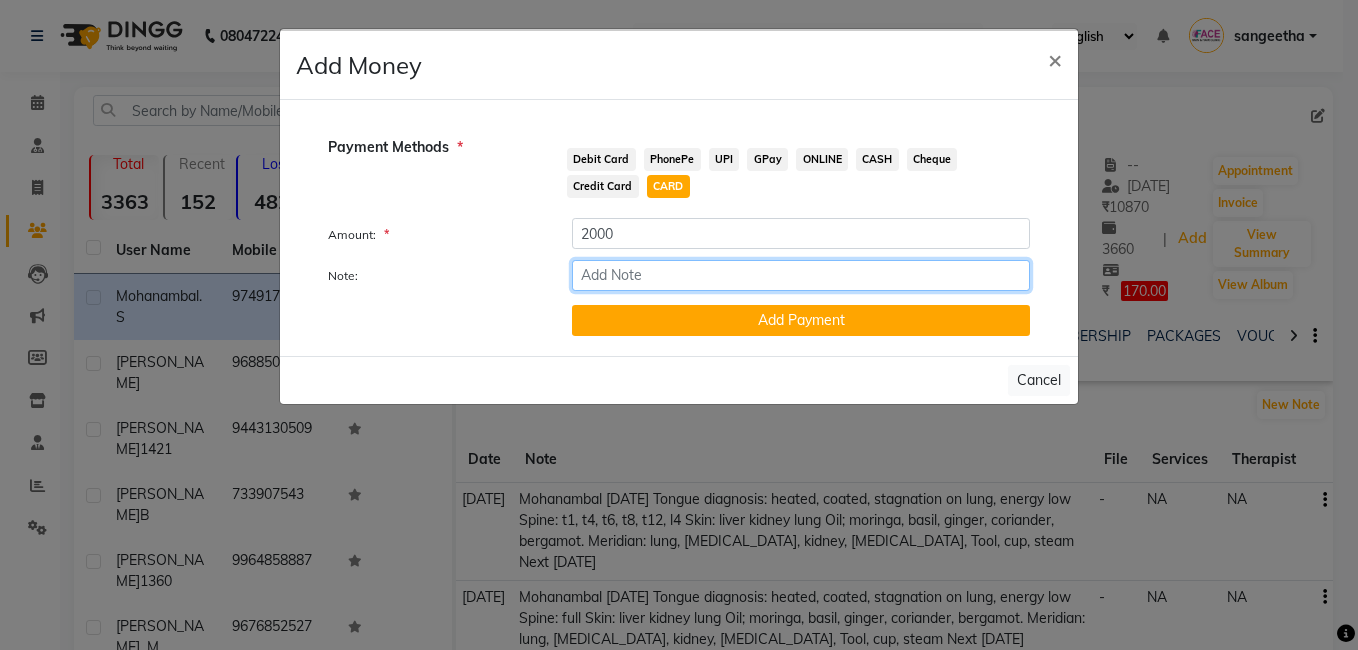 click on "Note:" at bounding box center (801, 275) 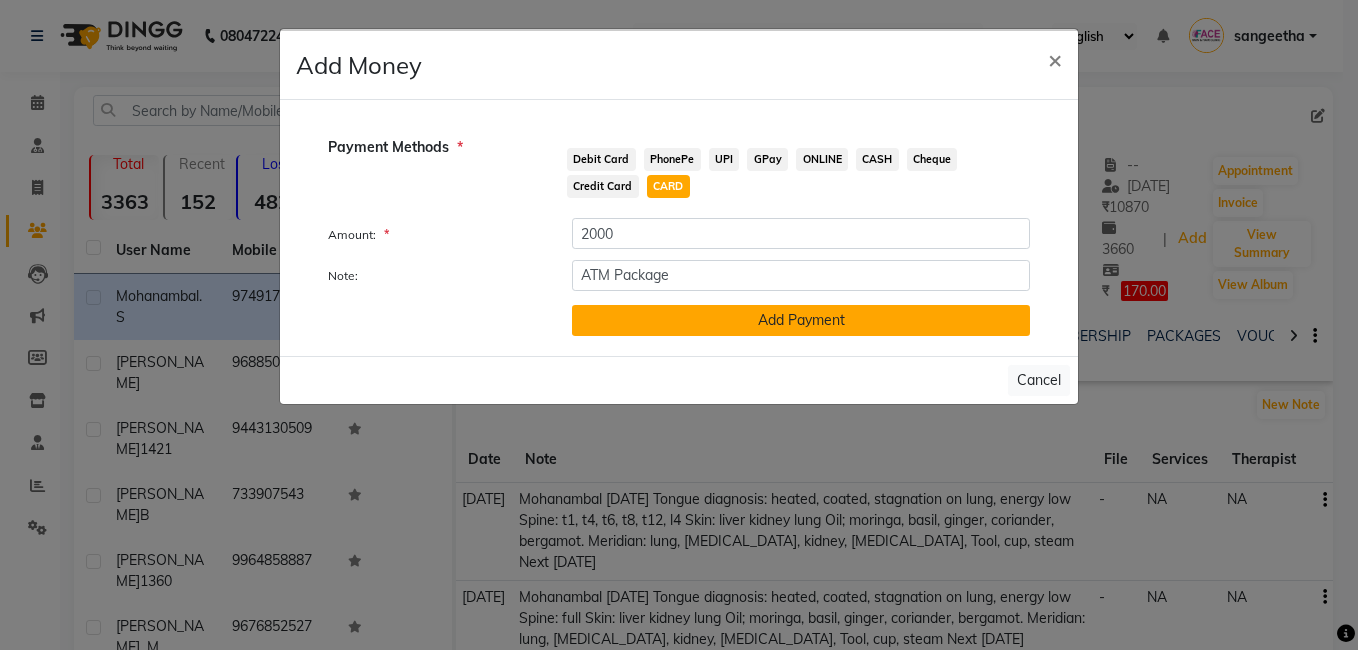 click on "Add Payment" 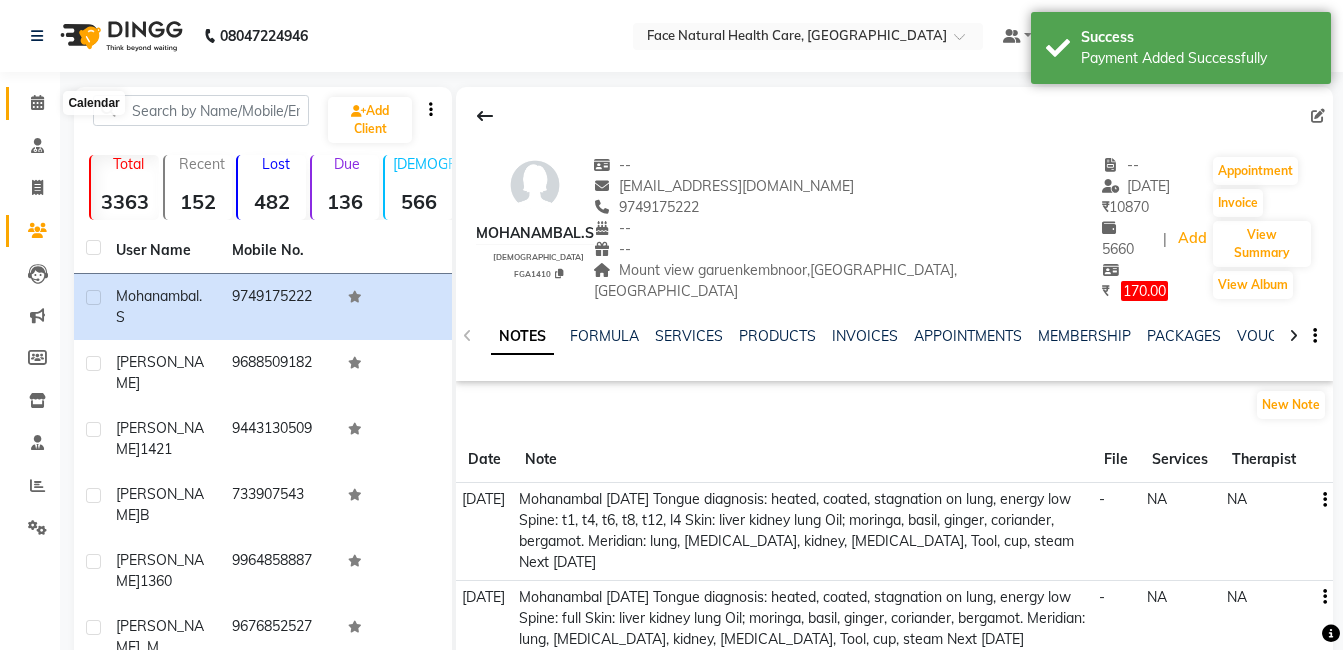 click 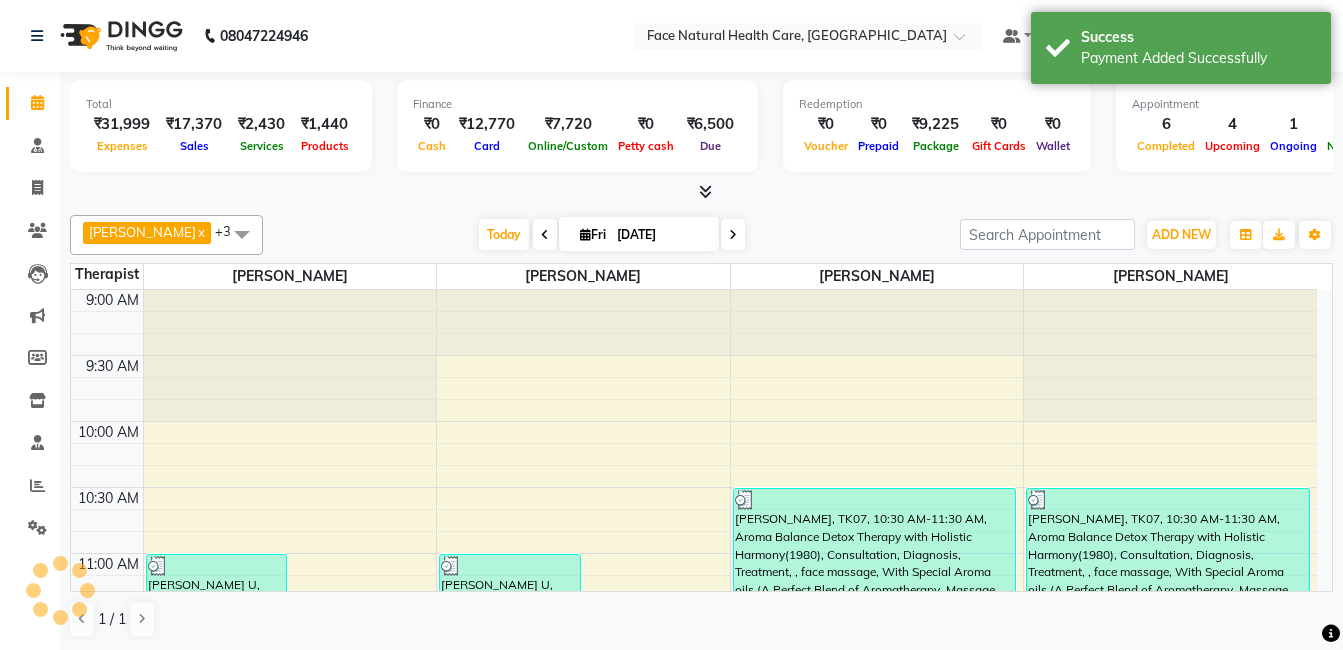 scroll, scrollTop: 0, scrollLeft: 0, axis: both 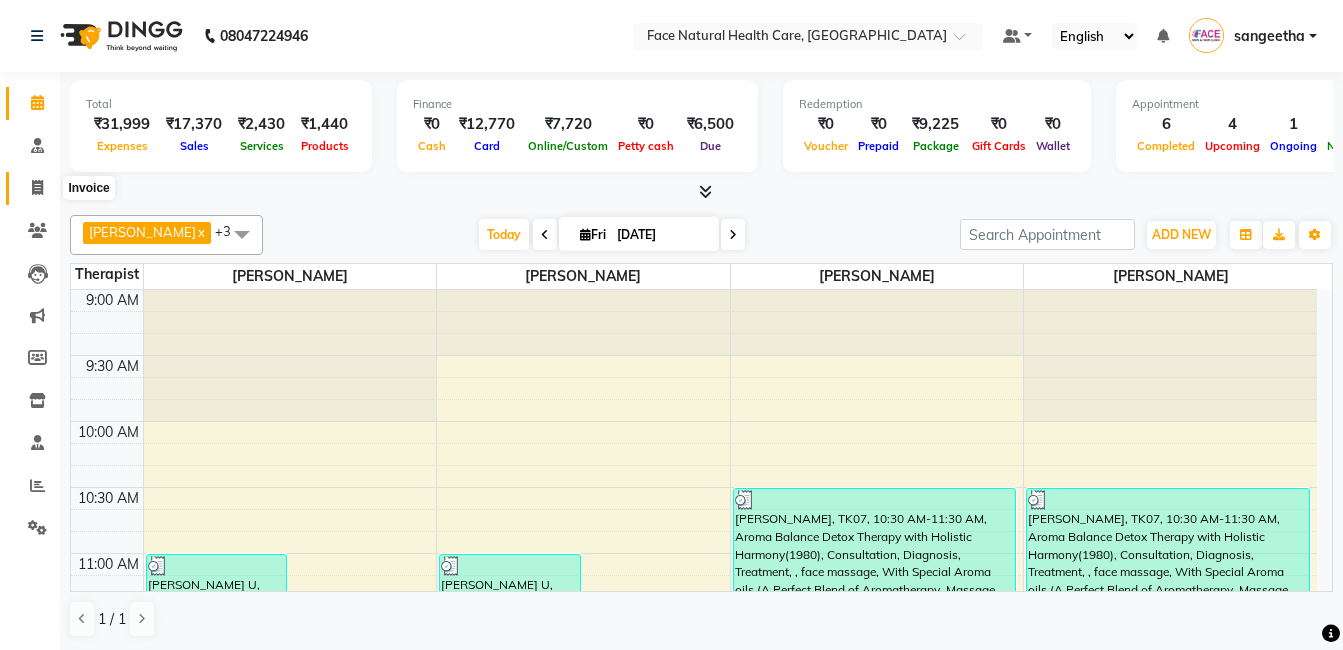 click 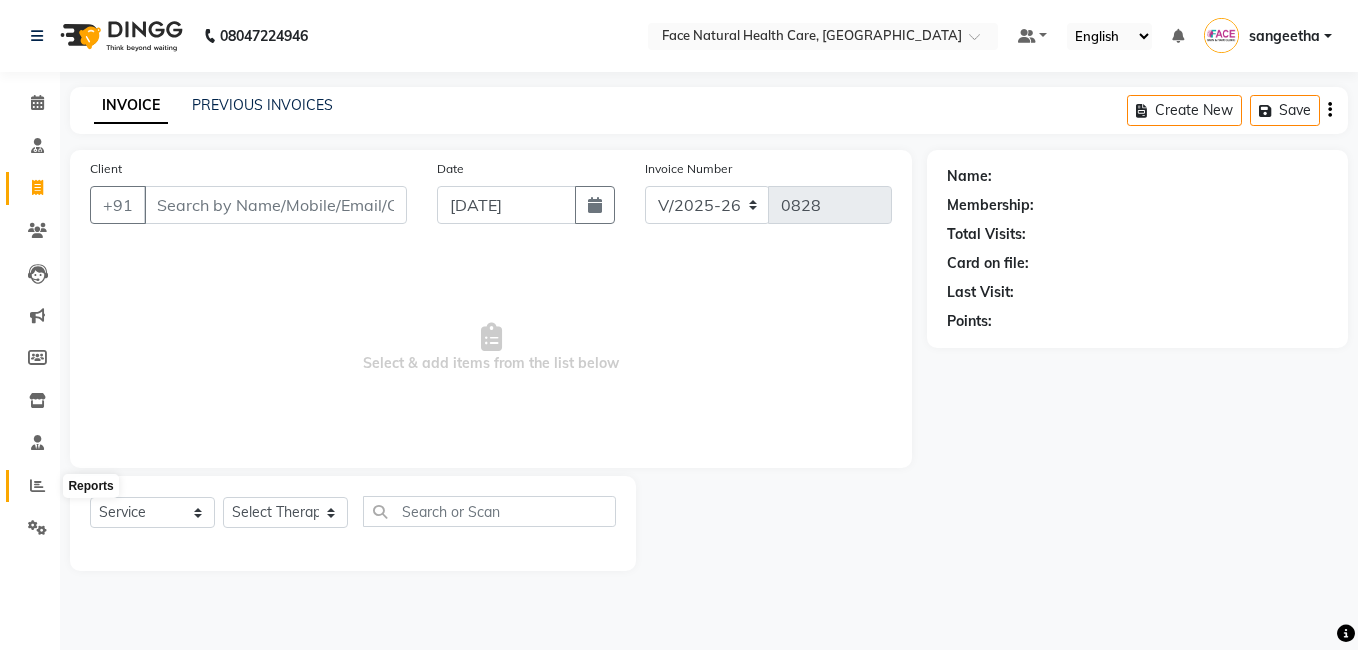 click 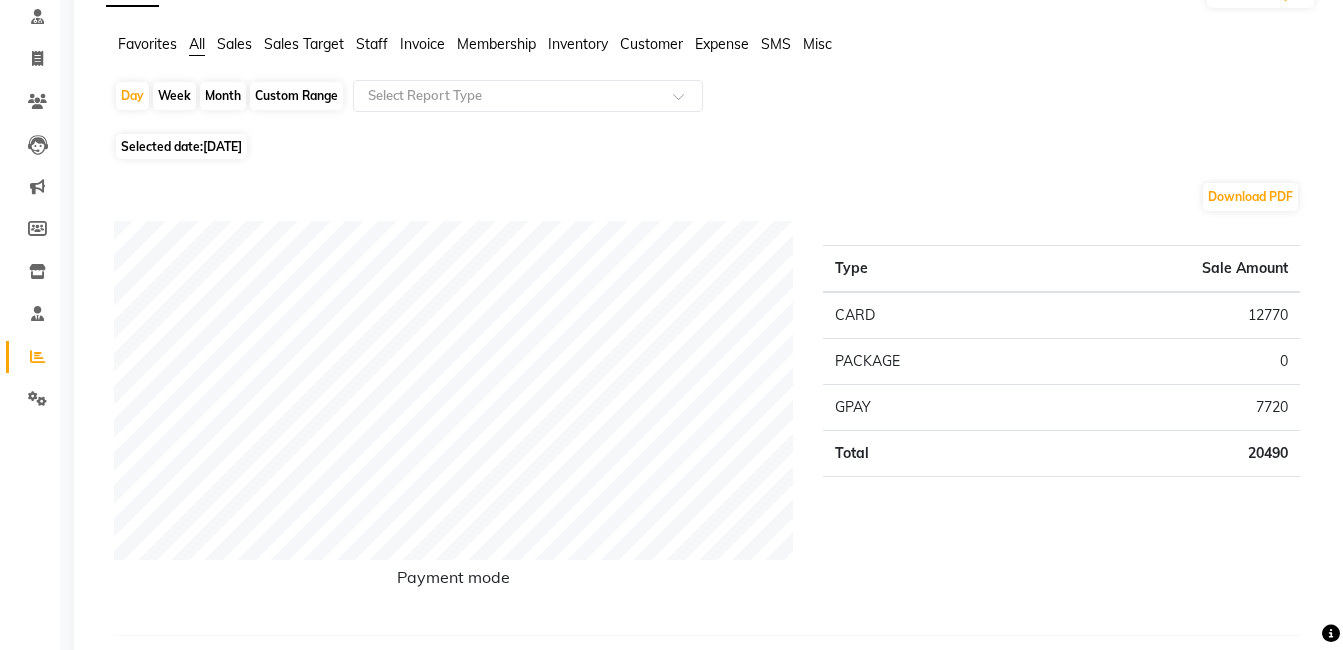scroll, scrollTop: 0, scrollLeft: 0, axis: both 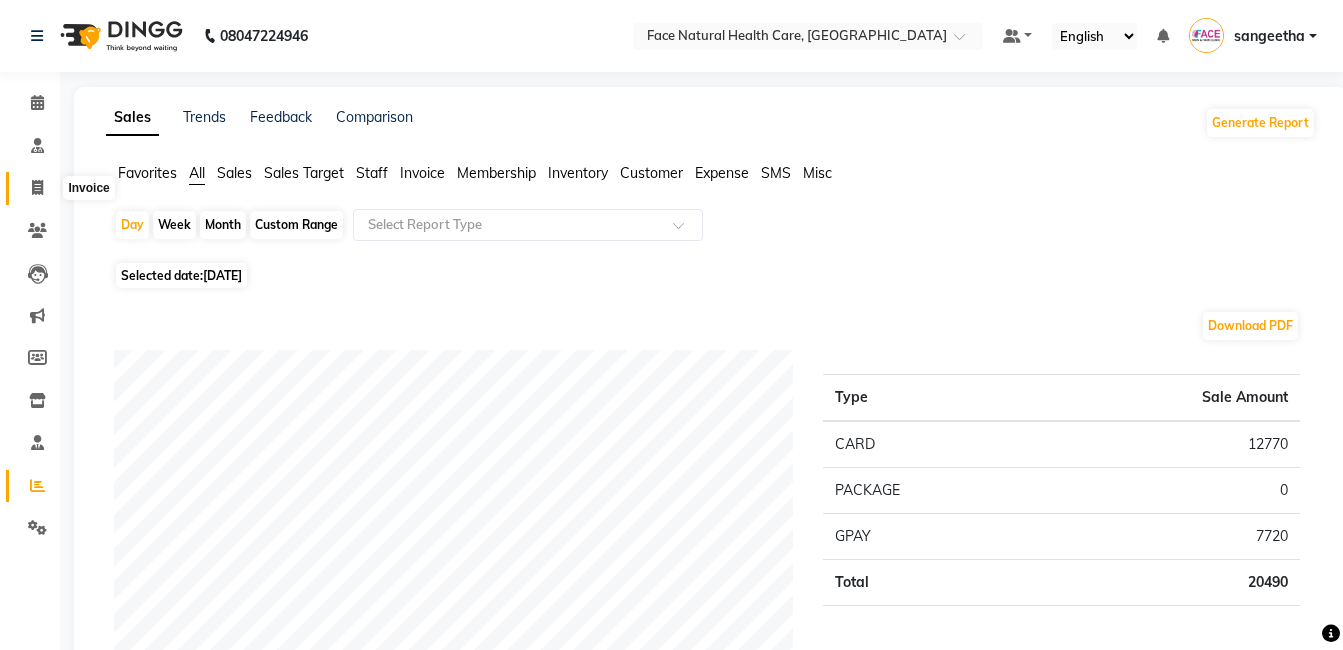 click 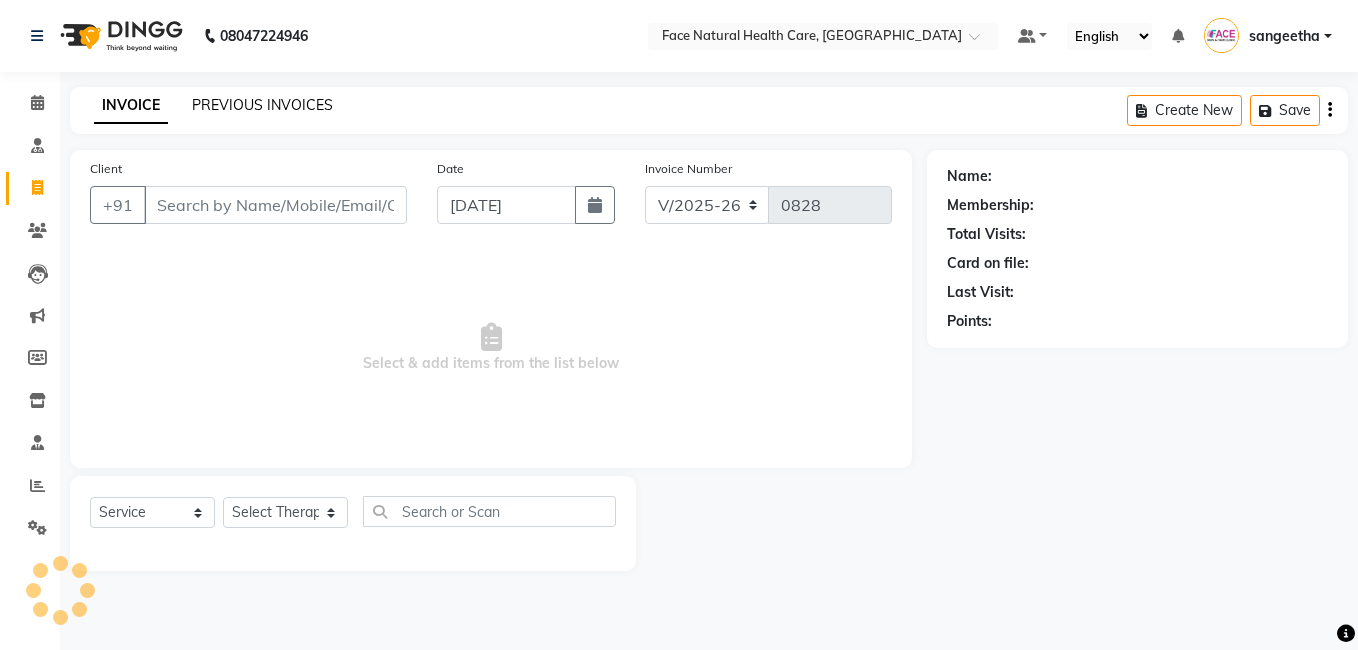 click on "PREVIOUS INVOICES" 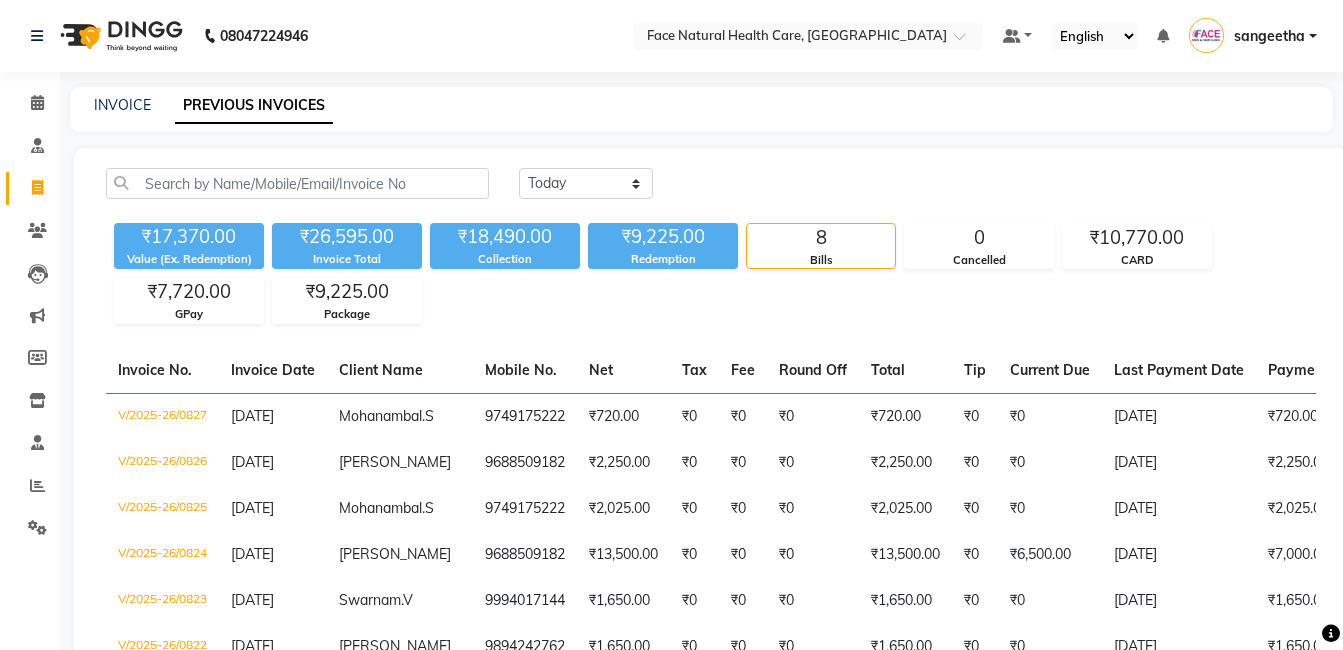 scroll, scrollTop: 171, scrollLeft: 0, axis: vertical 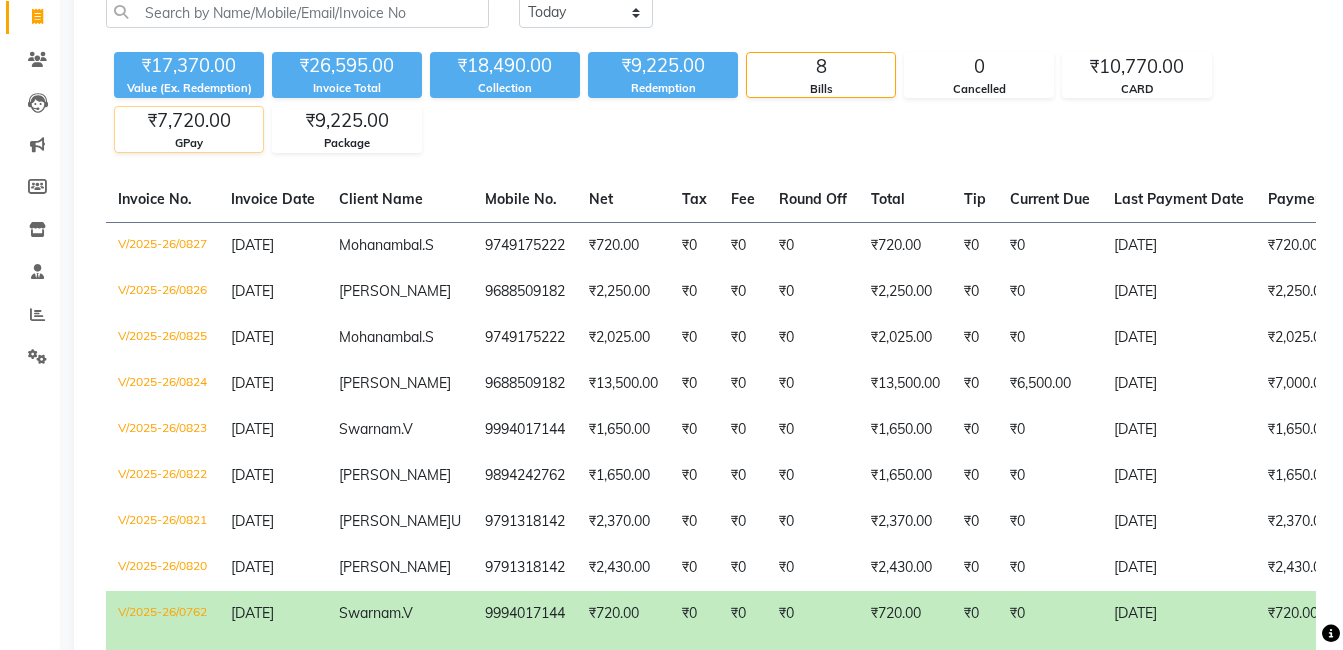click on "₹7,720.00" 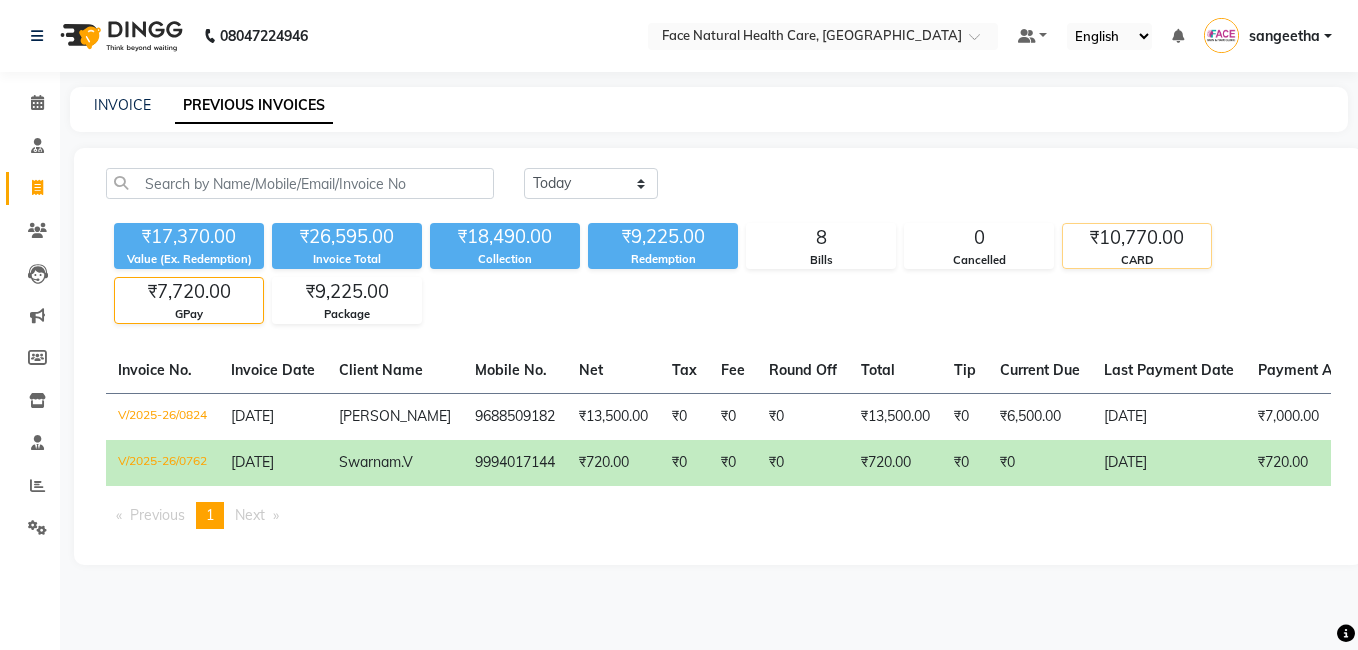click on "₹10,770.00" 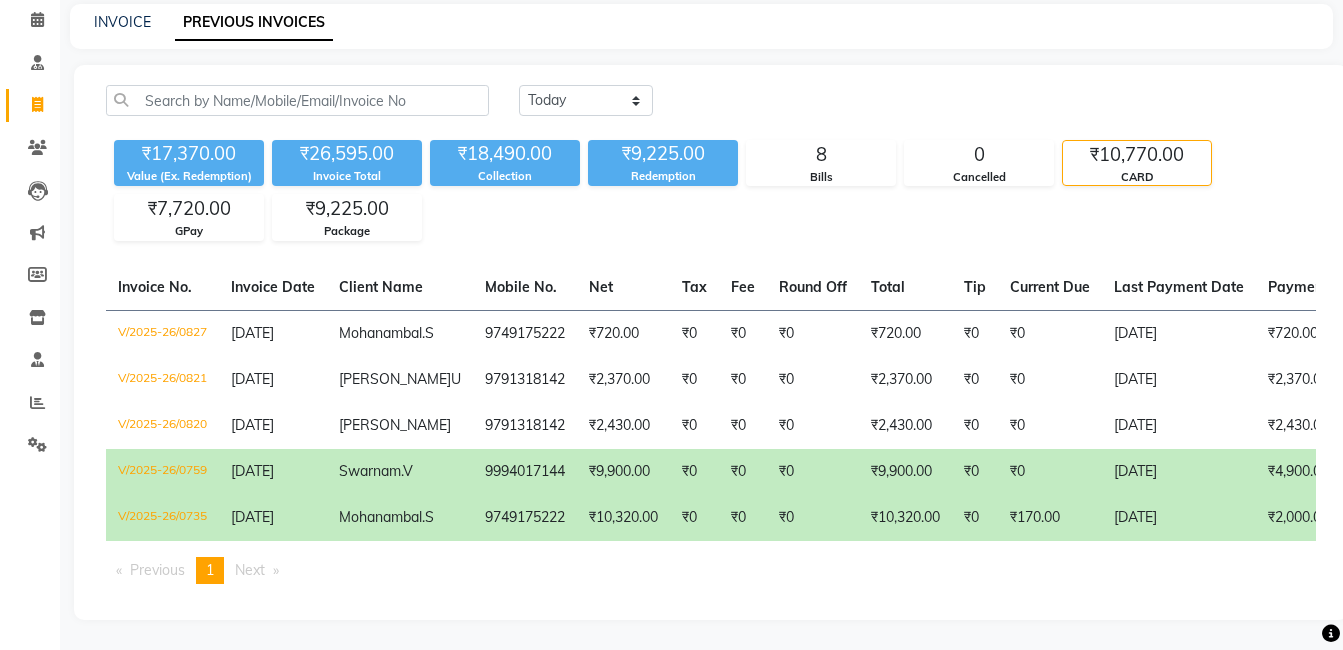 scroll, scrollTop: 98, scrollLeft: 0, axis: vertical 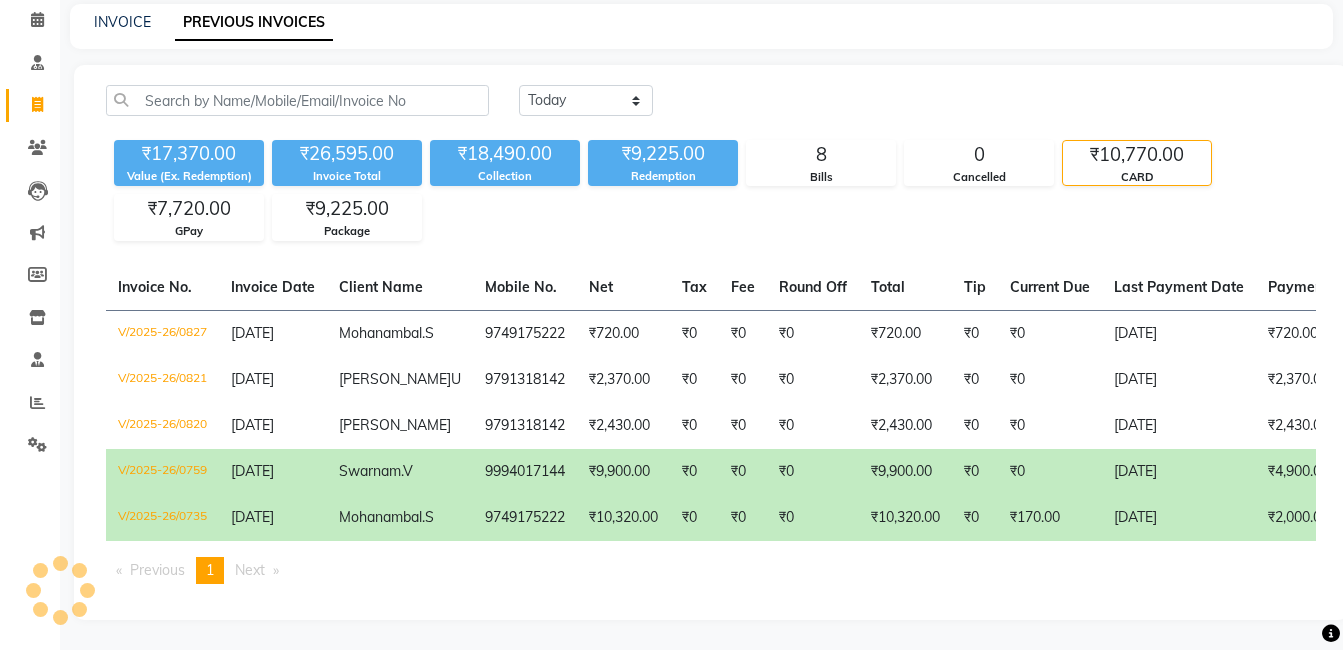 click on "₹9,900.00" 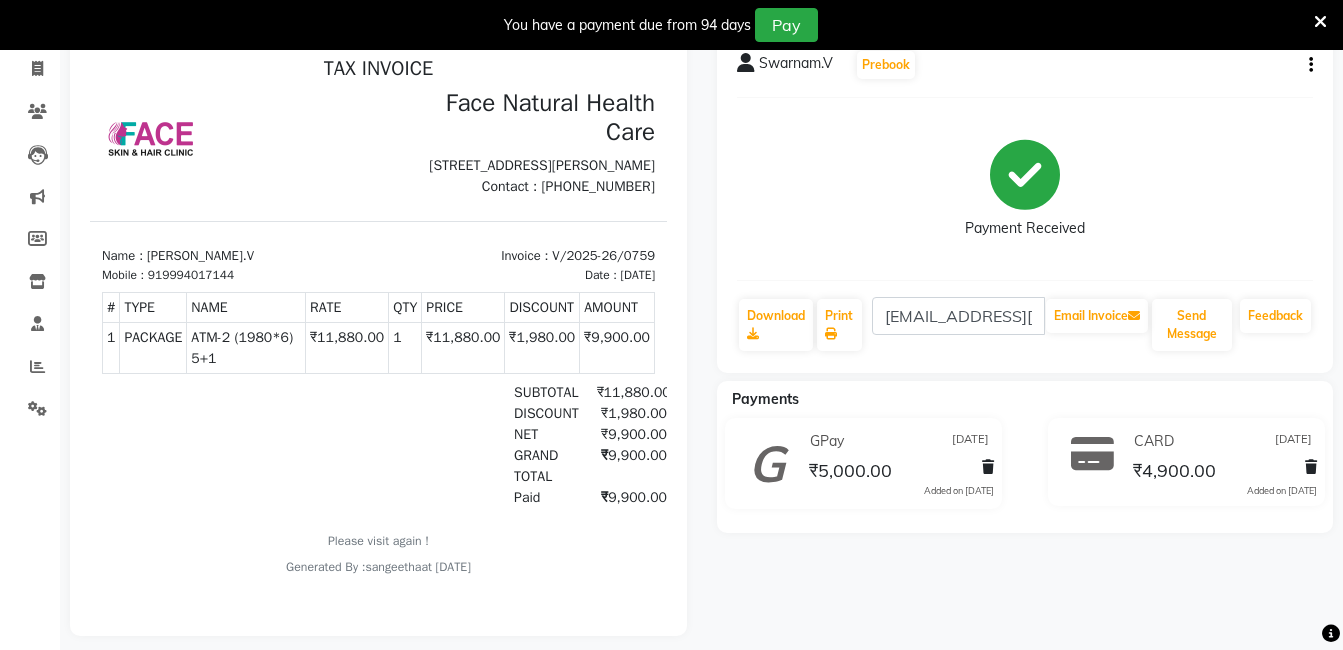 scroll, scrollTop: 200, scrollLeft: 0, axis: vertical 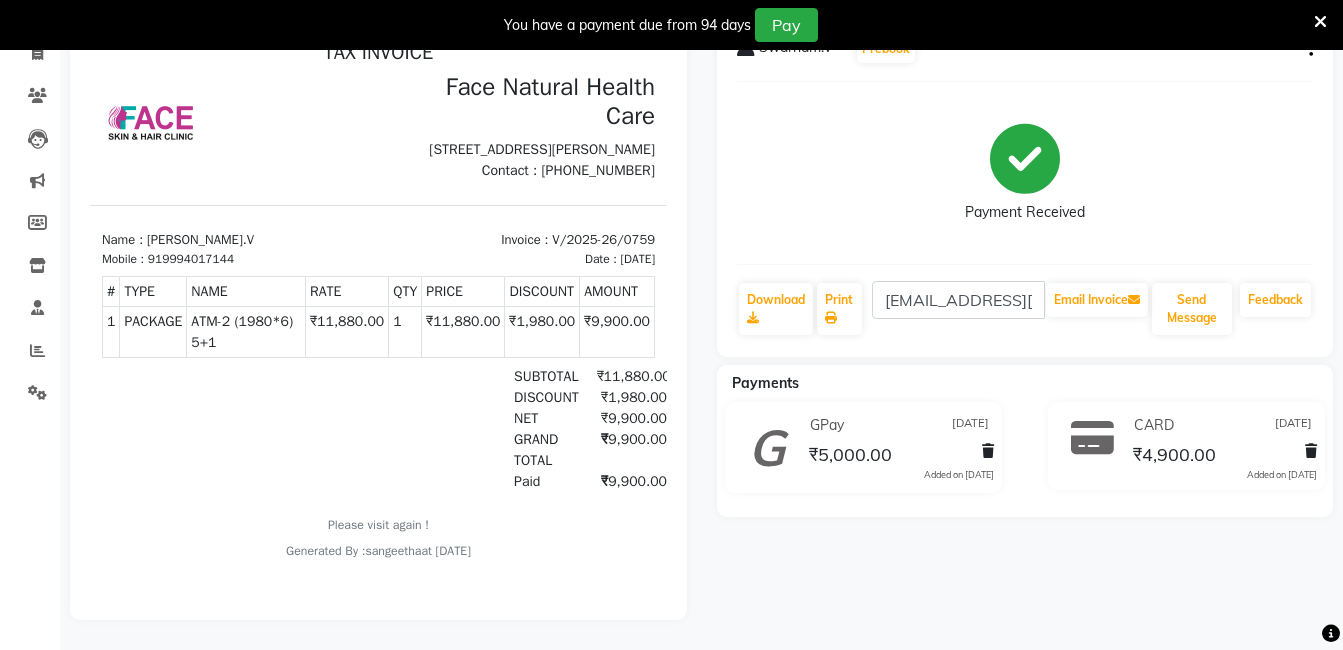 click 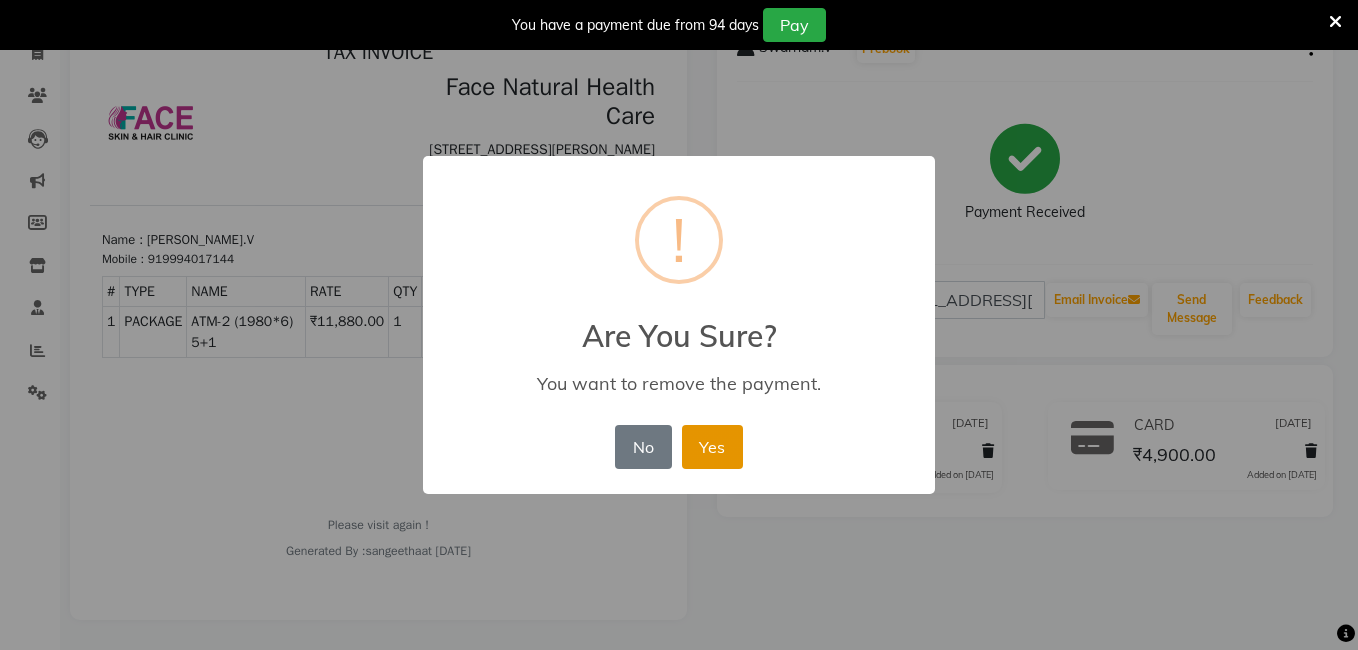 click on "Yes" at bounding box center (712, 447) 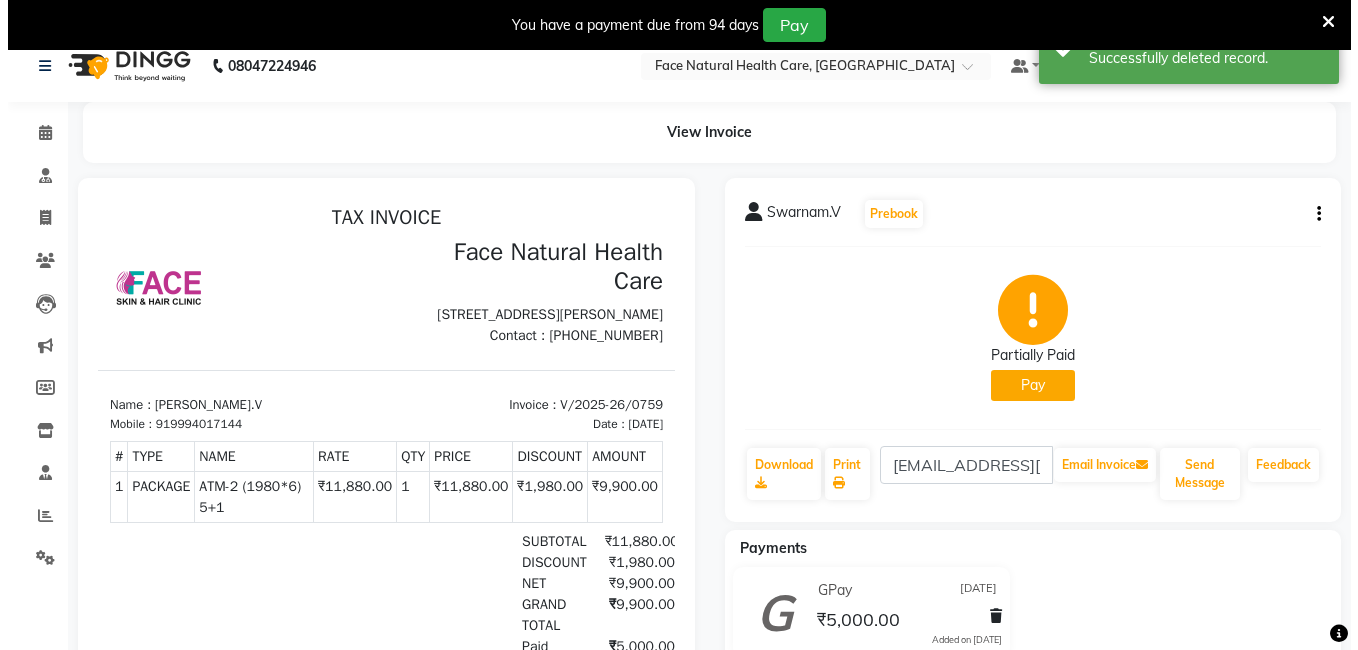 scroll, scrollTop: 0, scrollLeft: 0, axis: both 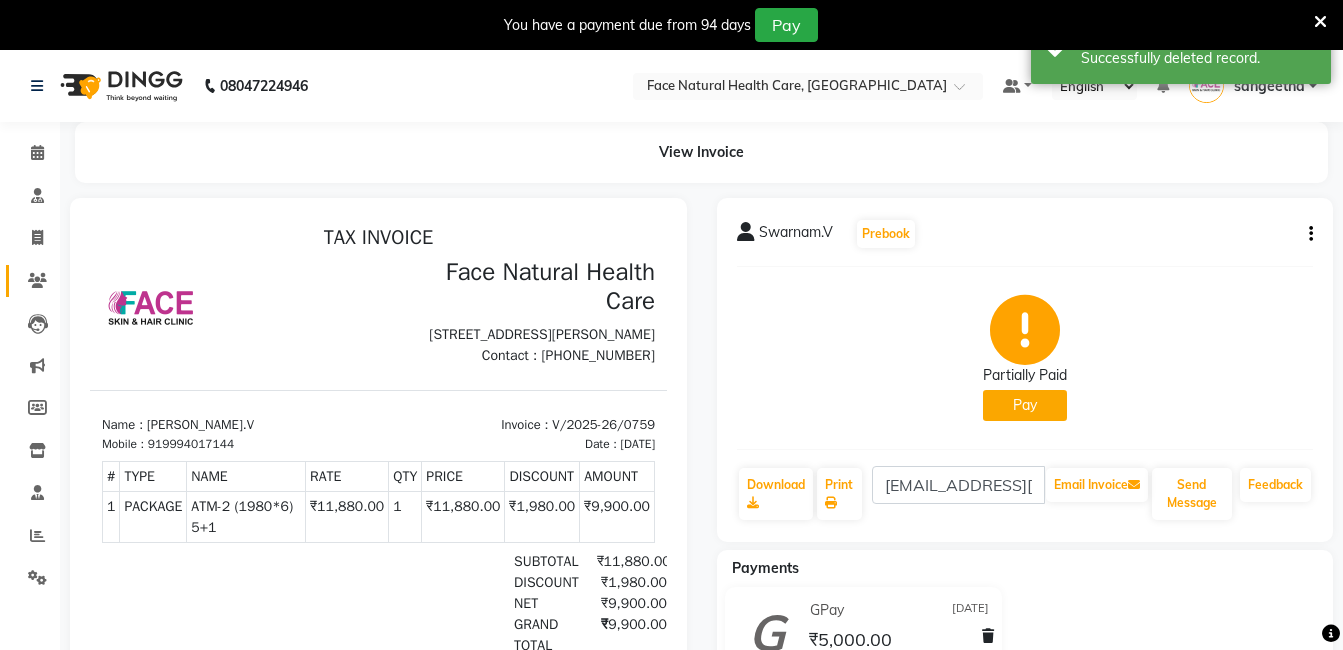 click 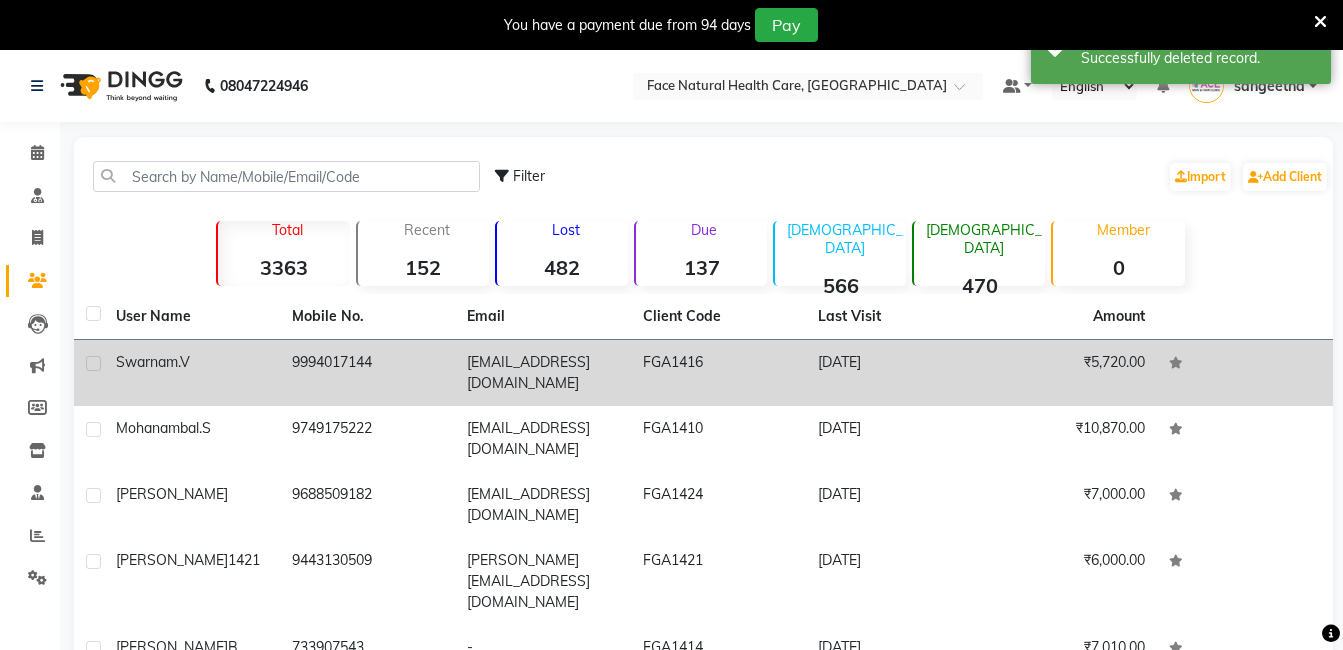 click on "[EMAIL_ADDRESS][DOMAIN_NAME]" 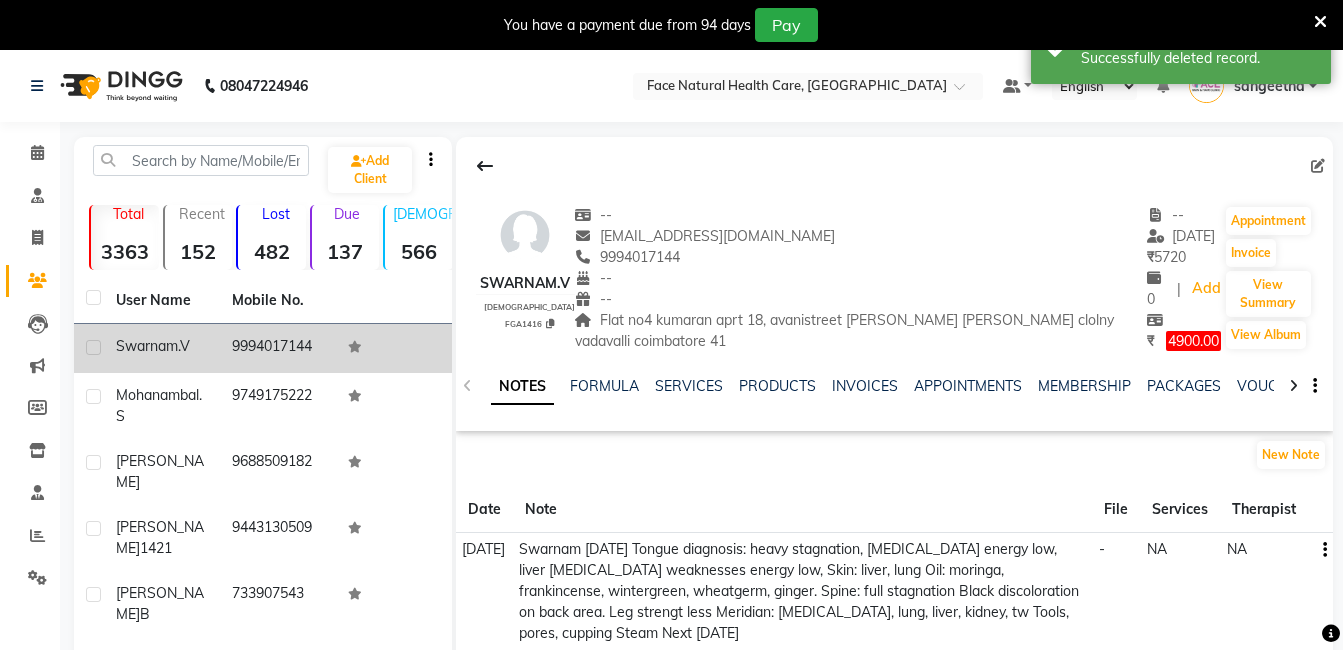 click on "4900.00" 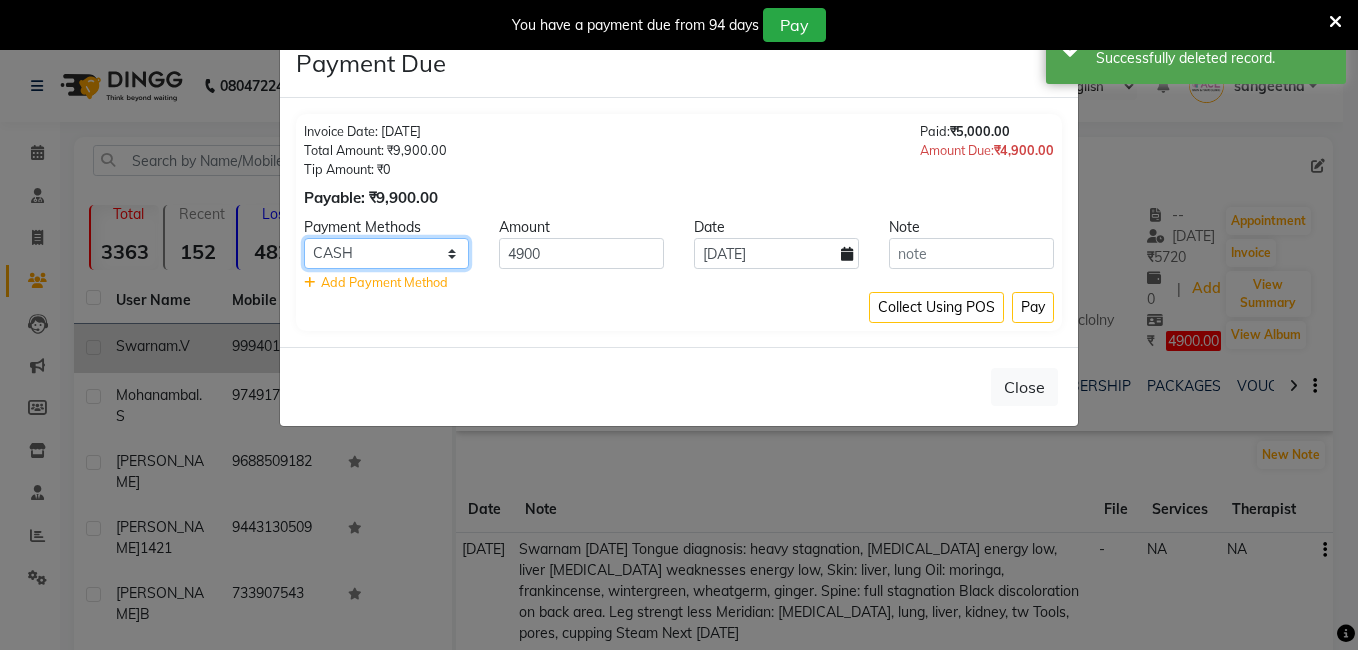 click on "Debit Card PhonePe UPI GPay ONLINE CASH Cheque Credit Card CARD" 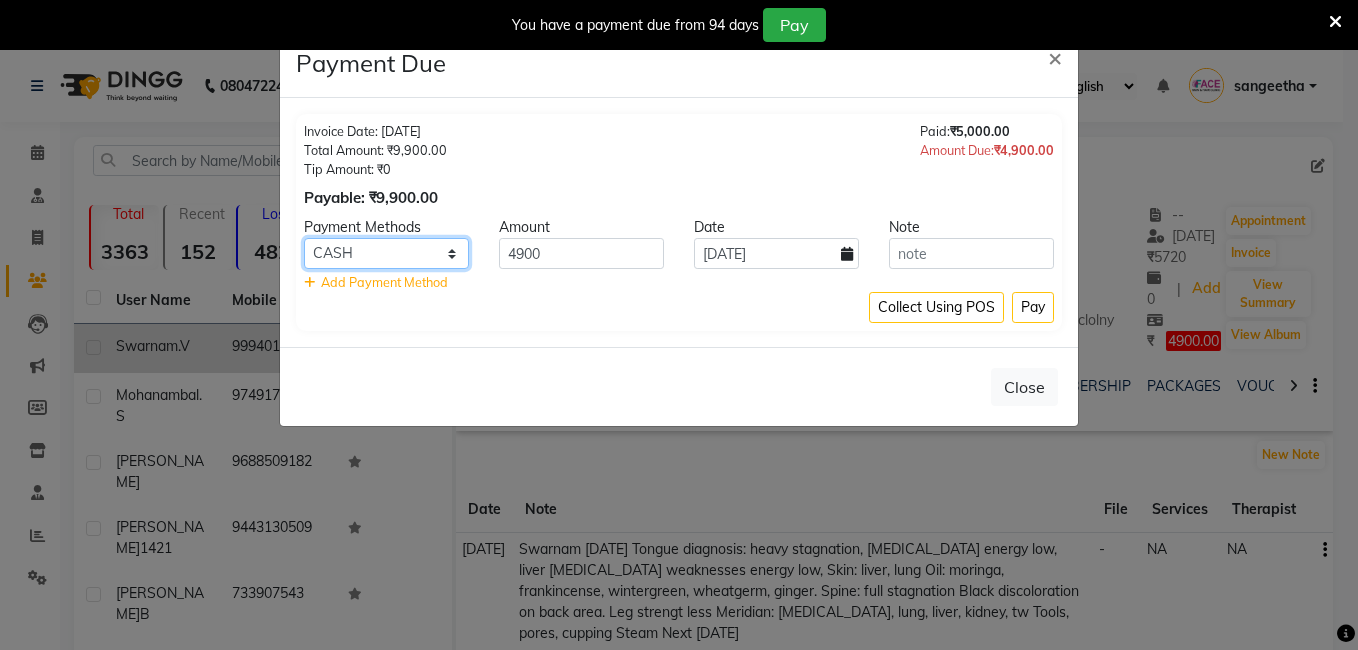 select on "5" 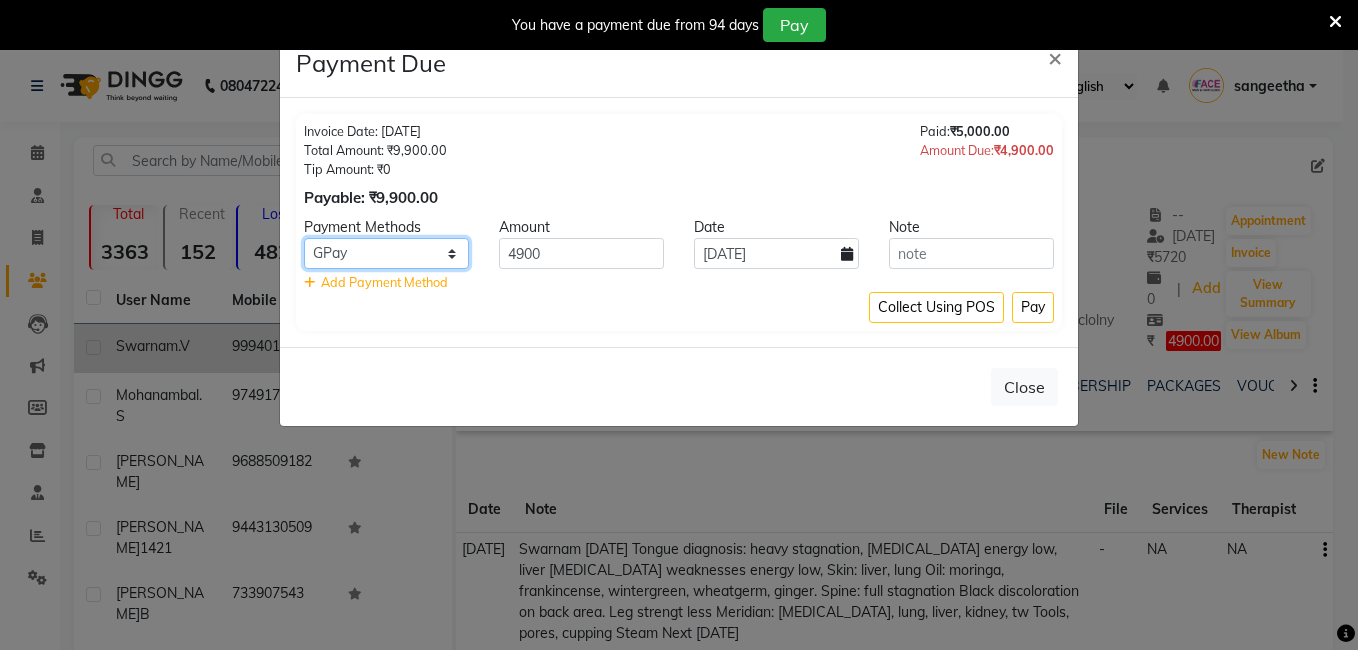click on "Debit Card PhonePe UPI GPay ONLINE CASH Cheque Credit Card CARD" 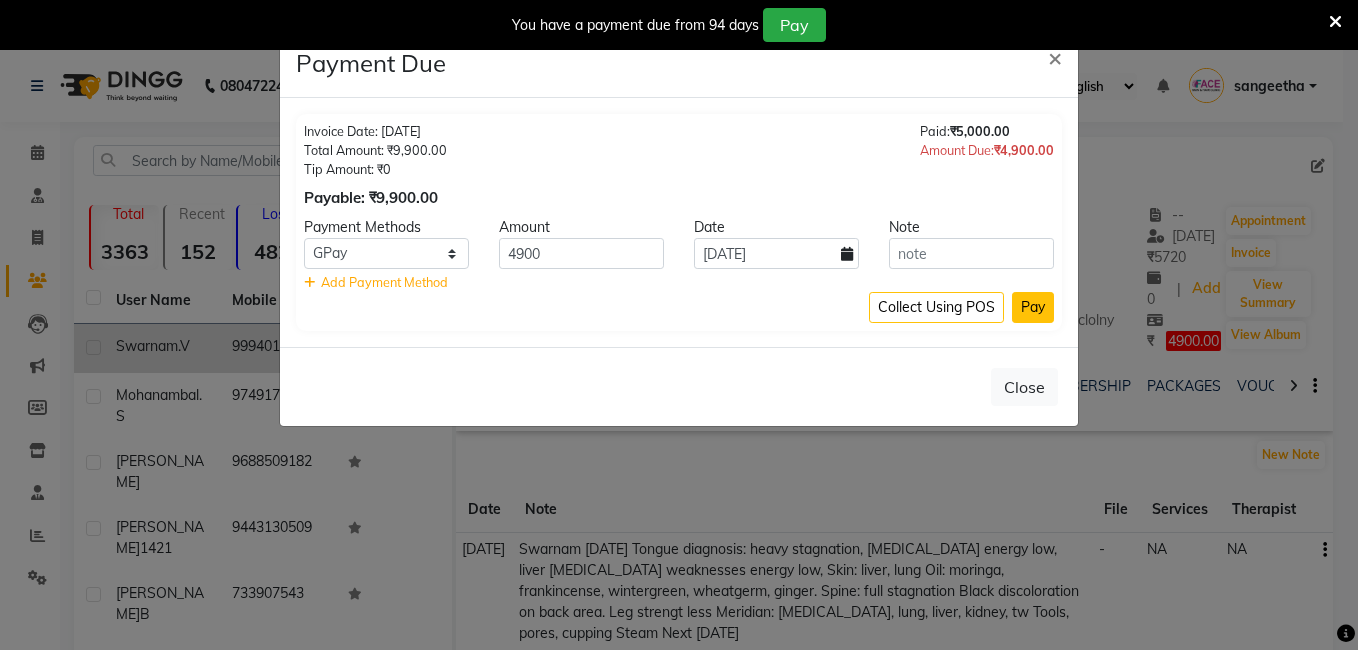 click on "Pay" 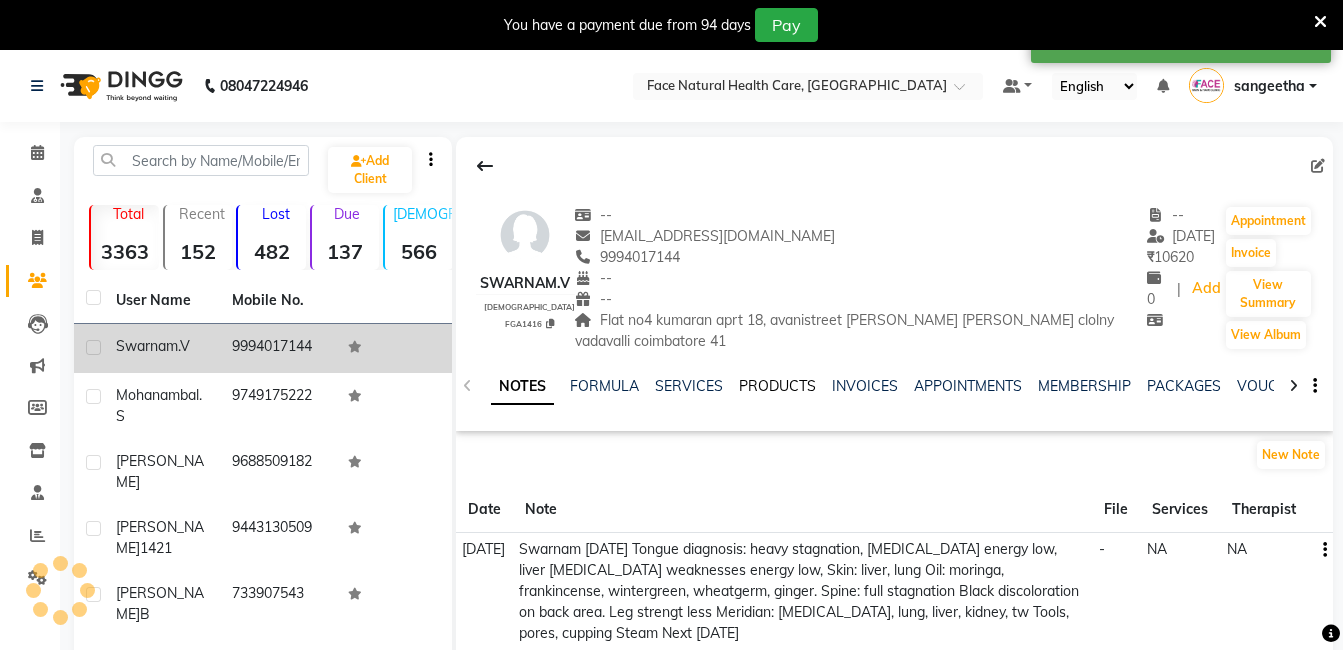 click on "PRODUCTS" 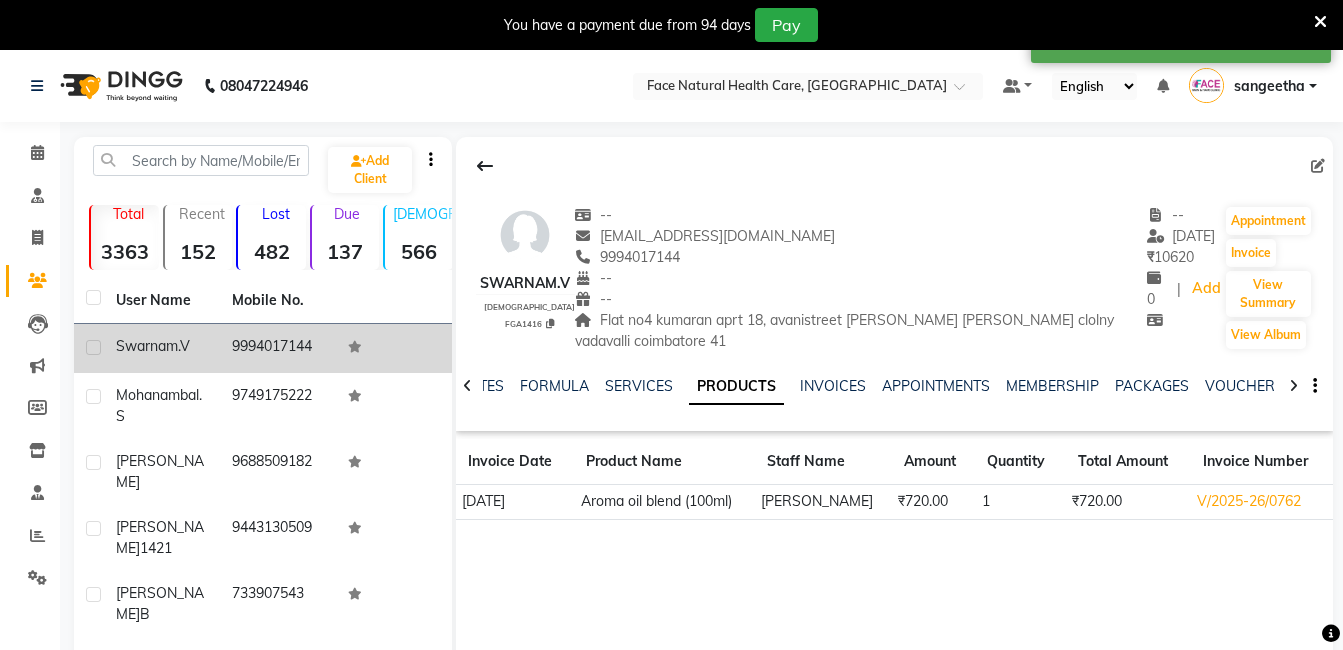 click on "₹720.00" 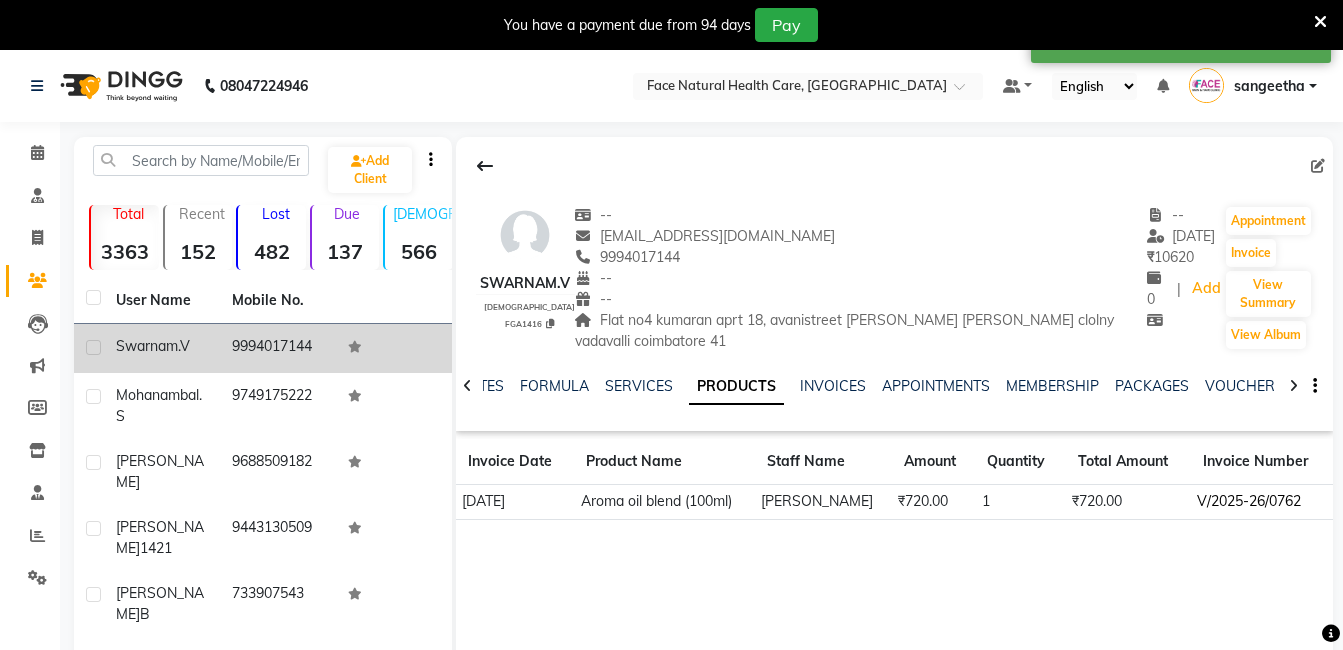 click on "V/2025-26/0762" 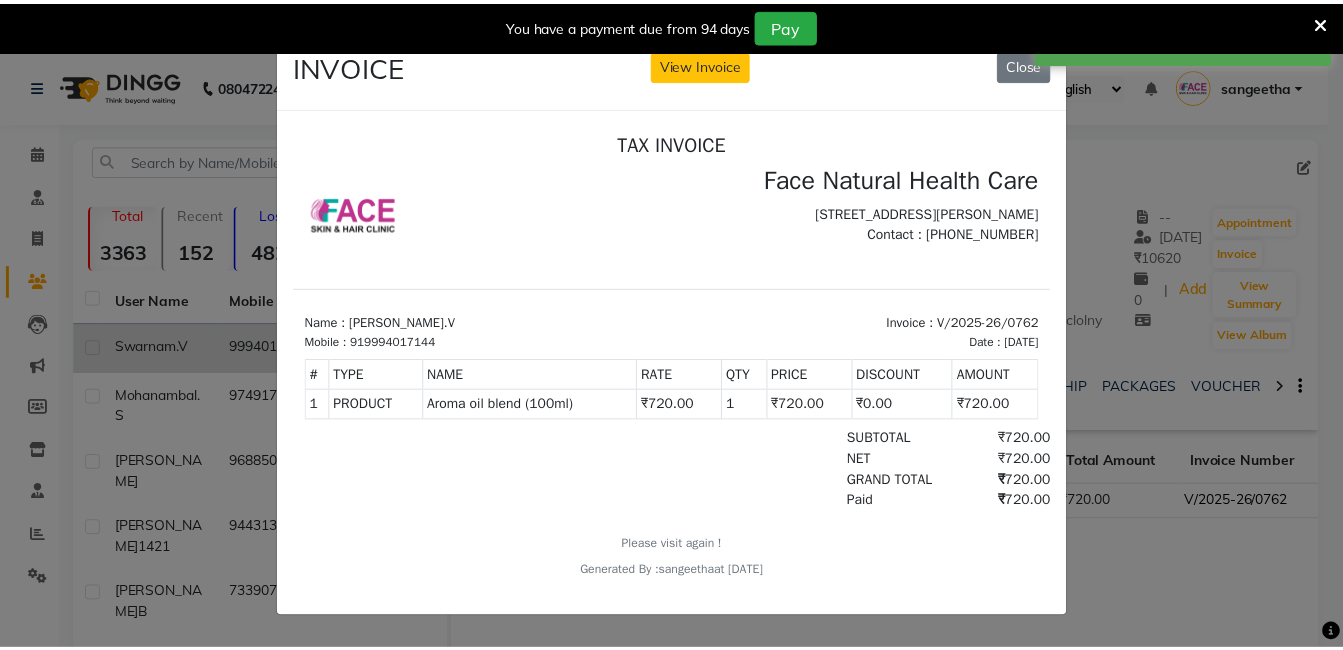 scroll, scrollTop: 0, scrollLeft: 0, axis: both 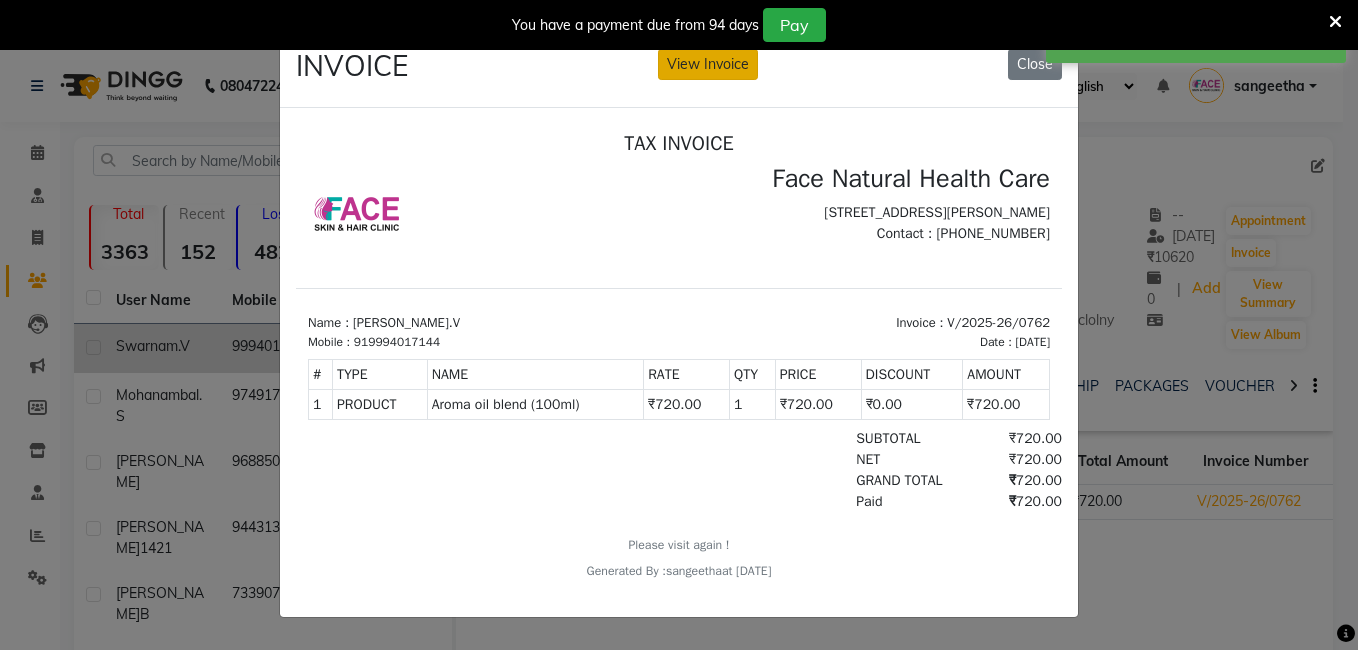 click on "View Invoice" 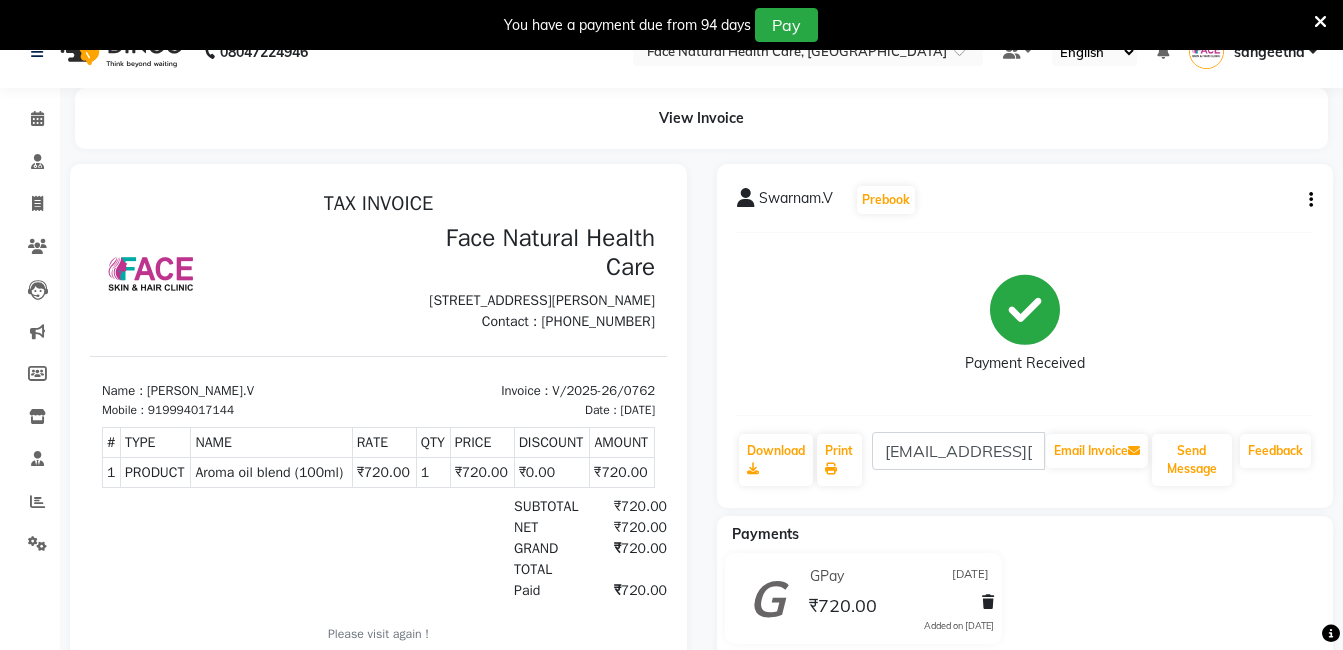 scroll, scrollTop: 0, scrollLeft: 0, axis: both 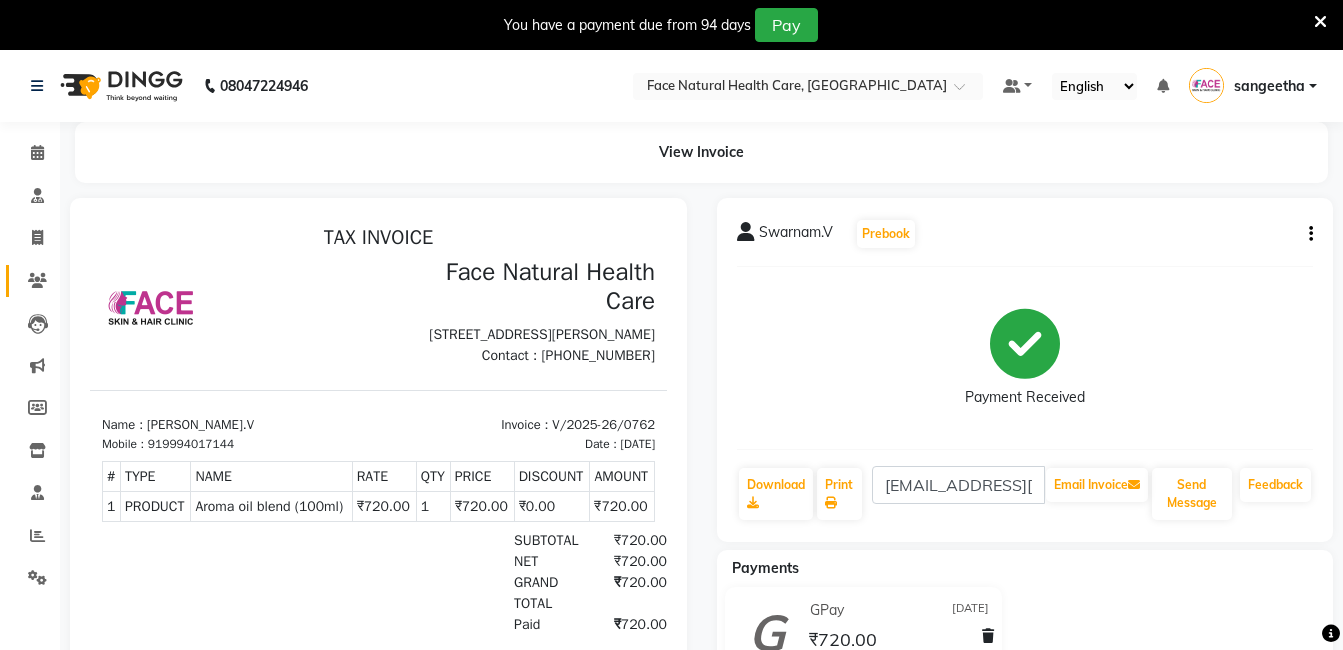 click 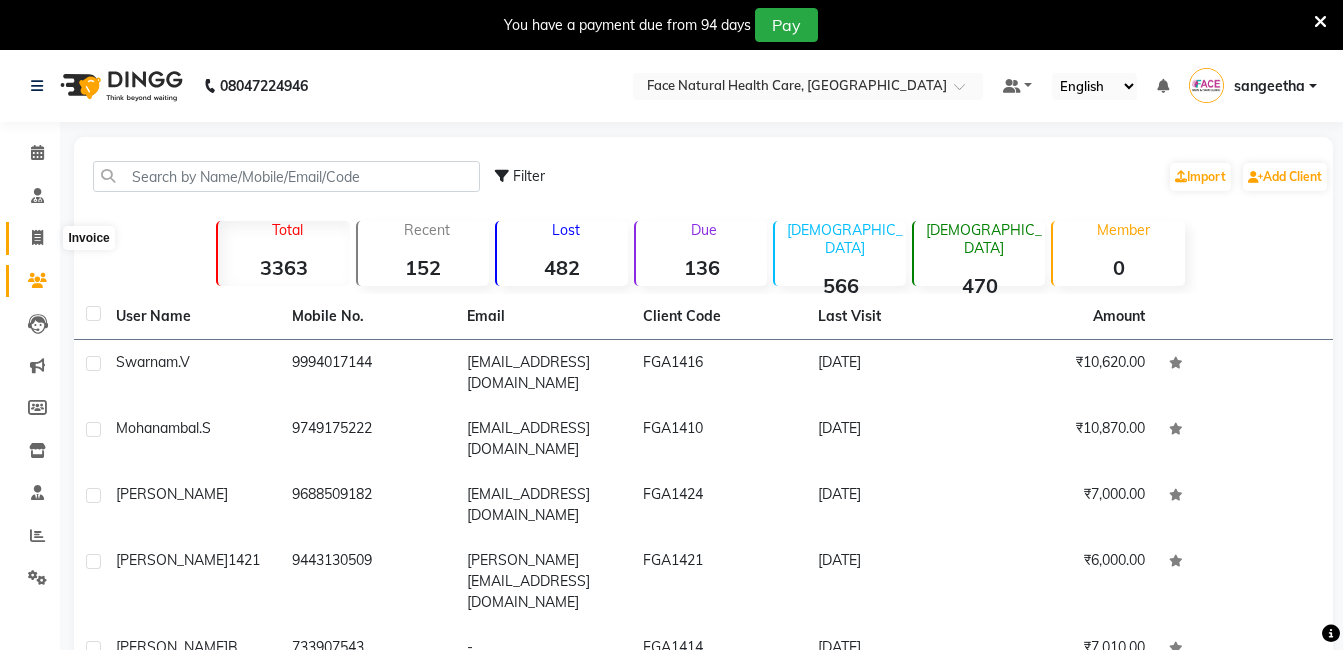 click 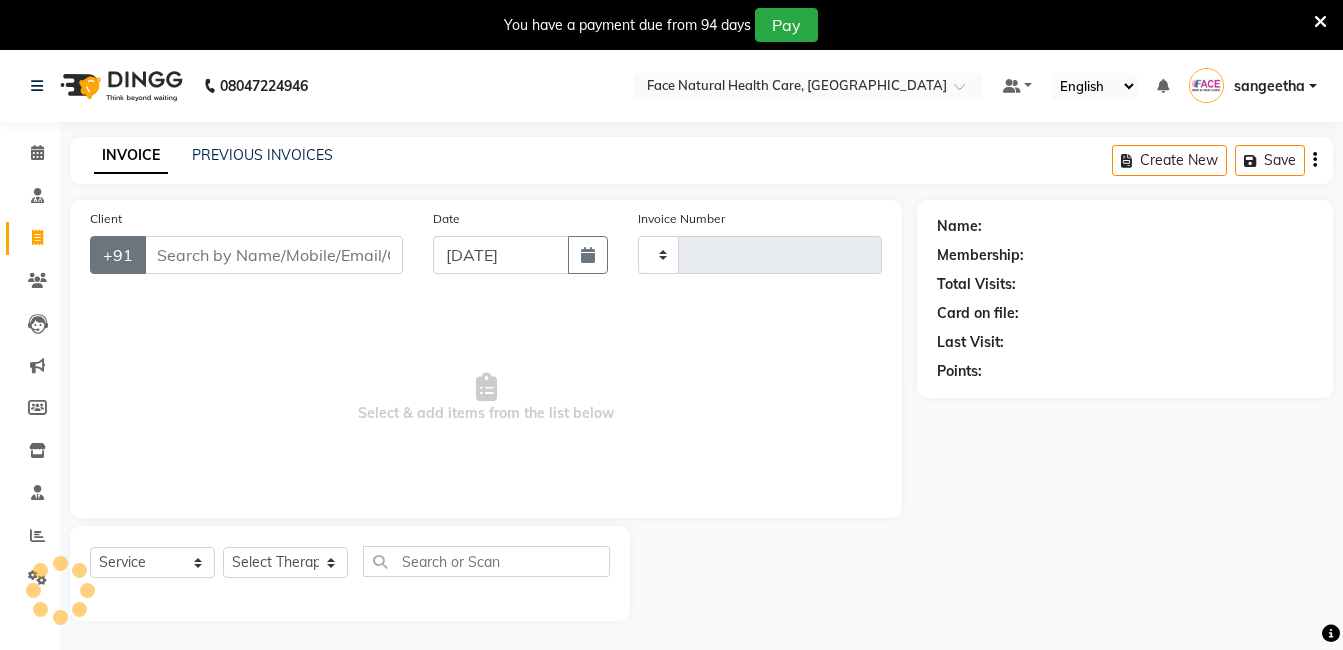 scroll, scrollTop: 50, scrollLeft: 0, axis: vertical 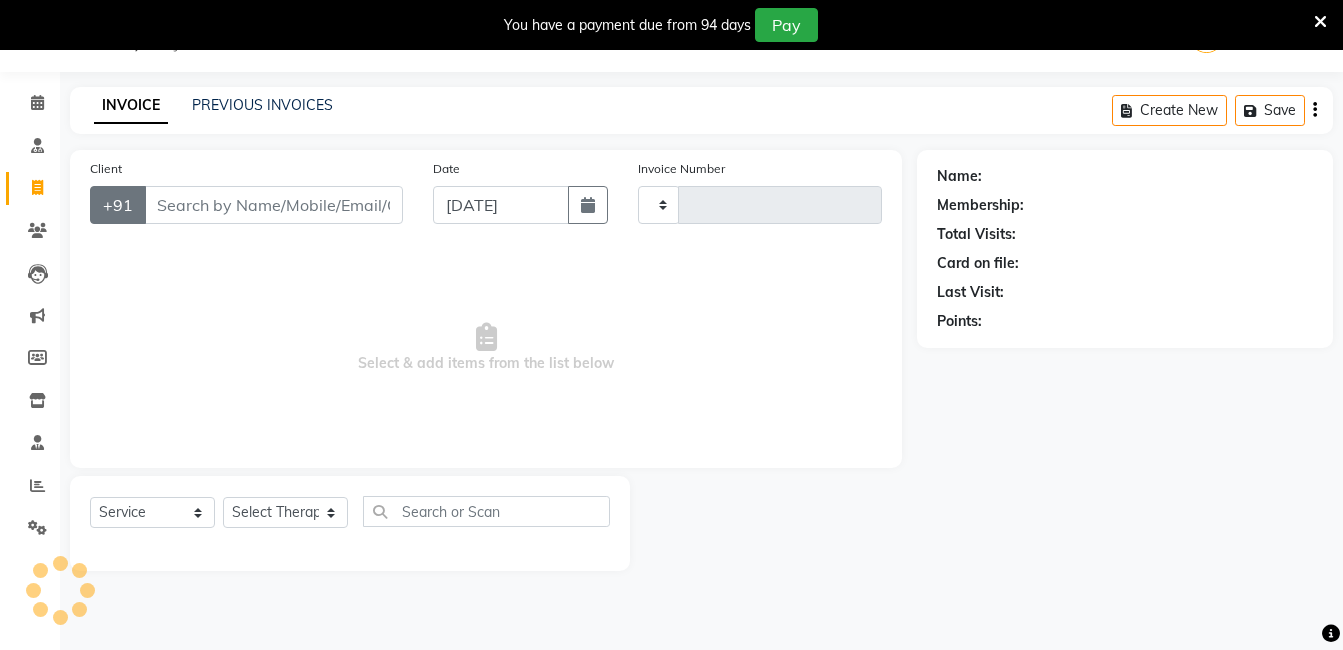 type on "0828" 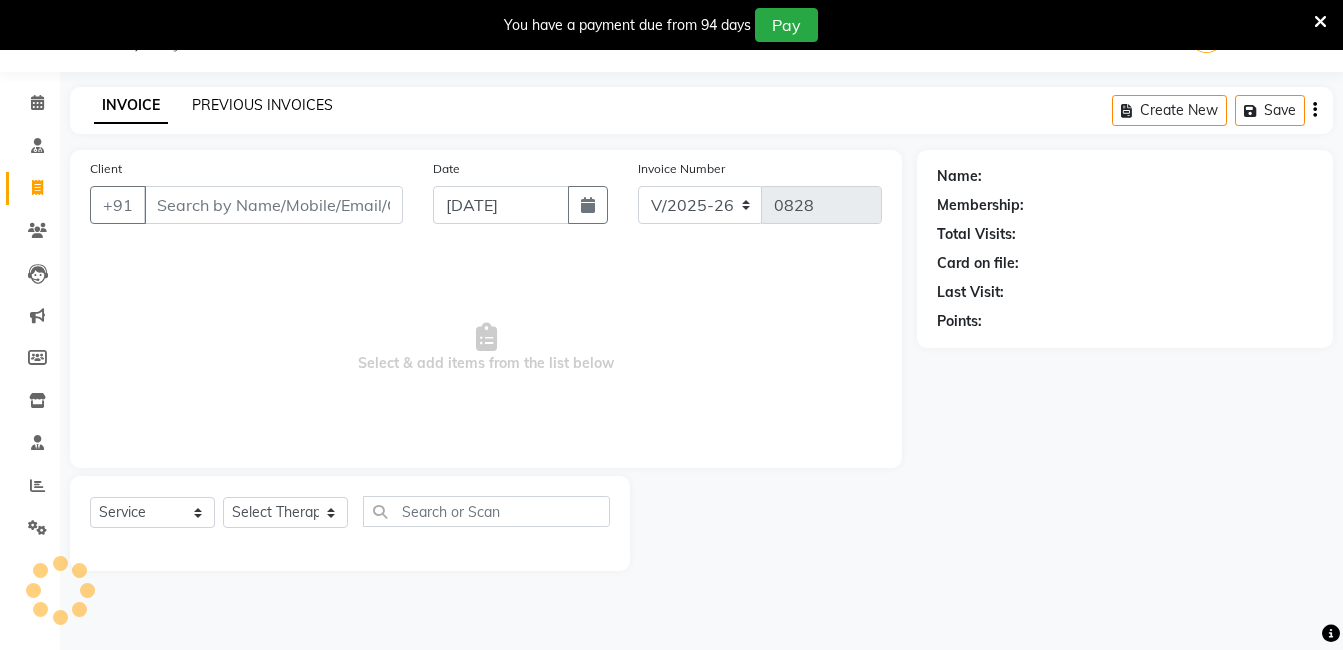 click on "PREVIOUS INVOICES" 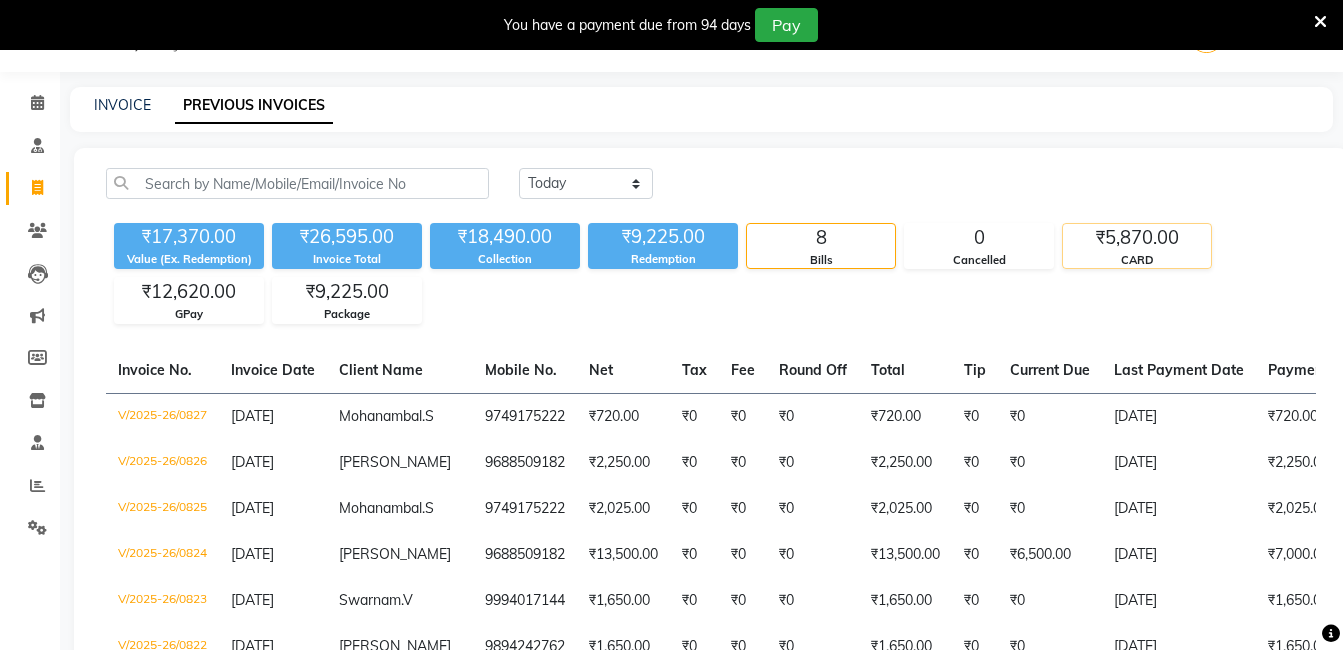 click on "CARD" 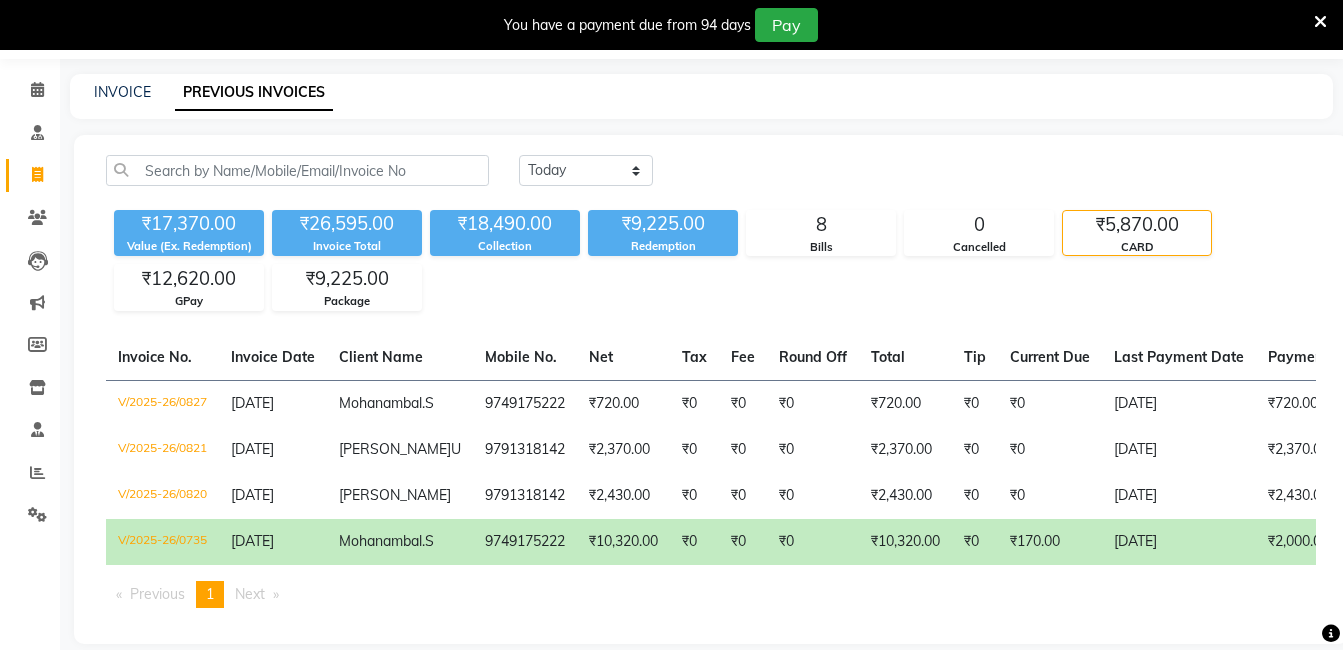 scroll, scrollTop: 102, scrollLeft: 0, axis: vertical 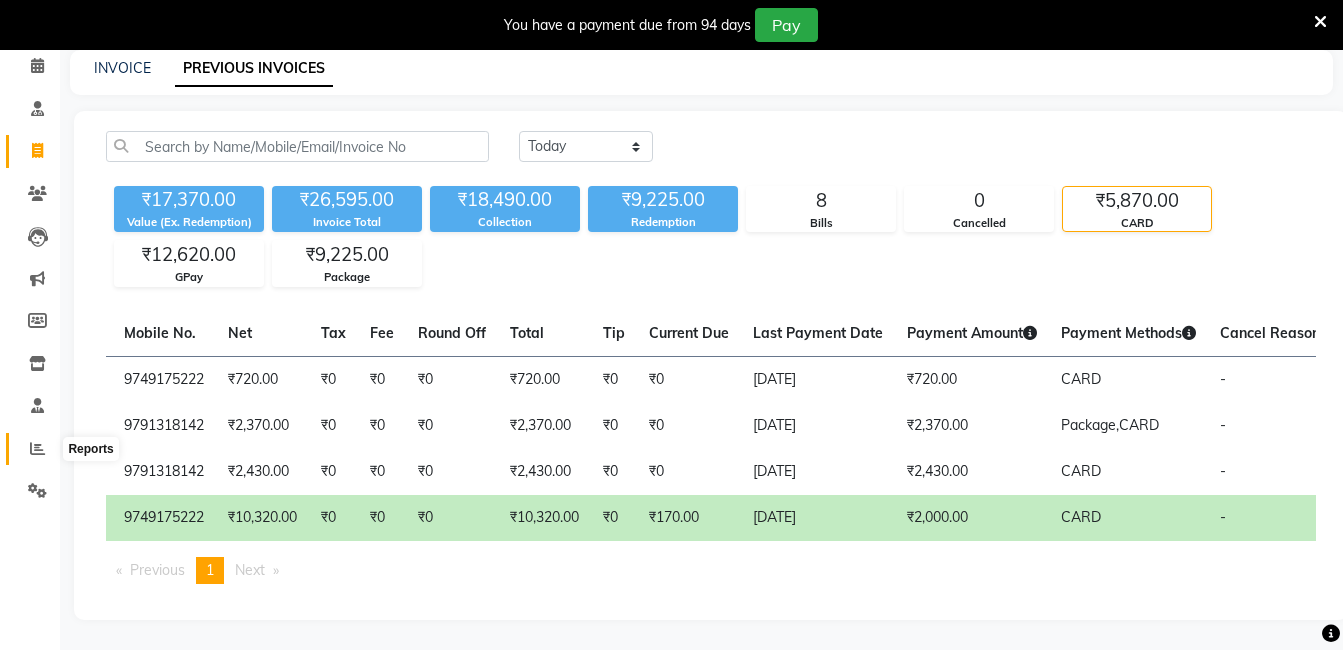 click 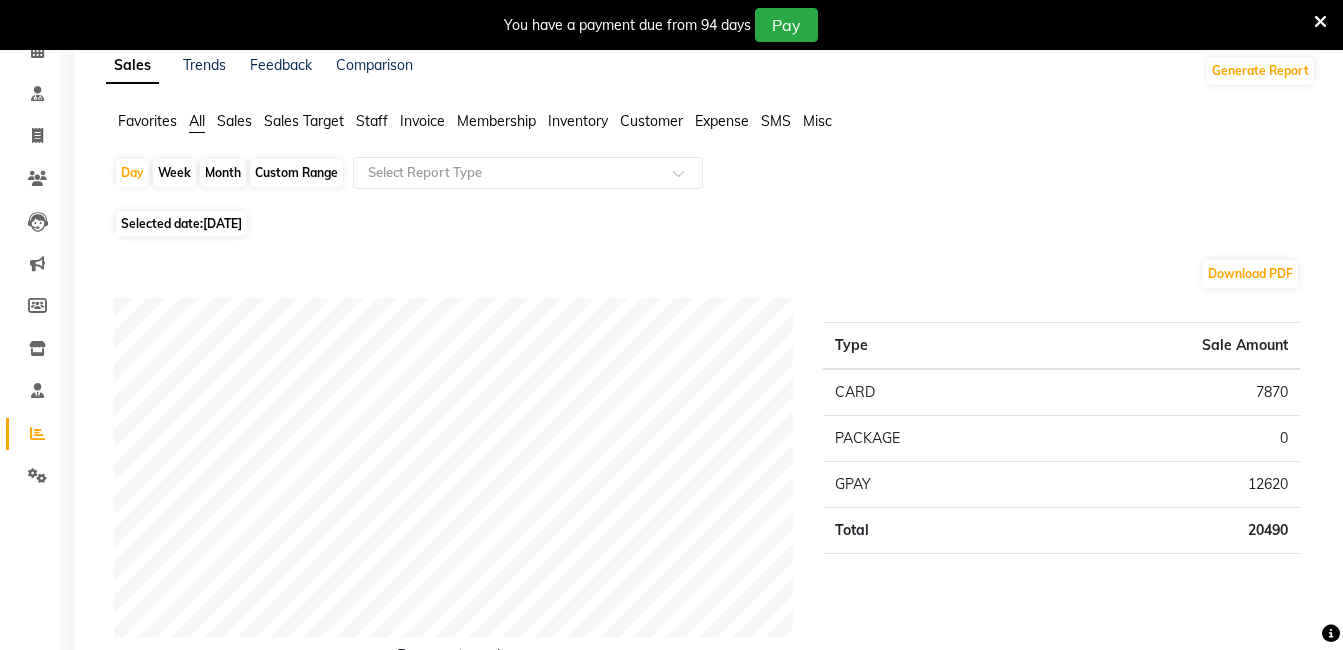 scroll, scrollTop: 0, scrollLeft: 0, axis: both 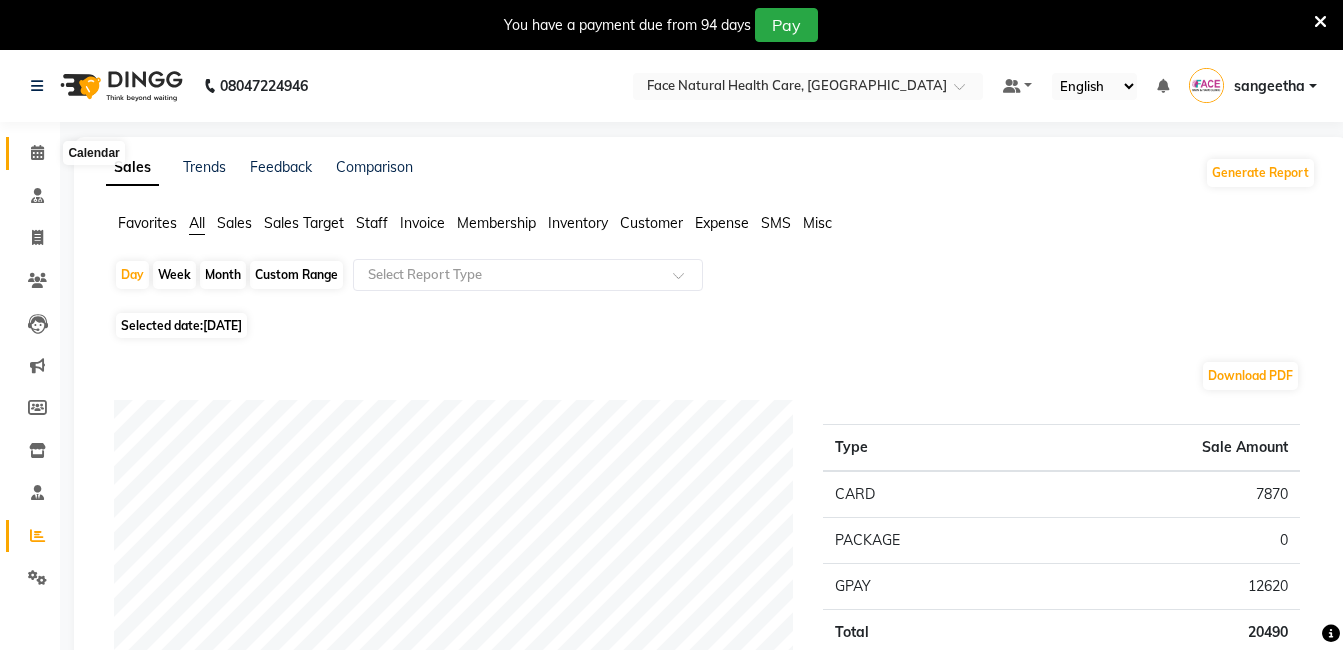 click 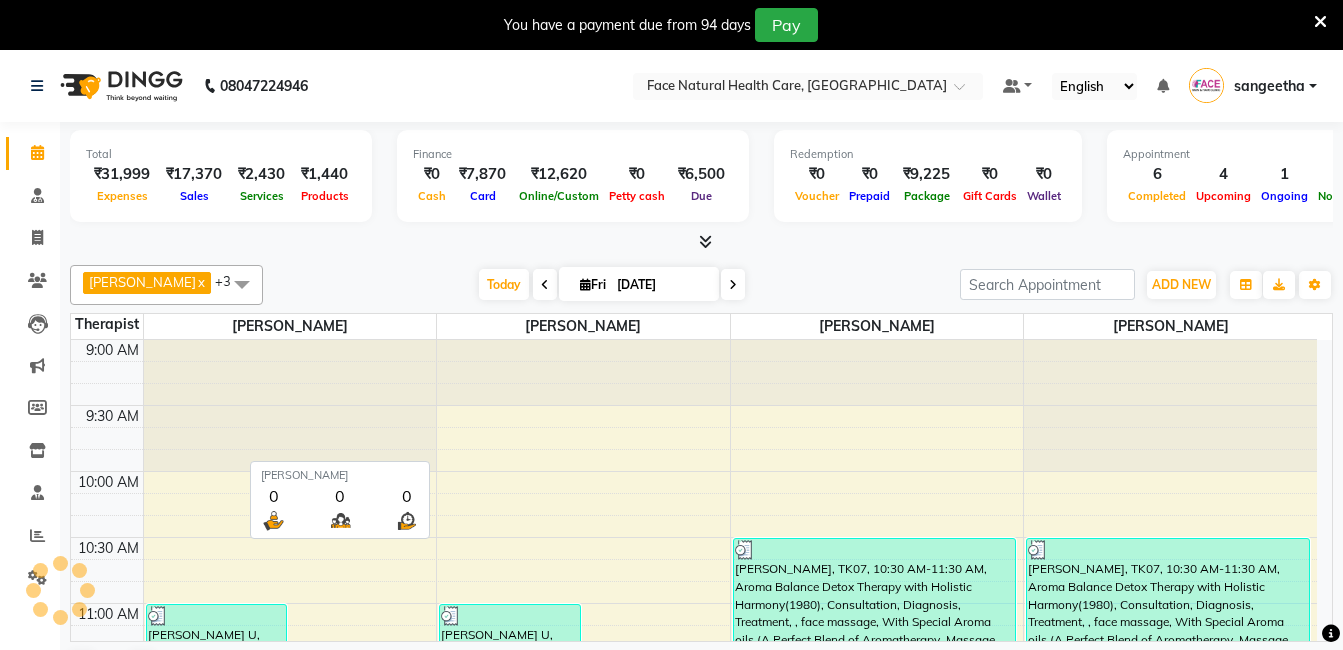 scroll, scrollTop: 0, scrollLeft: 0, axis: both 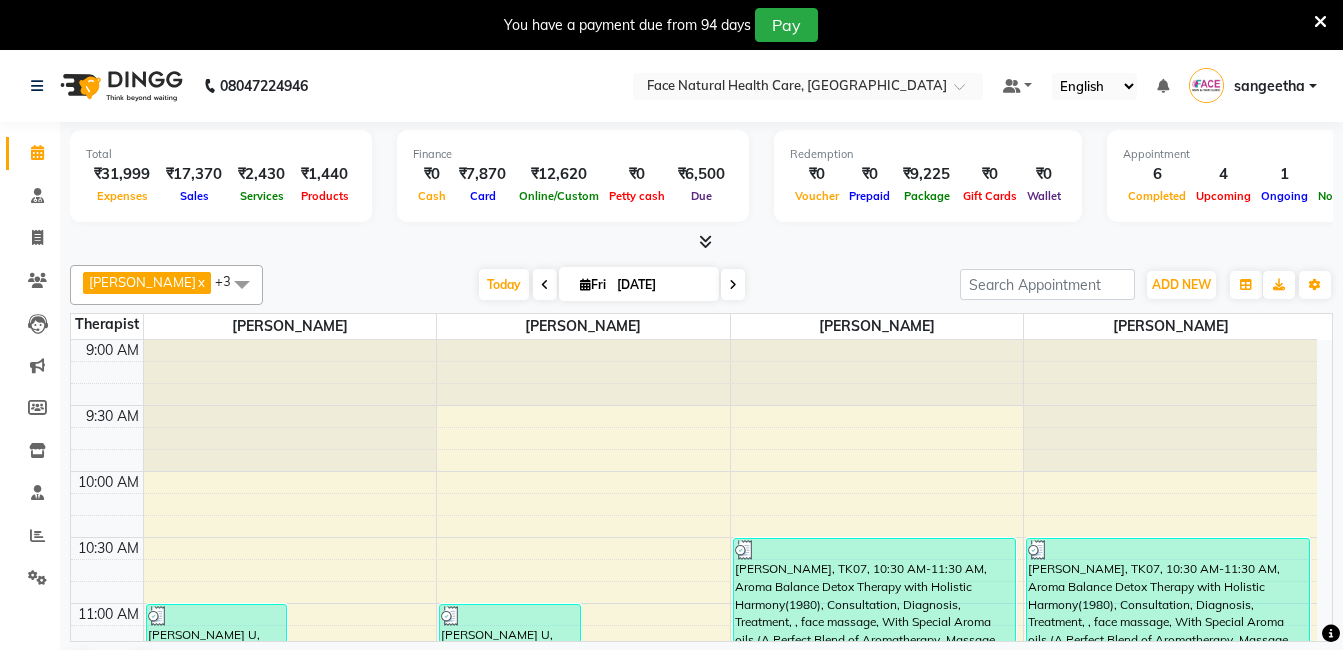 click at bounding box center (585, 284) 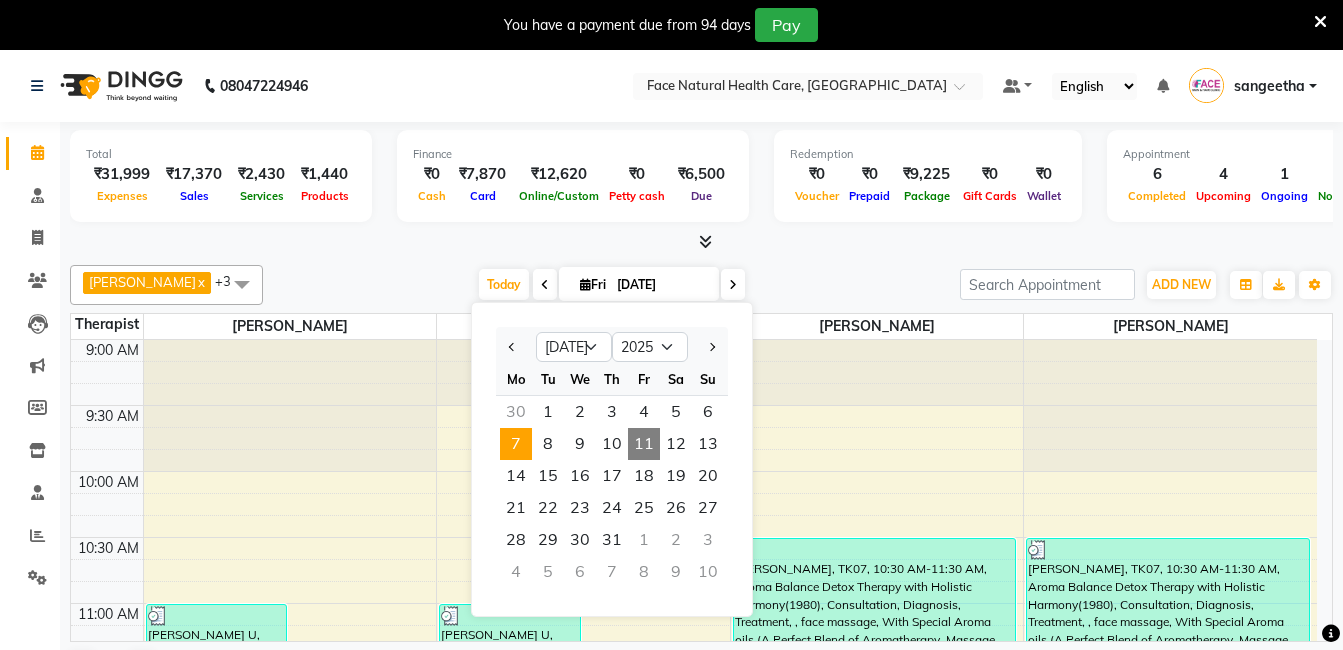 click on "7" at bounding box center (516, 444) 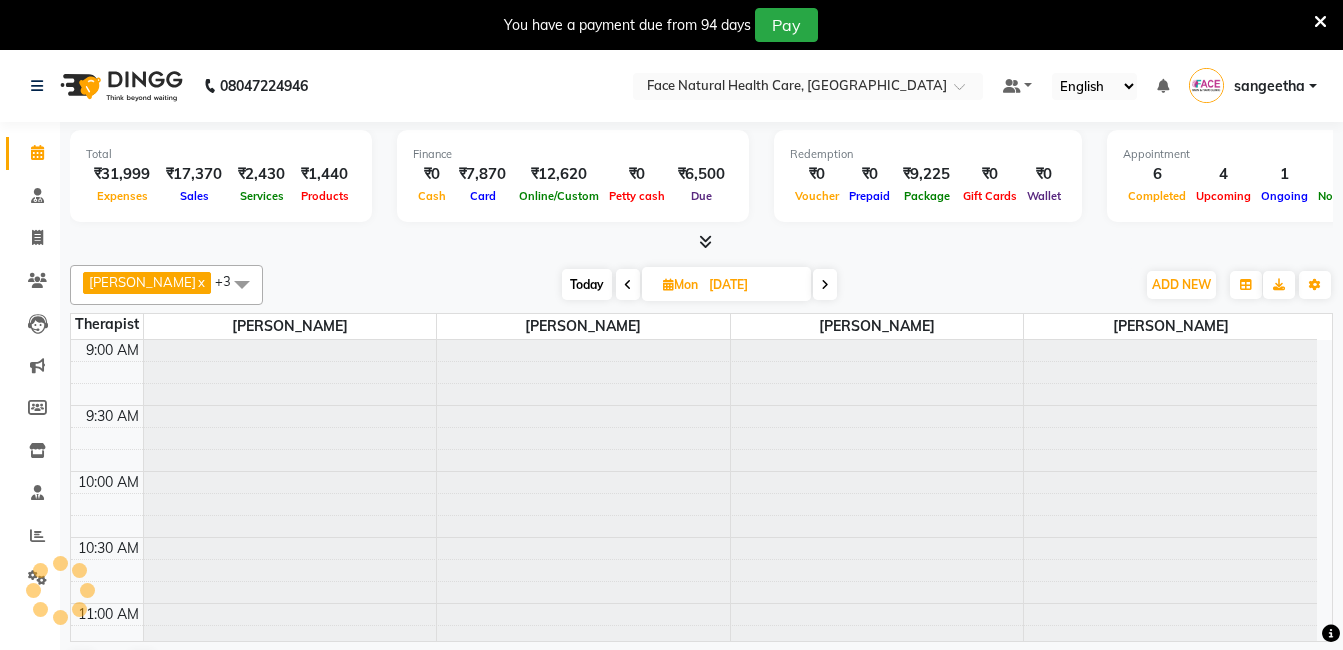 scroll, scrollTop: 793, scrollLeft: 0, axis: vertical 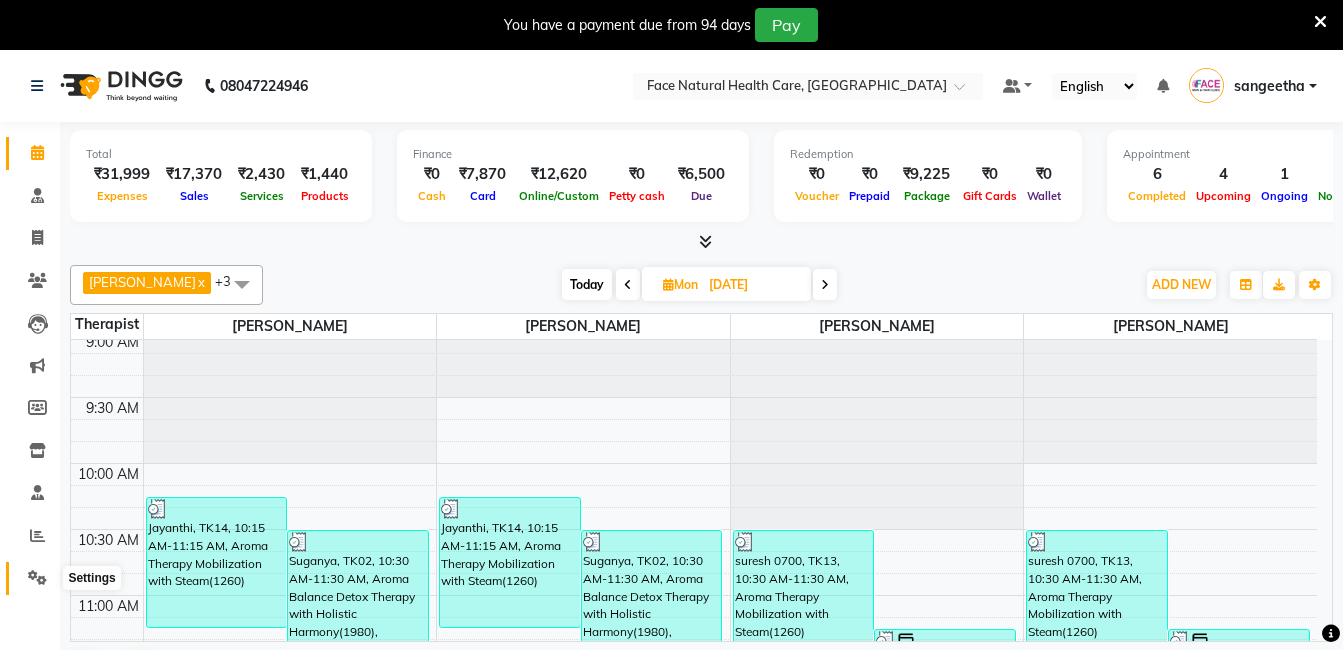 click 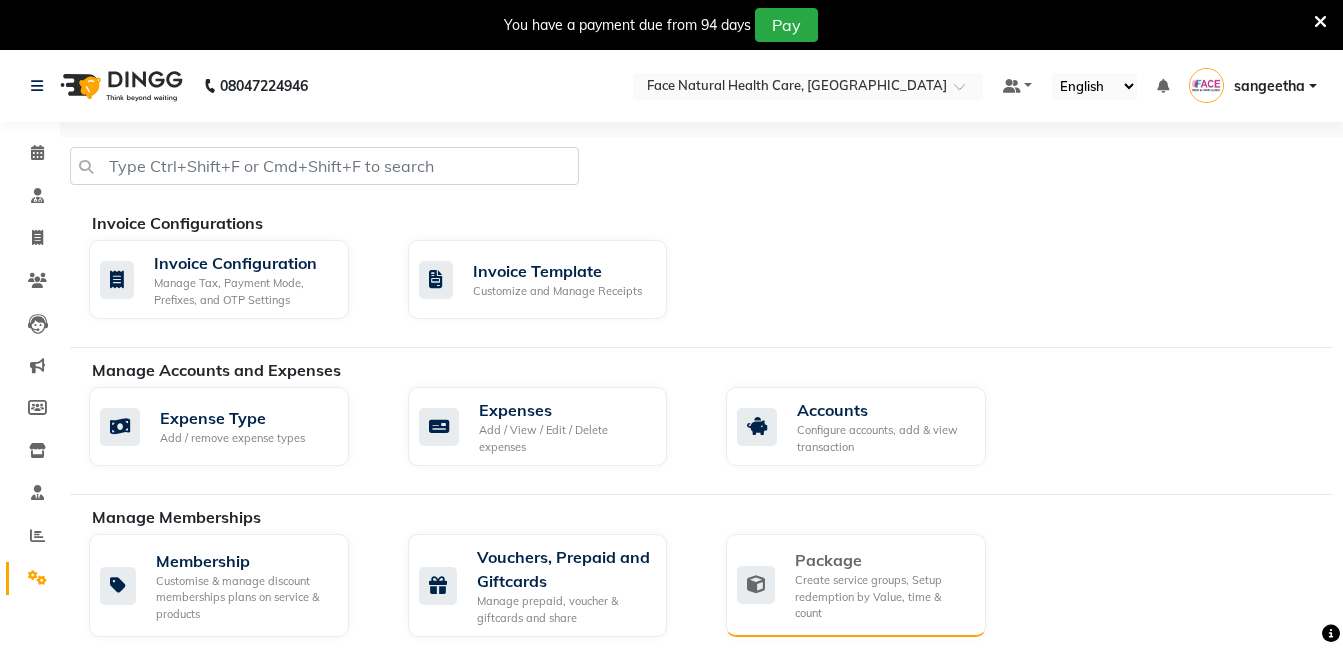click on "Create service groups, Setup redemption by Value, time & count" 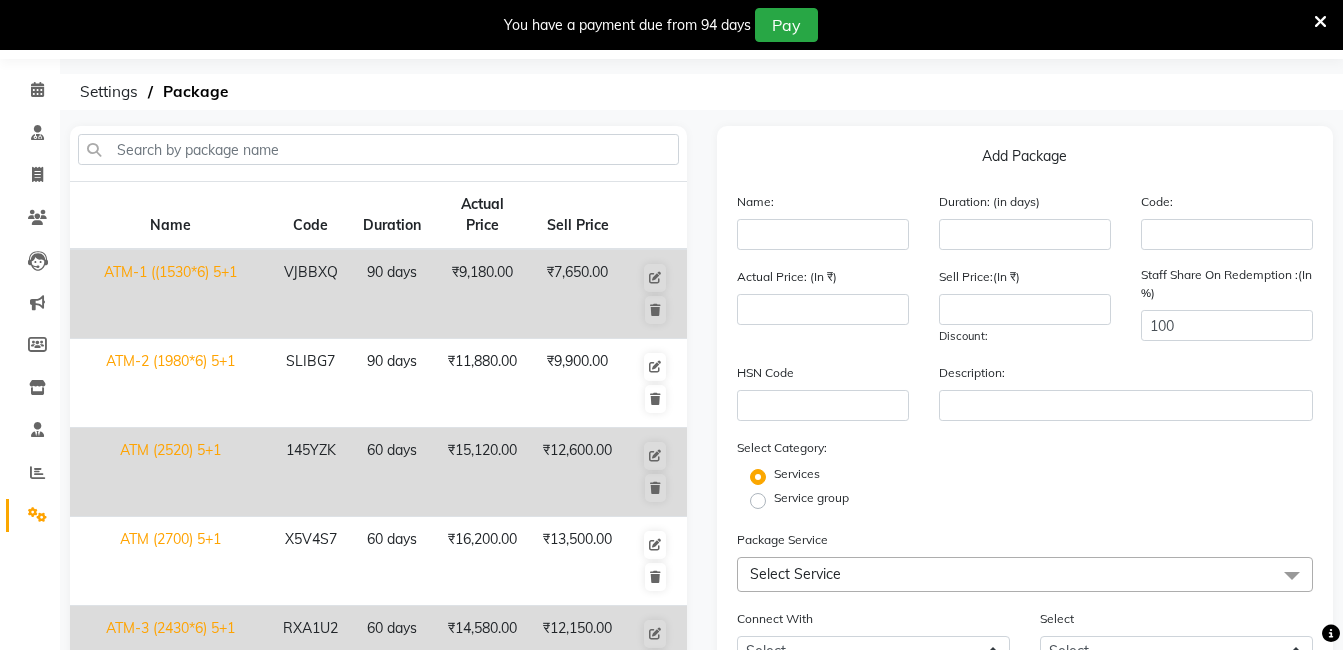 scroll, scrollTop: 0, scrollLeft: 0, axis: both 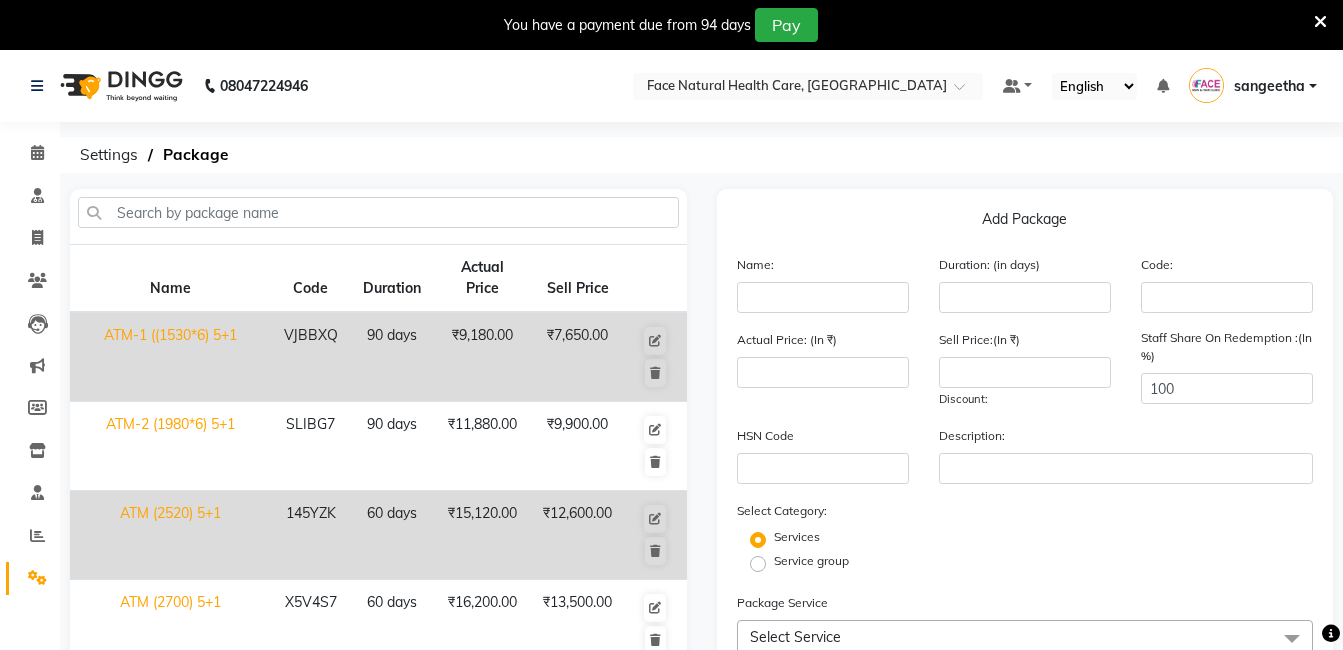 click on "90 days" 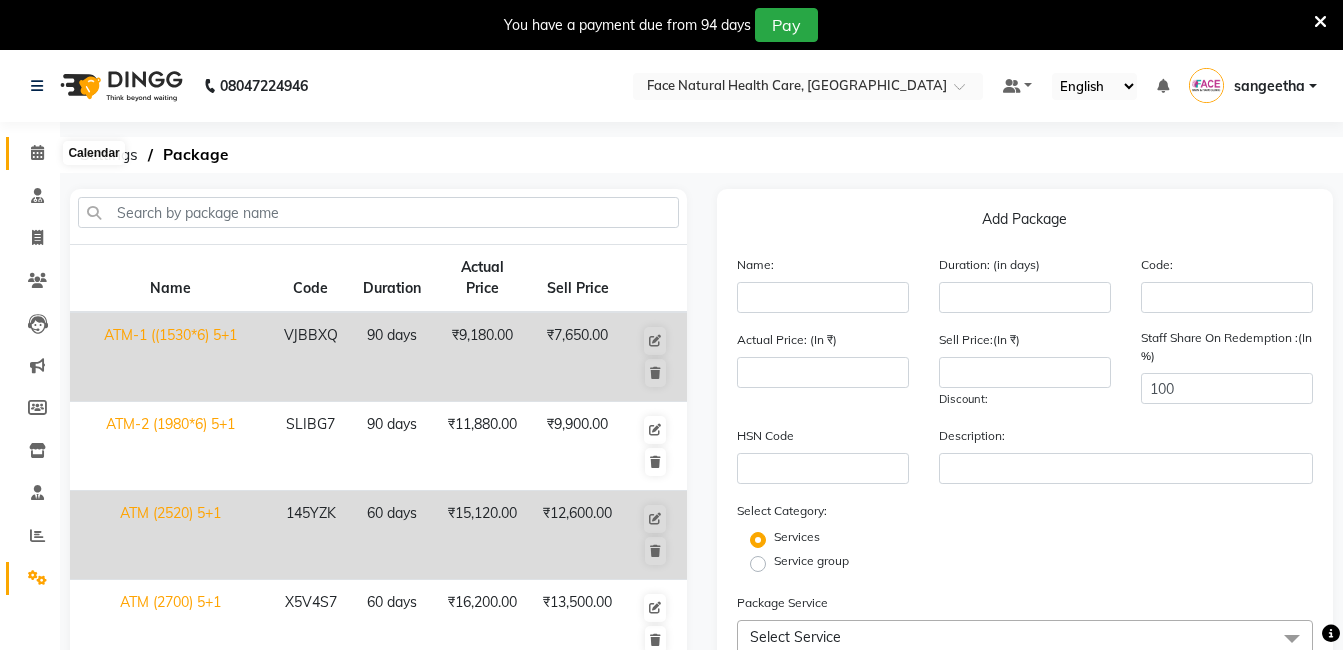click 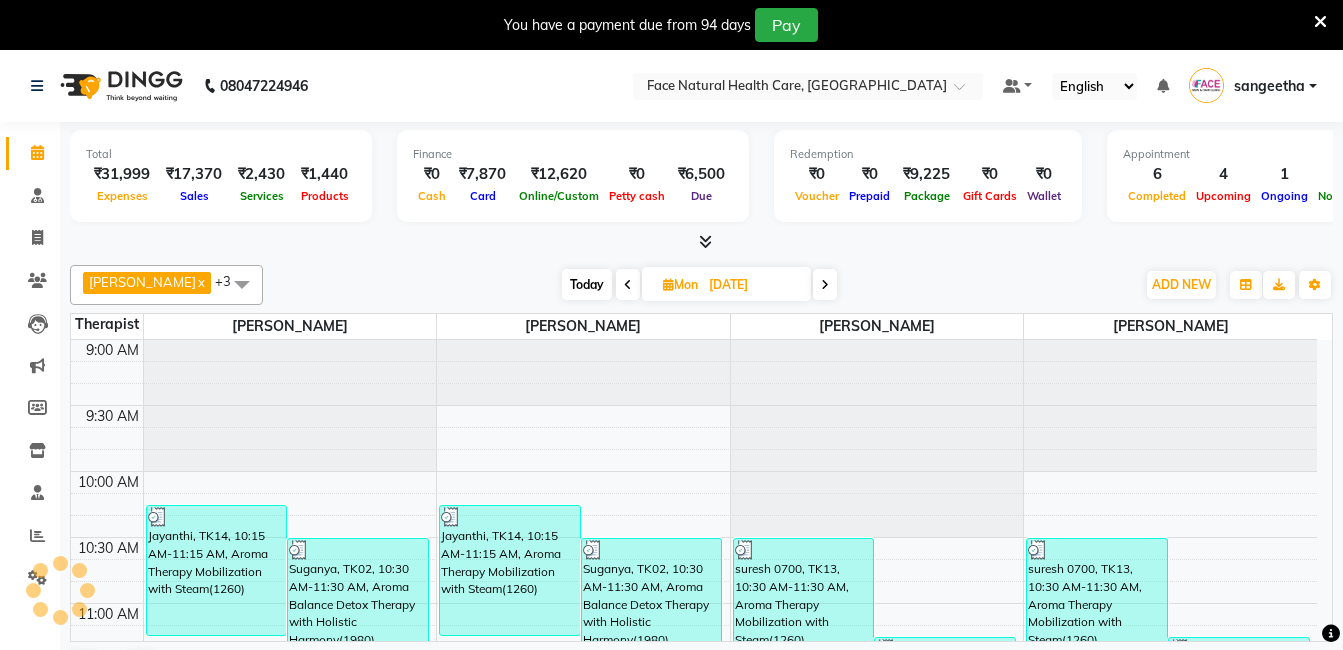 scroll, scrollTop: 0, scrollLeft: 0, axis: both 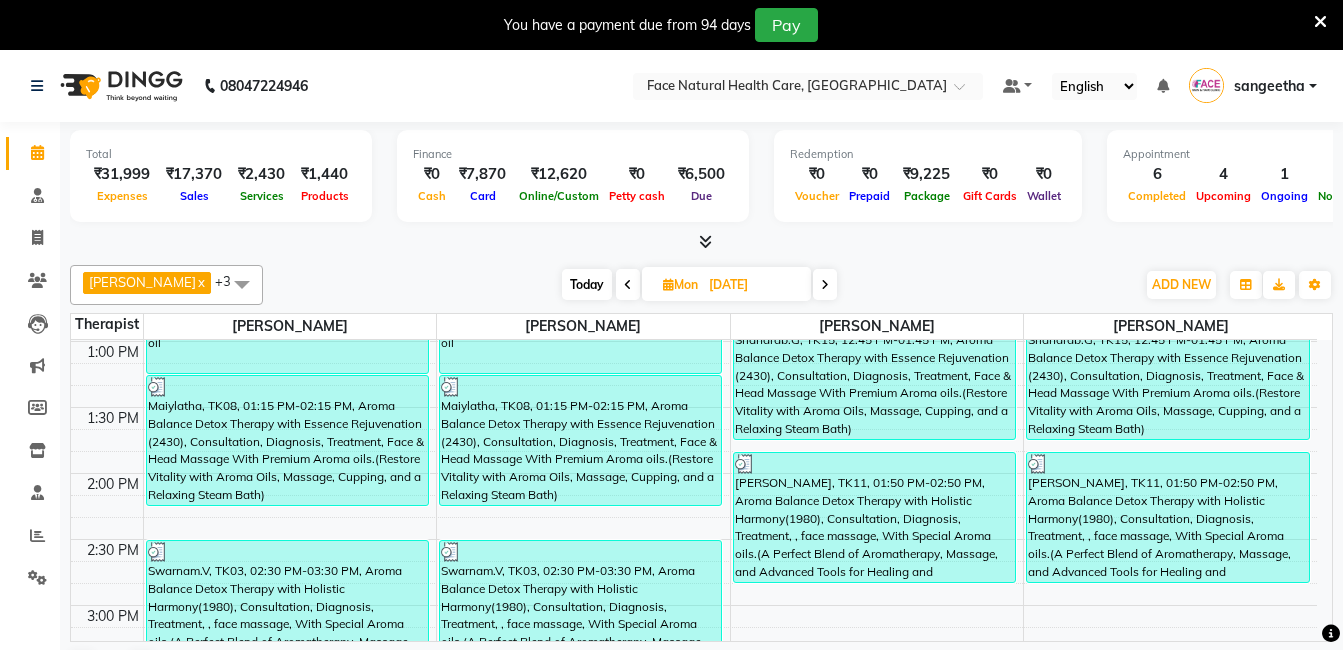 click on "Today" at bounding box center (587, 284) 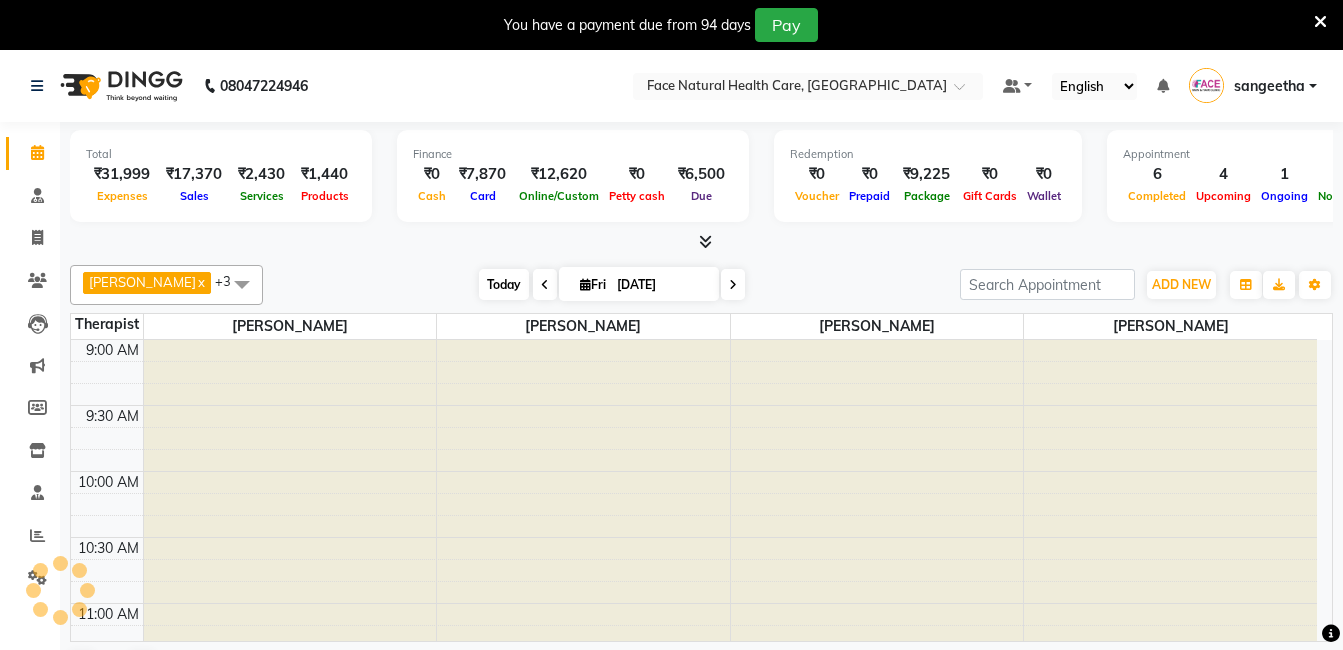 scroll, scrollTop: 793, scrollLeft: 0, axis: vertical 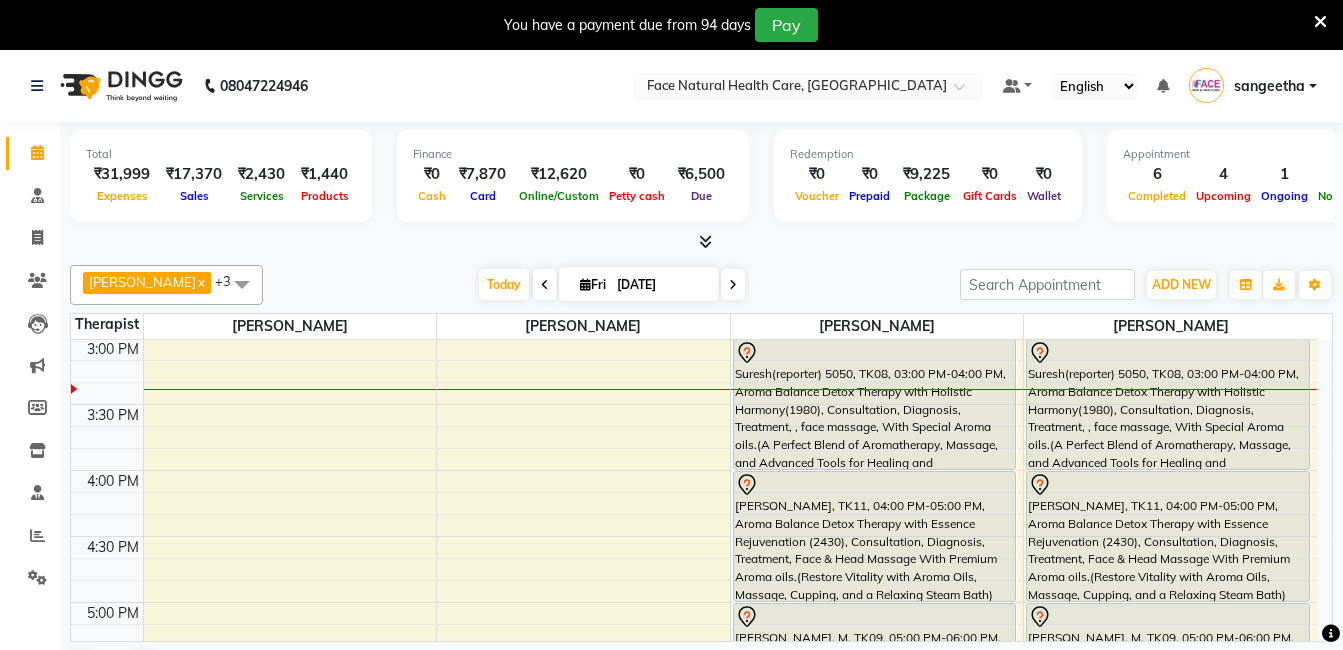 click at bounding box center (585, 284) 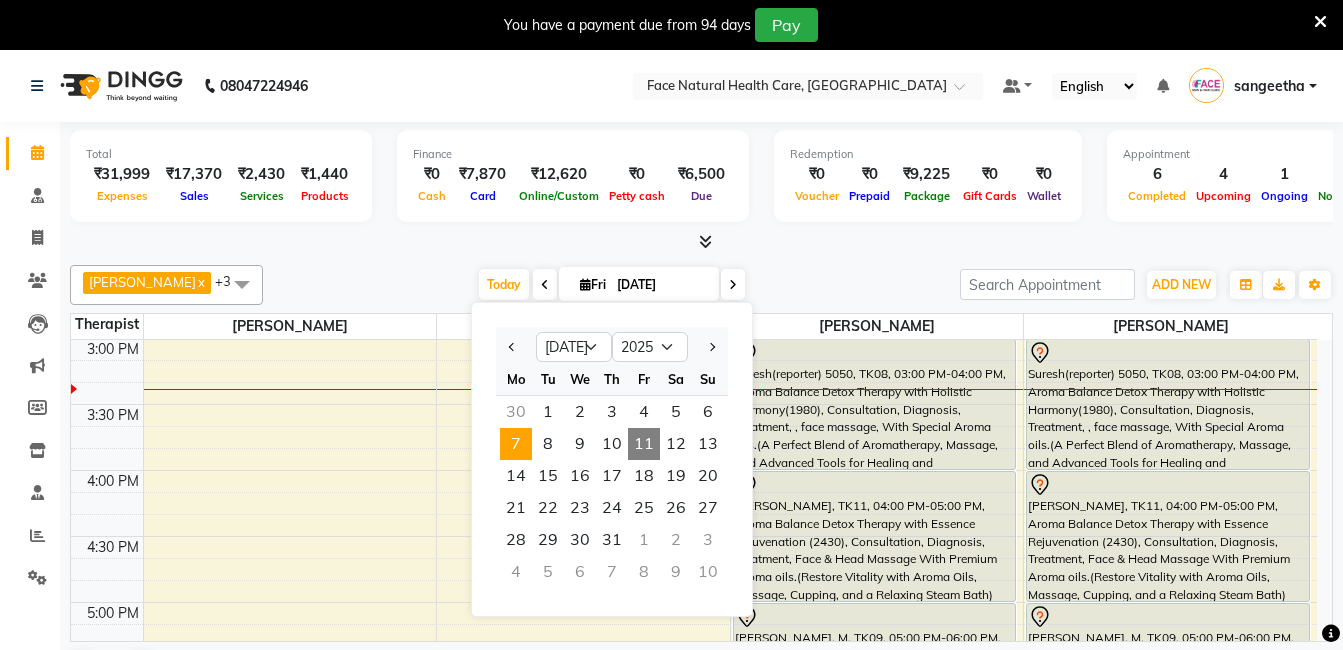 click on "7" at bounding box center (516, 444) 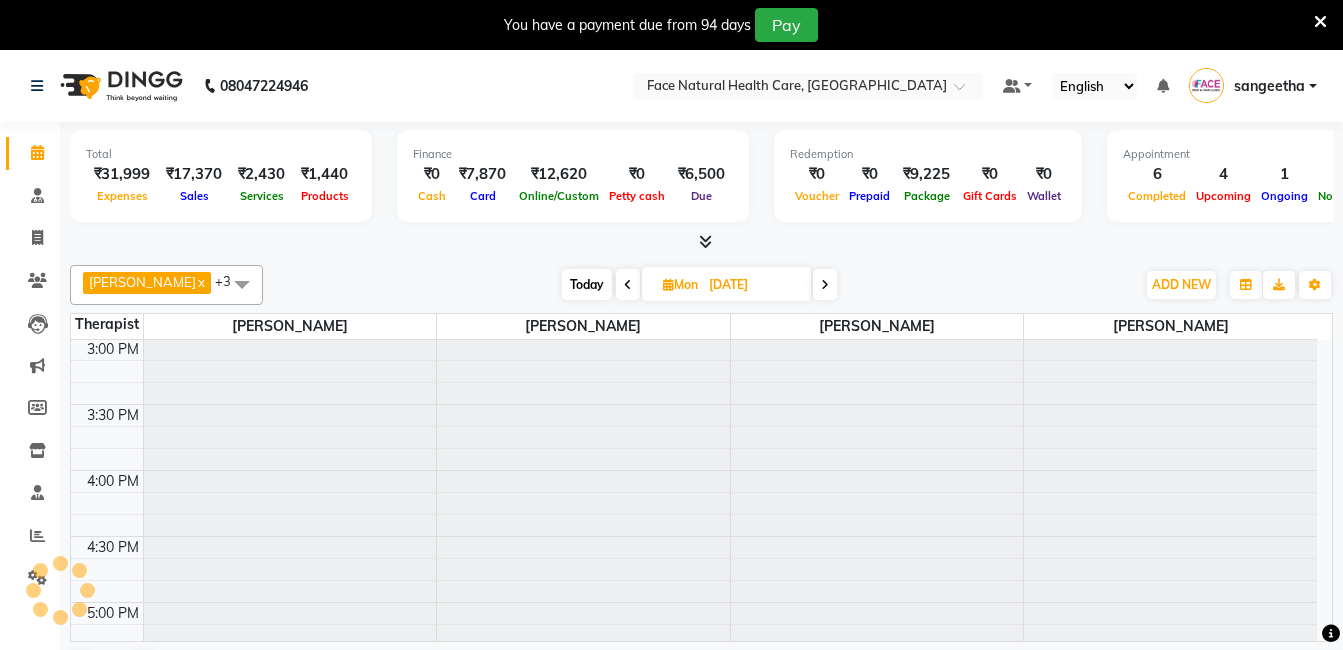 scroll, scrollTop: 793, scrollLeft: 0, axis: vertical 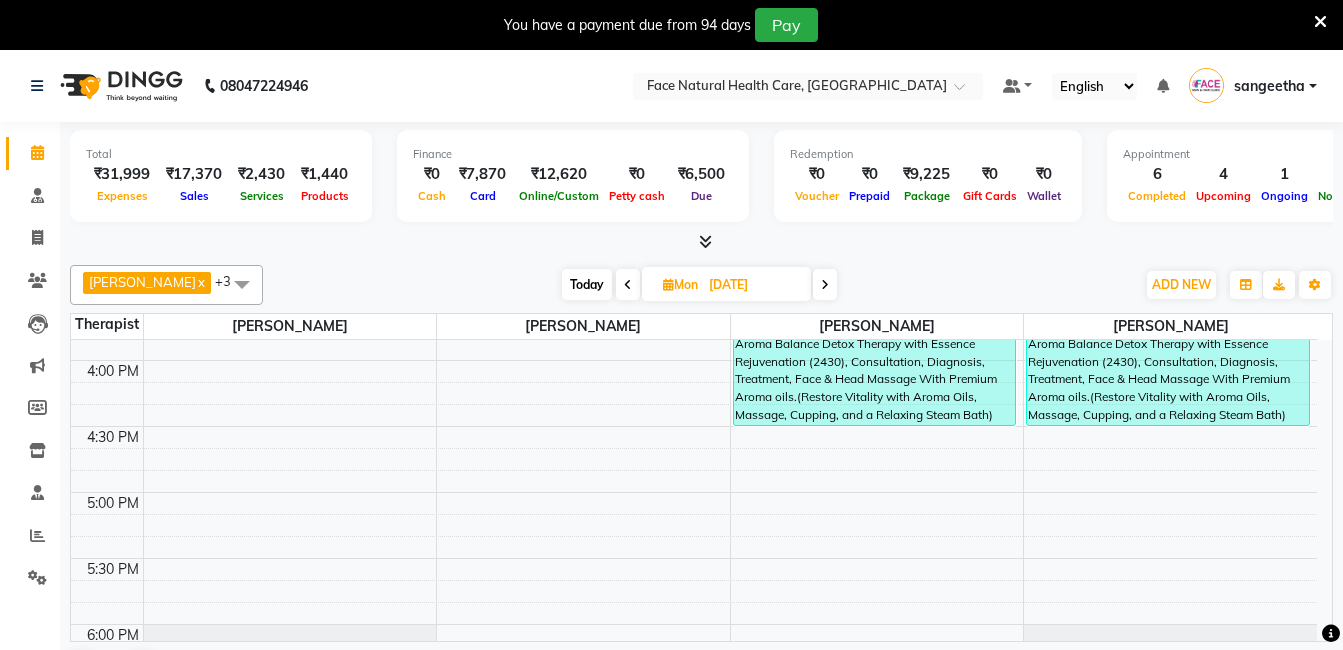 click at bounding box center (825, 284) 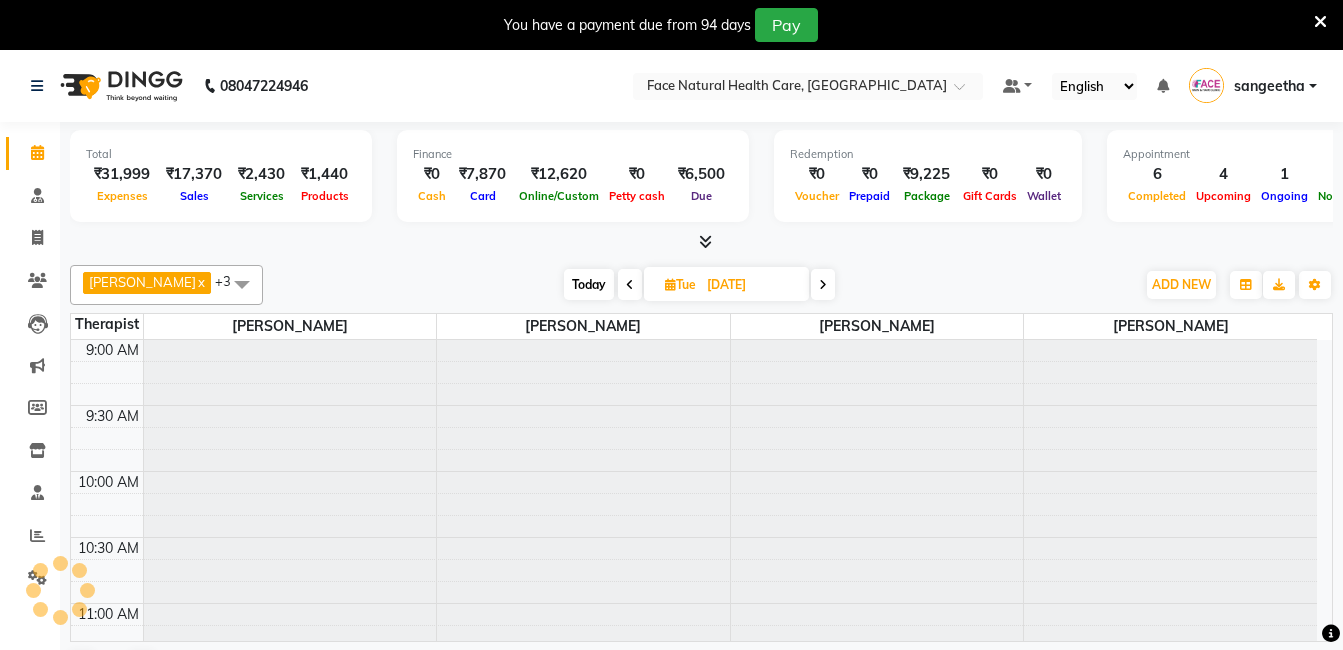 scroll, scrollTop: 793, scrollLeft: 0, axis: vertical 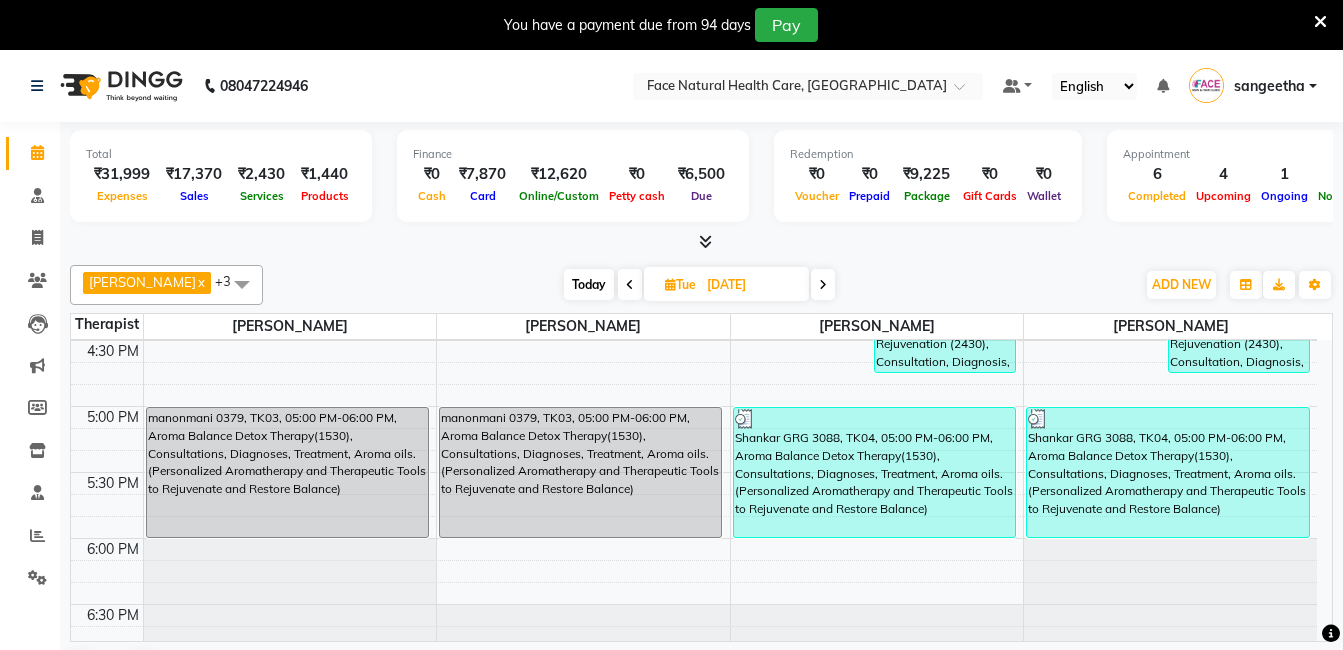 click at bounding box center [823, 284] 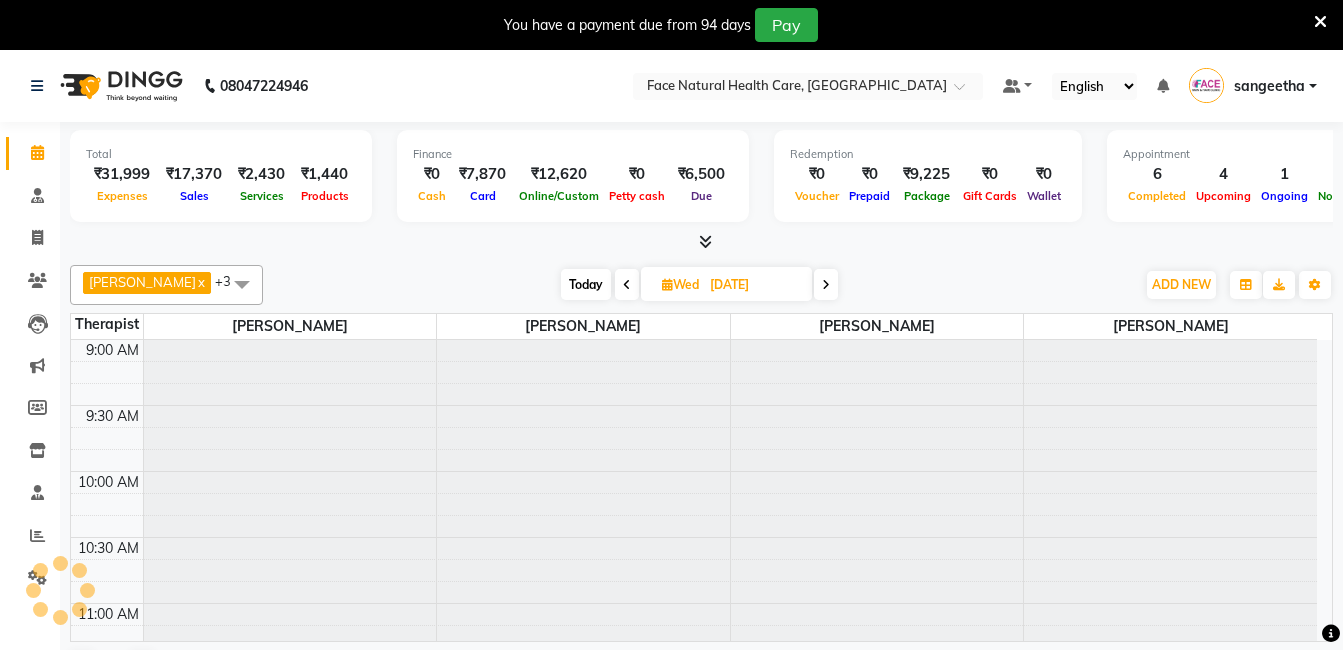 scroll, scrollTop: 793, scrollLeft: 0, axis: vertical 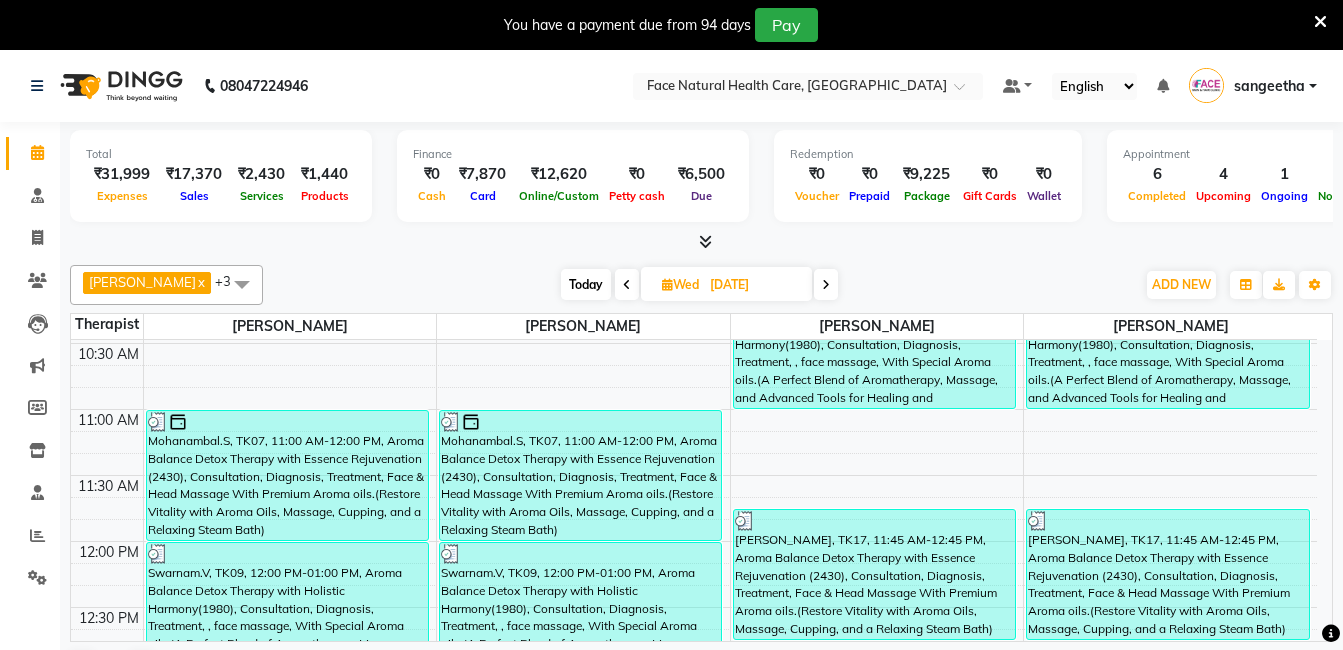 click at bounding box center (826, 285) 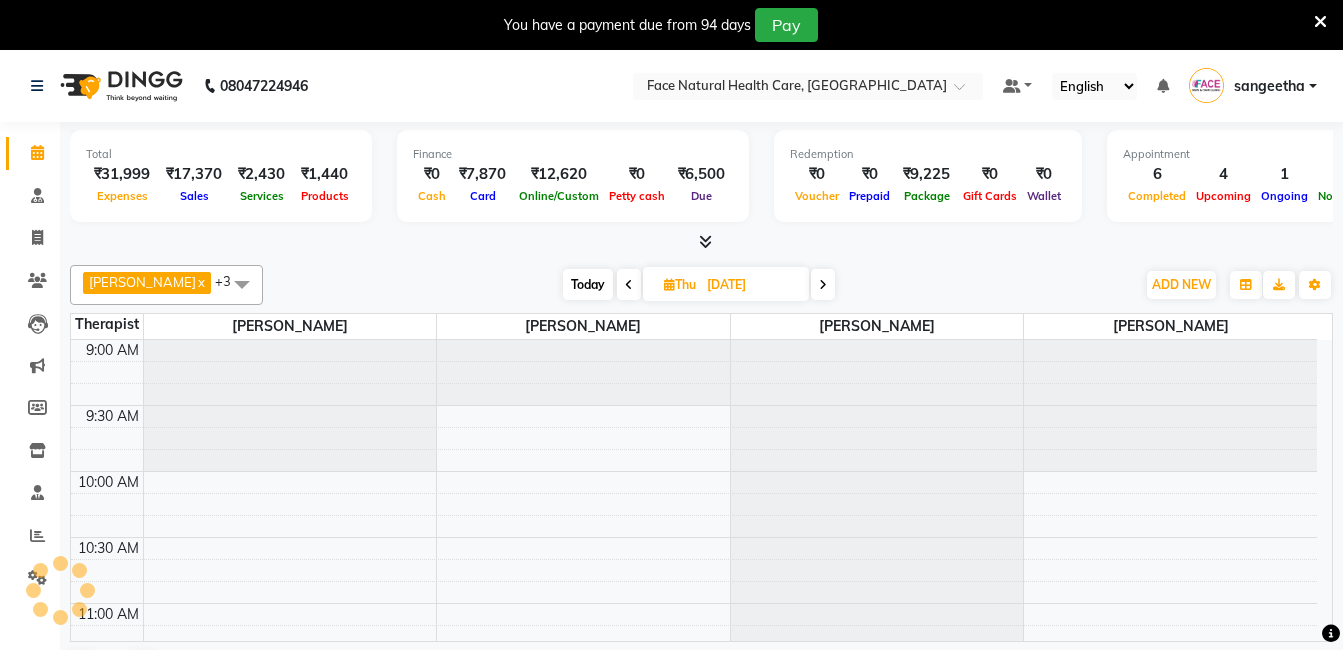 scroll, scrollTop: 793, scrollLeft: 0, axis: vertical 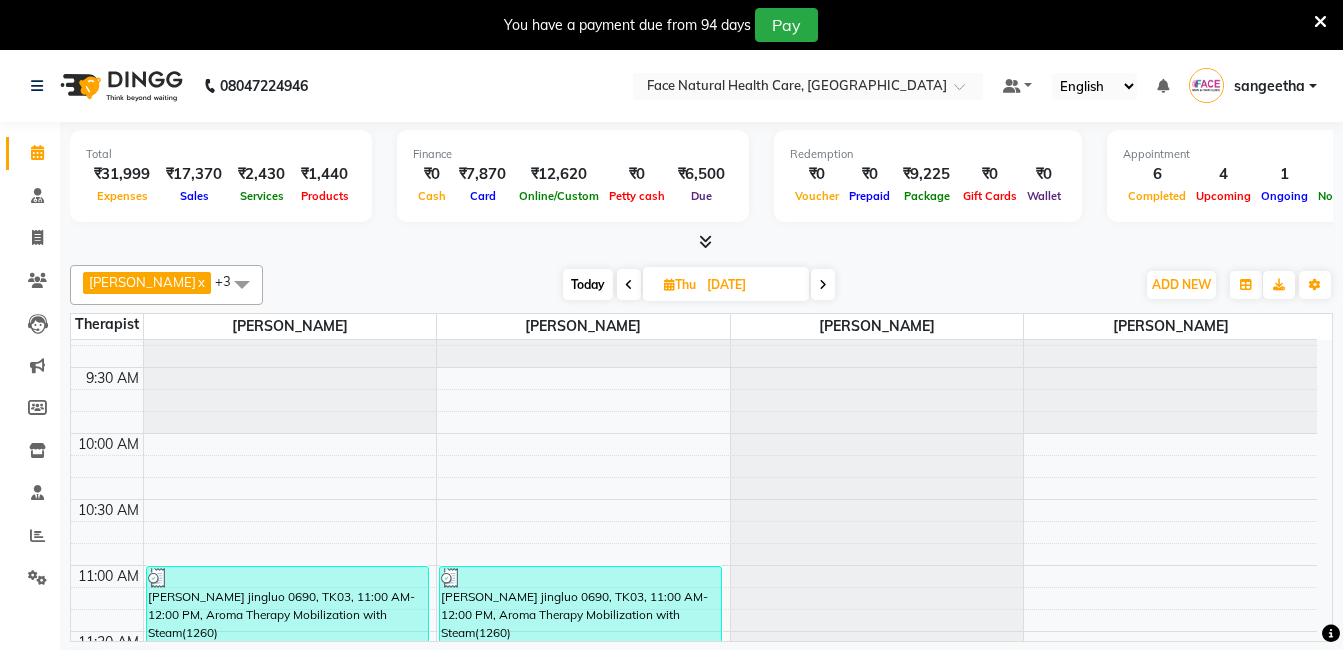 click at bounding box center (823, 285) 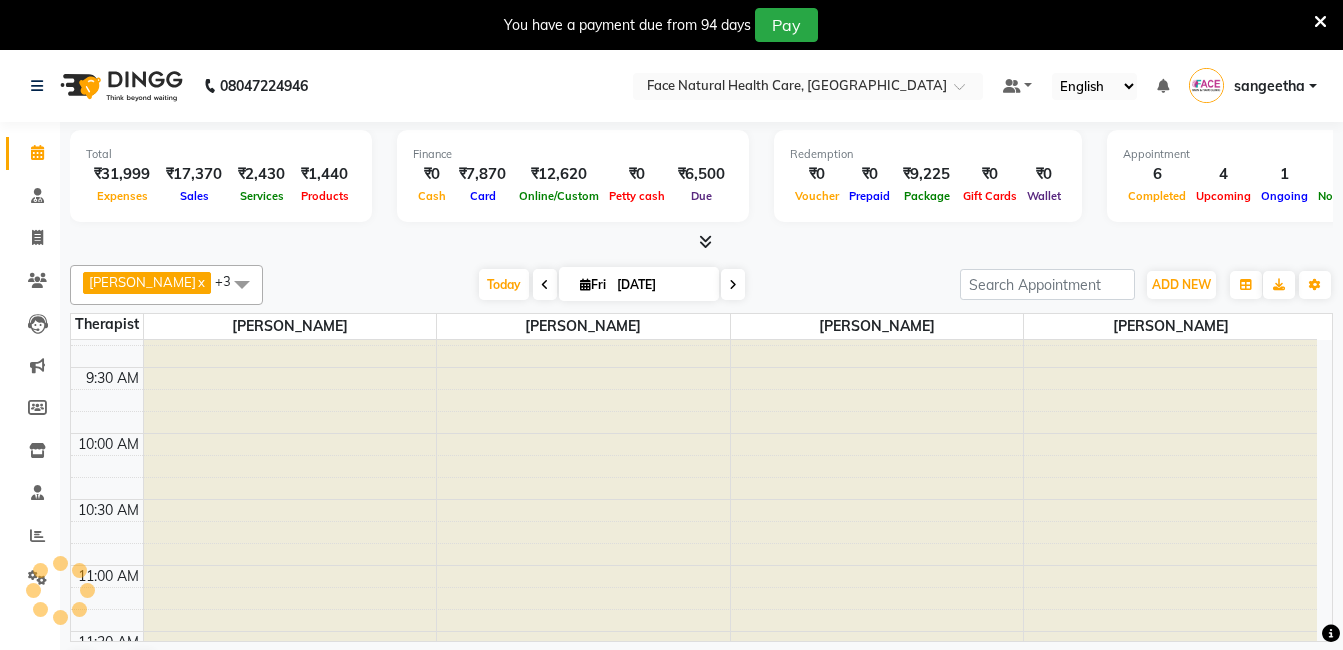 scroll, scrollTop: 793, scrollLeft: 0, axis: vertical 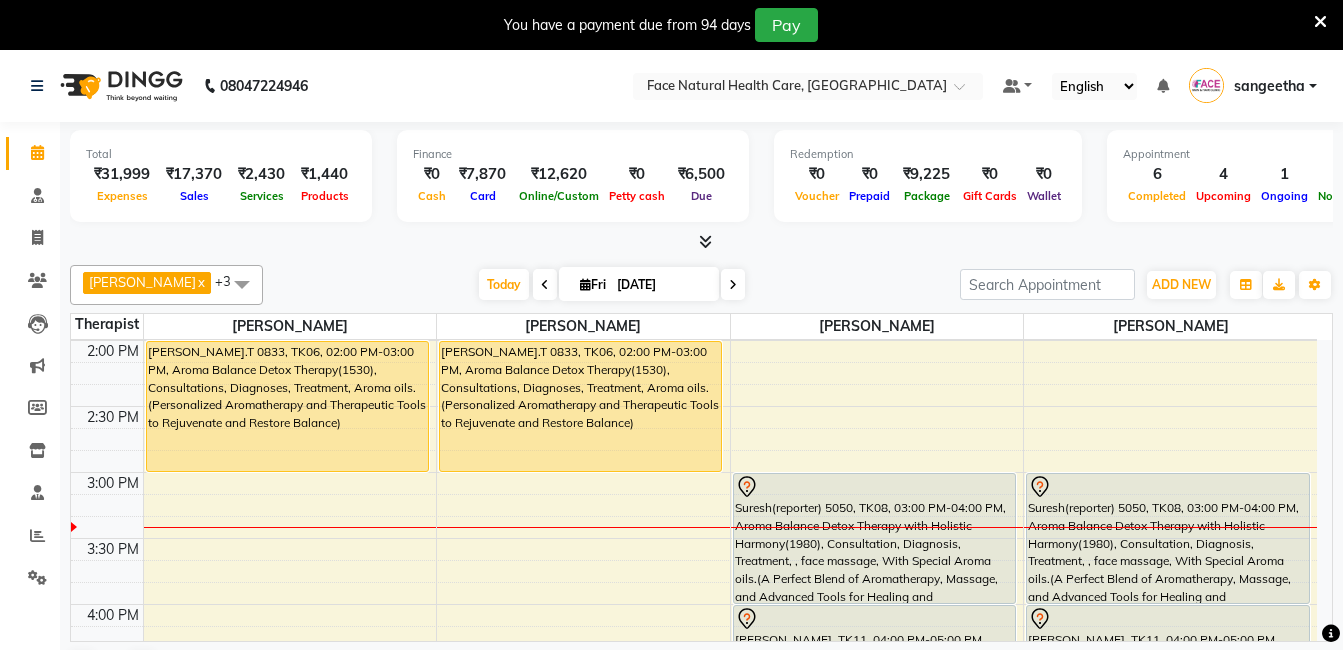 click on "Suresh(reporter) 5050, TK08, 03:00 PM-04:00 PM, Aroma Balance Detox Therapy with Holistic Harmony(1980), Consultation, Diagnosis, Treatment, , face massage, With Special  Aroma oils.(A Perfect Blend of Aromatherapy, Massage, and Advanced Tools for Healing and Detoxification)" at bounding box center [874, 538] 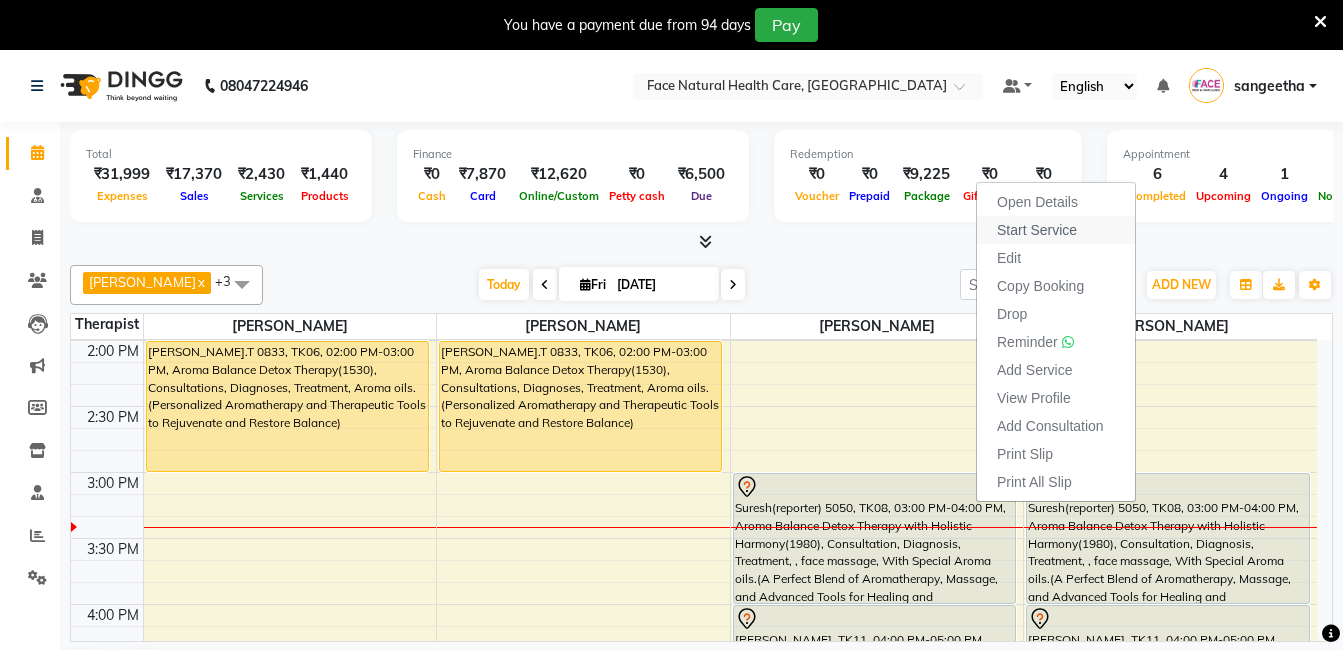click on "Start Service" at bounding box center [1056, 230] 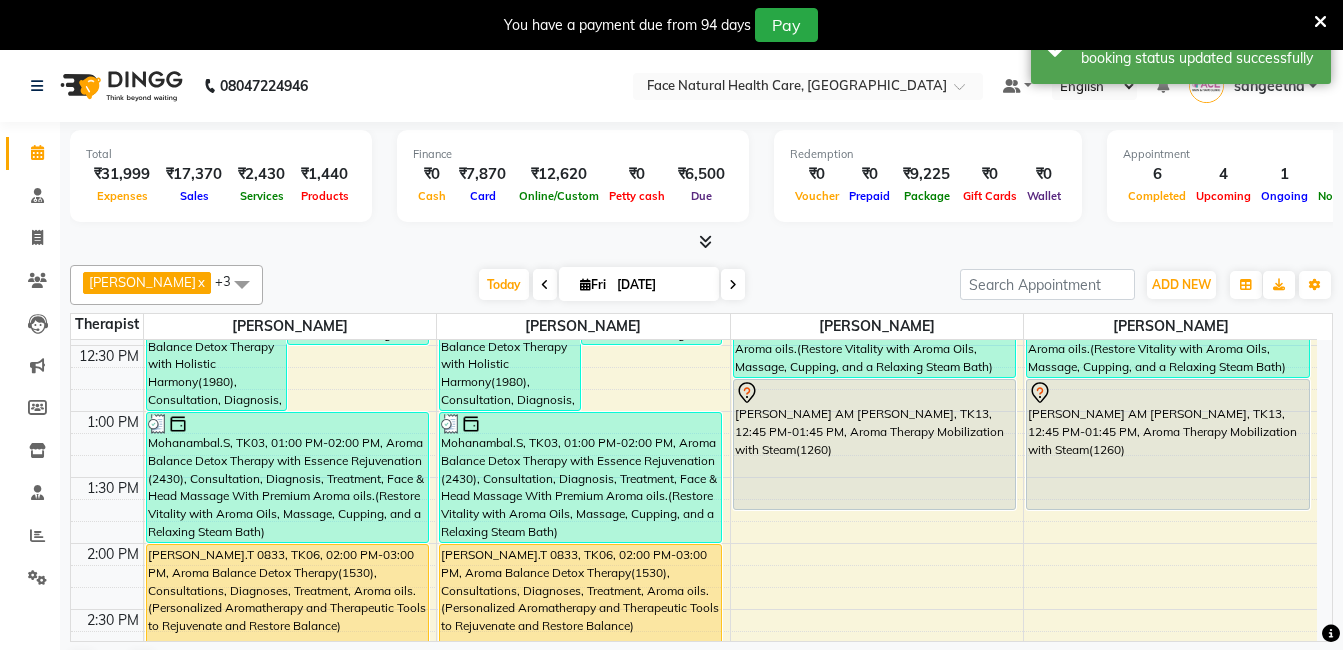 scroll, scrollTop: 396, scrollLeft: 0, axis: vertical 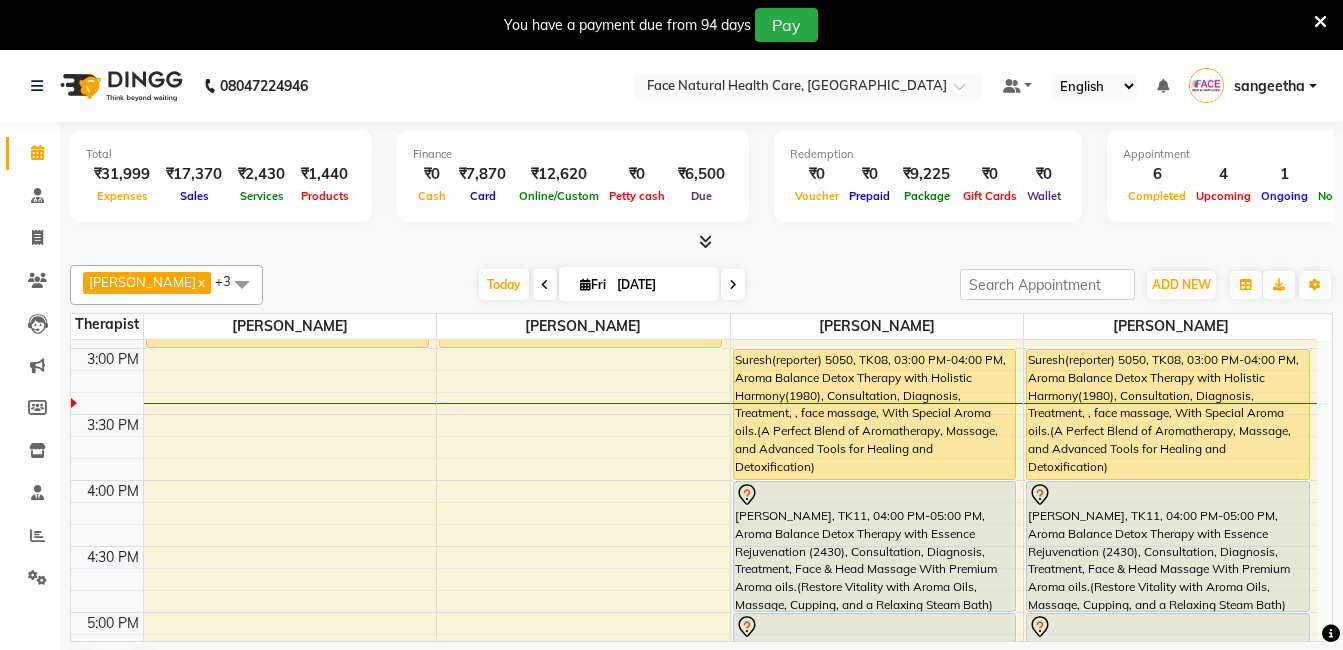 click on "9:00 AM 9:30 AM 10:00 AM 10:30 AM 11:00 AM 11:30 AM 12:00 PM 12:30 PM 1:00 PM 1:30 PM 2:00 PM 2:30 PM 3:00 PM 3:30 PM 4:00 PM 4:30 PM 5:00 PM 5:30 PM 6:00 PM 6:30 PM     Revathi U, TK01, 11:00 AM-12:00 PM, Aroma Balance Detox Therapy with Holistic Harmony(1980), Consultation, Diagnosis, Treatment, , face massage, With Special  Aroma oils.(A Perfect Blend of Aromatherapy, Massage, and Advanced Tools for Healing and Detoxification)     Hema latha, TK04, 11:30 AM-12:30 PM, Aroma Balance Detox Therapy With Weight loss program (2700) Consultation, Diagnosis, Treatment, Sauna Bed,  Good Premium Aroma oils And Steam Bath.     Swarnam.V, TK05, 12:00 PM-01:00 PM, Aroma Balance Detox Therapy with Holistic Harmony(1980), Consultation, Diagnosis, Treatment, , face massage, With Special  Aroma oils.(A Perfect Blend of Aromatherapy, Massage, and Advanced Tools for Healing and Detoxification)" at bounding box center (694, 216) 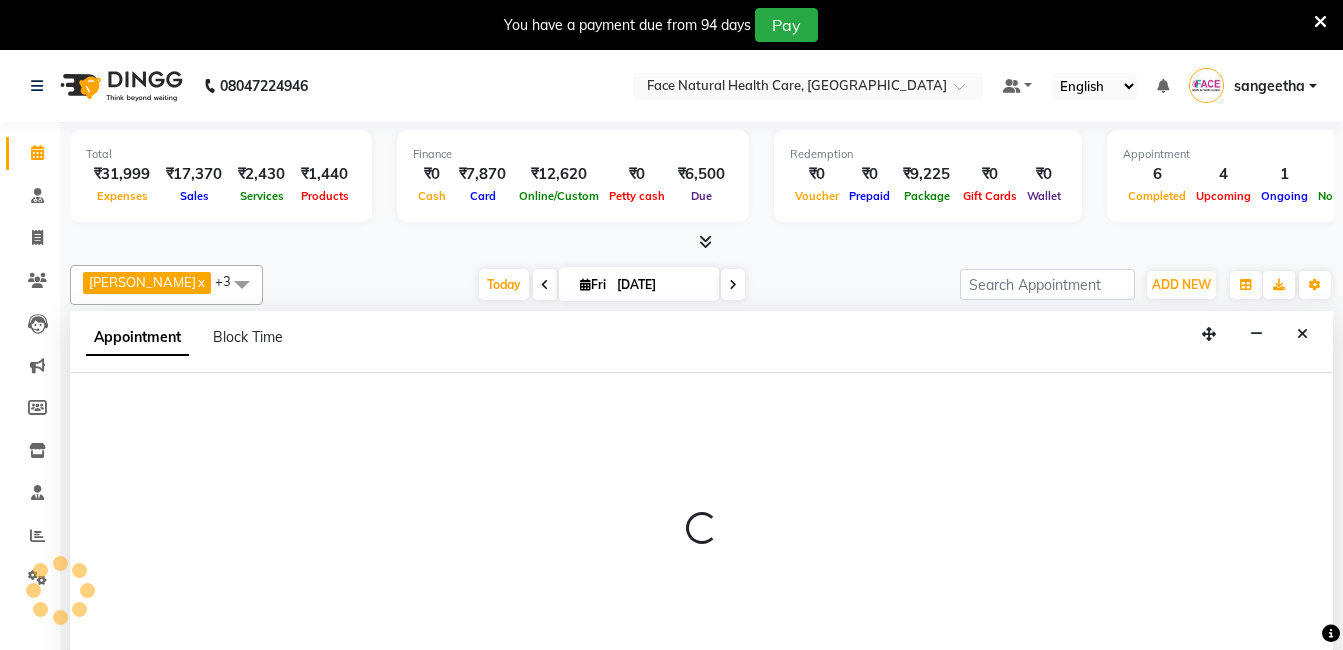 select on "47694" 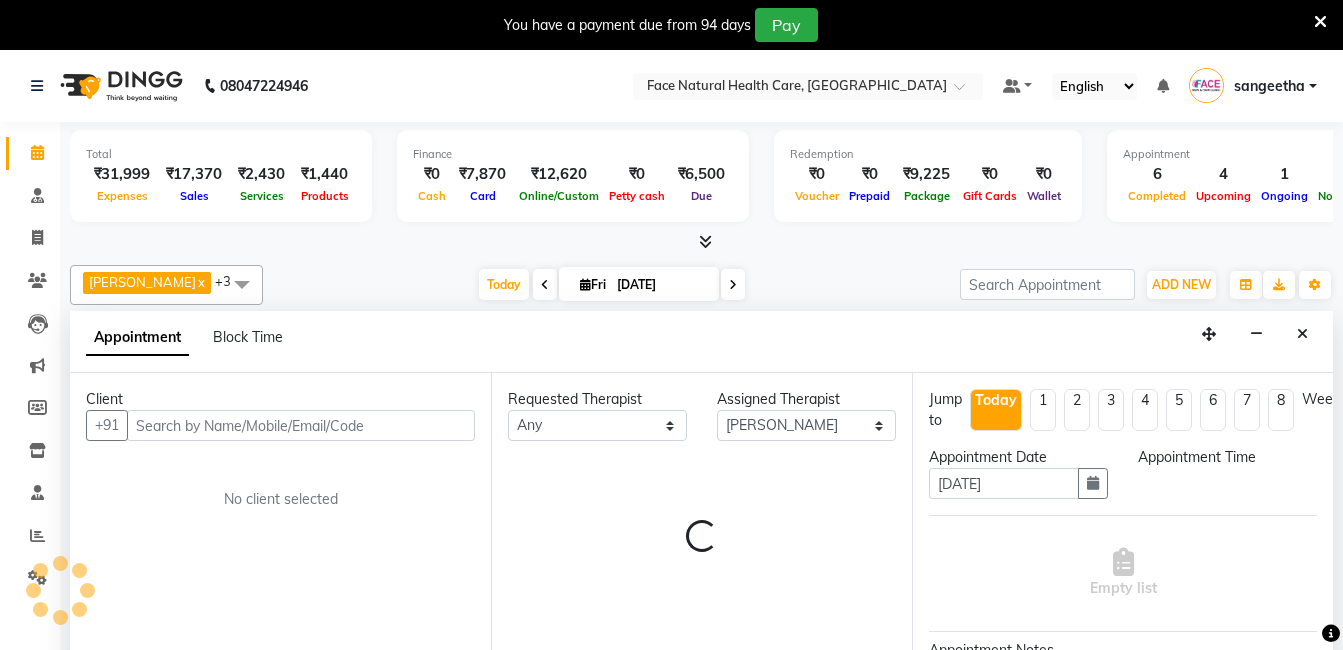 select on "930" 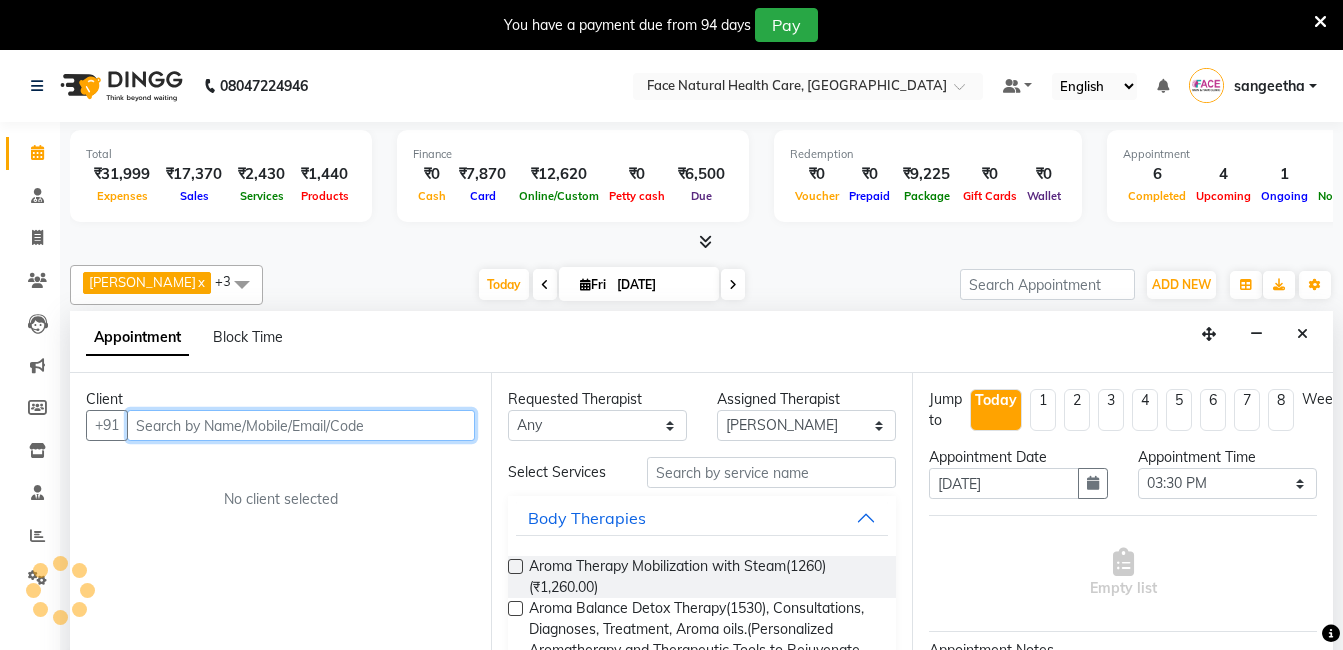 scroll, scrollTop: 51, scrollLeft: 0, axis: vertical 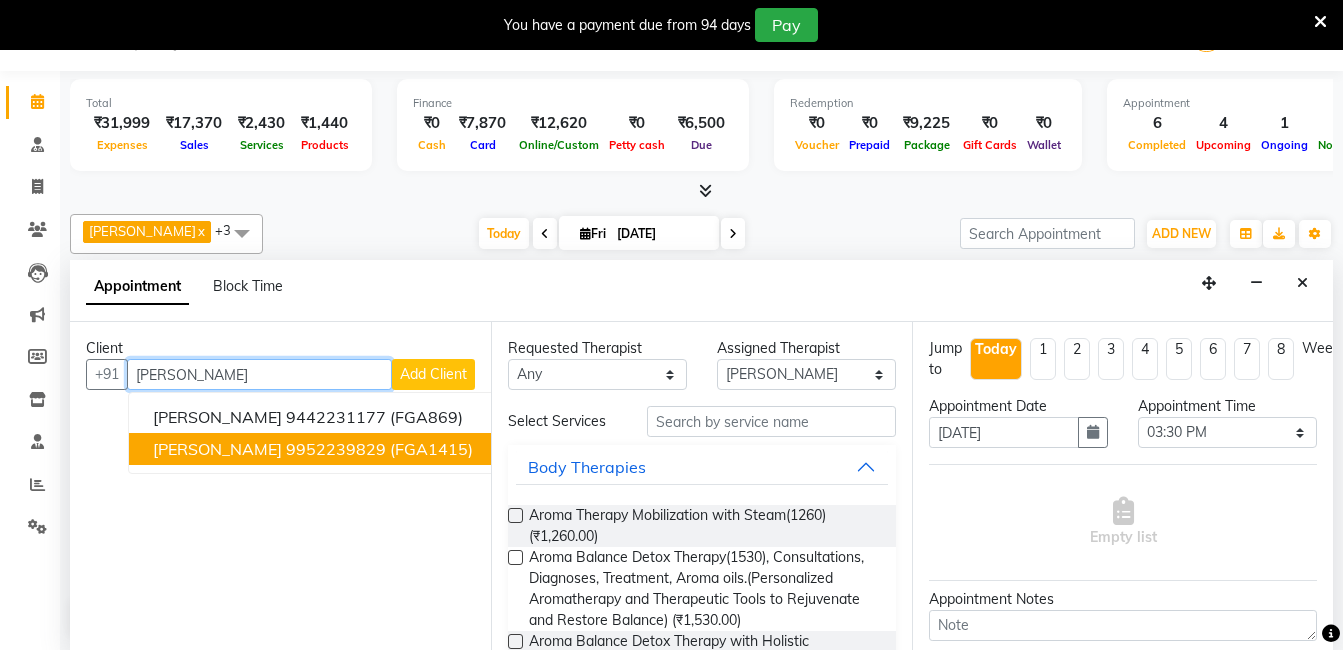 click on "Anusha reddy  9952239829 (FGA1415)" at bounding box center (315, 449) 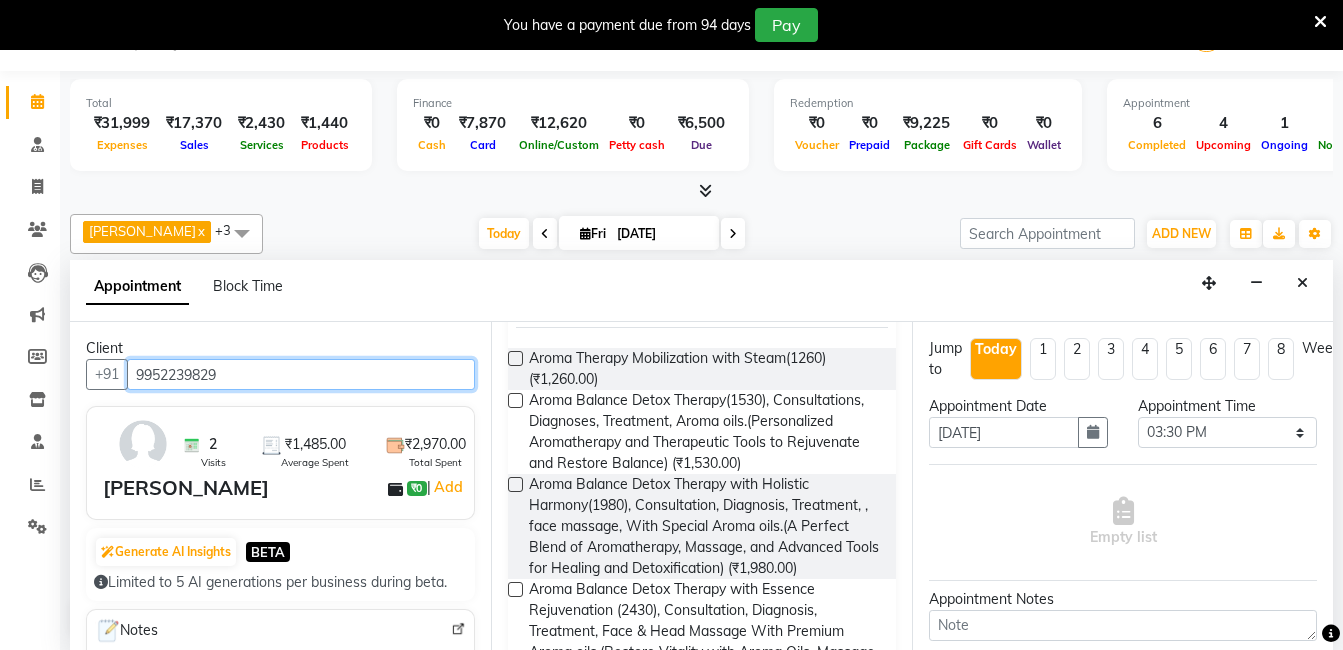 scroll, scrollTop: 203, scrollLeft: 0, axis: vertical 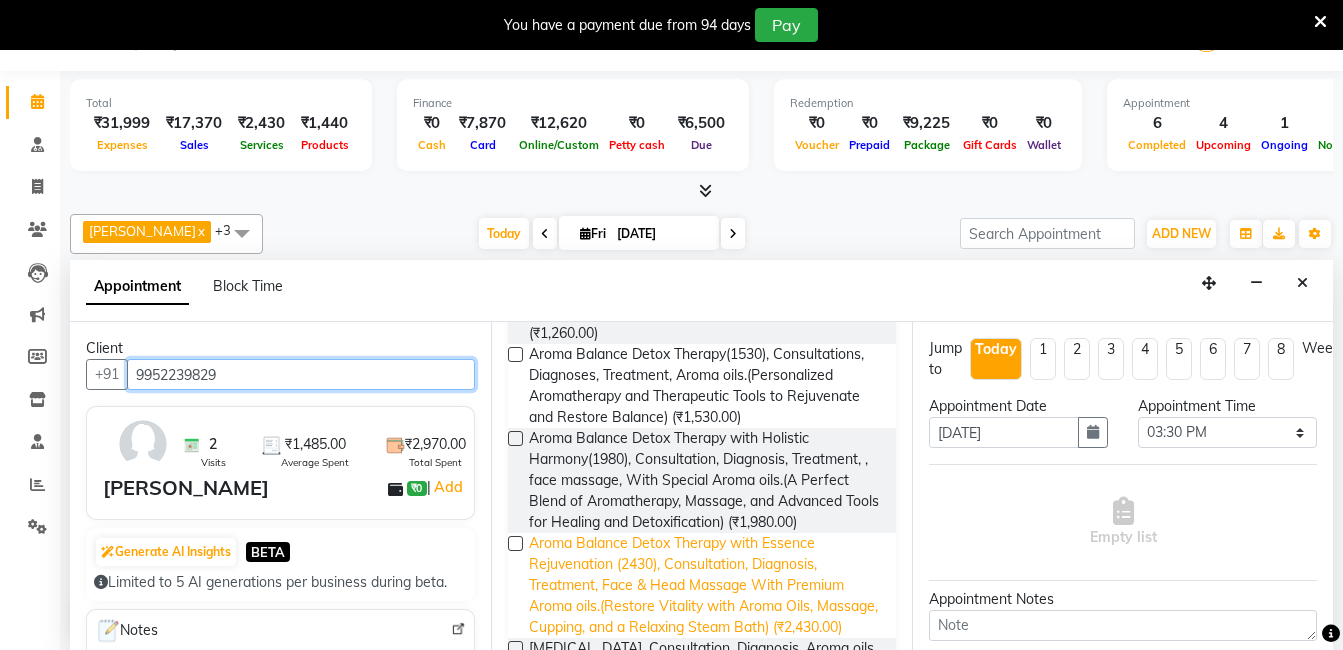 type on "9952239829" 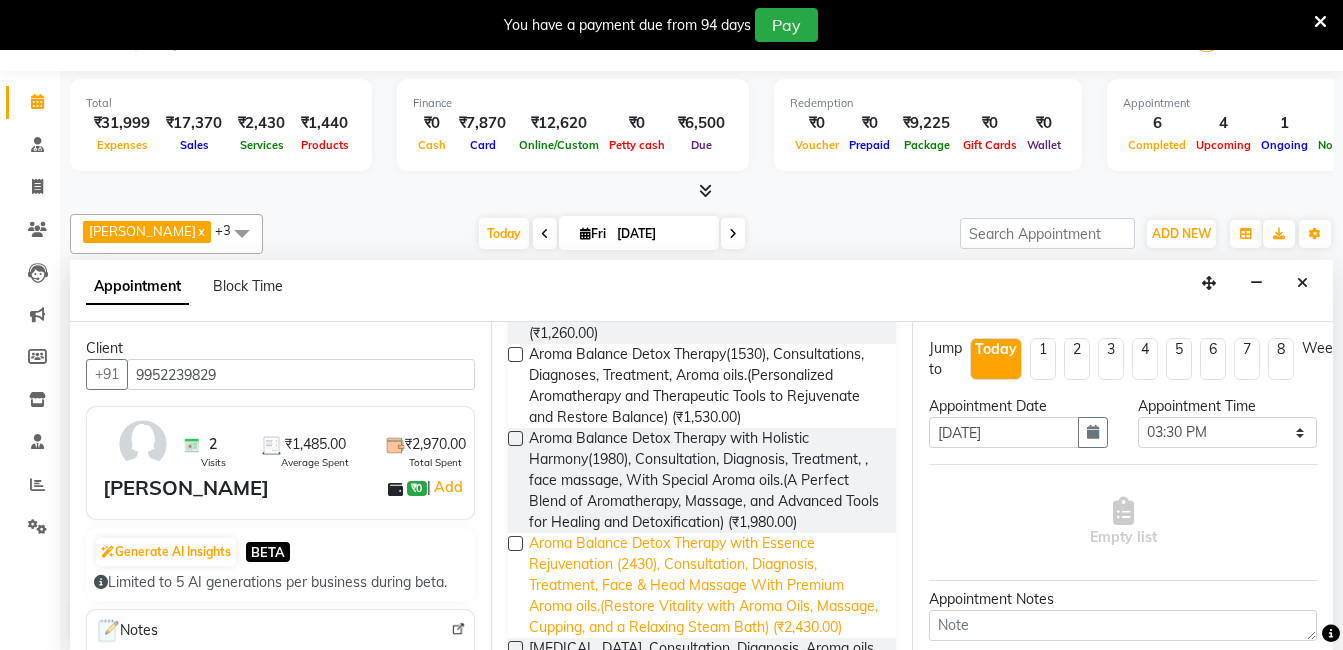 click on "Aroma Balance Detox Therapy with Essence Rejuvenation  (2430), Consultation, Diagnosis, Treatment,  Face & Head Massage With Premium Aroma oils.(Restore Vitality with Aroma Oils, Massage, Cupping, and a Relaxing Steam Bath) (₹2,430.00)" at bounding box center (704, 585) 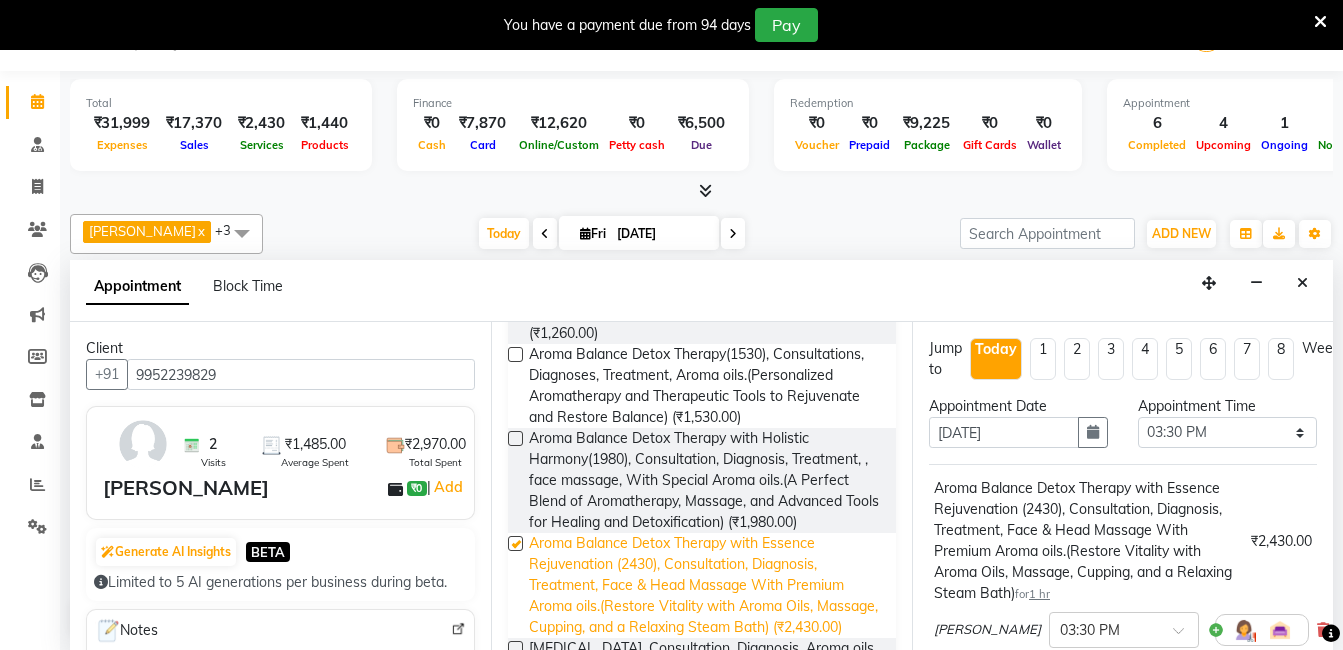 checkbox on "false" 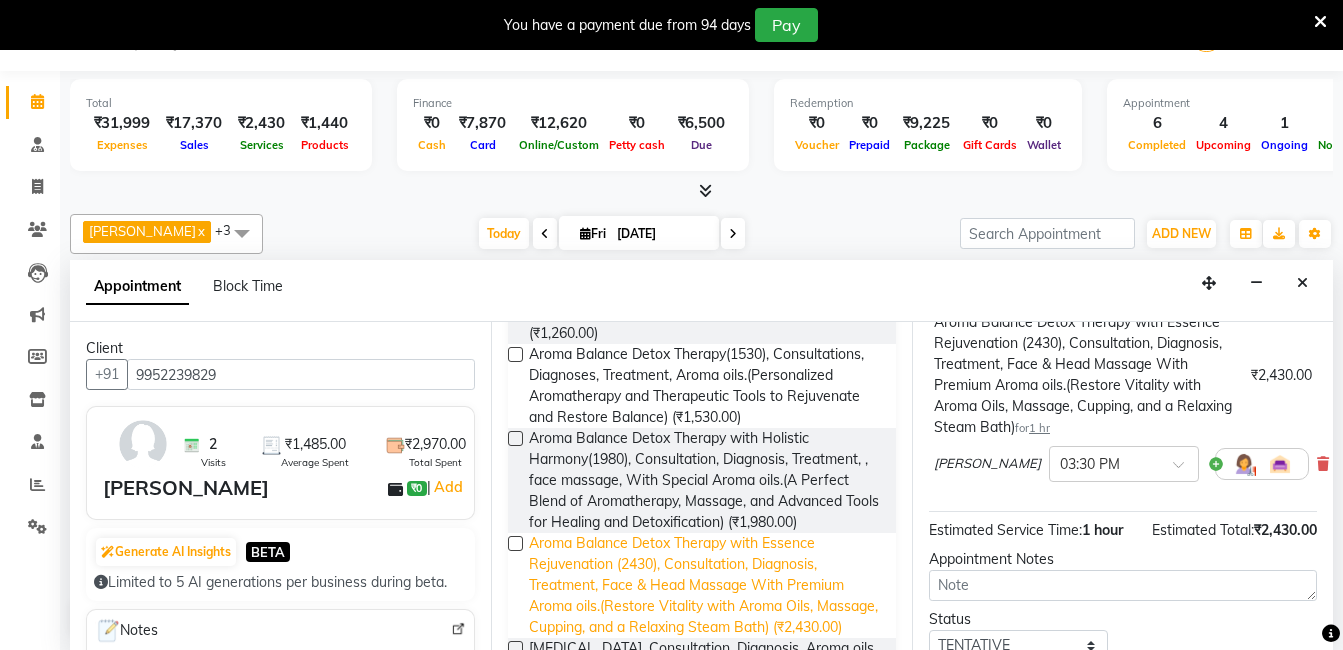 scroll, scrollTop: 172, scrollLeft: 0, axis: vertical 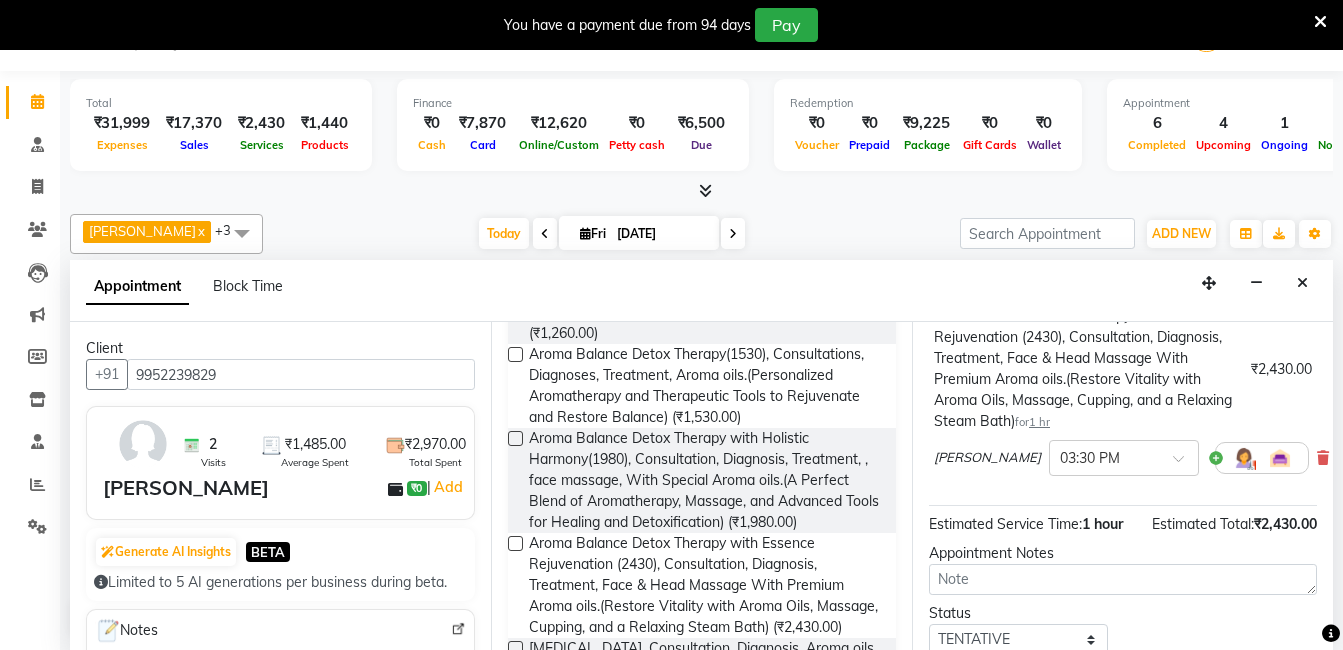 click at bounding box center (1244, 458) 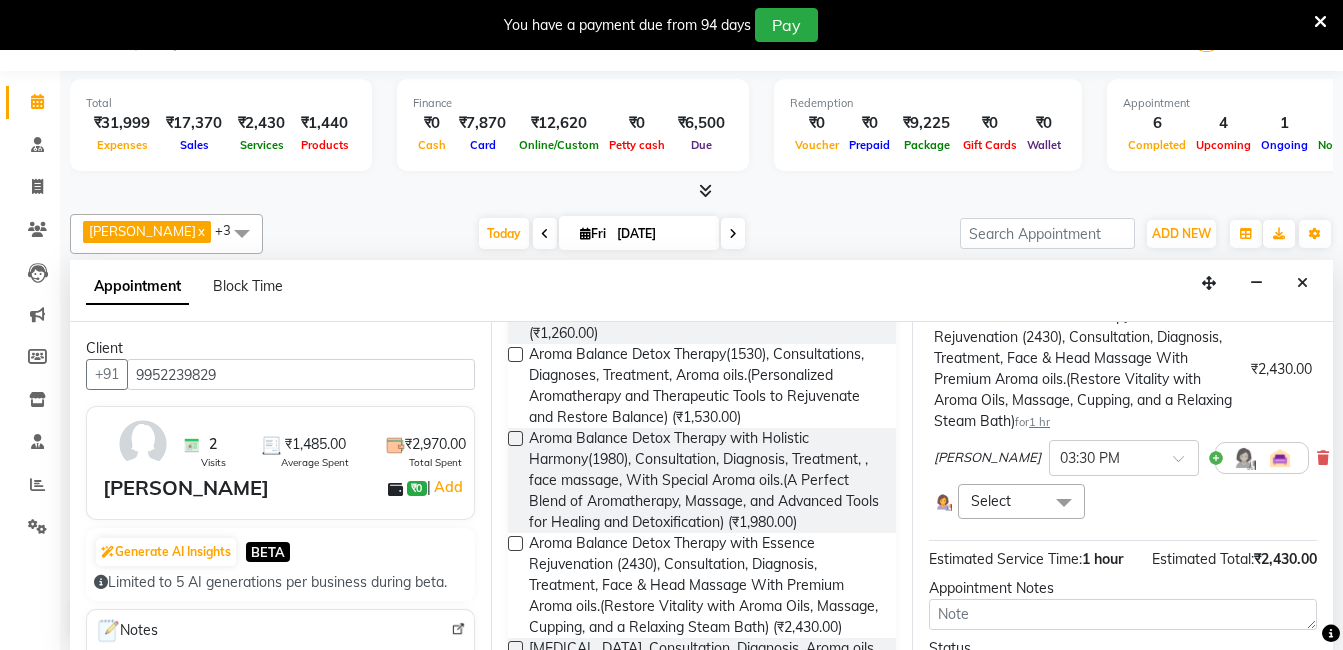 click at bounding box center [1064, 503] 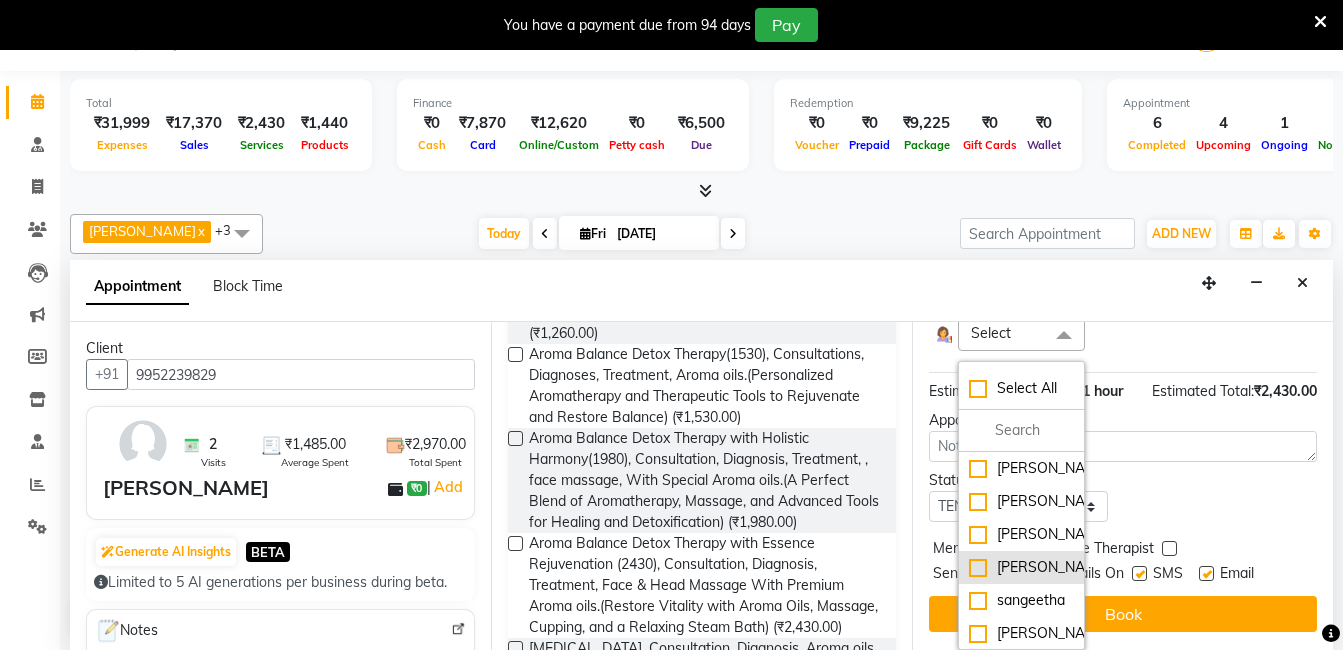 click on "[PERSON_NAME]" at bounding box center [1021, 567] 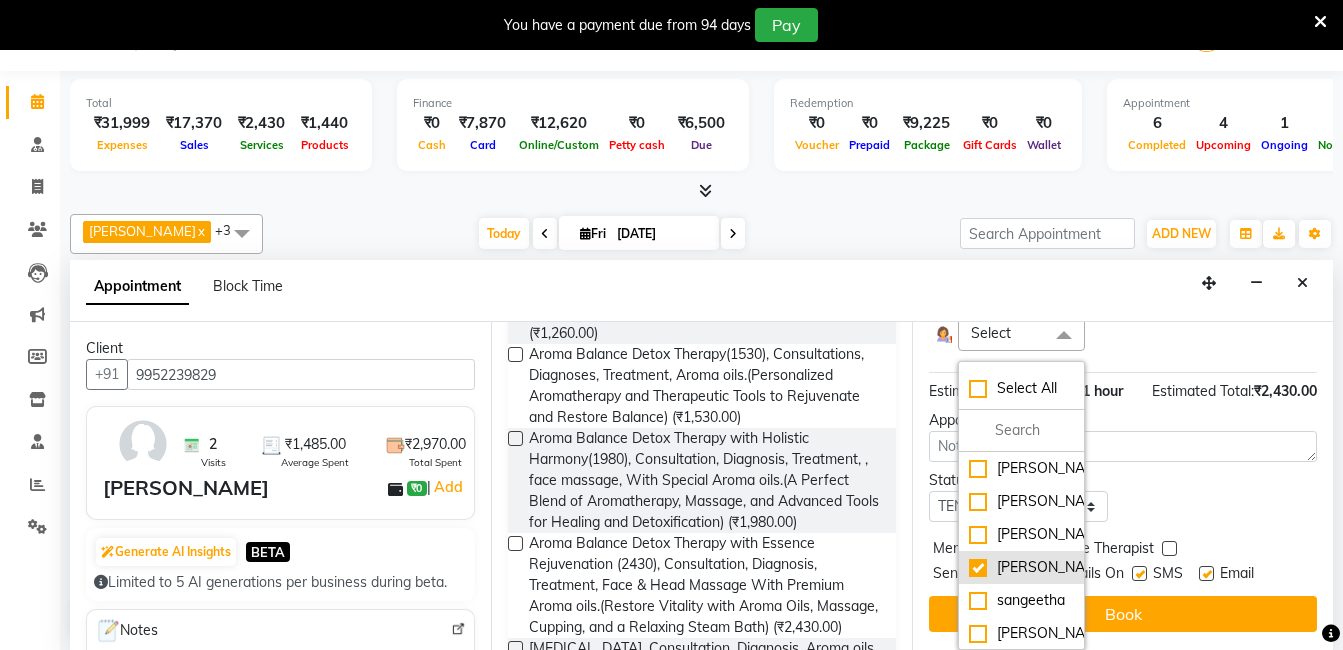 checkbox on "true" 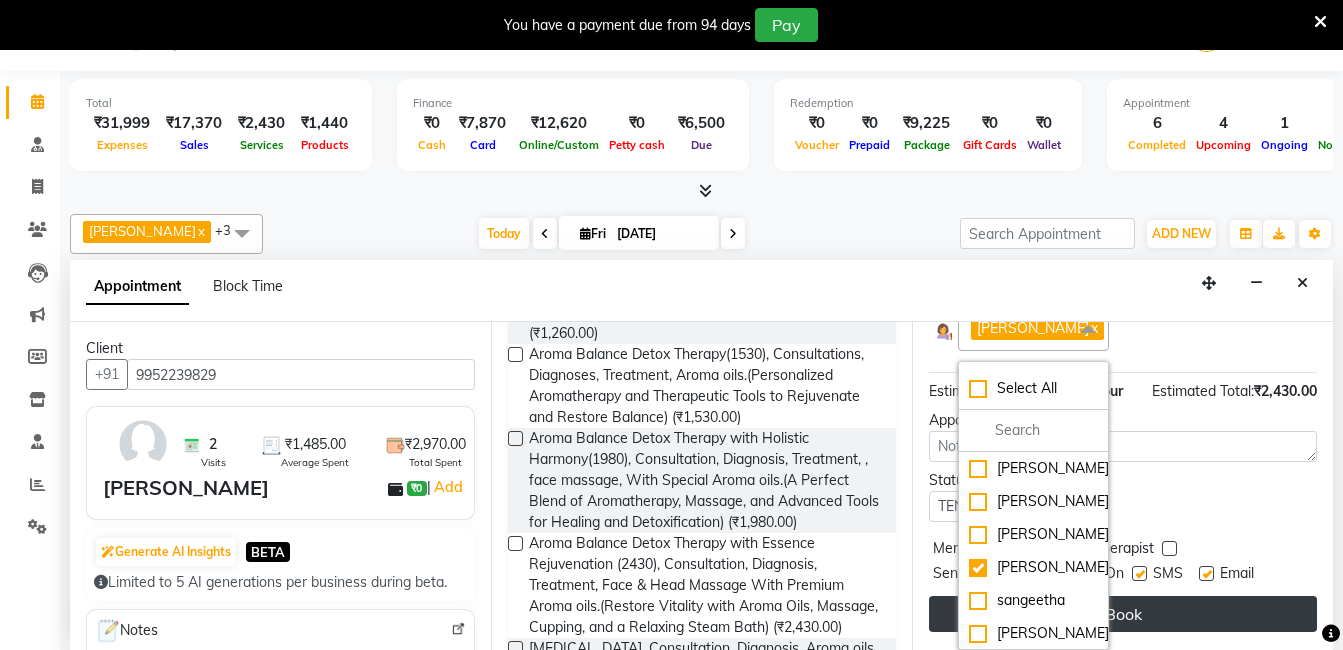 click on "Book" at bounding box center [1123, 614] 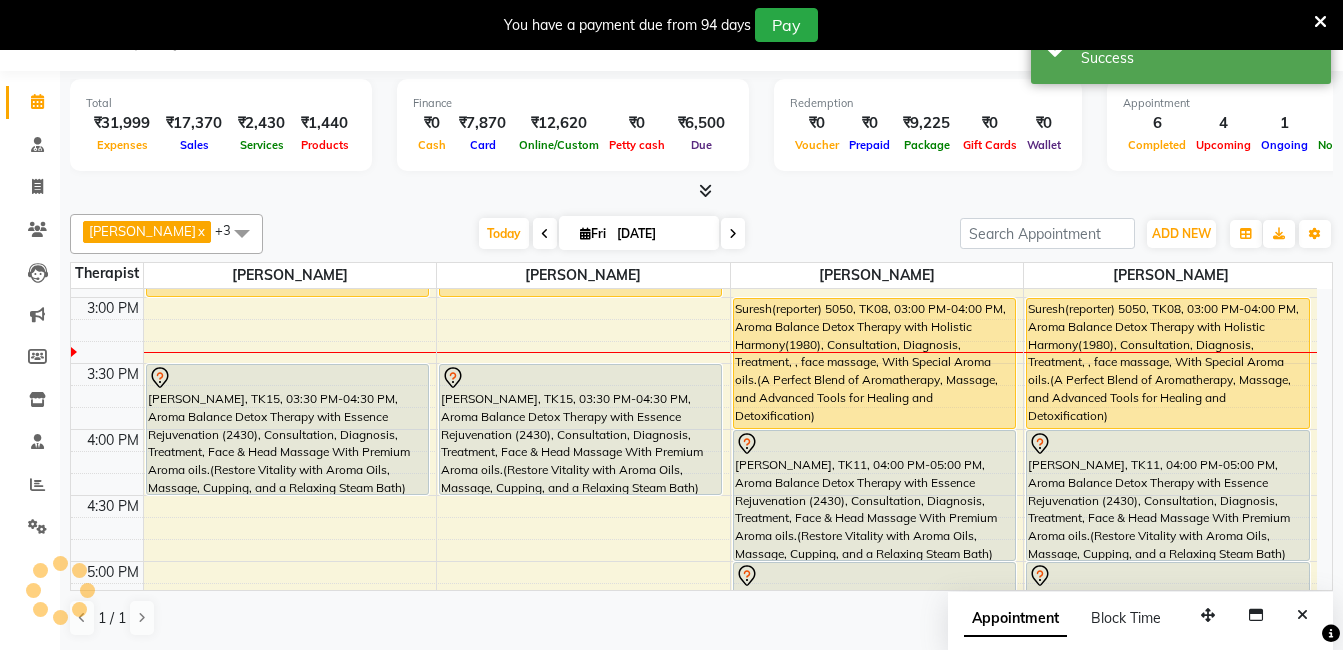 scroll, scrollTop: 0, scrollLeft: 0, axis: both 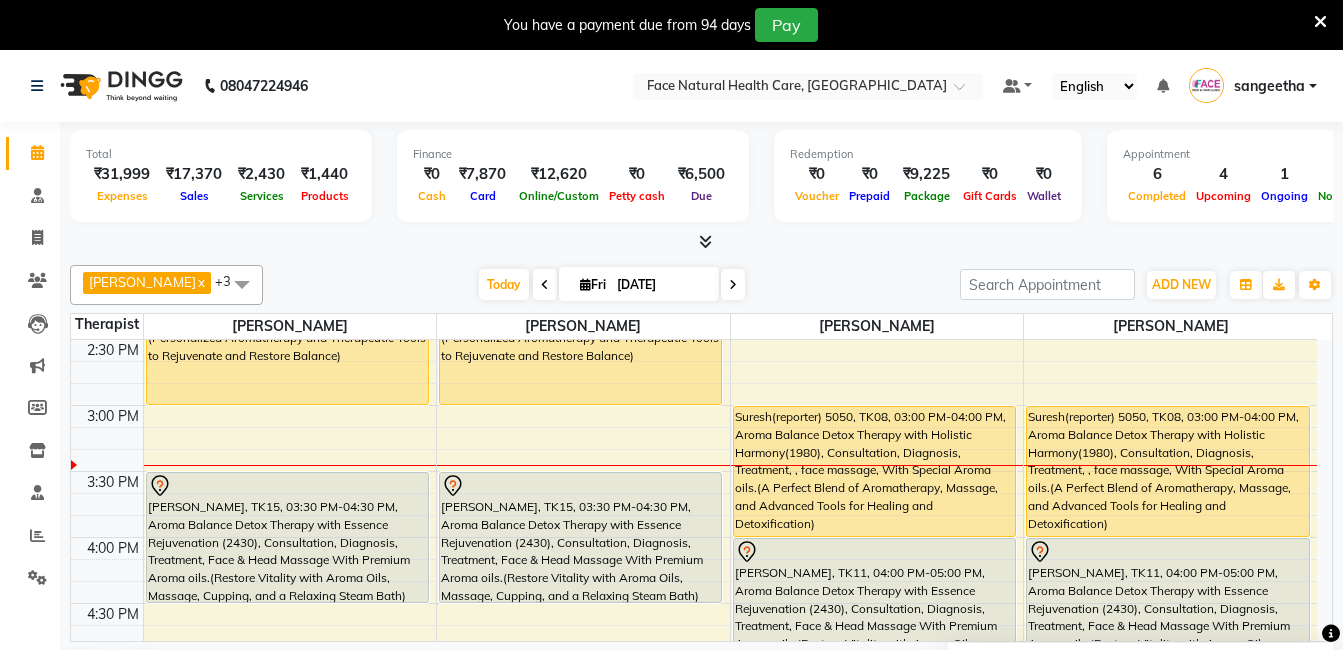 click at bounding box center (545, 284) 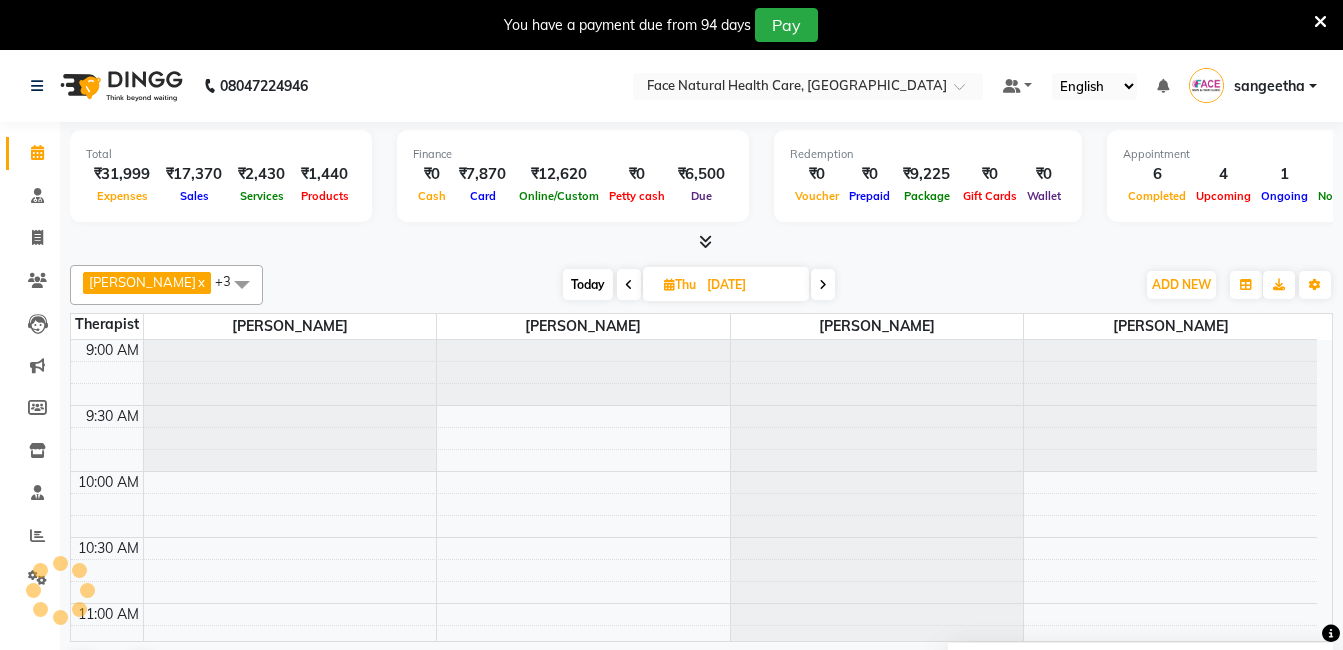 scroll, scrollTop: 793, scrollLeft: 0, axis: vertical 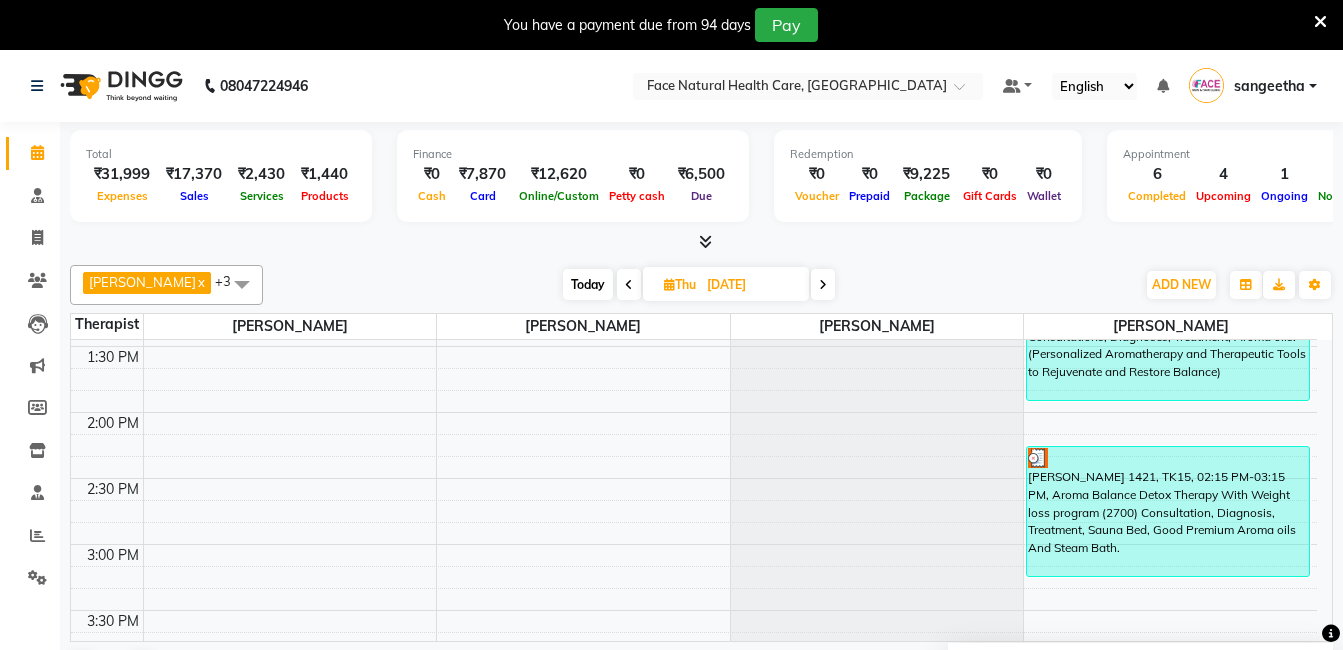 click at bounding box center (629, 284) 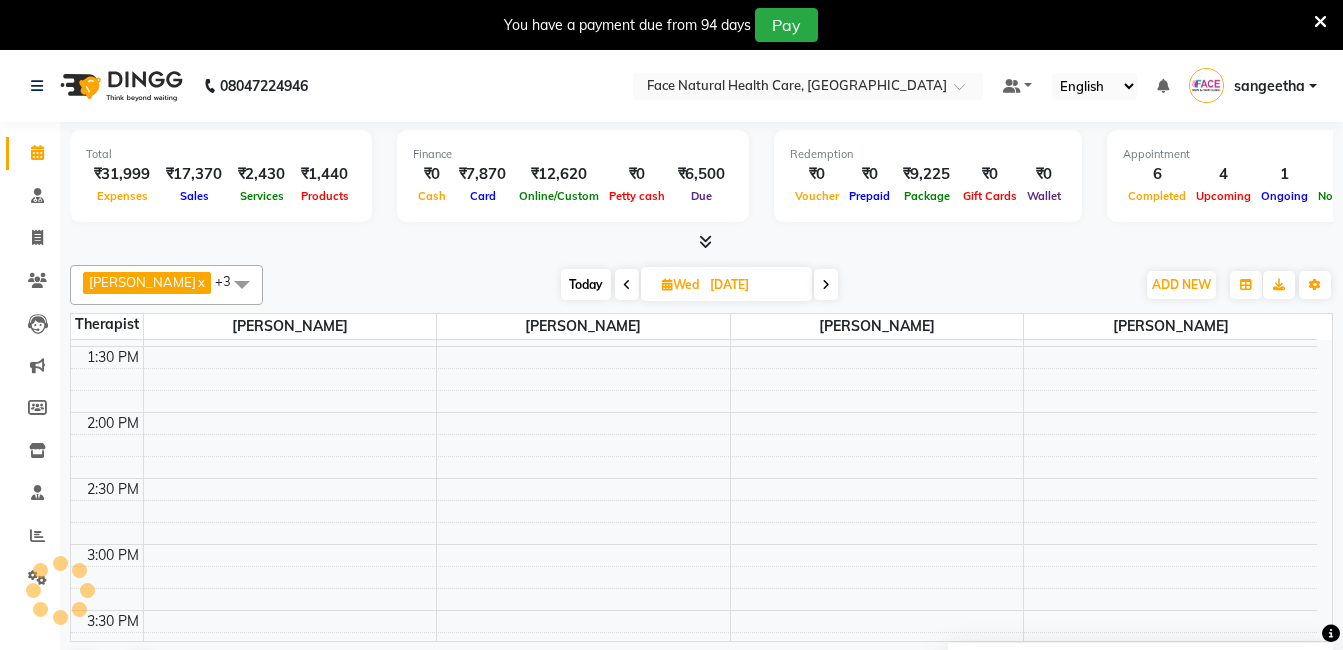 scroll, scrollTop: 793, scrollLeft: 0, axis: vertical 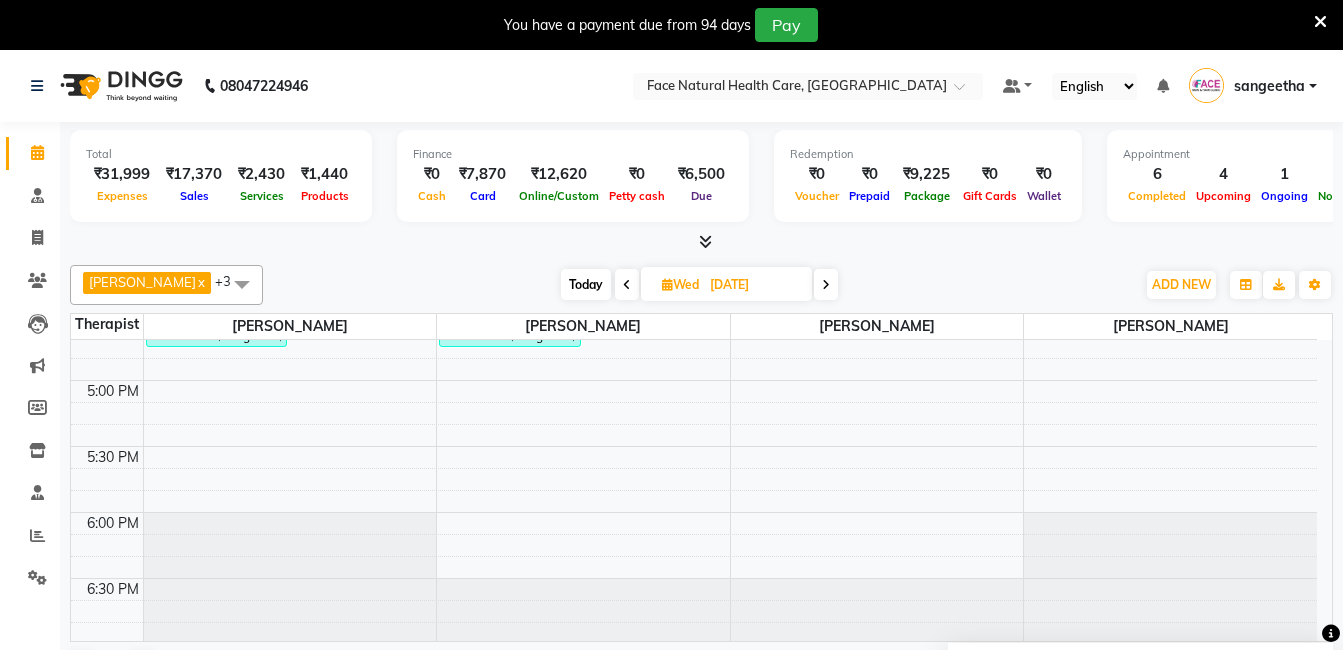 click at bounding box center [627, 284] 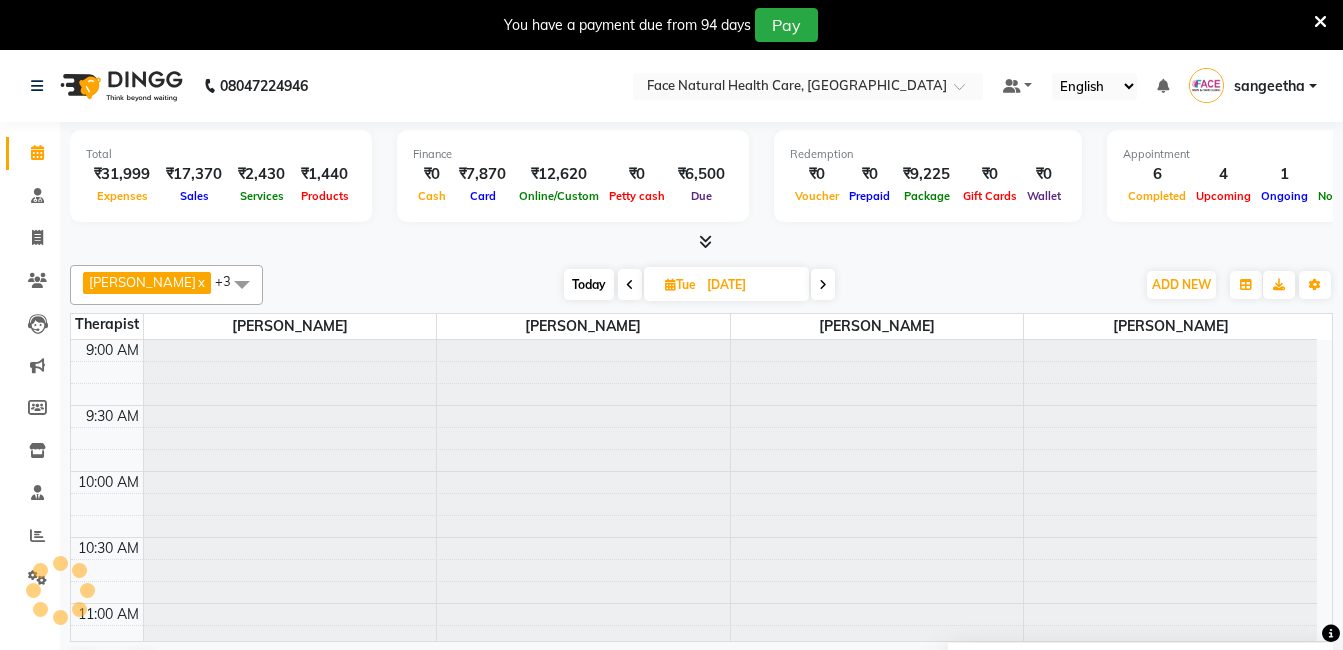 scroll, scrollTop: 793, scrollLeft: 0, axis: vertical 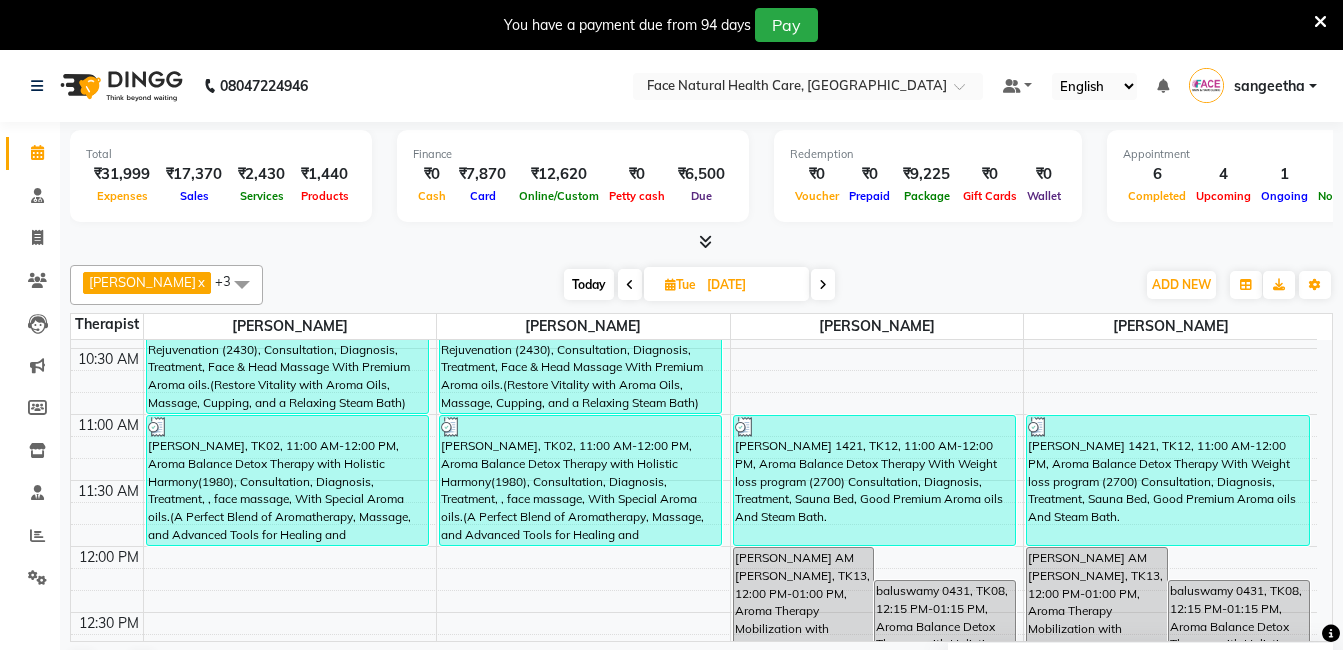 click at bounding box center (630, 285) 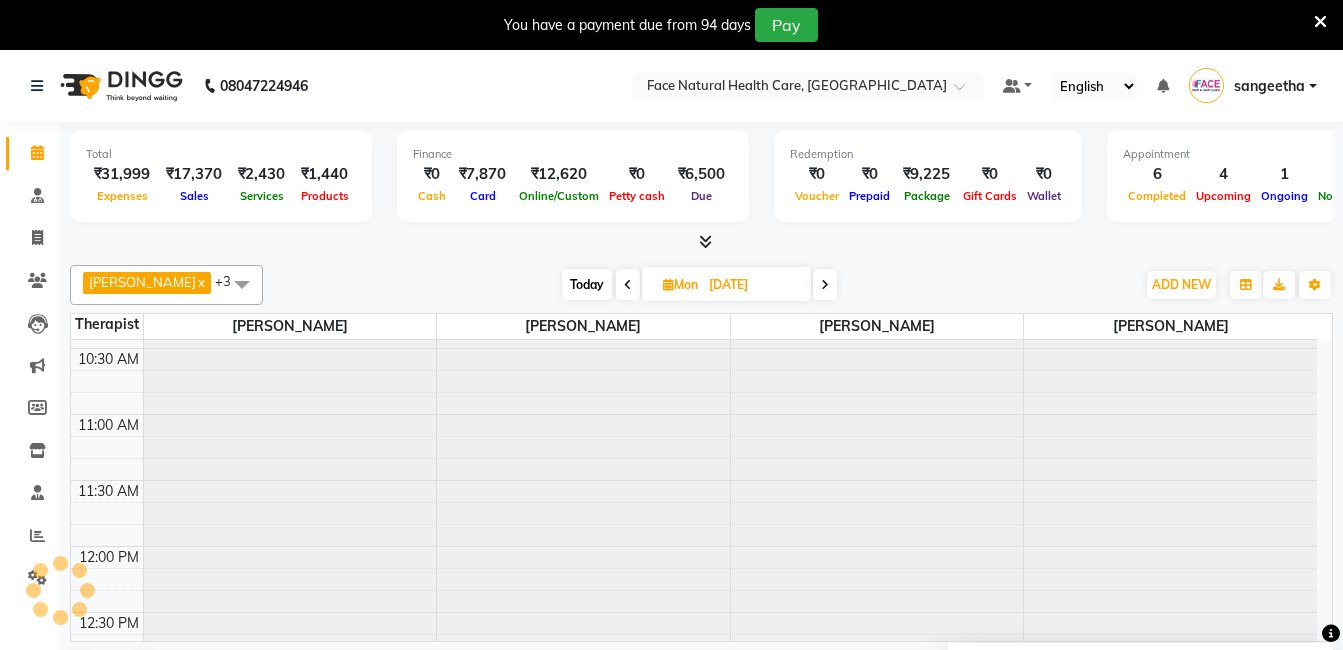scroll, scrollTop: 793, scrollLeft: 0, axis: vertical 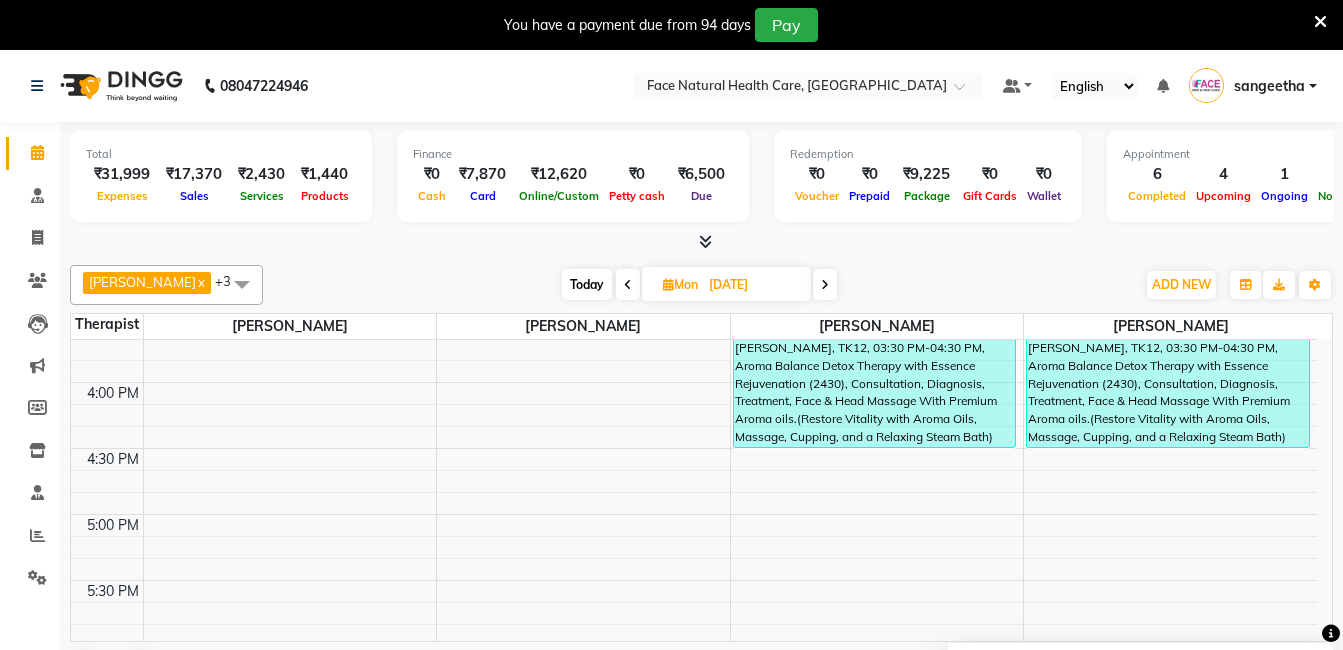 click on "Today" at bounding box center (587, 284) 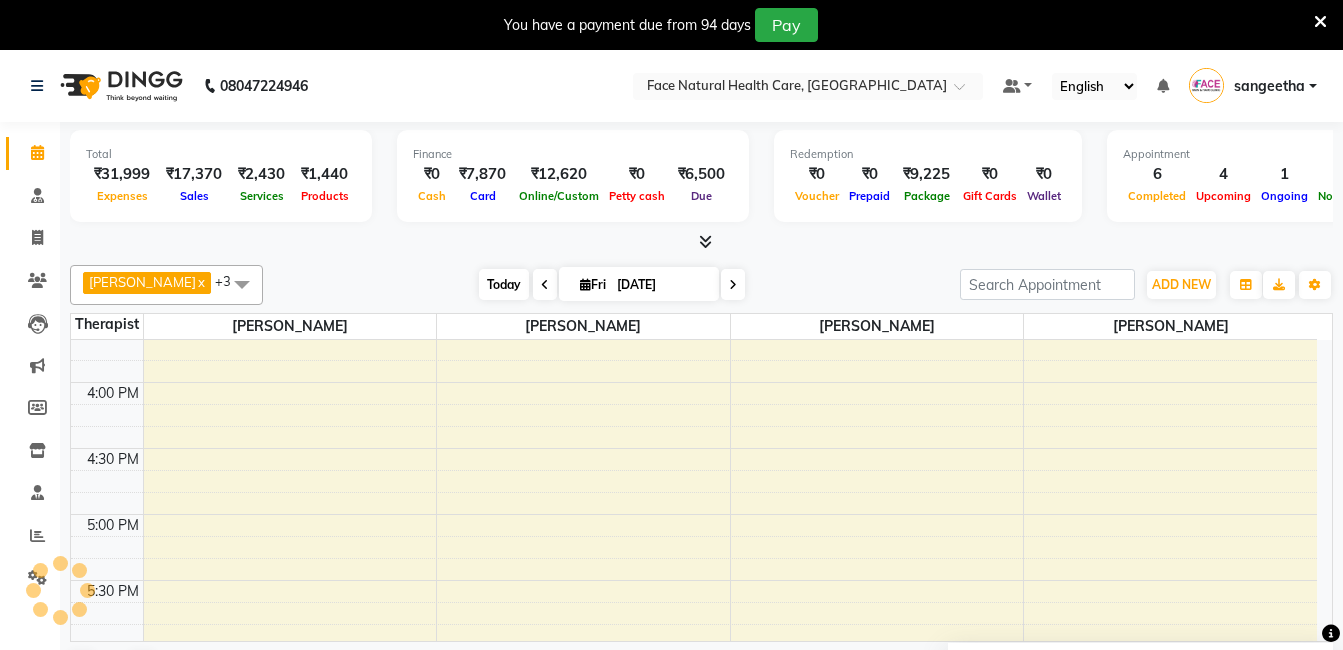 scroll, scrollTop: 793, scrollLeft: 0, axis: vertical 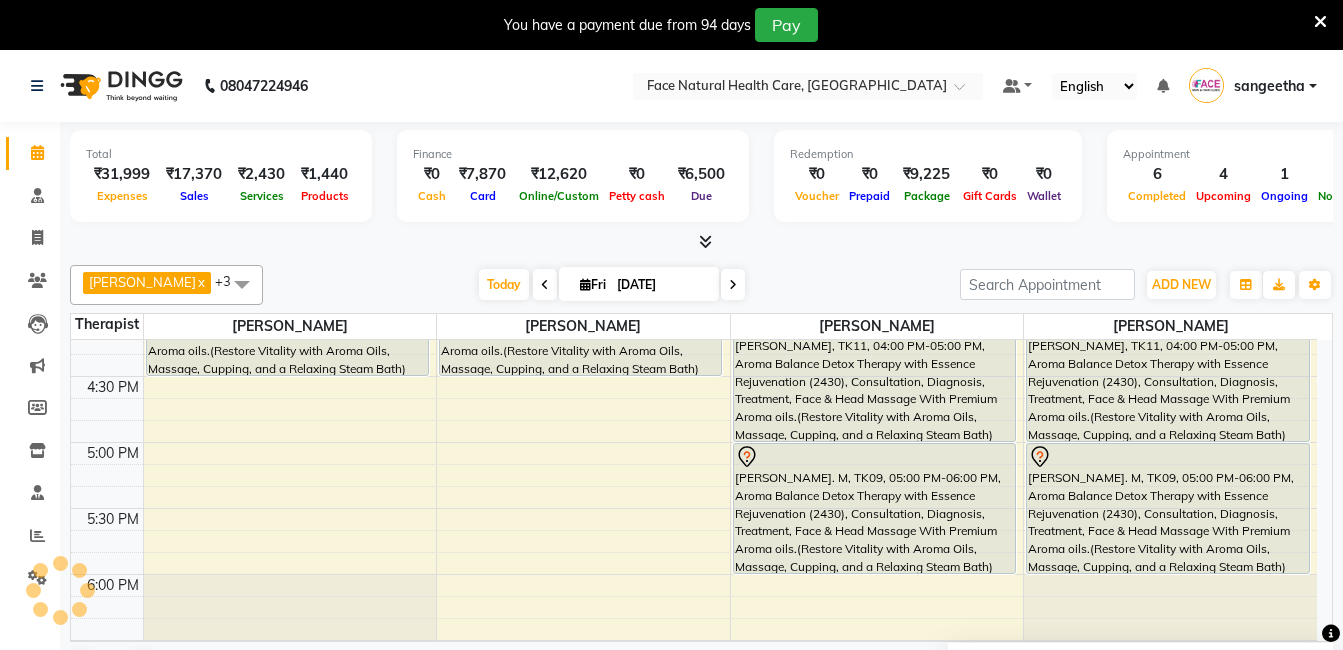click on "[PERSON_NAME]. M, TK09, 05:00 PM-06:00 PM, Aroma Balance Detox Therapy with Essence Rejuvenation  (2430), Consultation, Diagnosis, Treatment,  Face & Head Massage With Premium Aroma oils.(Restore Vitality with Aroma Oils, Massage, Cupping, and a Relaxing Steam Bath)" at bounding box center [1168, 508] 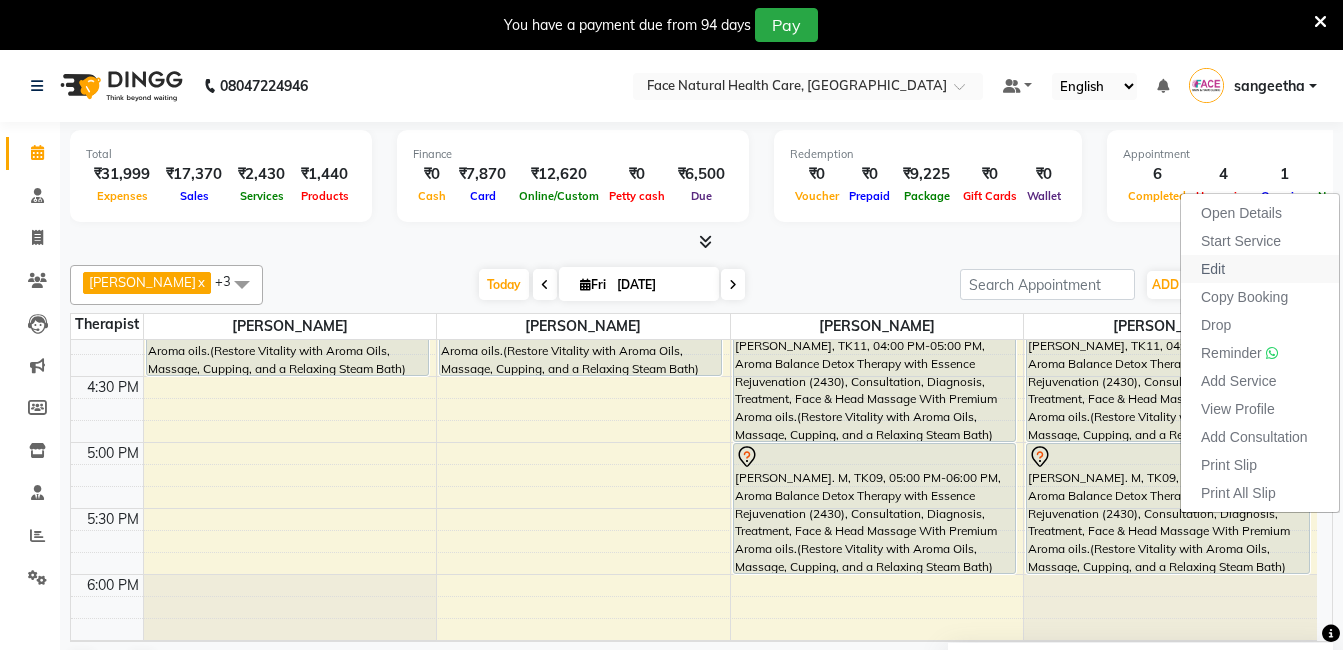 click on "Edit" at bounding box center [1260, 269] 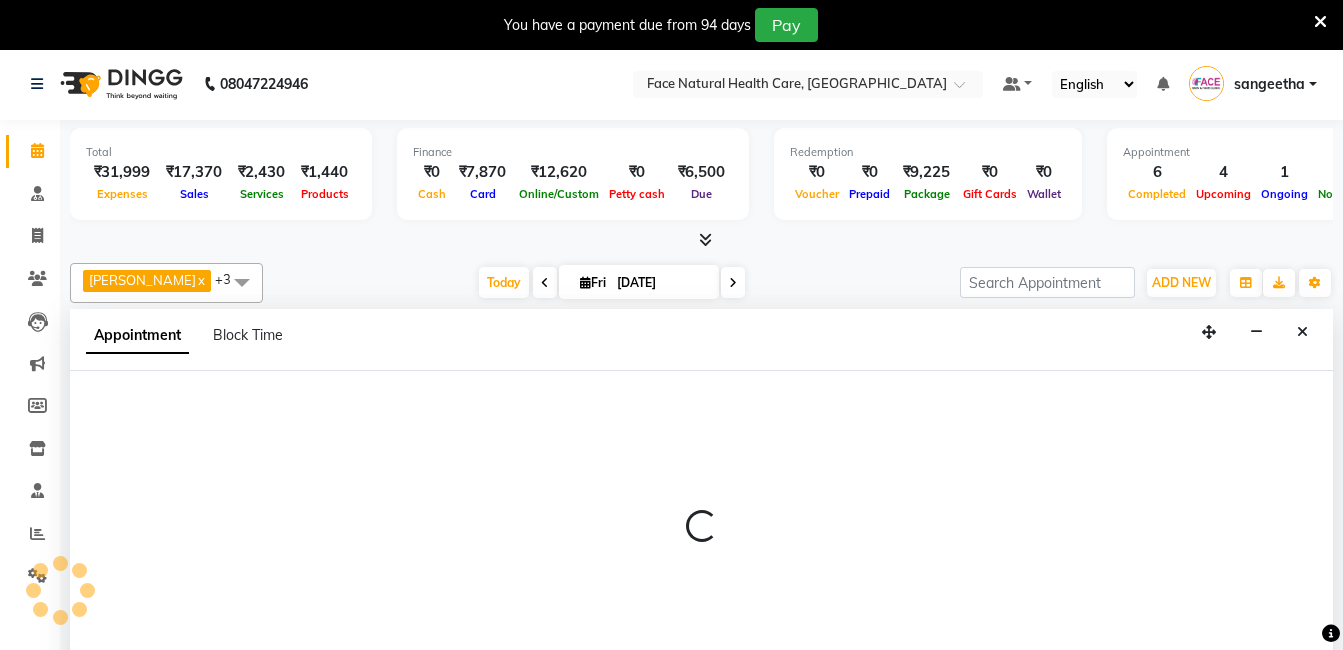 select on "tentative" 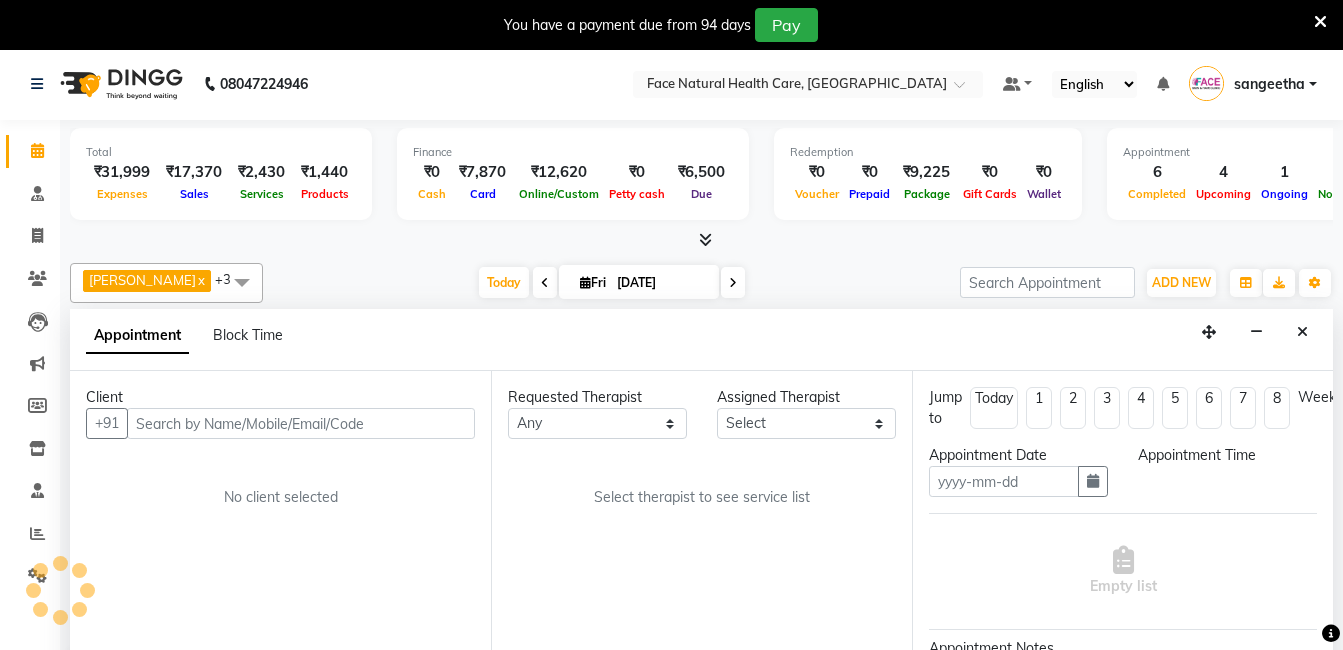 type on "[DATE]" 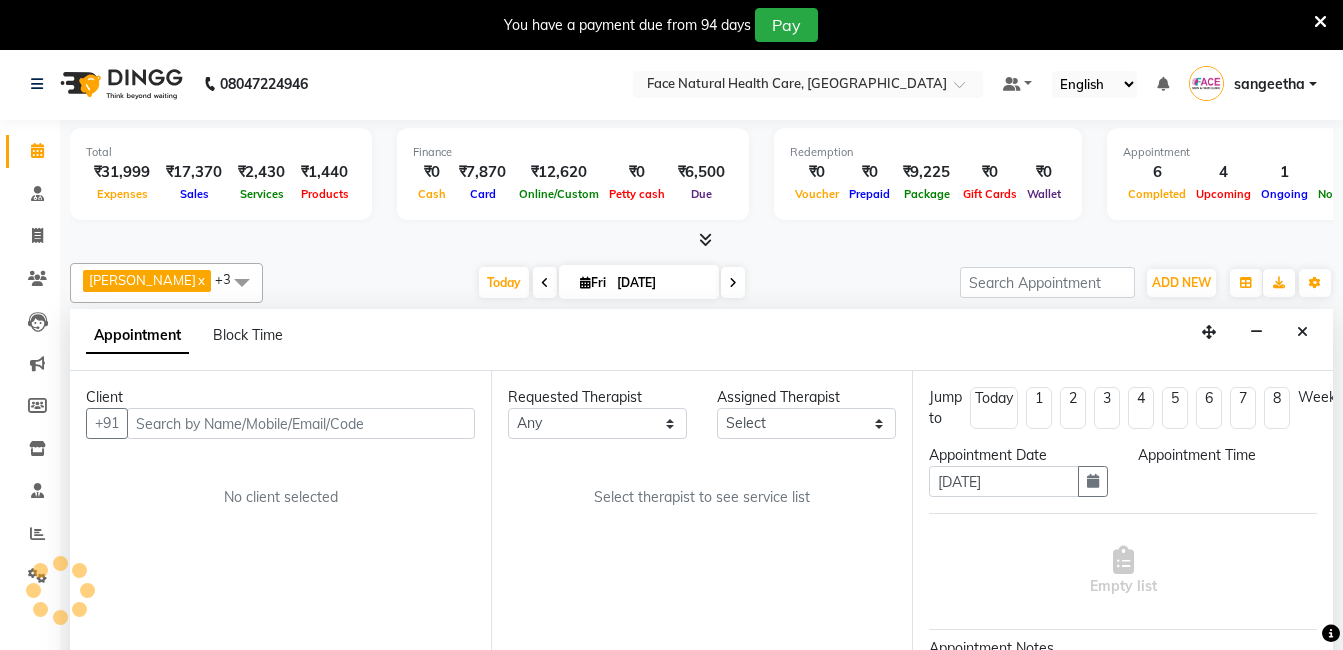 scroll, scrollTop: 51, scrollLeft: 0, axis: vertical 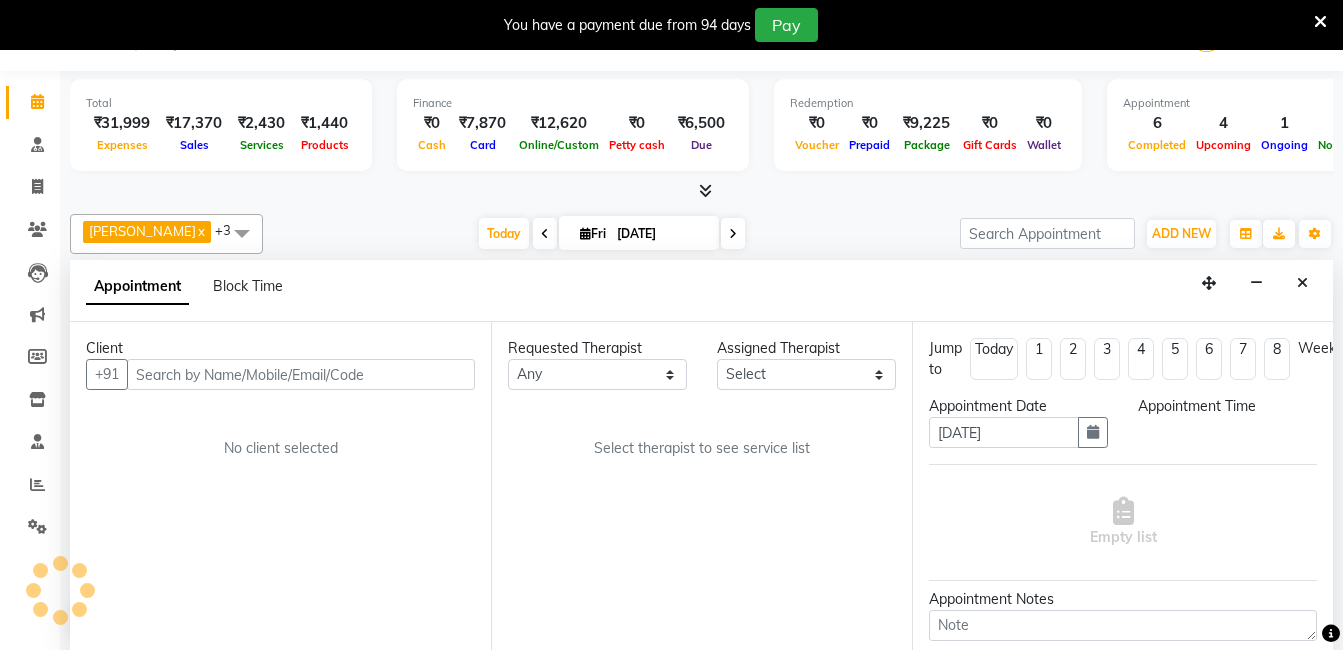 select on "1020" 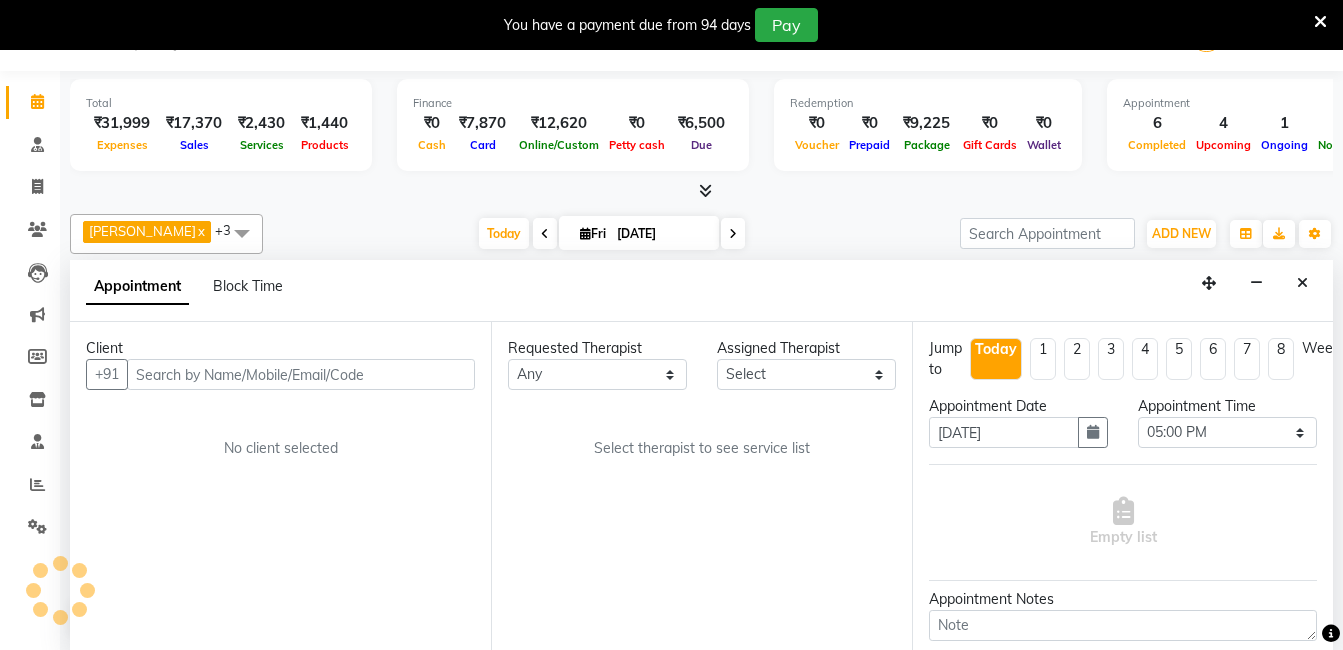 select on "38864" 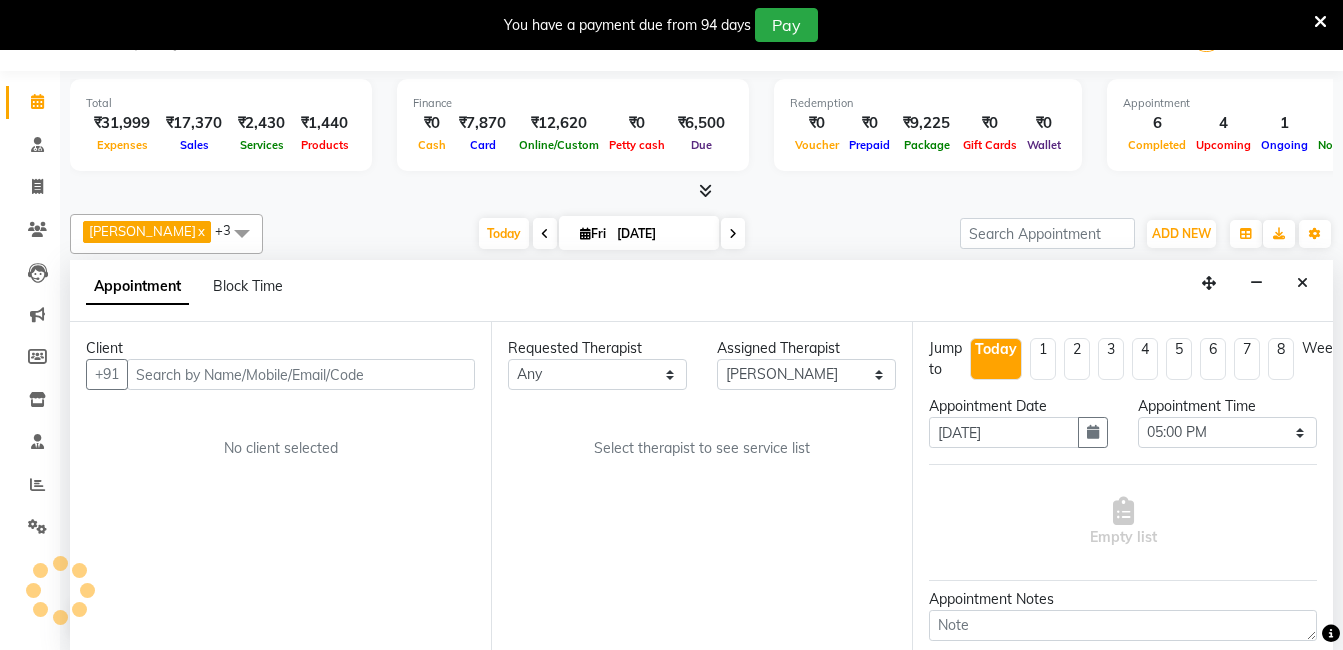 scroll, scrollTop: 793, scrollLeft: 0, axis: vertical 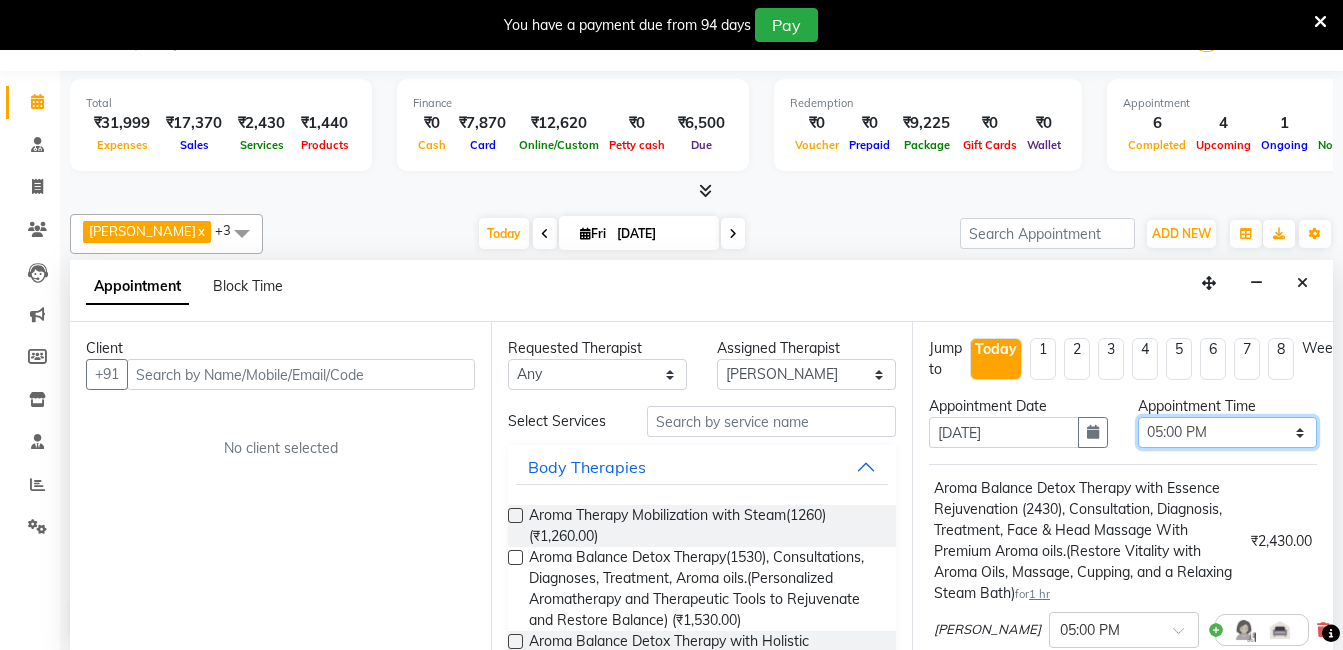 click on "Select 10:00 AM 10:15 AM 10:30 AM 10:45 AM 11:00 AM 11:15 AM 11:30 AM 11:45 AM 12:00 PM 12:15 PM 12:30 PM 12:45 PM 01:00 PM 01:15 PM 01:30 PM 01:45 PM 02:00 PM 02:15 PM 02:30 PM 02:45 PM 03:00 PM 03:15 PM 03:30 PM 03:45 PM 04:00 PM 04:15 PM 04:30 PM 04:45 PM 05:00 PM 05:15 PM 05:30 PM 05:45 PM 06:00 PM" at bounding box center (1227, 432) 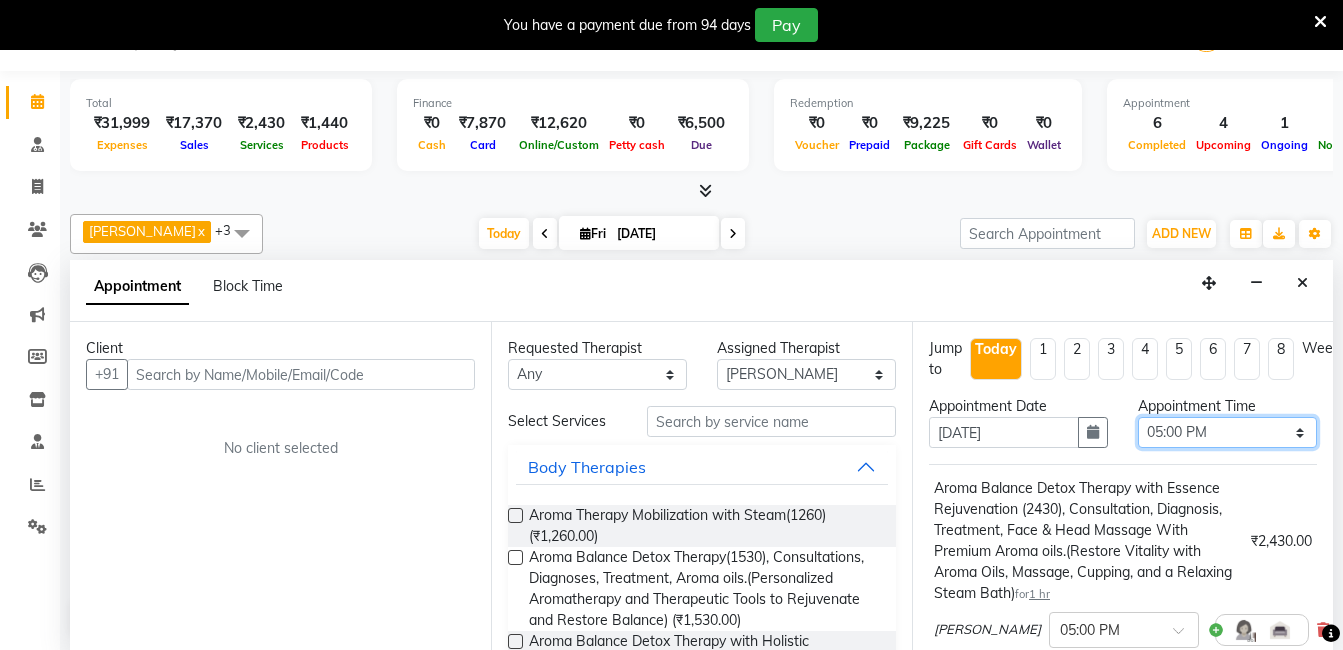 select on "855" 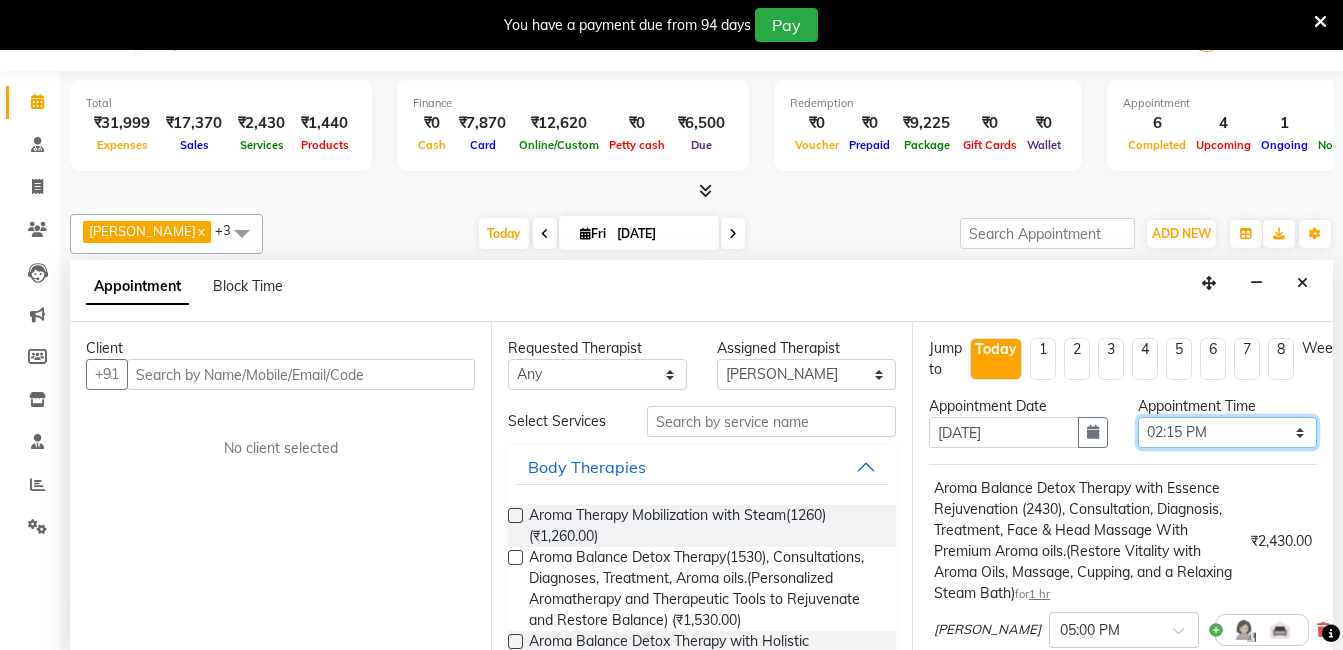 click on "Select 10:00 AM 10:15 AM 10:30 AM 10:45 AM 11:00 AM 11:15 AM 11:30 AM 11:45 AM 12:00 PM 12:15 PM 12:30 PM 12:45 PM 01:00 PM 01:15 PM 01:30 PM 01:45 PM 02:00 PM 02:15 PM 02:30 PM 02:45 PM 03:00 PM 03:15 PM 03:30 PM 03:45 PM 04:00 PM 04:15 PM 04:30 PM 04:45 PM 05:00 PM 05:15 PM 05:30 PM 05:45 PM 06:00 PM" at bounding box center [1227, 432] 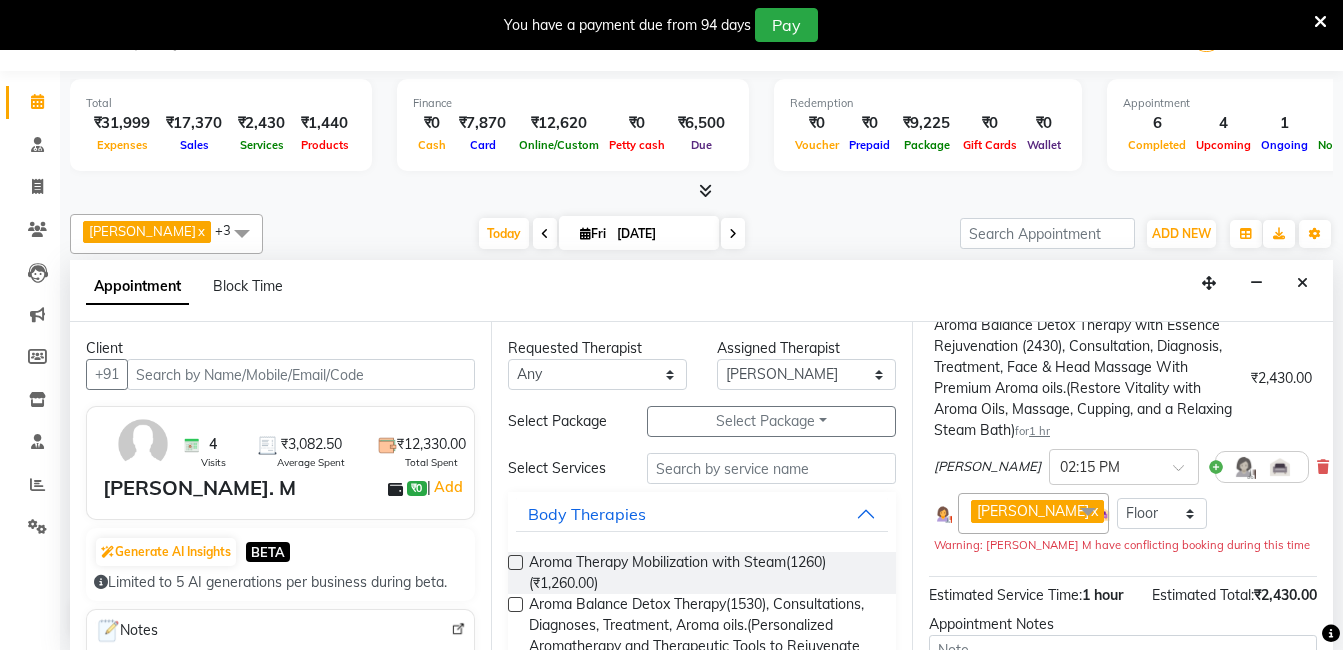 scroll, scrollTop: 368, scrollLeft: 0, axis: vertical 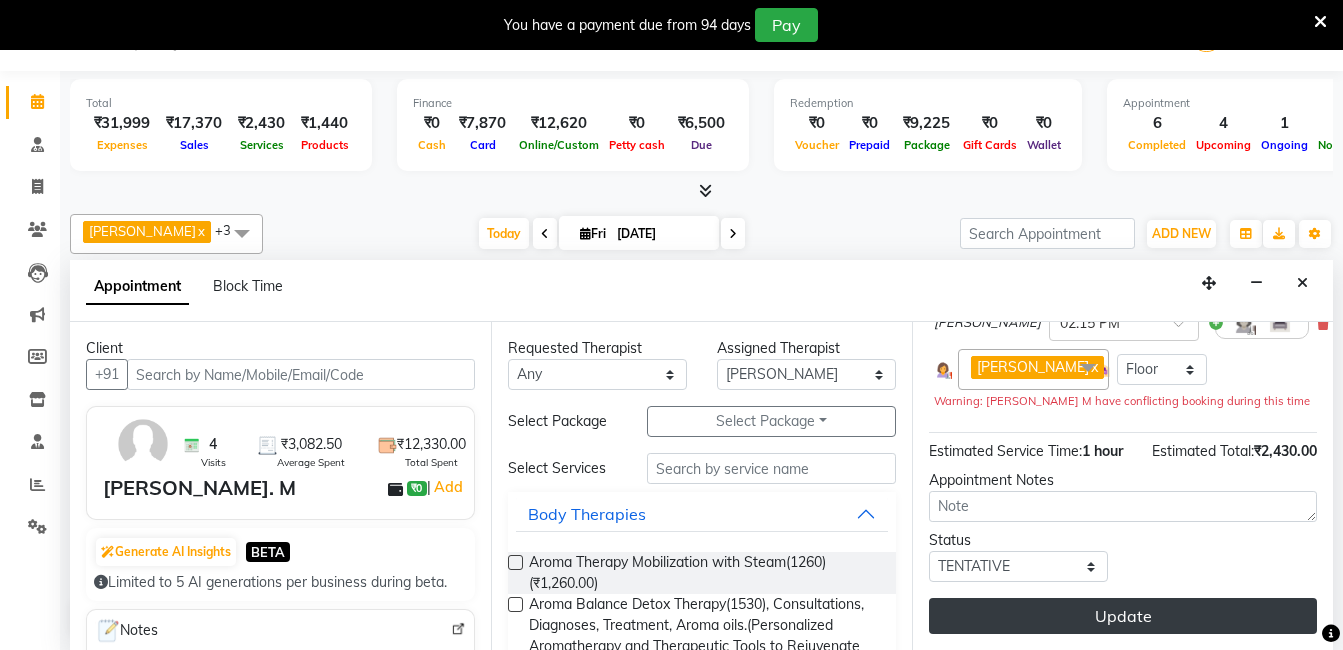 click on "Update" at bounding box center (1123, 616) 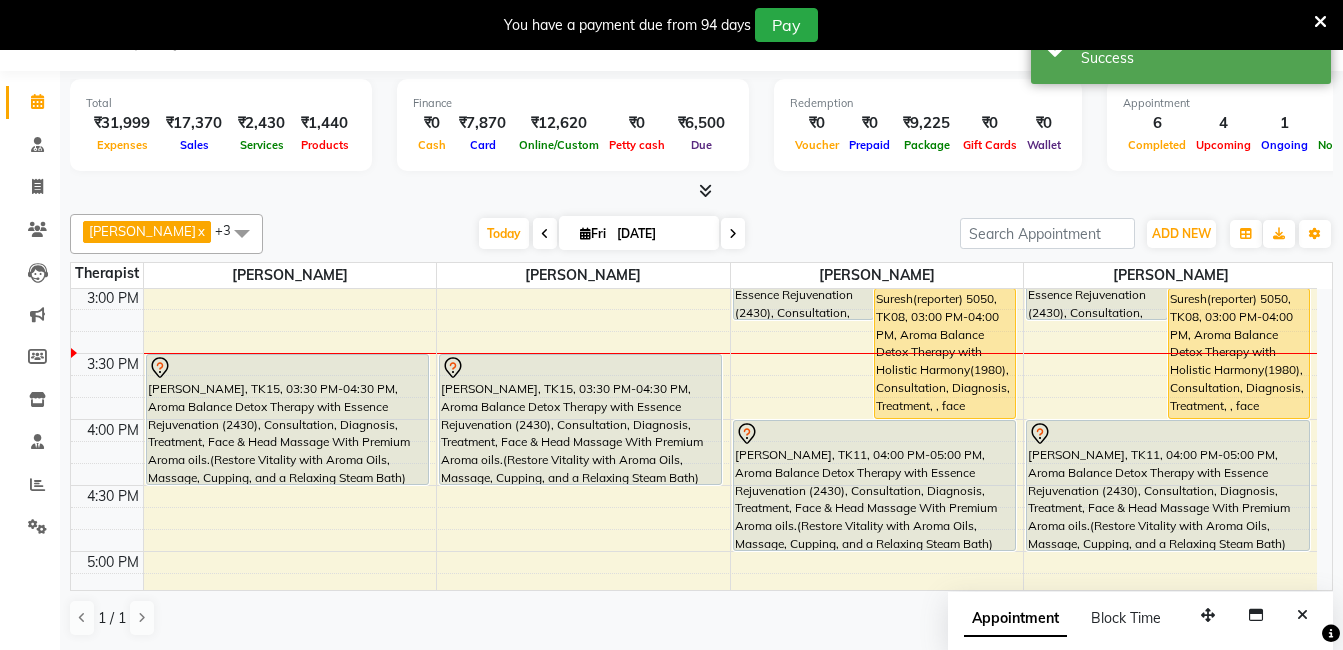 scroll, scrollTop: 0, scrollLeft: 0, axis: both 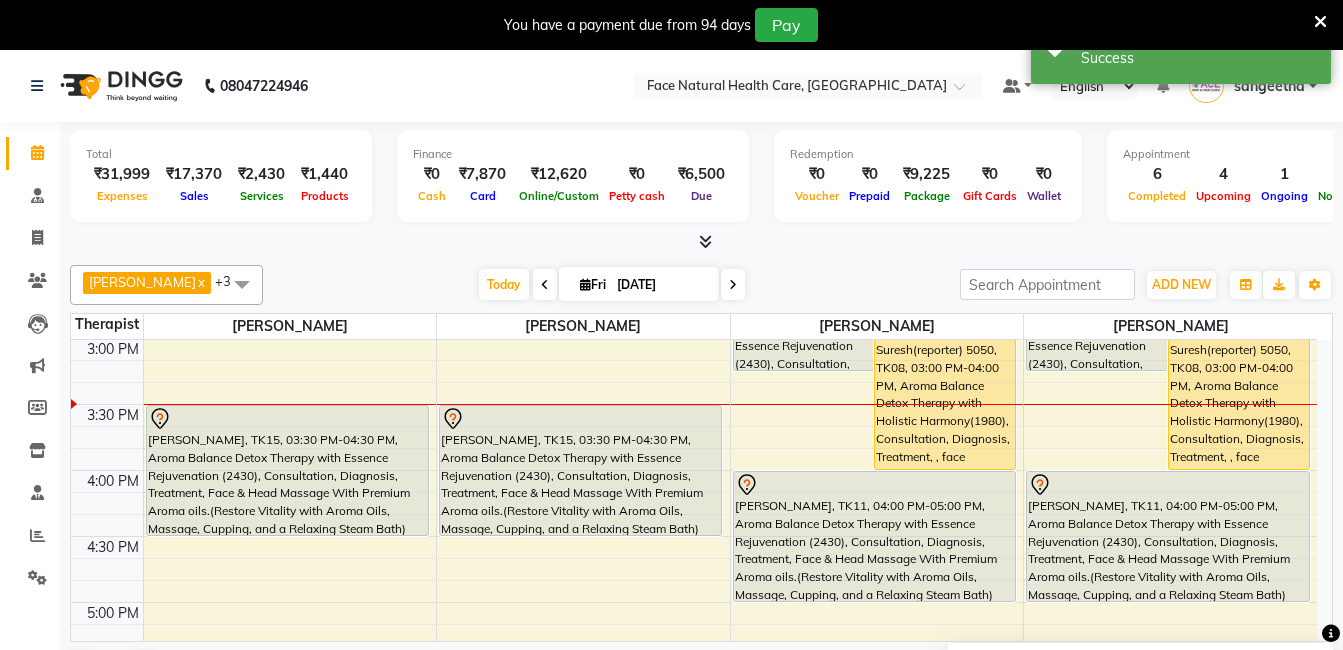 click on "Bala Murali. M, TK09, 02:15 PM-03:15 PM, Aroma Balance Detox Therapy with Essence Rejuvenation  (2430), Consultation, Diagnosis, Treatment,  Face & Head Massage With Premium Aroma oils.(Restore Vitality with Aroma Oils, Massage, Cupping, and a Relaxing Steam Bath)" at bounding box center (1097, 305) 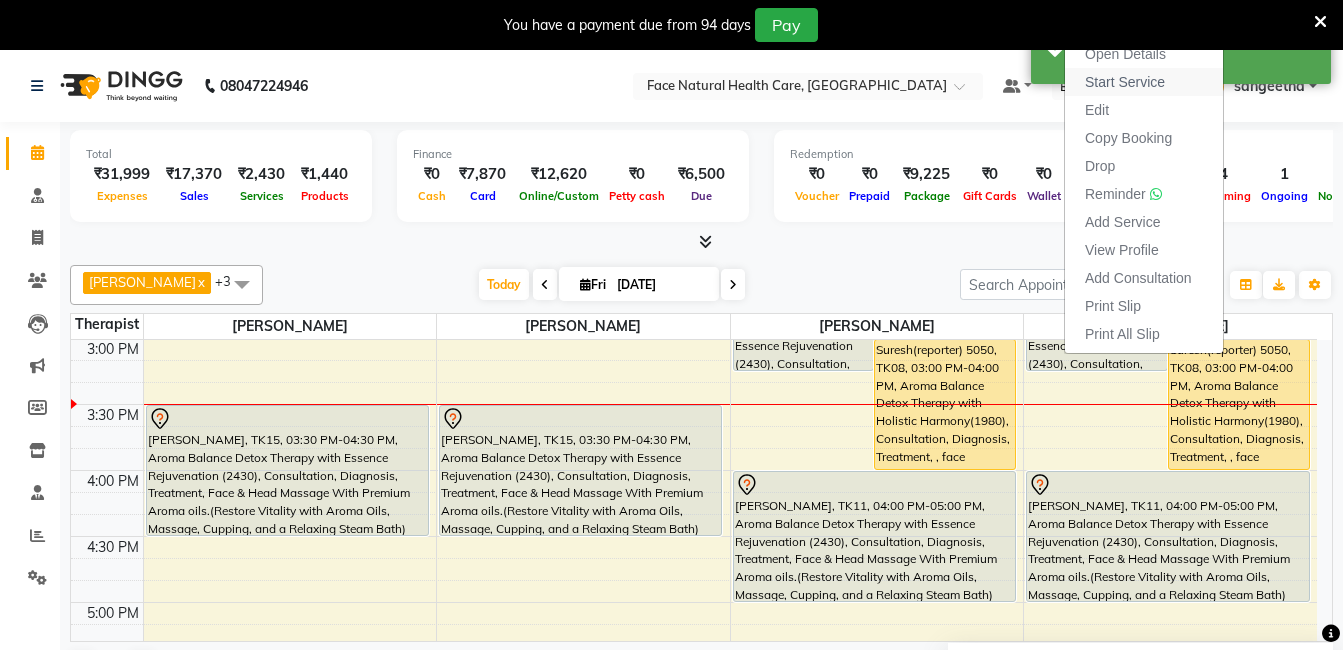 click on "Start Service" at bounding box center [1144, 82] 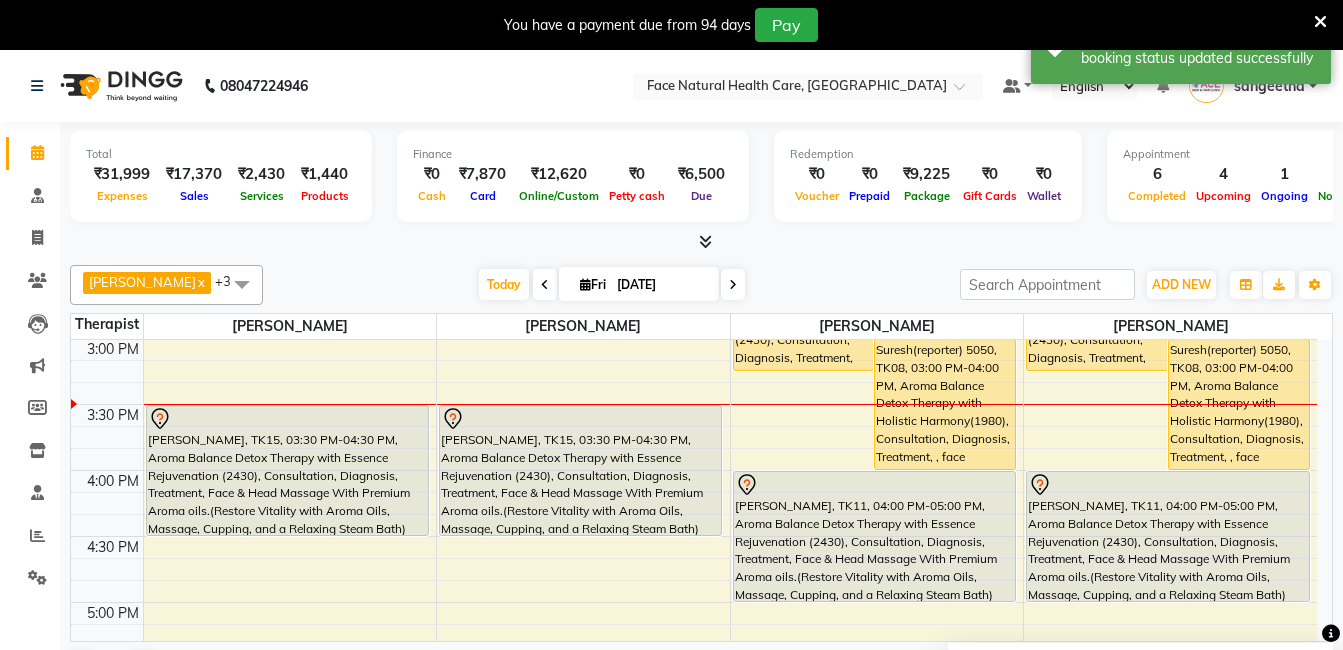 scroll, scrollTop: 530, scrollLeft: 0, axis: vertical 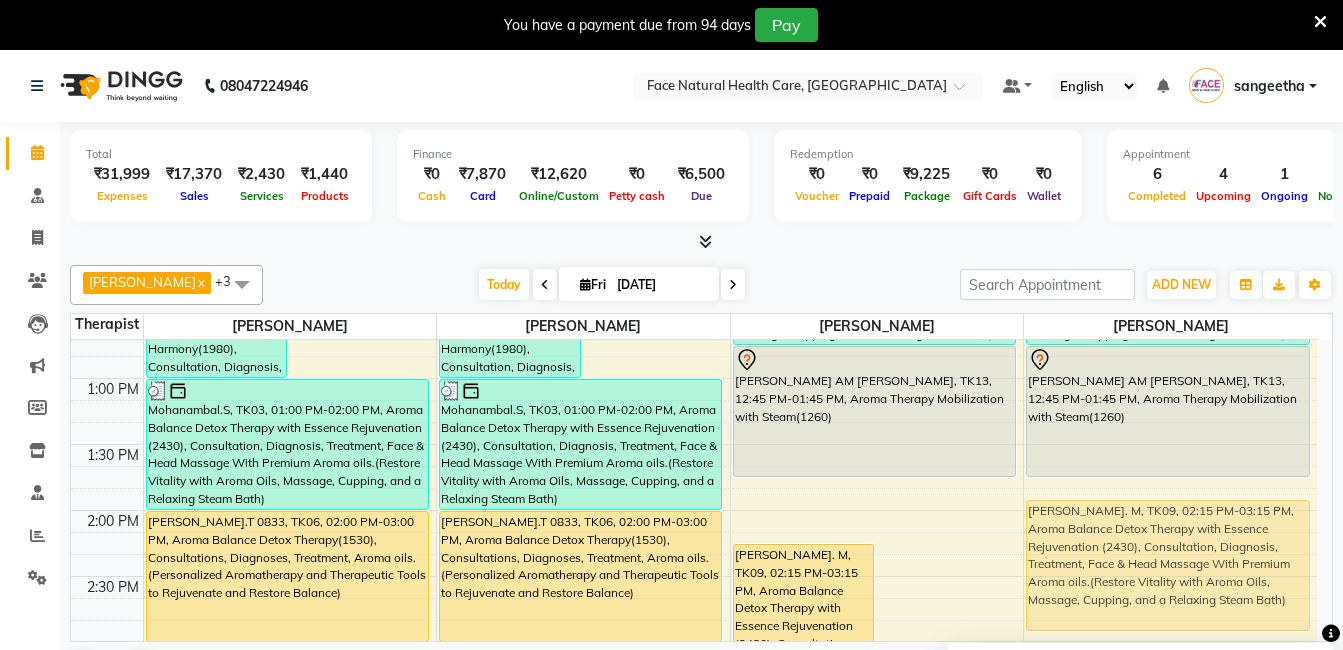 drag, startPoint x: 1141, startPoint y: 592, endPoint x: 1139, endPoint y: 541, distance: 51.0392 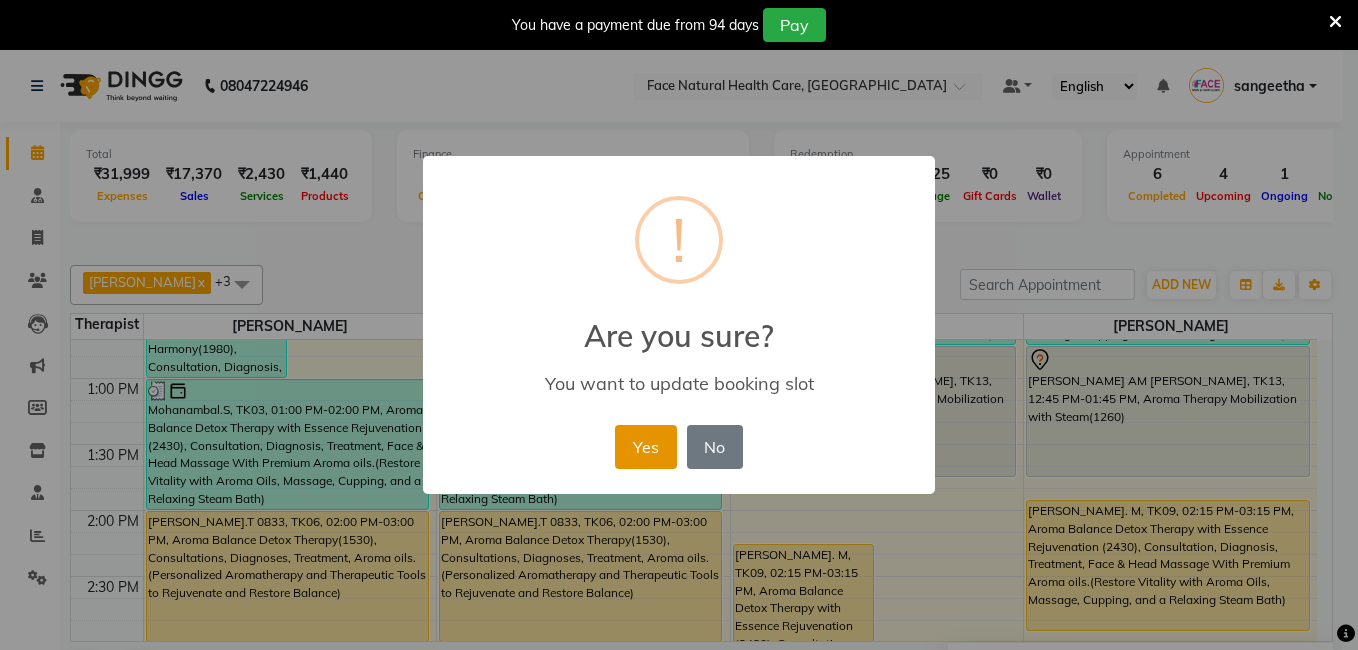 click on "Yes" at bounding box center [645, 447] 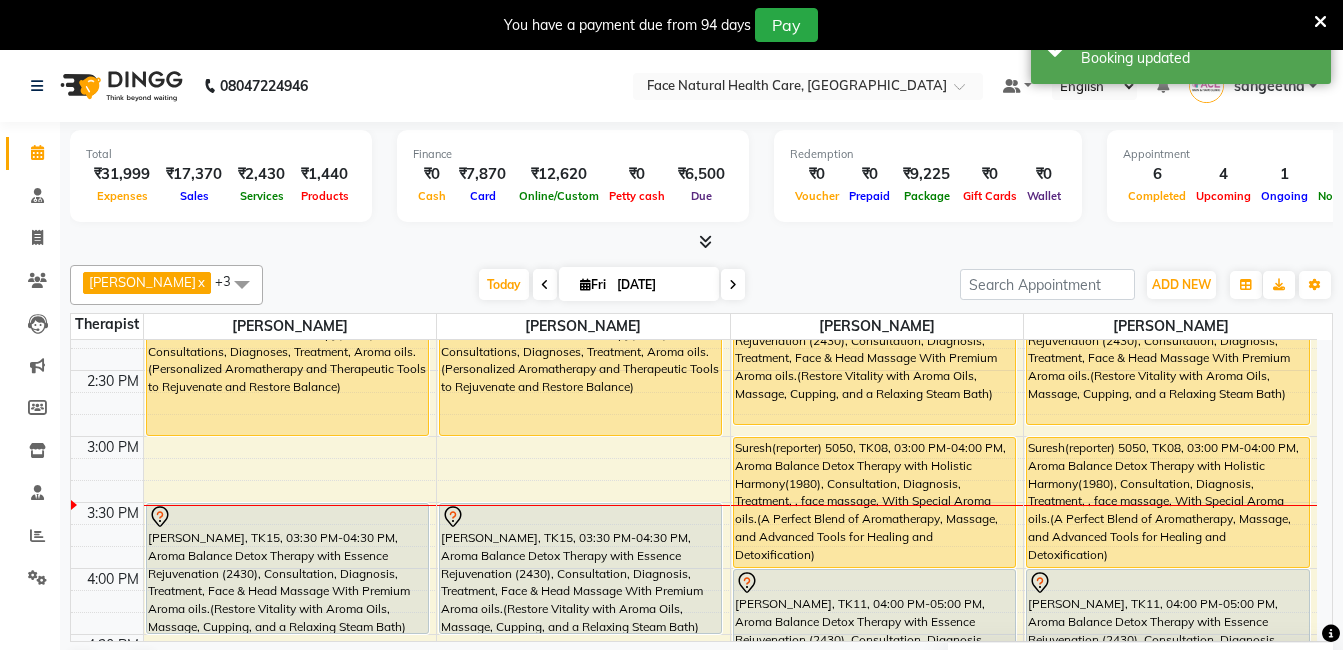 scroll, scrollTop: 752, scrollLeft: 0, axis: vertical 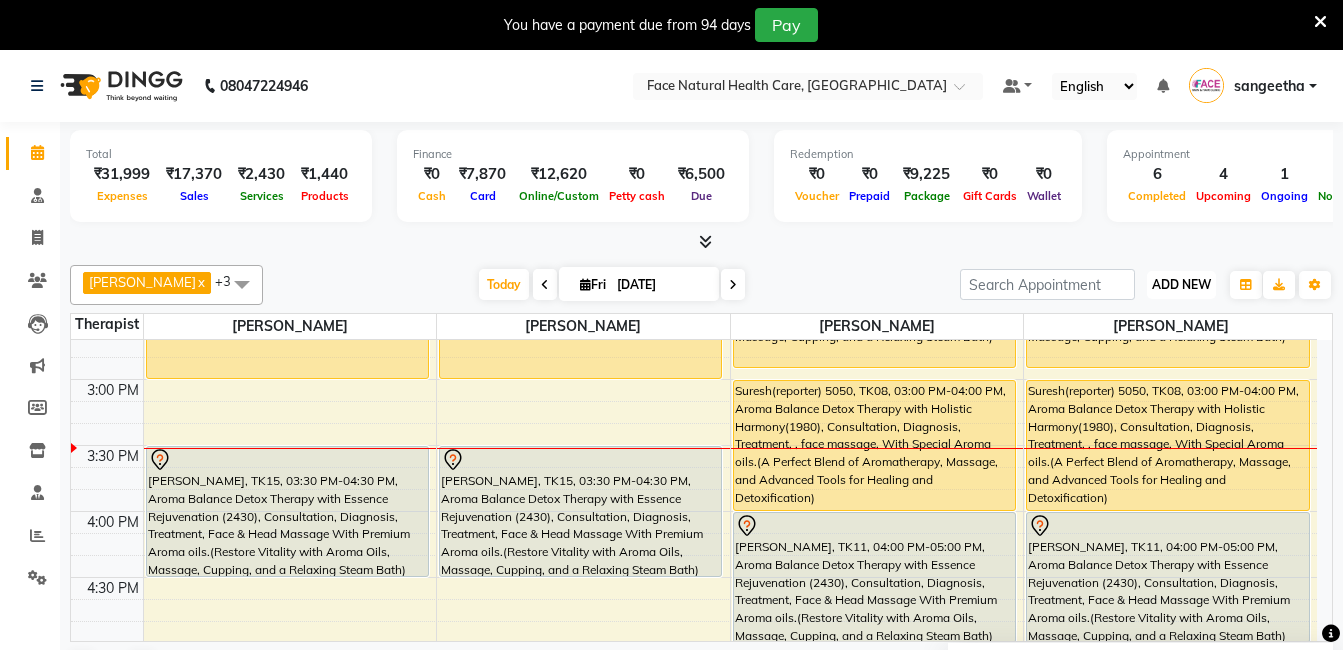 click on "ADD NEW" at bounding box center [1181, 284] 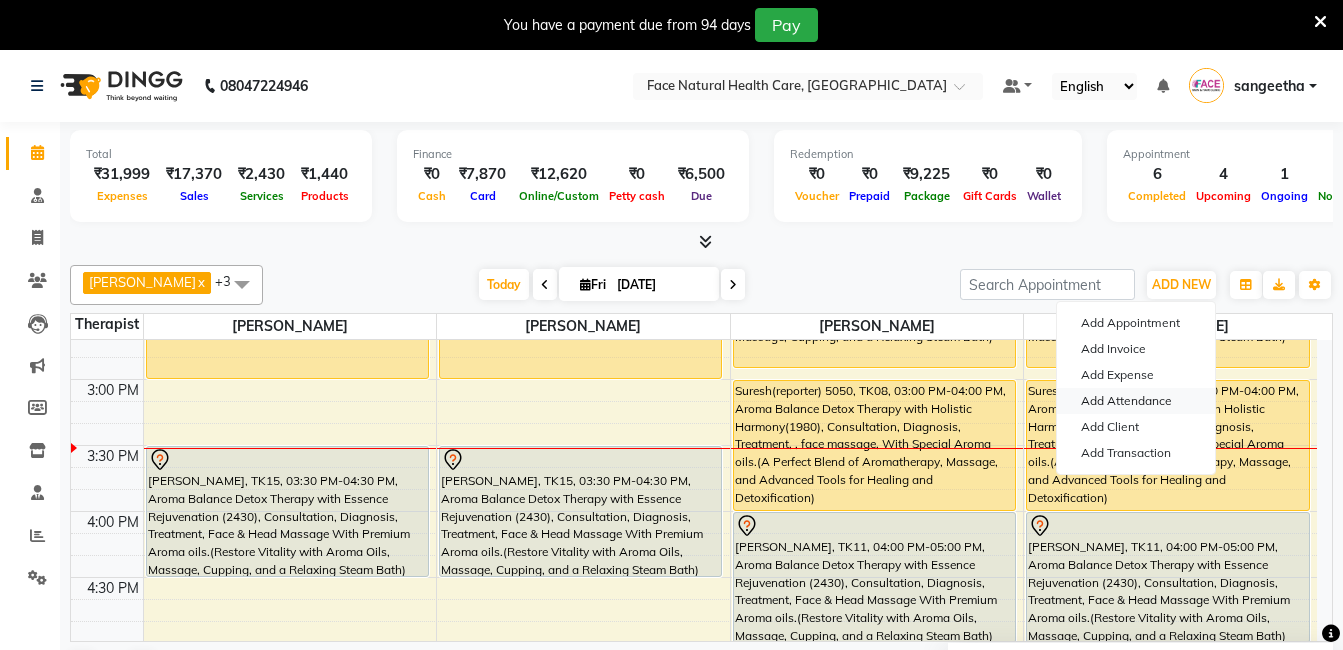 click on "Add Attendance" at bounding box center (1136, 401) 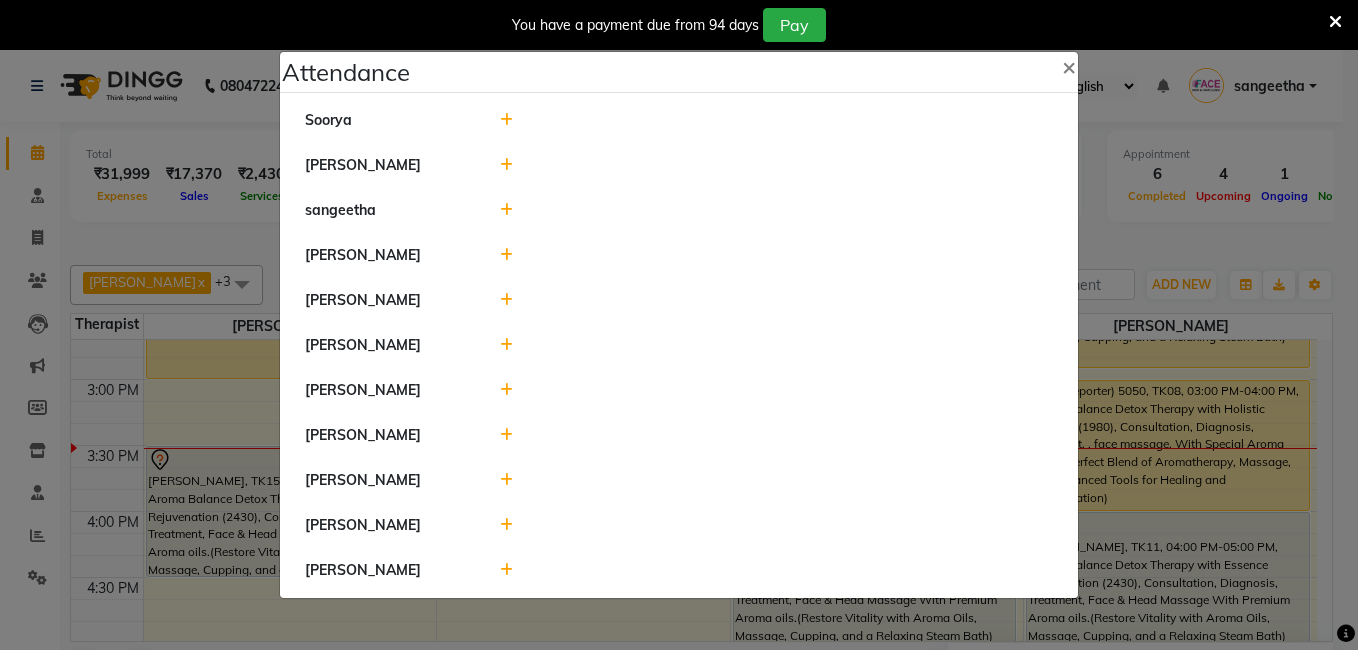 click 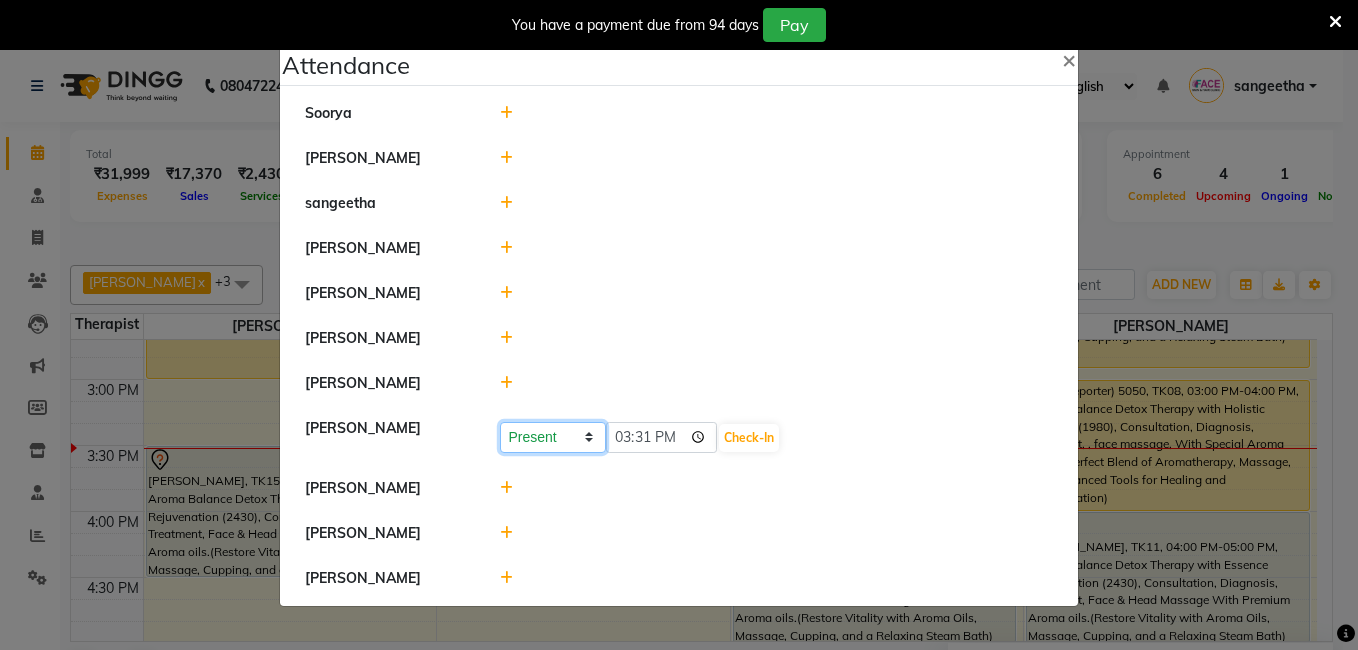 click on "Present Absent Late Half Day Weekly Off" 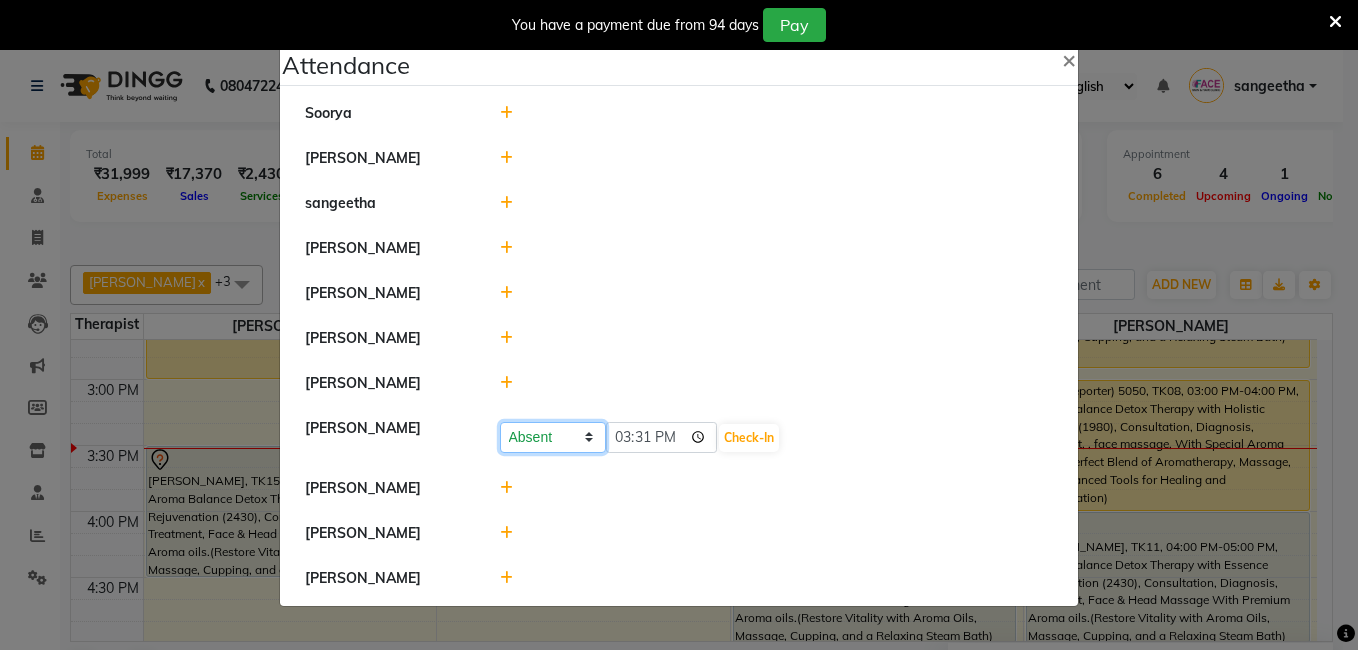 click on "Present Absent Late Half Day Weekly Off" 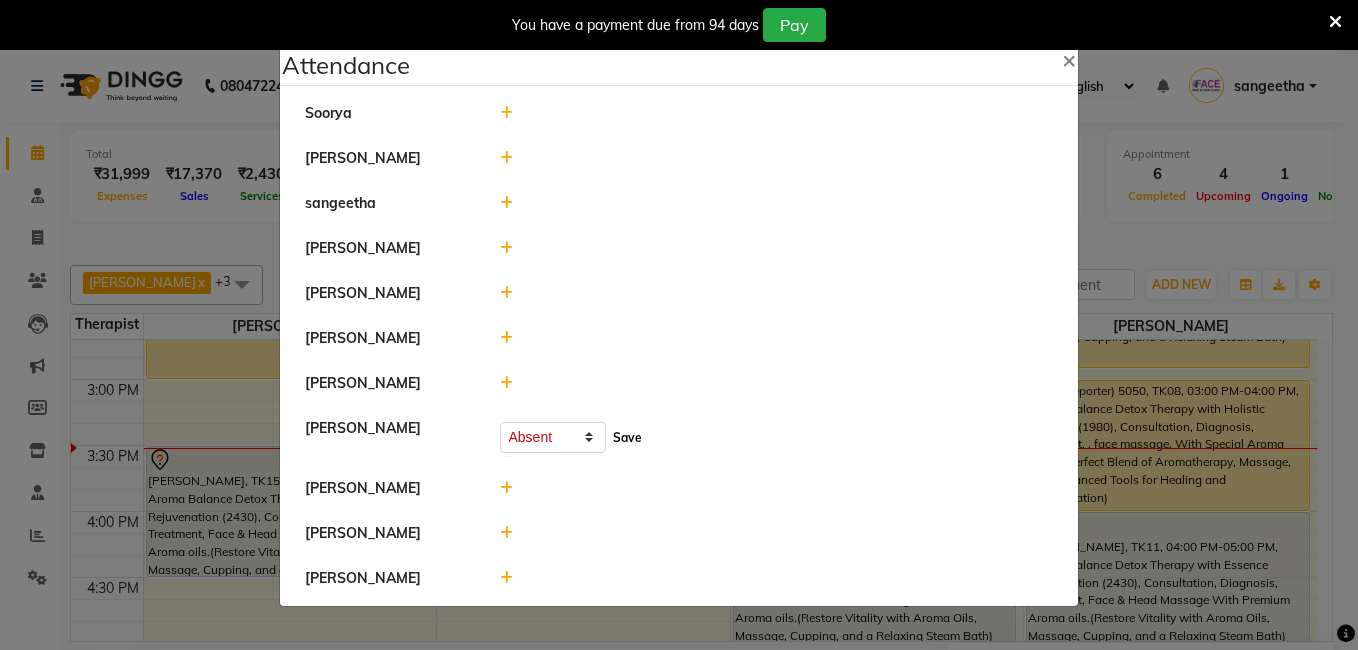 click on "Save" 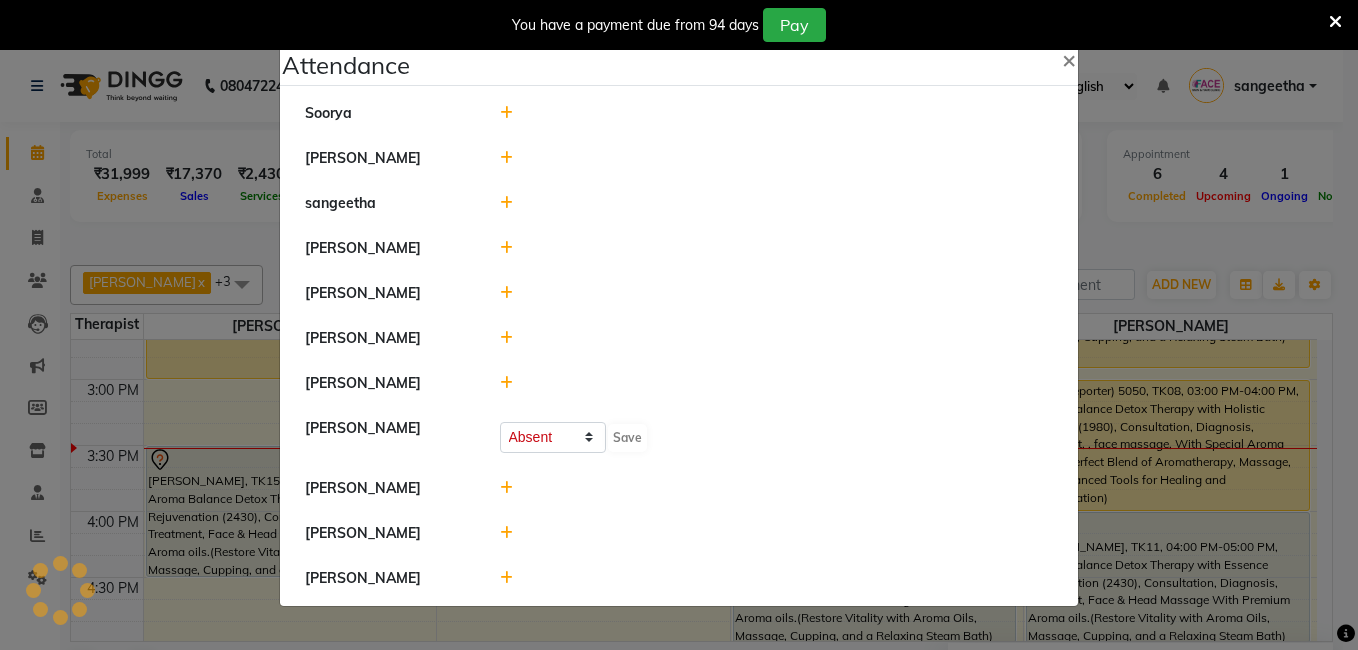 select on "A" 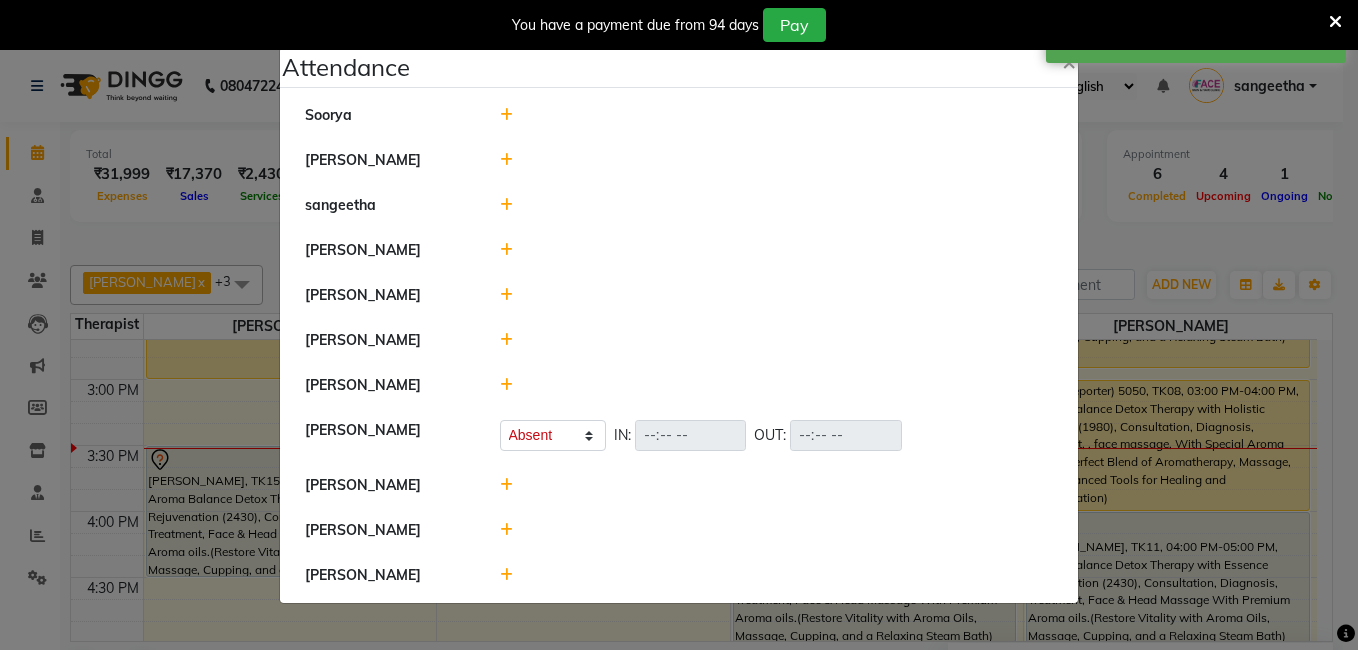 click 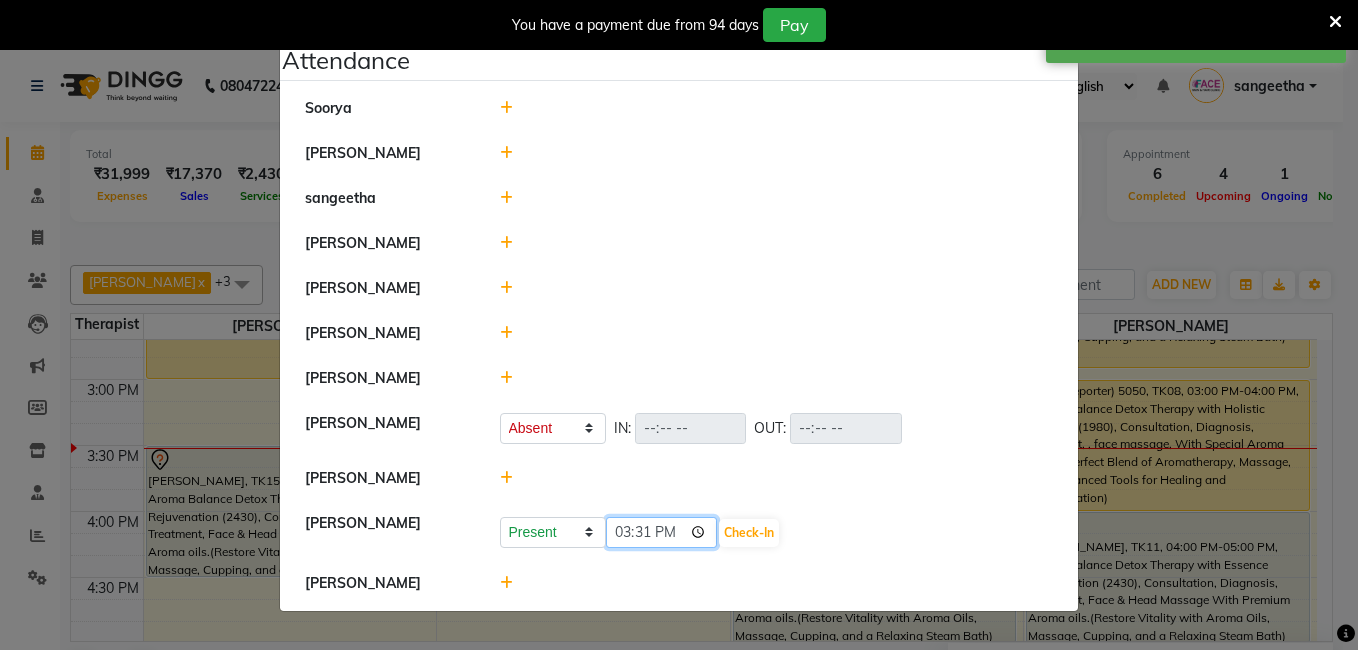 click on "15:31" 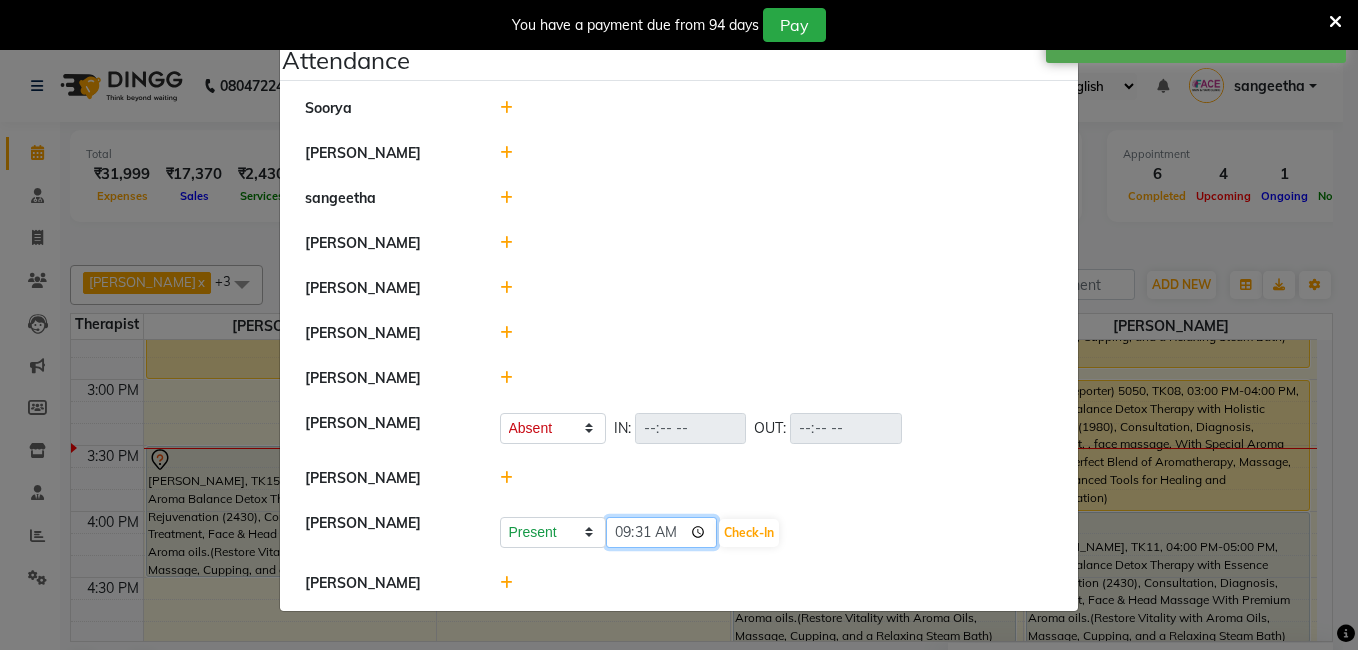 type on "09:31" 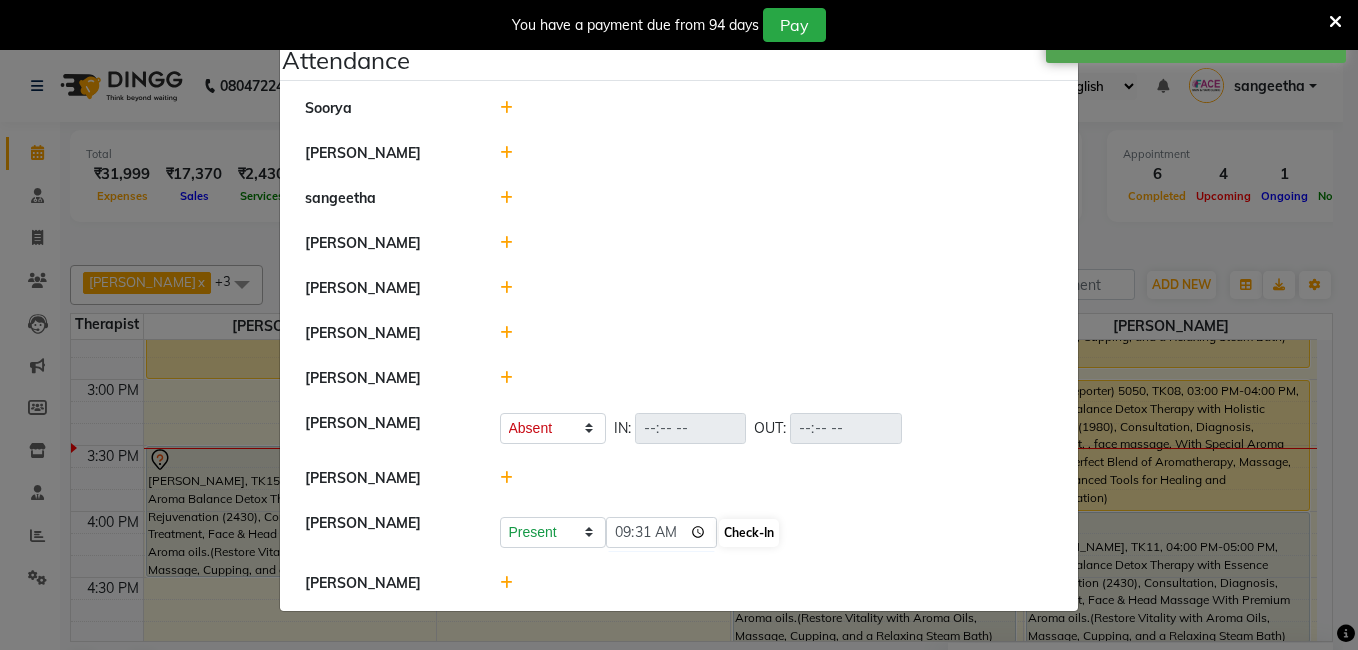 click on "Check-In" 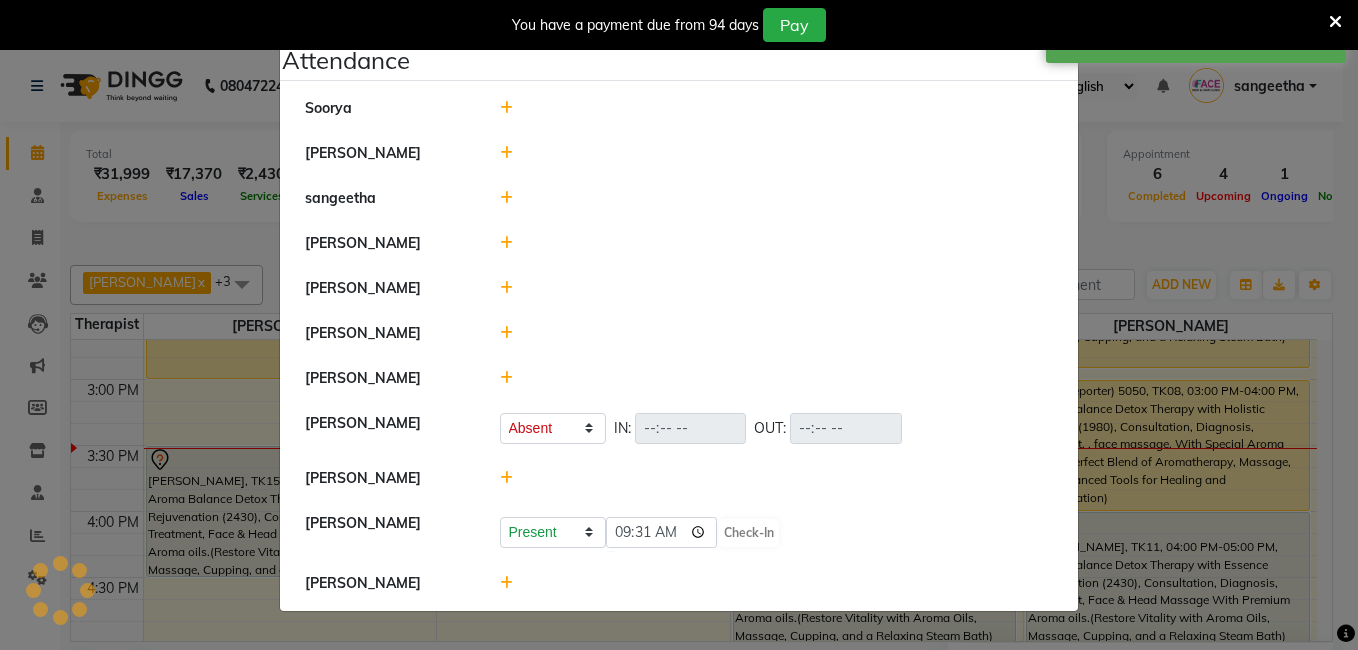 select on "A" 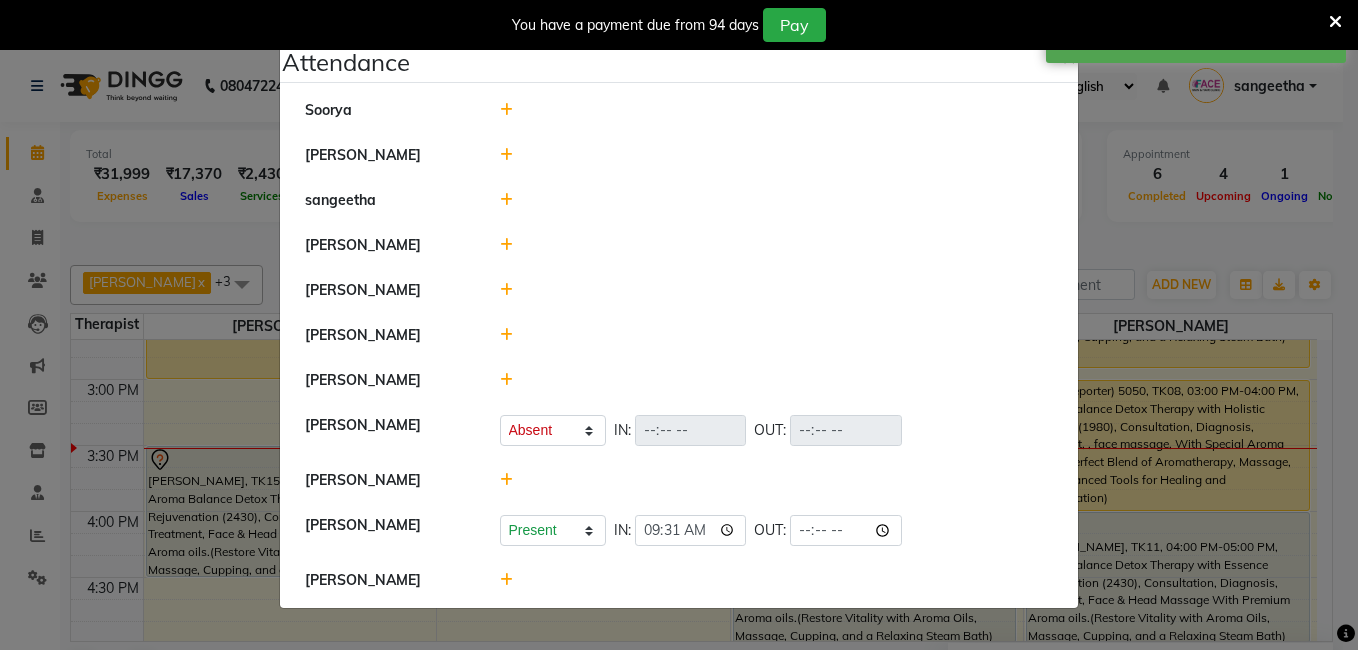 click 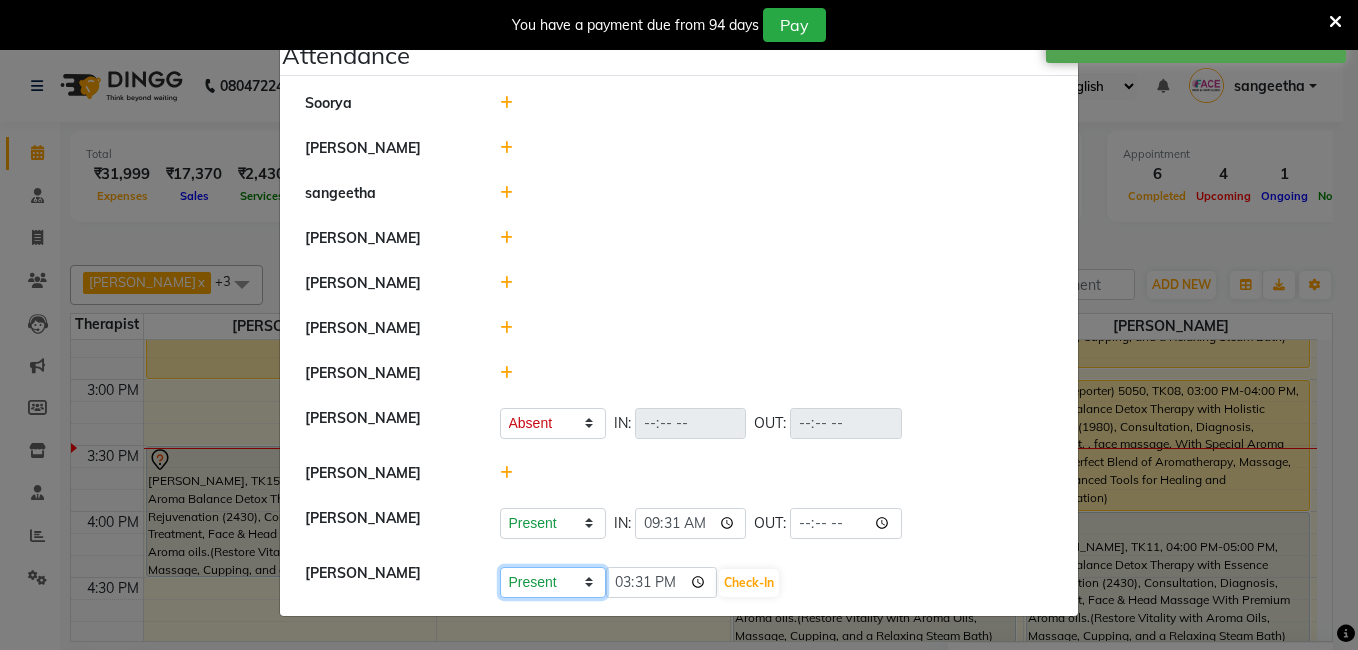 click on "Present Absent Late Half Day Weekly Off" 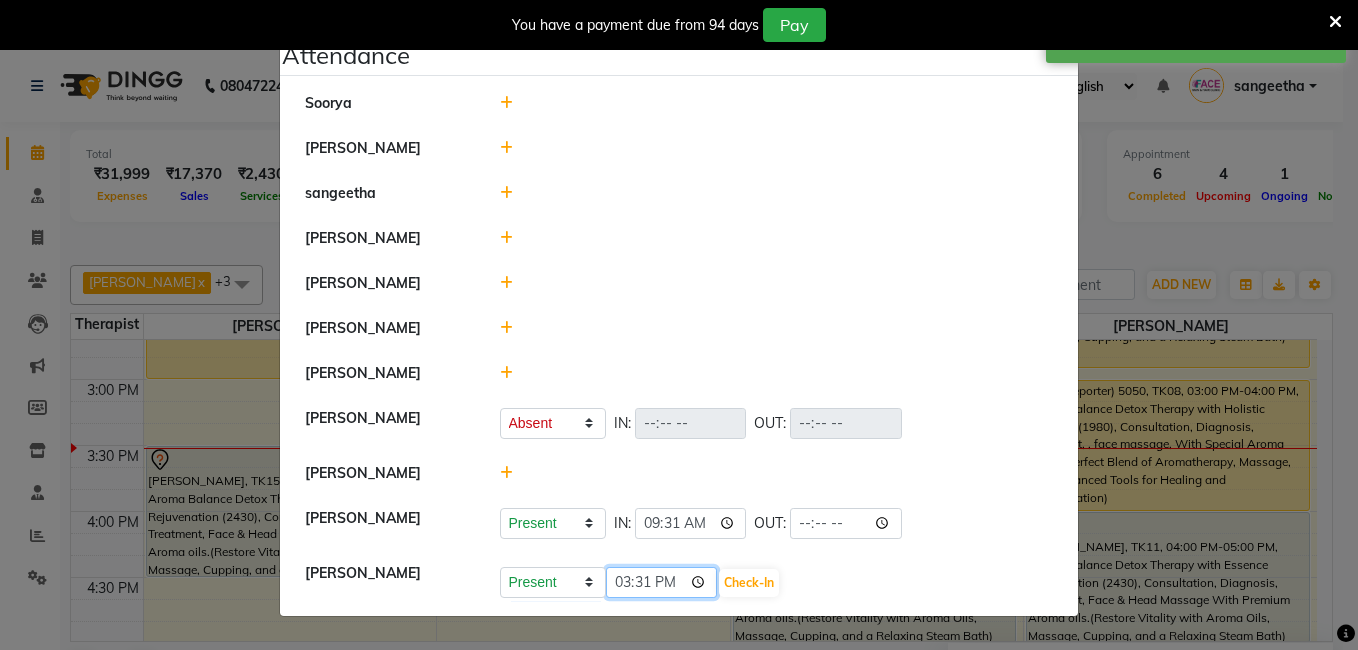 click on "15:31" 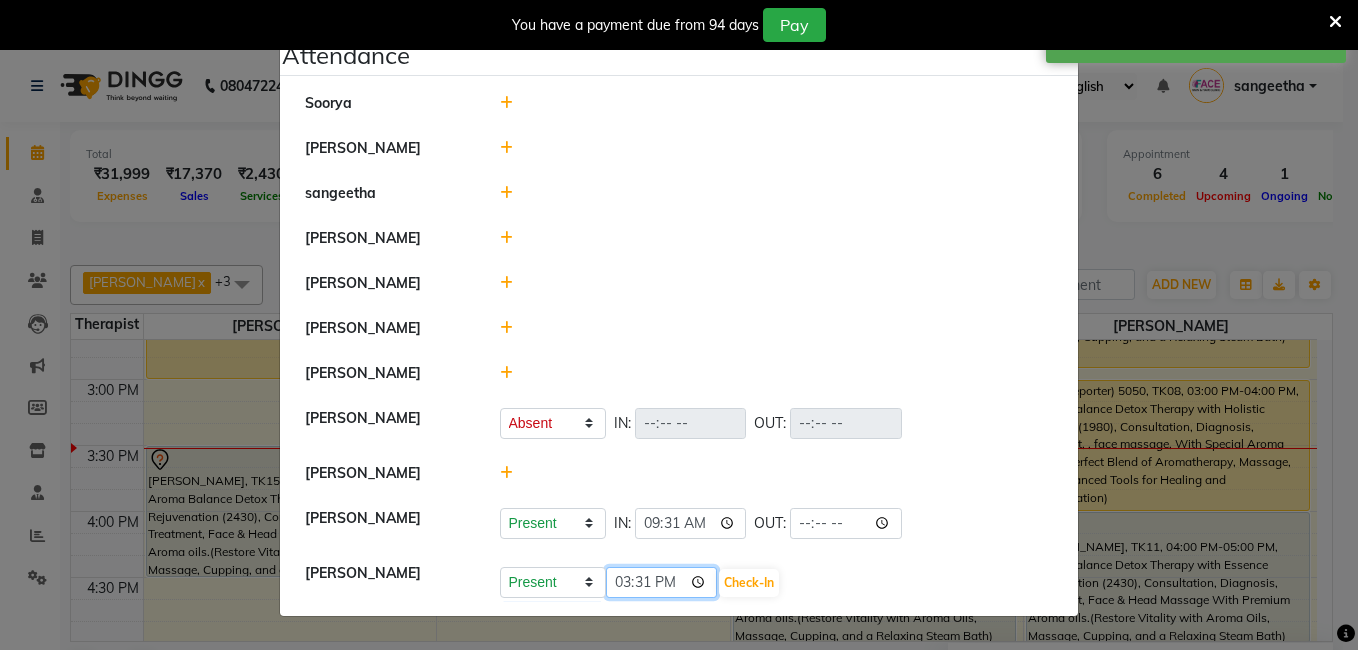 click on "15:31" 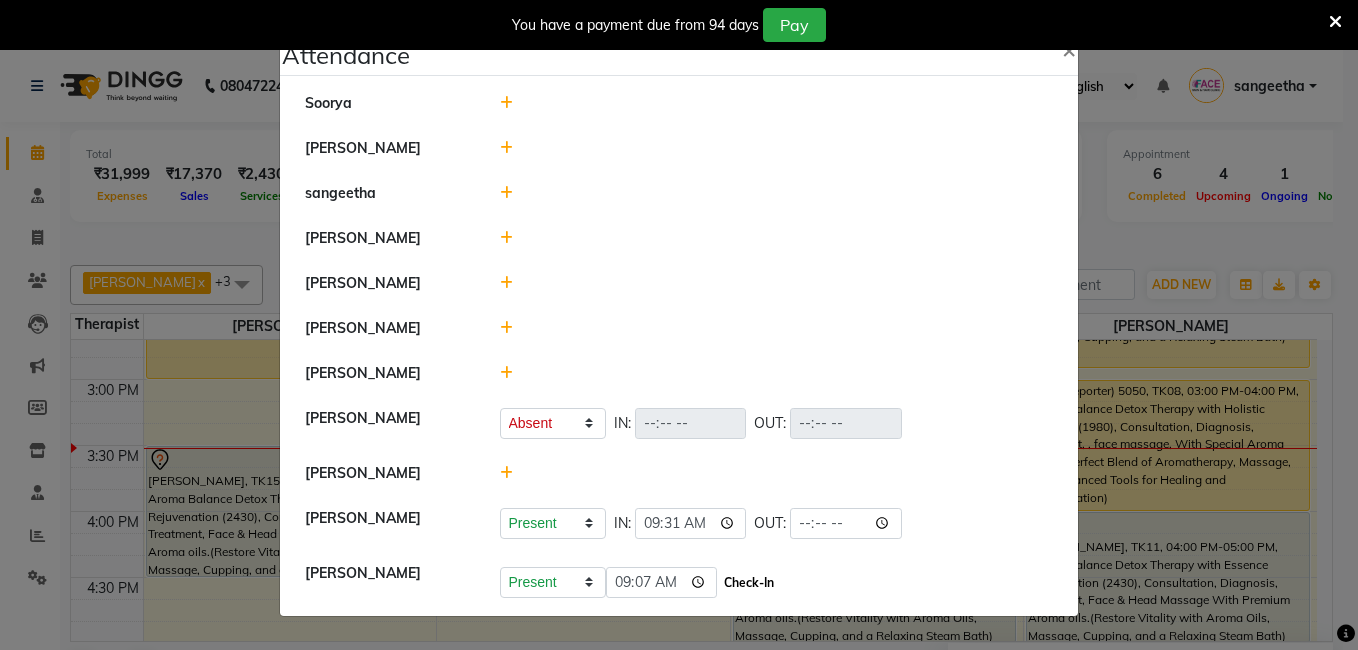 type on "09:07" 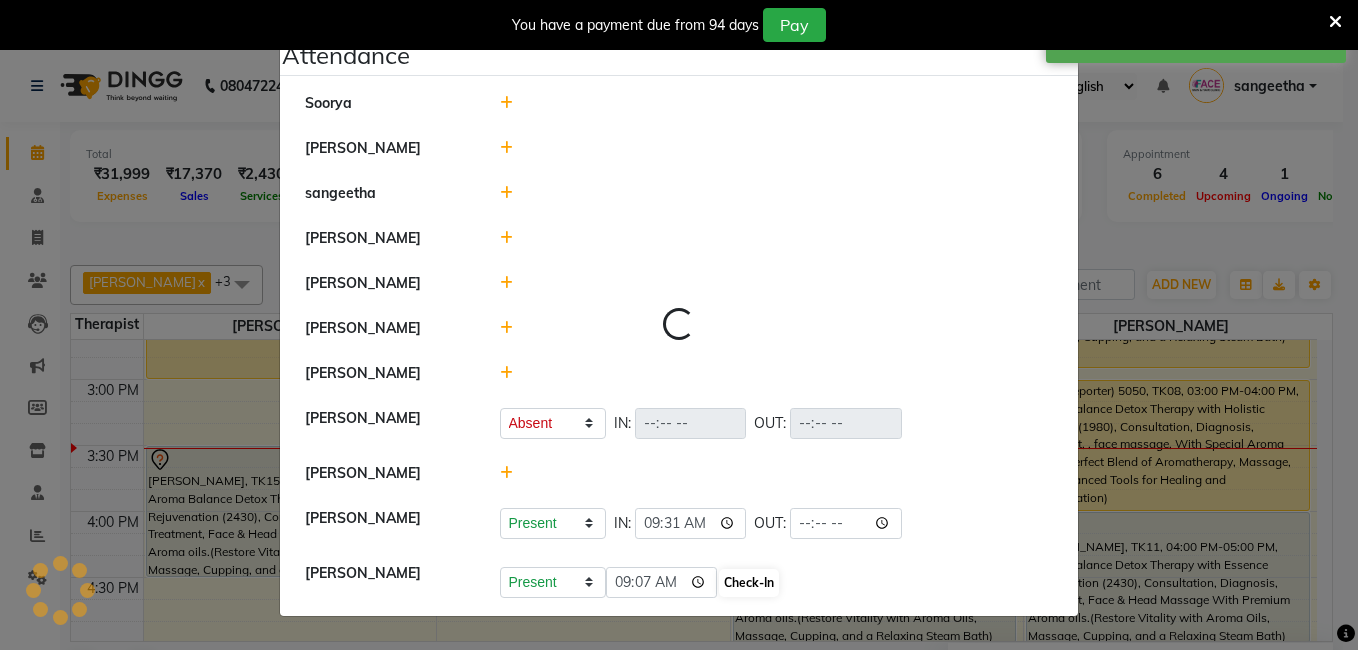 select on "A" 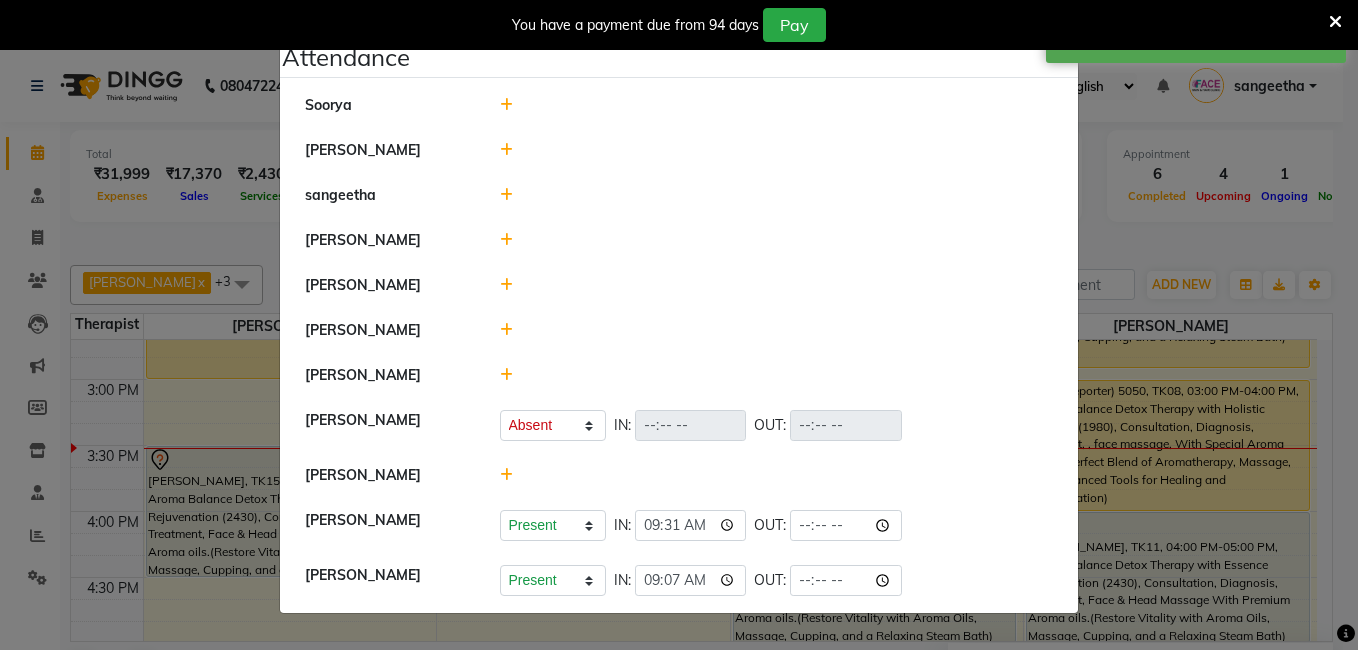 click 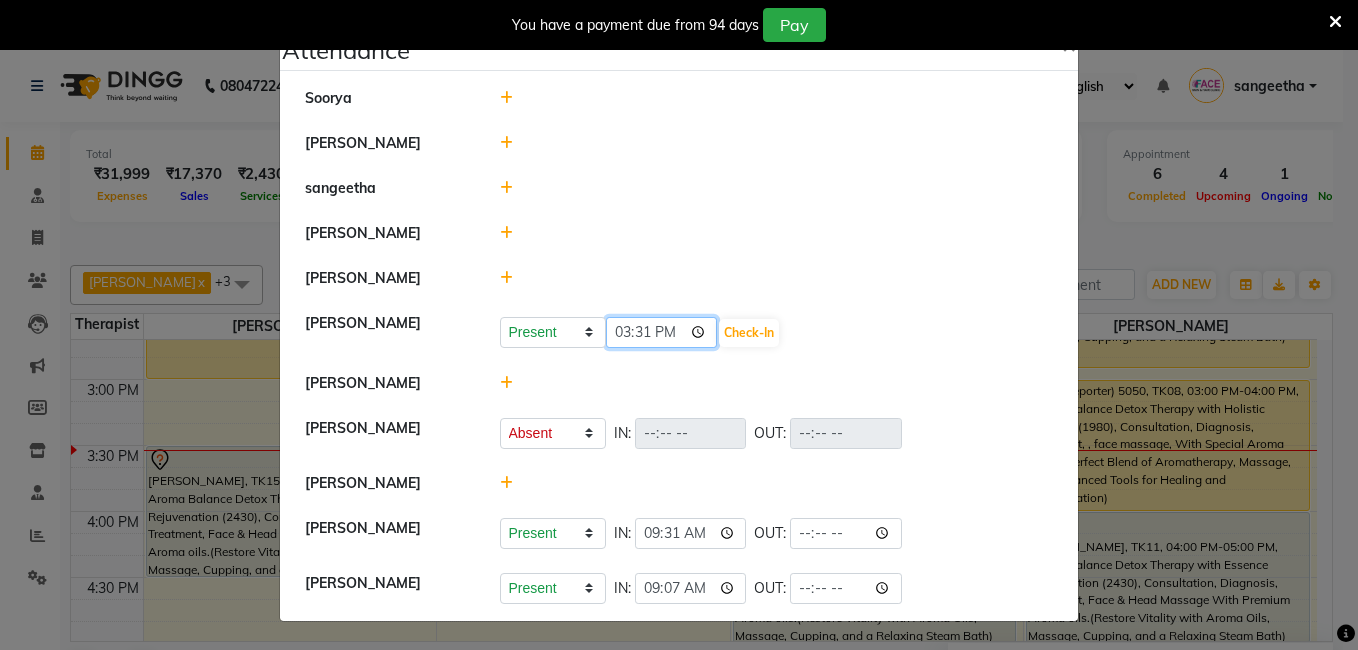 click on "15:31" 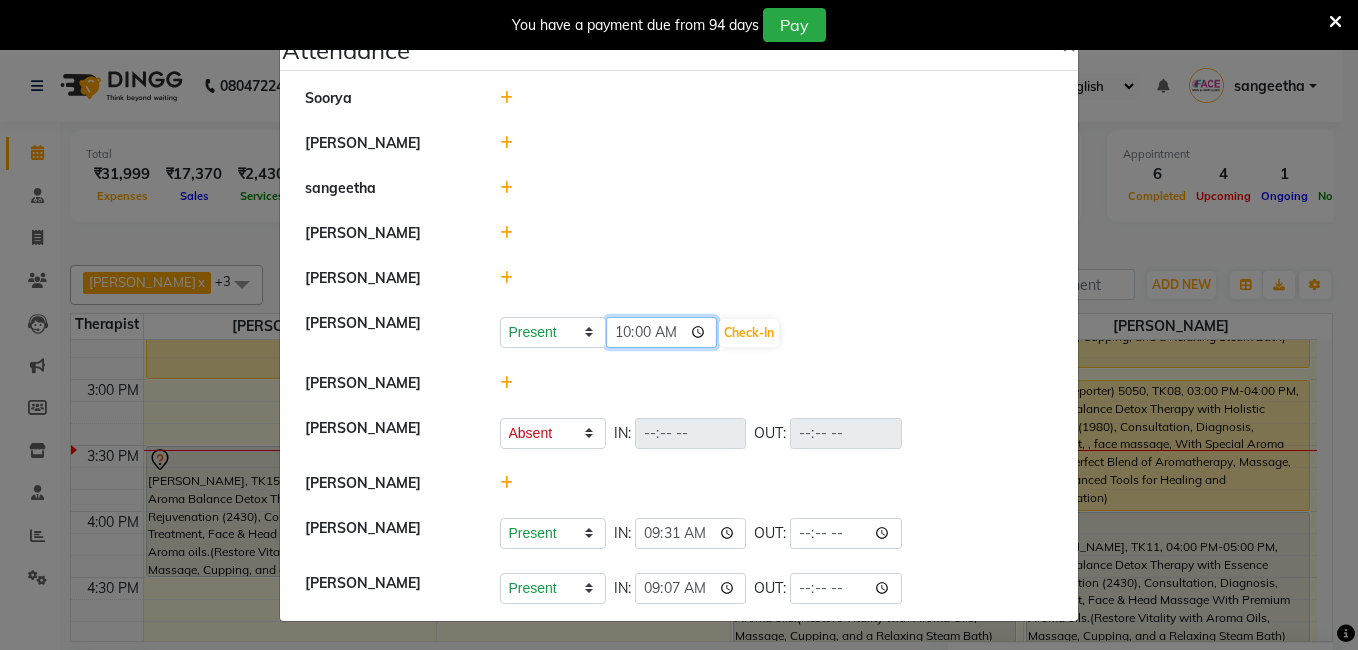 type on "10:00" 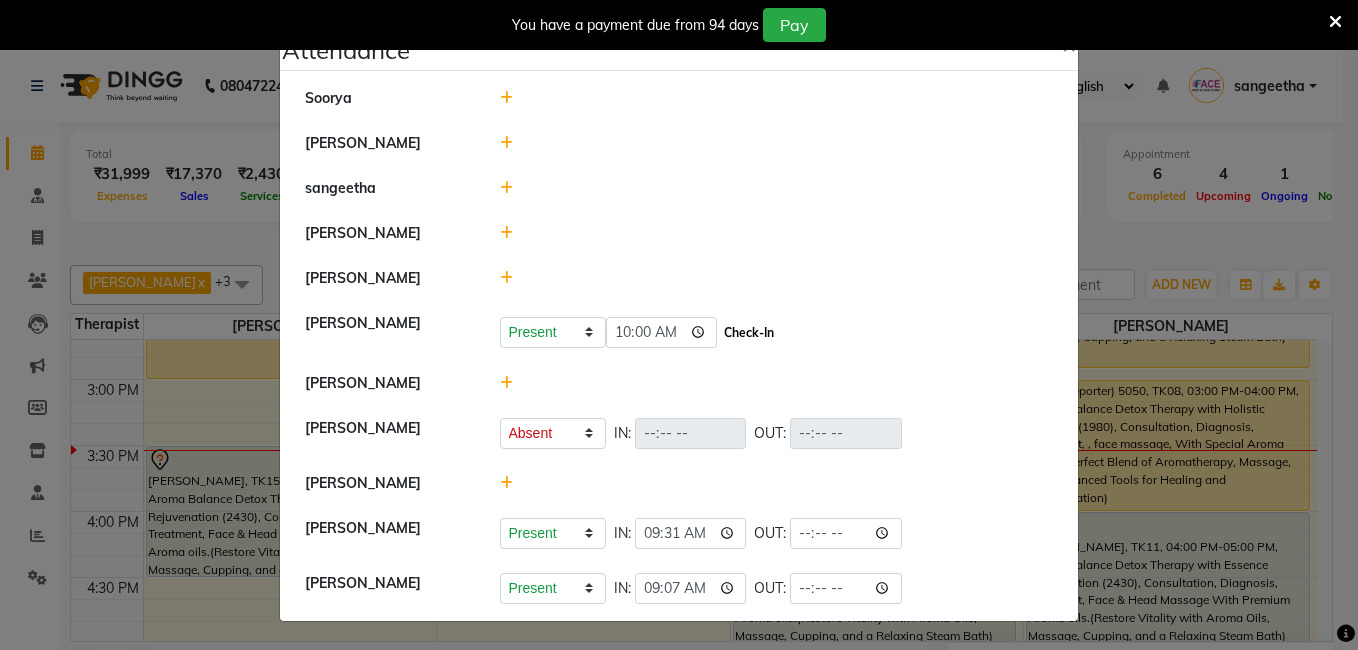 click on "Check-In" 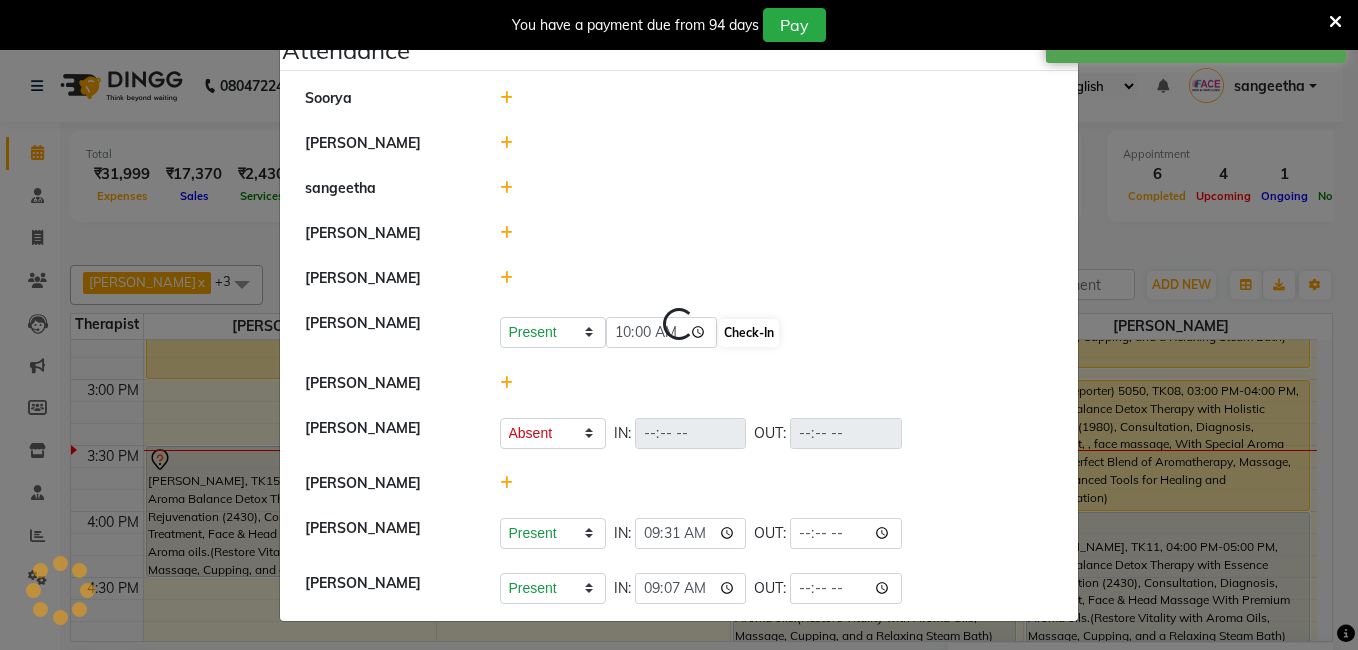 select on "A" 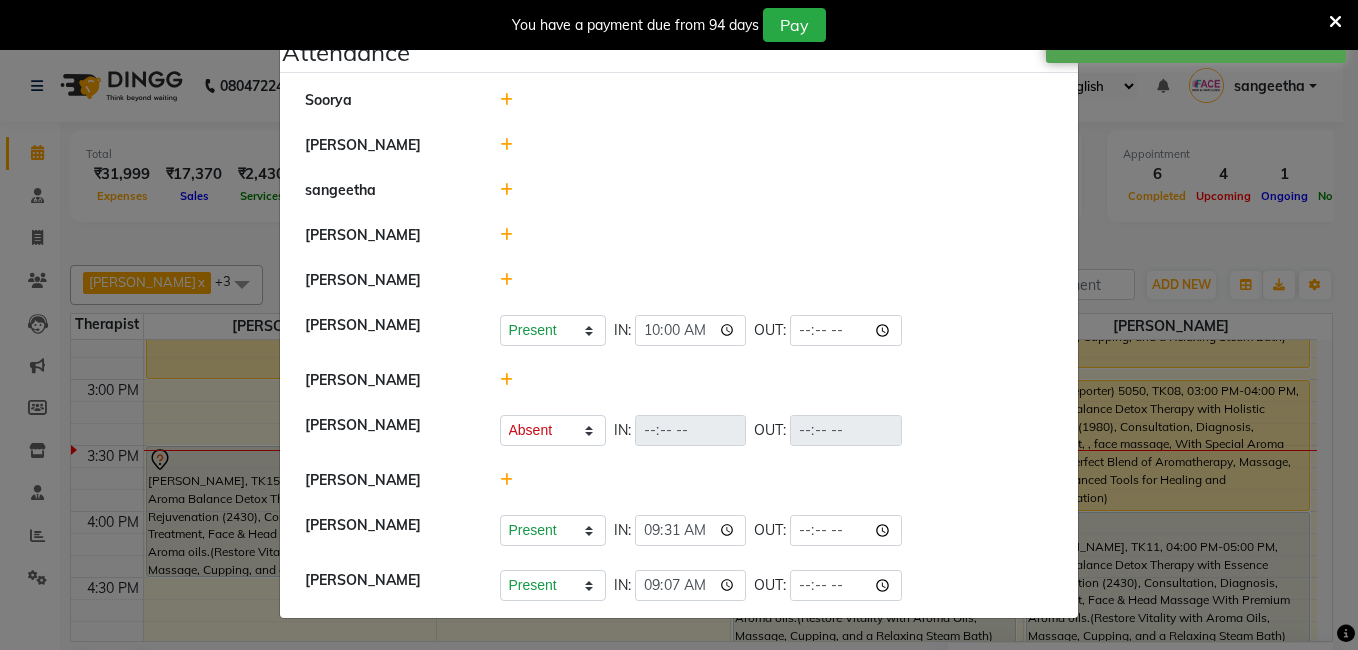 click 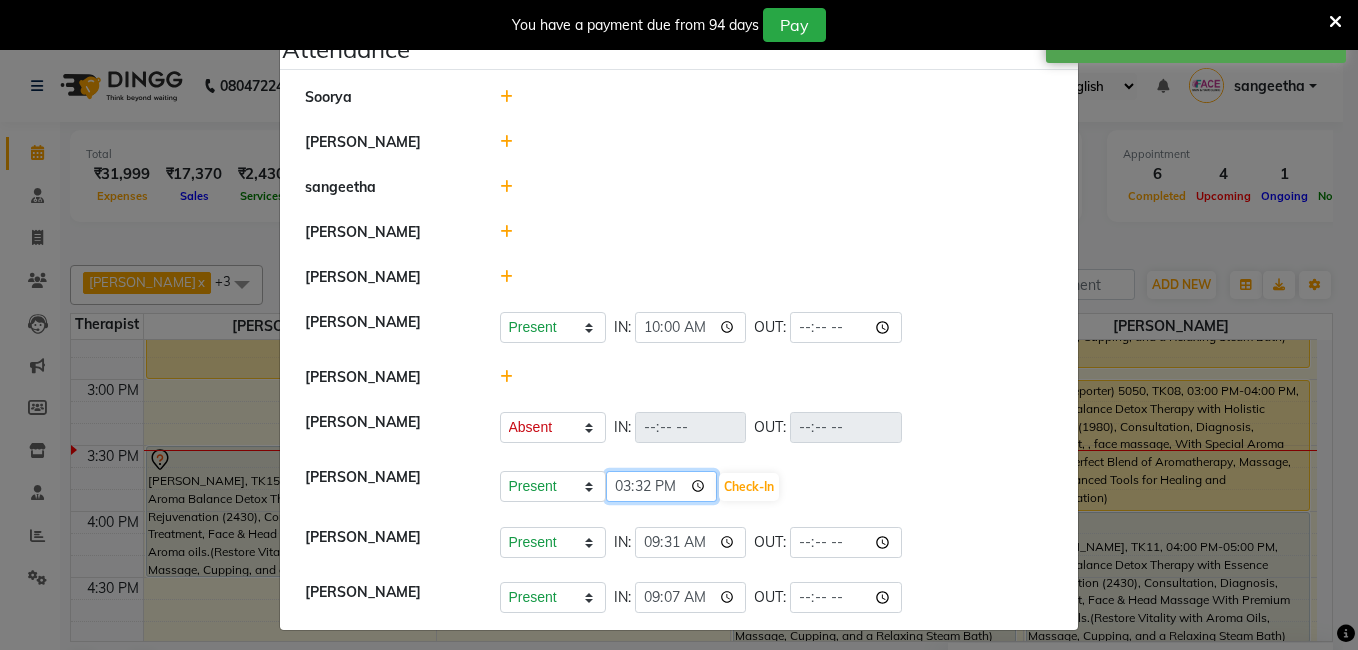 click on "15:32" 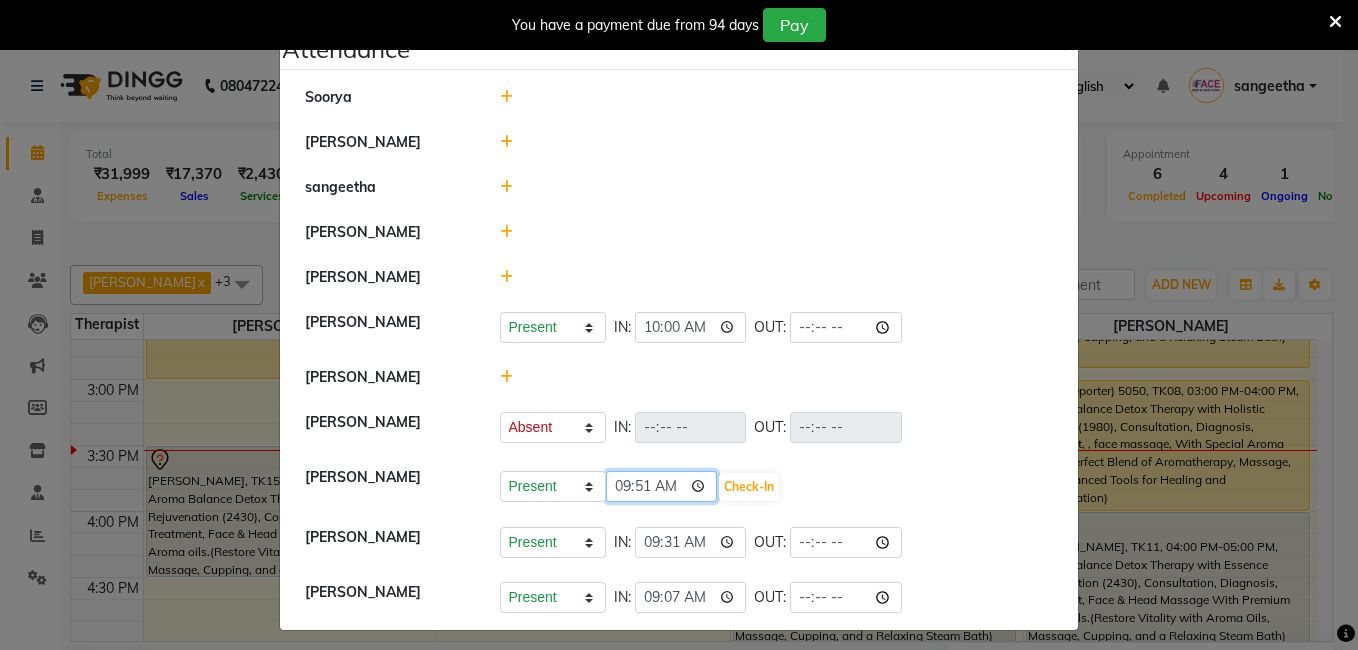 type on "09:51" 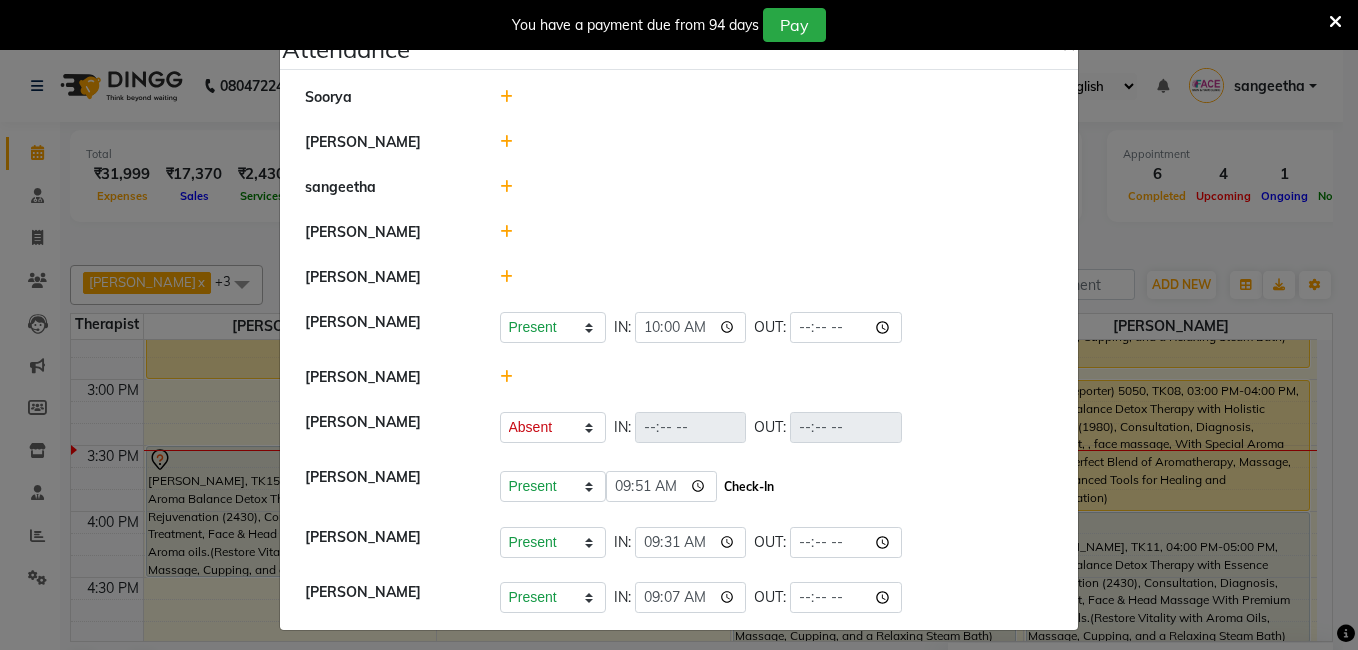 click on "Check-In" 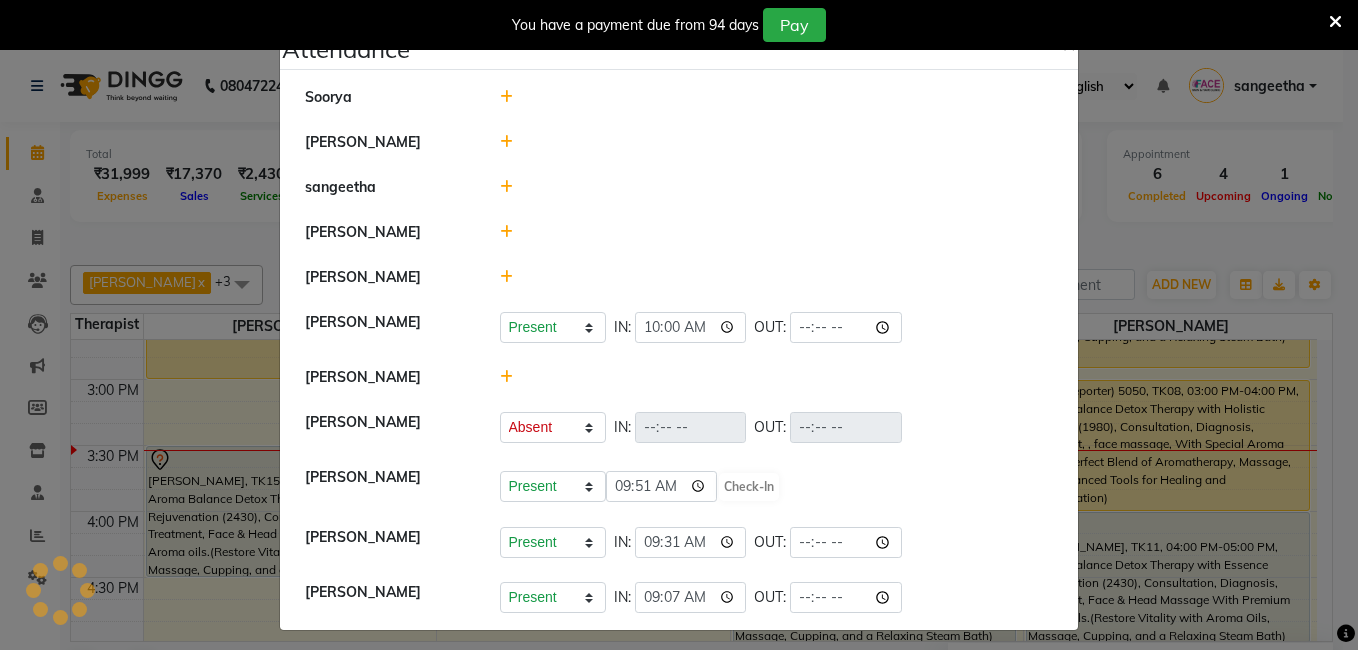 select on "A" 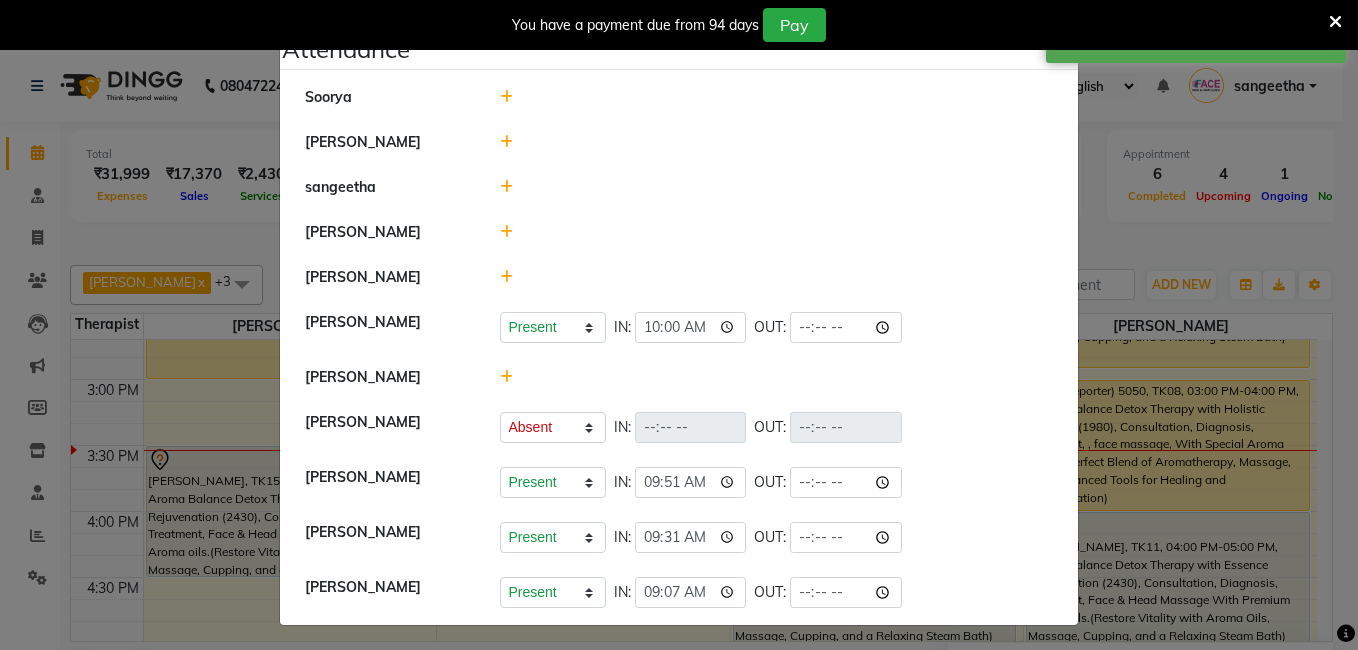click 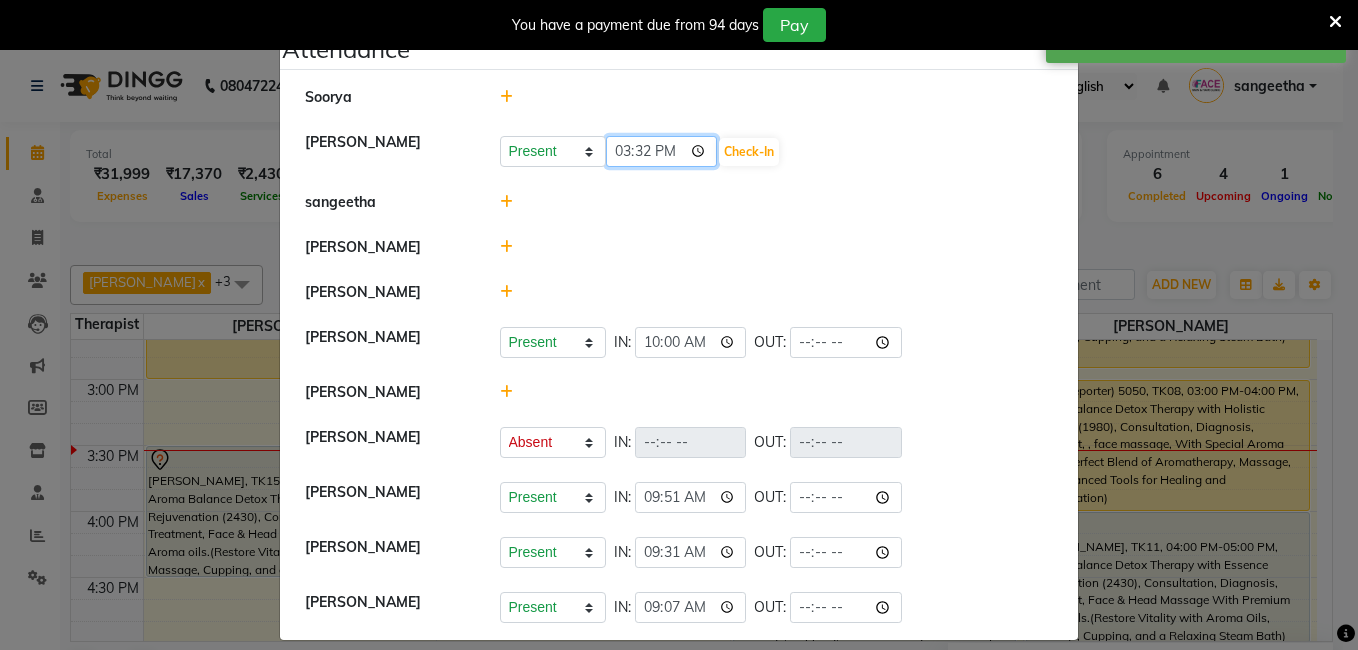 click on "15:32" 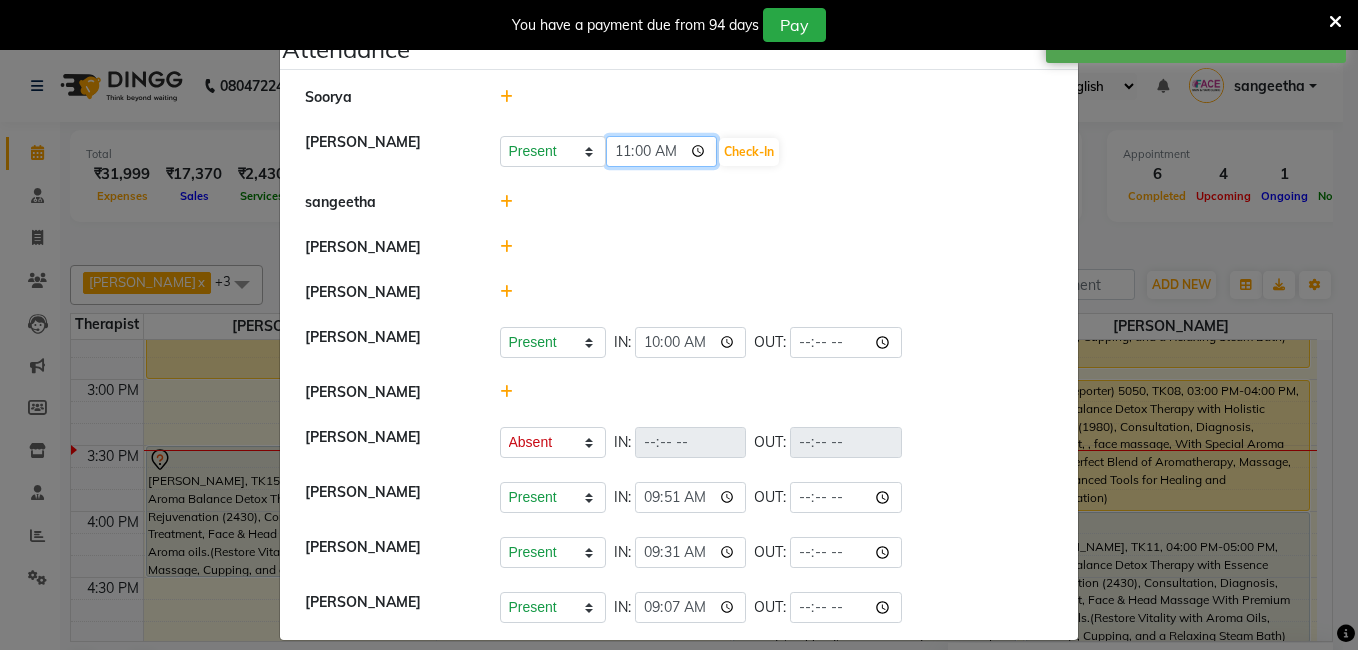 type on "11:00" 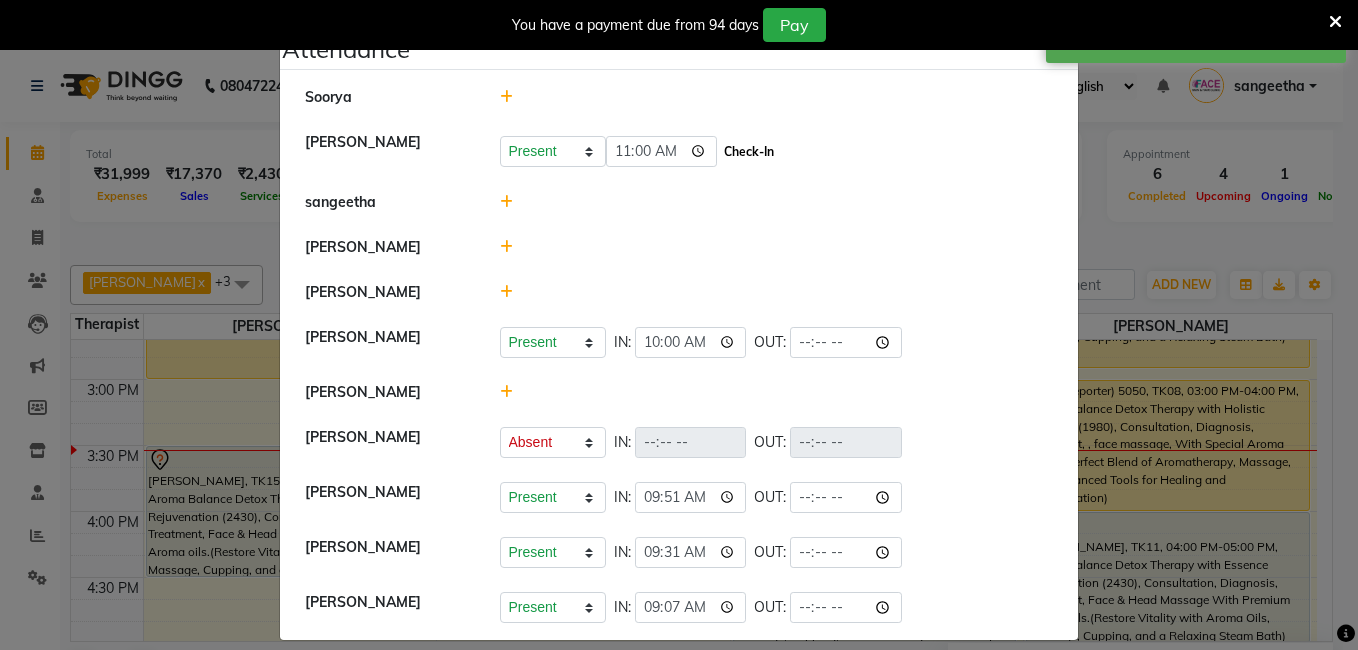 click on "Check-In" 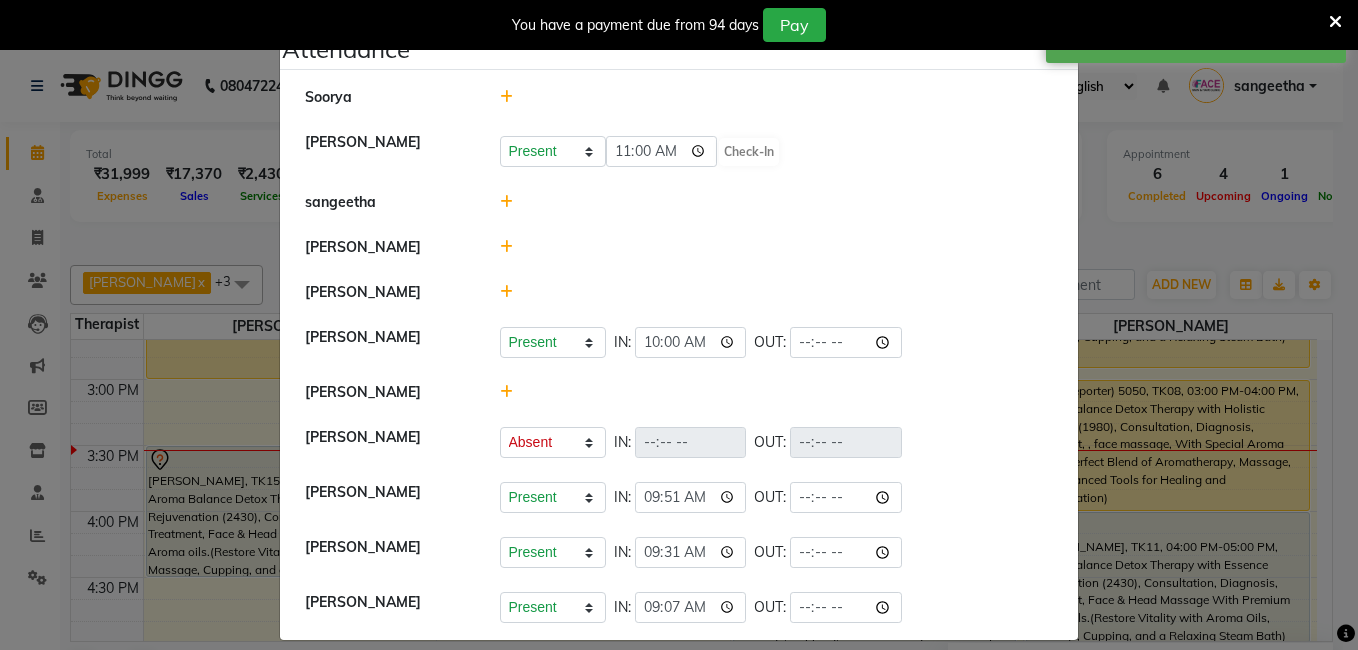 select on "A" 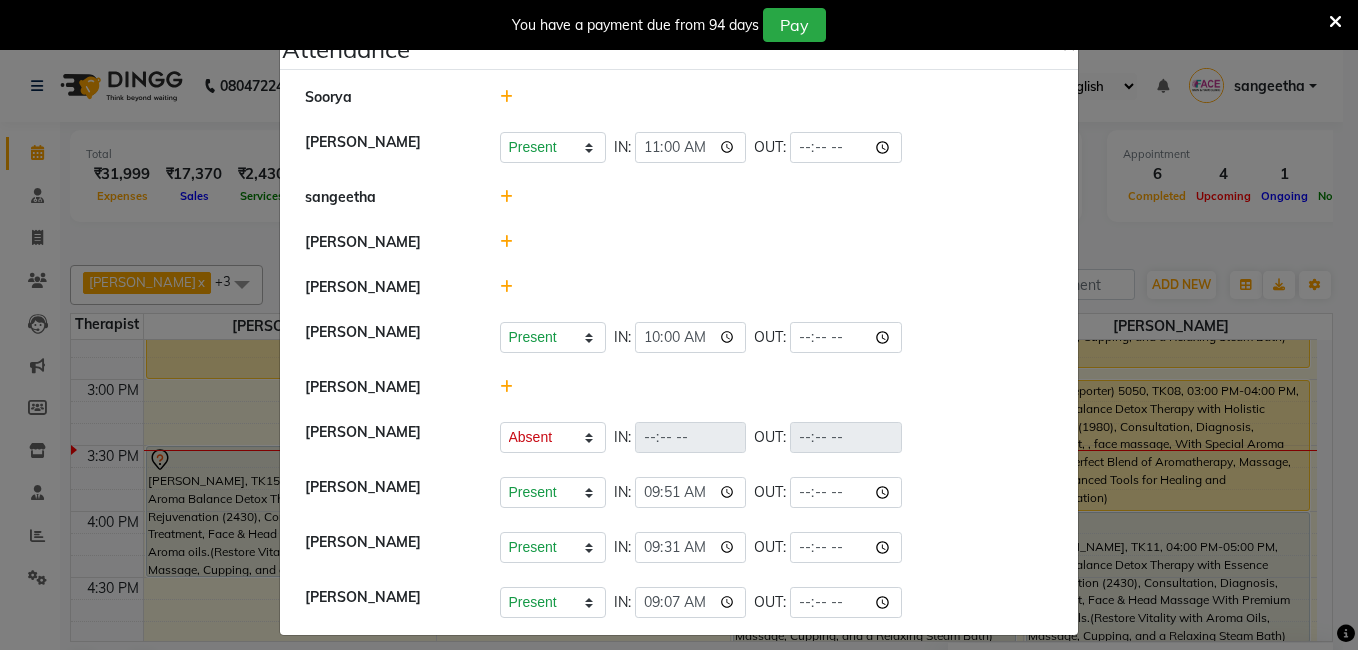 click 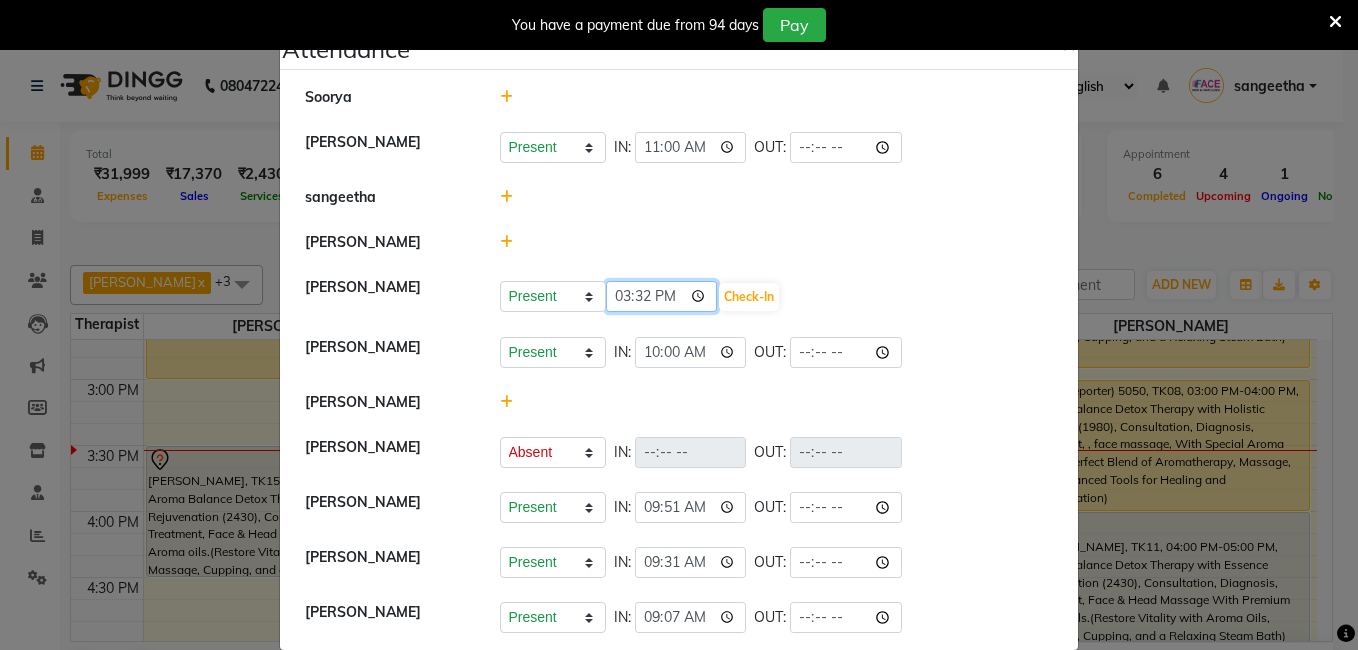 click on "15:32" 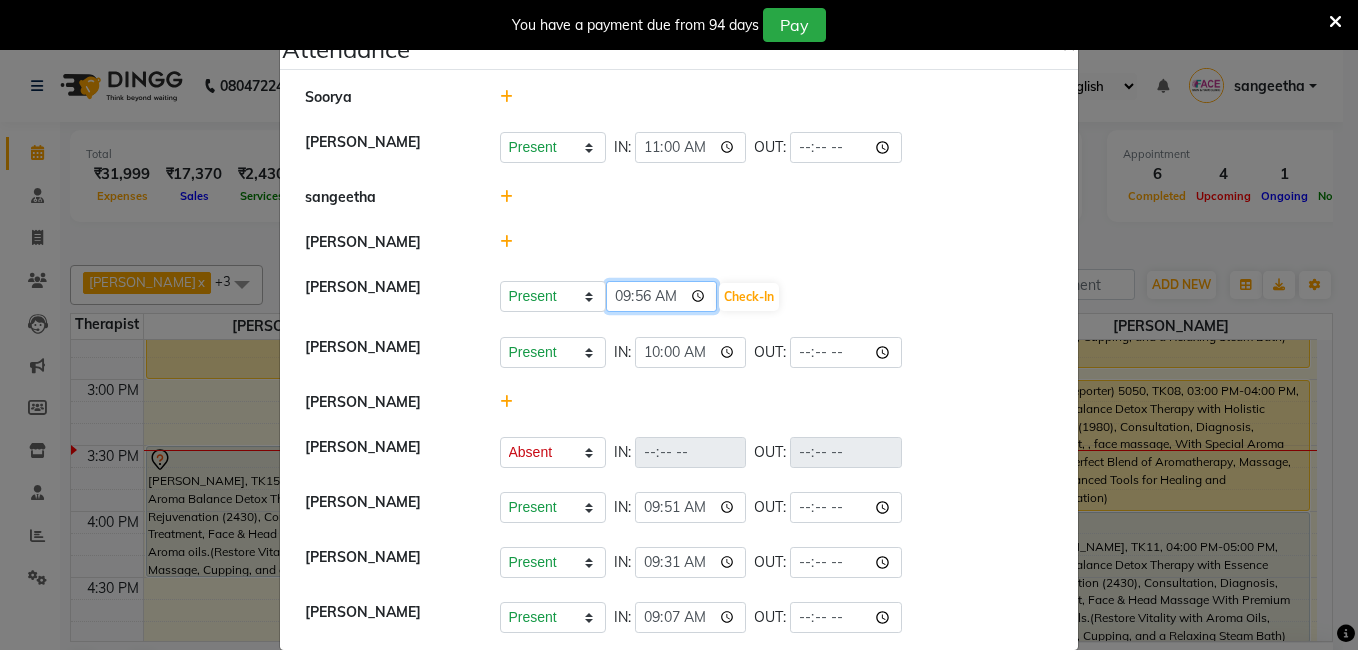 type on "09:56" 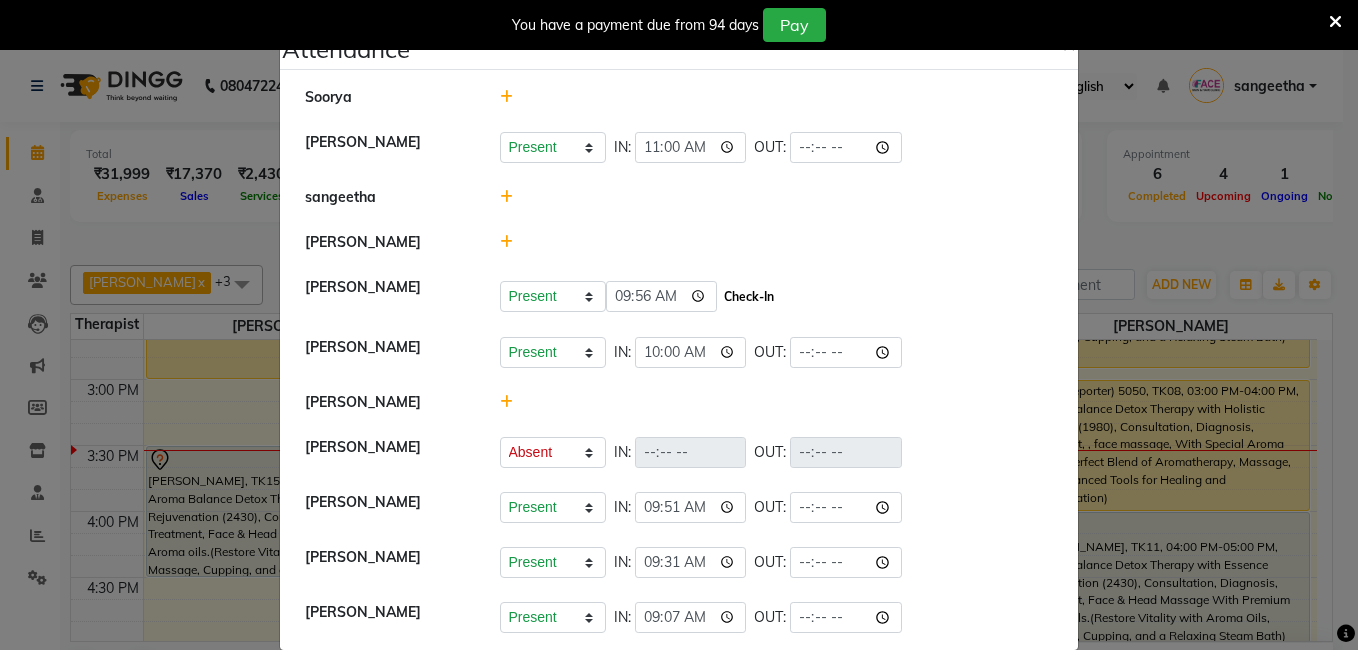 click on "Check-In" 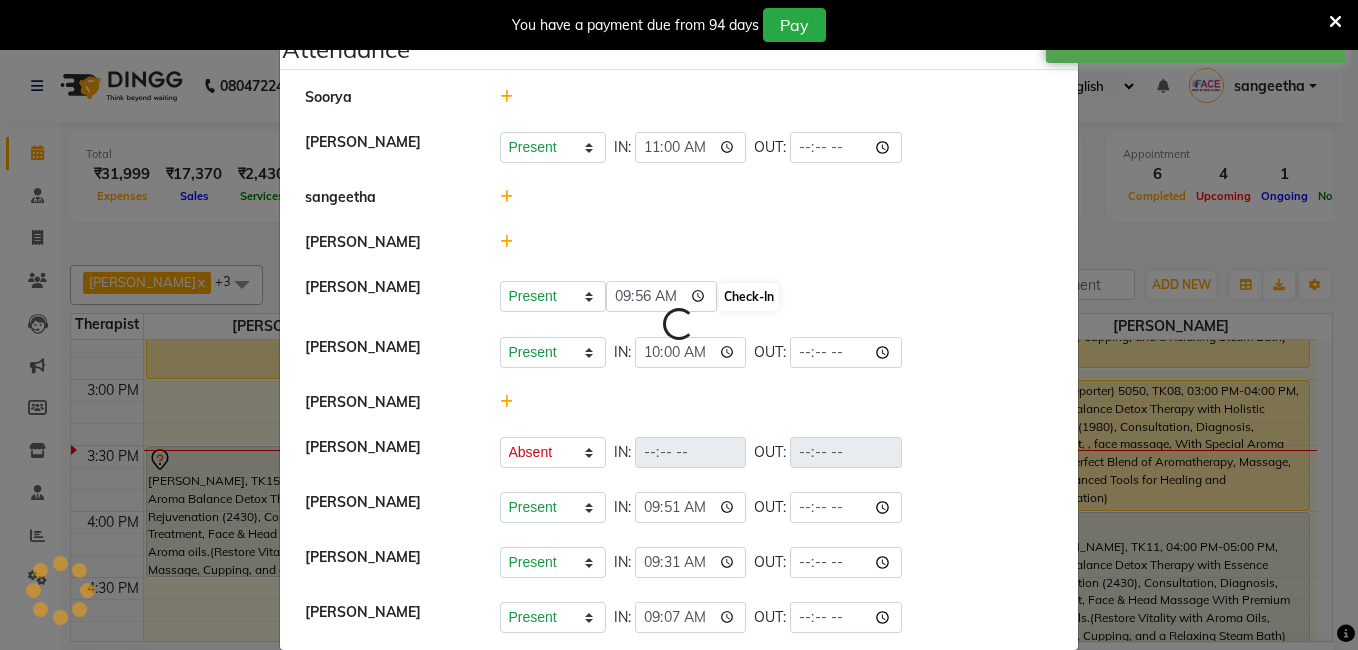 select on "A" 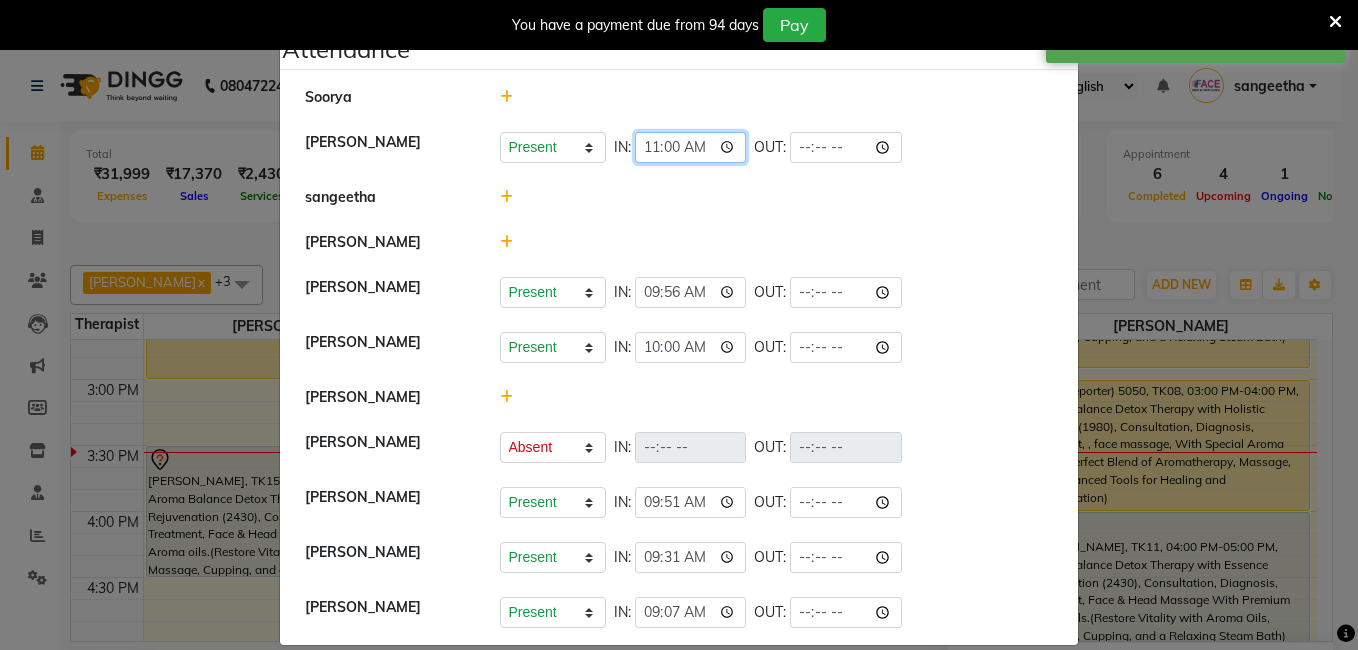 click on "11:00" 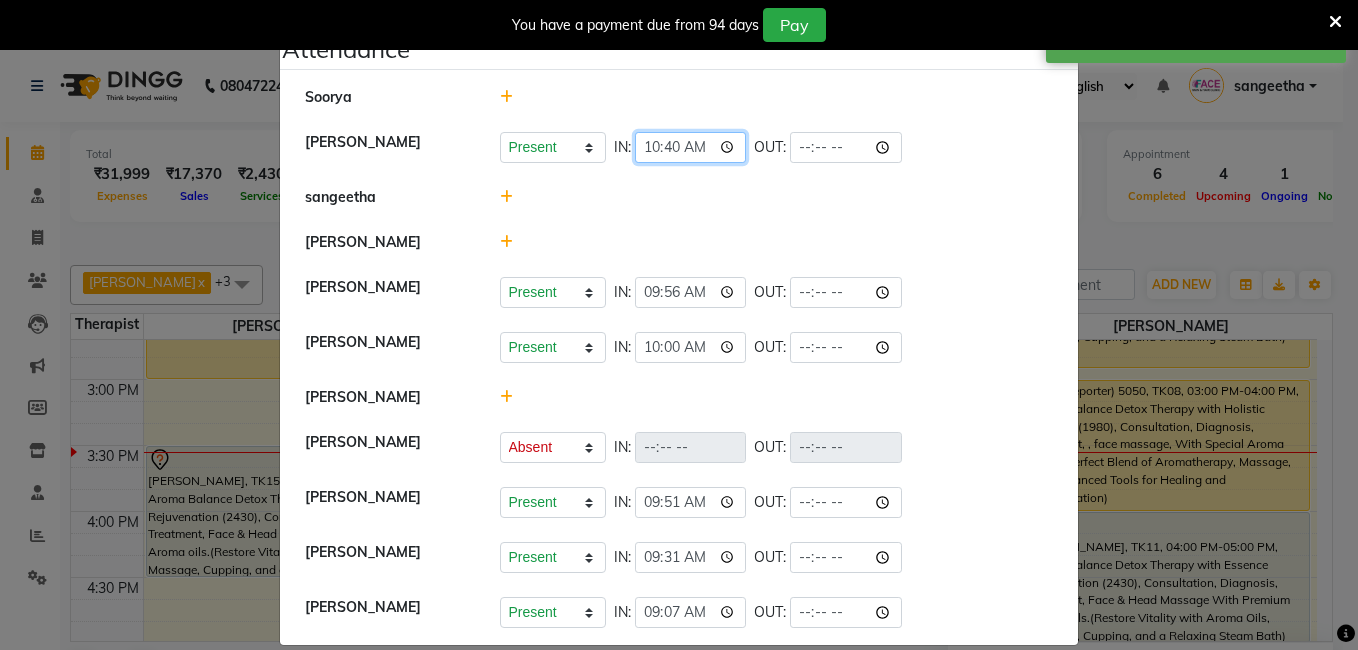 type on "10:40" 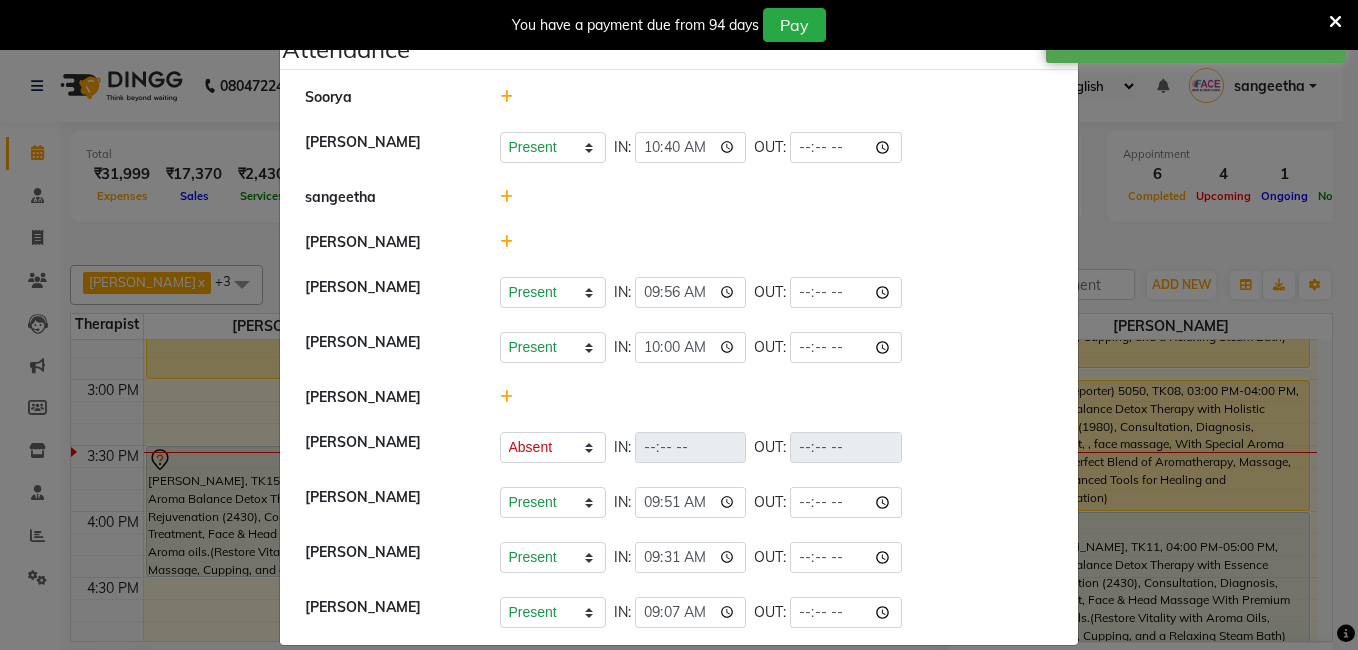 click on "Present   Absent   Late   Half Day   Weekly Off  IN:  10:40 OUT:" 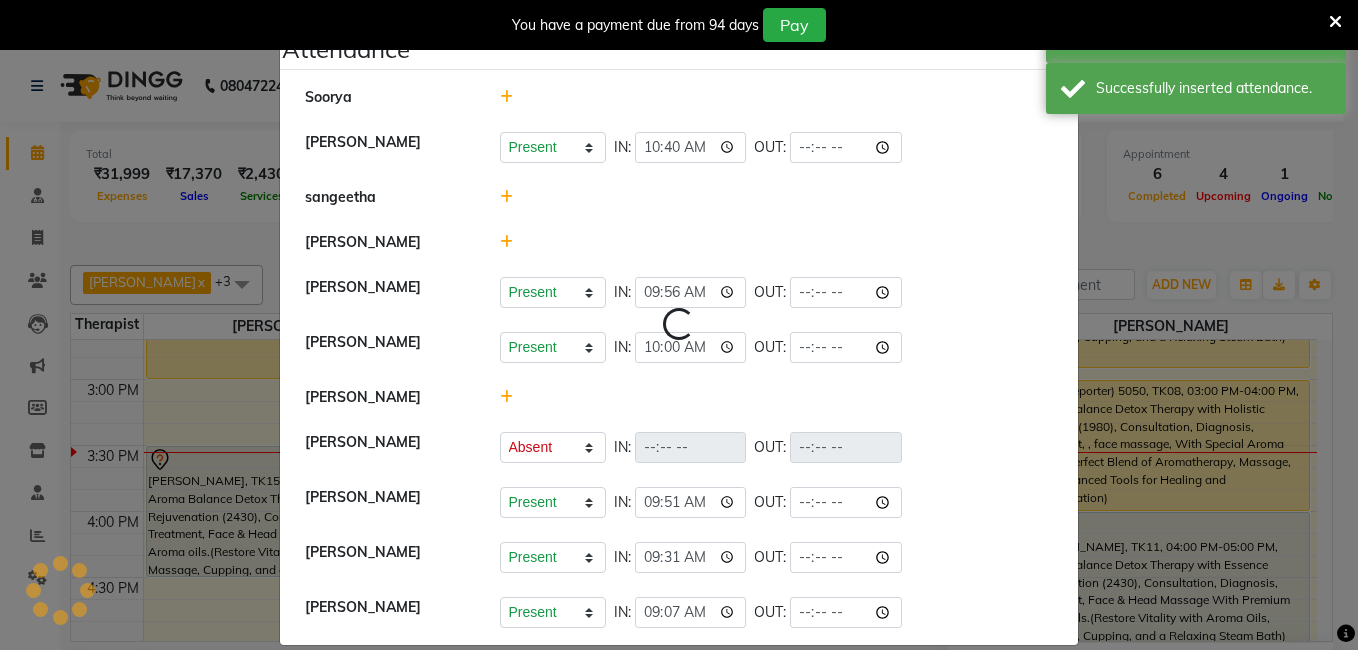 select on "A" 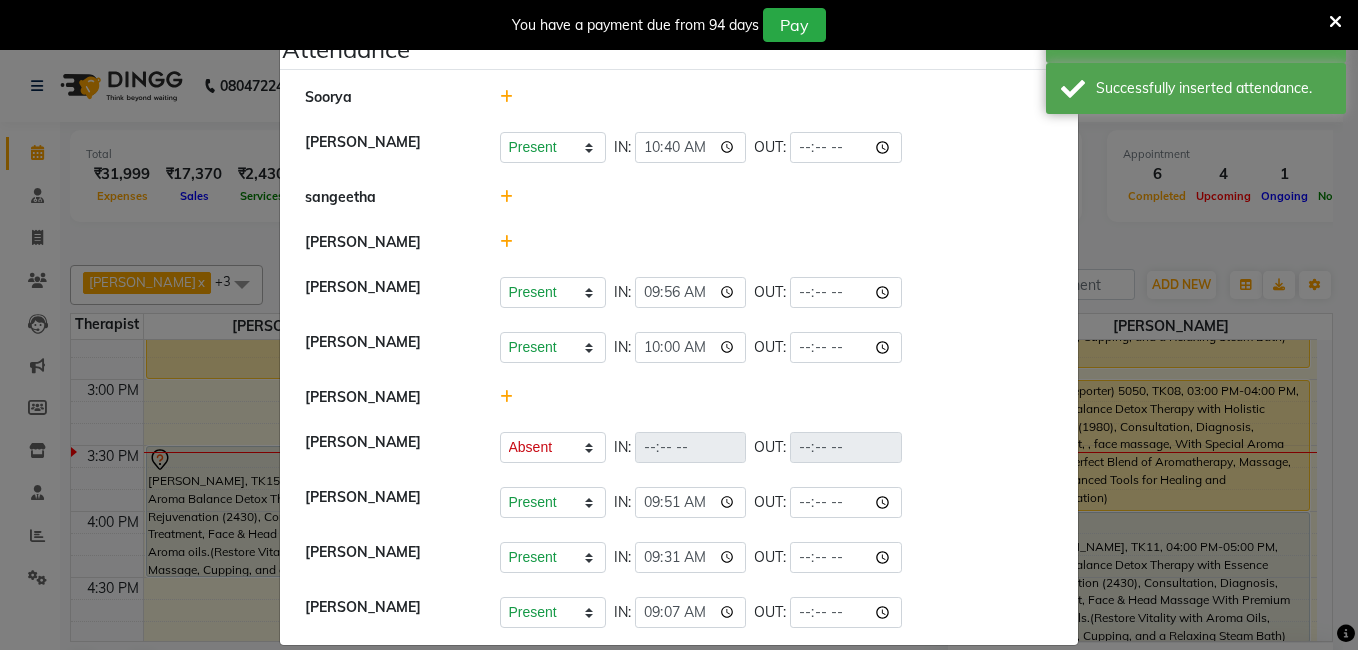 click on "Attendance ×  Soorya   kaleel rahman   Present   Absent   Late   Half Day   Weekly Off  IN:  10:40 OUT:   sangeetha   Sivakumar   Nandhini   Present   Absent   Late   Half Day   Weekly Off  IN:  09:56 OUT:   Dr. keerthika   Present   Absent   Late   Half Day   Weekly Off  IN:  10:00 OUT:   Hannah Miracline   Dr. Ranjith   Present   Absent   Late   Half Day   Weekly Off  IN:  OUT:   Janarthanan M   Present   Absent   Late   Half Day   Weekly Off  IN:  09:51 OUT:   Jayalakshmi   Present   Absent   Late   Half Day   Weekly Off  IN:  09:31 OUT:   Kokila   Present   Absent   Late   Half Day   Weekly Off  IN:  09:07 OUT:" 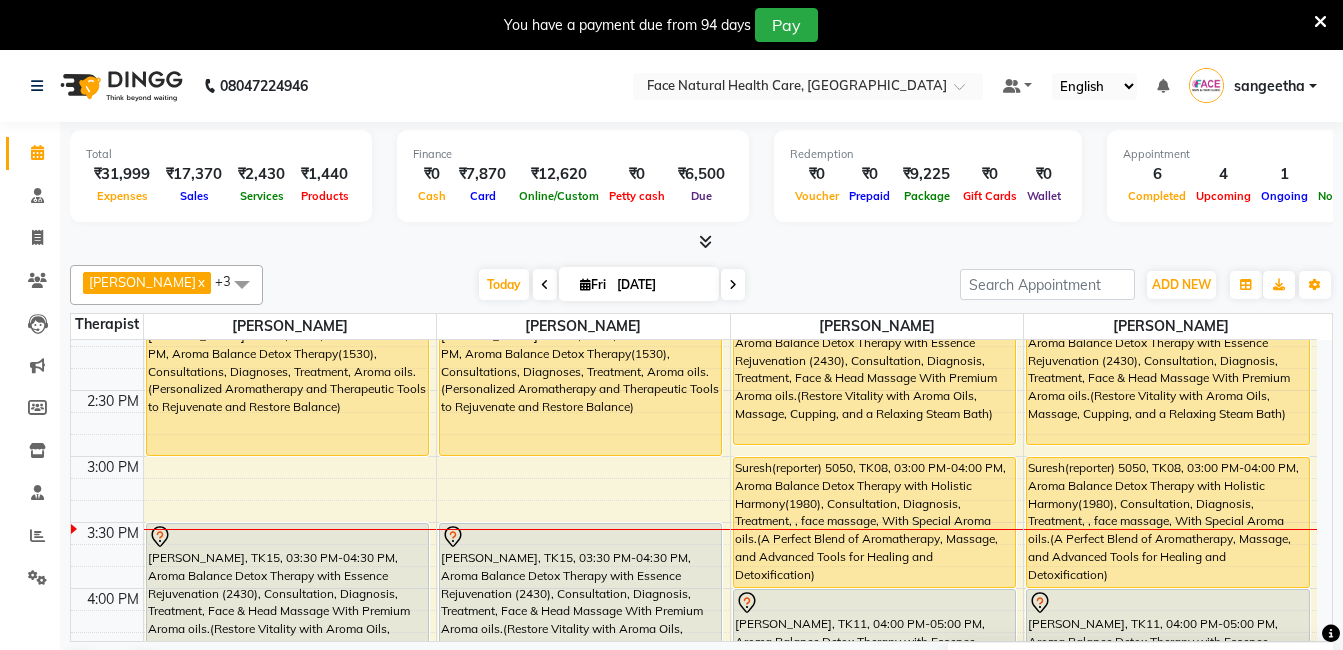 scroll, scrollTop: 680, scrollLeft: 0, axis: vertical 